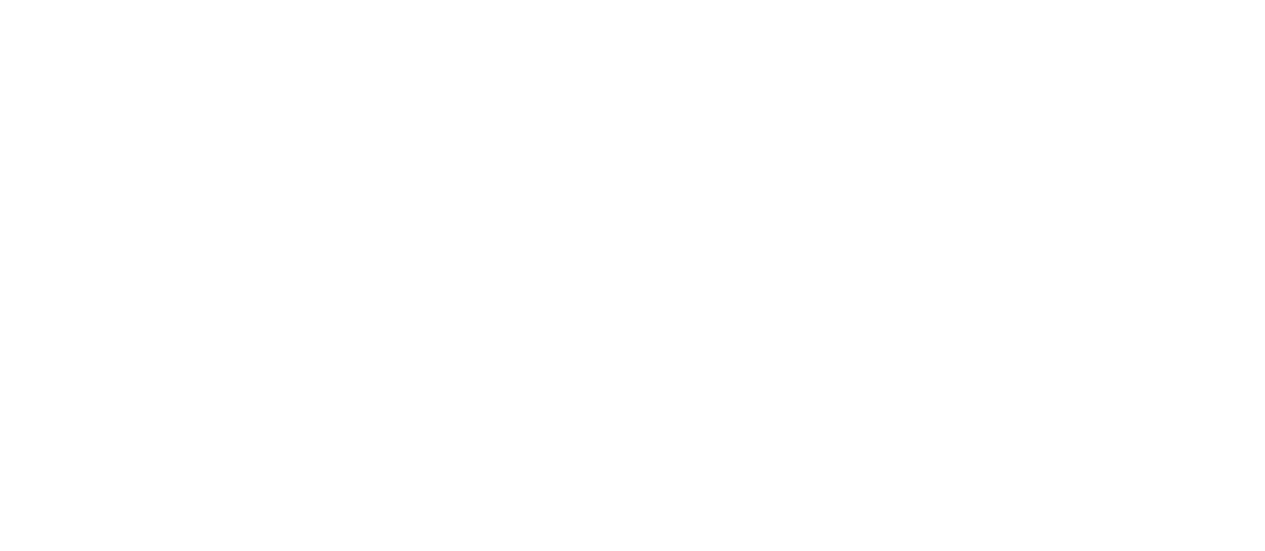 scroll, scrollTop: 0, scrollLeft: 0, axis: both 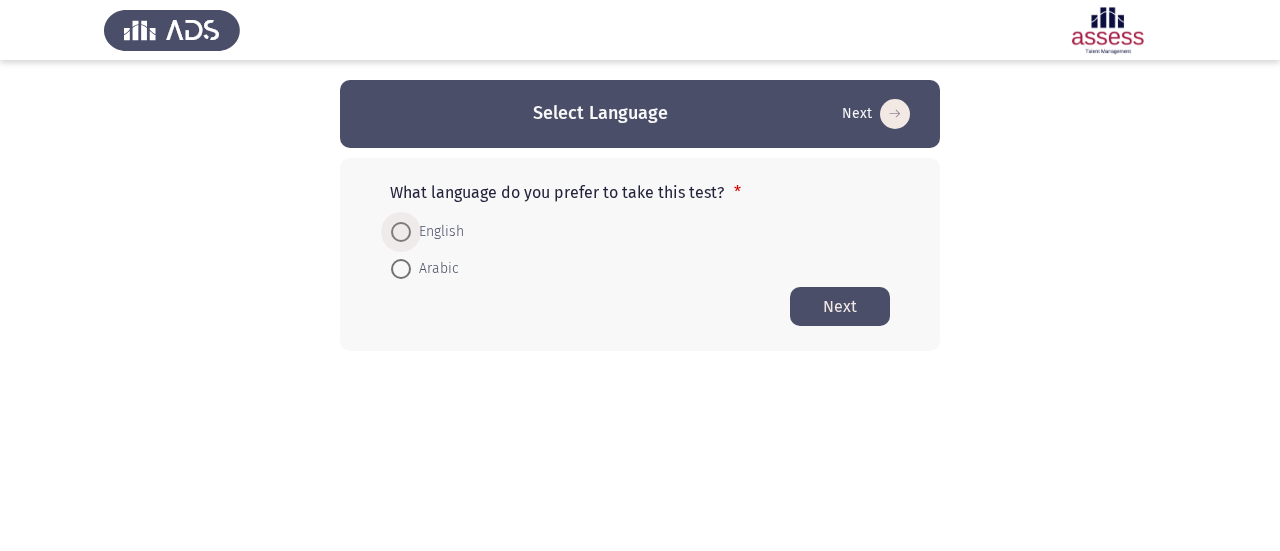 click at bounding box center (401, 232) 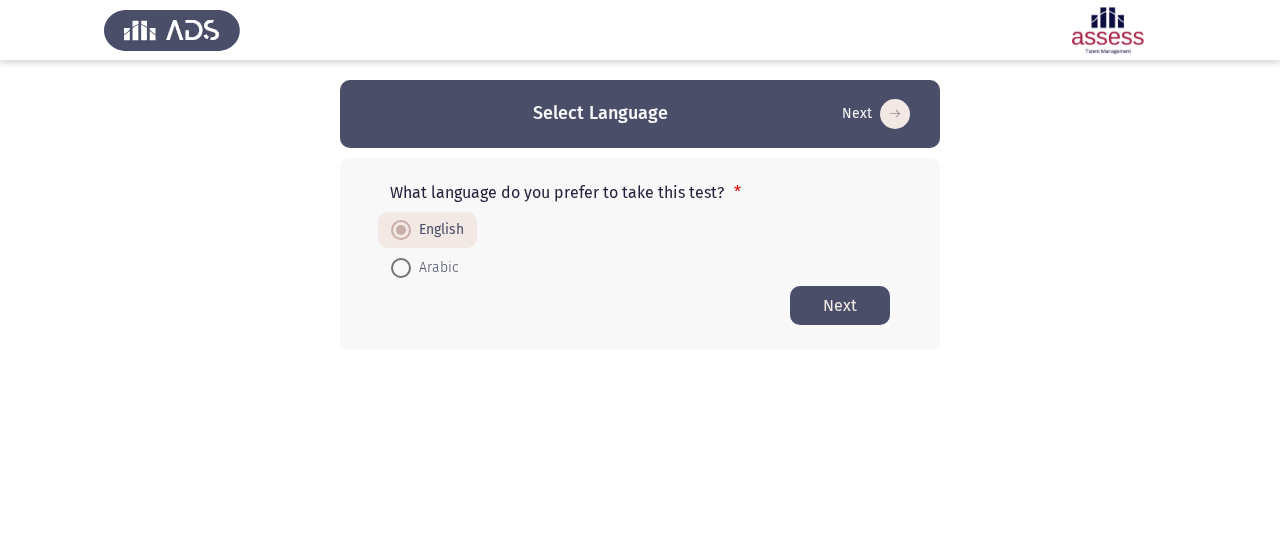 click on "Next" 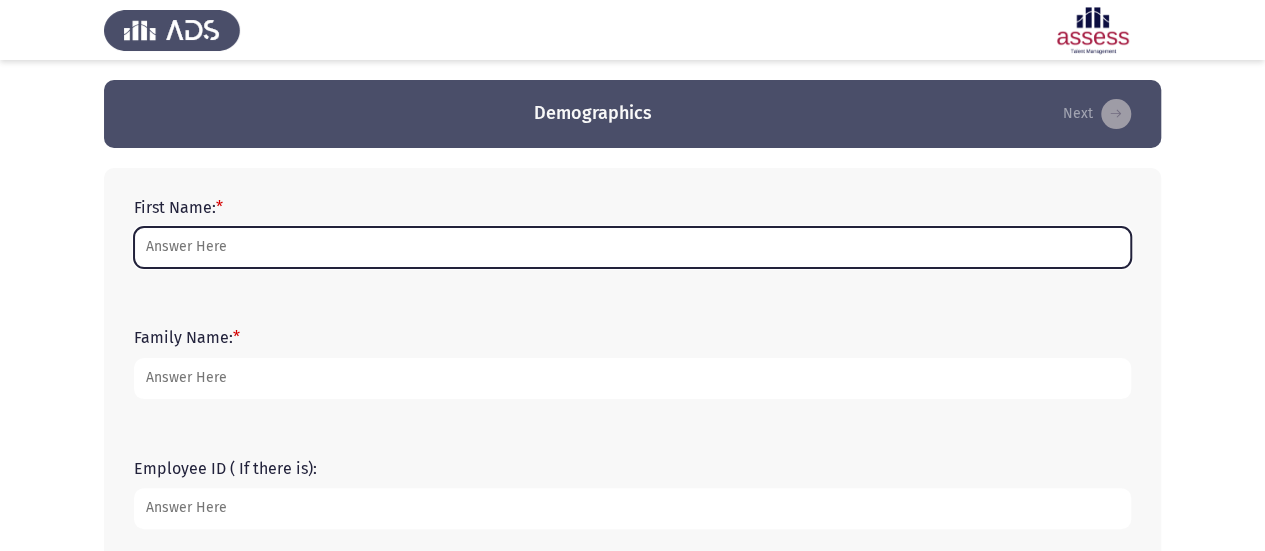 click on "First Name:   *" at bounding box center (632, 247) 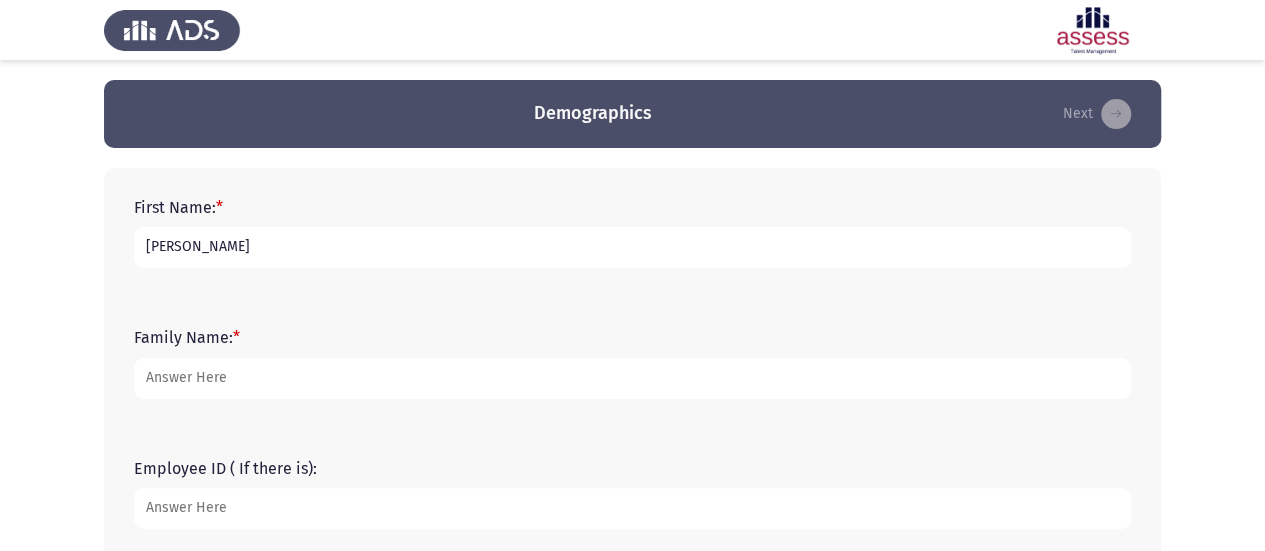 type on "[PERSON_NAME]" 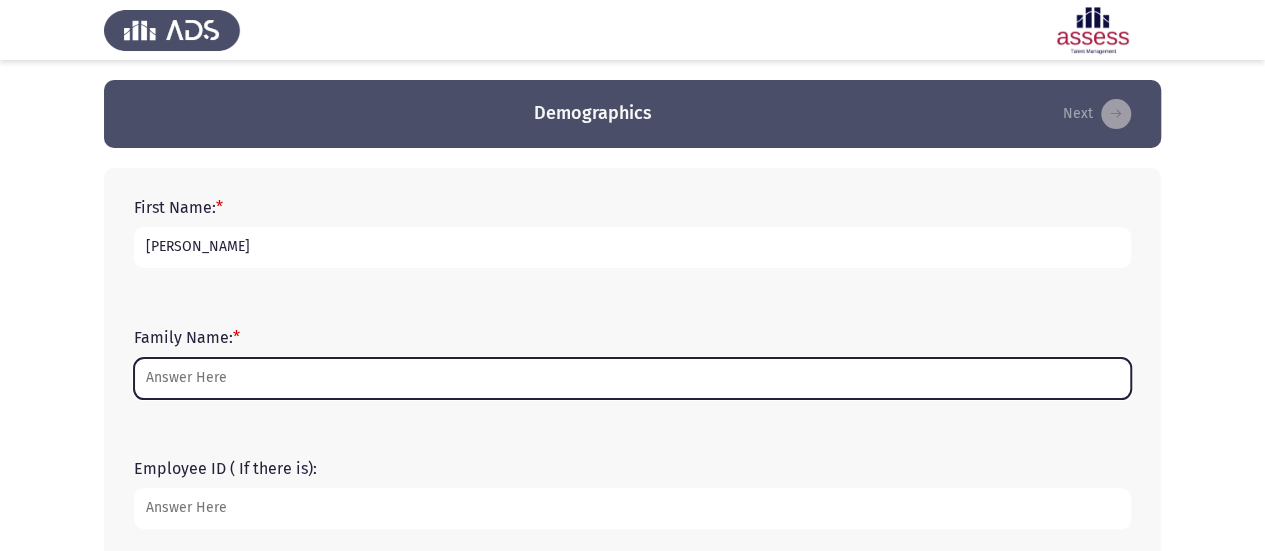 click on "Family Name:   *" at bounding box center (632, 378) 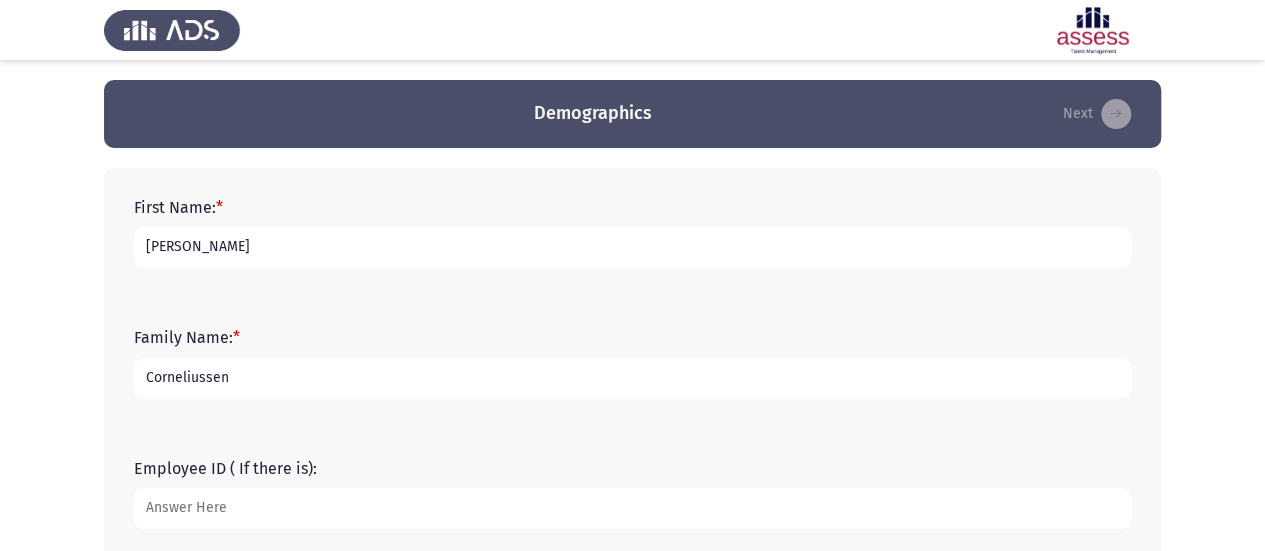 type on "Corneliussen" 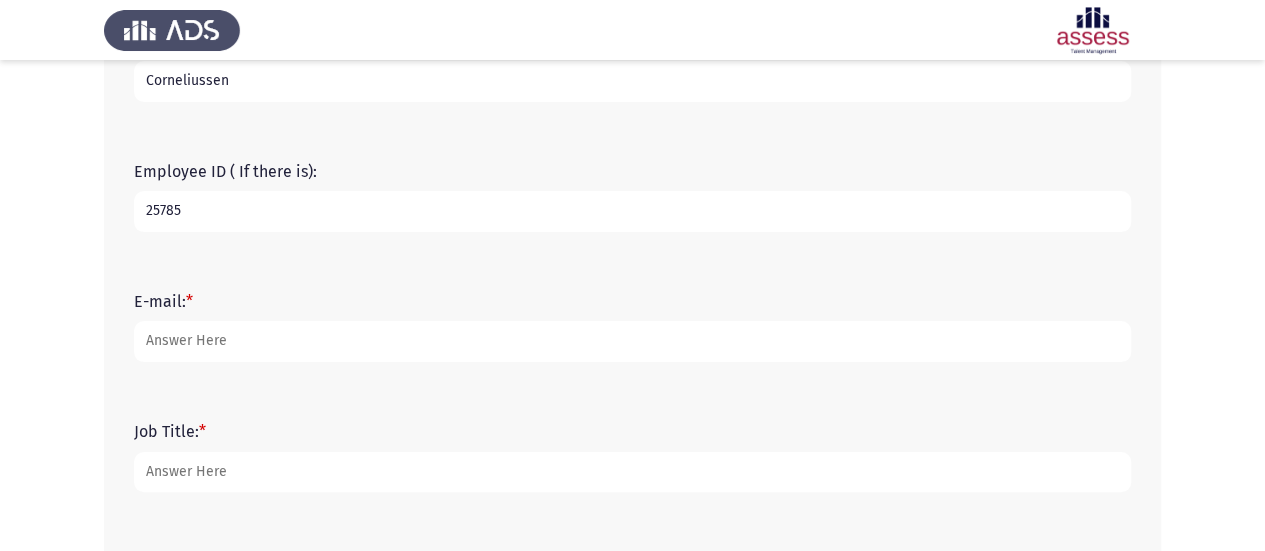 scroll, scrollTop: 300, scrollLeft: 0, axis: vertical 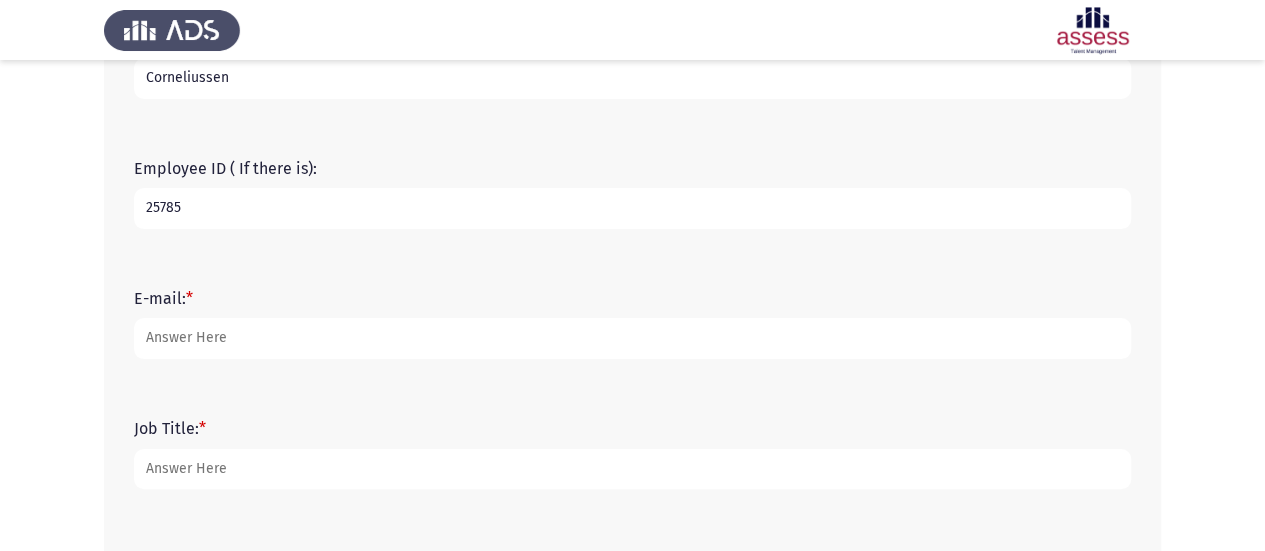 type on "25785" 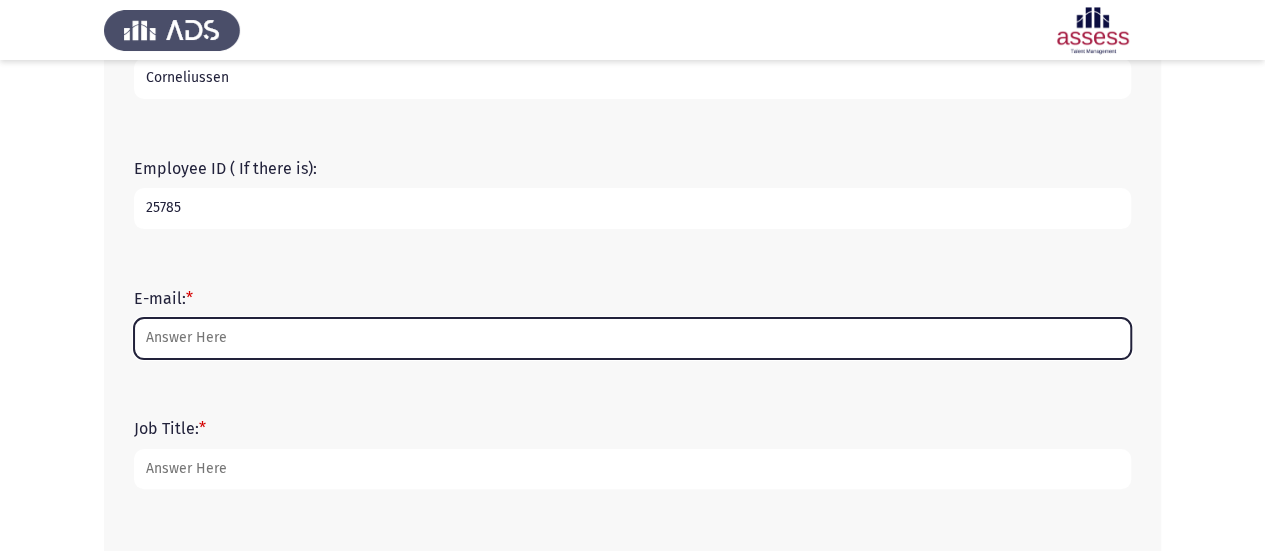click on "E-mail:   *" at bounding box center (632, 338) 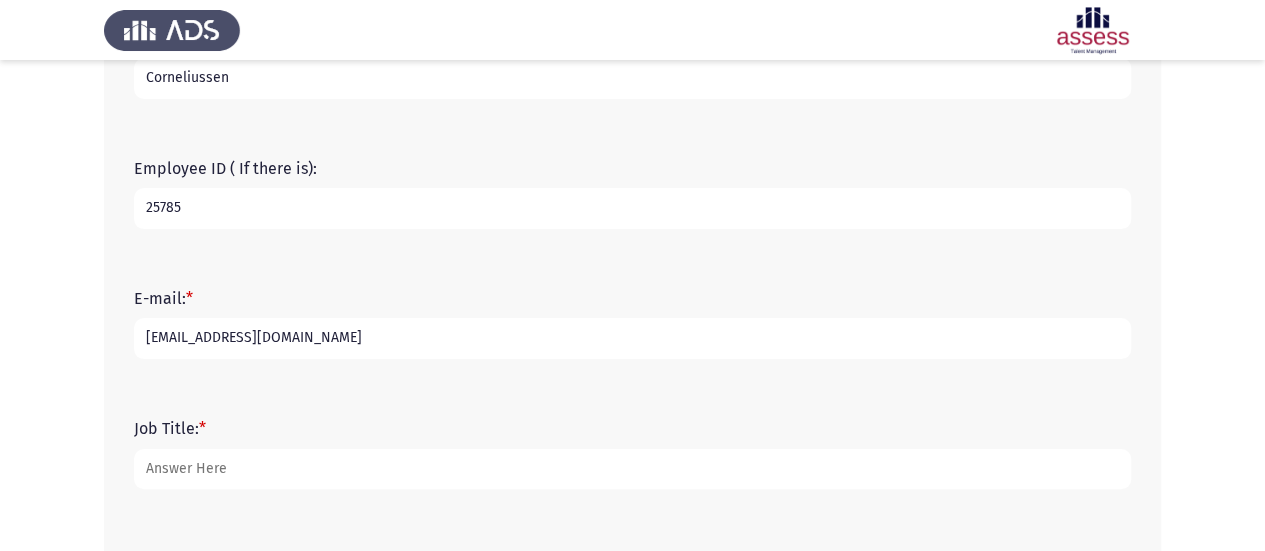 type on "[EMAIL_ADDRESS][DOMAIN_NAME]" 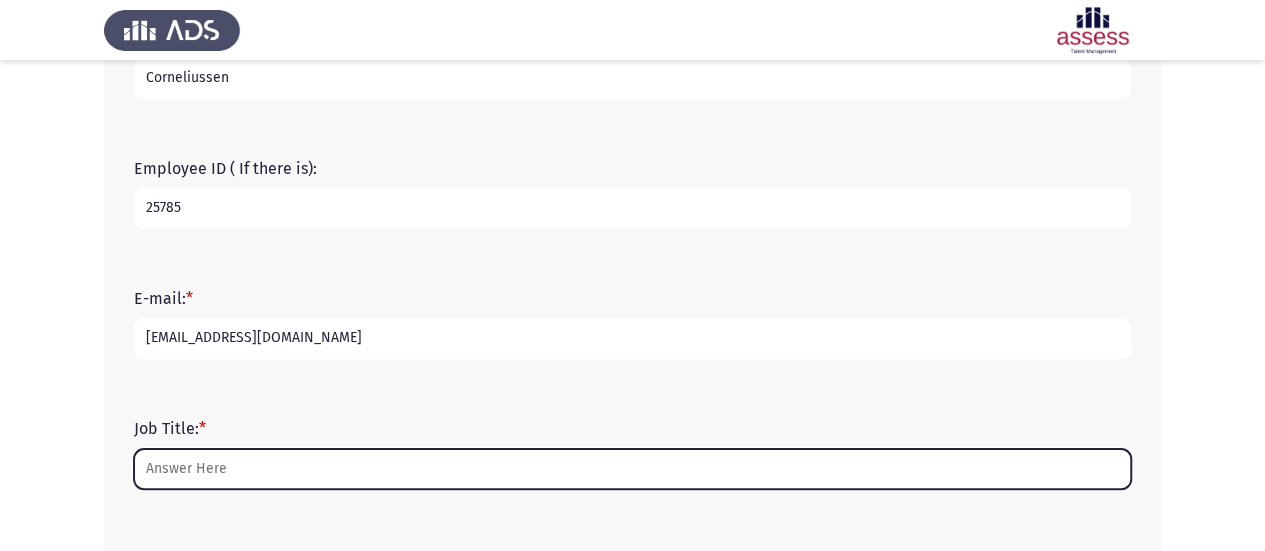 click on "Job Title:   *" at bounding box center (632, 469) 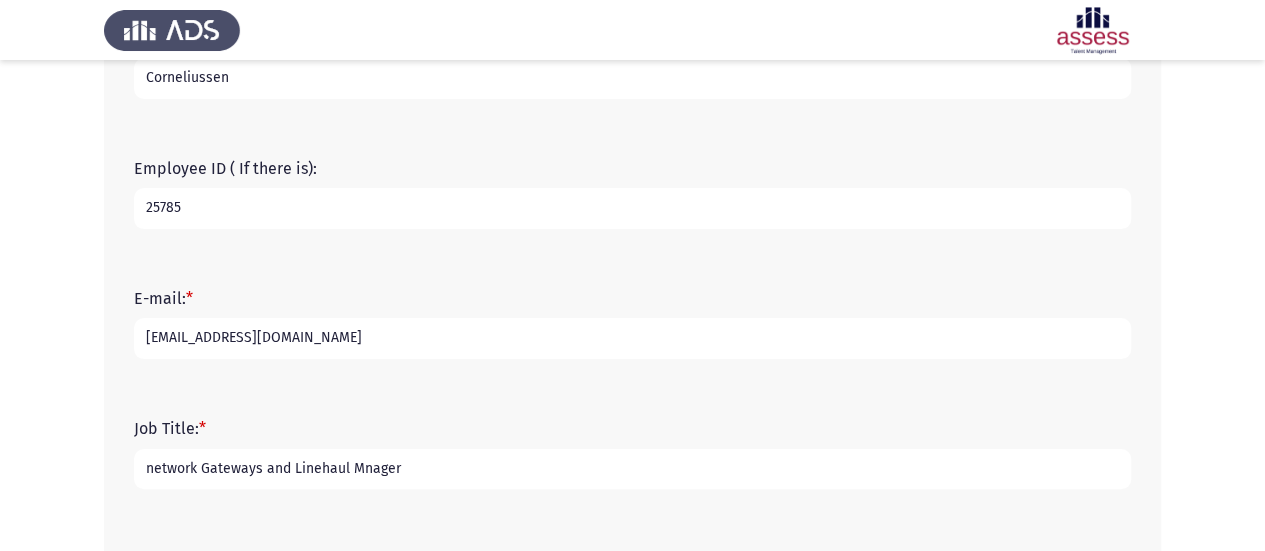 click on "network Gateways and Linehaul Mnager" at bounding box center [632, 469] 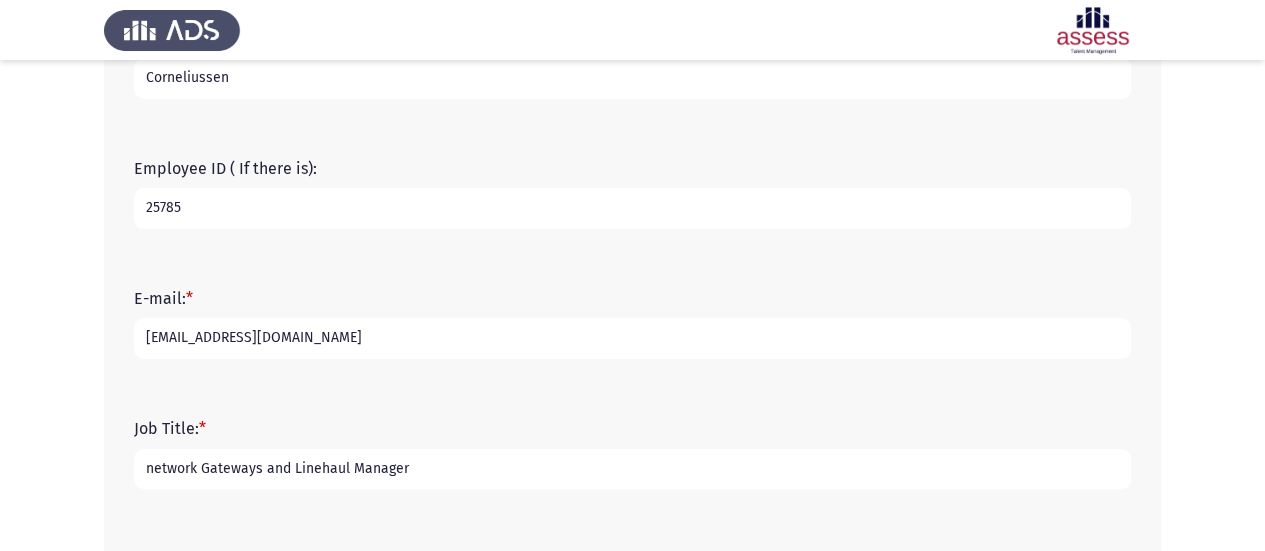 click on "network Gateways and Linehaul Manager" at bounding box center [632, 469] 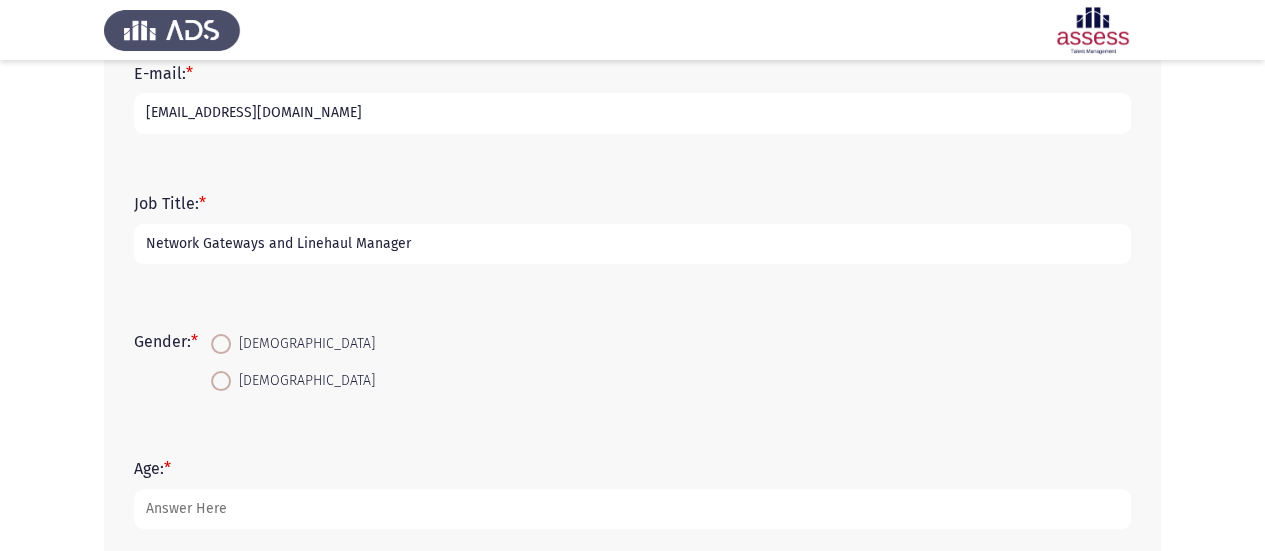 scroll, scrollTop: 600, scrollLeft: 0, axis: vertical 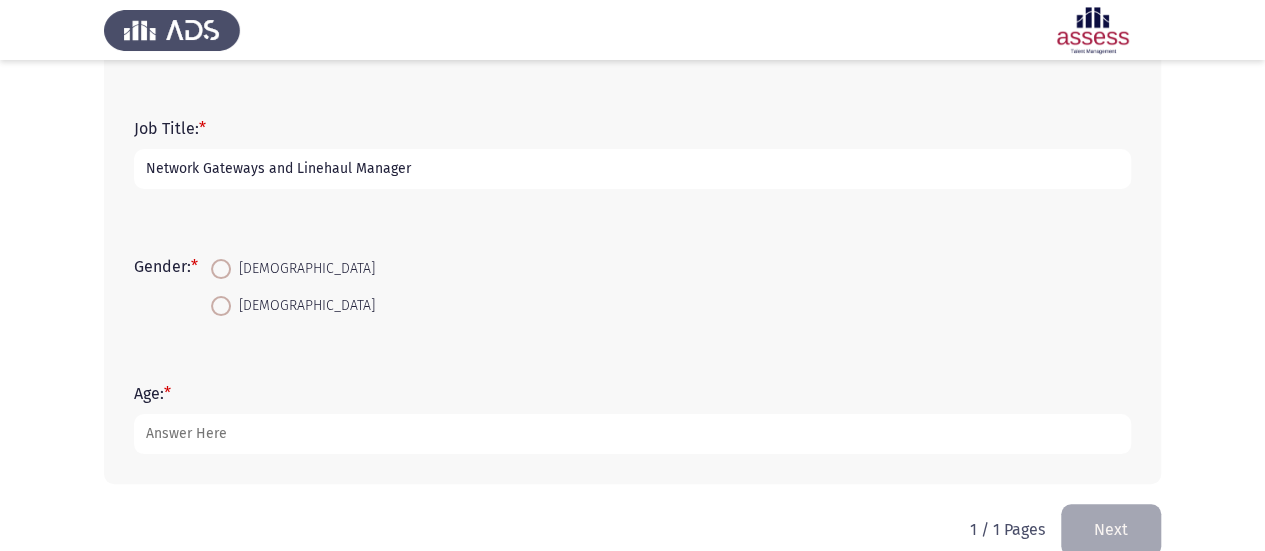 type on "Network Gateways and Linehaul Manager" 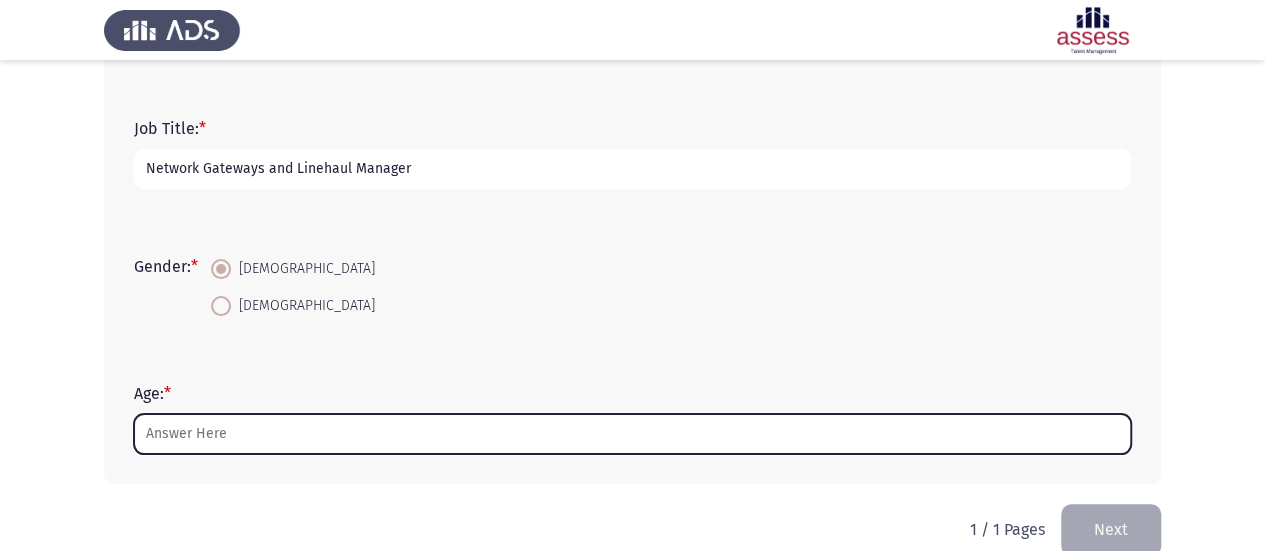 click on "Age:   *" at bounding box center (632, 434) 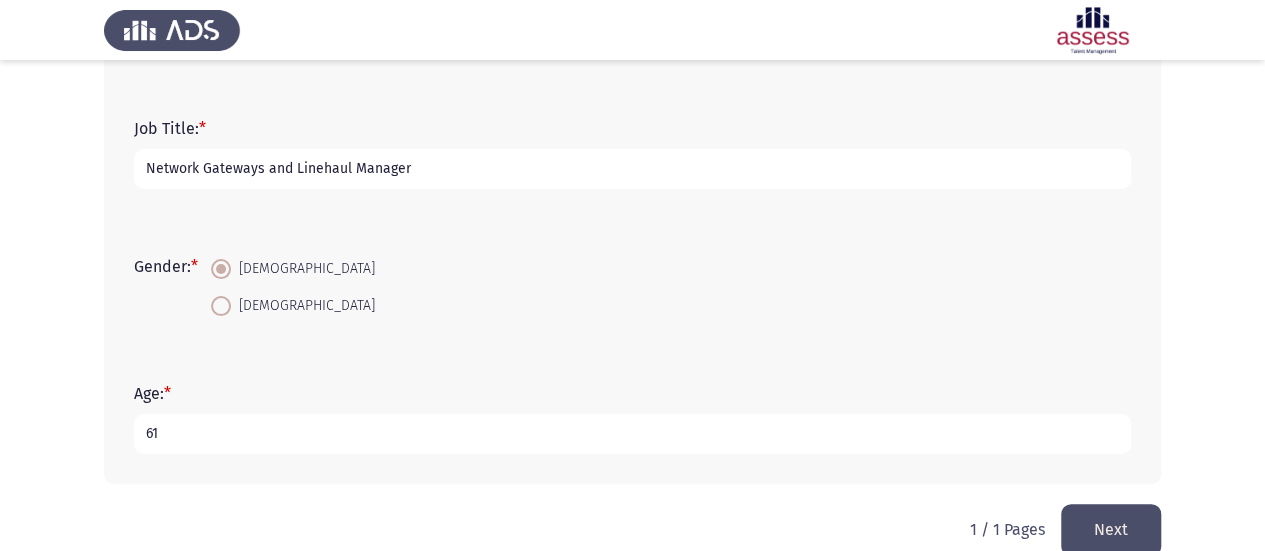 scroll, scrollTop: 632, scrollLeft: 0, axis: vertical 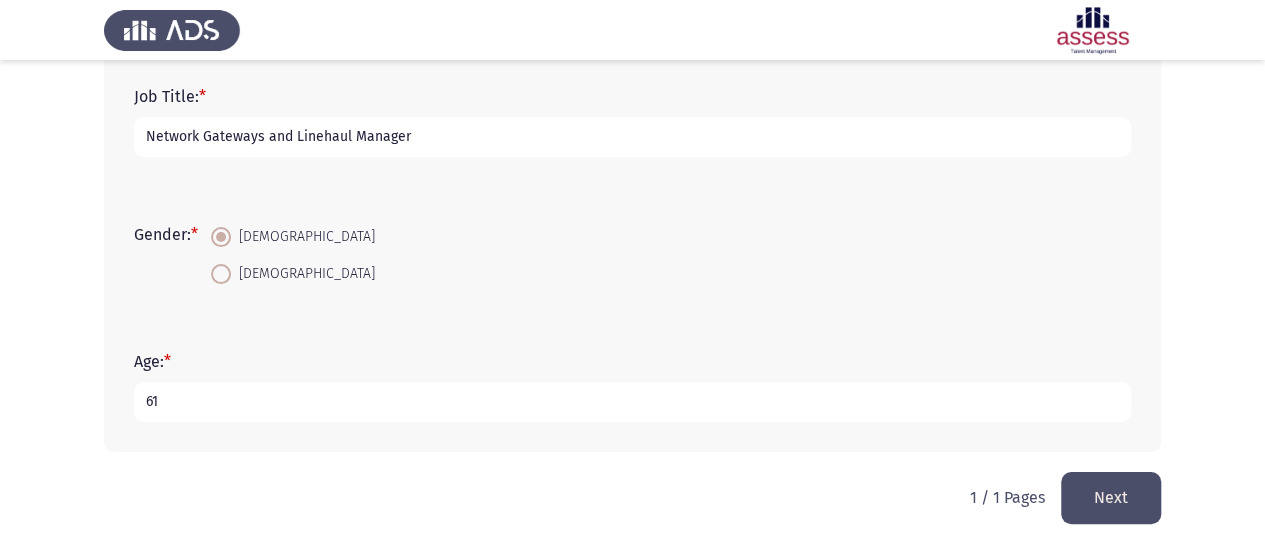 type on "61" 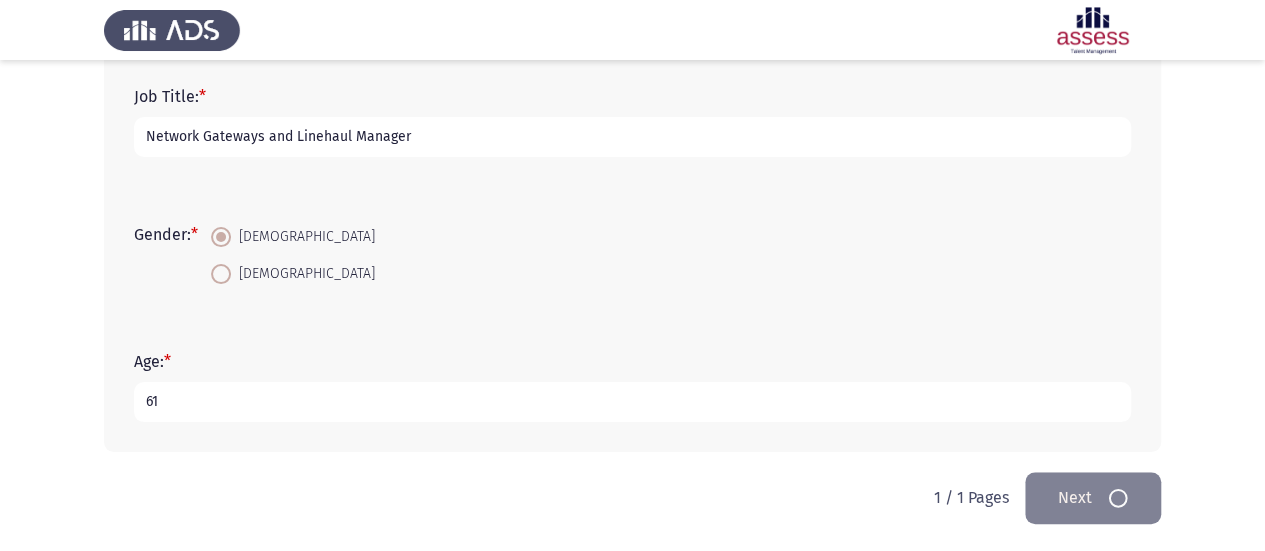 scroll, scrollTop: 0, scrollLeft: 0, axis: both 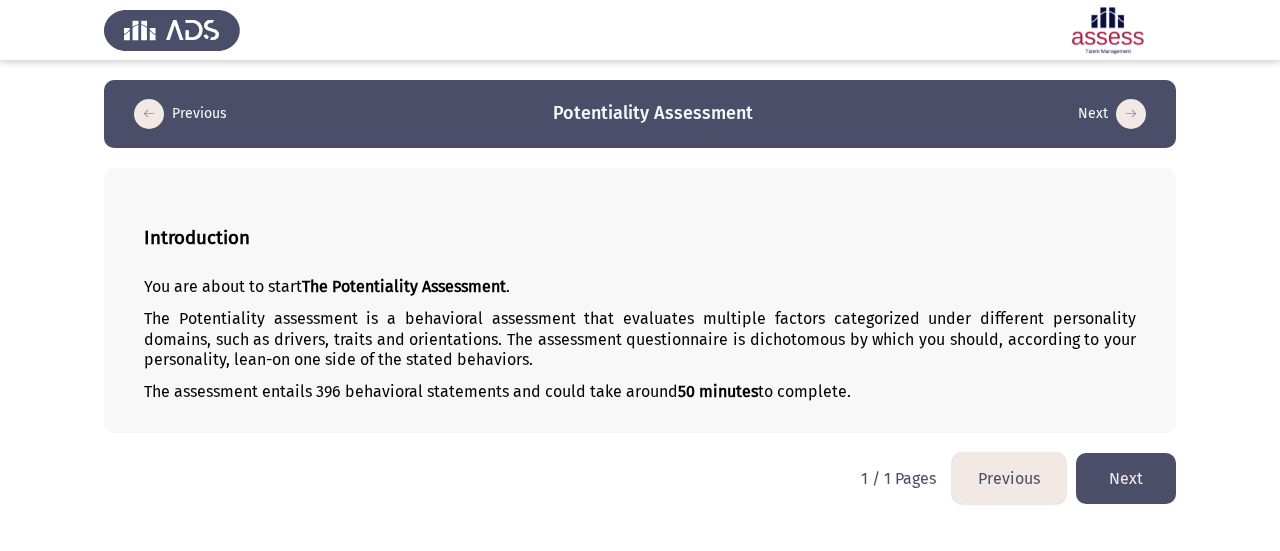 click on "Next" 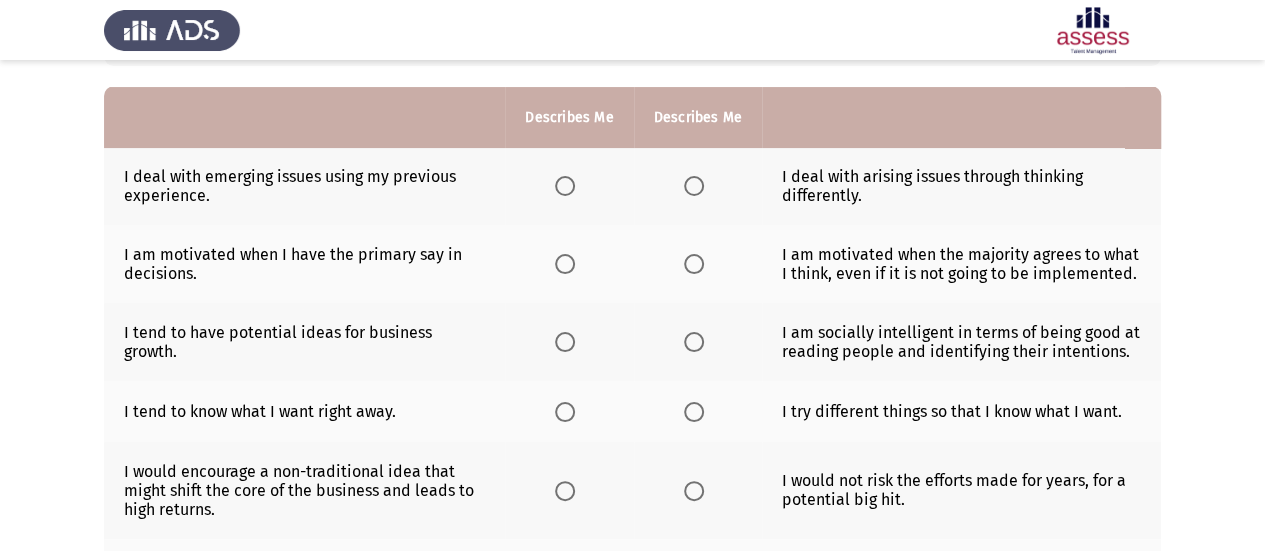 scroll, scrollTop: 200, scrollLeft: 0, axis: vertical 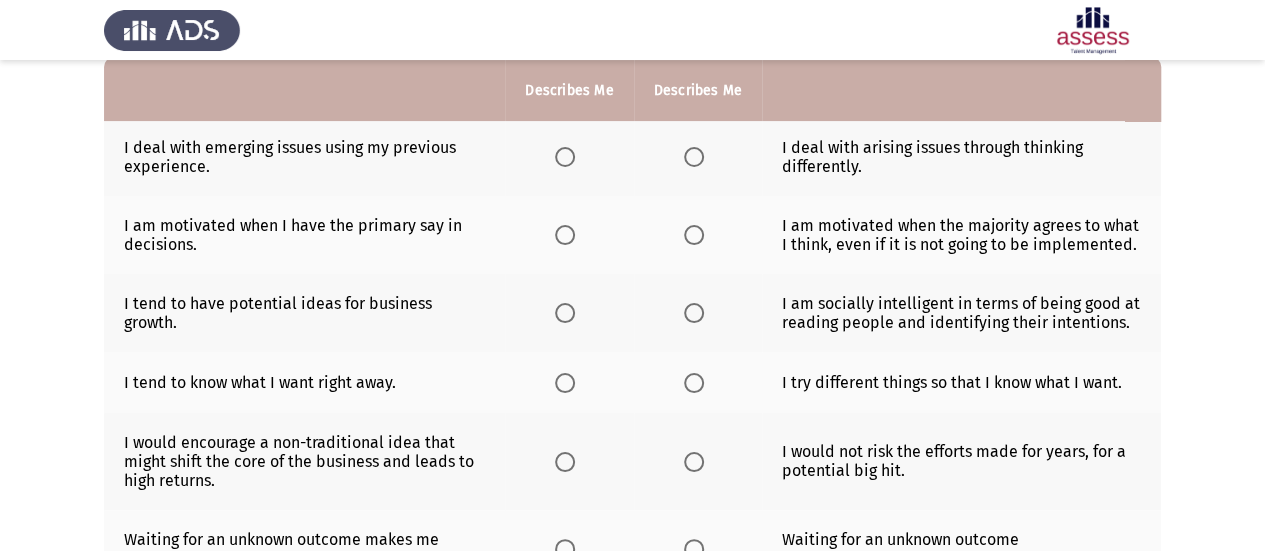 click at bounding box center [694, 157] 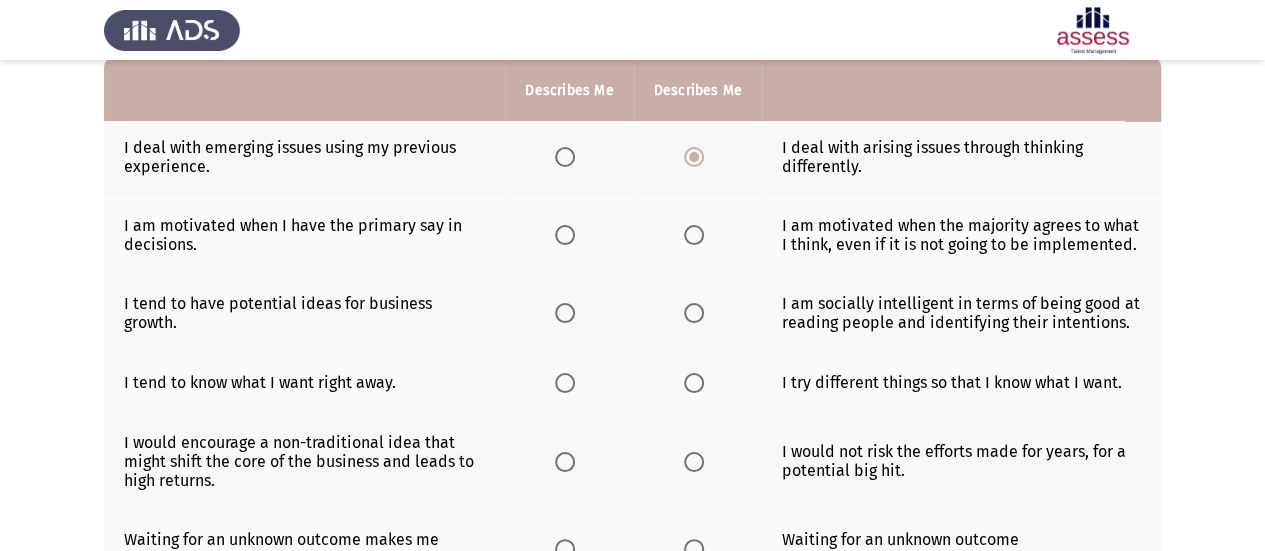 click at bounding box center (694, 235) 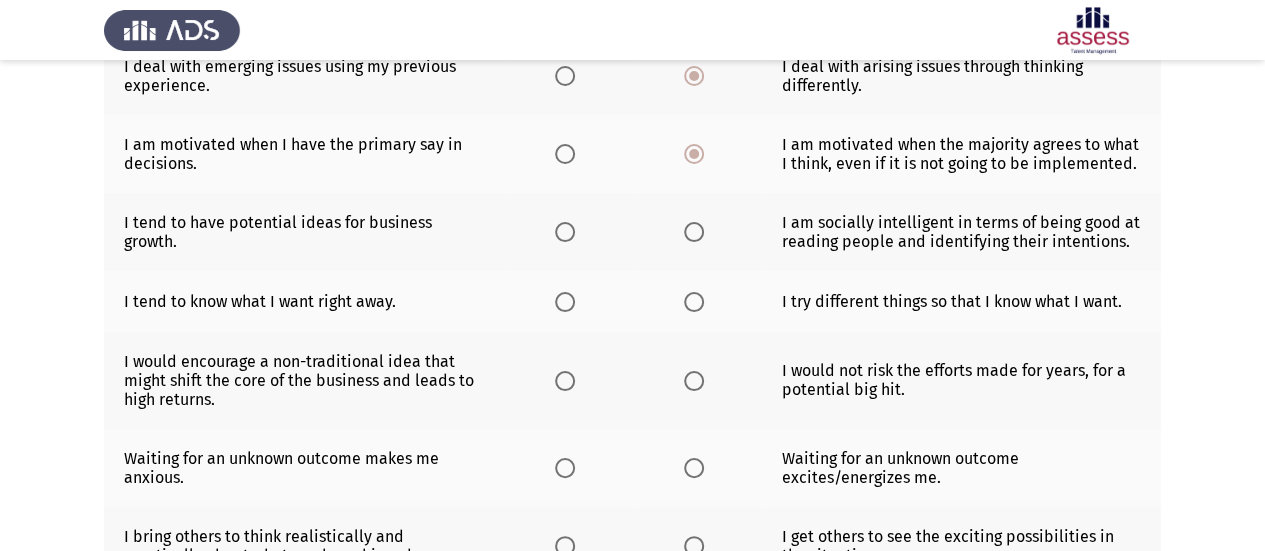 scroll, scrollTop: 300, scrollLeft: 0, axis: vertical 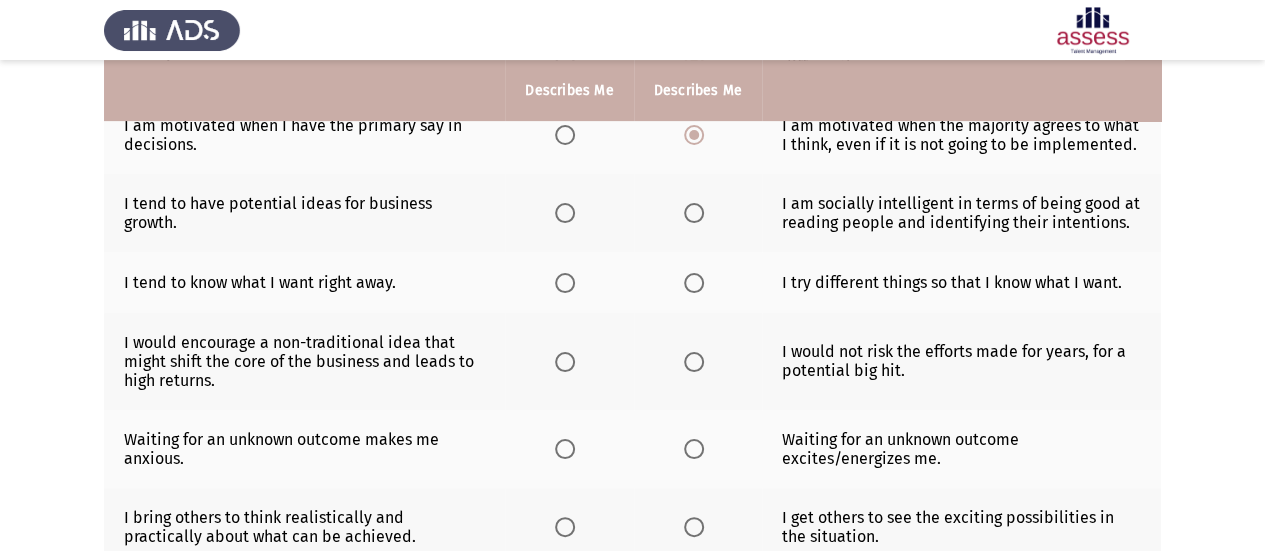 click at bounding box center (565, 213) 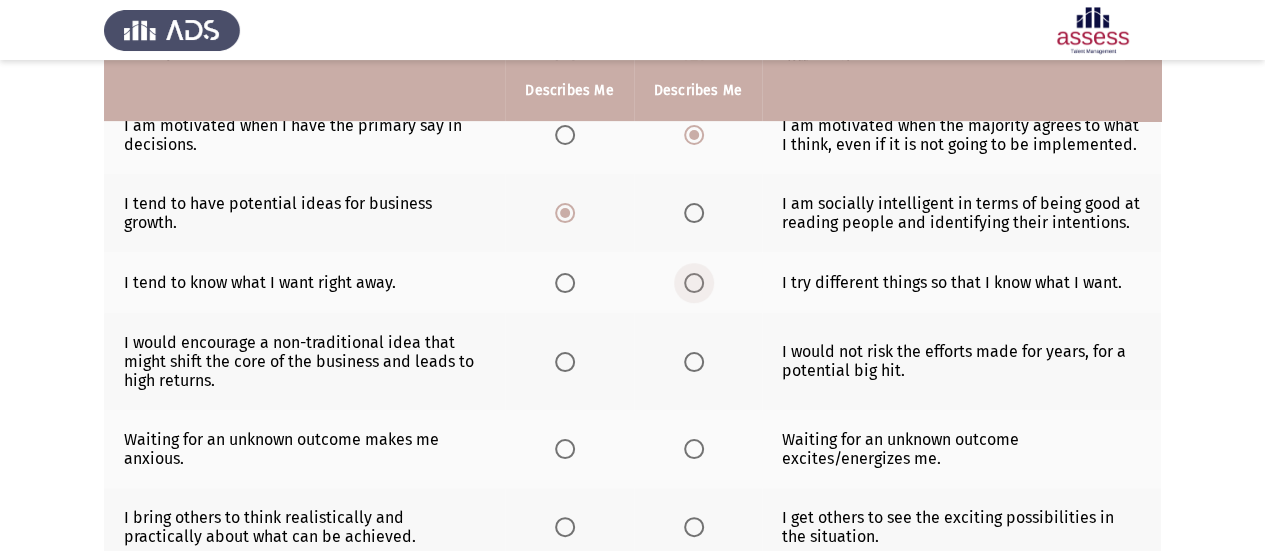 click at bounding box center (694, 283) 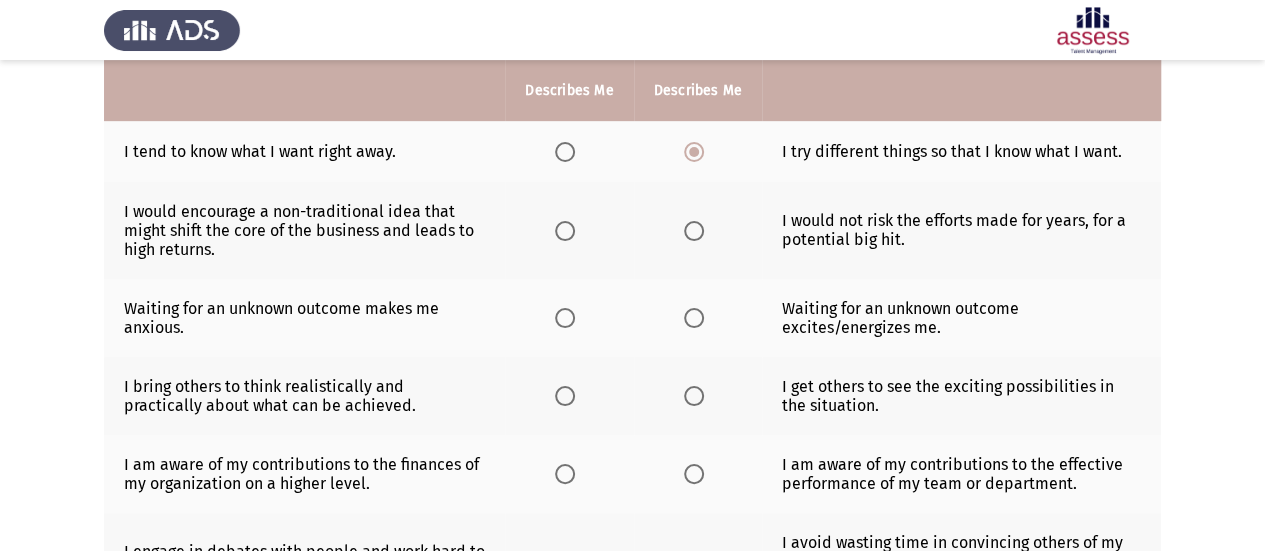 scroll, scrollTop: 400, scrollLeft: 0, axis: vertical 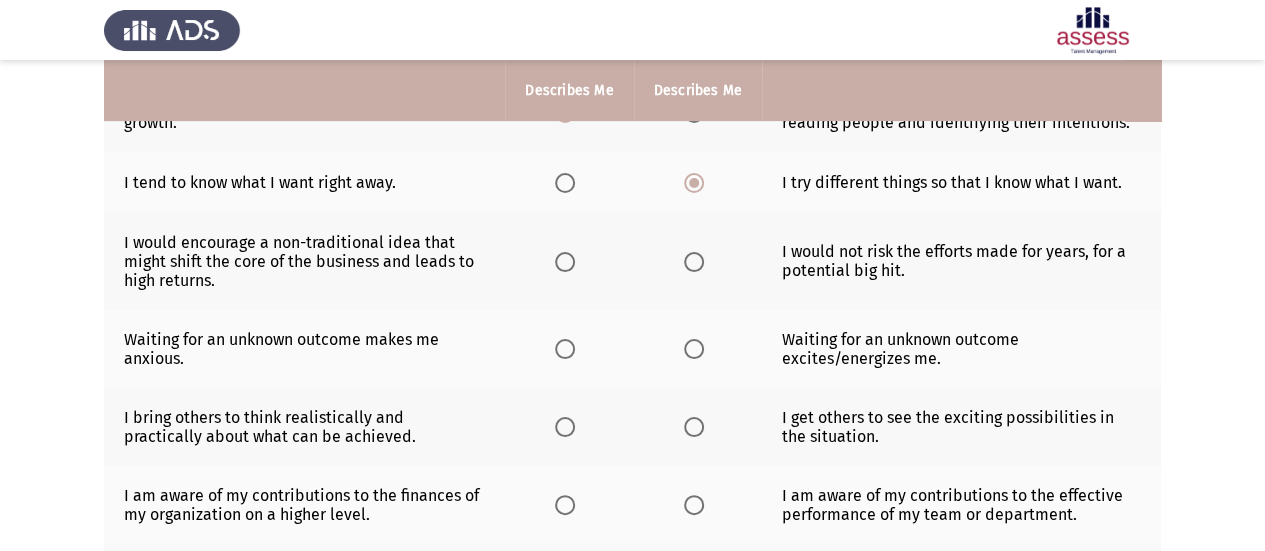 click at bounding box center [565, 183] 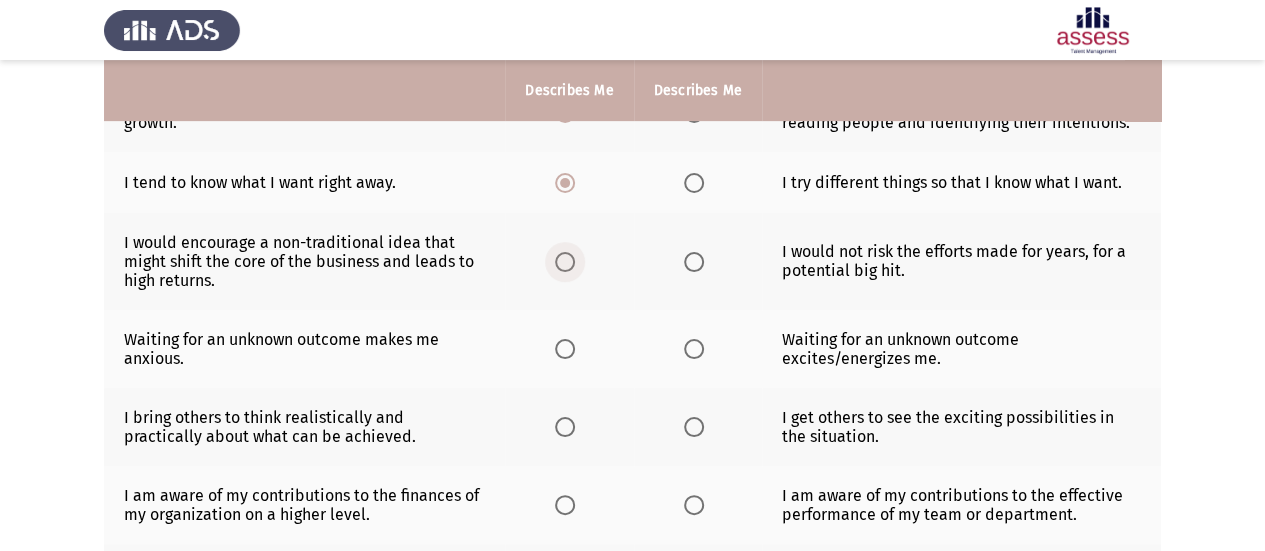 click at bounding box center (565, 262) 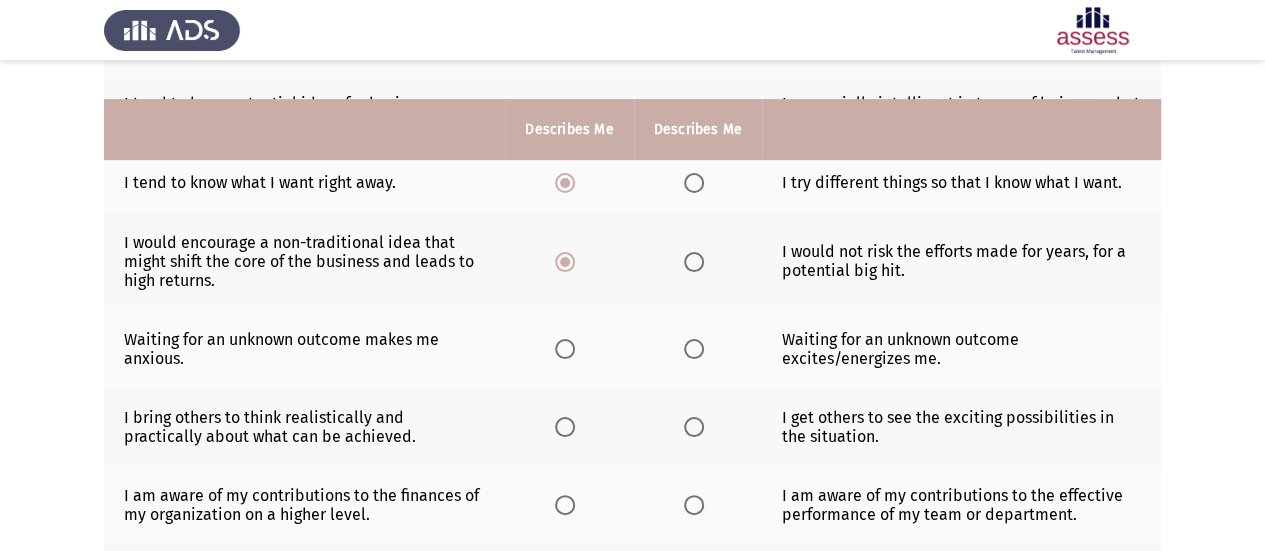 scroll, scrollTop: 500, scrollLeft: 0, axis: vertical 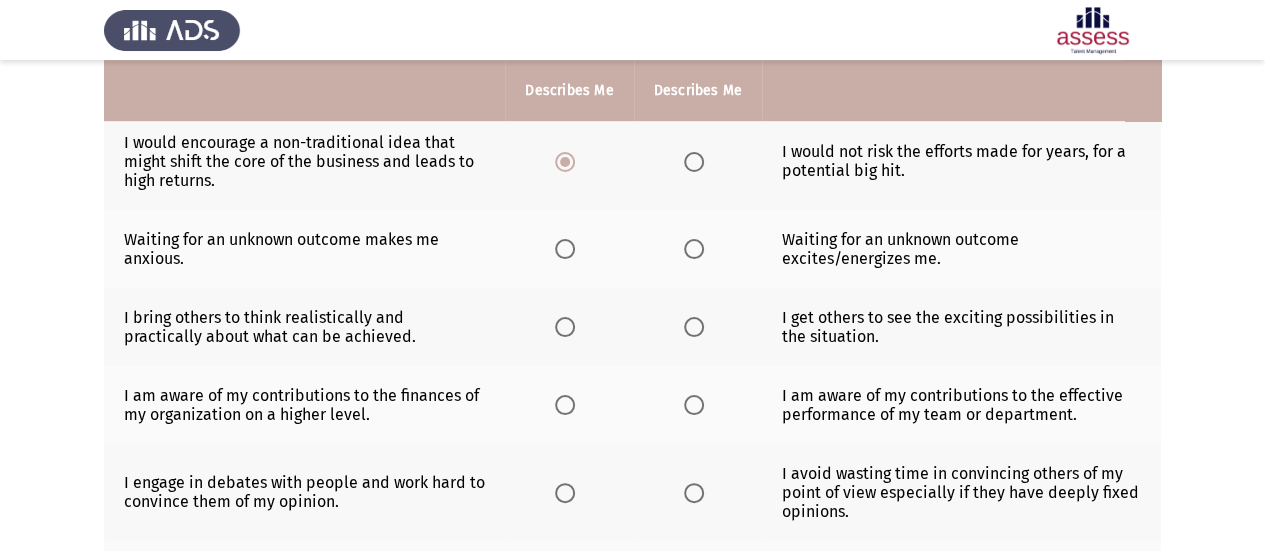 click at bounding box center (565, 249) 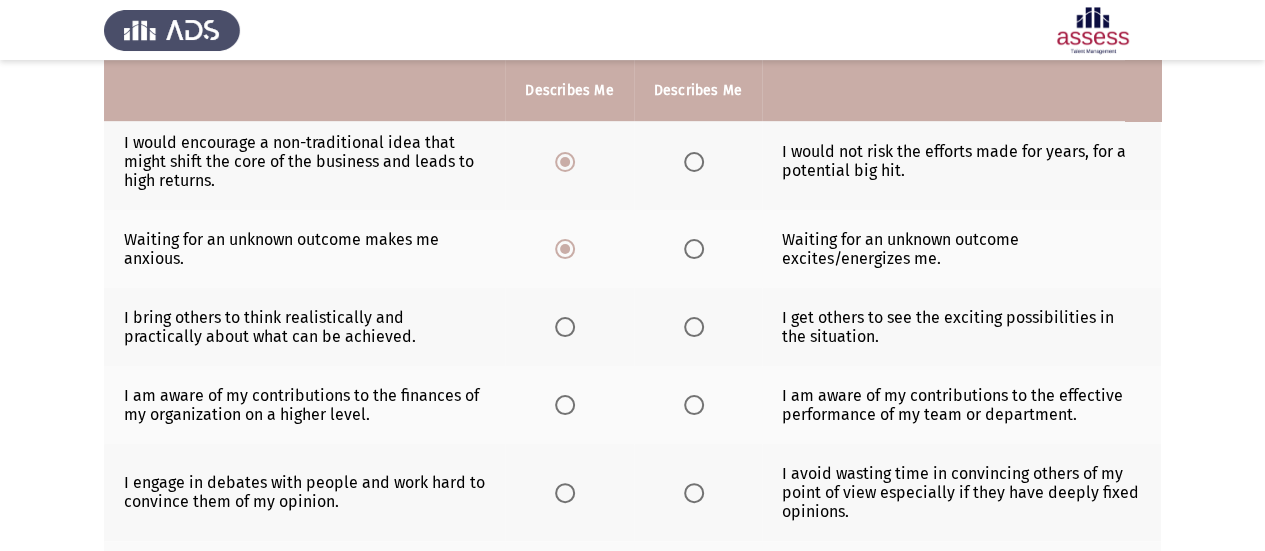 click at bounding box center [694, 327] 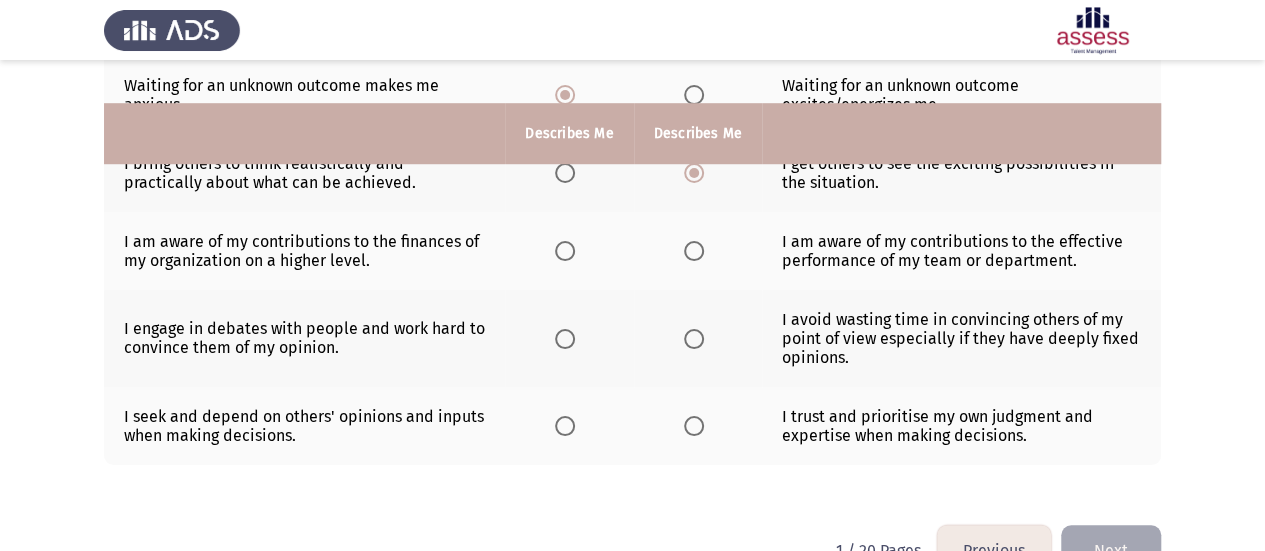 scroll, scrollTop: 700, scrollLeft: 0, axis: vertical 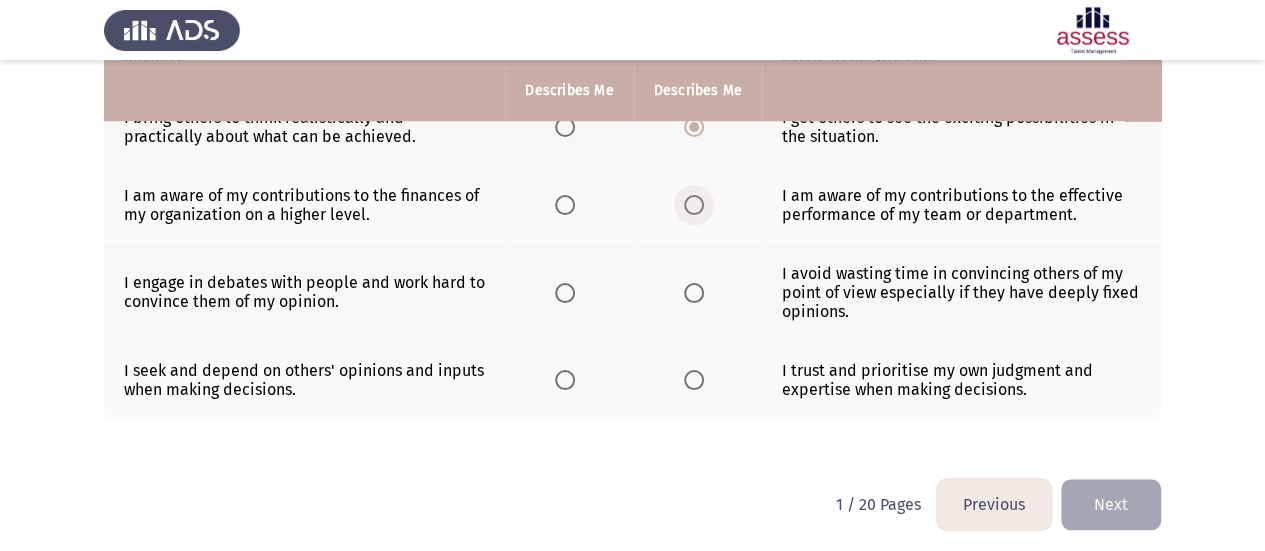 click at bounding box center [694, 205] 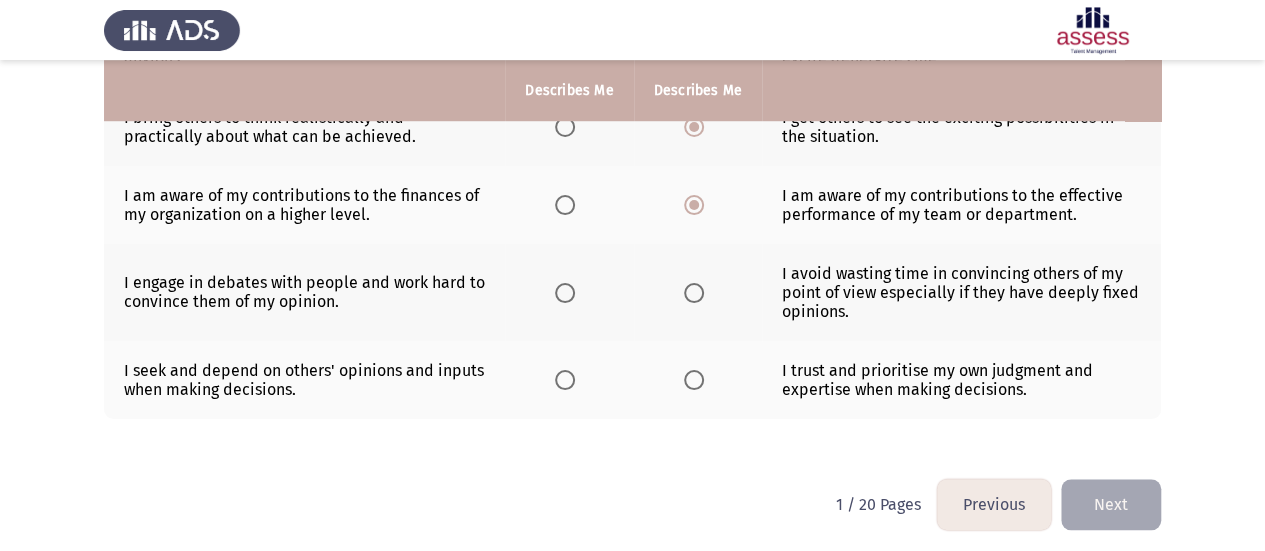 click at bounding box center (565, 293) 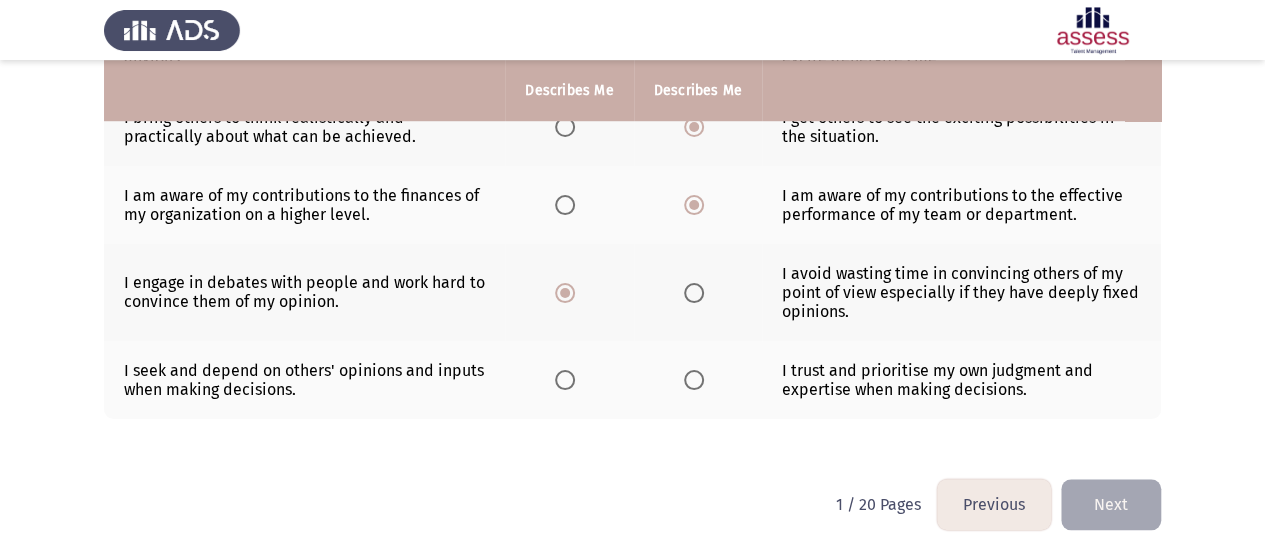 click at bounding box center (565, 380) 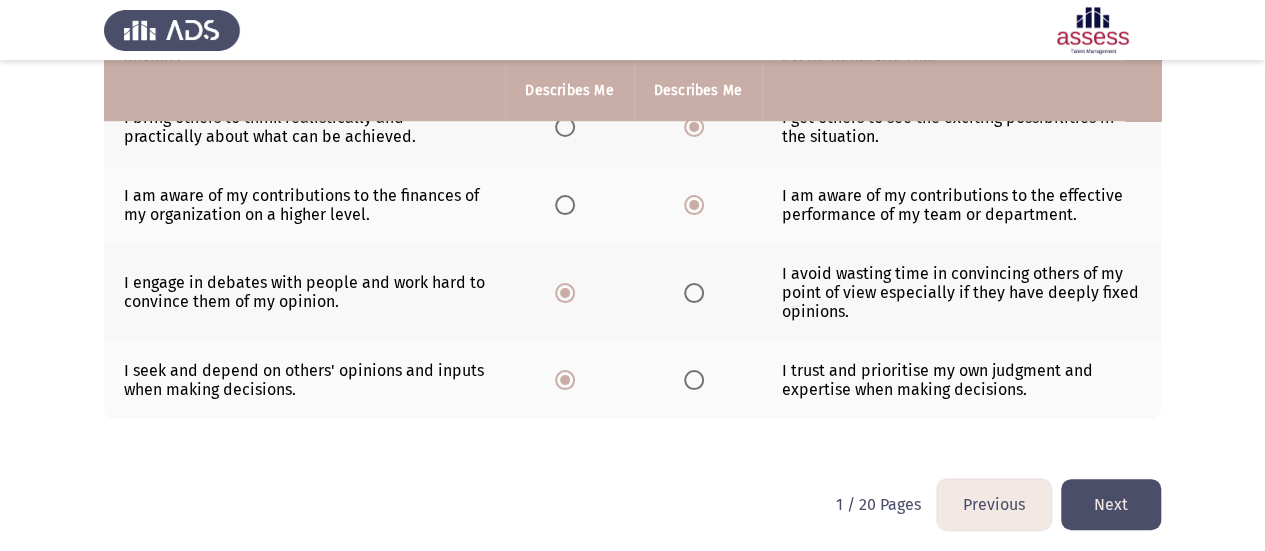 click on "Next" 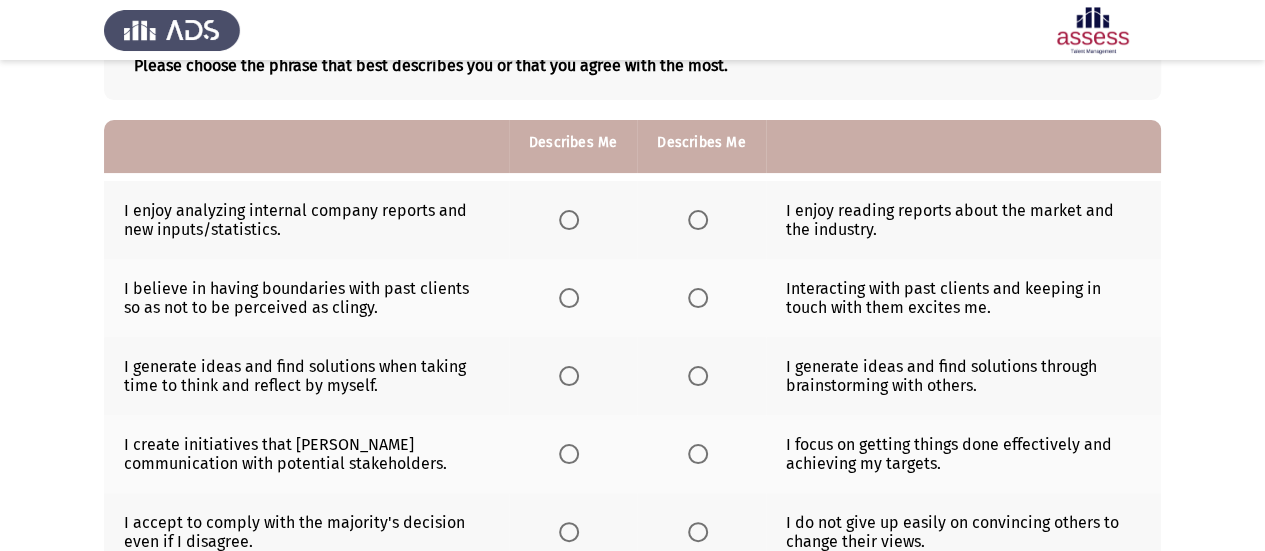 scroll, scrollTop: 200, scrollLeft: 0, axis: vertical 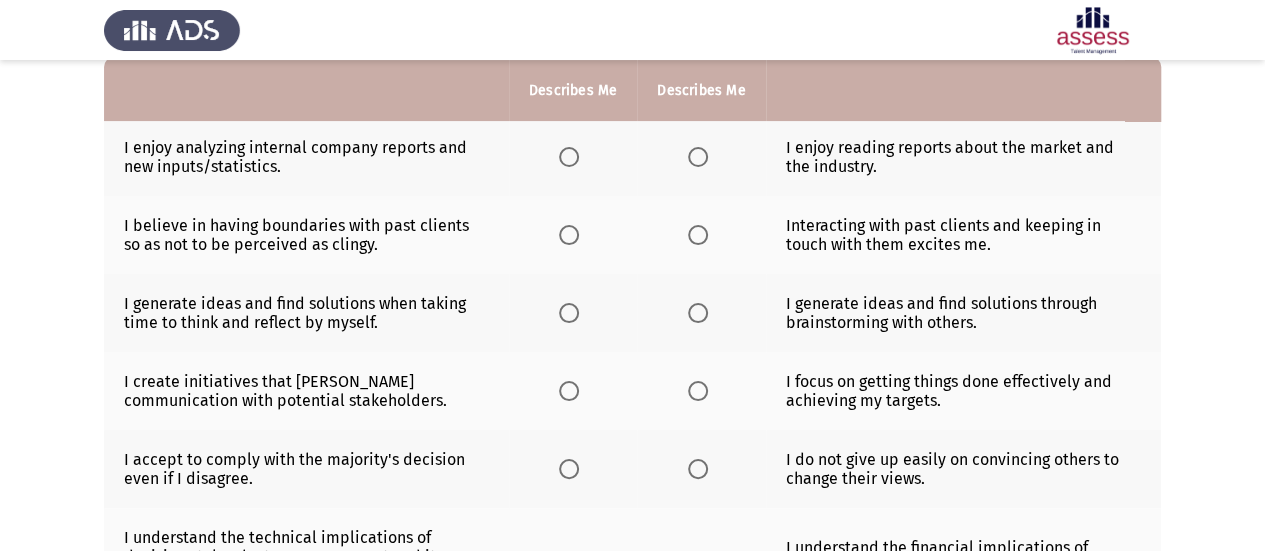click at bounding box center (569, 157) 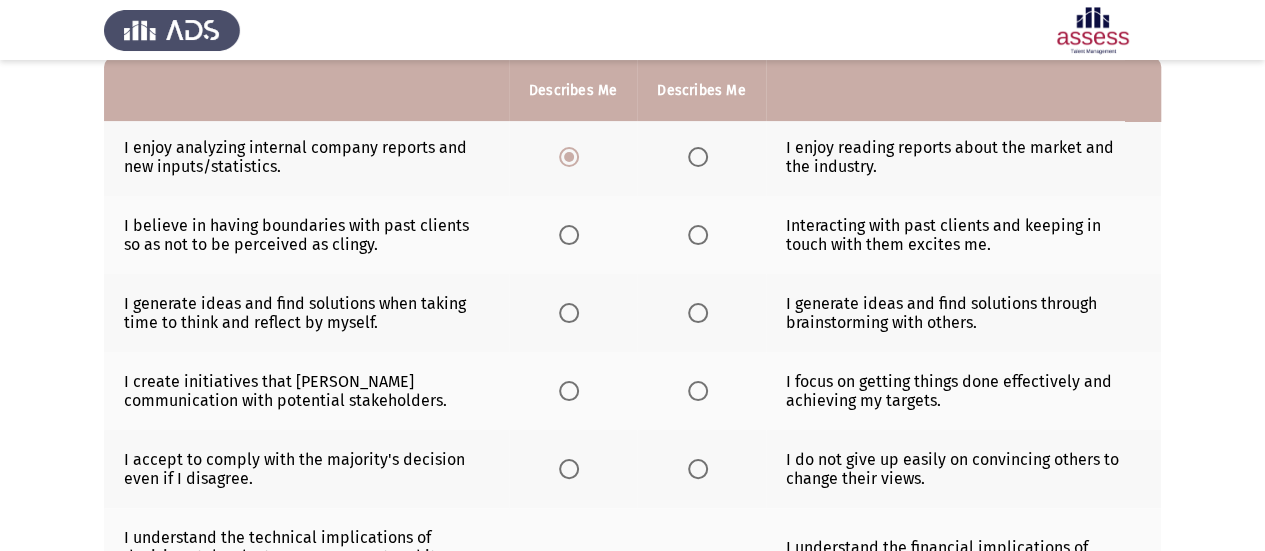 click at bounding box center [698, 235] 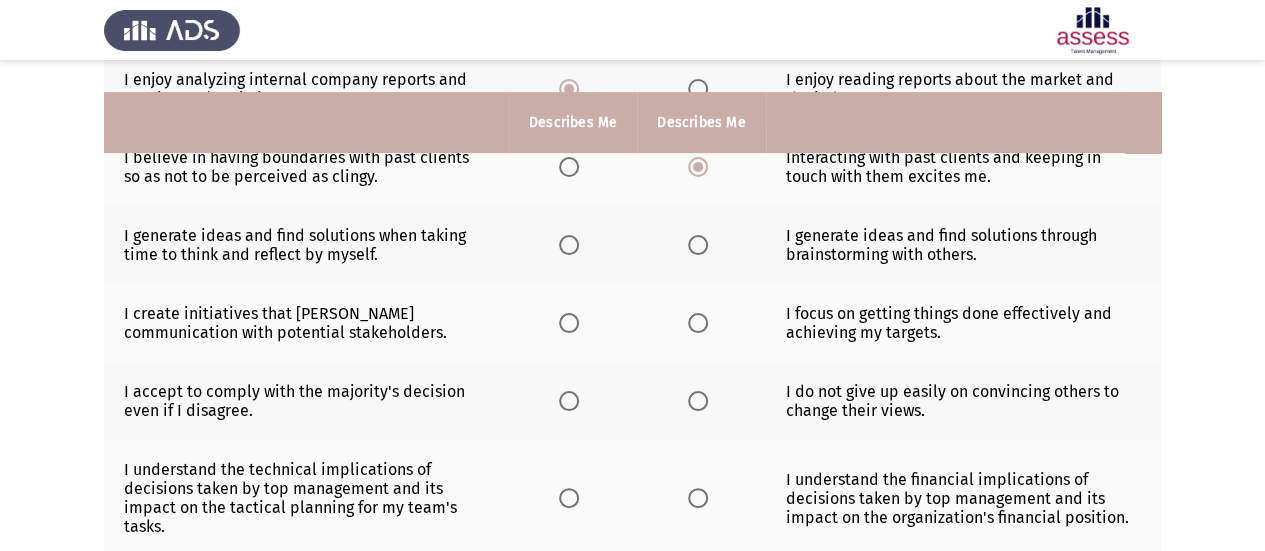 scroll, scrollTop: 300, scrollLeft: 0, axis: vertical 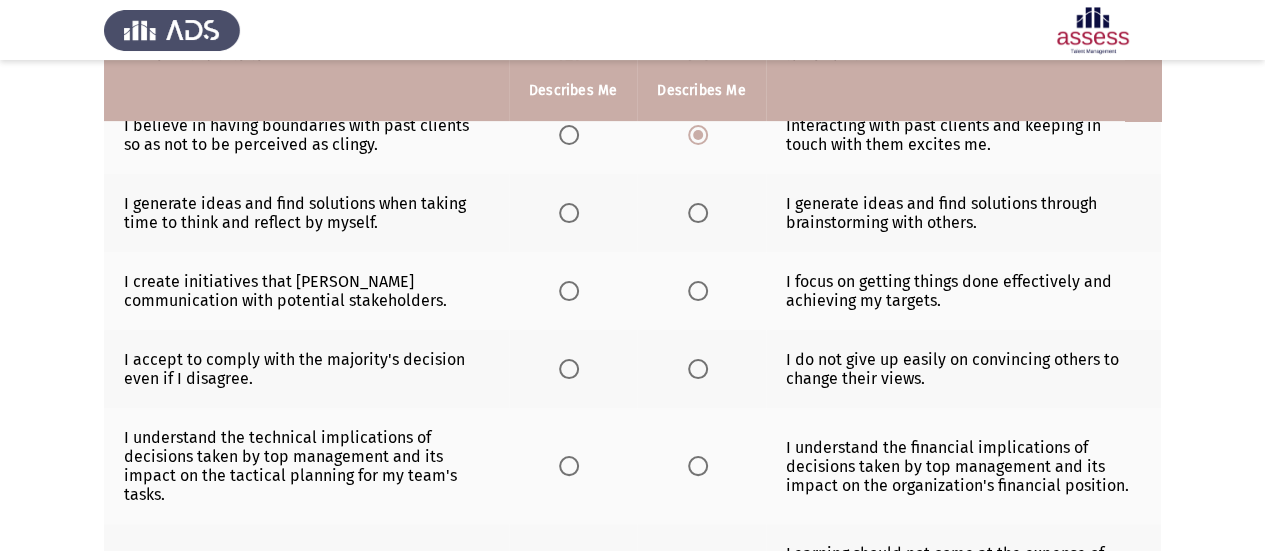 click at bounding box center [698, 213] 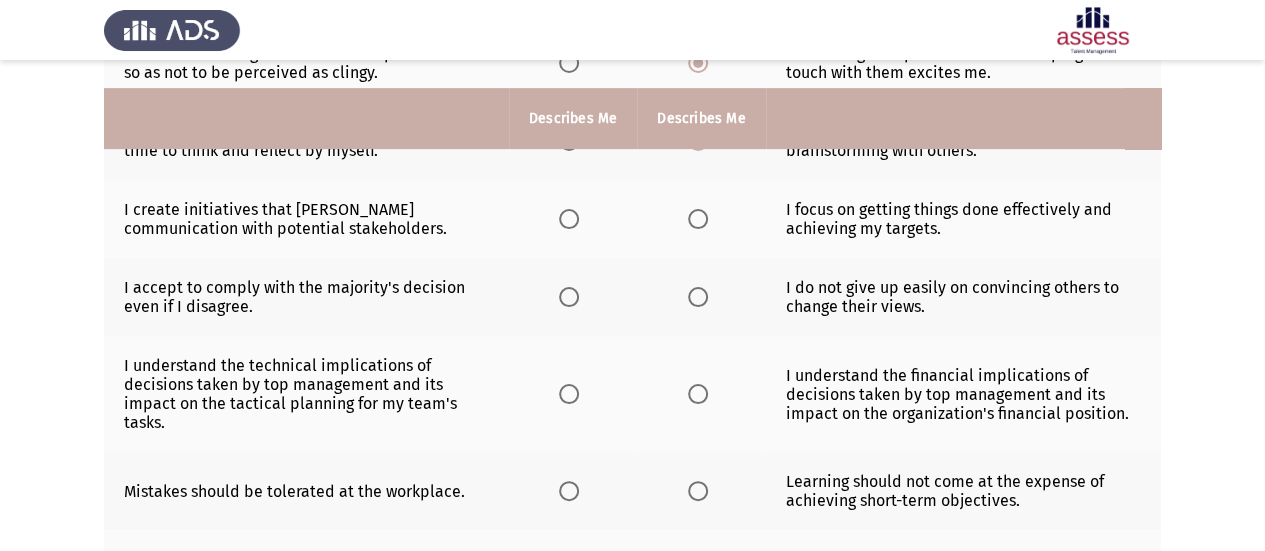 scroll, scrollTop: 400, scrollLeft: 0, axis: vertical 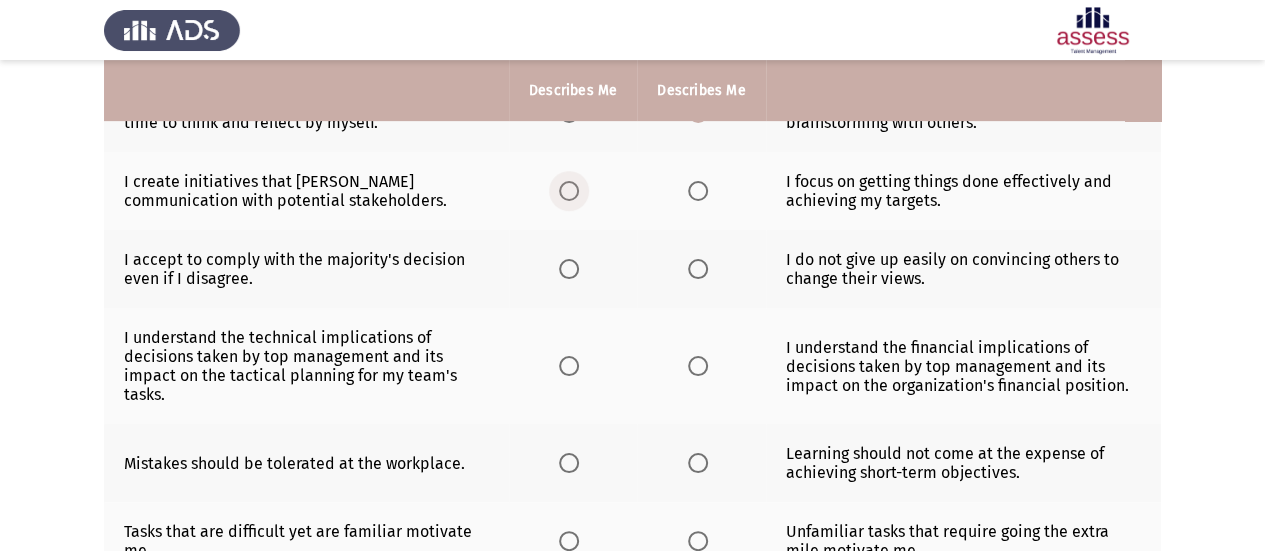 click at bounding box center (569, 191) 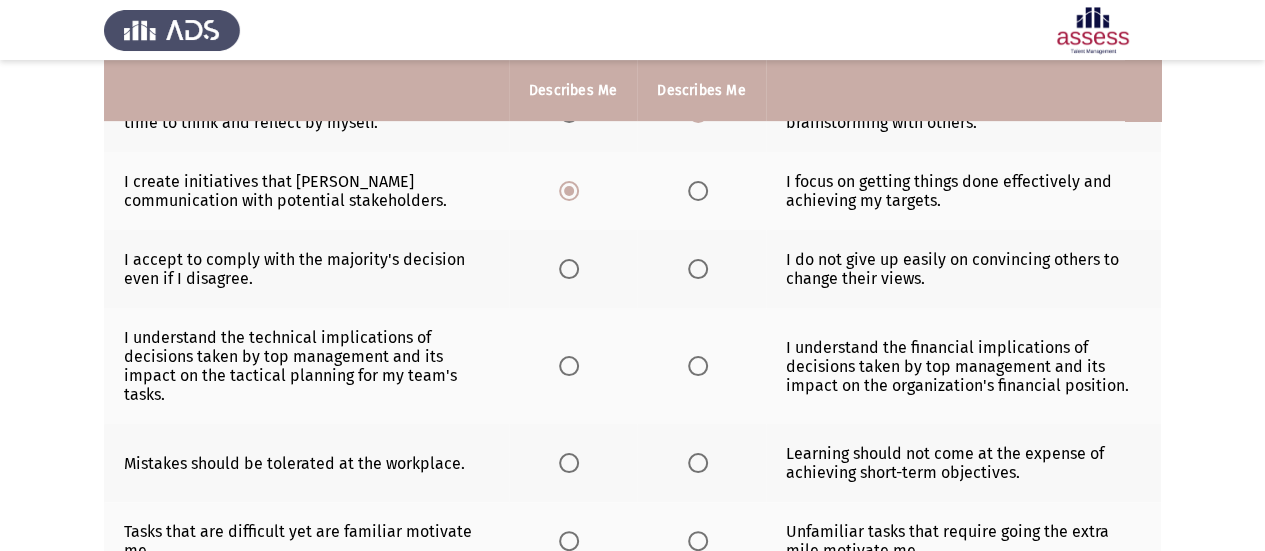 click at bounding box center (569, 269) 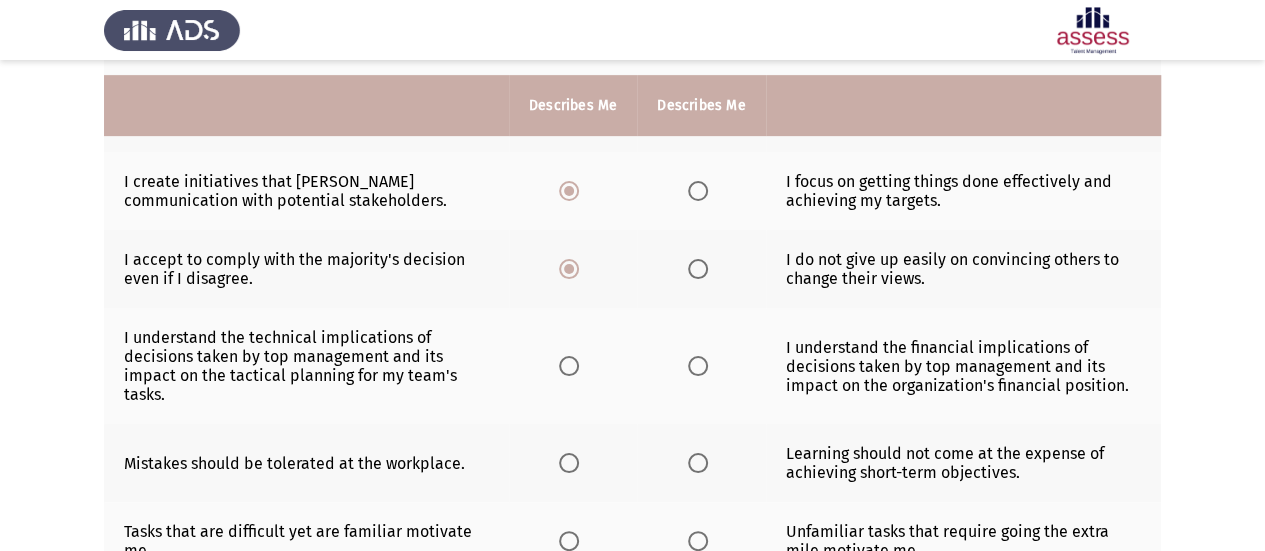 scroll, scrollTop: 600, scrollLeft: 0, axis: vertical 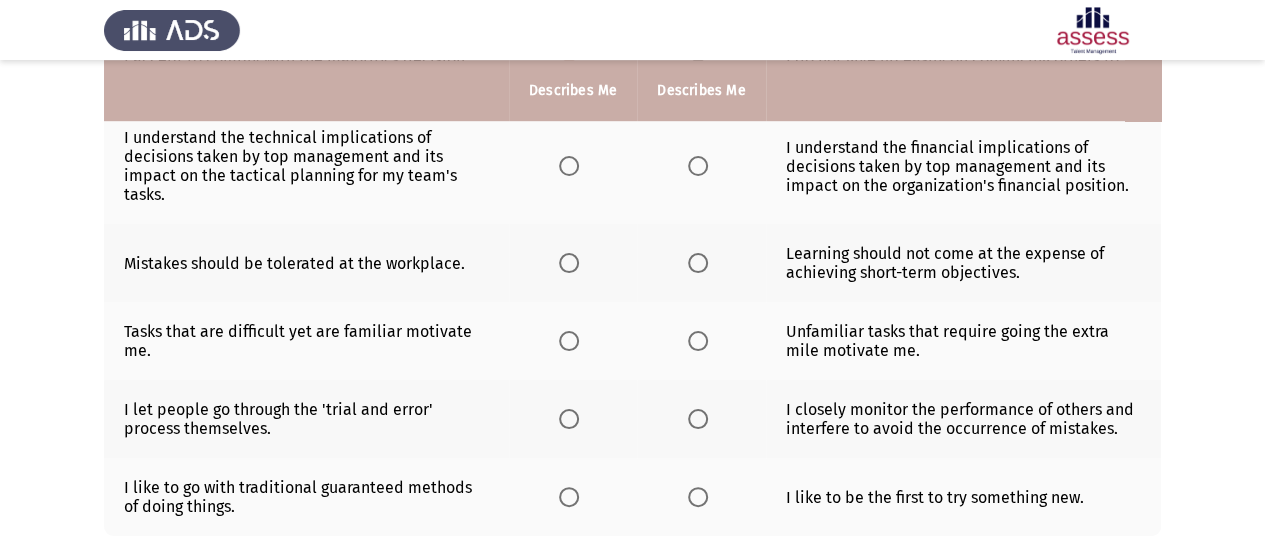 click at bounding box center [698, 166] 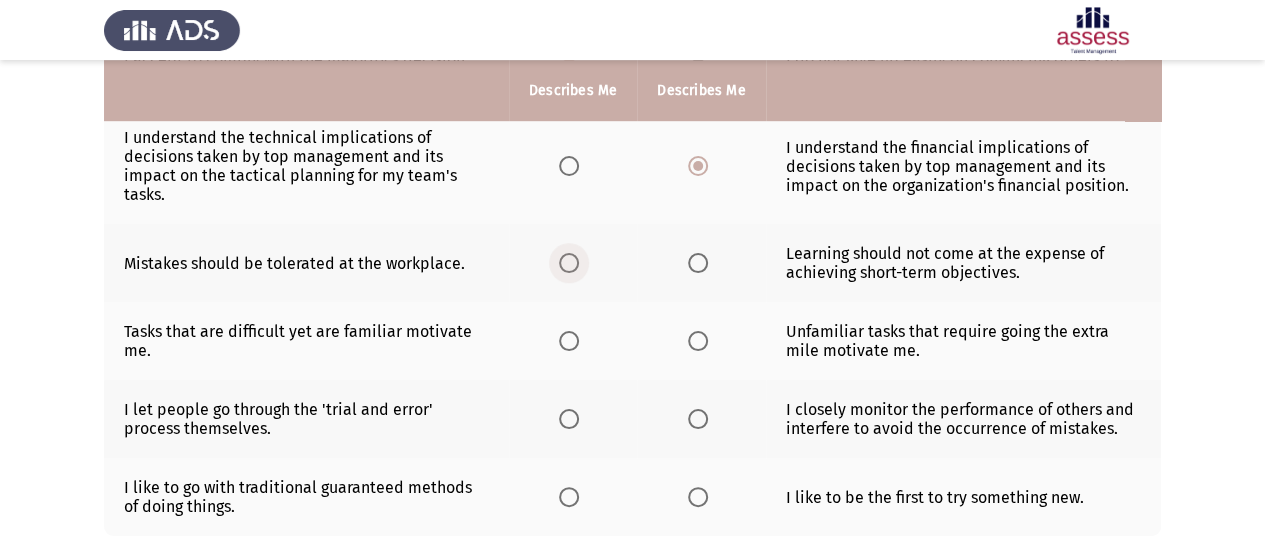 click at bounding box center [569, 263] 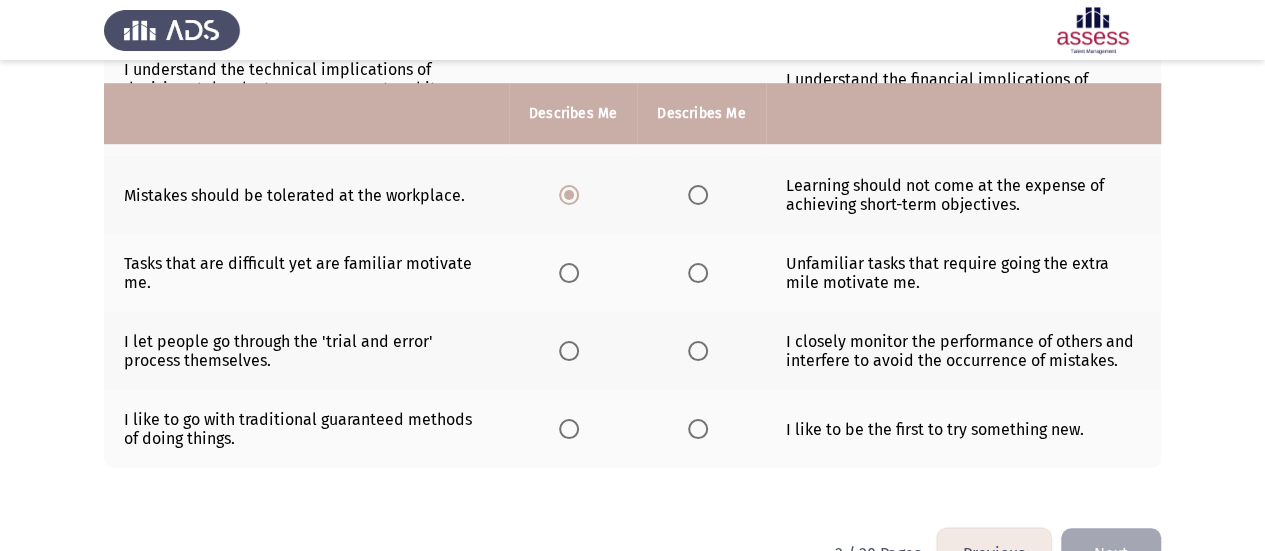scroll, scrollTop: 700, scrollLeft: 0, axis: vertical 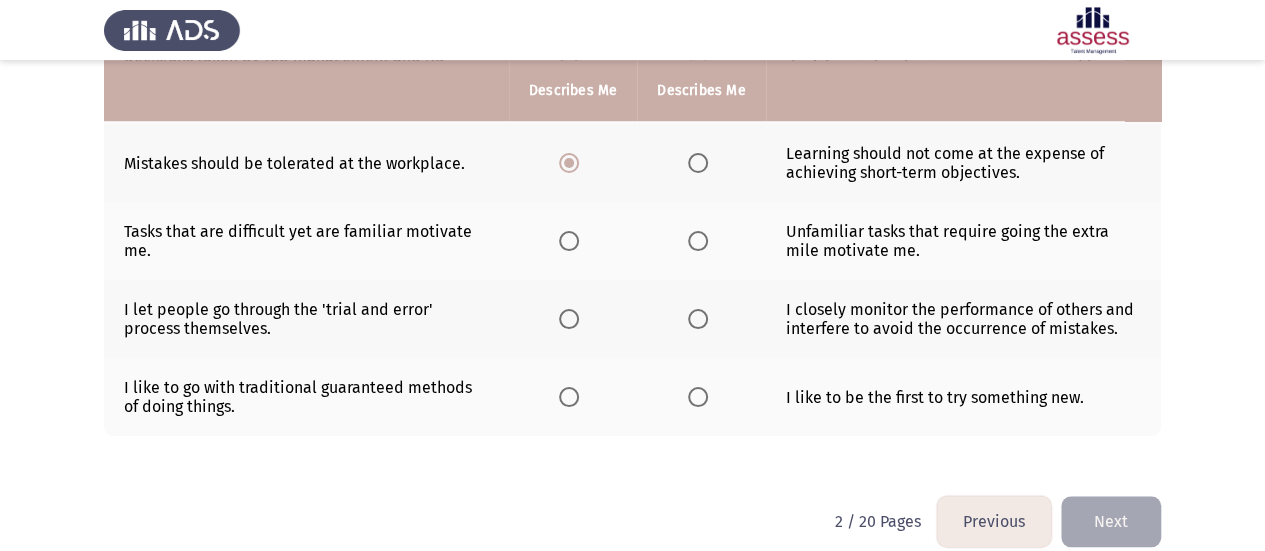 click at bounding box center (698, 241) 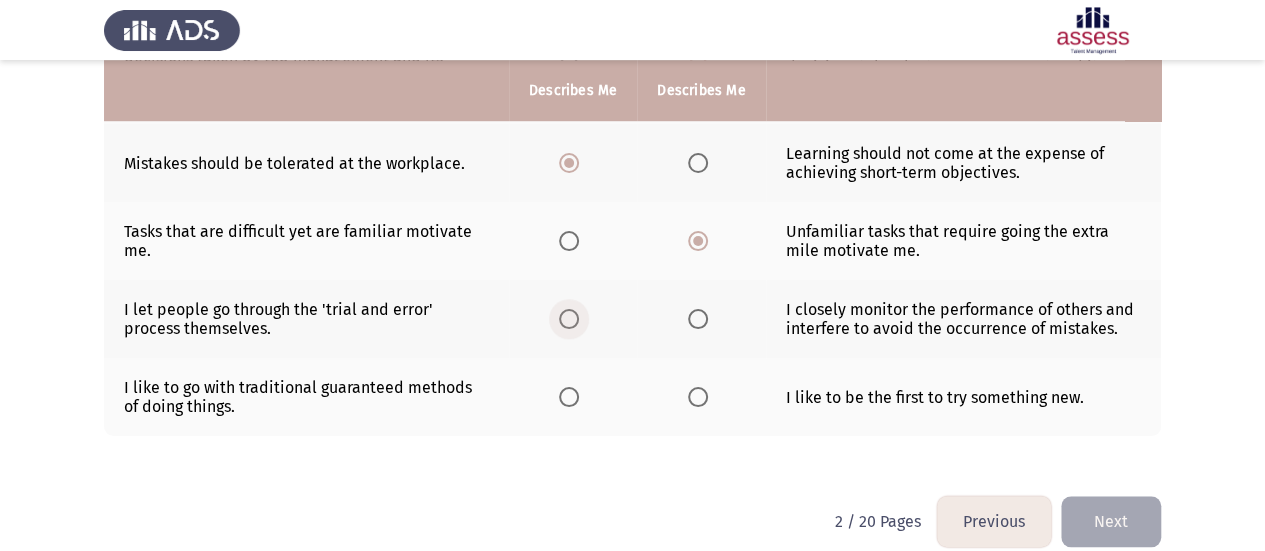 click at bounding box center [569, 319] 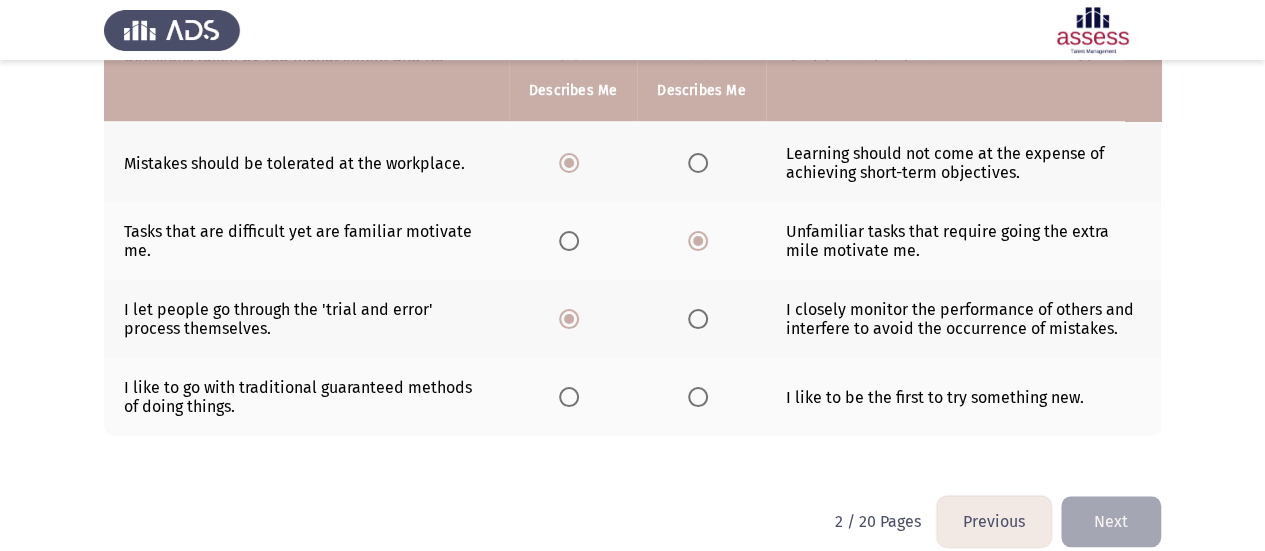 click at bounding box center [569, 397] 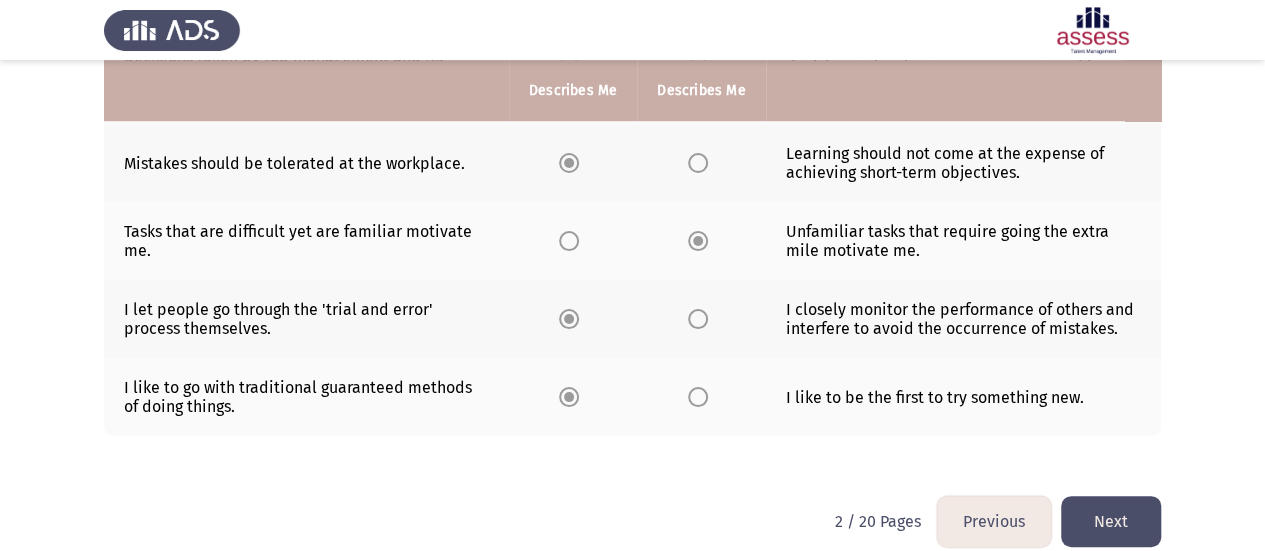 click on "Next" 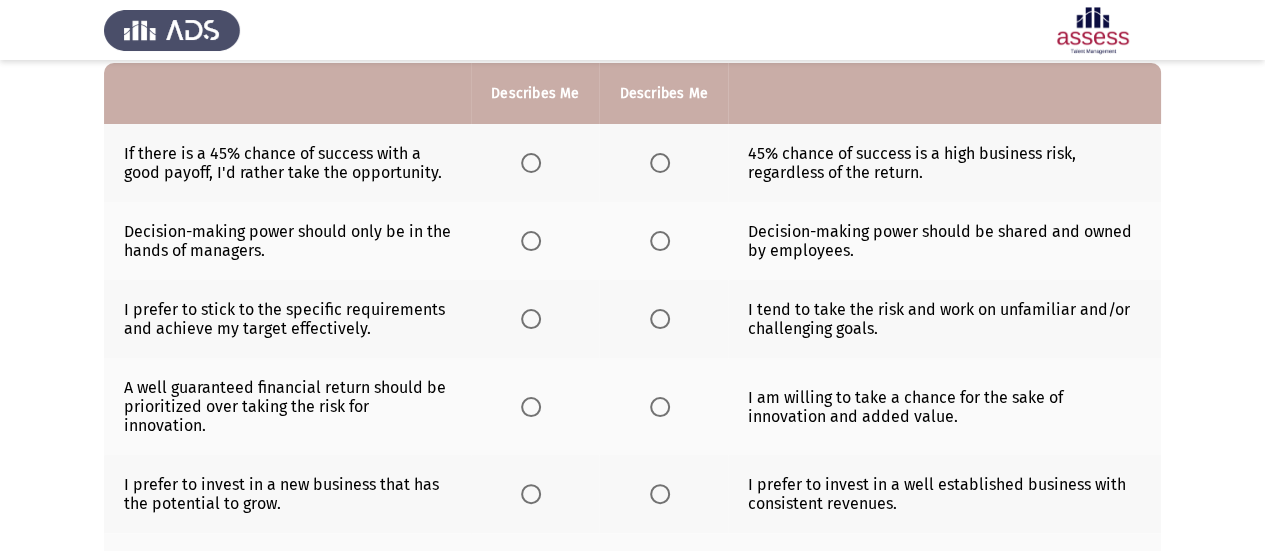 scroll, scrollTop: 200, scrollLeft: 0, axis: vertical 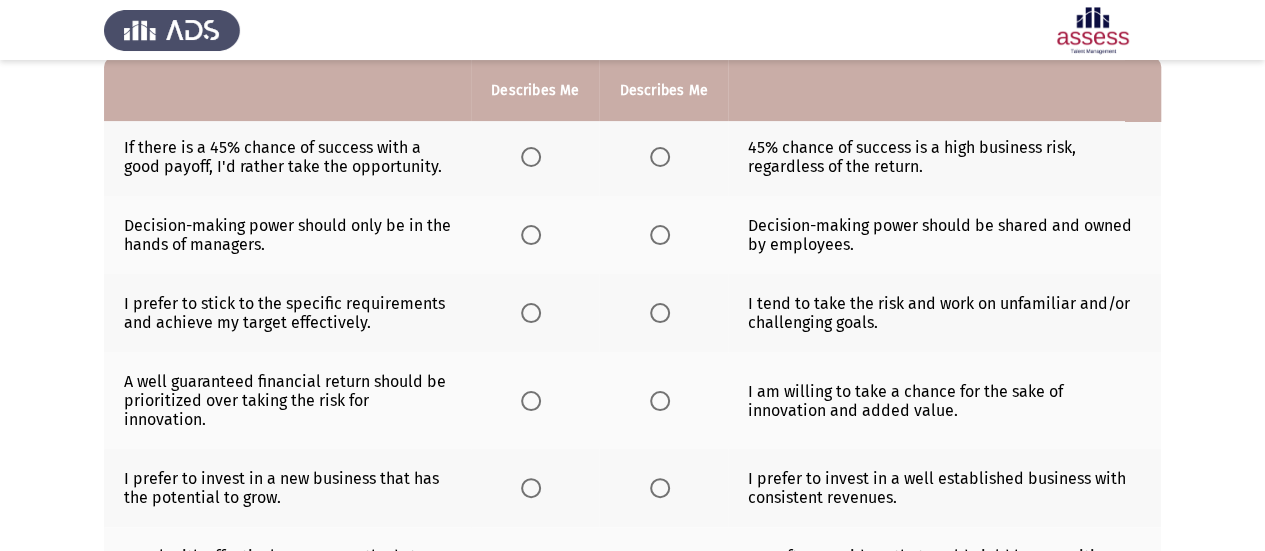 click at bounding box center [531, 157] 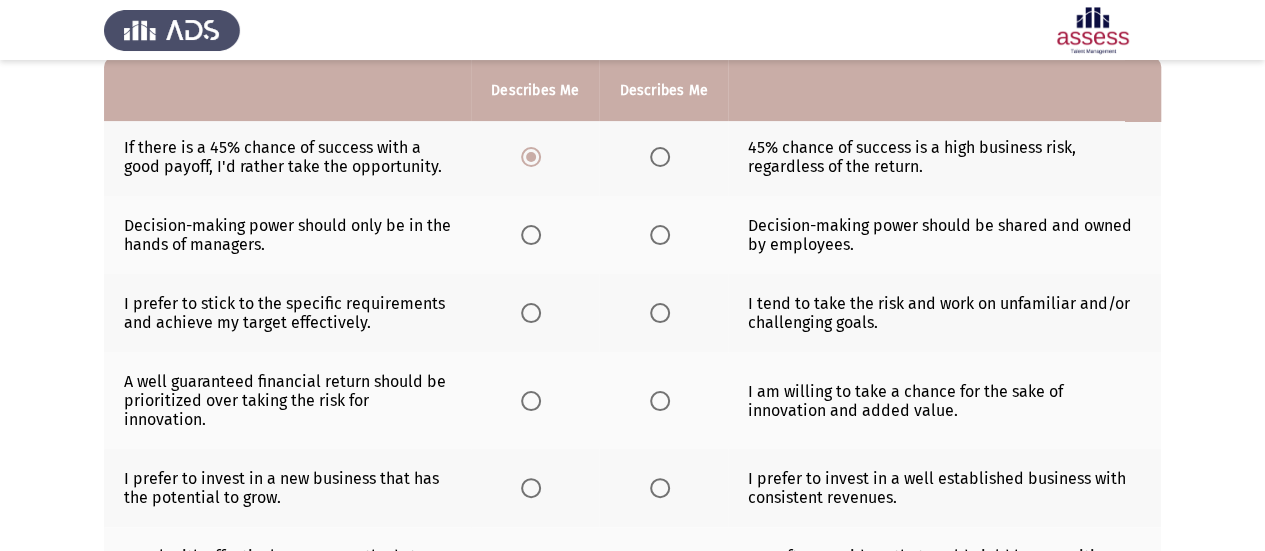 click at bounding box center [660, 235] 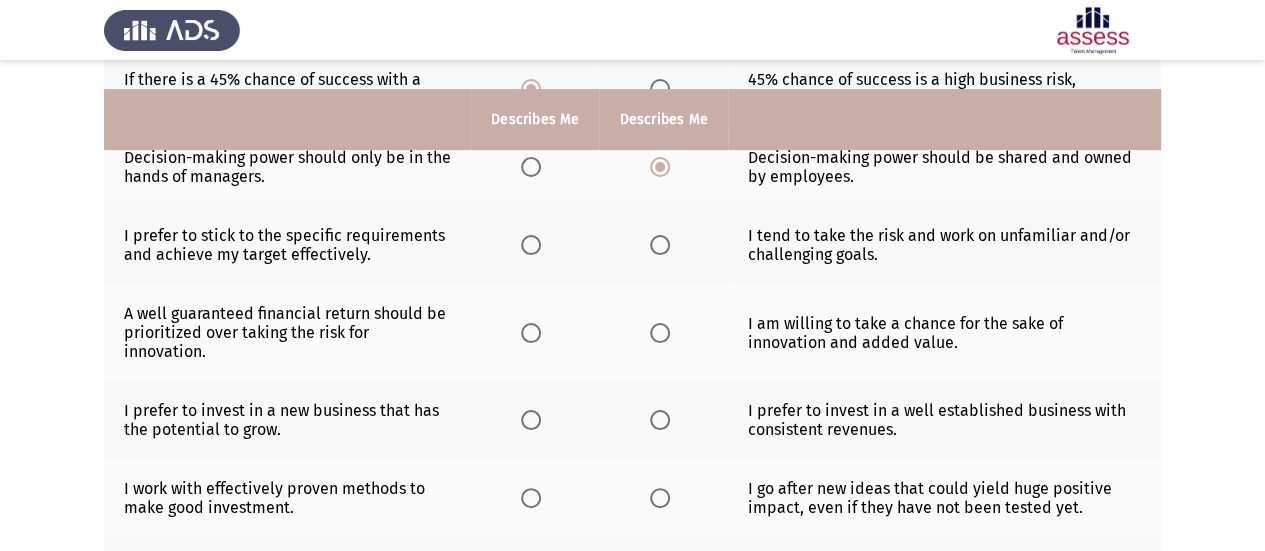 scroll, scrollTop: 300, scrollLeft: 0, axis: vertical 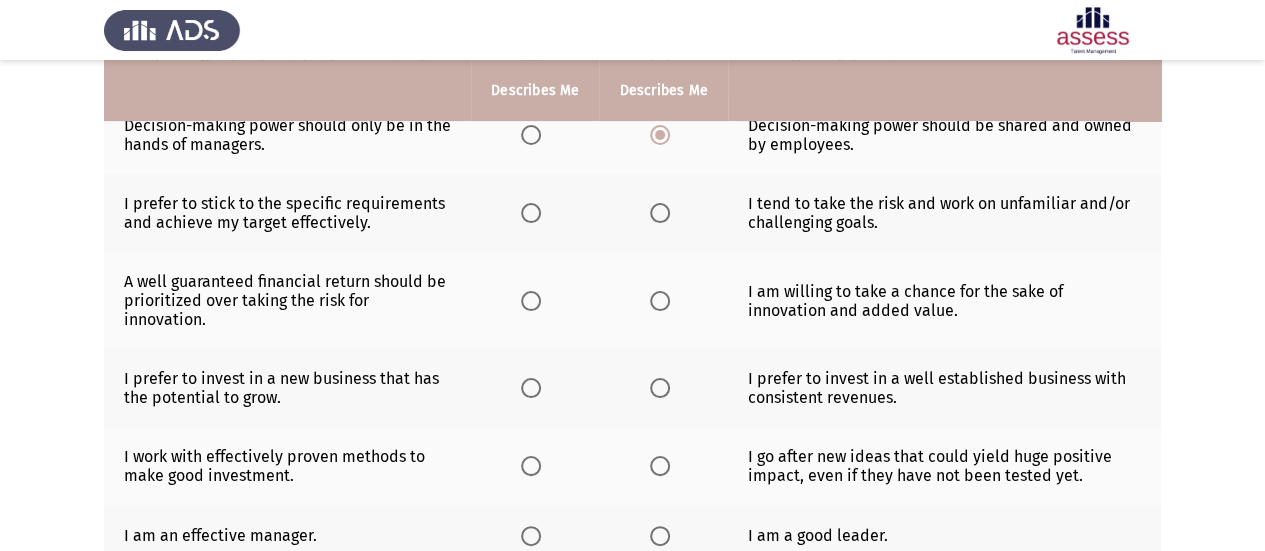 click 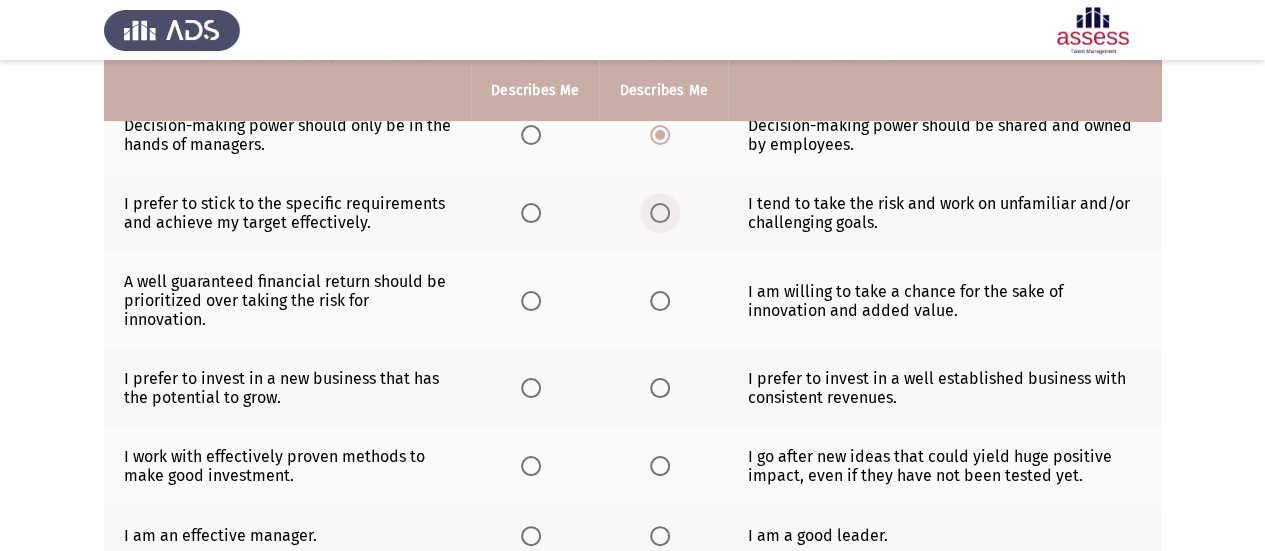 click at bounding box center [660, 213] 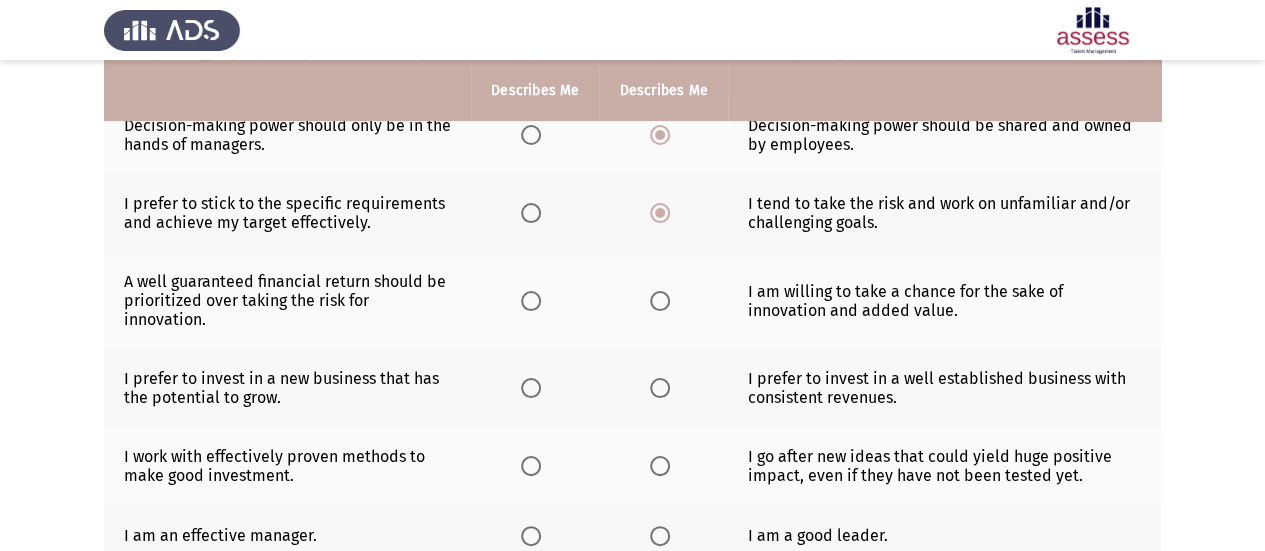 click at bounding box center [660, 301] 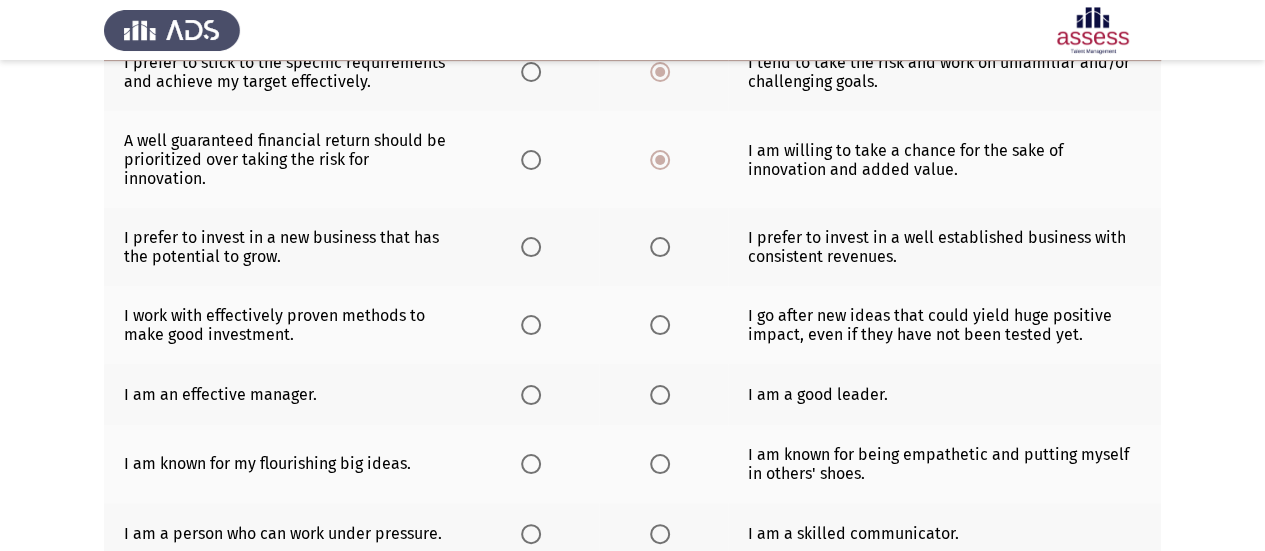 scroll, scrollTop: 500, scrollLeft: 0, axis: vertical 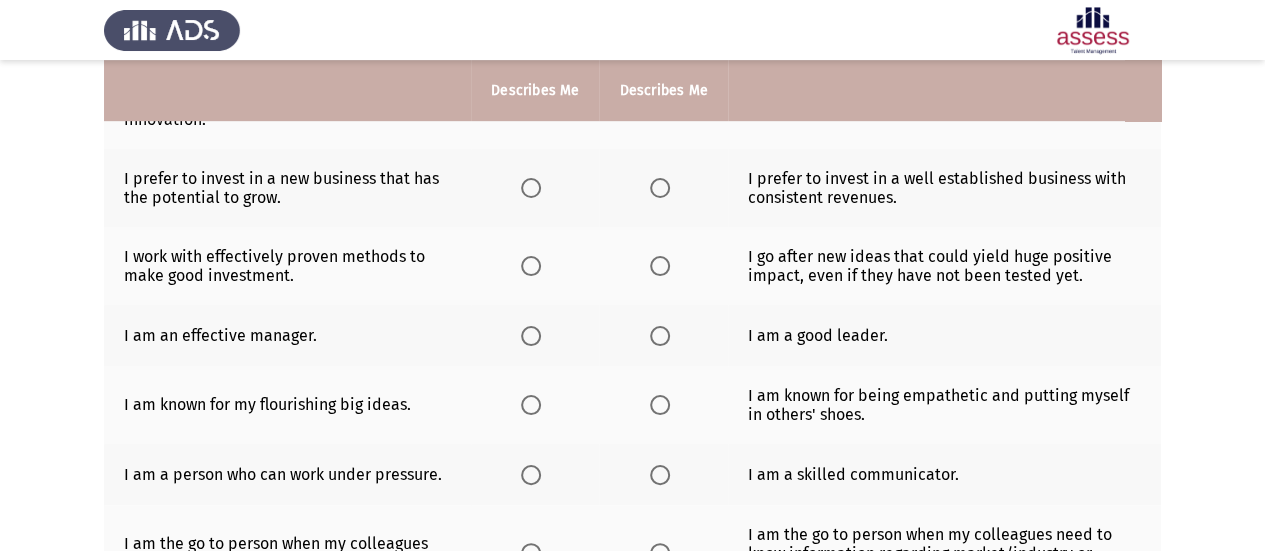 click at bounding box center (660, 188) 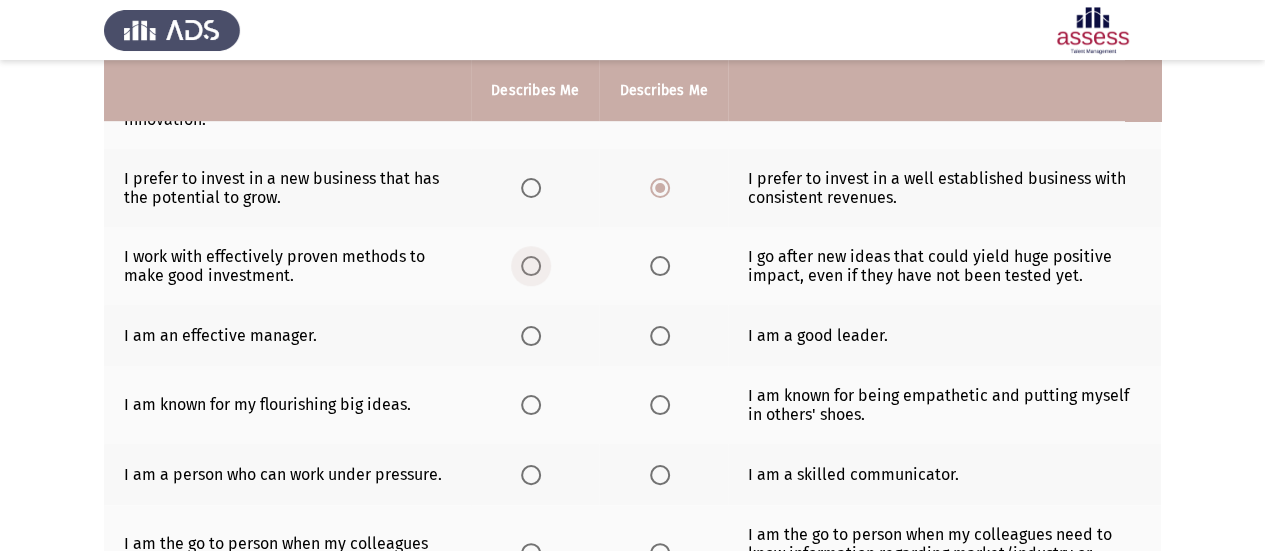 click at bounding box center [531, 266] 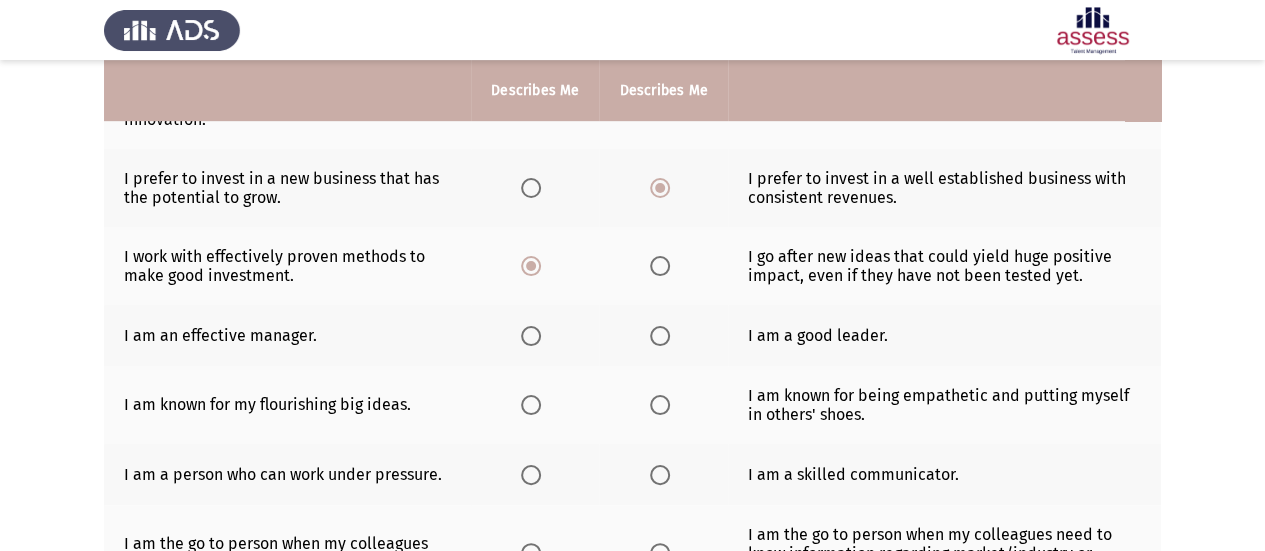click at bounding box center (660, 336) 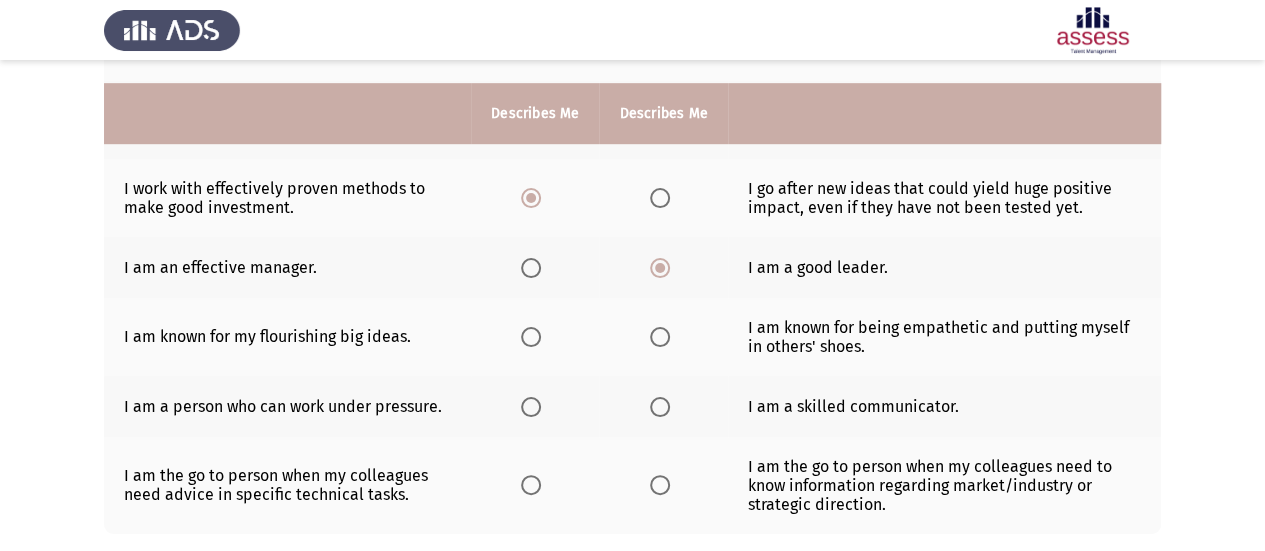scroll, scrollTop: 600, scrollLeft: 0, axis: vertical 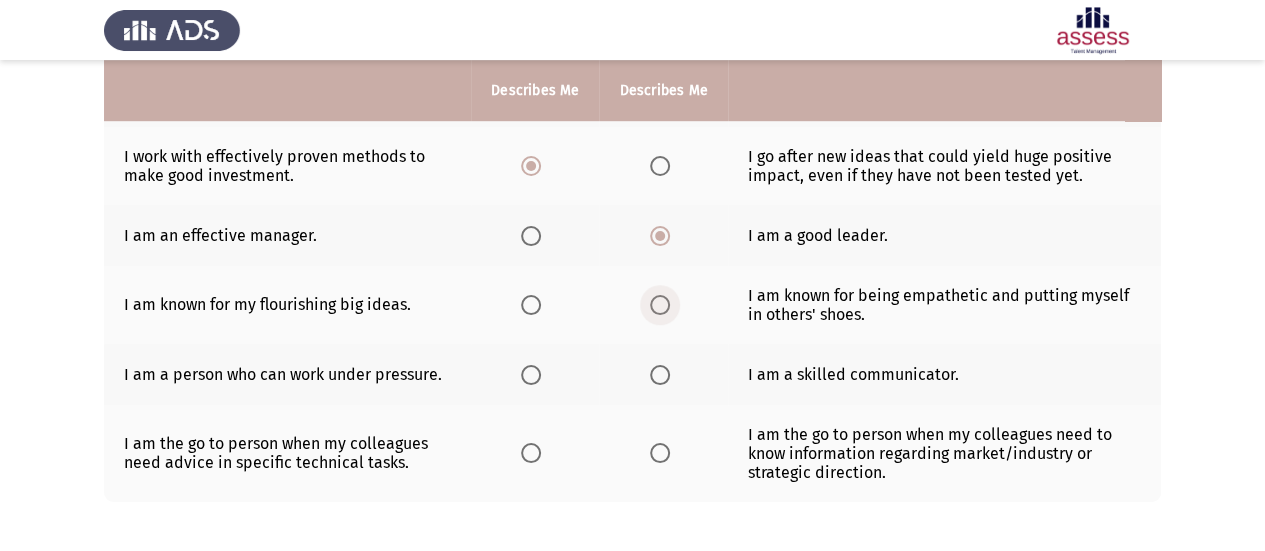 click at bounding box center [660, 305] 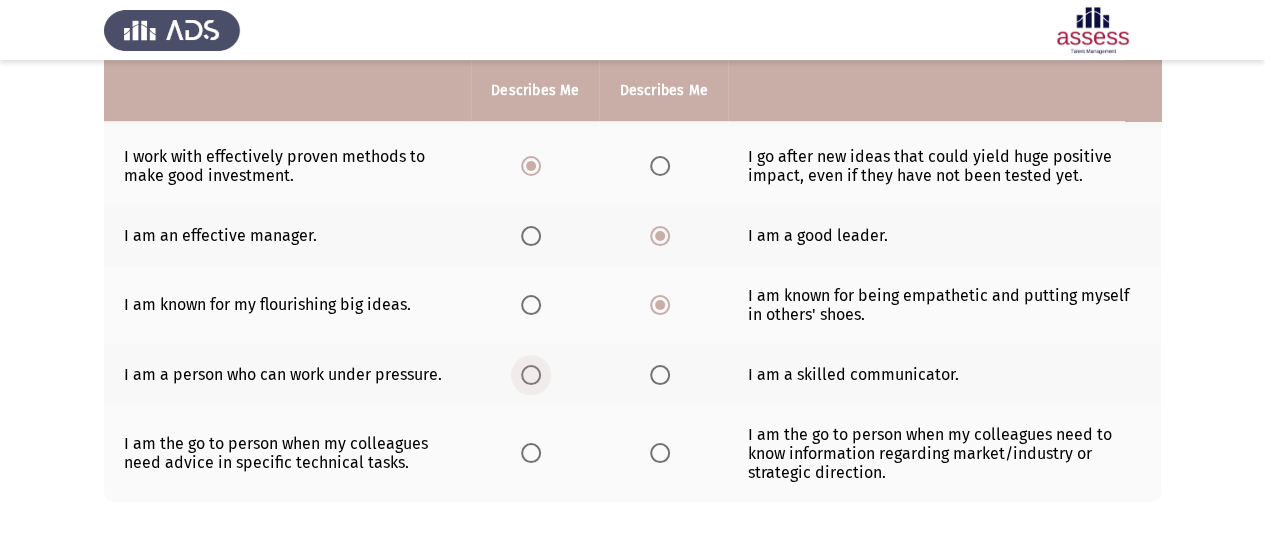 click at bounding box center [531, 375] 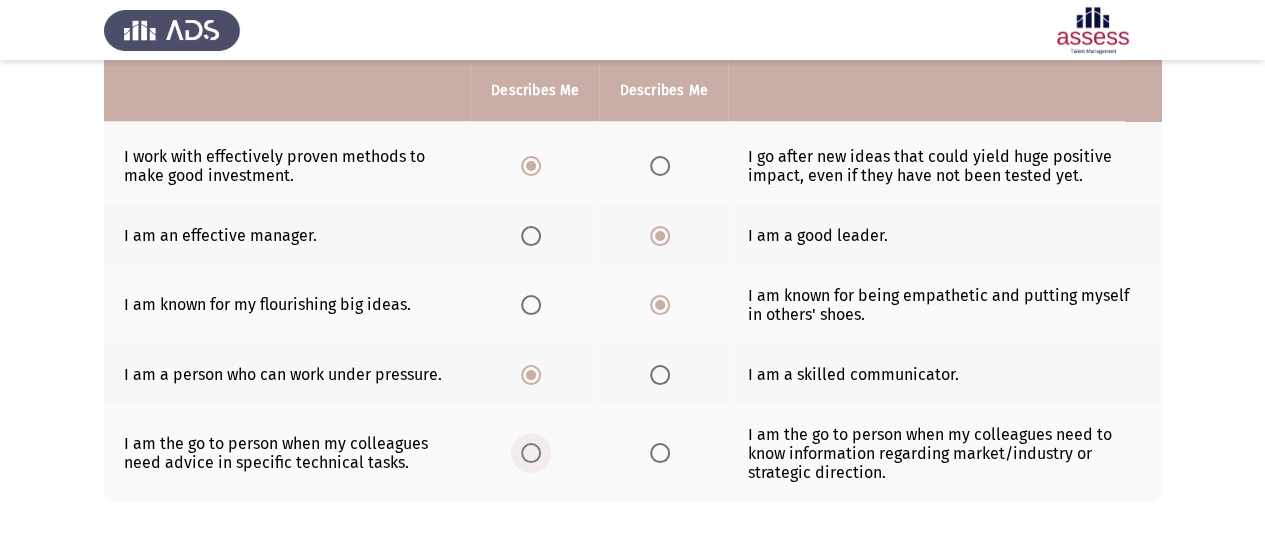 click at bounding box center [531, 453] 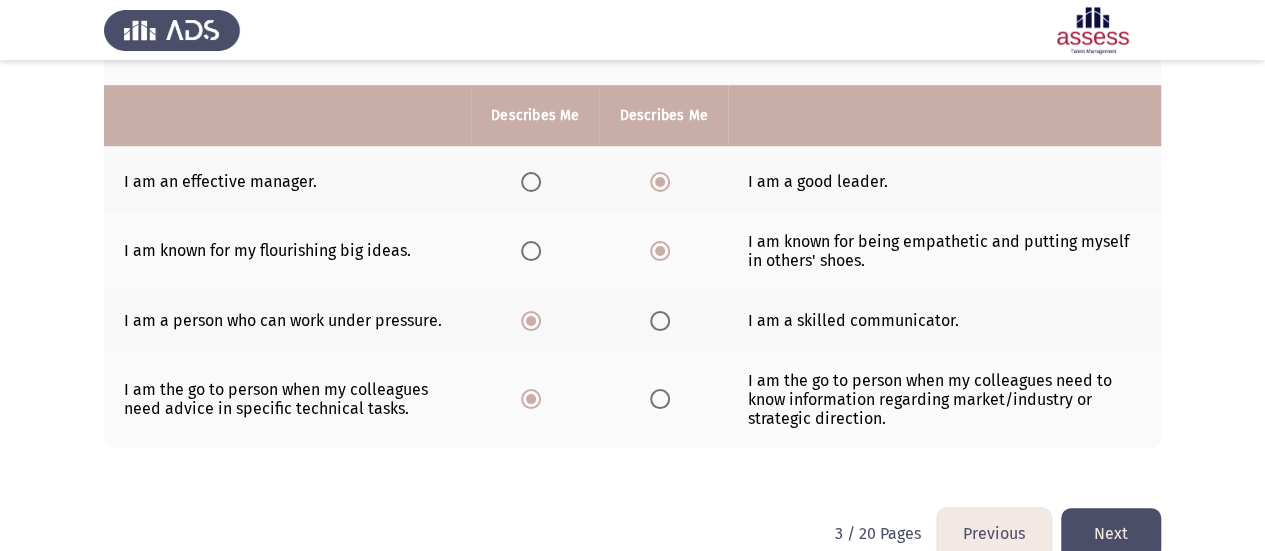 scroll, scrollTop: 683, scrollLeft: 0, axis: vertical 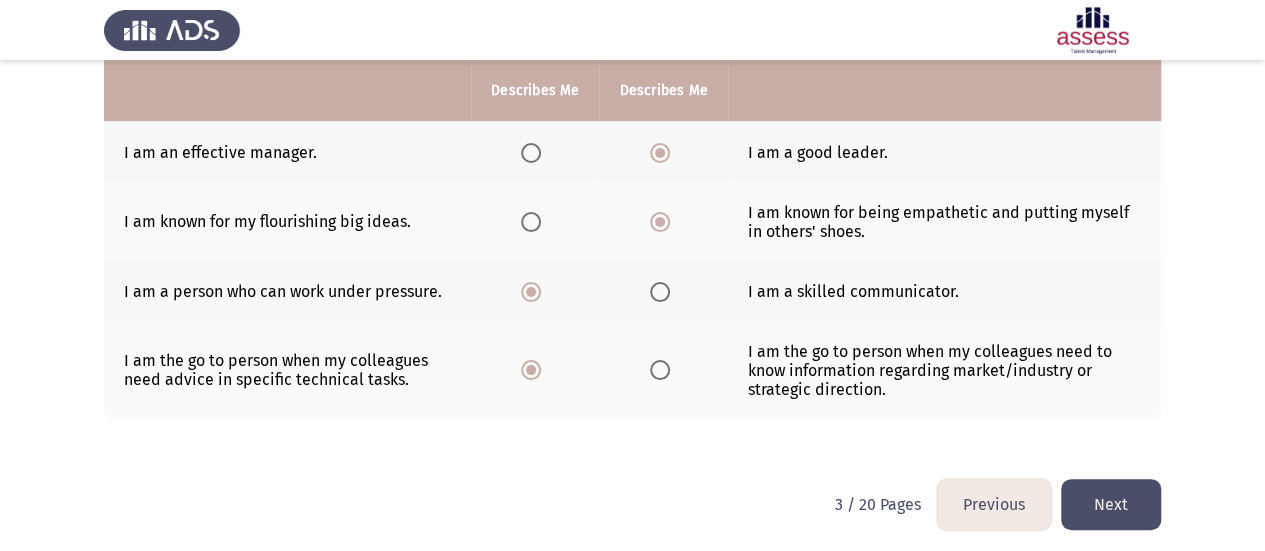click on "Next" 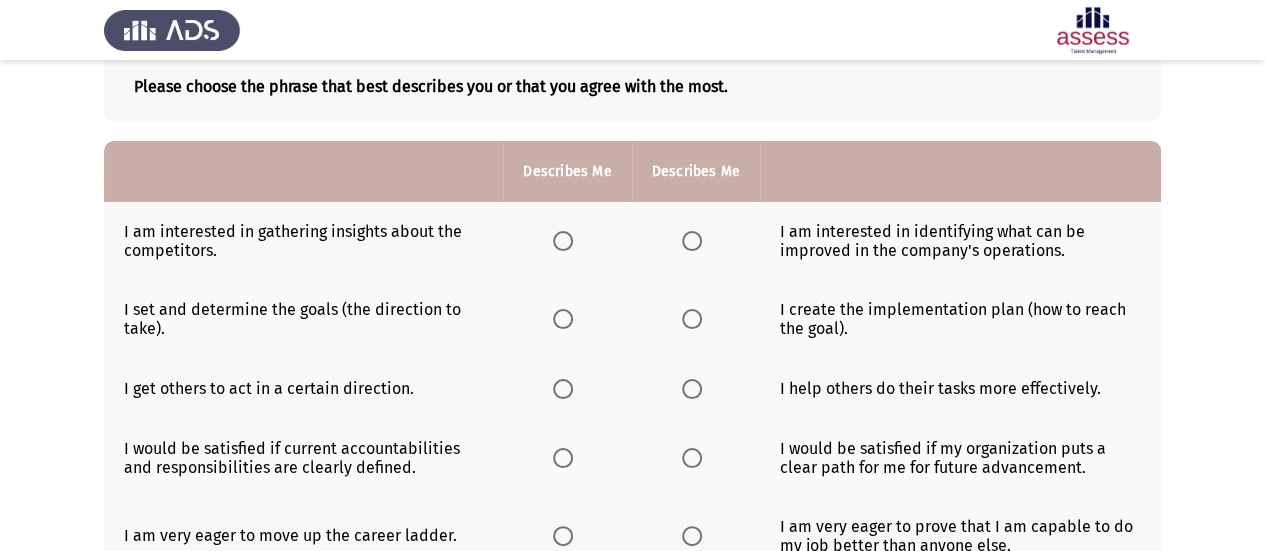 scroll, scrollTop: 200, scrollLeft: 0, axis: vertical 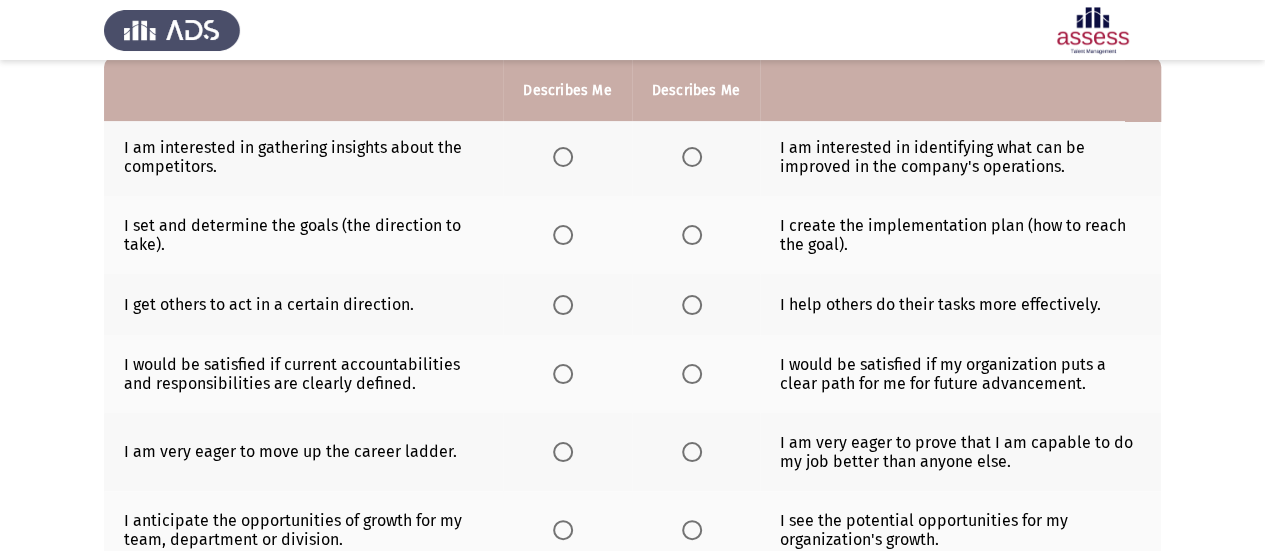 click at bounding box center (692, 157) 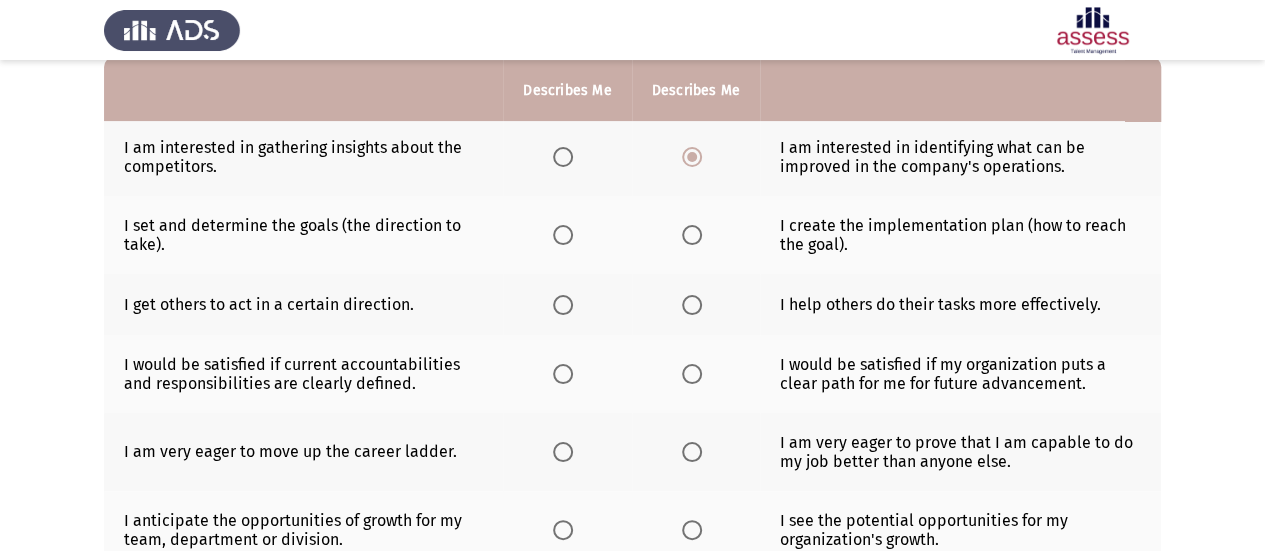 click at bounding box center [563, 235] 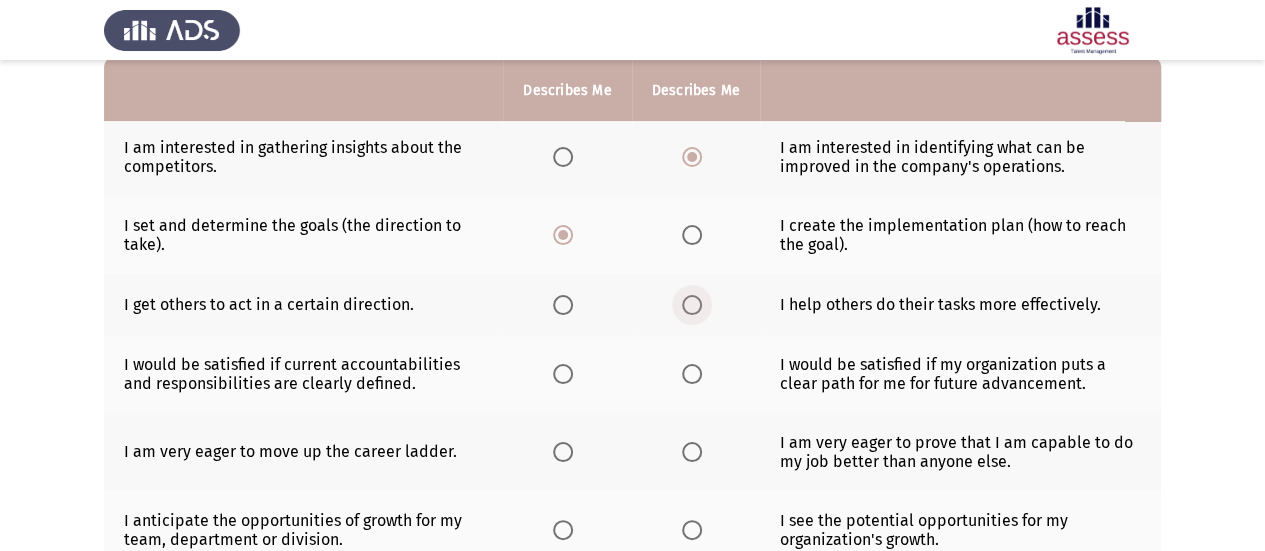 click at bounding box center [692, 305] 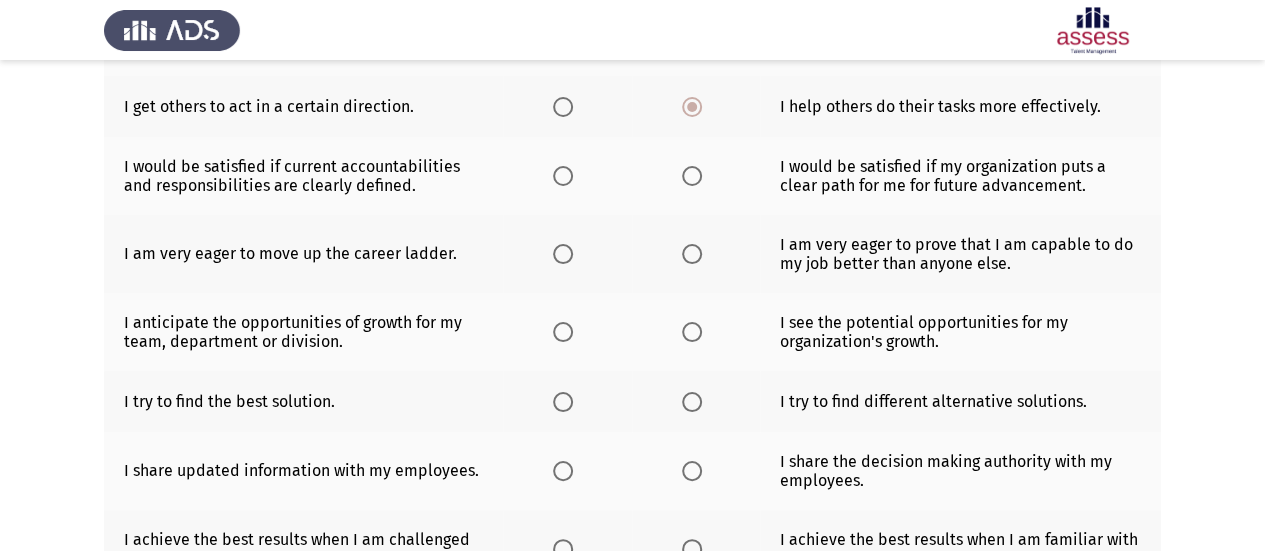 scroll, scrollTop: 400, scrollLeft: 0, axis: vertical 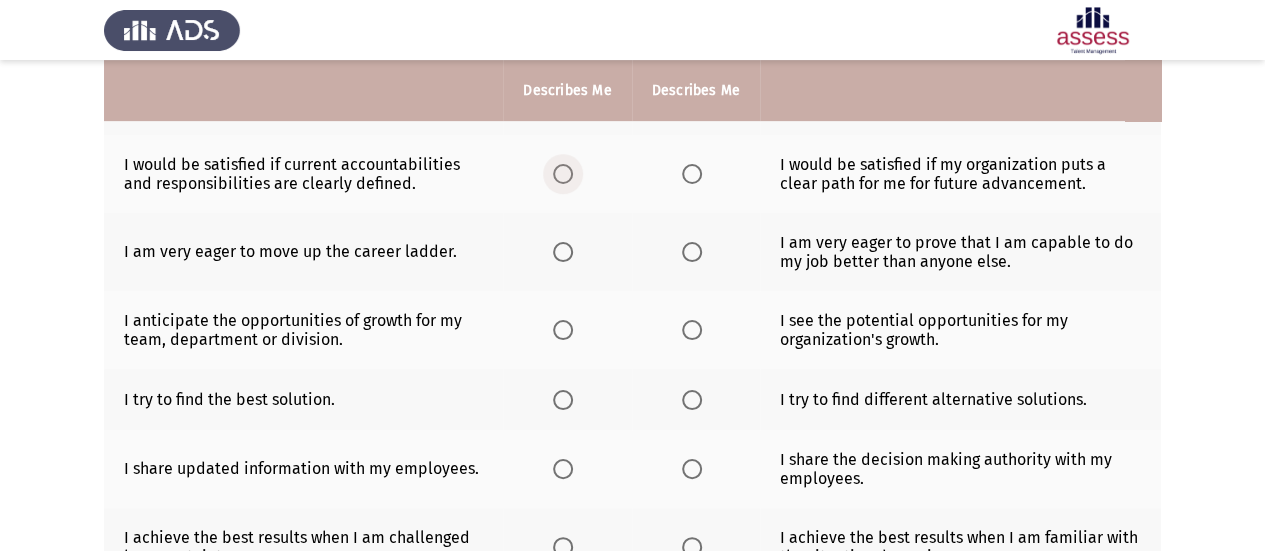 click at bounding box center (563, 174) 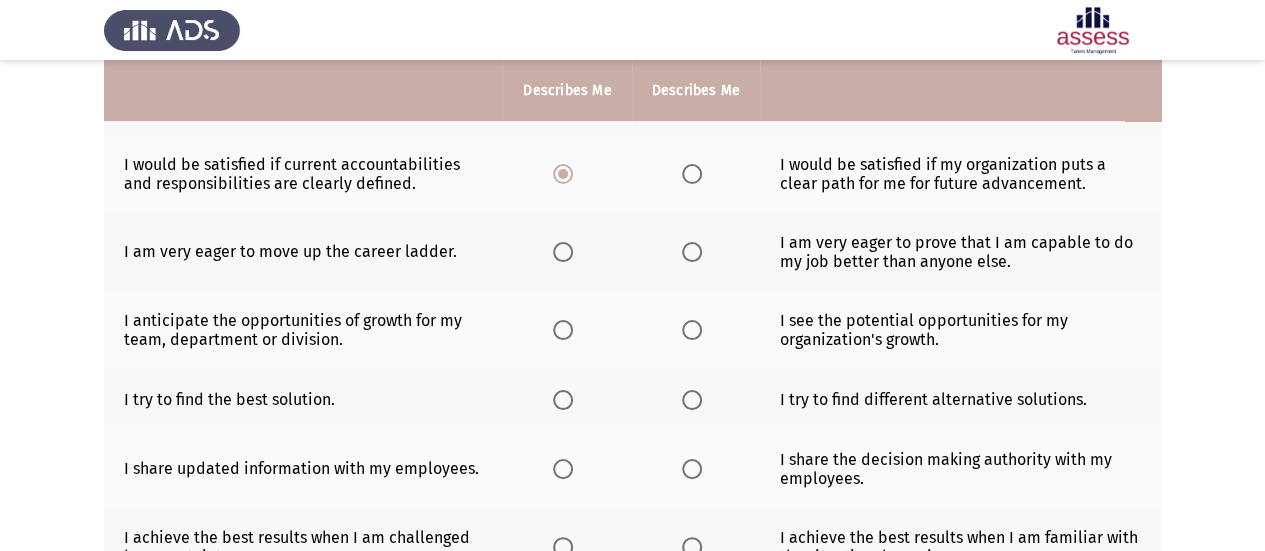 click at bounding box center [692, 252] 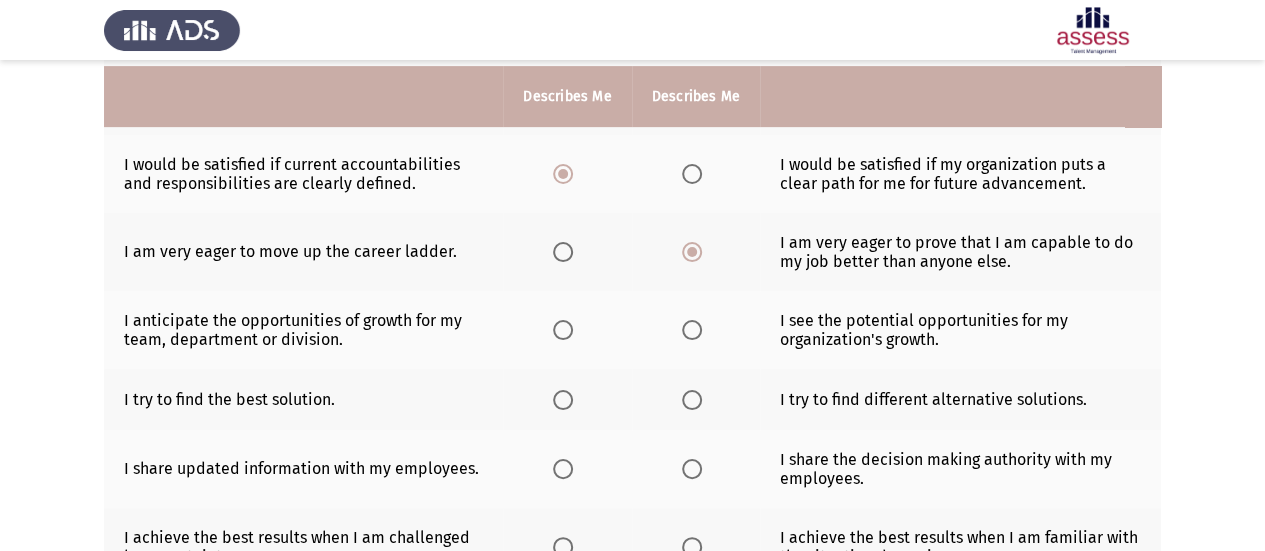 scroll, scrollTop: 500, scrollLeft: 0, axis: vertical 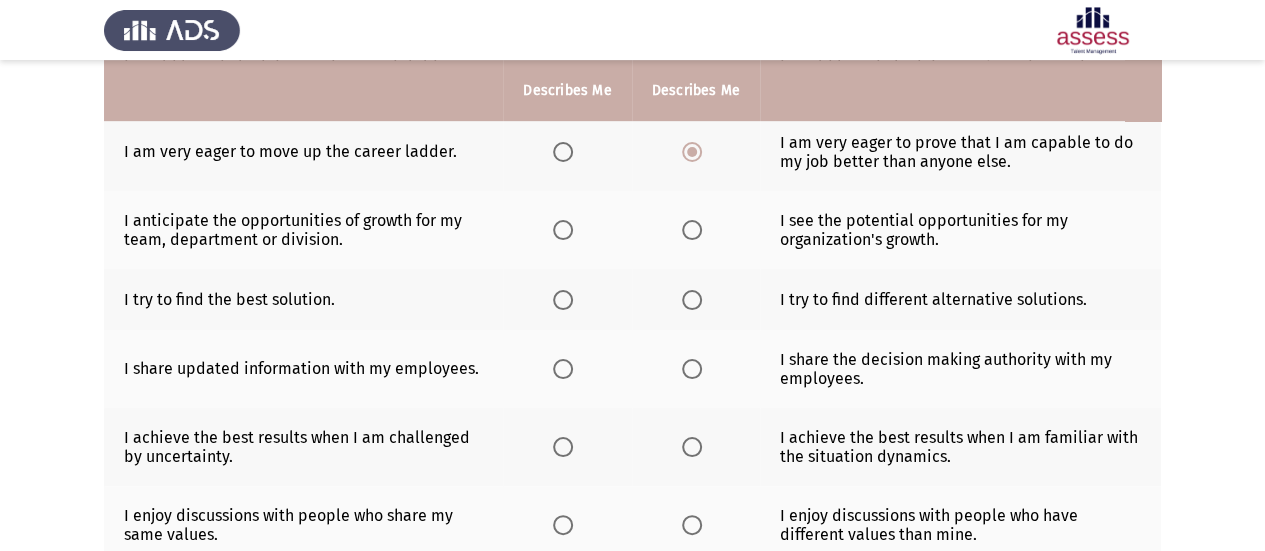 click at bounding box center [563, 230] 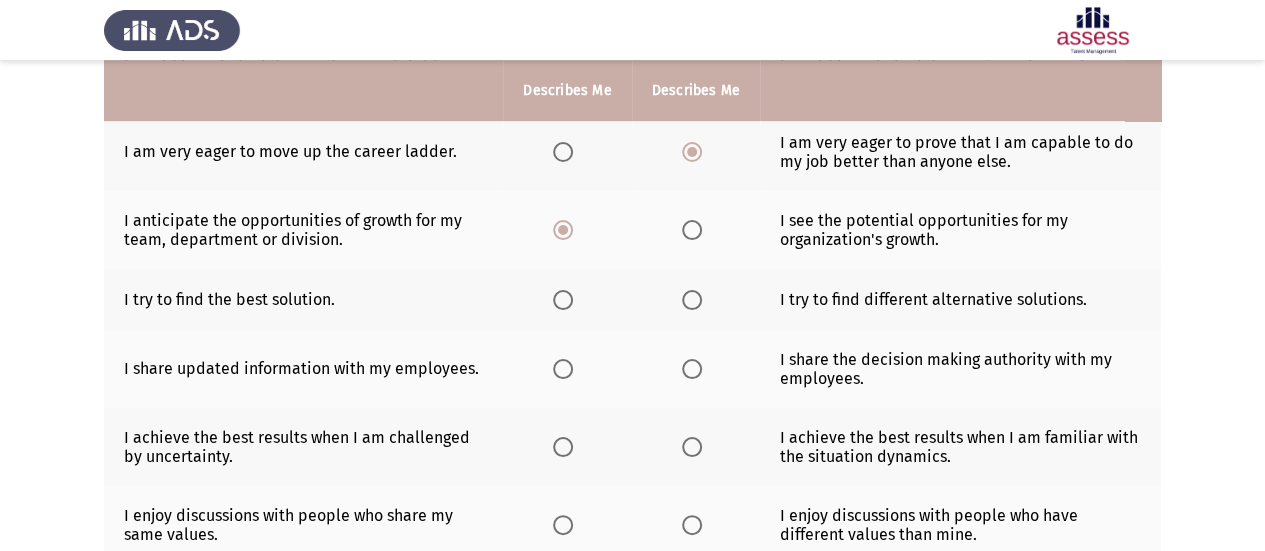 click at bounding box center [692, 230] 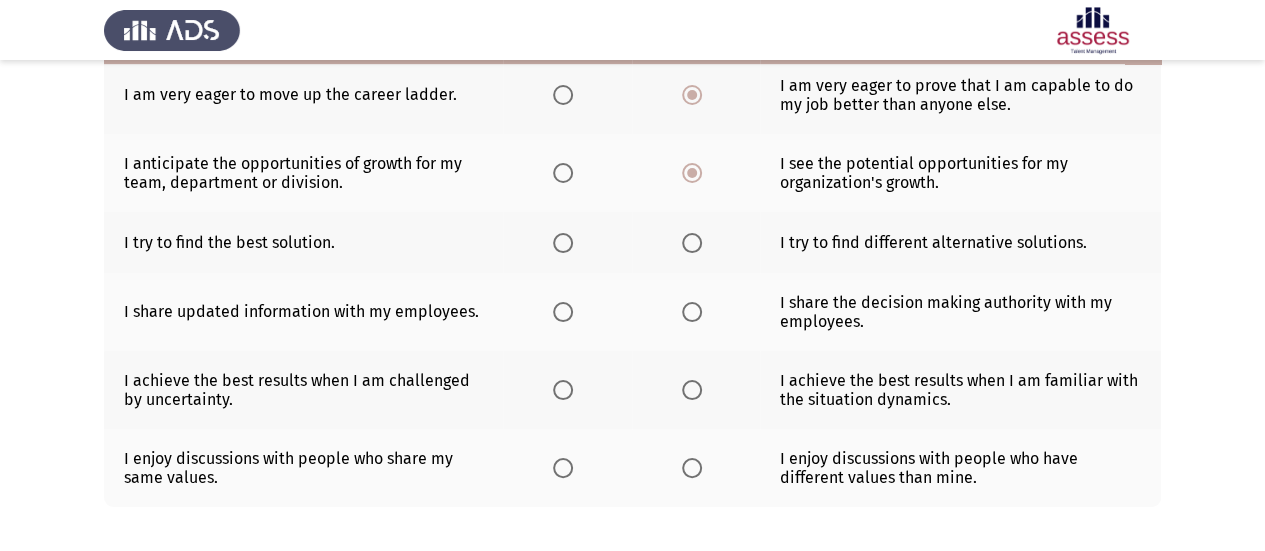 scroll, scrollTop: 600, scrollLeft: 0, axis: vertical 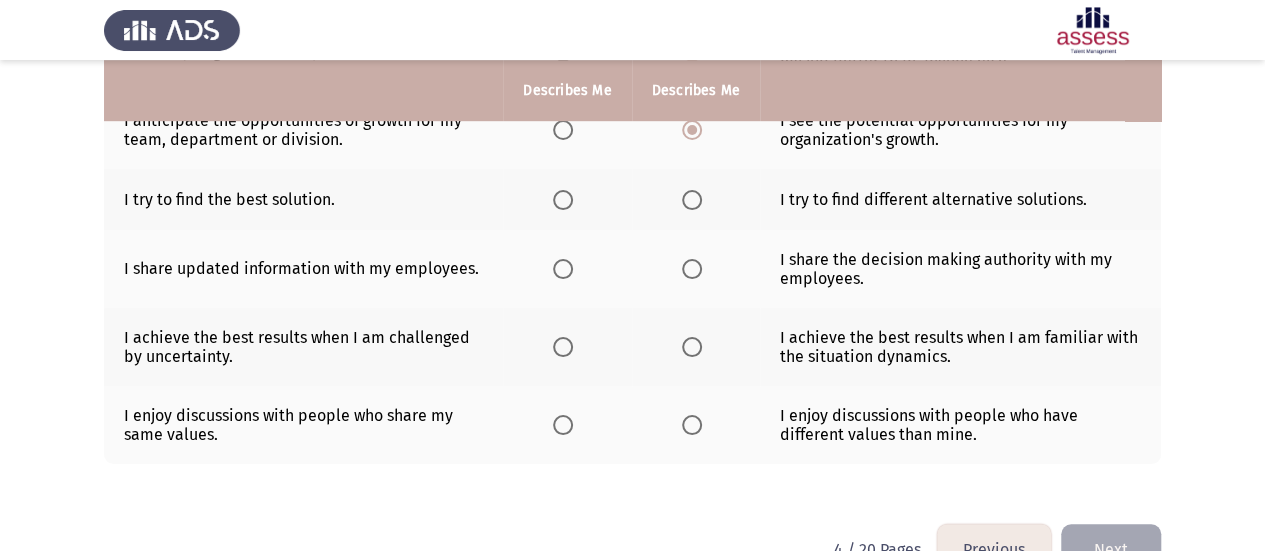 click at bounding box center [563, 200] 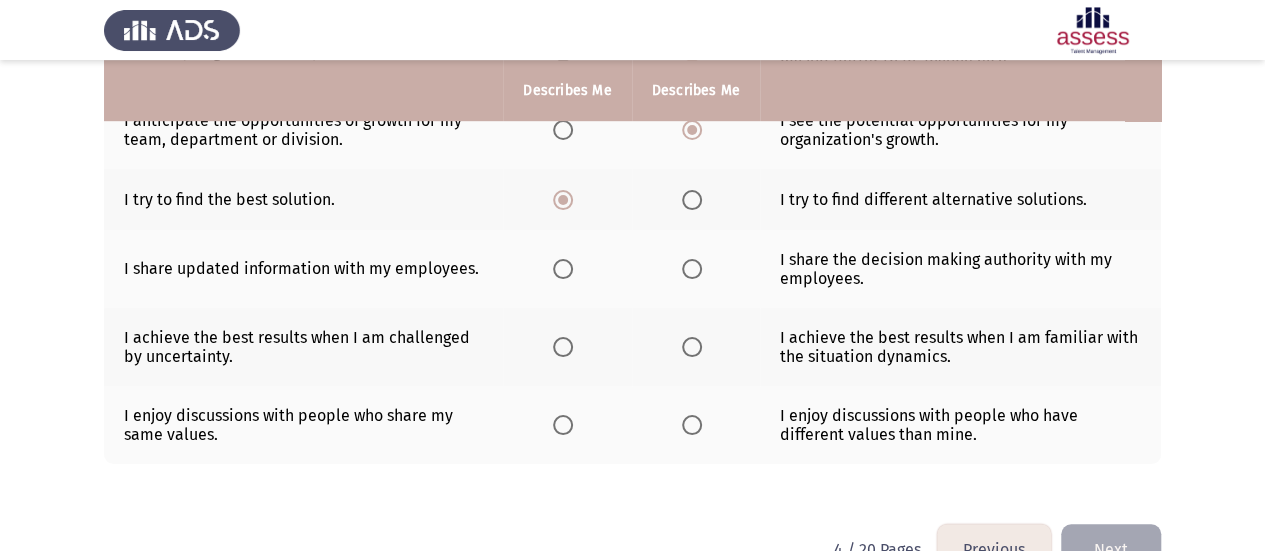 click at bounding box center (692, 200) 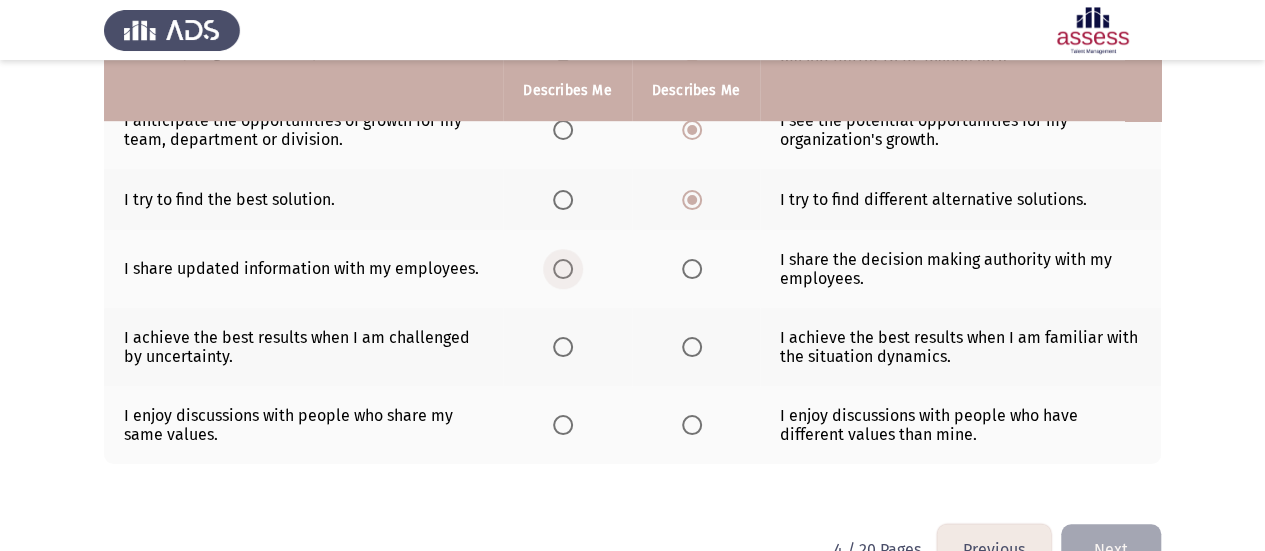 click at bounding box center (563, 269) 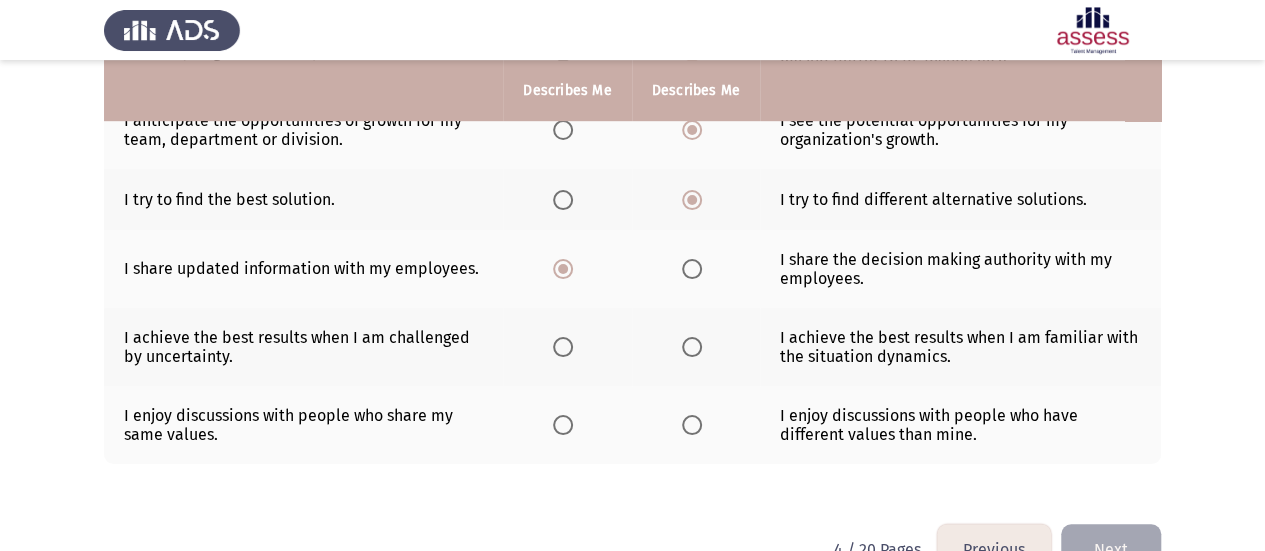 click at bounding box center (563, 347) 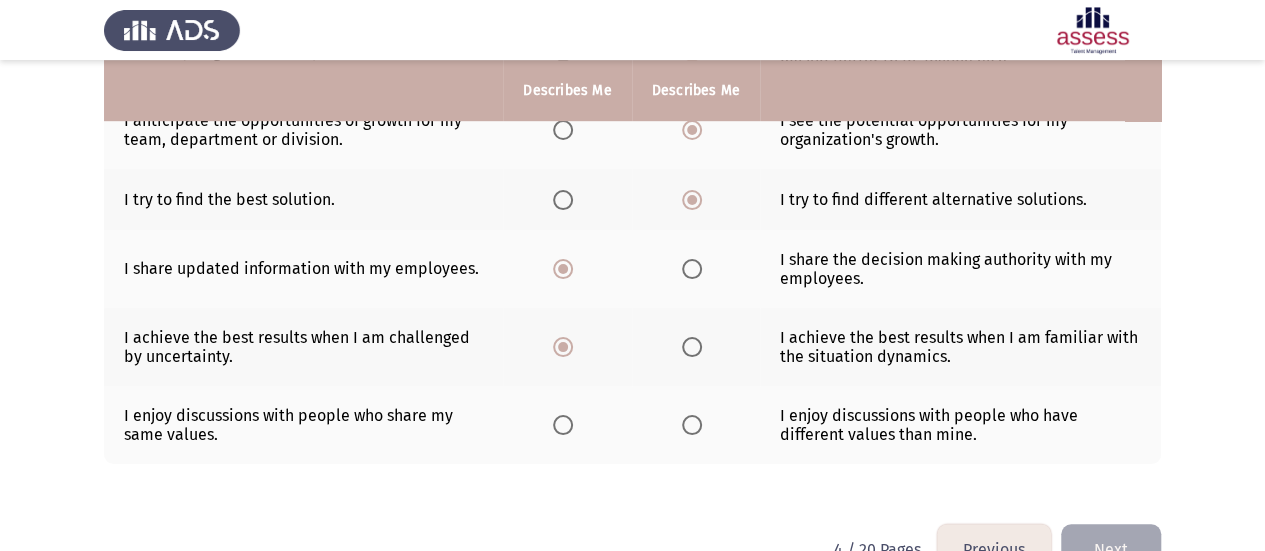 click at bounding box center [692, 425] 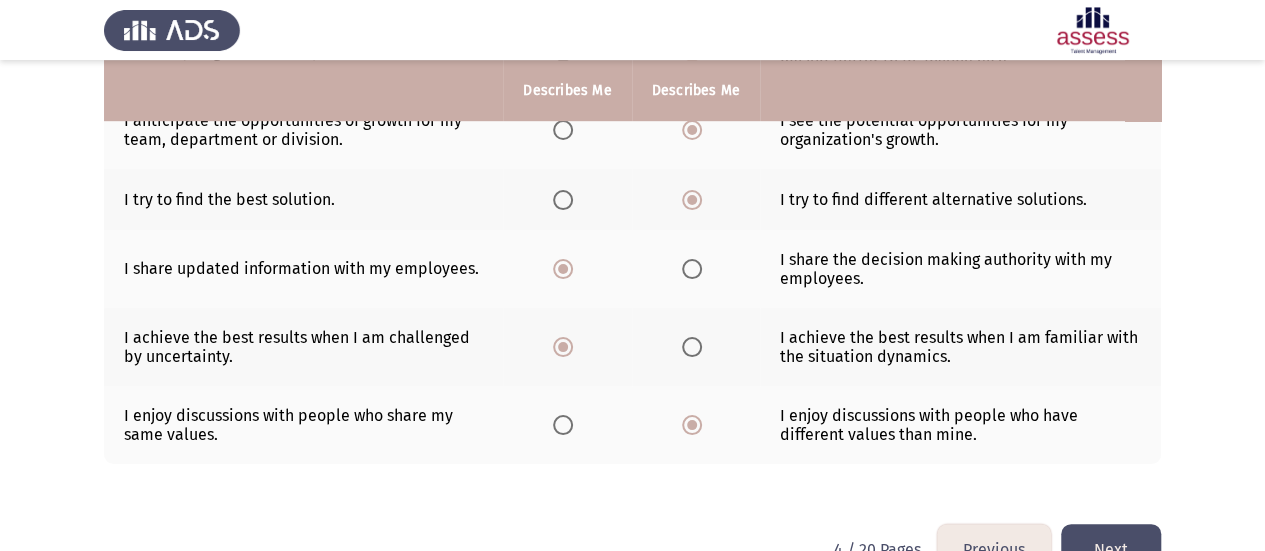 click on "Next" 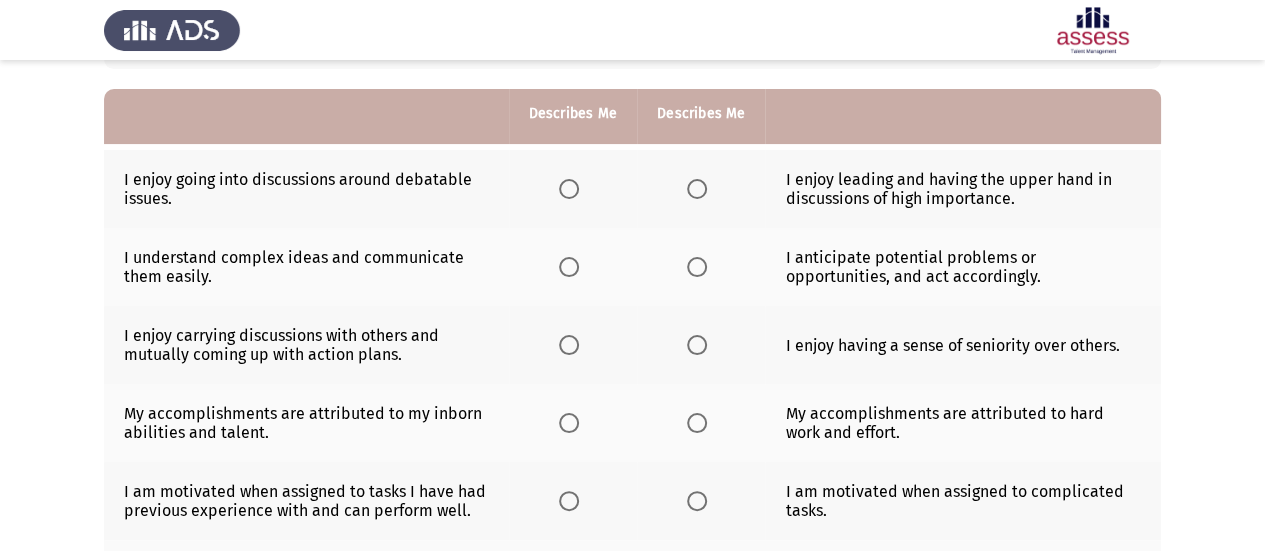 scroll, scrollTop: 200, scrollLeft: 0, axis: vertical 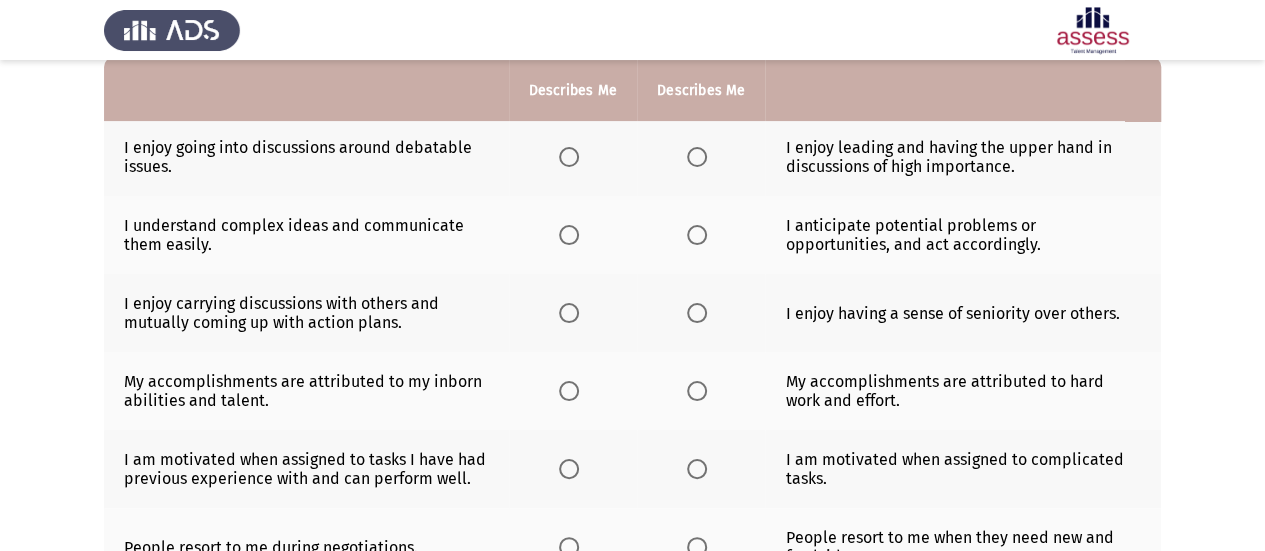 click 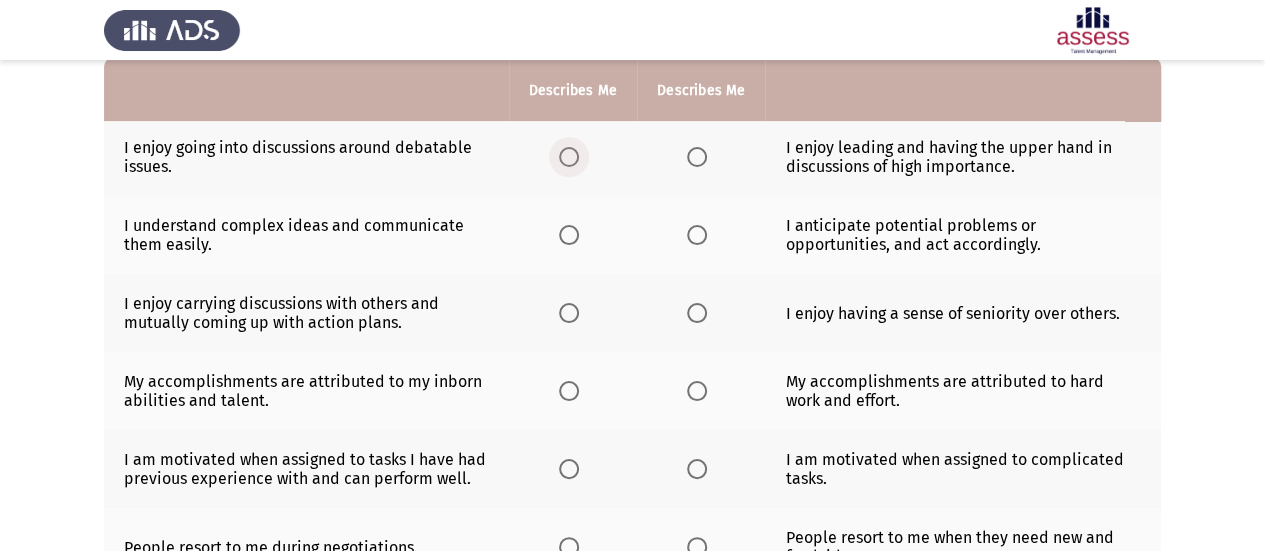 click at bounding box center (569, 157) 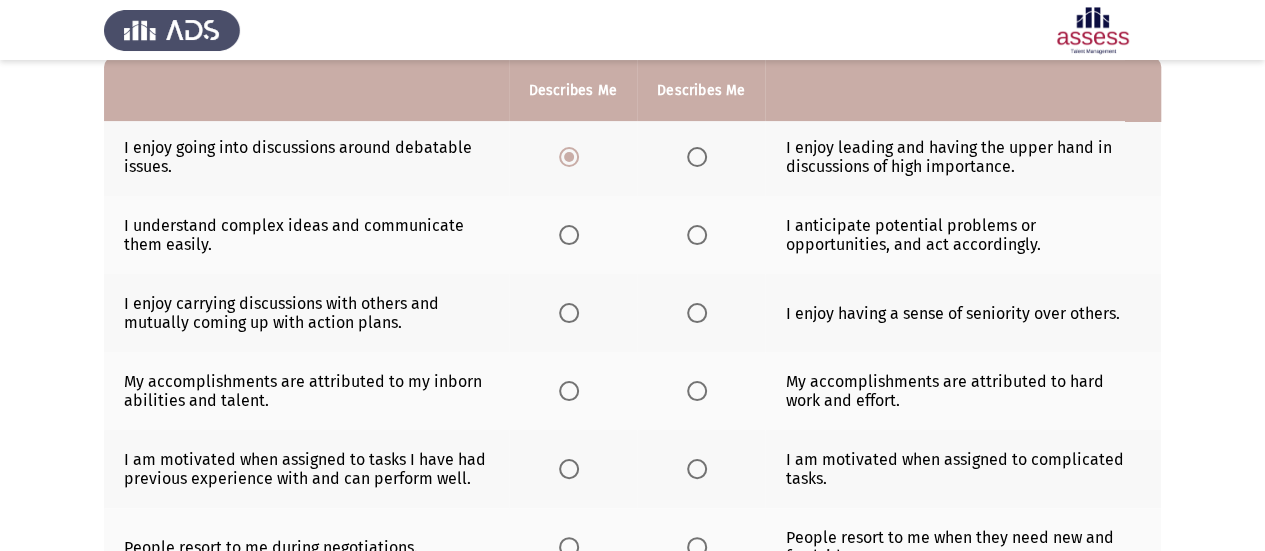 click at bounding box center [697, 235] 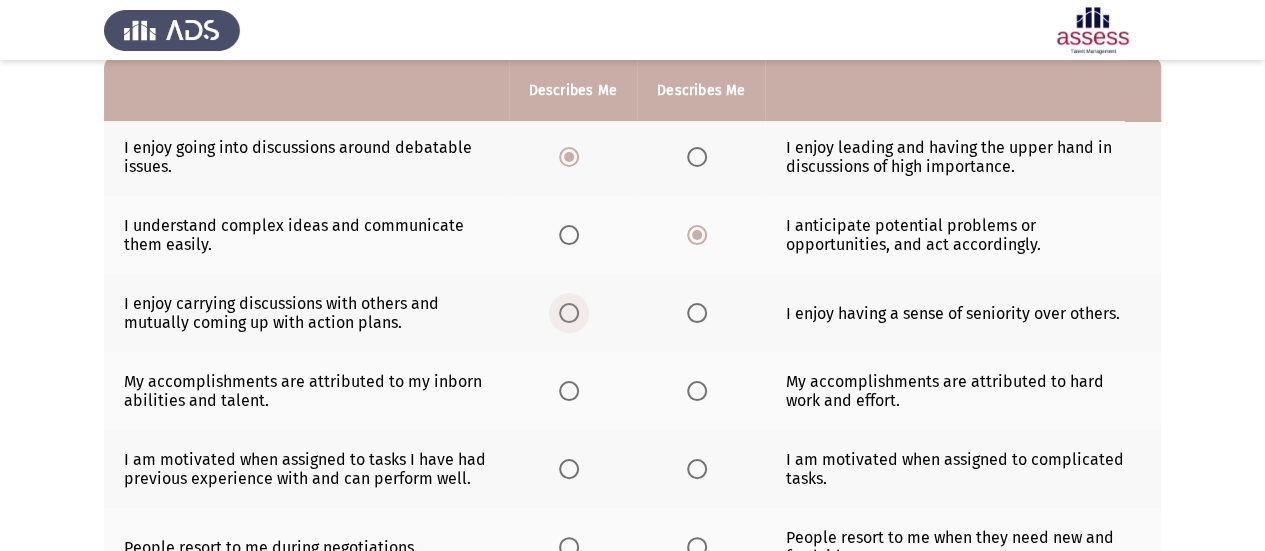 click at bounding box center [569, 313] 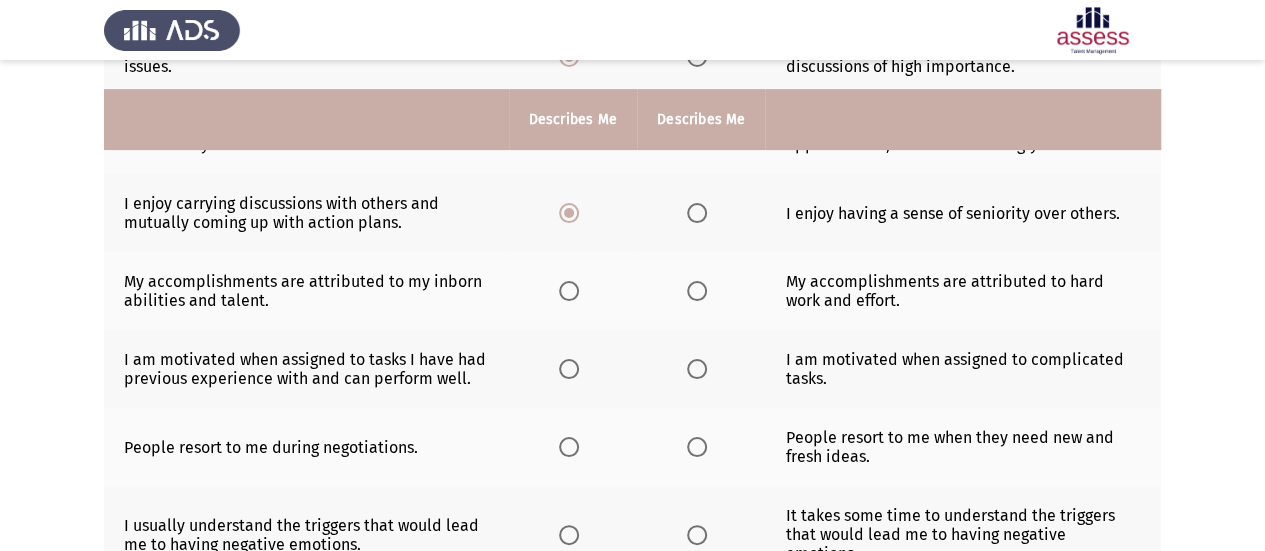 scroll, scrollTop: 400, scrollLeft: 0, axis: vertical 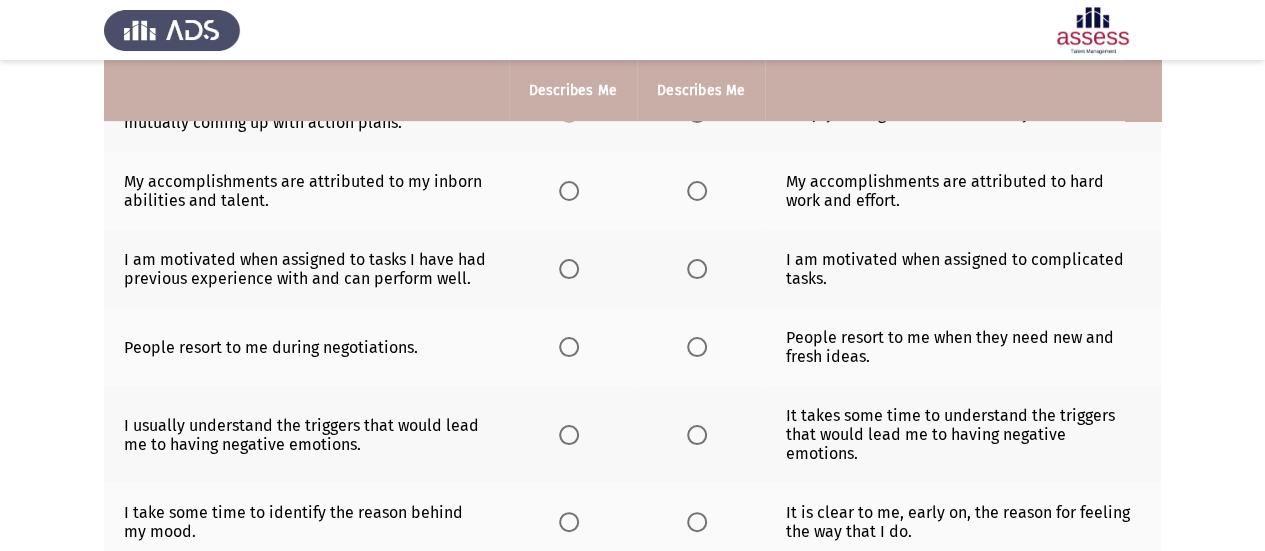 click at bounding box center (697, 191) 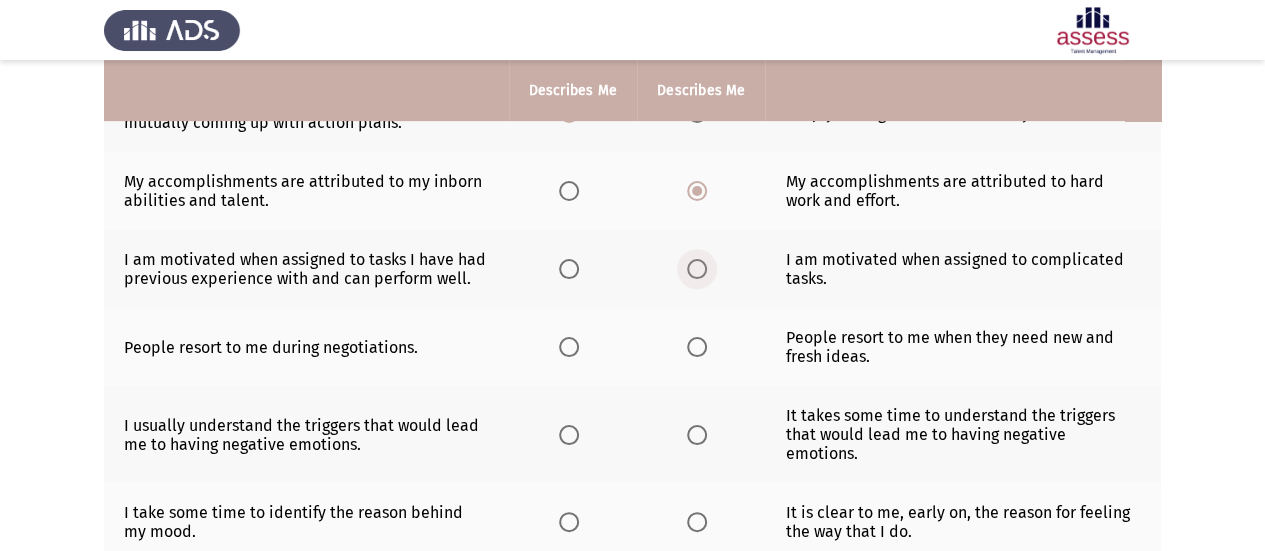 click at bounding box center (697, 269) 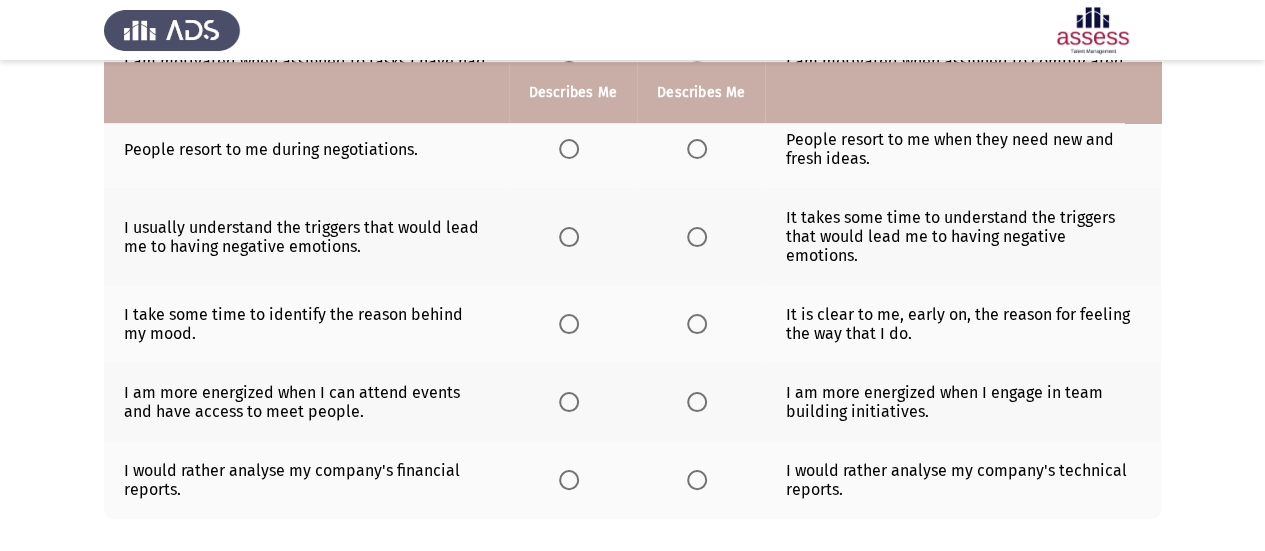 scroll, scrollTop: 600, scrollLeft: 0, axis: vertical 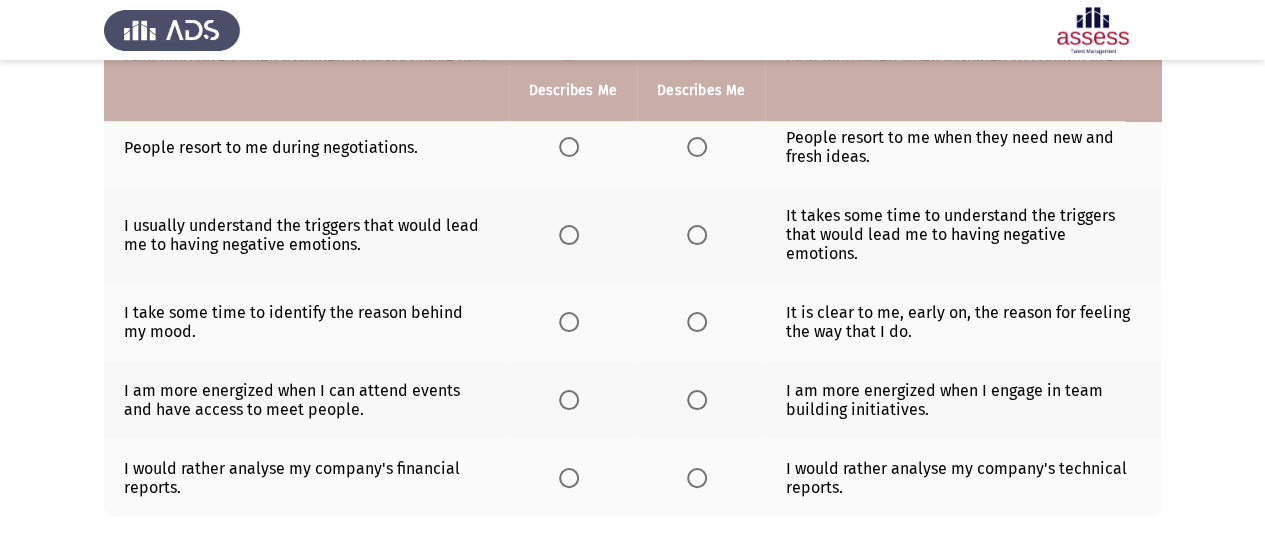 click at bounding box center [697, 147] 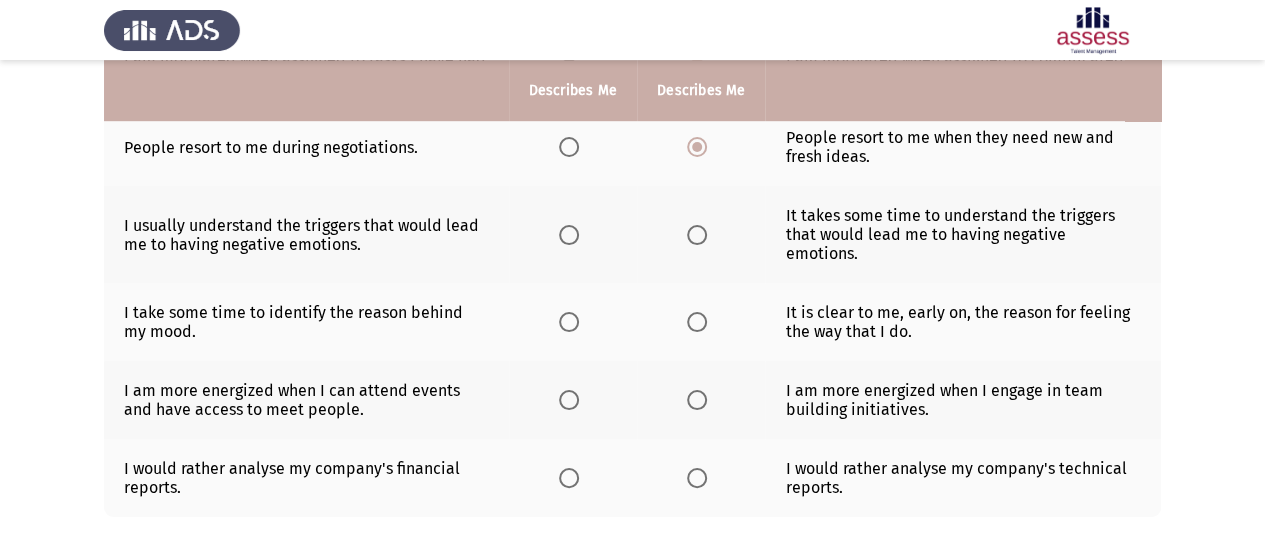click at bounding box center [569, 235] 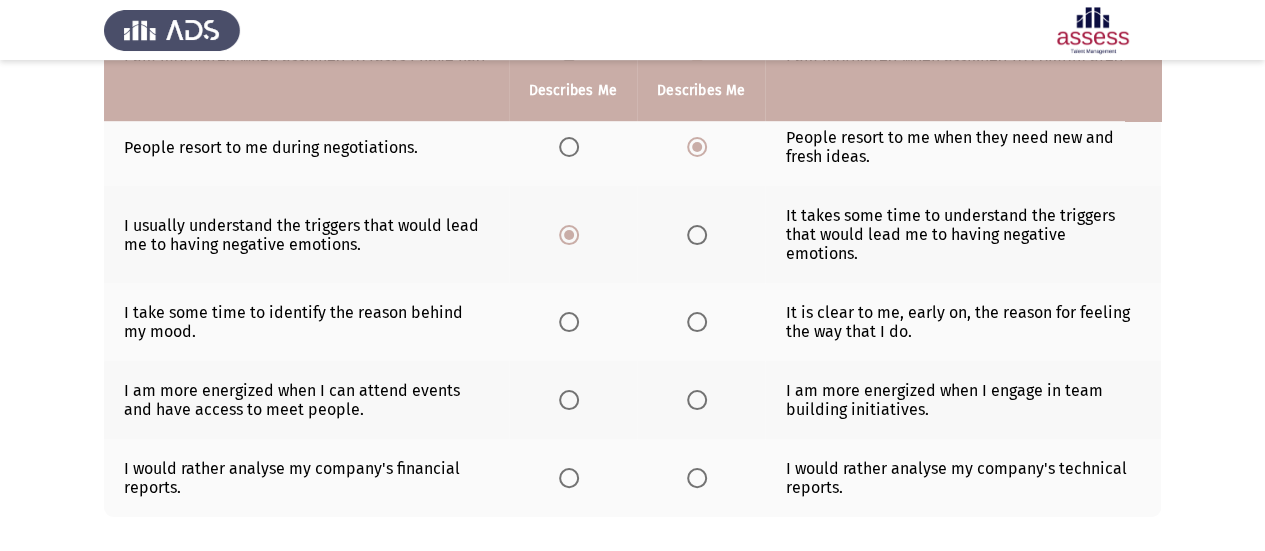click at bounding box center (697, 322) 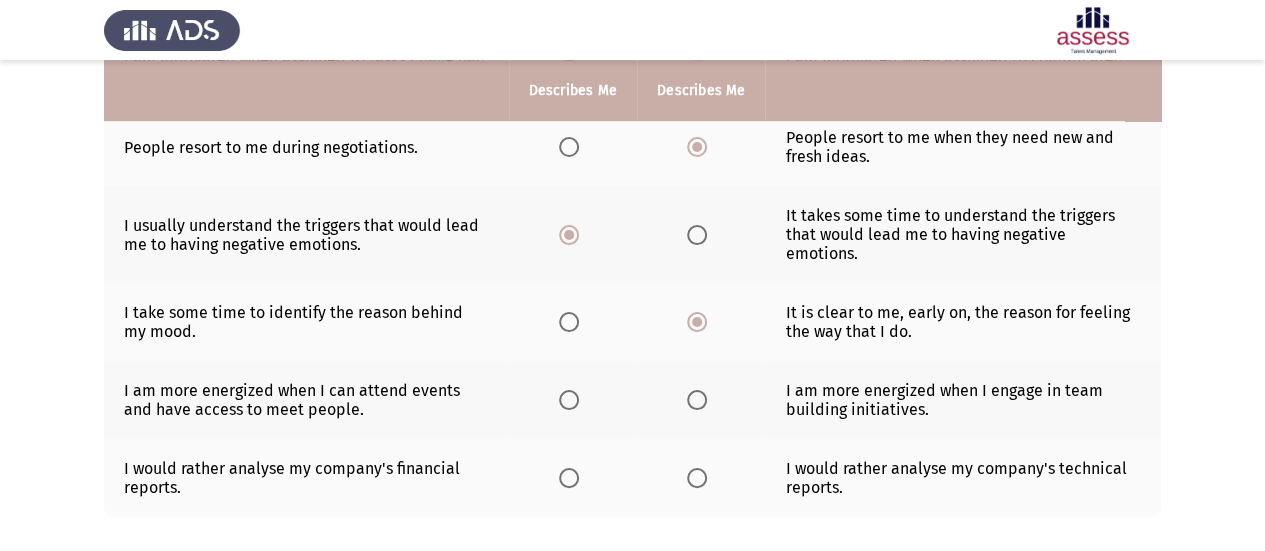 click 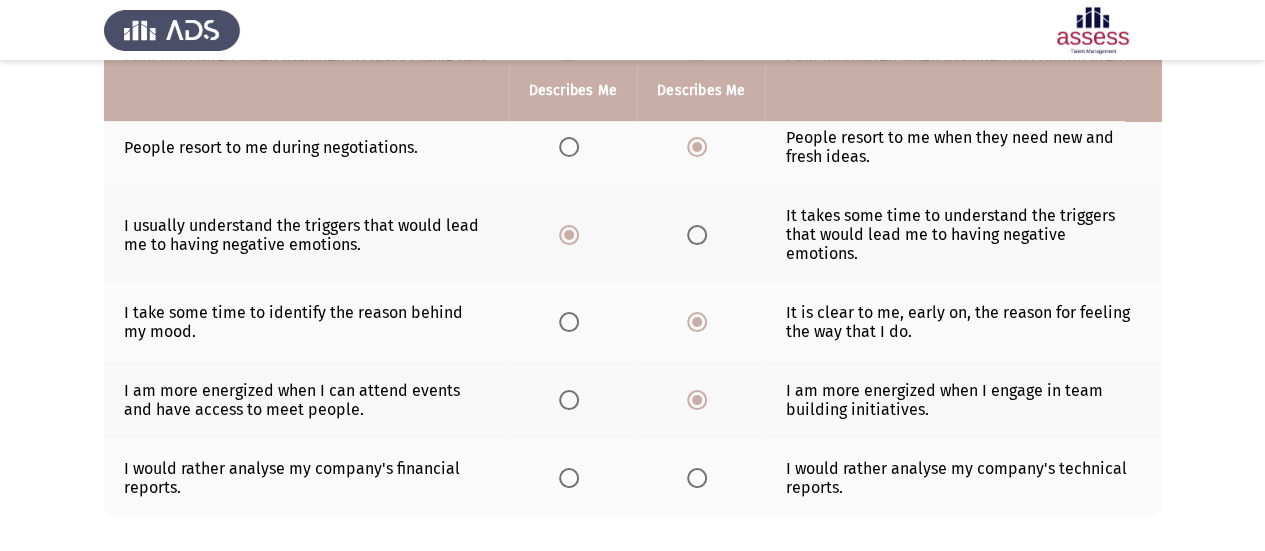 click at bounding box center (697, 478) 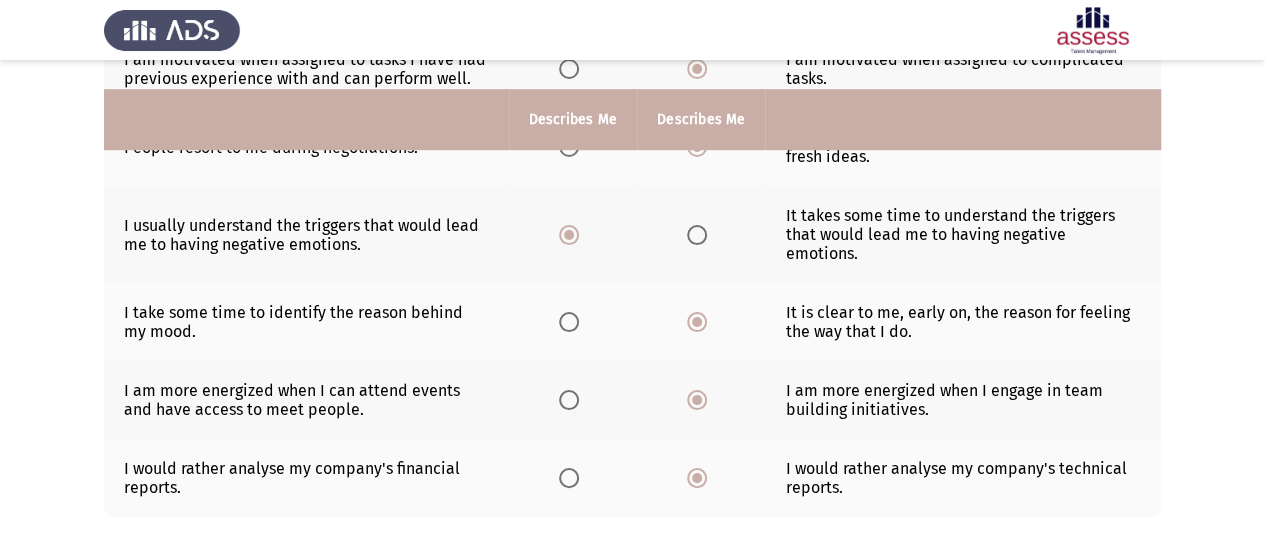 scroll, scrollTop: 680, scrollLeft: 0, axis: vertical 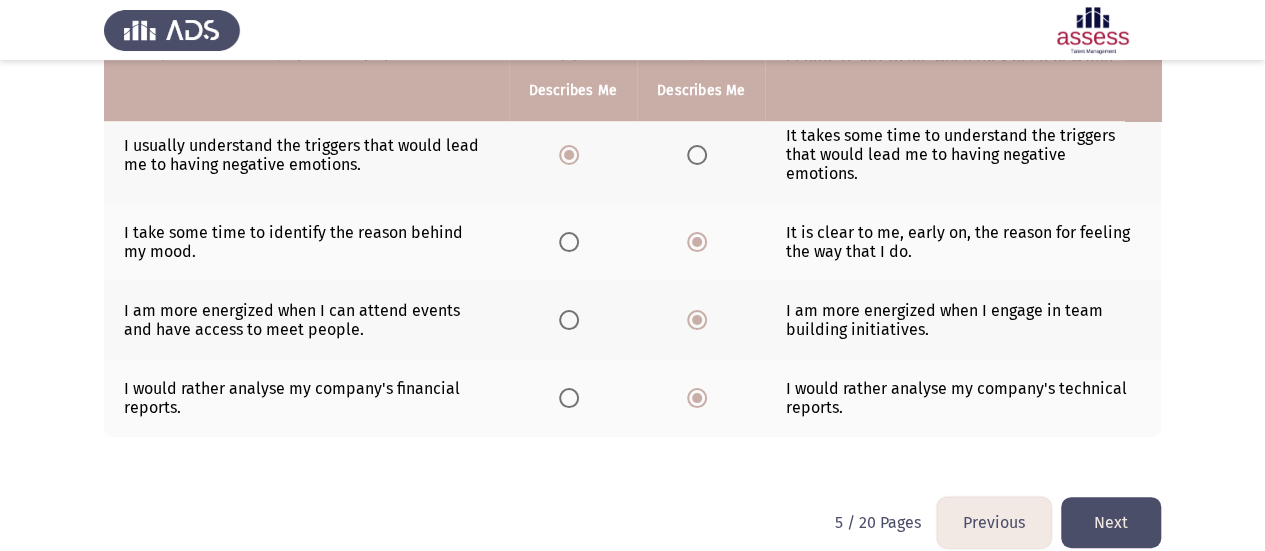 click on "Next" 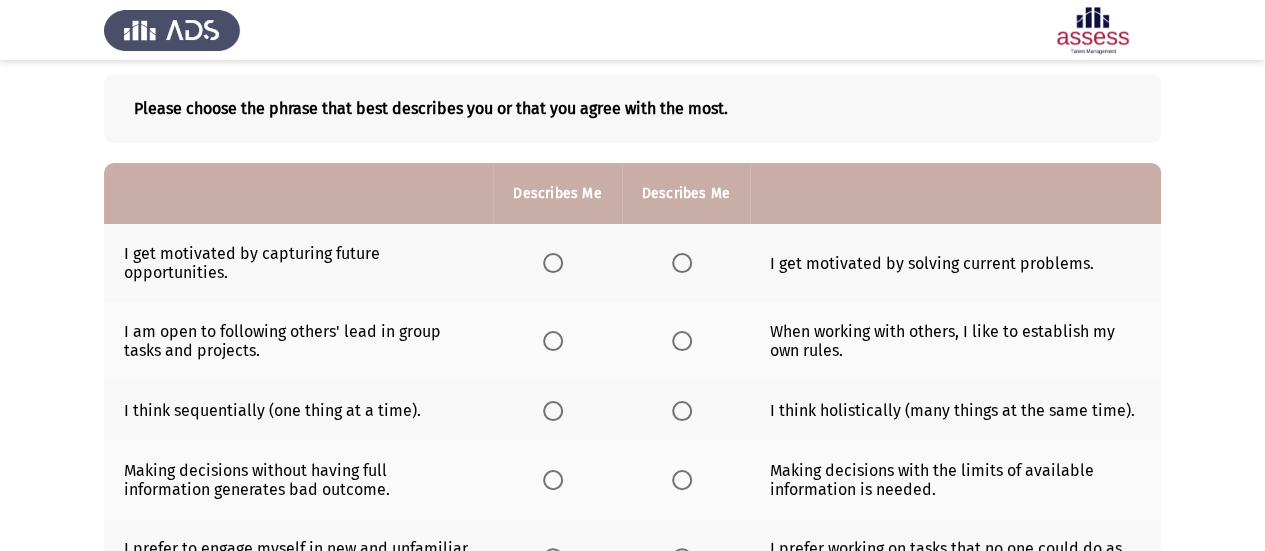 scroll, scrollTop: 200, scrollLeft: 0, axis: vertical 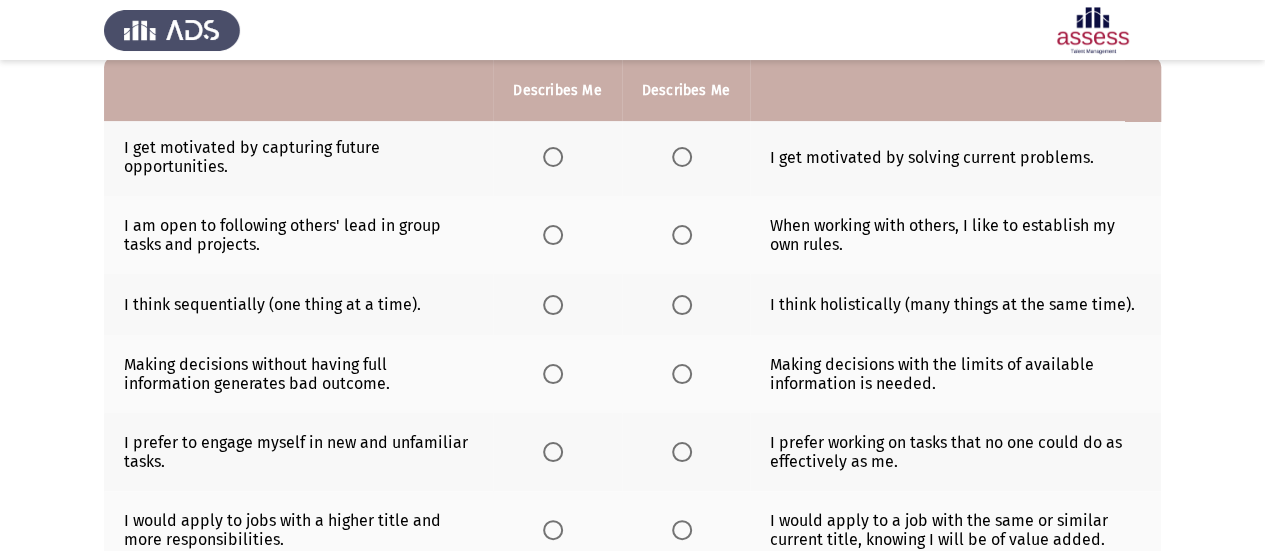 click at bounding box center (682, 157) 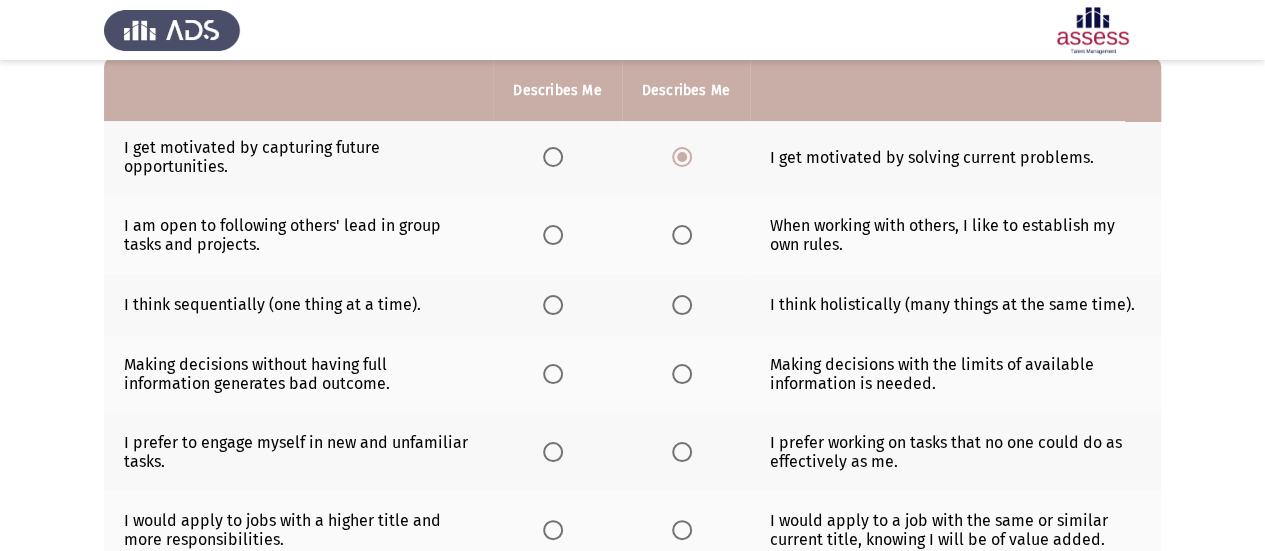 click at bounding box center (557, 235) 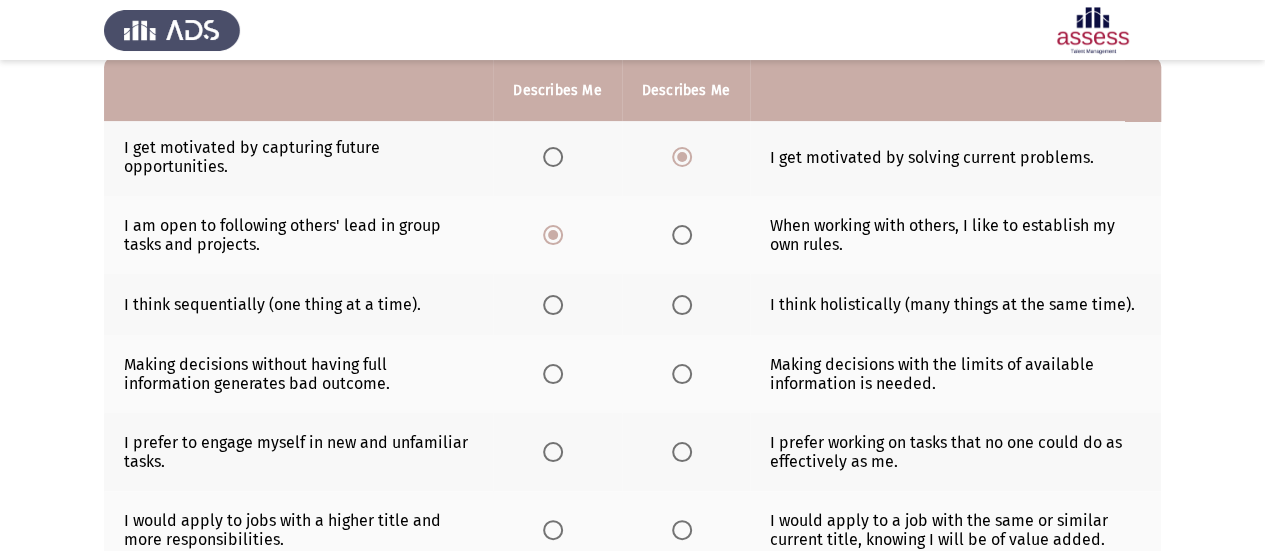 click at bounding box center [682, 305] 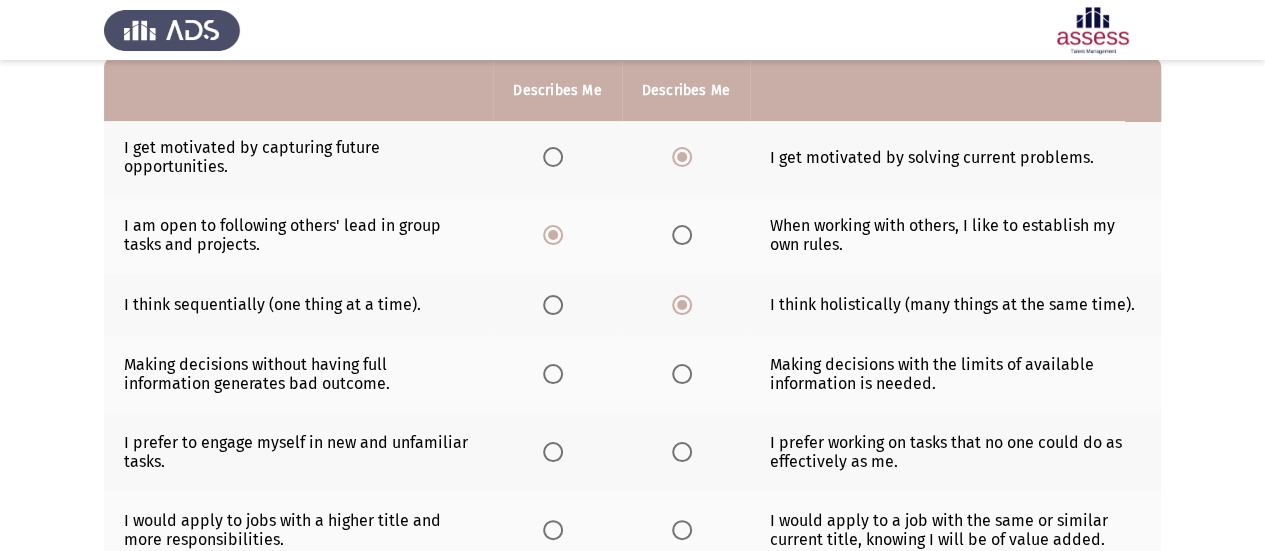 click at bounding box center [682, 374] 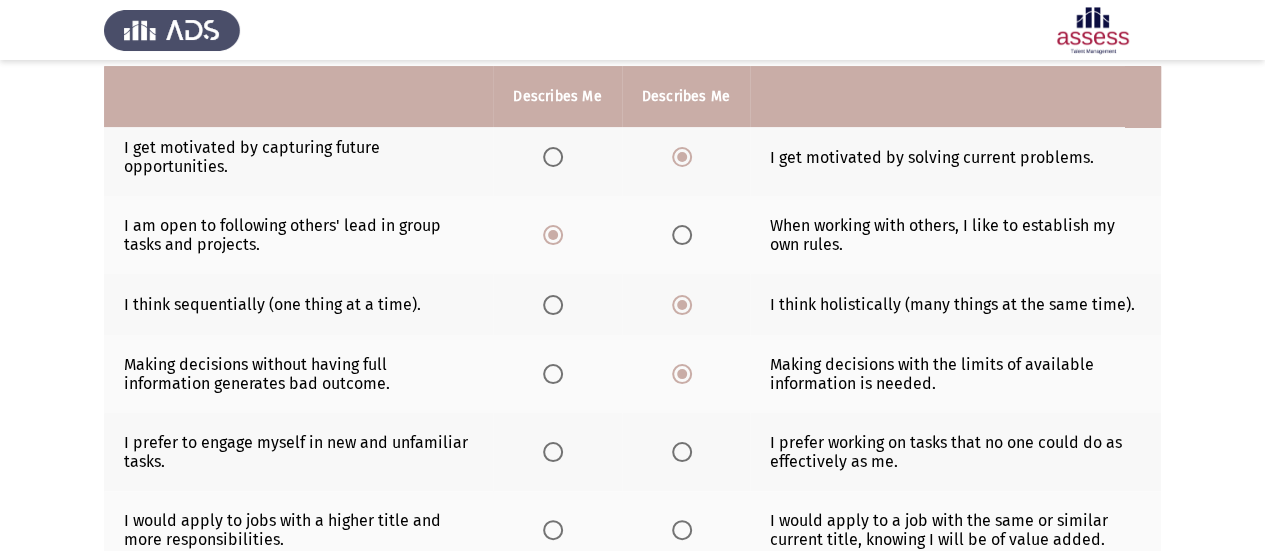 scroll, scrollTop: 300, scrollLeft: 0, axis: vertical 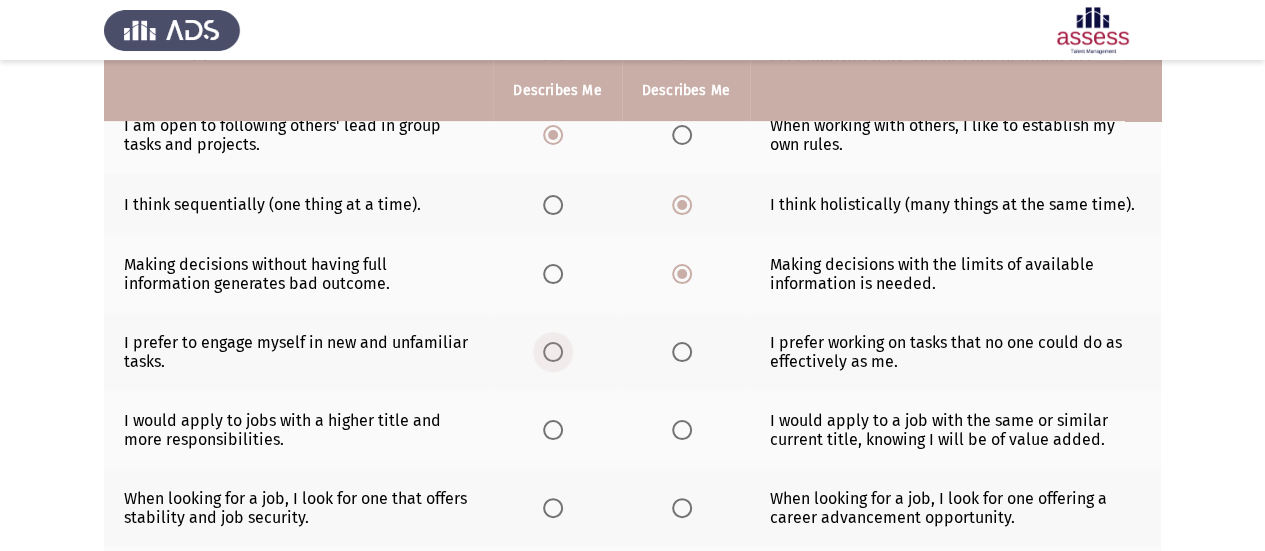 click at bounding box center [553, 352] 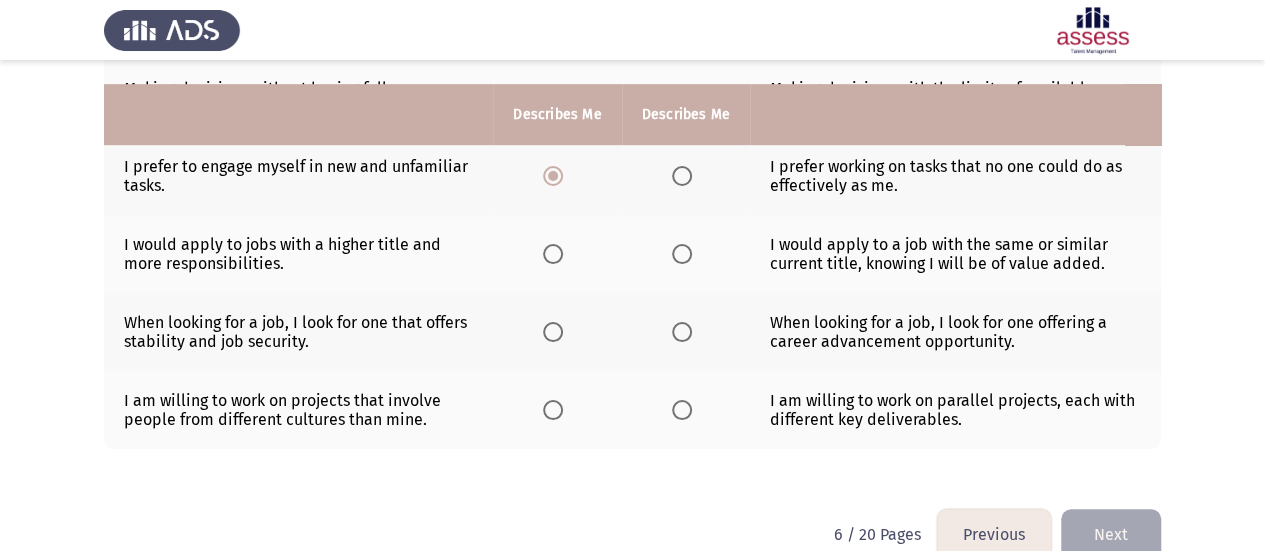 scroll, scrollTop: 500, scrollLeft: 0, axis: vertical 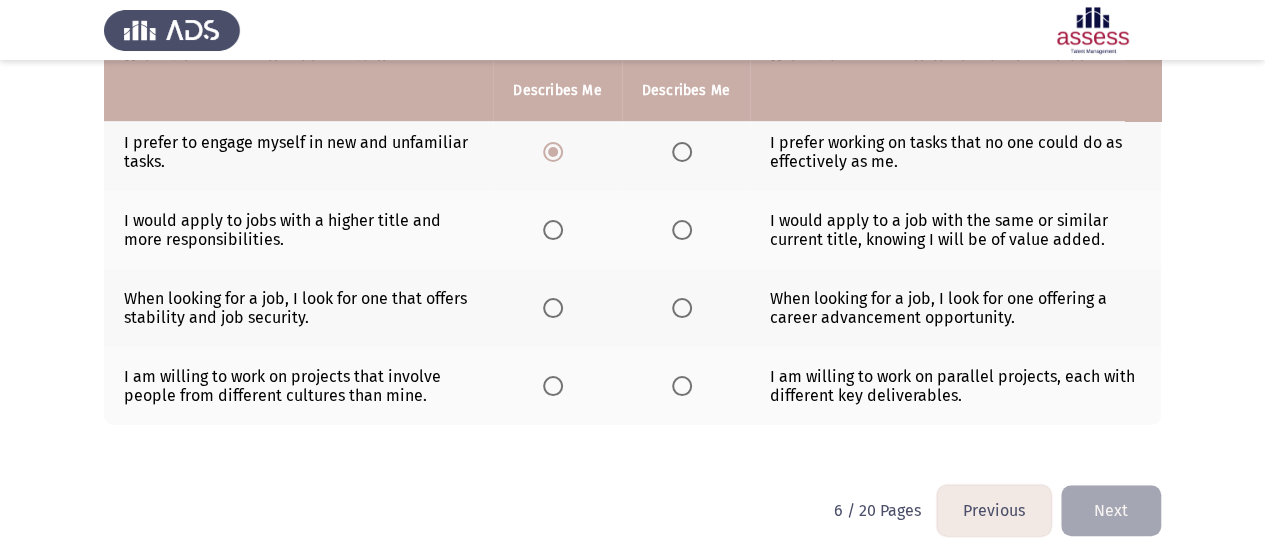 click at bounding box center (682, 230) 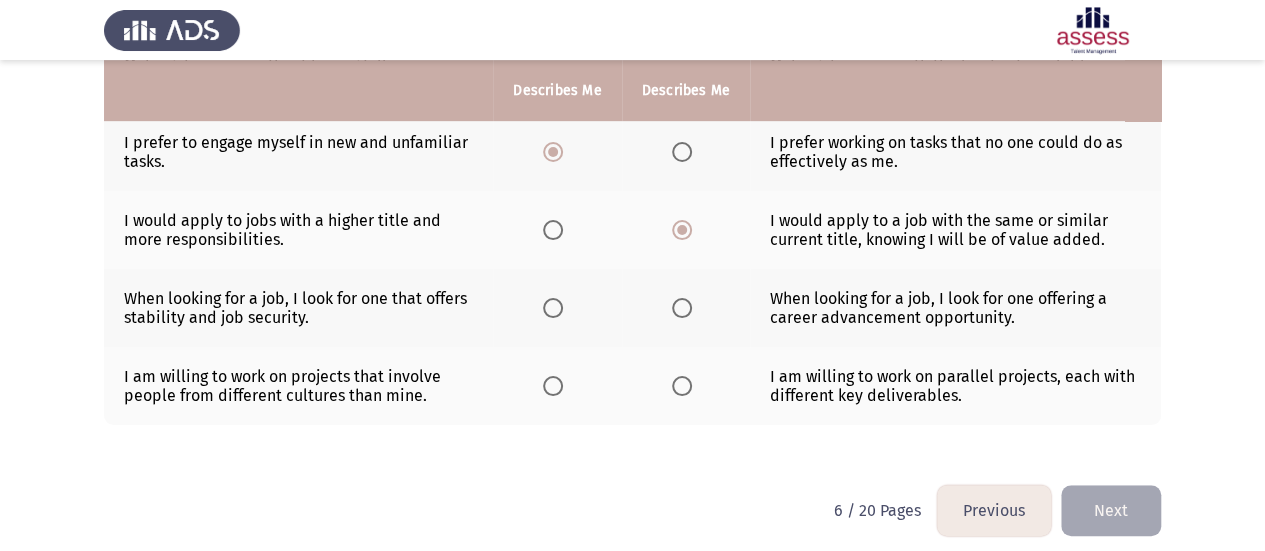 click at bounding box center [553, 308] 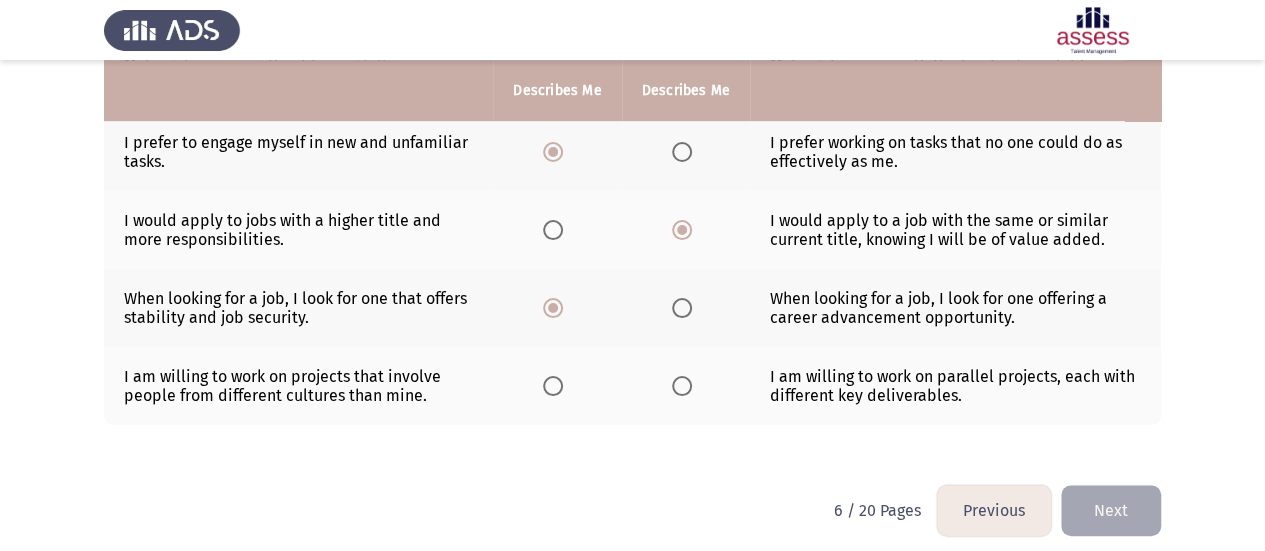 click at bounding box center (682, 308) 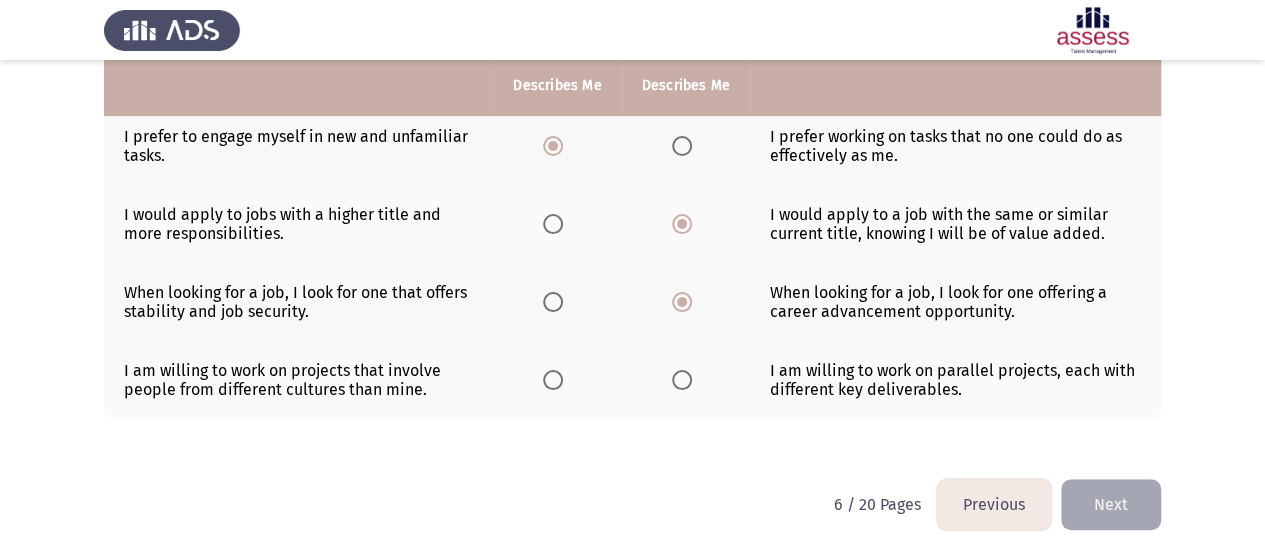 scroll, scrollTop: 508, scrollLeft: 0, axis: vertical 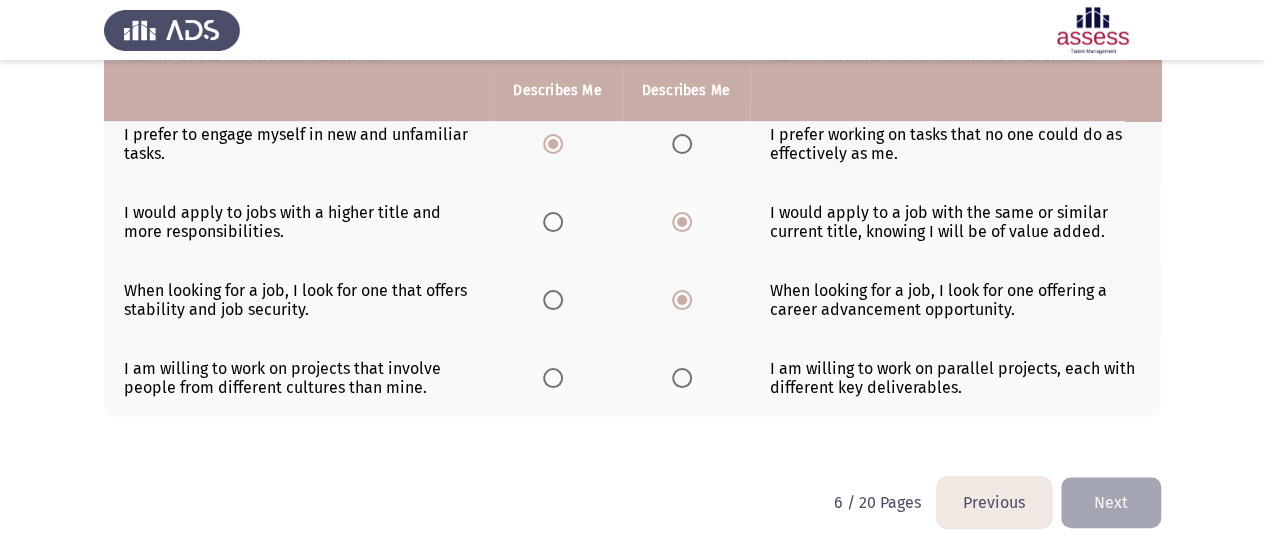 click at bounding box center [553, 378] 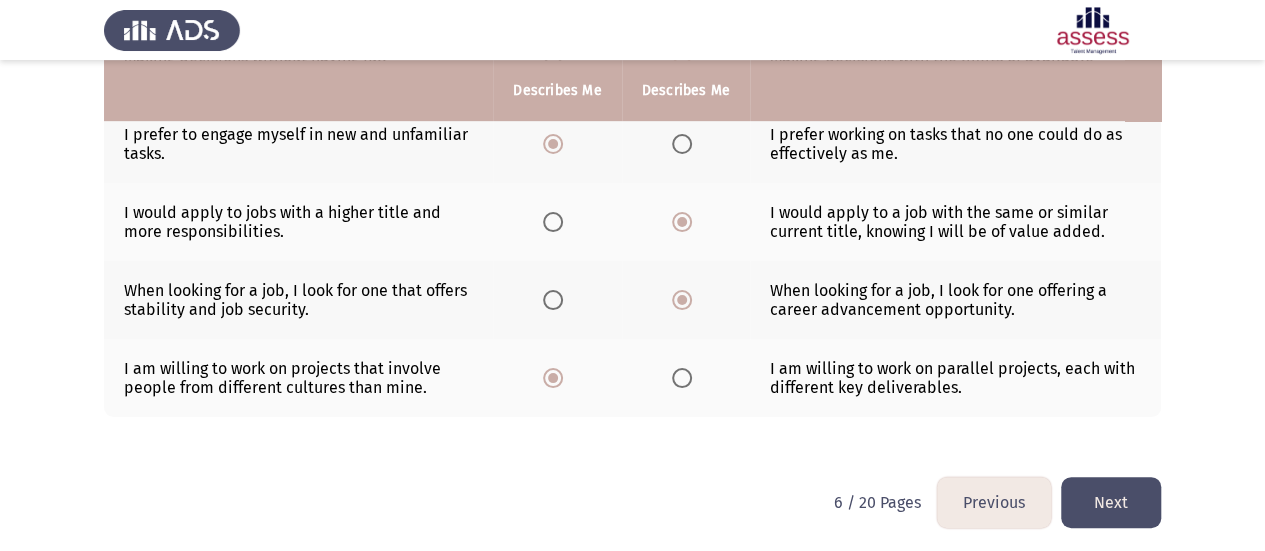 click on "Next" 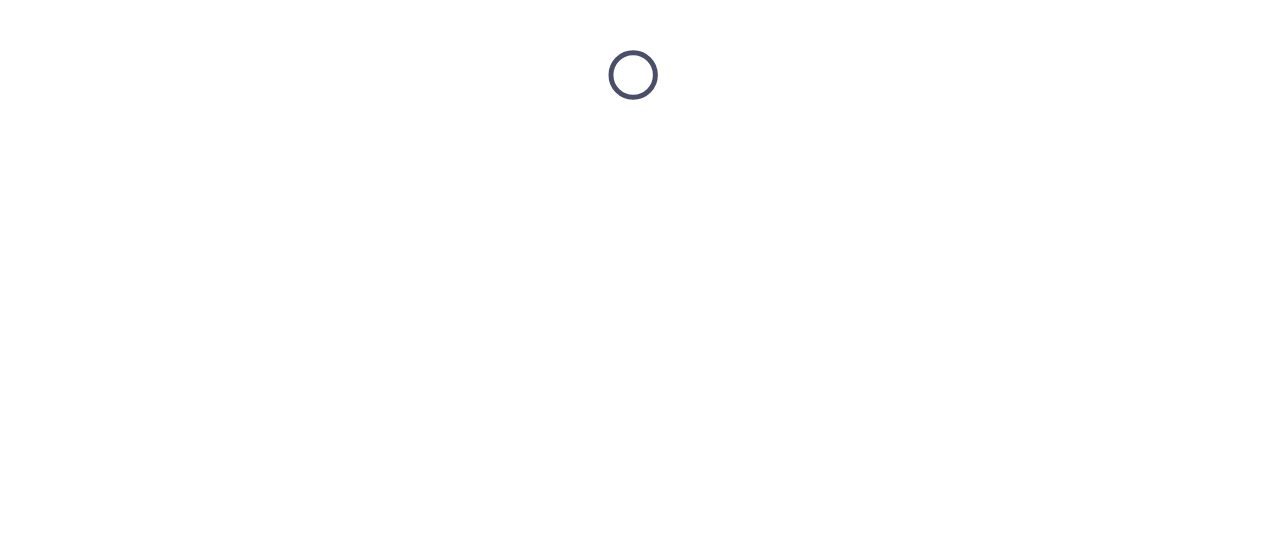 scroll, scrollTop: 0, scrollLeft: 0, axis: both 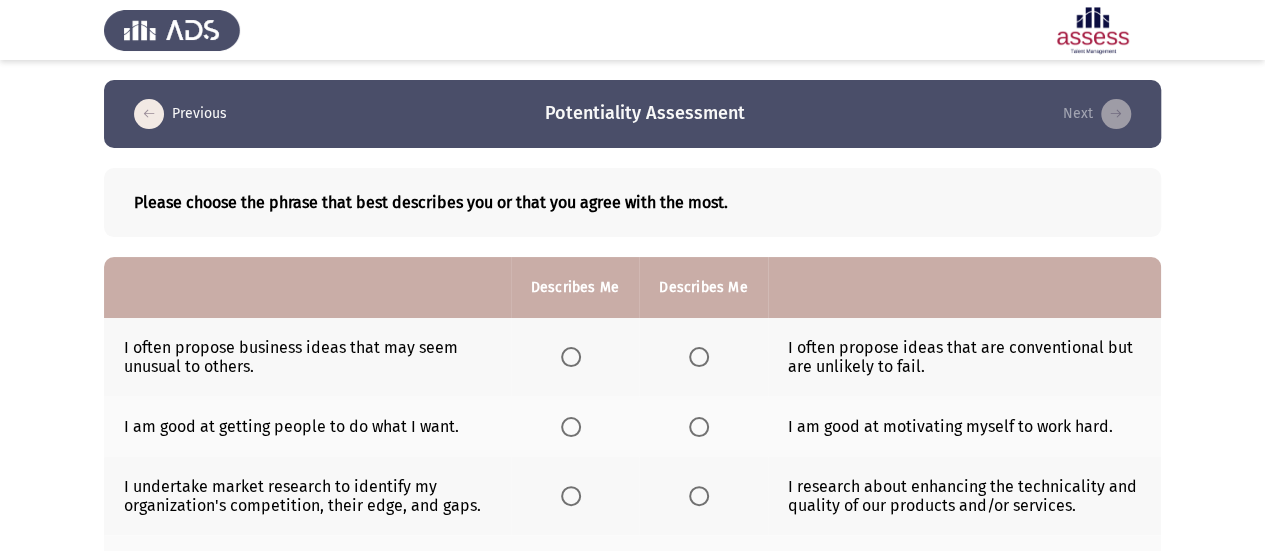 click at bounding box center (571, 357) 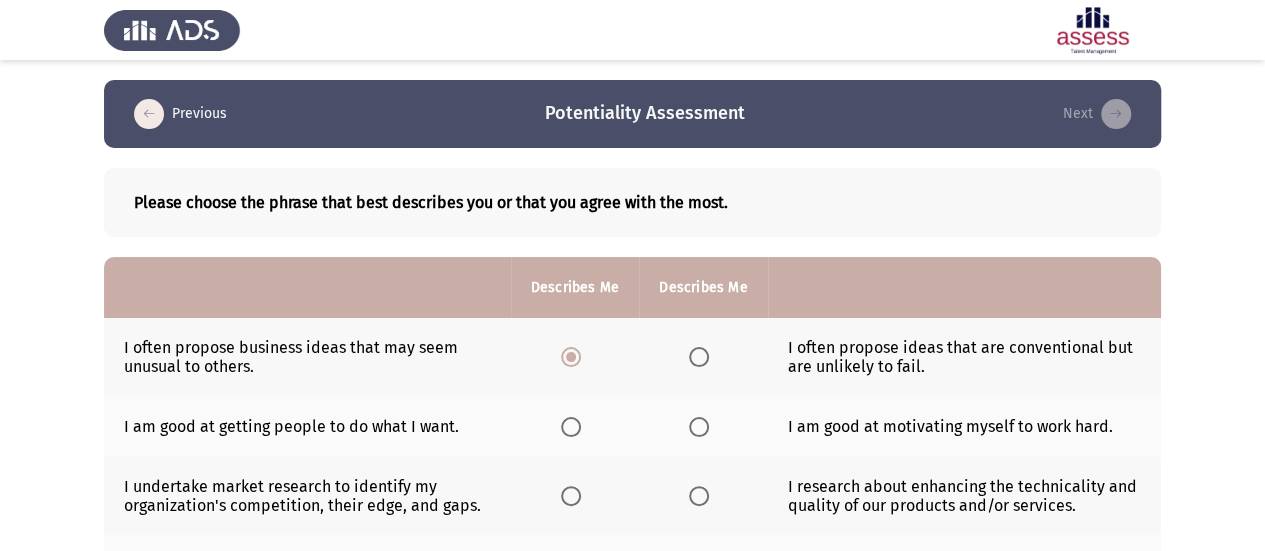 click at bounding box center [699, 357] 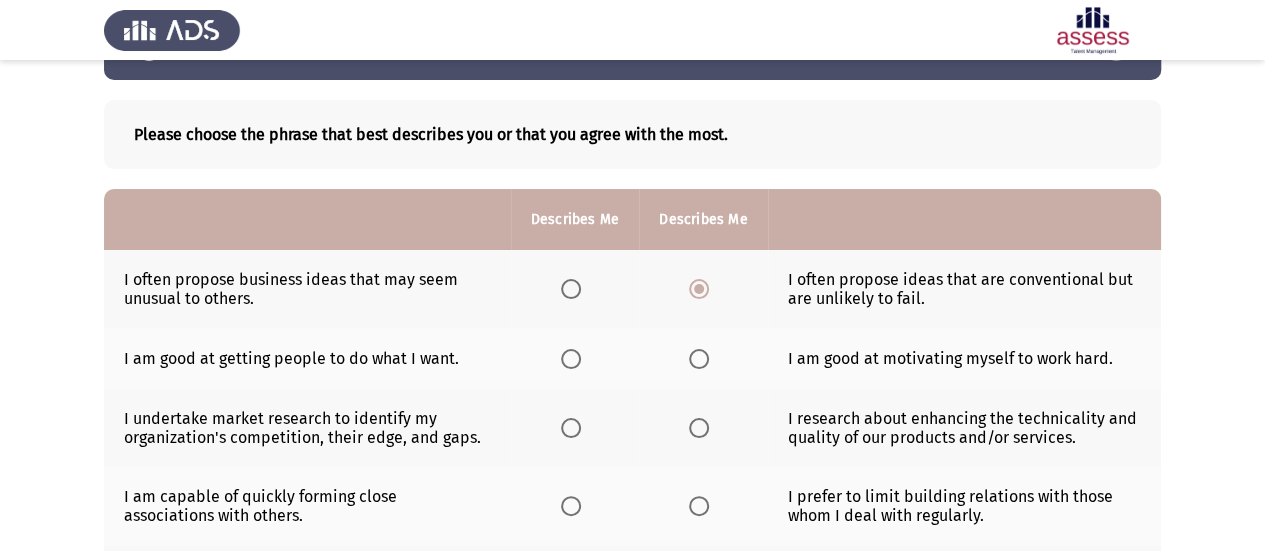 scroll, scrollTop: 100, scrollLeft: 0, axis: vertical 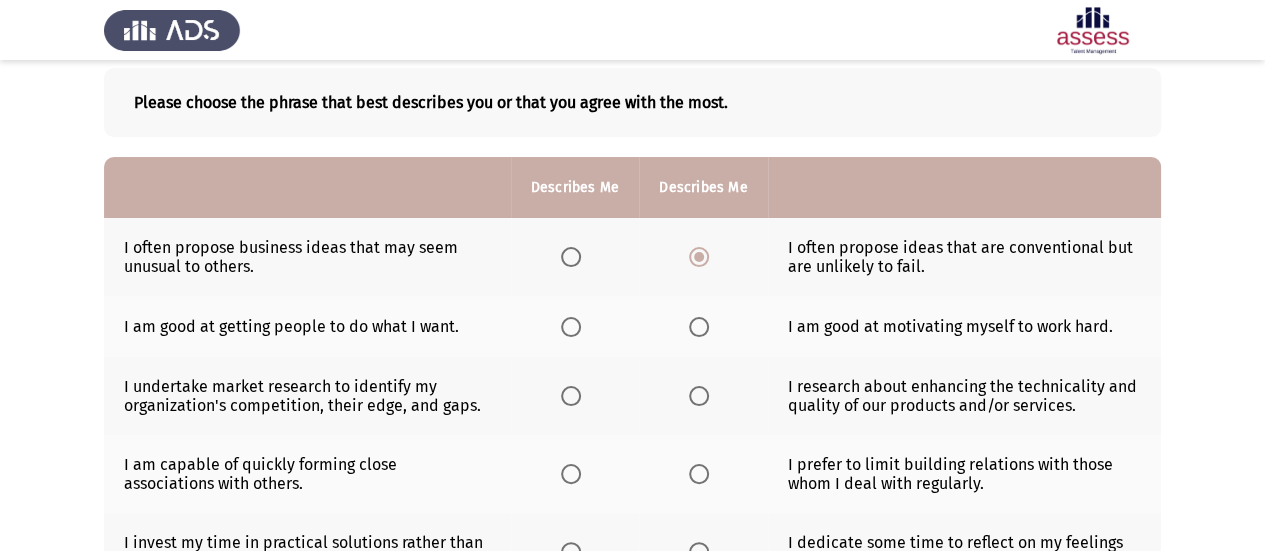 click at bounding box center [571, 327] 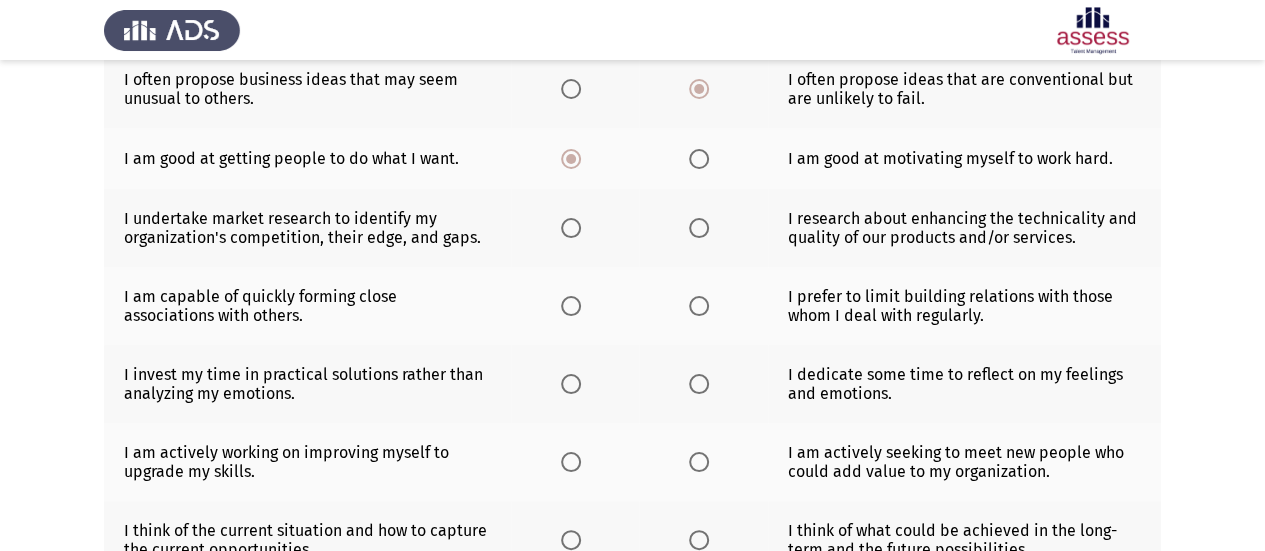 scroll, scrollTop: 300, scrollLeft: 0, axis: vertical 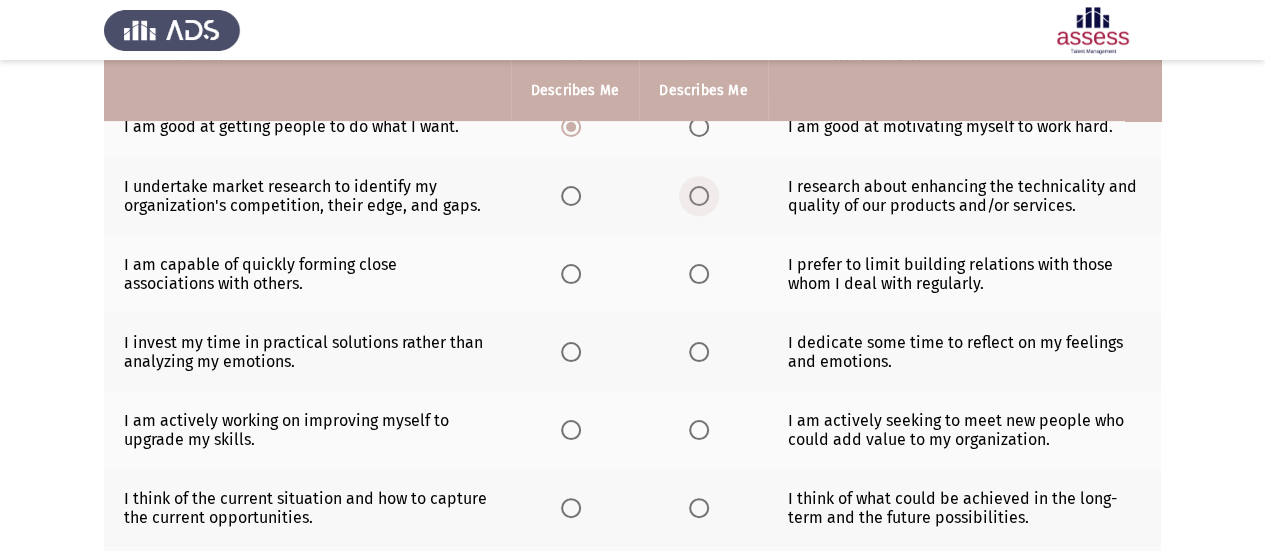 click at bounding box center [699, 196] 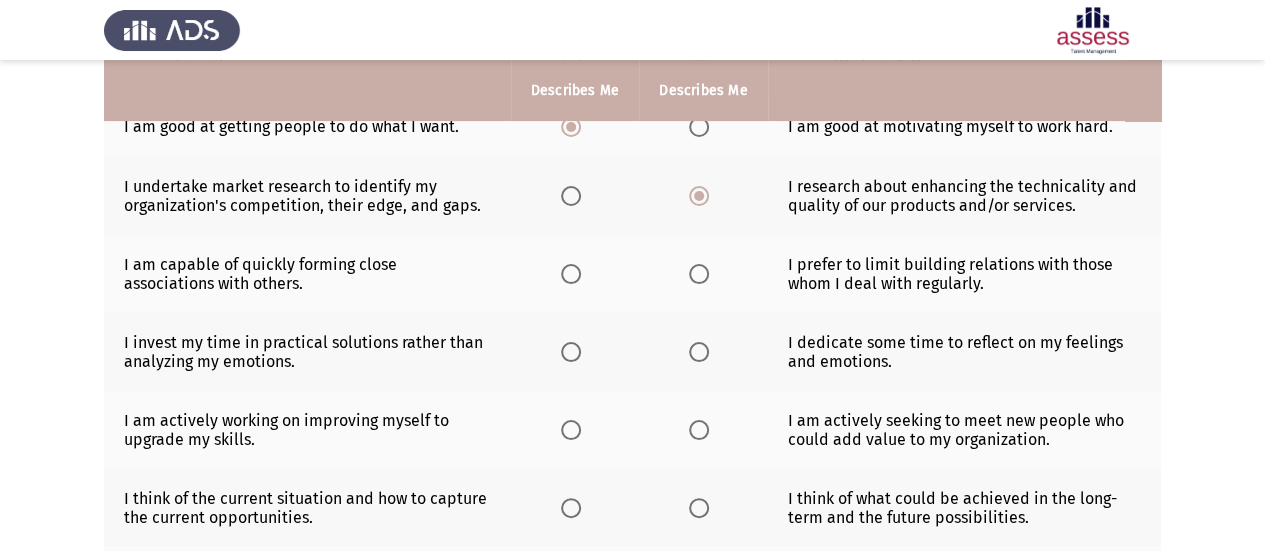 click at bounding box center (571, 274) 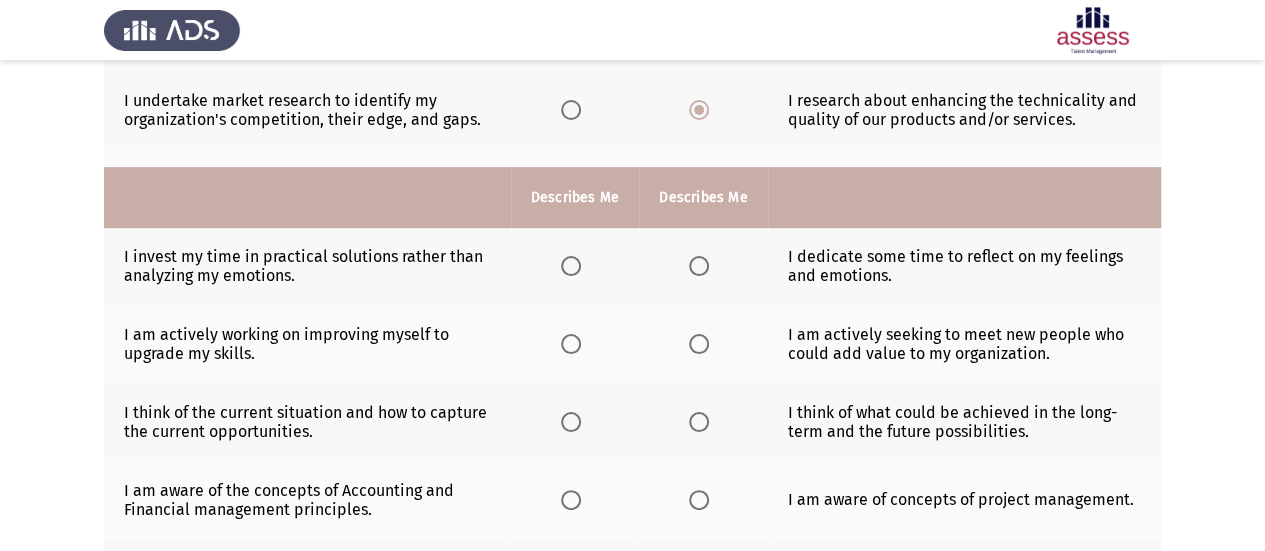 scroll, scrollTop: 500, scrollLeft: 0, axis: vertical 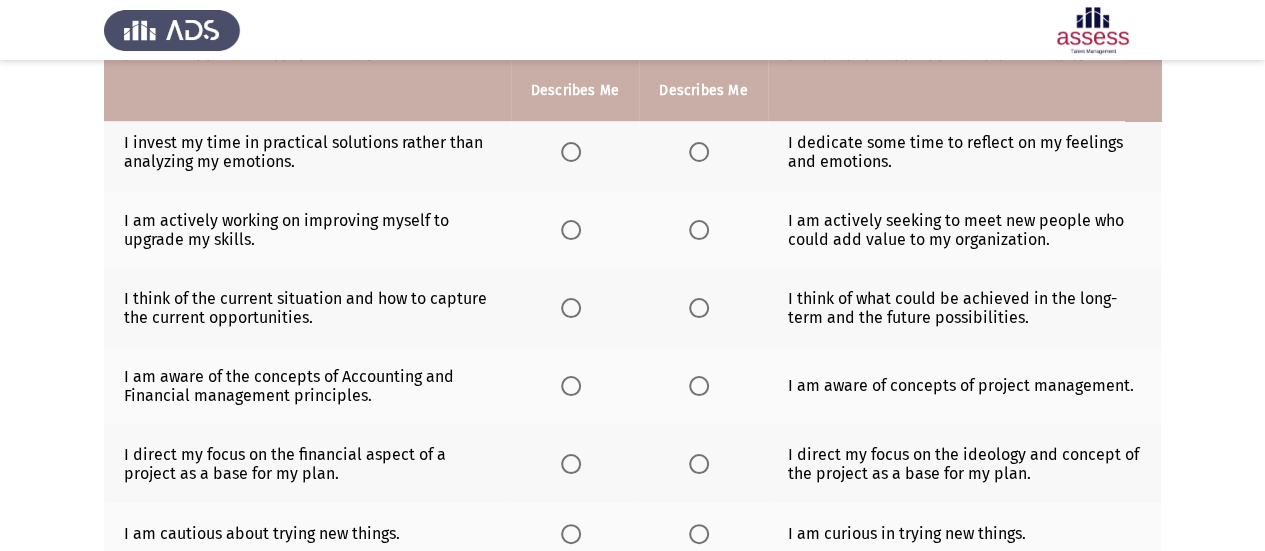 click at bounding box center (571, 152) 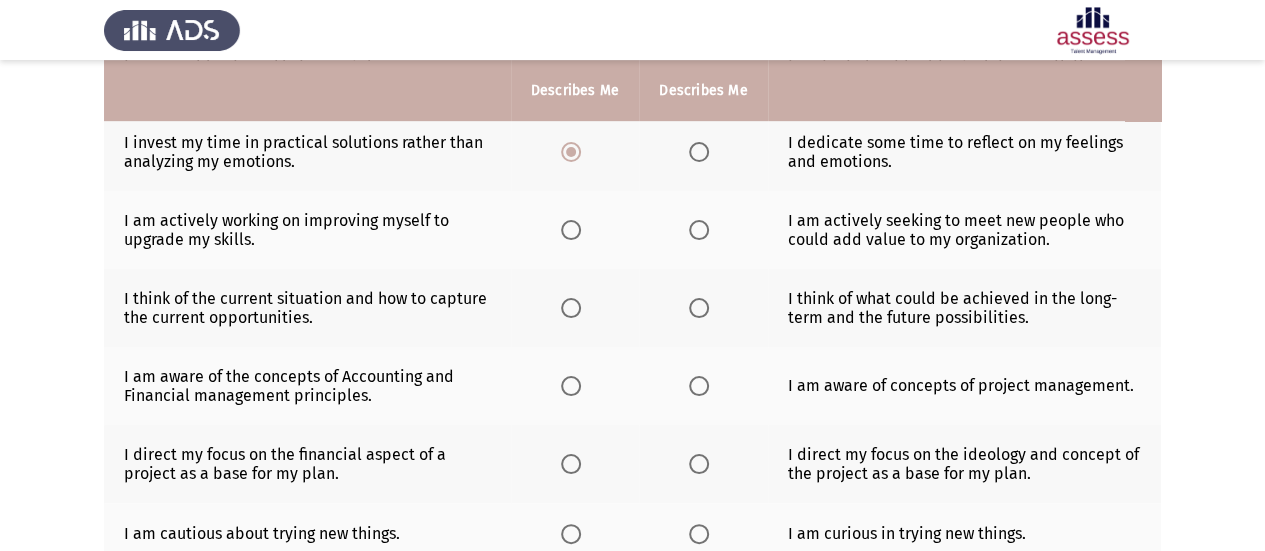 click at bounding box center (571, 230) 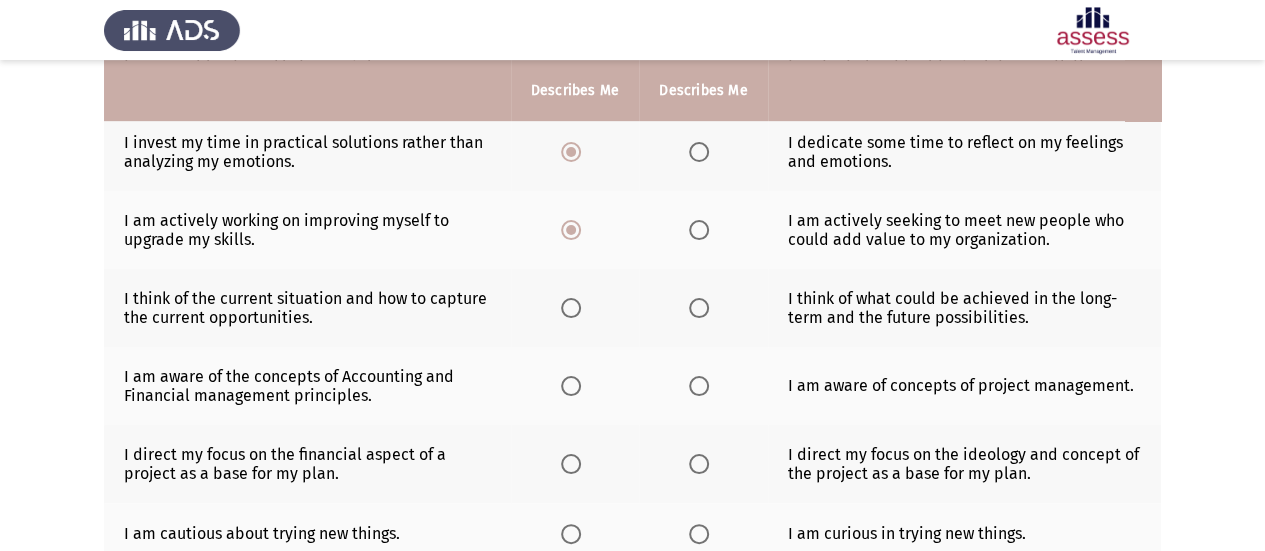 click at bounding box center [699, 308] 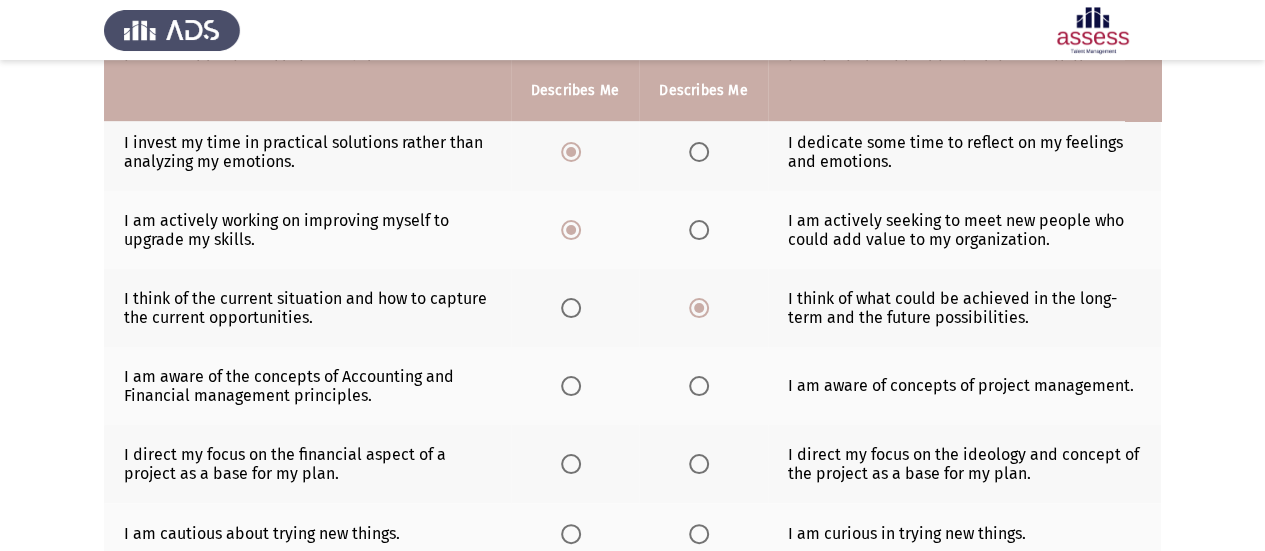 click at bounding box center (571, 386) 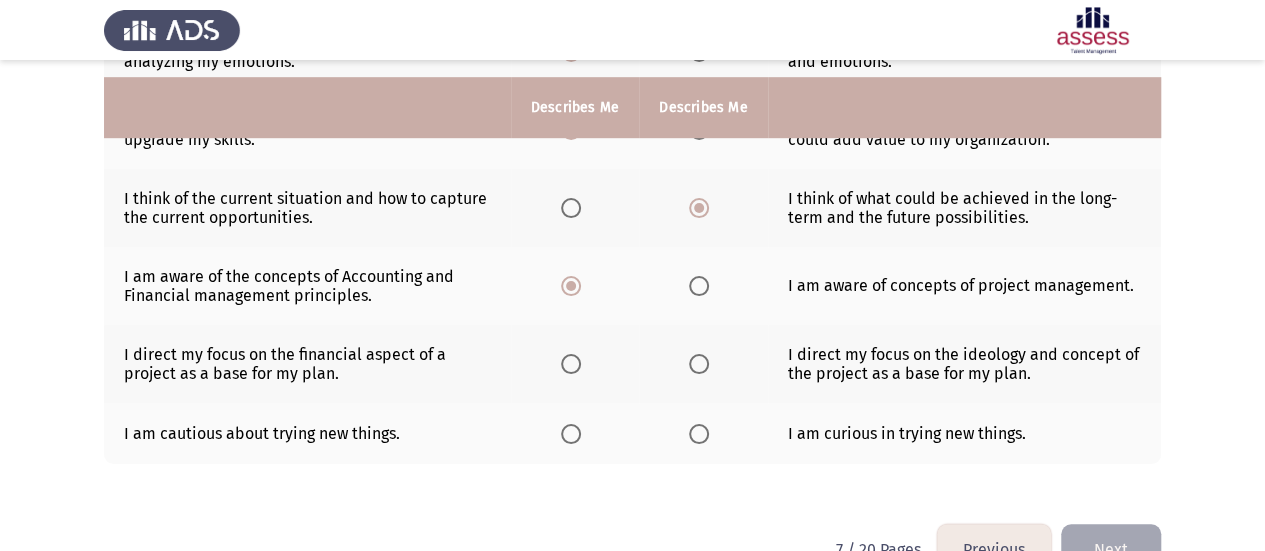 scroll, scrollTop: 646, scrollLeft: 0, axis: vertical 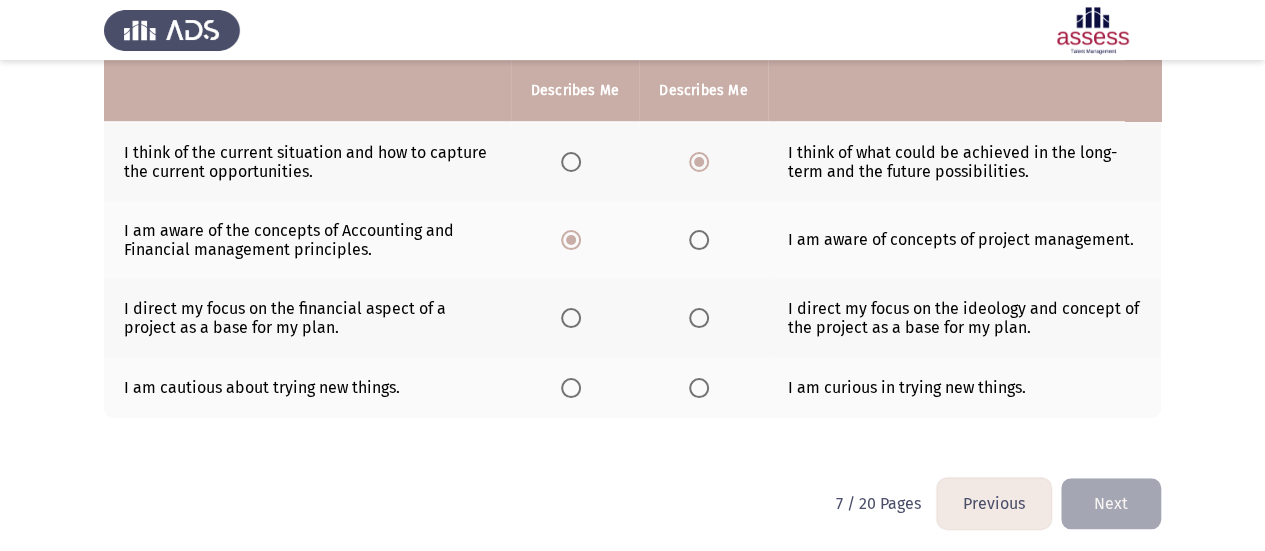 click at bounding box center (699, 318) 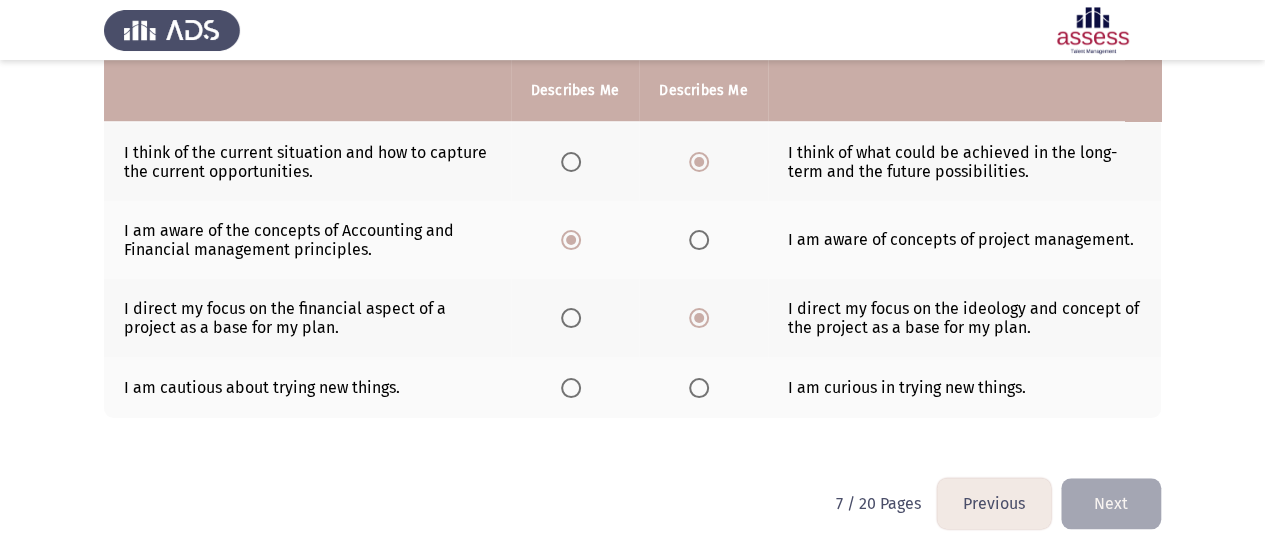 click at bounding box center [699, 388] 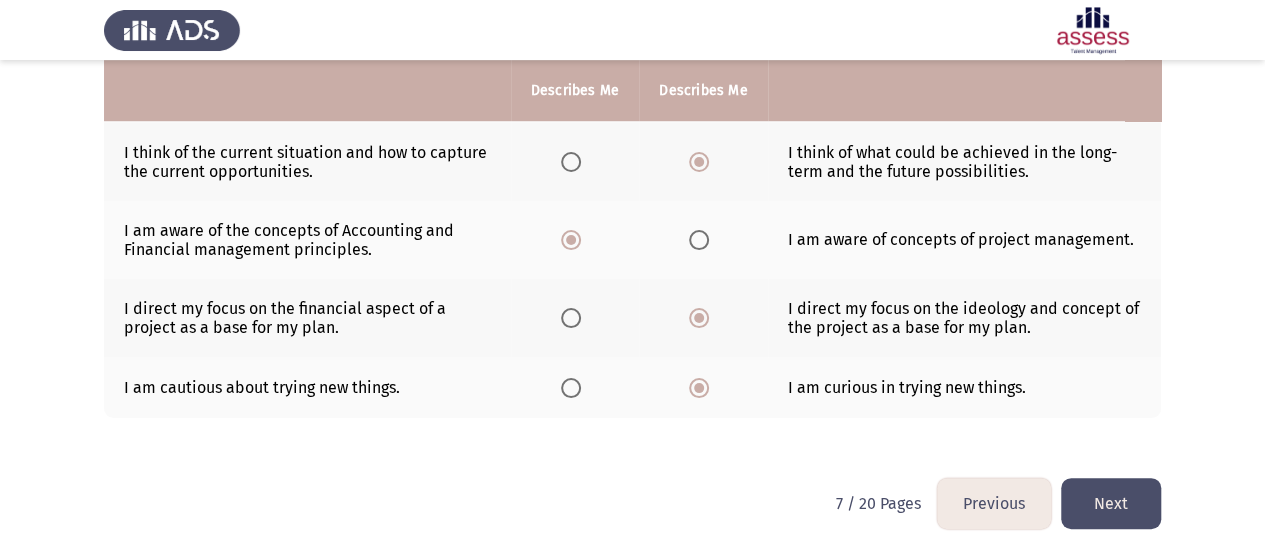 click on "Next" 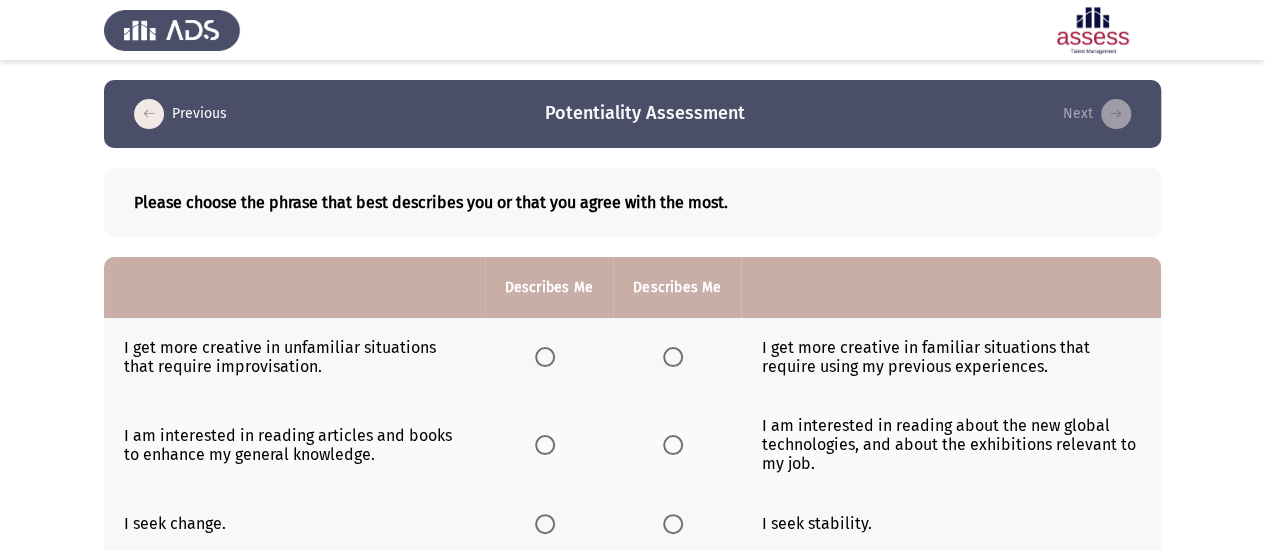 scroll, scrollTop: 200, scrollLeft: 0, axis: vertical 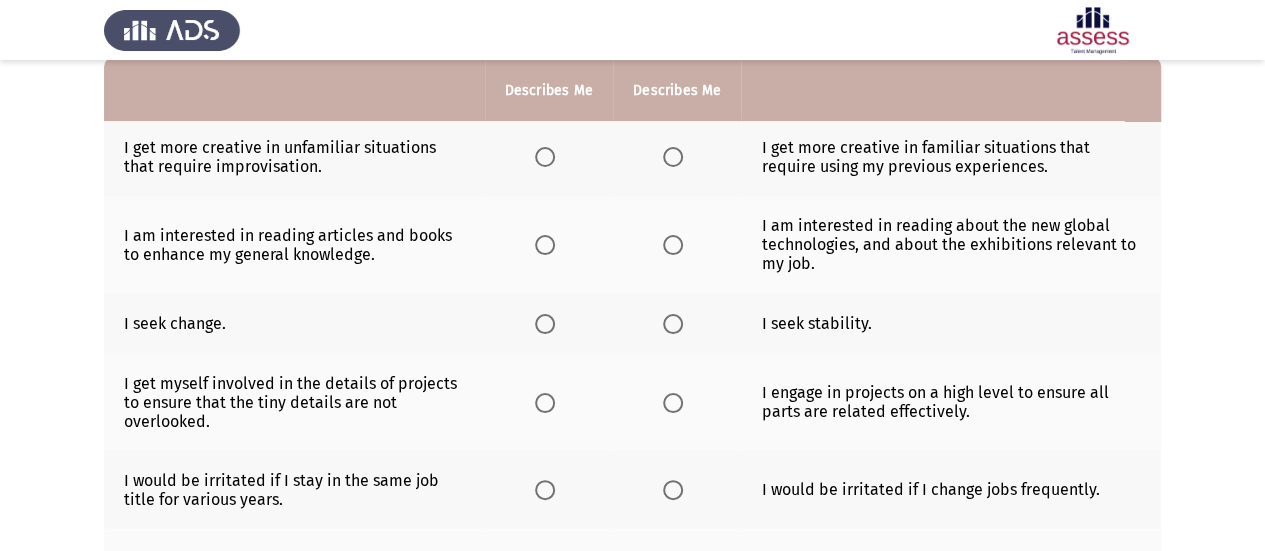 click at bounding box center (545, 157) 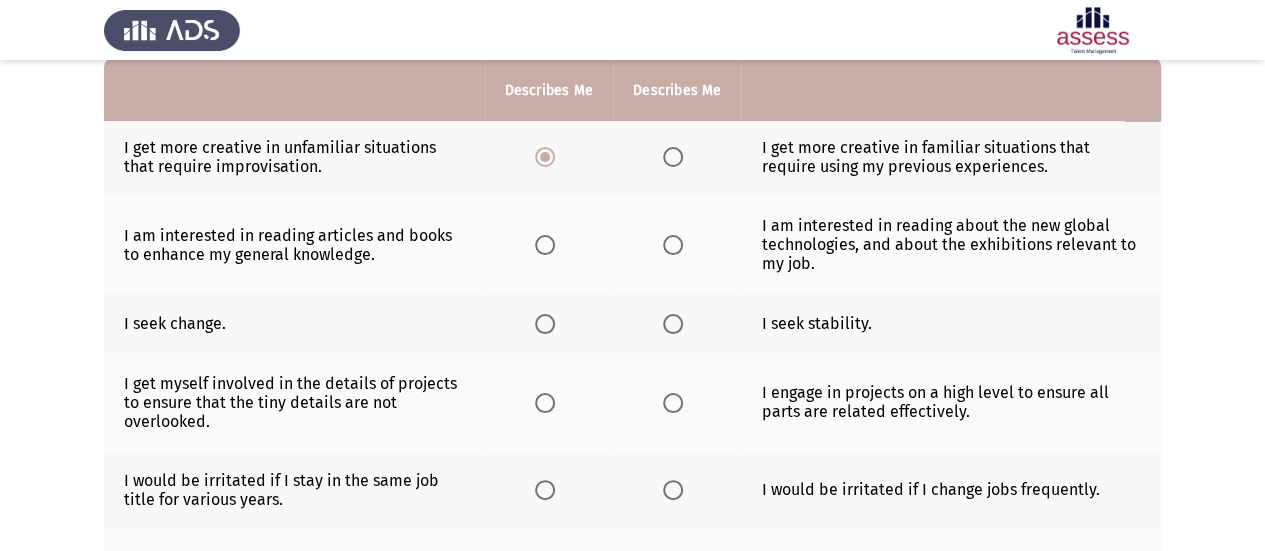 click at bounding box center [673, 157] 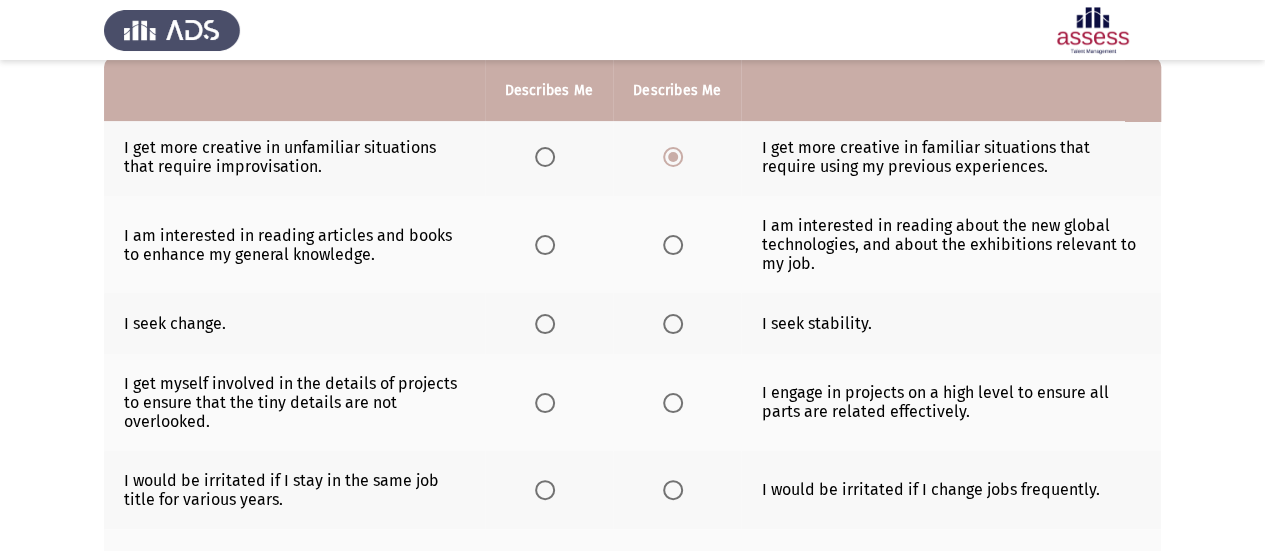 click at bounding box center [545, 245] 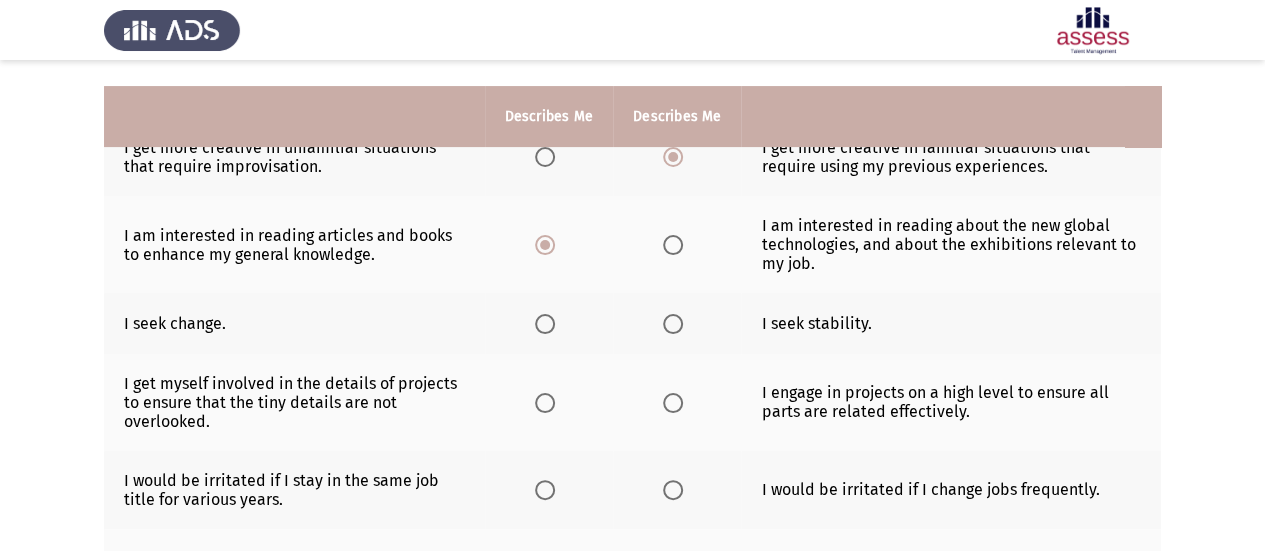 scroll, scrollTop: 300, scrollLeft: 0, axis: vertical 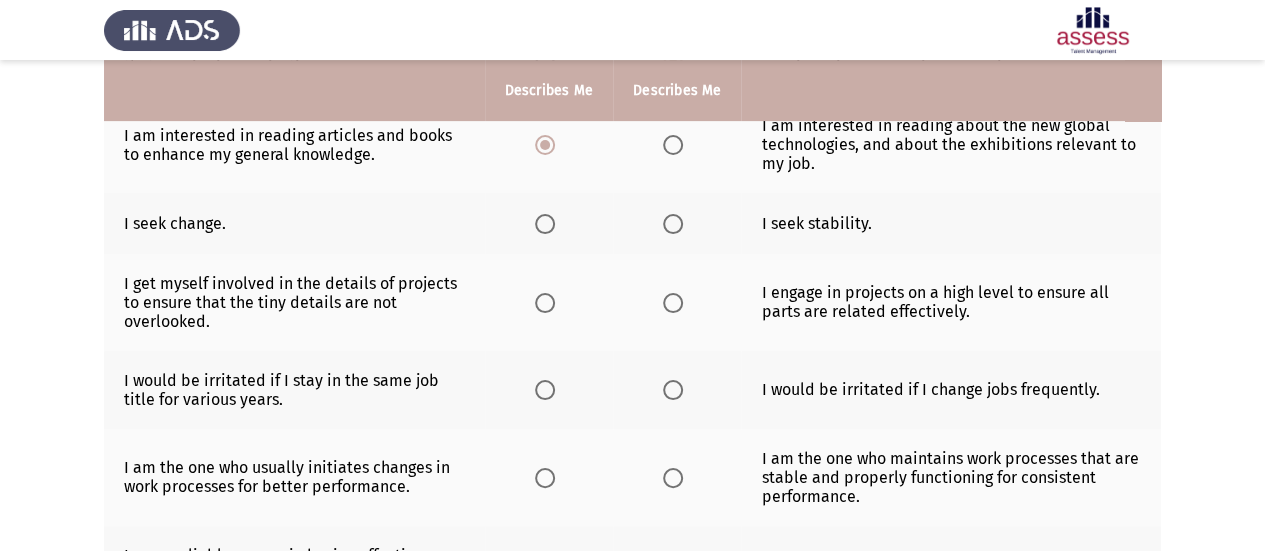 click at bounding box center (545, 224) 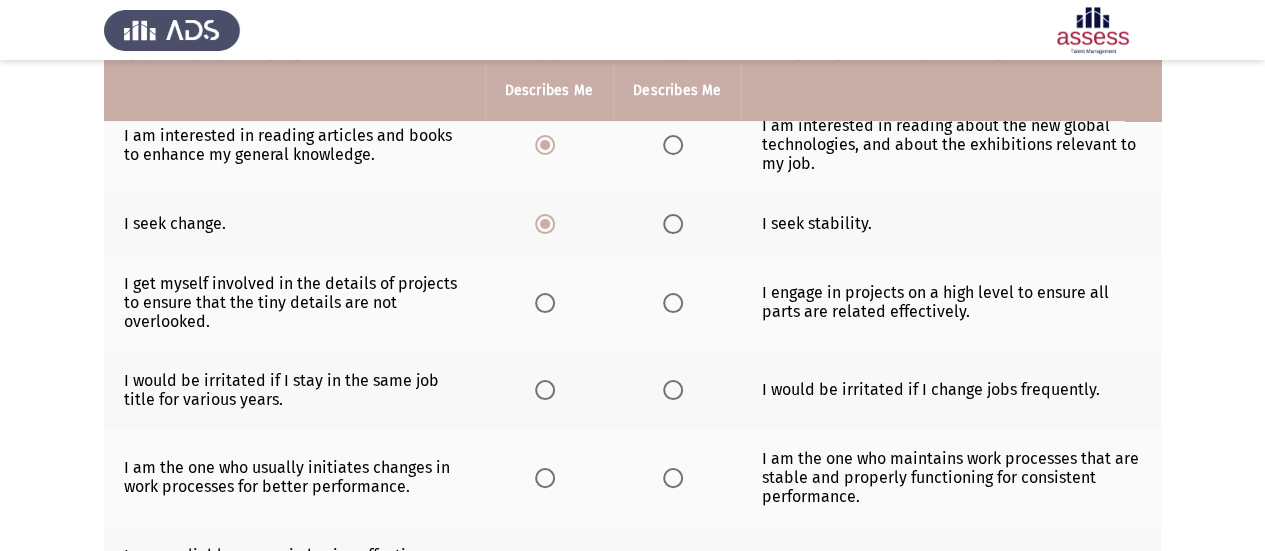 click at bounding box center [673, 303] 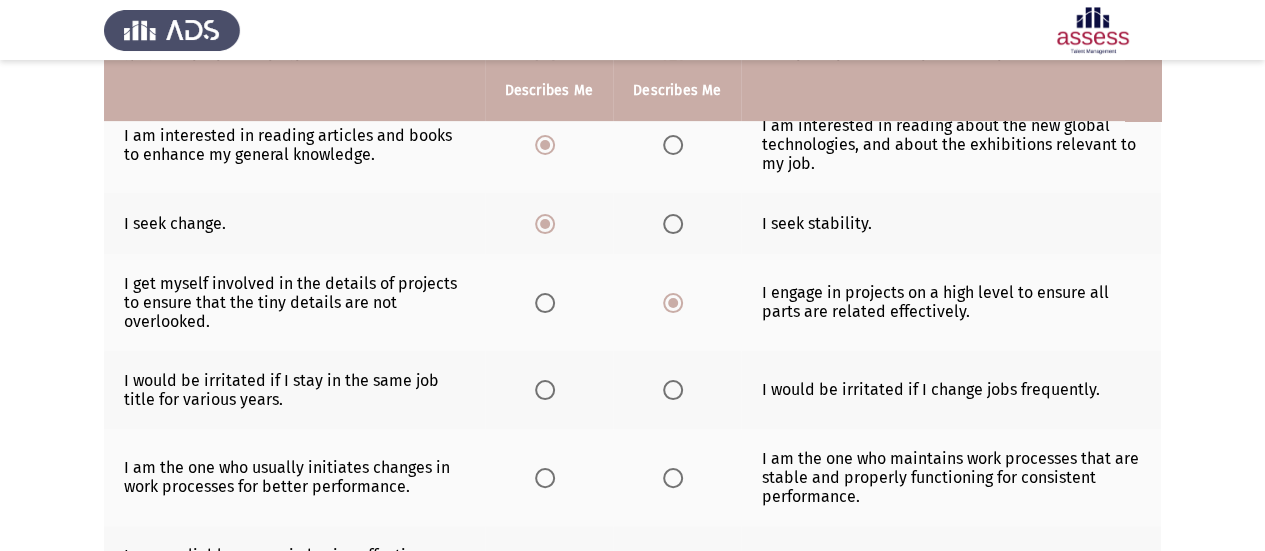 click at bounding box center [673, 390] 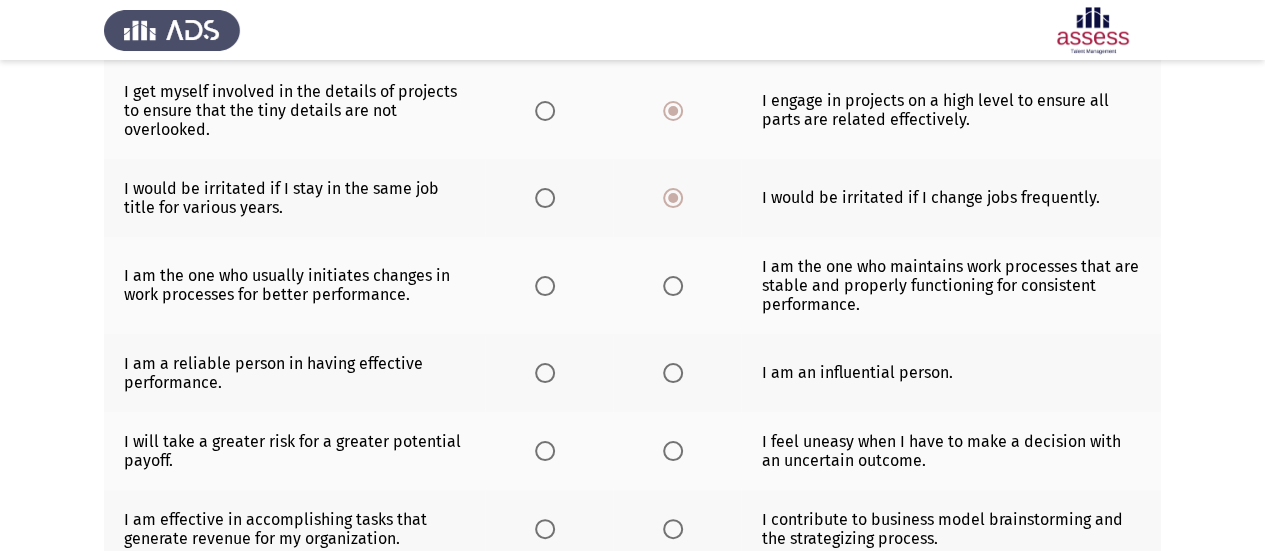 scroll, scrollTop: 500, scrollLeft: 0, axis: vertical 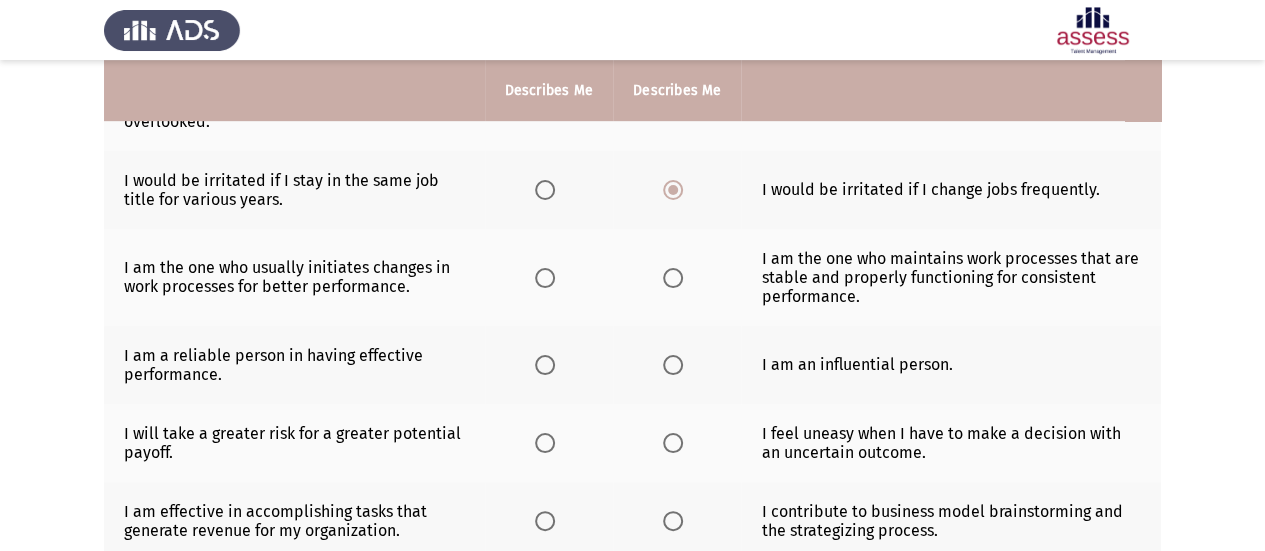 click at bounding box center (545, 190) 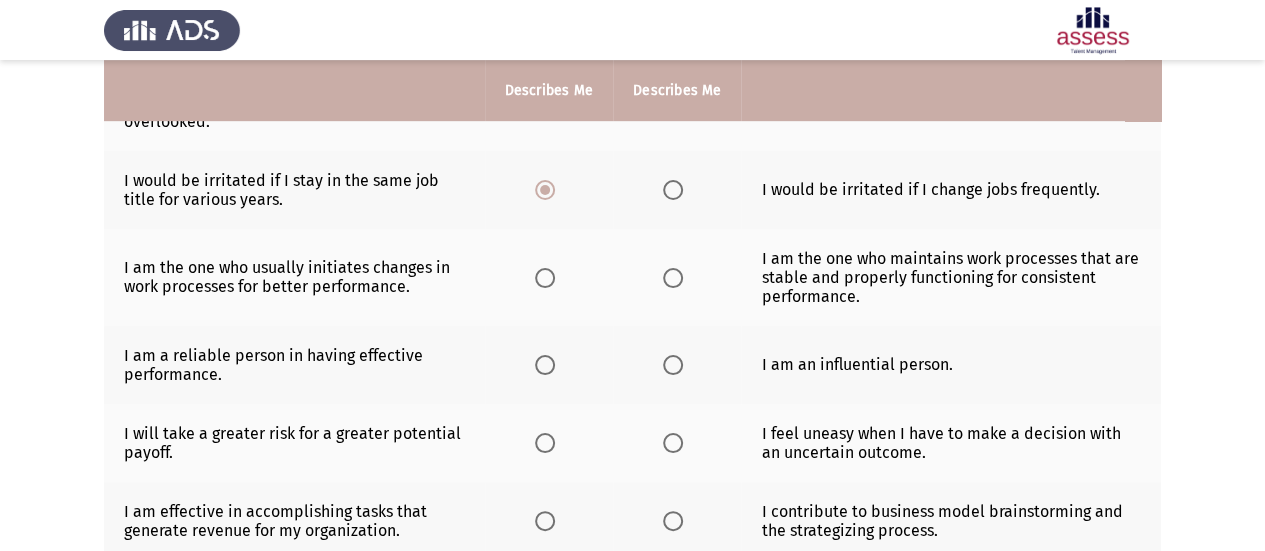 click at bounding box center (545, 278) 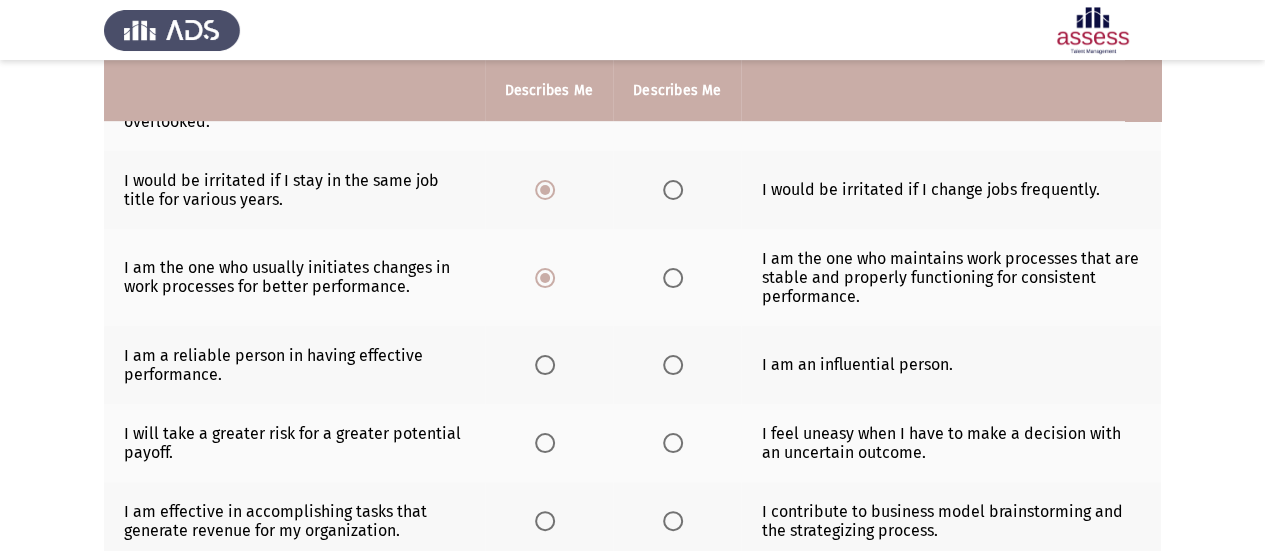 click at bounding box center (545, 365) 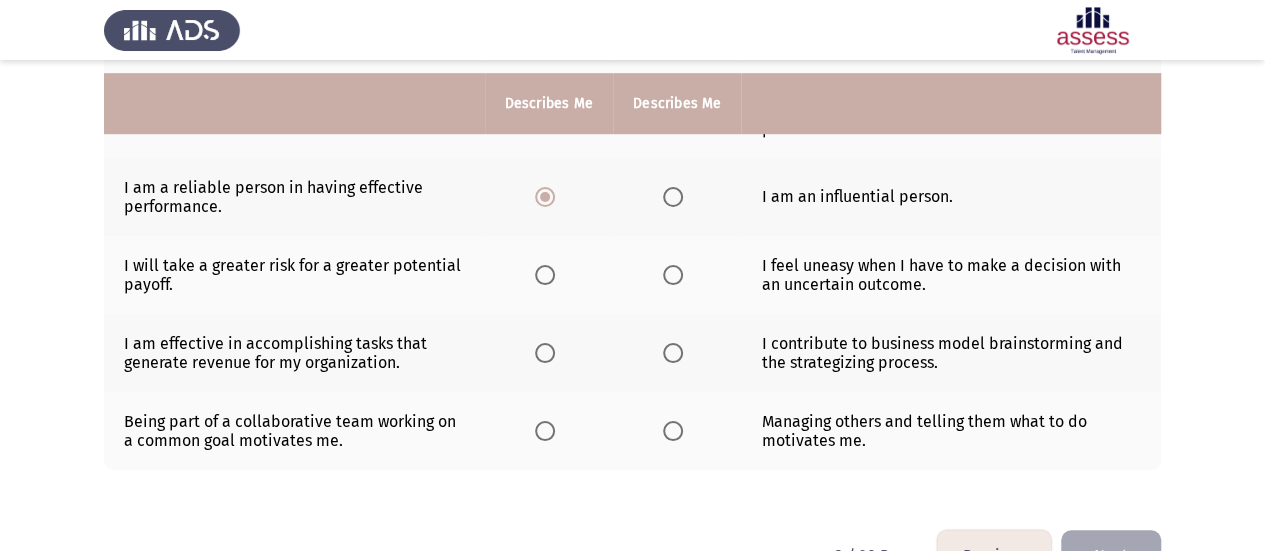 scroll, scrollTop: 700, scrollLeft: 0, axis: vertical 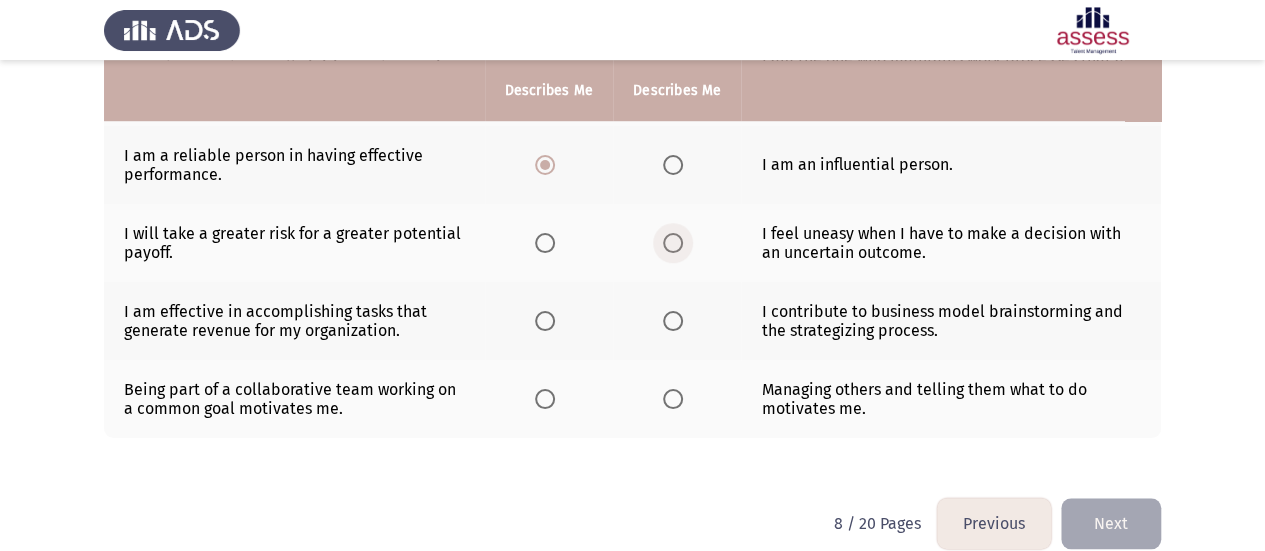 click at bounding box center [673, 243] 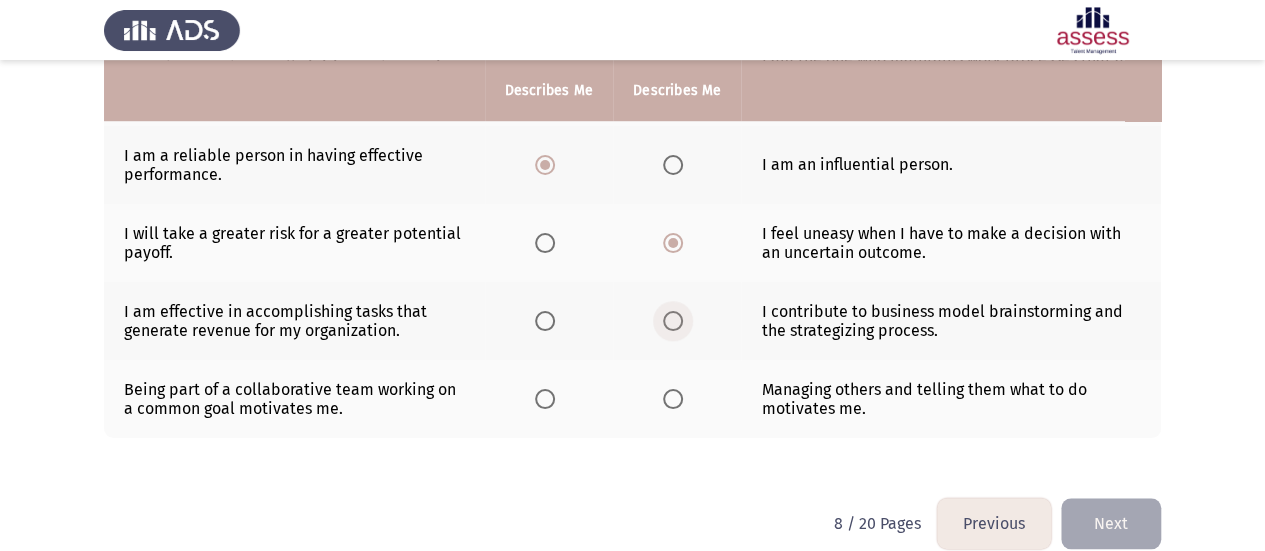 click at bounding box center [673, 321] 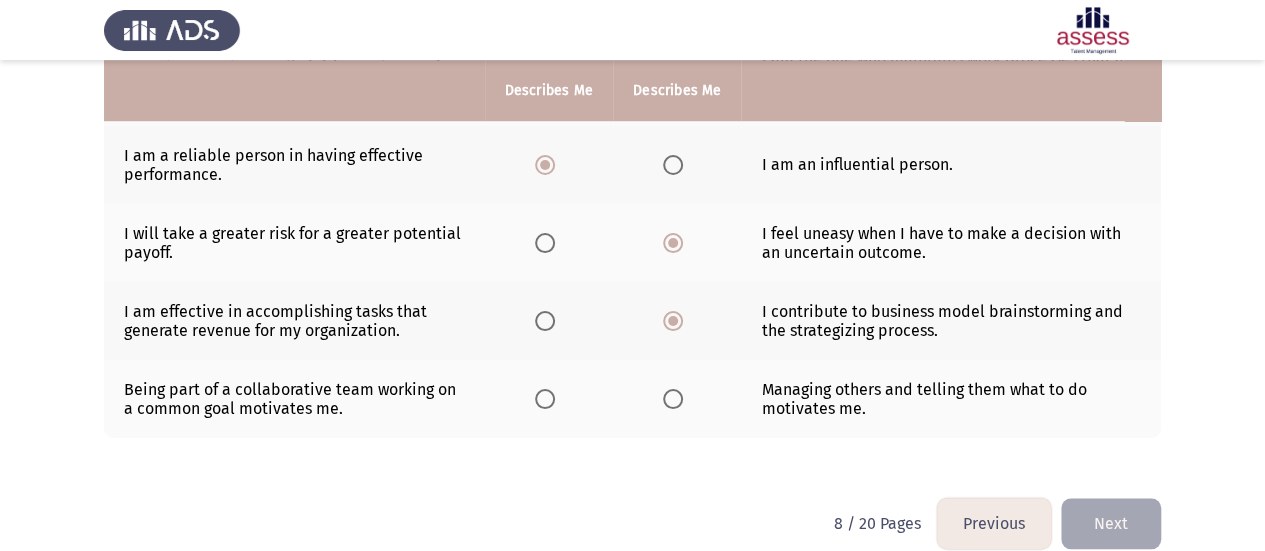 click 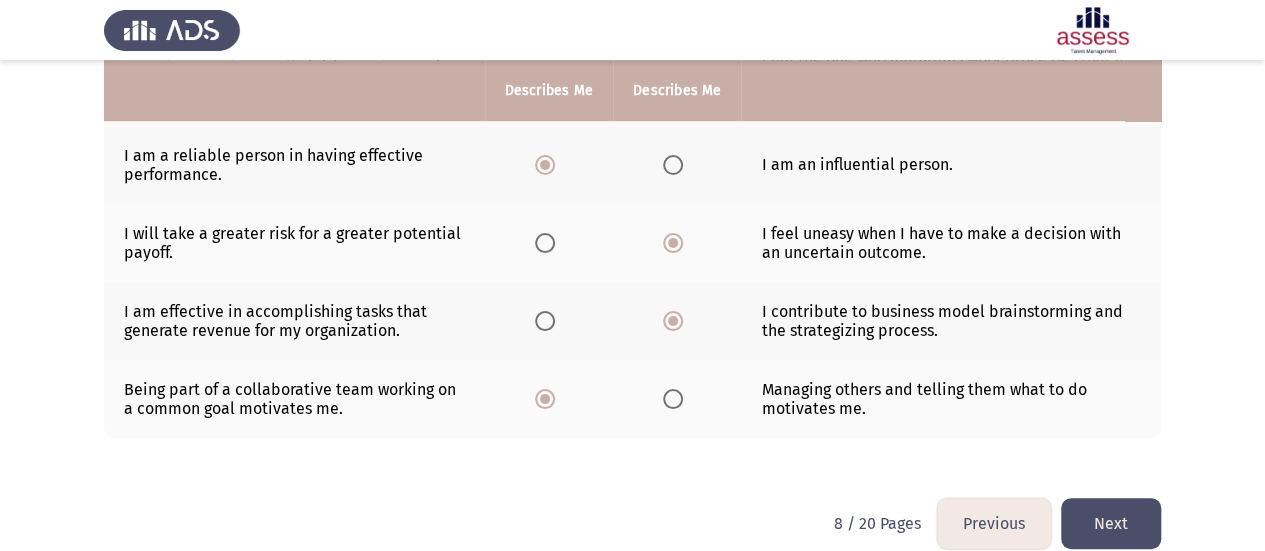 click on "Next" 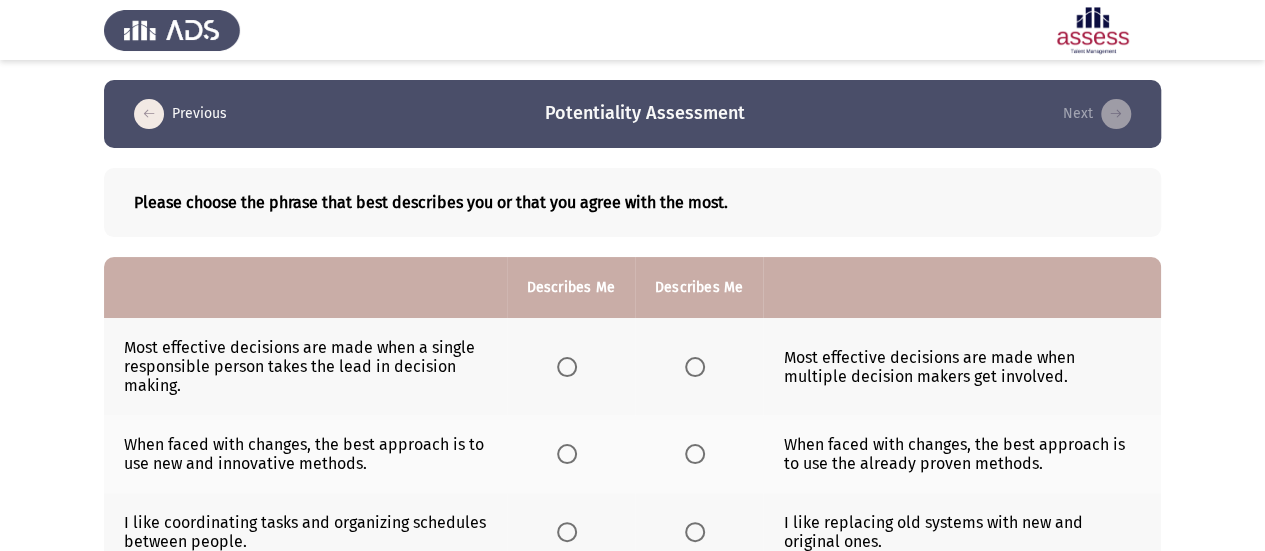 scroll, scrollTop: 100, scrollLeft: 0, axis: vertical 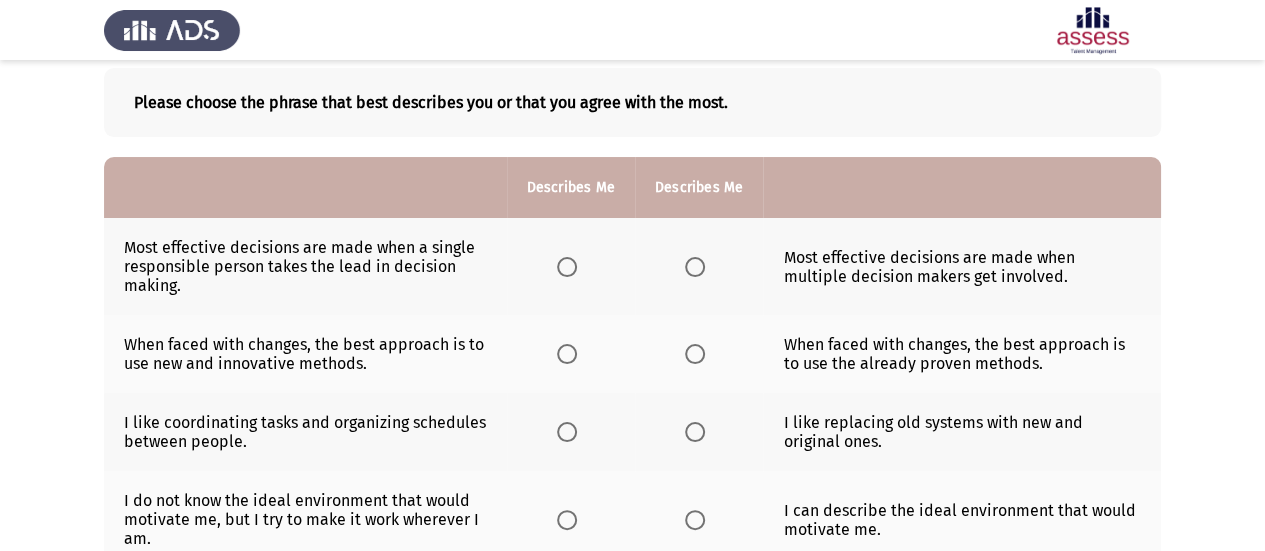click at bounding box center (695, 267) 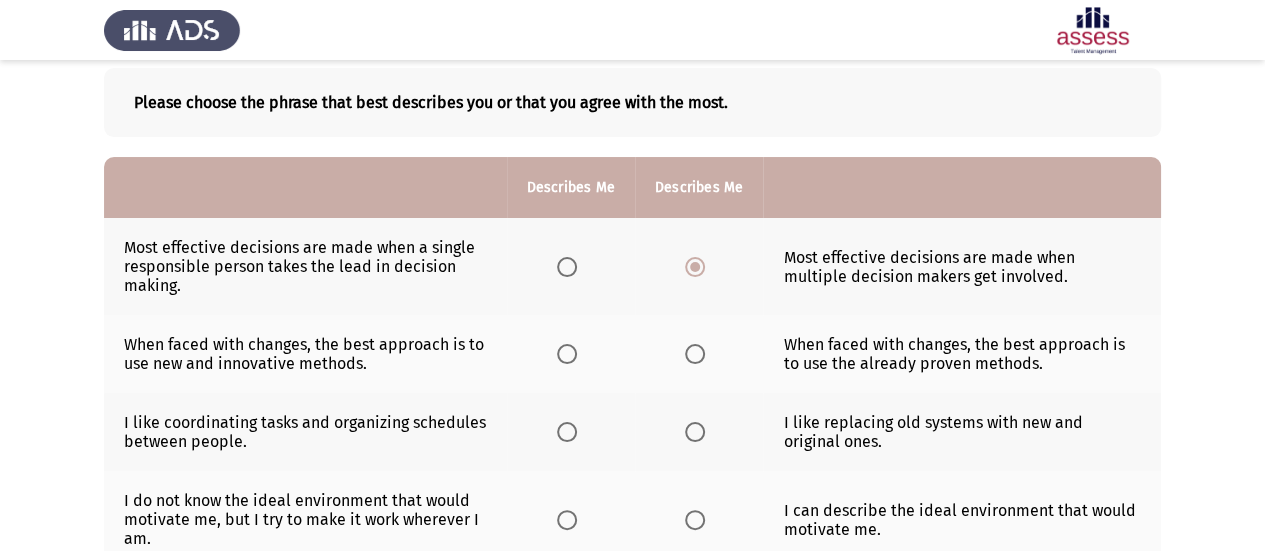 click at bounding box center (695, 354) 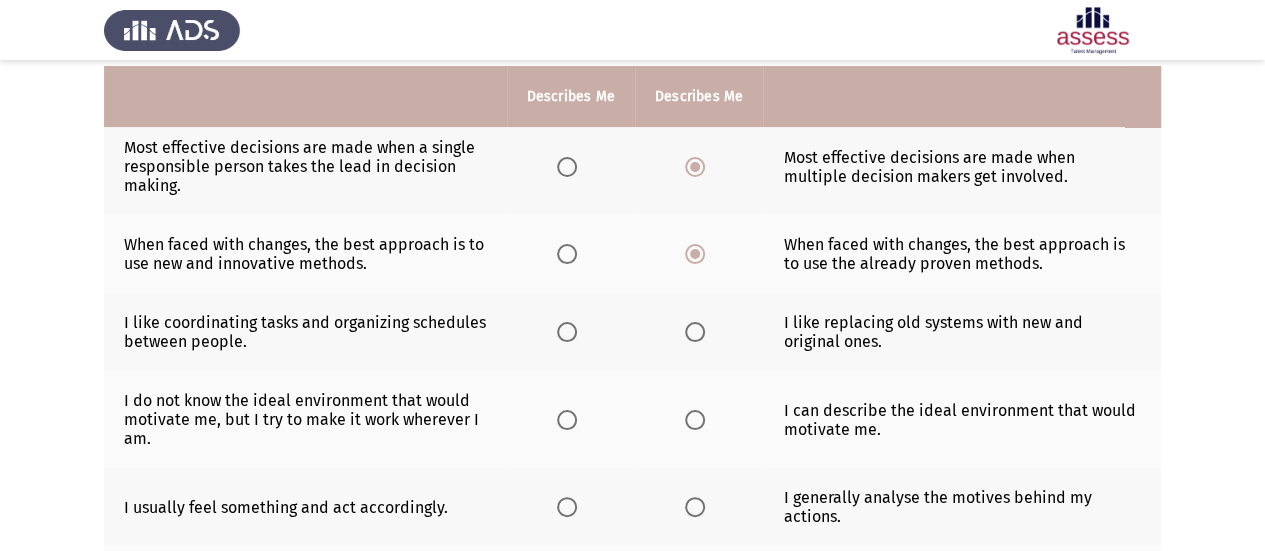 scroll, scrollTop: 300, scrollLeft: 0, axis: vertical 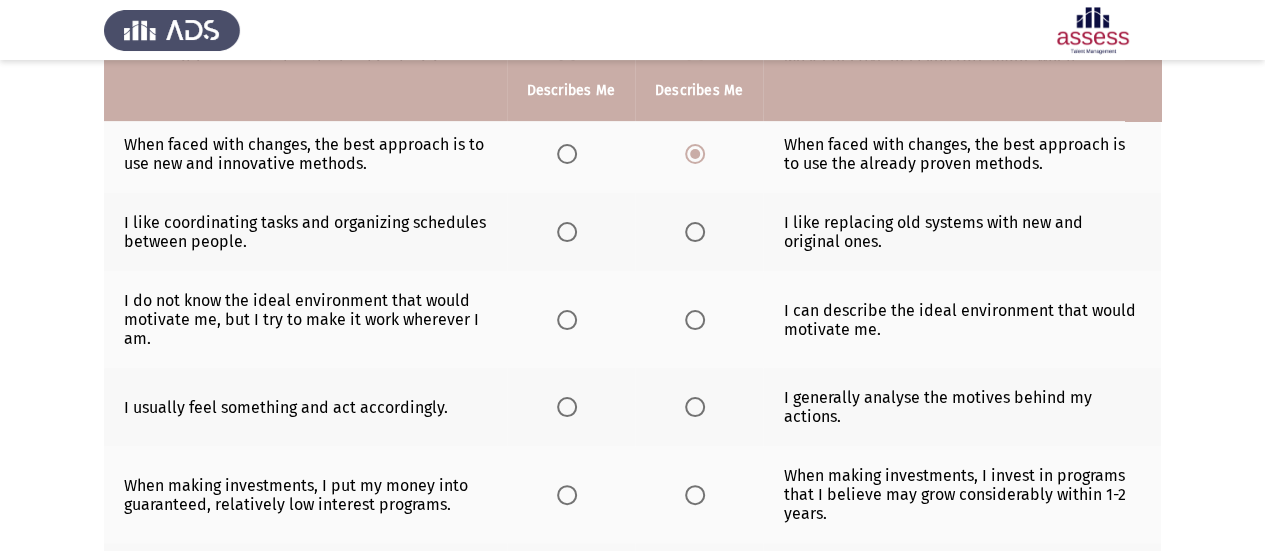 click at bounding box center (695, 232) 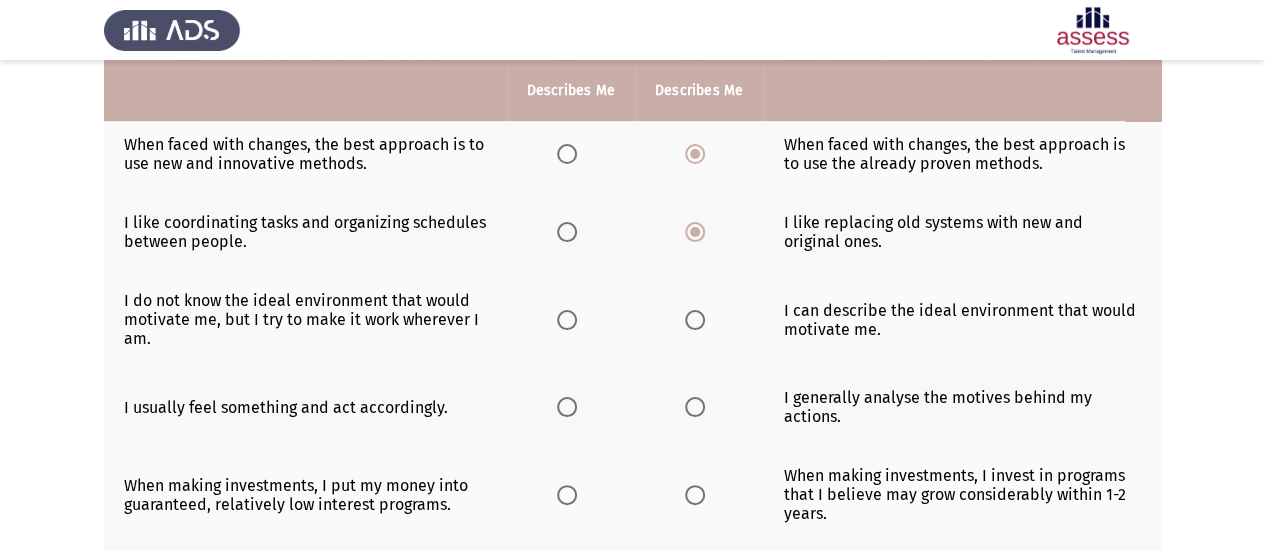 click at bounding box center [695, 320] 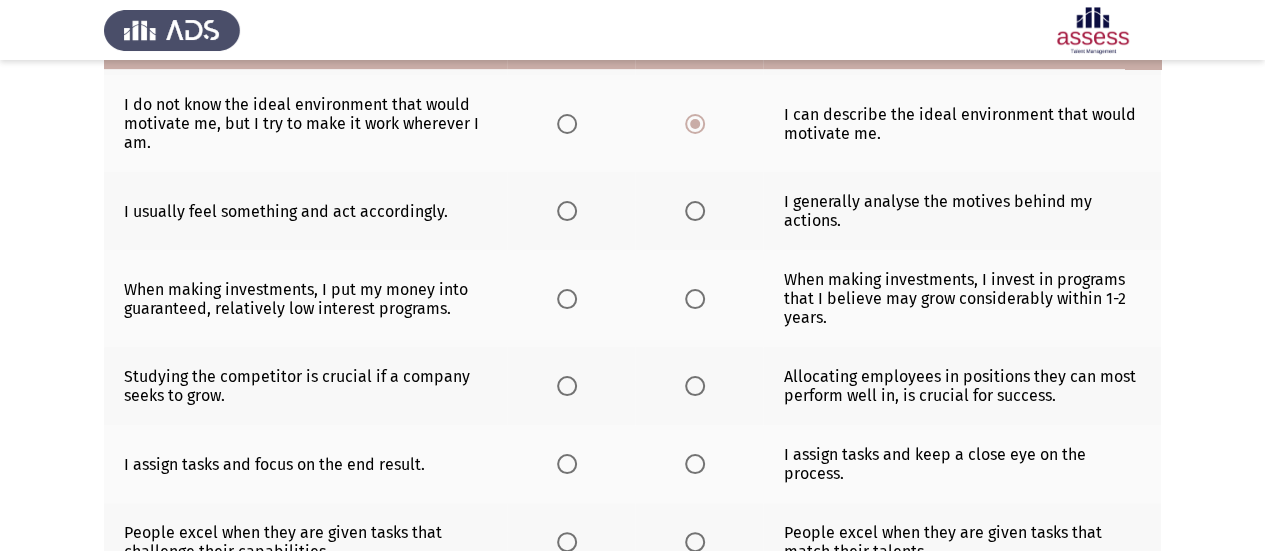 scroll, scrollTop: 500, scrollLeft: 0, axis: vertical 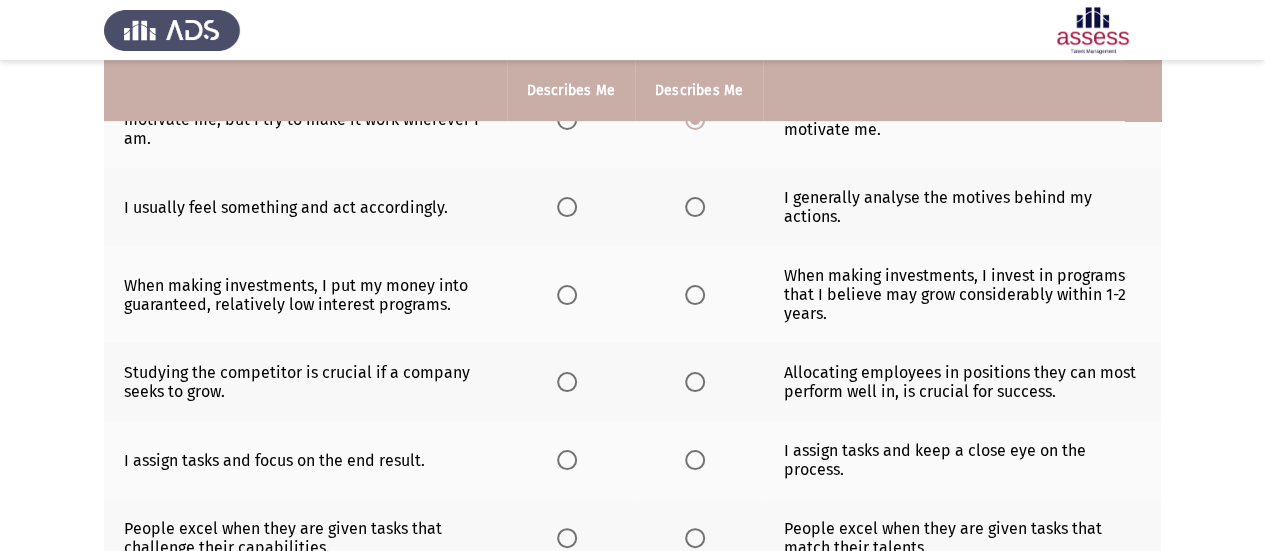 click at bounding box center [567, 207] 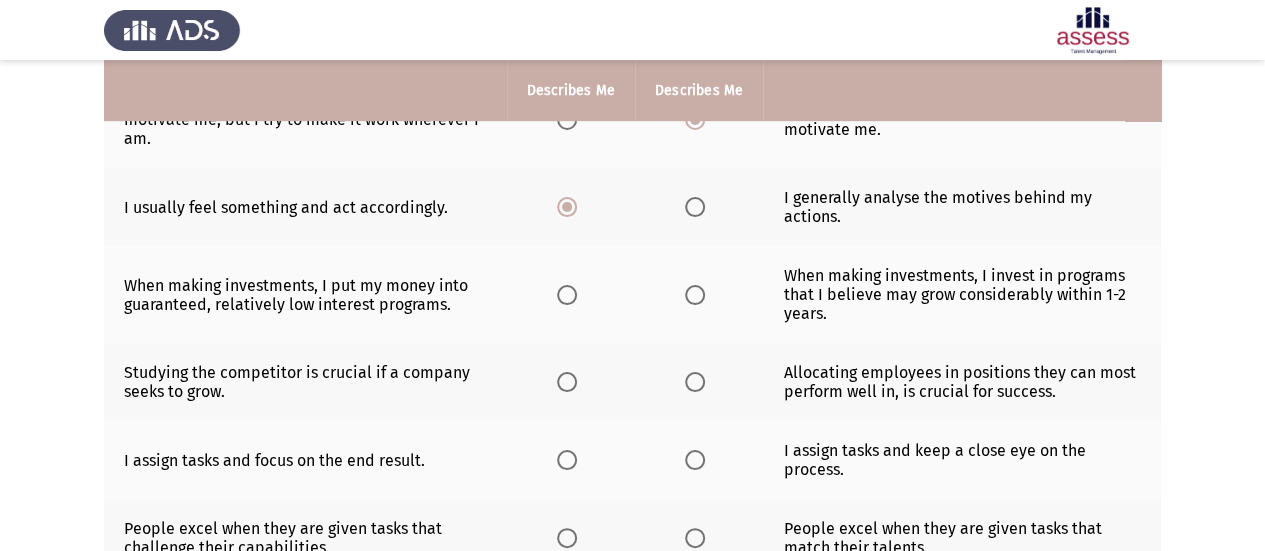 click at bounding box center (567, 295) 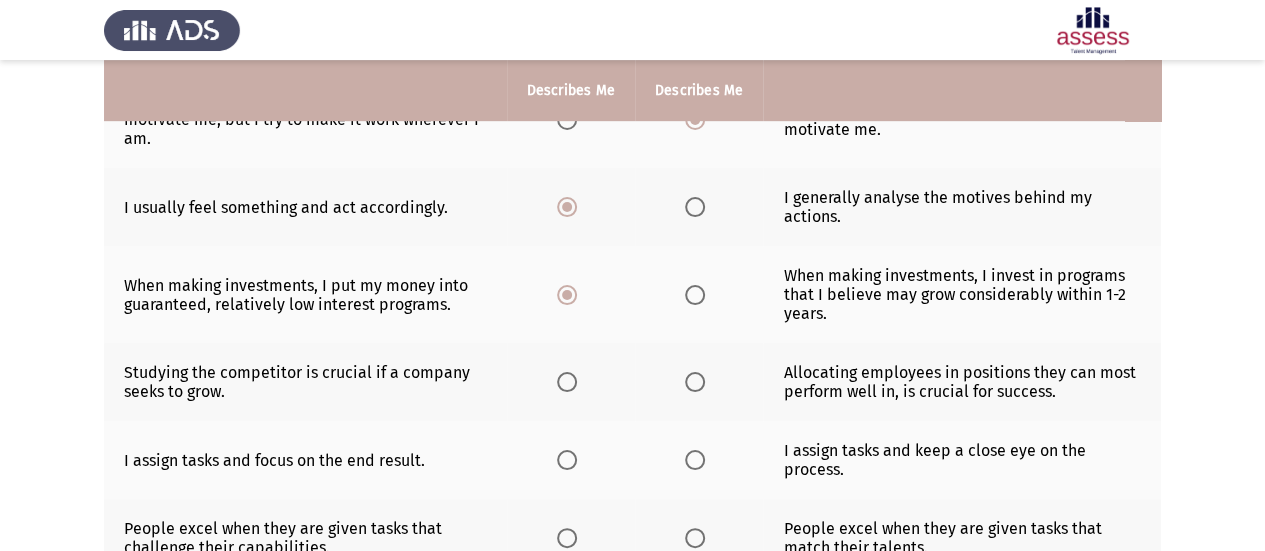 click at bounding box center (567, 382) 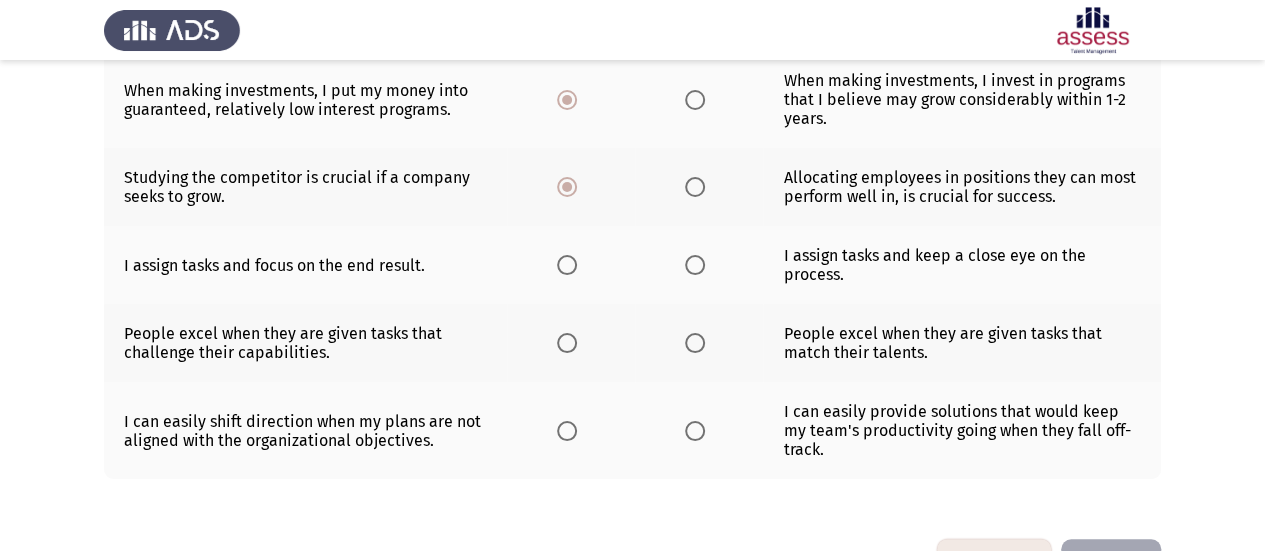 scroll, scrollTop: 700, scrollLeft: 0, axis: vertical 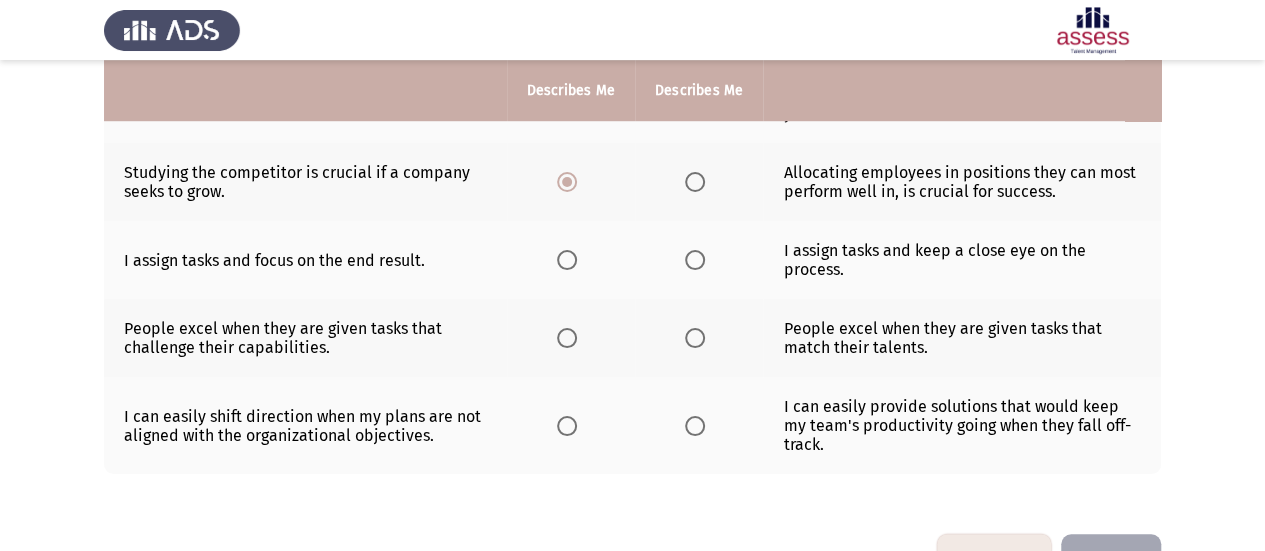 click at bounding box center [695, 260] 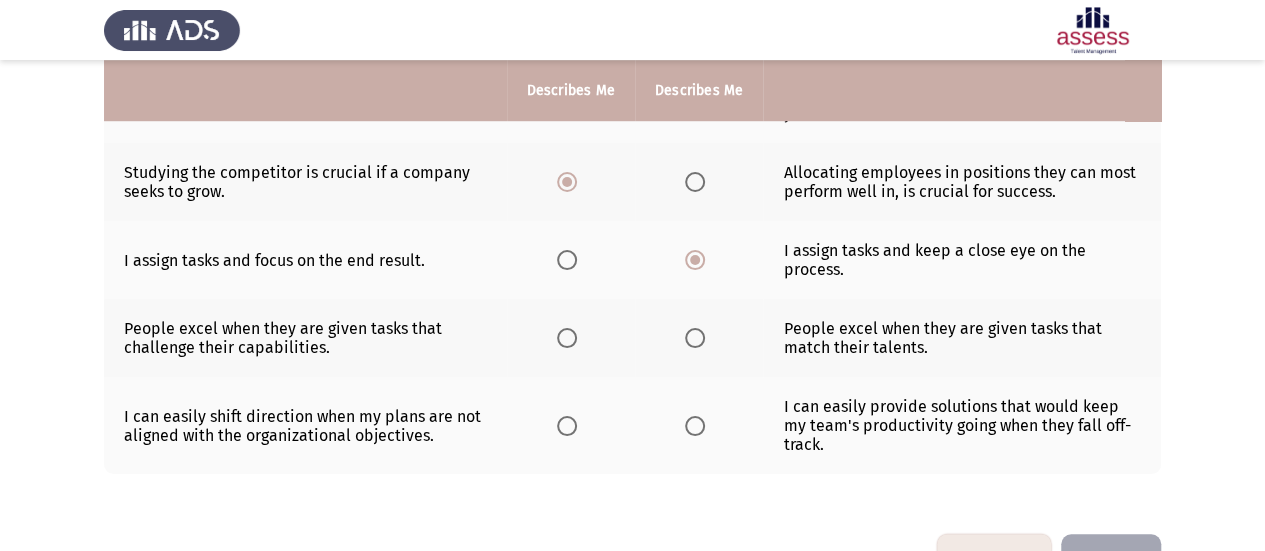 click at bounding box center [567, 338] 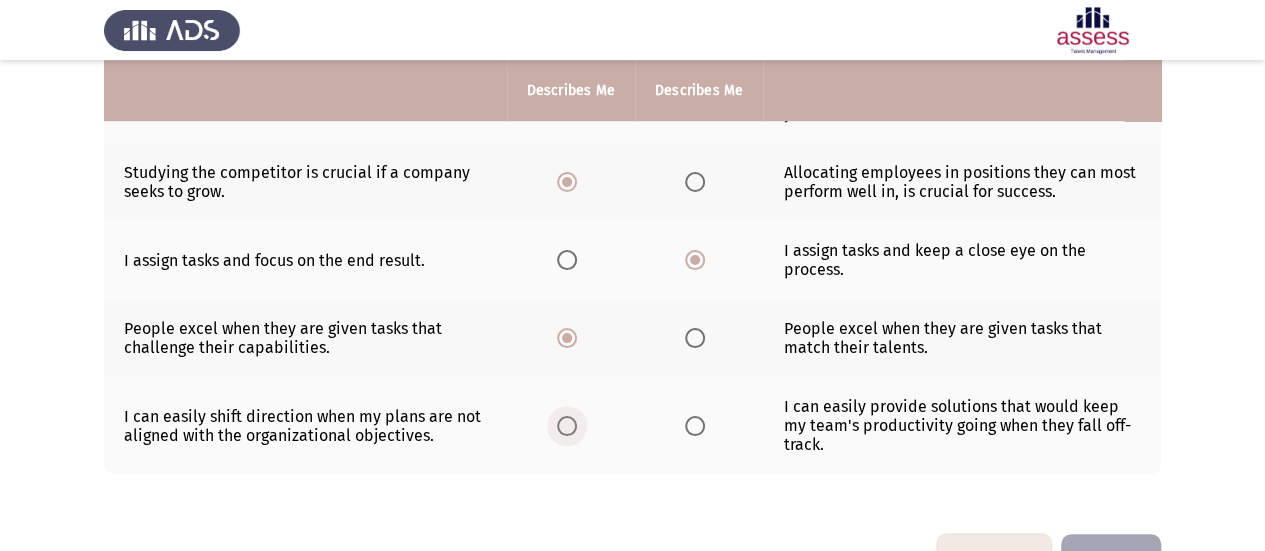 click at bounding box center [567, 426] 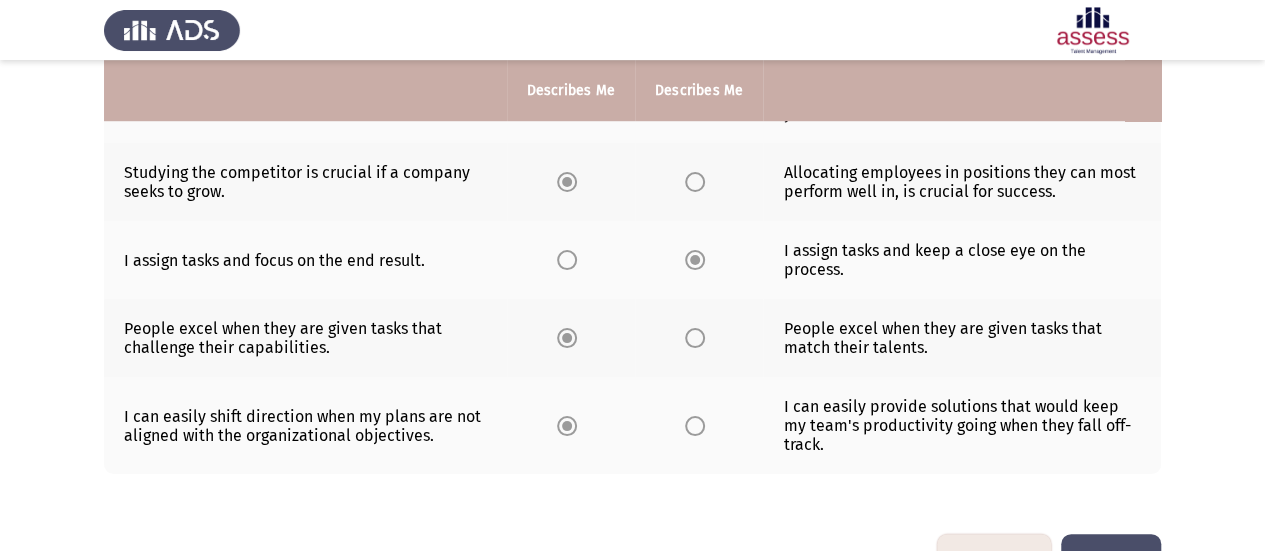 click on "Next" 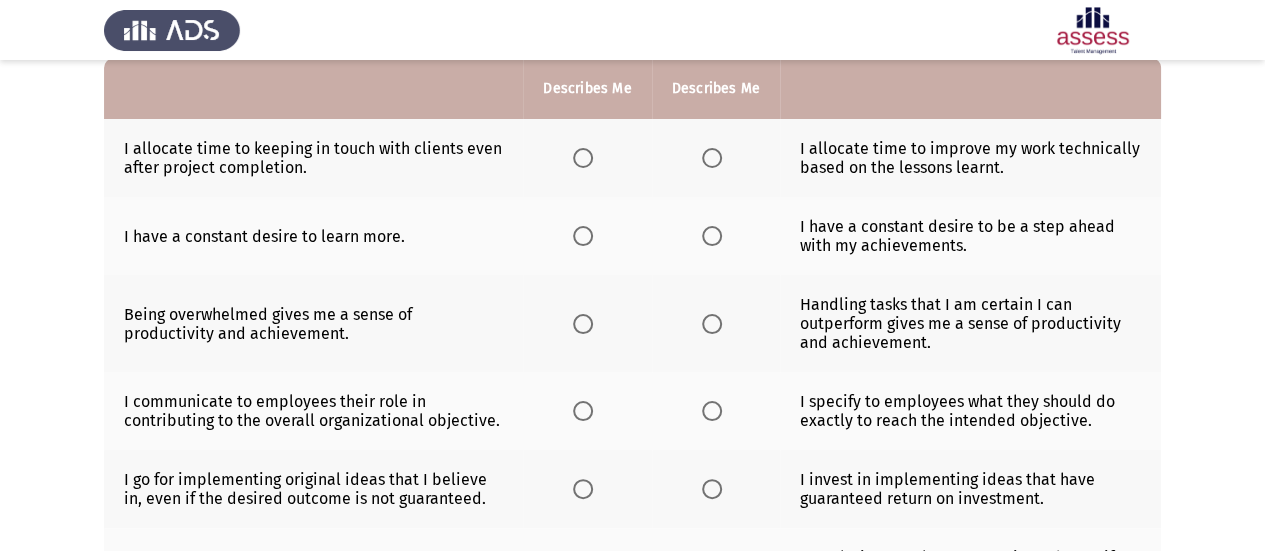 scroll, scrollTop: 200, scrollLeft: 0, axis: vertical 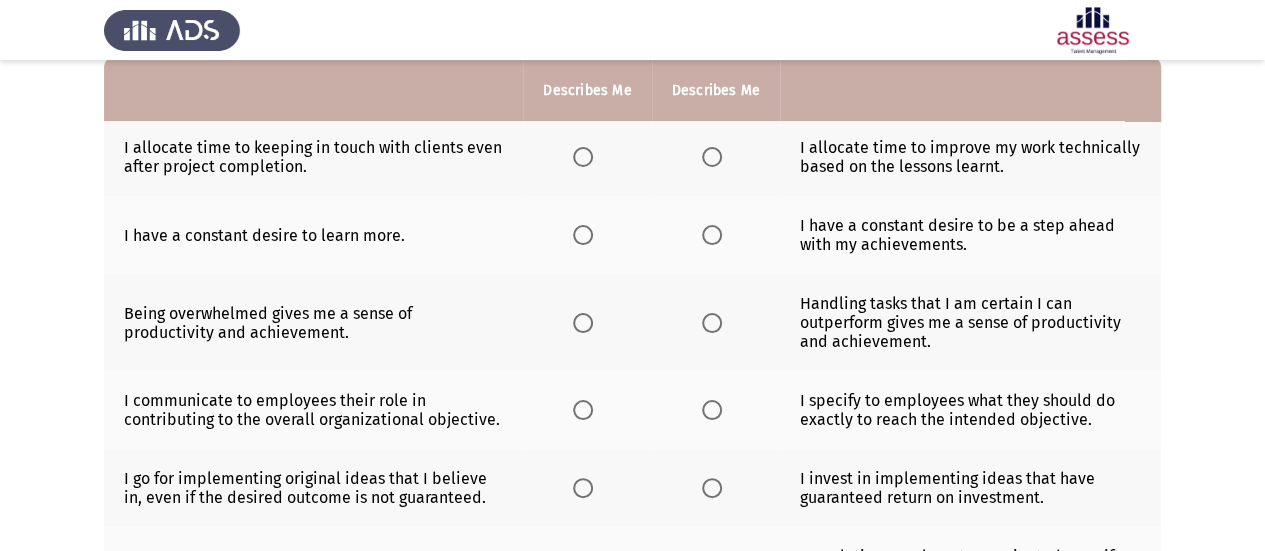 click 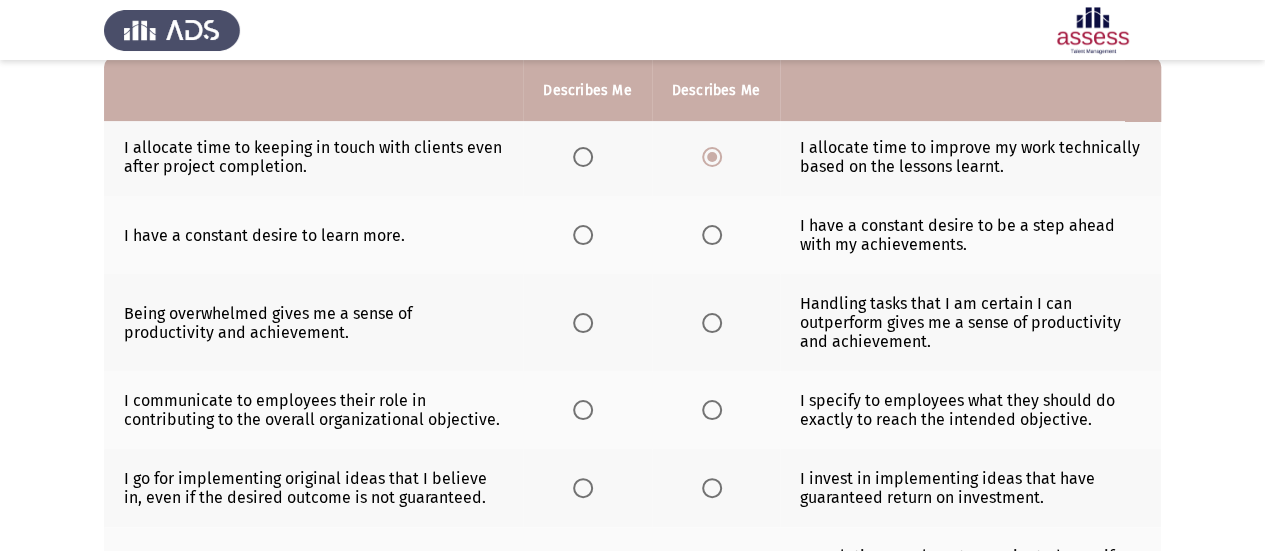 click at bounding box center (583, 235) 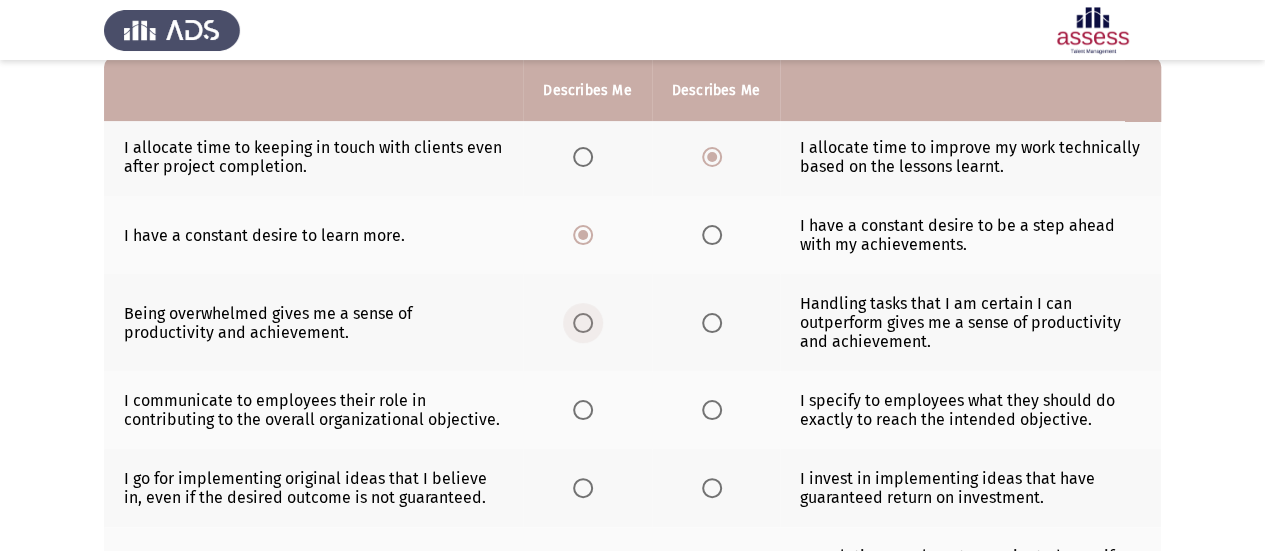 click at bounding box center [587, 323] 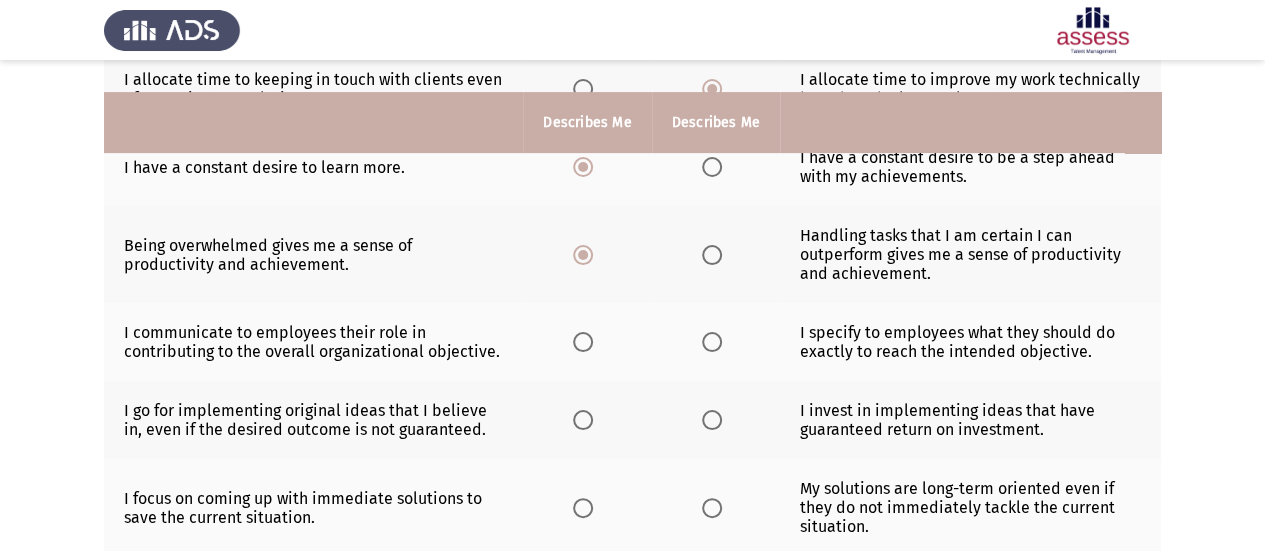 scroll, scrollTop: 300, scrollLeft: 0, axis: vertical 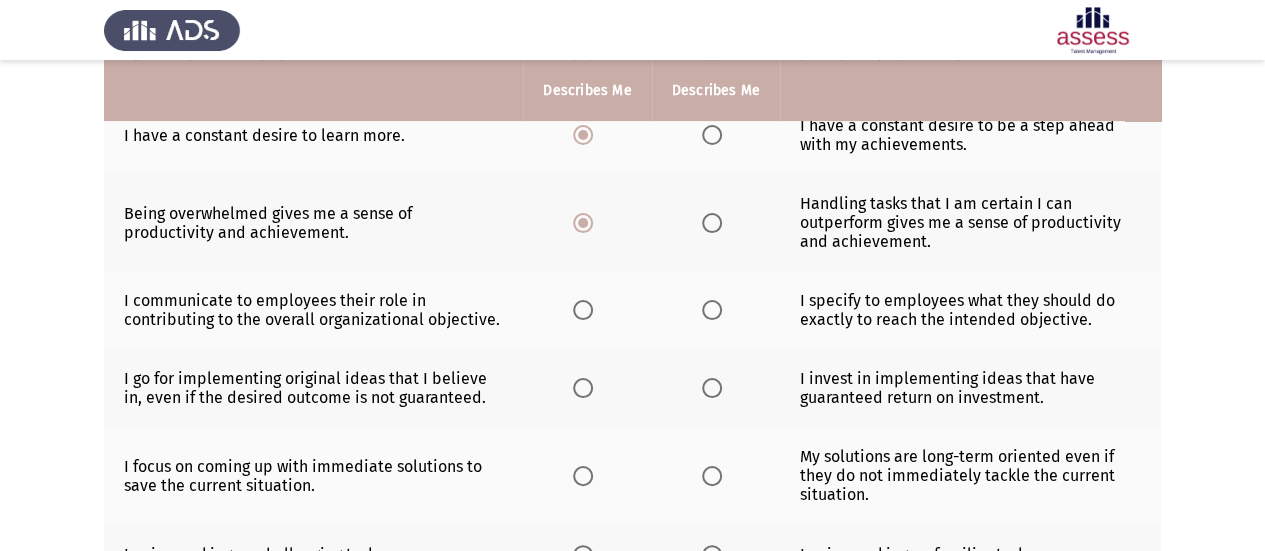click at bounding box center [583, 310] 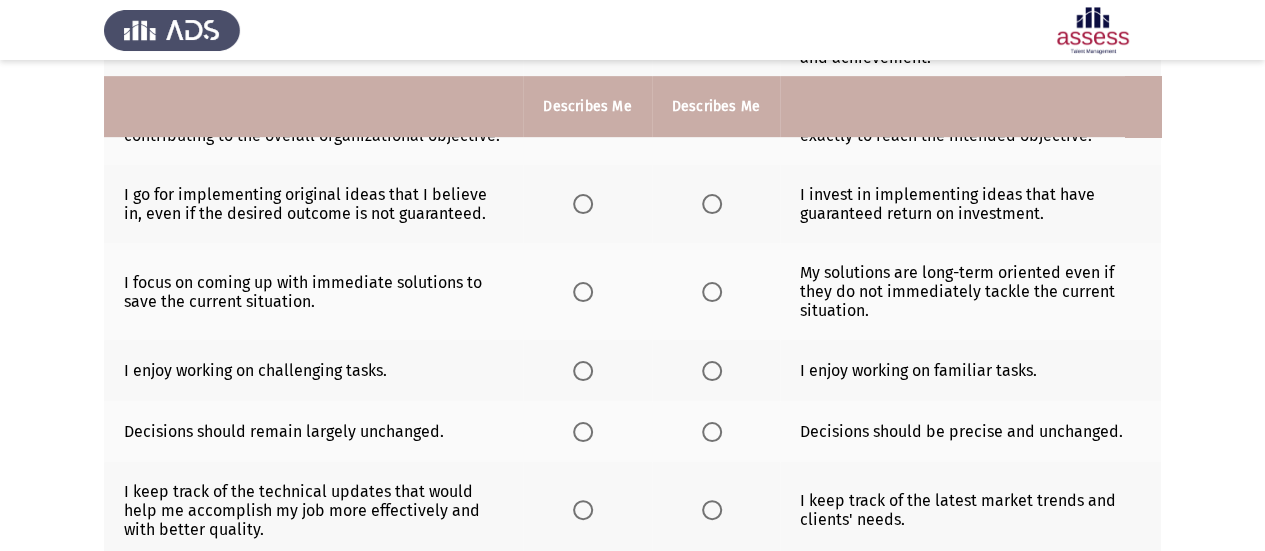 scroll, scrollTop: 500, scrollLeft: 0, axis: vertical 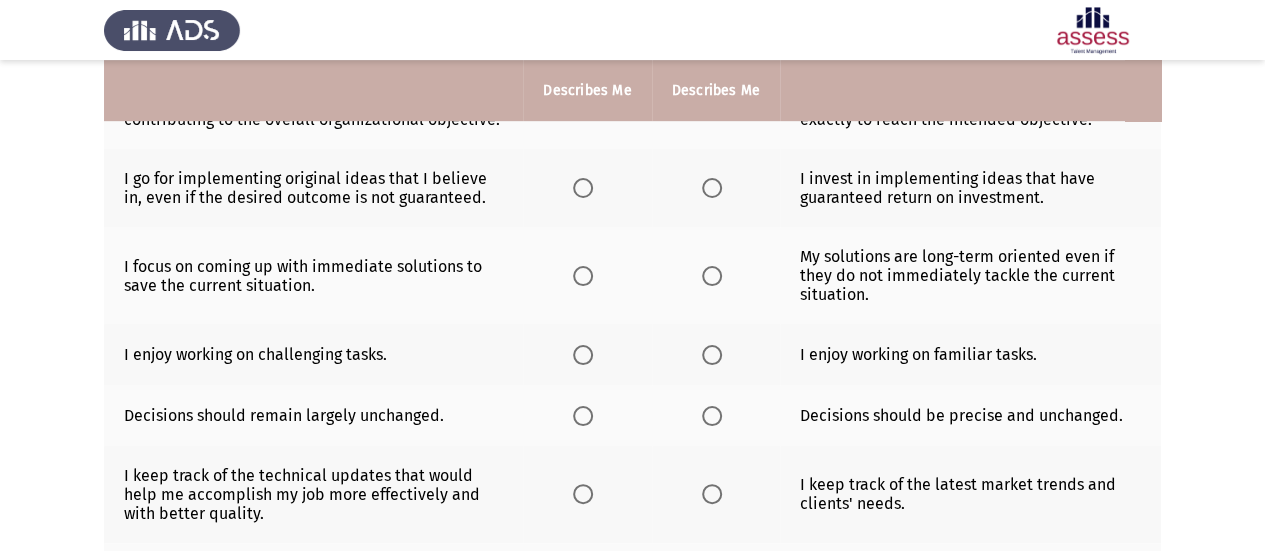 click at bounding box center [712, 188] 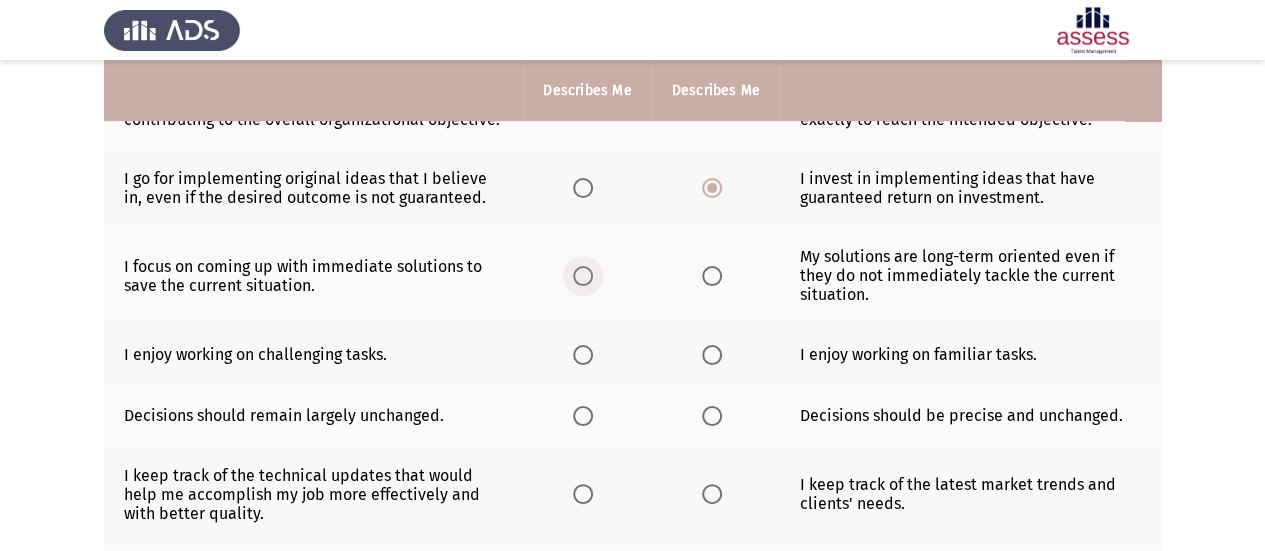 click at bounding box center (583, 276) 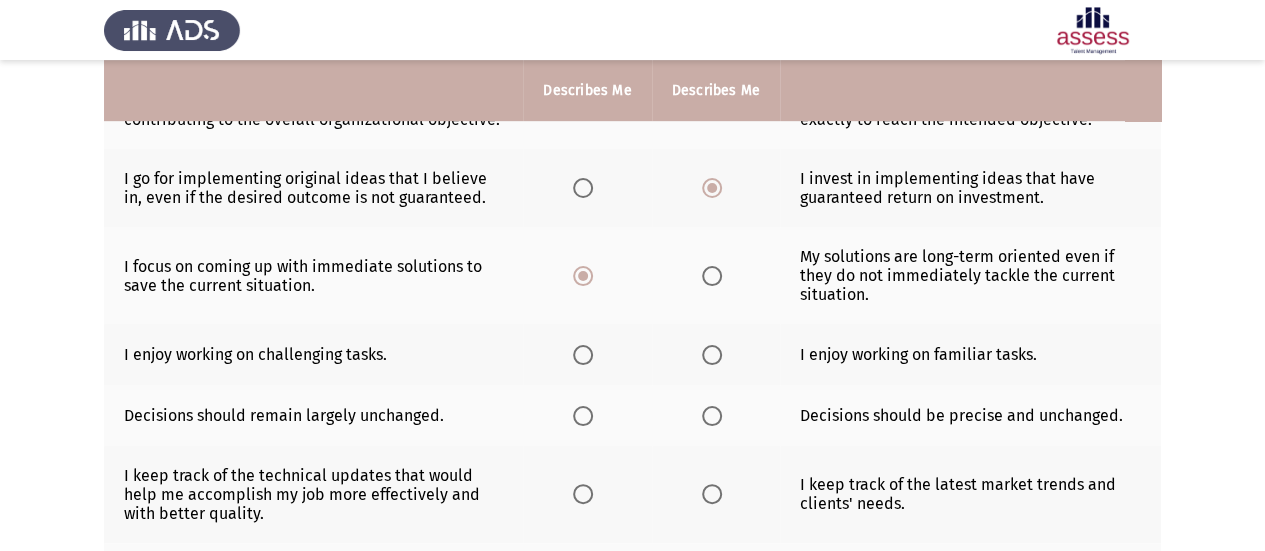 click at bounding box center [583, 355] 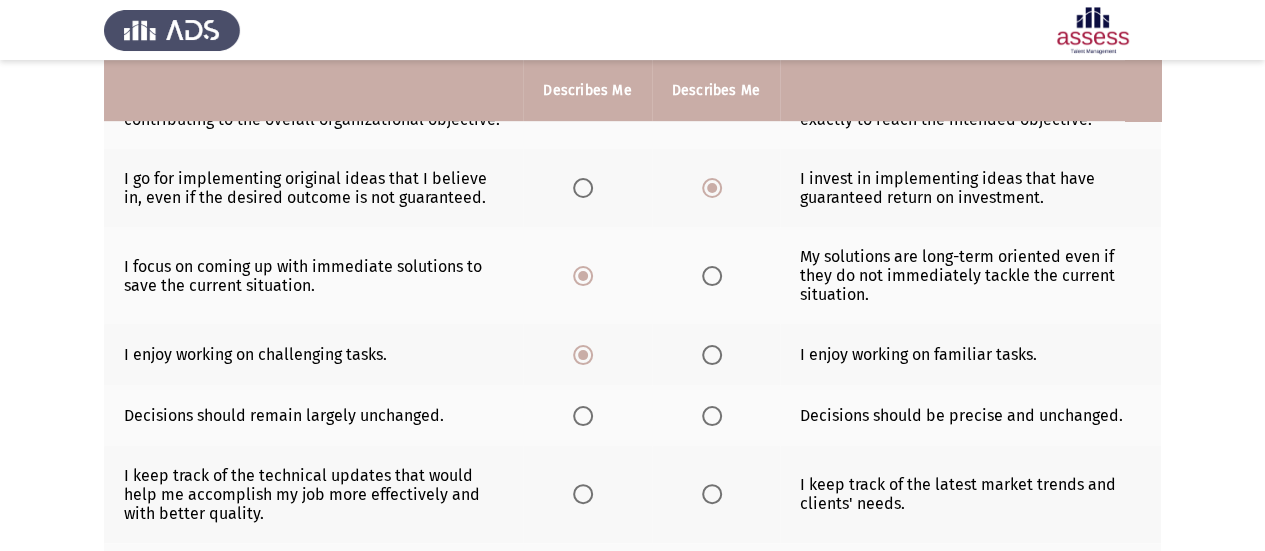 click at bounding box center (583, 416) 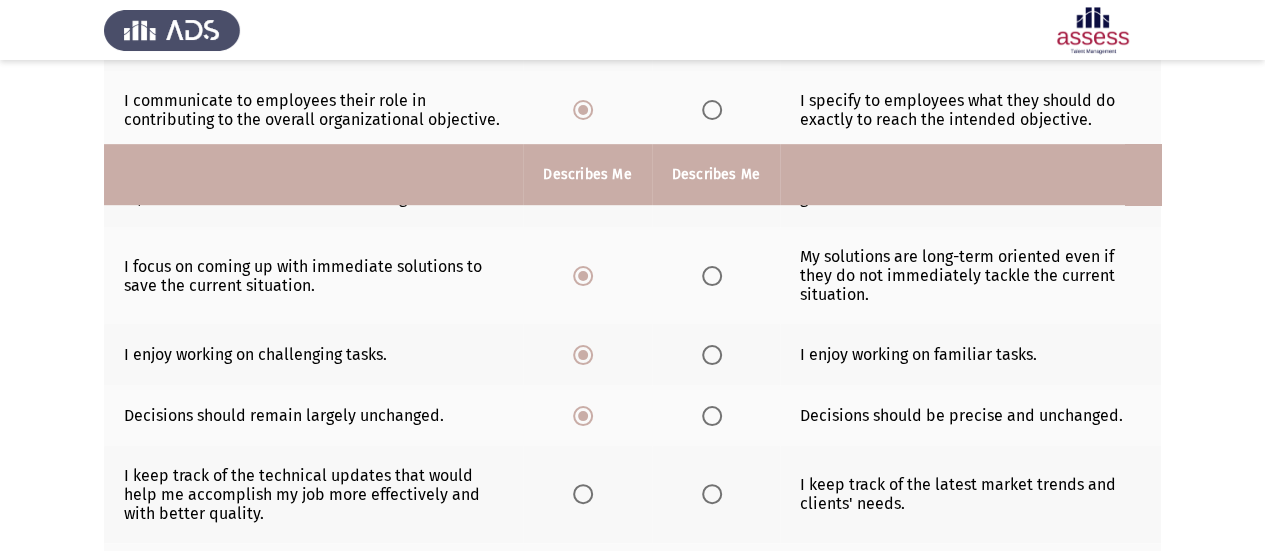 scroll, scrollTop: 702, scrollLeft: 0, axis: vertical 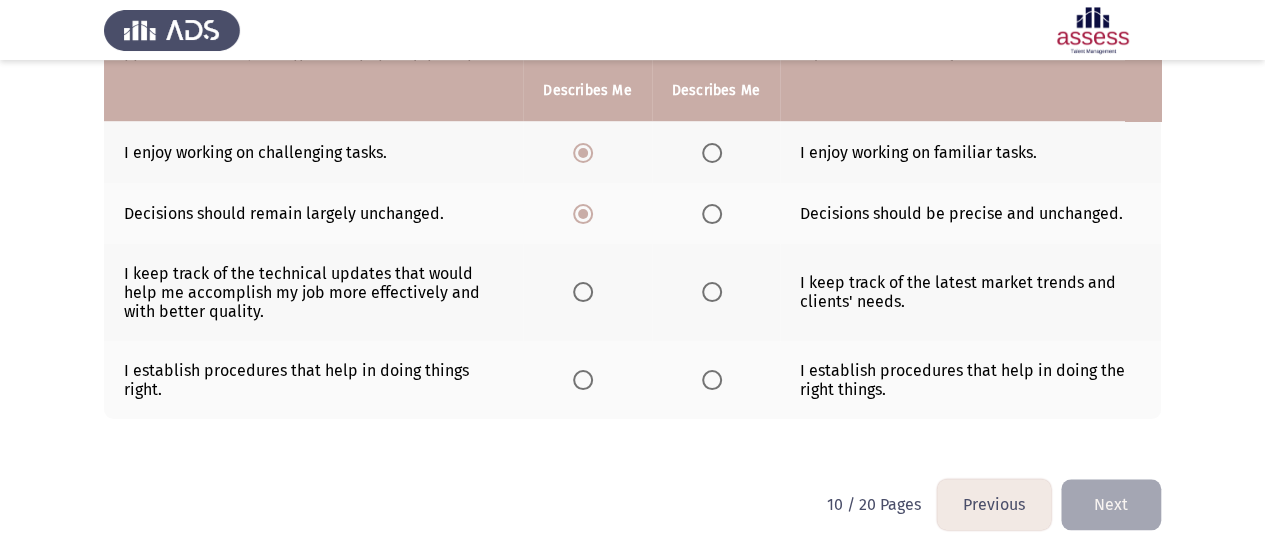 click at bounding box center (712, 292) 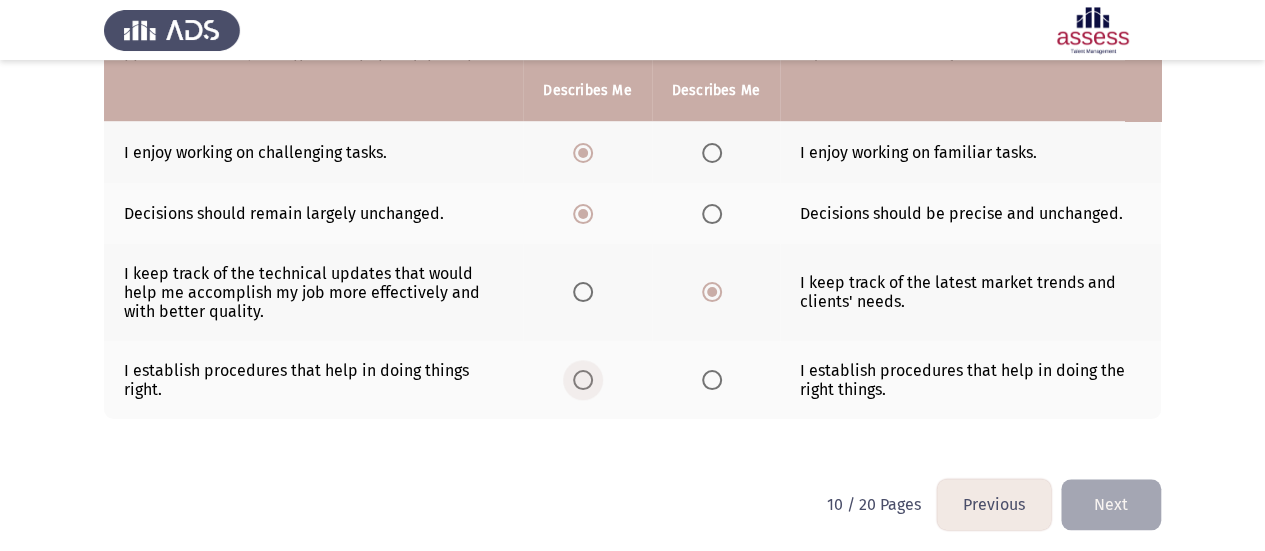click at bounding box center (583, 380) 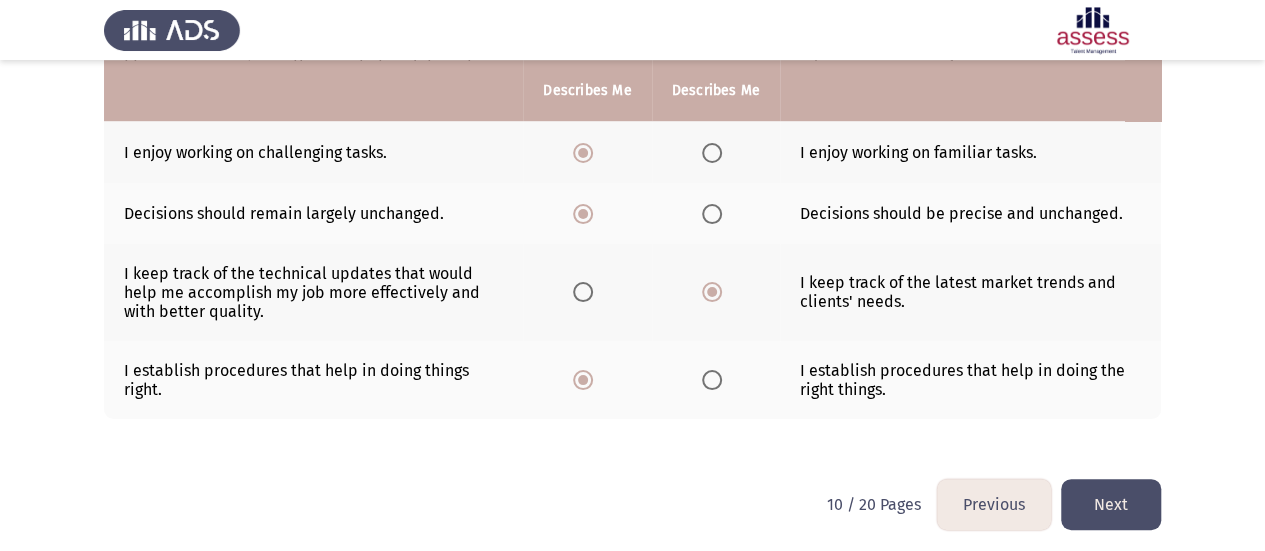 click on "Next" 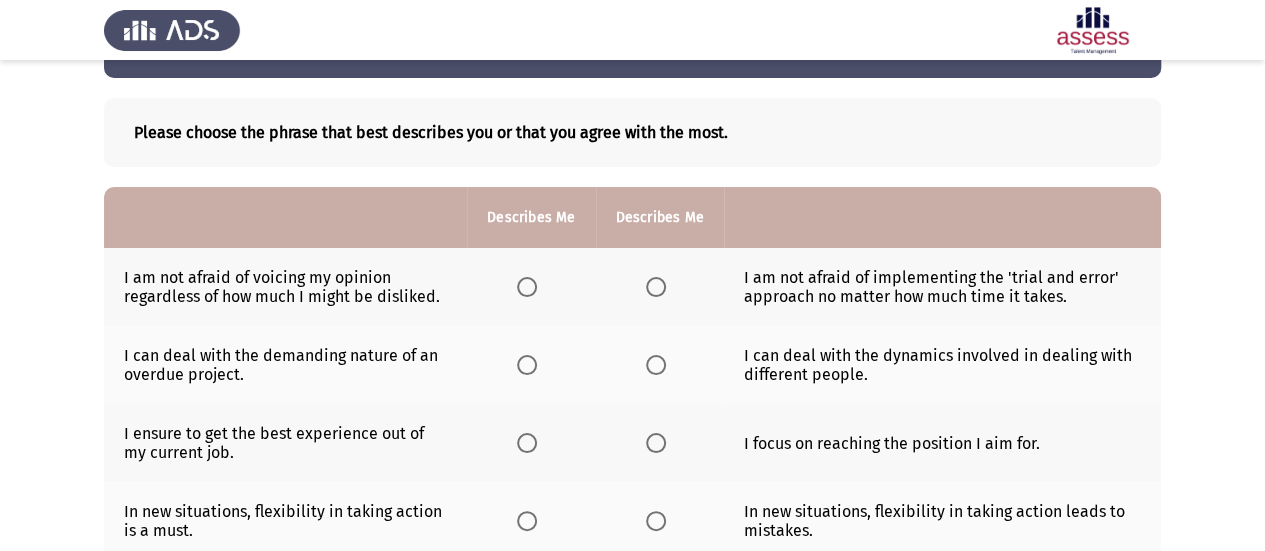 scroll, scrollTop: 100, scrollLeft: 0, axis: vertical 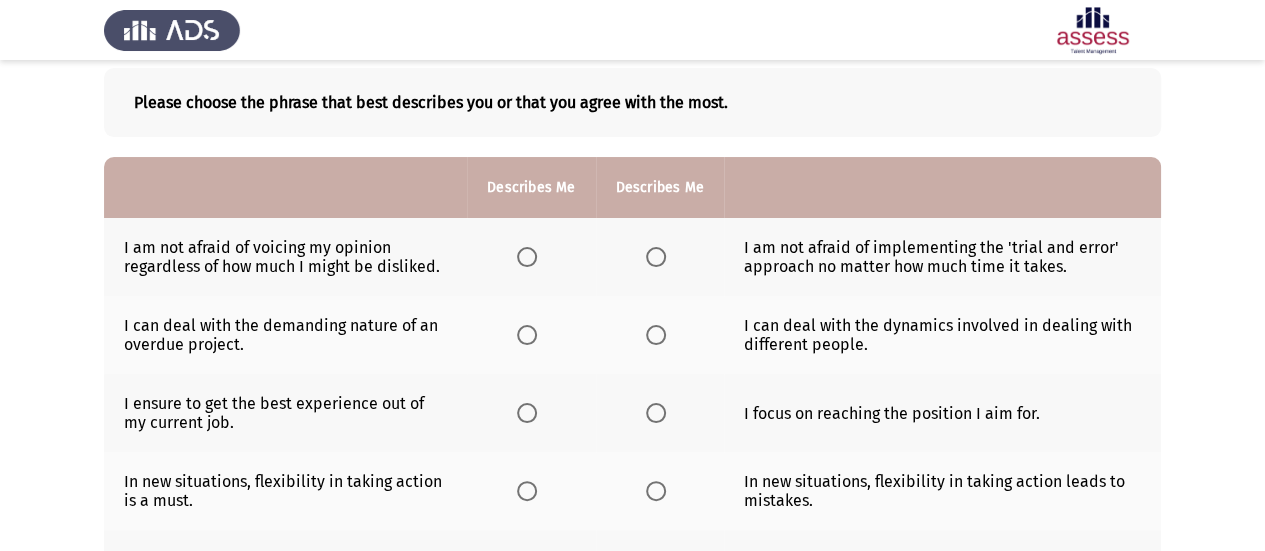 click at bounding box center [527, 257] 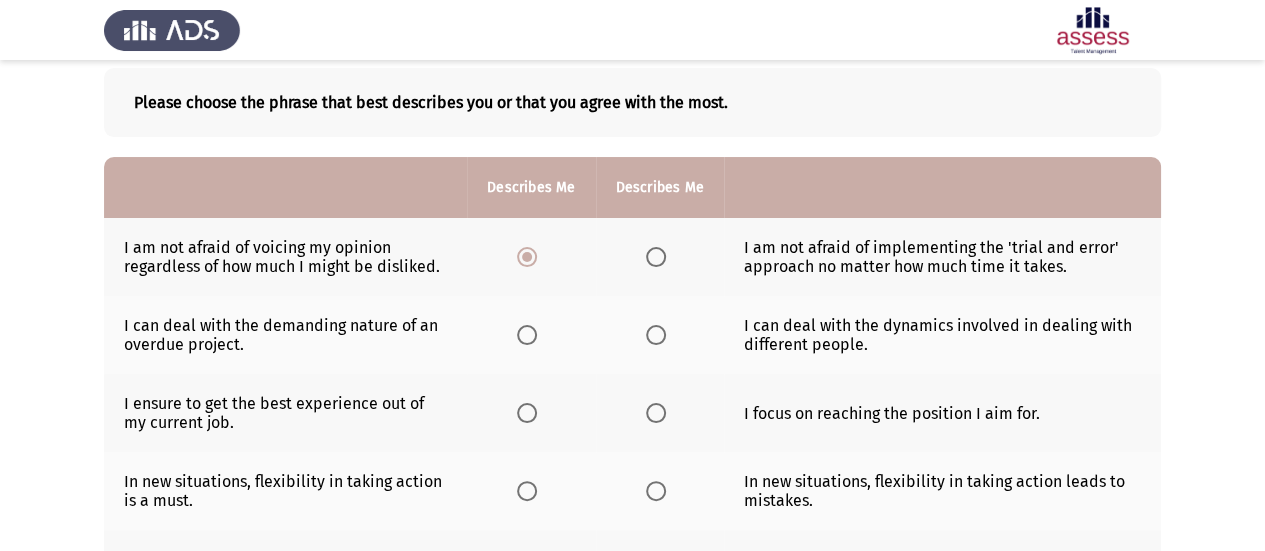 click at bounding box center [656, 335] 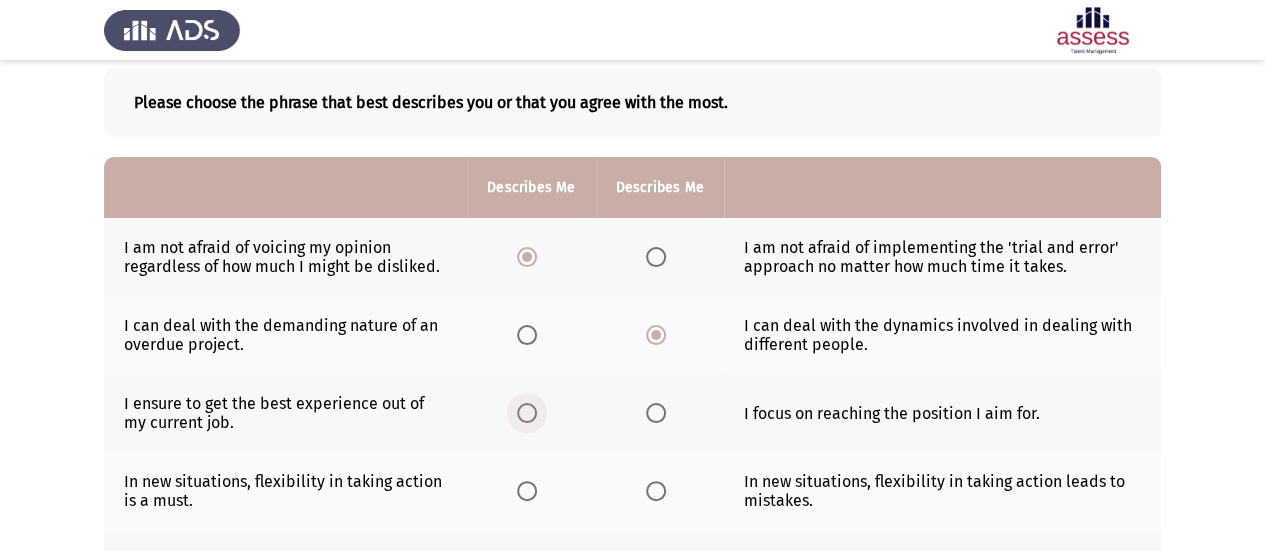 click at bounding box center (527, 413) 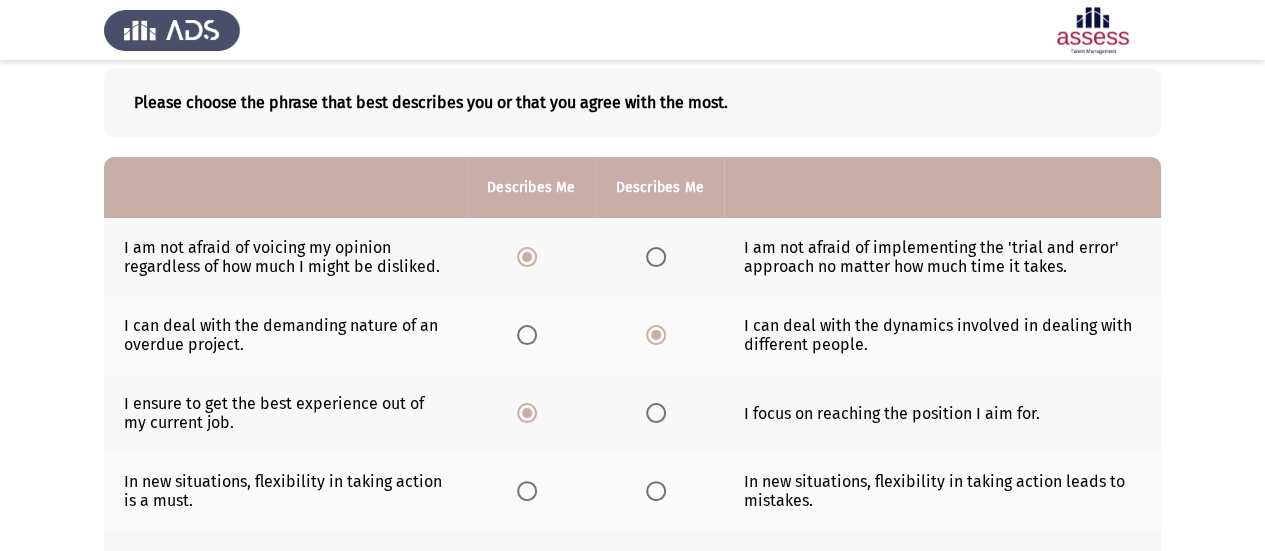 scroll, scrollTop: 300, scrollLeft: 0, axis: vertical 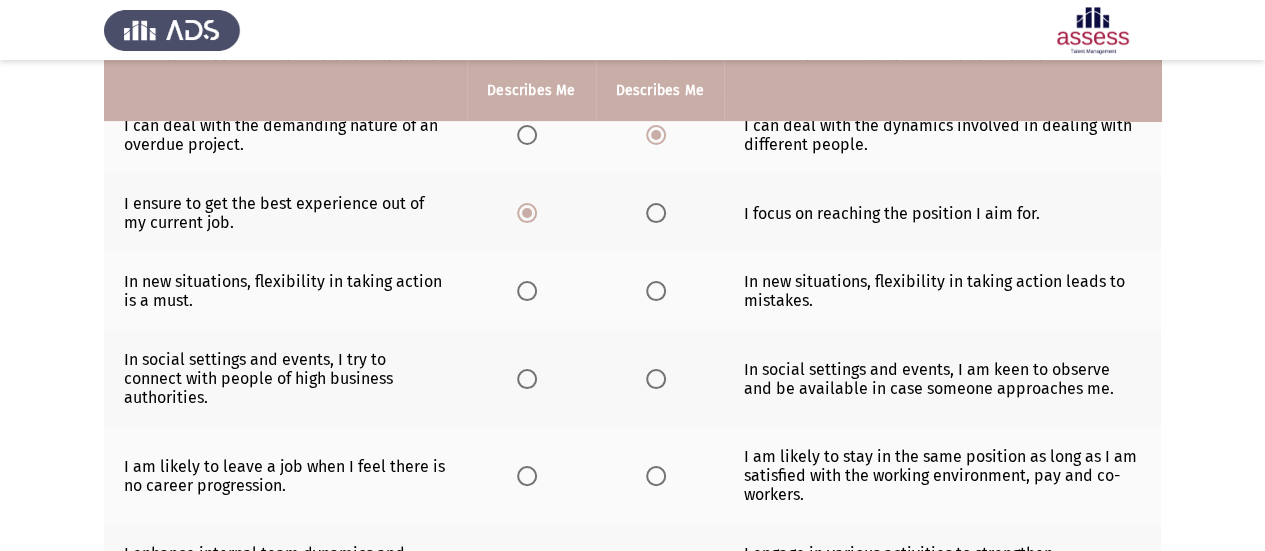 click at bounding box center [527, 291] 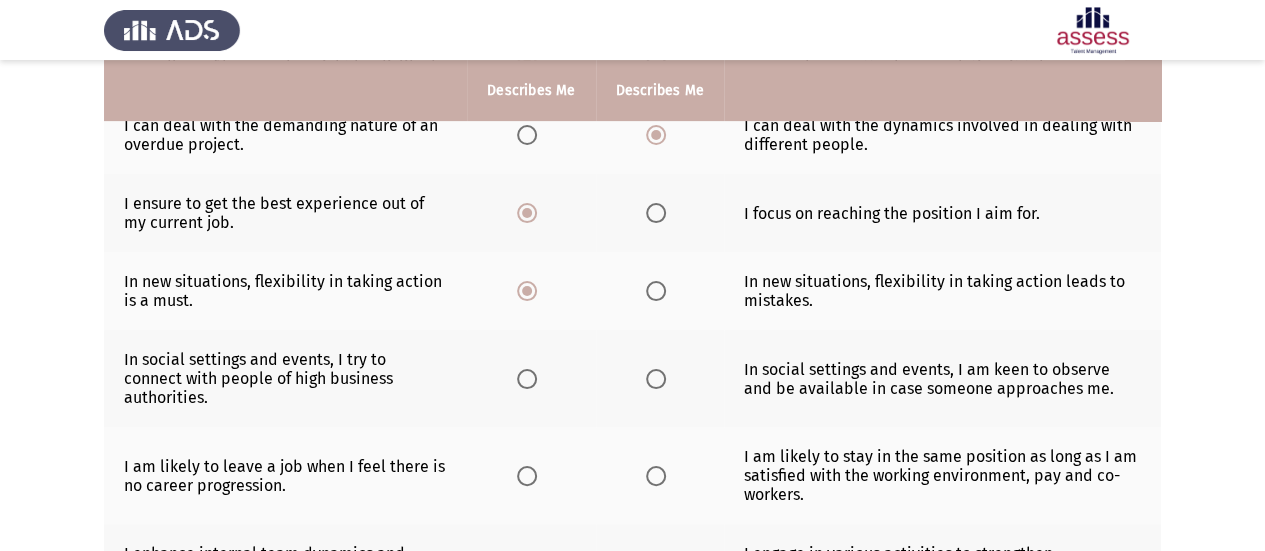 click at bounding box center (527, 379) 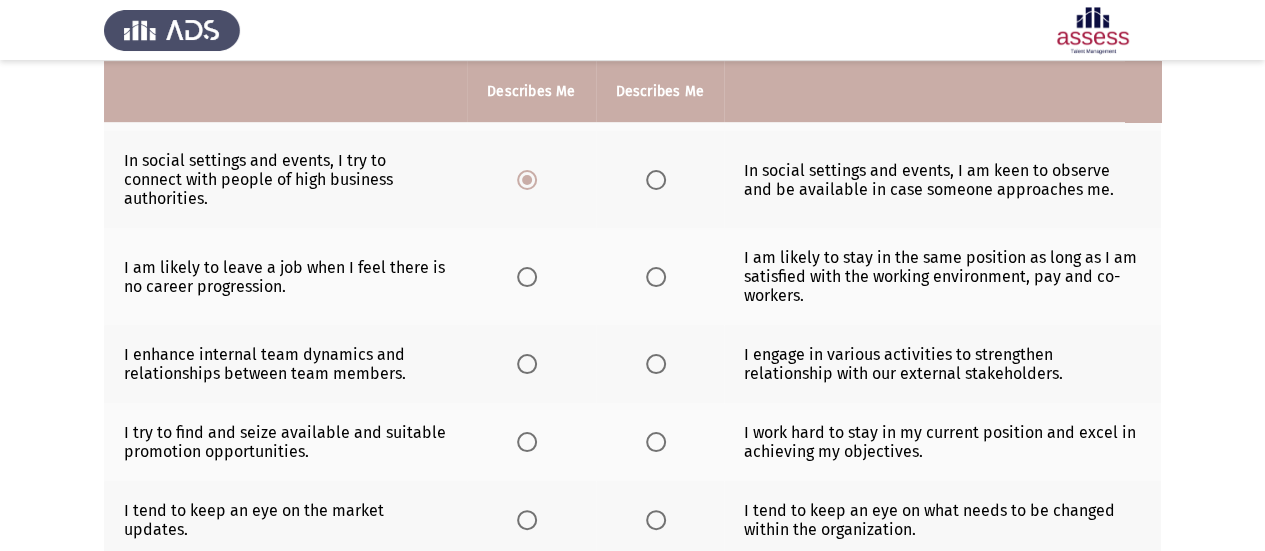 scroll, scrollTop: 500, scrollLeft: 0, axis: vertical 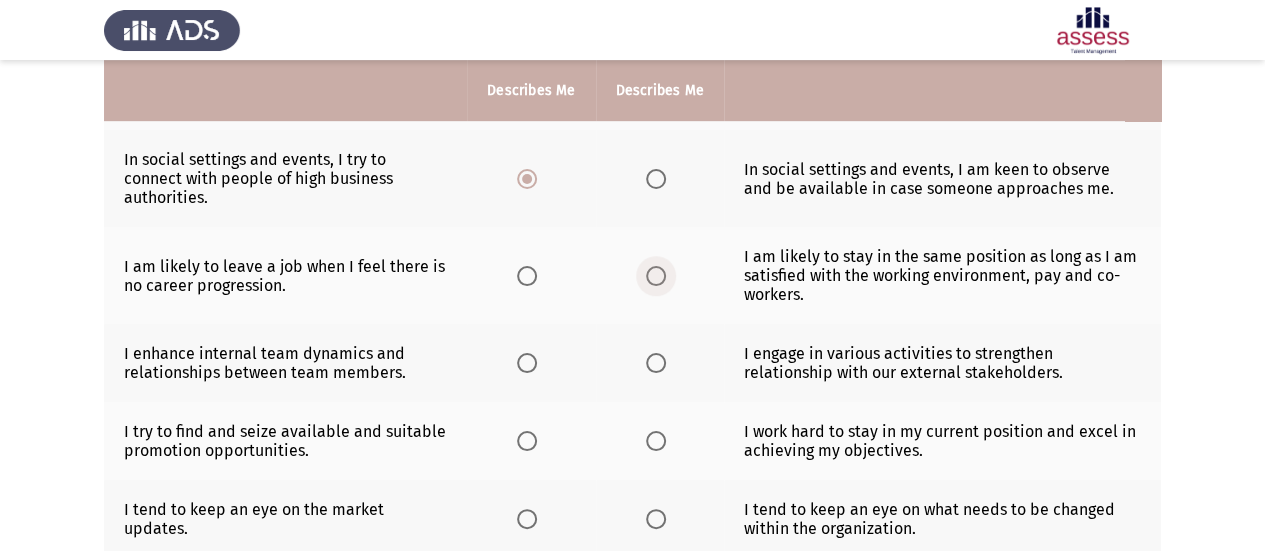 click at bounding box center [656, 276] 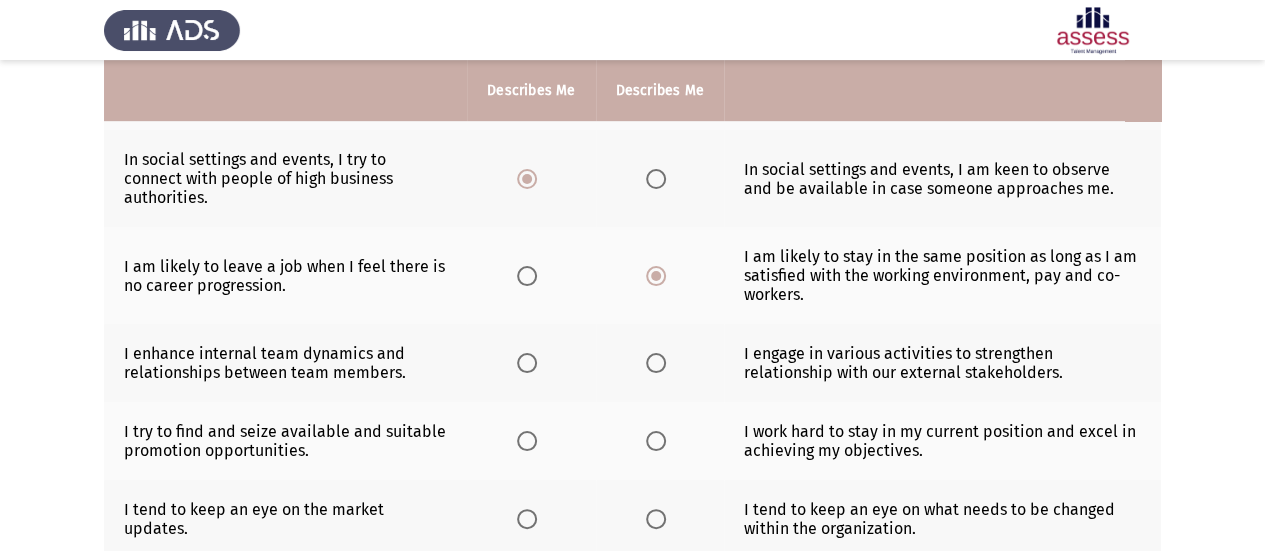 click at bounding box center (527, 363) 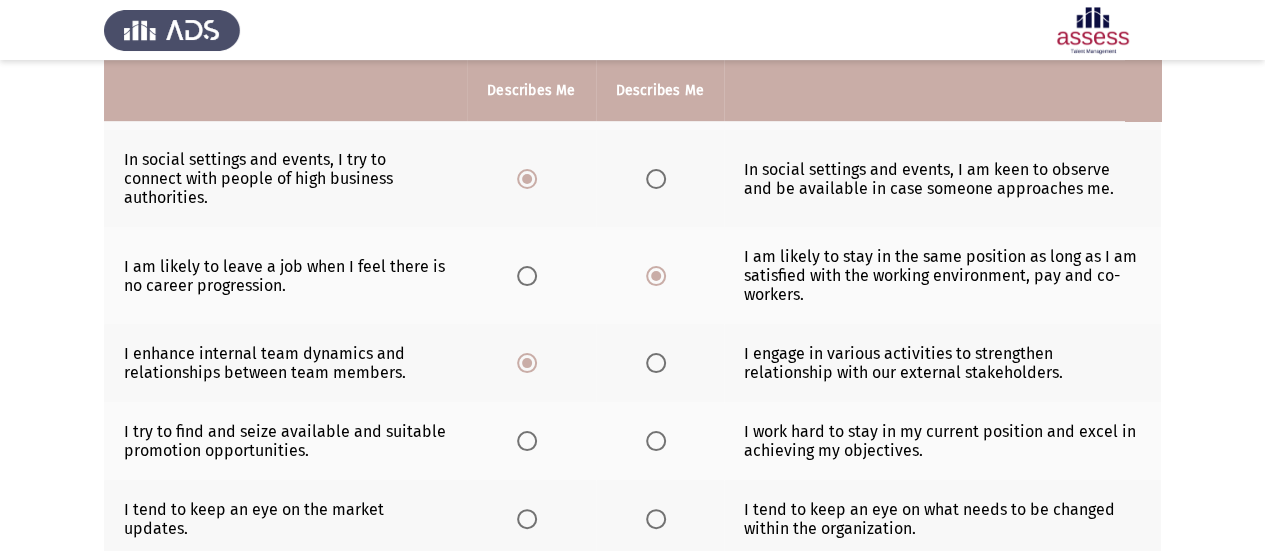 click at bounding box center (656, 441) 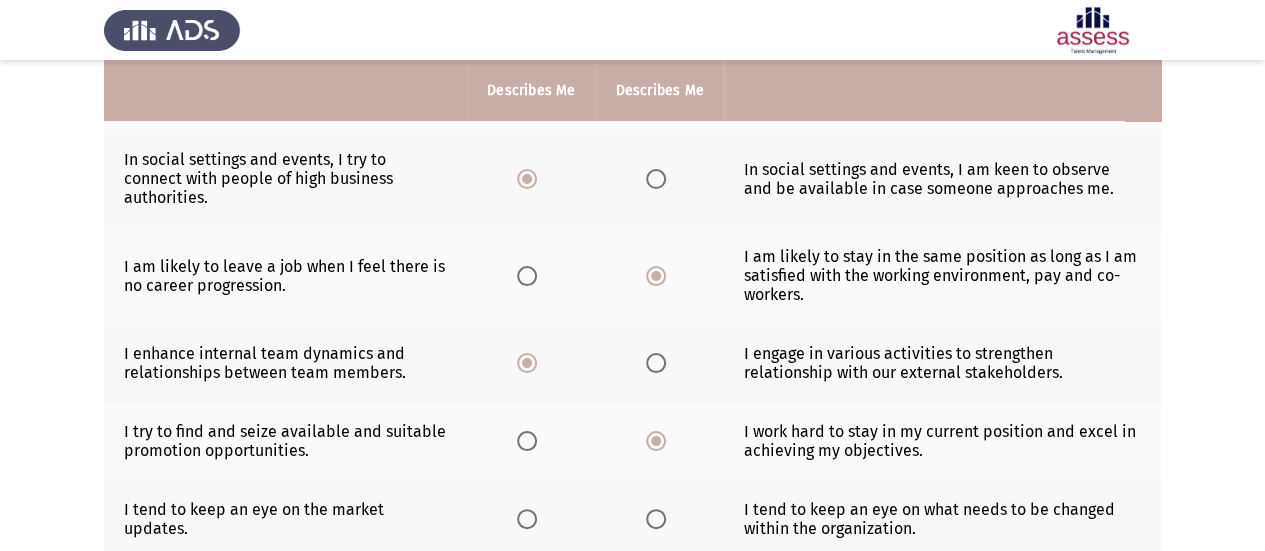 click at bounding box center [656, 519] 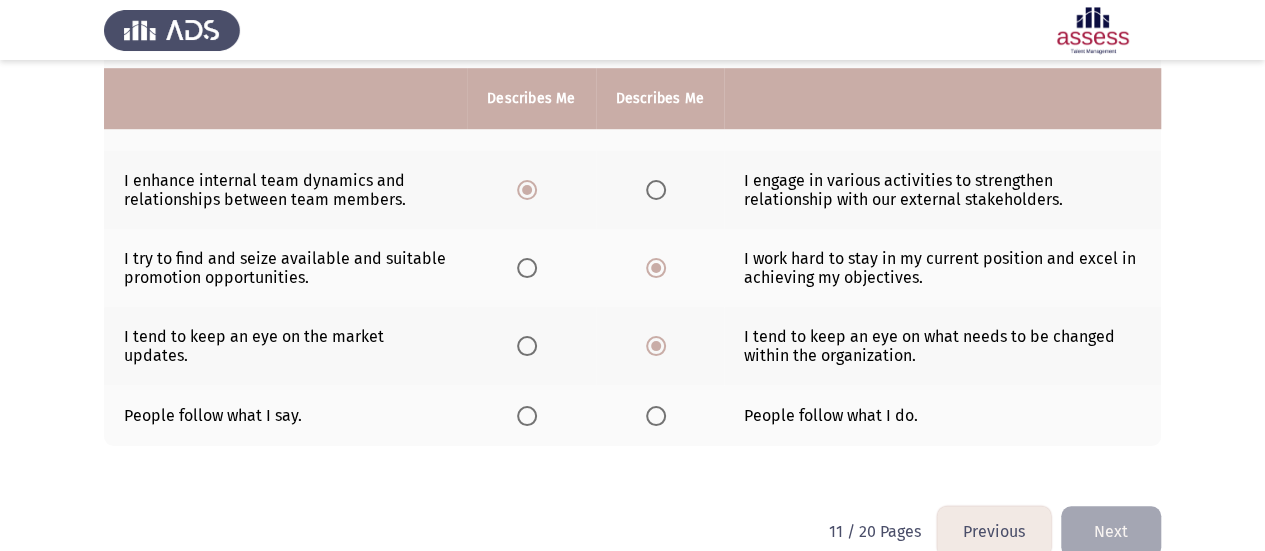 scroll, scrollTop: 681, scrollLeft: 0, axis: vertical 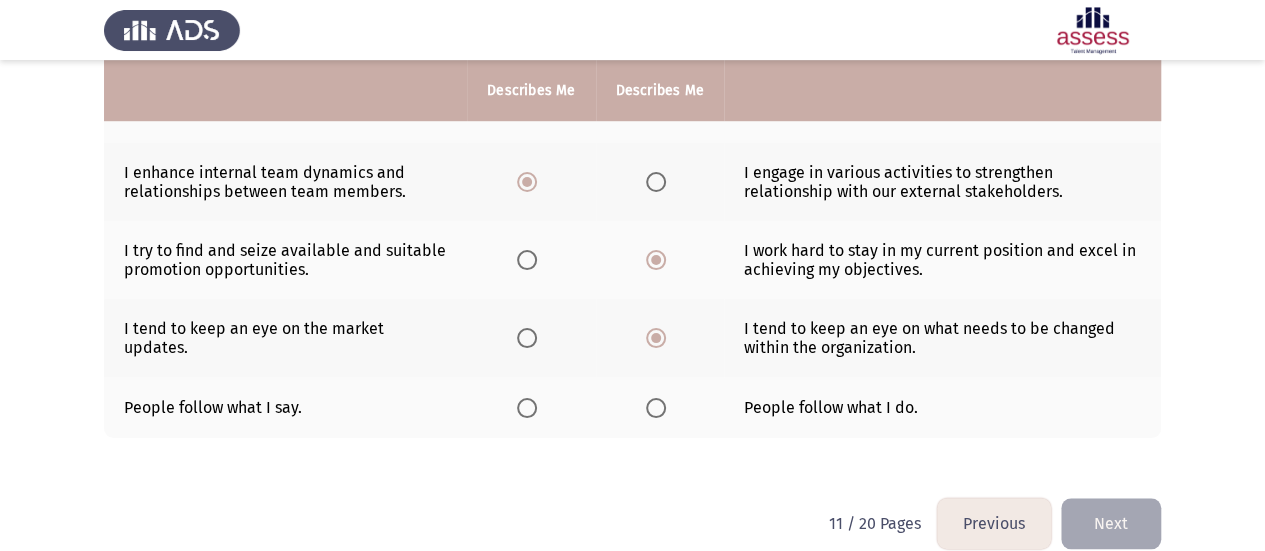 click at bounding box center [656, 408] 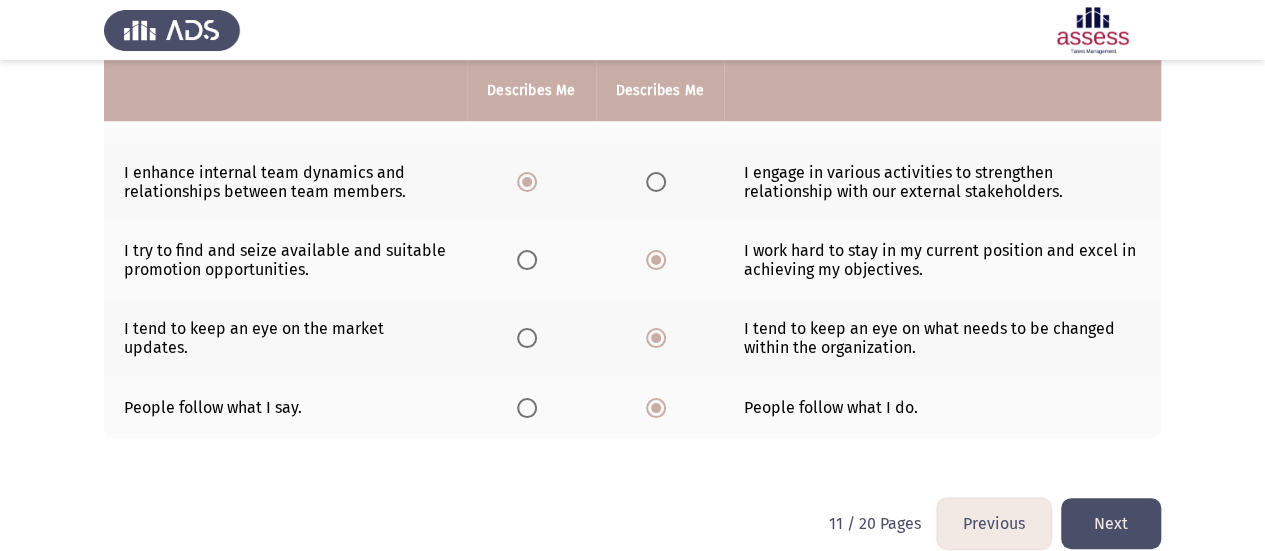 click at bounding box center [527, 408] 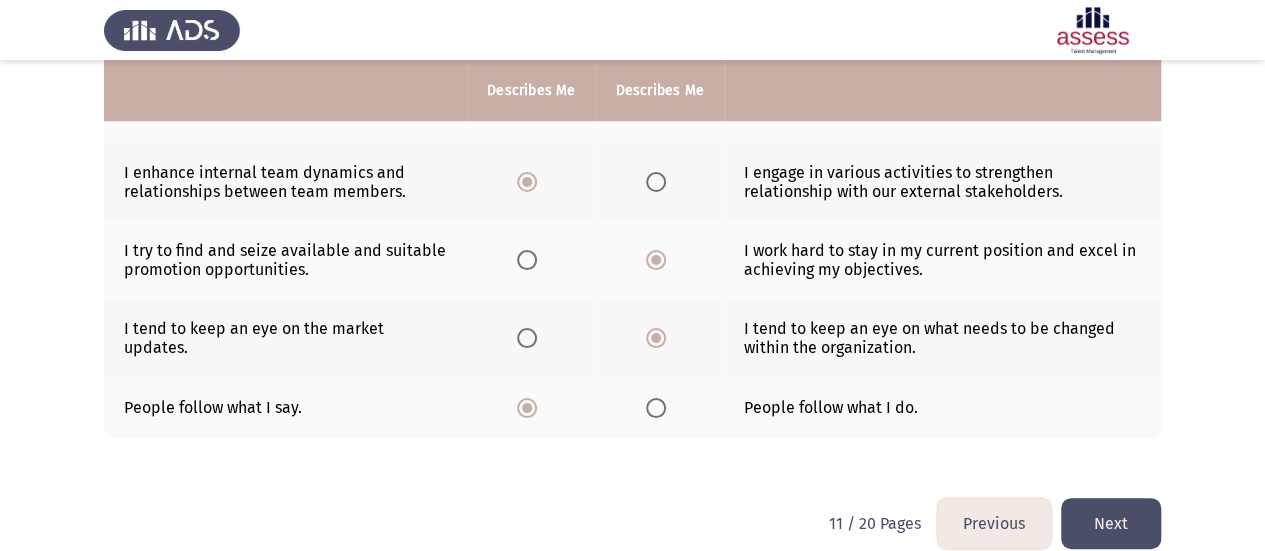 click on "Next" 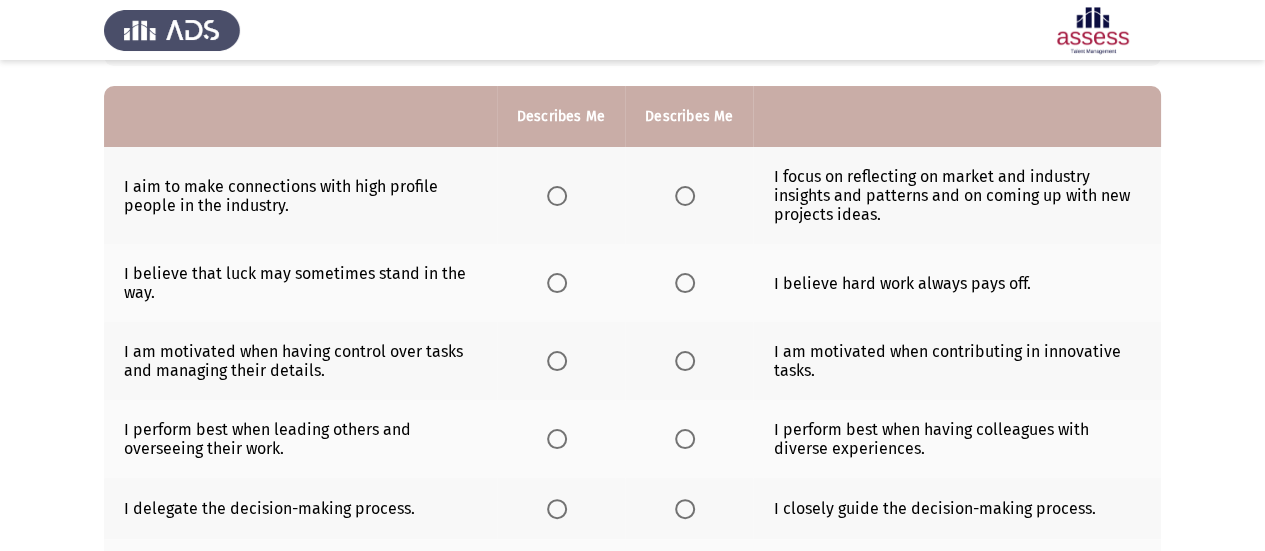 scroll, scrollTop: 200, scrollLeft: 0, axis: vertical 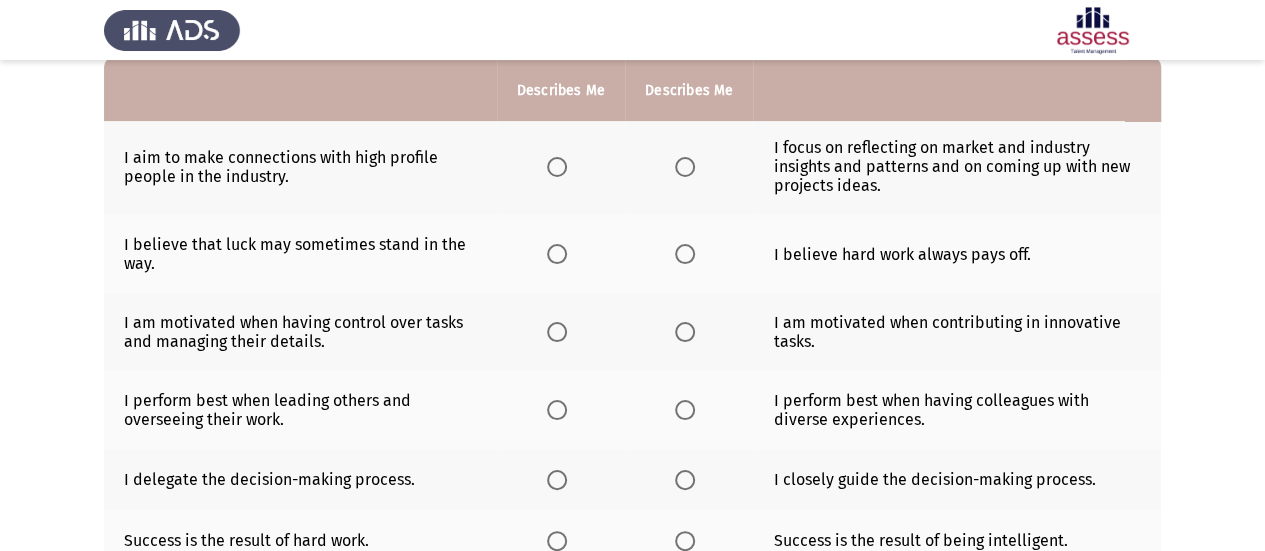 click at bounding box center (557, 167) 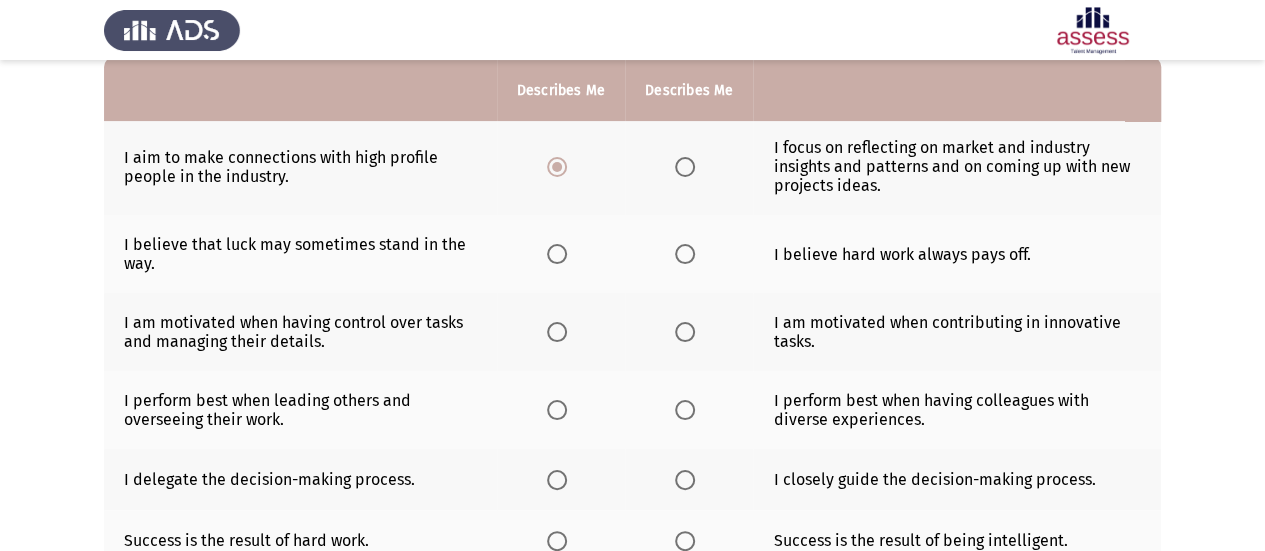 click at bounding box center (685, 167) 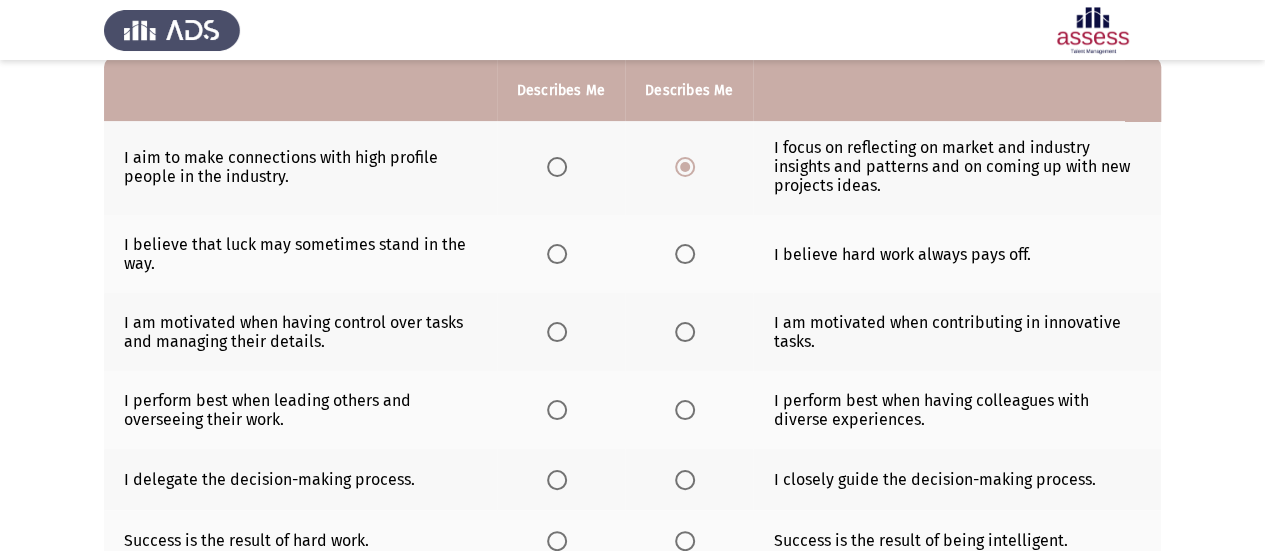 click at bounding box center [557, 167] 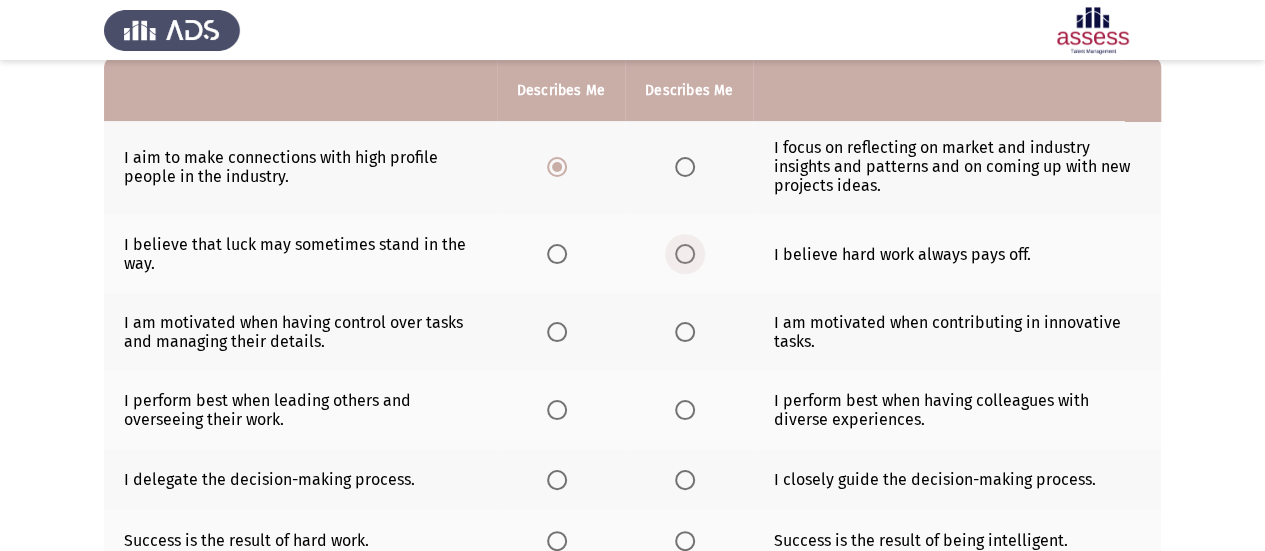 click at bounding box center (685, 254) 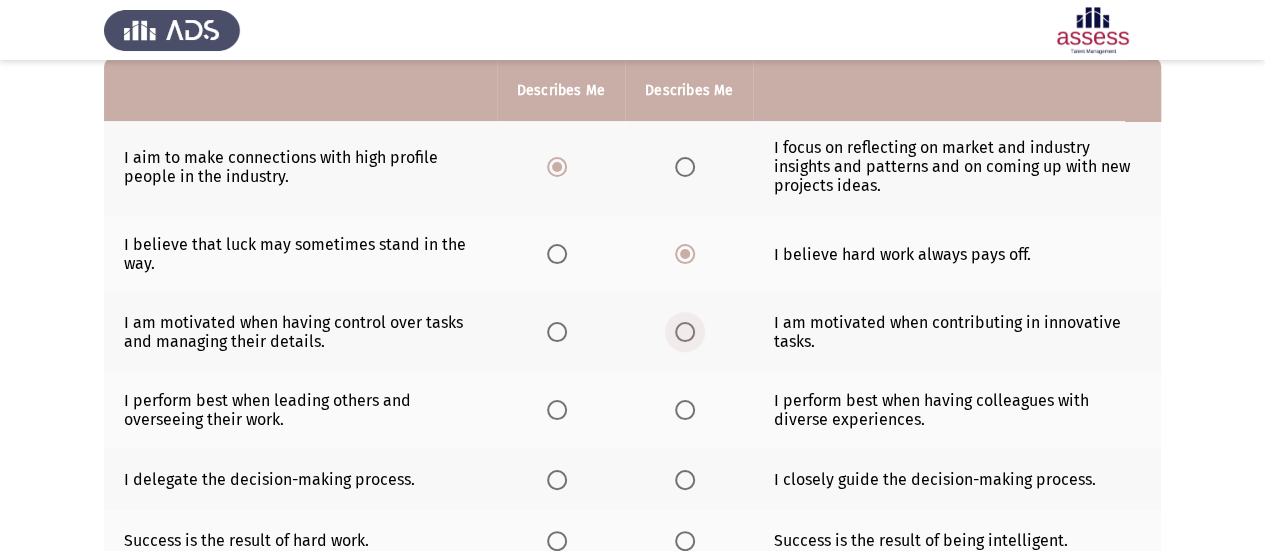 click at bounding box center (685, 332) 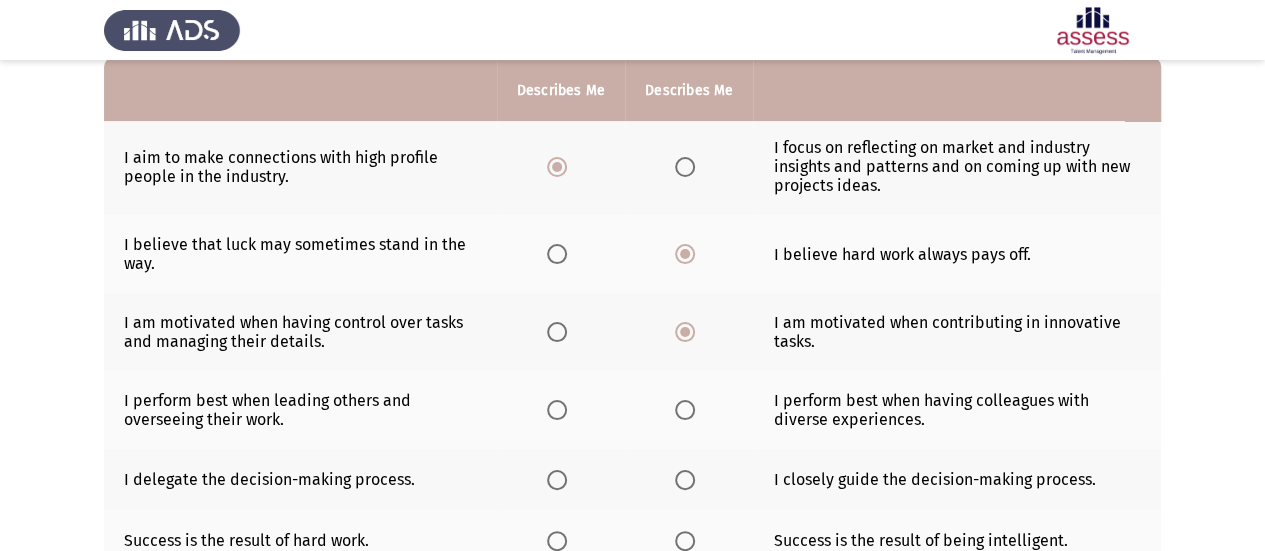 click at bounding box center (685, 410) 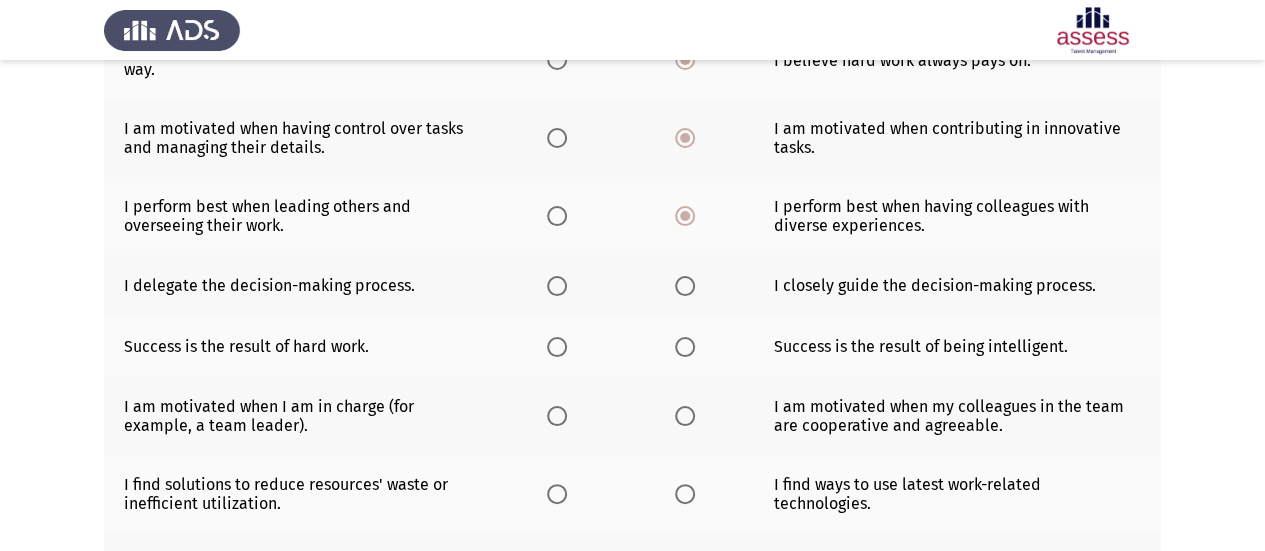 scroll, scrollTop: 400, scrollLeft: 0, axis: vertical 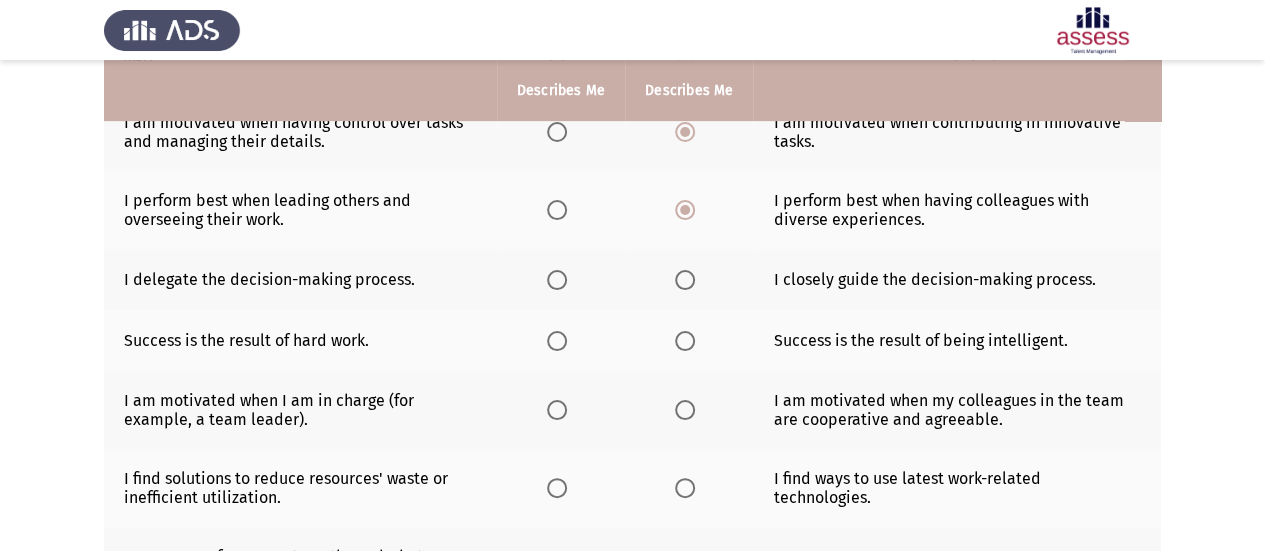 click at bounding box center [685, 280] 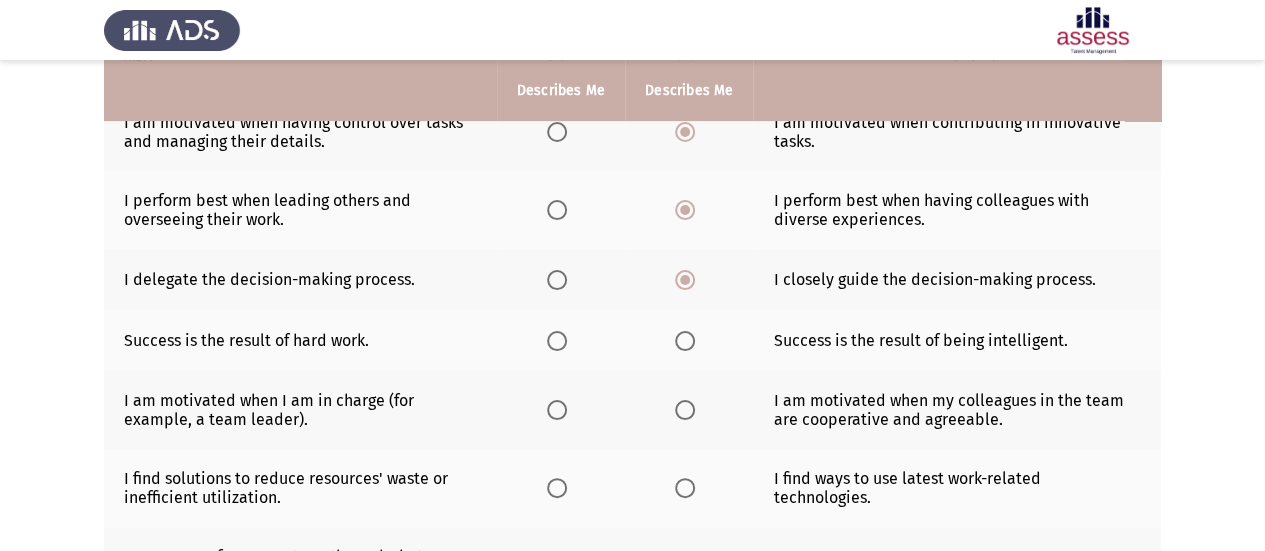 click at bounding box center (557, 341) 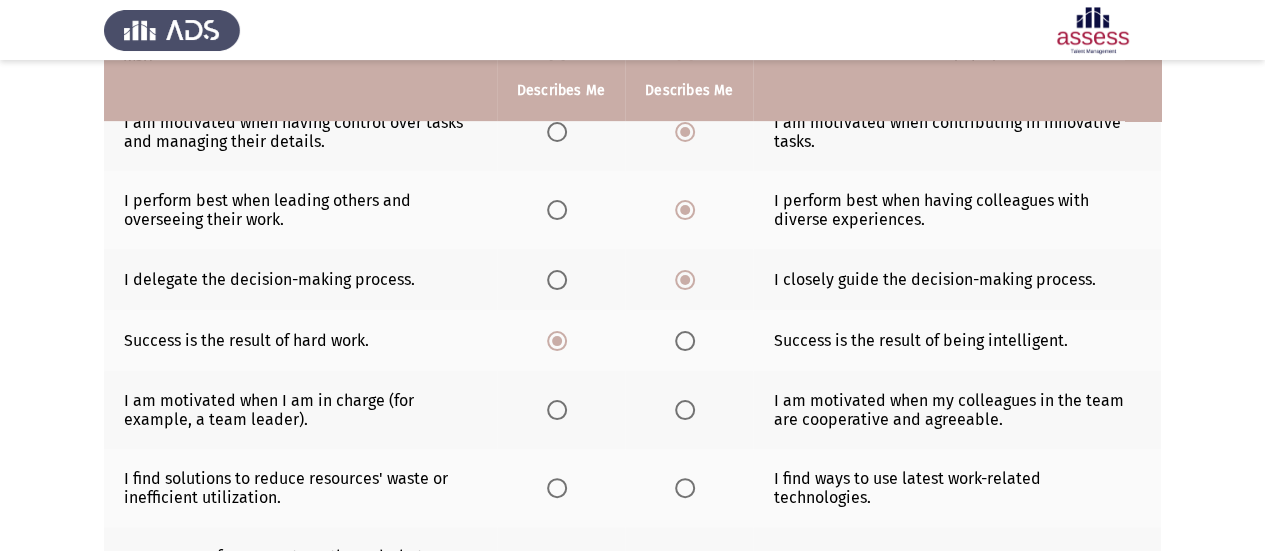 click at bounding box center (685, 410) 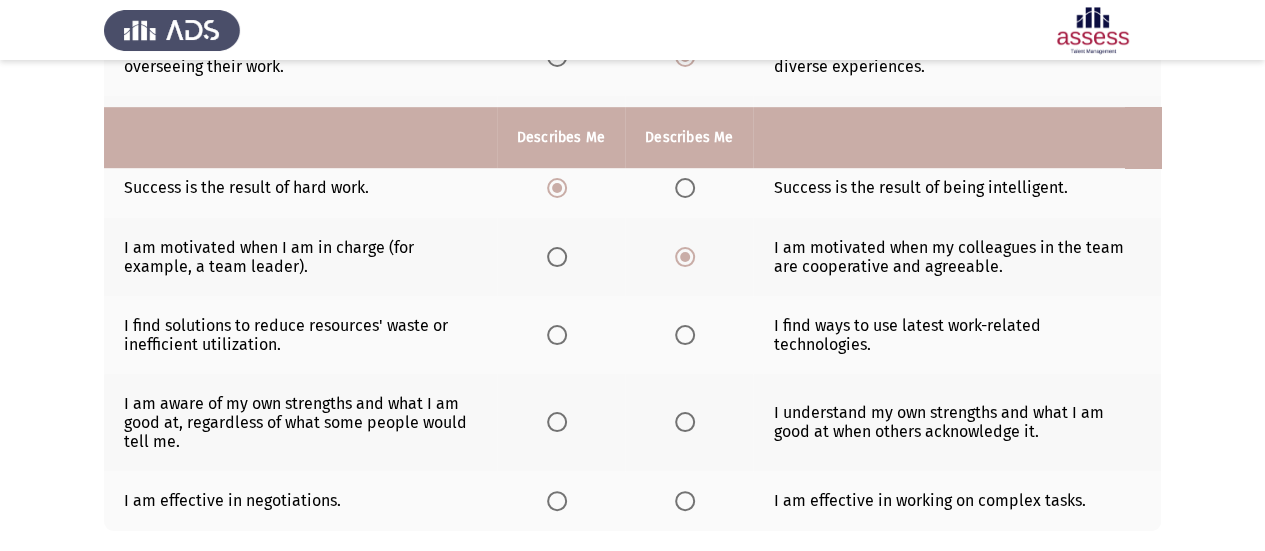 scroll, scrollTop: 600, scrollLeft: 0, axis: vertical 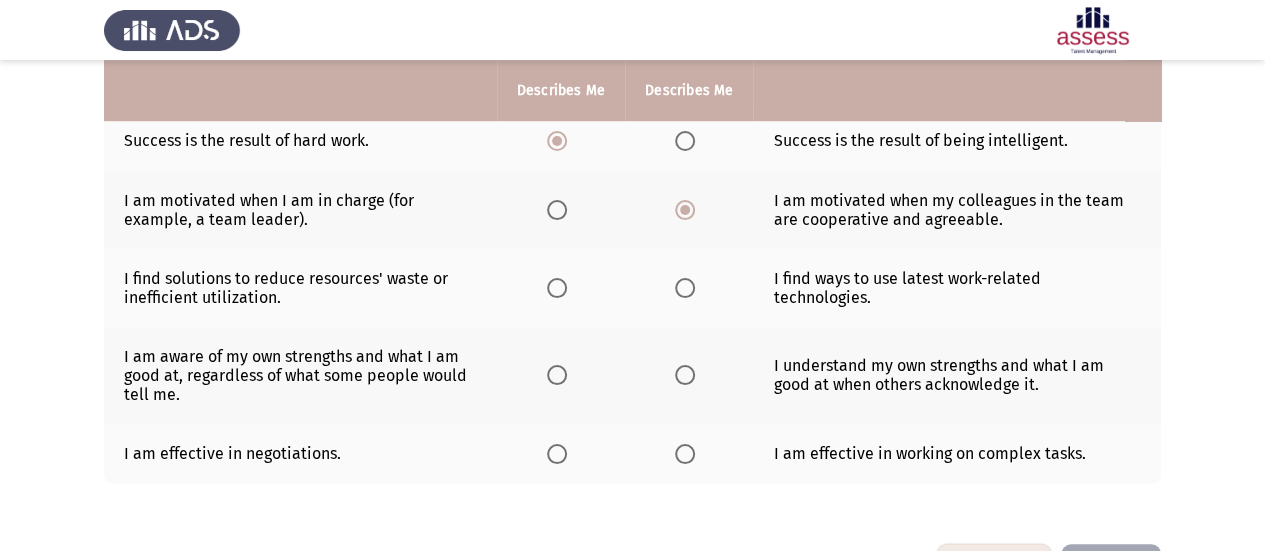 click at bounding box center [557, 288] 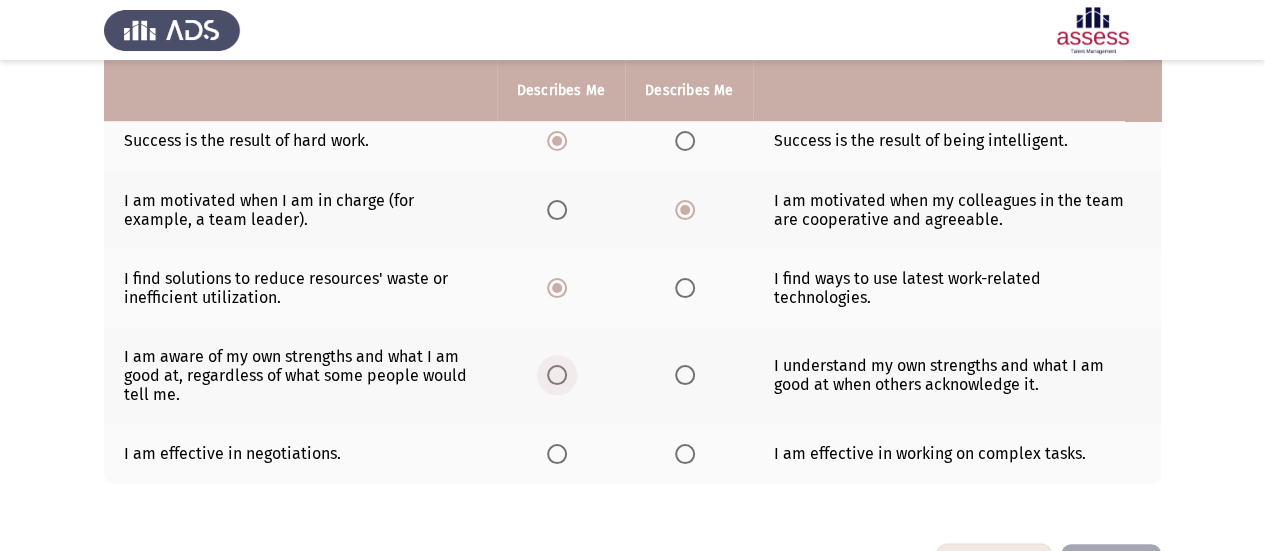 click at bounding box center [557, 375] 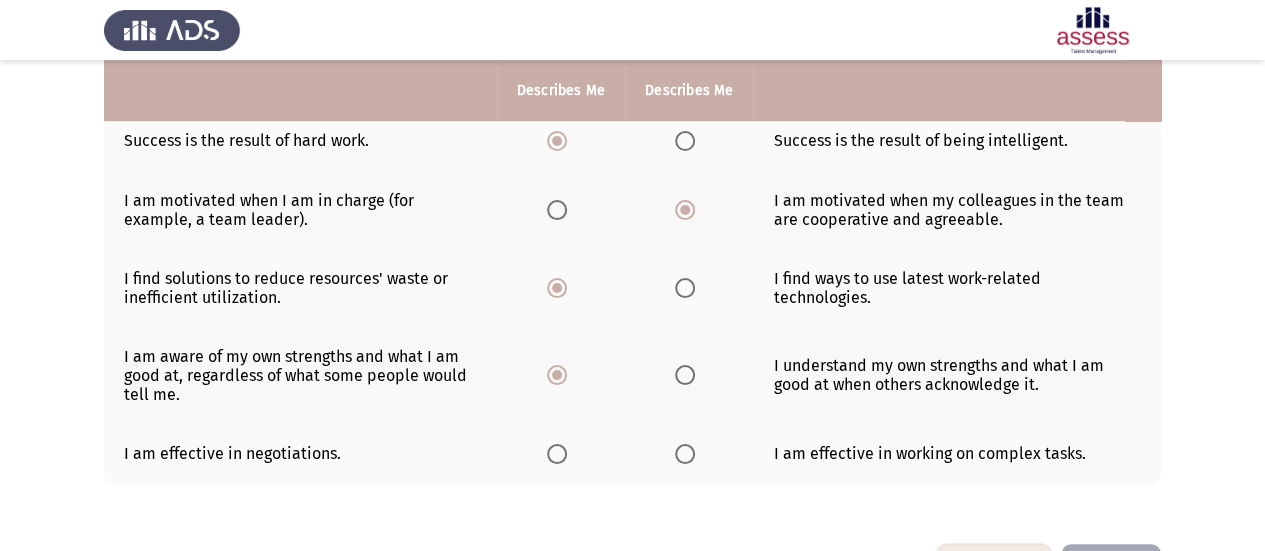 click at bounding box center [685, 454] 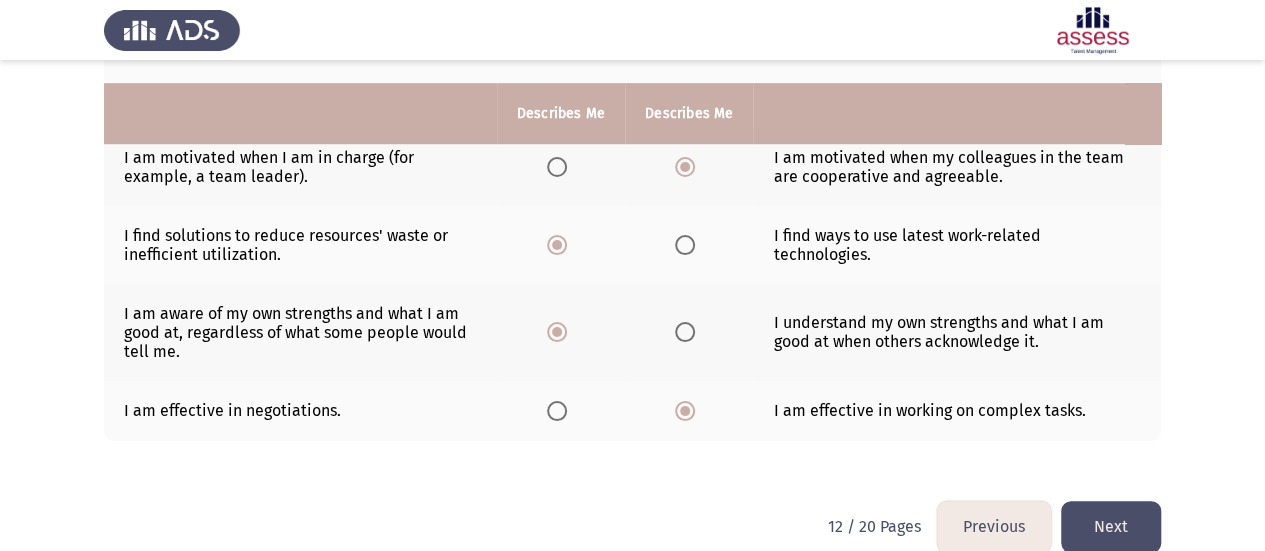 scroll, scrollTop: 666, scrollLeft: 0, axis: vertical 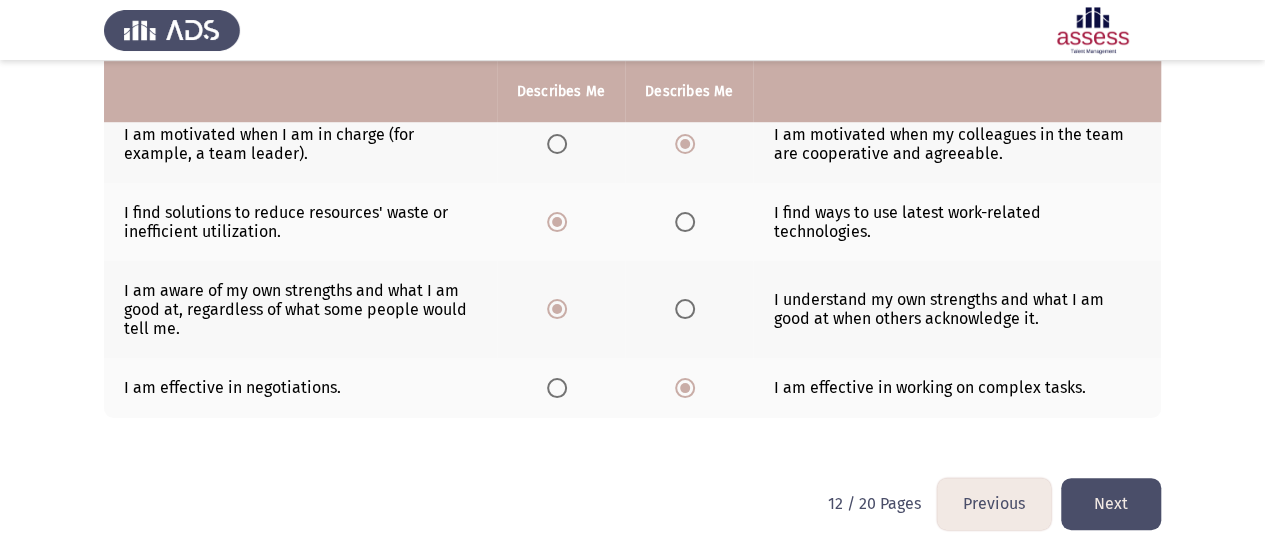 click on "Next" 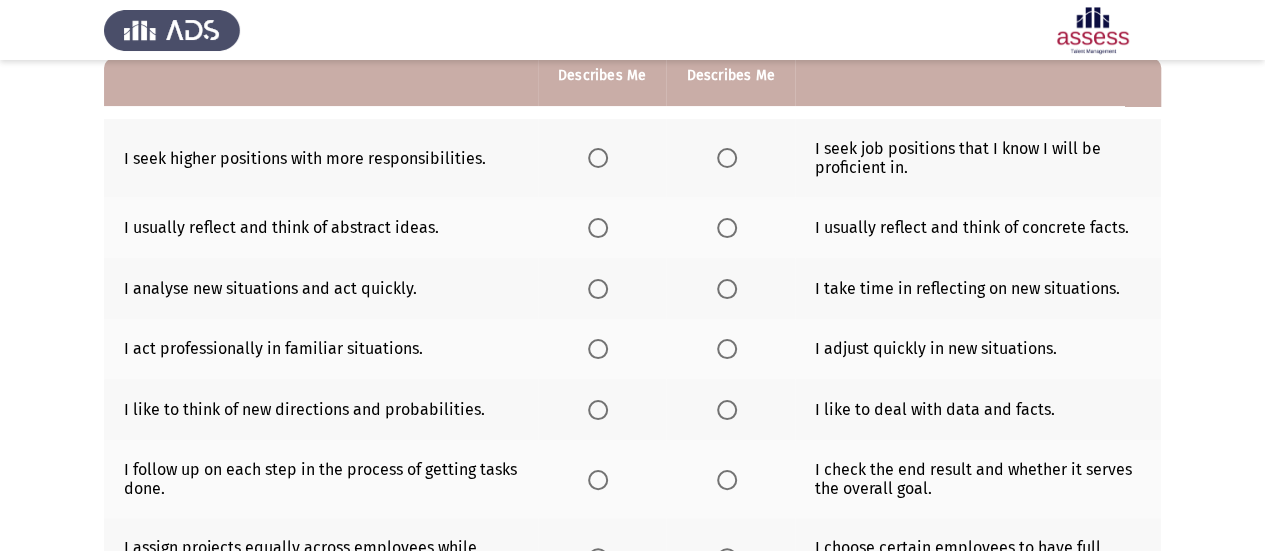 scroll, scrollTop: 200, scrollLeft: 0, axis: vertical 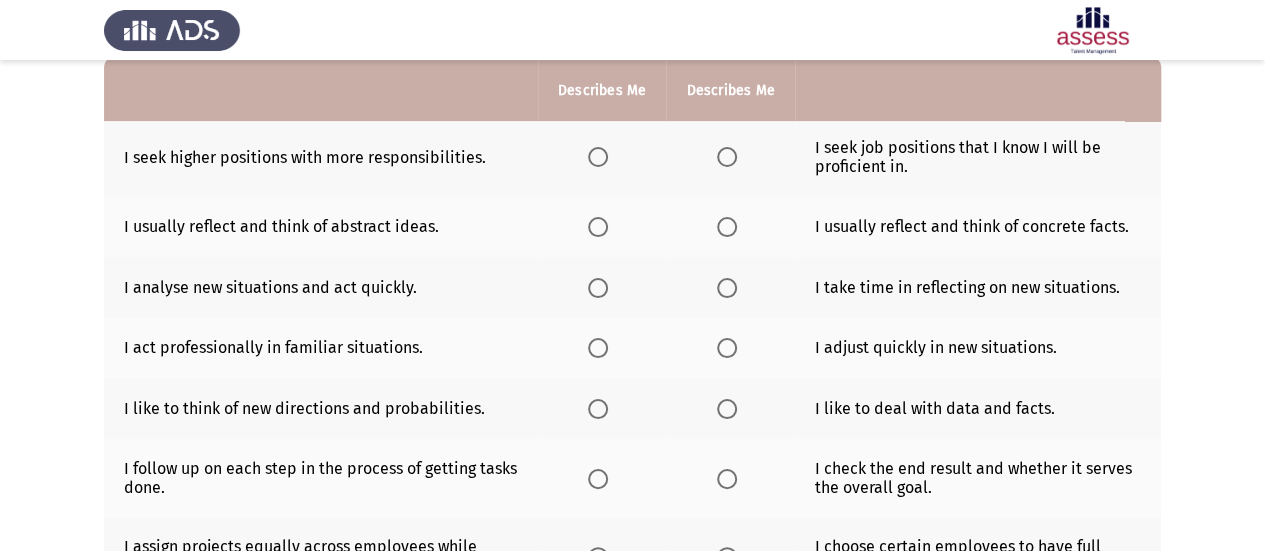 click at bounding box center (598, 157) 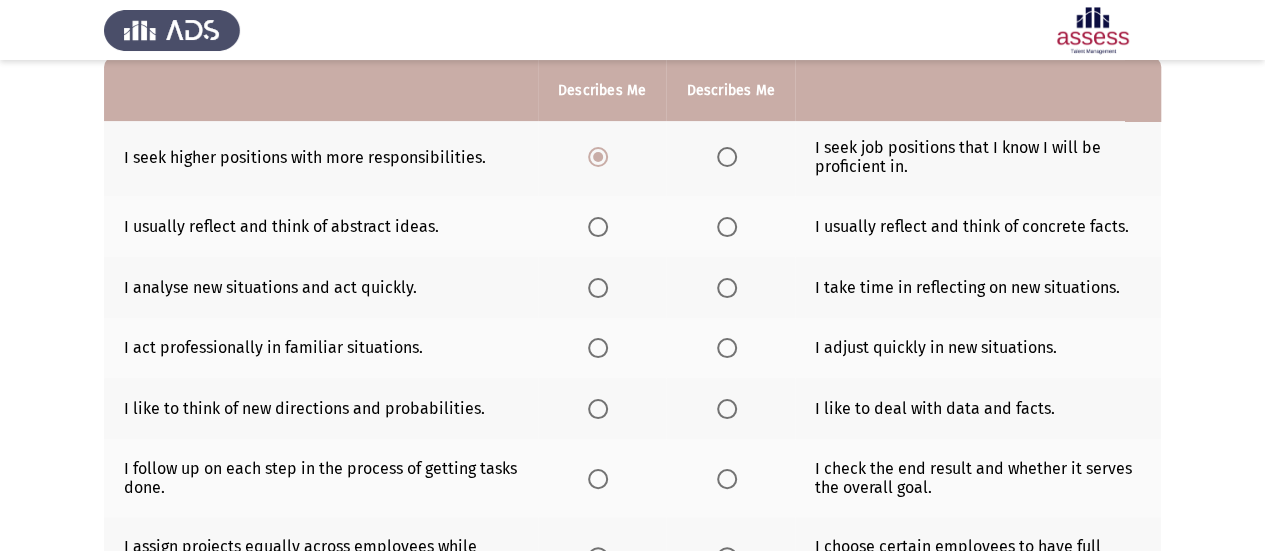 click at bounding box center (727, 227) 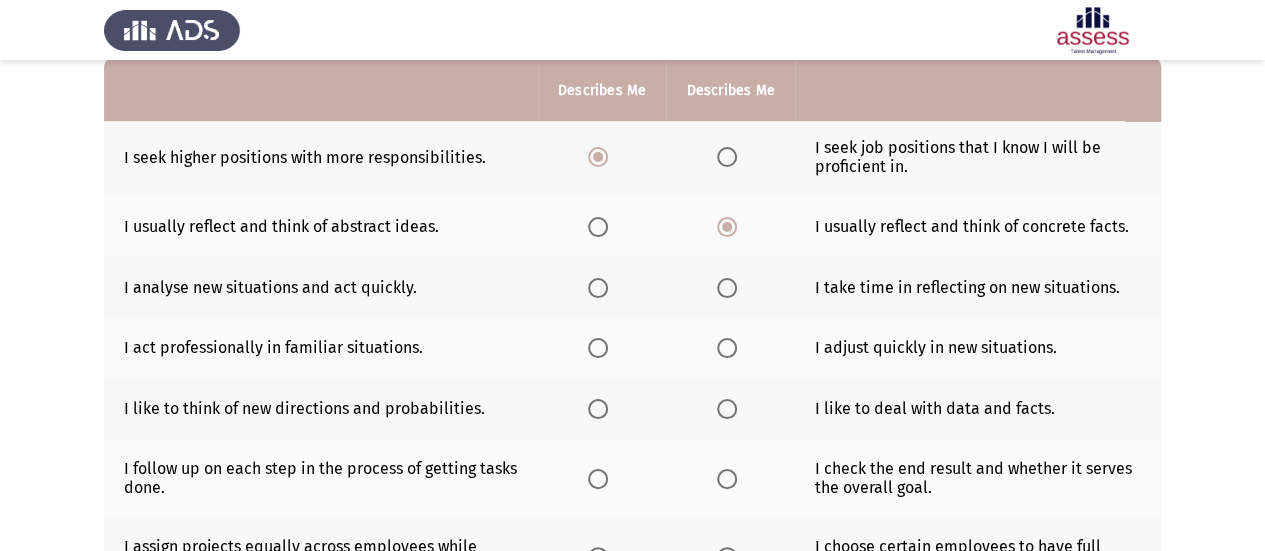 click at bounding box center (598, 288) 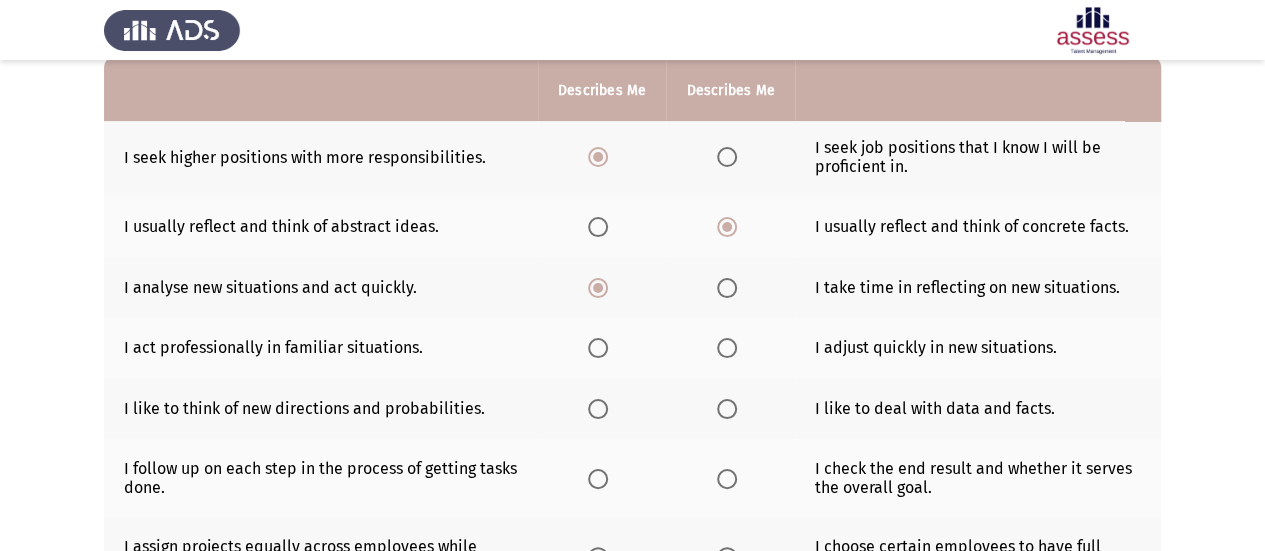 click at bounding box center [727, 348] 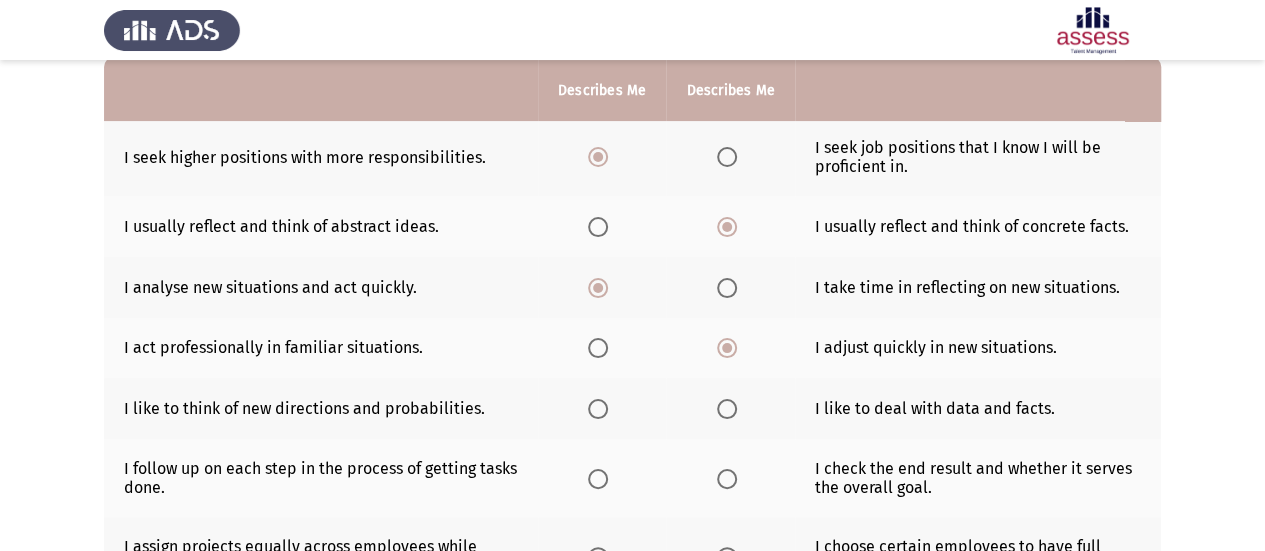 click at bounding box center [598, 409] 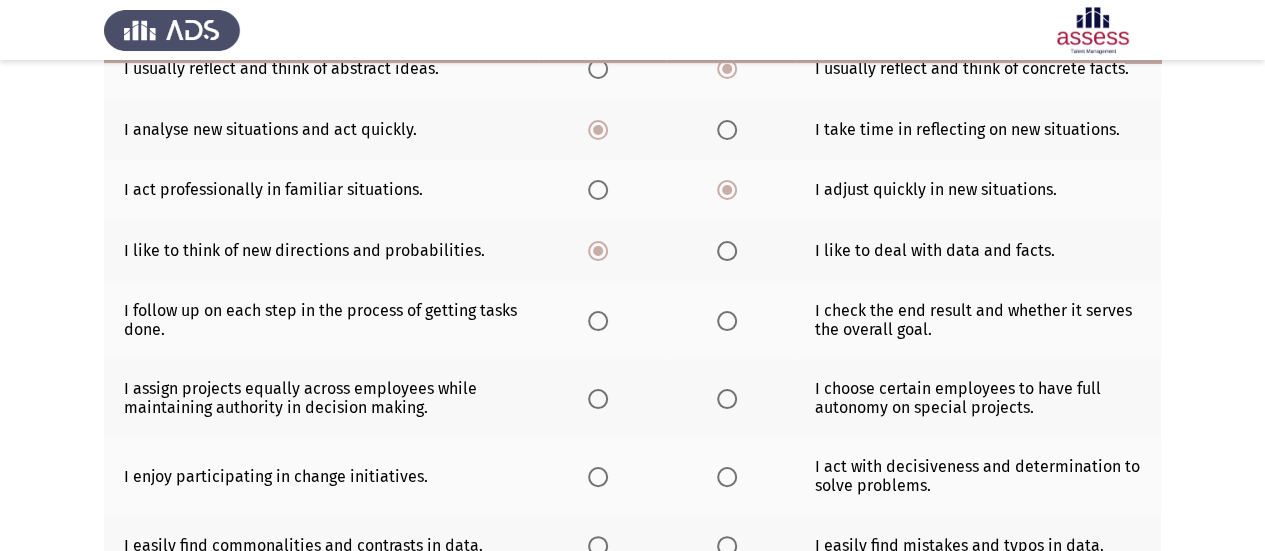scroll, scrollTop: 400, scrollLeft: 0, axis: vertical 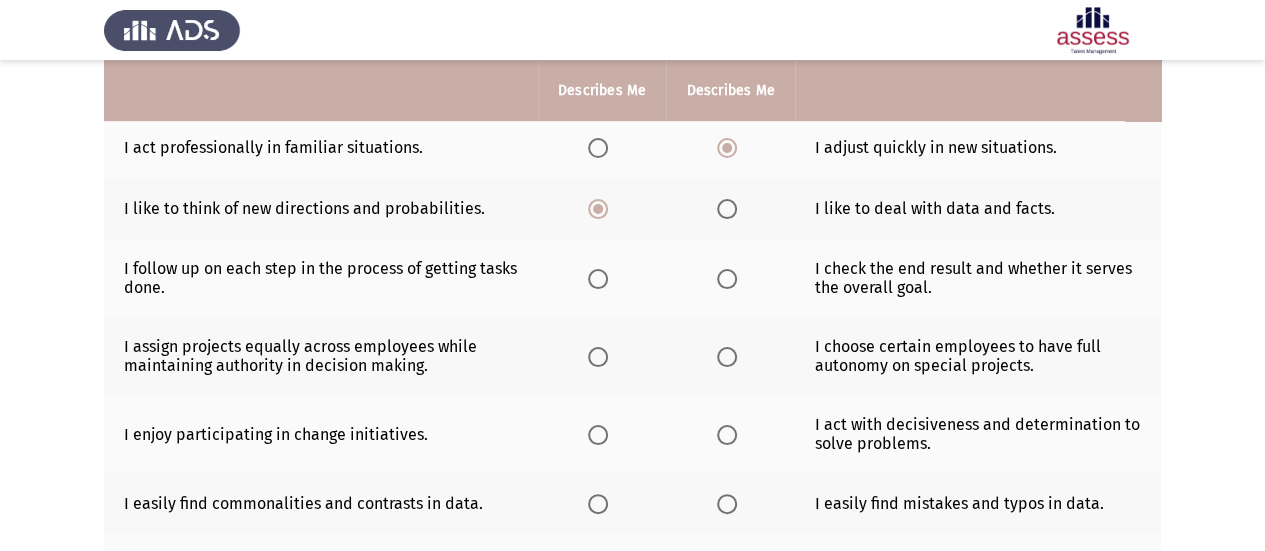 click at bounding box center [727, 209] 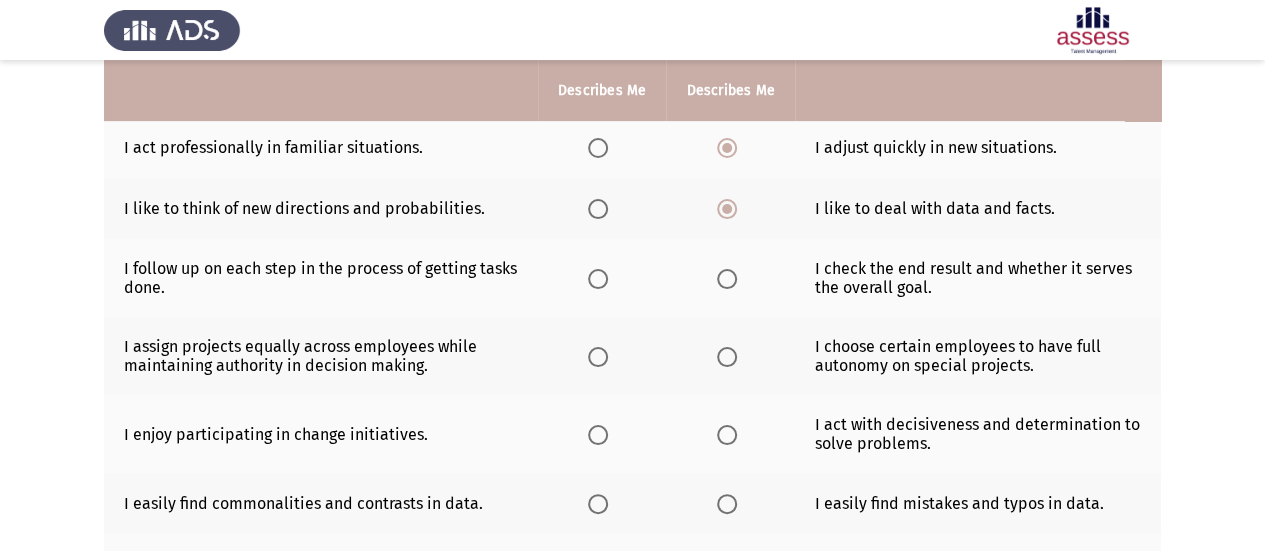 click at bounding box center (727, 279) 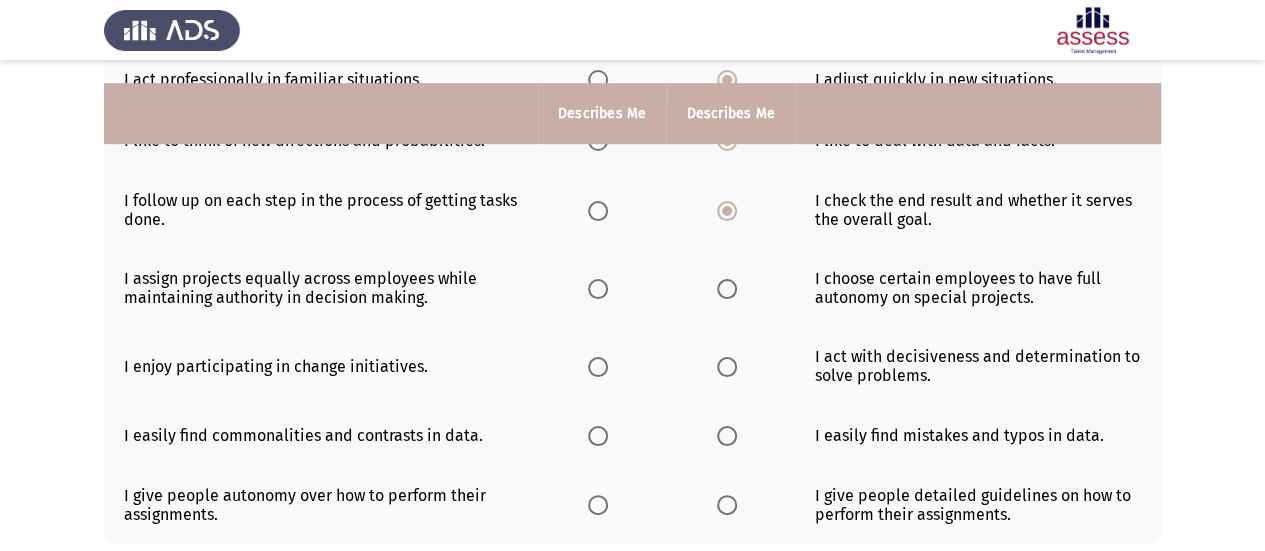 scroll, scrollTop: 500, scrollLeft: 0, axis: vertical 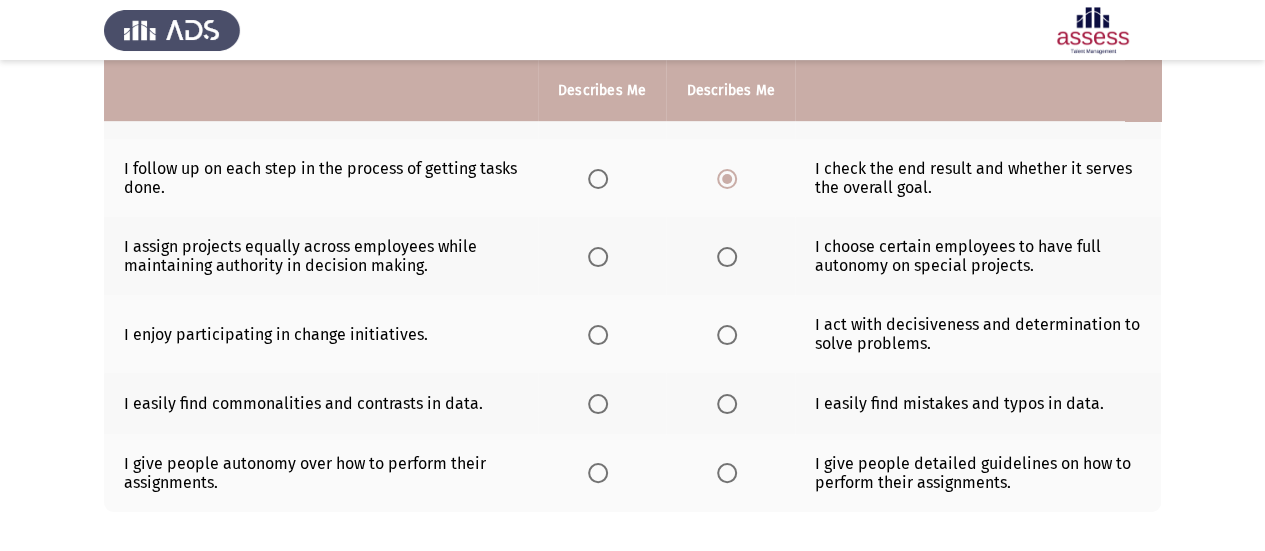 click at bounding box center [727, 257] 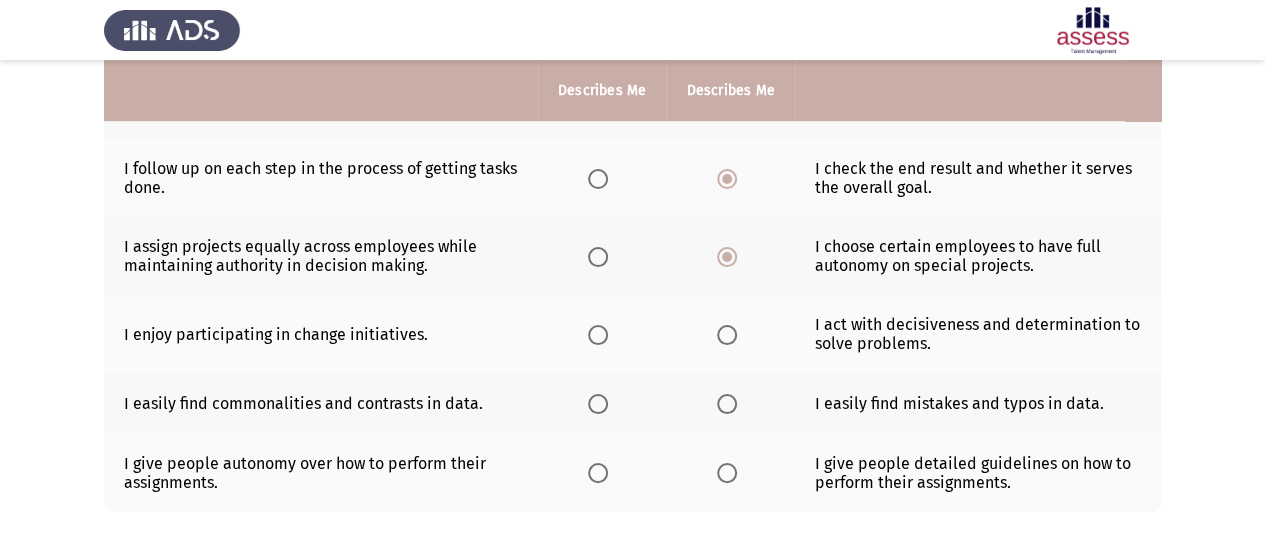 click at bounding box center (598, 335) 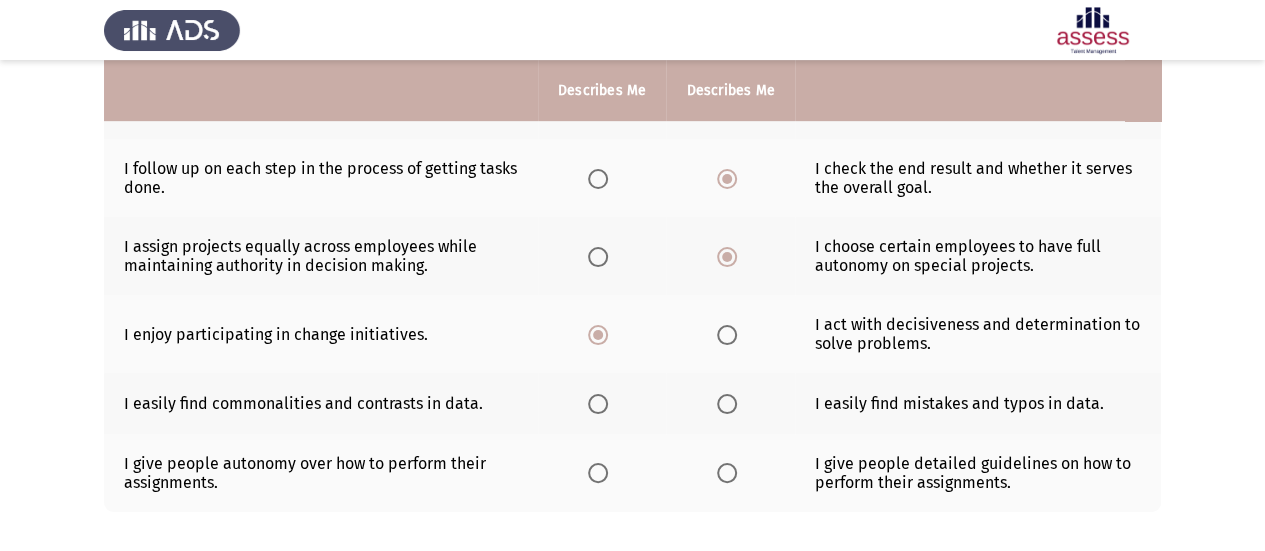 click at bounding box center (598, 404) 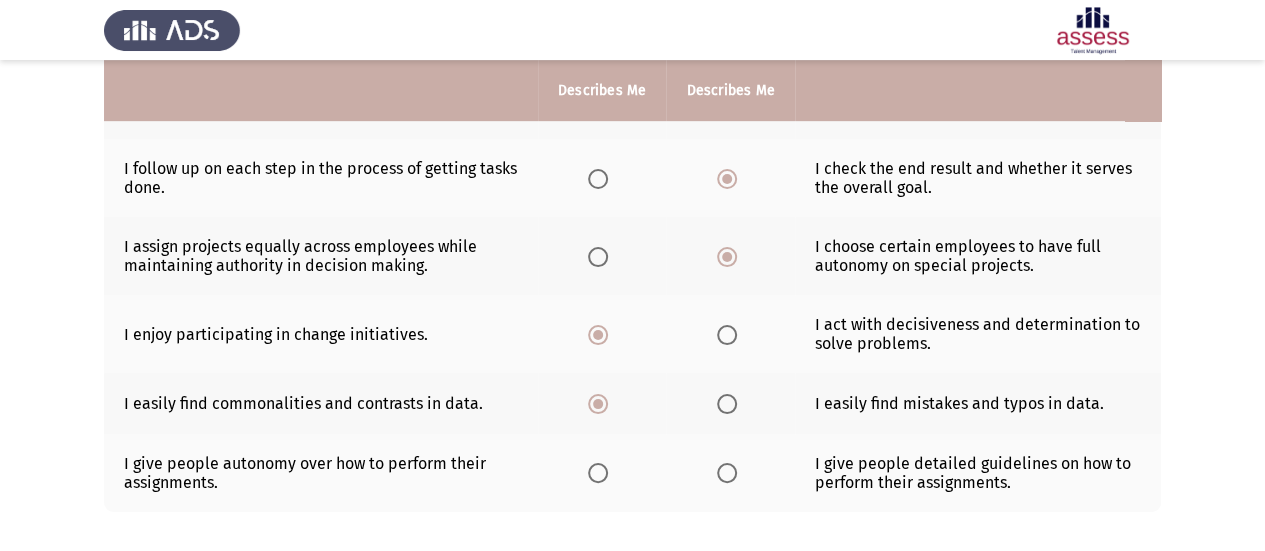 click at bounding box center [598, 473] 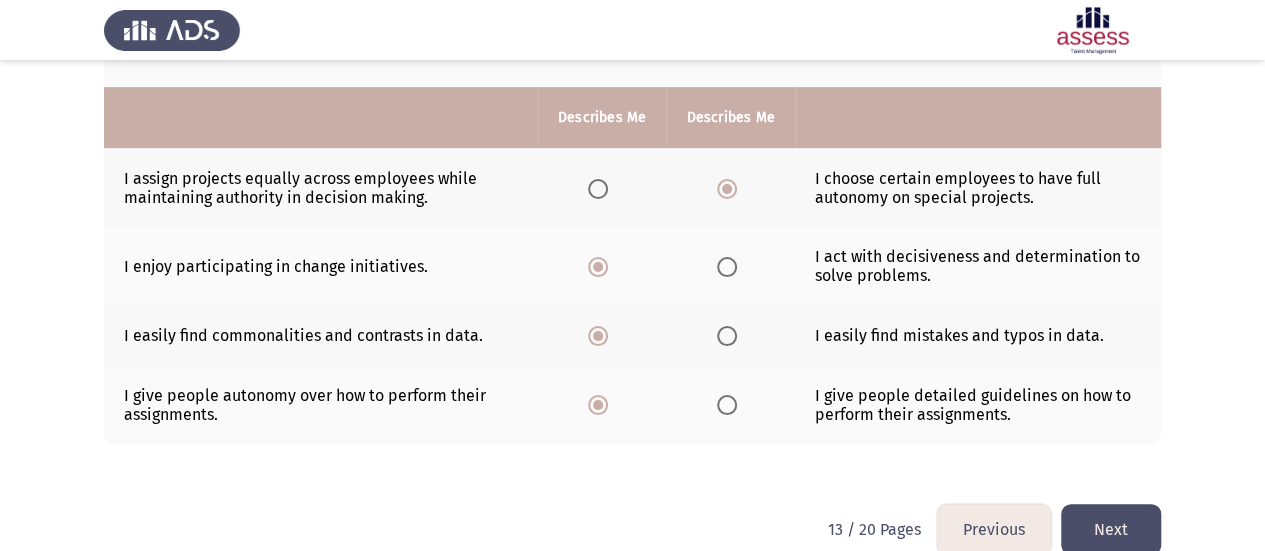 scroll, scrollTop: 595, scrollLeft: 0, axis: vertical 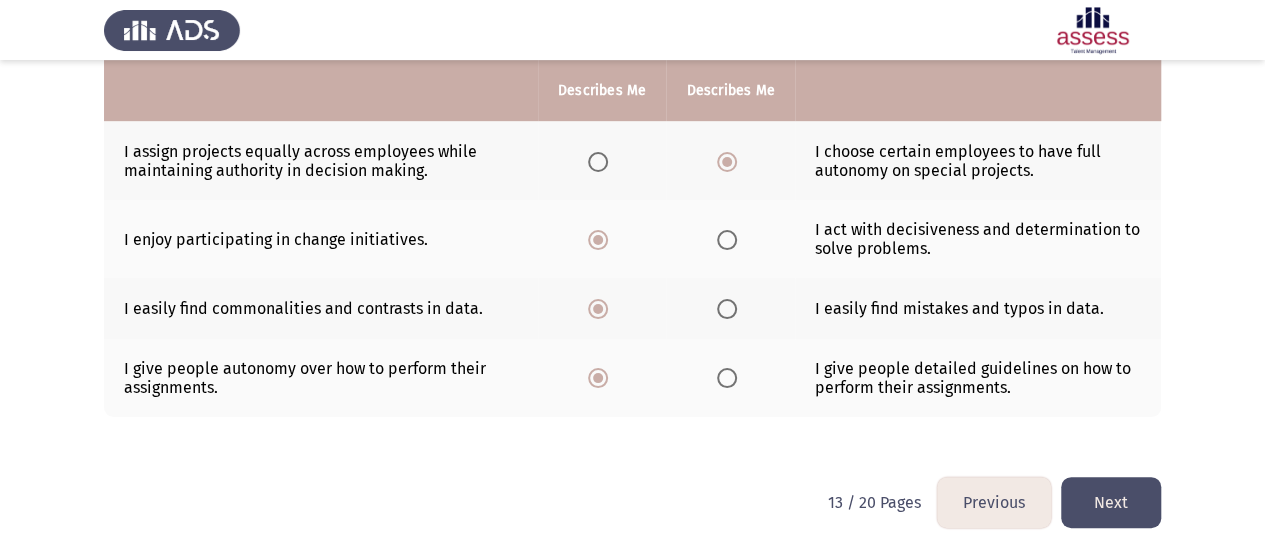 click on "Next" 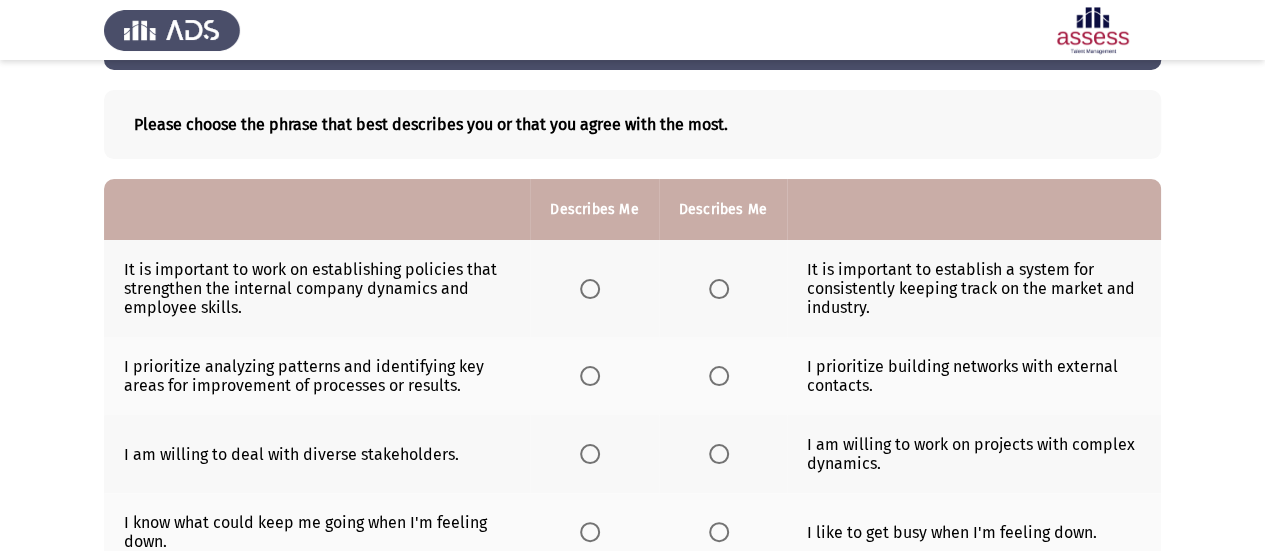 scroll, scrollTop: 200, scrollLeft: 0, axis: vertical 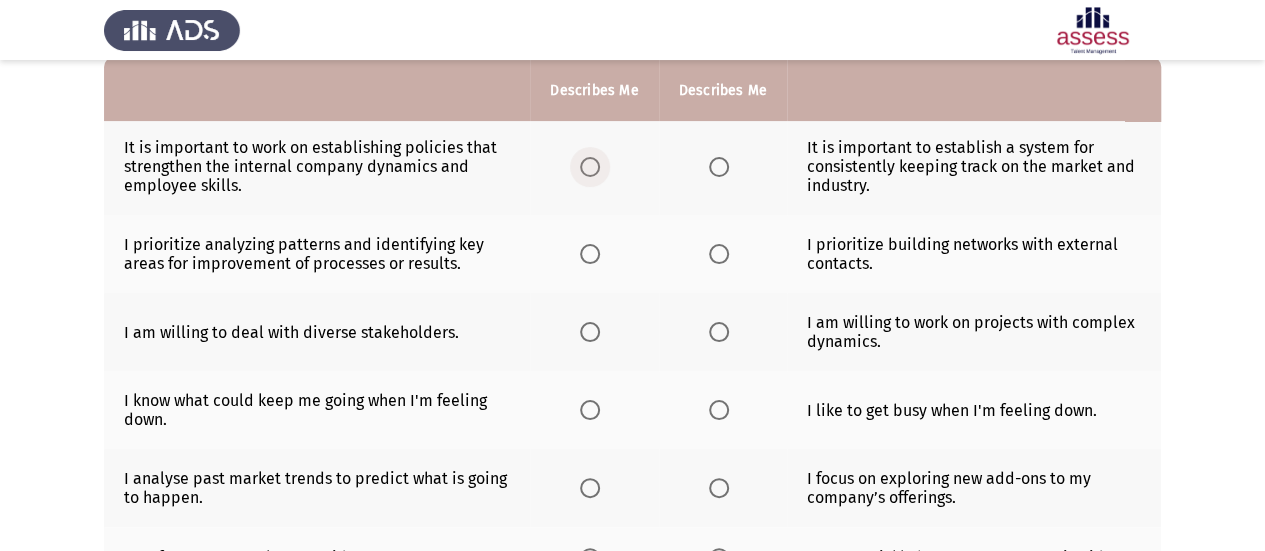 click at bounding box center (590, 167) 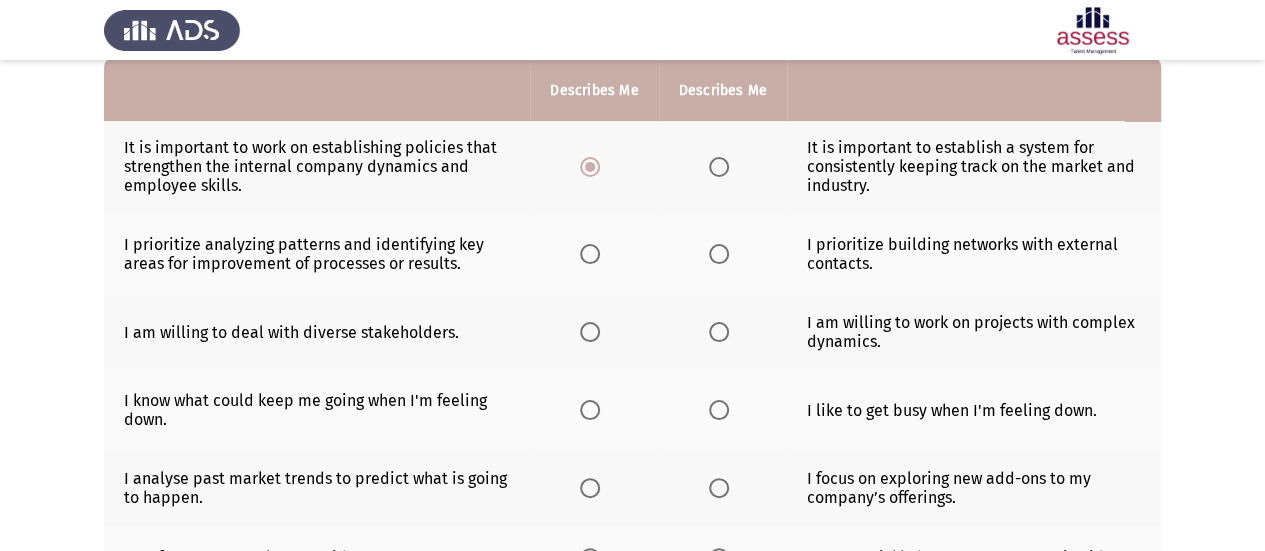 click at bounding box center (590, 254) 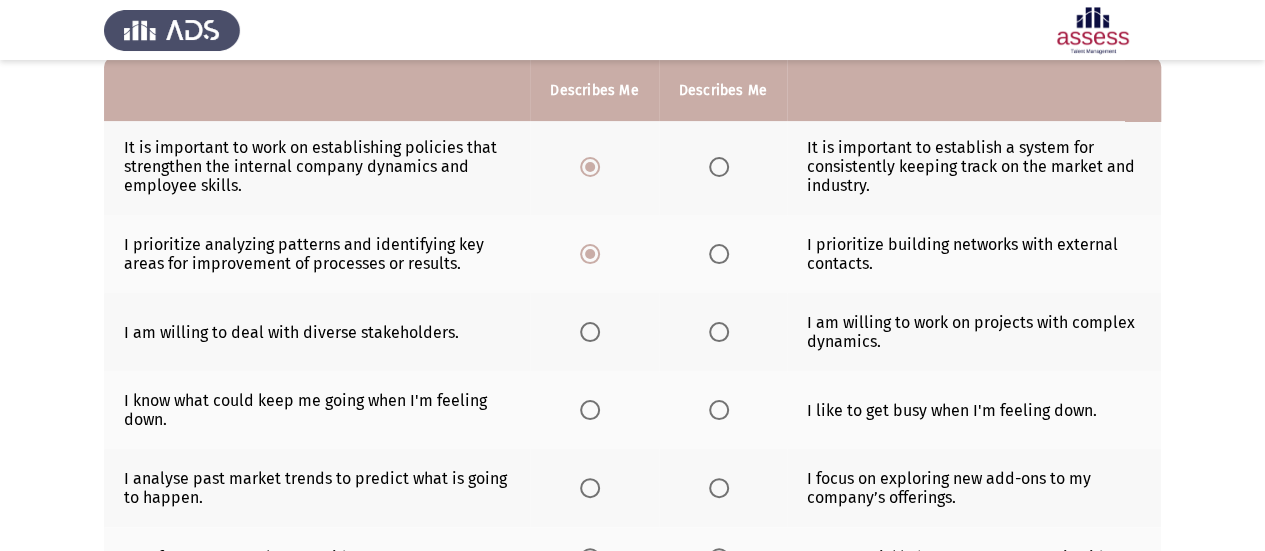 click at bounding box center (719, 332) 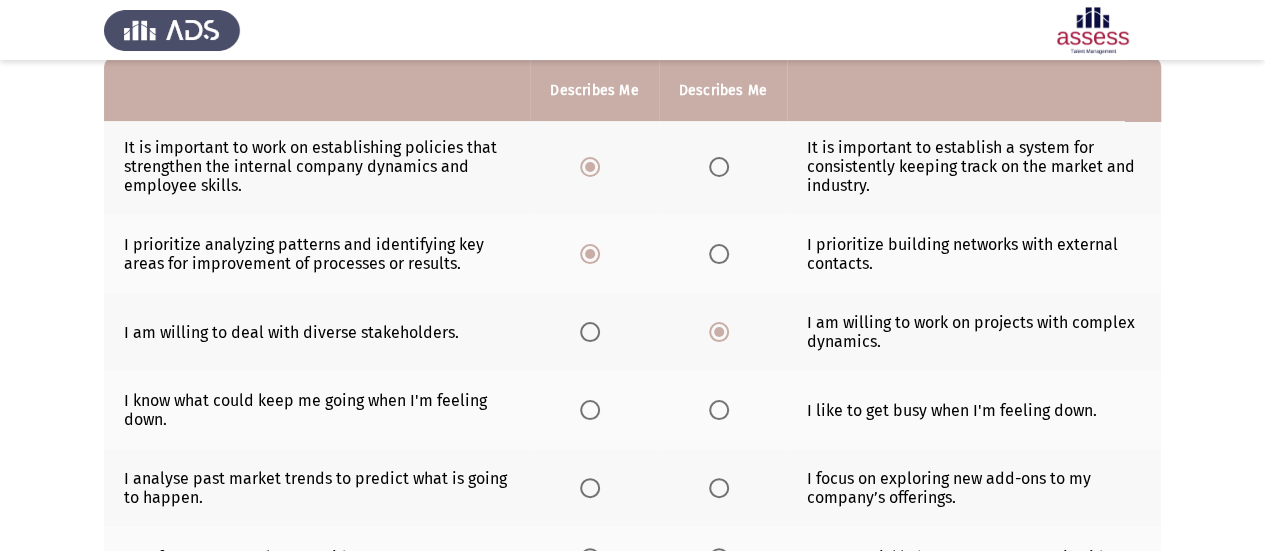 click at bounding box center (590, 410) 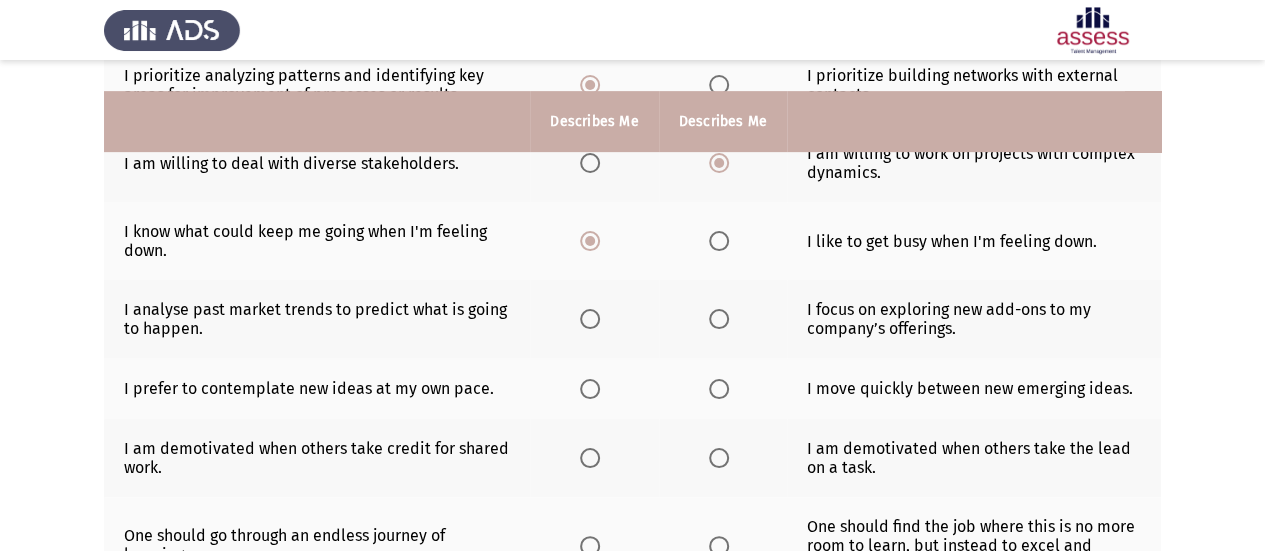 scroll, scrollTop: 400, scrollLeft: 0, axis: vertical 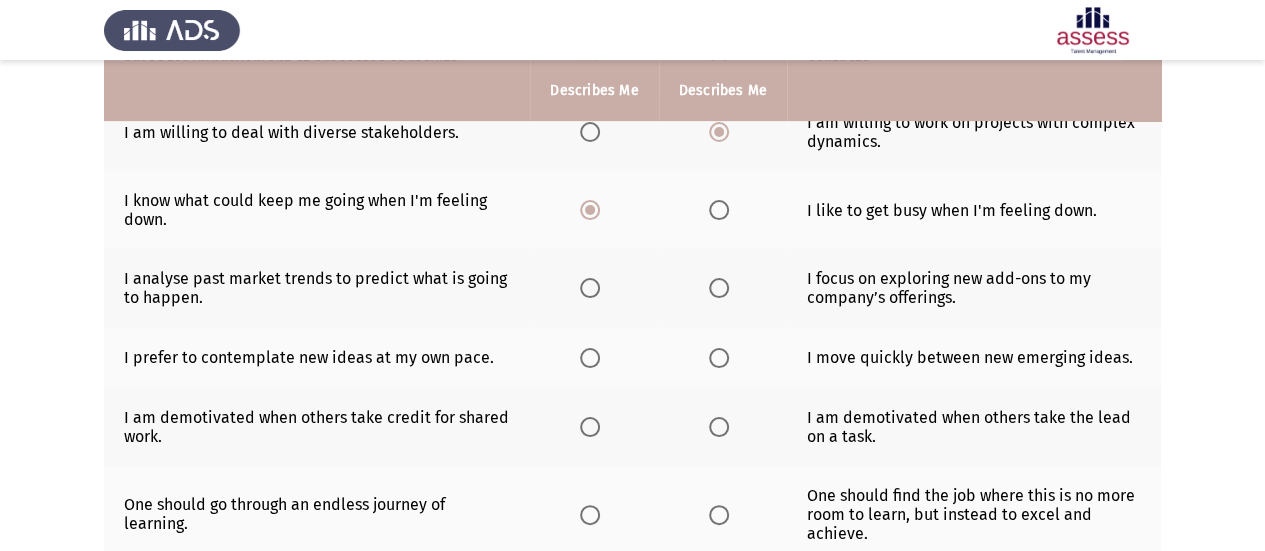 click at bounding box center (590, 288) 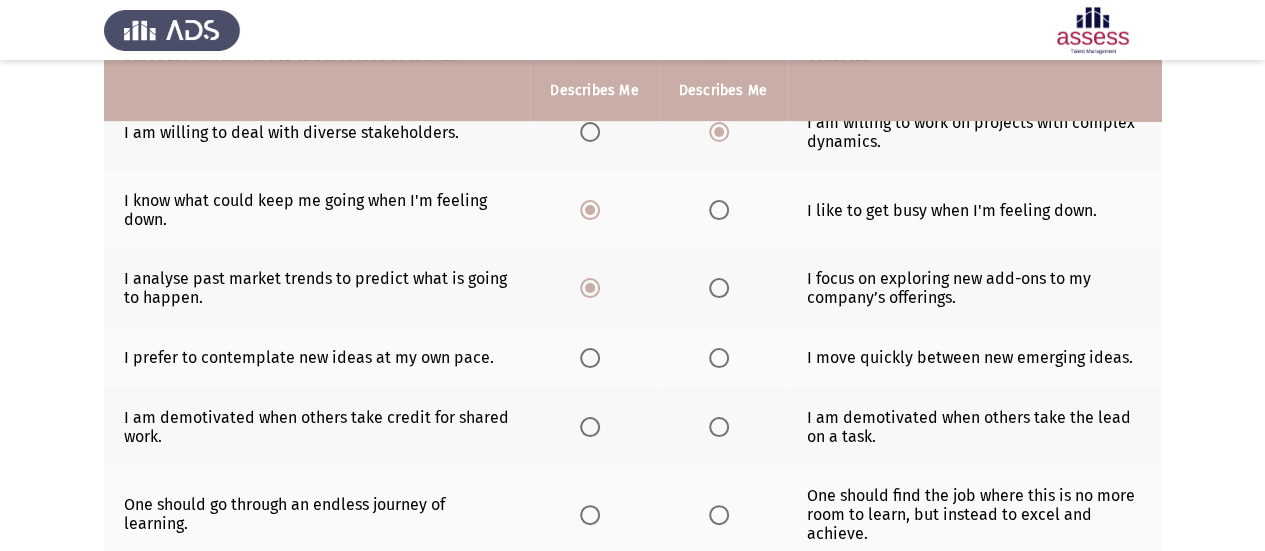 click at bounding box center (590, 358) 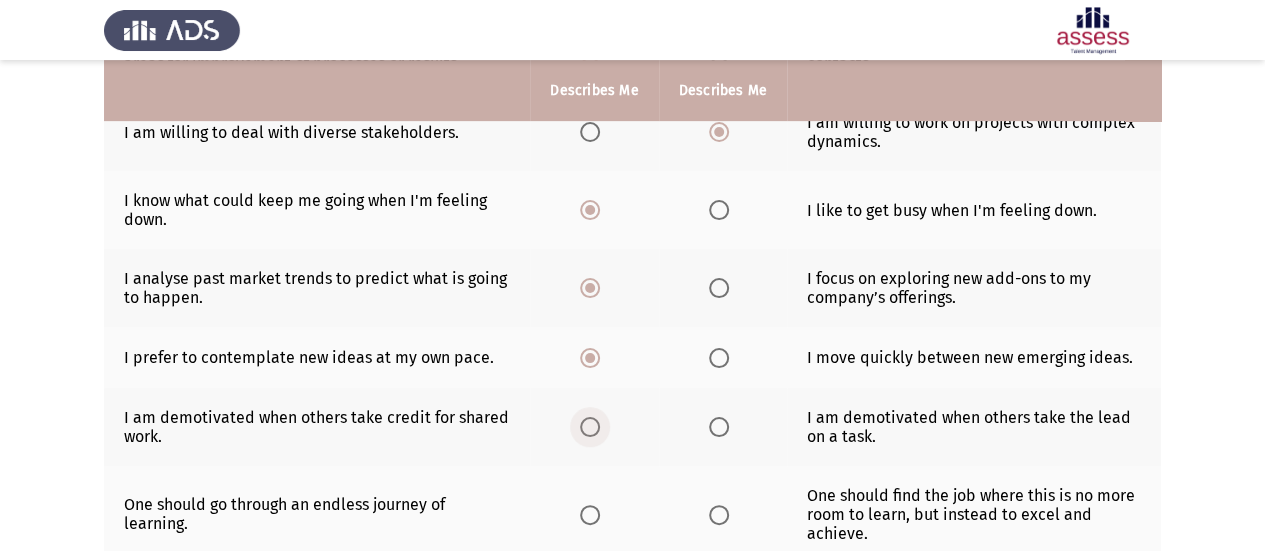 click at bounding box center [590, 427] 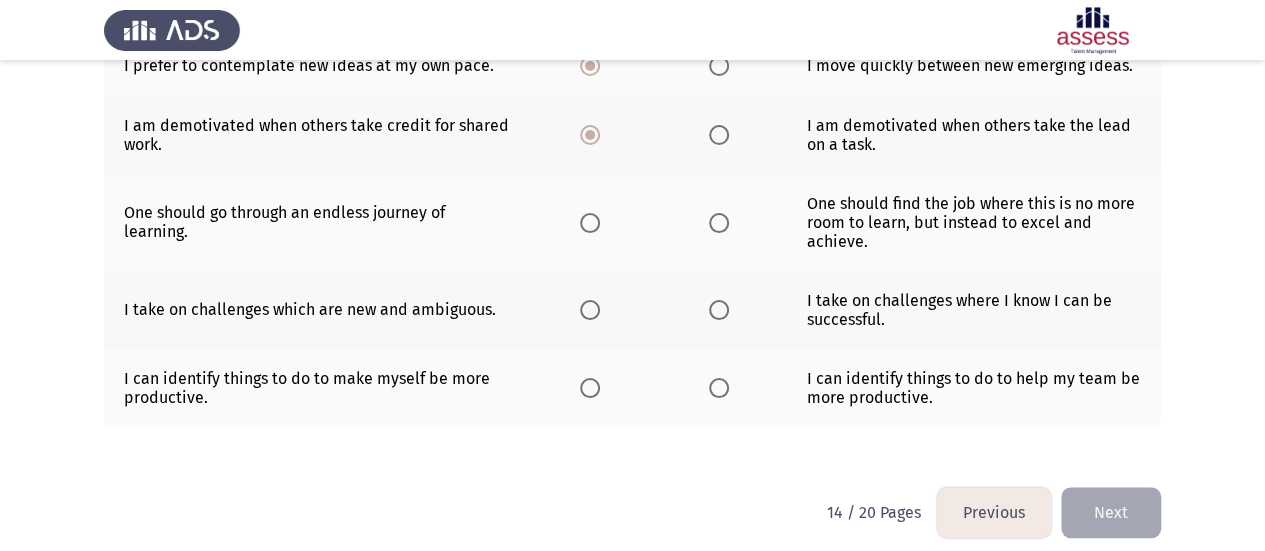 scroll, scrollTop: 700, scrollLeft: 0, axis: vertical 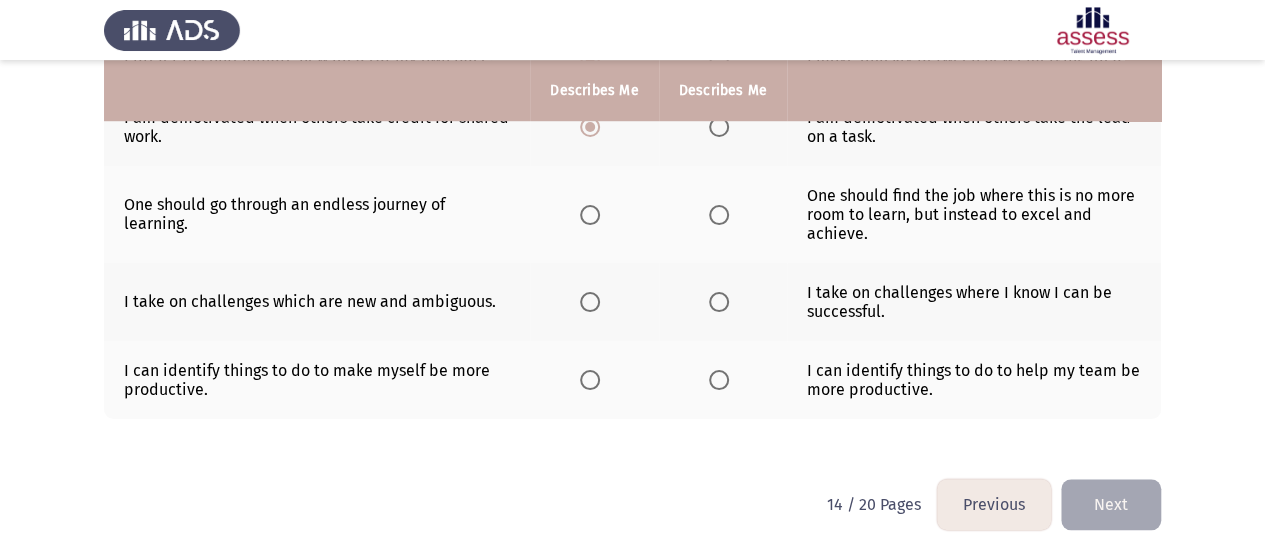 click at bounding box center (590, 215) 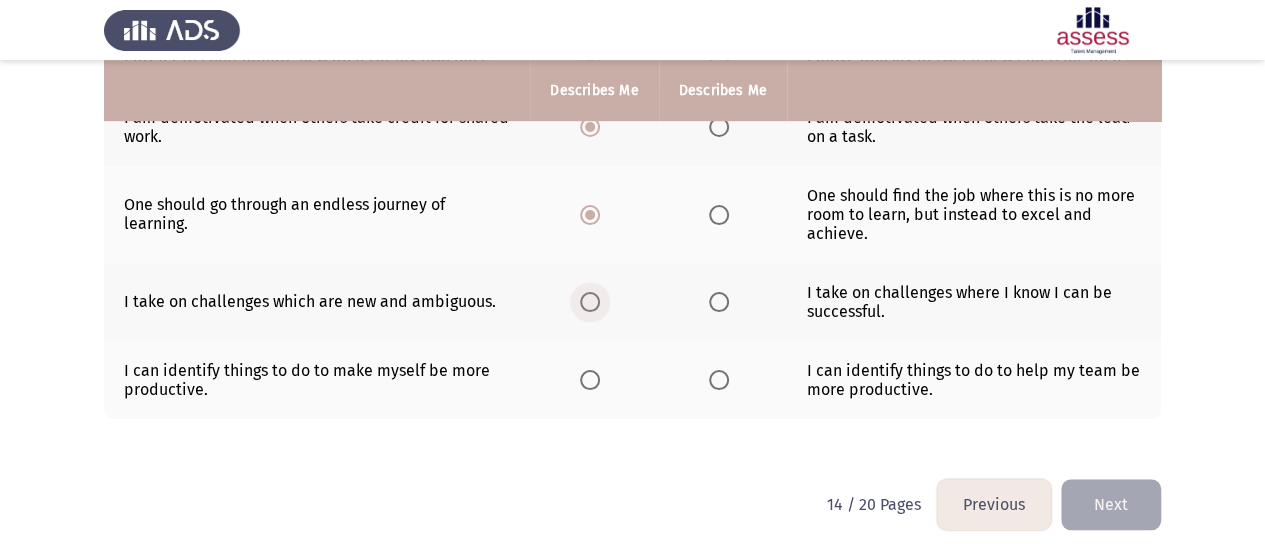click at bounding box center (590, 302) 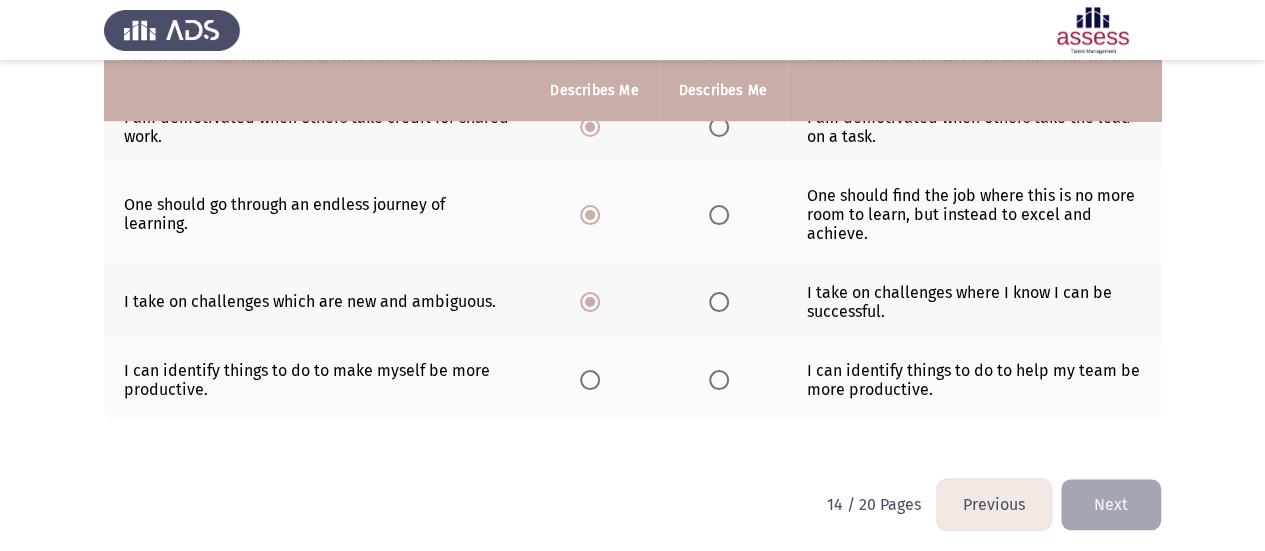 click at bounding box center (719, 380) 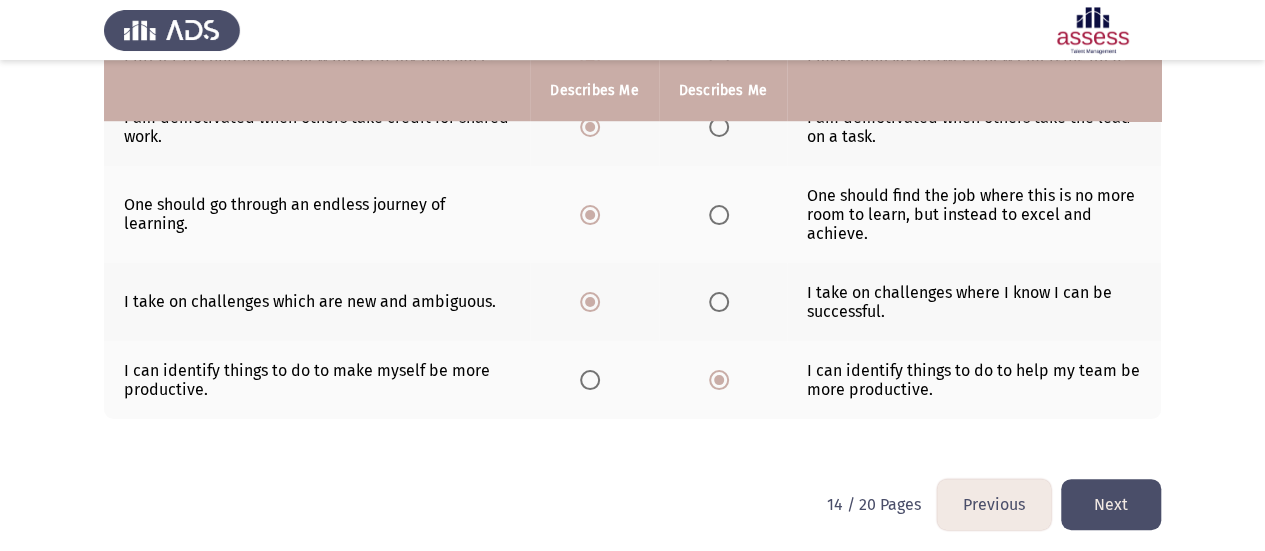 click on "Next" 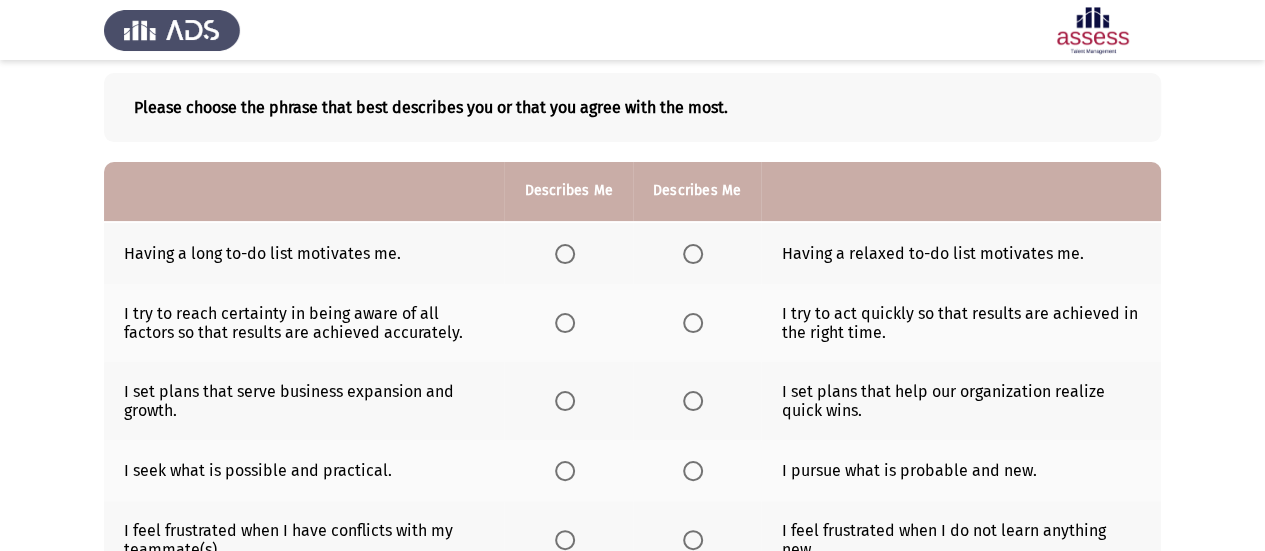 scroll, scrollTop: 200, scrollLeft: 0, axis: vertical 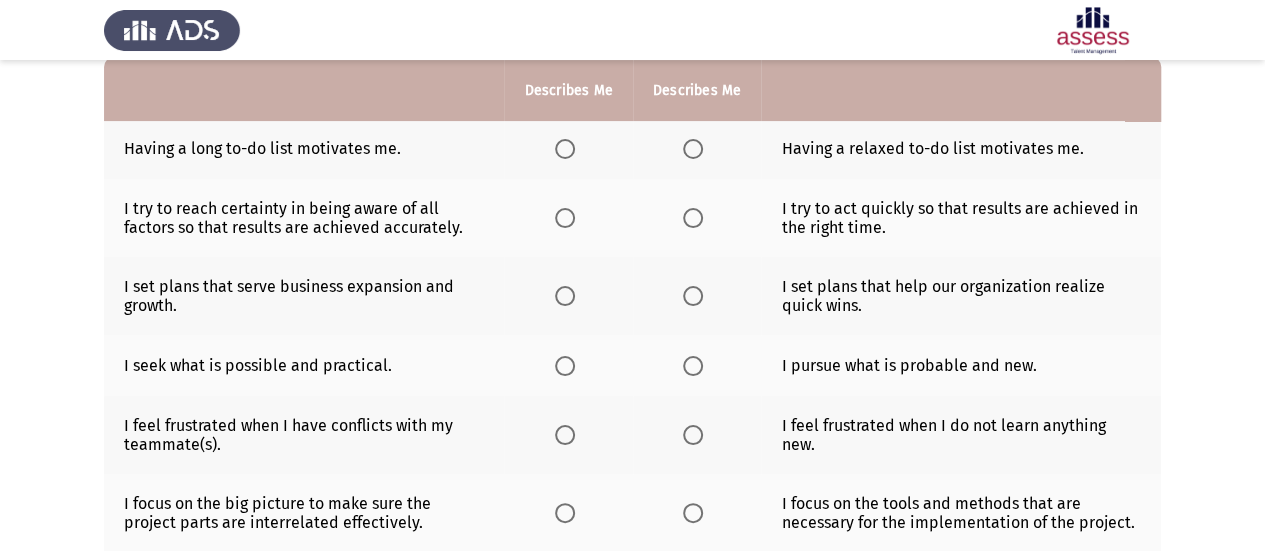 click at bounding box center (565, 149) 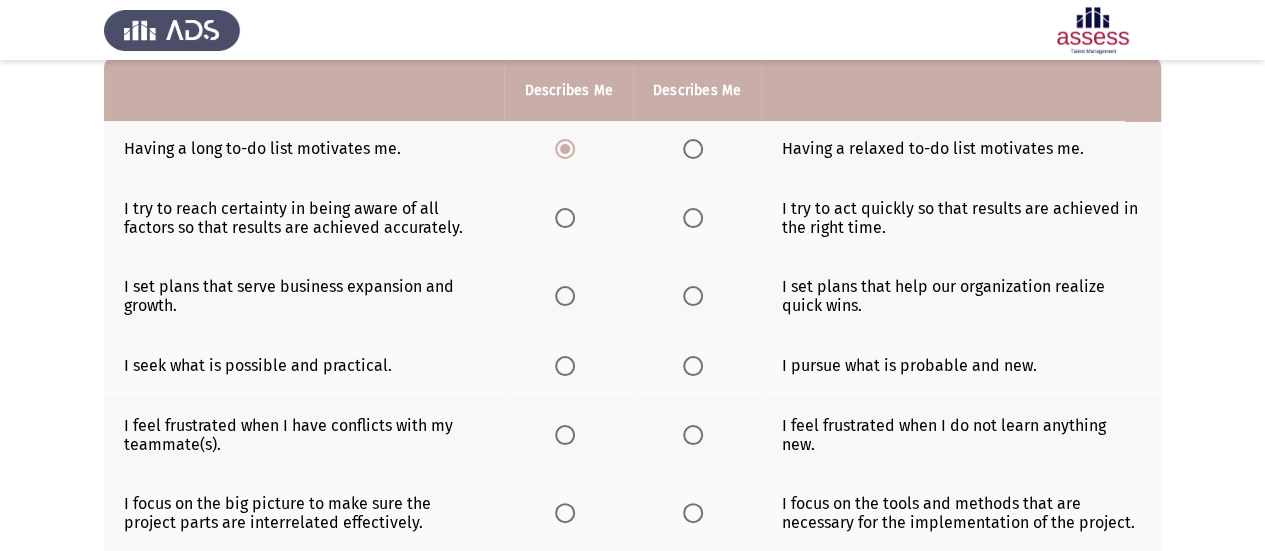 click at bounding box center [693, 218] 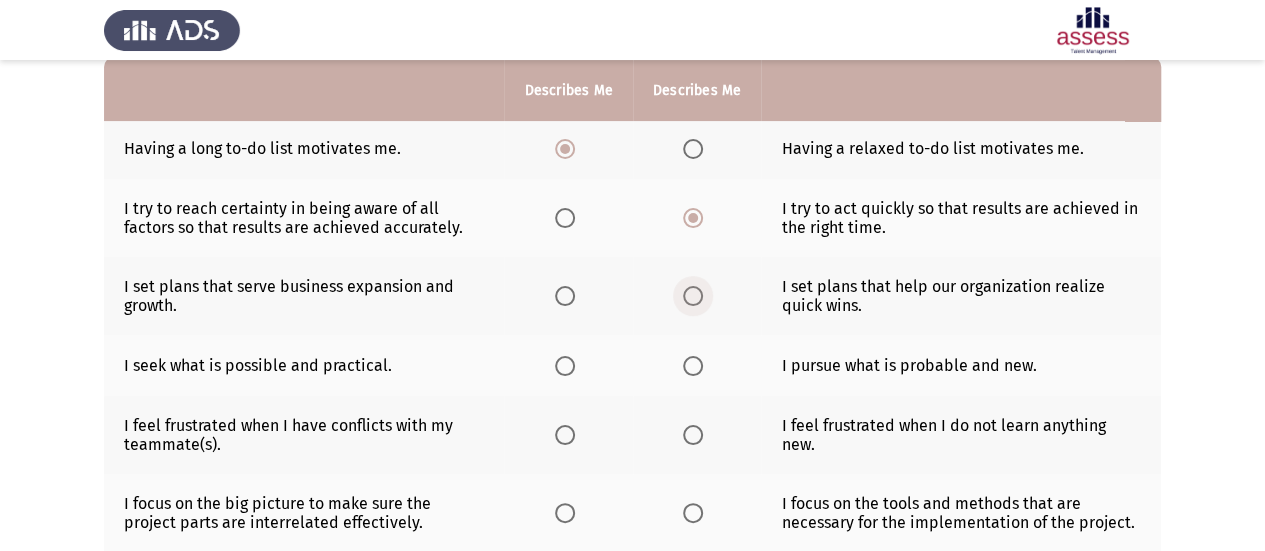 click at bounding box center (693, 296) 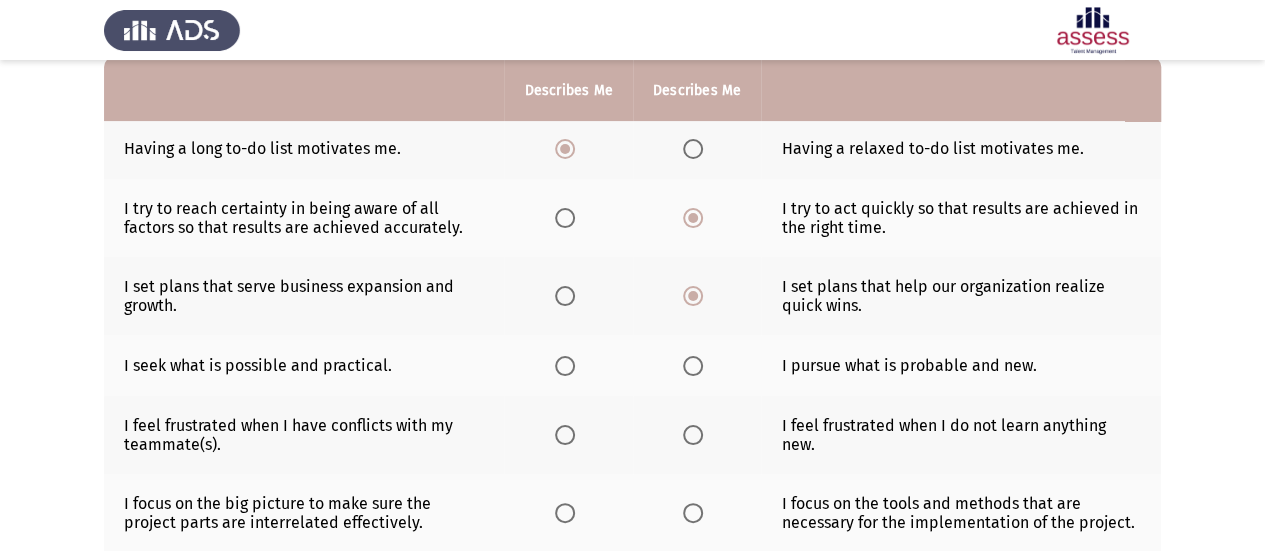 click at bounding box center [565, 366] 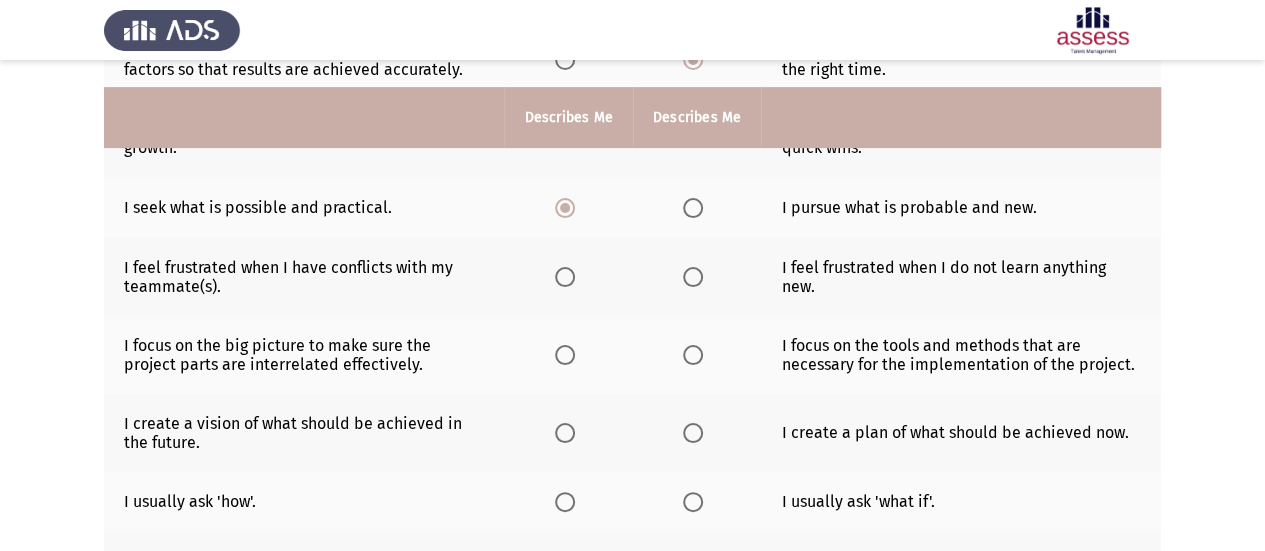 scroll, scrollTop: 400, scrollLeft: 0, axis: vertical 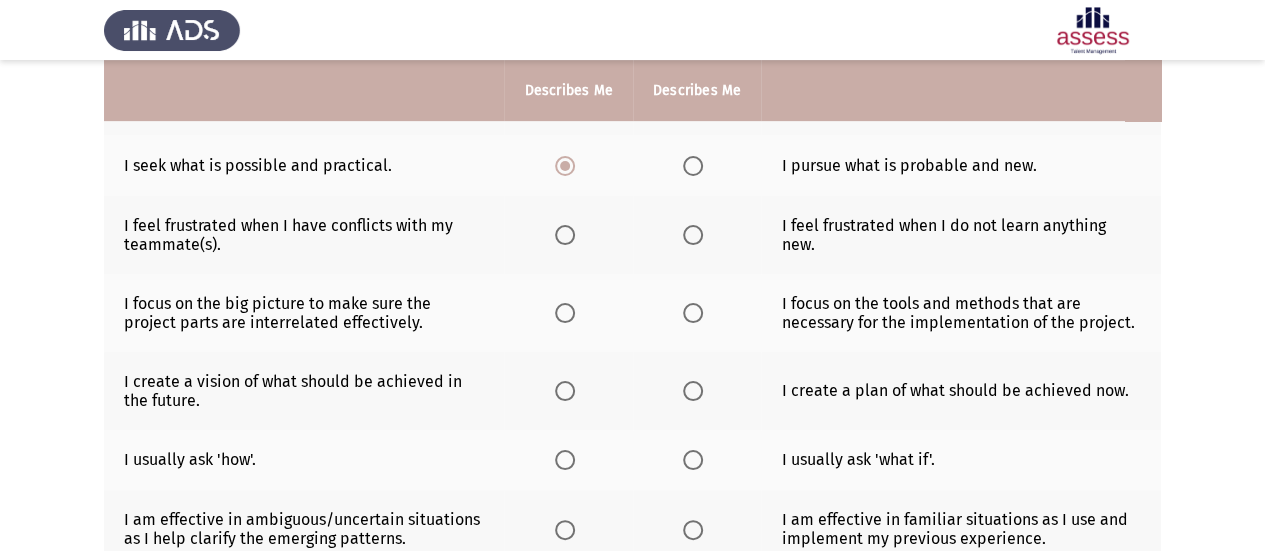 click at bounding box center [693, 235] 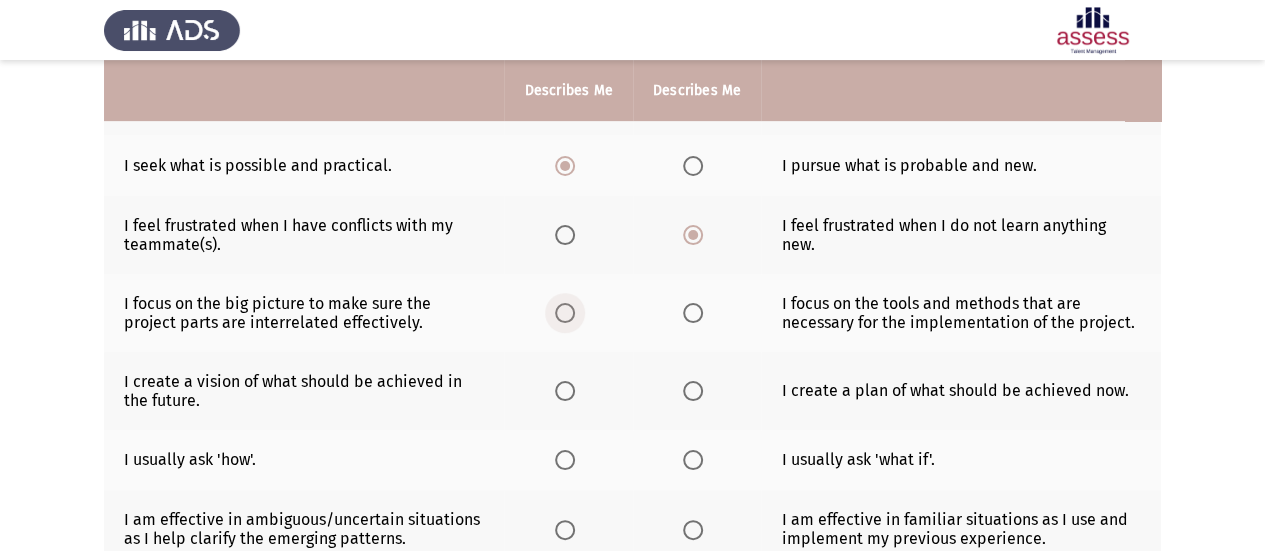click at bounding box center (565, 313) 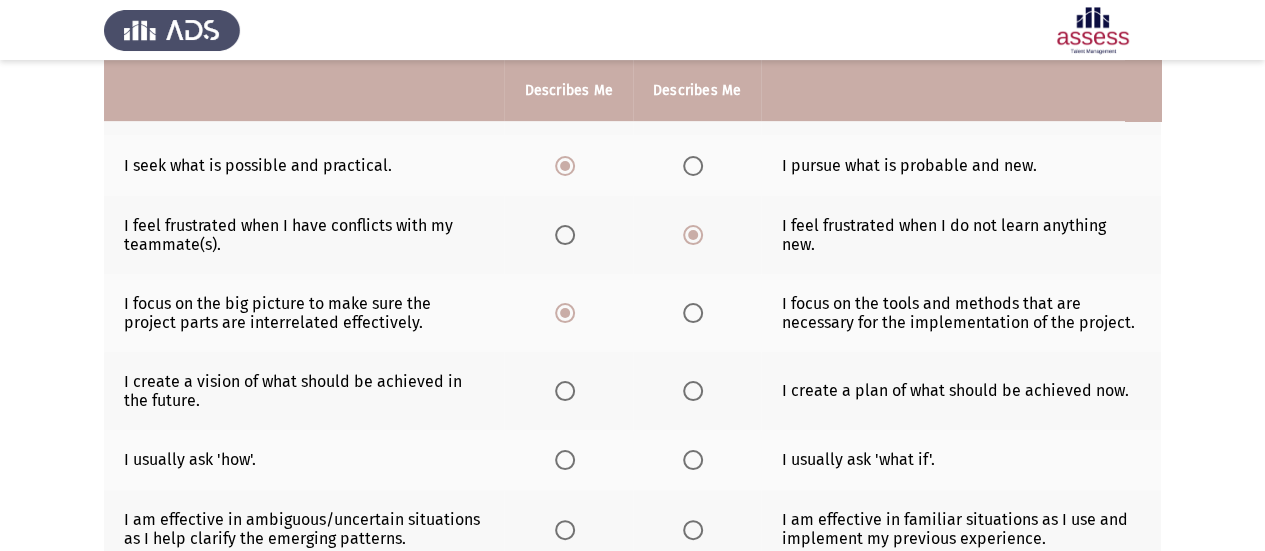 click at bounding box center [565, 391] 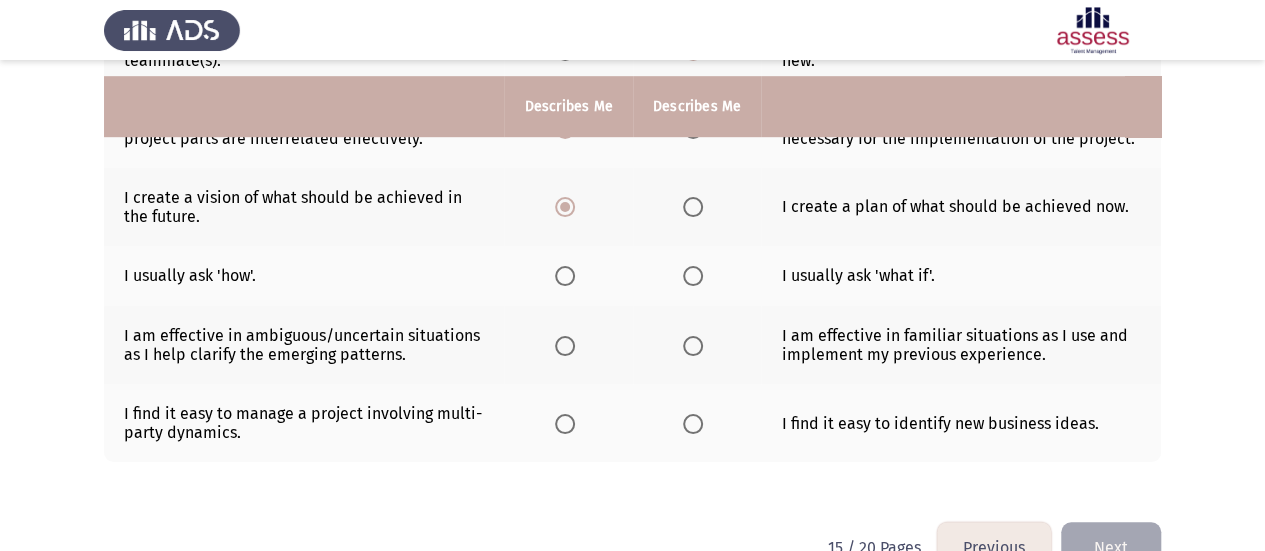 scroll, scrollTop: 600, scrollLeft: 0, axis: vertical 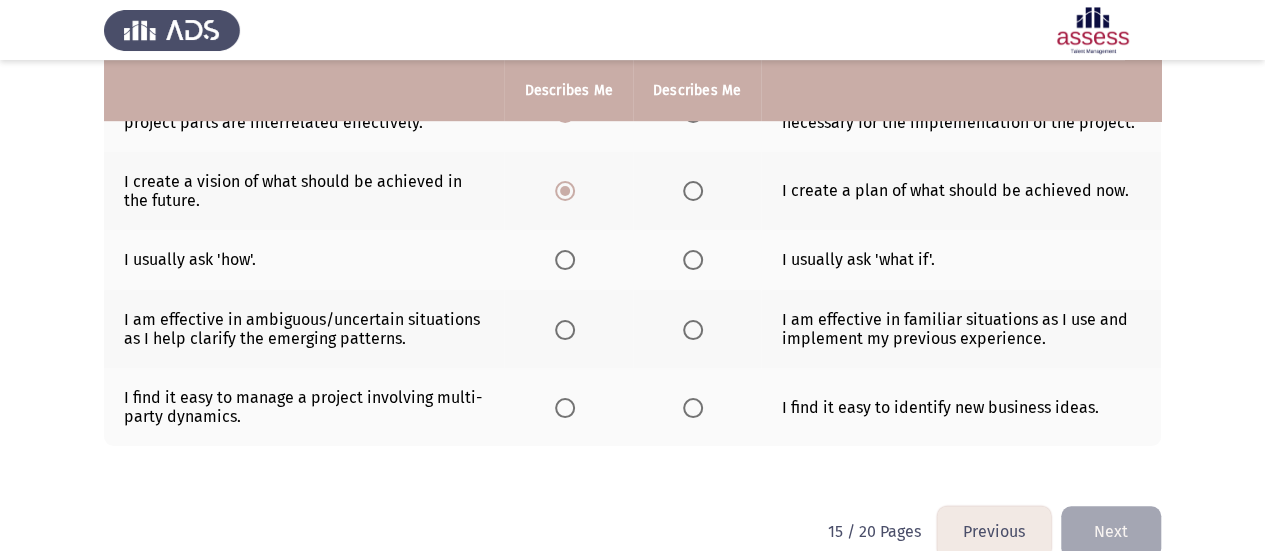 click 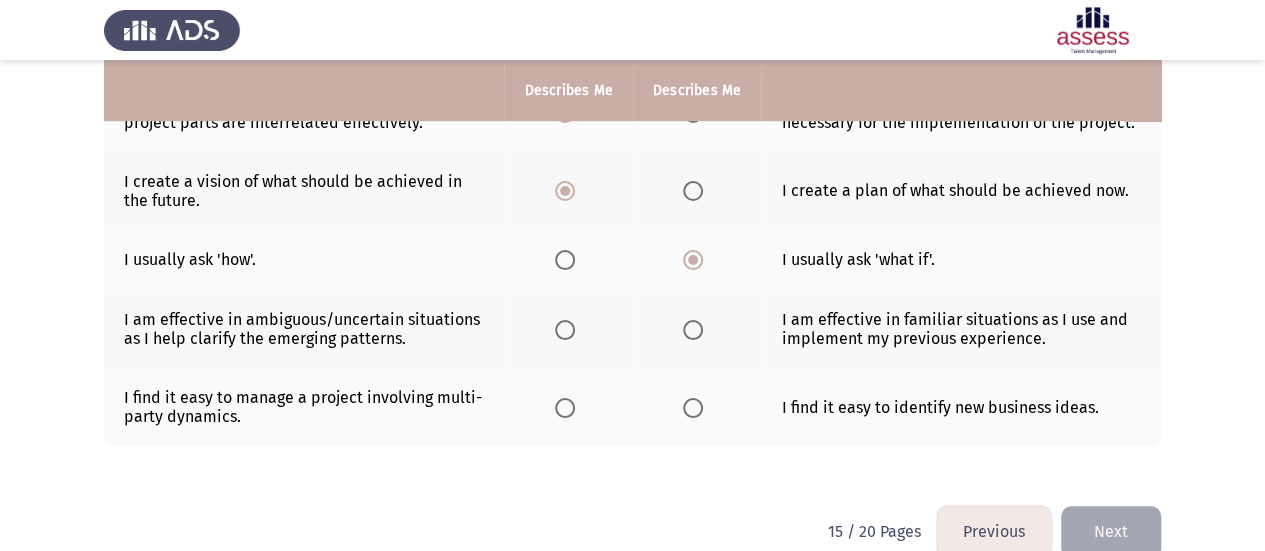 click at bounding box center (693, 330) 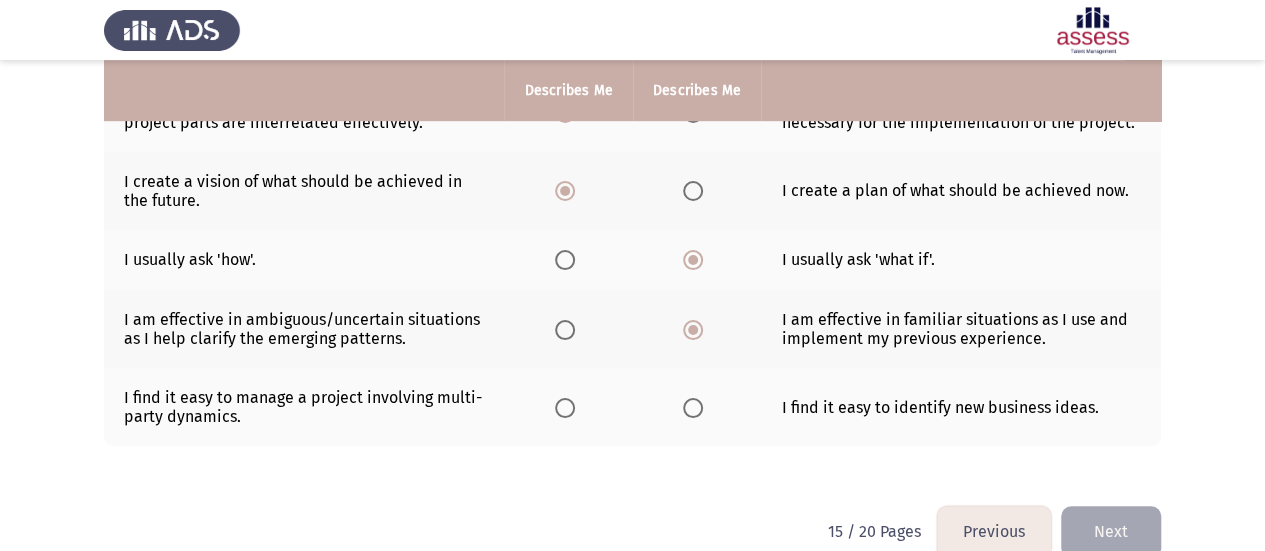 click at bounding box center (565, 408) 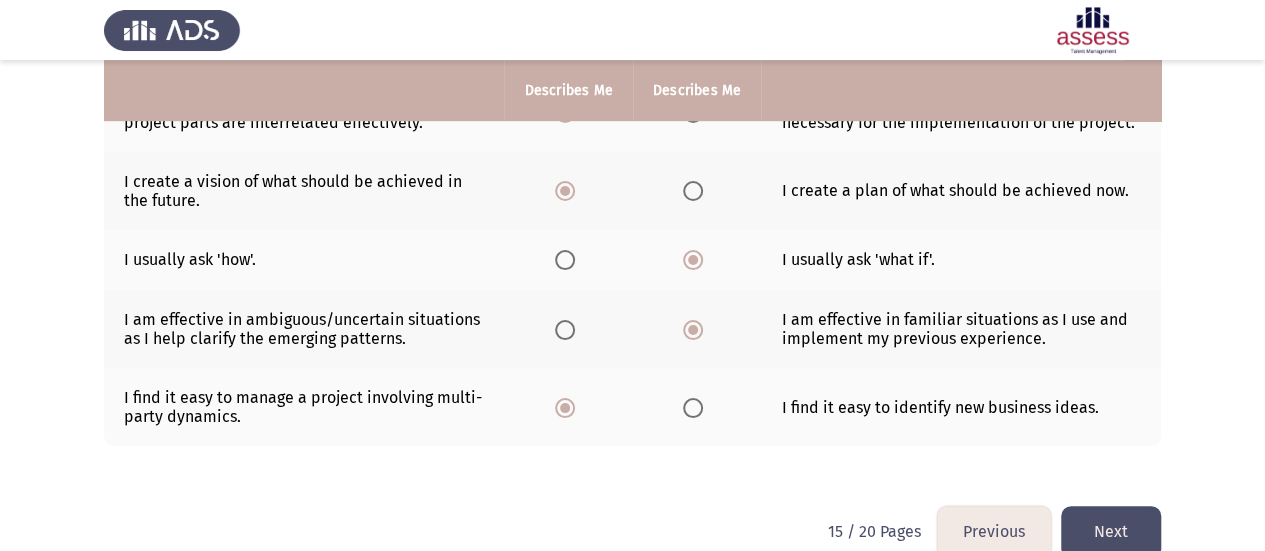 click on "Next" 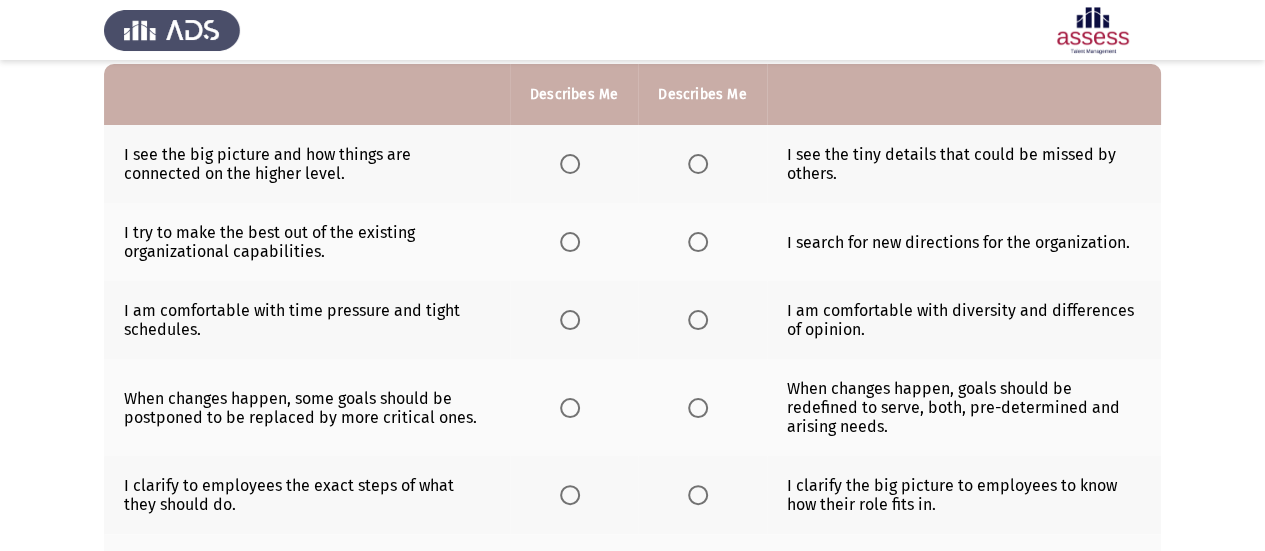 scroll, scrollTop: 200, scrollLeft: 0, axis: vertical 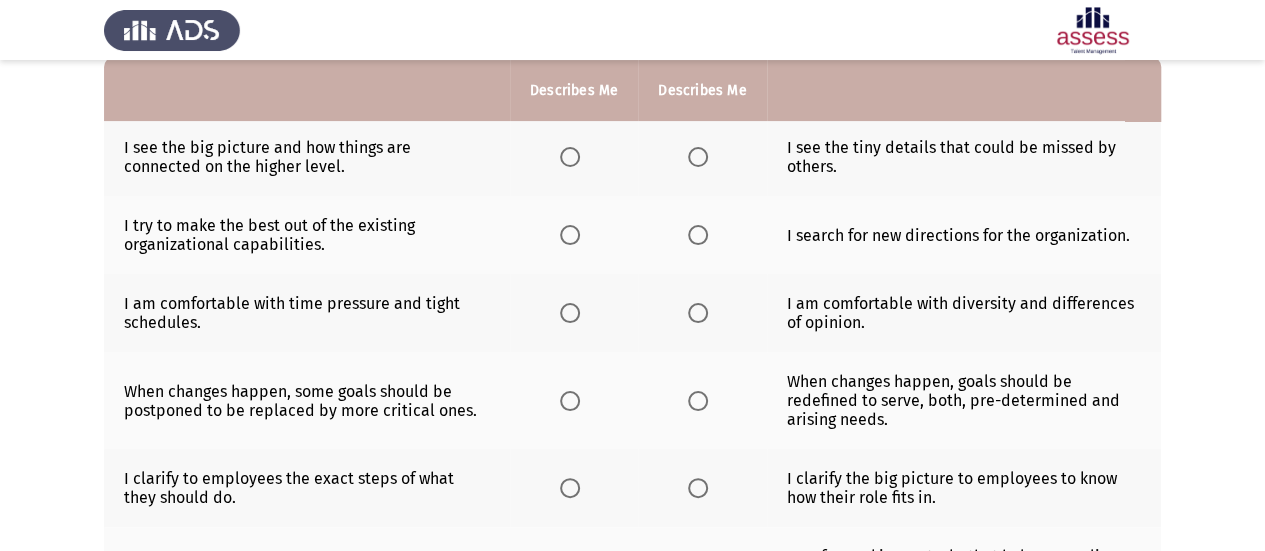 click at bounding box center (570, 157) 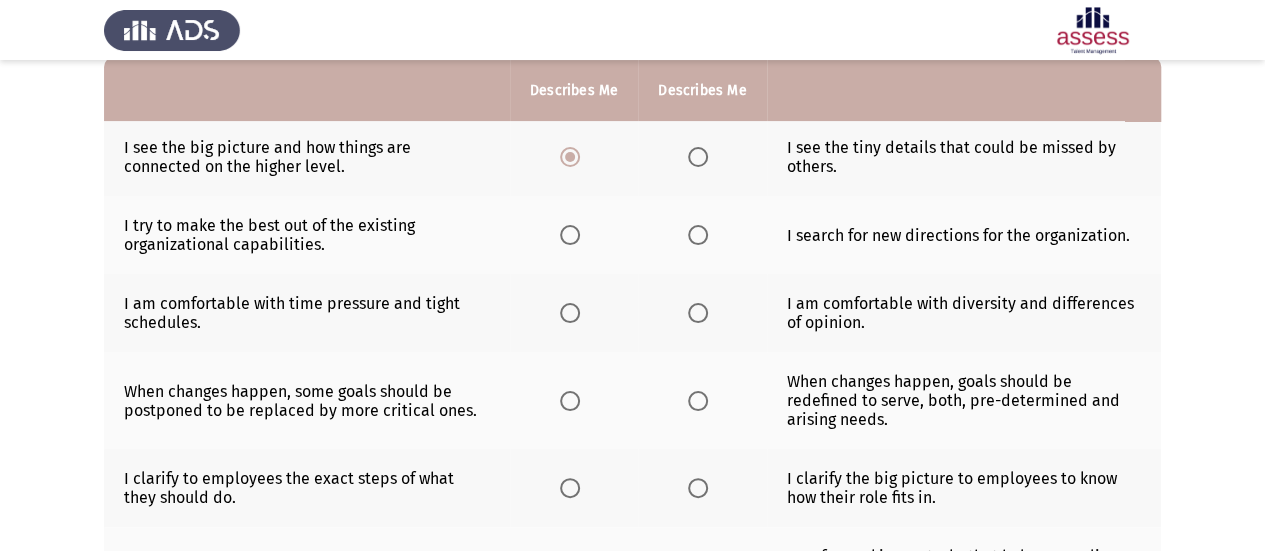 click at bounding box center (570, 235) 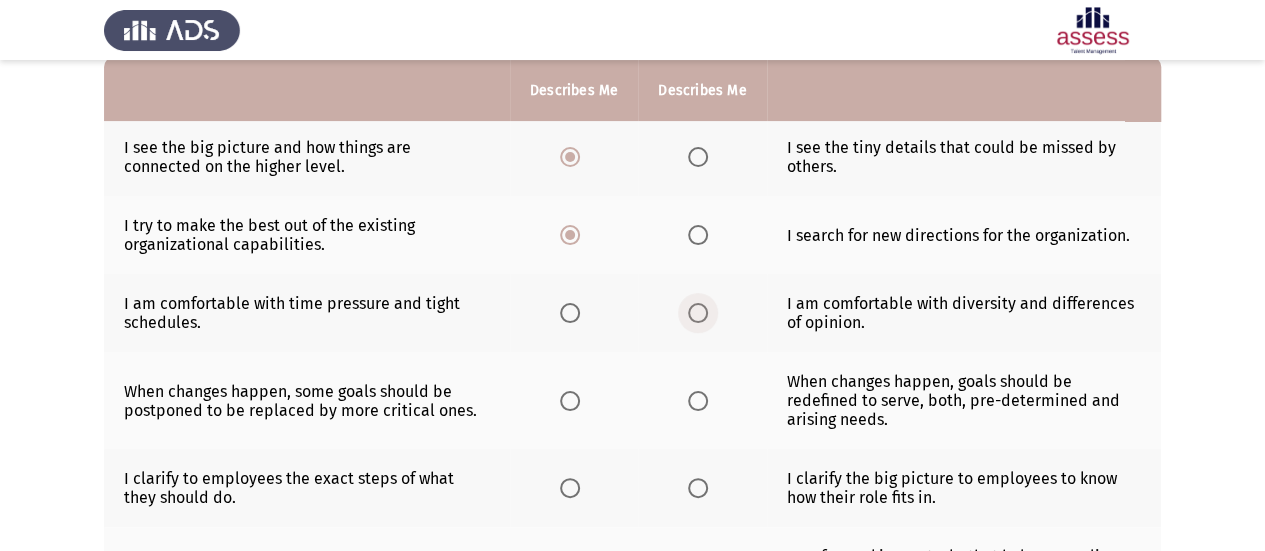 click at bounding box center (698, 313) 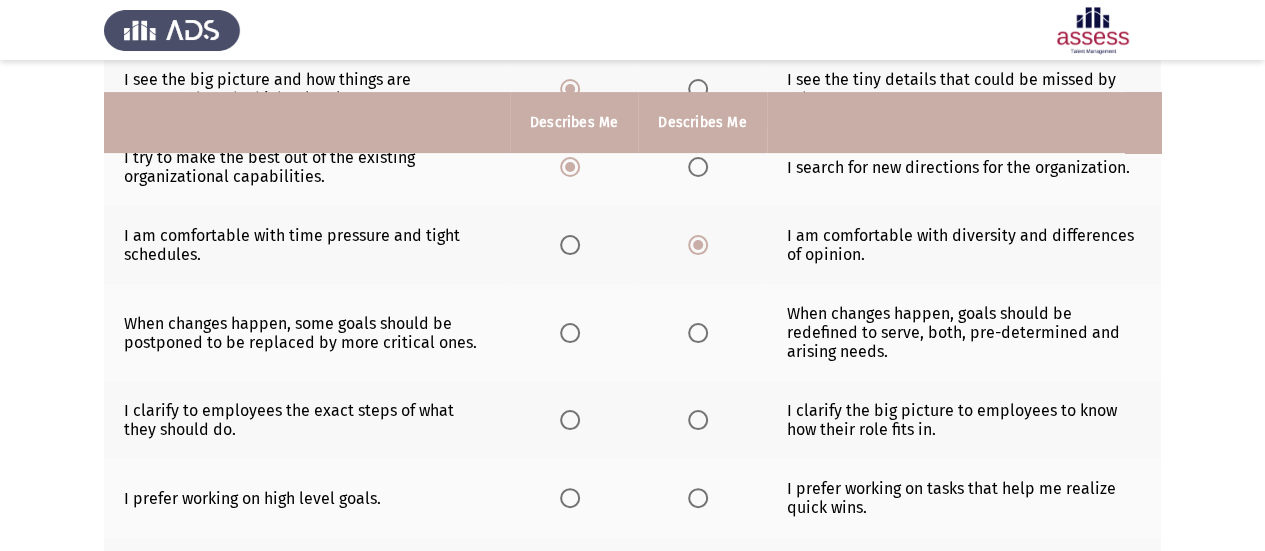 scroll, scrollTop: 300, scrollLeft: 0, axis: vertical 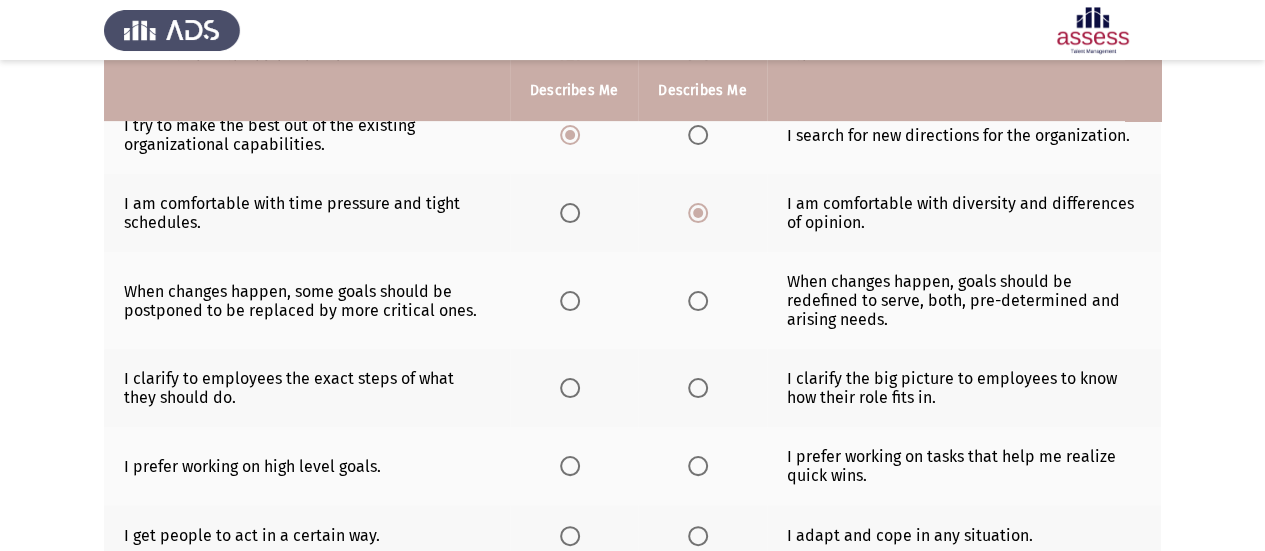 click at bounding box center (698, 301) 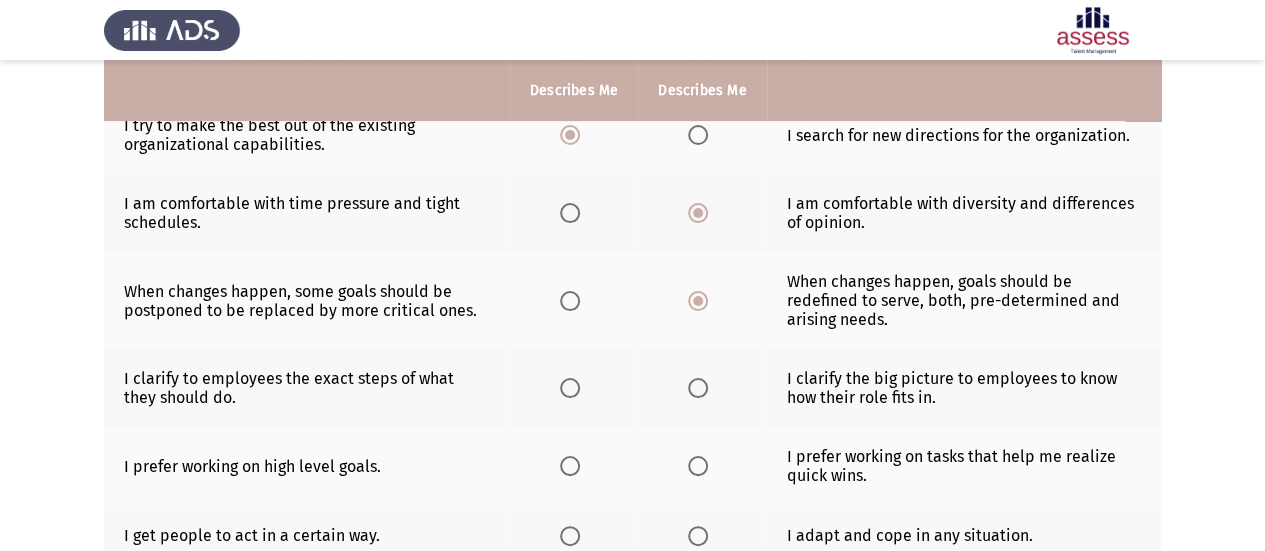 click at bounding box center (698, 388) 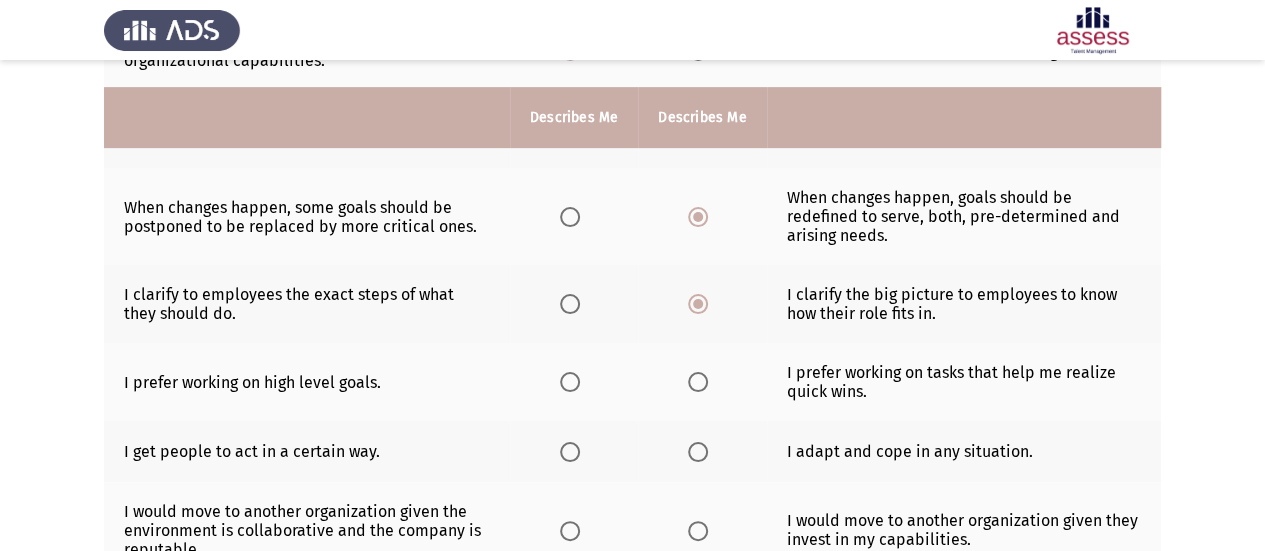 scroll, scrollTop: 500, scrollLeft: 0, axis: vertical 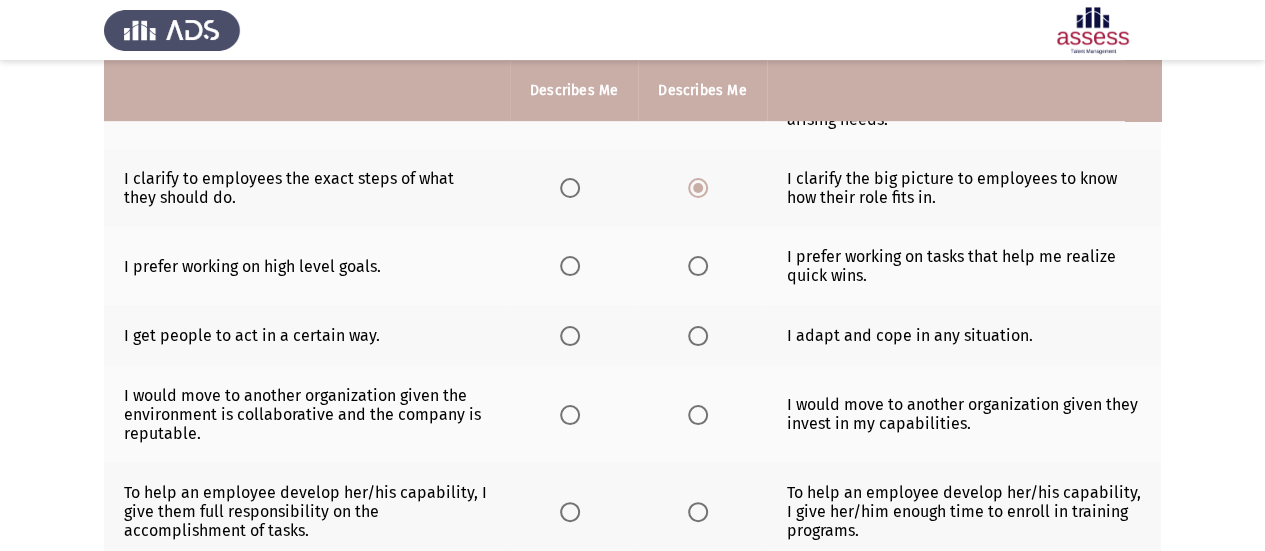 click at bounding box center [698, 266] 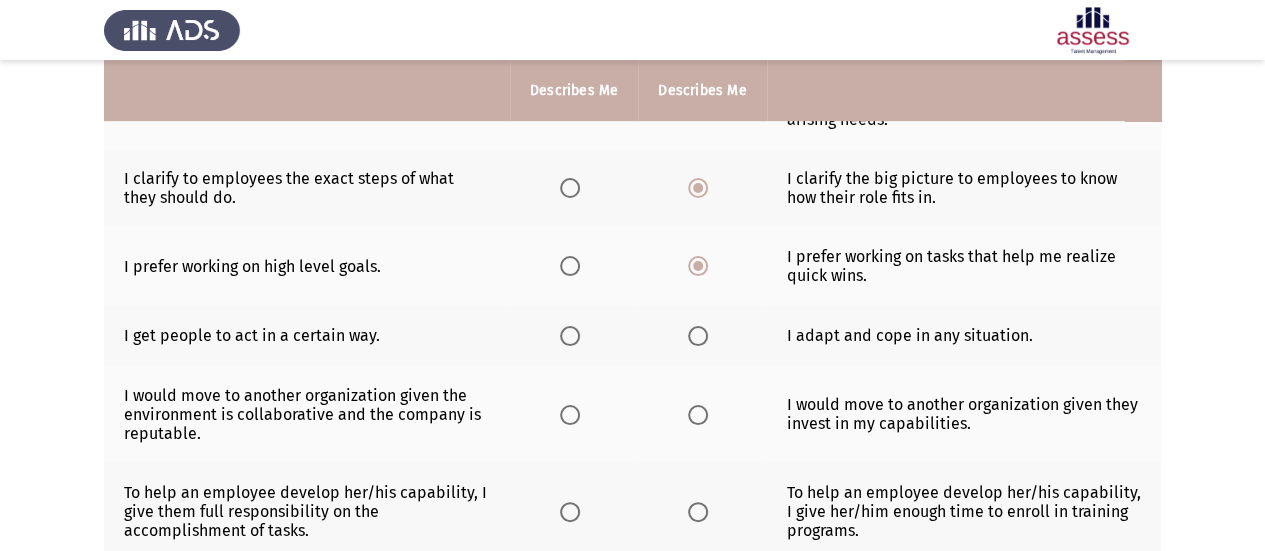 click at bounding box center [698, 336] 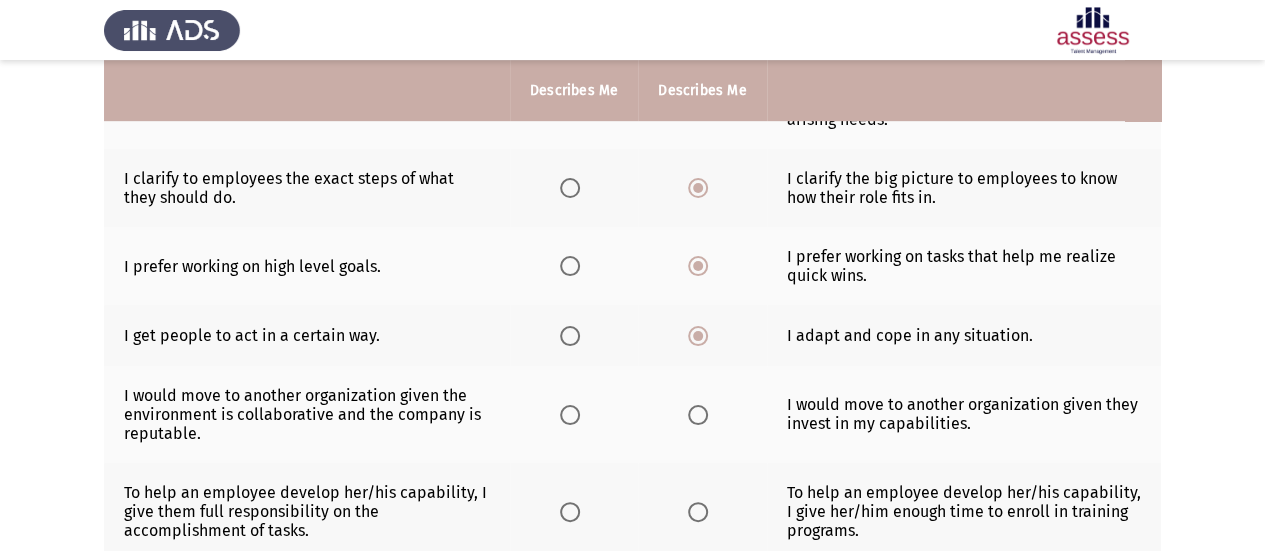 click at bounding box center [570, 415] 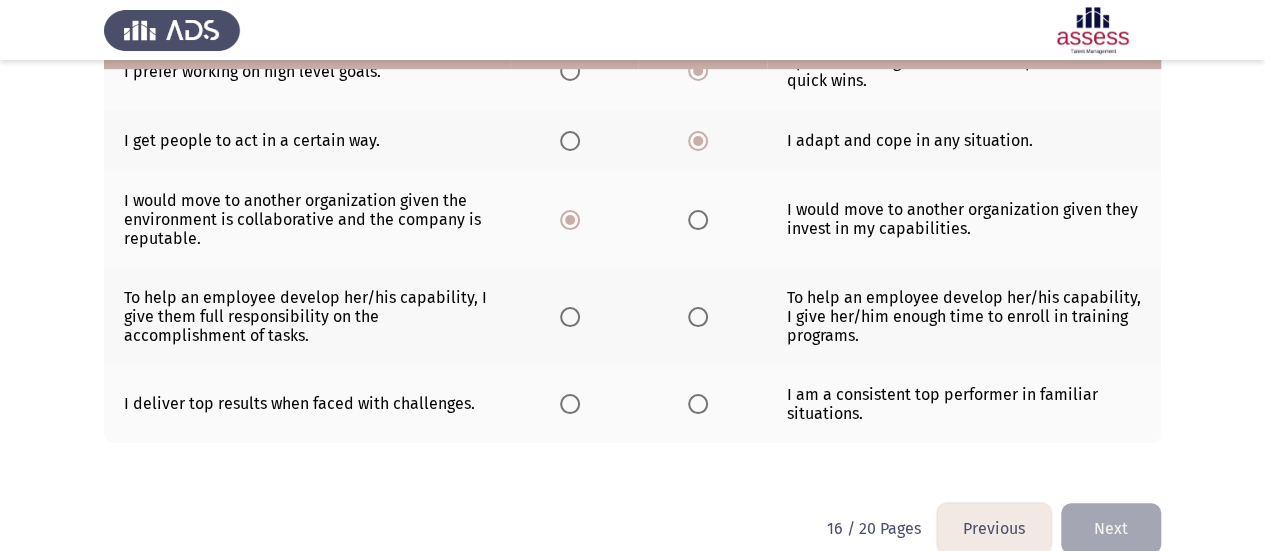 scroll, scrollTop: 700, scrollLeft: 0, axis: vertical 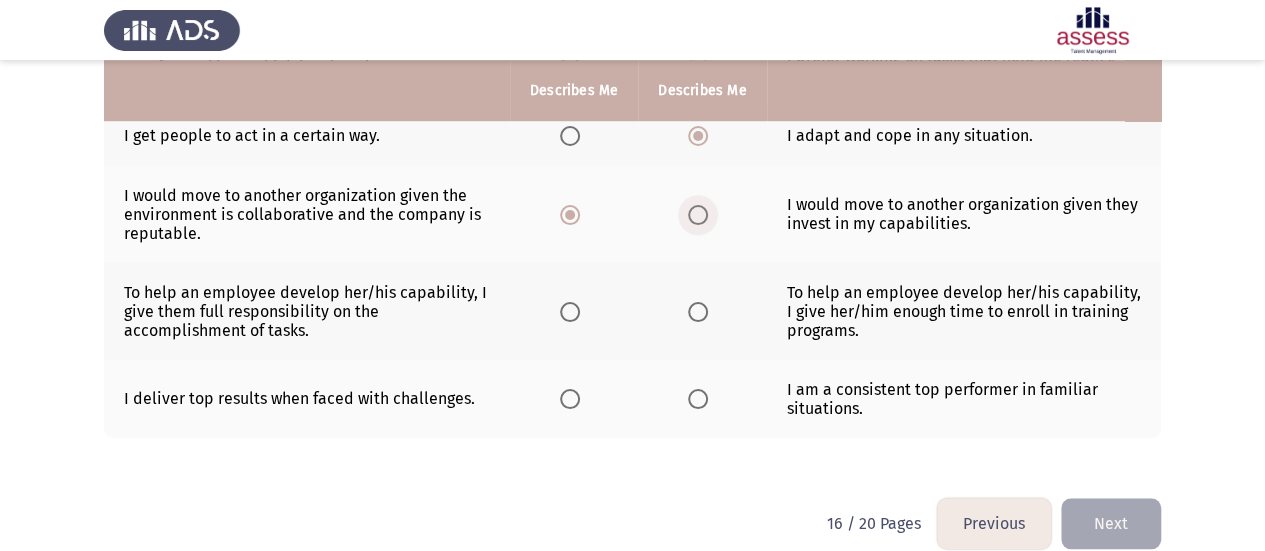 click at bounding box center (698, 215) 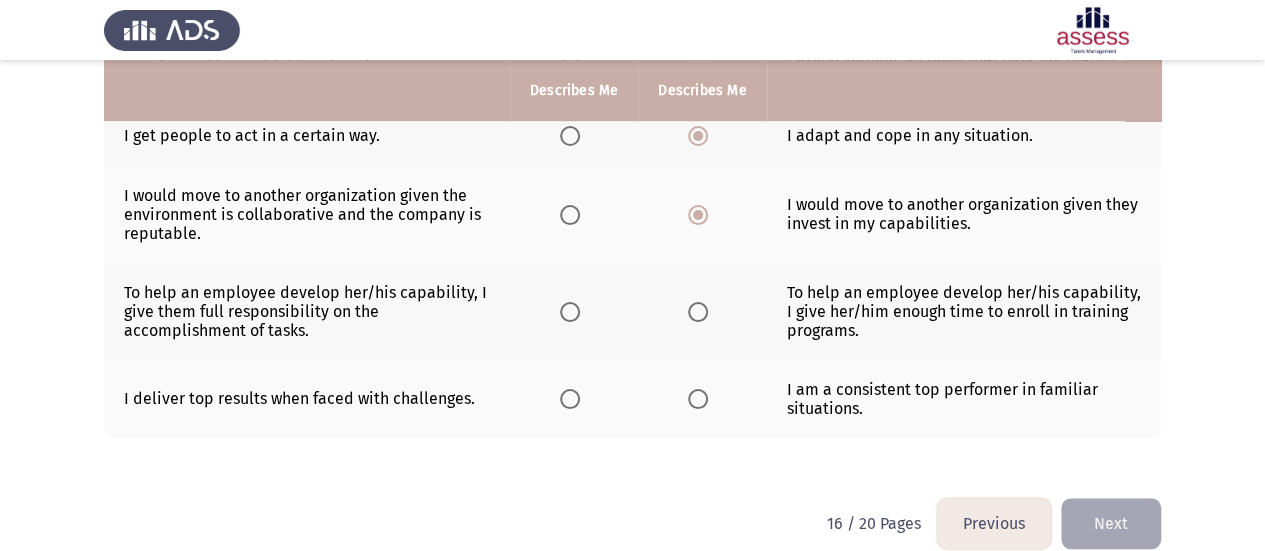 click at bounding box center [570, 215] 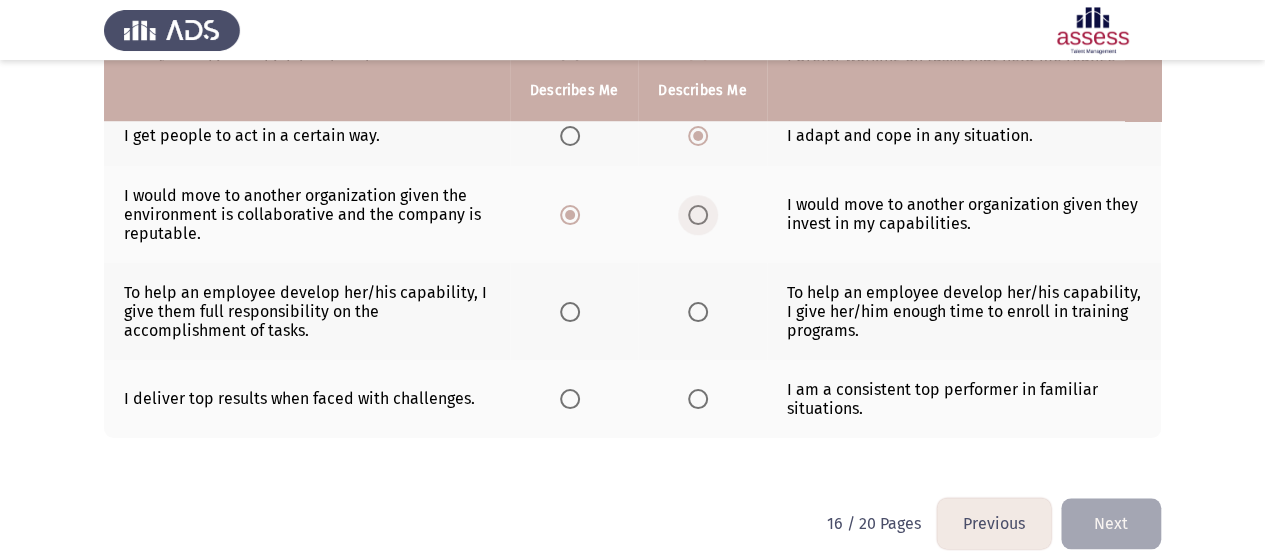 click at bounding box center (698, 215) 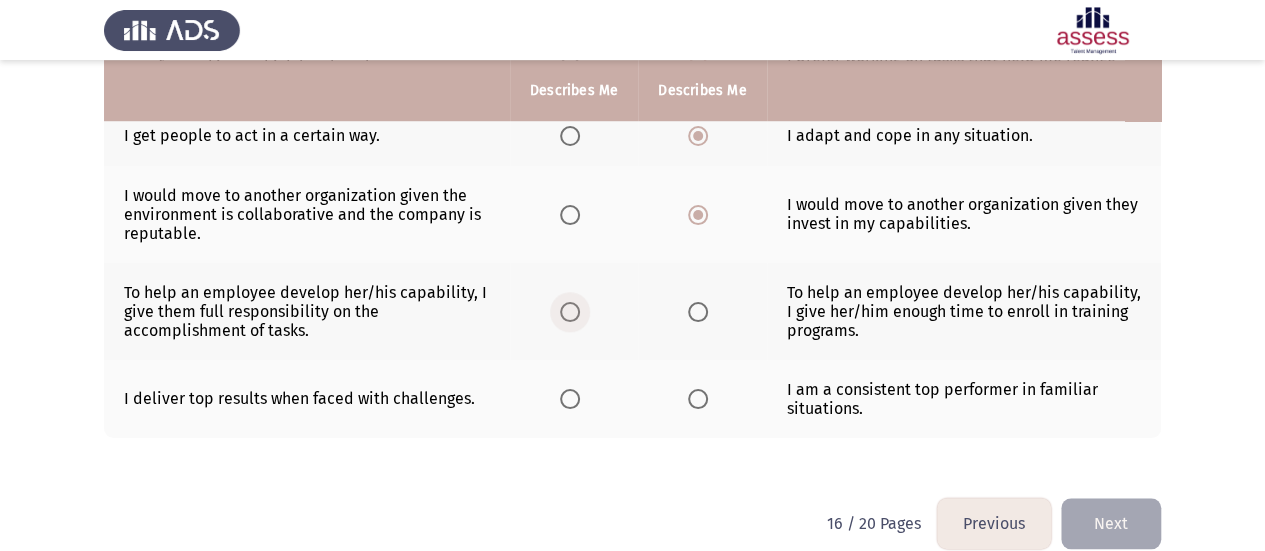 click at bounding box center (570, 312) 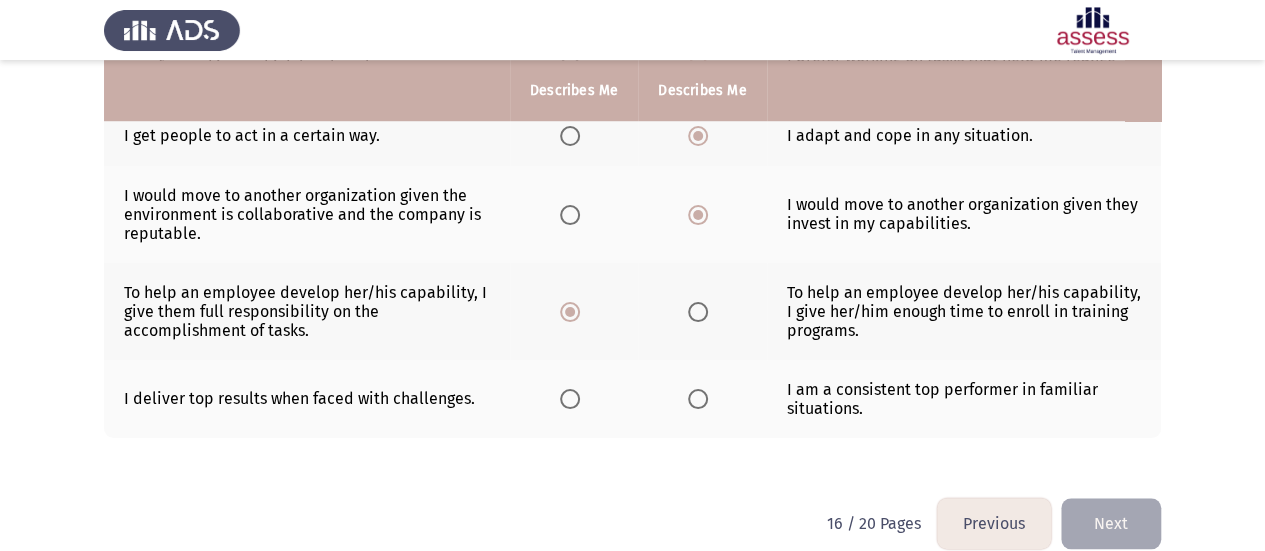click at bounding box center (570, 399) 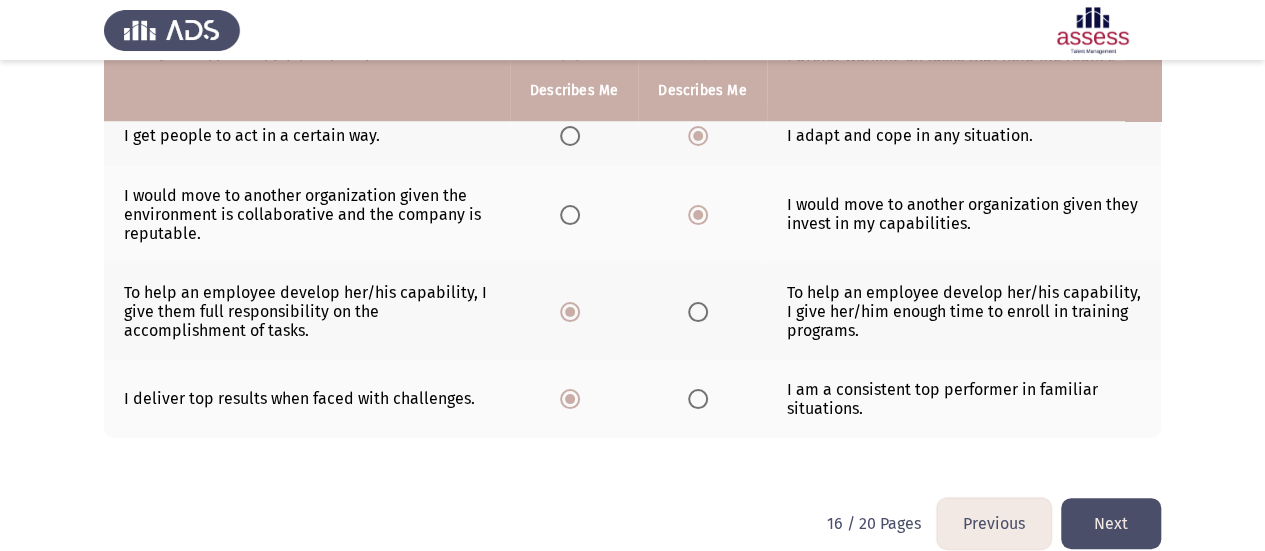 click at bounding box center (698, 399) 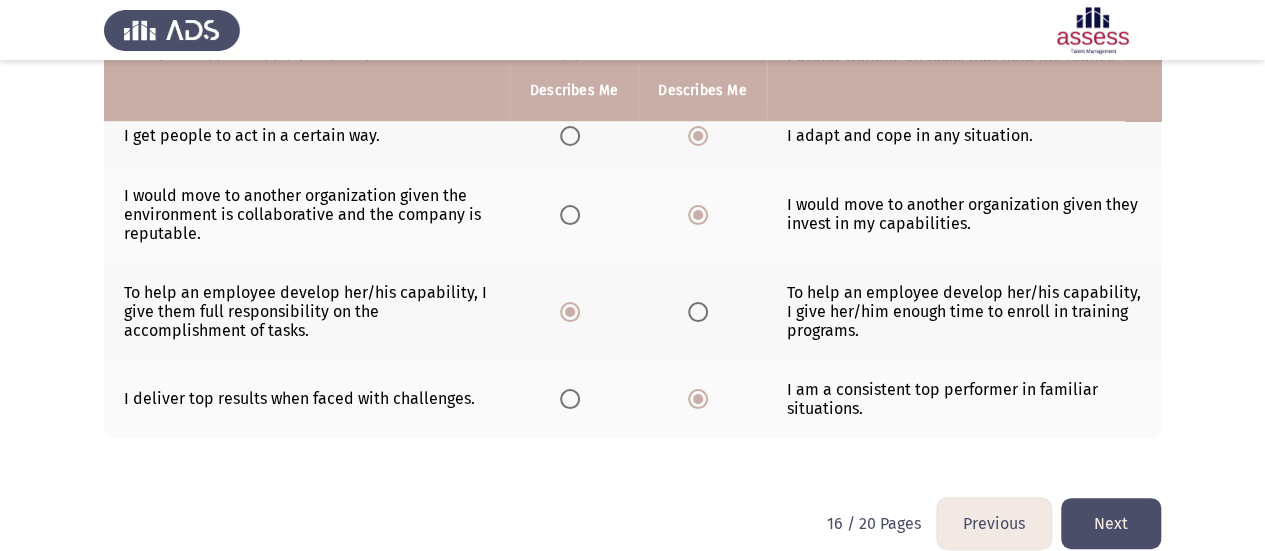 click on "Next" 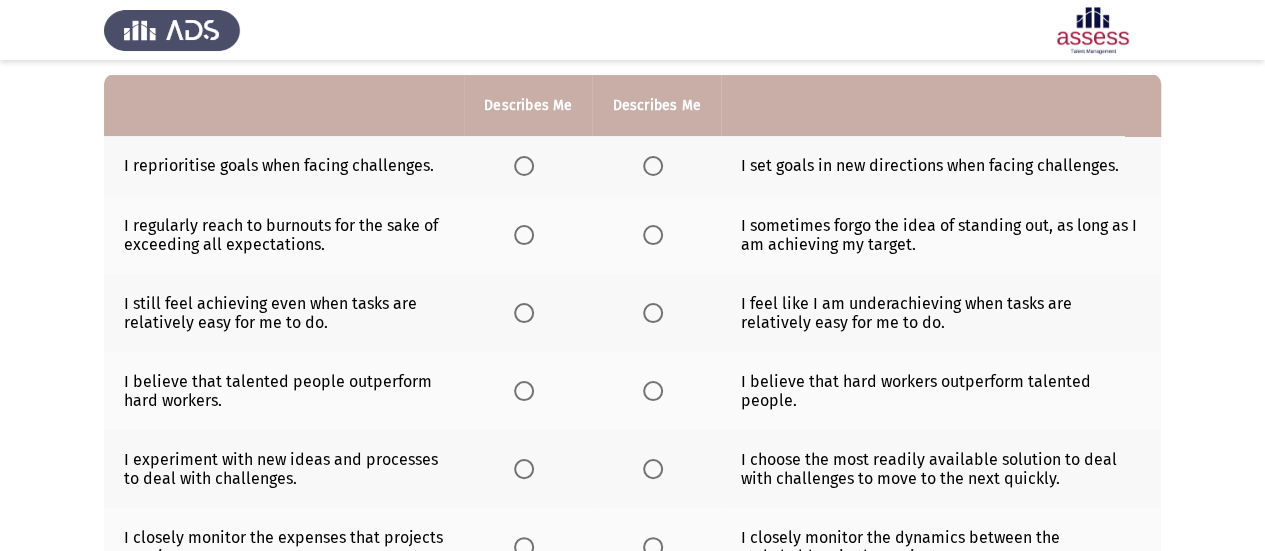 scroll, scrollTop: 200, scrollLeft: 0, axis: vertical 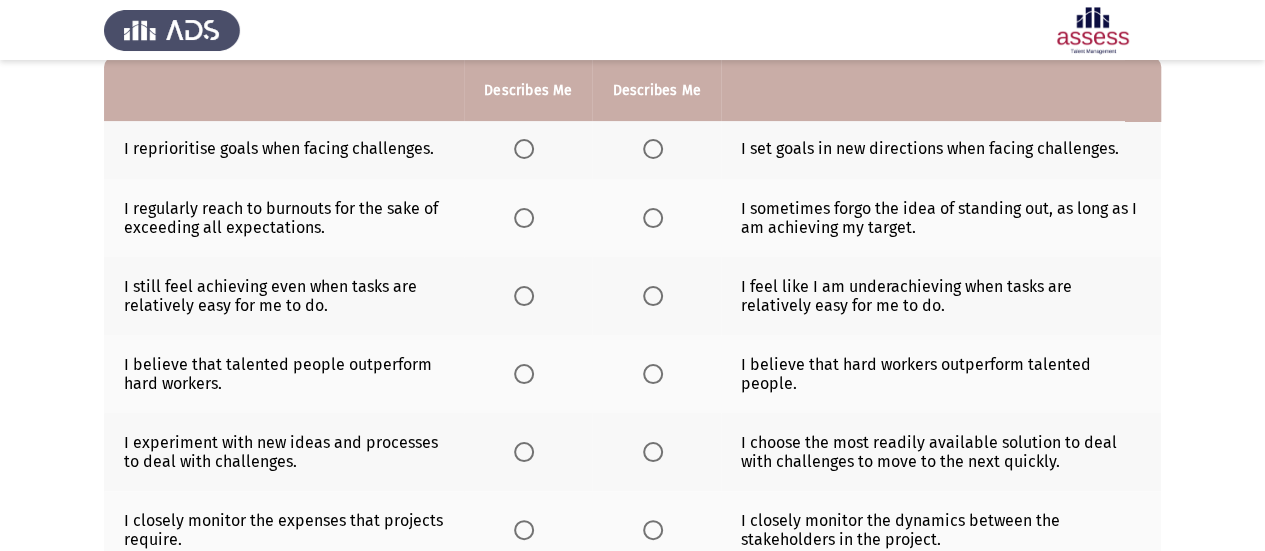 click at bounding box center (524, 149) 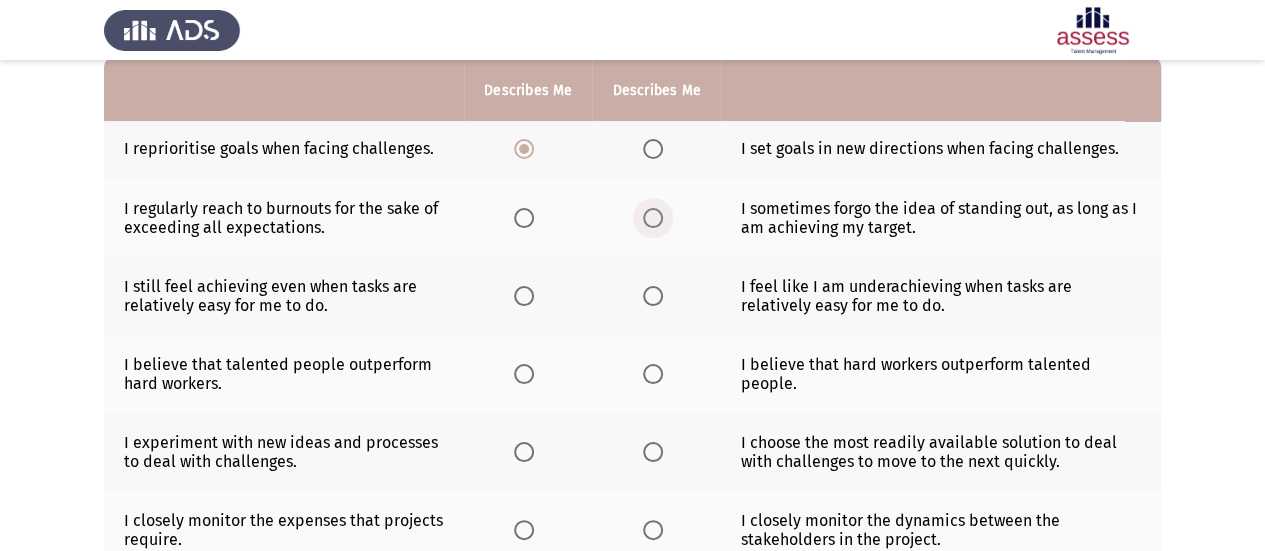 click at bounding box center [653, 218] 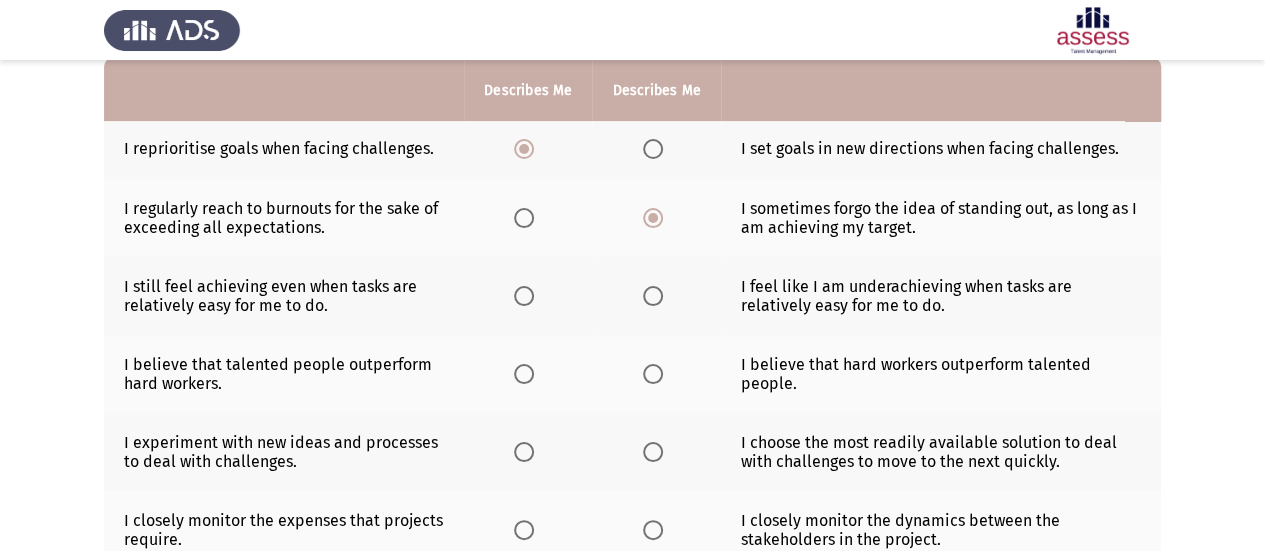 click at bounding box center (653, 296) 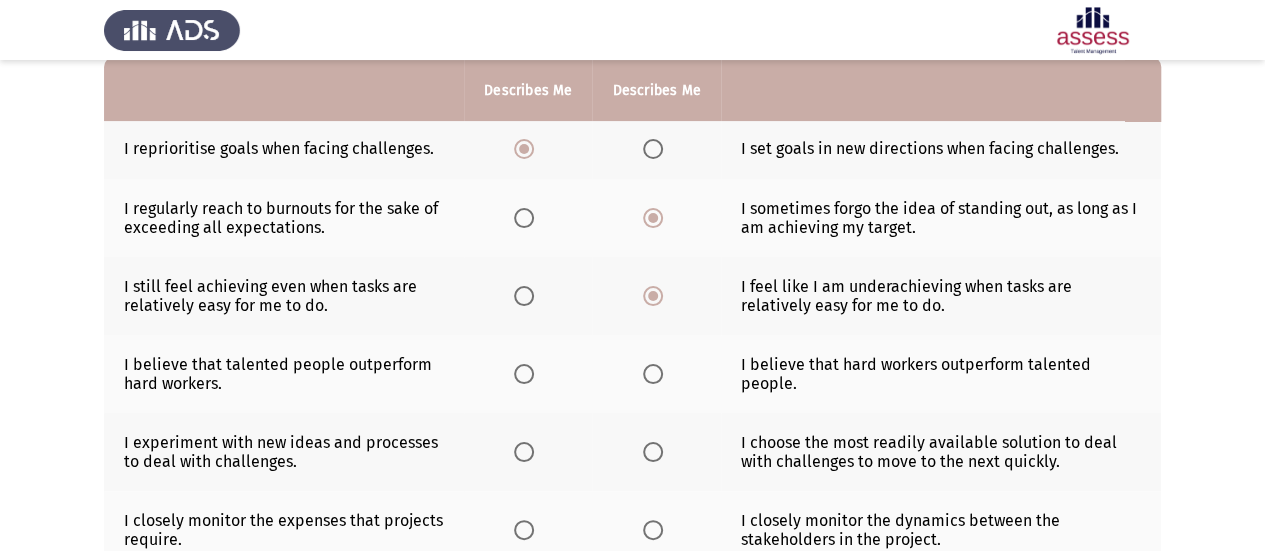 click at bounding box center [653, 374] 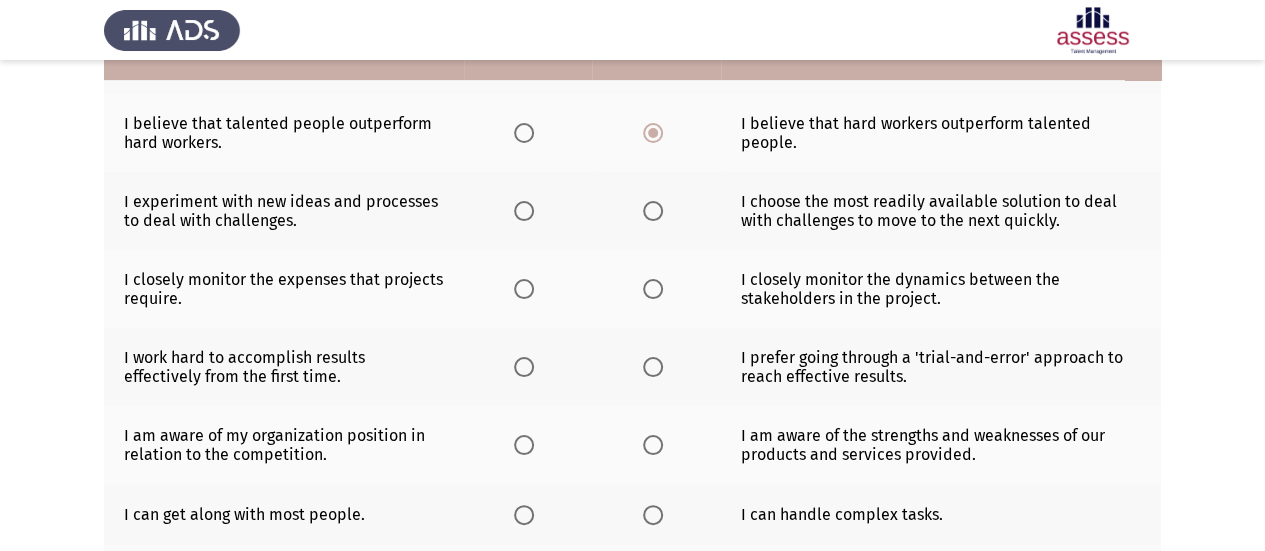 scroll, scrollTop: 400, scrollLeft: 0, axis: vertical 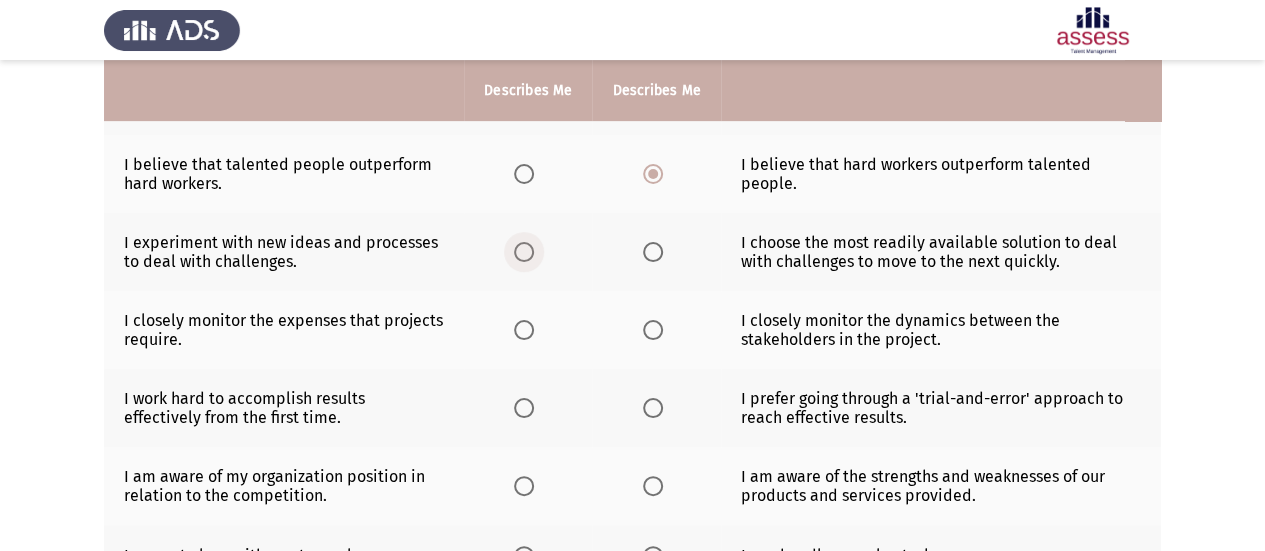 click at bounding box center (524, 252) 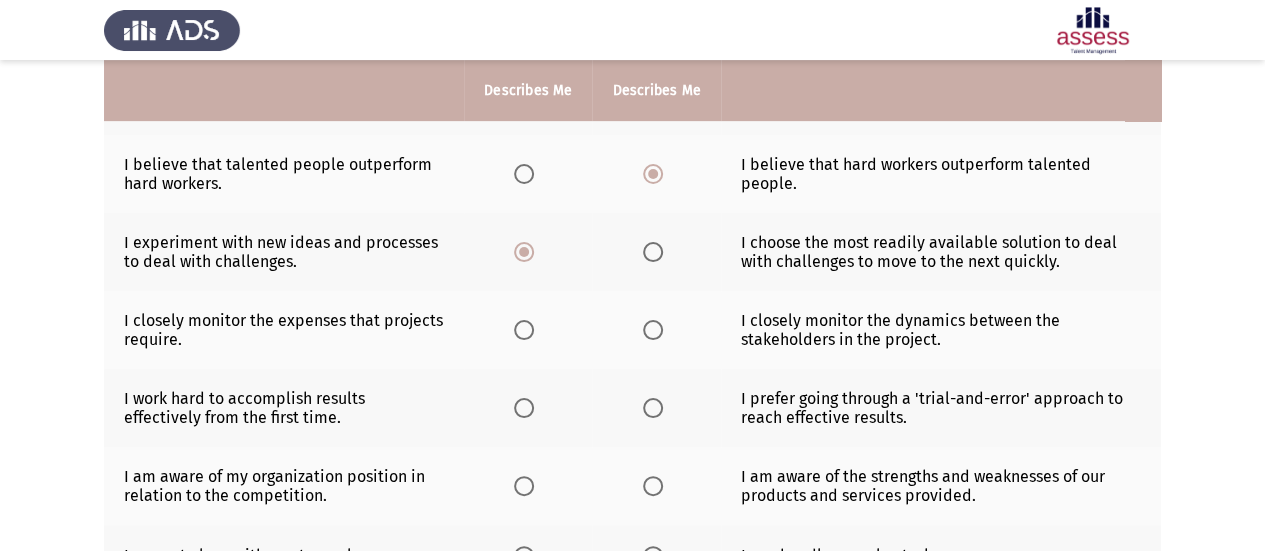 click 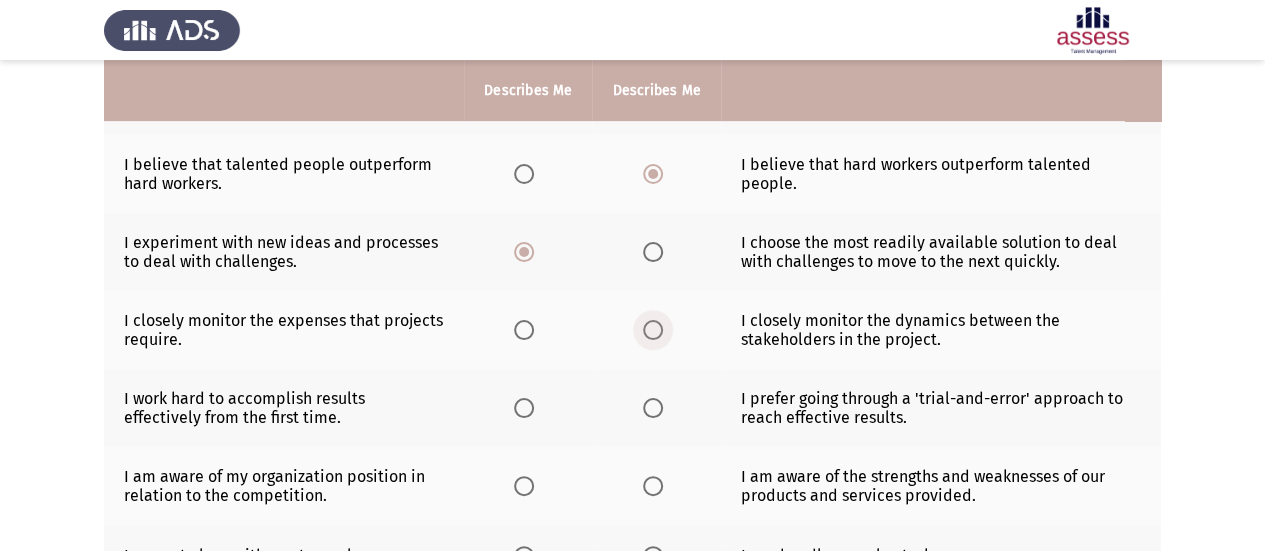 click at bounding box center (653, 330) 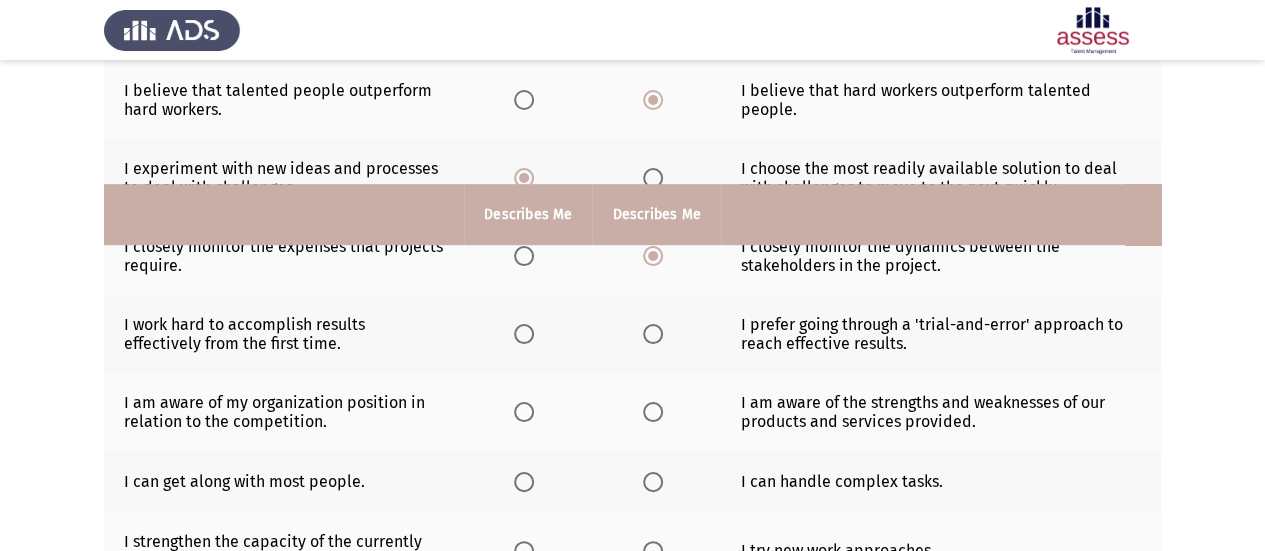 scroll, scrollTop: 600, scrollLeft: 0, axis: vertical 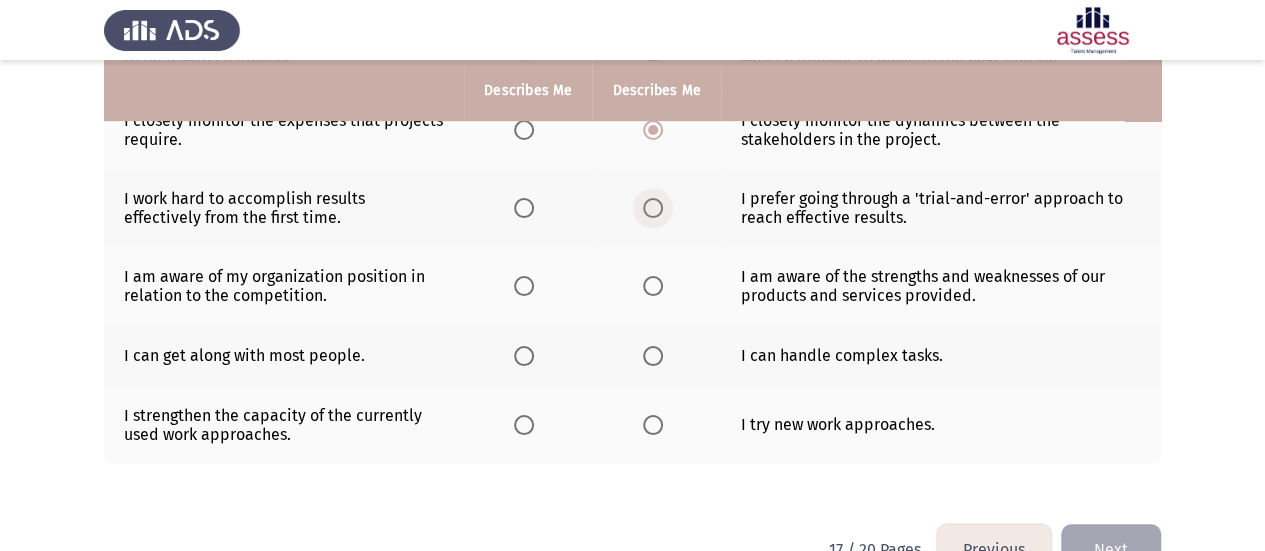 click at bounding box center (653, 208) 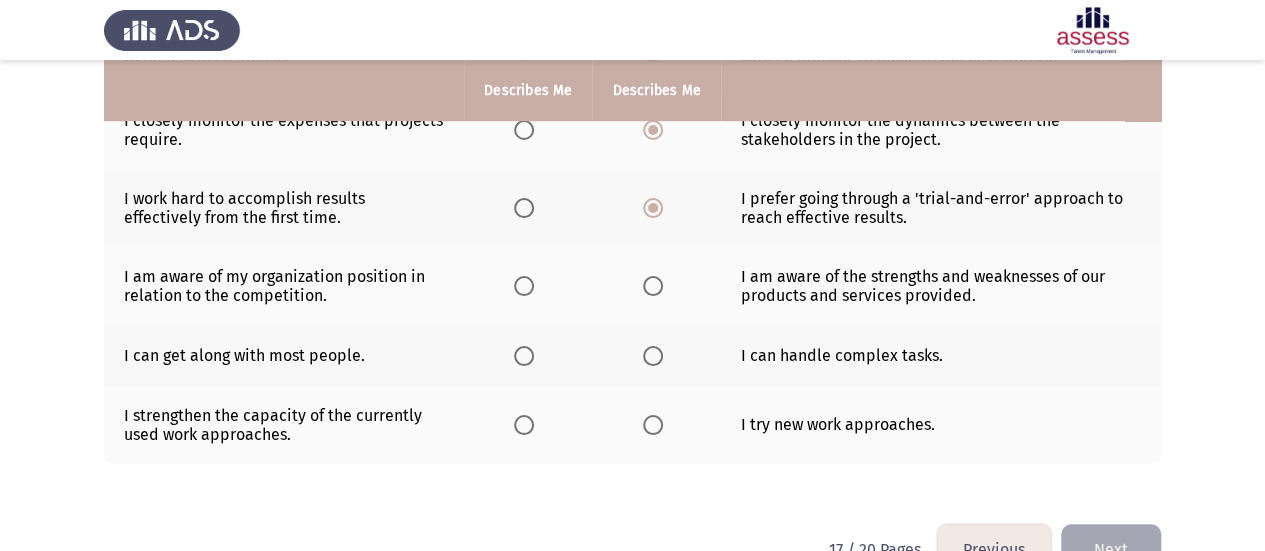 click at bounding box center (524, 286) 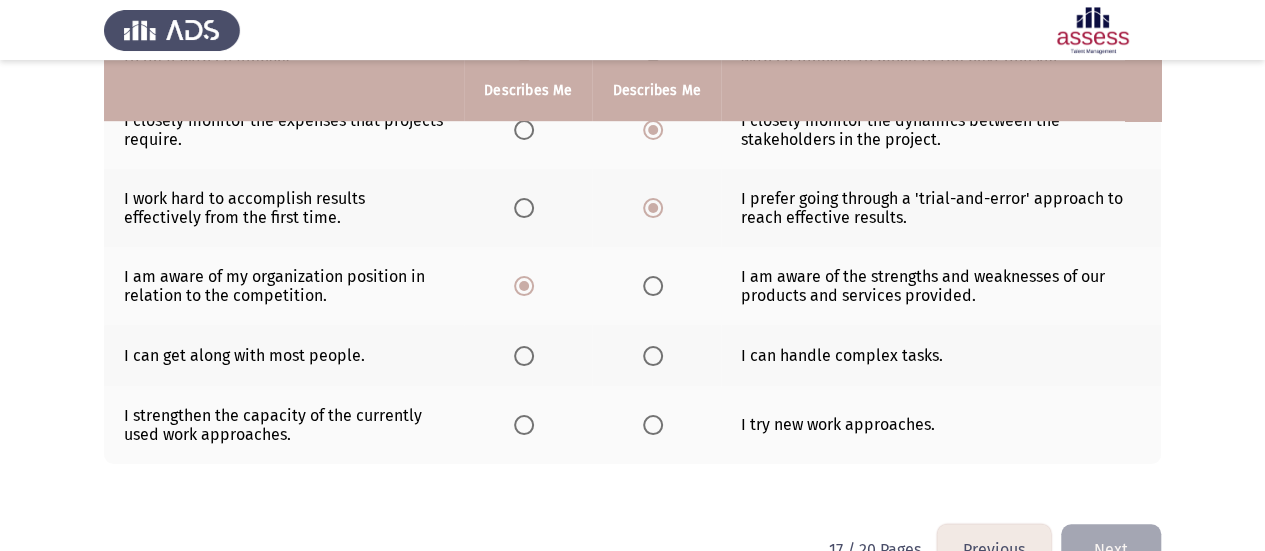 click at bounding box center [653, 286] 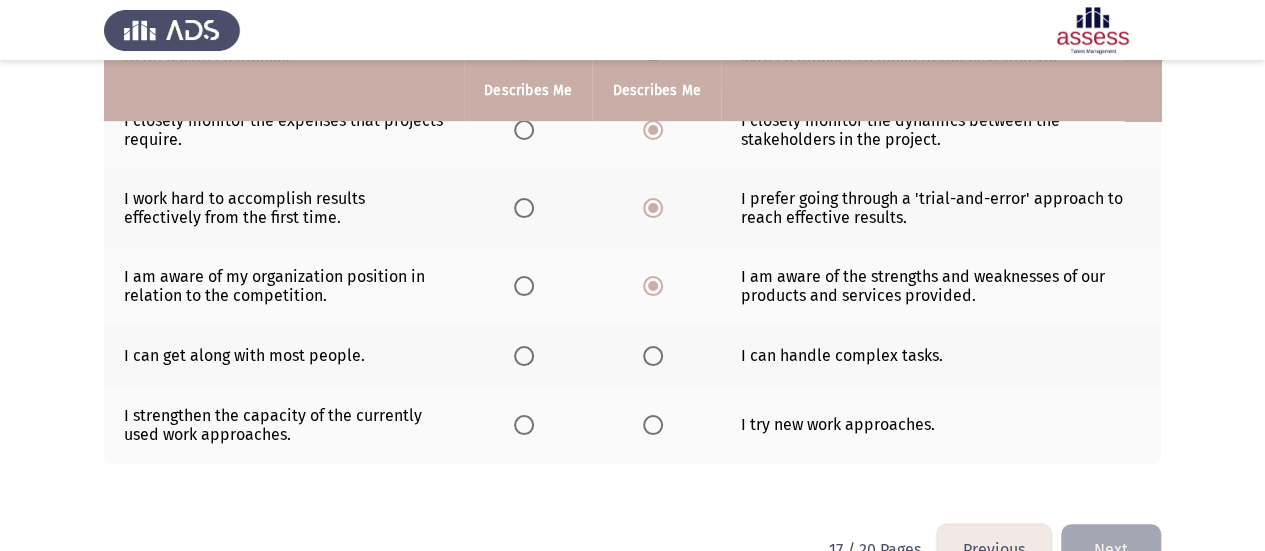 click at bounding box center (524, 286) 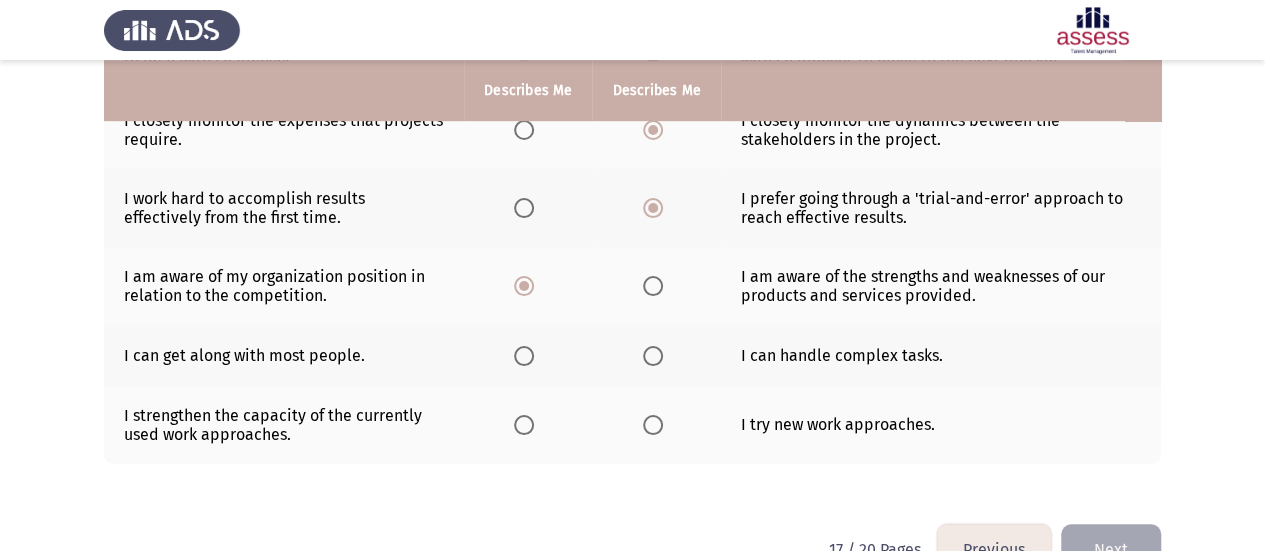 click at bounding box center [524, 356] 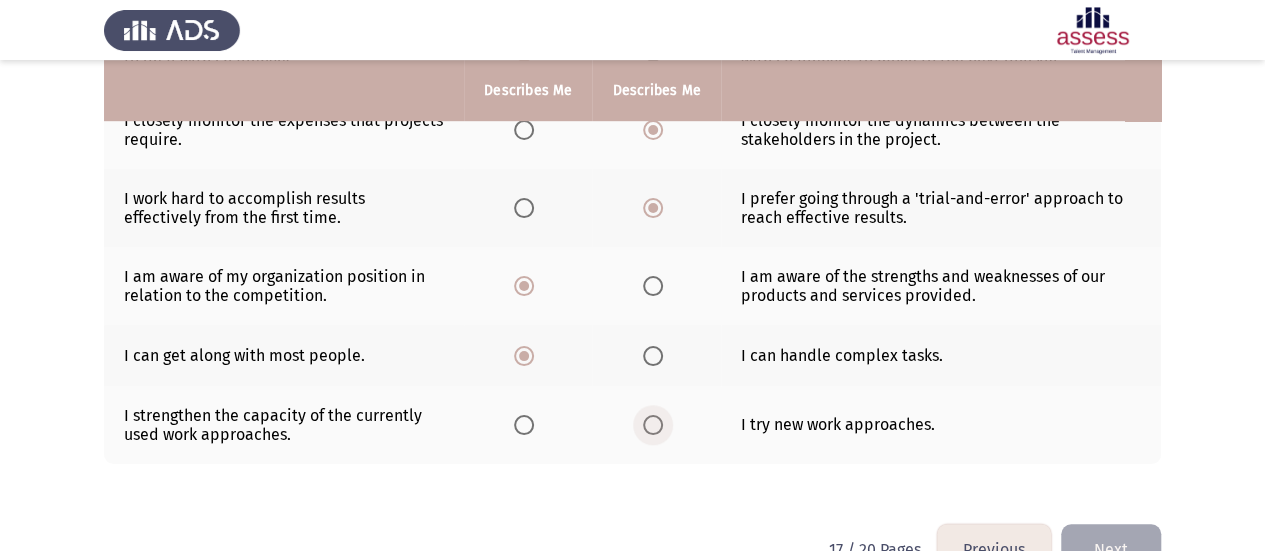 click at bounding box center (653, 425) 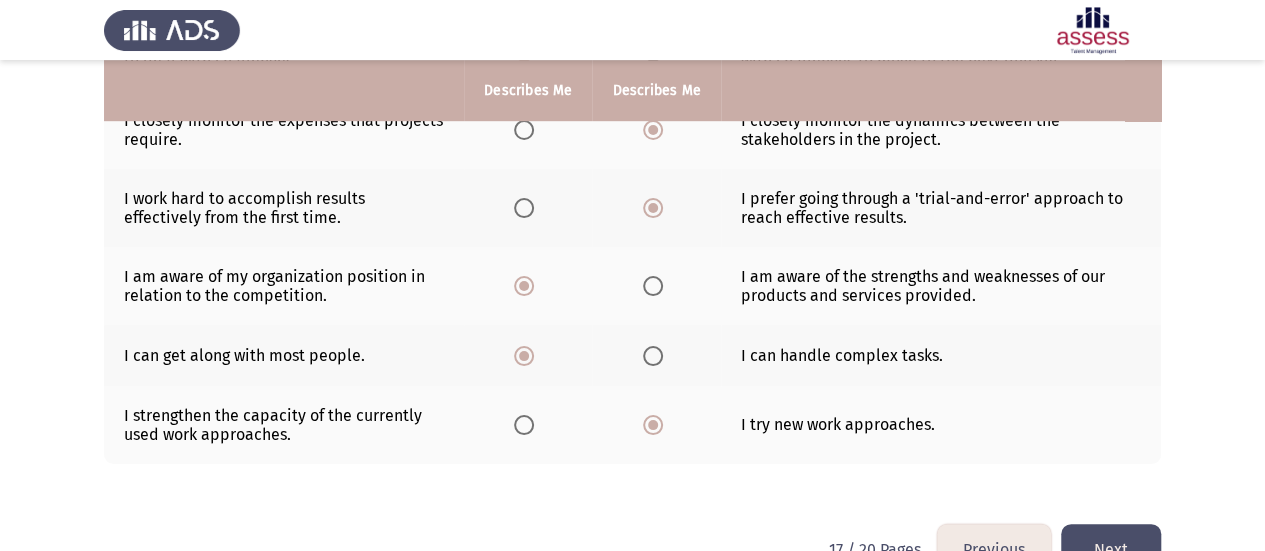 click on "Next" 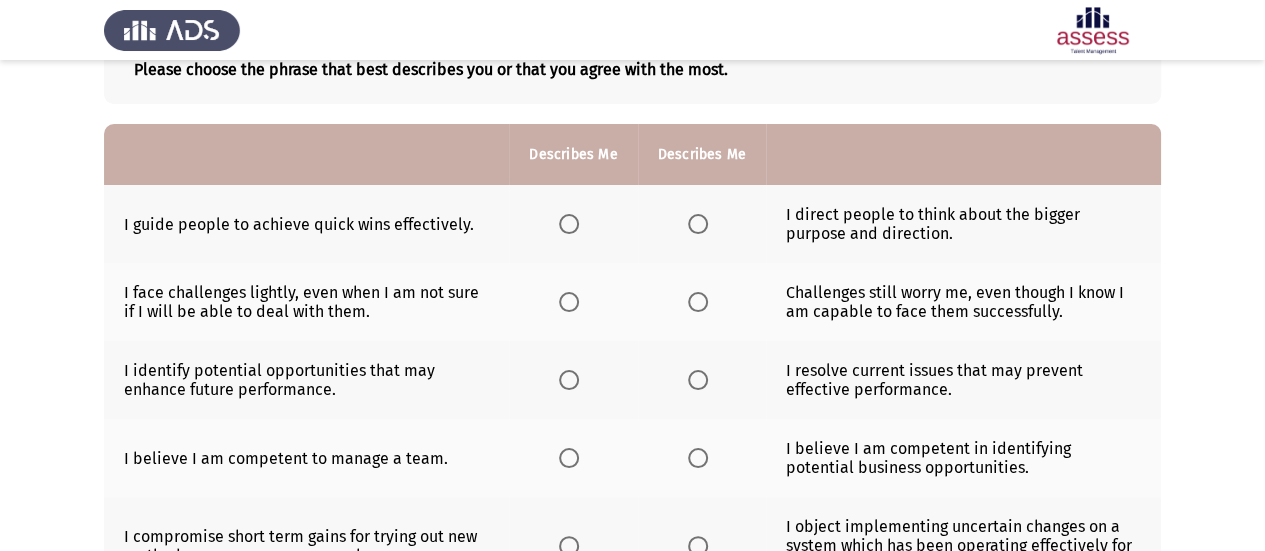 scroll, scrollTop: 200, scrollLeft: 0, axis: vertical 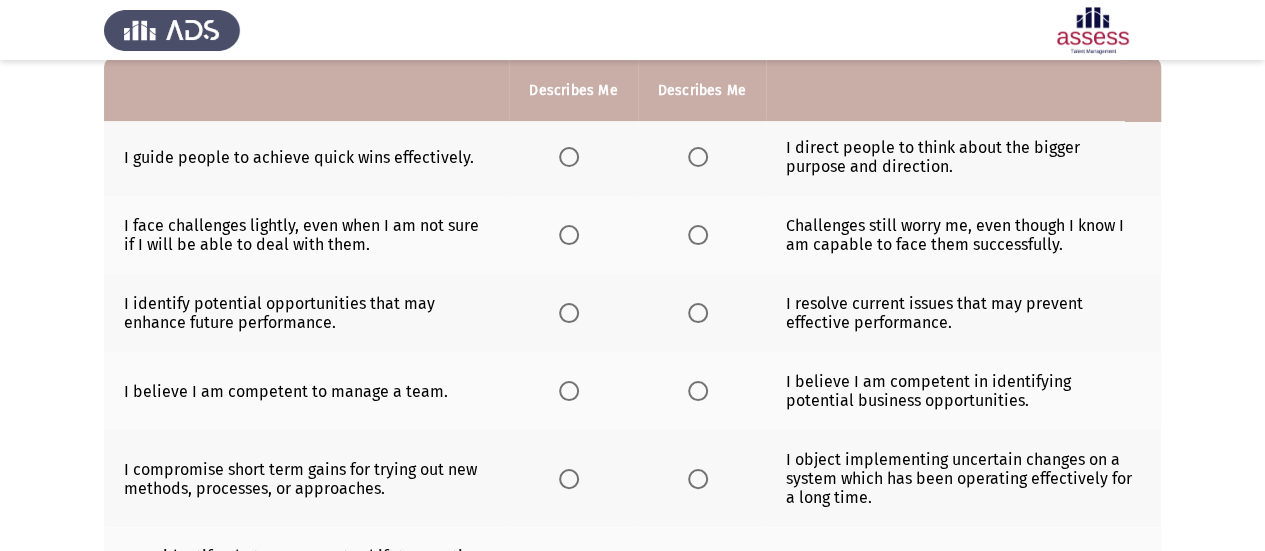 click at bounding box center (569, 157) 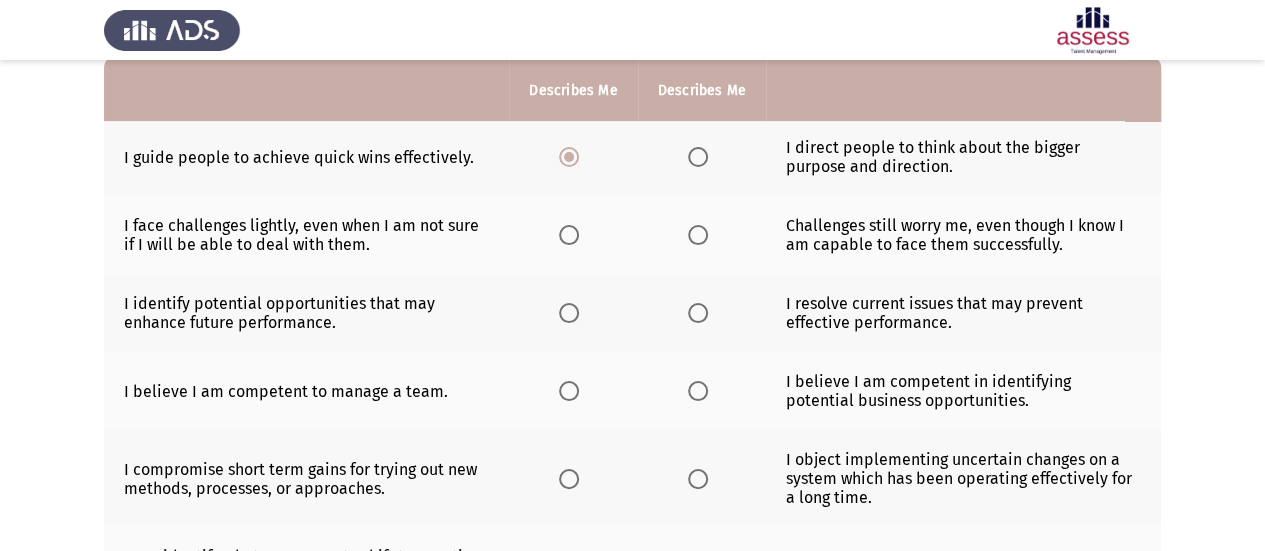 click at bounding box center (569, 235) 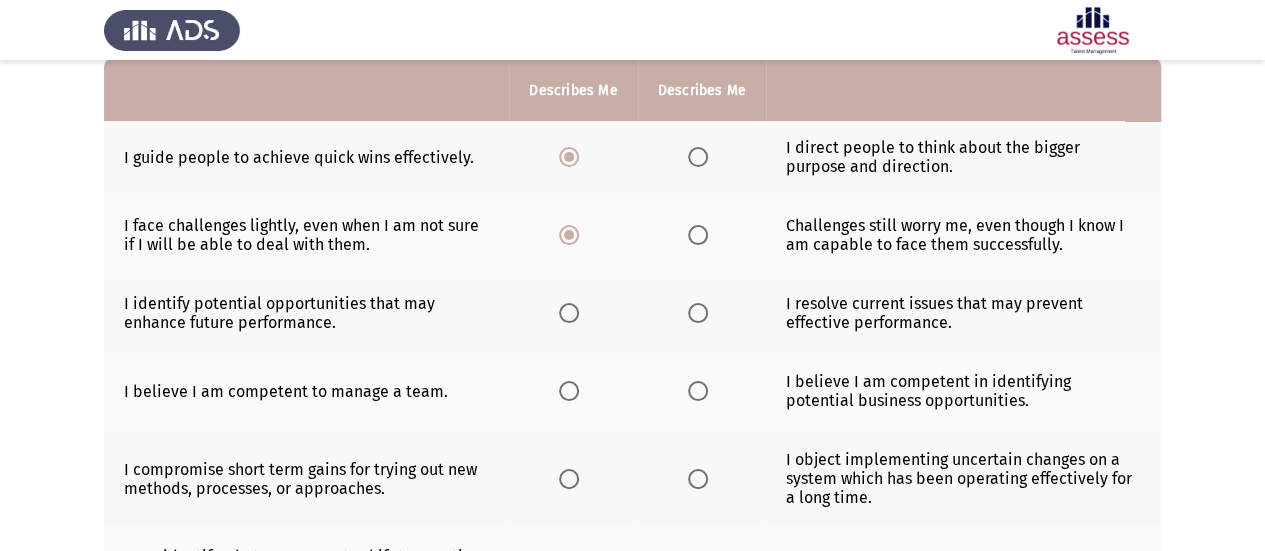 click 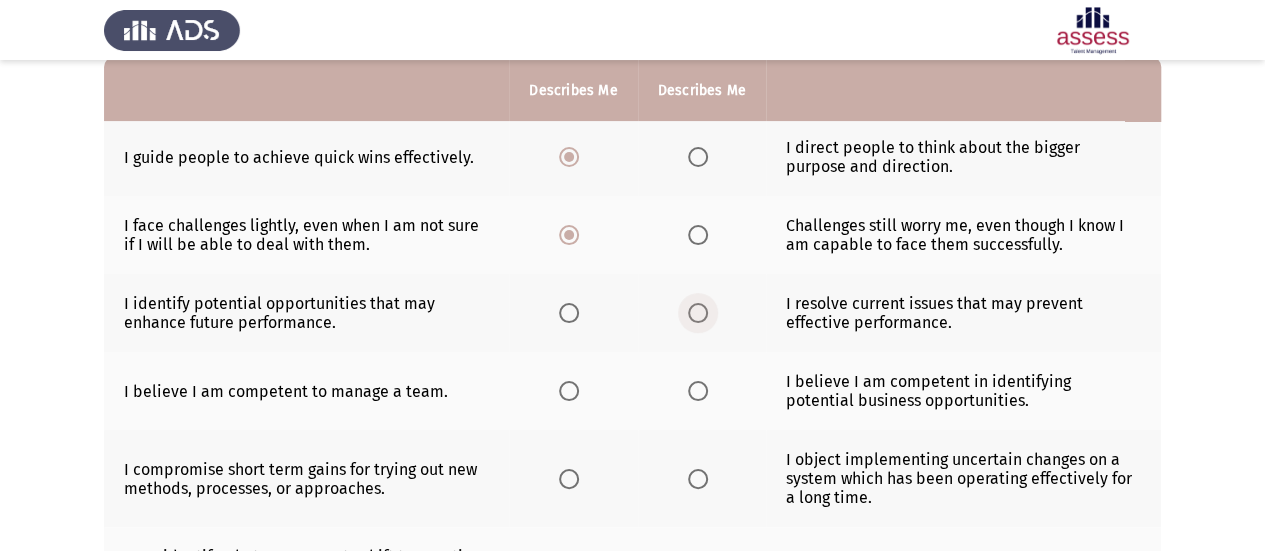 click at bounding box center (698, 313) 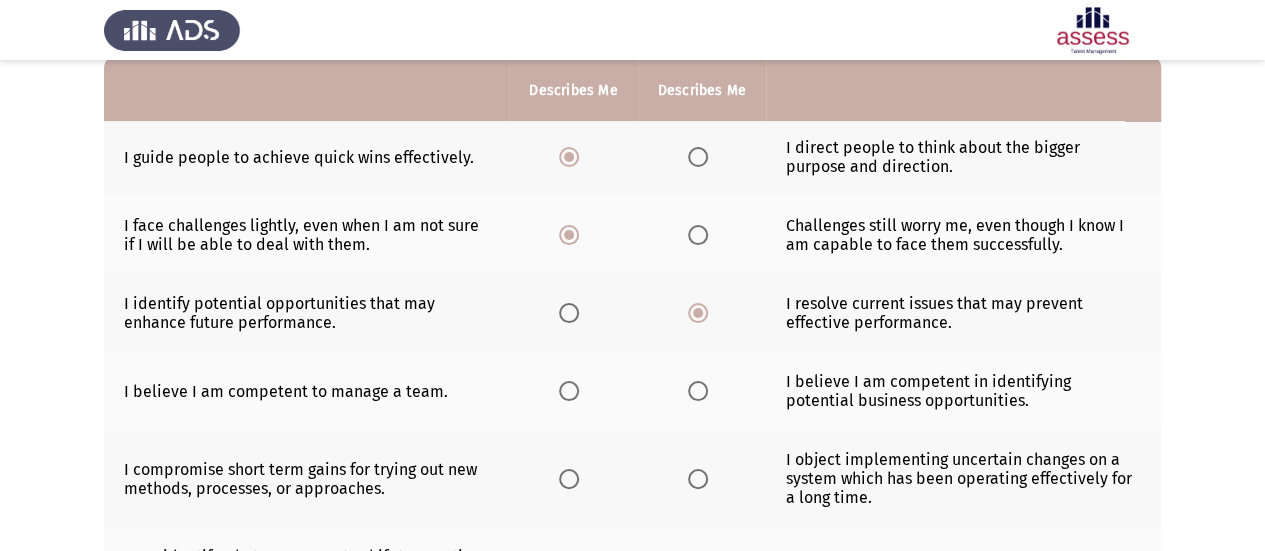 click at bounding box center [569, 391] 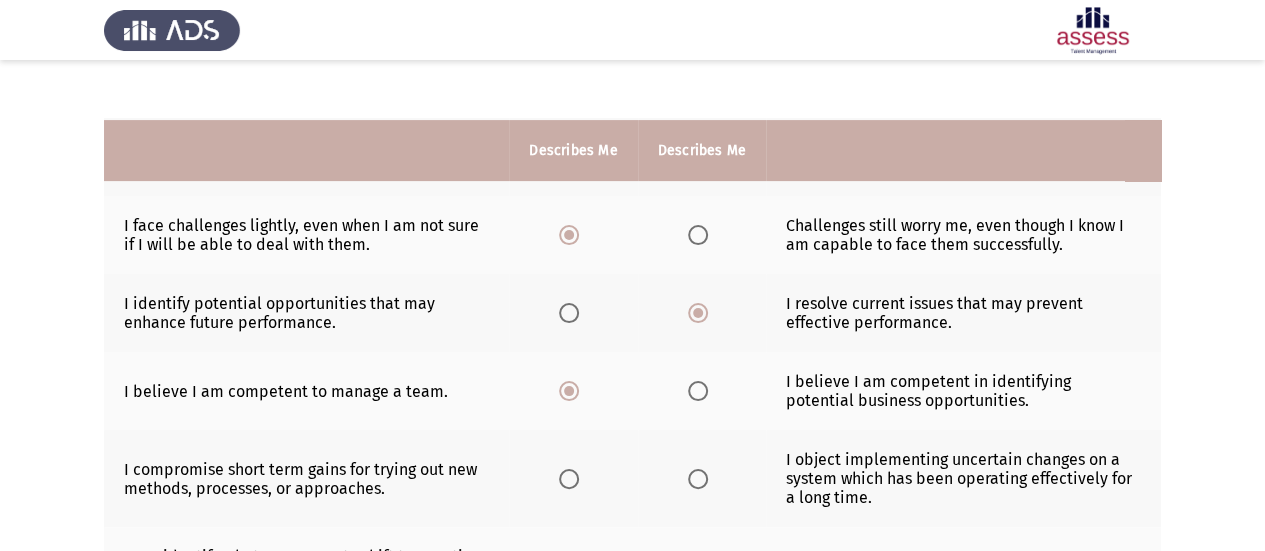scroll, scrollTop: 400, scrollLeft: 0, axis: vertical 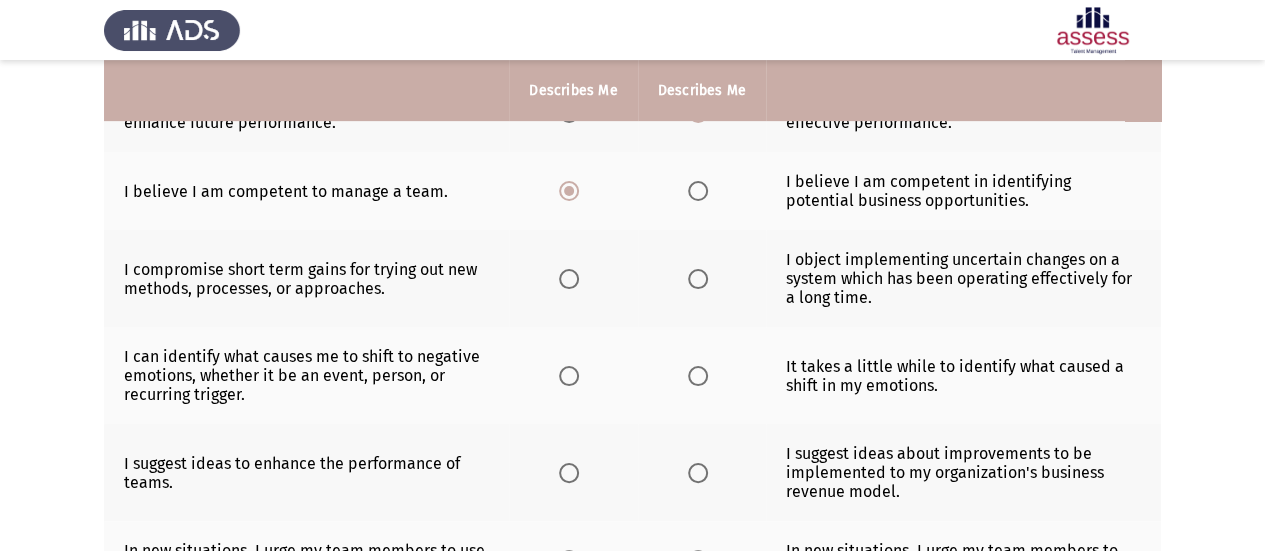 click at bounding box center (698, 279) 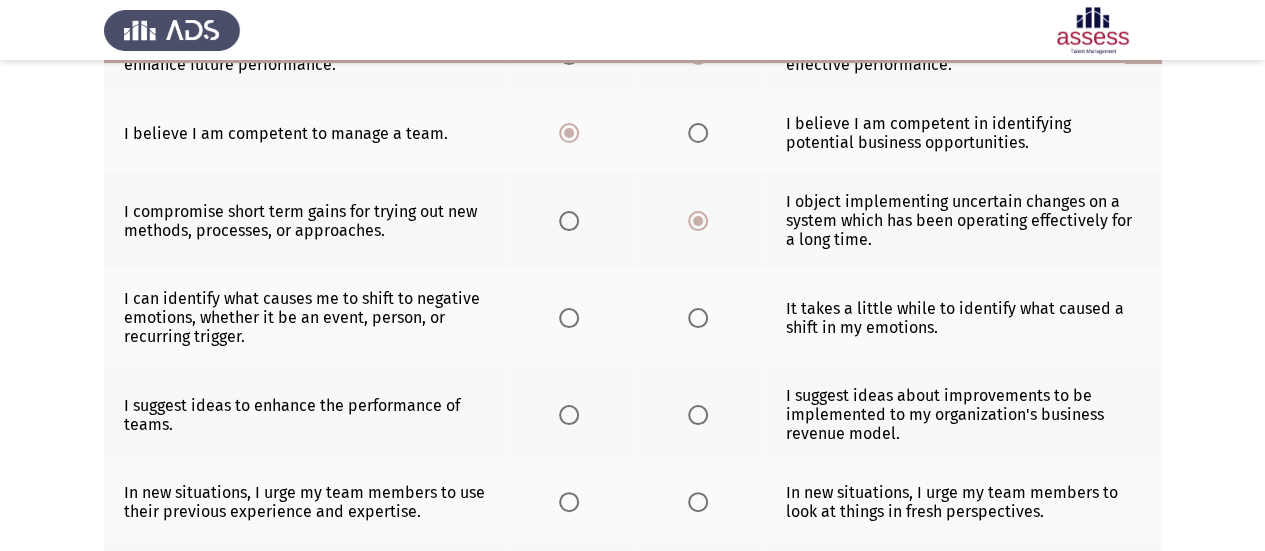 scroll, scrollTop: 500, scrollLeft: 0, axis: vertical 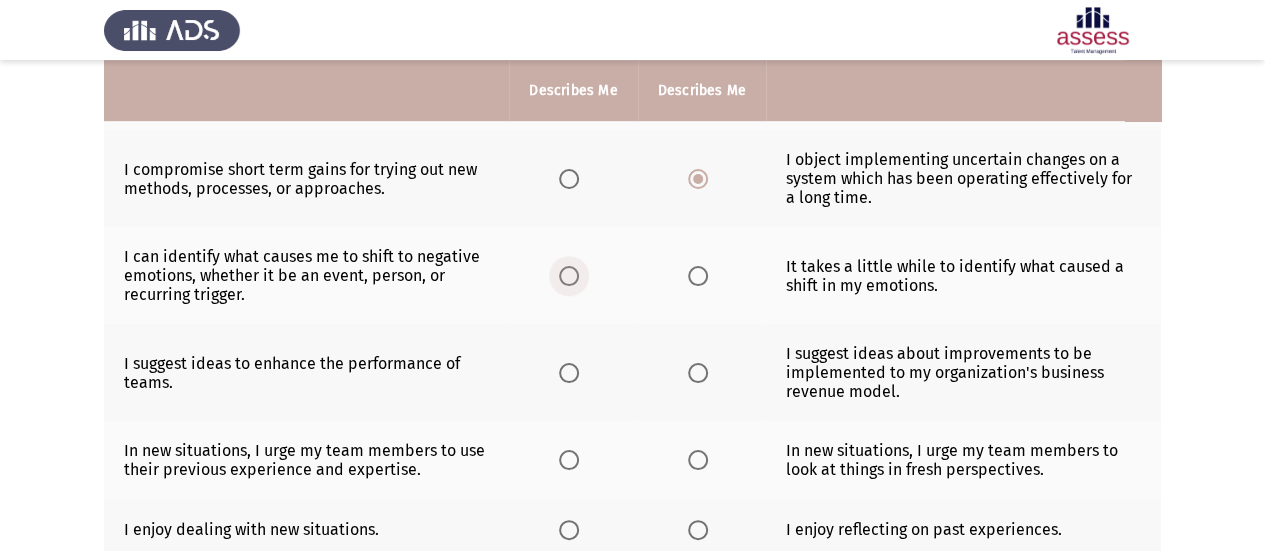 click at bounding box center [569, 276] 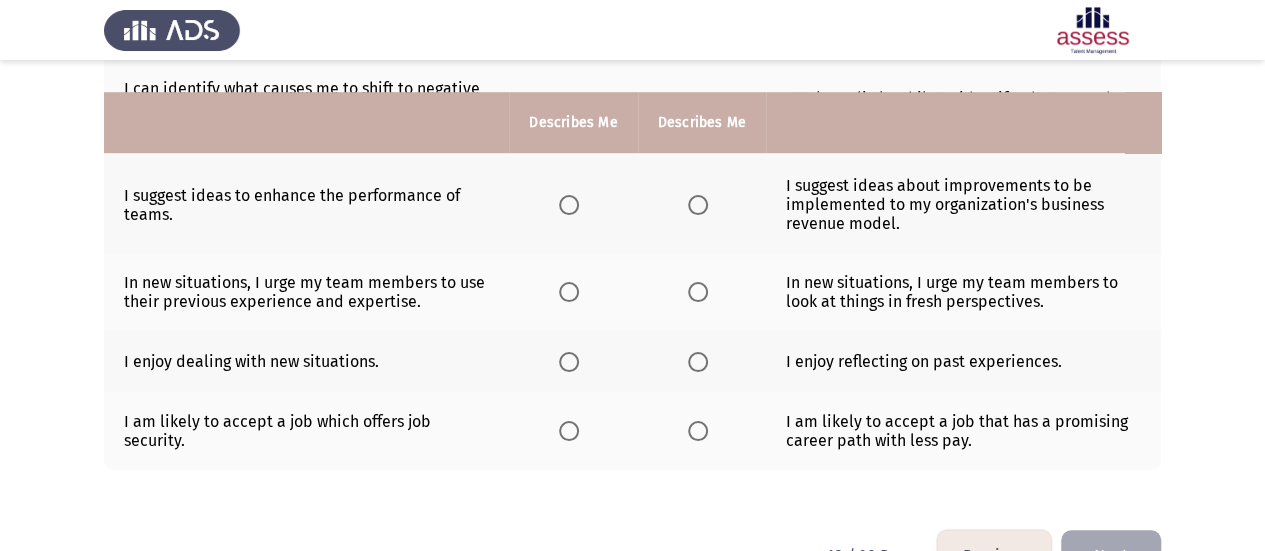 scroll, scrollTop: 700, scrollLeft: 0, axis: vertical 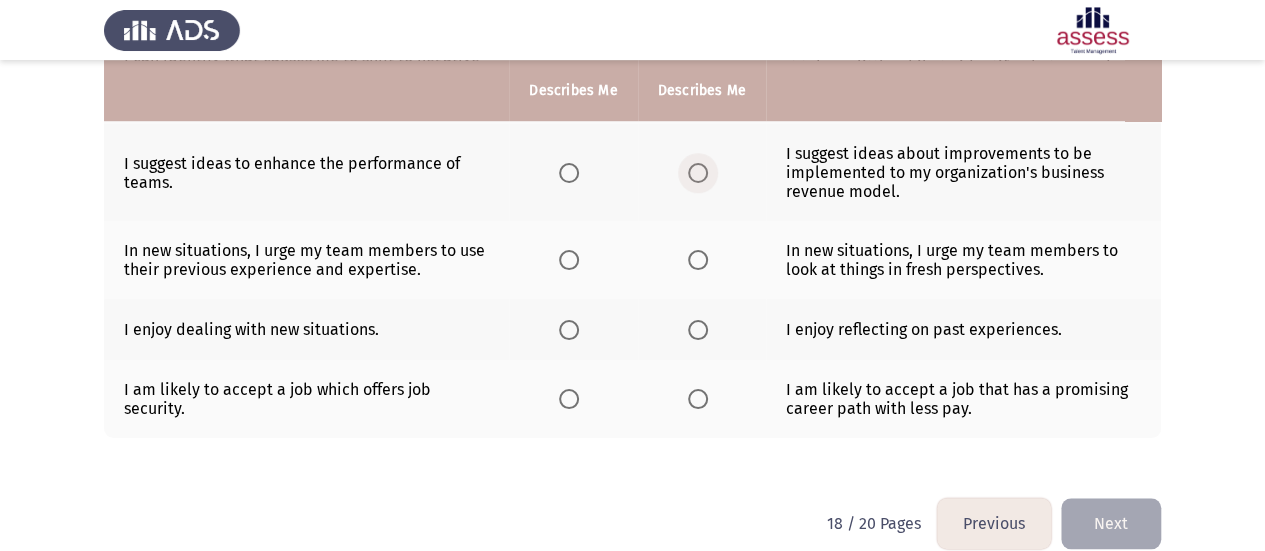 click at bounding box center [698, 173] 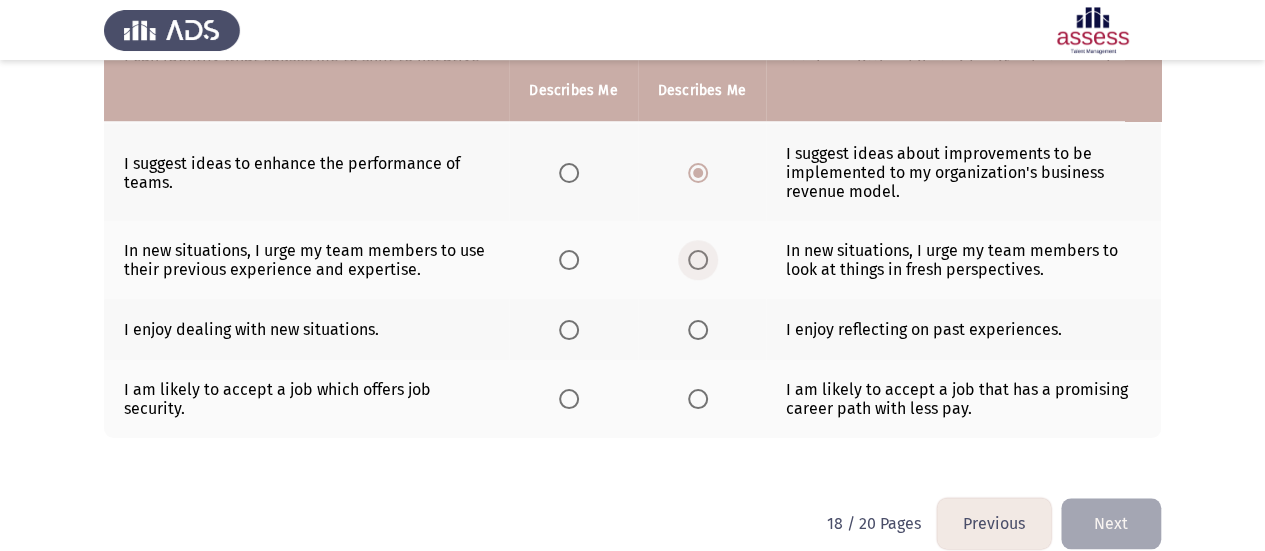 click at bounding box center [698, 260] 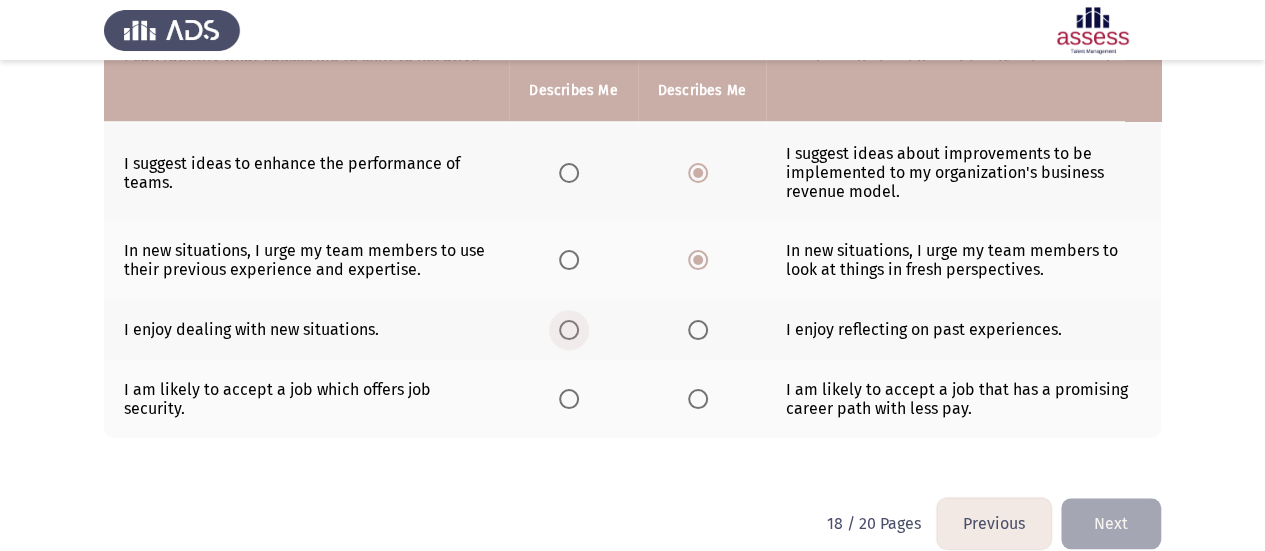 click at bounding box center [569, 330] 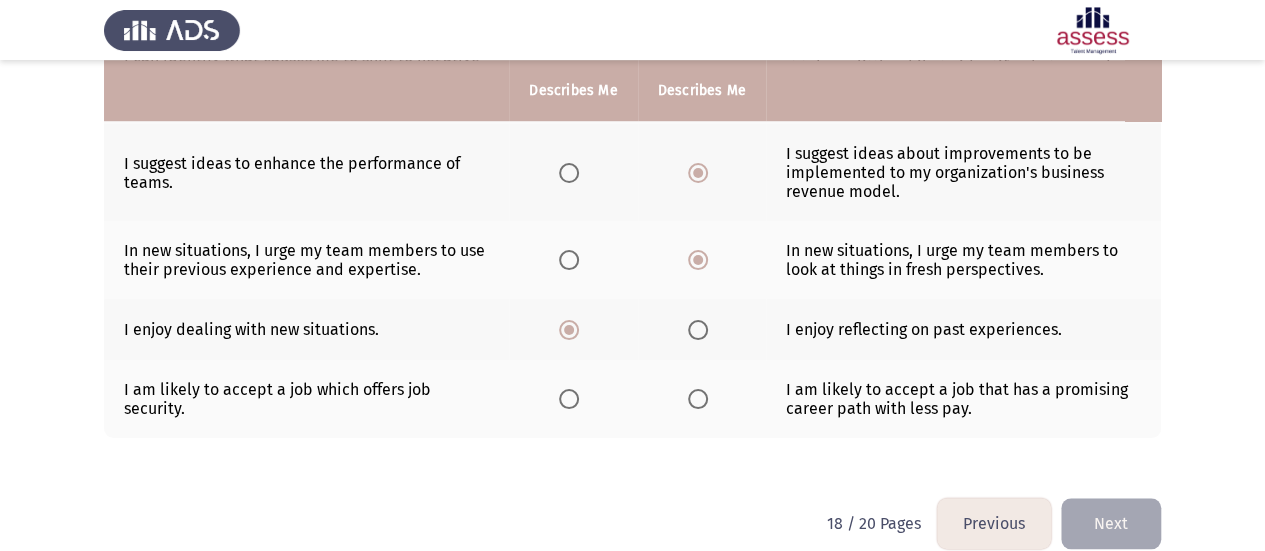 click at bounding box center (698, 399) 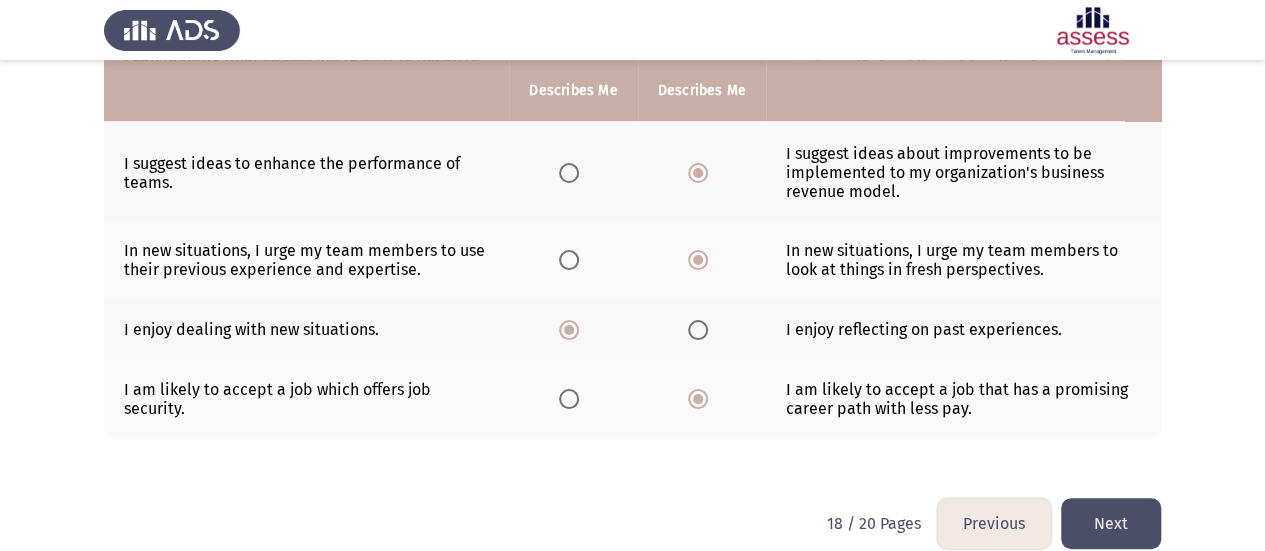 click on "Next" 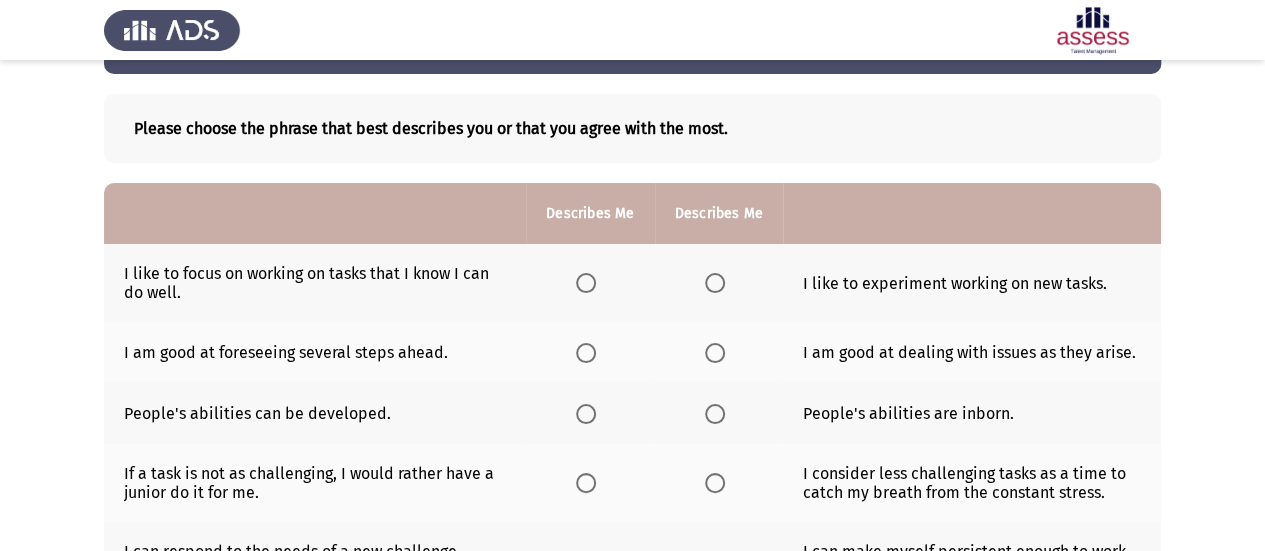 scroll, scrollTop: 200, scrollLeft: 0, axis: vertical 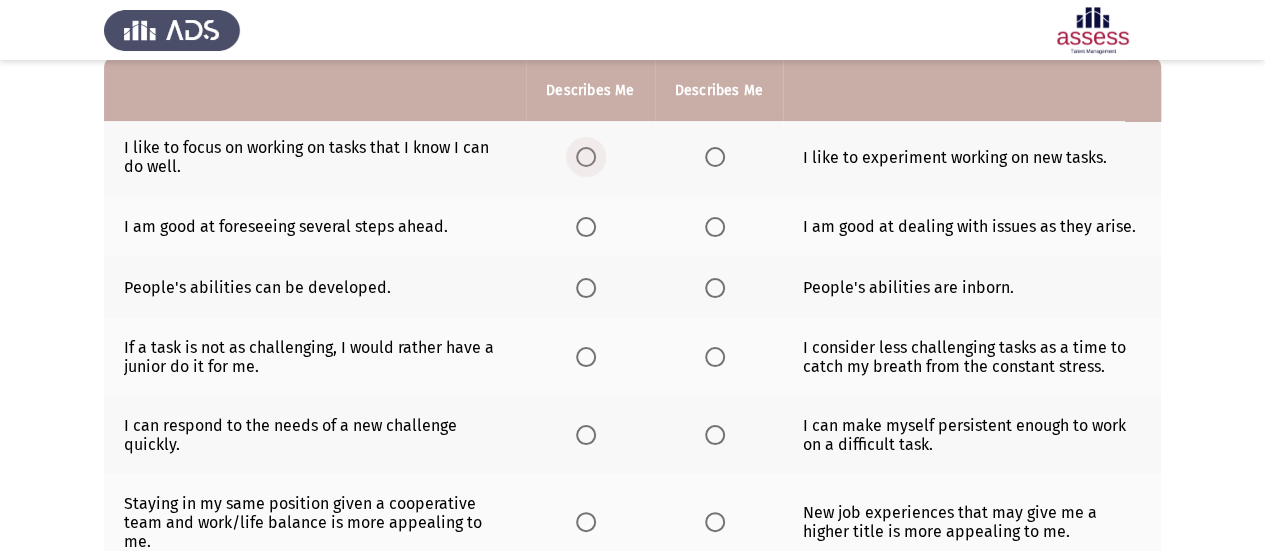 click at bounding box center [586, 157] 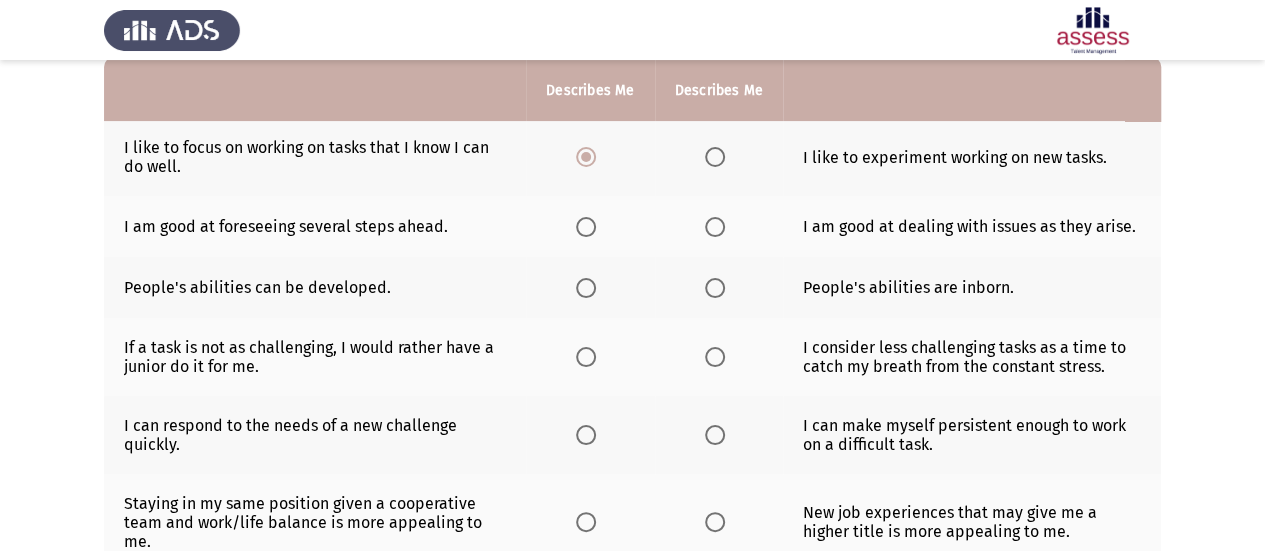 click at bounding box center [715, 227] 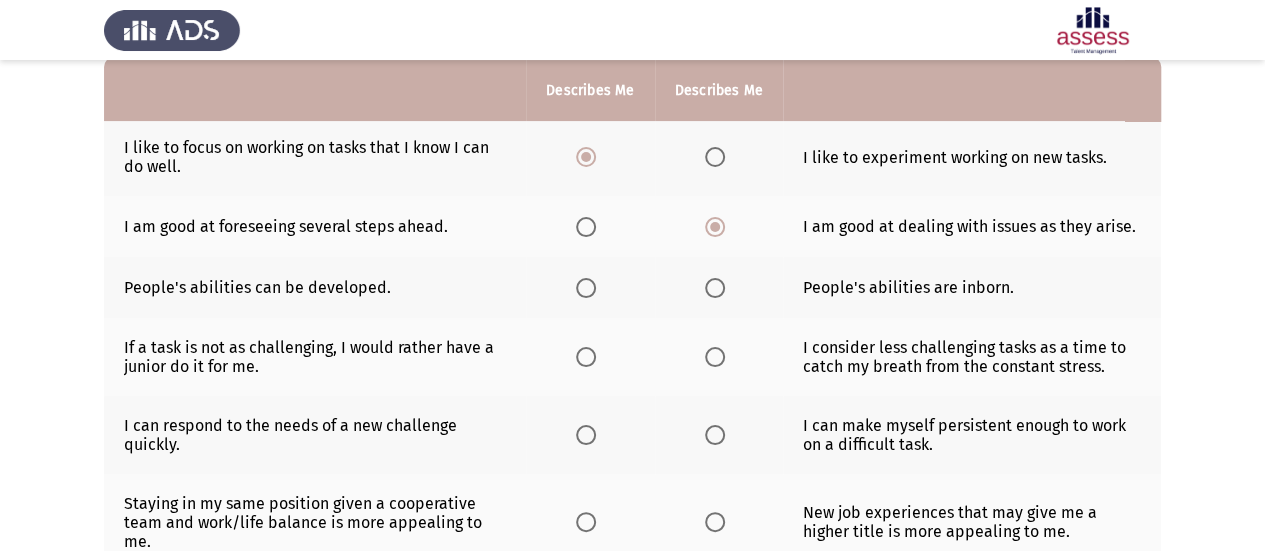 click at bounding box center (586, 288) 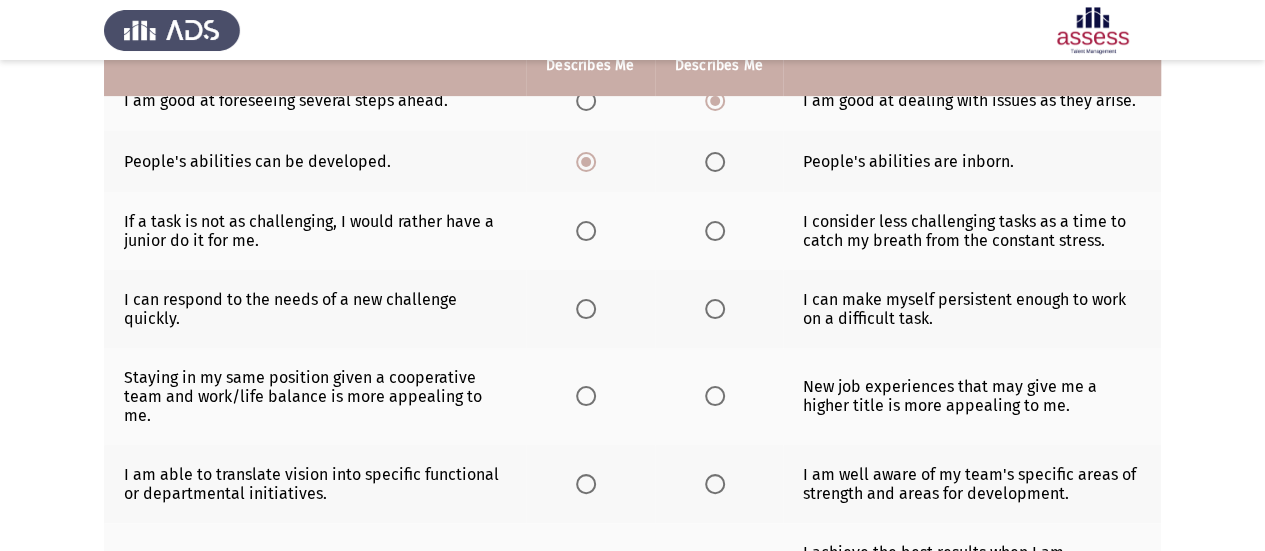 scroll, scrollTop: 400, scrollLeft: 0, axis: vertical 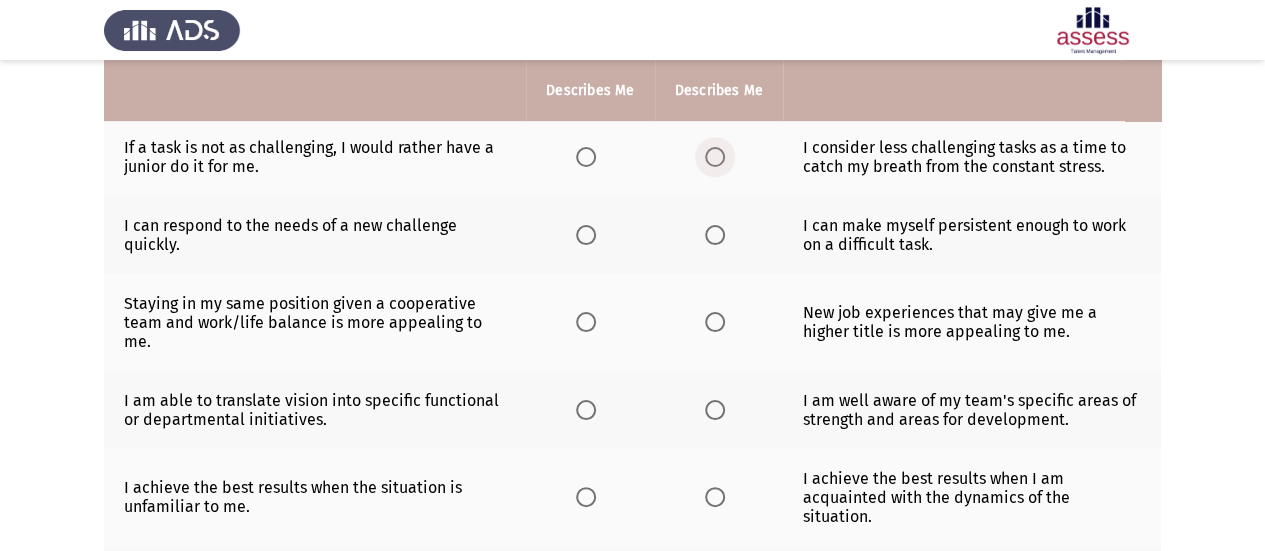 click at bounding box center (715, 157) 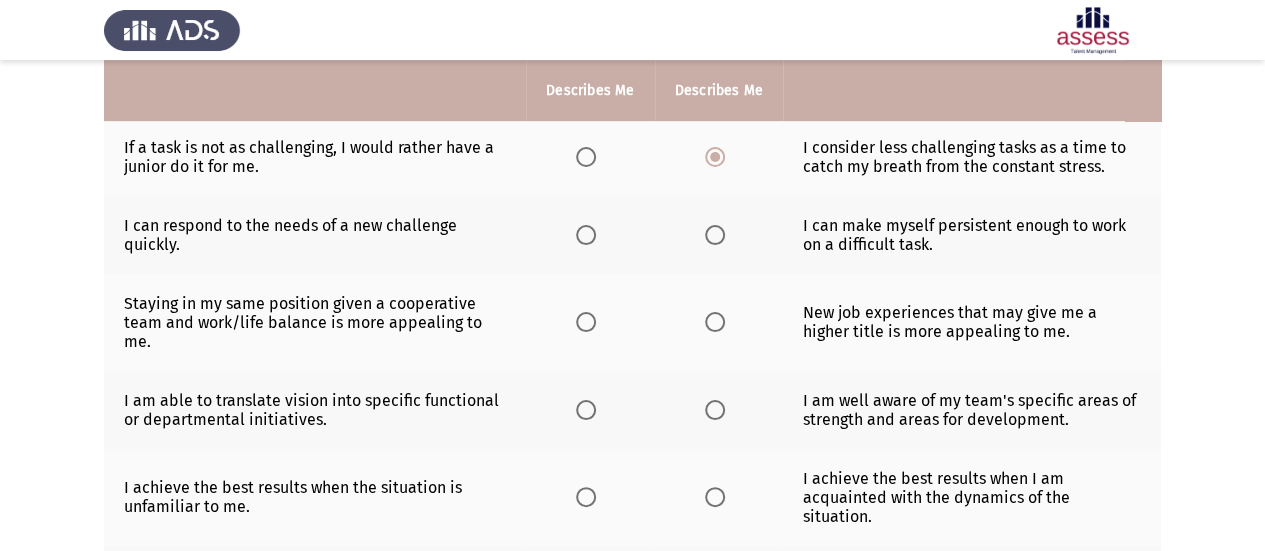 click at bounding box center [586, 235] 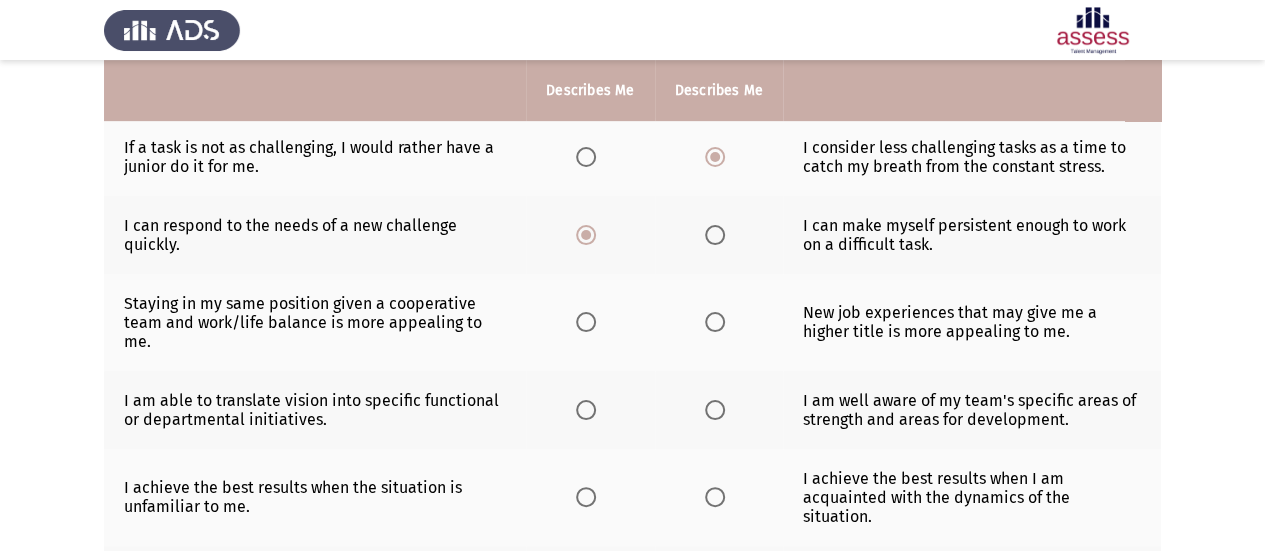 click 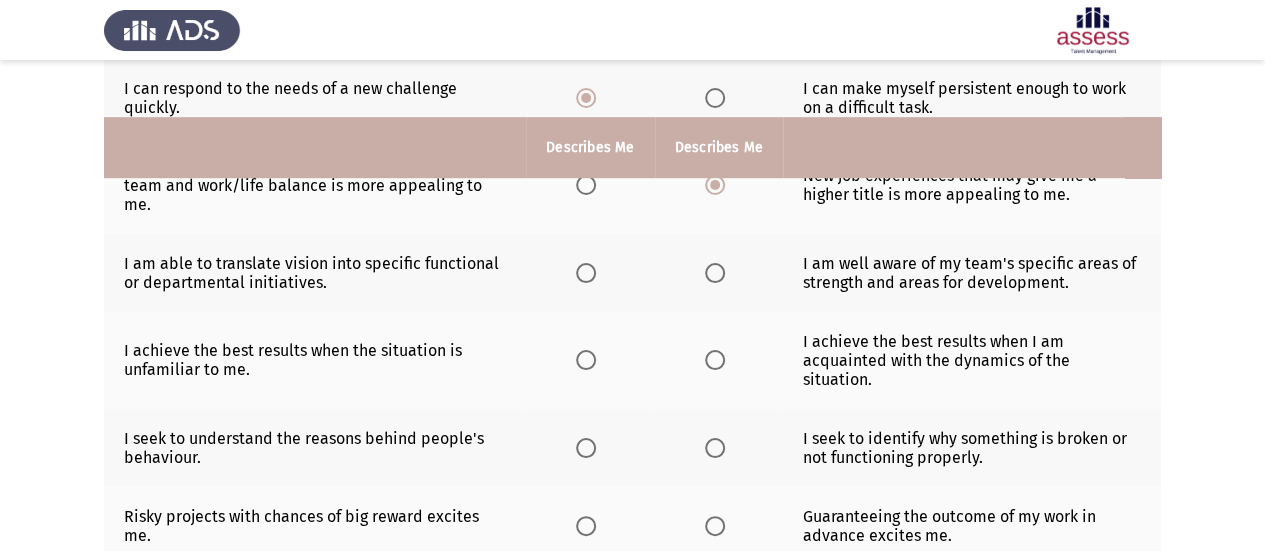 scroll, scrollTop: 600, scrollLeft: 0, axis: vertical 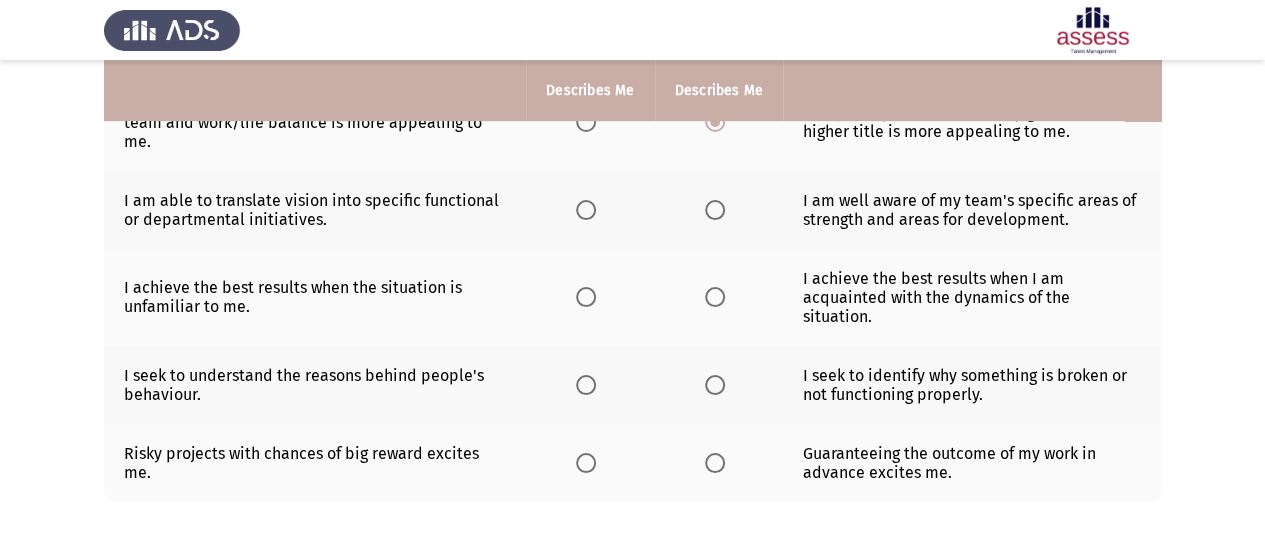 click at bounding box center (715, 210) 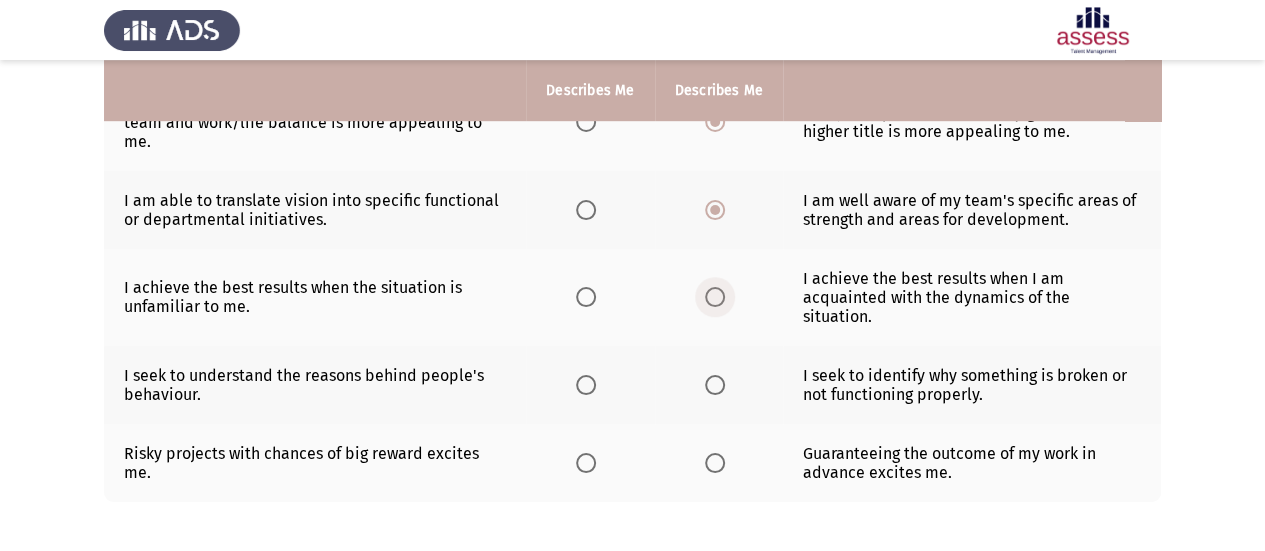 click at bounding box center (715, 297) 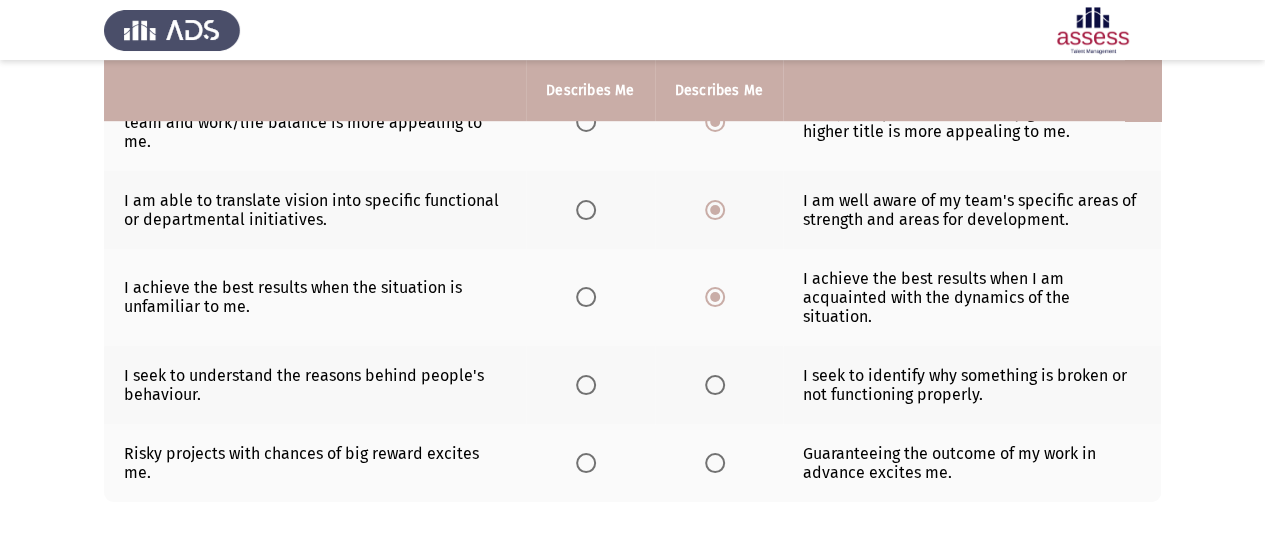 click at bounding box center [586, 385] 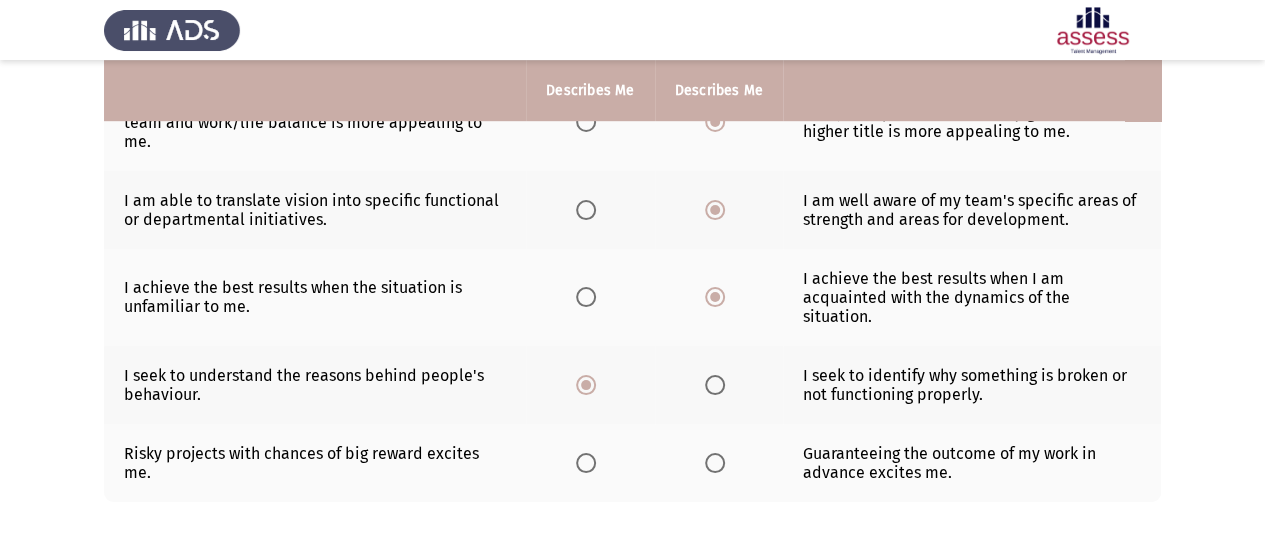 click at bounding box center [715, 385] 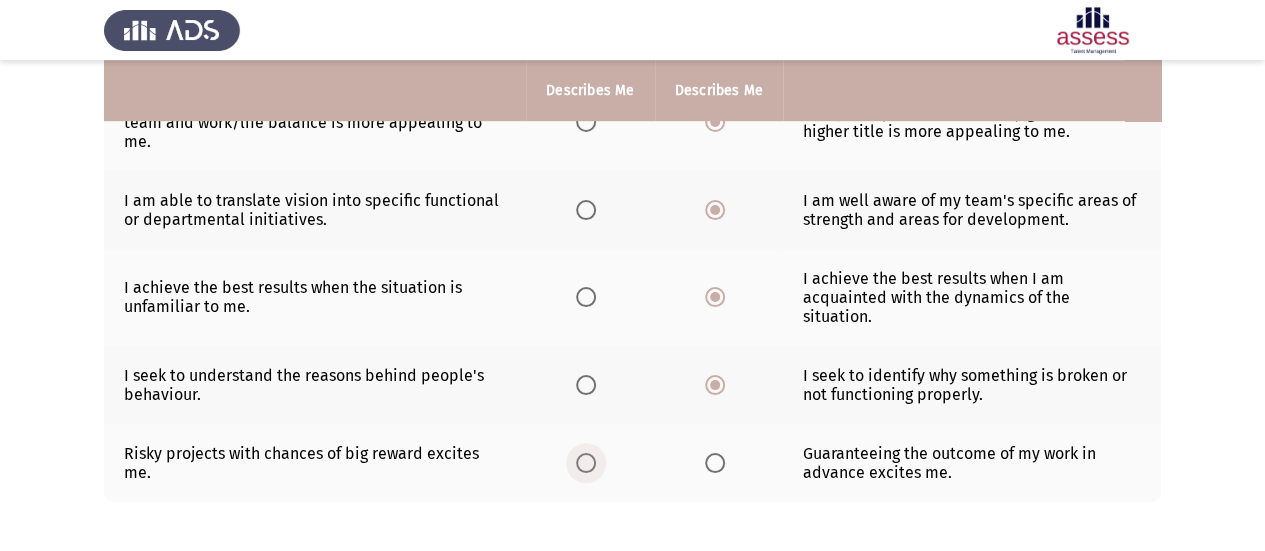 click at bounding box center [586, 463] 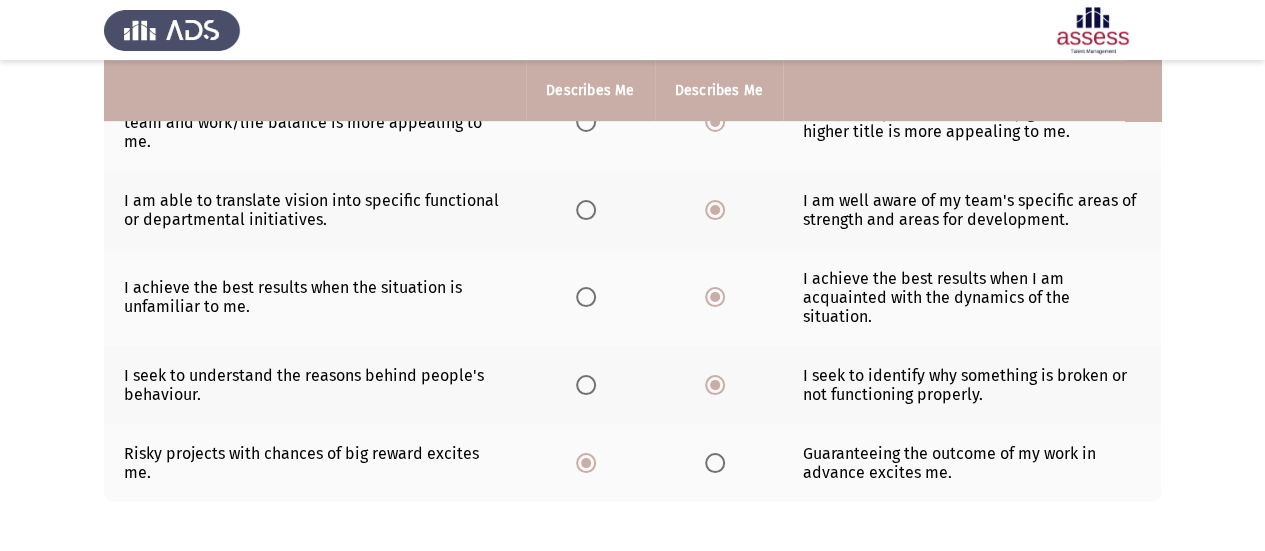 click on "Please choose the phrase that best describes you or that you agree with the most.  Describes Me   Describes Me  I like to focus on working on tasks that I know I can do well.      I like to experiment working on new tasks.  I am good at foreseeing several steps ahead.      I am good at dealing with issues as they arise.  People's abilities can be developed.      People's abilities are inborn.  If a task is not as challenging, I would rather have a junior do it for me.      I consider less challenging tasks as a time to catch my breath from the constant stress.  I can respond to the needs of a new challenge quickly.      I can make myself persistent enough to work on a difficult task.  Staying in my same position given a cooperative team and work/life balance is more appealing to me.      New job experiences that may give me a higher title is more appealing to me.  I am able to translate vision into specific functional or departmental initiatives." 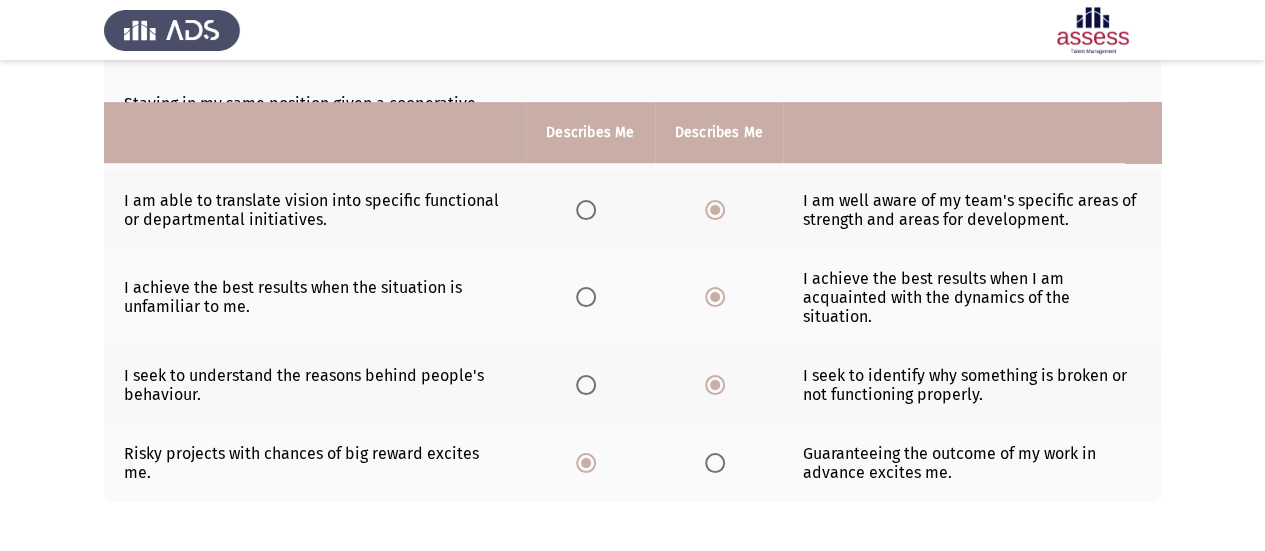 scroll, scrollTop: 664, scrollLeft: 0, axis: vertical 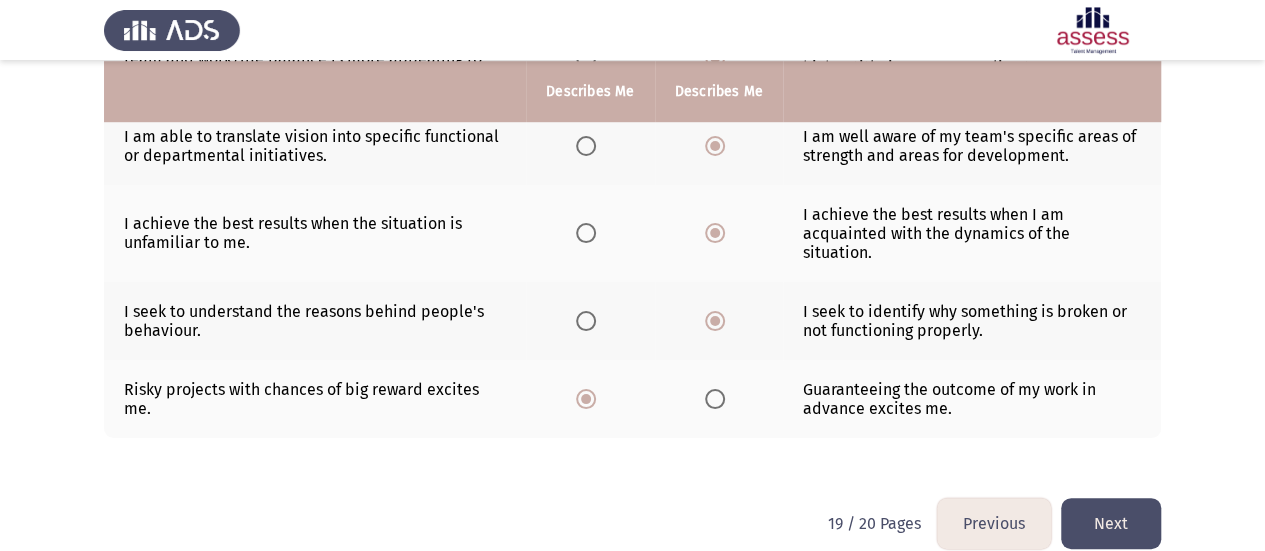 click on "Next" 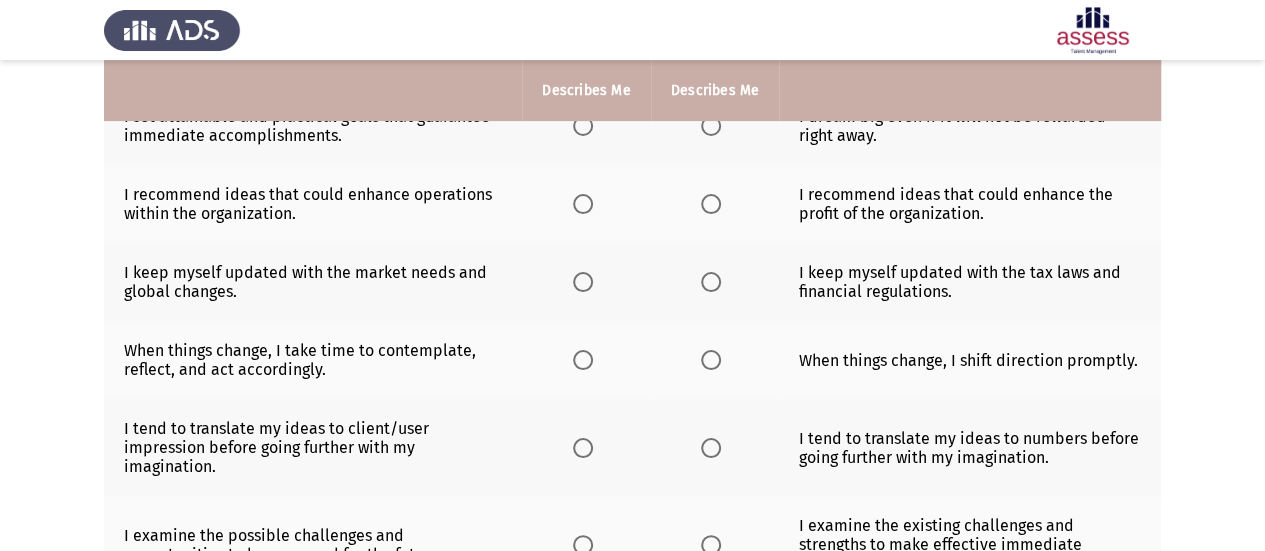 scroll, scrollTop: 200, scrollLeft: 0, axis: vertical 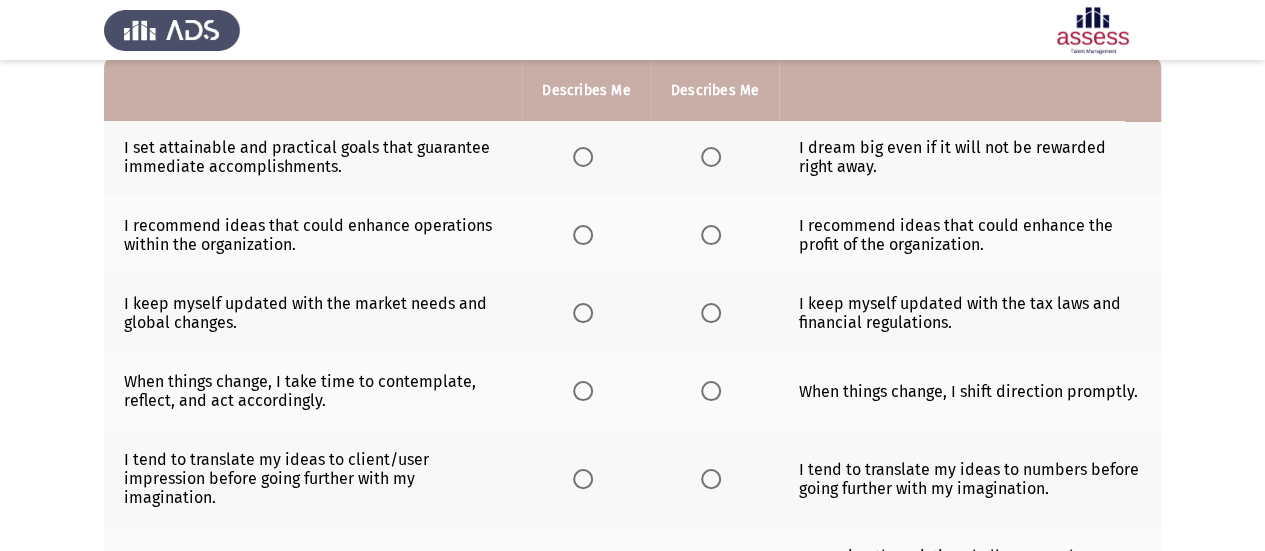 click at bounding box center (583, 157) 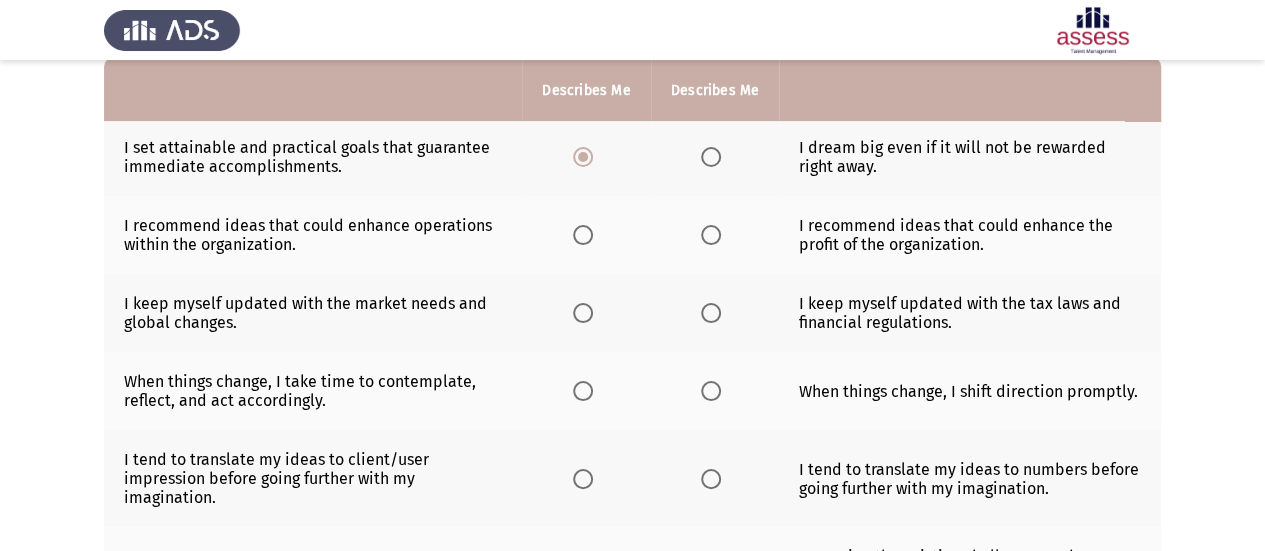 click at bounding box center (583, 235) 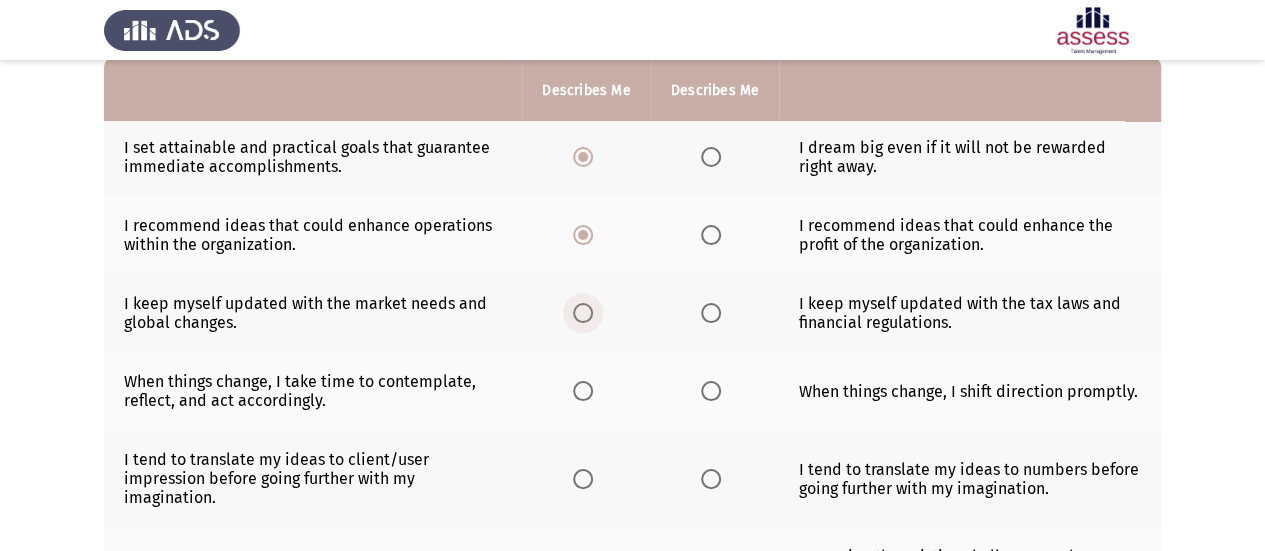 click at bounding box center (583, 313) 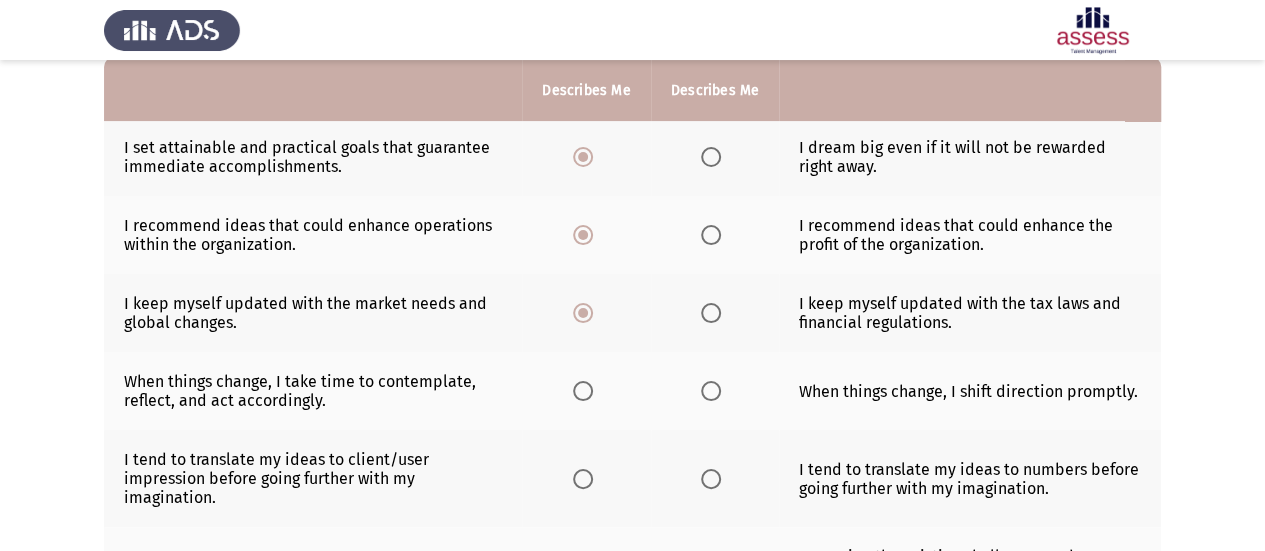 click at bounding box center (711, 391) 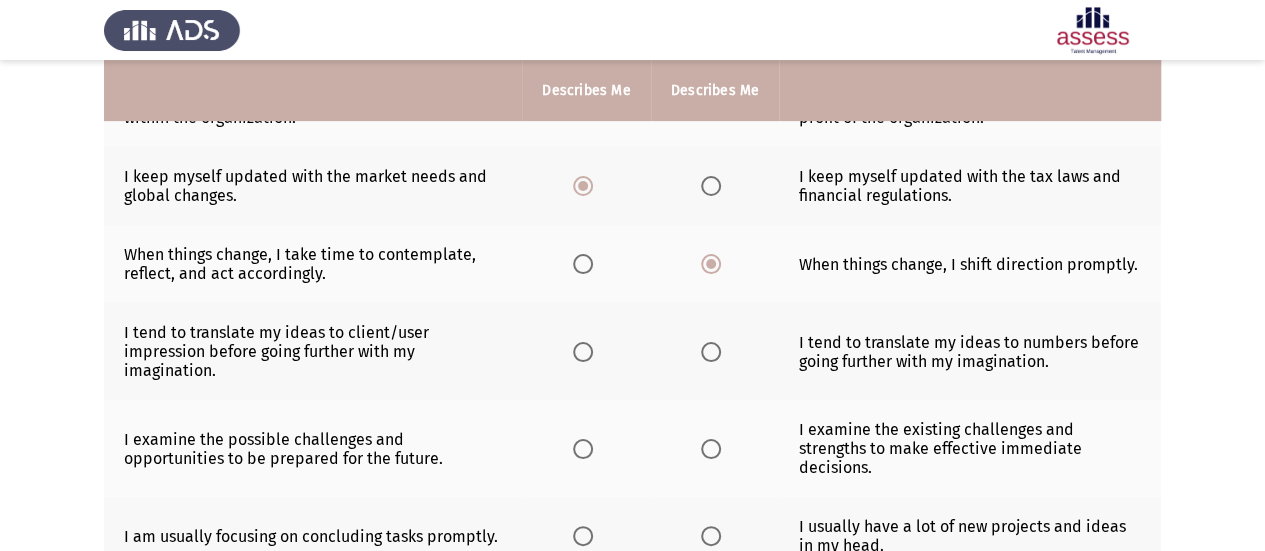 scroll, scrollTop: 400, scrollLeft: 0, axis: vertical 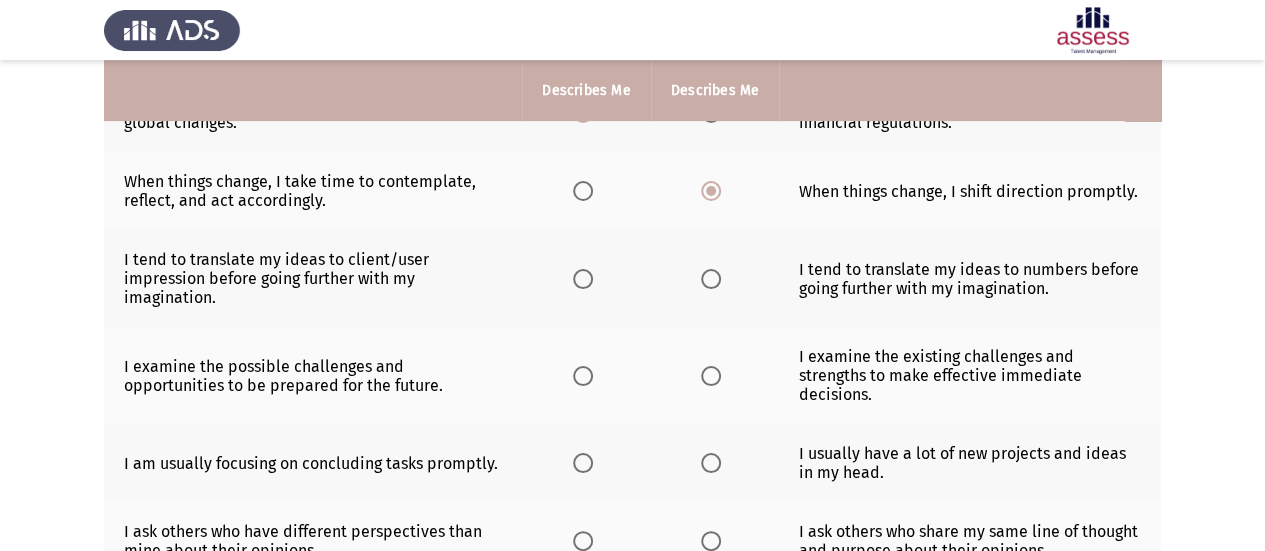 click at bounding box center (583, 279) 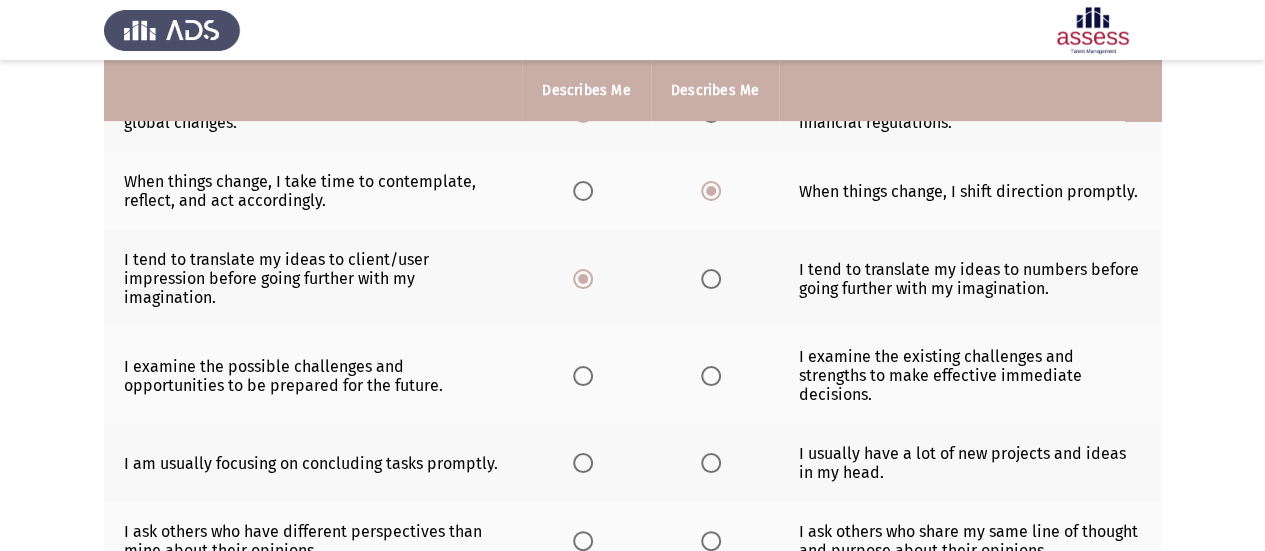 click at bounding box center (711, 376) 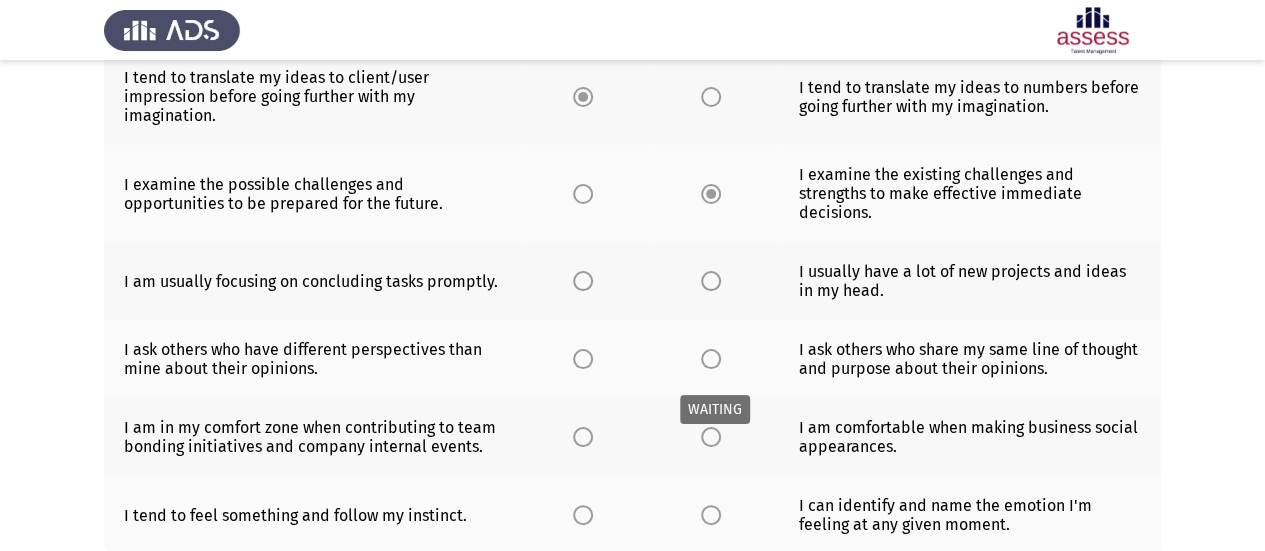 scroll, scrollTop: 600, scrollLeft: 0, axis: vertical 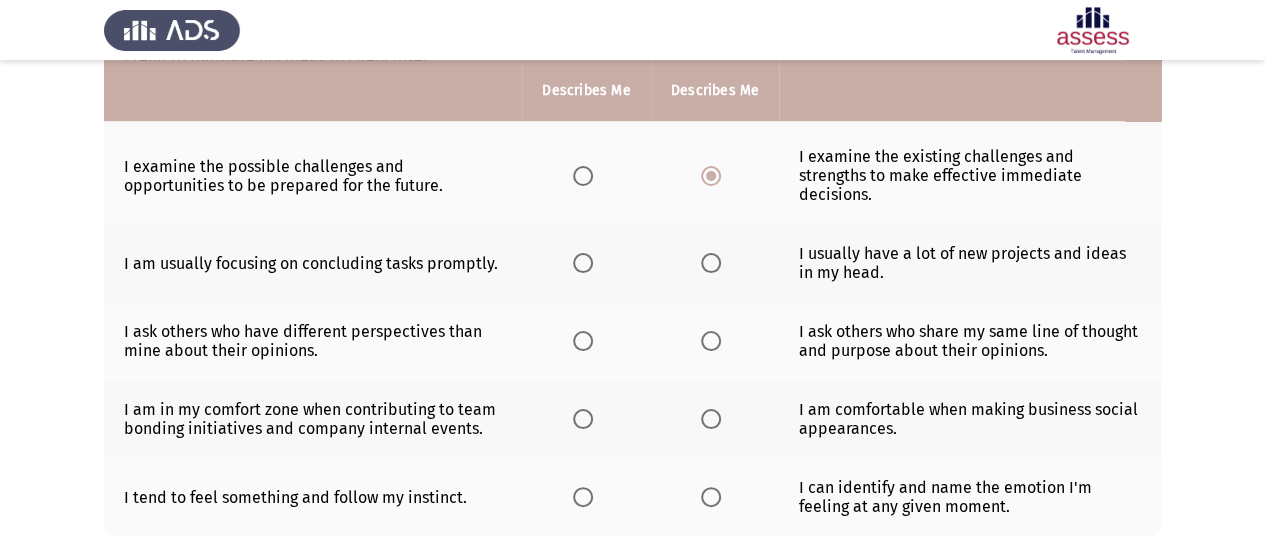 click at bounding box center (583, 263) 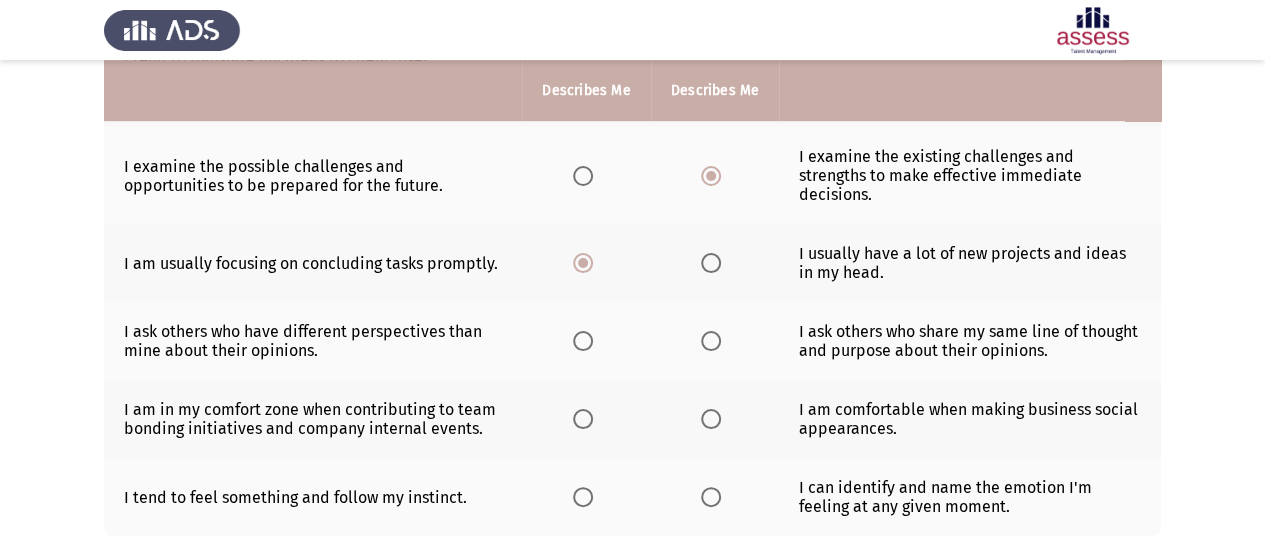 click at bounding box center (583, 341) 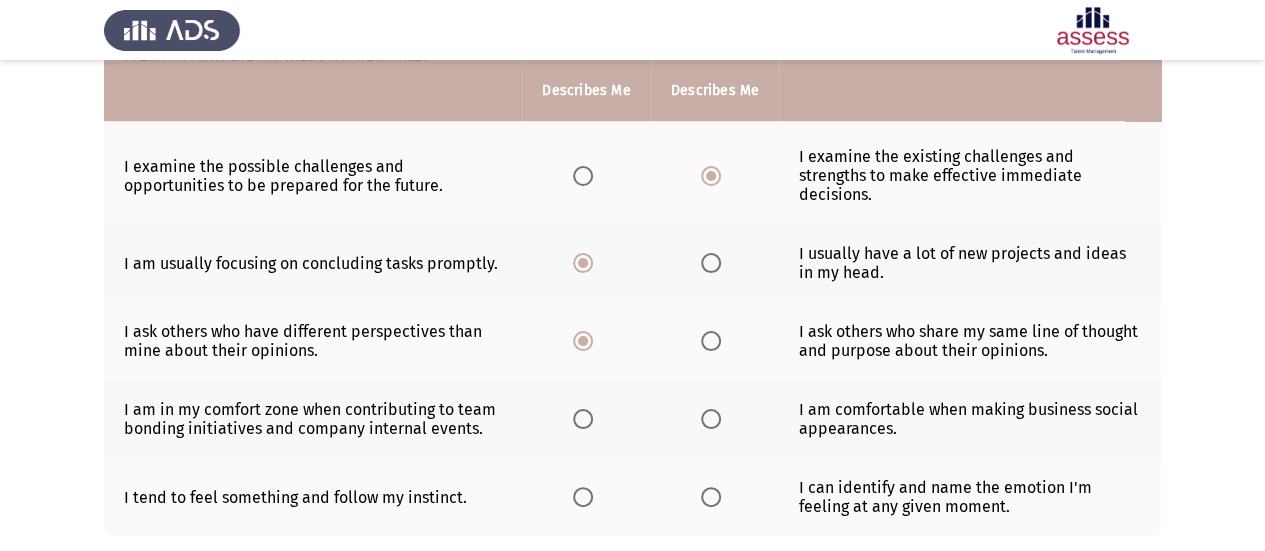 click at bounding box center [583, 419] 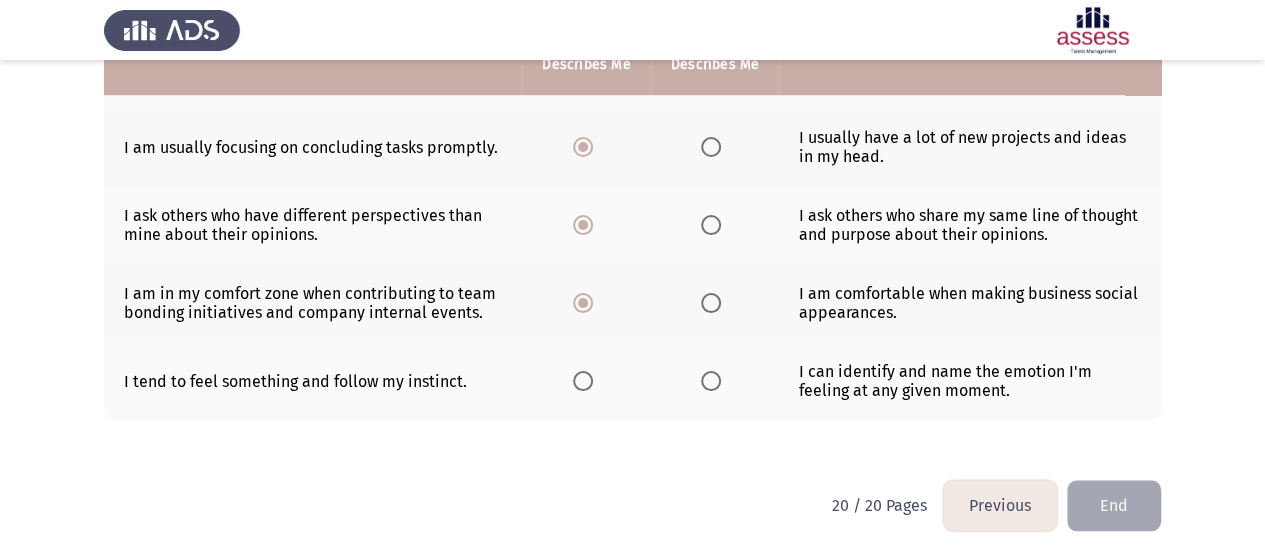 scroll, scrollTop: 717, scrollLeft: 0, axis: vertical 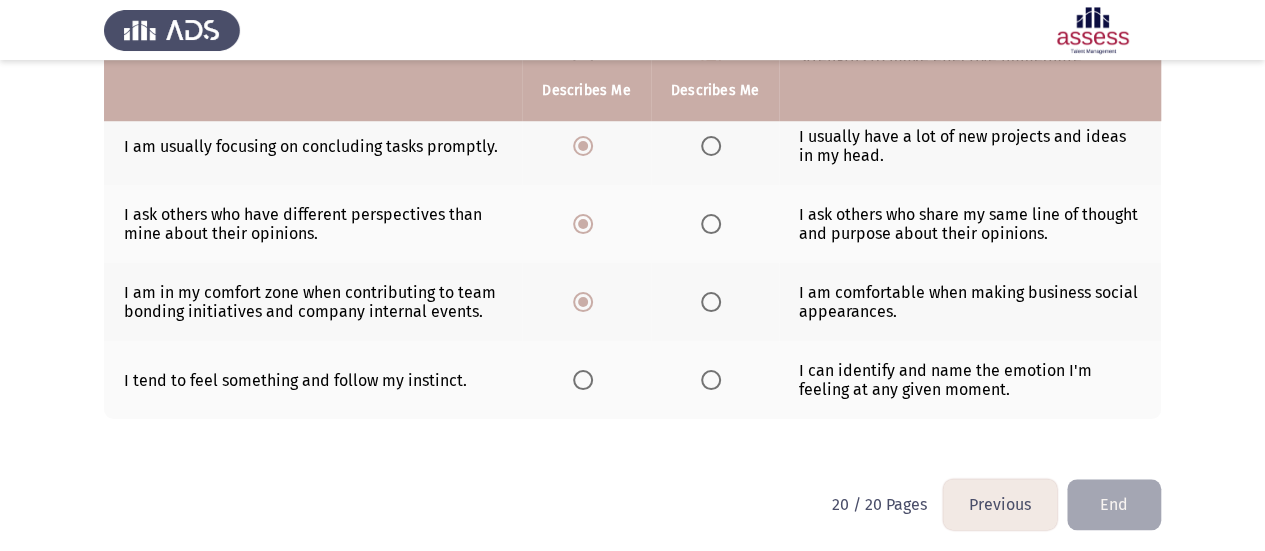 click at bounding box center [583, 380] 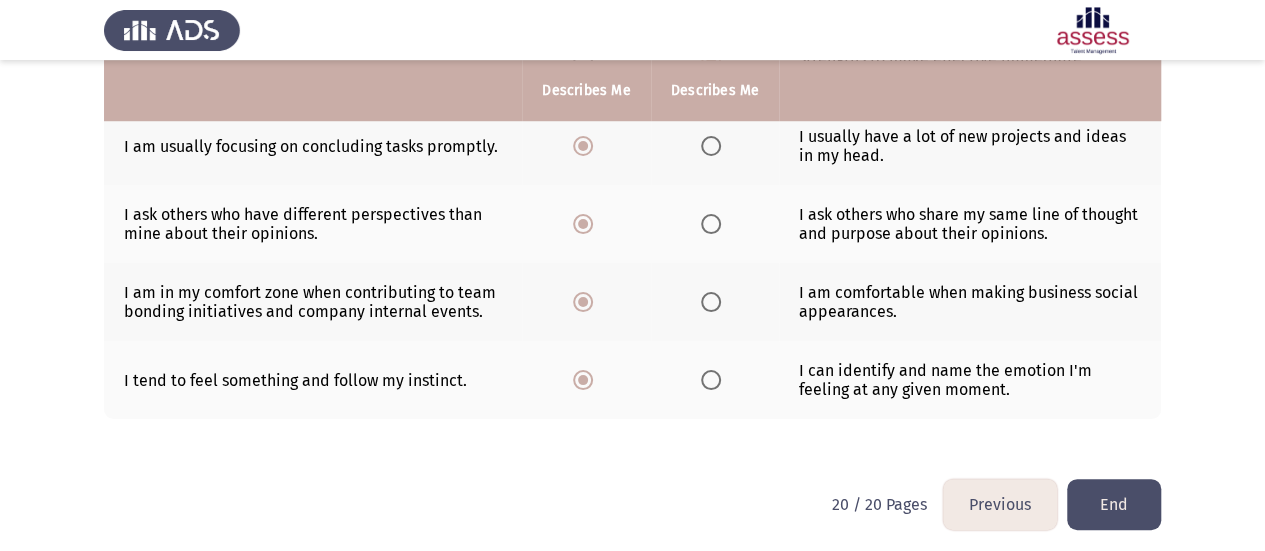 click on "End" 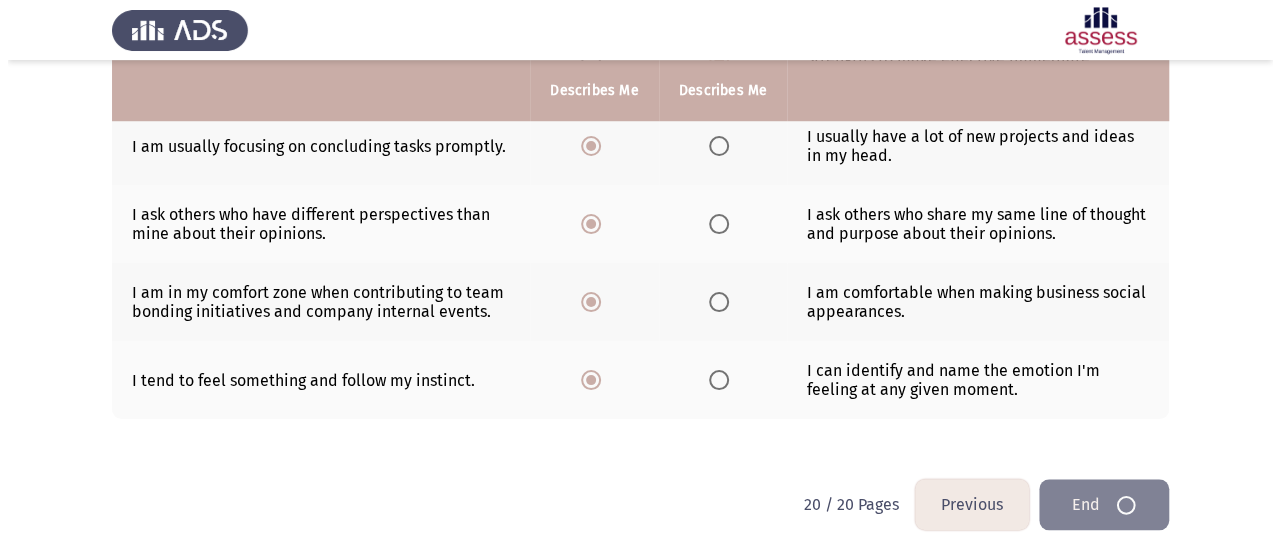 scroll, scrollTop: 0, scrollLeft: 0, axis: both 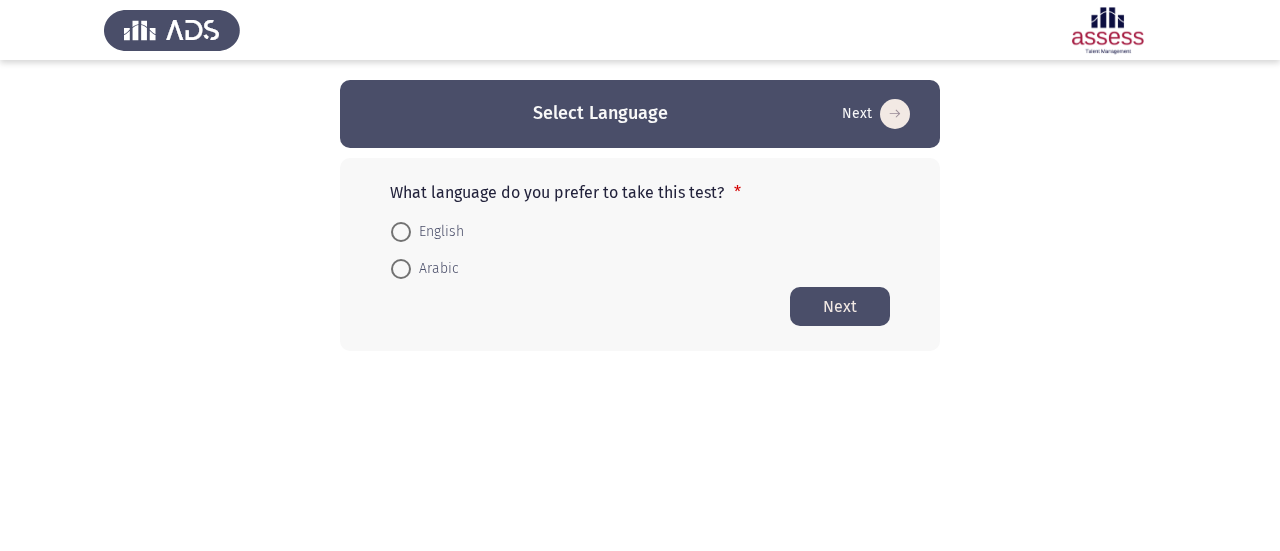 click at bounding box center (401, 232) 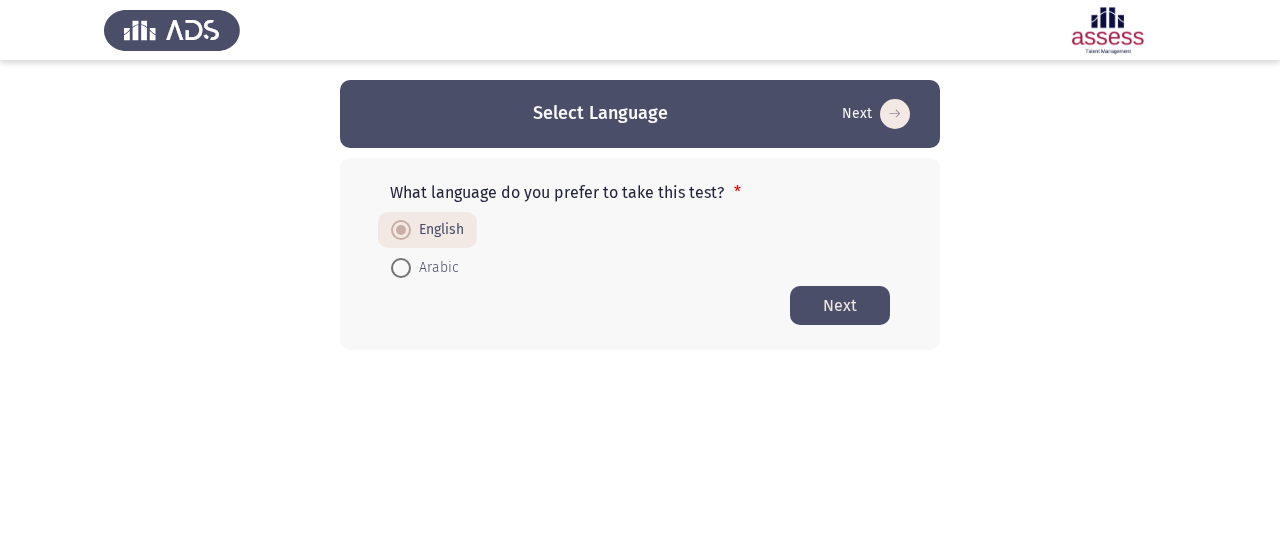 click on "Next" 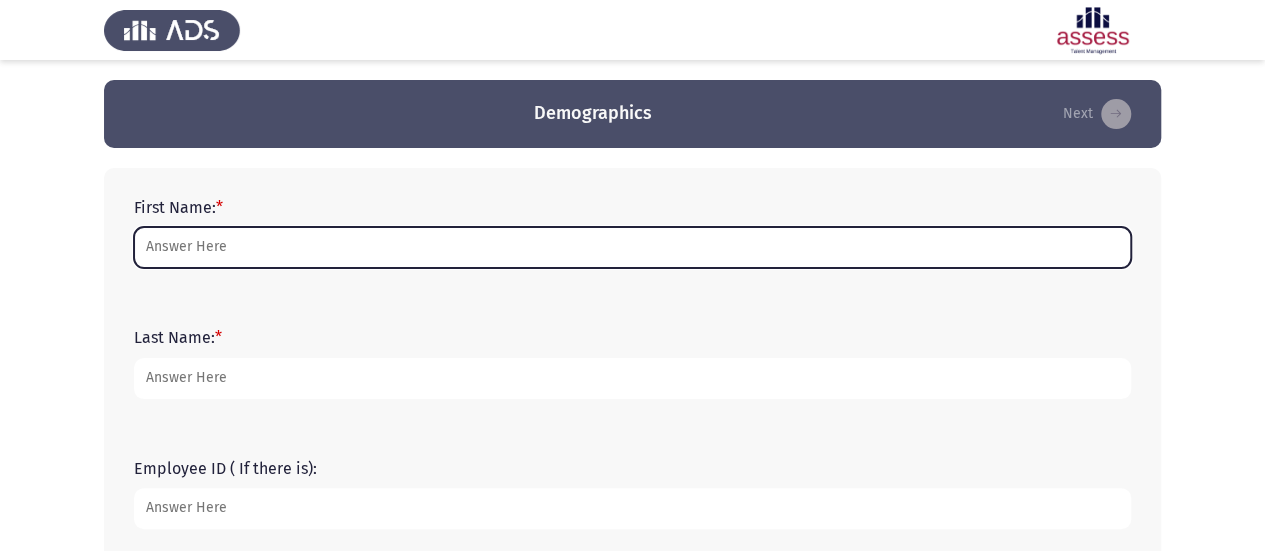 click on "First Name:   *" at bounding box center [632, 247] 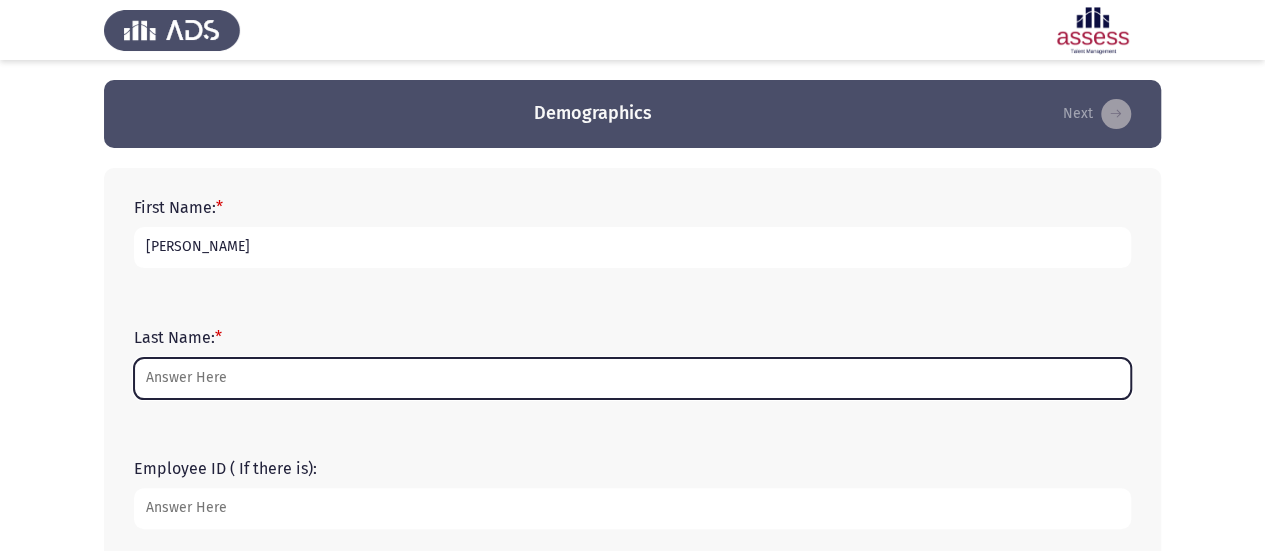 click on "Last Name:   *" at bounding box center [632, 378] 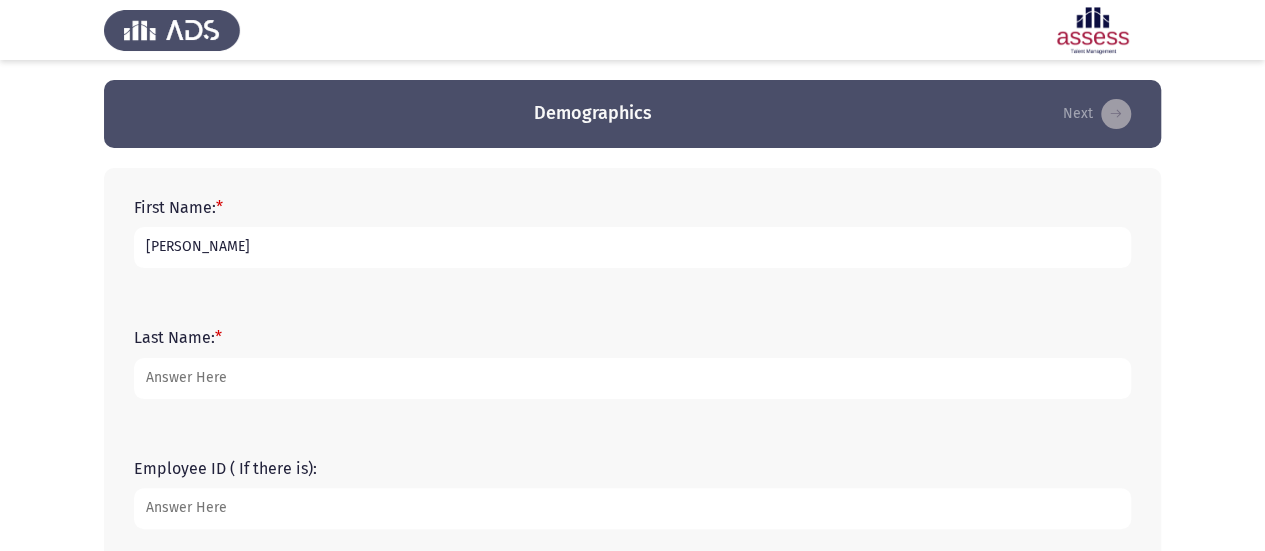 click on "Arne Corneliussen" at bounding box center [632, 247] 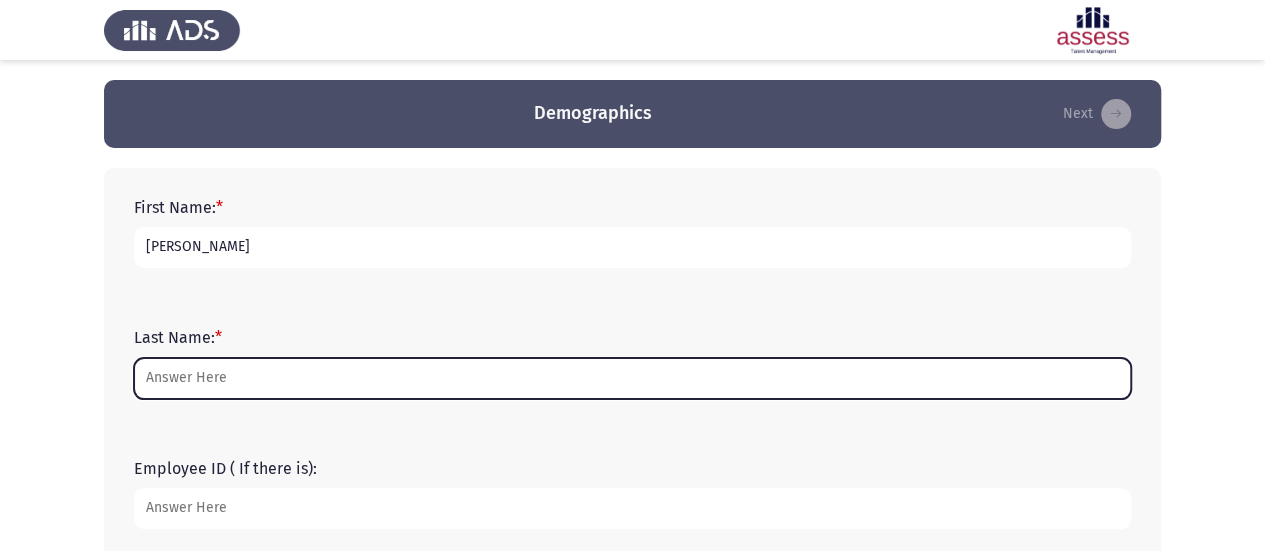 click on "Last Name:   *" at bounding box center [632, 378] 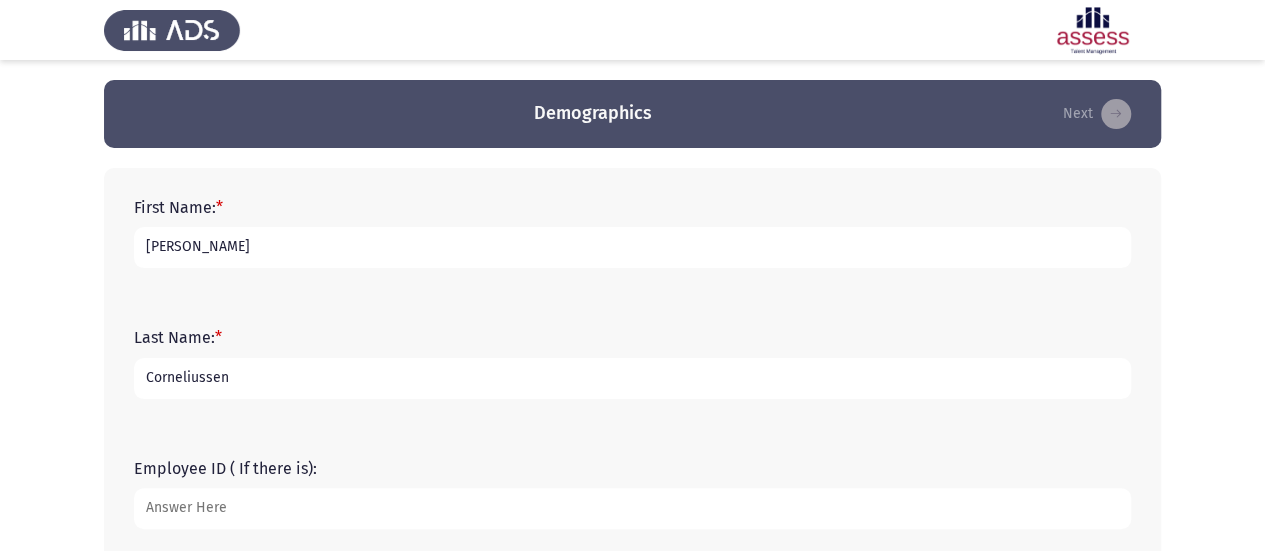 type on "Corneliussen" 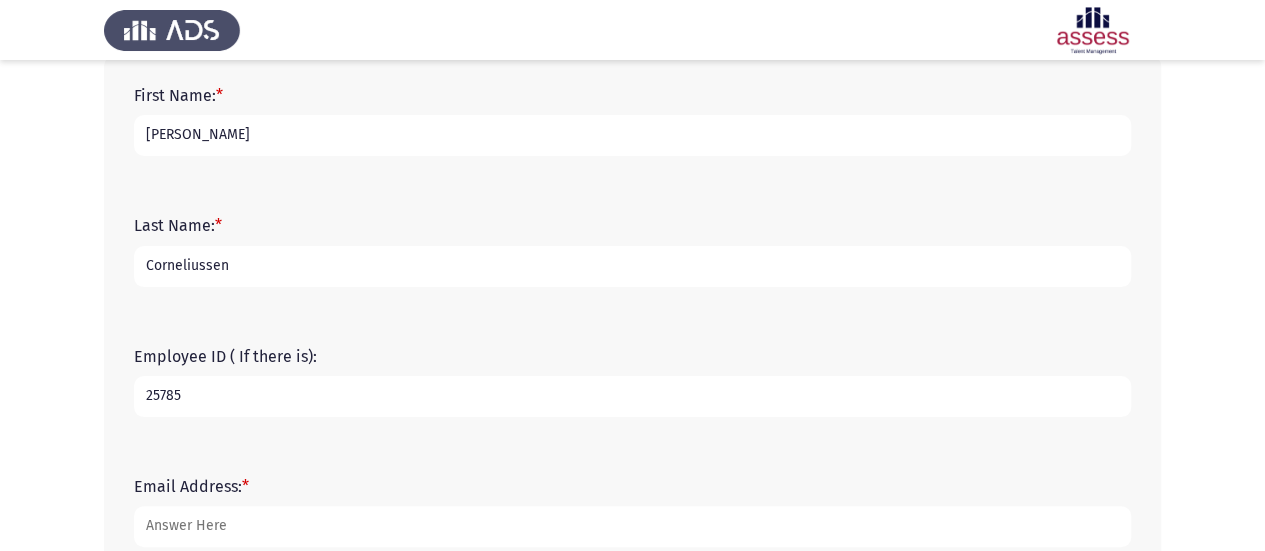 scroll, scrollTop: 200, scrollLeft: 0, axis: vertical 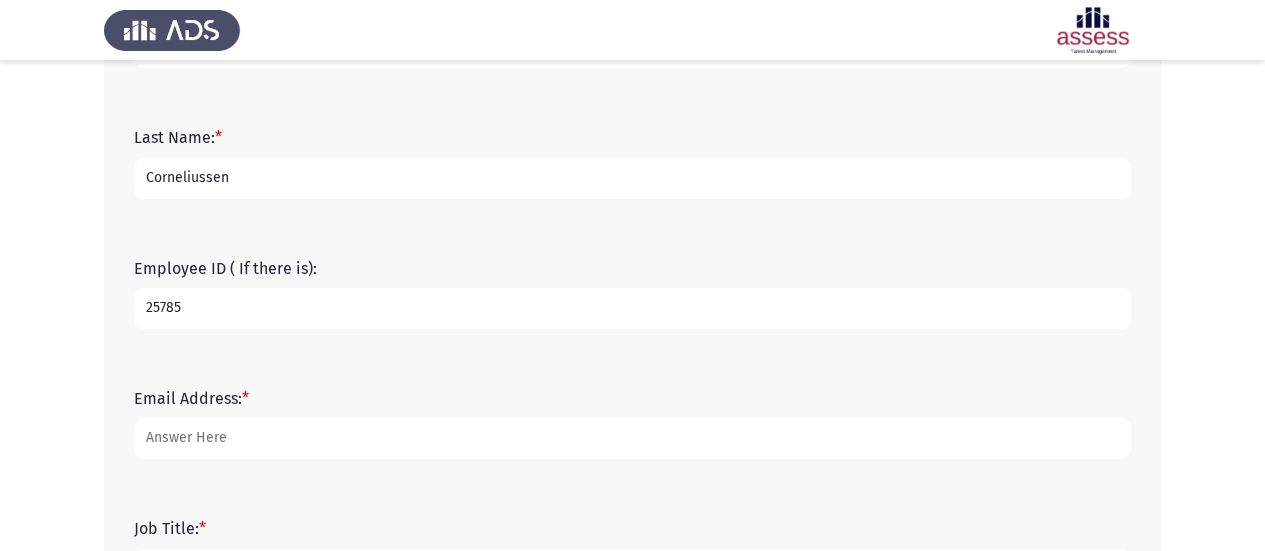 type on "25785" 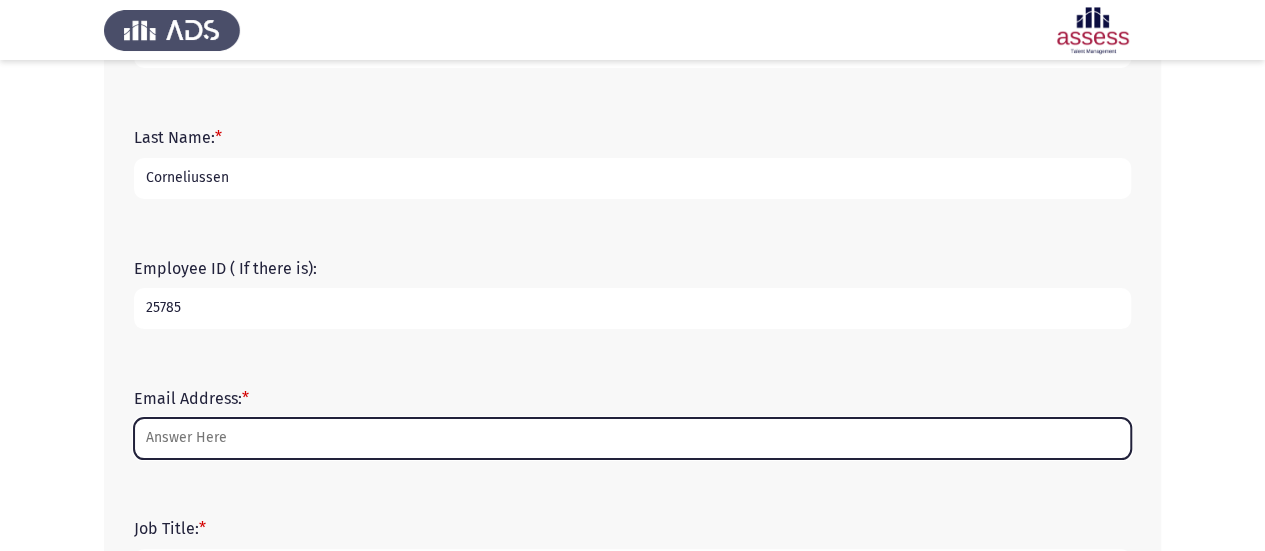 click on "Email Address:   *" at bounding box center [632, 438] 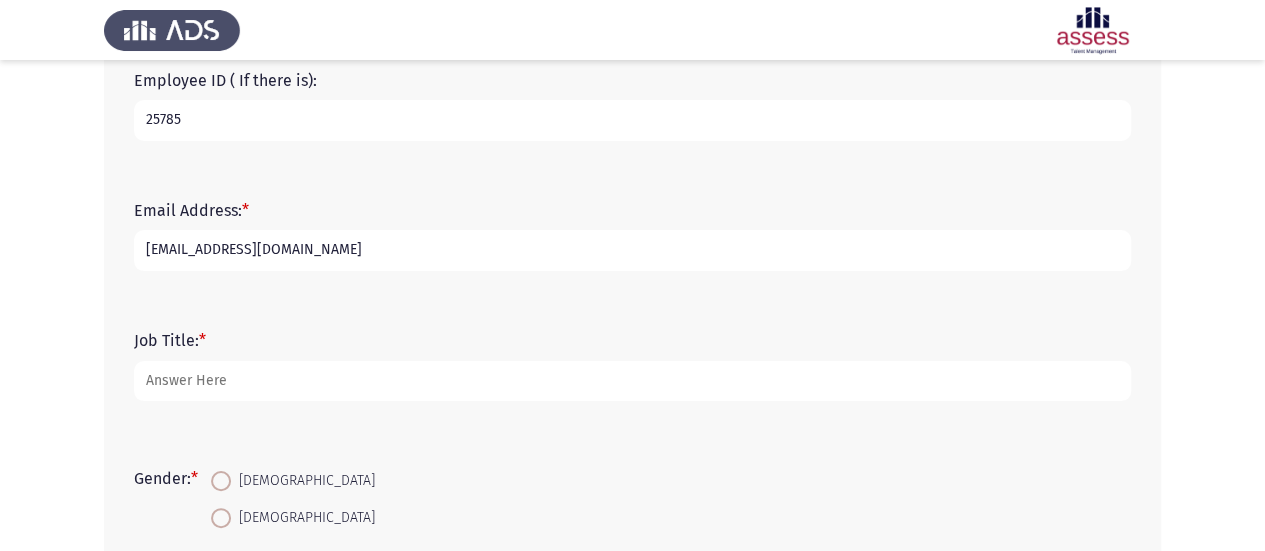 scroll, scrollTop: 400, scrollLeft: 0, axis: vertical 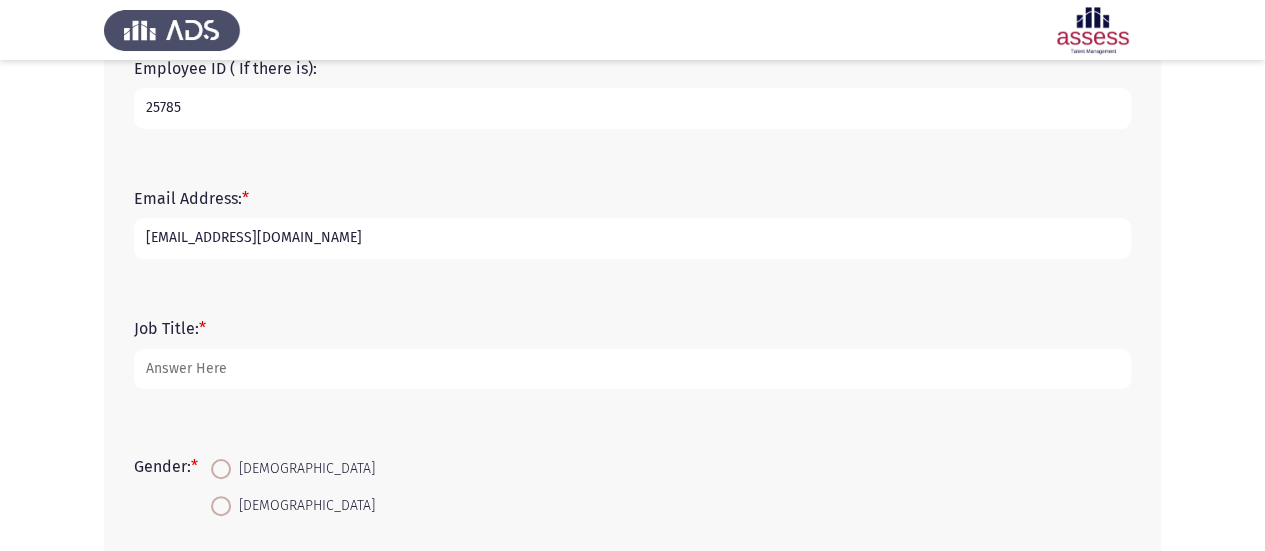 type on "[EMAIL_ADDRESS][DOMAIN_NAME]" 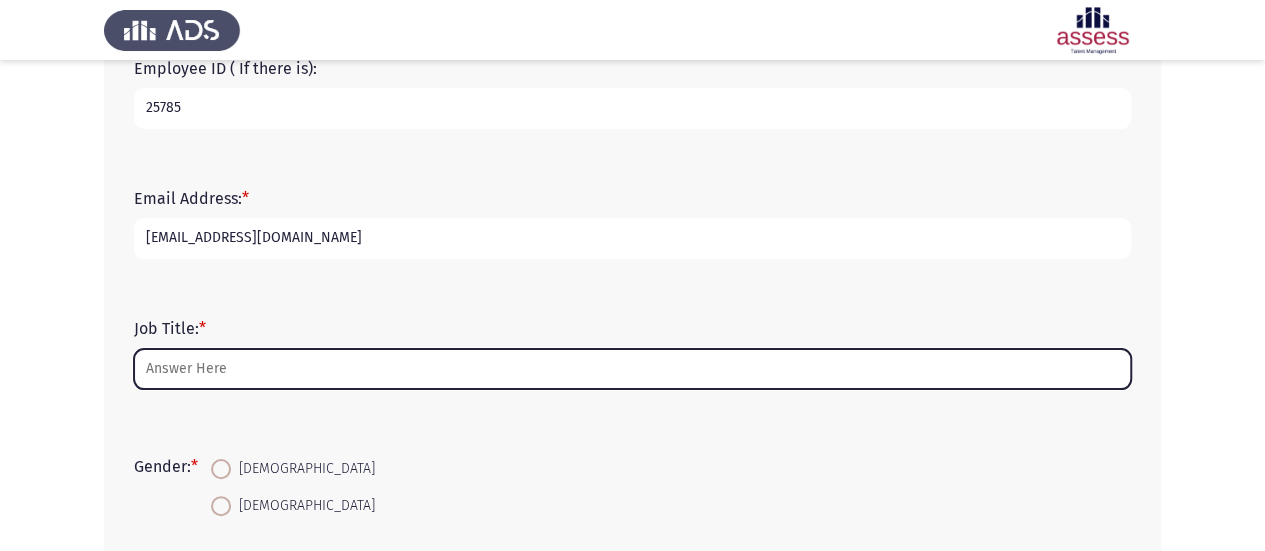 click on "Job Title:   *" at bounding box center (632, 369) 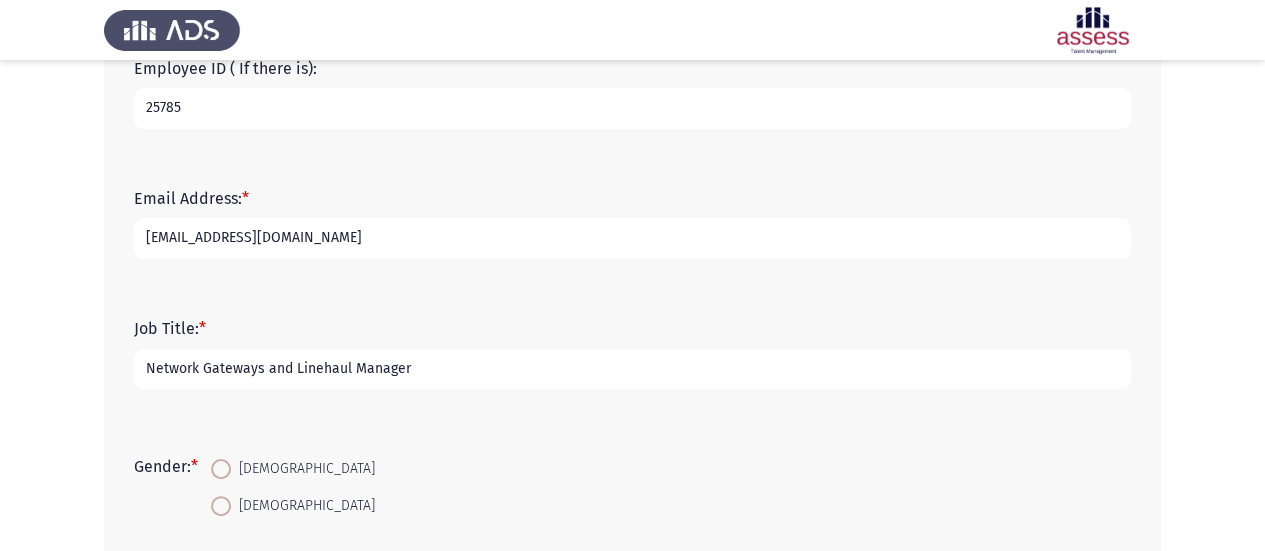 type on "Network Gateways and Linehaul Manager" 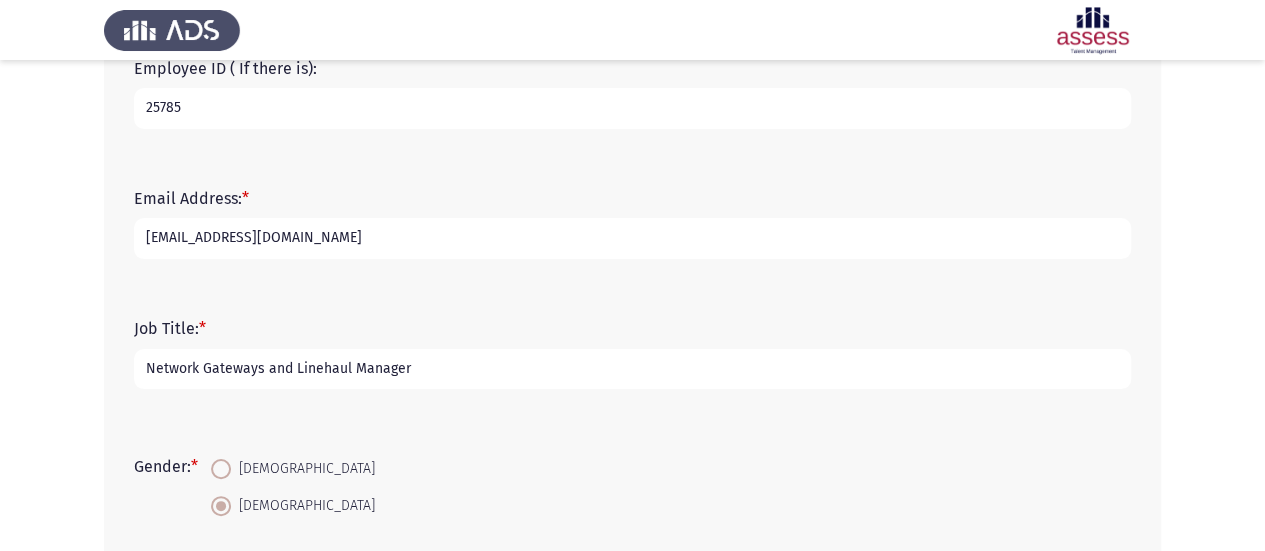 scroll, scrollTop: 600, scrollLeft: 0, axis: vertical 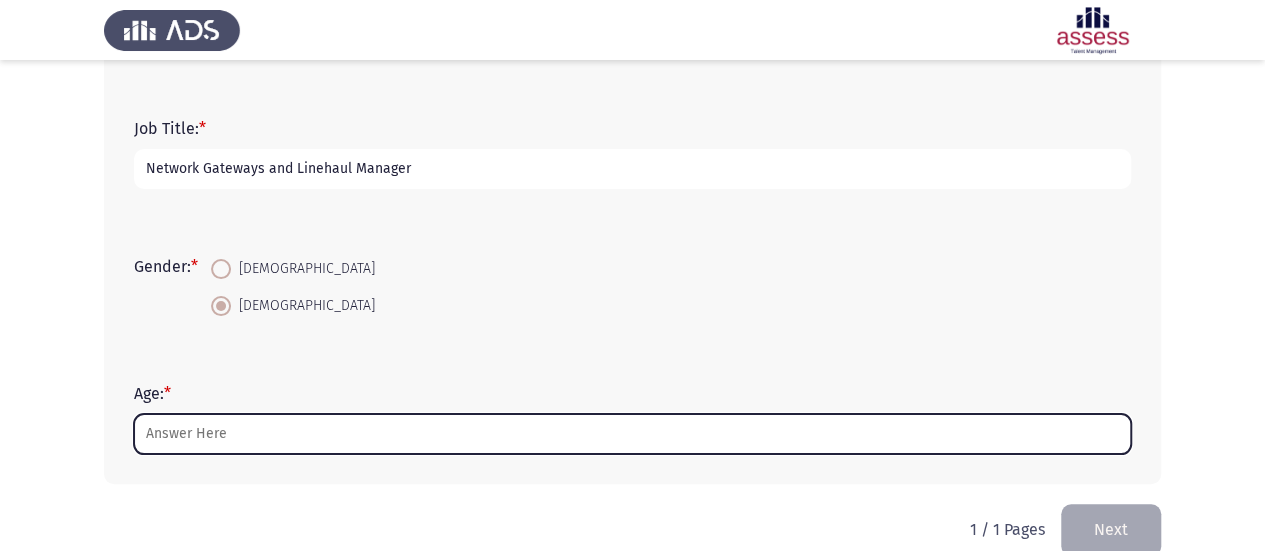 click on "Age:   *" at bounding box center [632, 434] 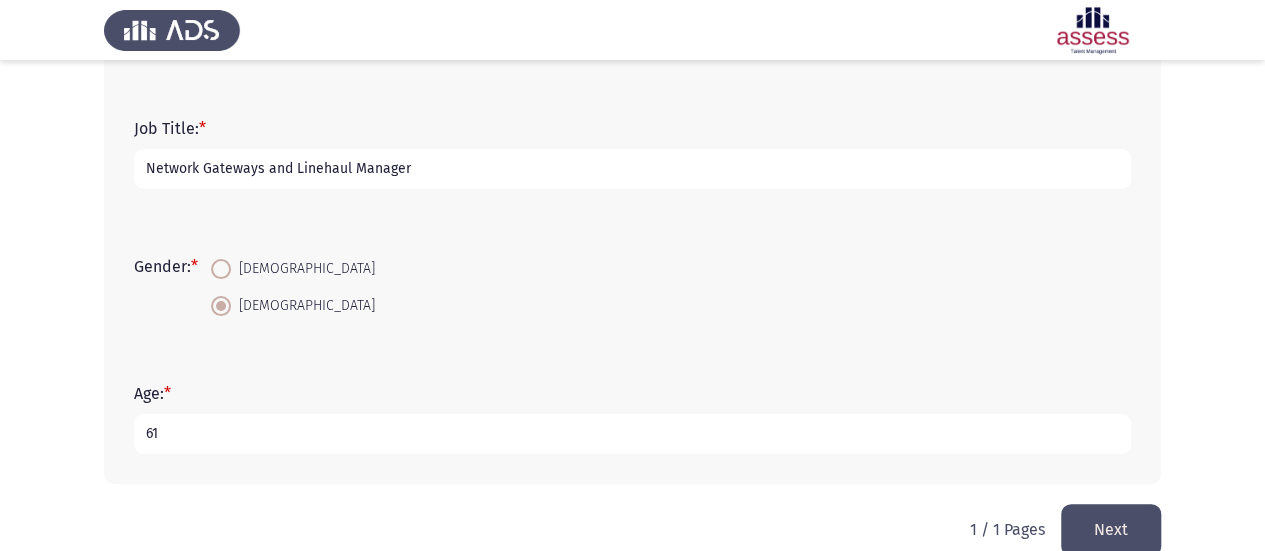 type on "61" 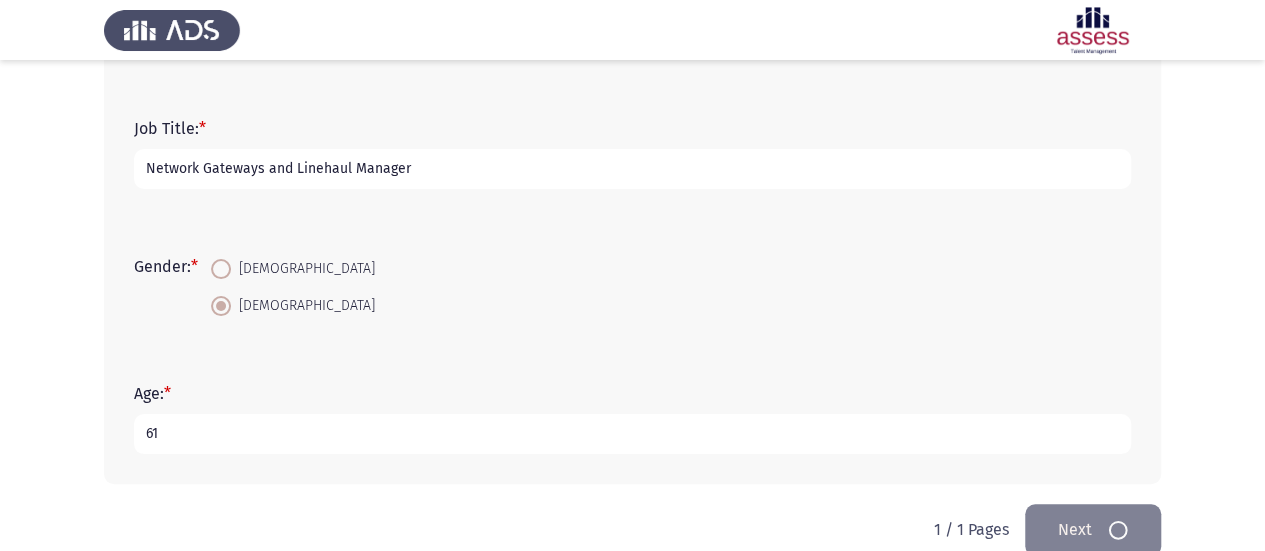 scroll, scrollTop: 0, scrollLeft: 0, axis: both 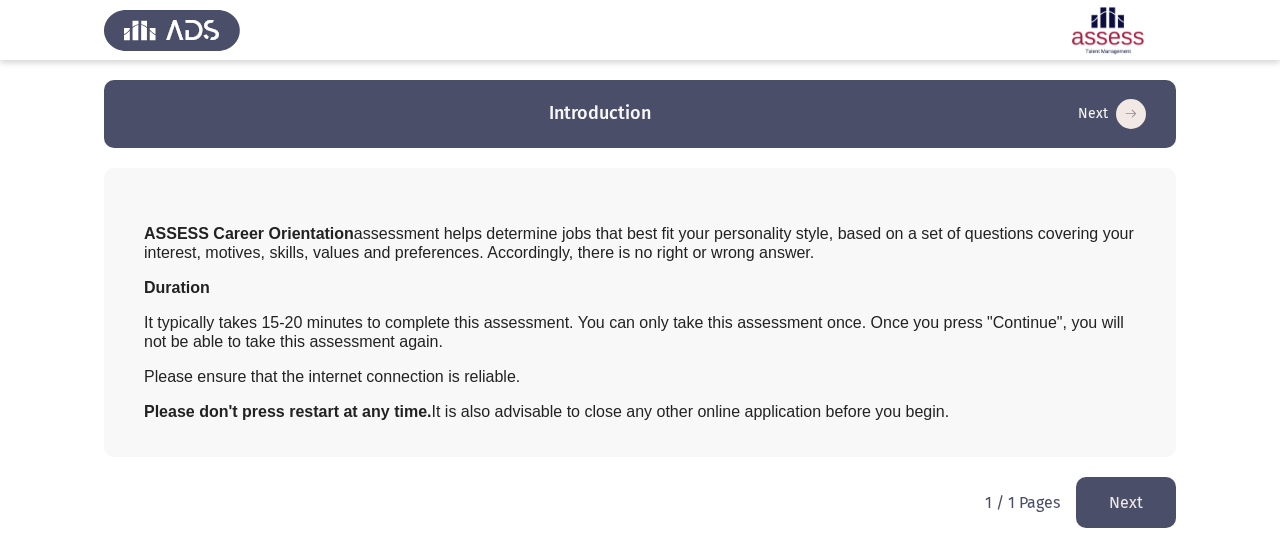 click on "Next" 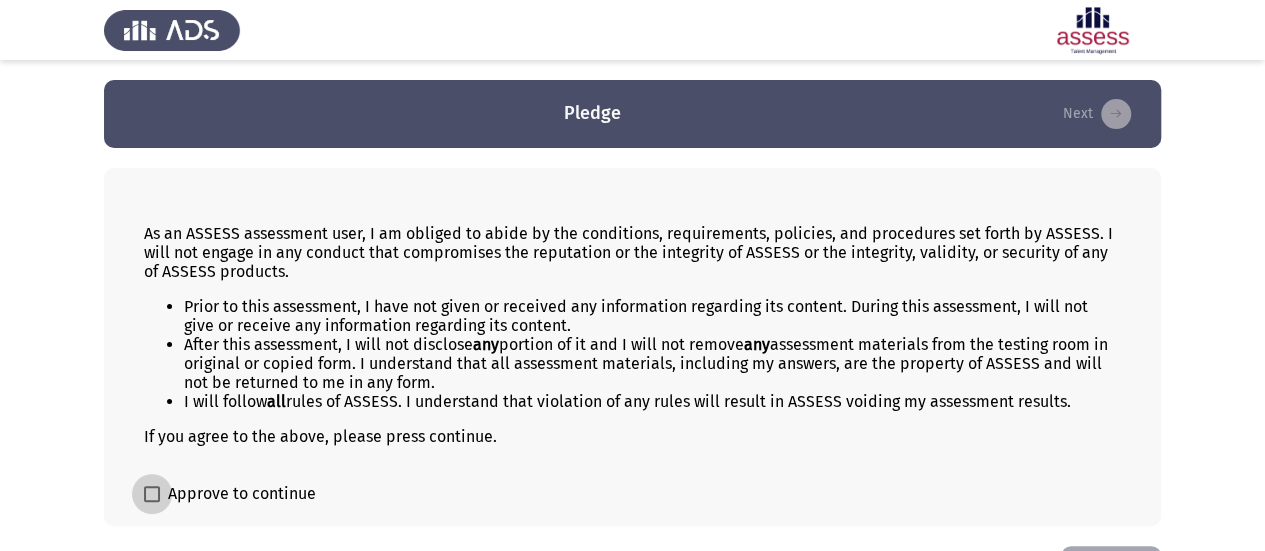 drag, startPoint x: 158, startPoint y: 488, endPoint x: 196, endPoint y: 499, distance: 39.56008 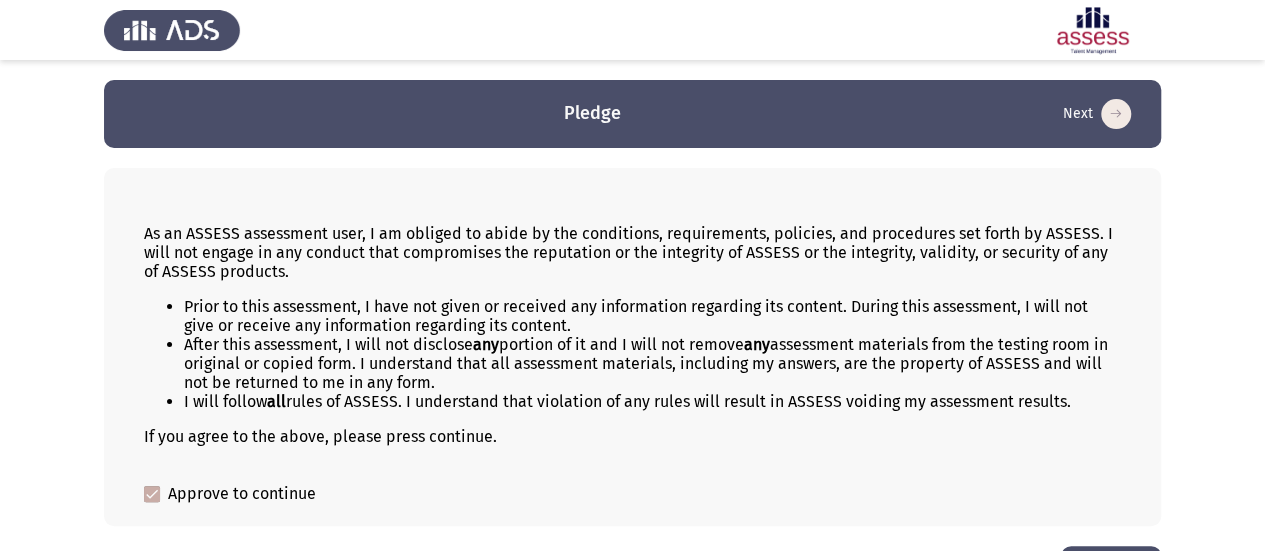 scroll, scrollTop: 62, scrollLeft: 0, axis: vertical 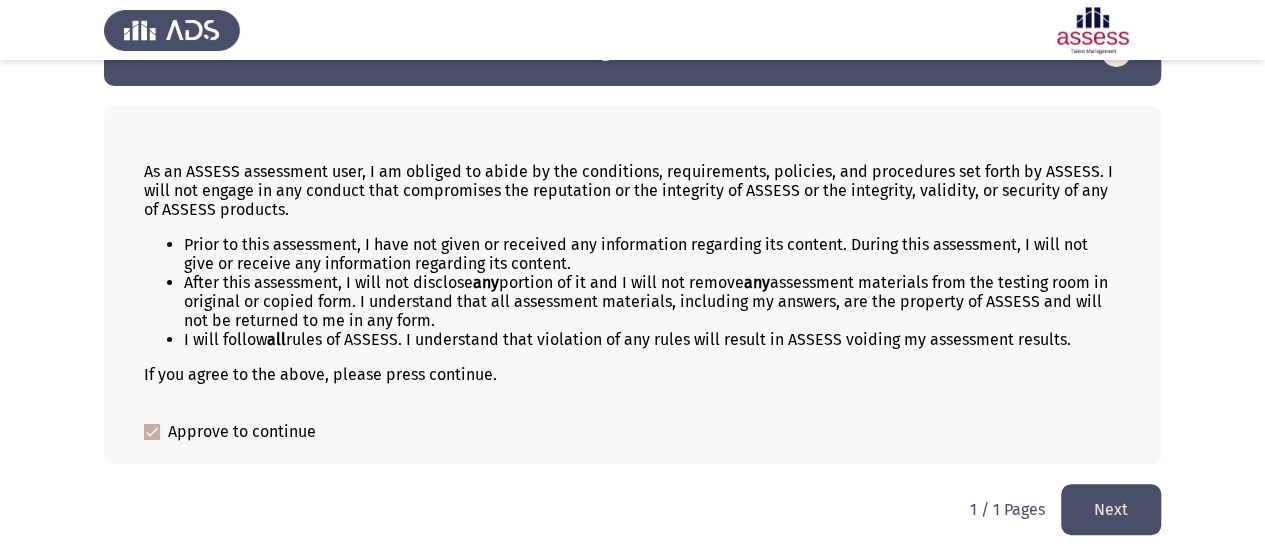 click on "Next" 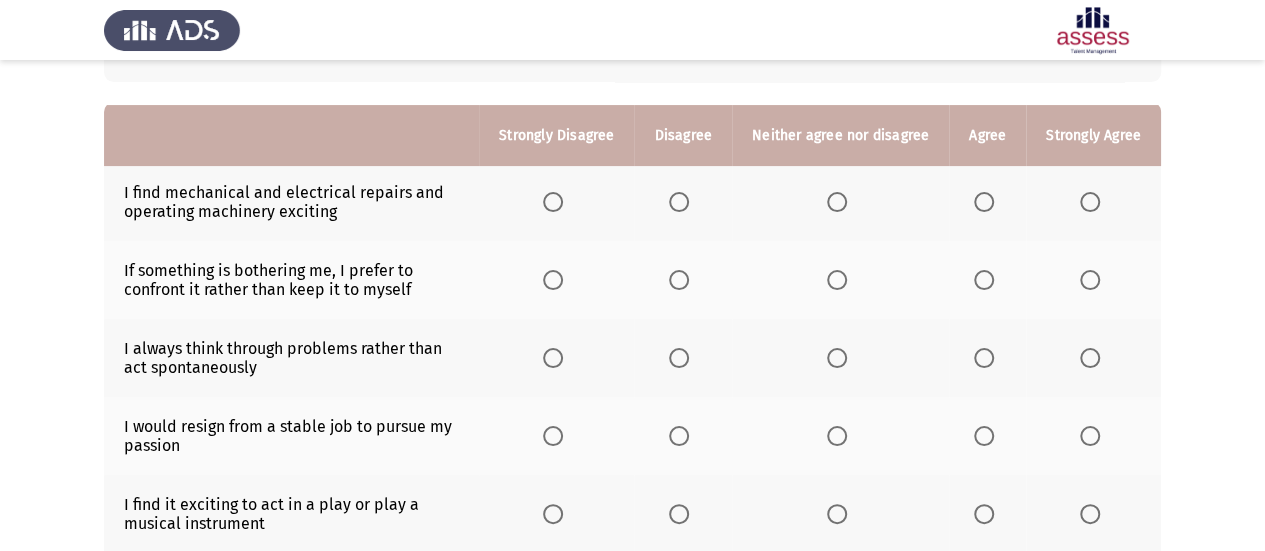 scroll, scrollTop: 200, scrollLeft: 0, axis: vertical 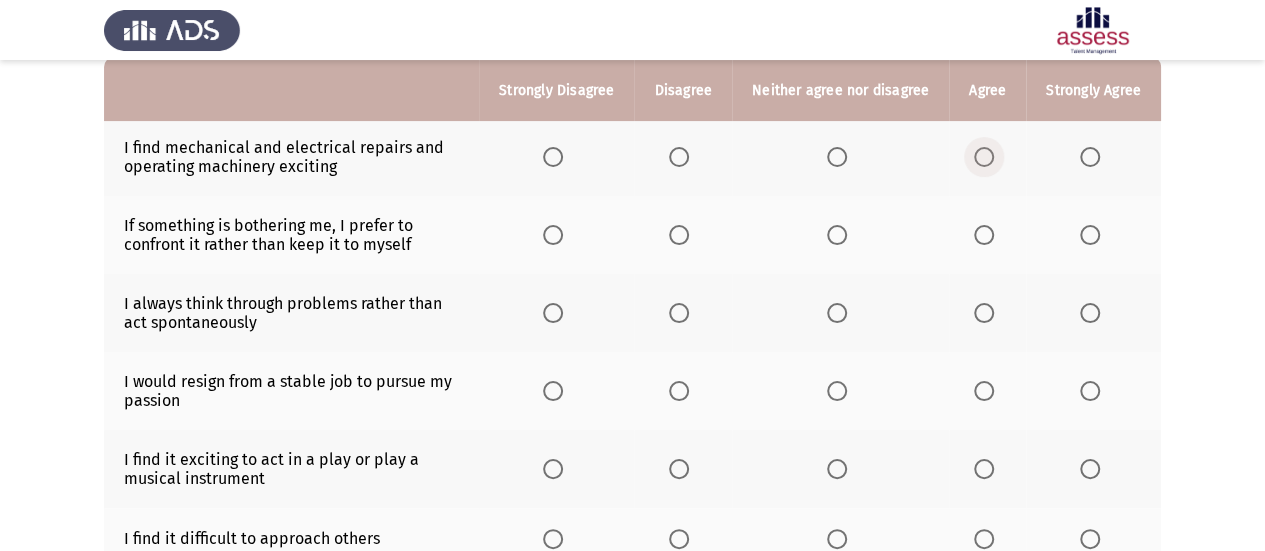 click at bounding box center [984, 157] 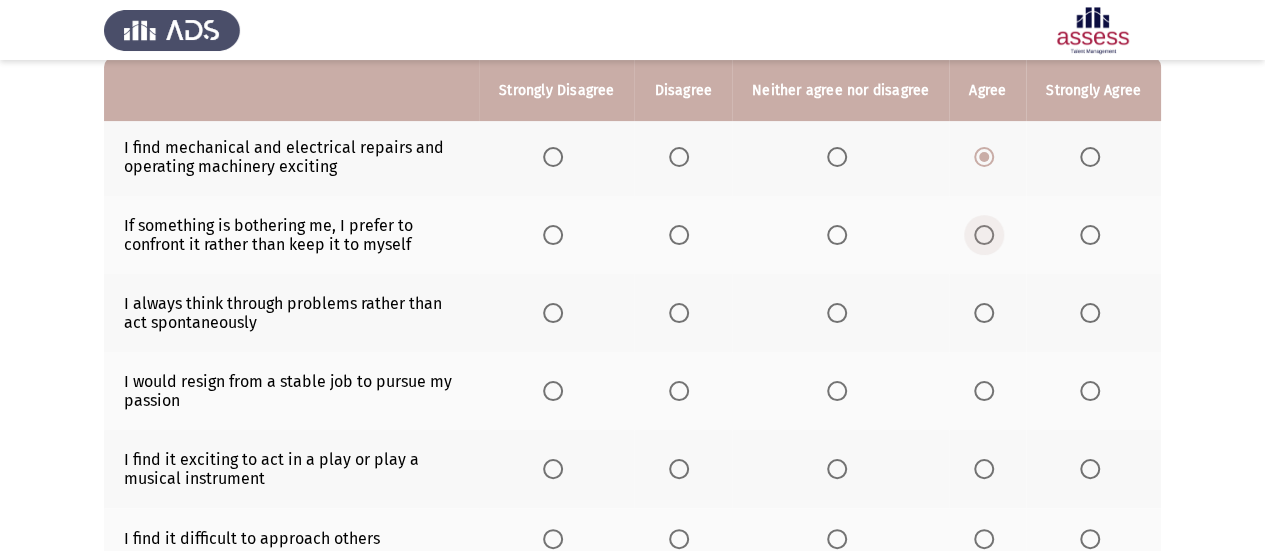 click at bounding box center [984, 235] 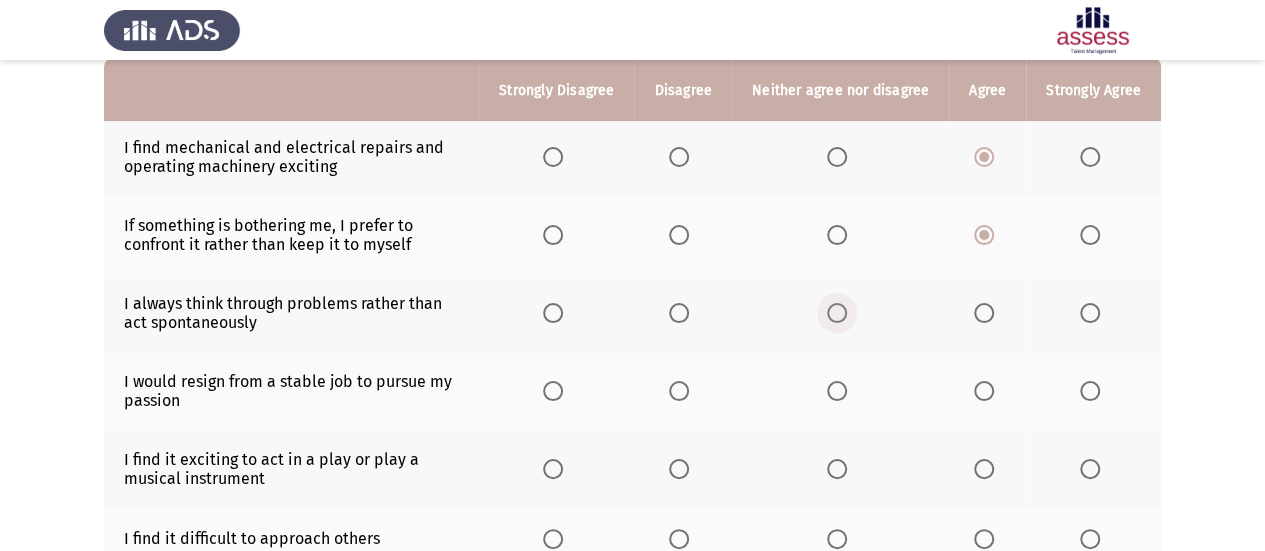 click at bounding box center (837, 313) 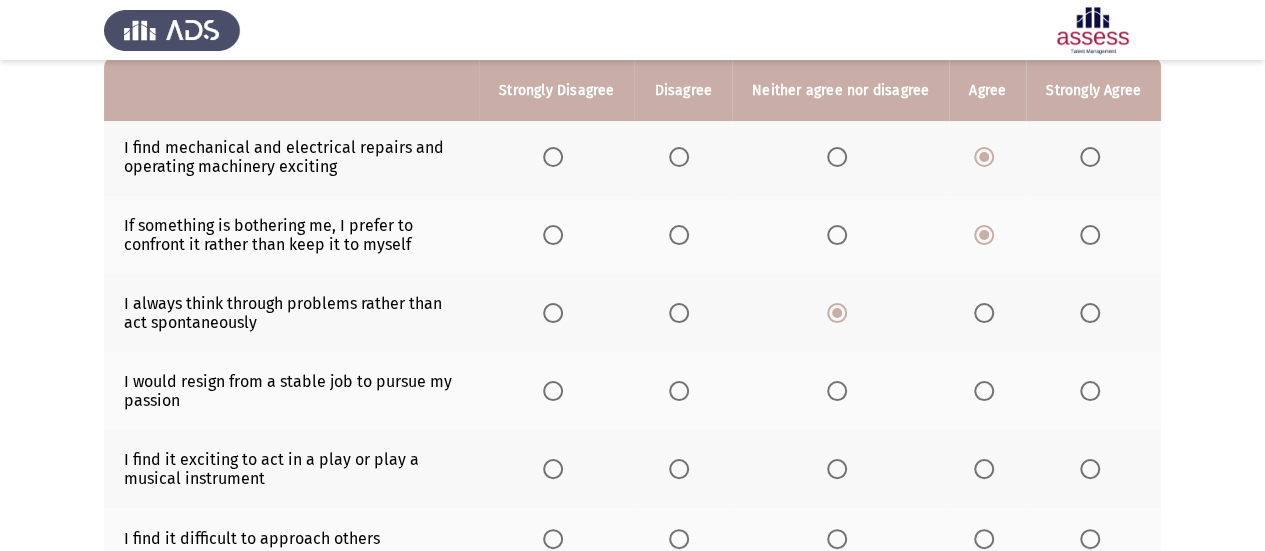 click at bounding box center [984, 391] 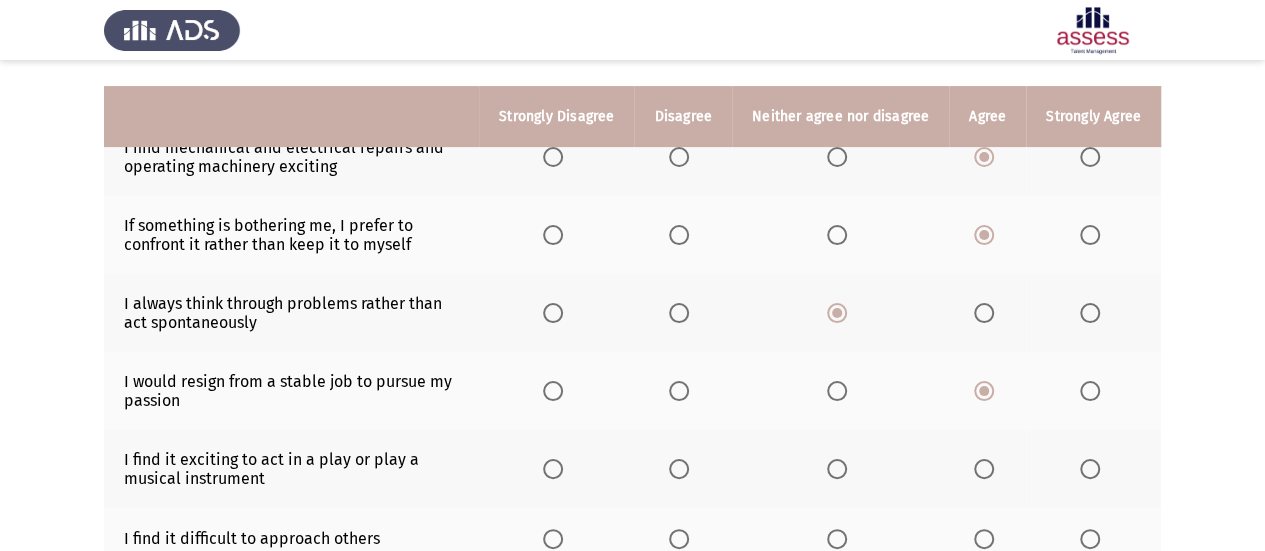 scroll, scrollTop: 400, scrollLeft: 0, axis: vertical 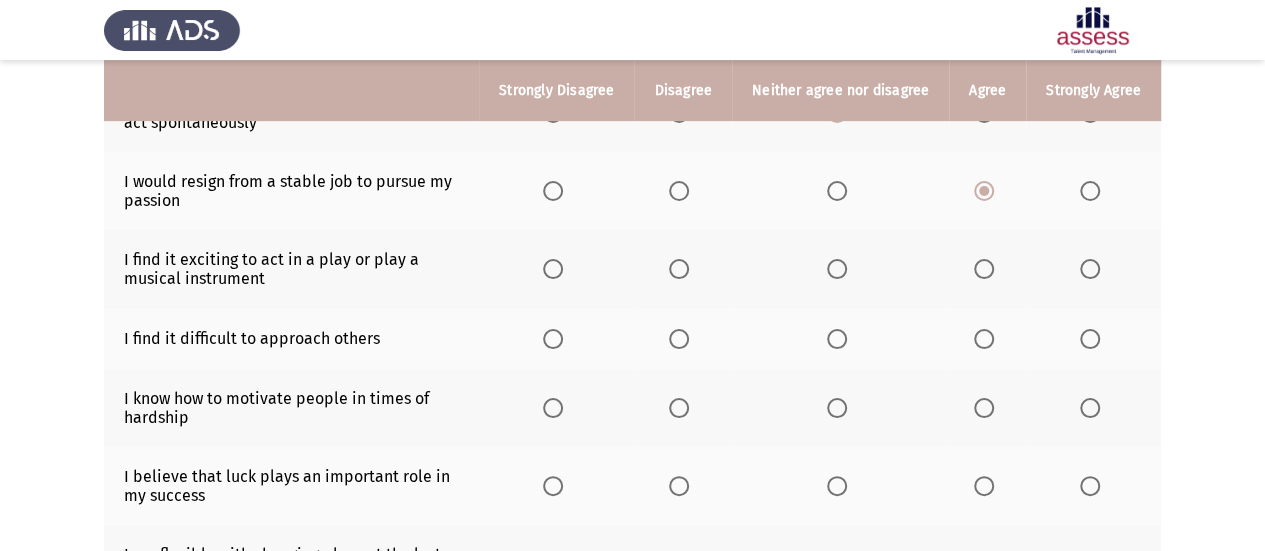 click at bounding box center [553, 269] 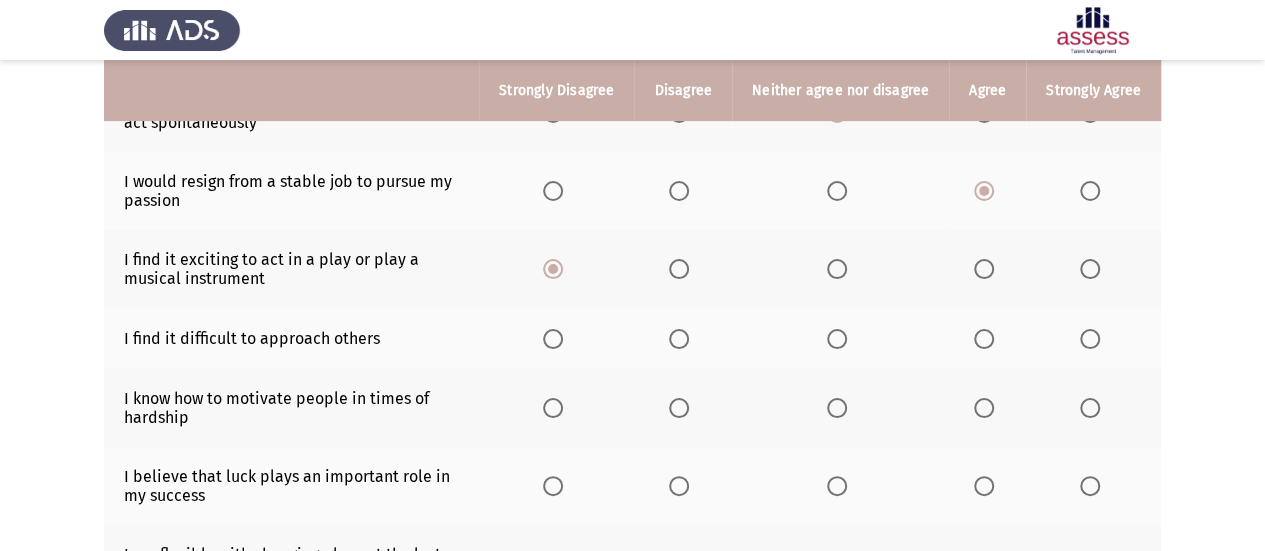 click at bounding box center (679, 339) 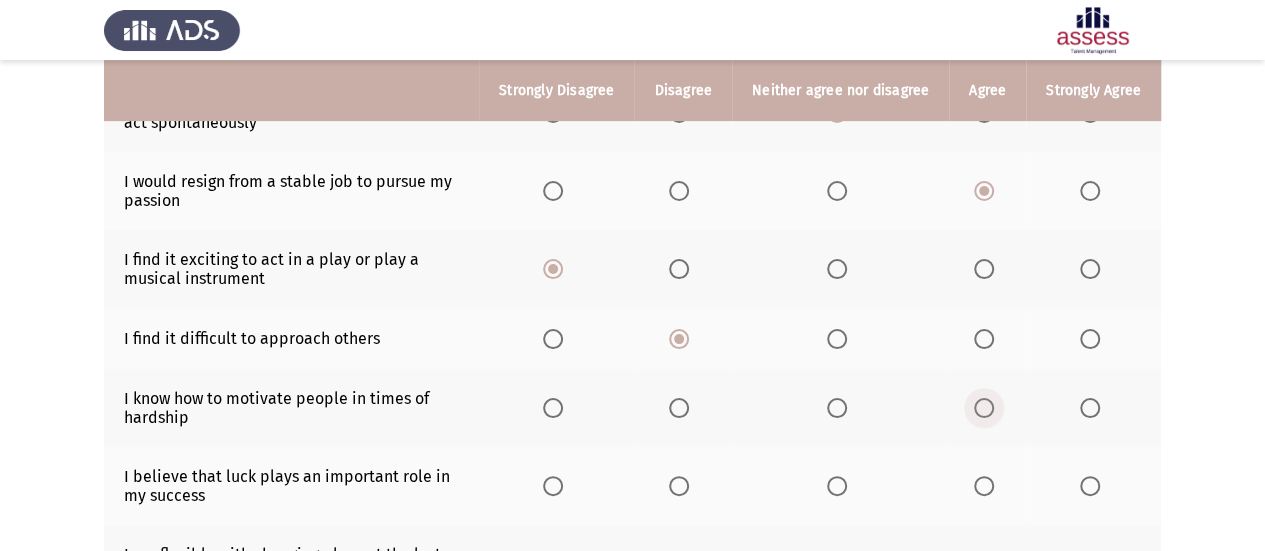 click at bounding box center (984, 408) 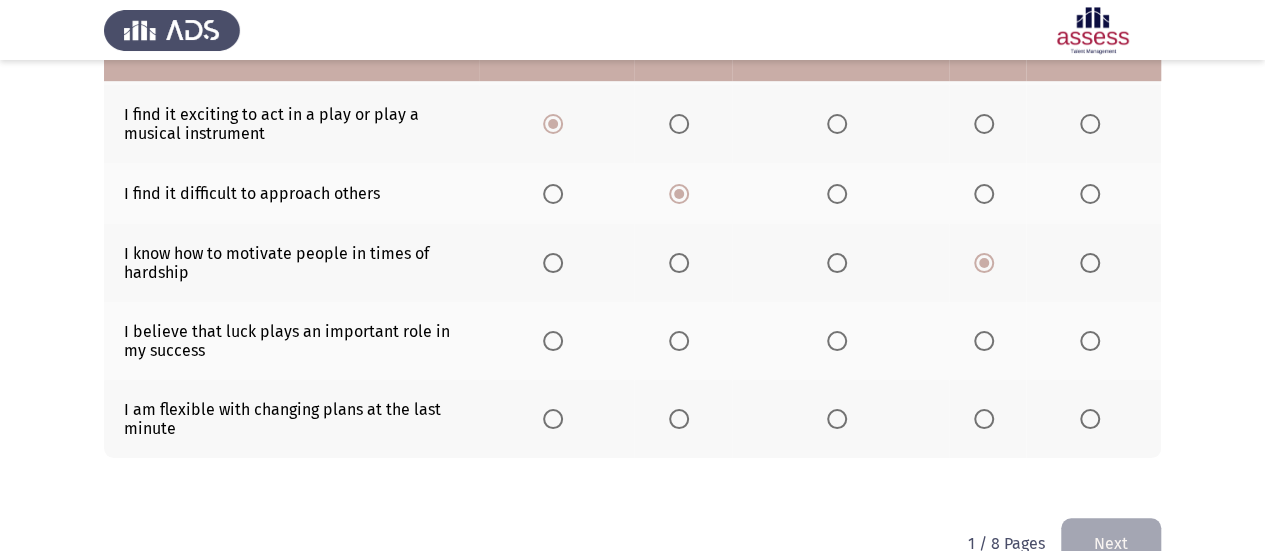 scroll, scrollTop: 585, scrollLeft: 0, axis: vertical 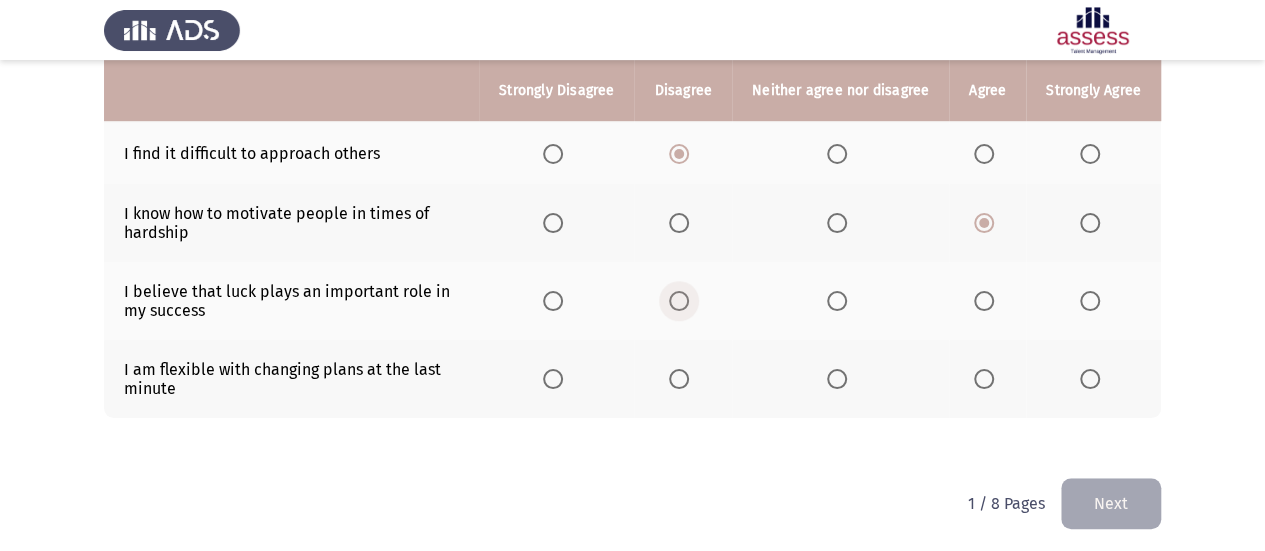 click at bounding box center [679, 301] 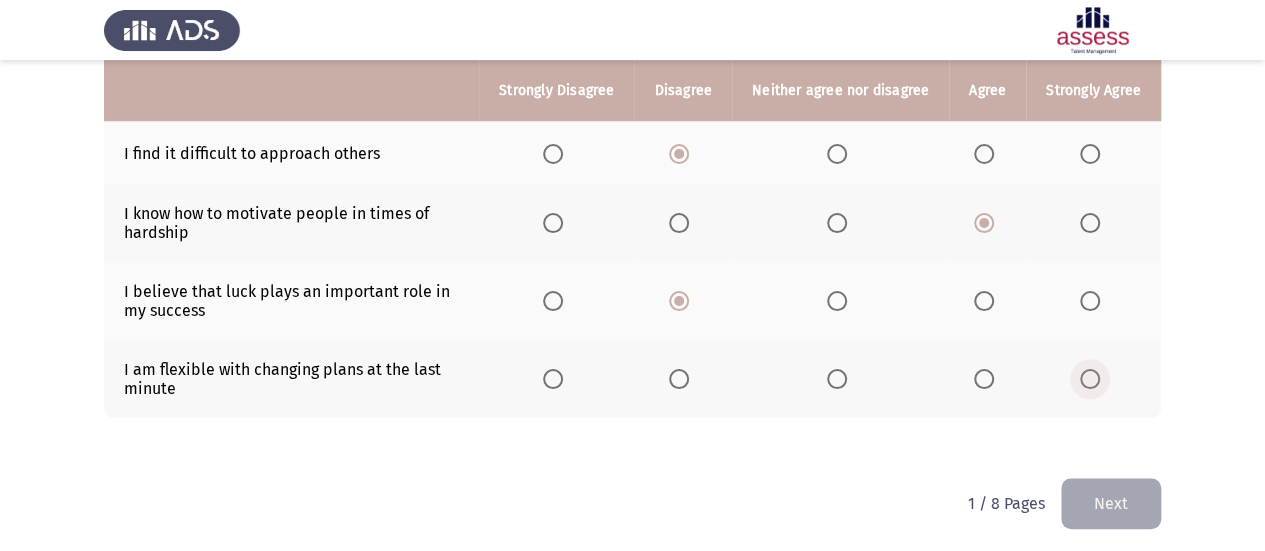 click at bounding box center (1090, 379) 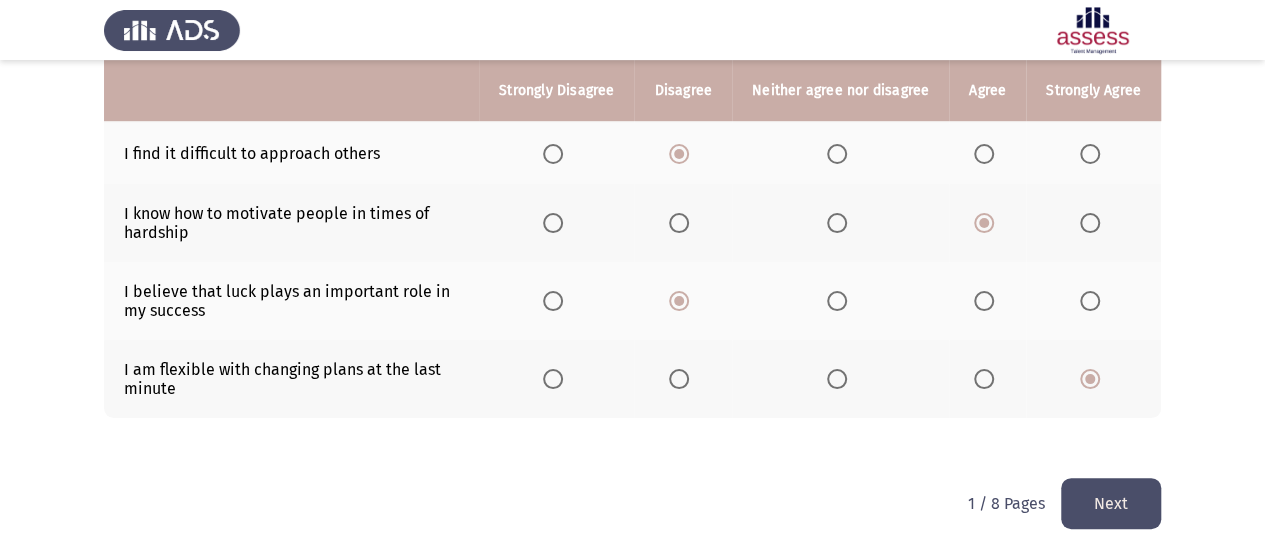 click on "Next" 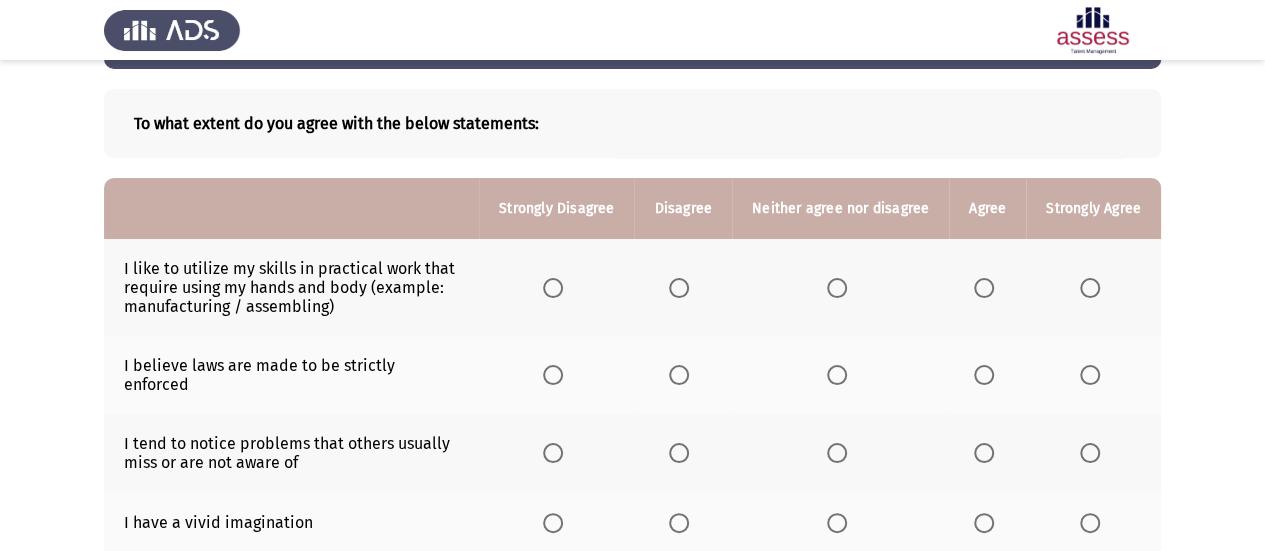 scroll, scrollTop: 200, scrollLeft: 0, axis: vertical 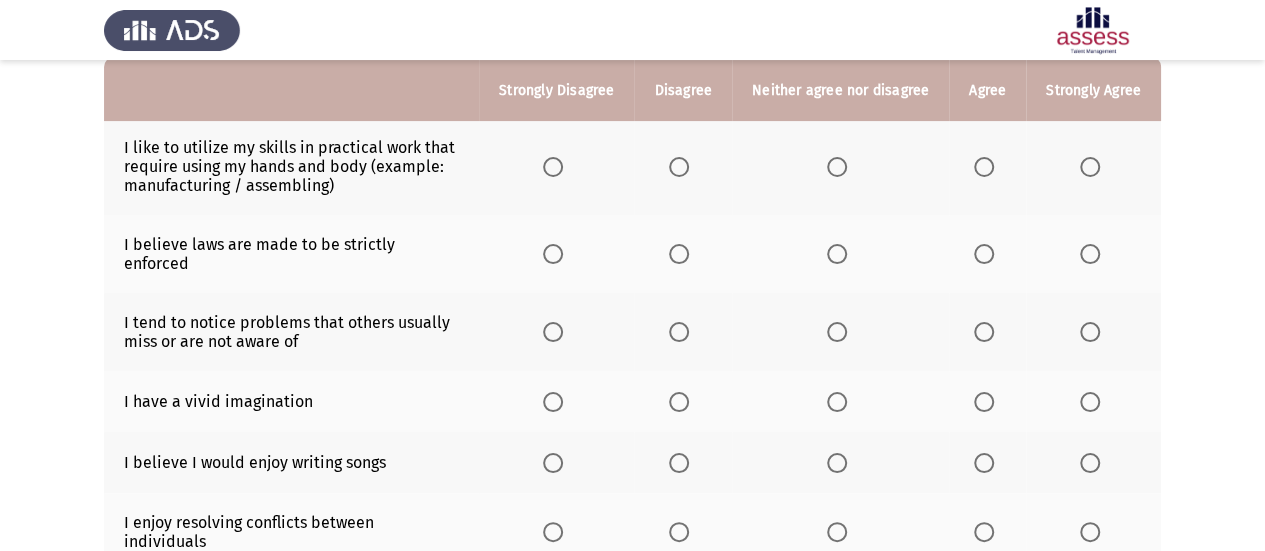 click at bounding box center (837, 167) 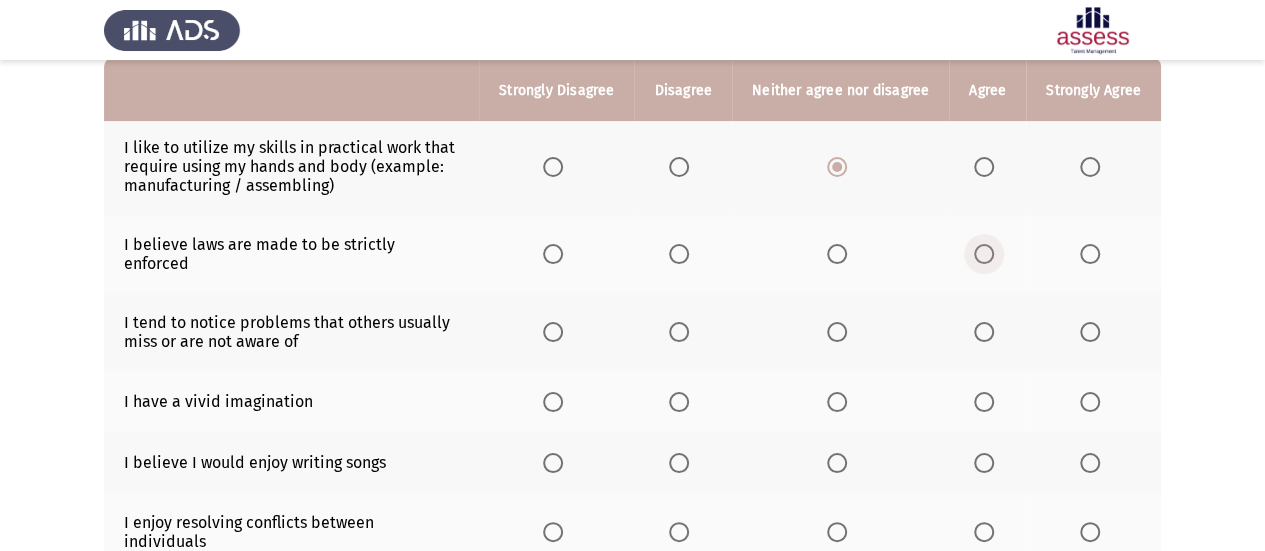 click at bounding box center [984, 254] 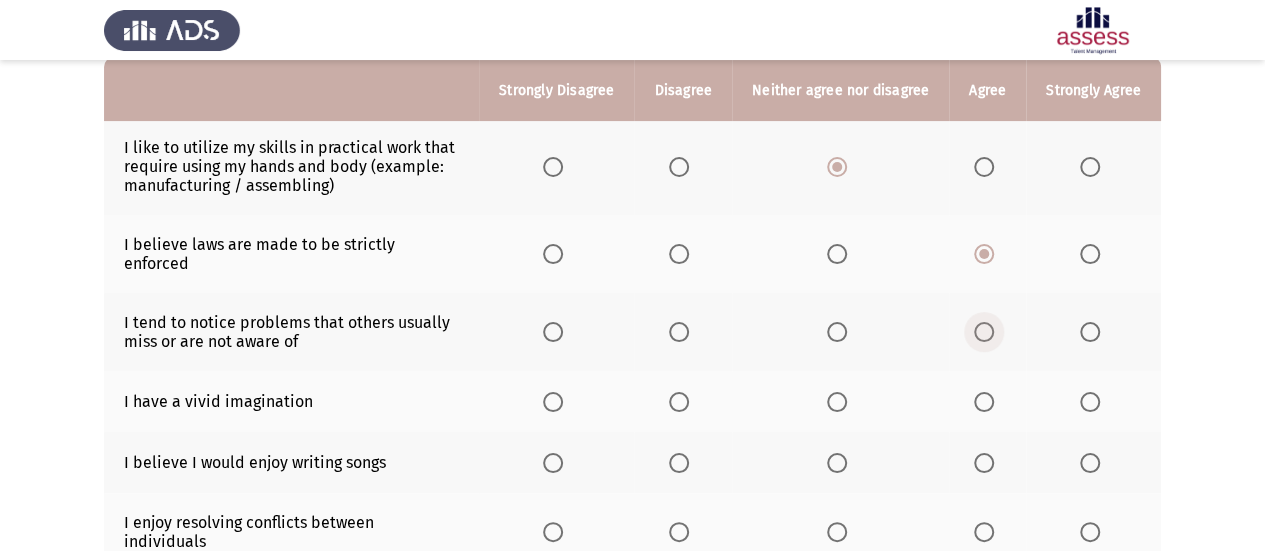 click at bounding box center (984, 332) 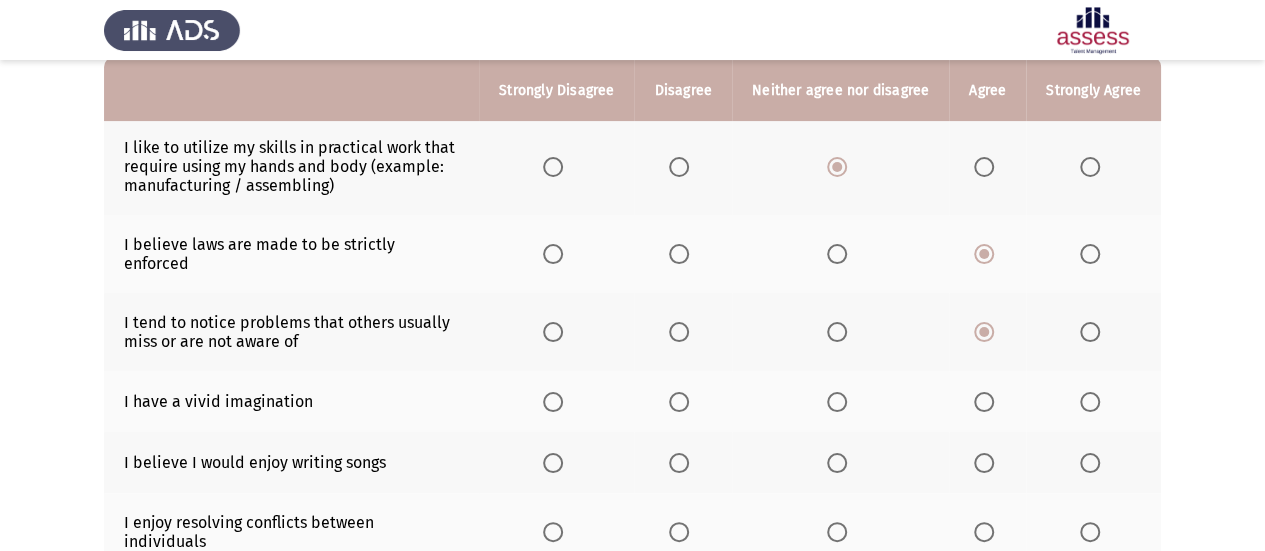 click 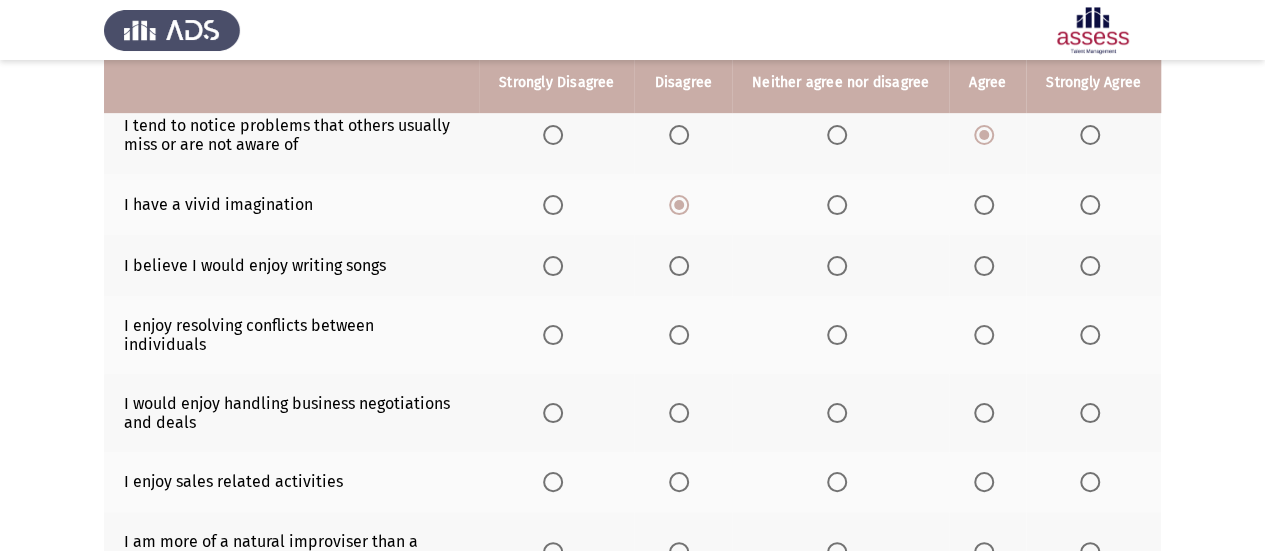 scroll, scrollTop: 400, scrollLeft: 0, axis: vertical 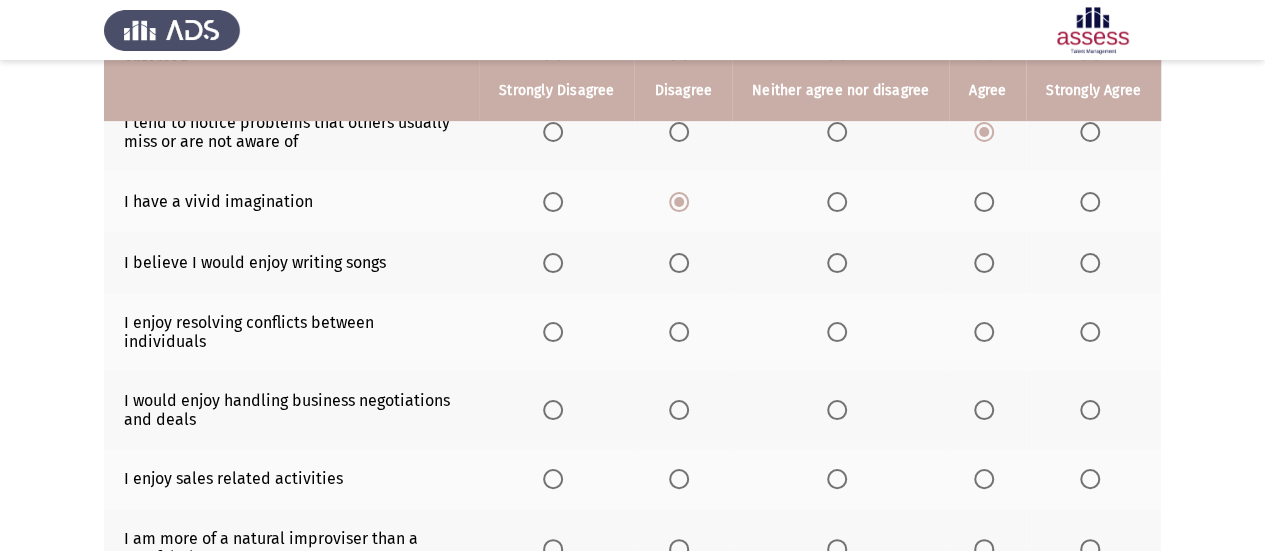 click at bounding box center (553, 263) 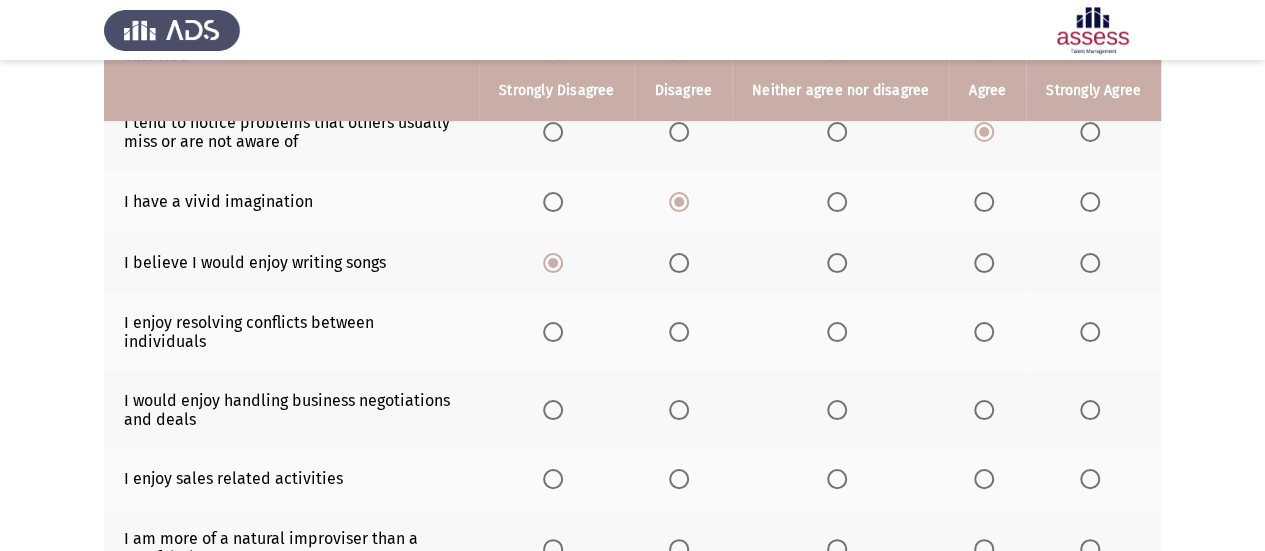 click at bounding box center [837, 263] 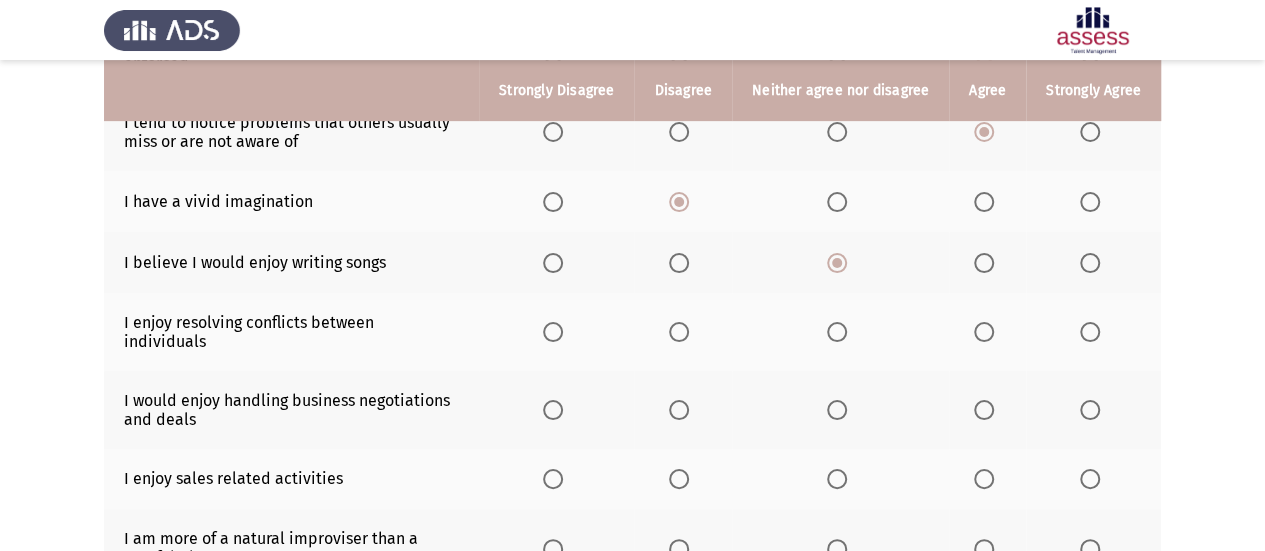 click at bounding box center [984, 332] 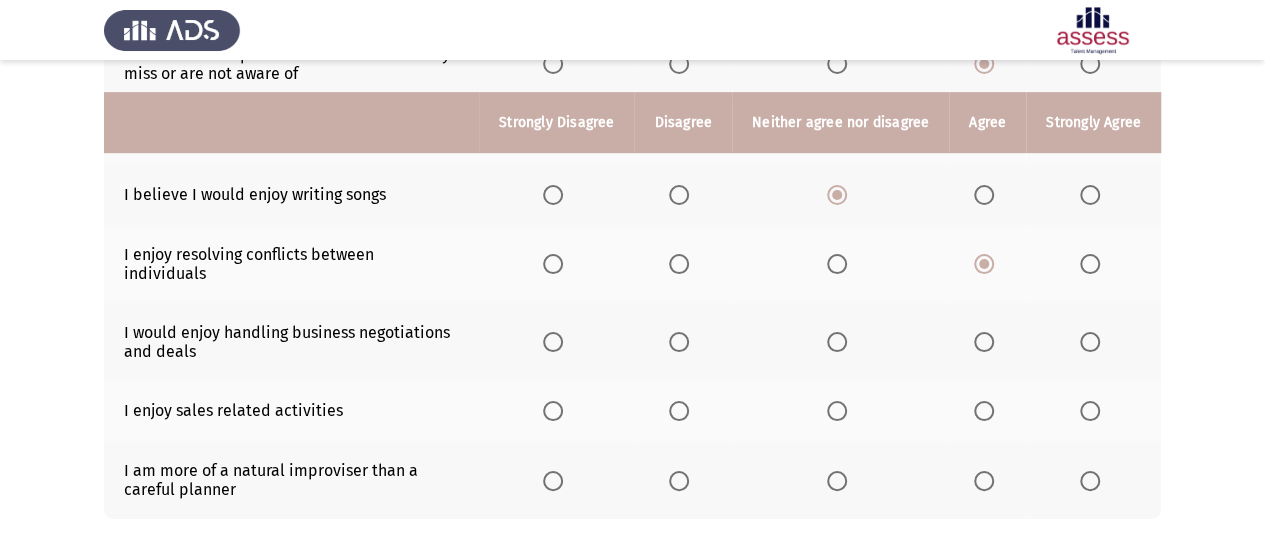 scroll, scrollTop: 500, scrollLeft: 0, axis: vertical 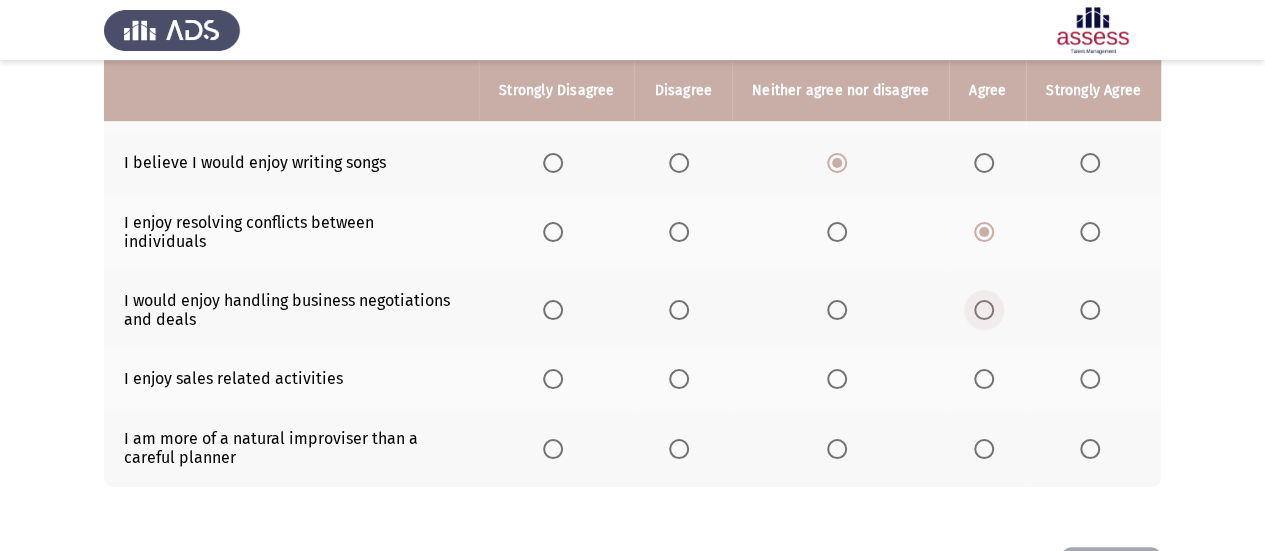 click at bounding box center (984, 310) 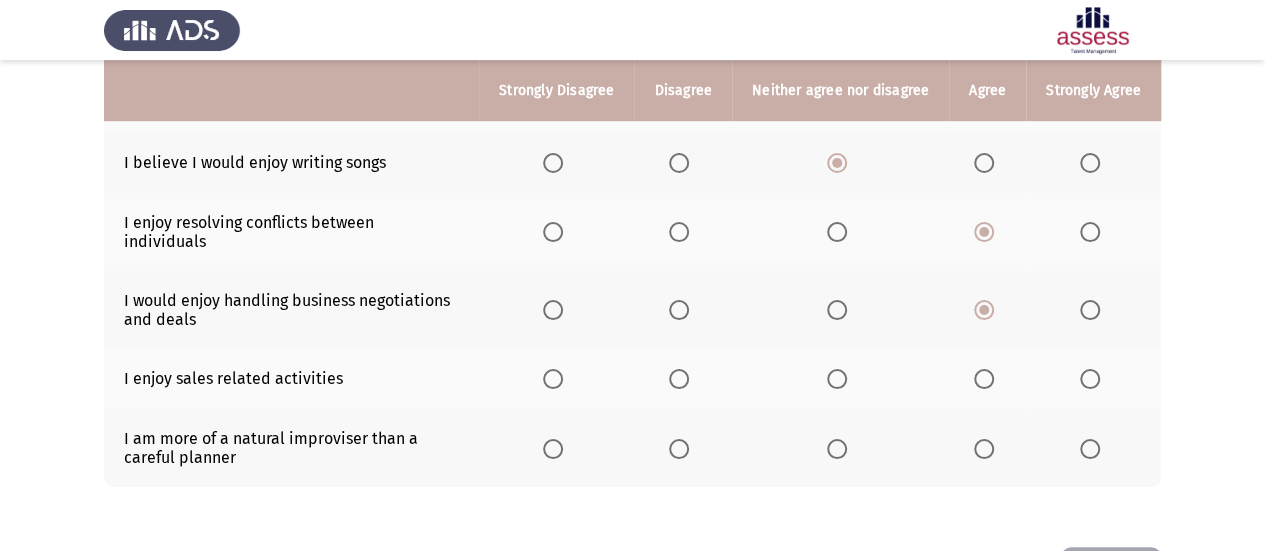 click at bounding box center (837, 379) 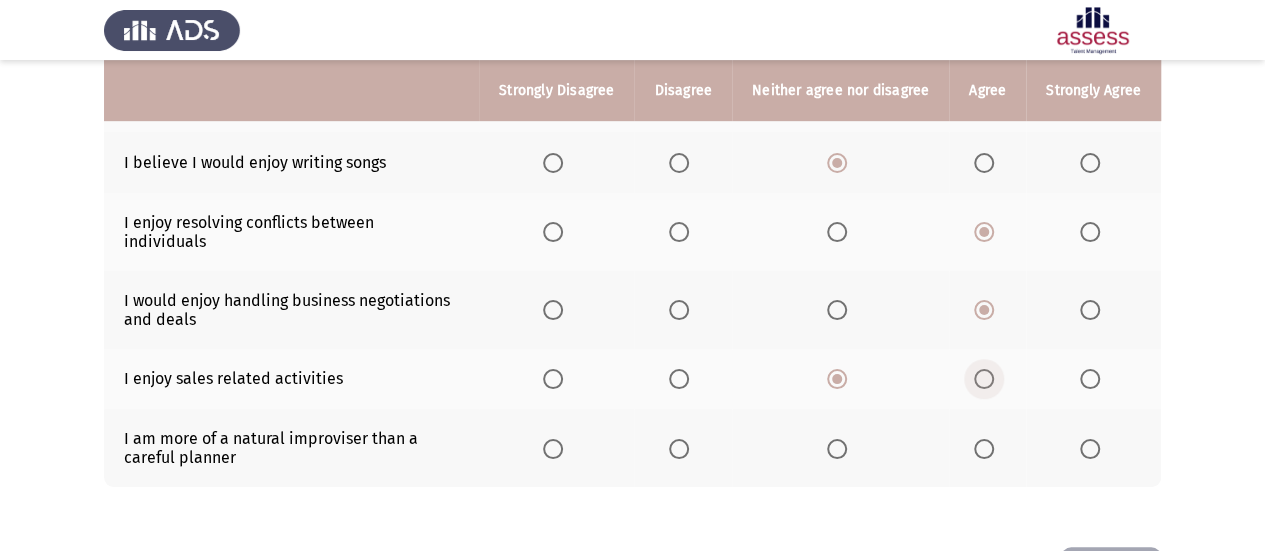 click at bounding box center (984, 379) 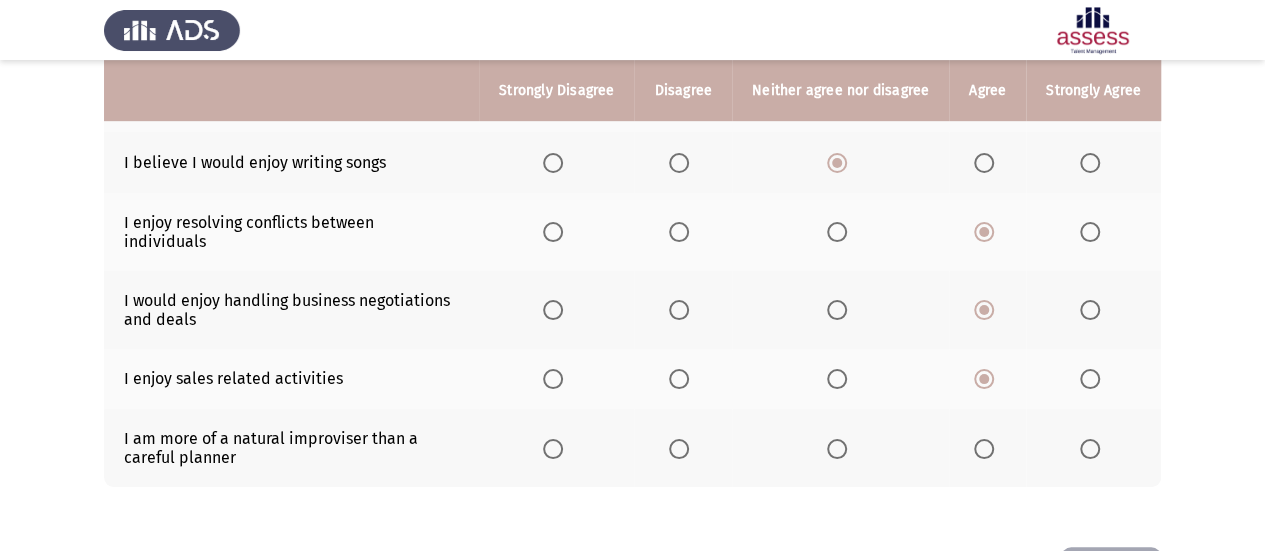 click 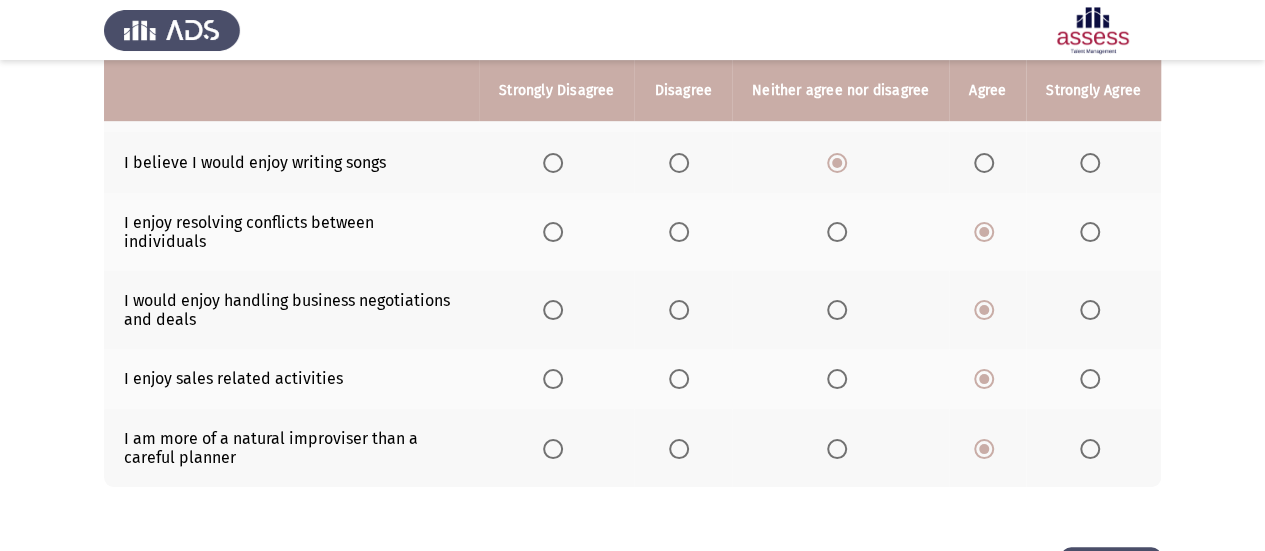 click on "Next" 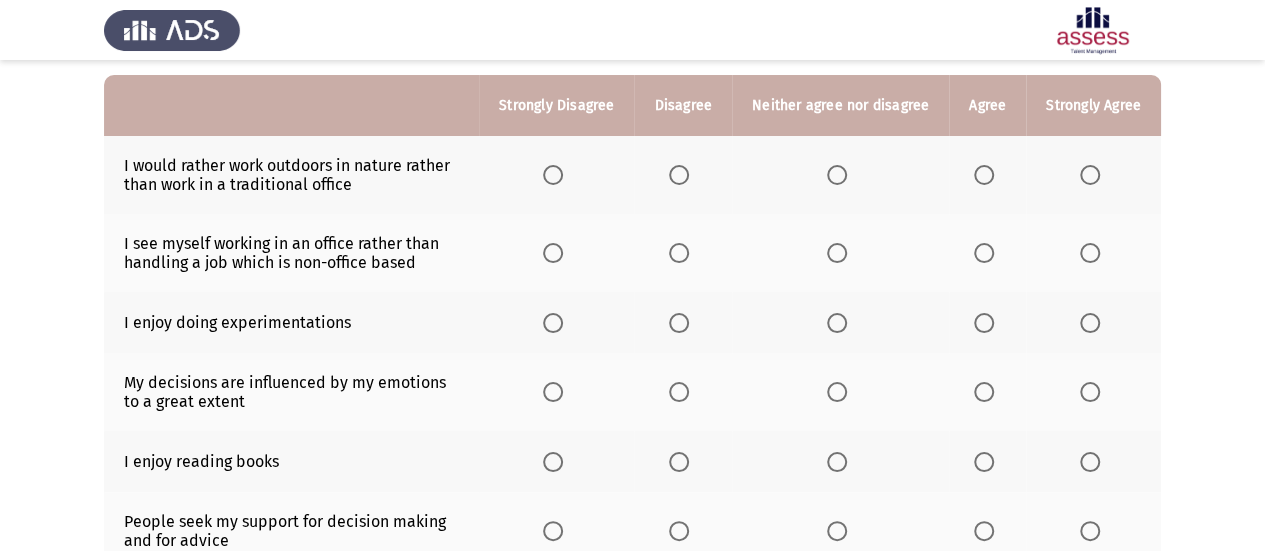 scroll, scrollTop: 200, scrollLeft: 0, axis: vertical 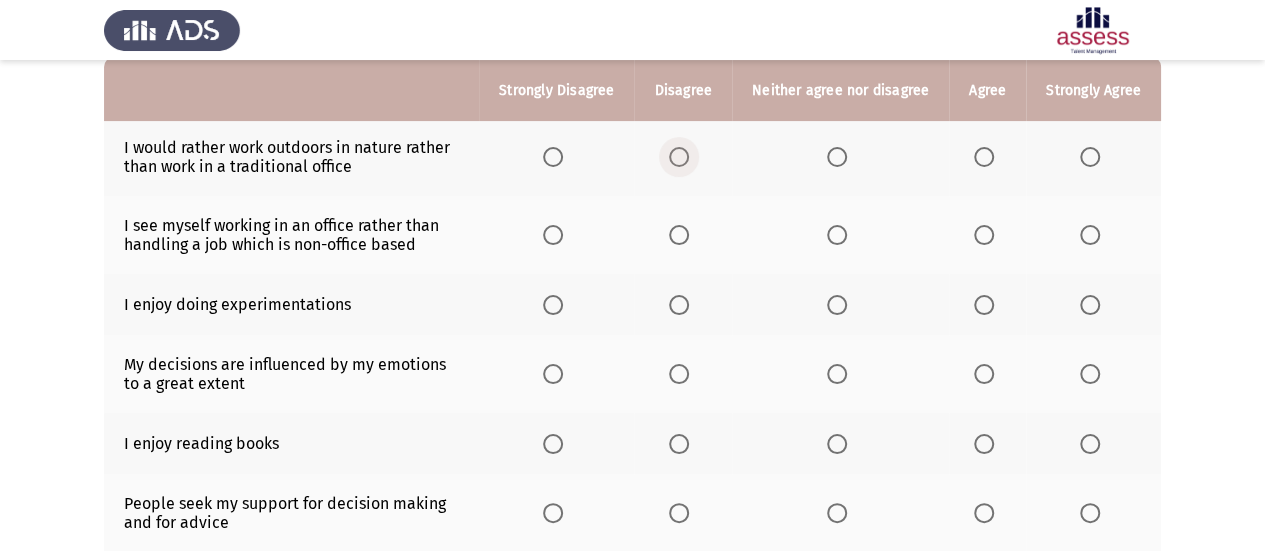 click at bounding box center (679, 157) 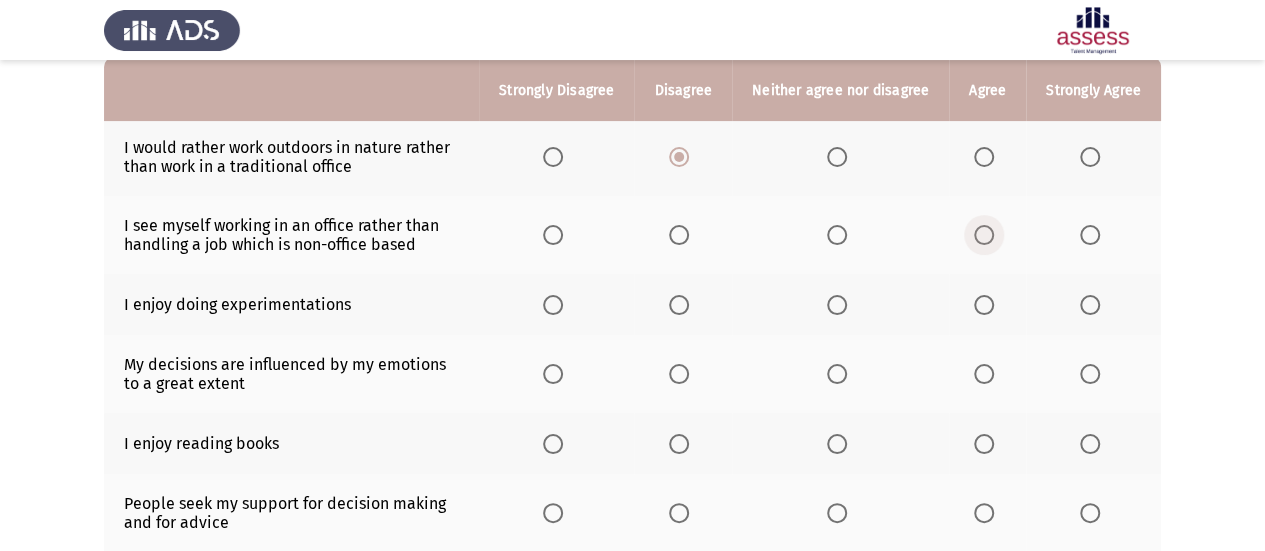 click at bounding box center (984, 235) 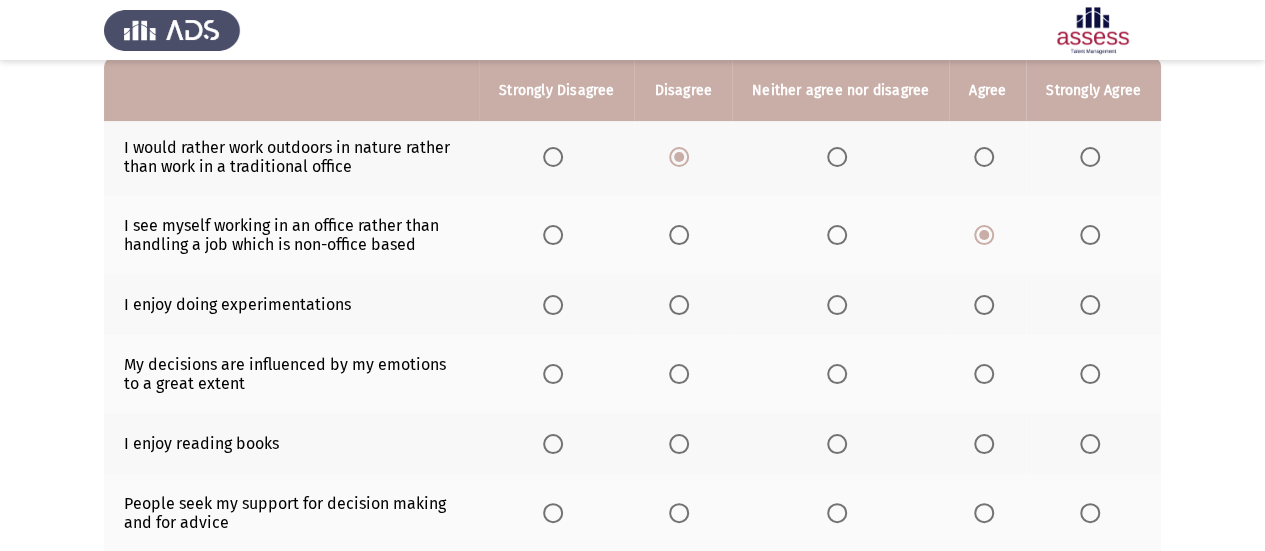 click at bounding box center (837, 235) 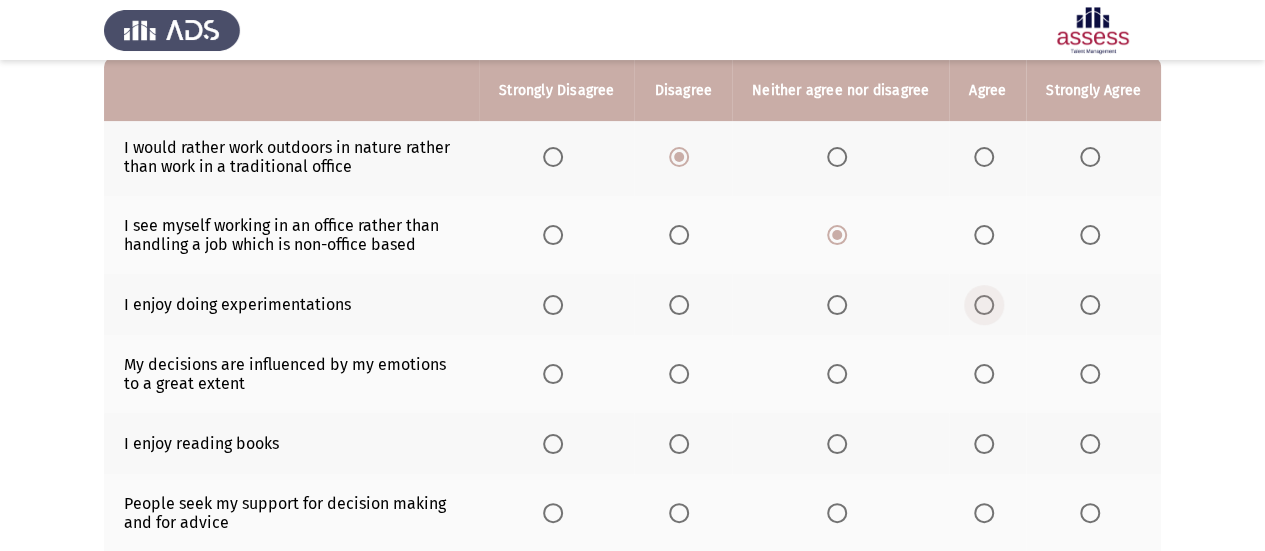 click at bounding box center [984, 305] 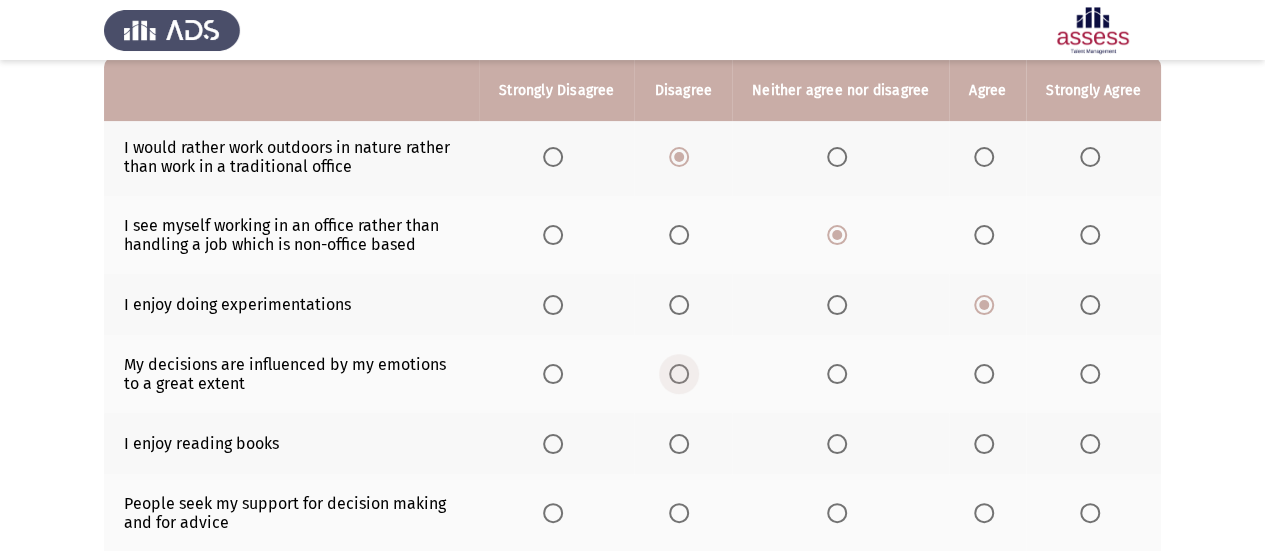 click at bounding box center [679, 374] 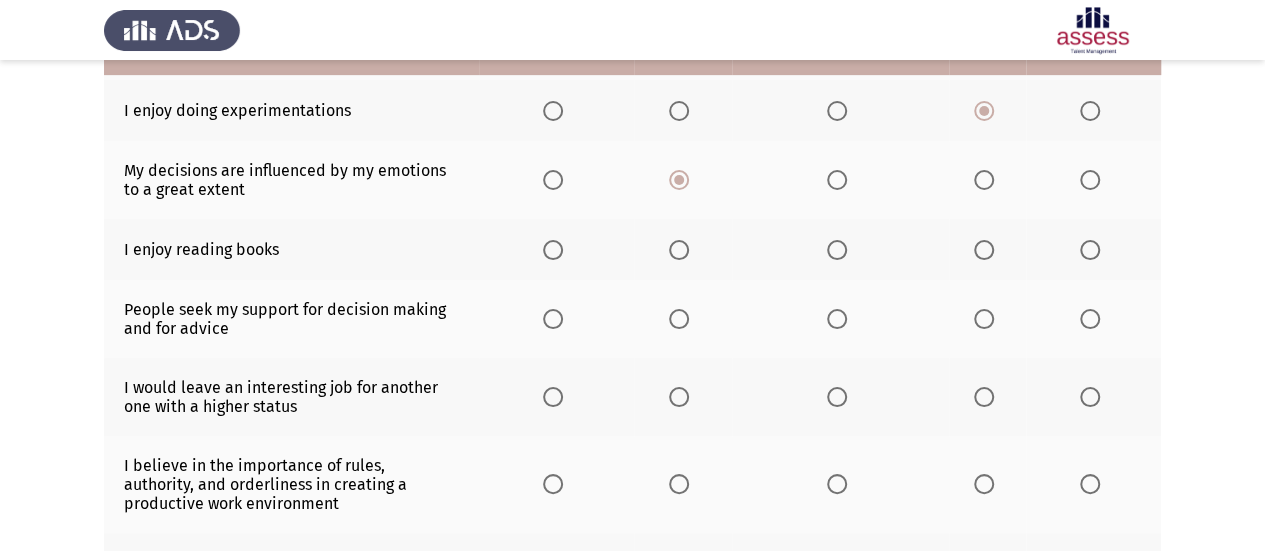 scroll, scrollTop: 400, scrollLeft: 0, axis: vertical 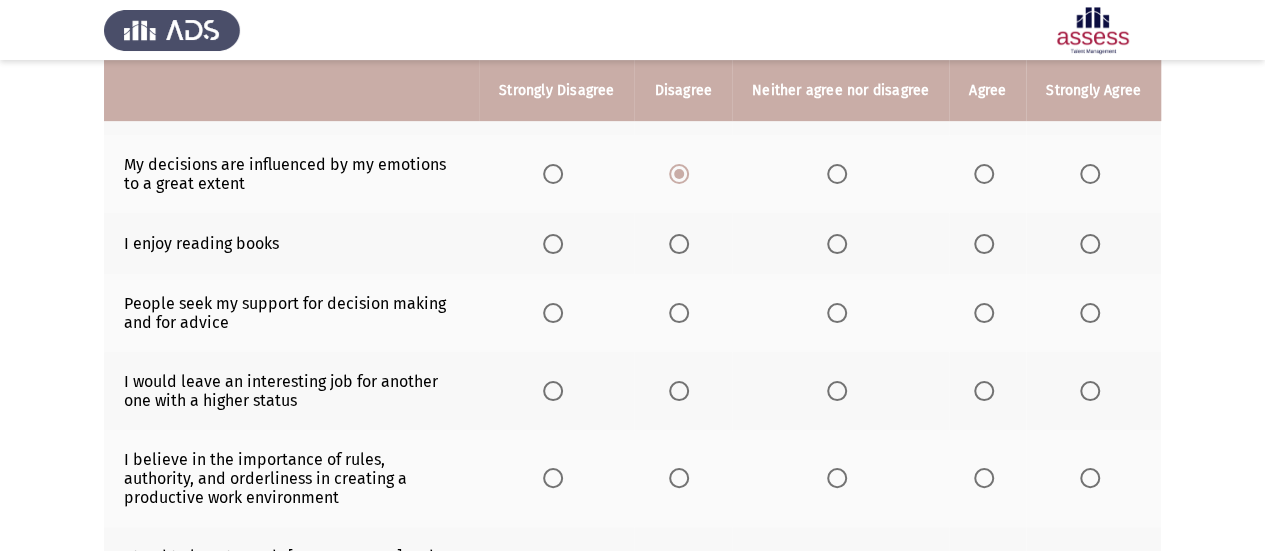 click at bounding box center (837, 244) 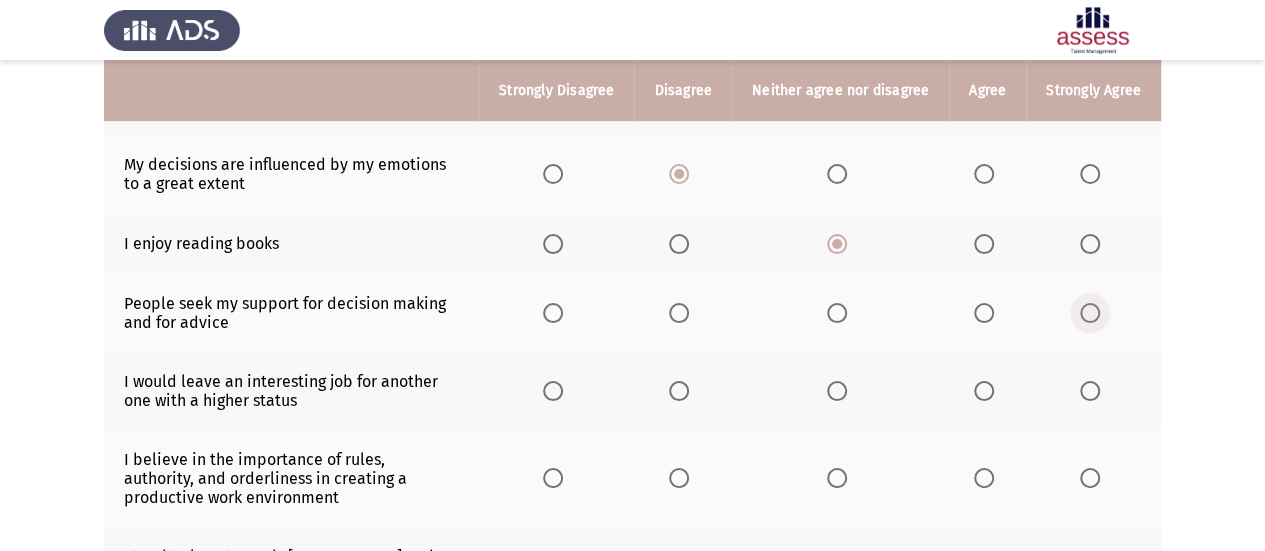 click at bounding box center (1090, 313) 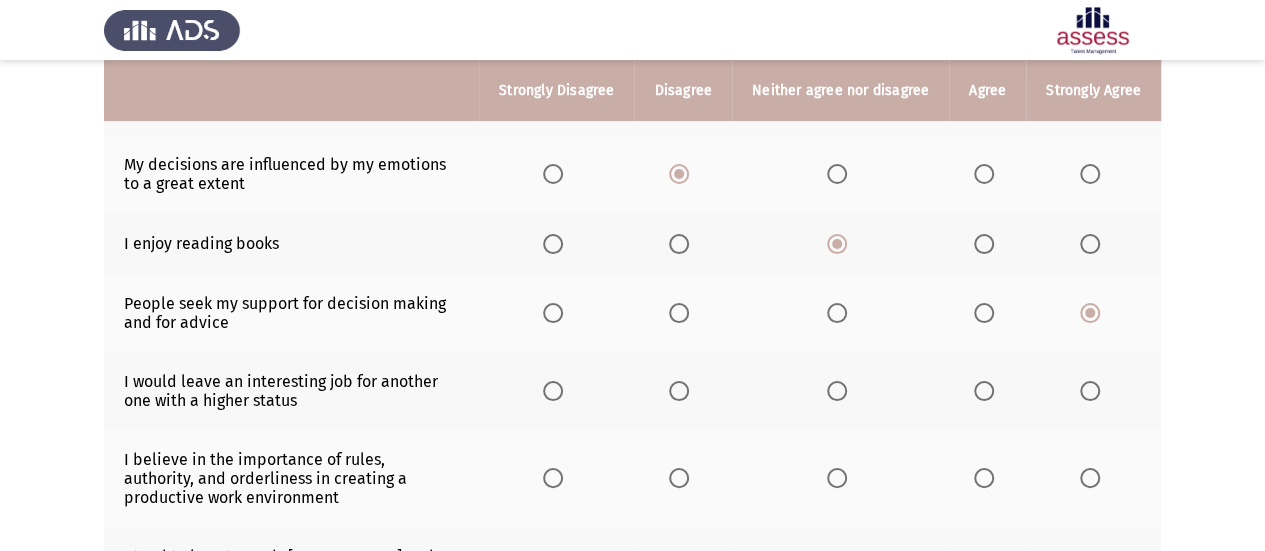 click at bounding box center [679, 391] 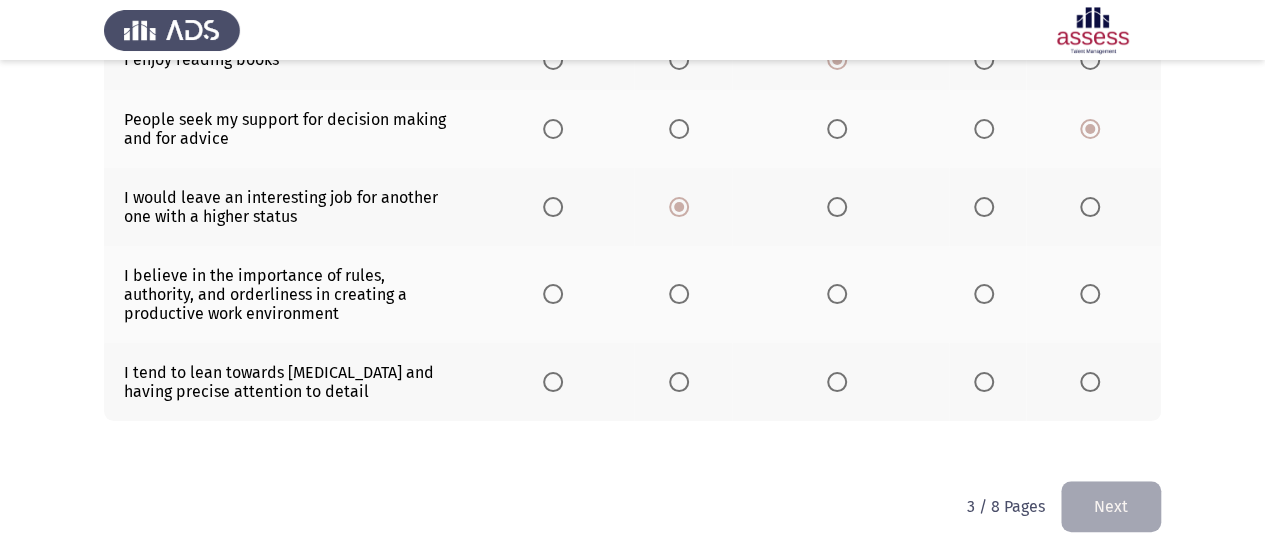 scroll, scrollTop: 587, scrollLeft: 0, axis: vertical 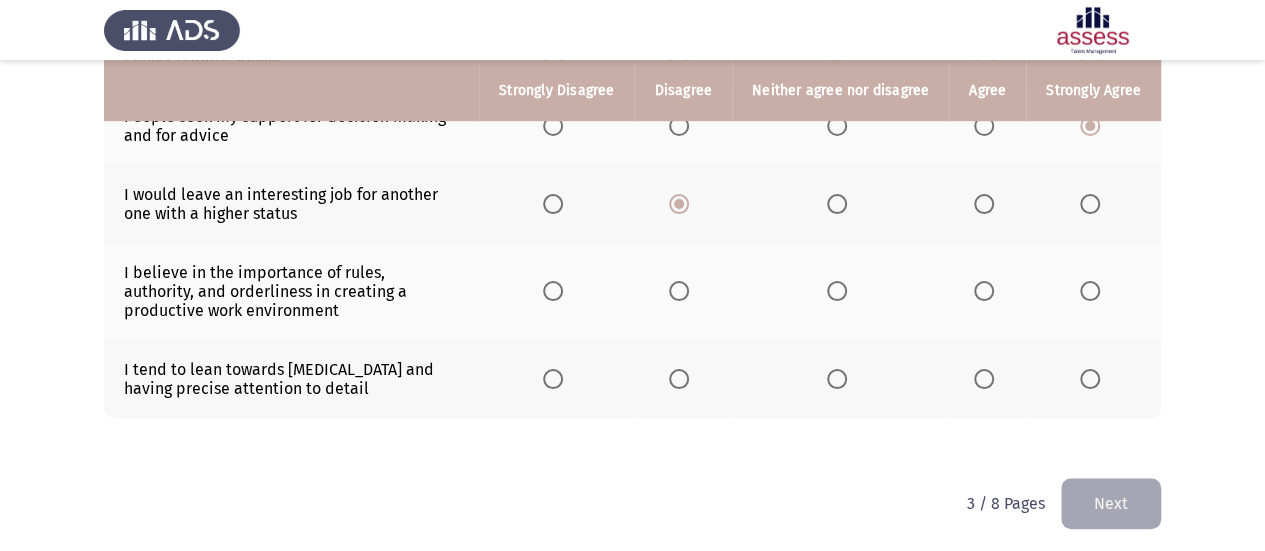 click at bounding box center [984, 291] 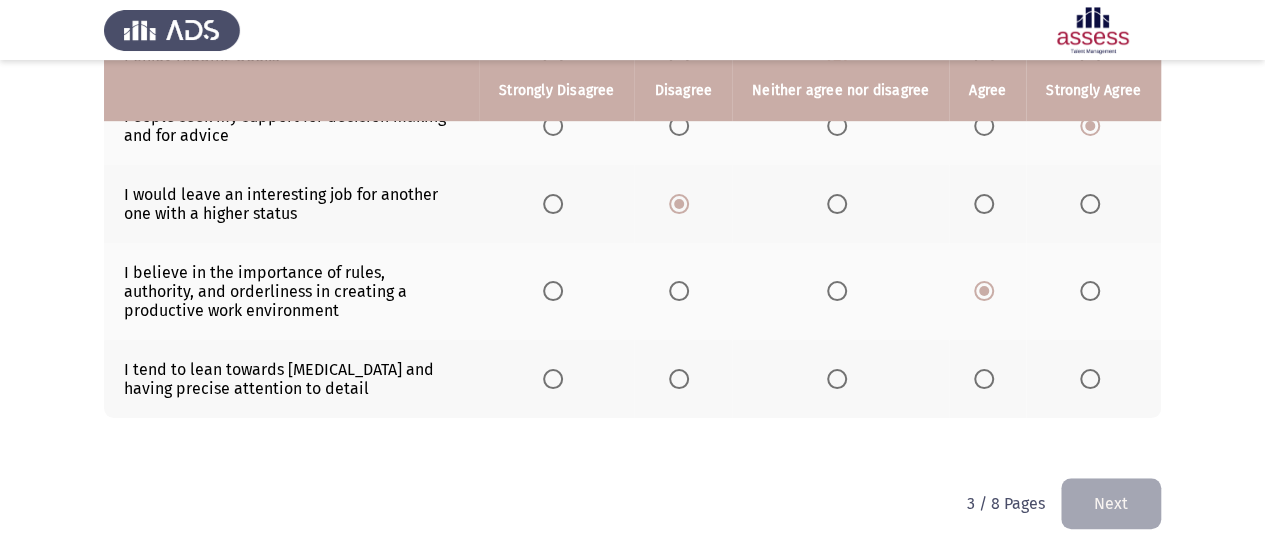 click at bounding box center (679, 379) 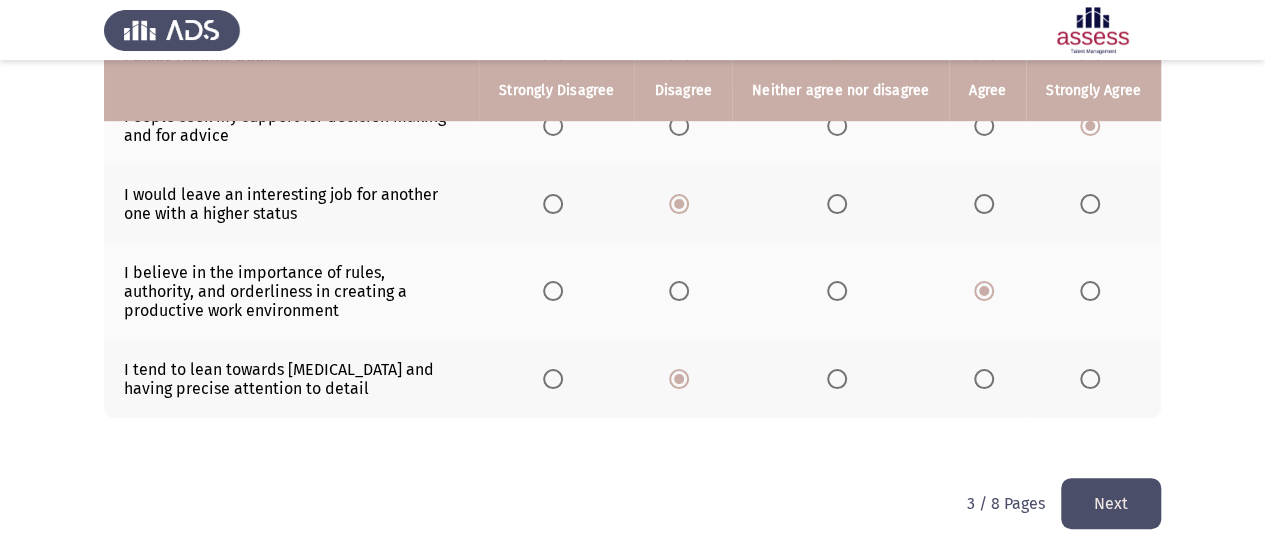 click on "Next" 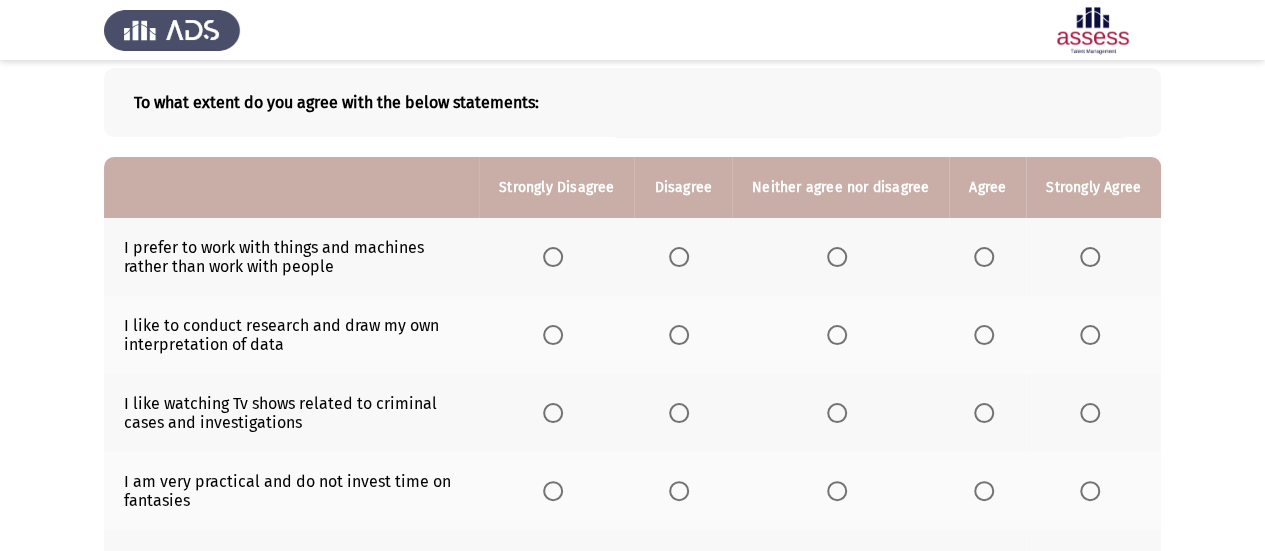 scroll, scrollTop: 200, scrollLeft: 0, axis: vertical 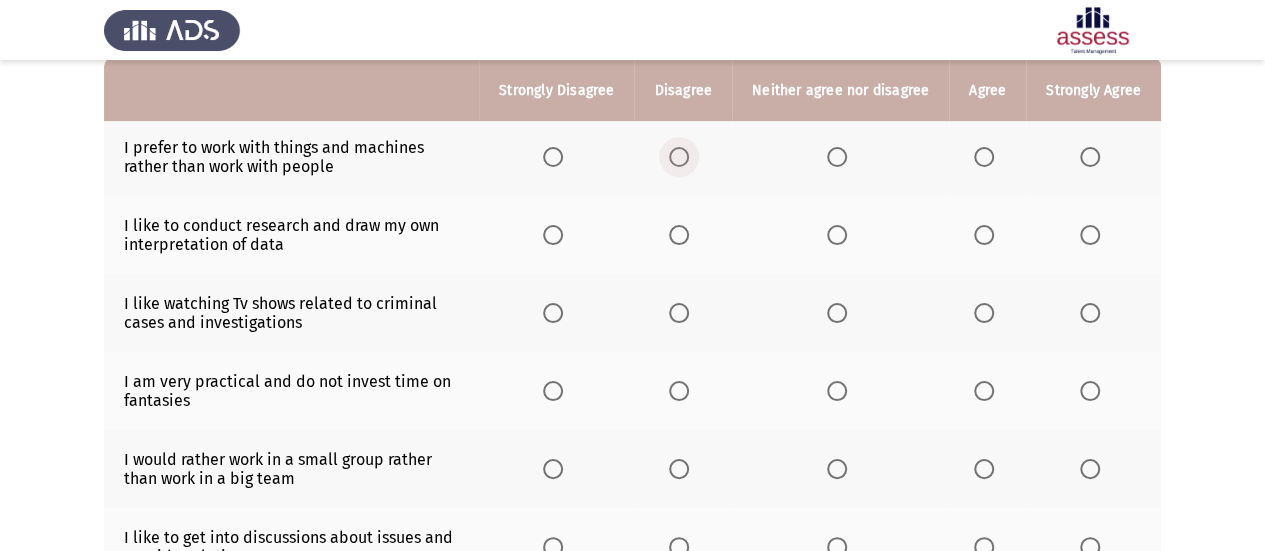click at bounding box center [679, 157] 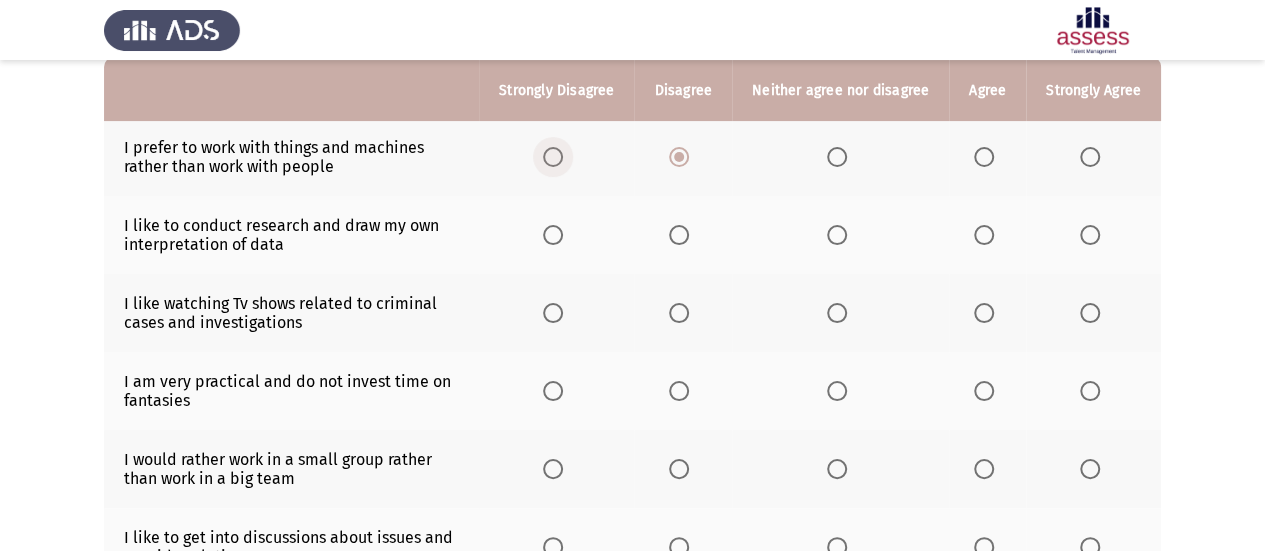 click at bounding box center (553, 157) 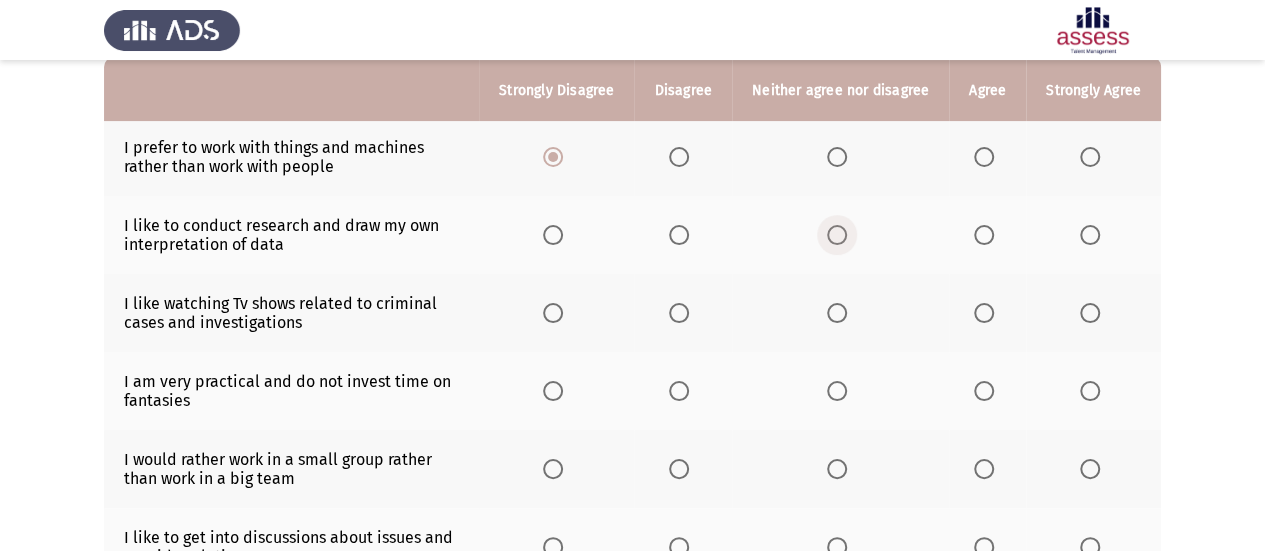 click at bounding box center [837, 235] 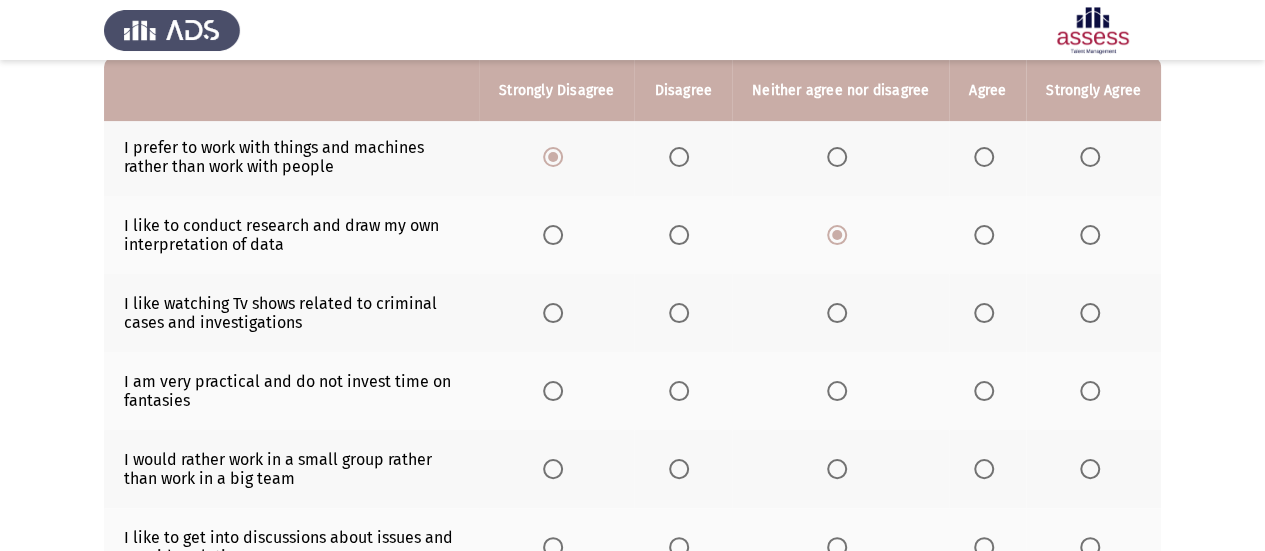 click at bounding box center (841, 313) 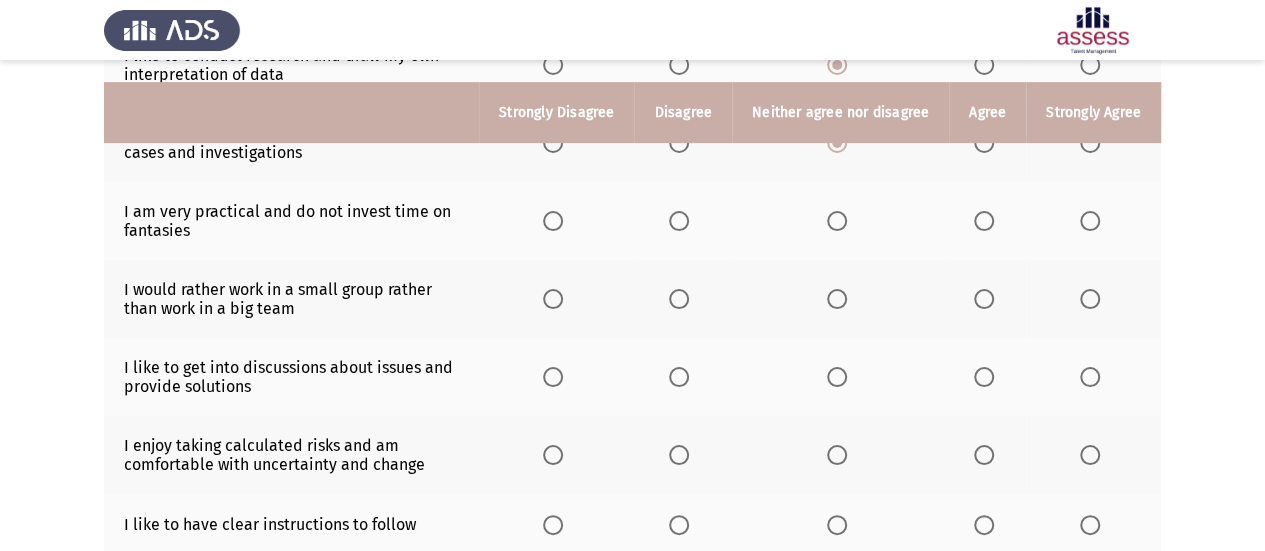 scroll, scrollTop: 400, scrollLeft: 0, axis: vertical 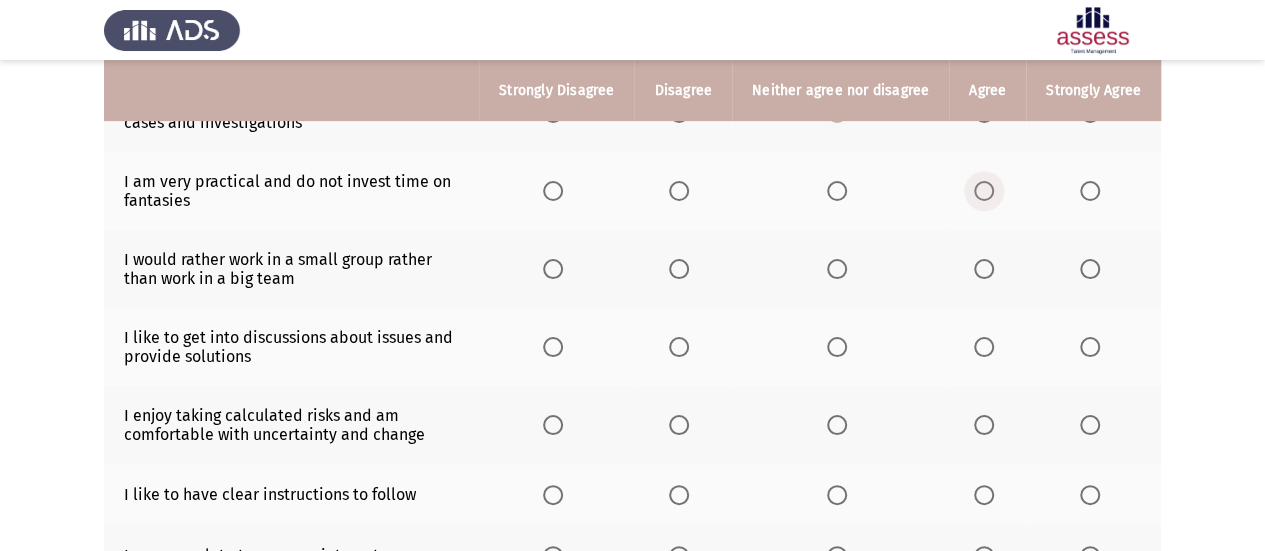 click at bounding box center (984, 191) 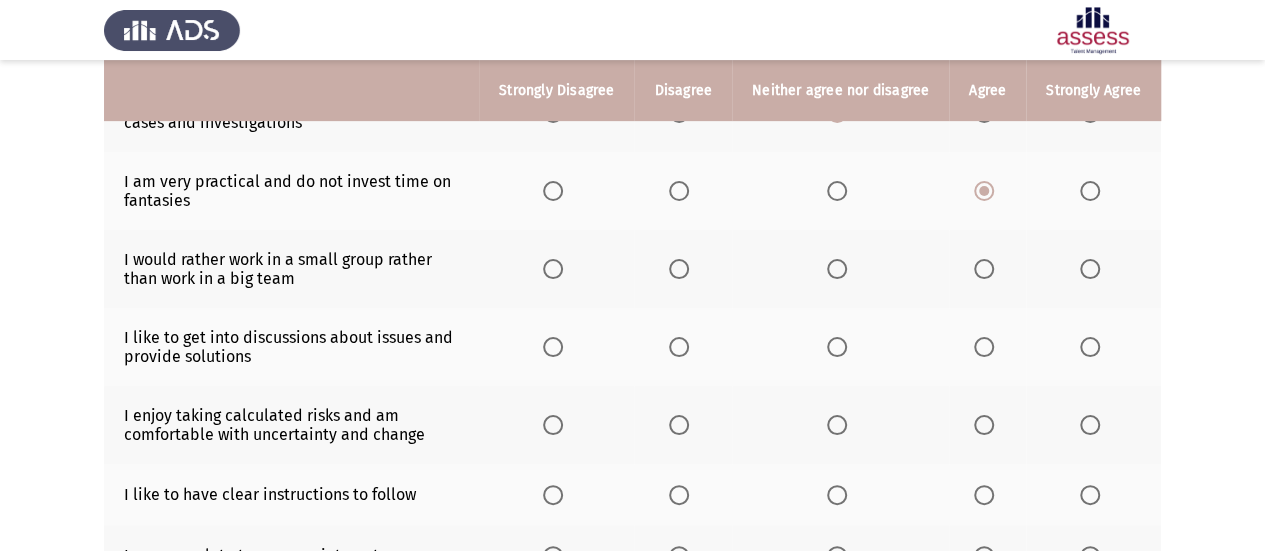 click at bounding box center [837, 269] 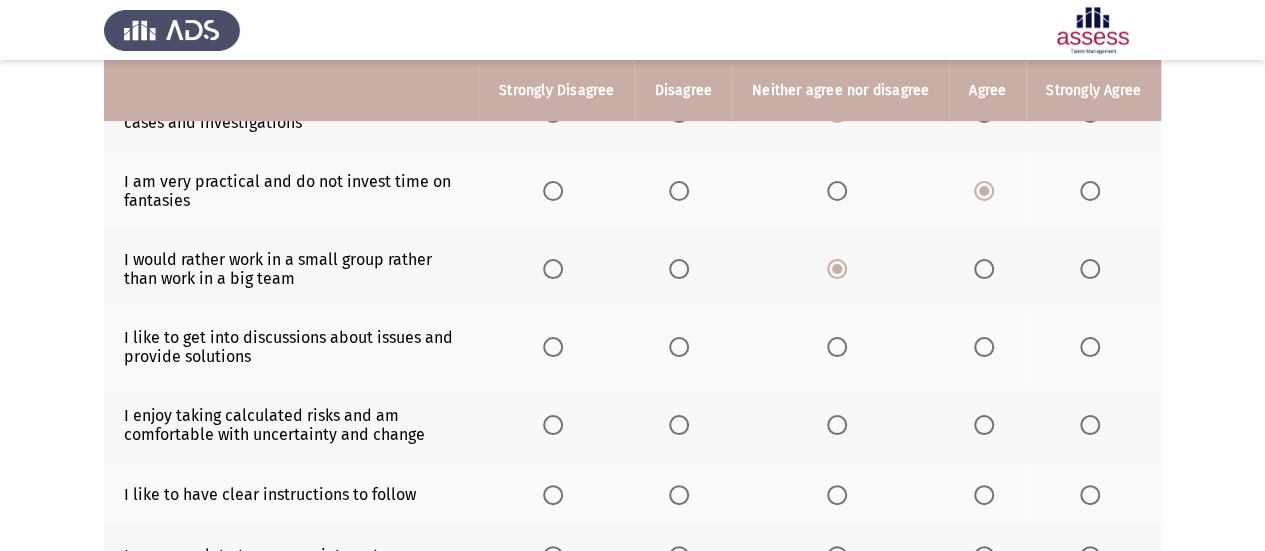 click at bounding box center (679, 269) 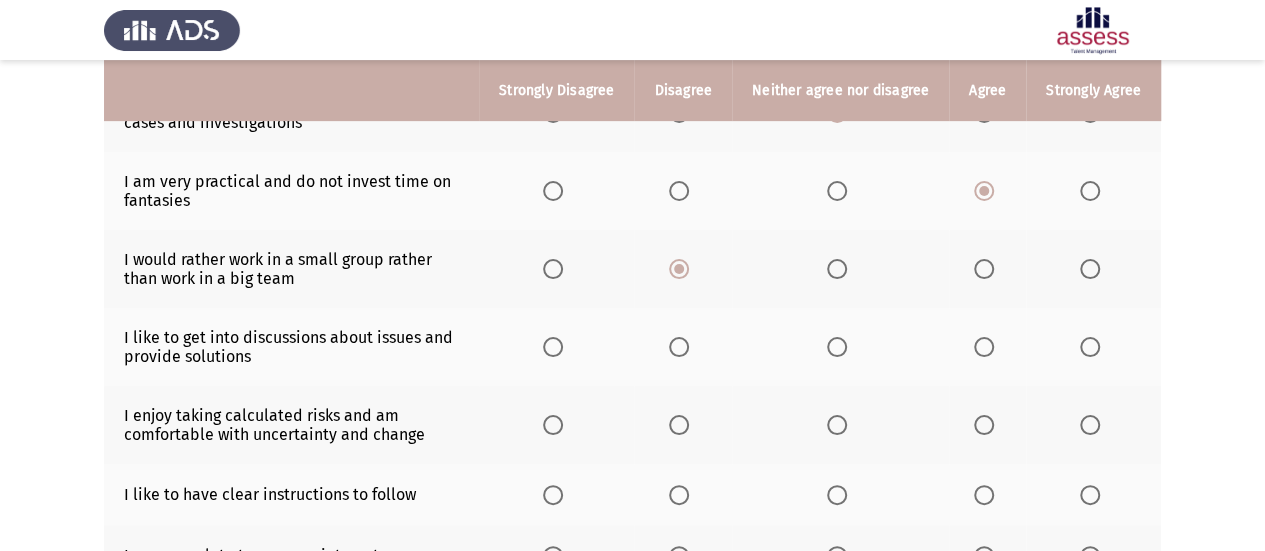 click at bounding box center [984, 347] 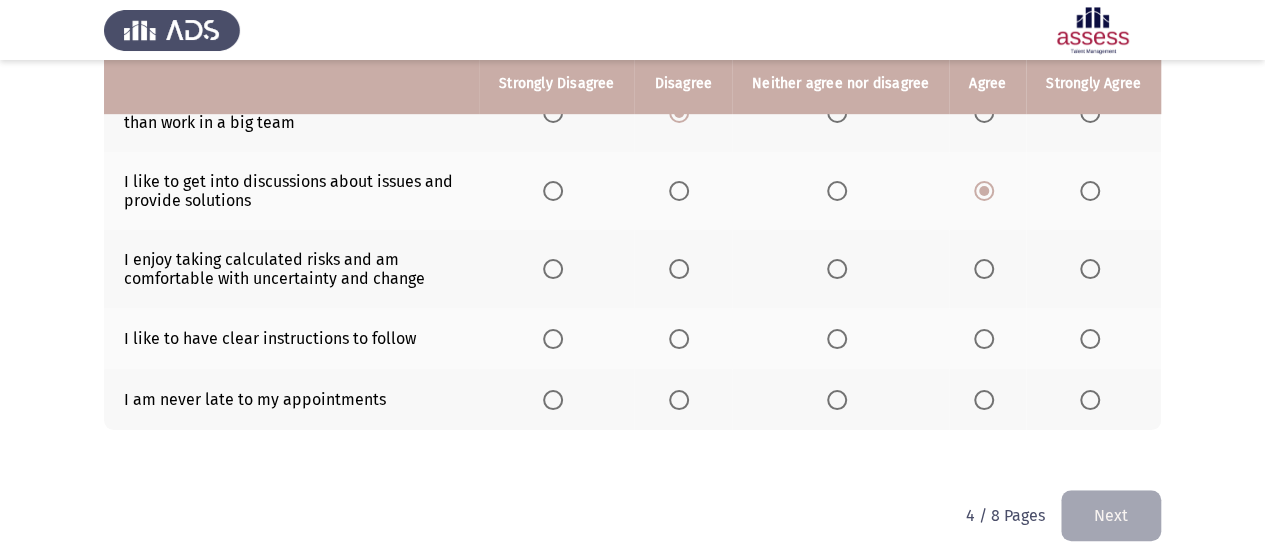 scroll, scrollTop: 568, scrollLeft: 0, axis: vertical 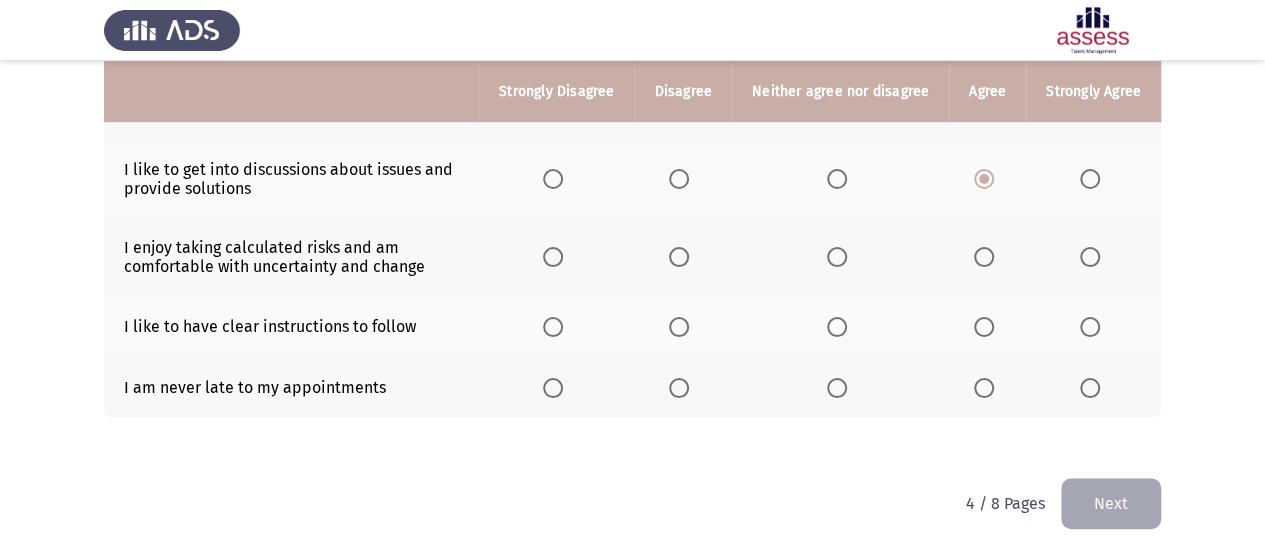 click at bounding box center [984, 257] 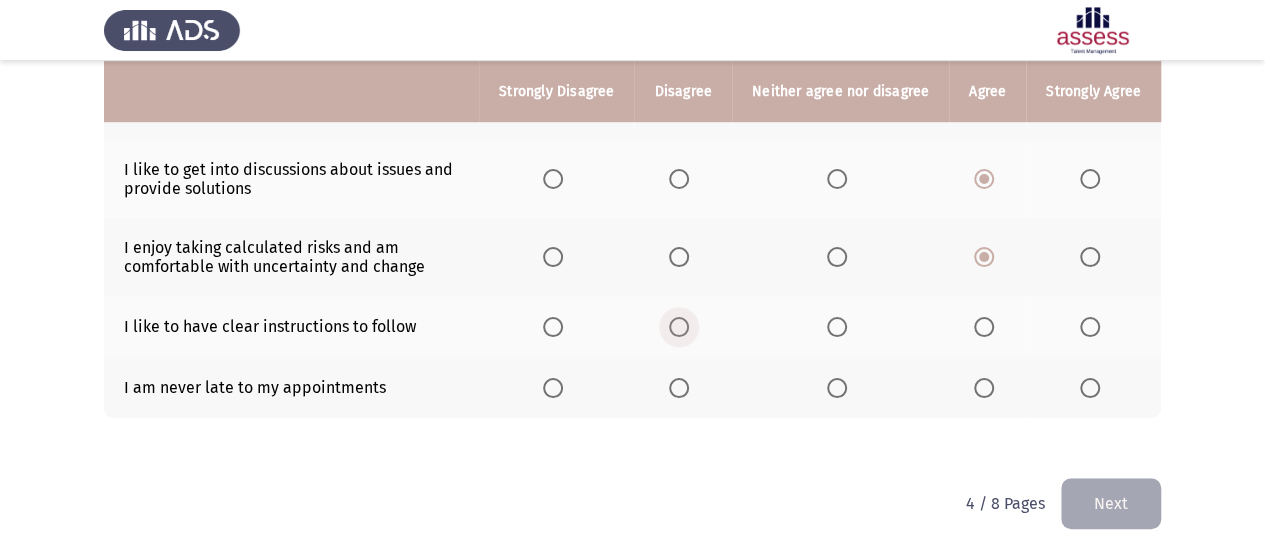 click at bounding box center (679, 327) 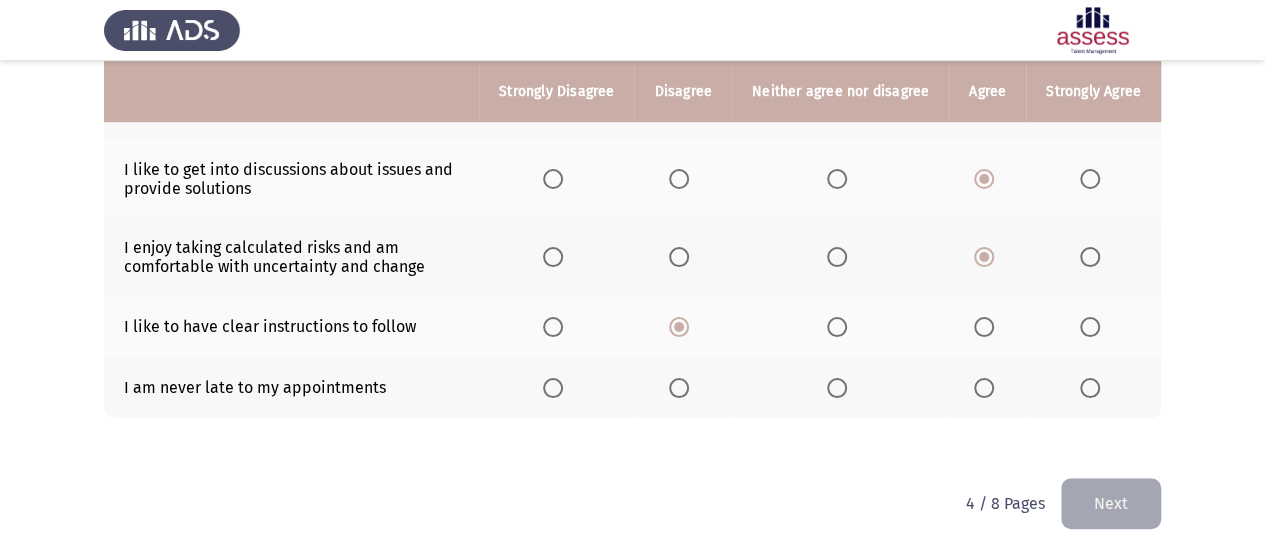 click at bounding box center (988, 388) 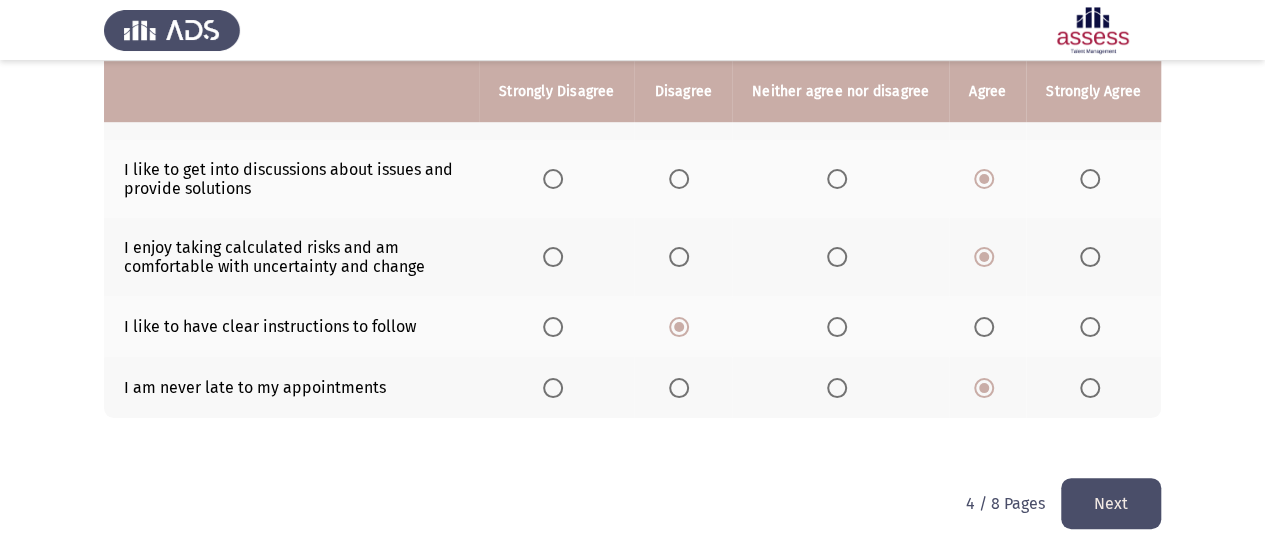 click on "Next" 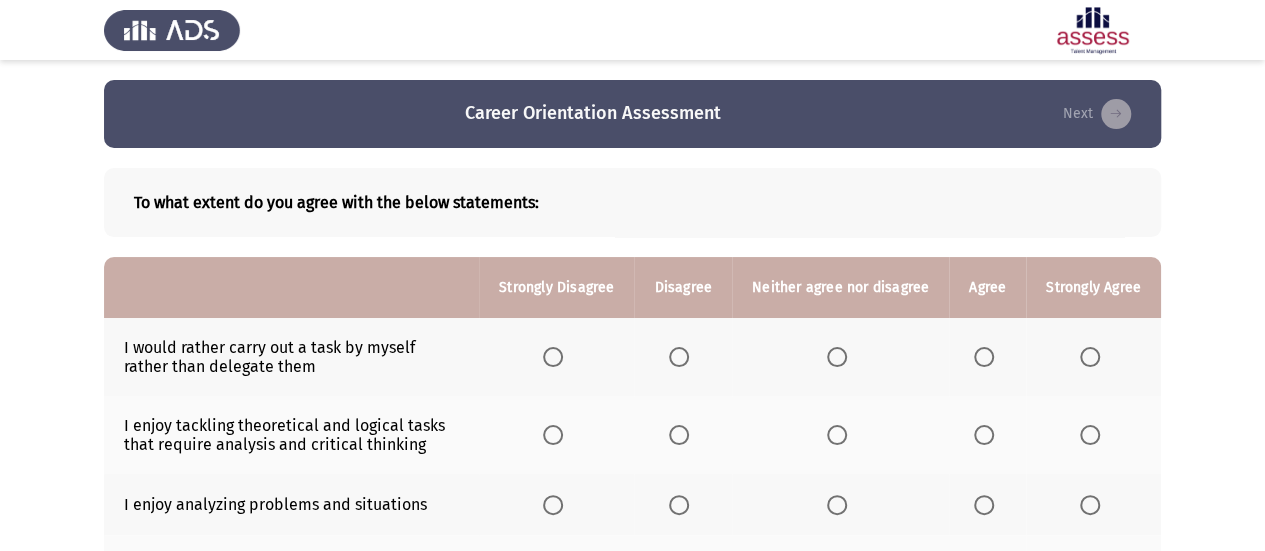 scroll, scrollTop: 100, scrollLeft: 0, axis: vertical 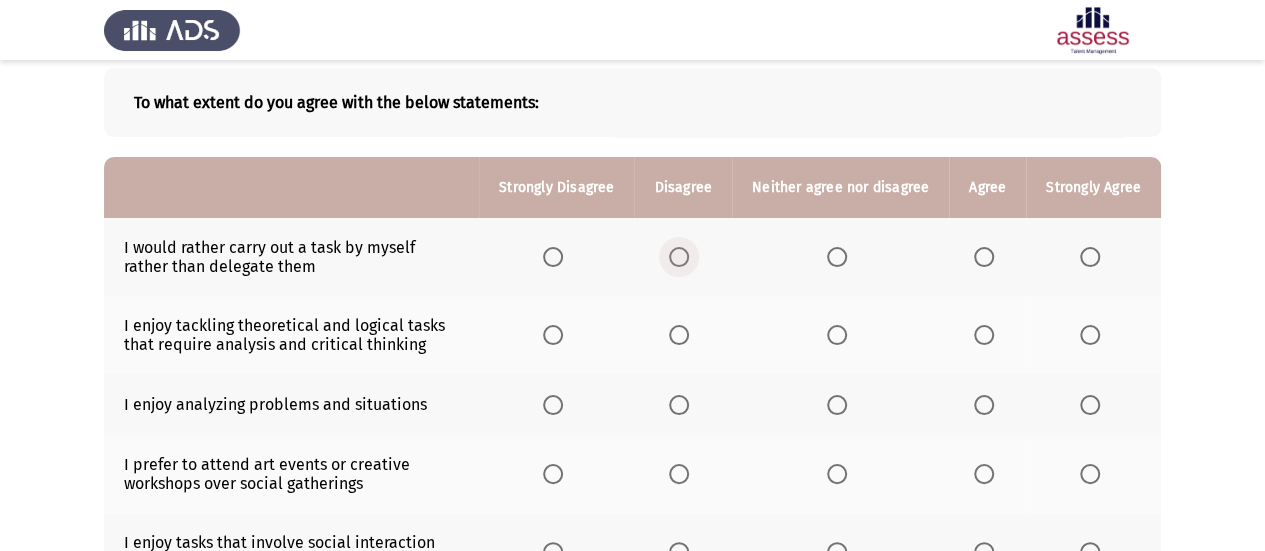 click at bounding box center (679, 257) 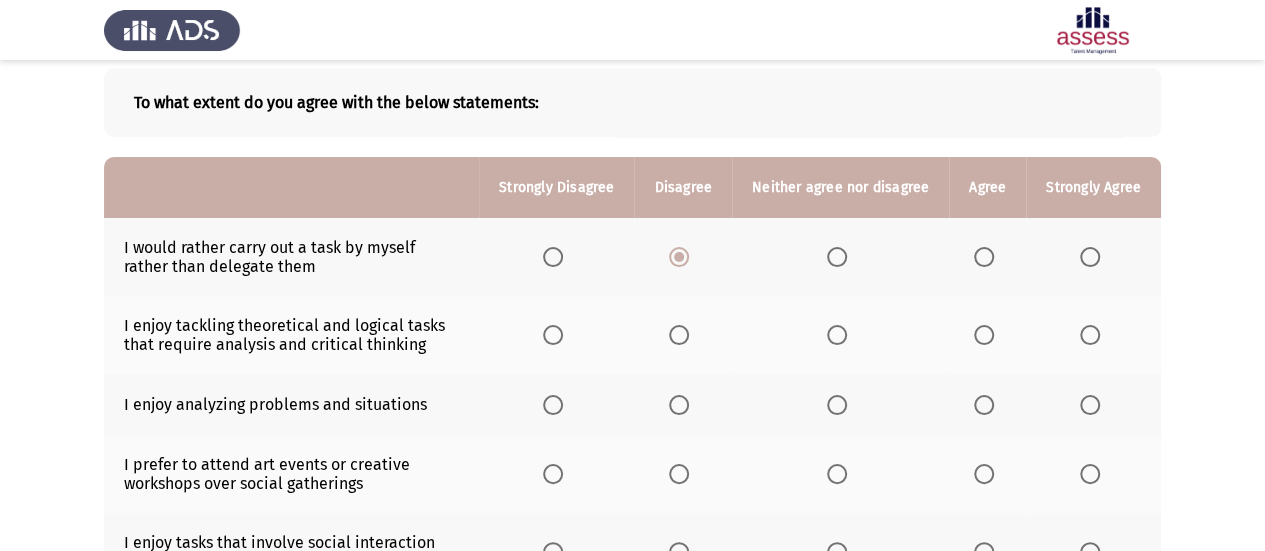 click at bounding box center (553, 257) 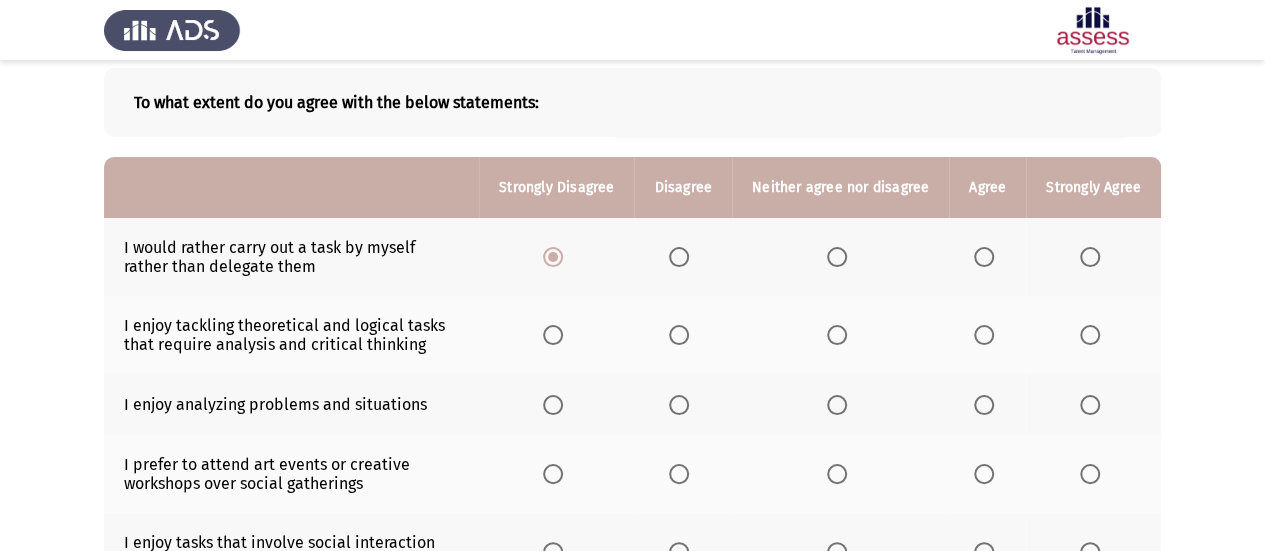 click at bounding box center [837, 335] 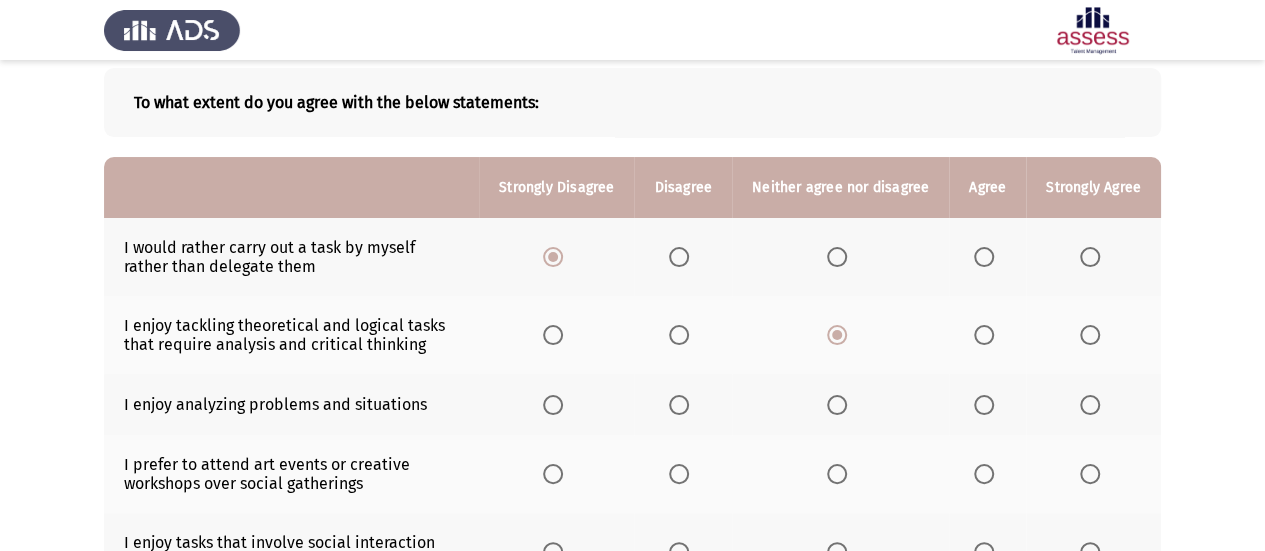 click at bounding box center (984, 405) 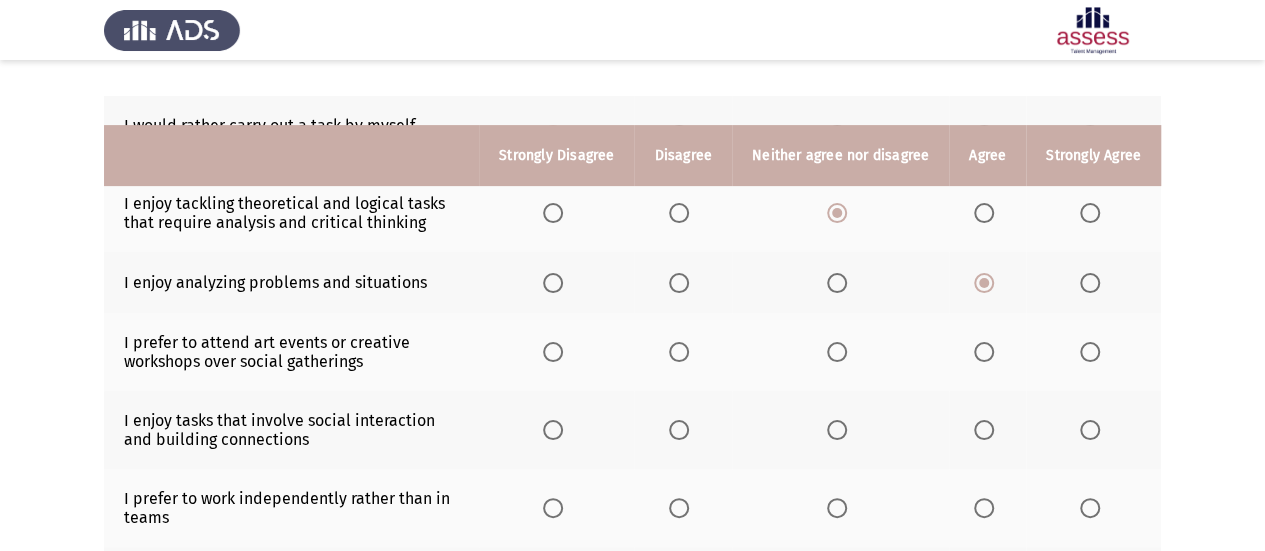 scroll, scrollTop: 300, scrollLeft: 0, axis: vertical 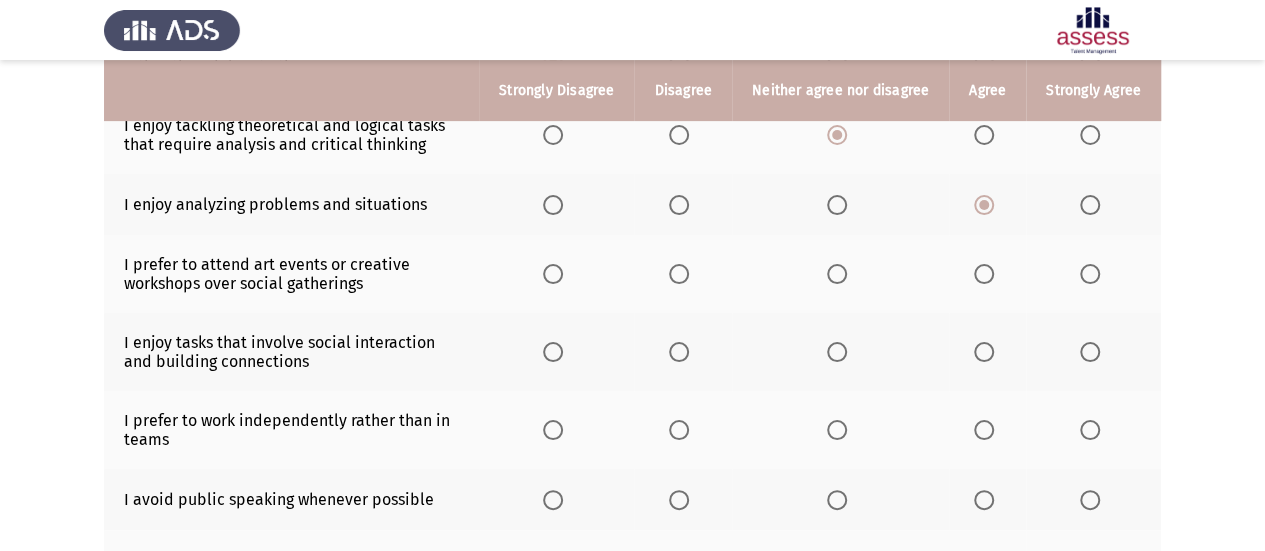click at bounding box center (679, 274) 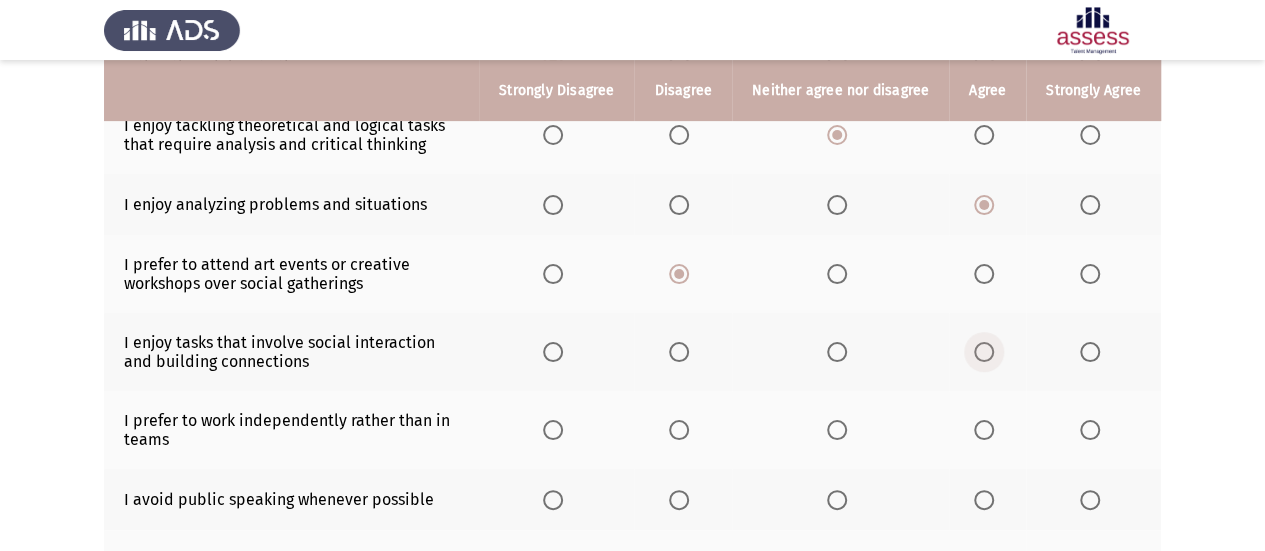 click at bounding box center [984, 352] 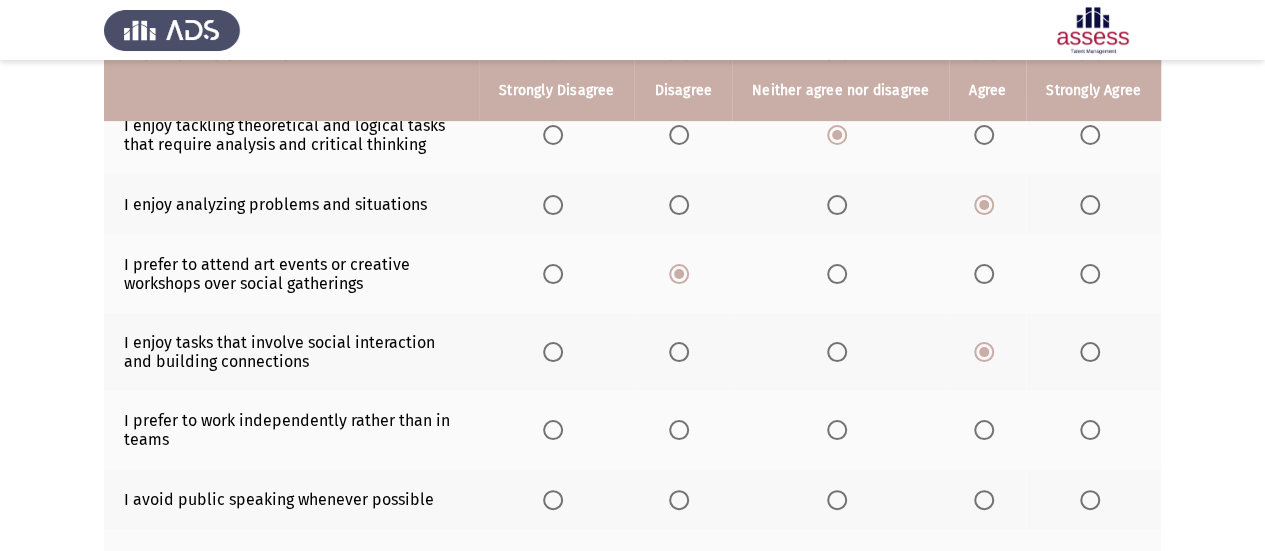 click at bounding box center (553, 430) 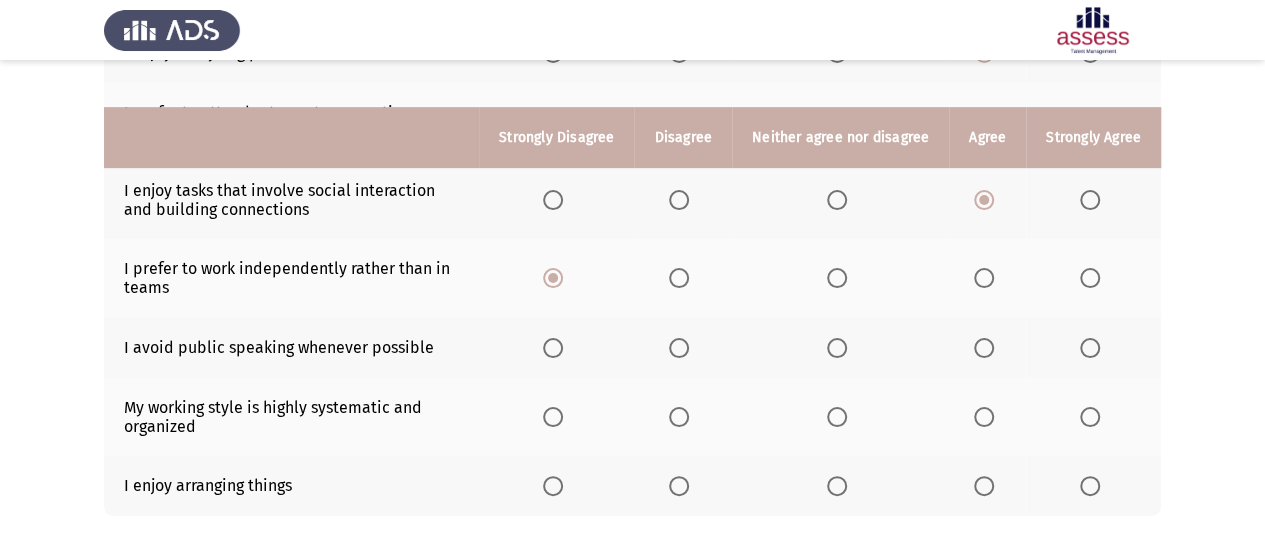 scroll, scrollTop: 500, scrollLeft: 0, axis: vertical 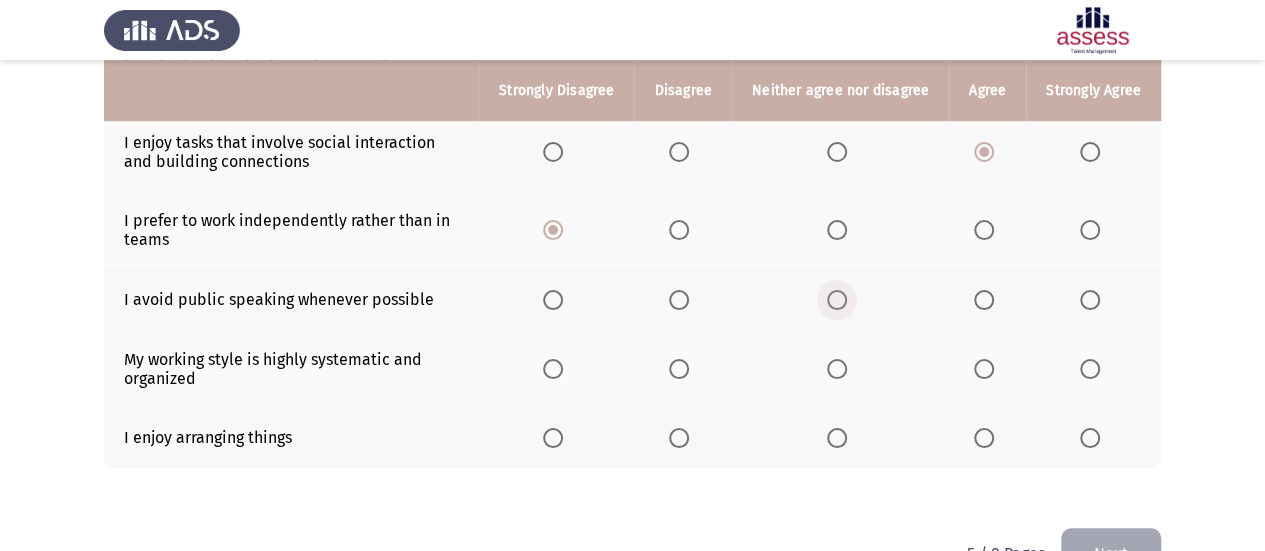 click at bounding box center [837, 300] 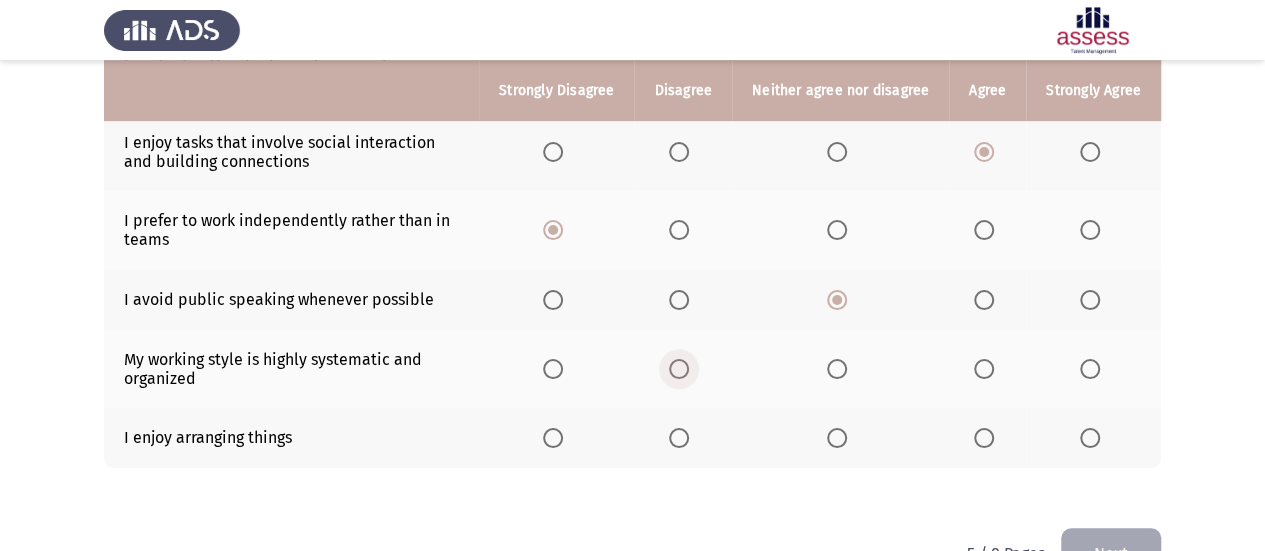 click at bounding box center [679, 369] 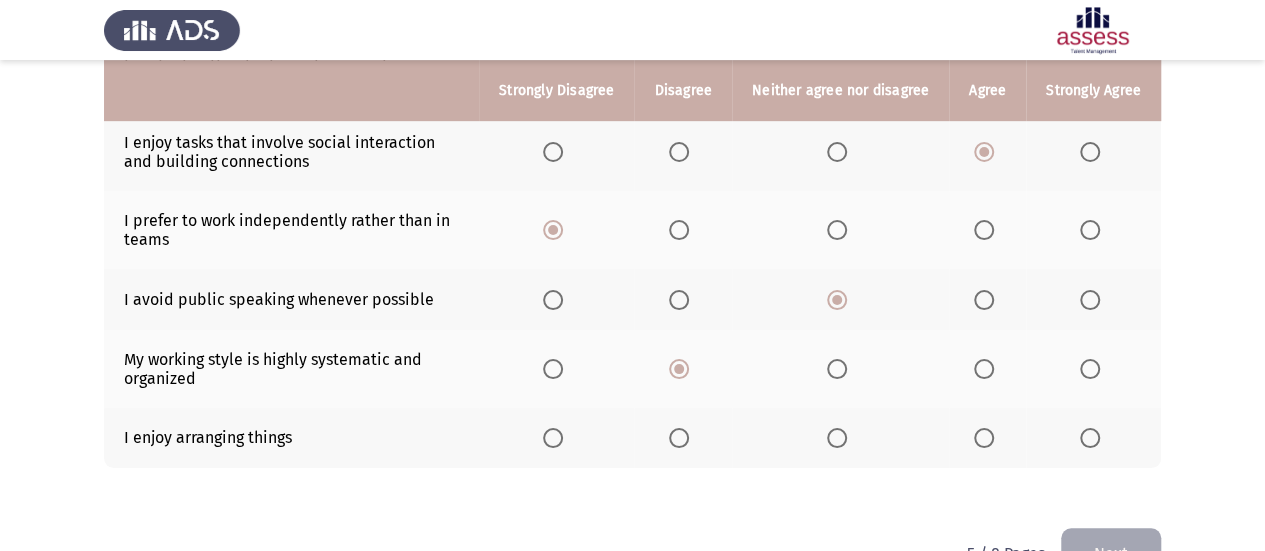 click at bounding box center [837, 438] 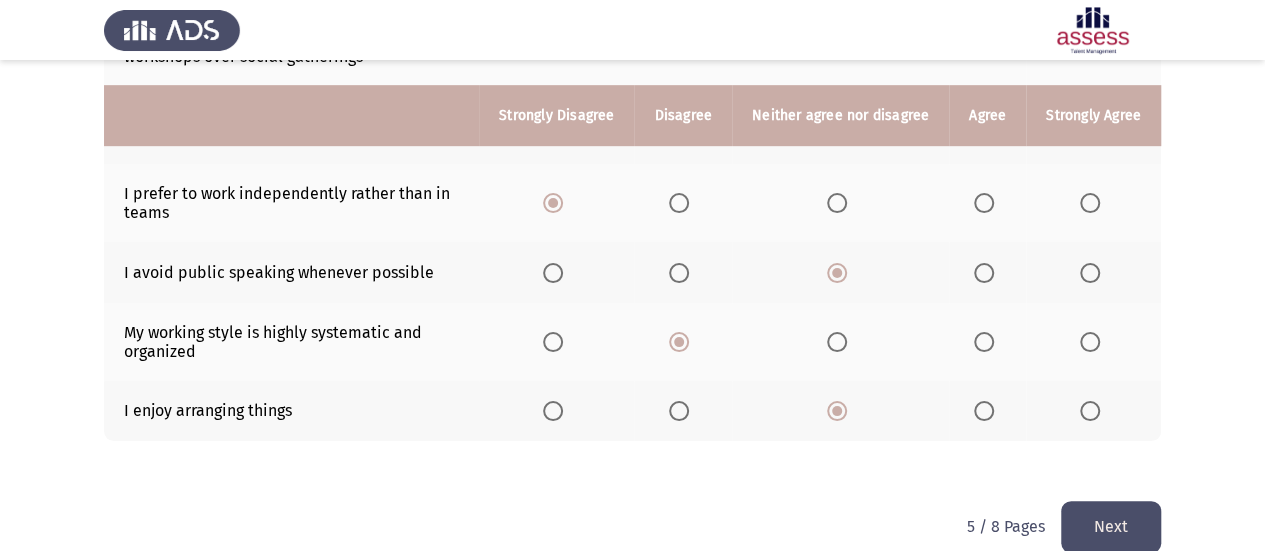 scroll, scrollTop: 552, scrollLeft: 0, axis: vertical 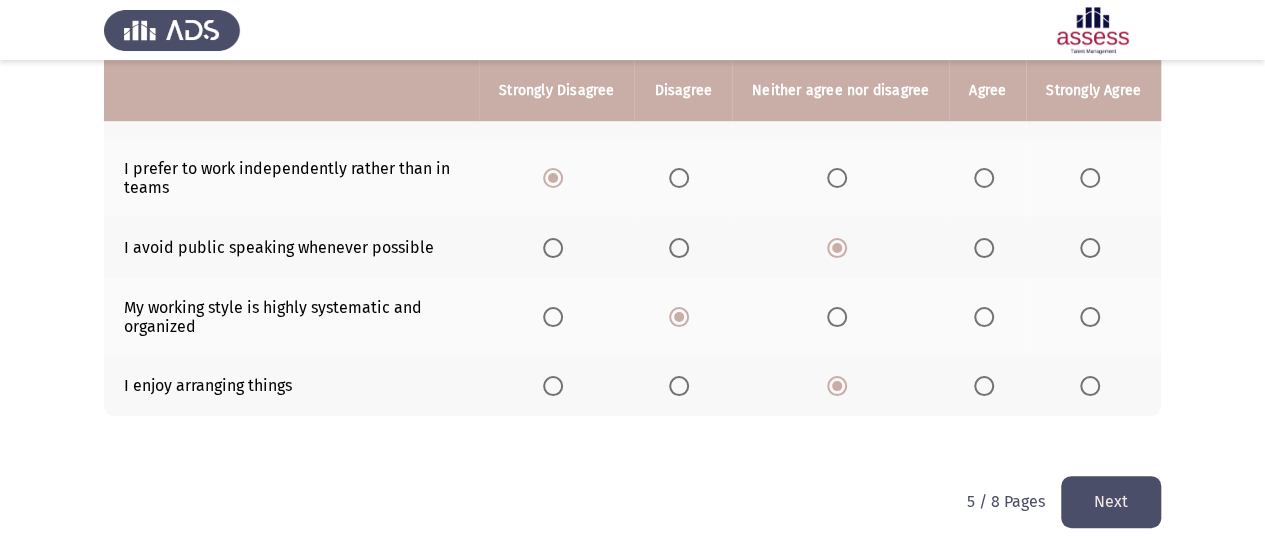 click on "Next" 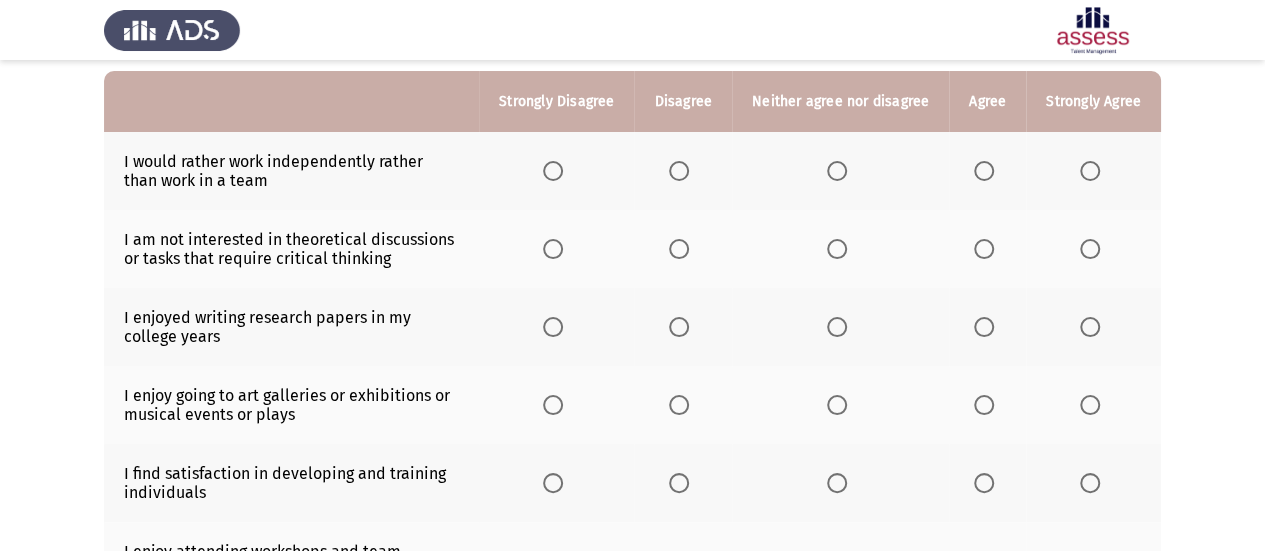 scroll, scrollTop: 200, scrollLeft: 0, axis: vertical 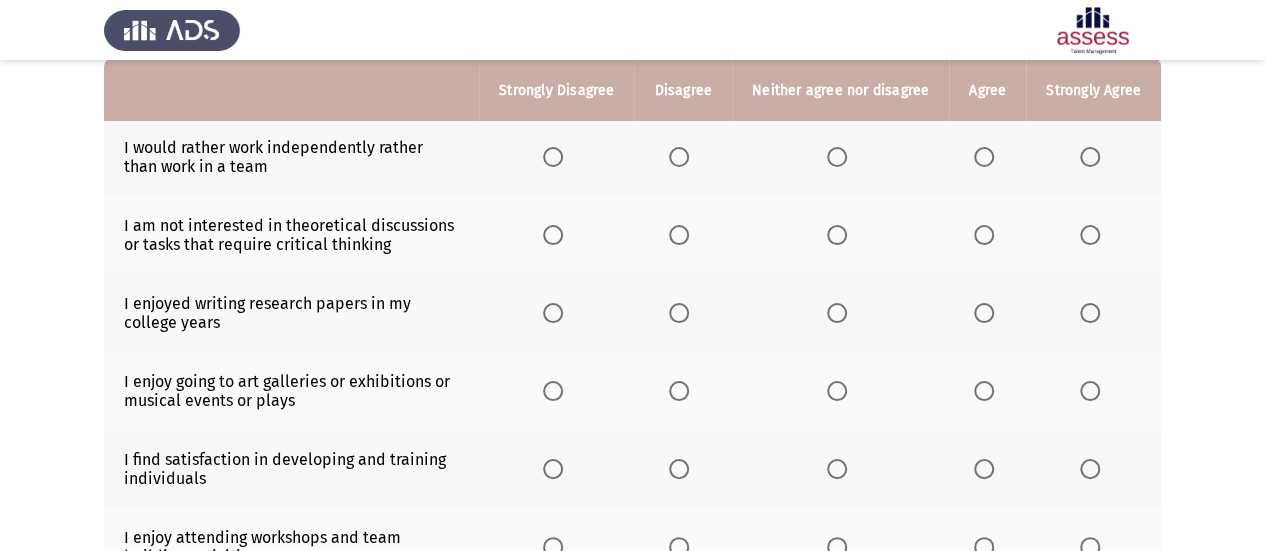 click at bounding box center (553, 157) 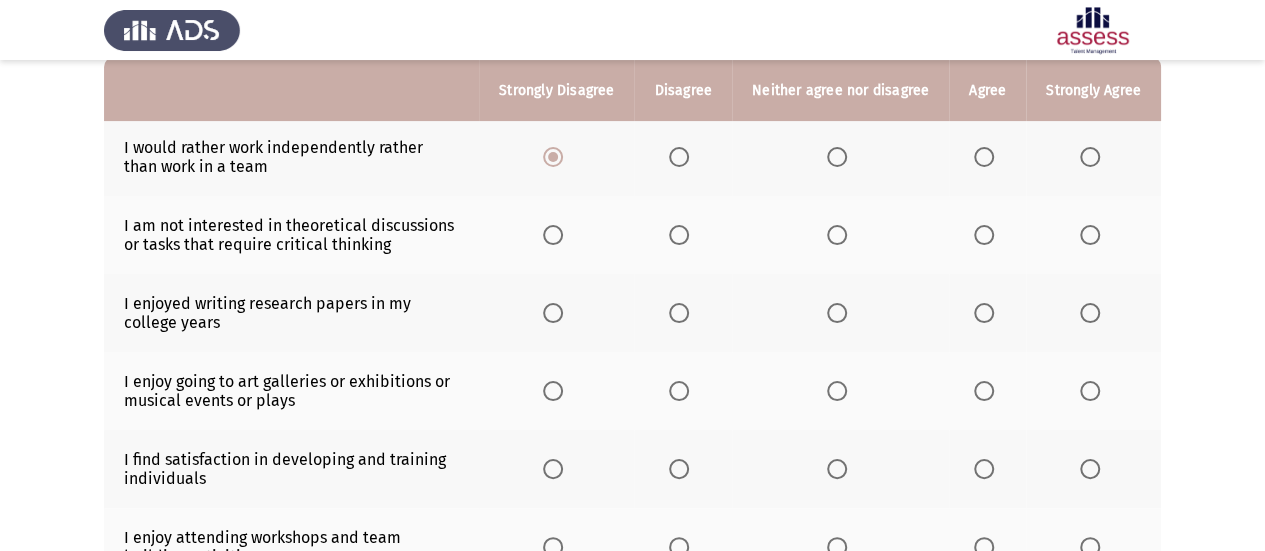 click at bounding box center (679, 235) 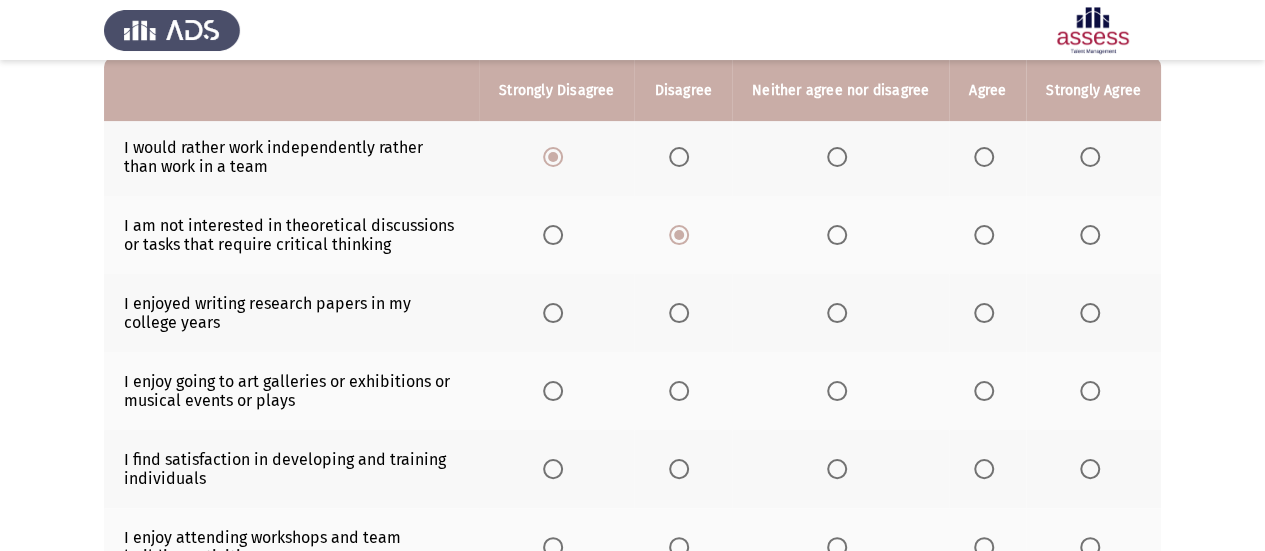 click at bounding box center (837, 313) 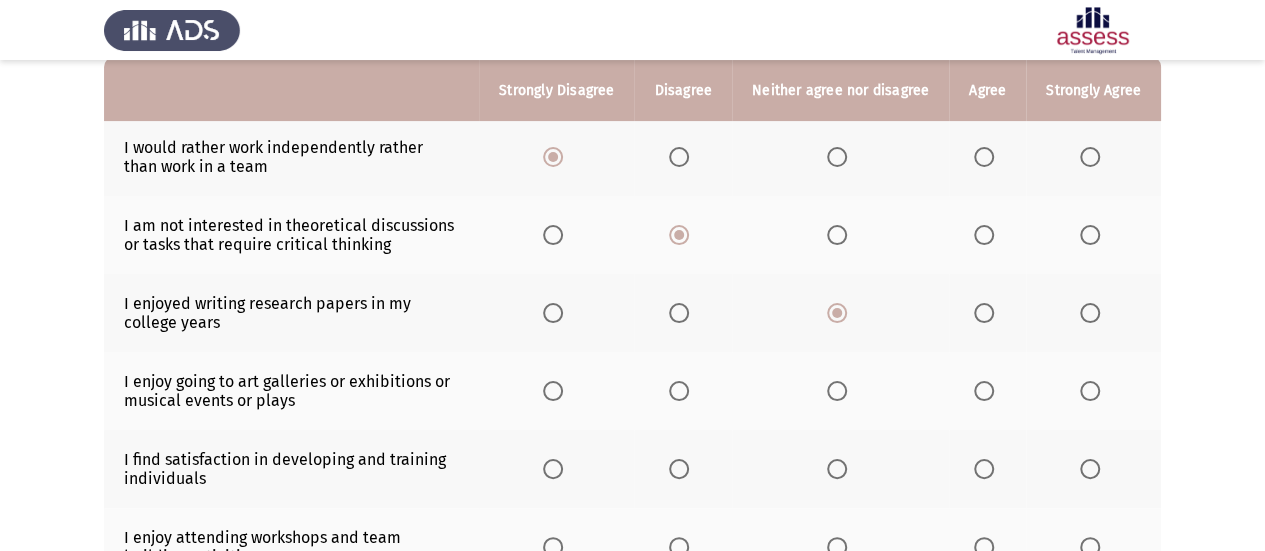 click at bounding box center [837, 391] 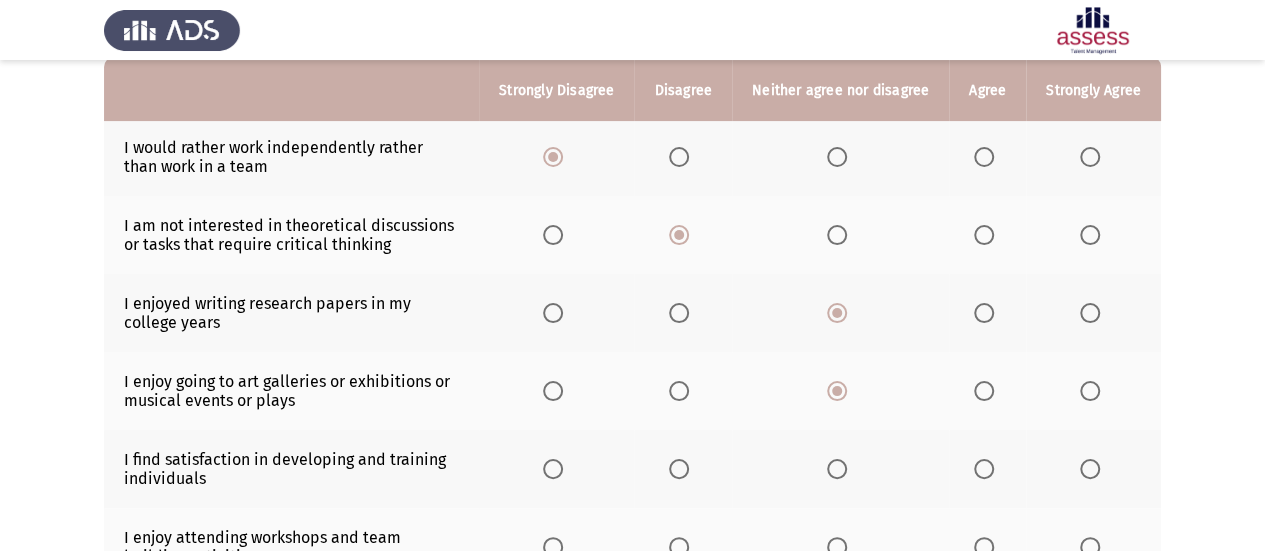 click 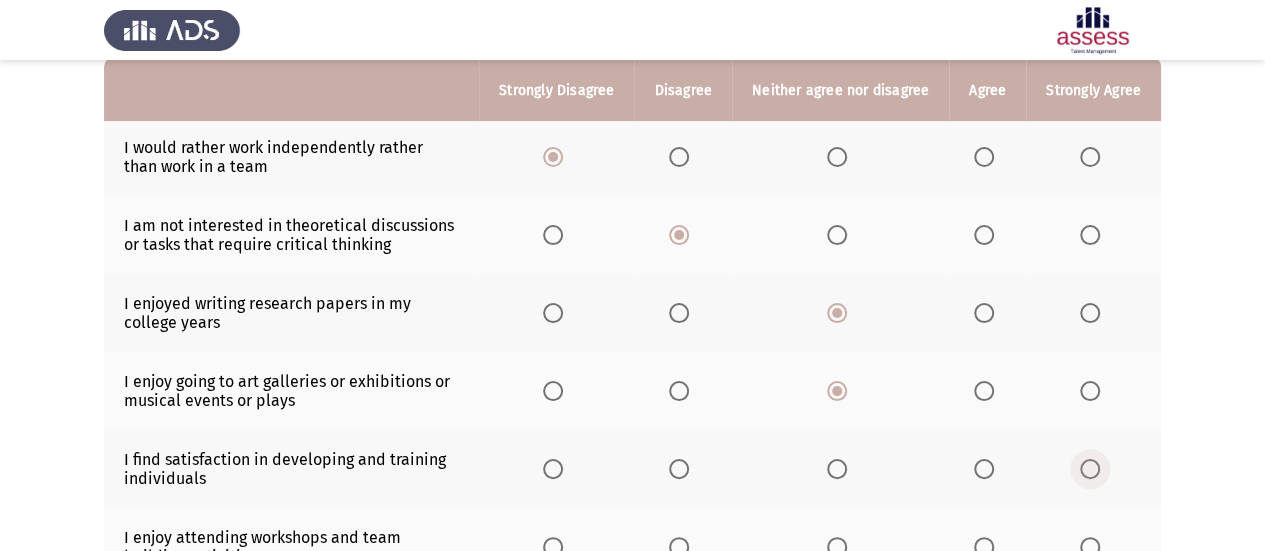 click at bounding box center (1090, 469) 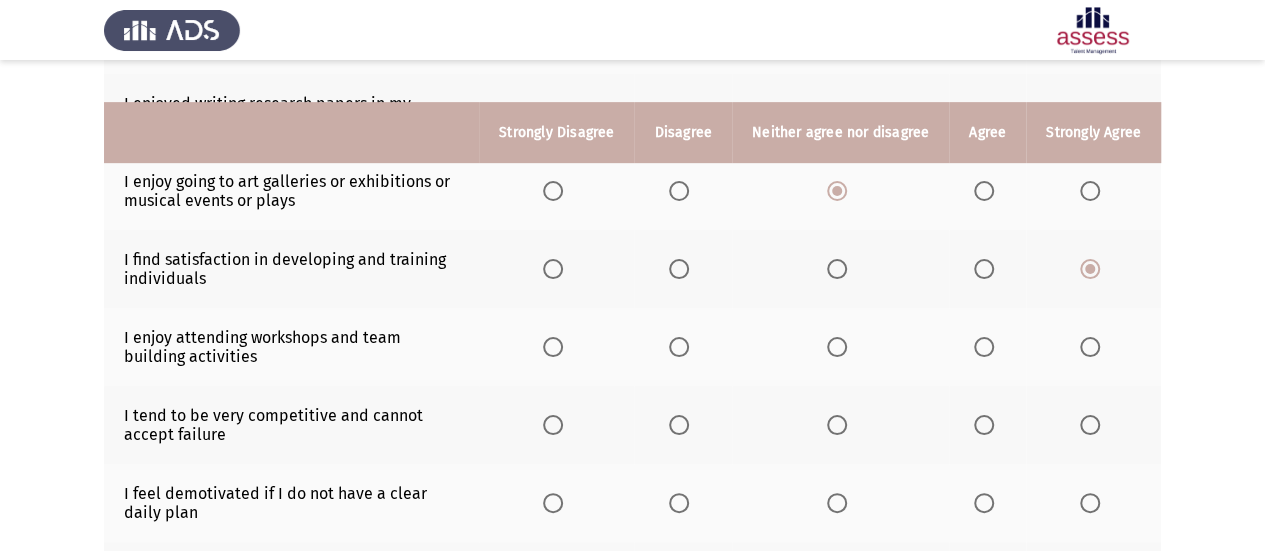 scroll, scrollTop: 500, scrollLeft: 0, axis: vertical 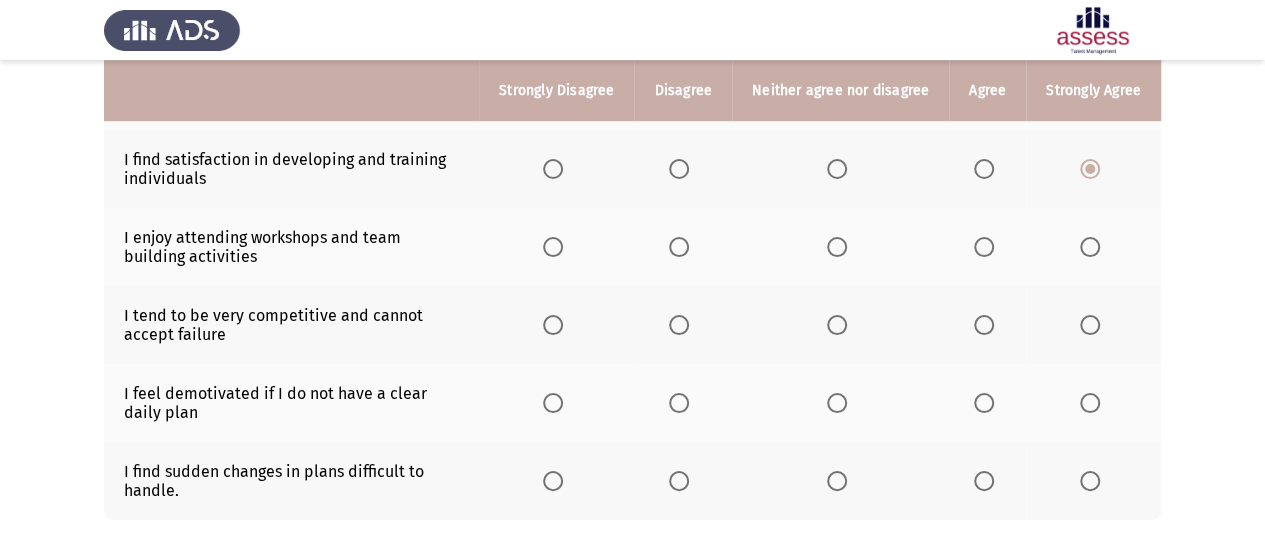 click at bounding box center [988, 247] 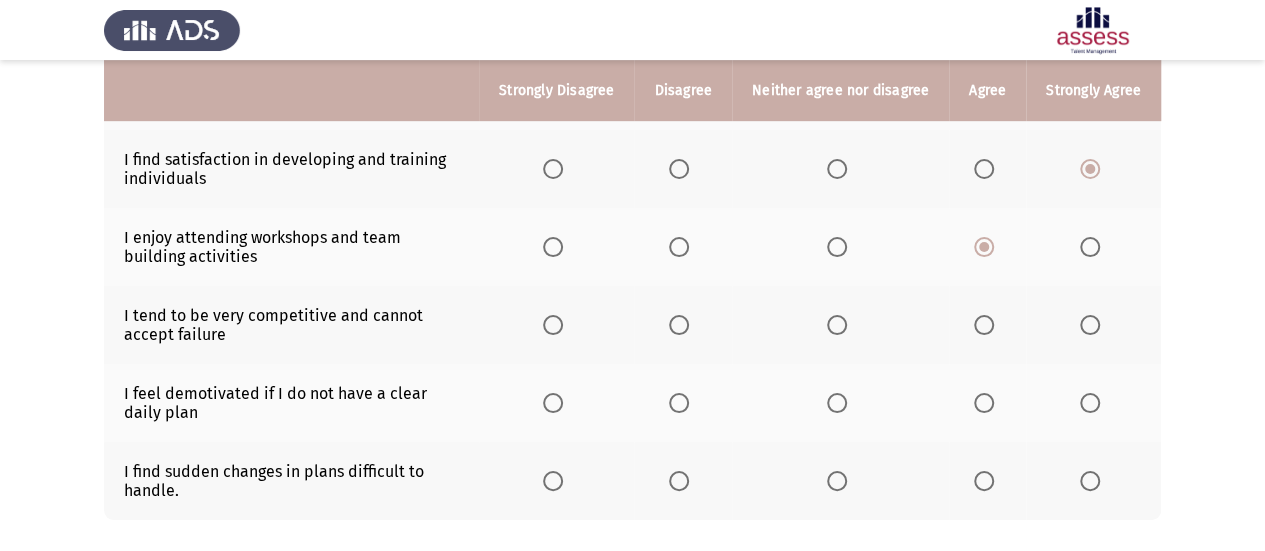 click at bounding box center (553, 325) 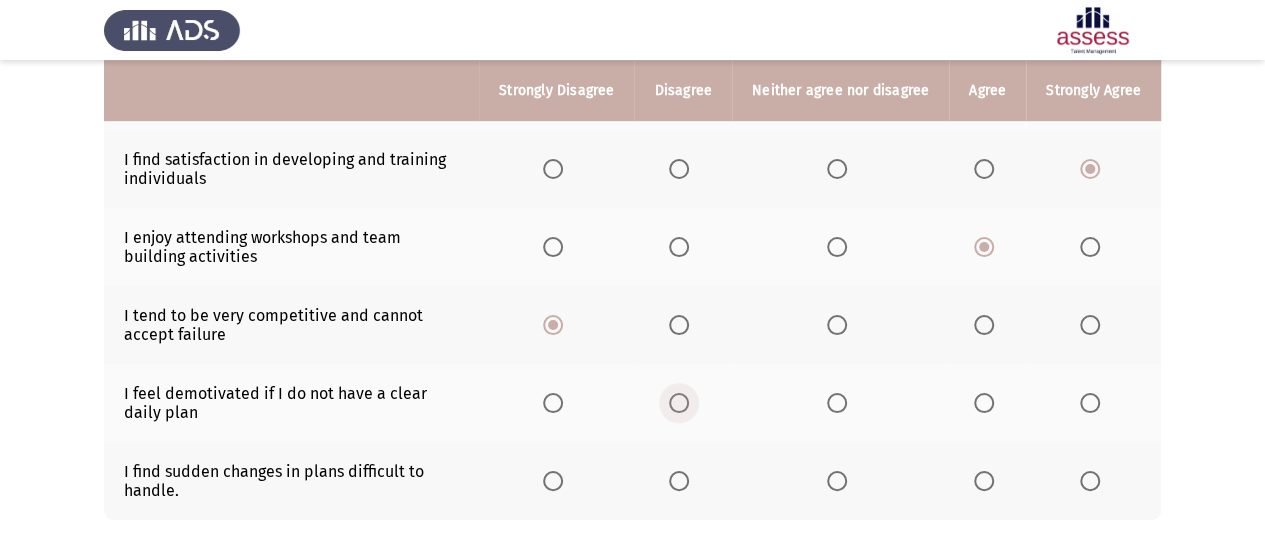 click at bounding box center [679, 403] 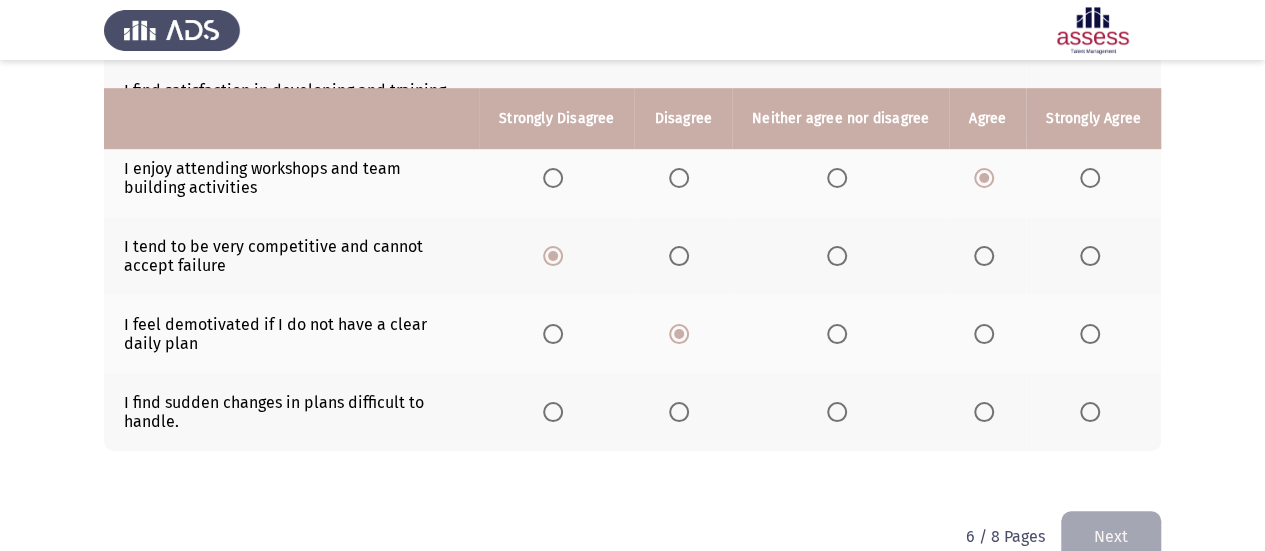 scroll, scrollTop: 600, scrollLeft: 0, axis: vertical 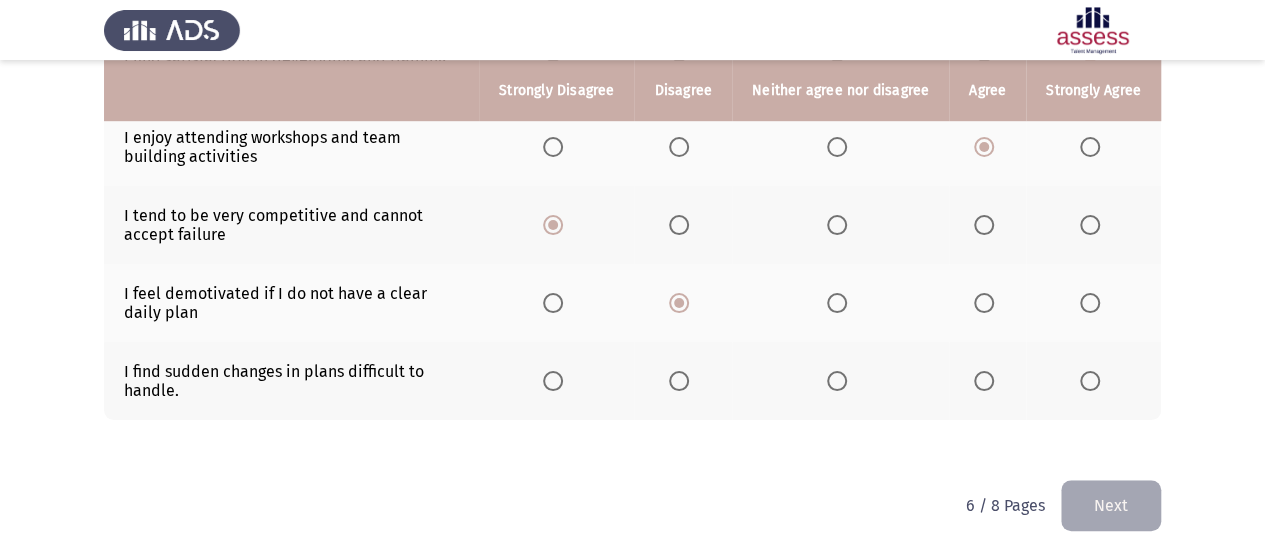 click at bounding box center (553, 303) 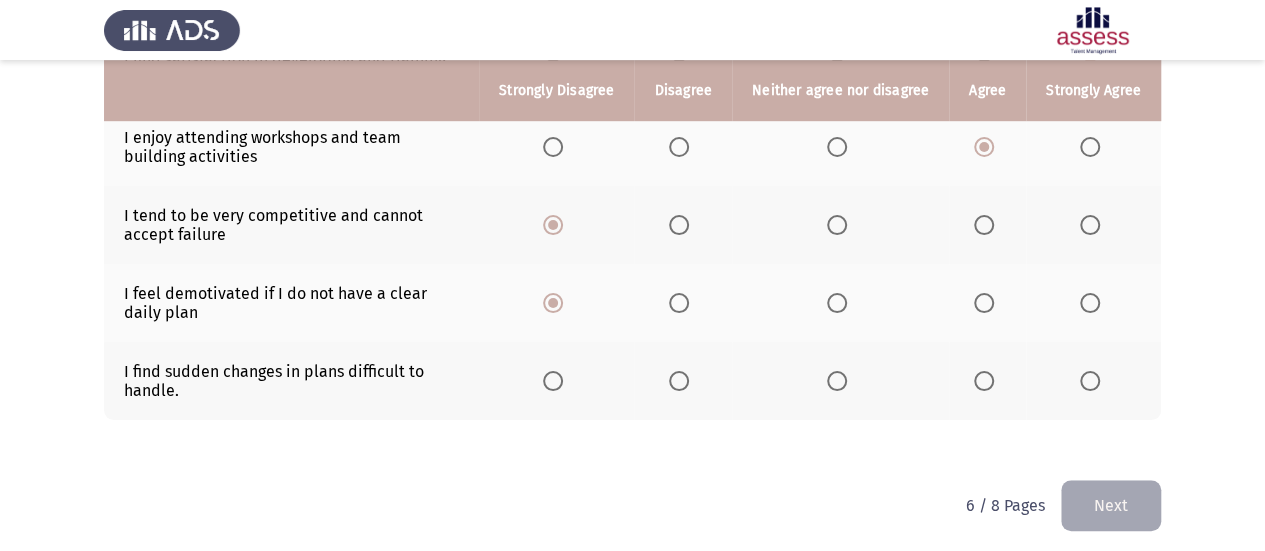 click at bounding box center (553, 381) 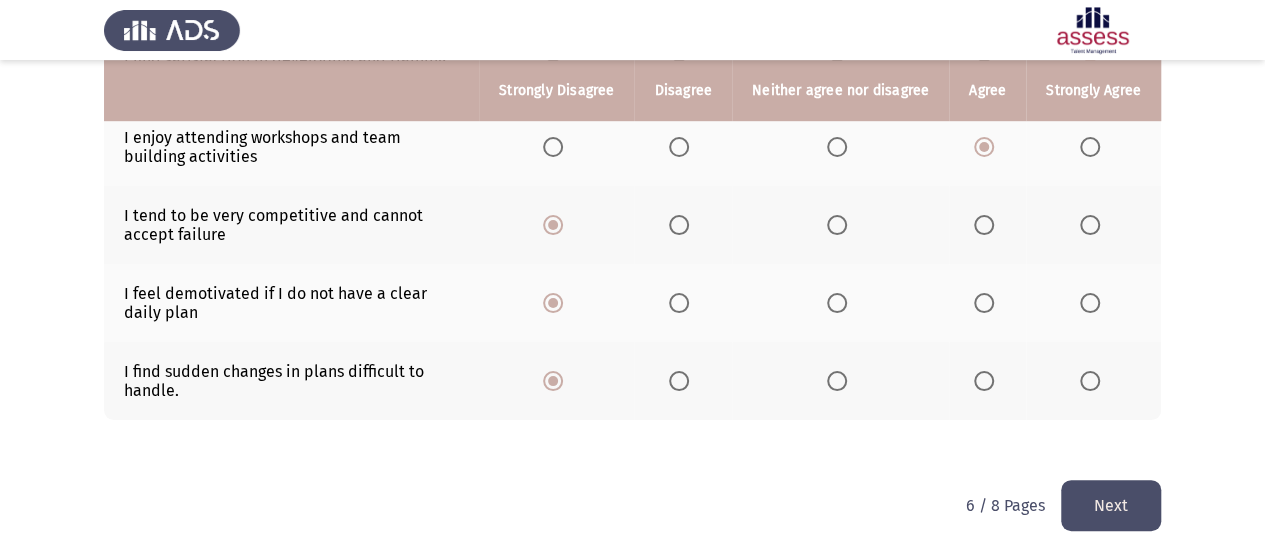 click on "Next" 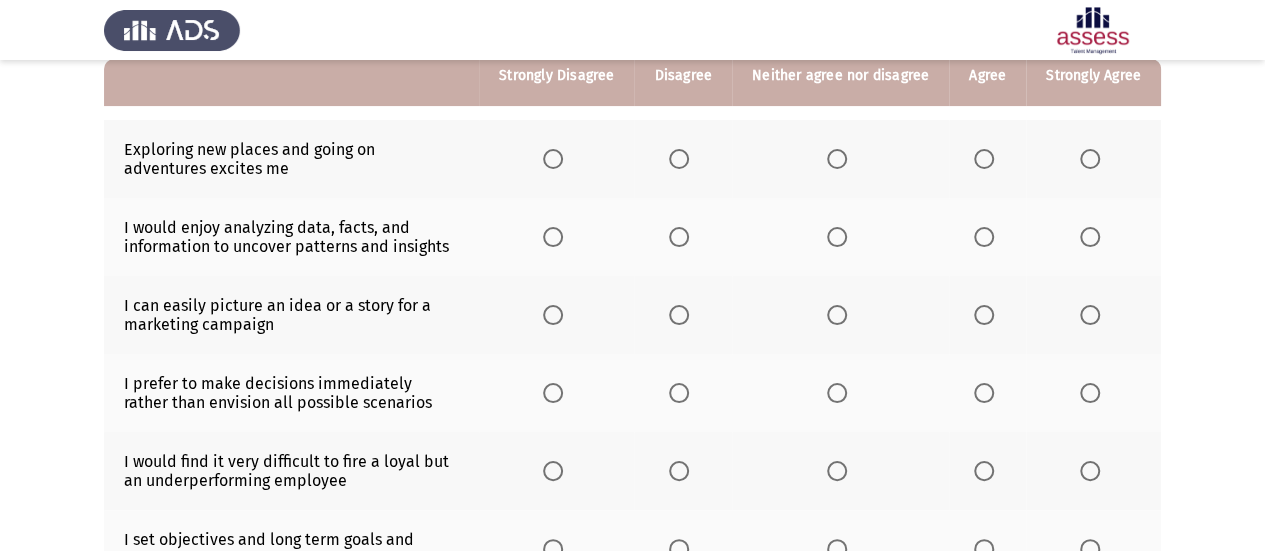 scroll, scrollTop: 200, scrollLeft: 0, axis: vertical 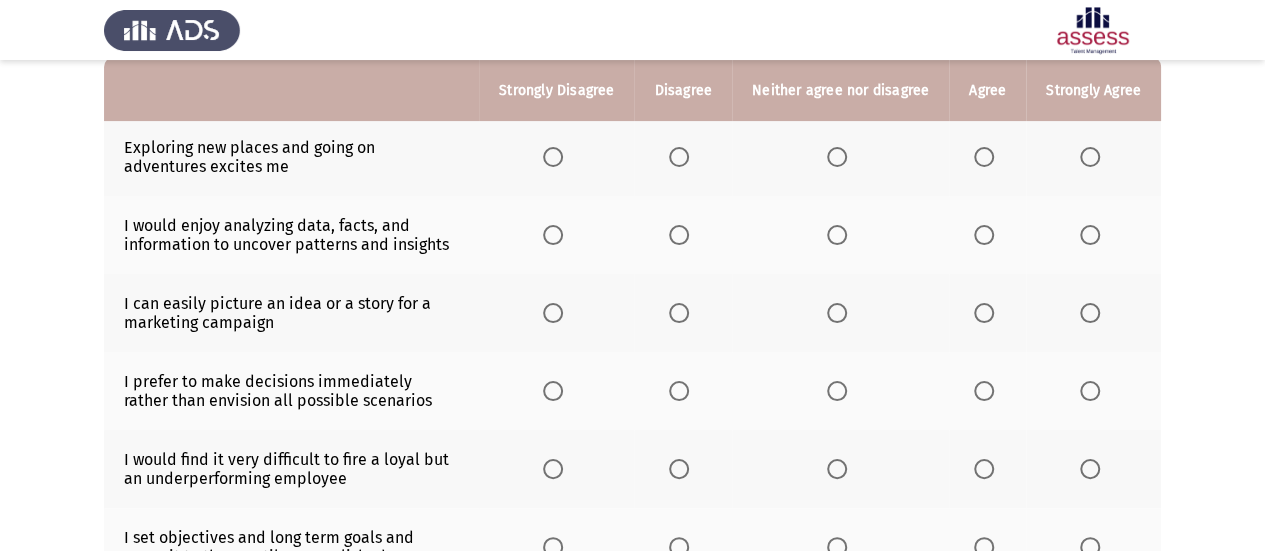 click 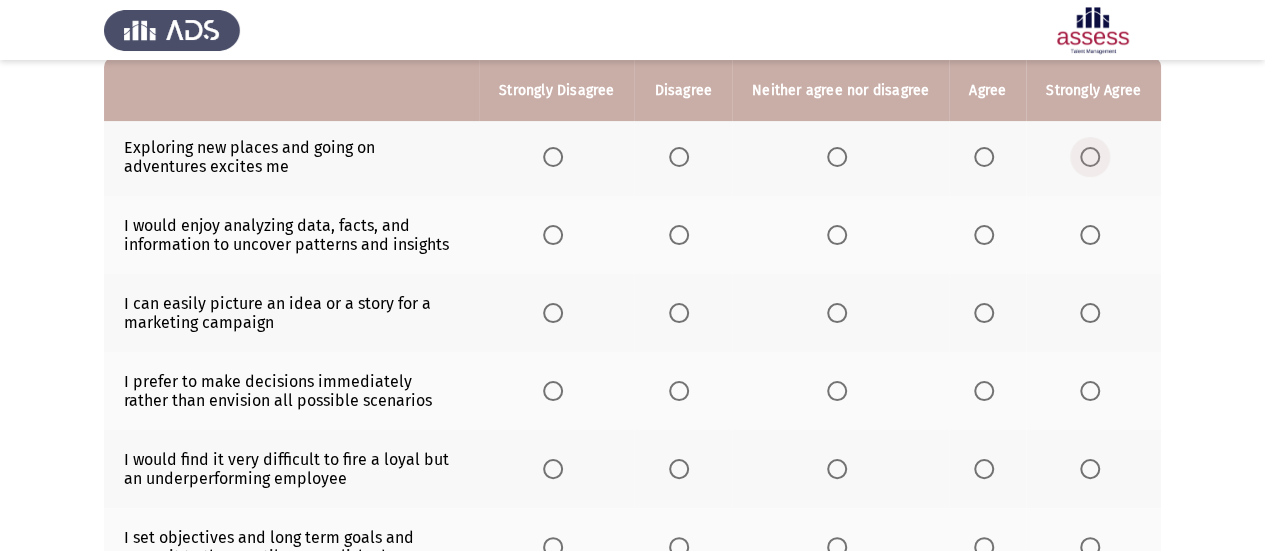 click at bounding box center (1090, 157) 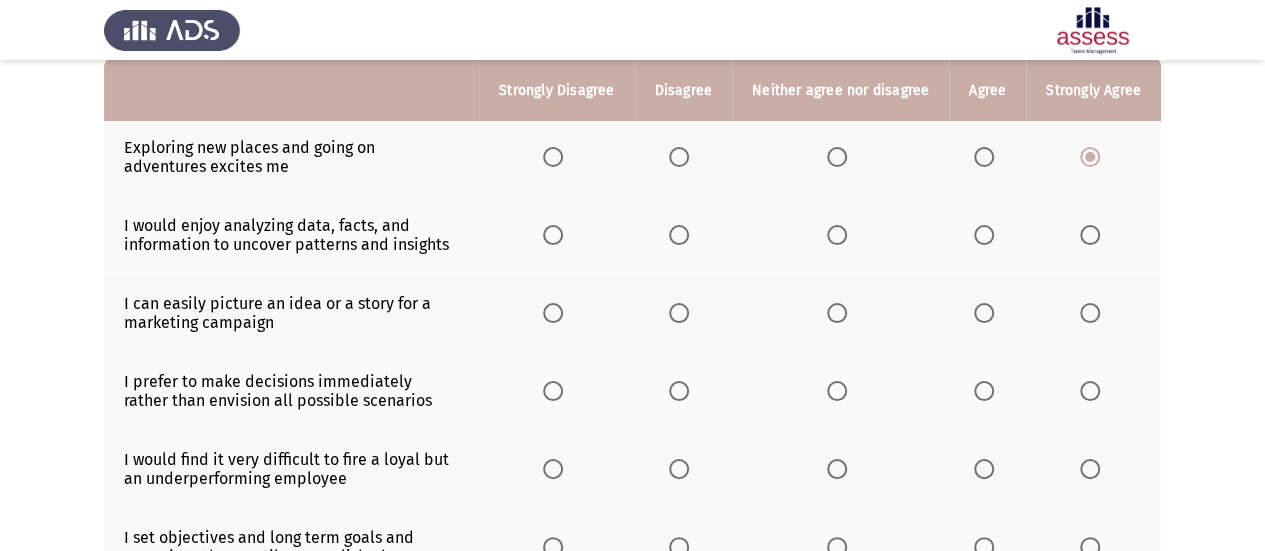 click at bounding box center (988, 235) 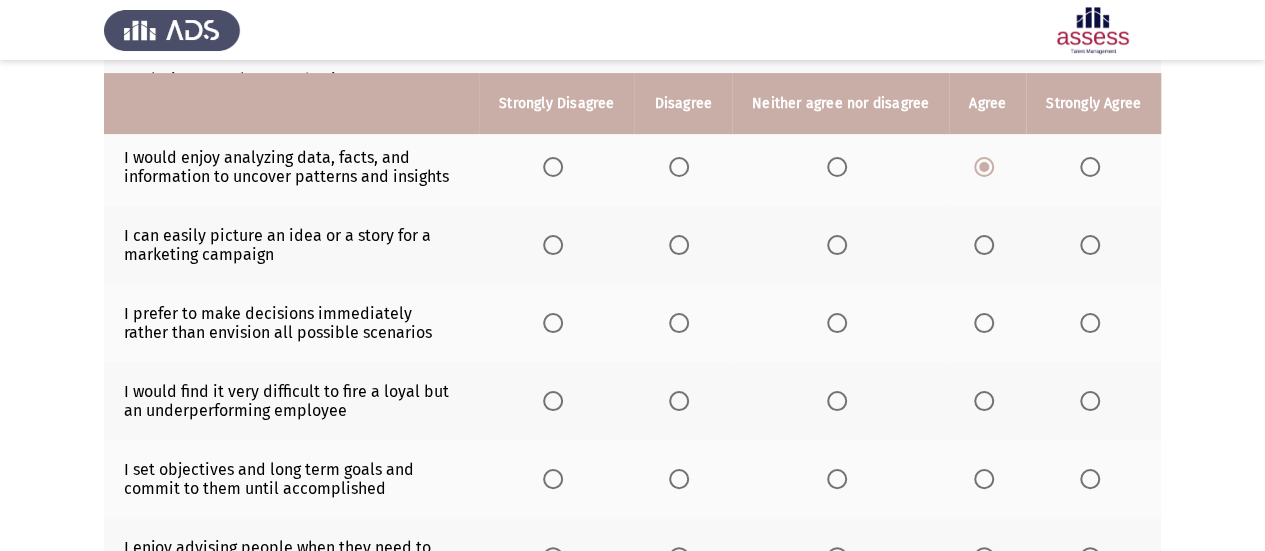 scroll, scrollTop: 300, scrollLeft: 0, axis: vertical 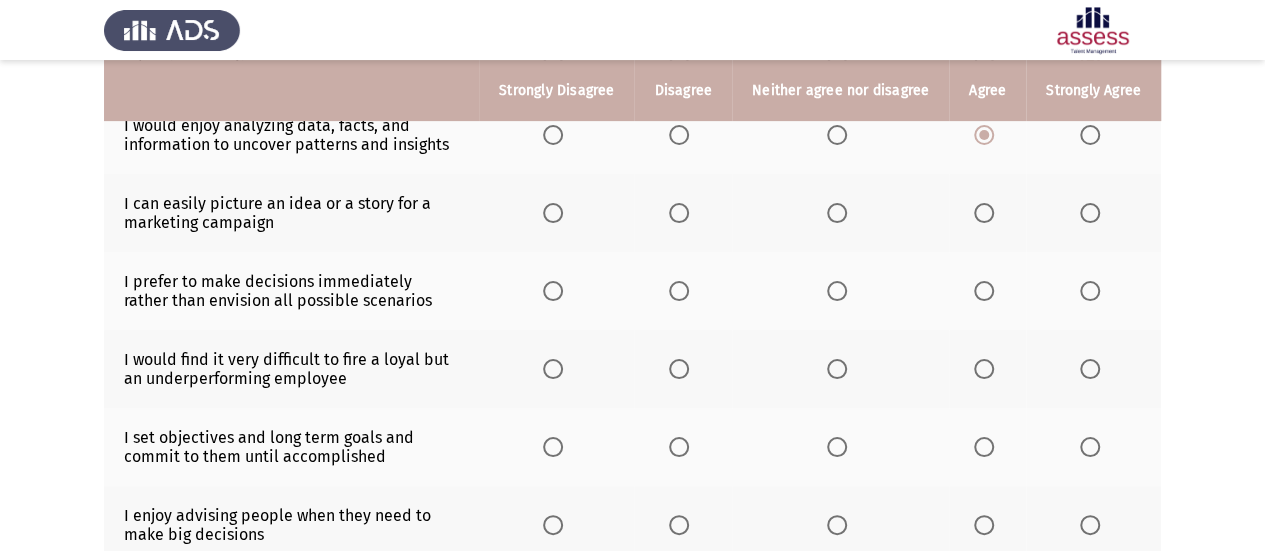 click at bounding box center [679, 213] 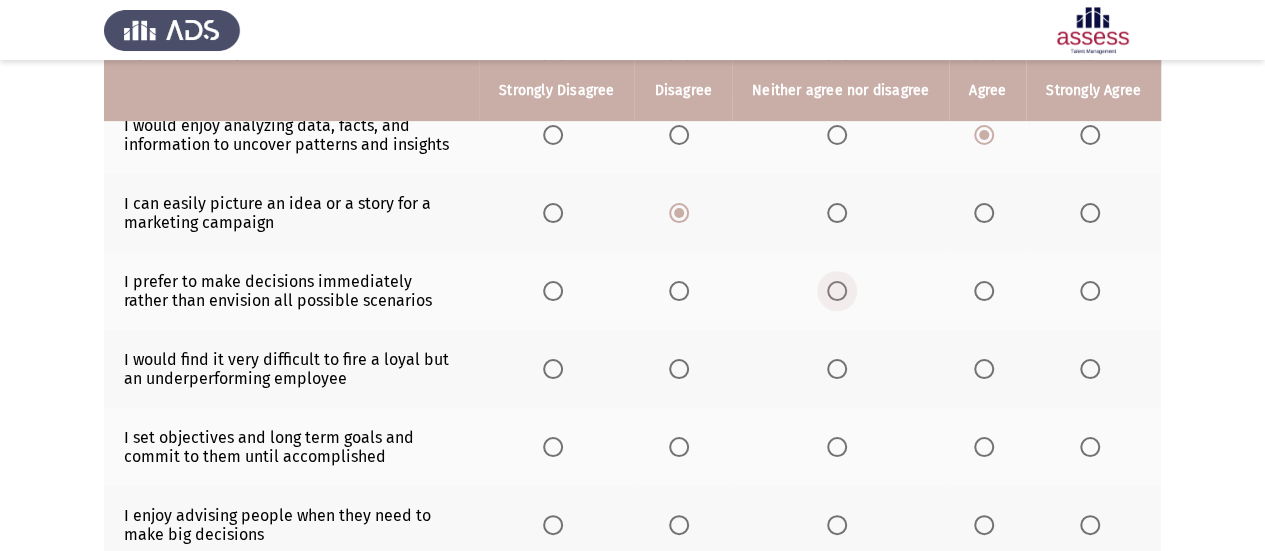 click at bounding box center (837, 291) 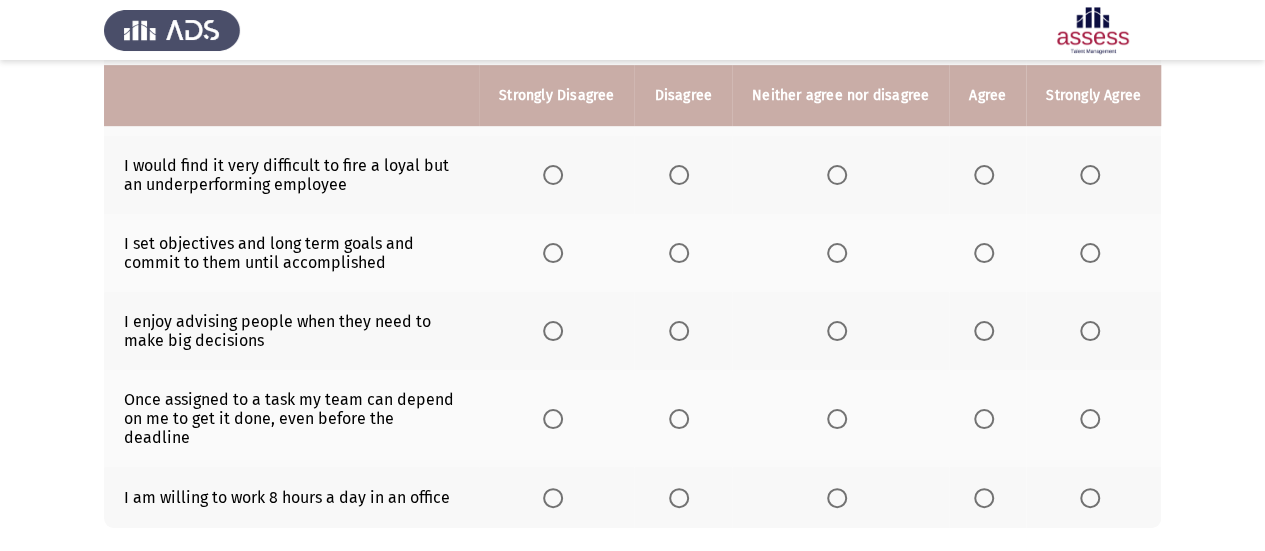 scroll, scrollTop: 500, scrollLeft: 0, axis: vertical 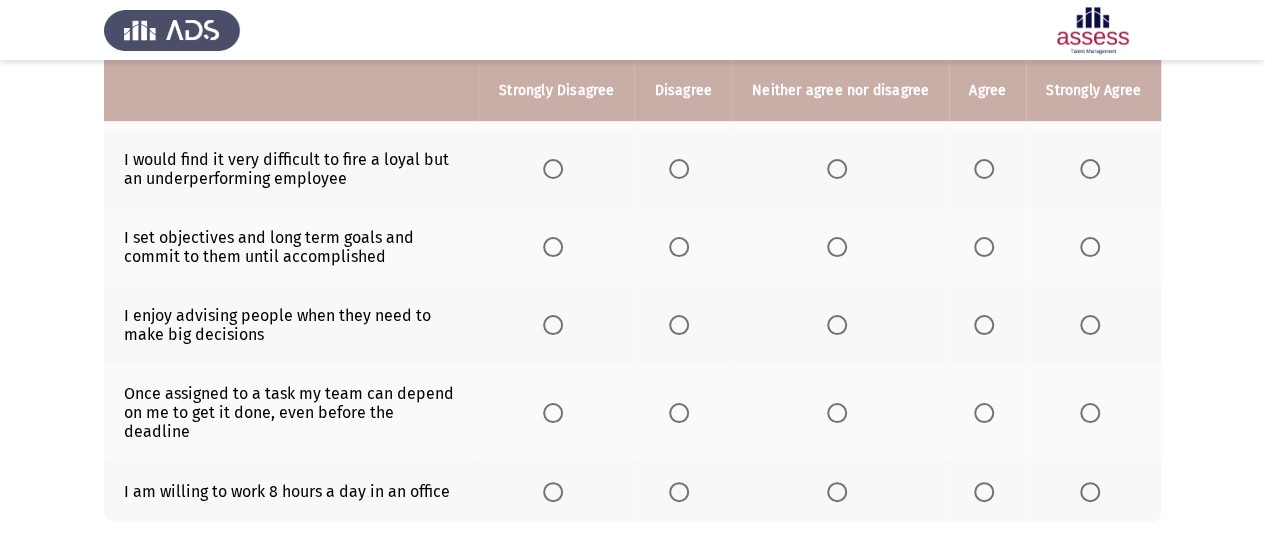 click at bounding box center [837, 169] 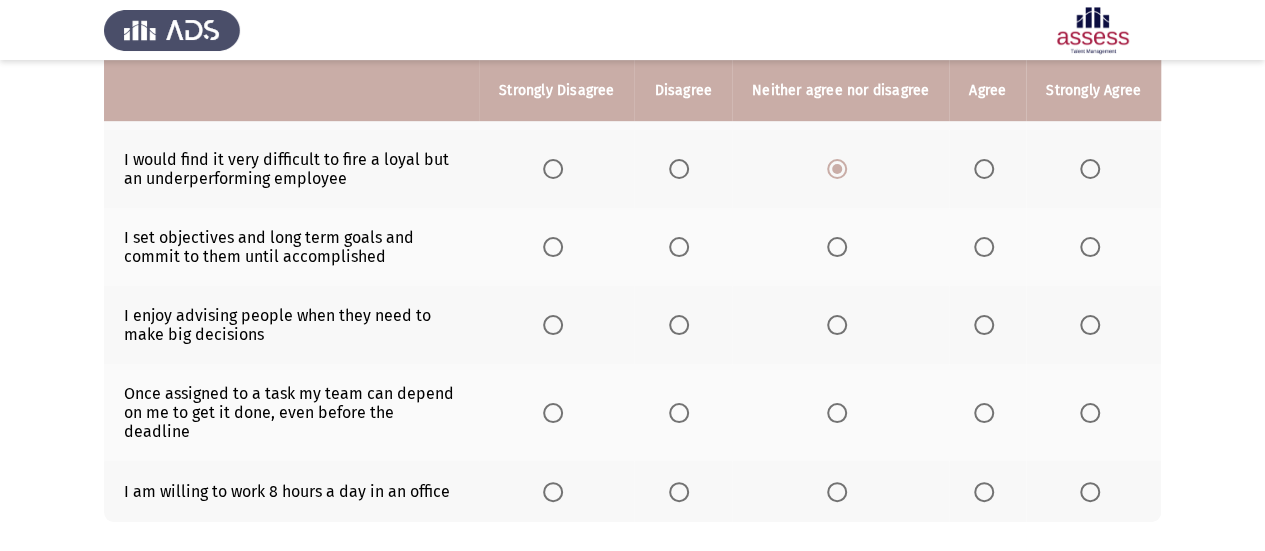 click at bounding box center (837, 247) 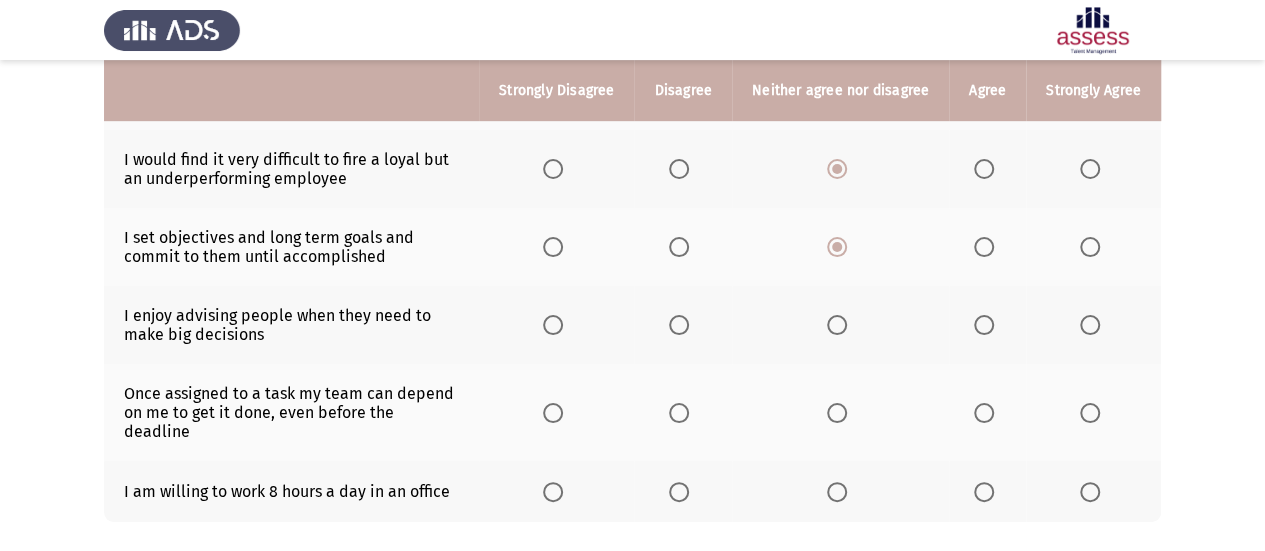 click at bounding box center [1090, 325] 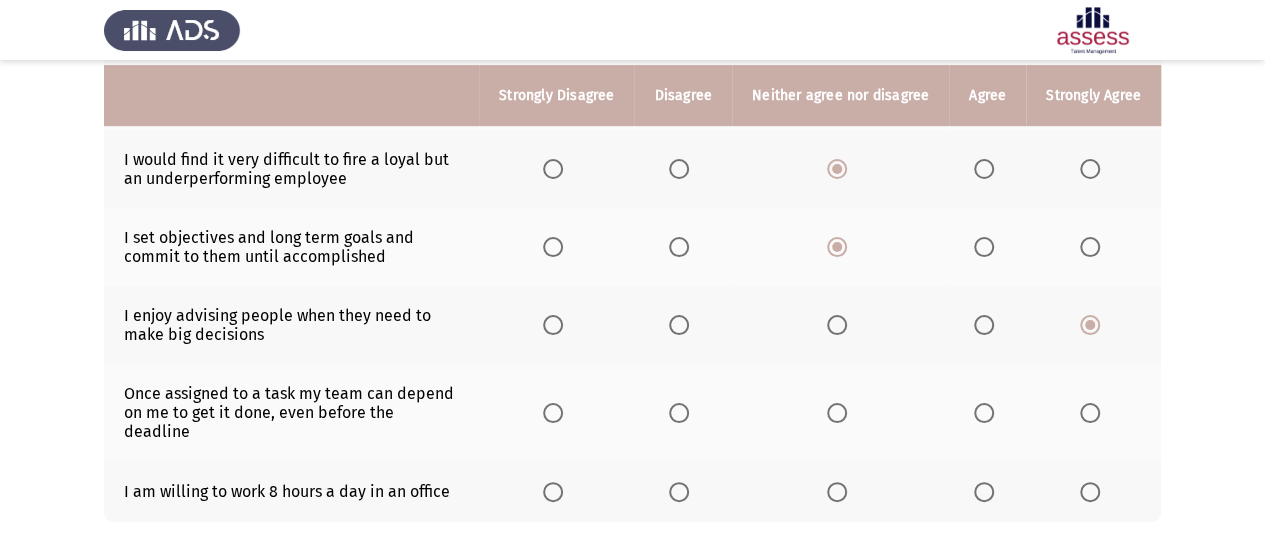 scroll, scrollTop: 585, scrollLeft: 0, axis: vertical 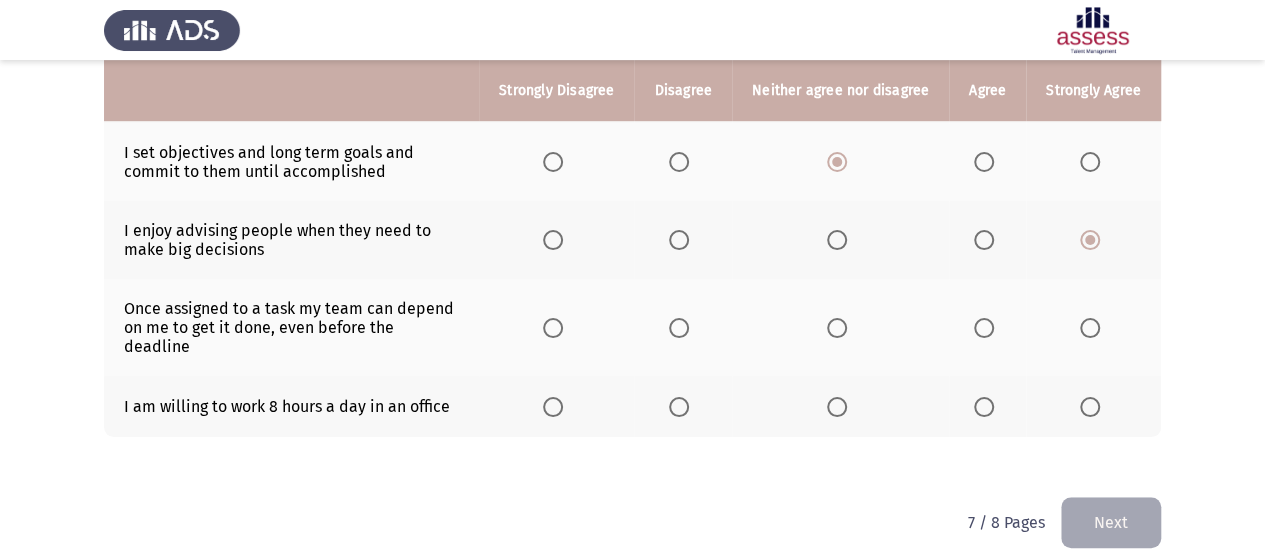 click at bounding box center (984, 328) 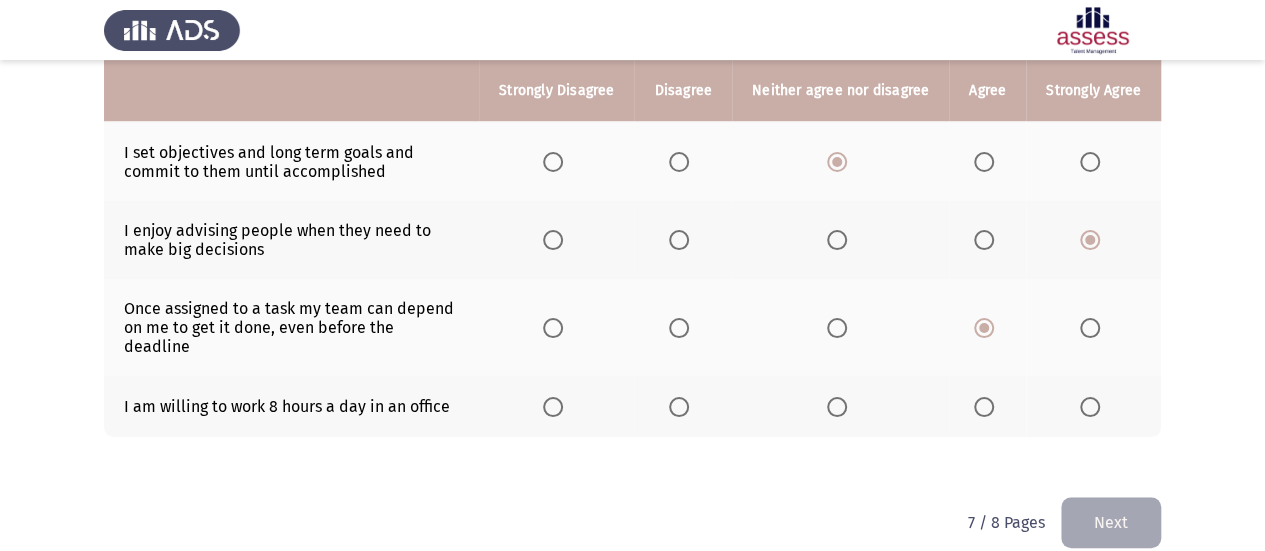 click at bounding box center (837, 407) 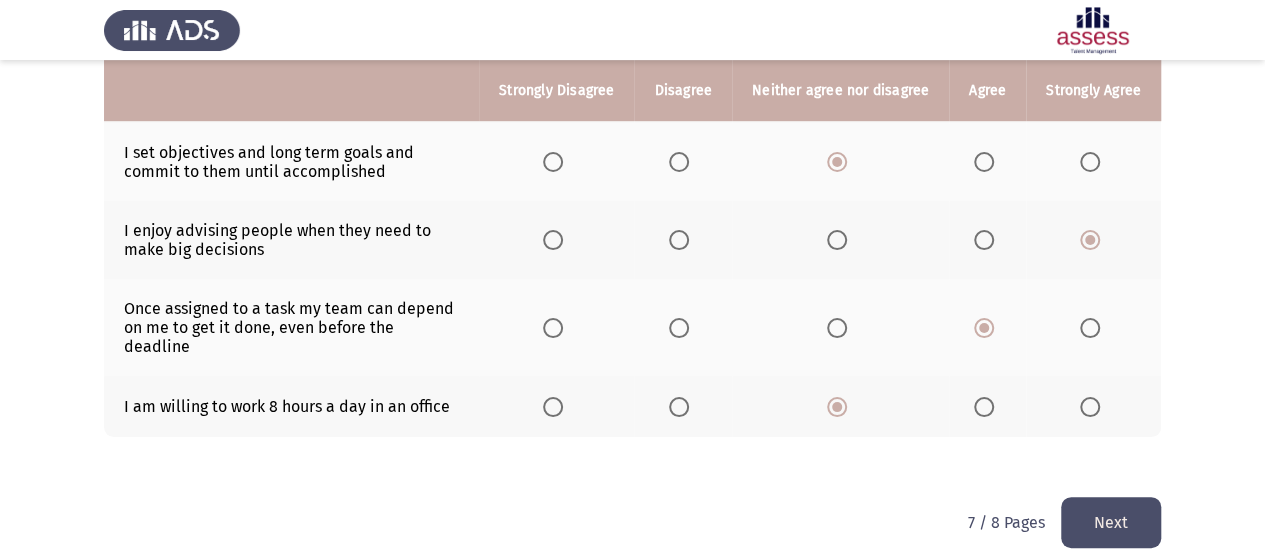 click on "Next" 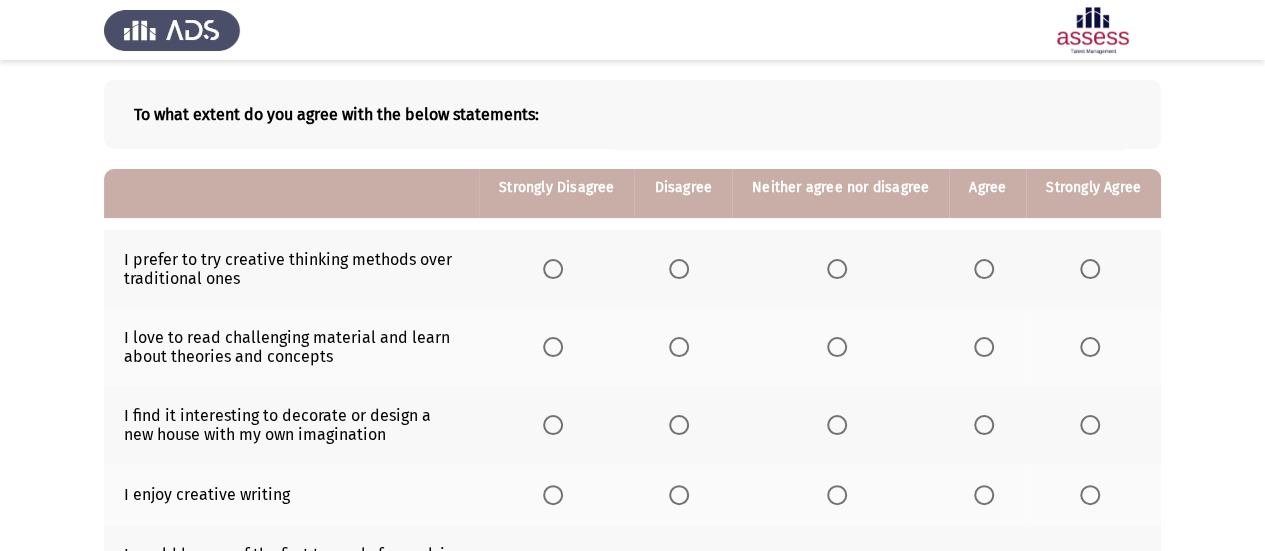 scroll, scrollTop: 200, scrollLeft: 0, axis: vertical 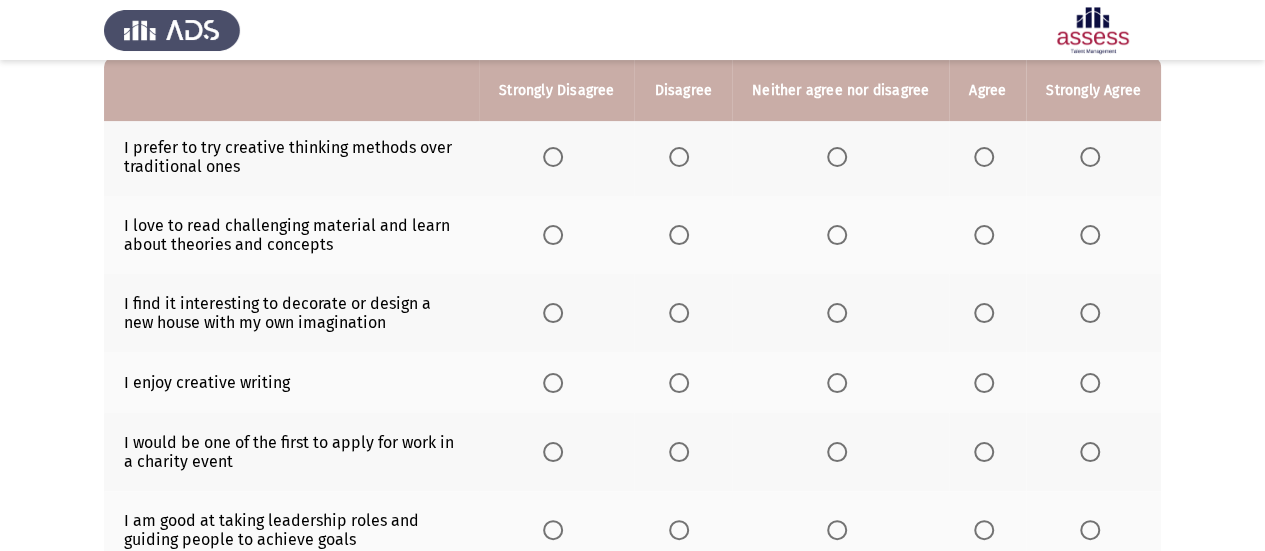 click at bounding box center [679, 157] 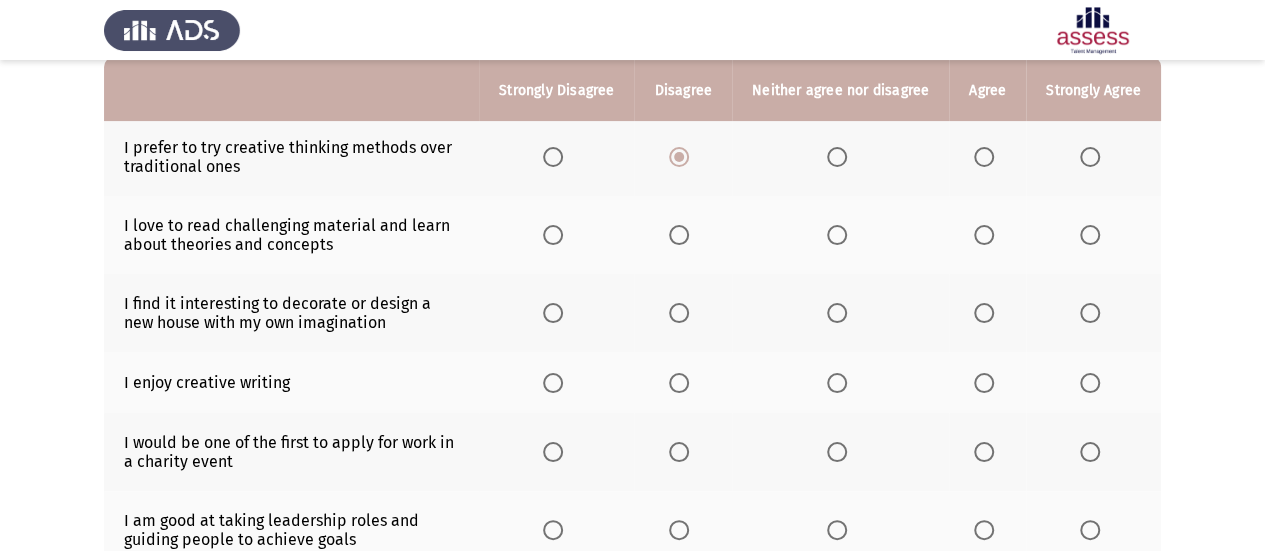 click at bounding box center (837, 235) 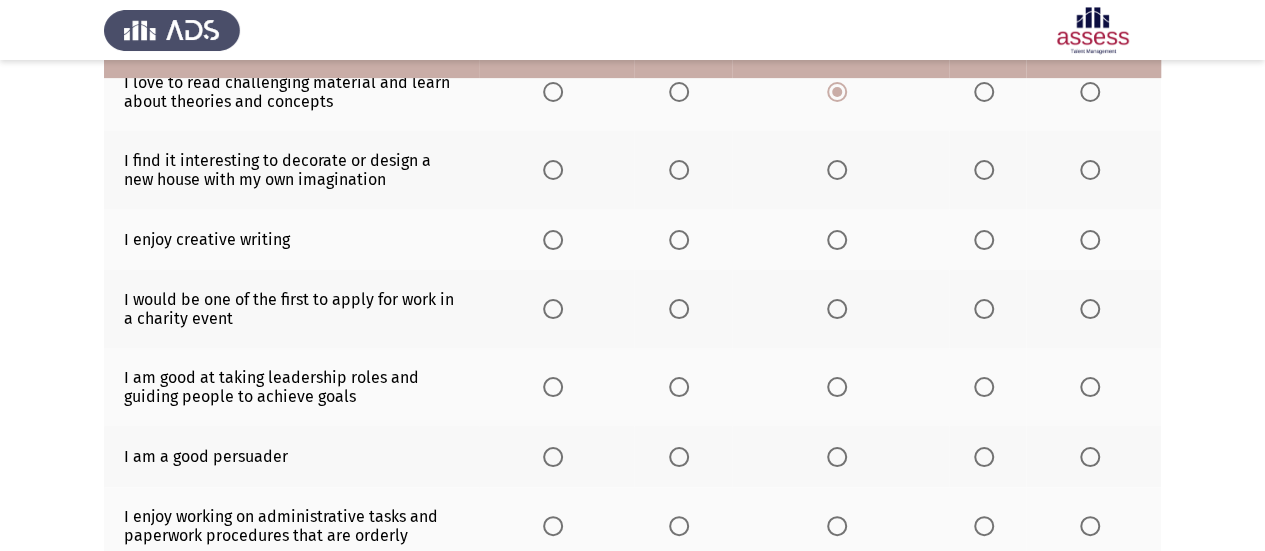 scroll, scrollTop: 300, scrollLeft: 0, axis: vertical 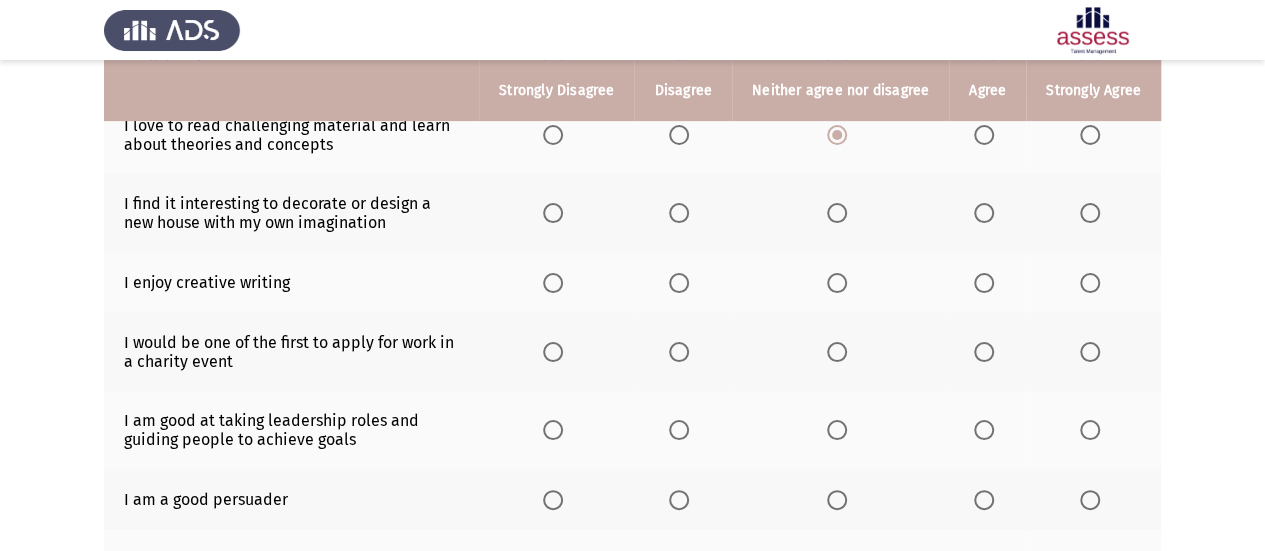 click at bounding box center (837, 213) 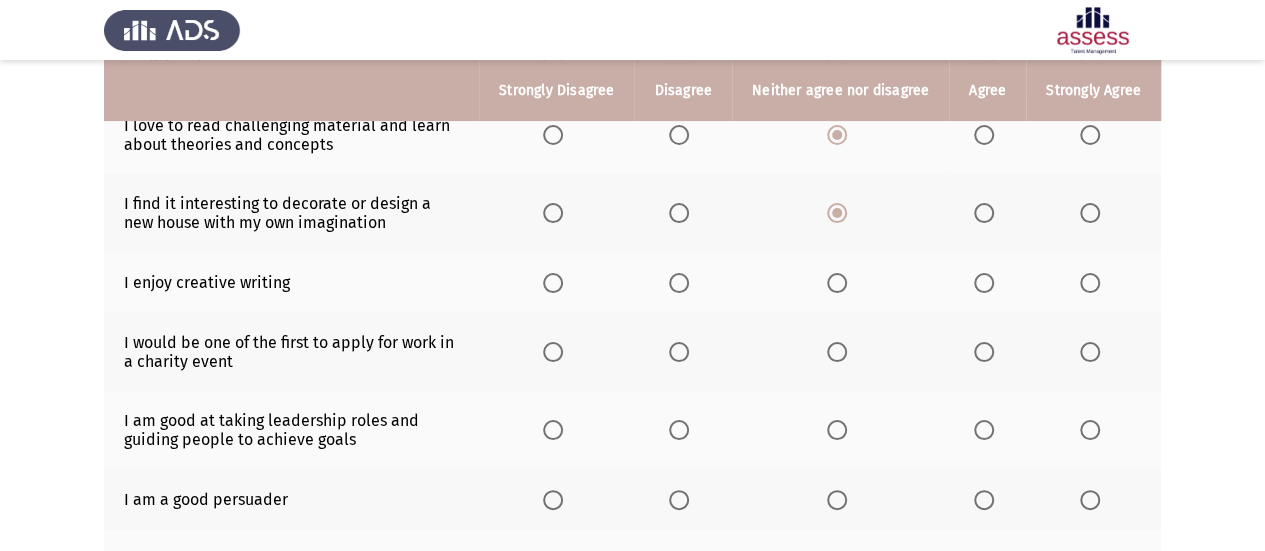 click at bounding box center (679, 283) 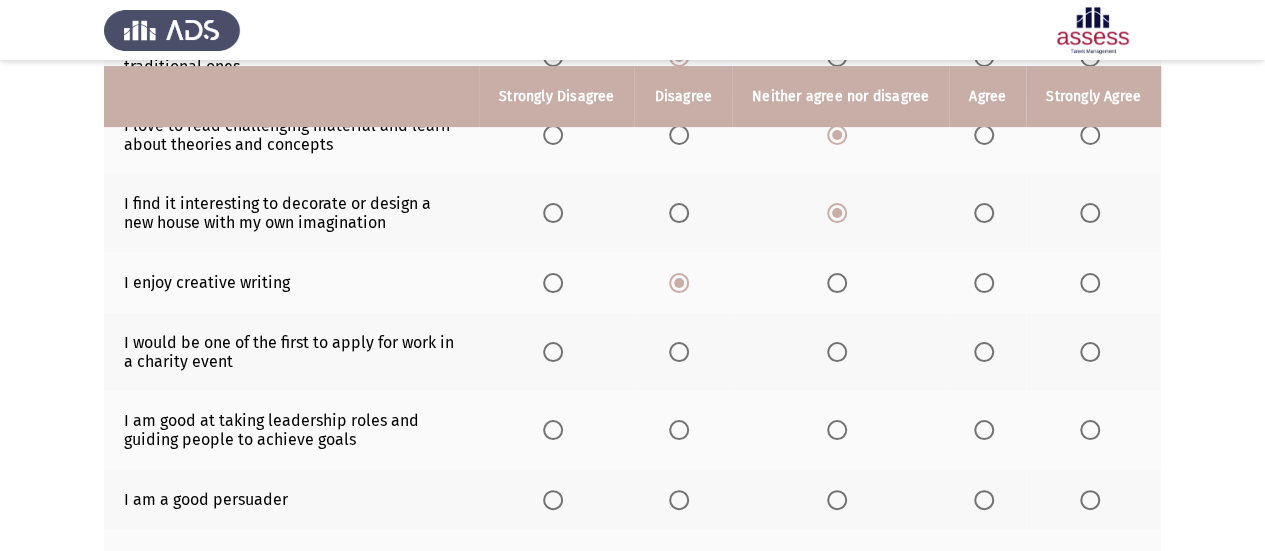 scroll, scrollTop: 400, scrollLeft: 0, axis: vertical 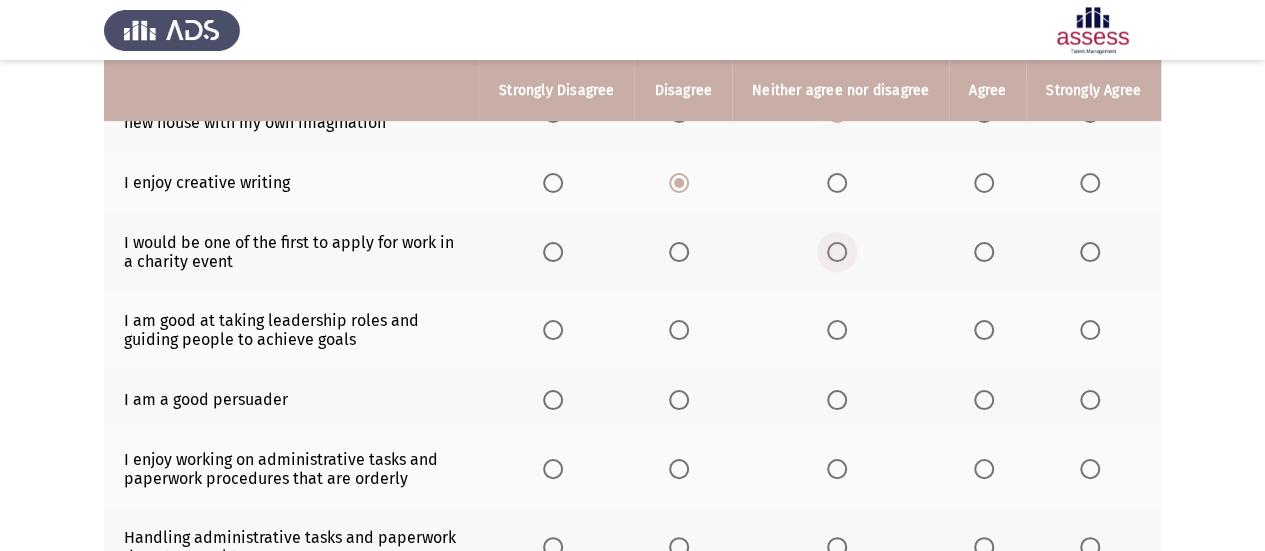 click at bounding box center [837, 252] 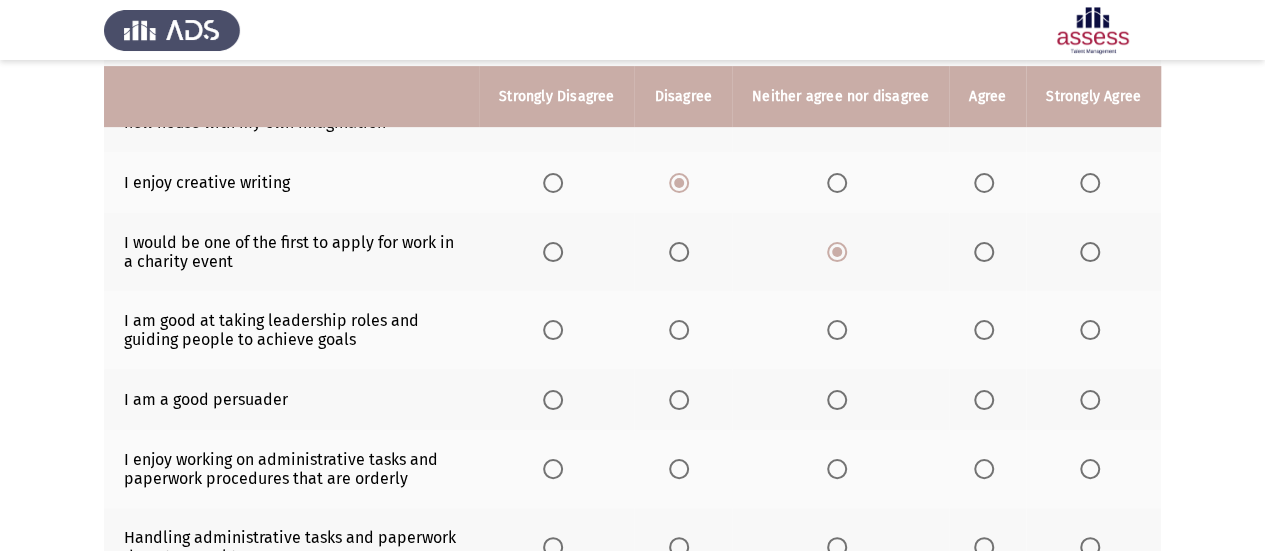 scroll, scrollTop: 500, scrollLeft: 0, axis: vertical 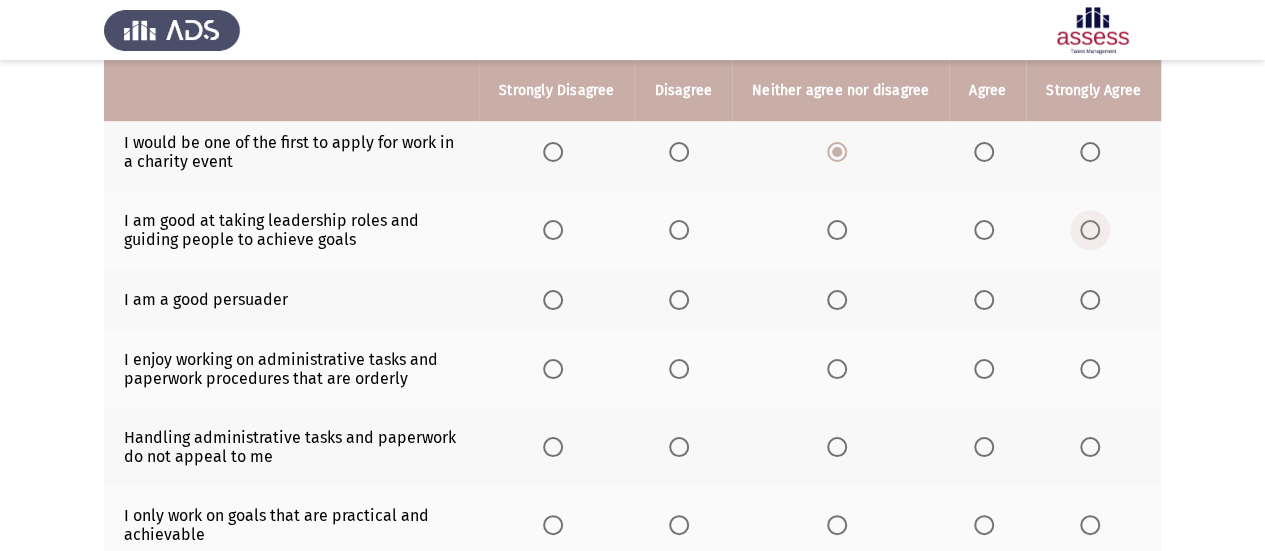 click at bounding box center (1090, 230) 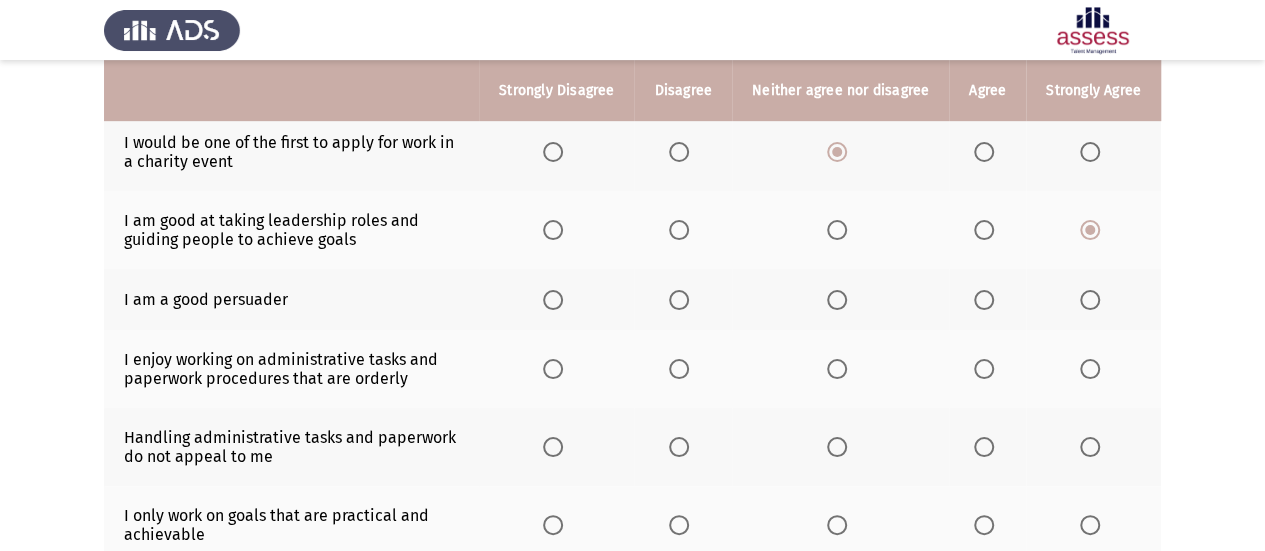 click at bounding box center (984, 300) 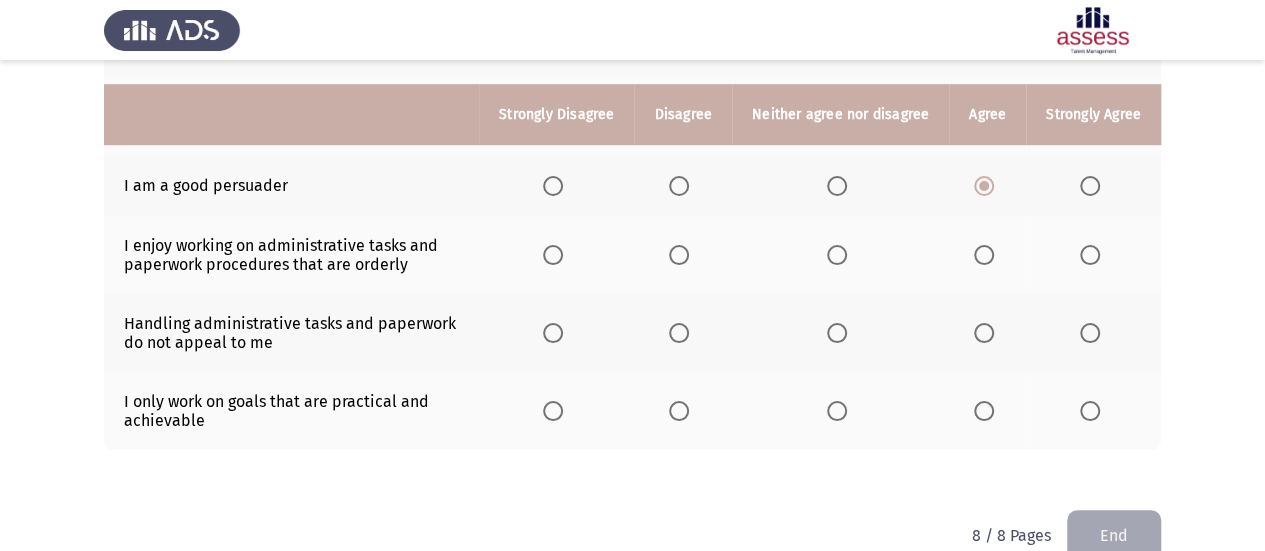 scroll, scrollTop: 646, scrollLeft: 0, axis: vertical 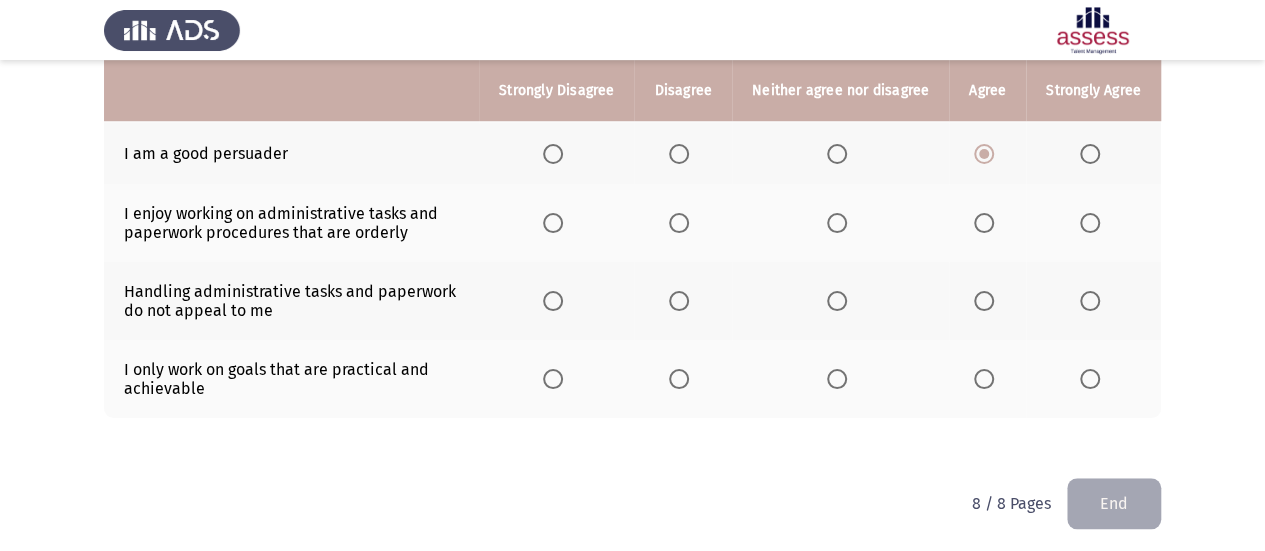 click at bounding box center [837, 223] 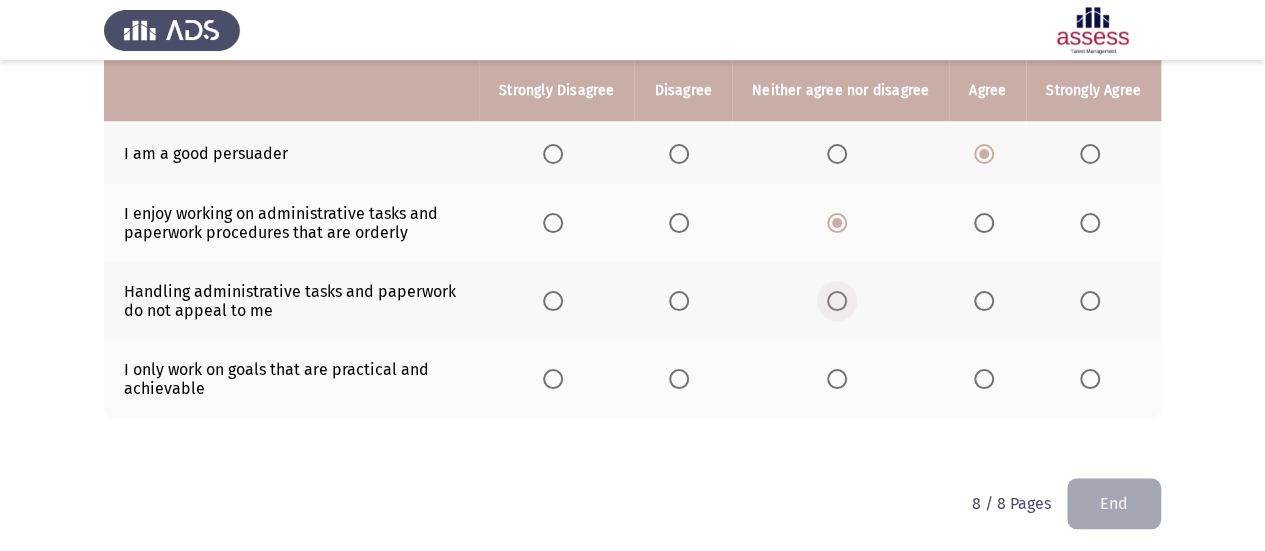 click at bounding box center [837, 301] 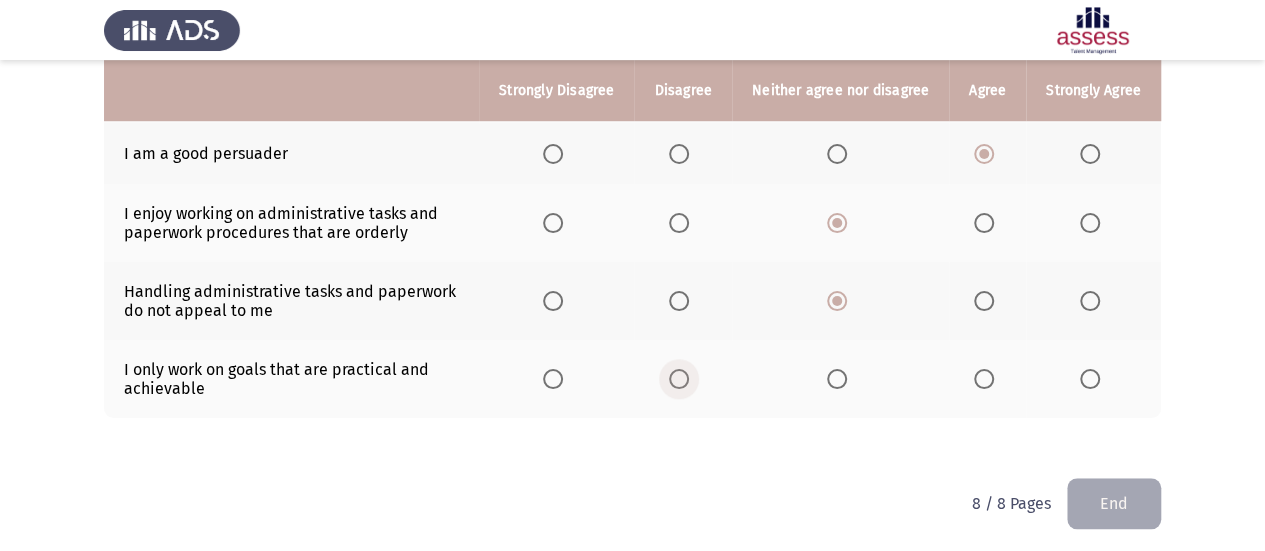 click at bounding box center (679, 379) 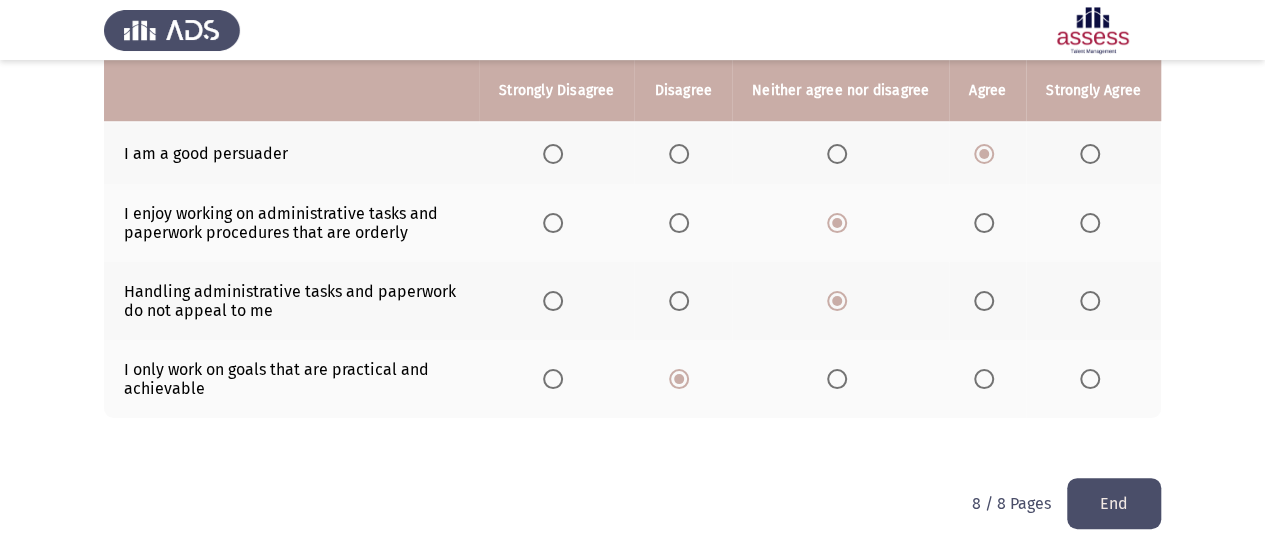 click on "End" 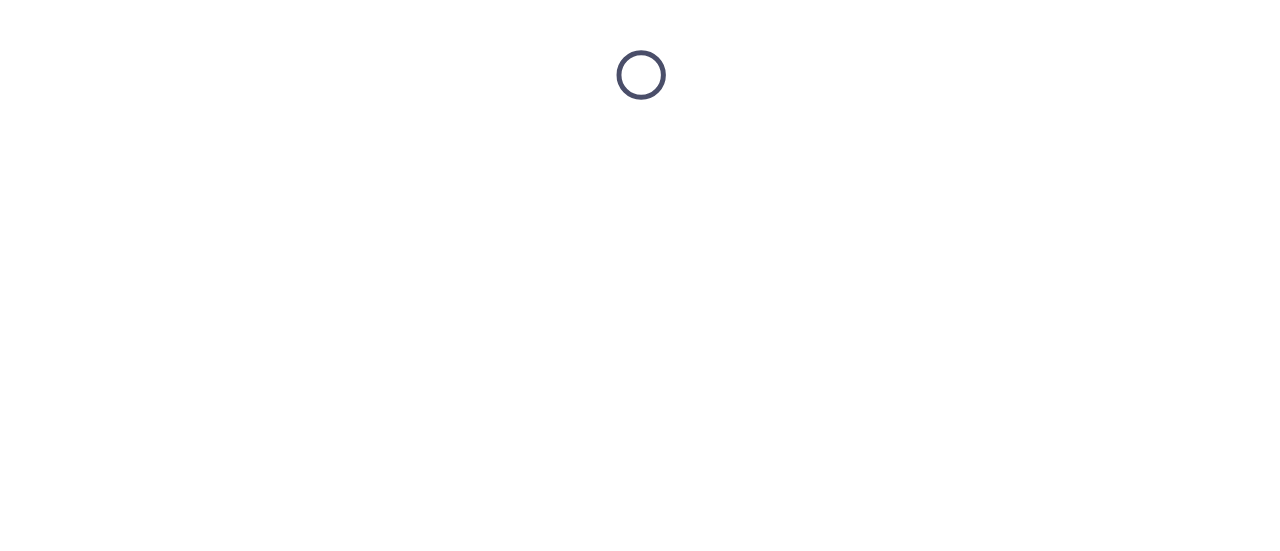scroll, scrollTop: 0, scrollLeft: 0, axis: both 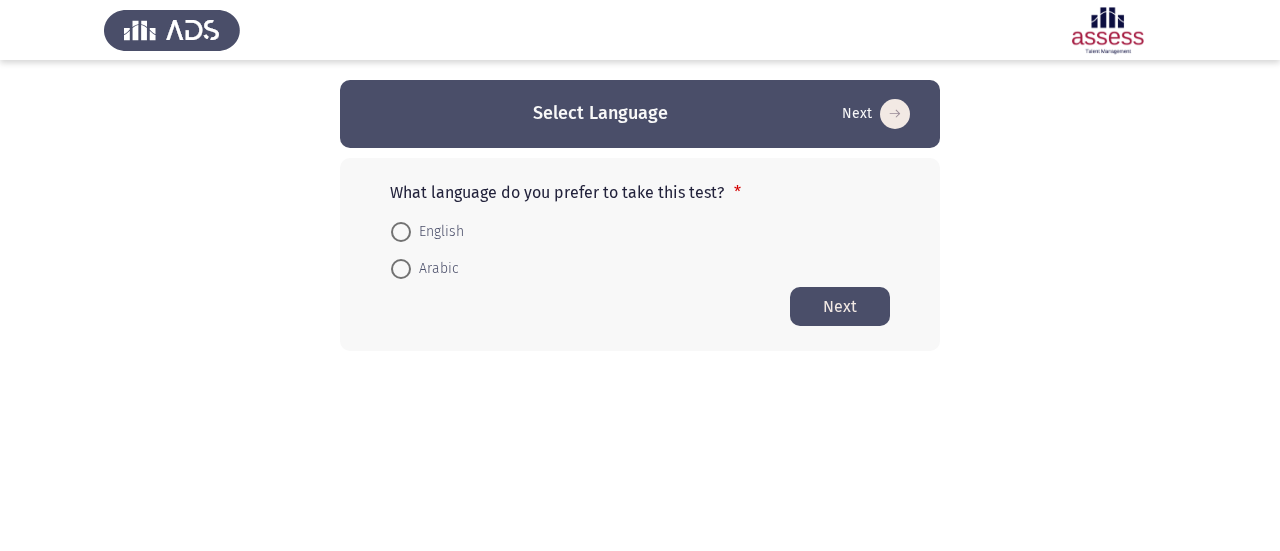 click at bounding box center (401, 232) 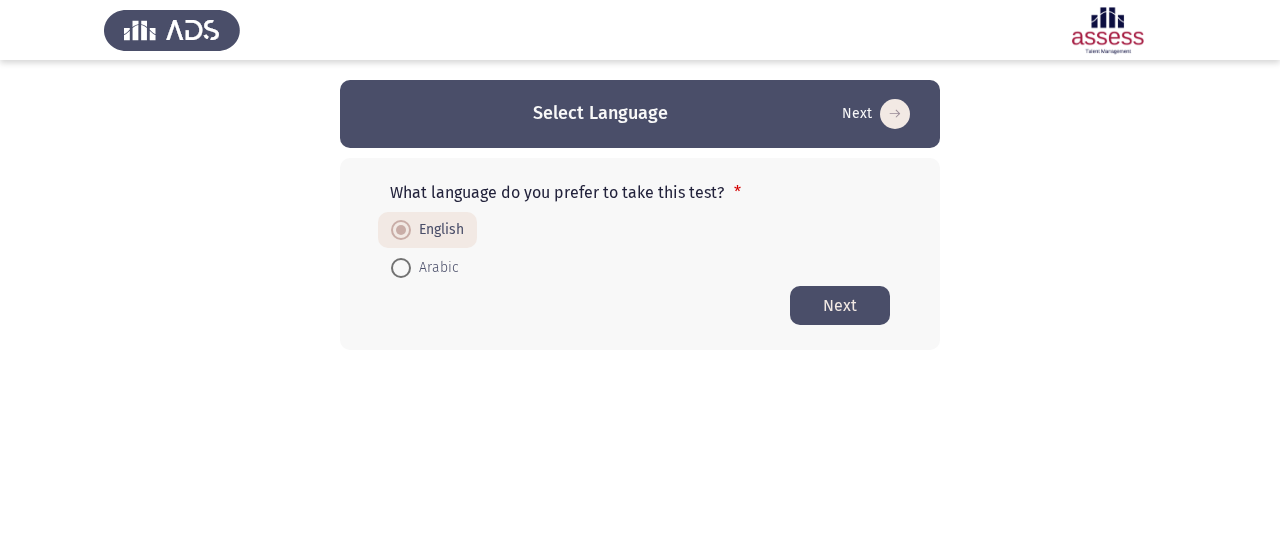 click on "Next" 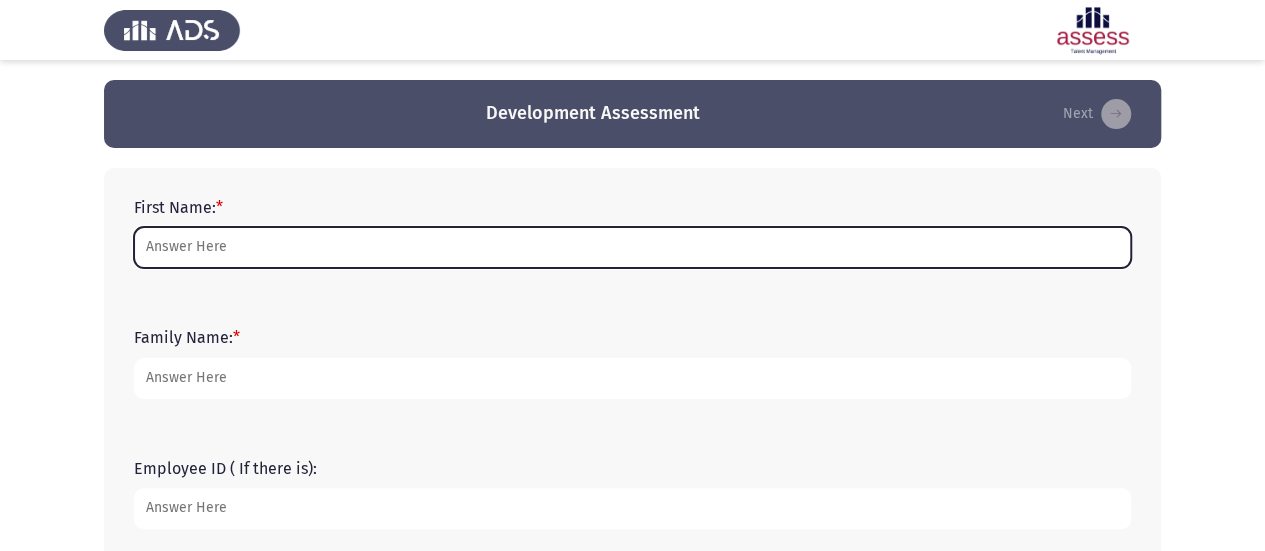 click on "First Name:   *" at bounding box center [632, 247] 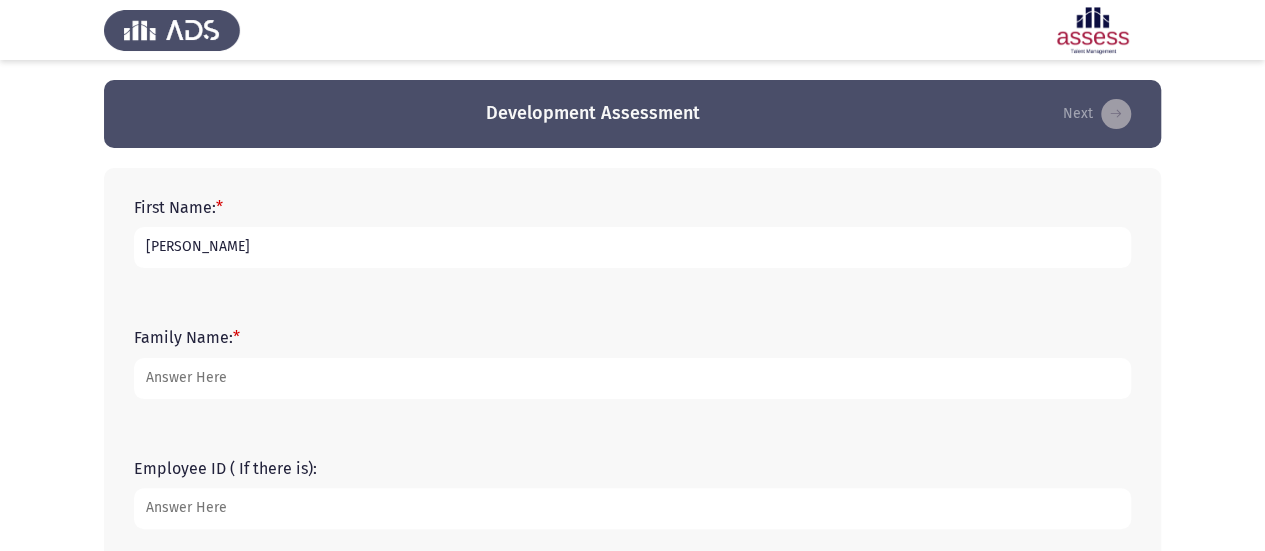 type on "[PERSON_NAME]" 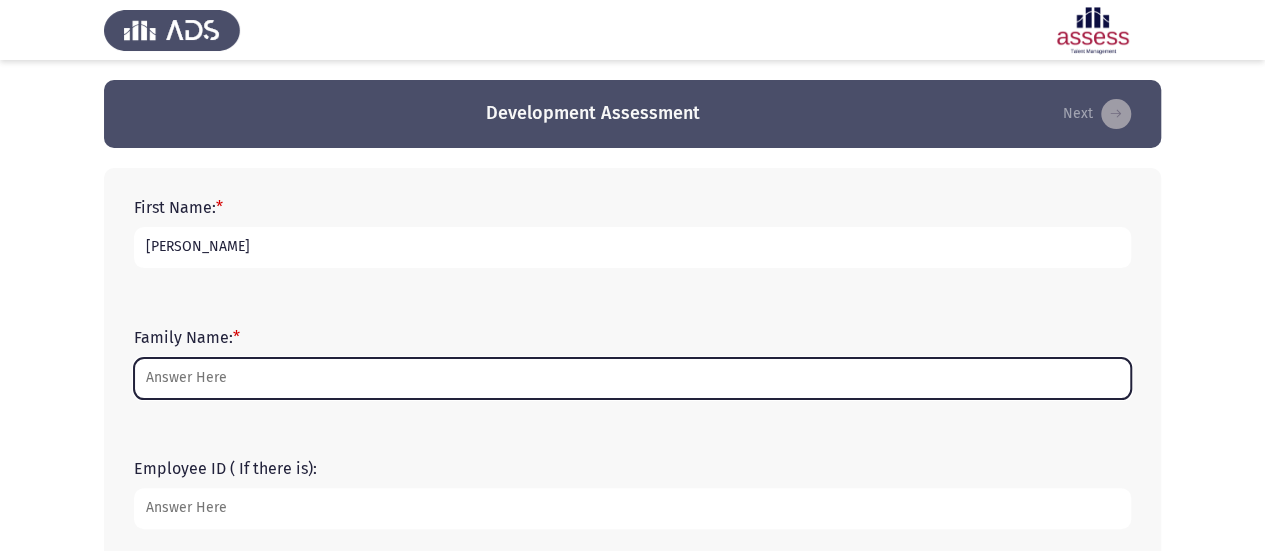 click on "Family Name:   *" at bounding box center (632, 378) 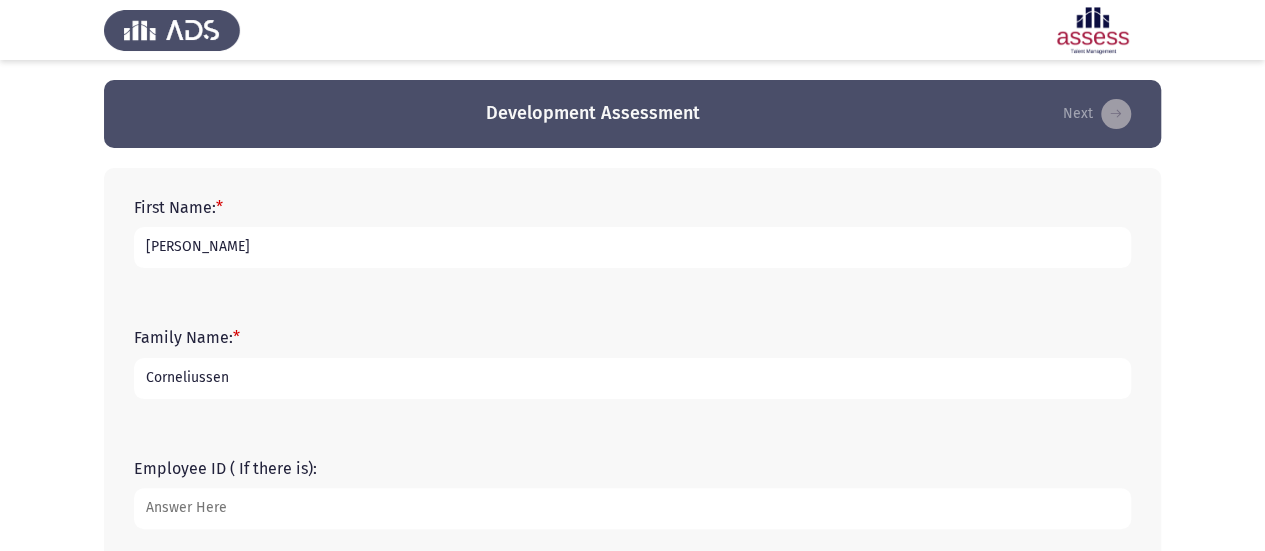 type on "Corneliussen" 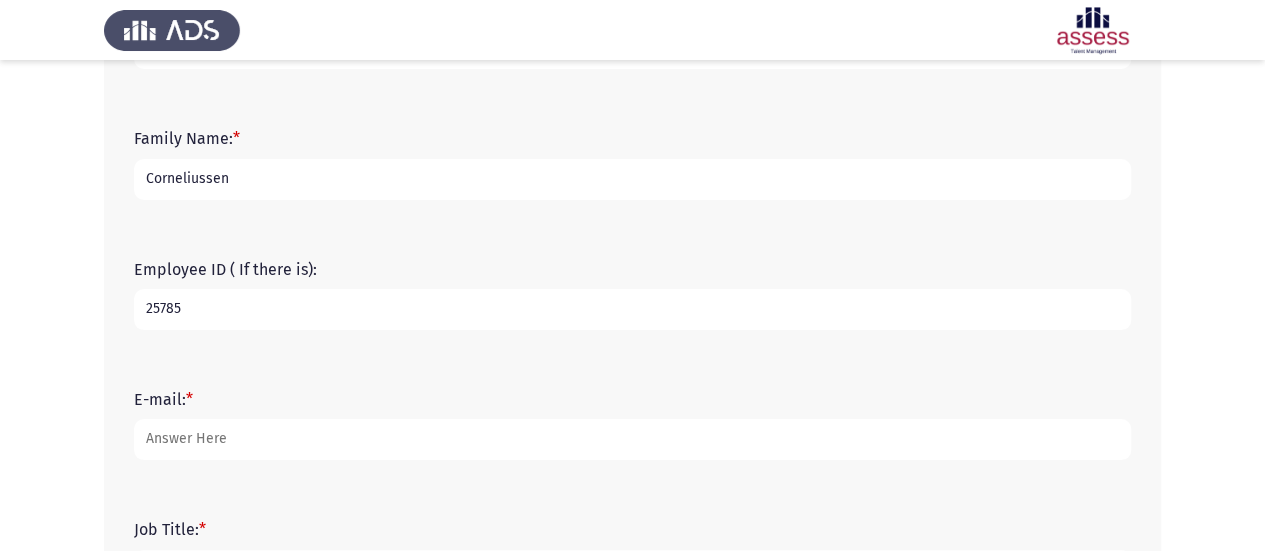 scroll, scrollTop: 200, scrollLeft: 0, axis: vertical 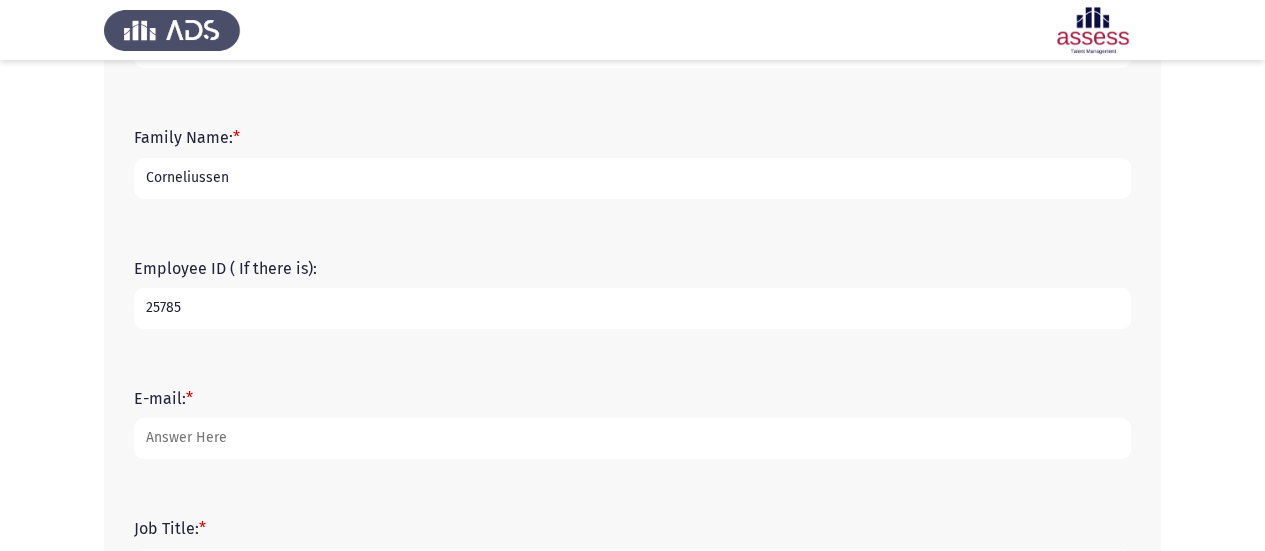 type on "25785" 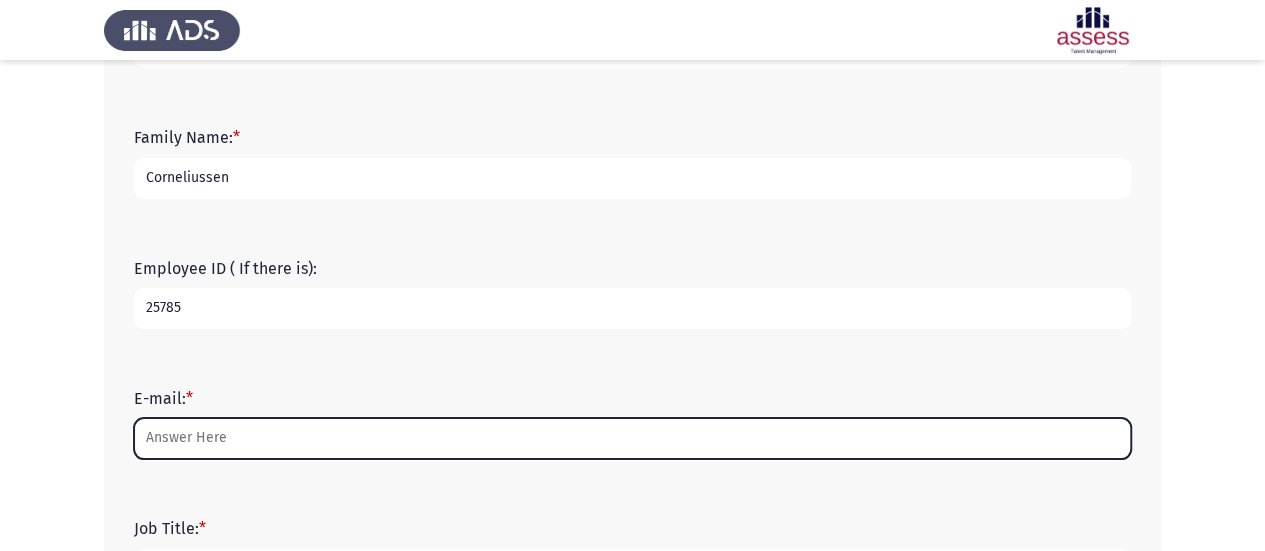 click on "E-mail:   *" at bounding box center (632, 438) 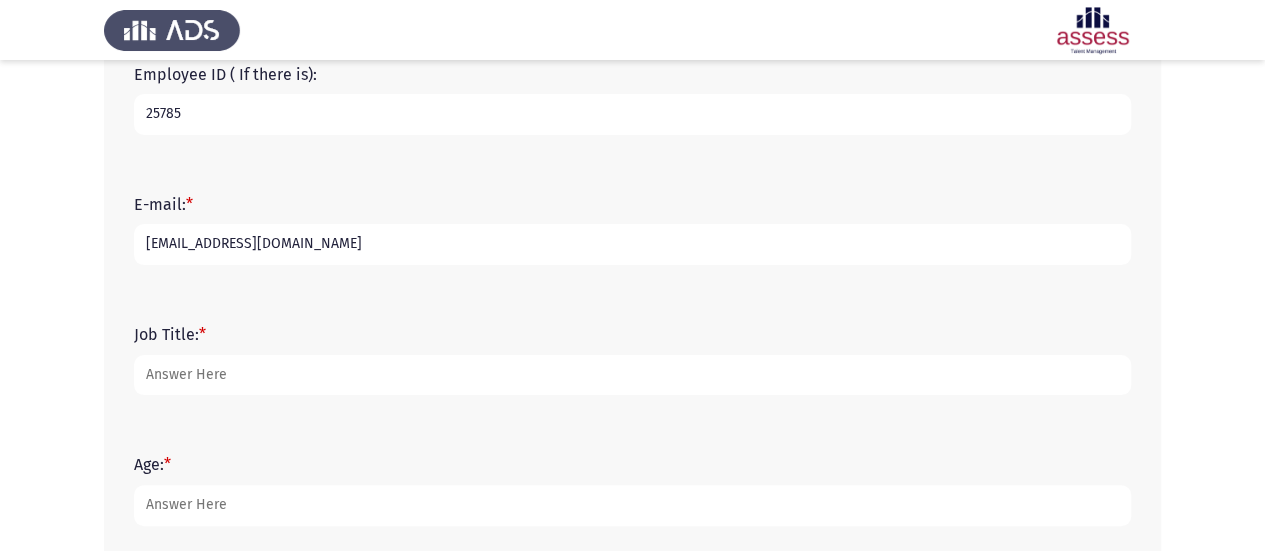 scroll, scrollTop: 400, scrollLeft: 0, axis: vertical 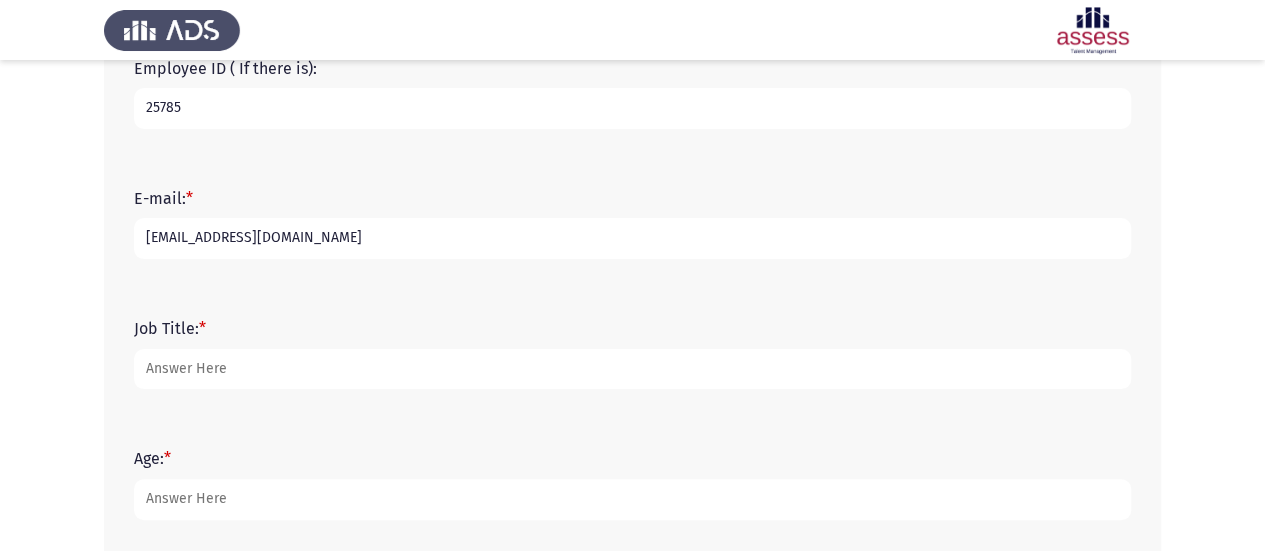 type on "[EMAIL_ADDRESS][DOMAIN_NAME]" 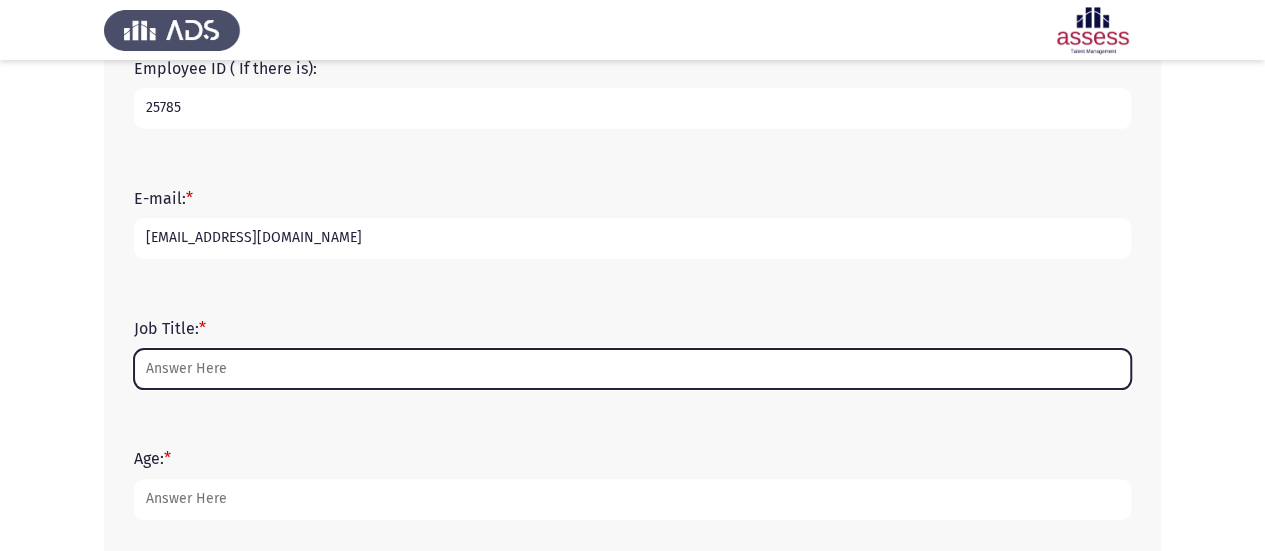 click on "Job Title:   *" at bounding box center [632, 369] 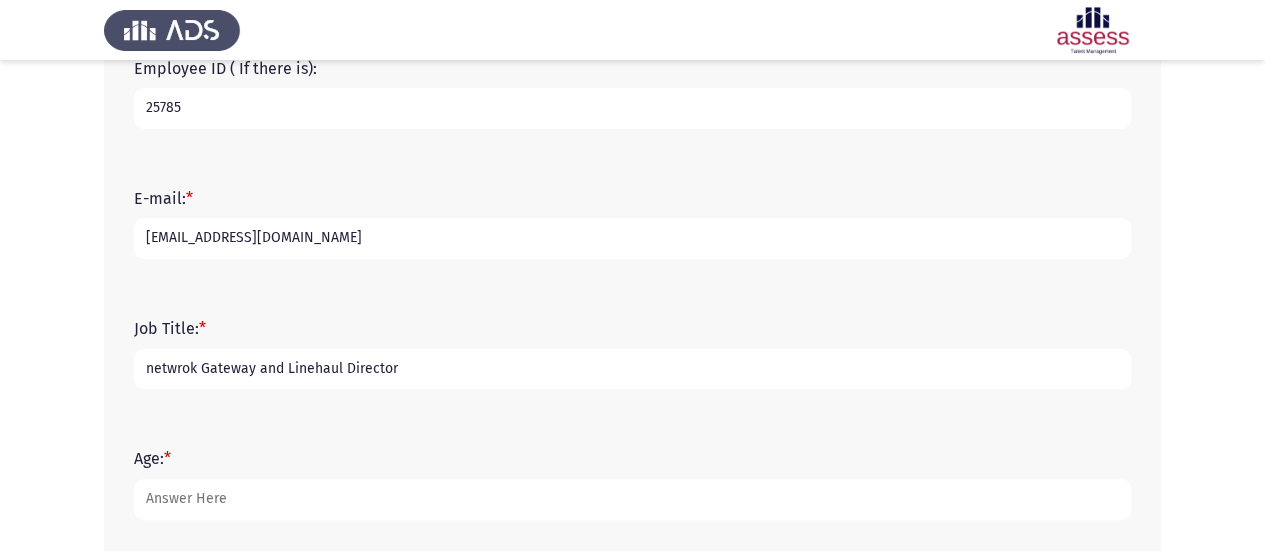 click on "netwrok Gateway and Linehaul Director" at bounding box center (632, 369) 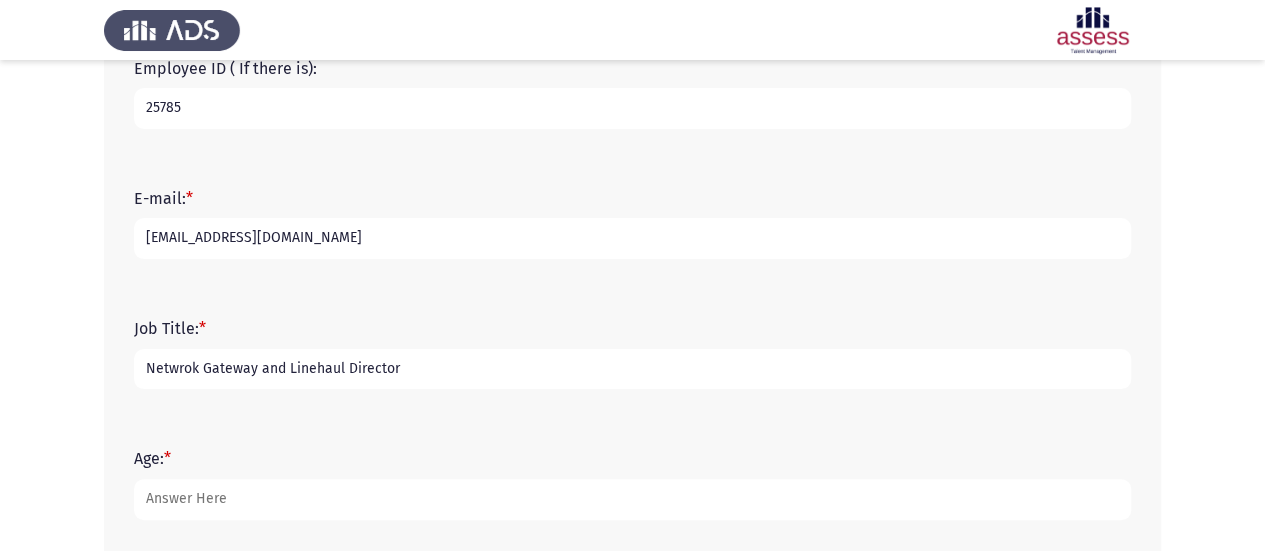 click on "Netwrok Gateway and Linehaul Director" at bounding box center [632, 369] 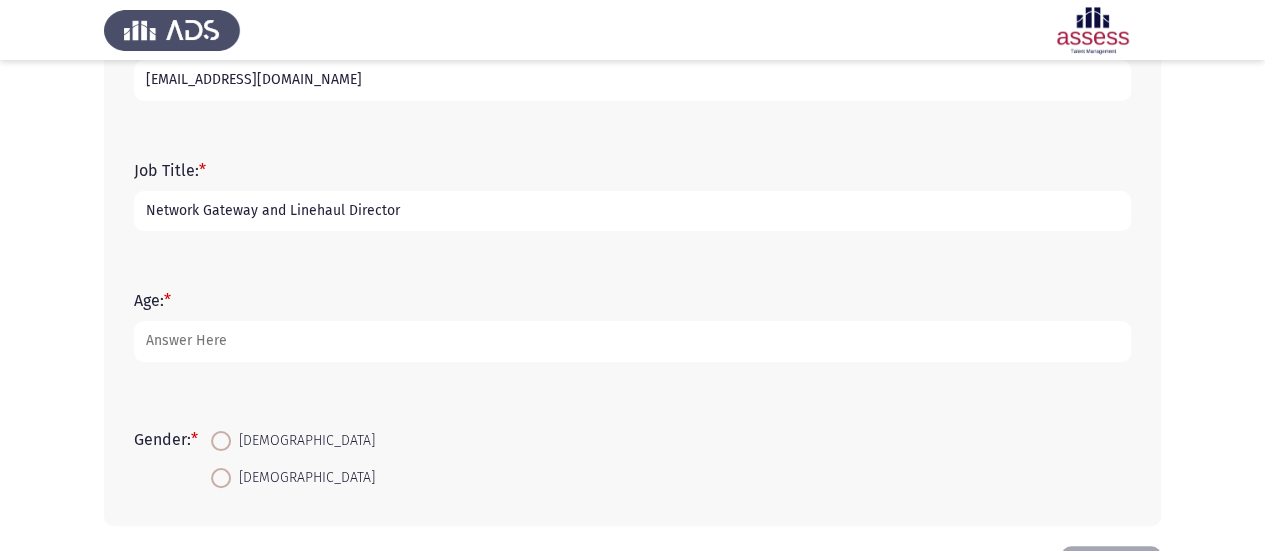 scroll, scrollTop: 600, scrollLeft: 0, axis: vertical 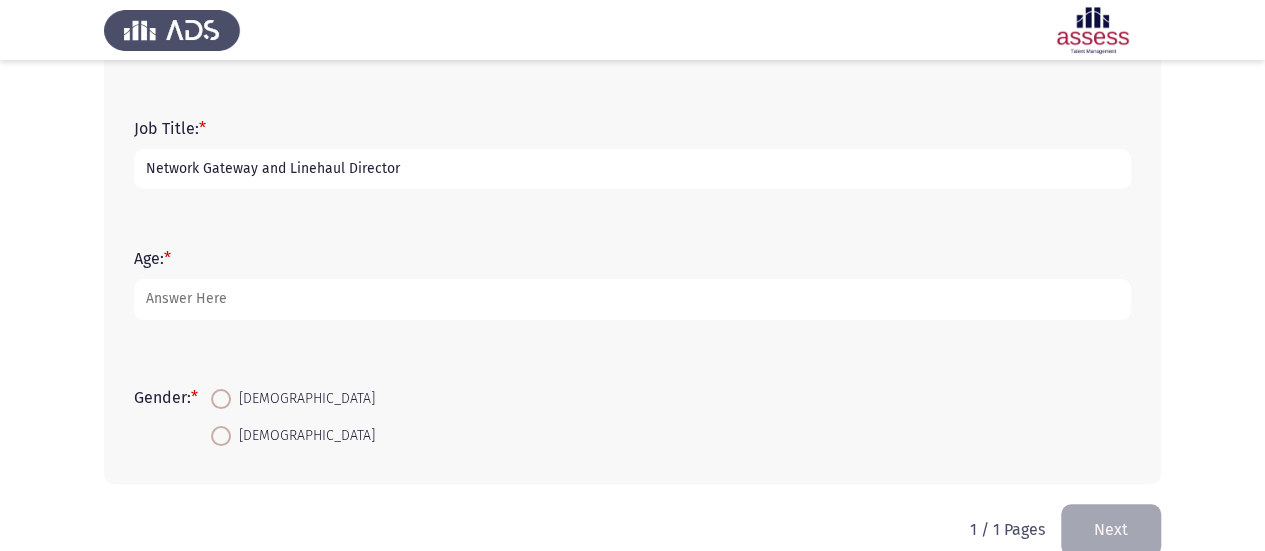 type on "Network Gateway and Linehaul Director" 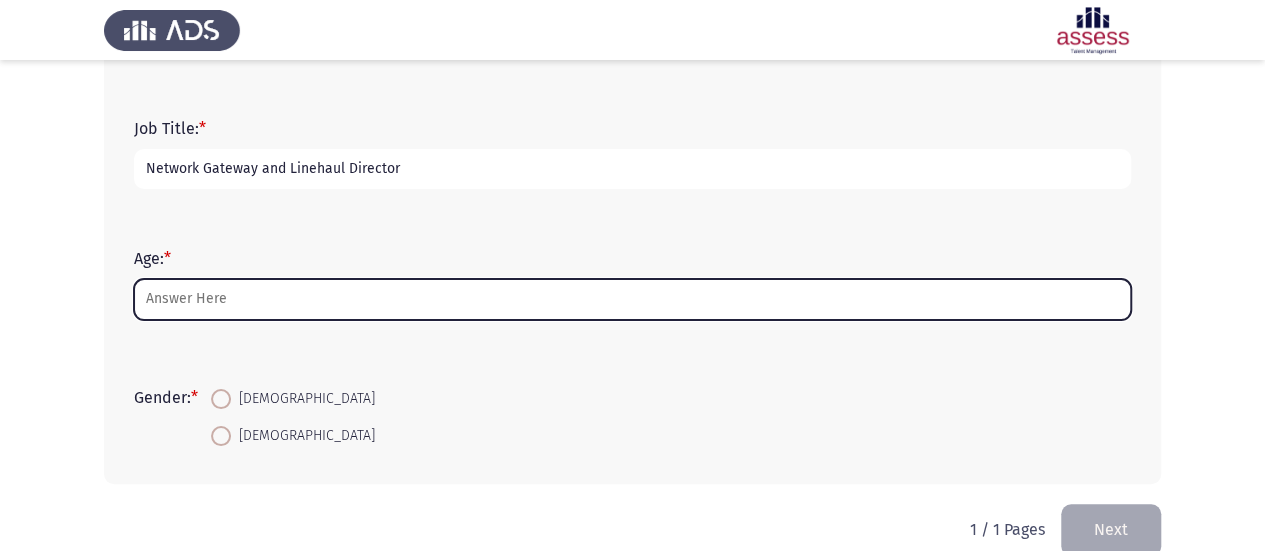 click on "Age:   *" at bounding box center [632, 299] 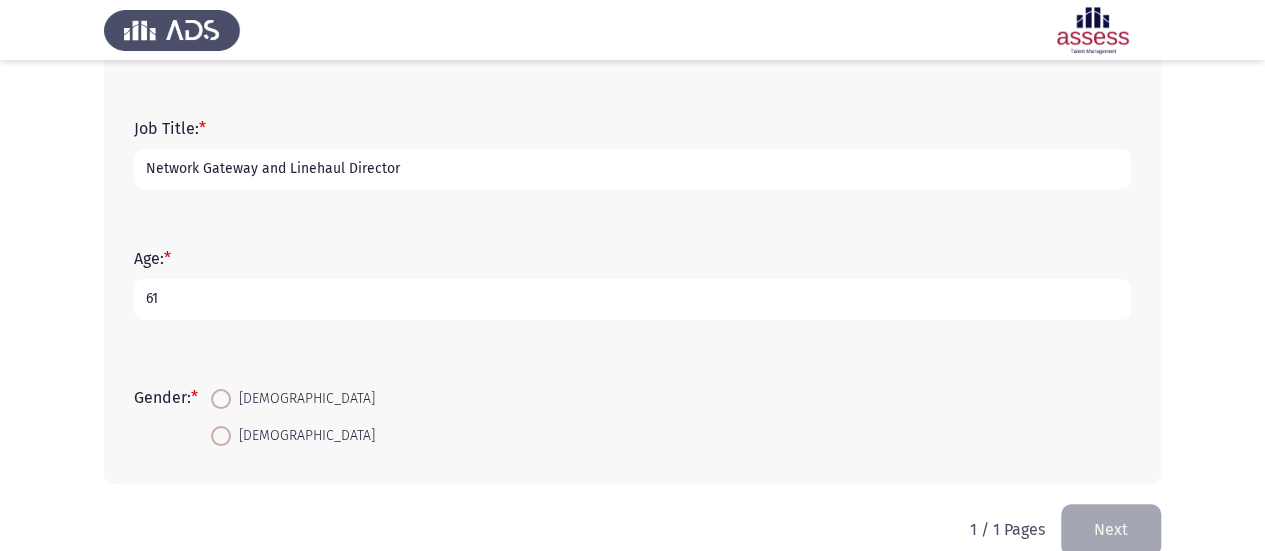 type on "61" 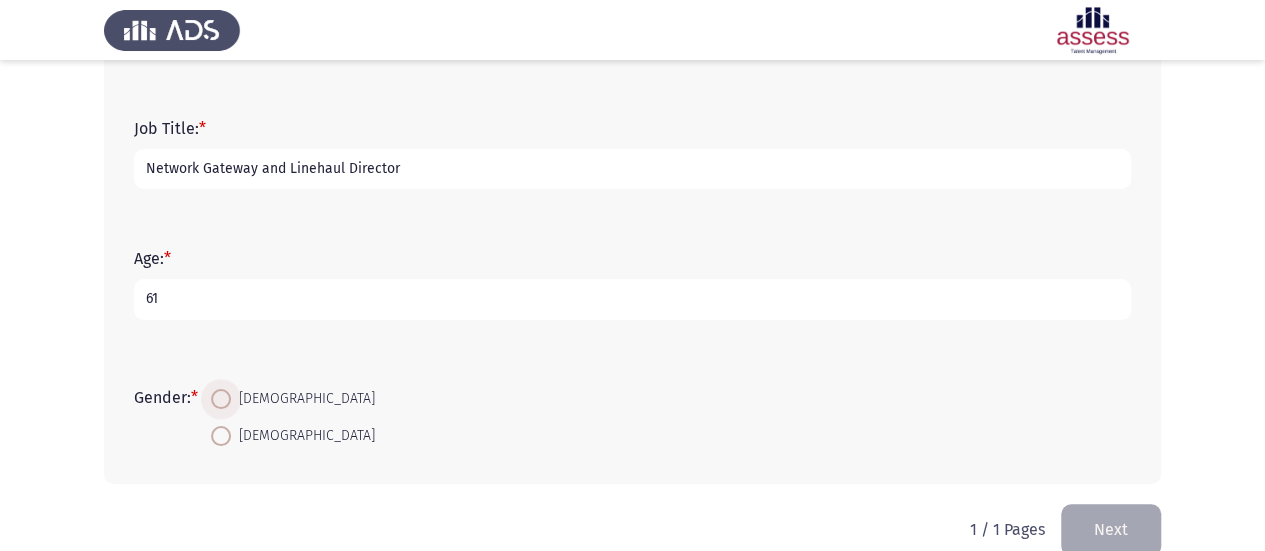 click on "[DEMOGRAPHIC_DATA]" at bounding box center [303, 399] 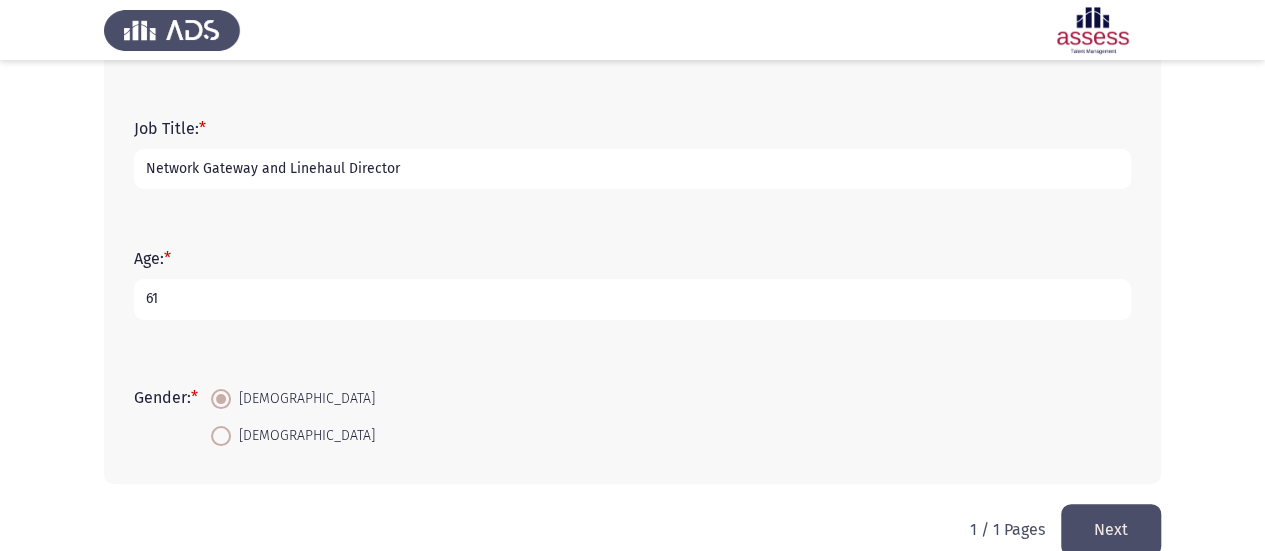 click on "Next" 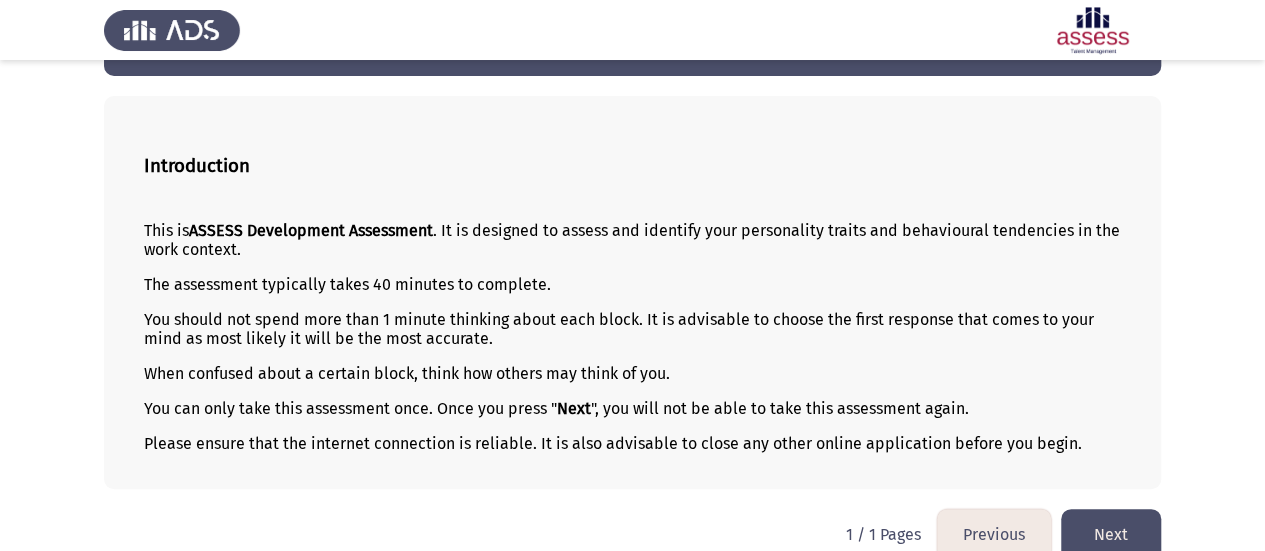 scroll, scrollTop: 98, scrollLeft: 0, axis: vertical 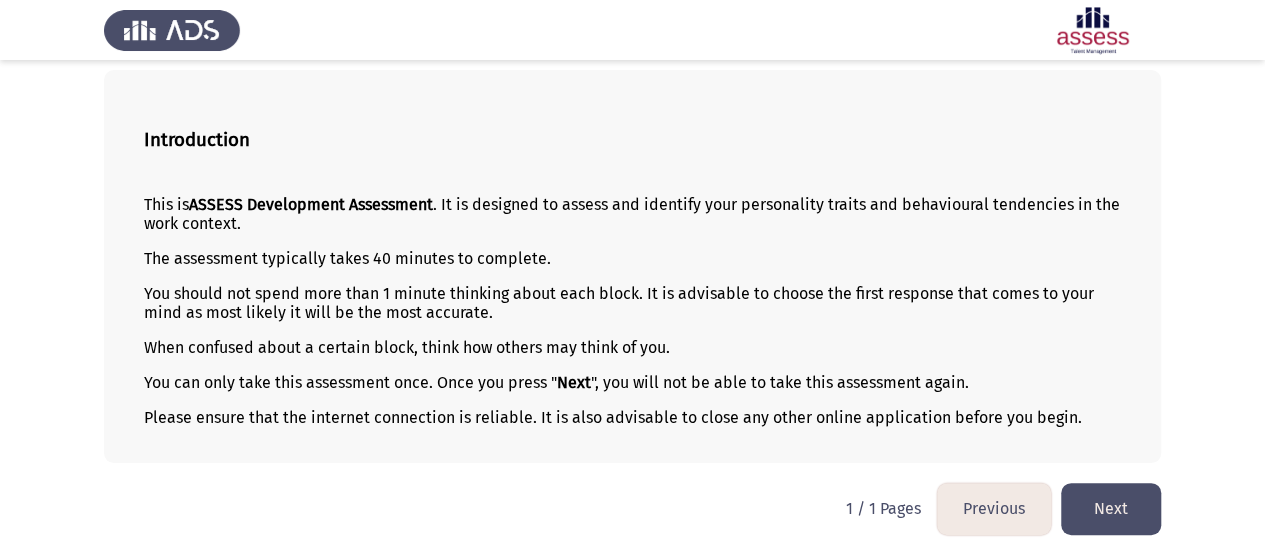 click on "Next" 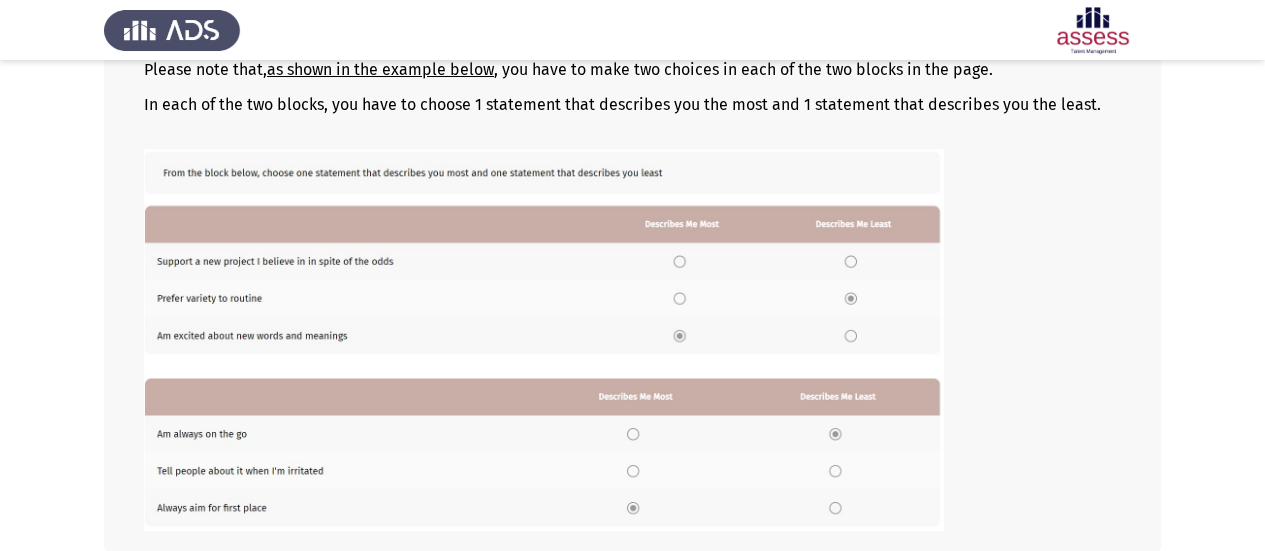 scroll, scrollTop: 396, scrollLeft: 0, axis: vertical 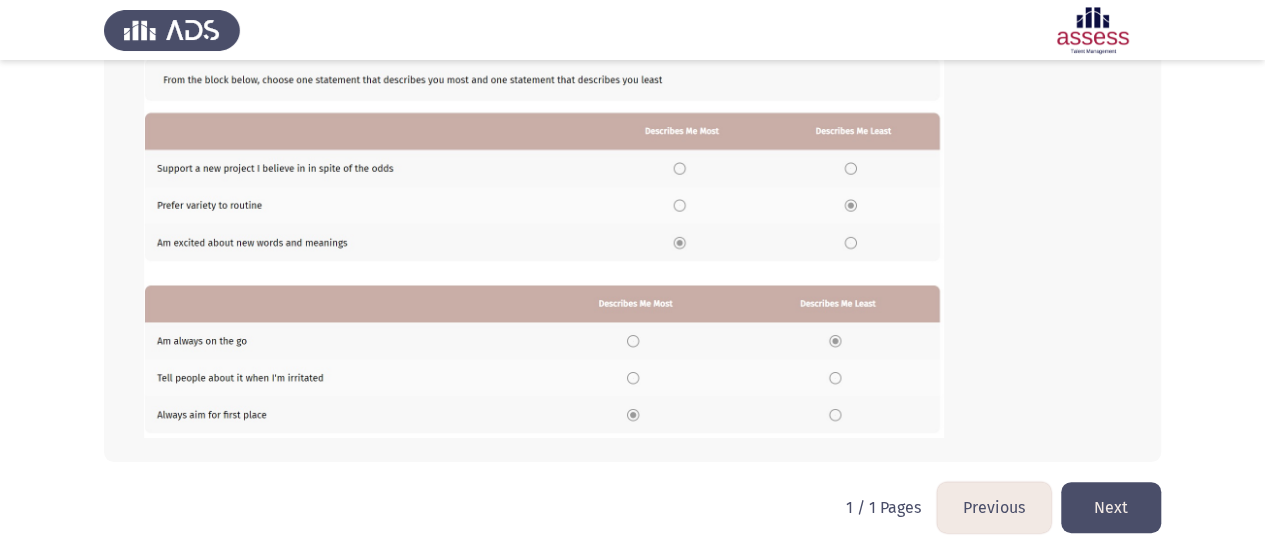 click on "Next" 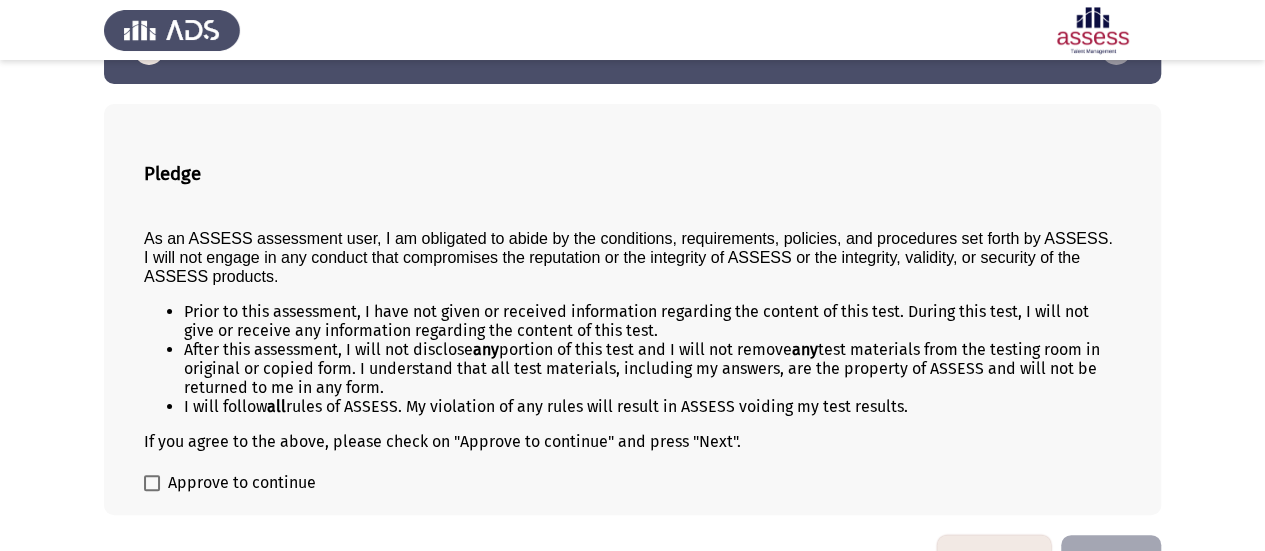 scroll, scrollTop: 116, scrollLeft: 0, axis: vertical 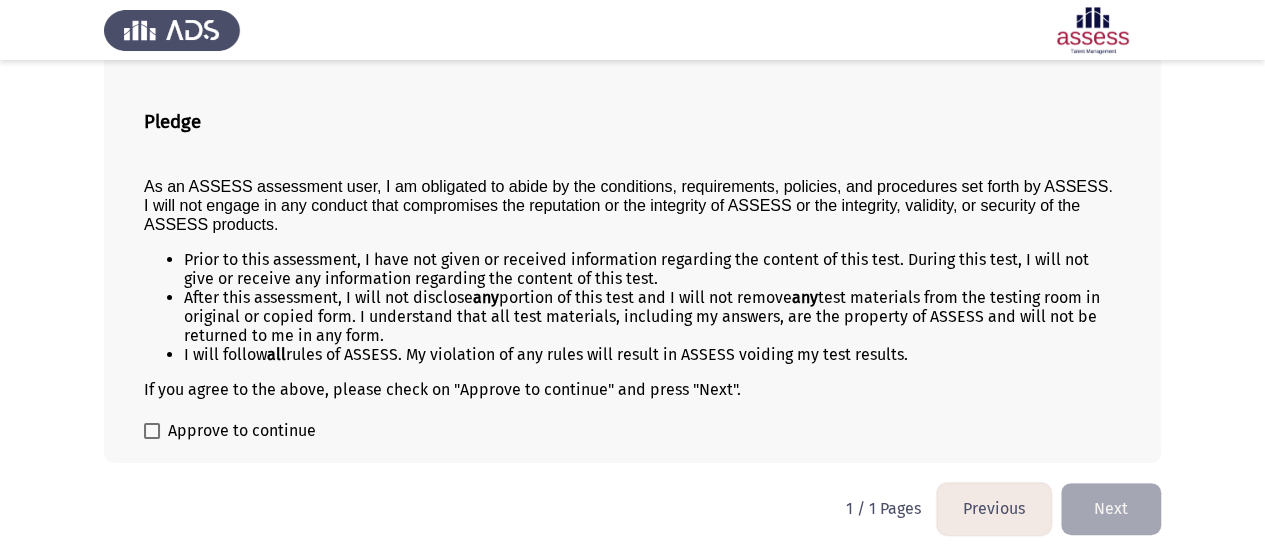 click at bounding box center (152, 431) 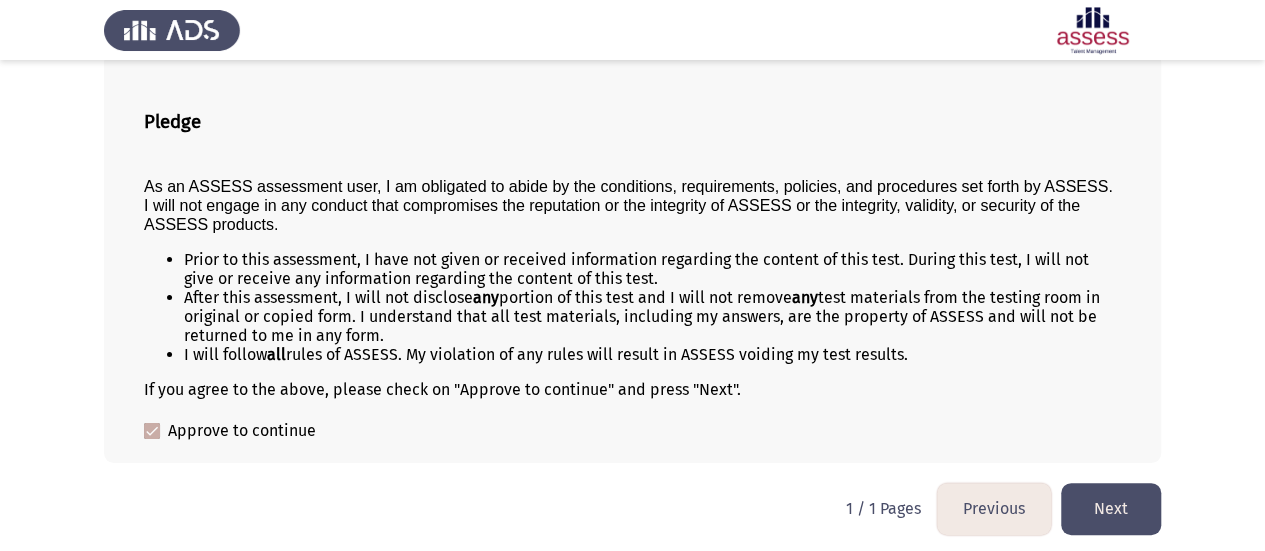 drag, startPoint x: 1080, startPoint y: 482, endPoint x: 1144, endPoint y: 501, distance: 66.760765 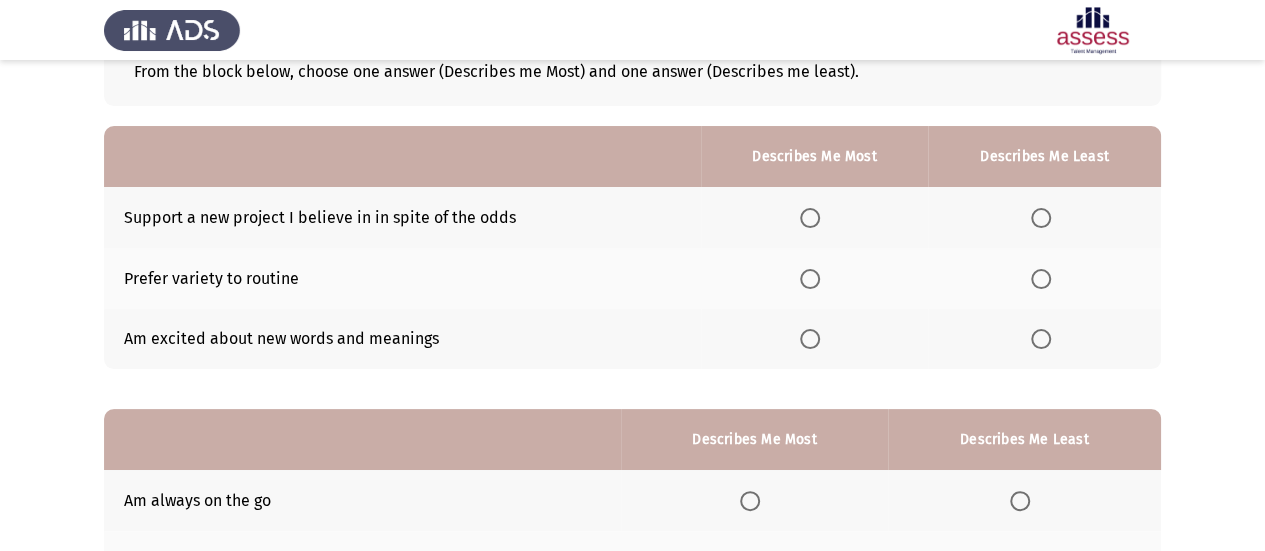 scroll, scrollTop: 100, scrollLeft: 0, axis: vertical 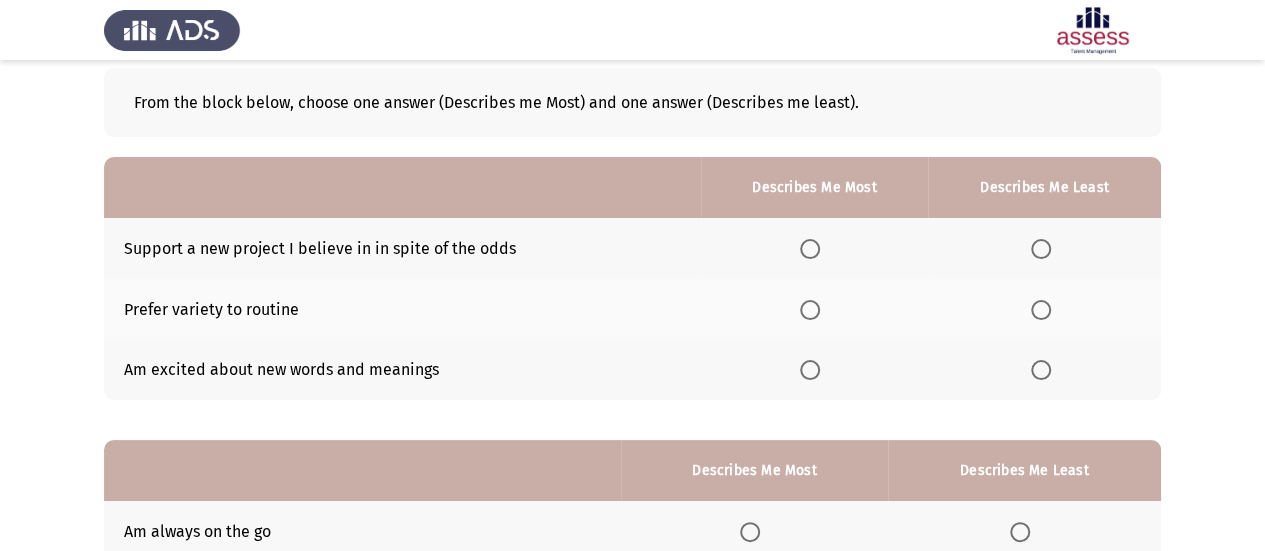 click at bounding box center (810, 310) 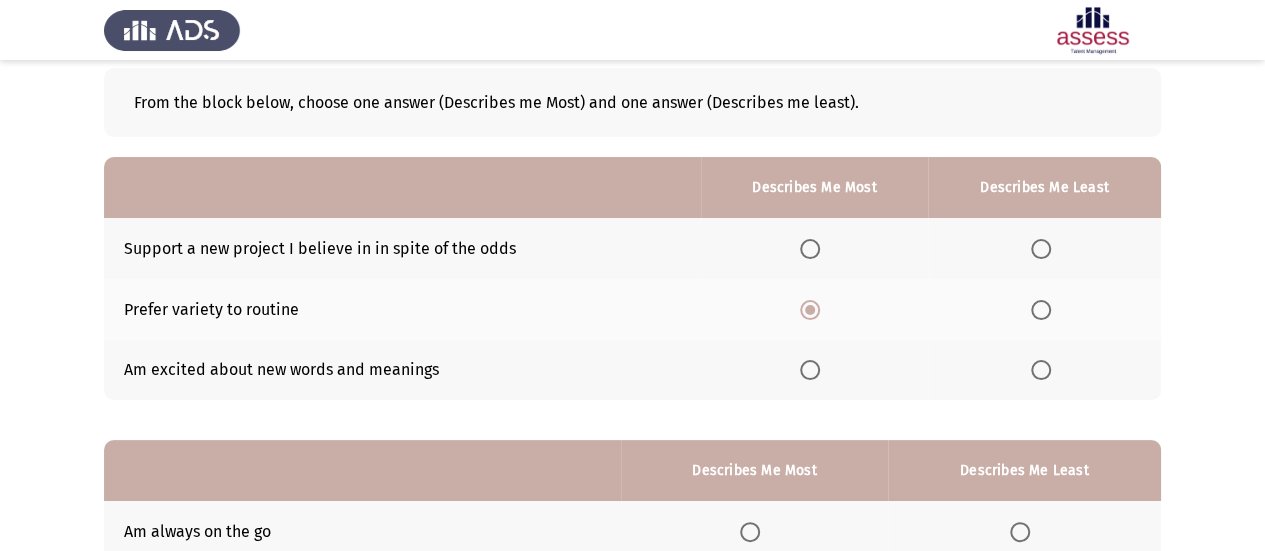click at bounding box center (1041, 370) 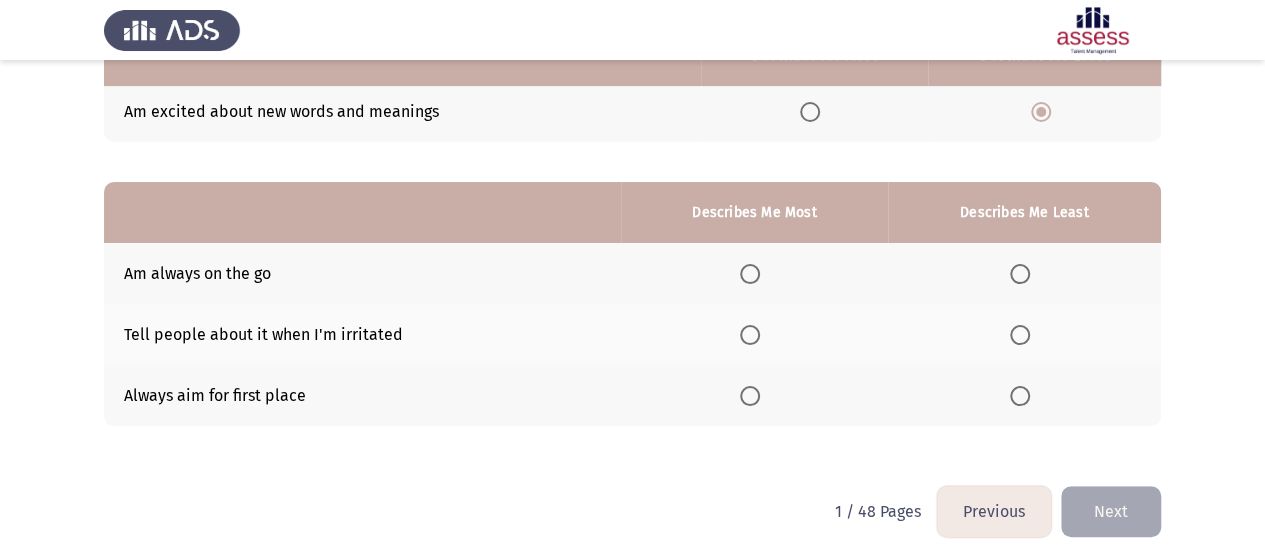scroll, scrollTop: 370, scrollLeft: 0, axis: vertical 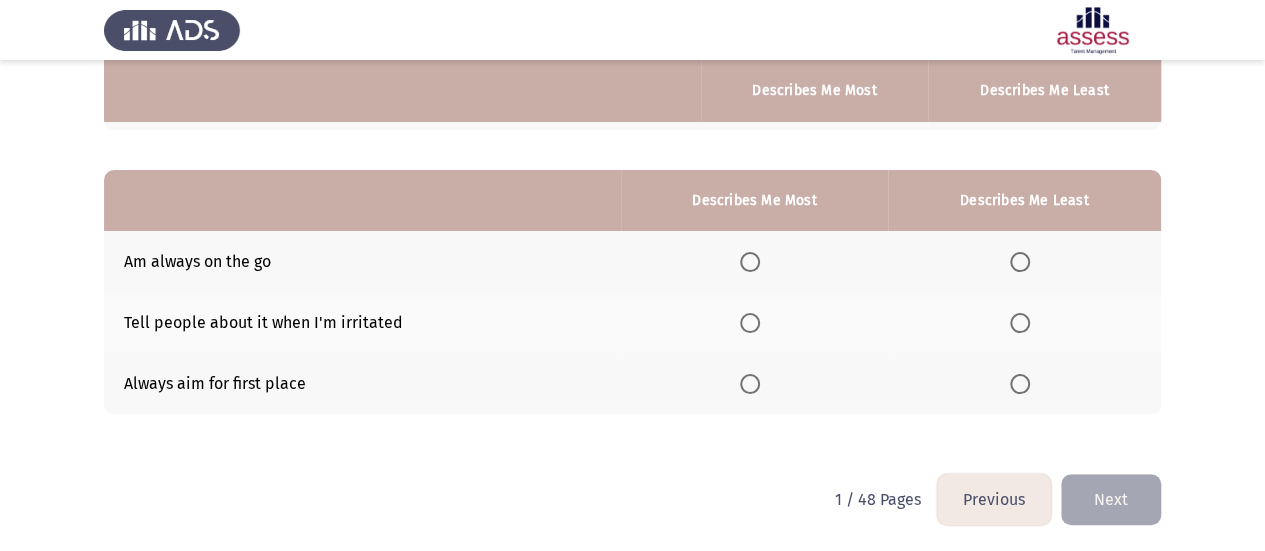 click at bounding box center (750, 262) 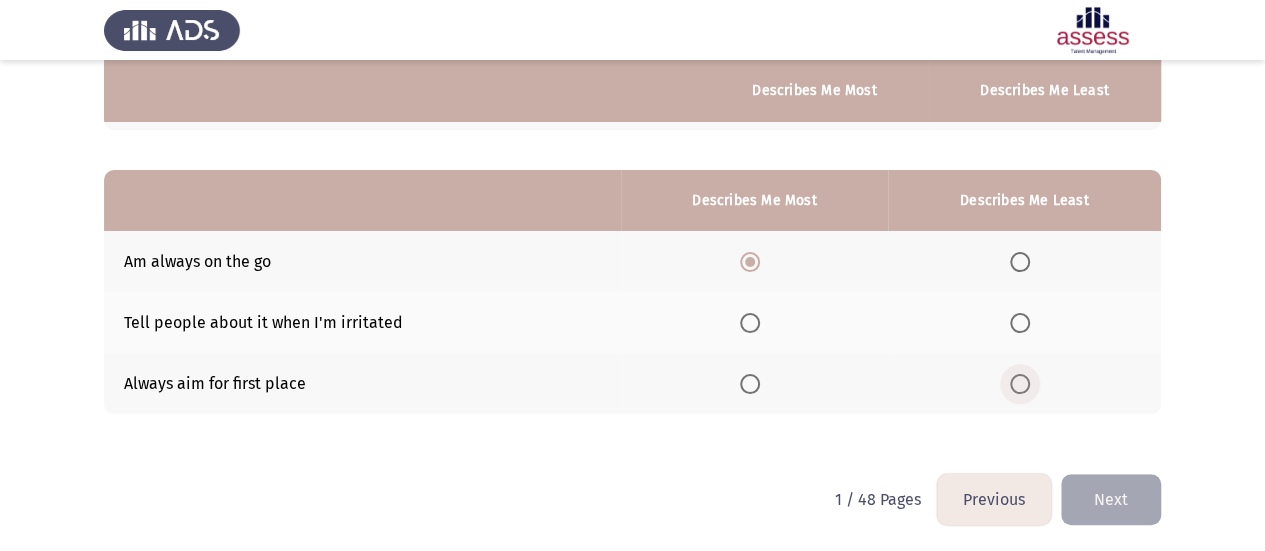click at bounding box center (1020, 384) 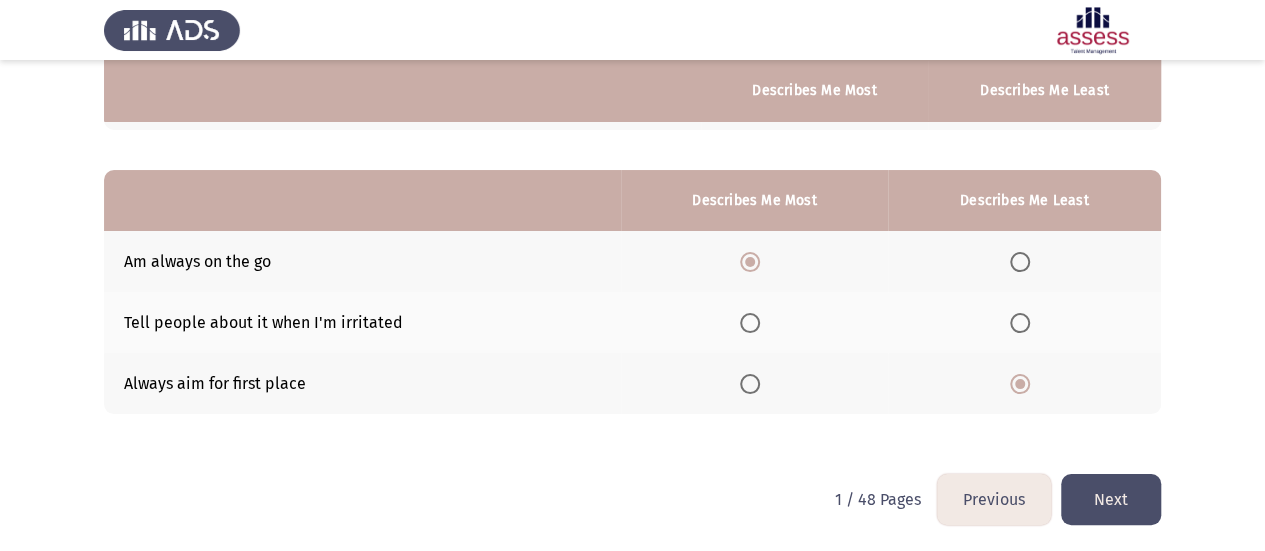 click on "Next" 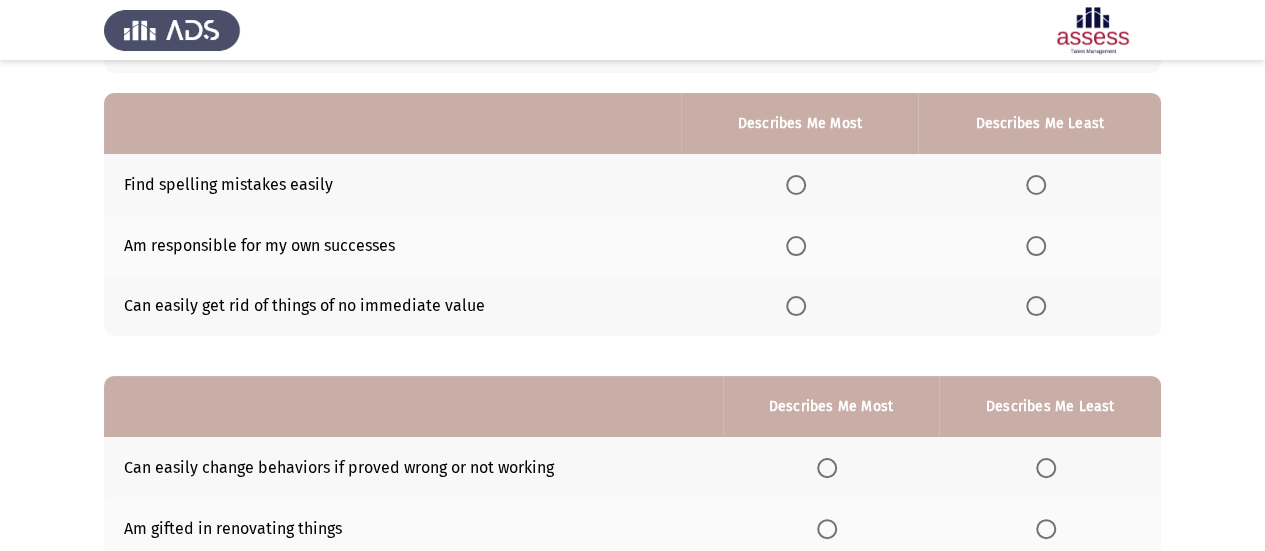 scroll, scrollTop: 200, scrollLeft: 0, axis: vertical 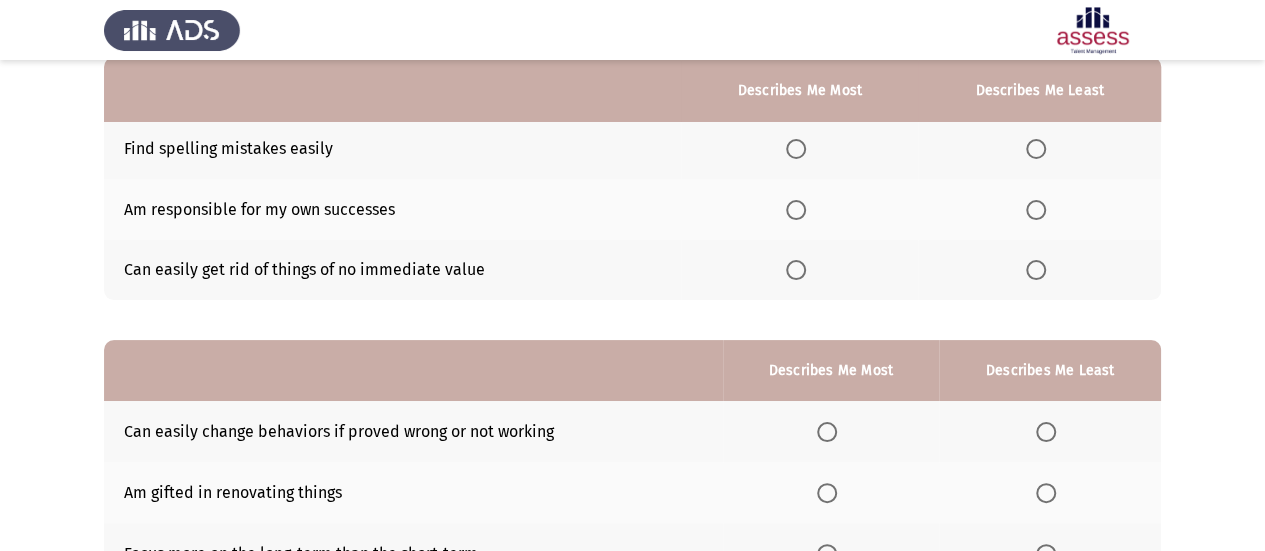 click at bounding box center [796, 210] 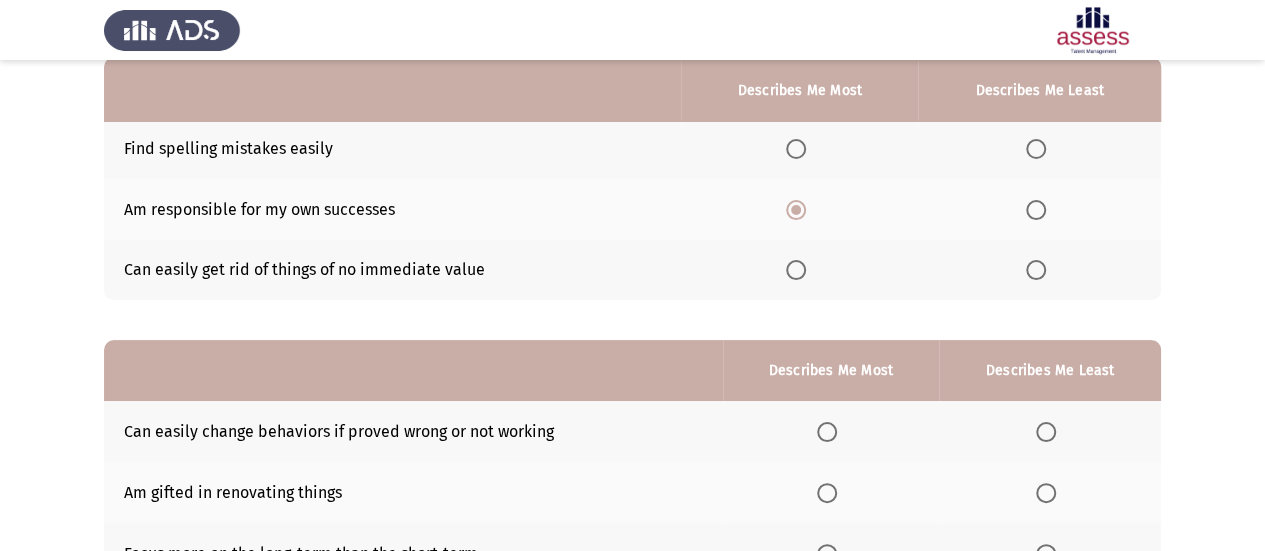 click at bounding box center [1036, 270] 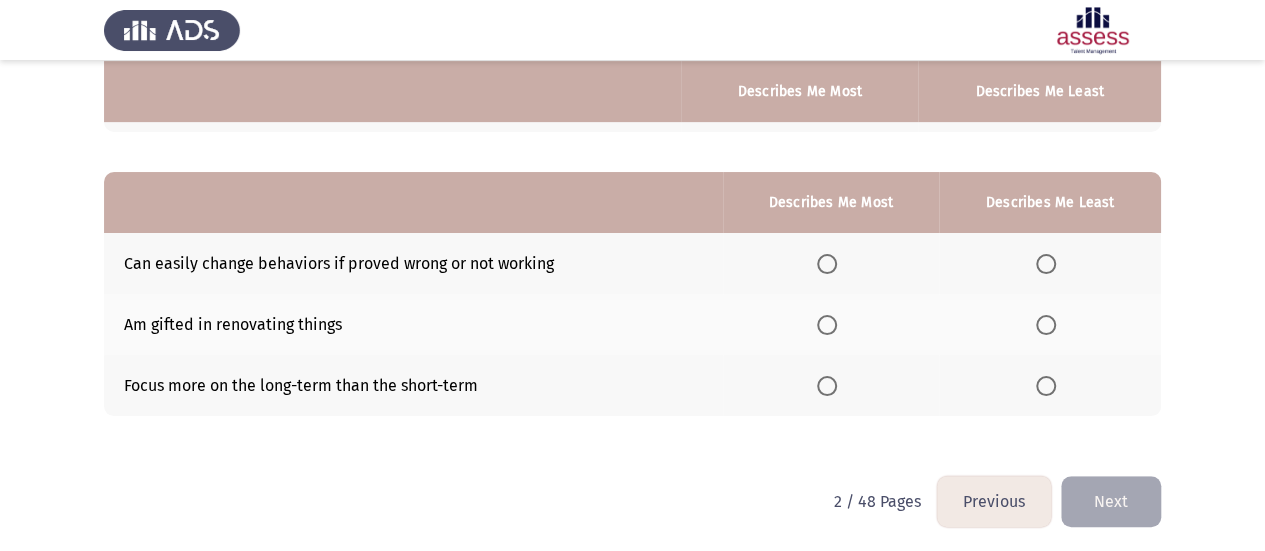 scroll, scrollTop: 370, scrollLeft: 0, axis: vertical 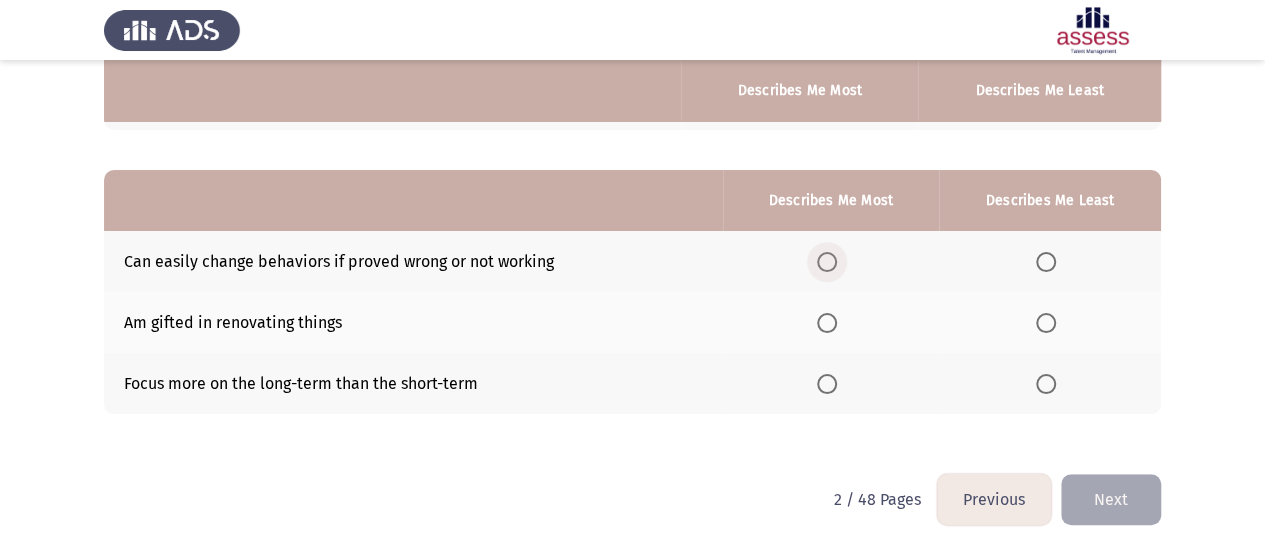 click at bounding box center (827, 262) 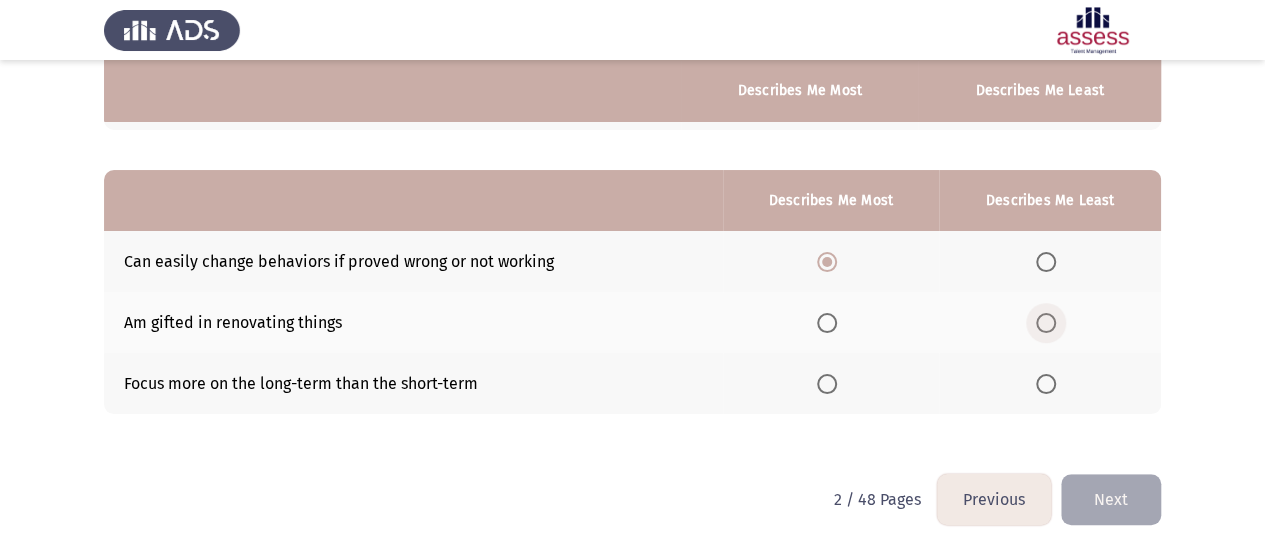 click at bounding box center (1046, 323) 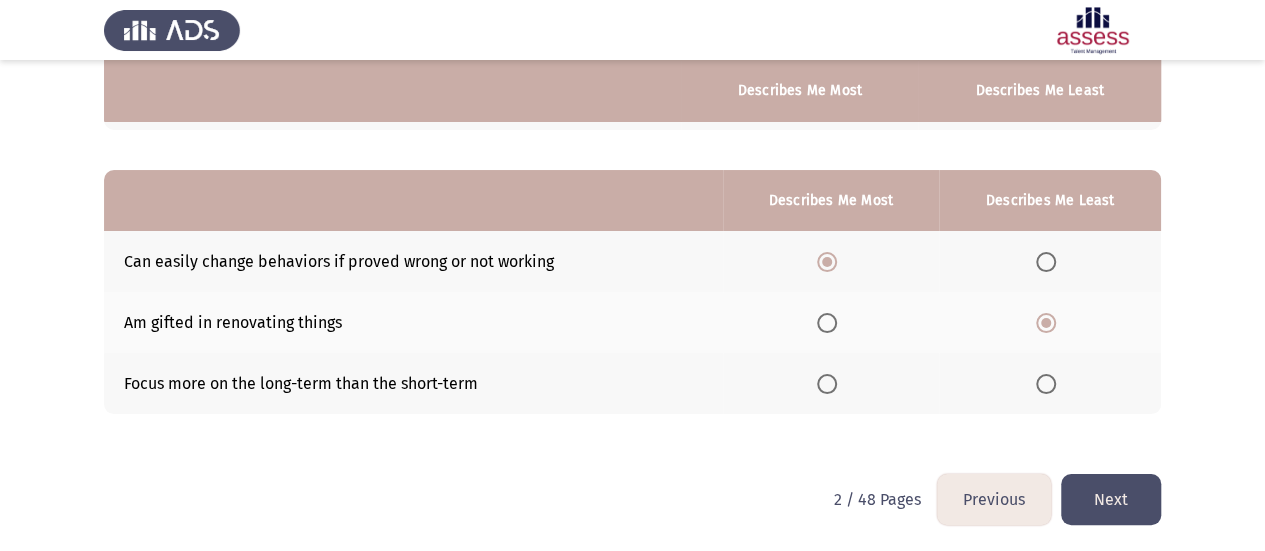 click on "Next" 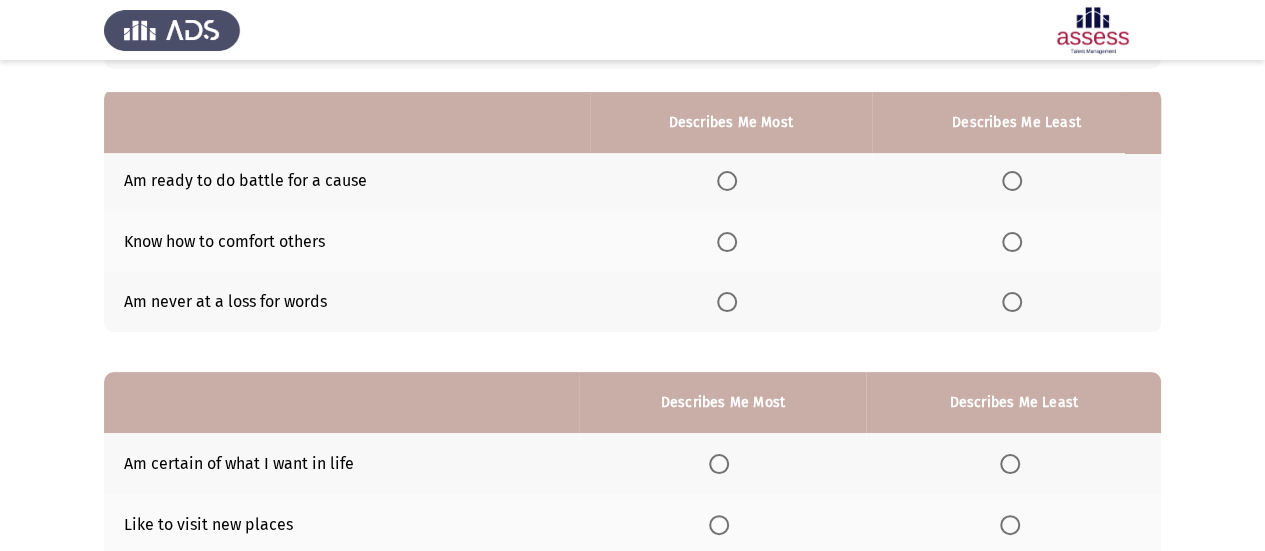 scroll, scrollTop: 200, scrollLeft: 0, axis: vertical 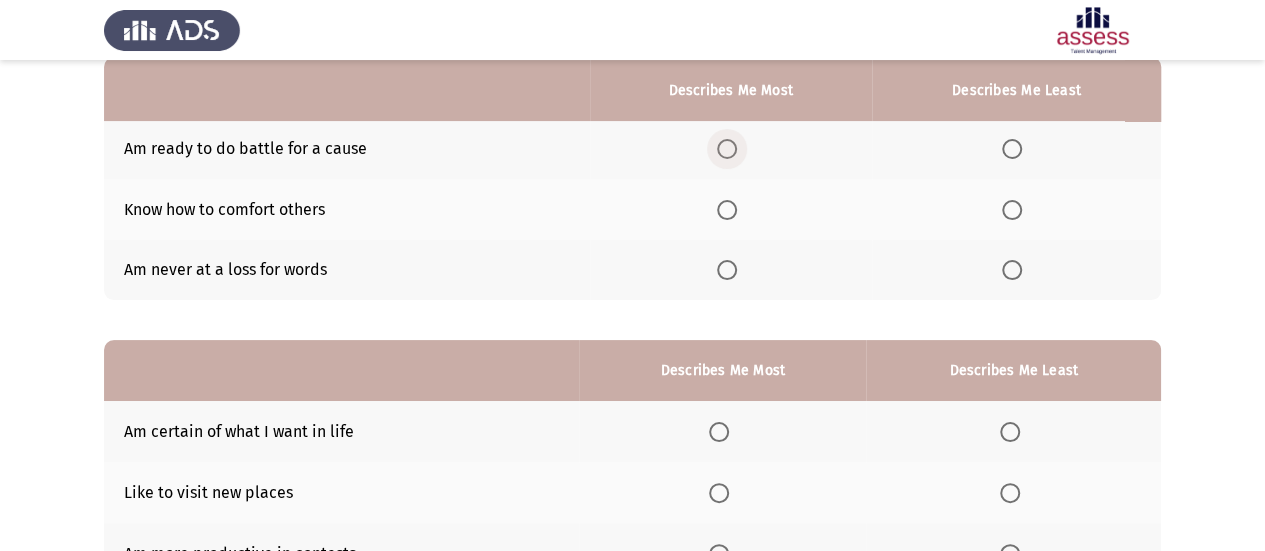 click at bounding box center [727, 149] 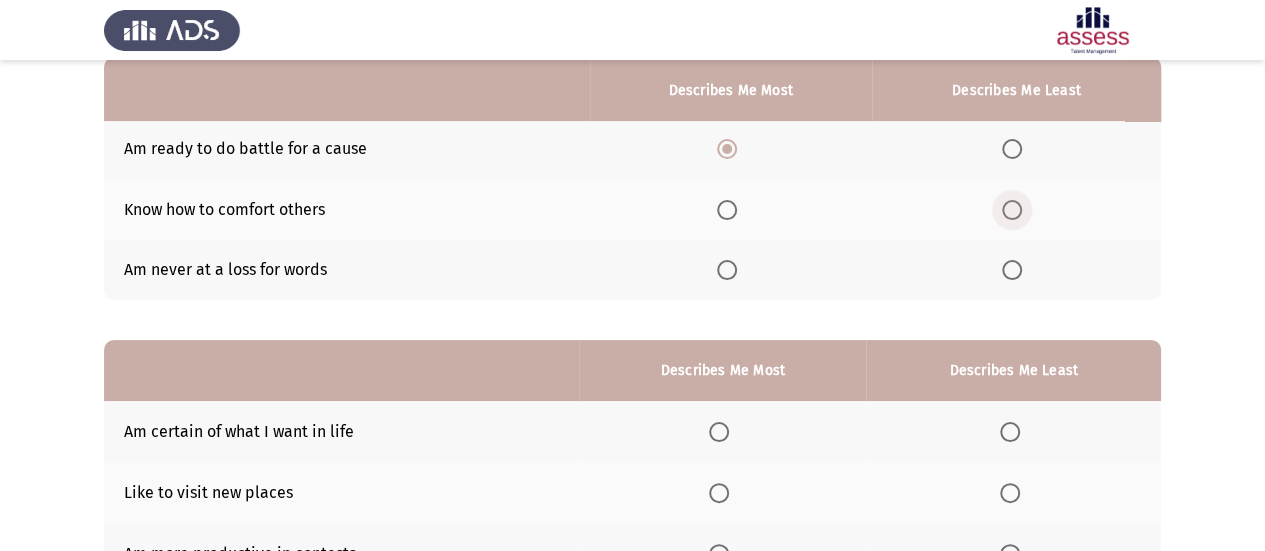 click at bounding box center [1012, 210] 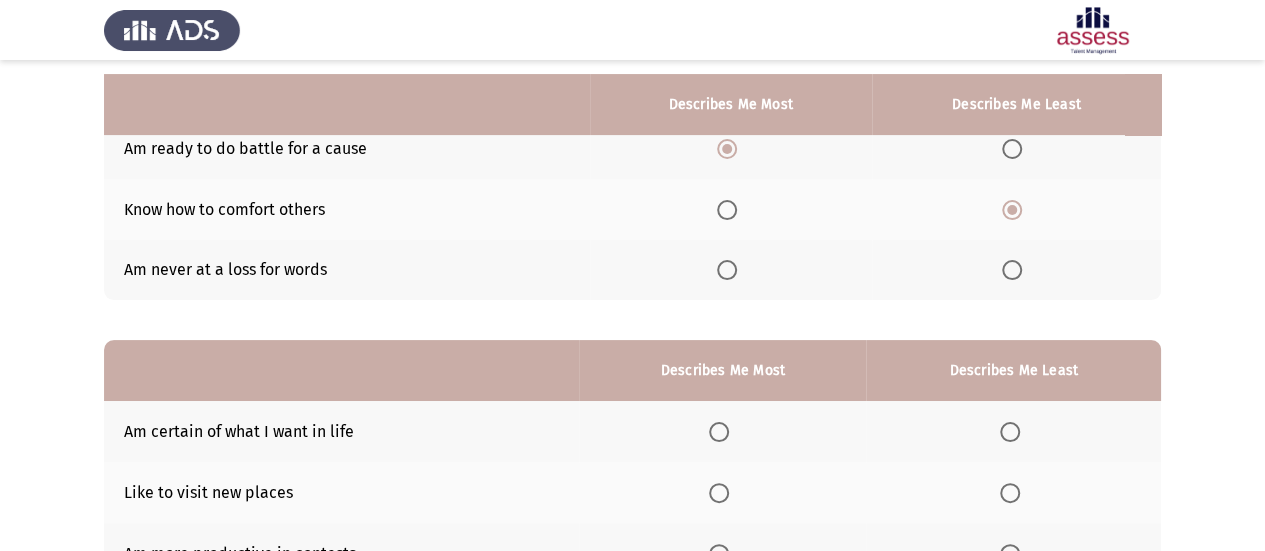 scroll, scrollTop: 370, scrollLeft: 0, axis: vertical 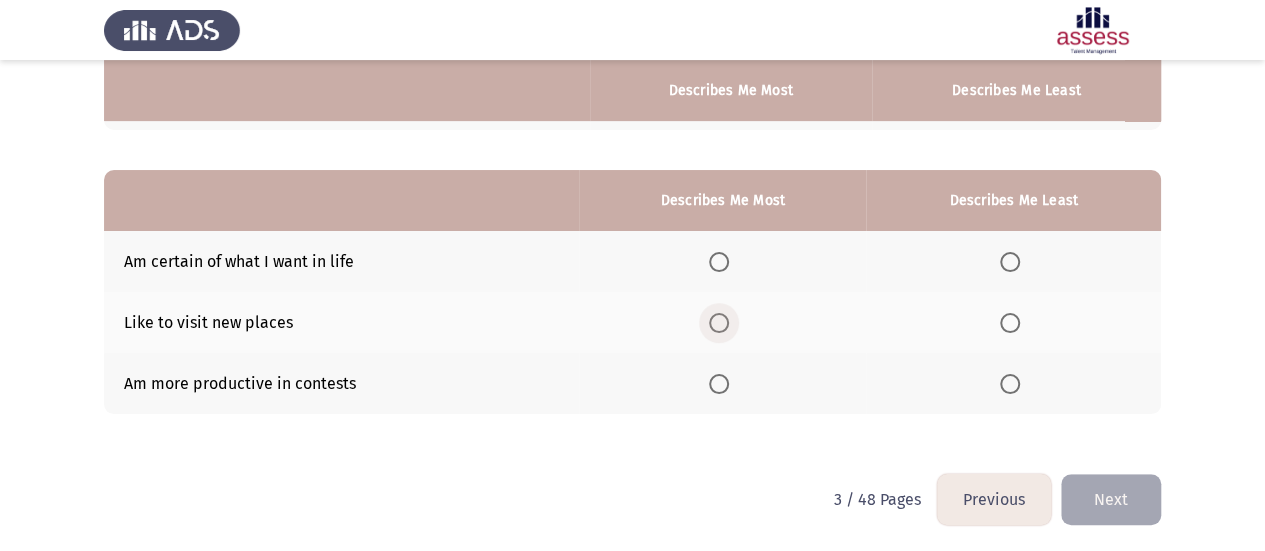 click at bounding box center (719, 323) 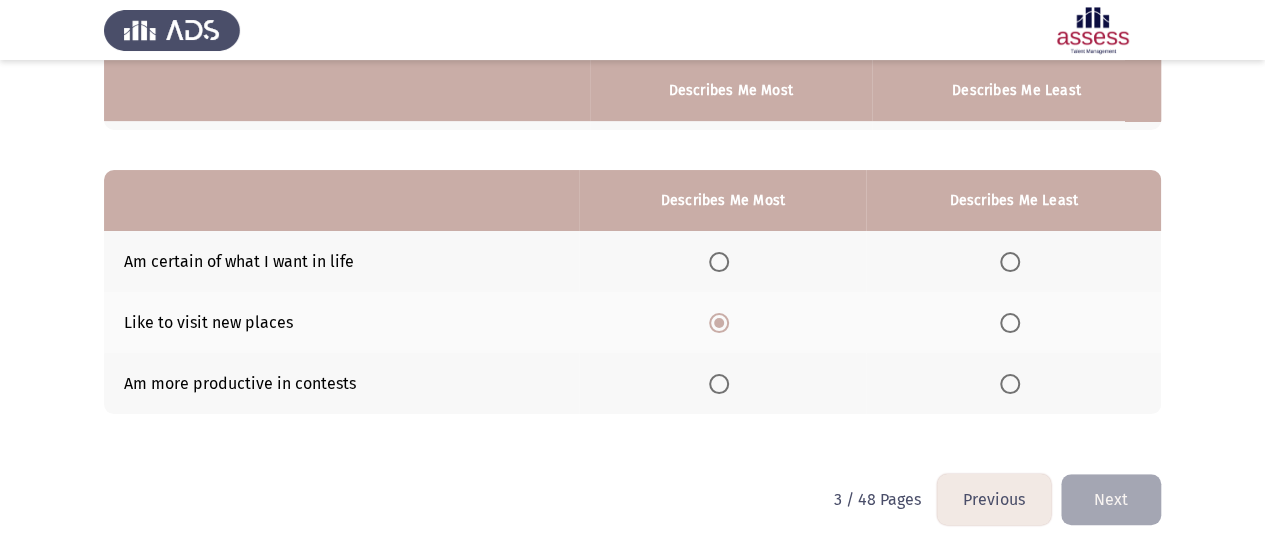click at bounding box center [1010, 384] 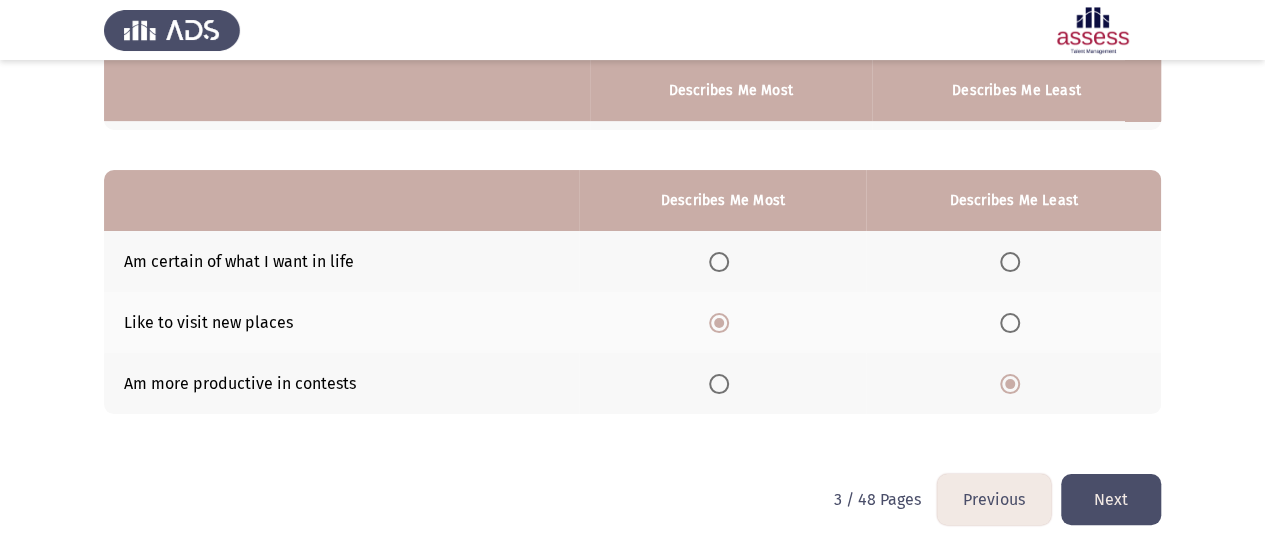 click on "Next" 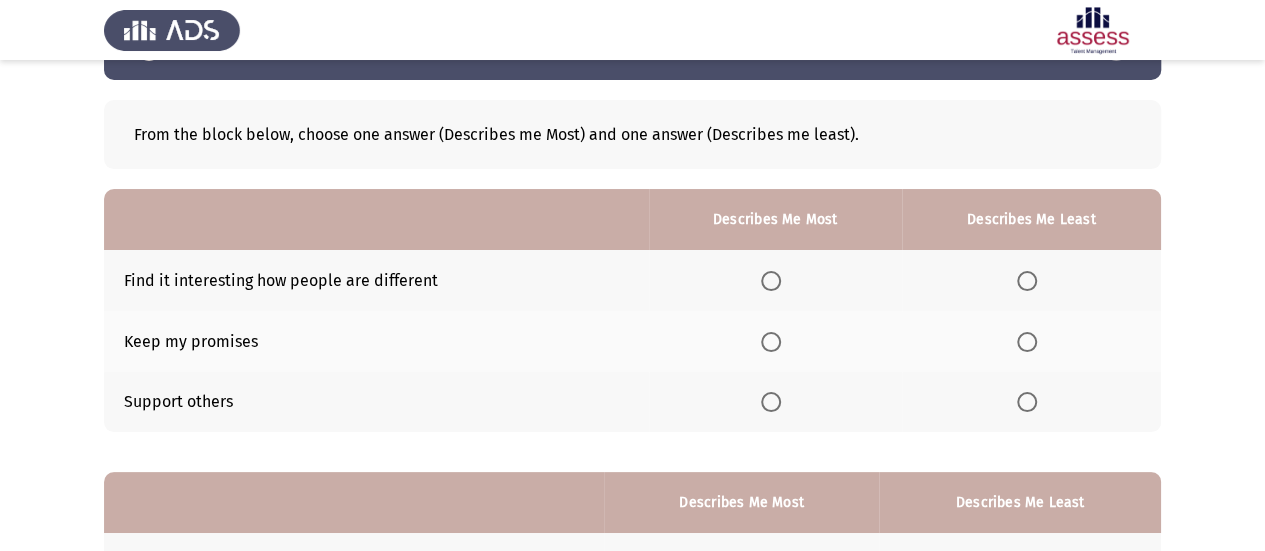 scroll, scrollTop: 100, scrollLeft: 0, axis: vertical 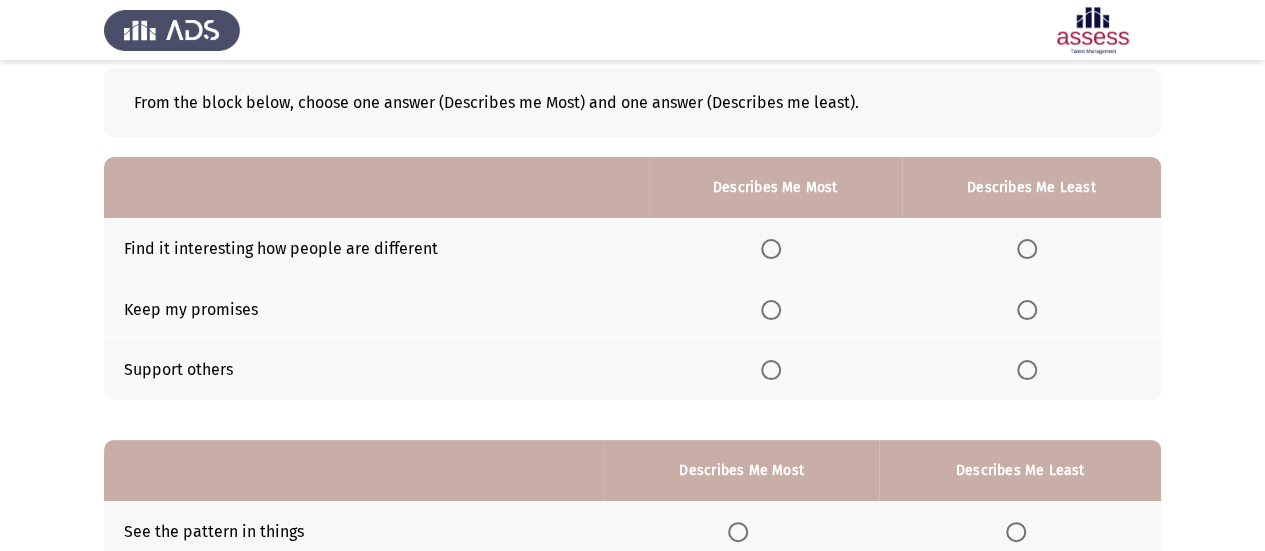 click at bounding box center (771, 249) 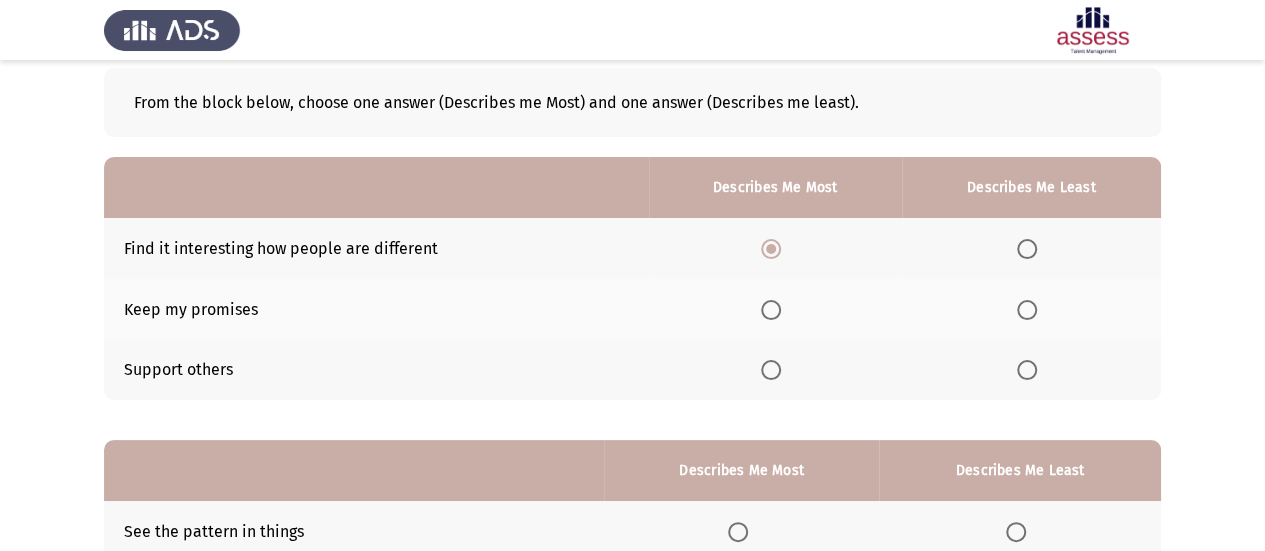 click at bounding box center (1027, 310) 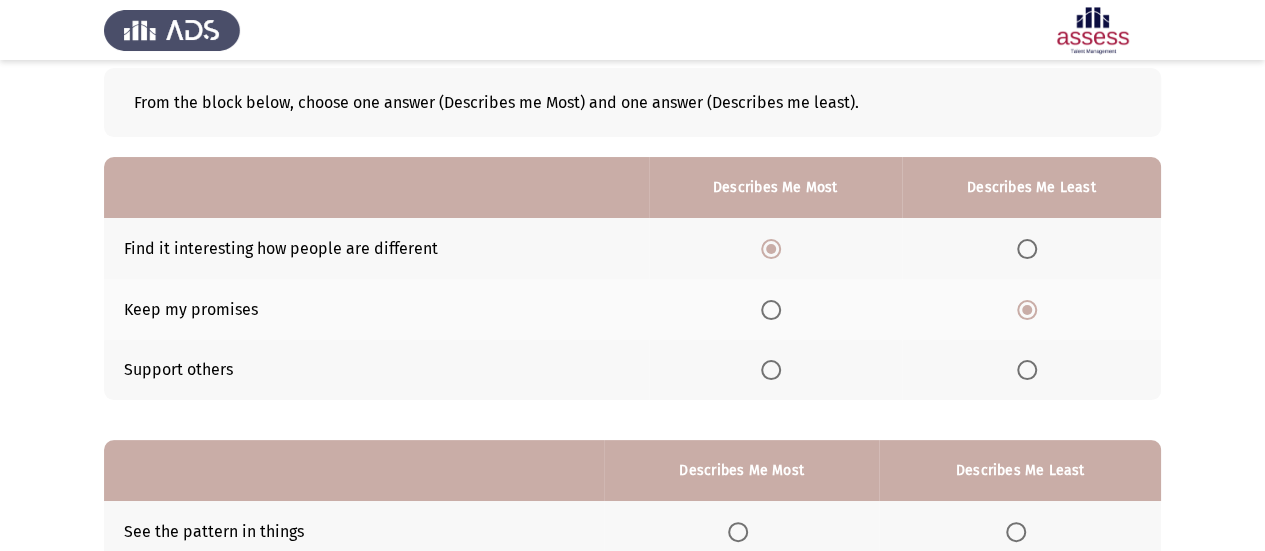 scroll, scrollTop: 200, scrollLeft: 0, axis: vertical 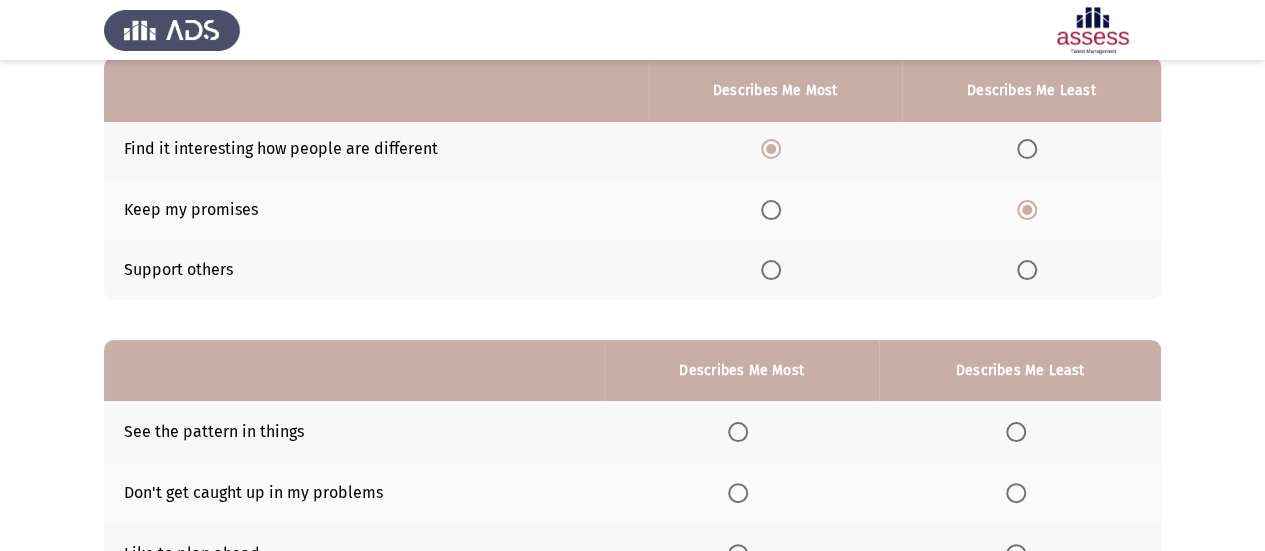 click at bounding box center (1027, 270) 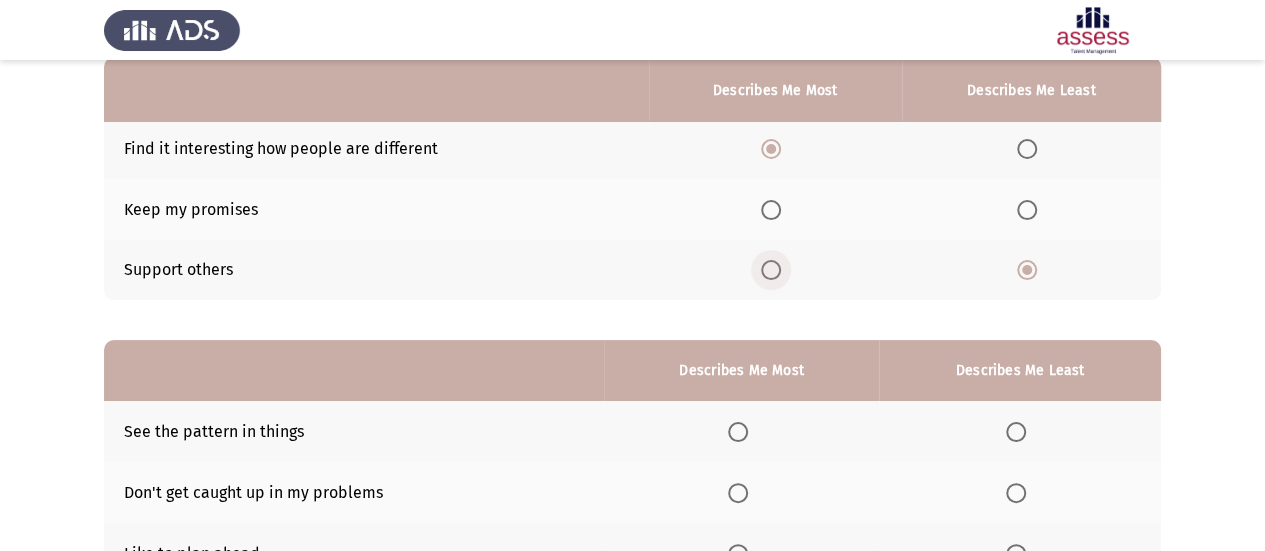 click at bounding box center [771, 270] 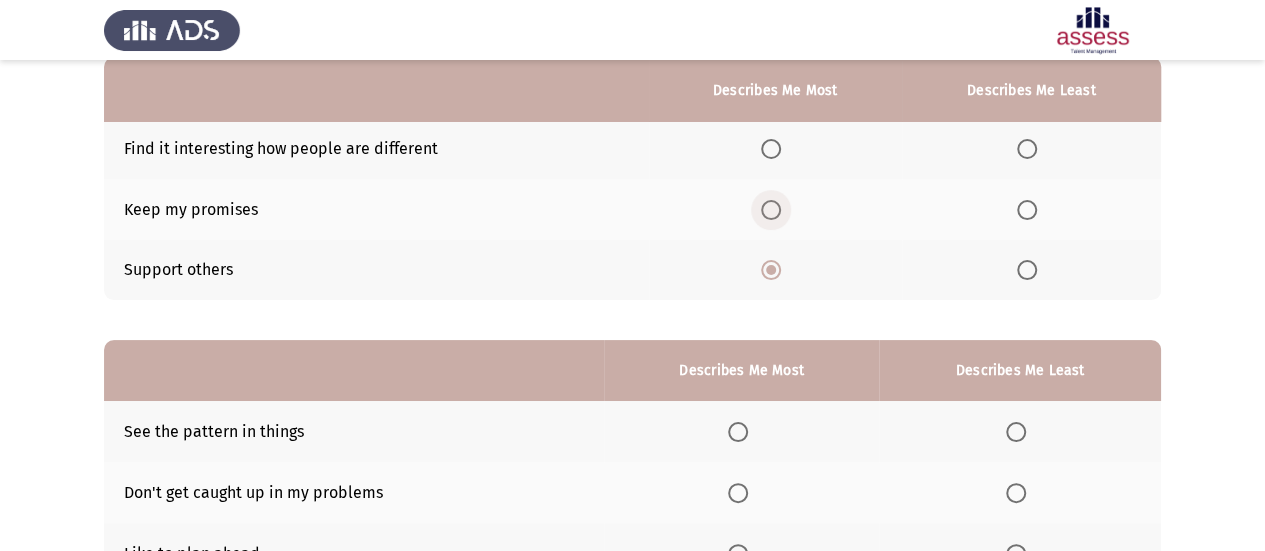 click at bounding box center [771, 210] 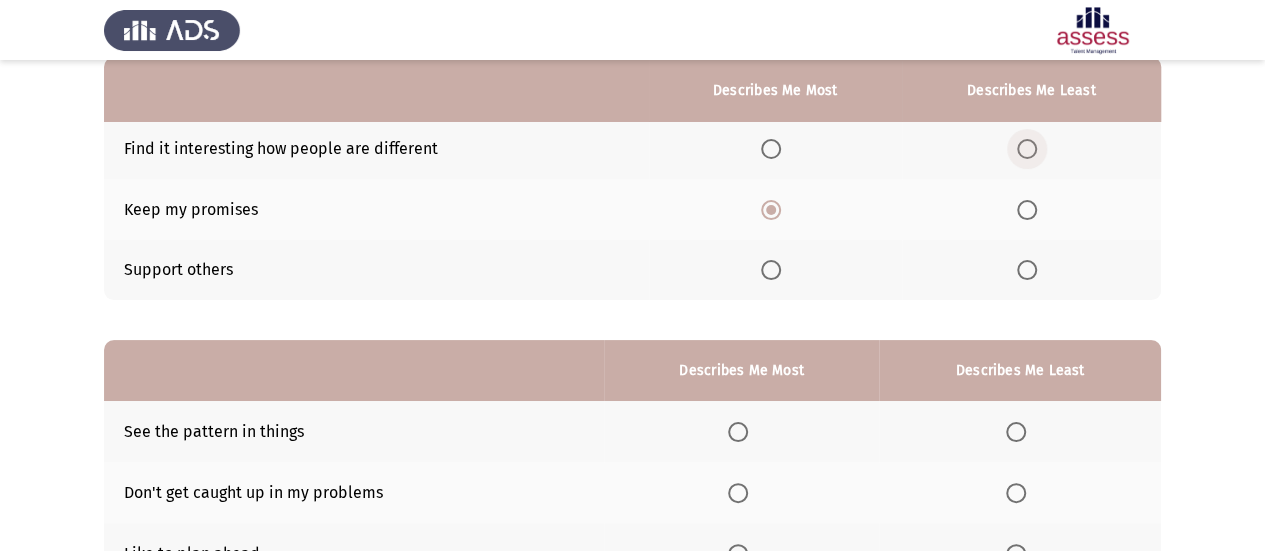 click at bounding box center (1027, 149) 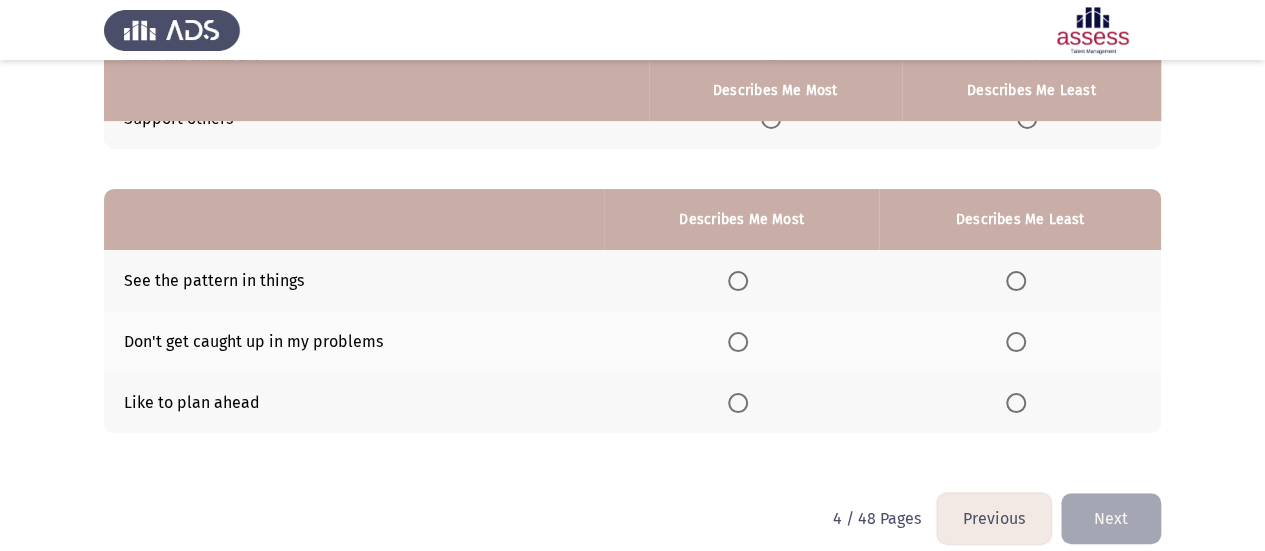 scroll, scrollTop: 370, scrollLeft: 0, axis: vertical 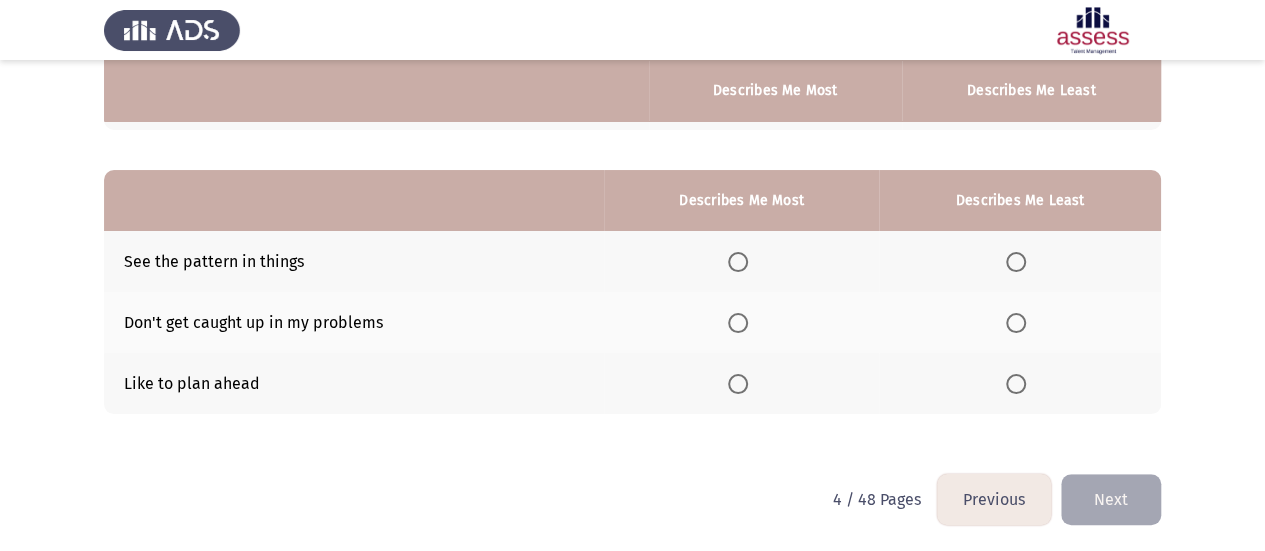 click at bounding box center [738, 262] 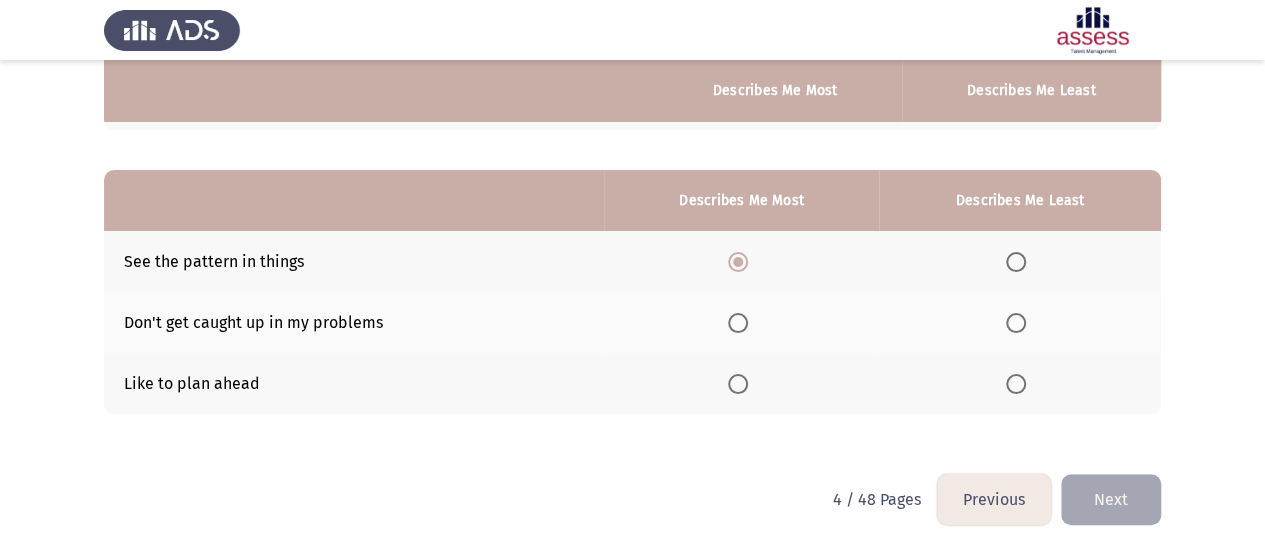 click at bounding box center [1016, 323] 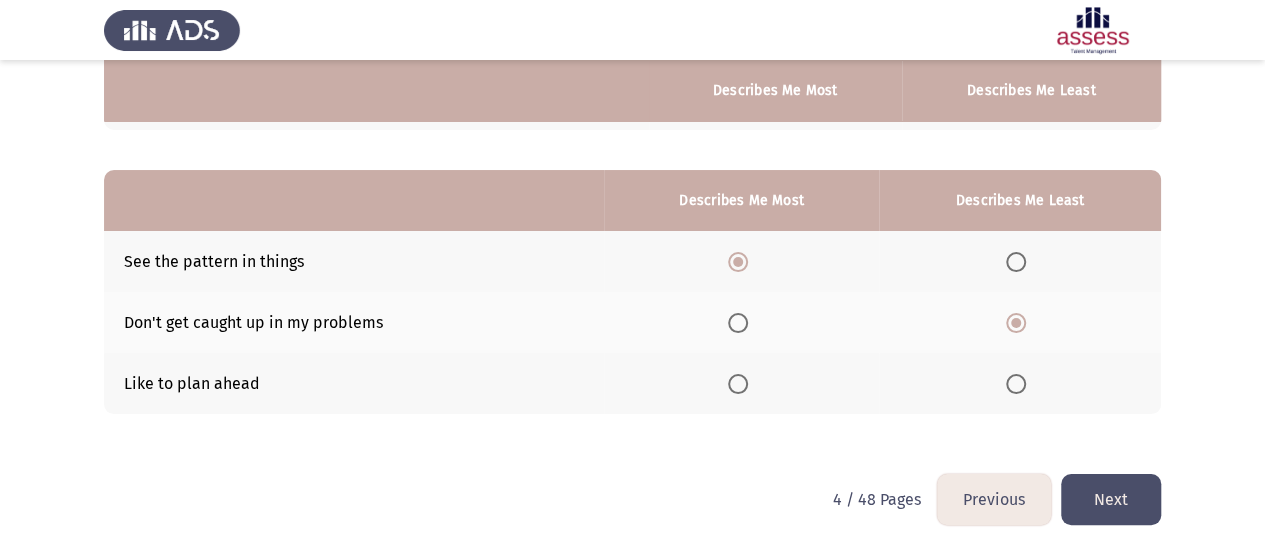 click on "Next" 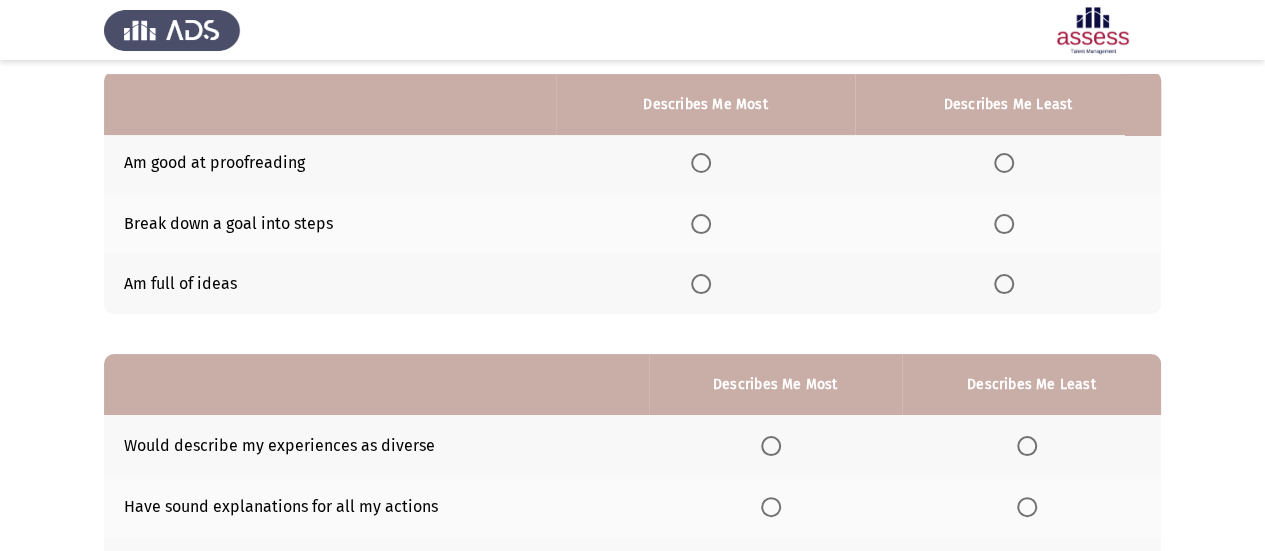 scroll, scrollTop: 200, scrollLeft: 0, axis: vertical 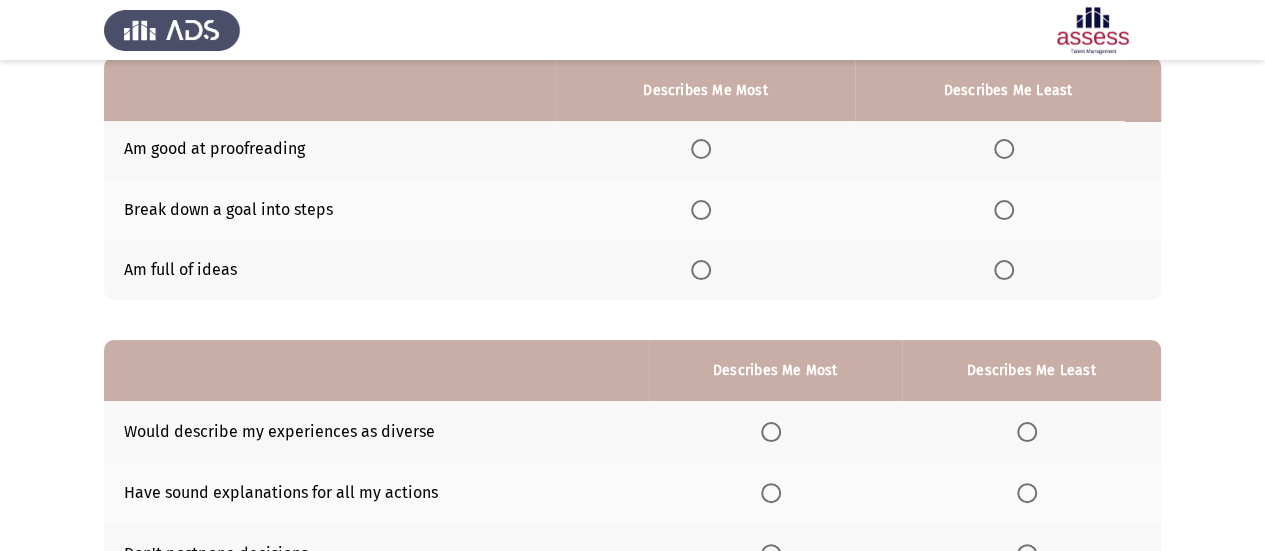 click at bounding box center [701, 210] 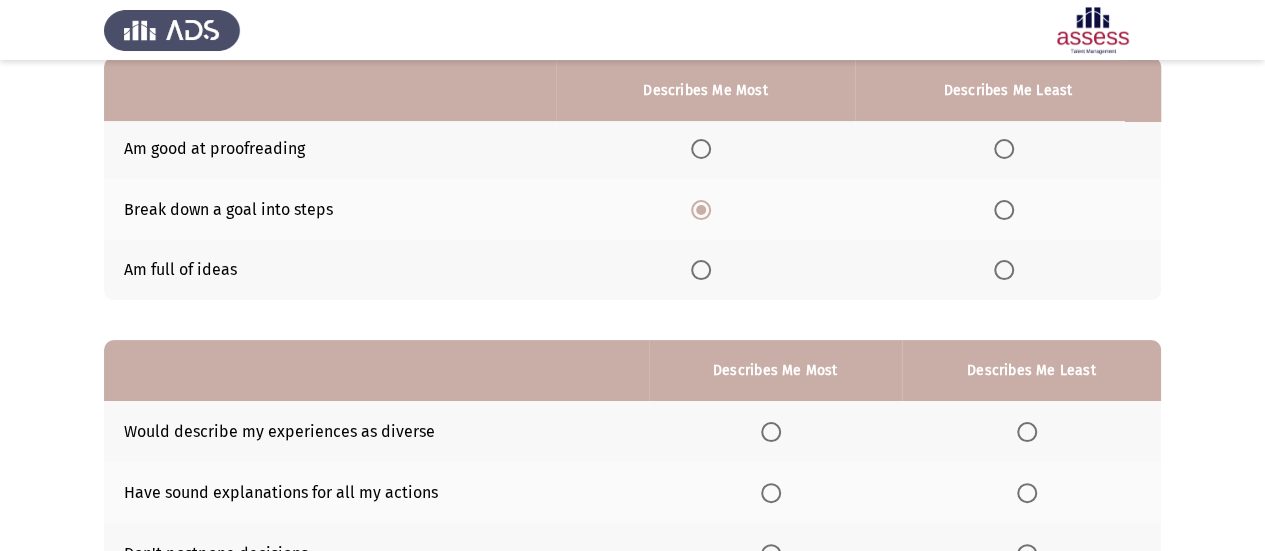 click at bounding box center [1004, 149] 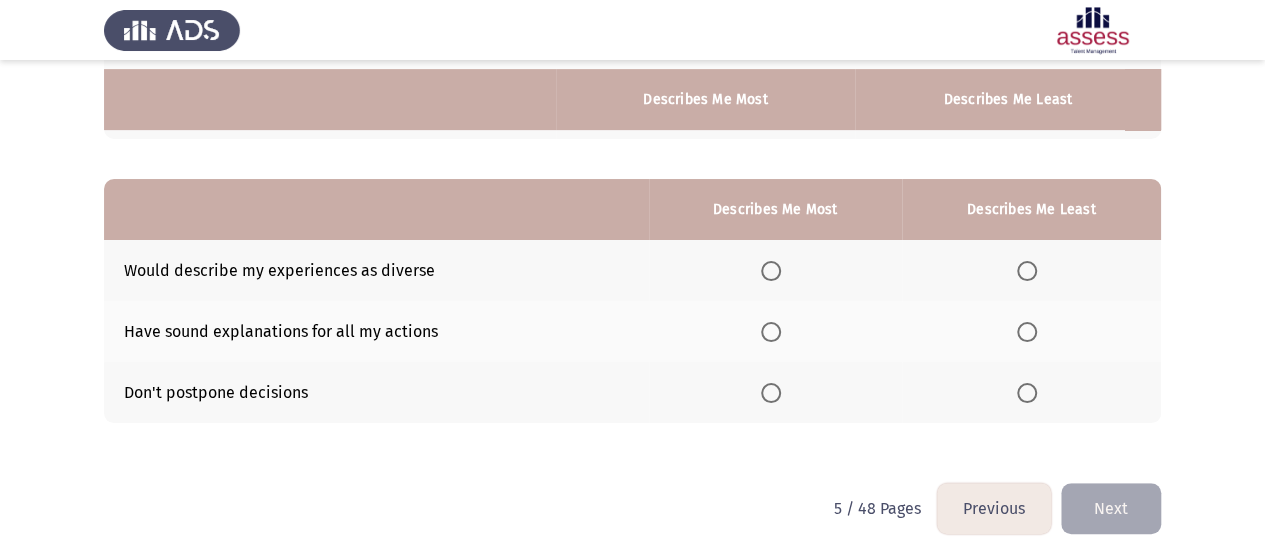 scroll, scrollTop: 370, scrollLeft: 0, axis: vertical 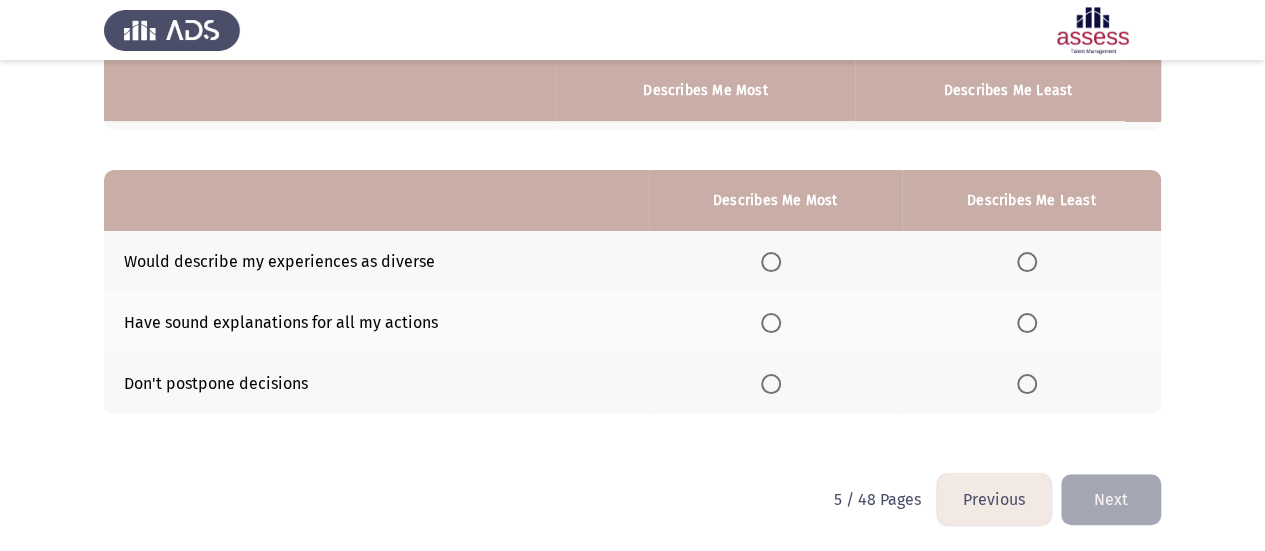 click at bounding box center (771, 323) 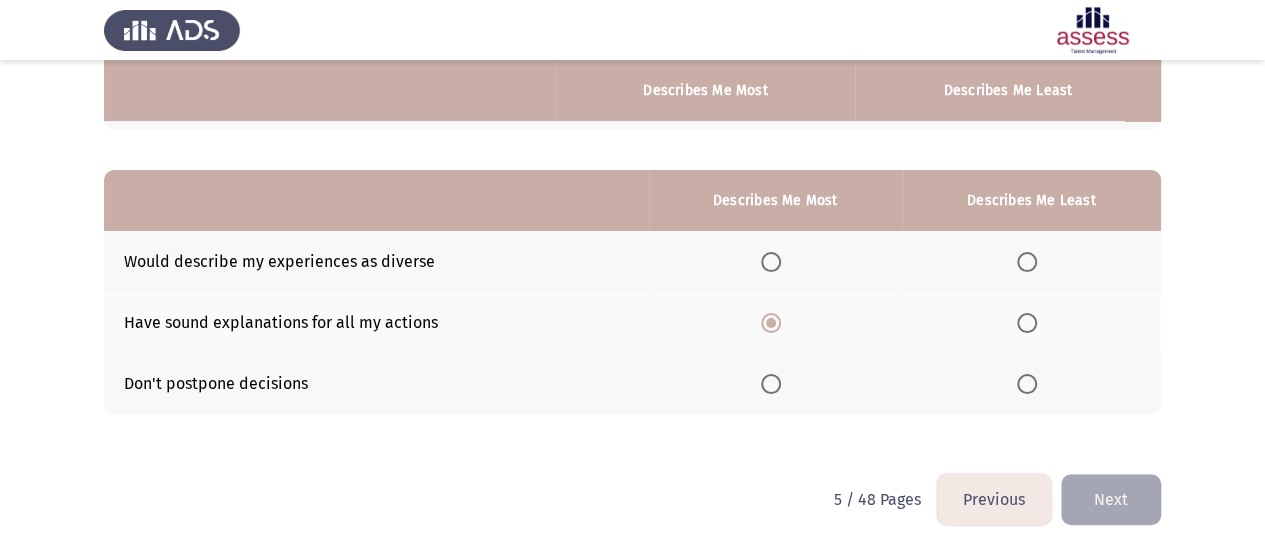 click at bounding box center [1027, 384] 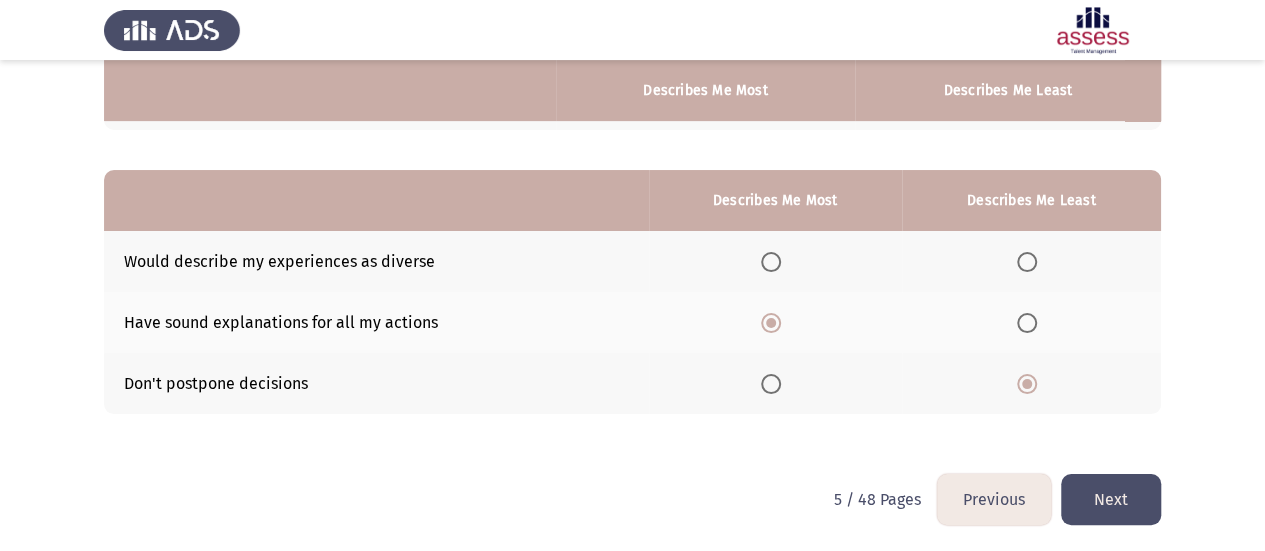 click on "Next" 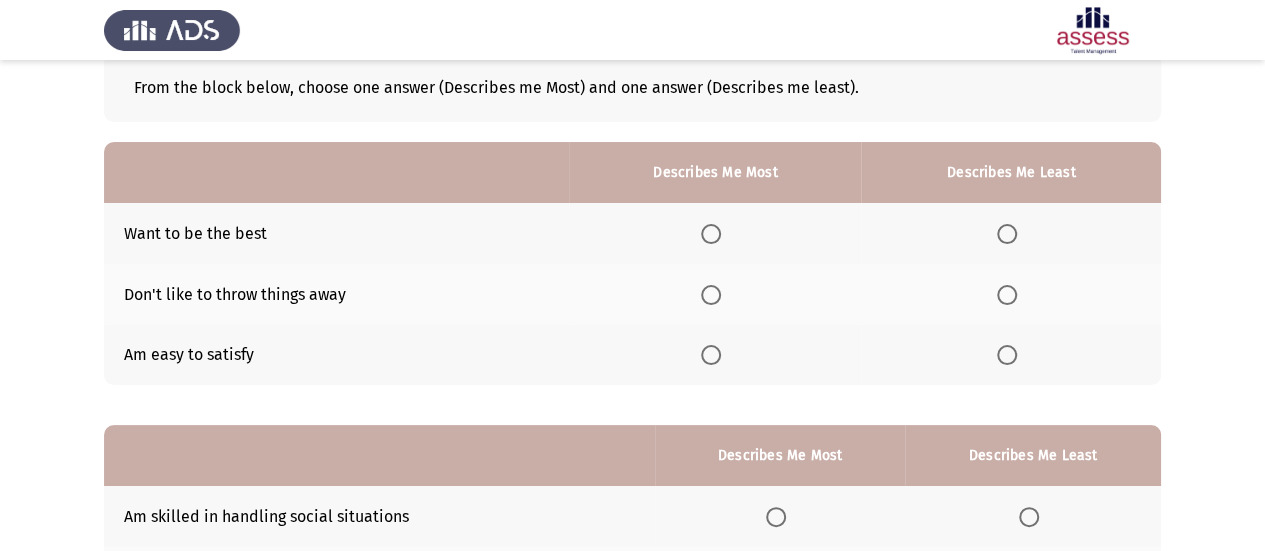 scroll, scrollTop: 100, scrollLeft: 0, axis: vertical 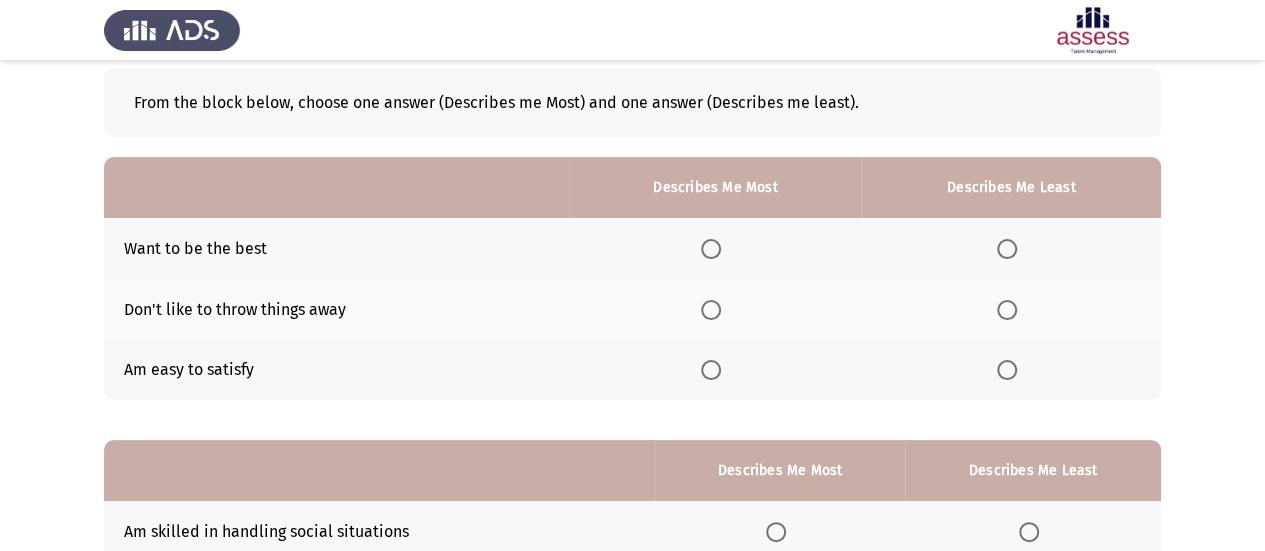 click at bounding box center [711, 249] 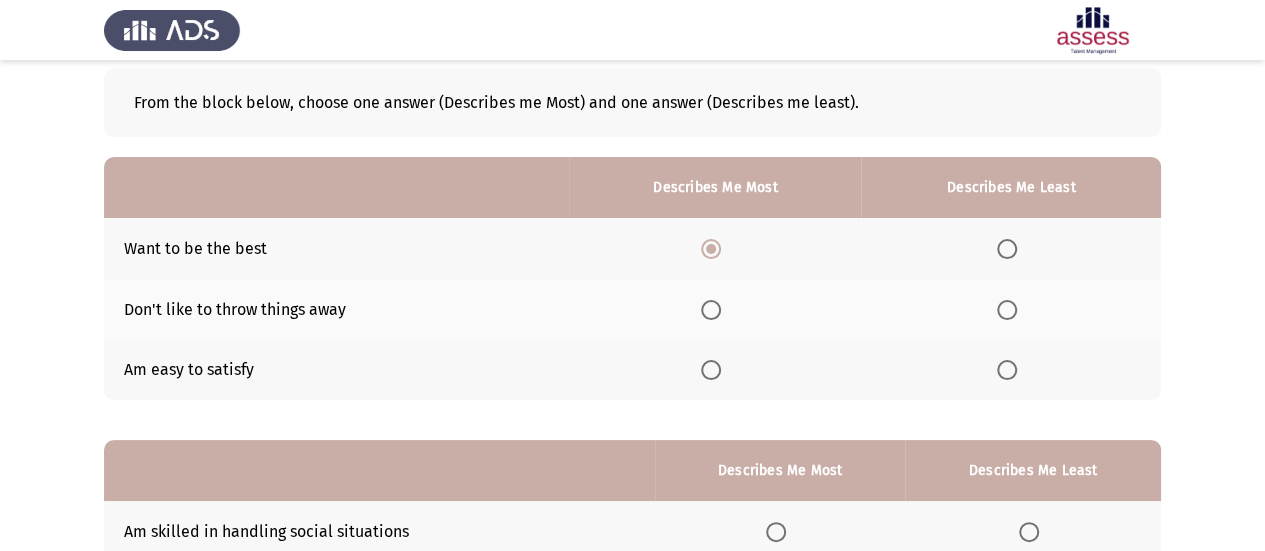 click at bounding box center [1007, 310] 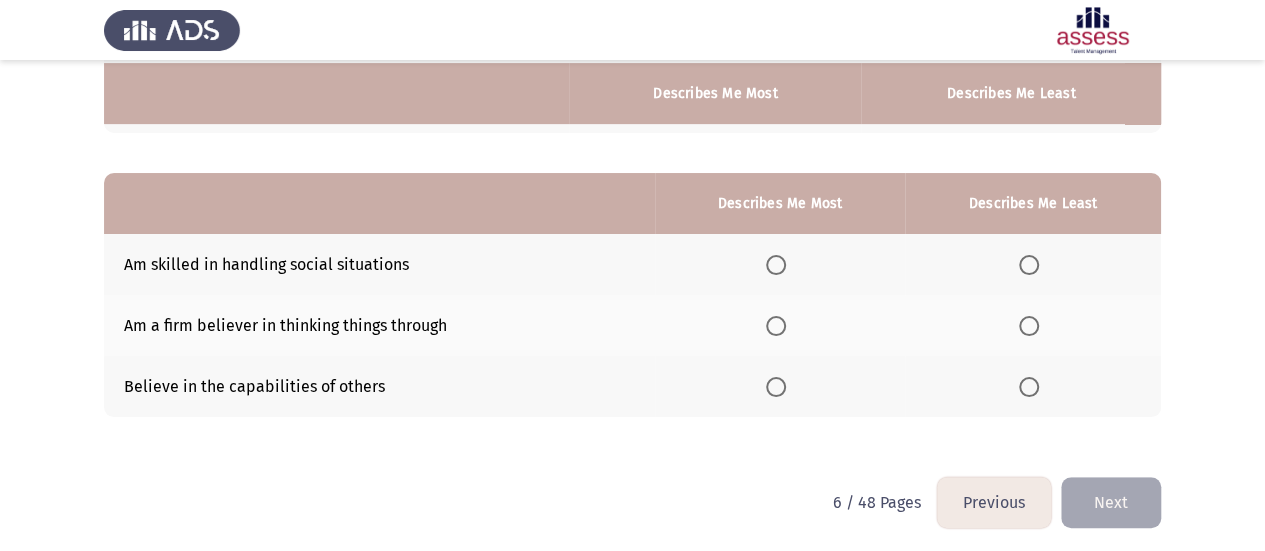 scroll, scrollTop: 370, scrollLeft: 0, axis: vertical 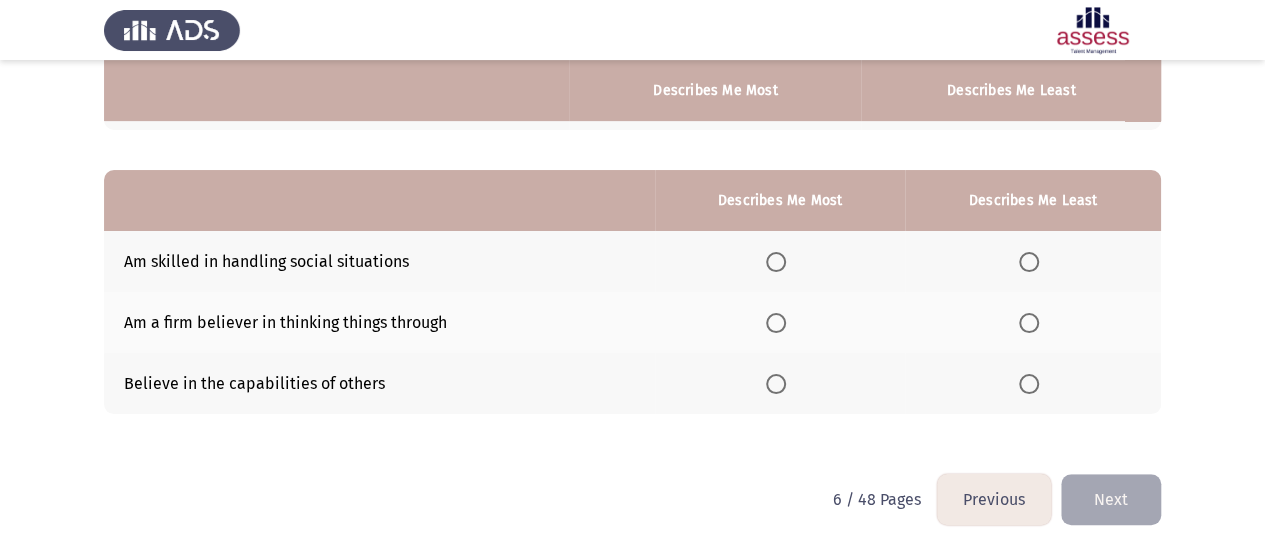 click at bounding box center (776, 384) 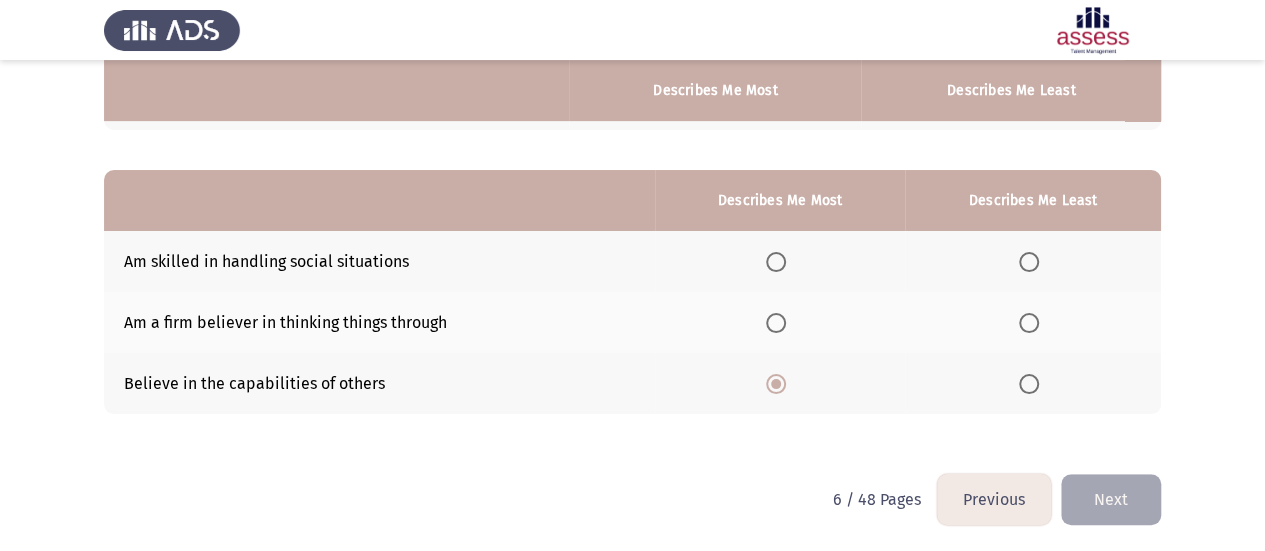 click at bounding box center (1029, 262) 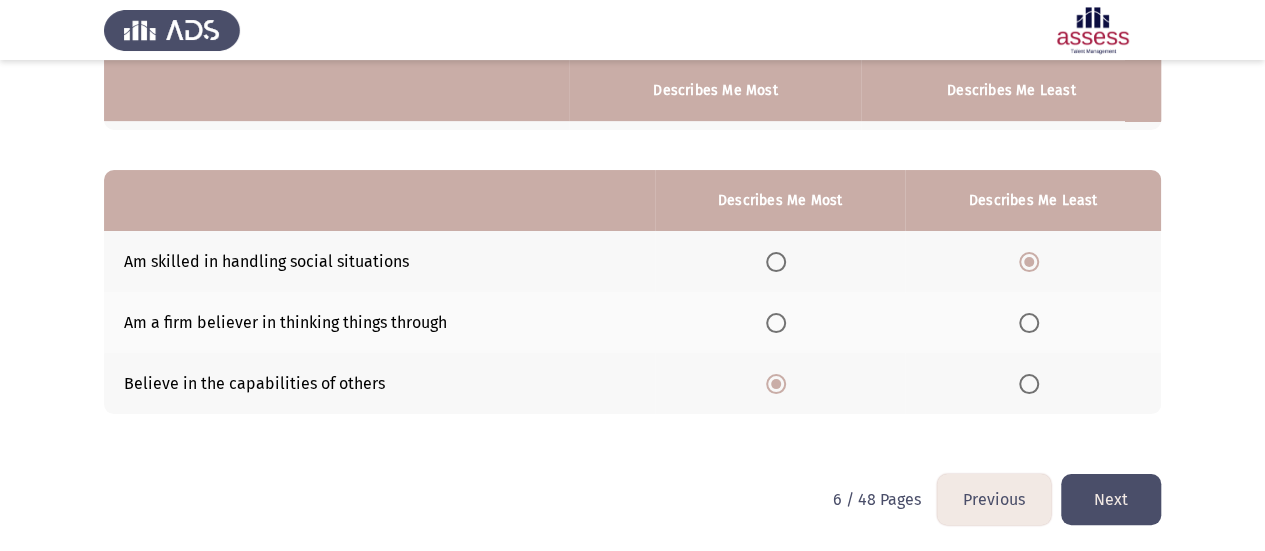 click on "Next" 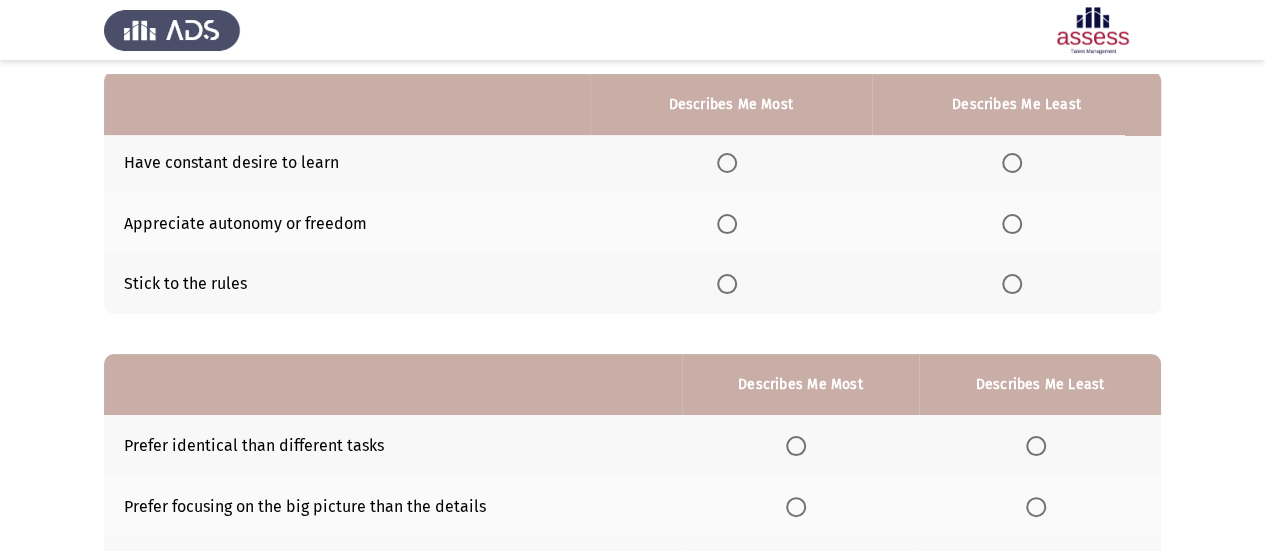 scroll, scrollTop: 200, scrollLeft: 0, axis: vertical 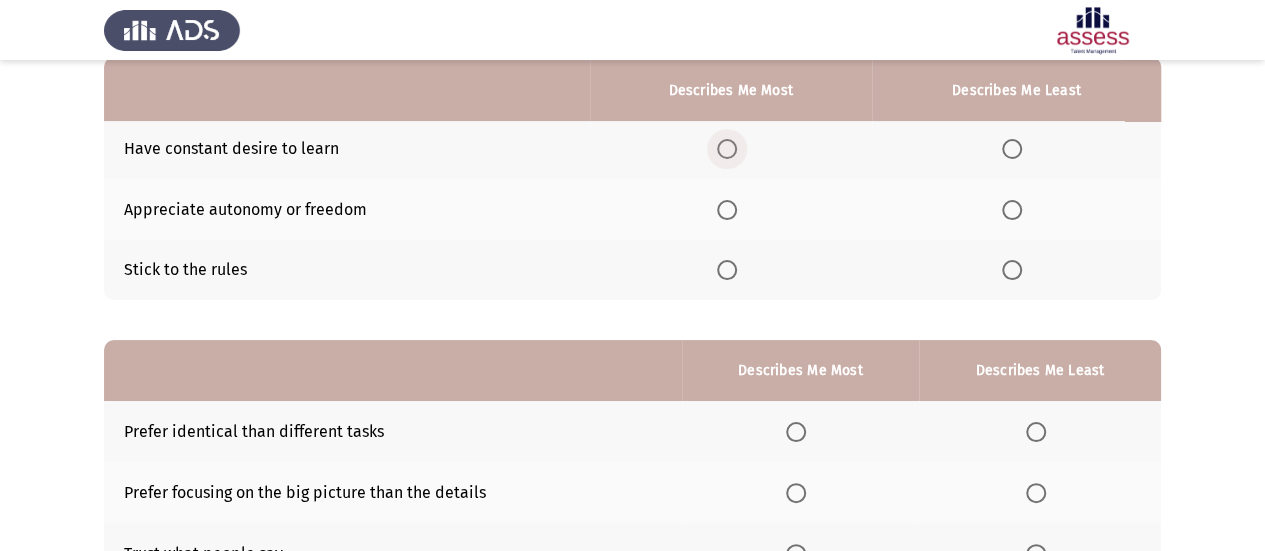 click at bounding box center (727, 149) 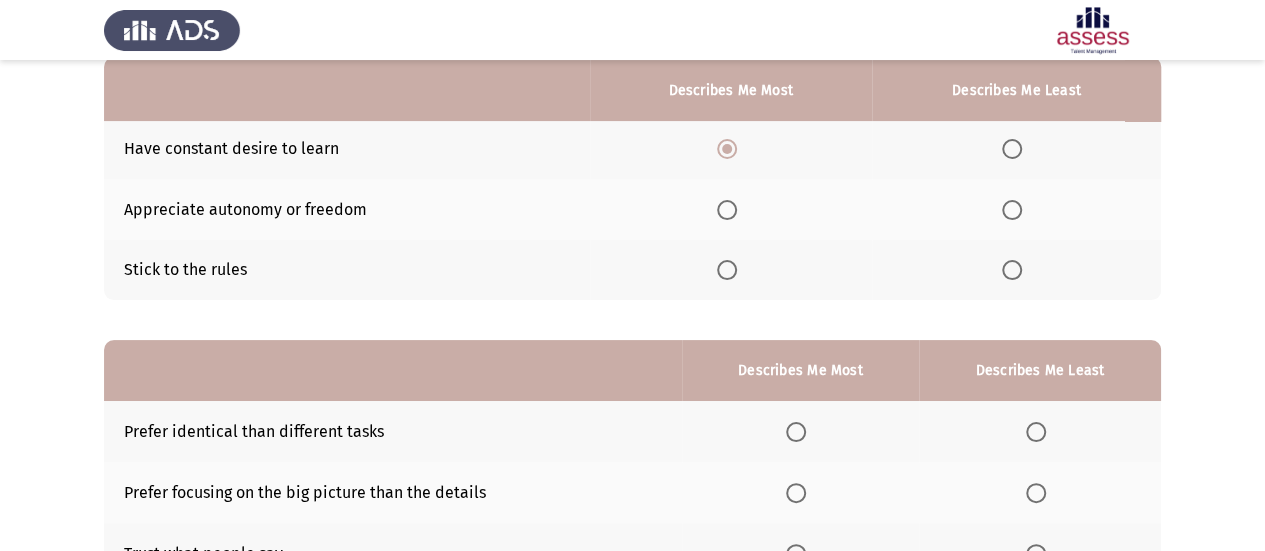 click at bounding box center [1012, 210] 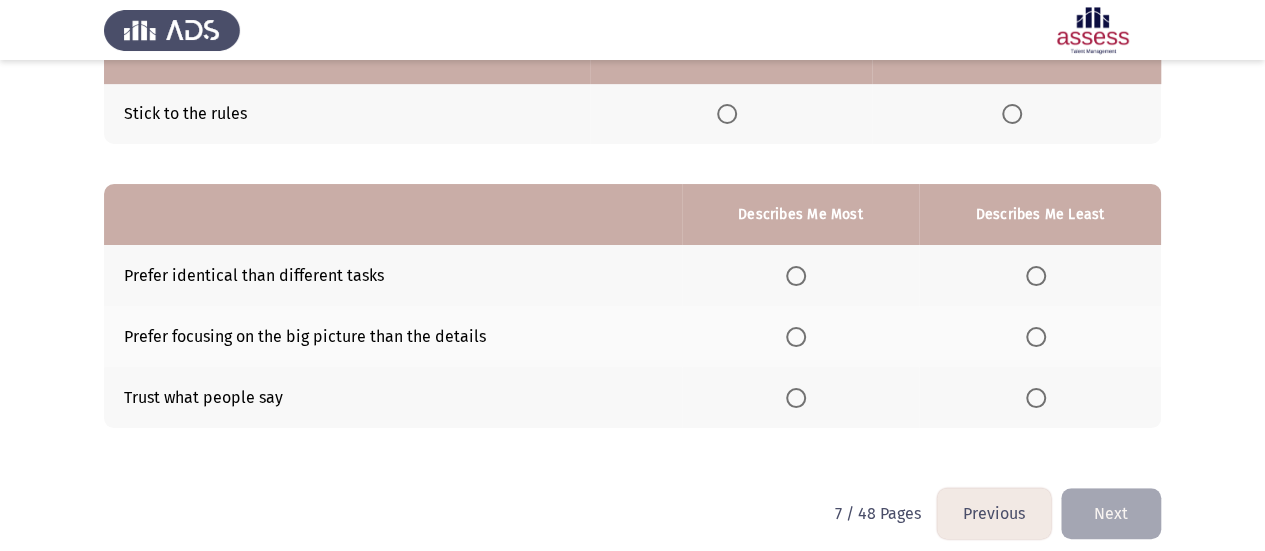 scroll, scrollTop: 370, scrollLeft: 0, axis: vertical 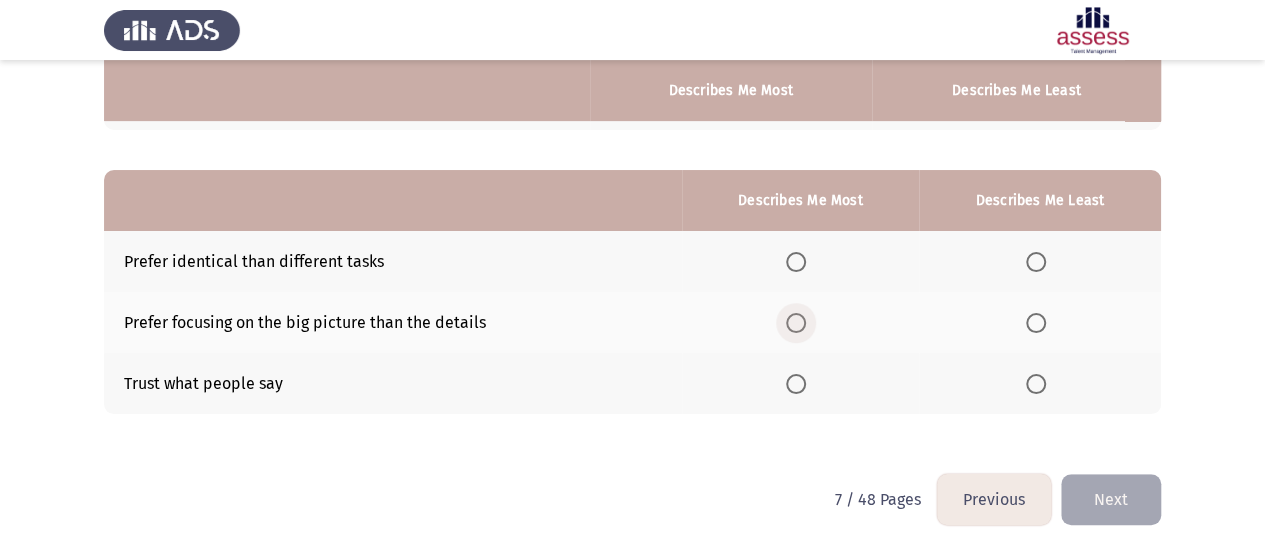 click at bounding box center (796, 323) 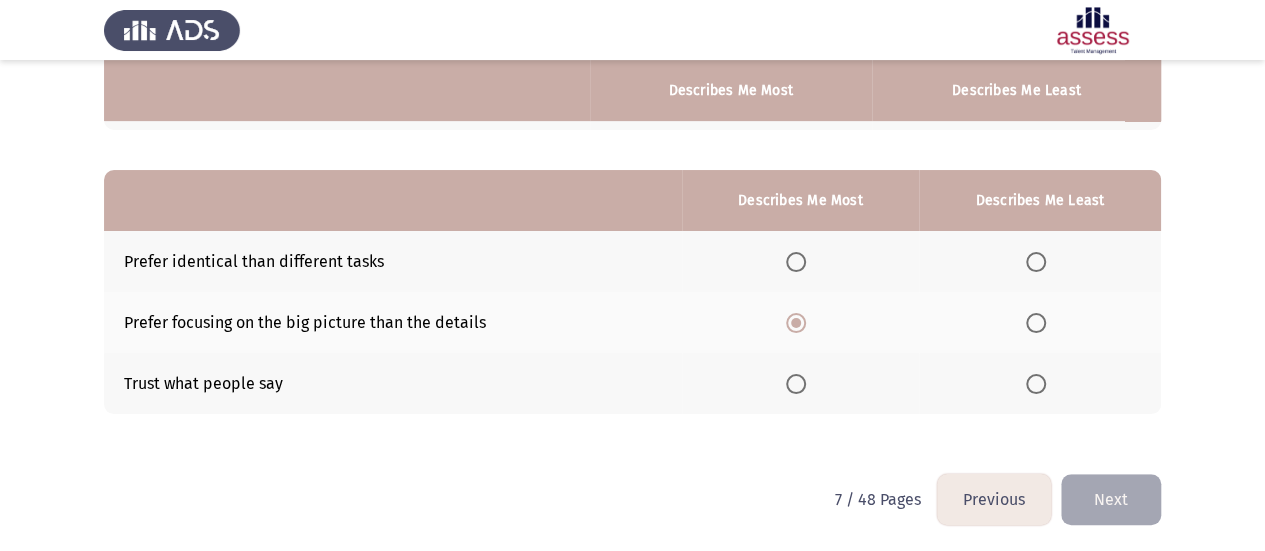 click at bounding box center (1036, 262) 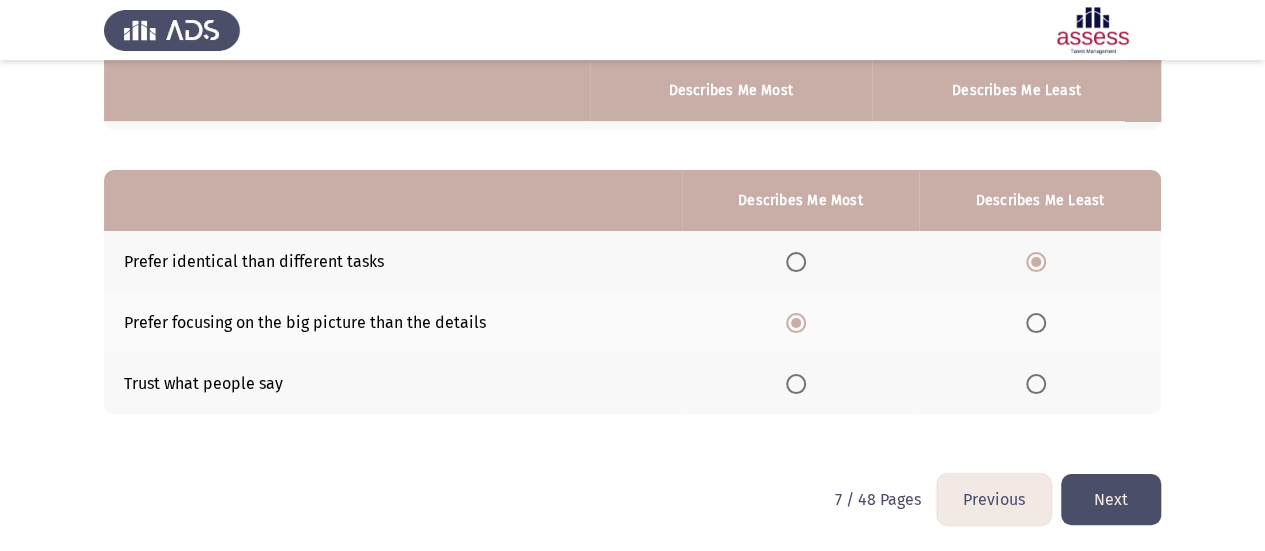 click on "Next" 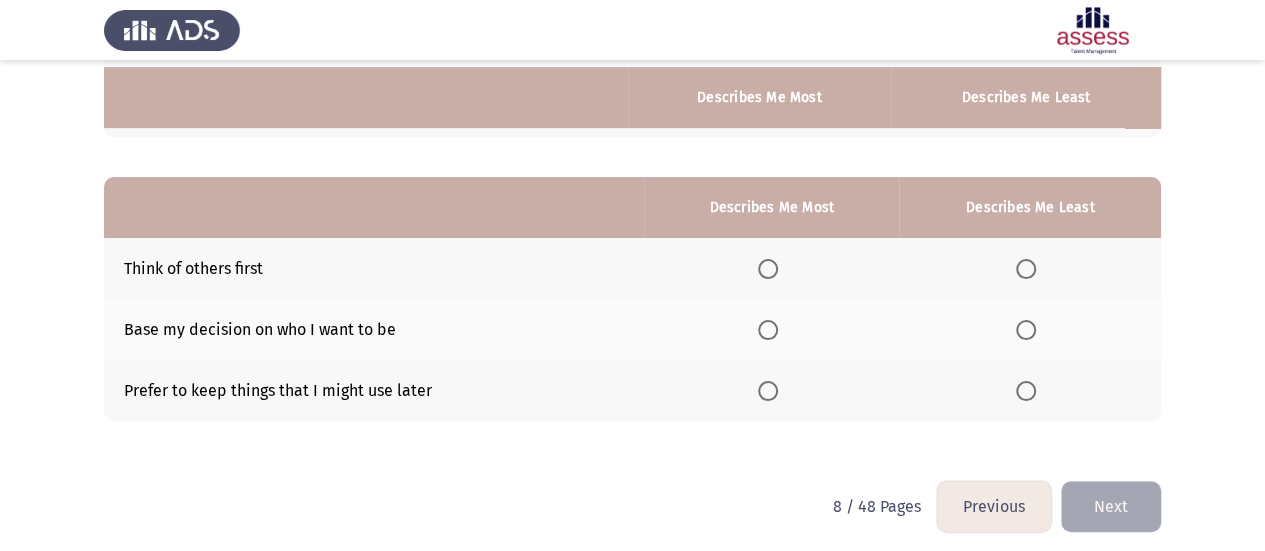 scroll, scrollTop: 370, scrollLeft: 0, axis: vertical 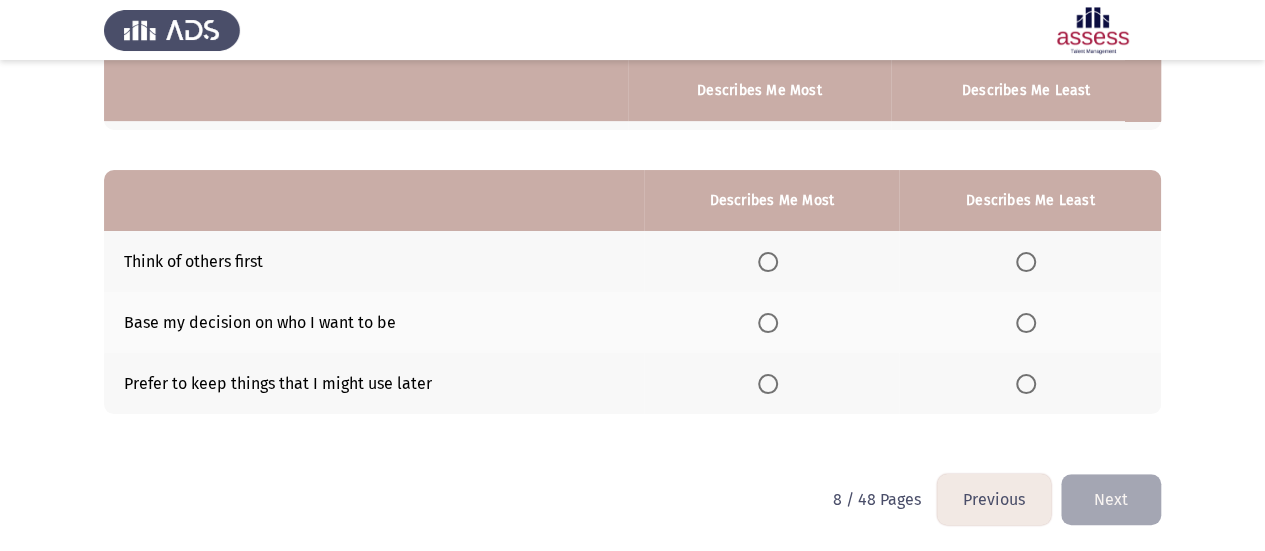 click on "Previous" 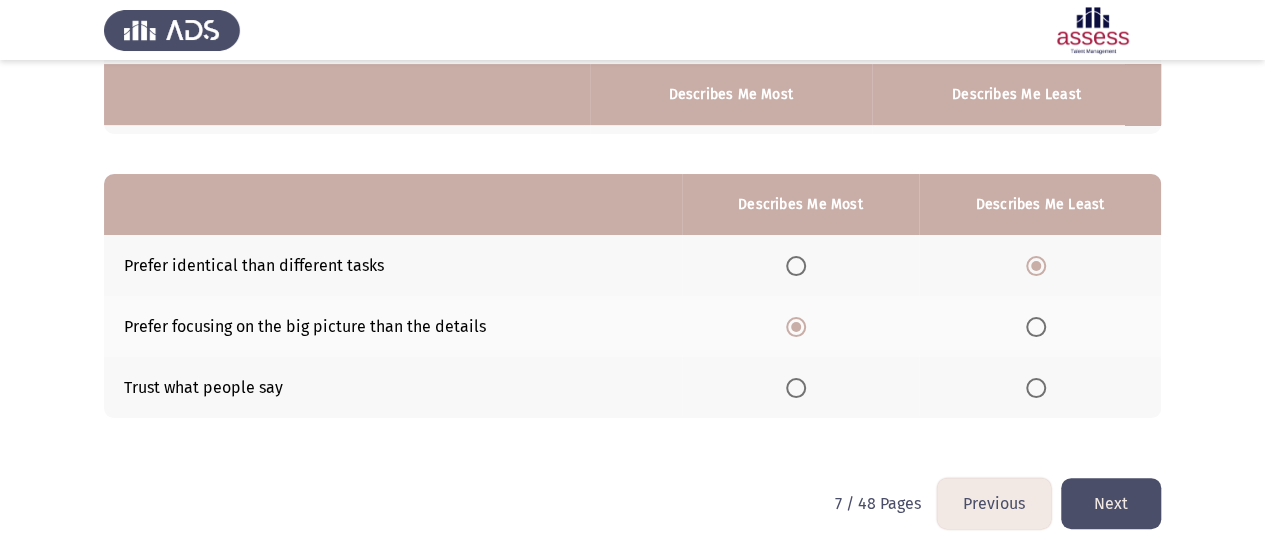scroll, scrollTop: 370, scrollLeft: 0, axis: vertical 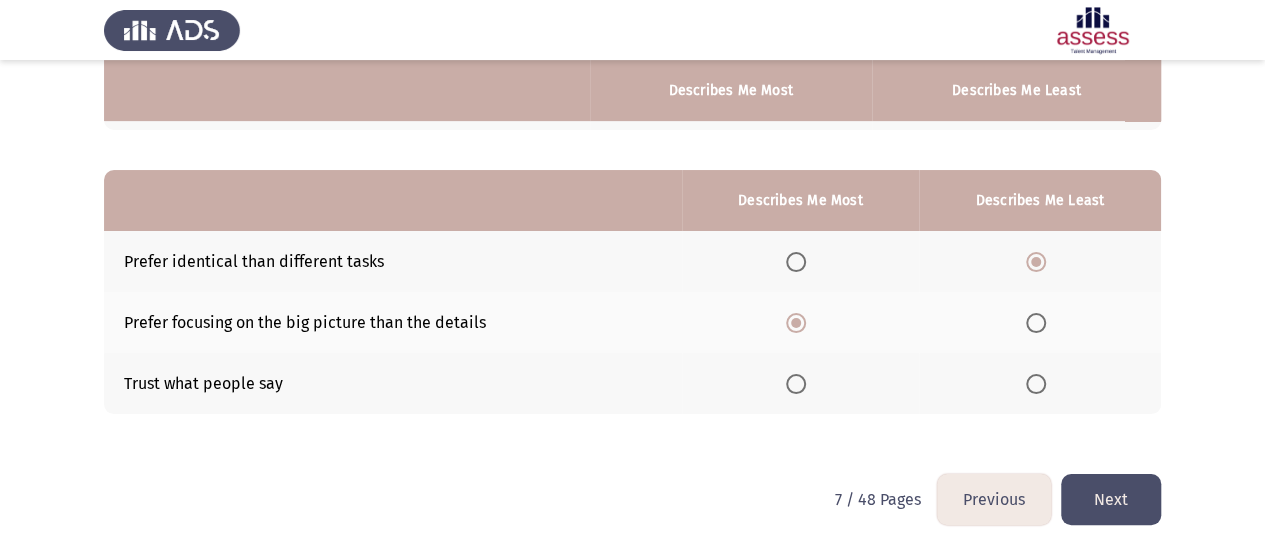 click on "Next" 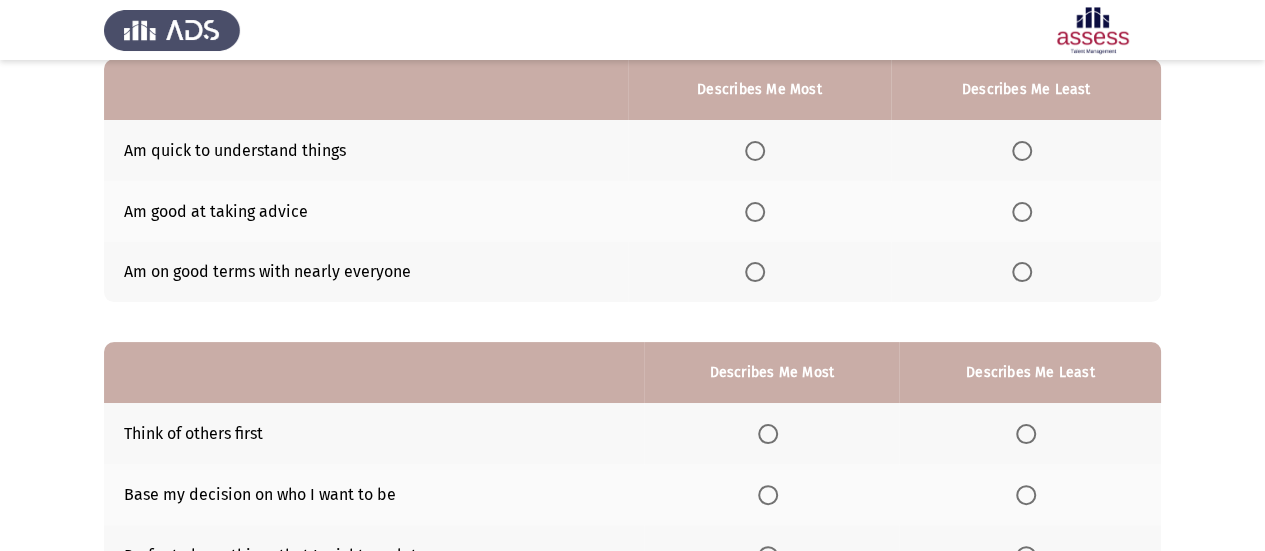 scroll, scrollTop: 200, scrollLeft: 0, axis: vertical 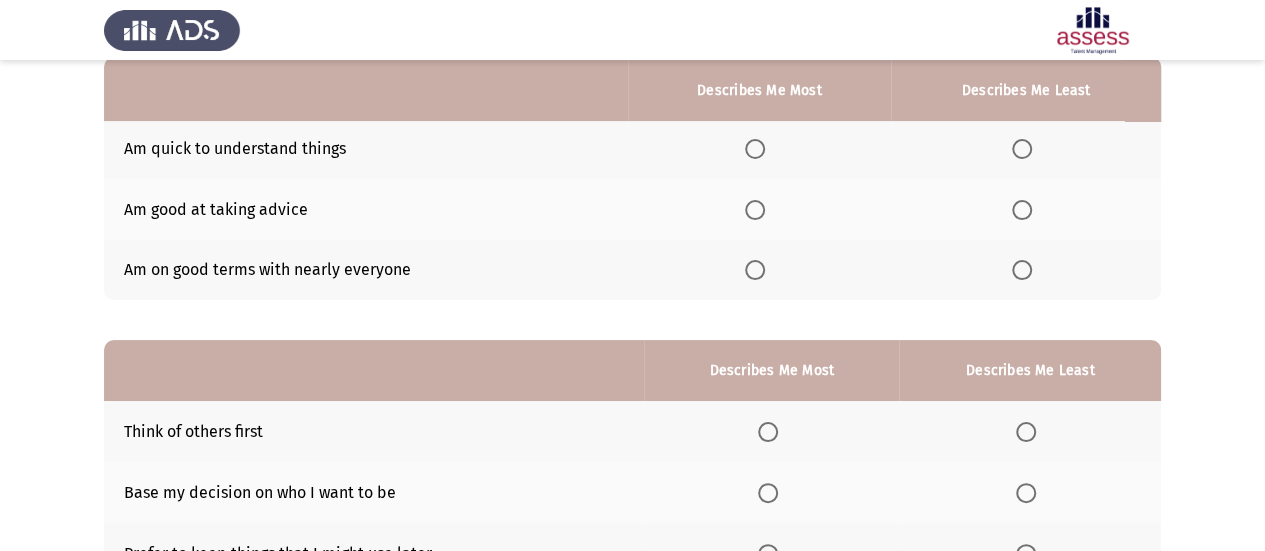 click at bounding box center [755, 270] 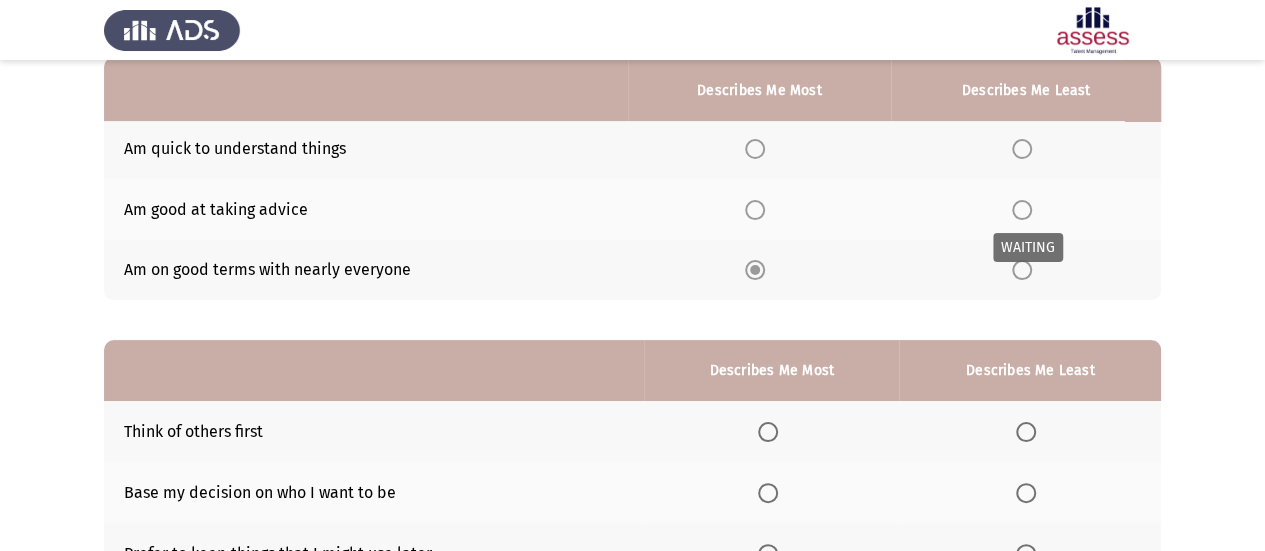 click at bounding box center [1022, 210] 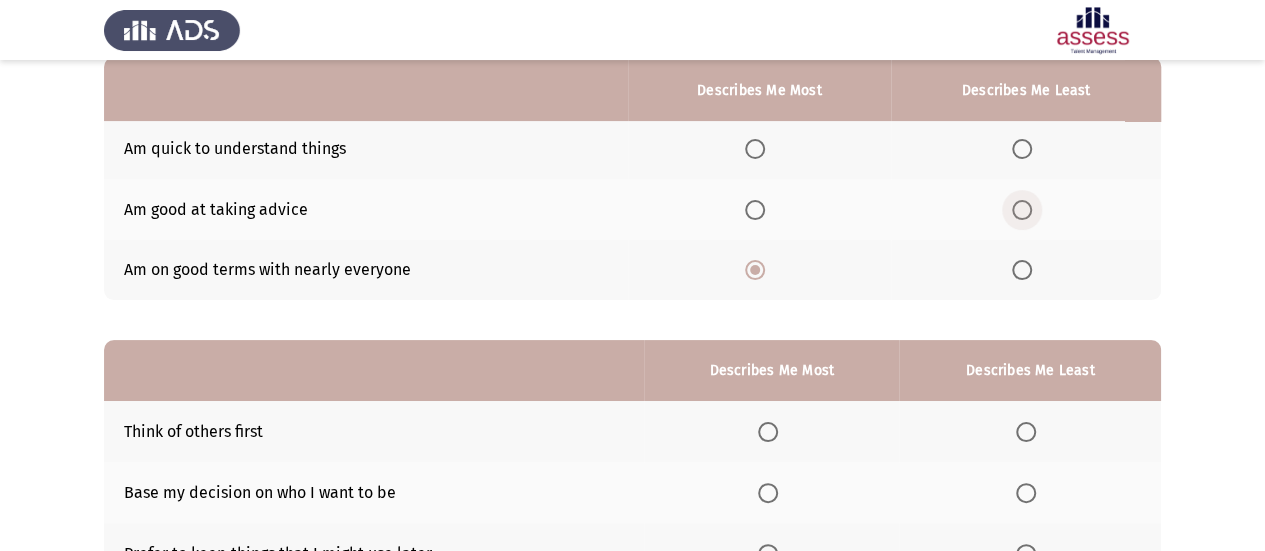 click at bounding box center (1022, 210) 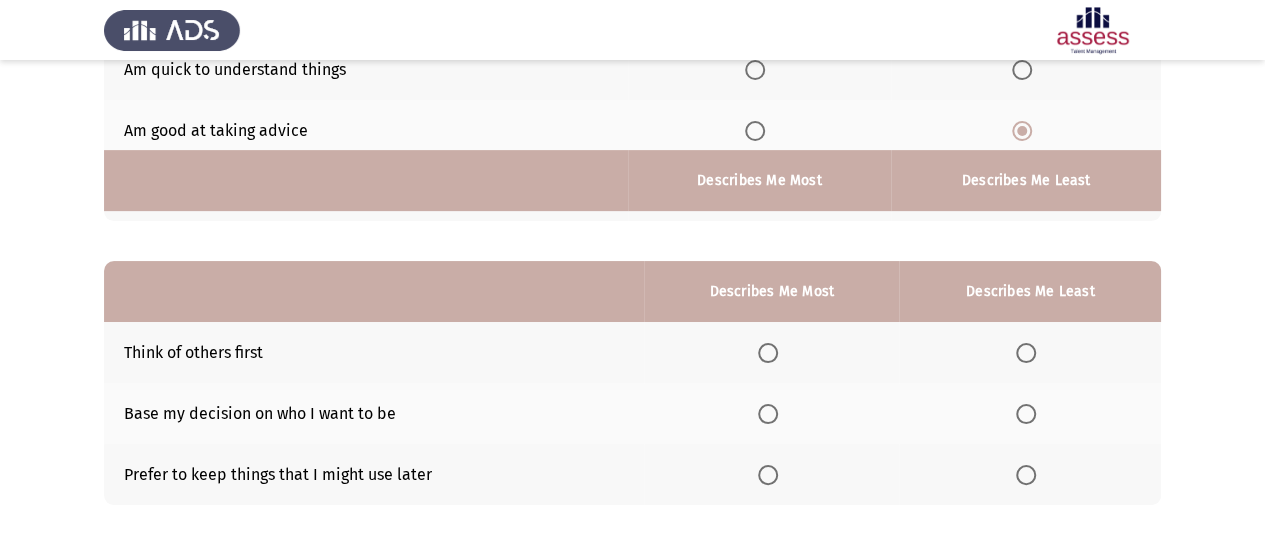scroll, scrollTop: 370, scrollLeft: 0, axis: vertical 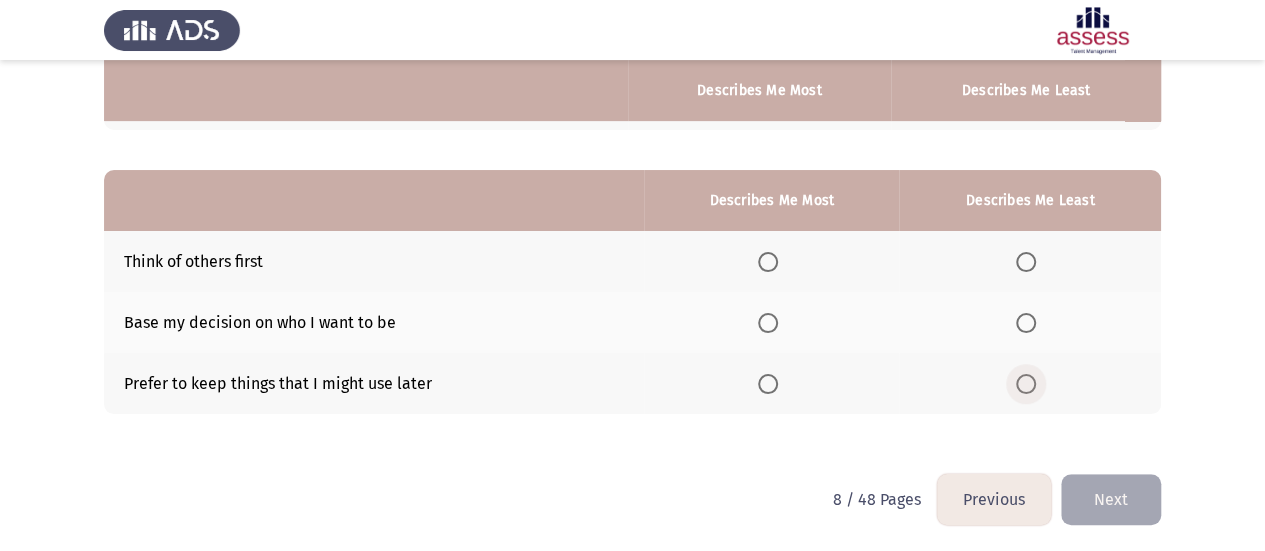 click at bounding box center (1026, 384) 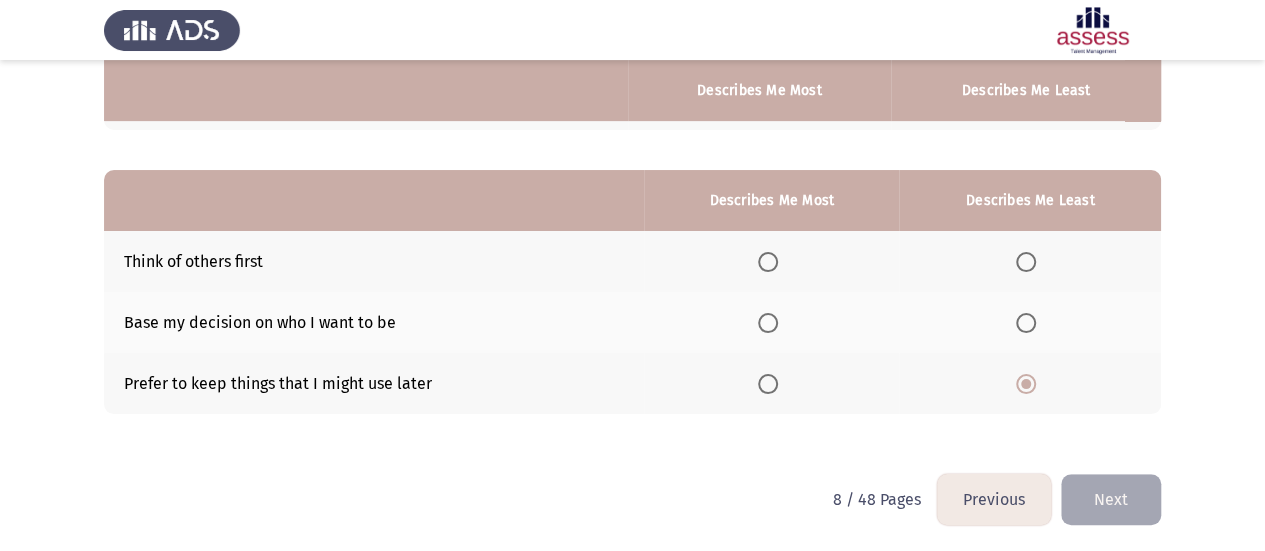 click at bounding box center (768, 262) 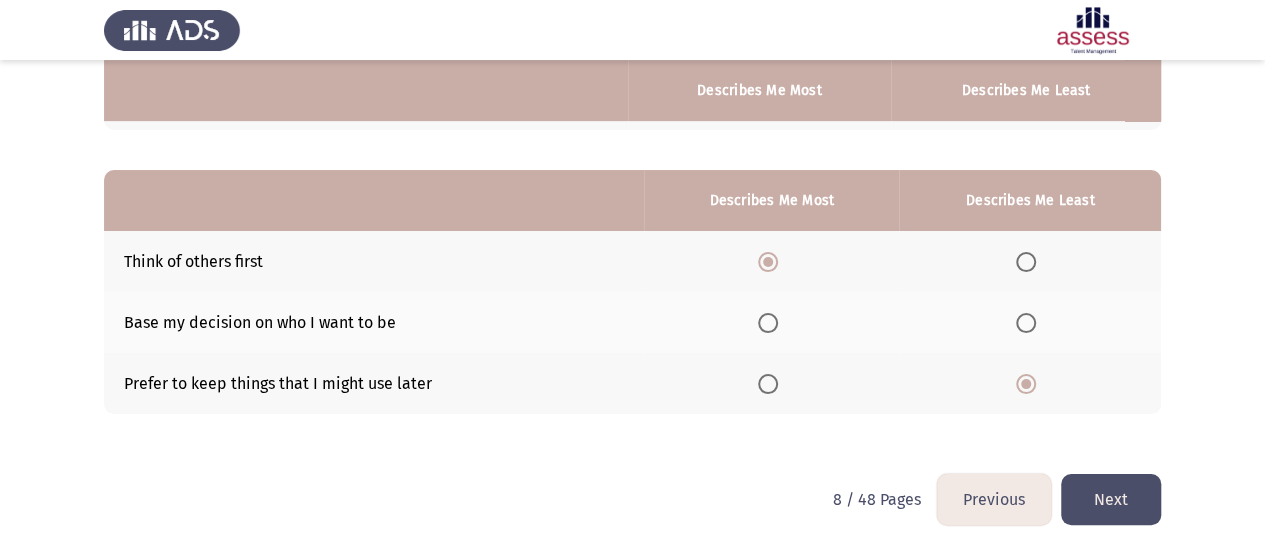 click on "Next" 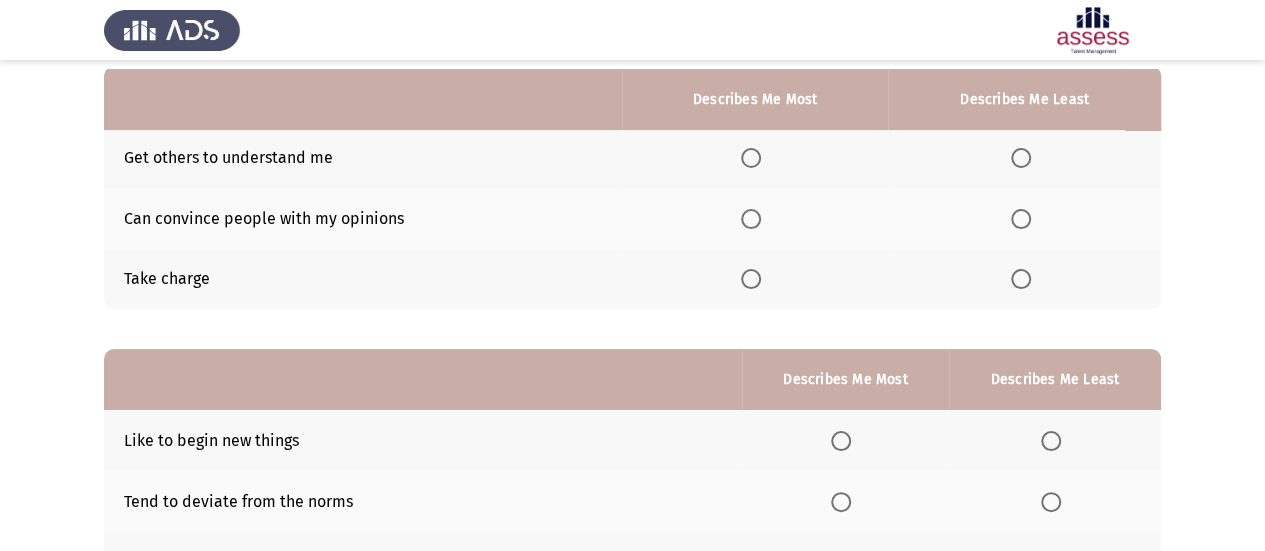 scroll, scrollTop: 200, scrollLeft: 0, axis: vertical 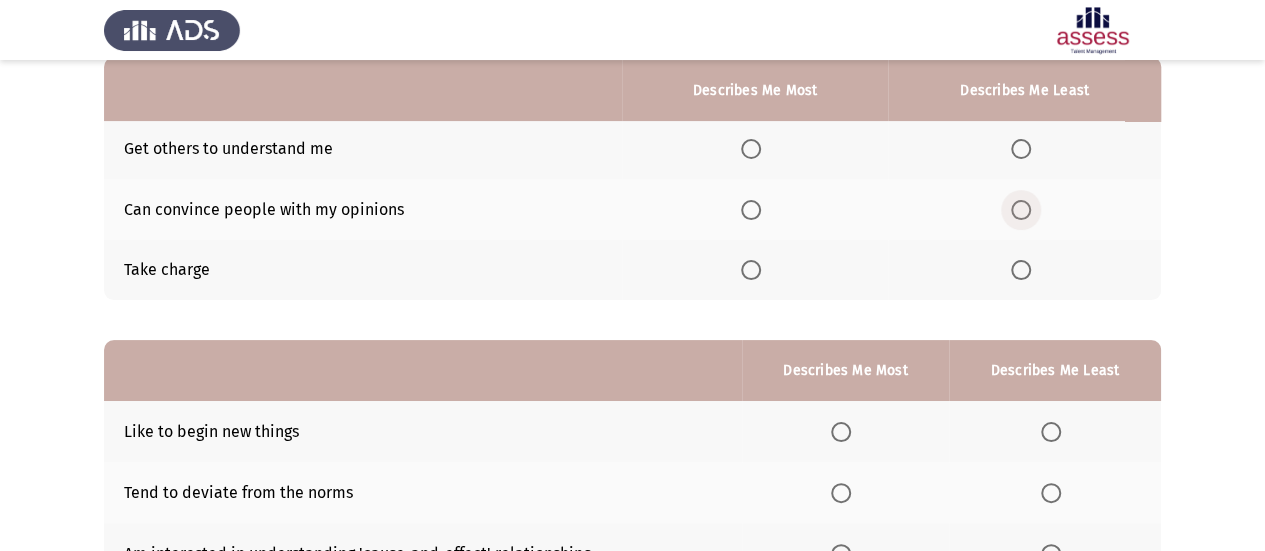 click at bounding box center (1021, 210) 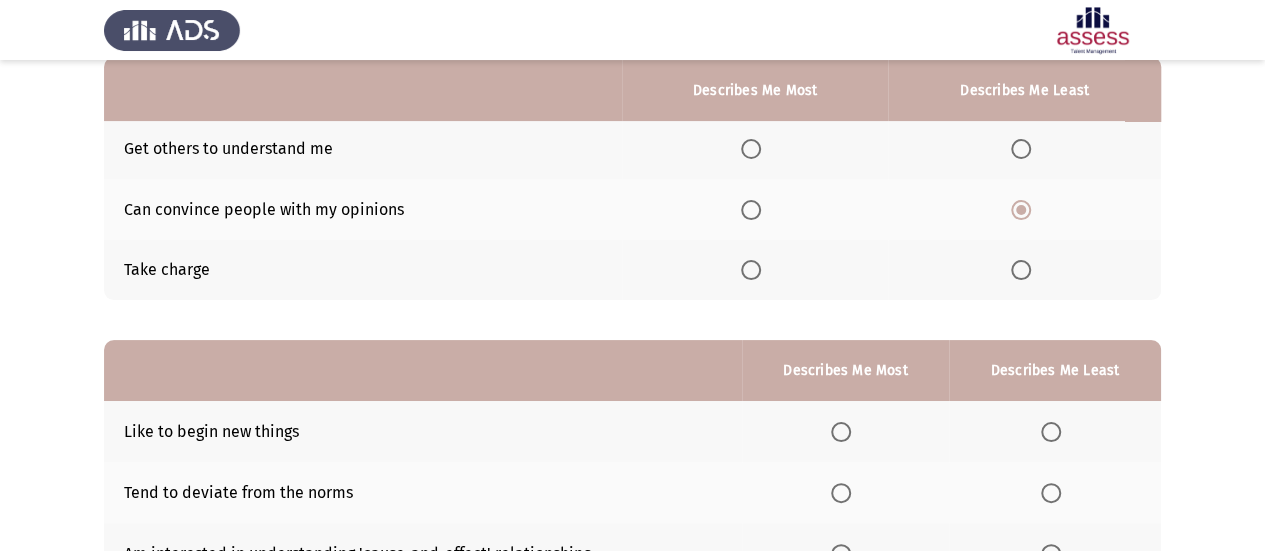 click at bounding box center [751, 270] 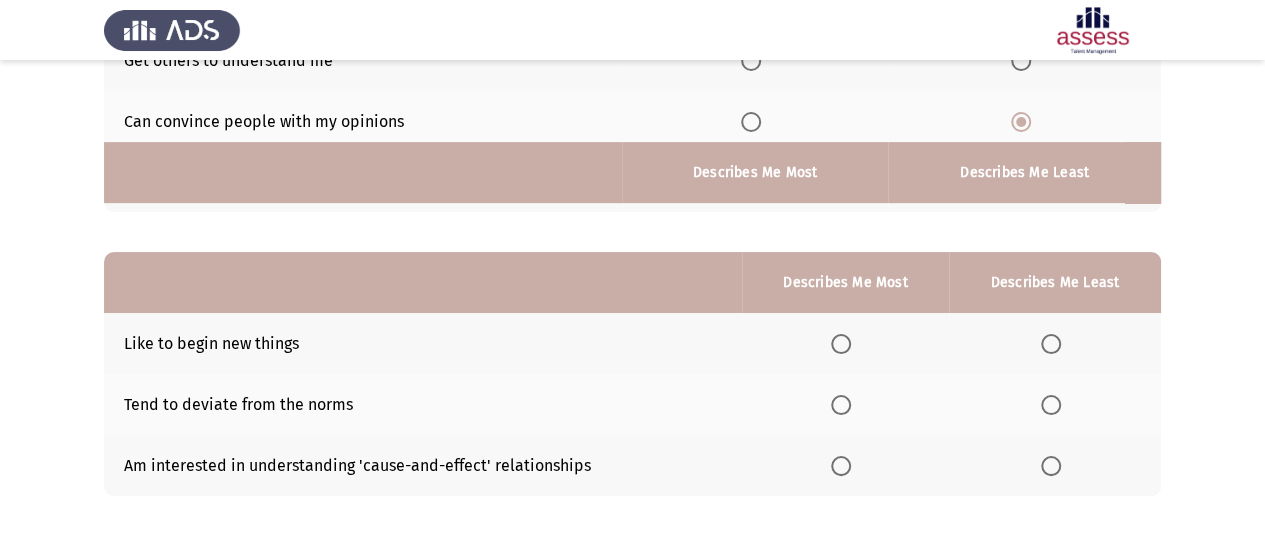 scroll, scrollTop: 370, scrollLeft: 0, axis: vertical 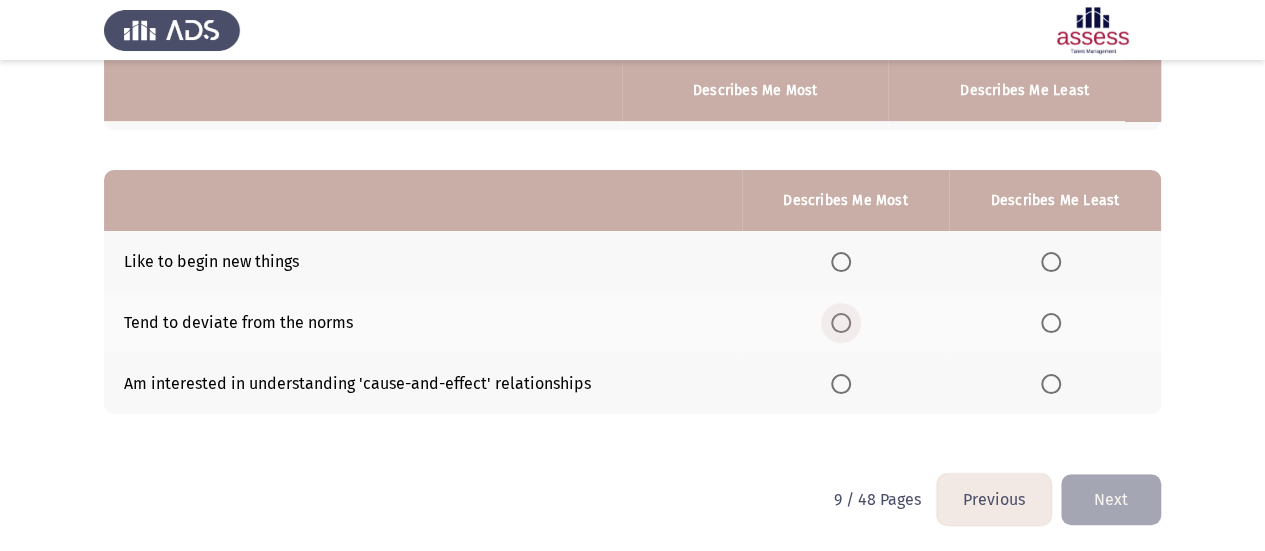 click at bounding box center [841, 323] 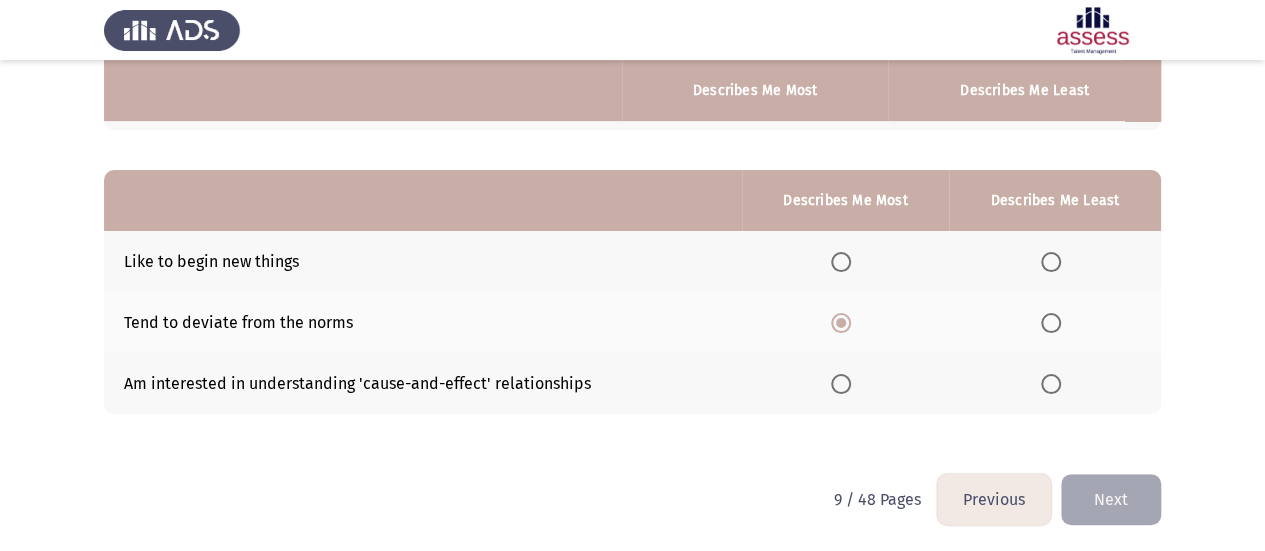 click at bounding box center [841, 384] 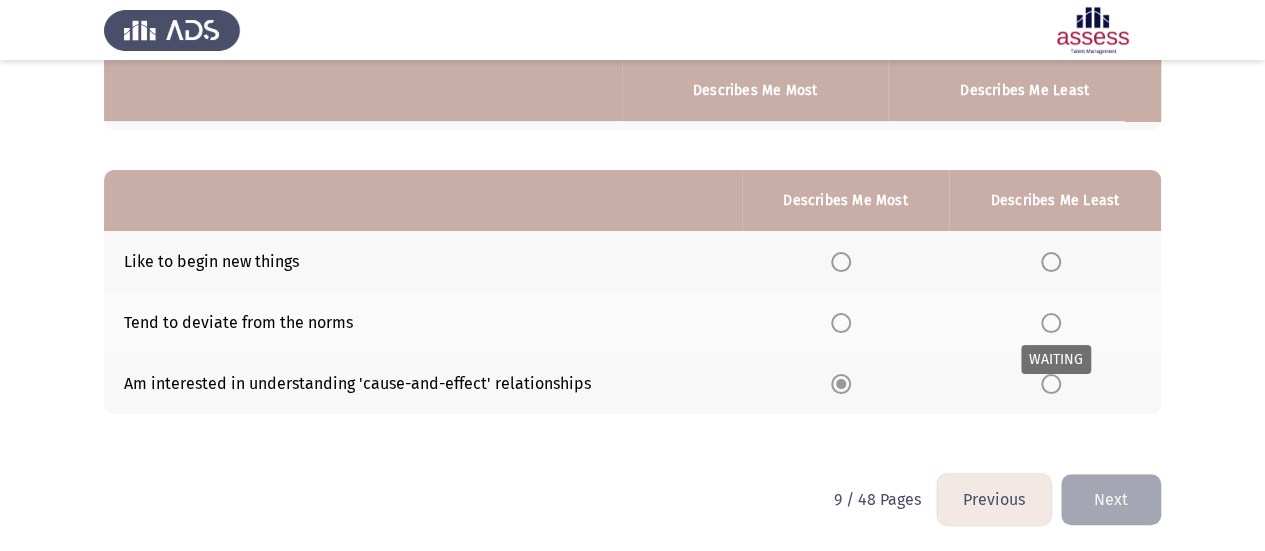 click at bounding box center [1051, 323] 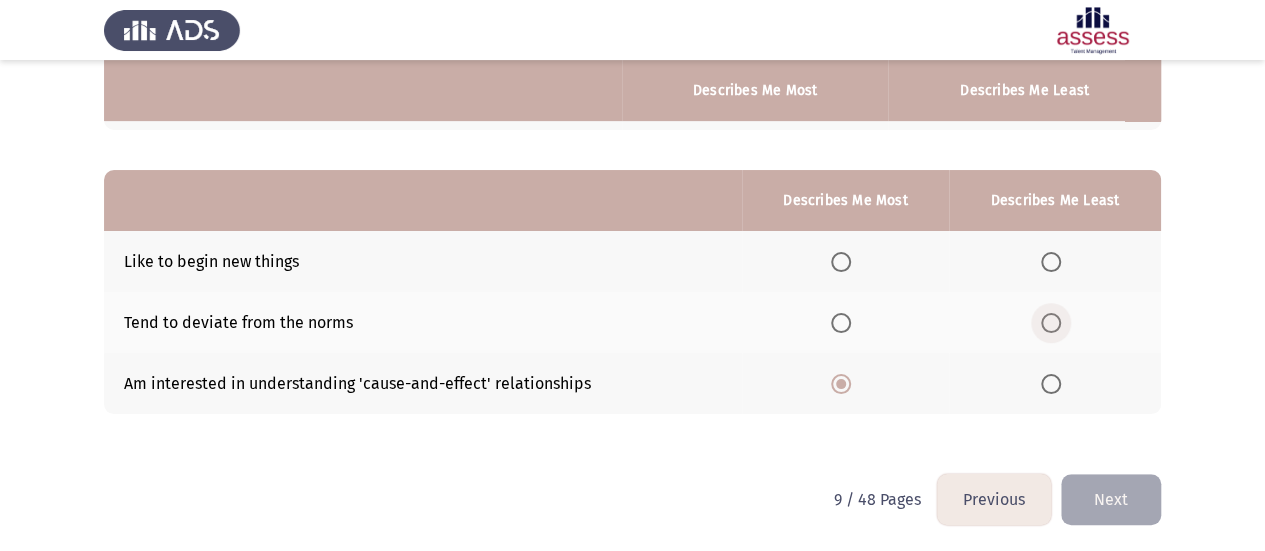 drag, startPoint x: 1049, startPoint y: 319, endPoint x: 1135, endPoint y: 415, distance: 128.88754 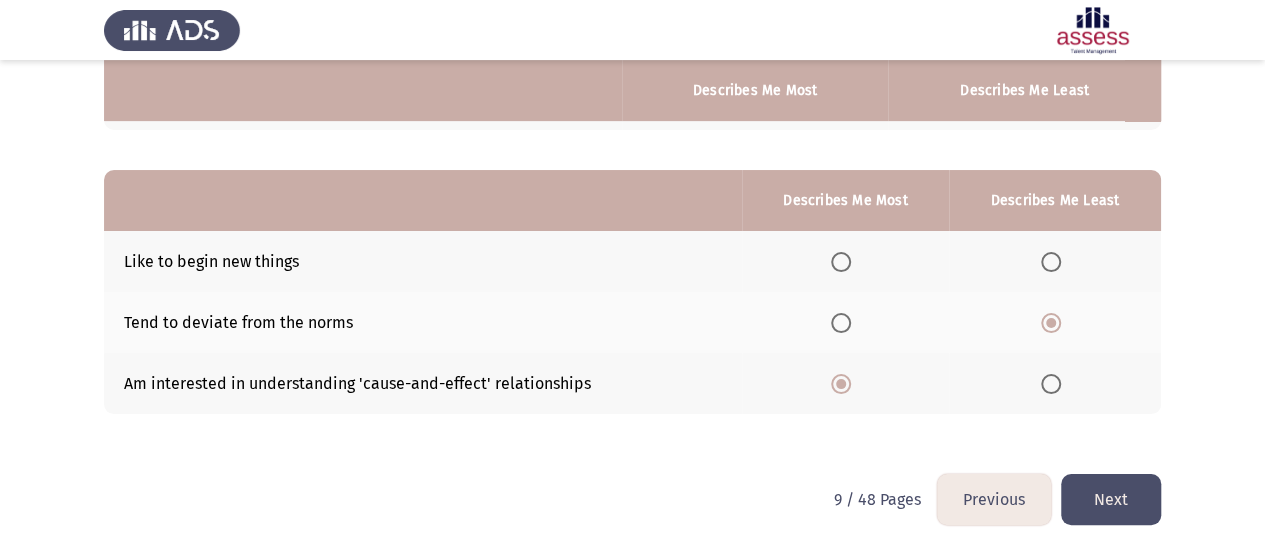 click on "From the block below, choose one answer (Describes me Most) and one answer (Describes me least).  Describes Me Most   Describes Me Least  Get others to understand me     Can convince people with my opinions     Take charge      Describes Me Most   Describes Me Least  Like to begin new things     Tend to deviate from the norms     Am interested in understanding 'cause-and-effect'  relationships" 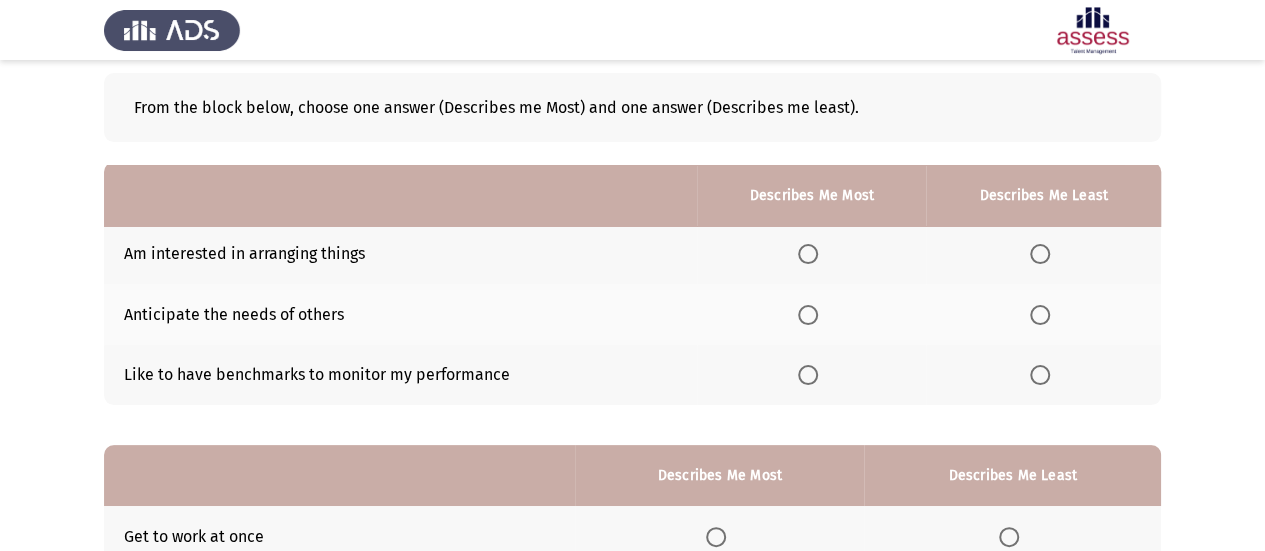 scroll, scrollTop: 200, scrollLeft: 0, axis: vertical 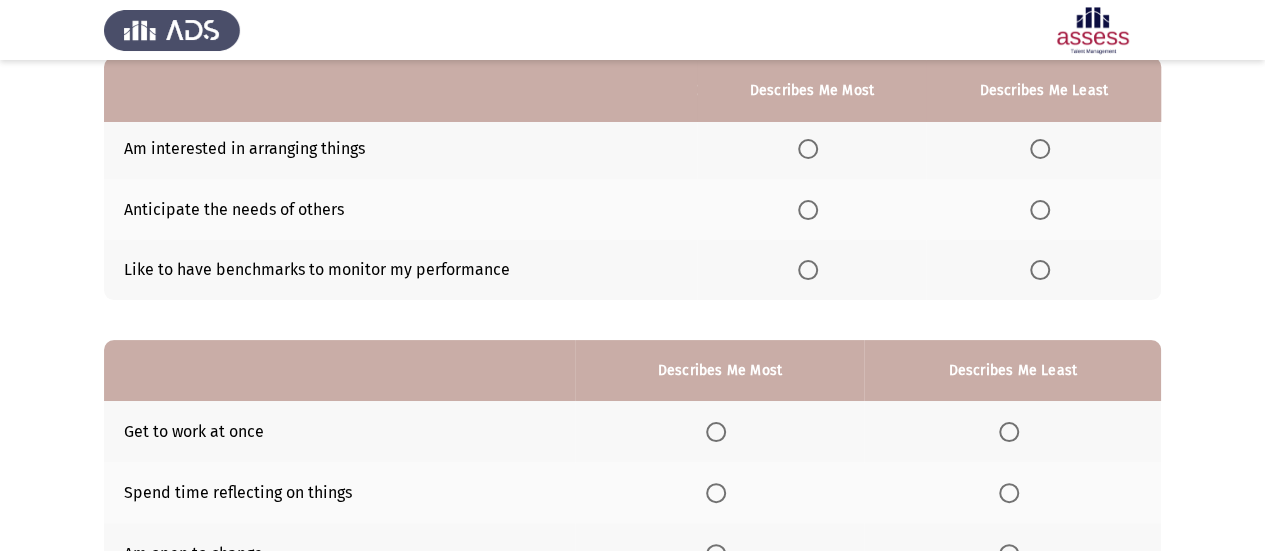 click at bounding box center (808, 270) 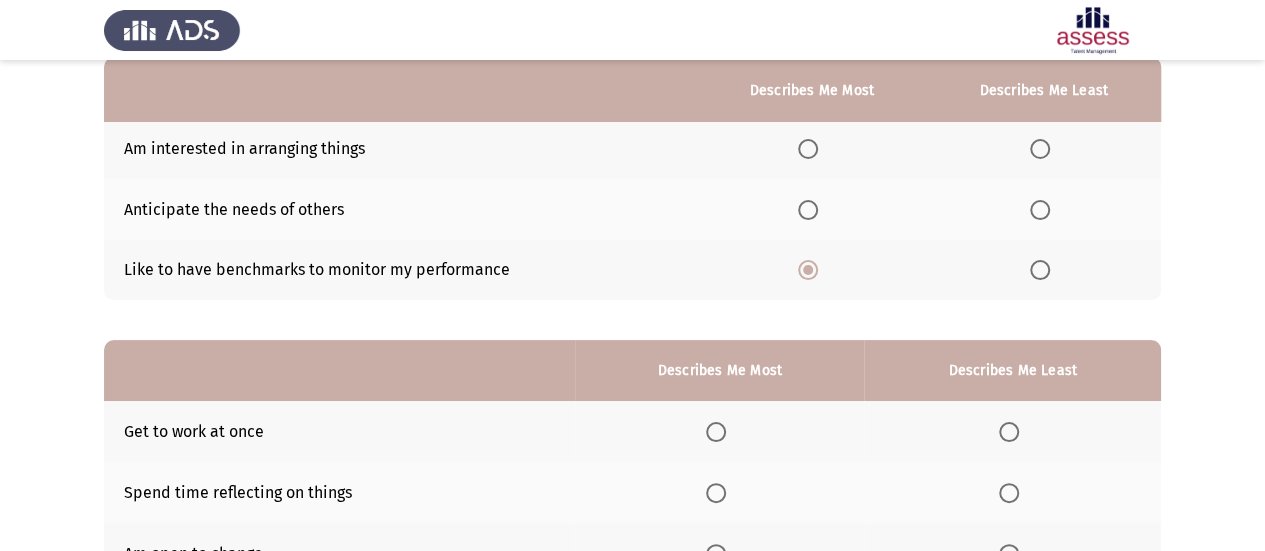 click at bounding box center [1044, 149] 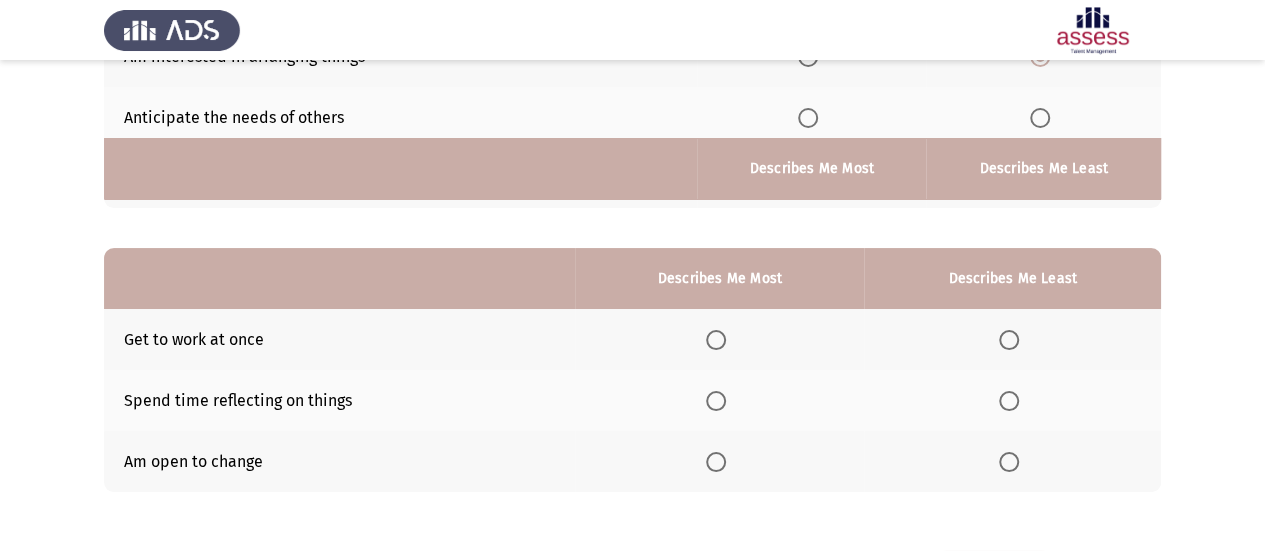 scroll, scrollTop: 370, scrollLeft: 0, axis: vertical 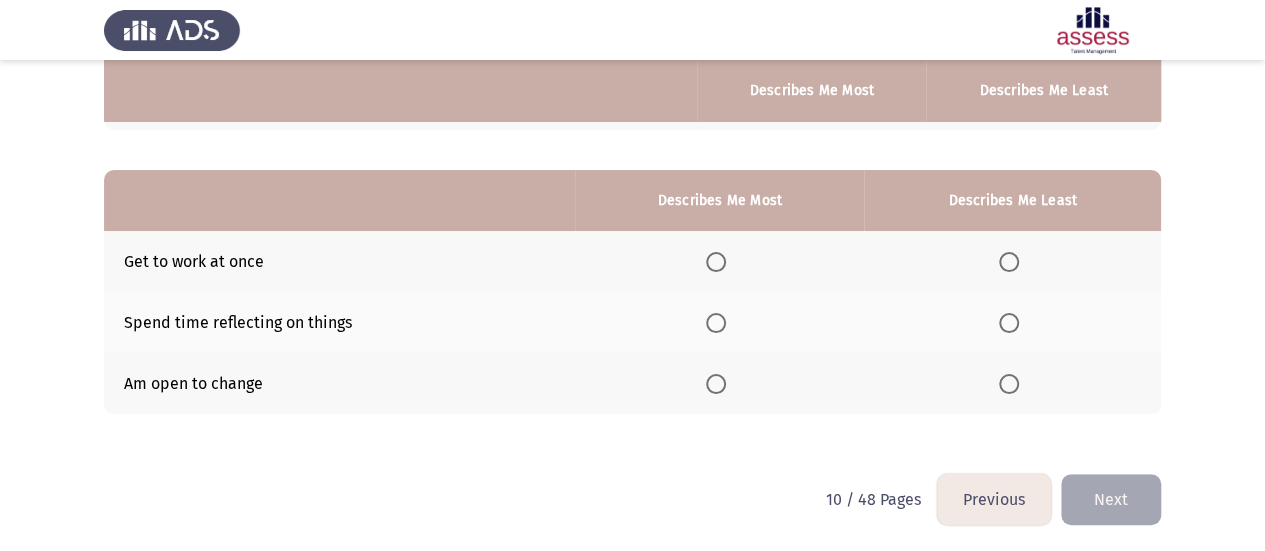 click at bounding box center (716, 384) 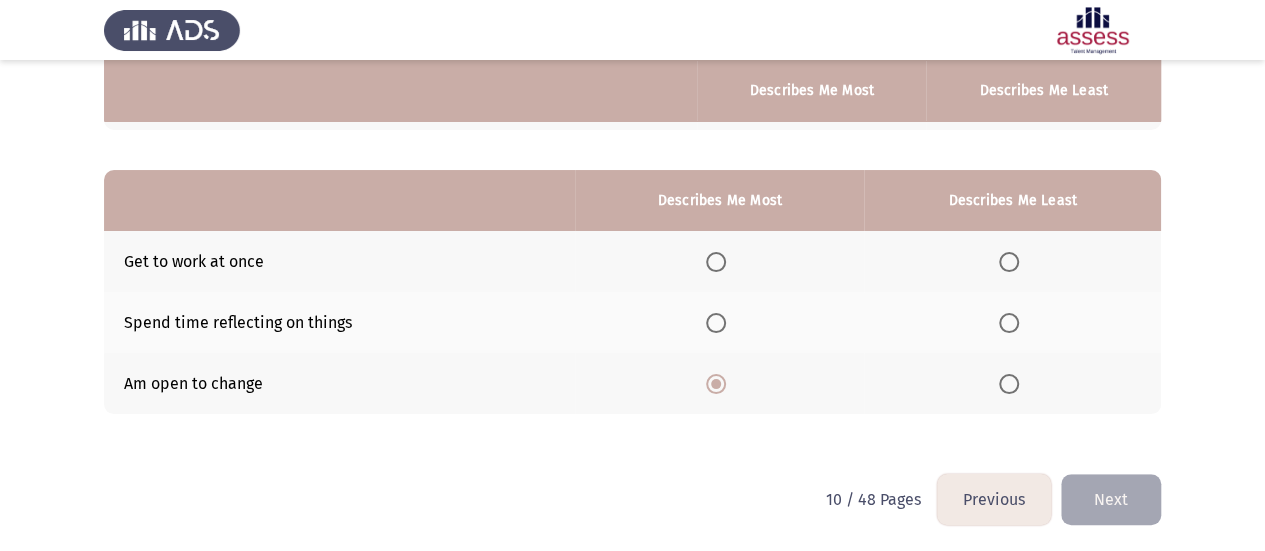 click at bounding box center [1009, 323] 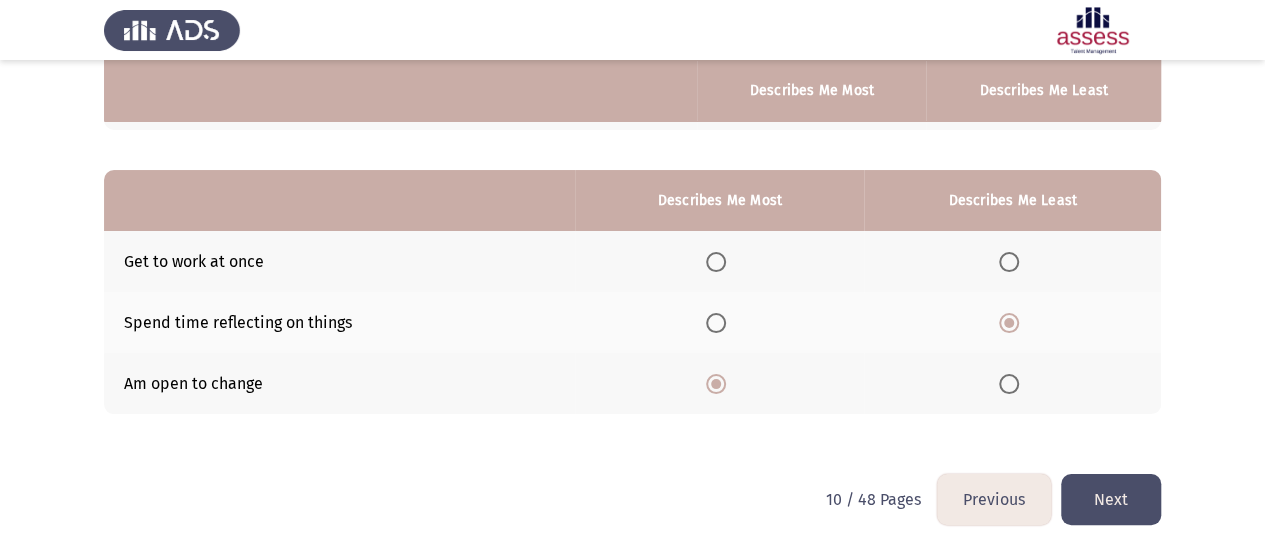 click on "Next" 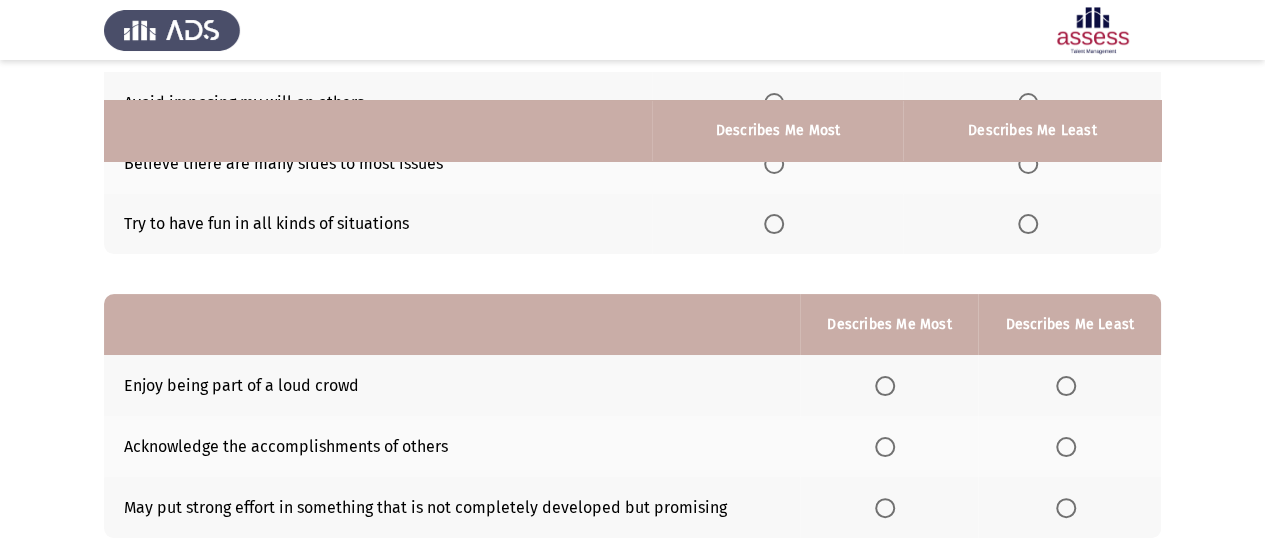 scroll, scrollTop: 200, scrollLeft: 0, axis: vertical 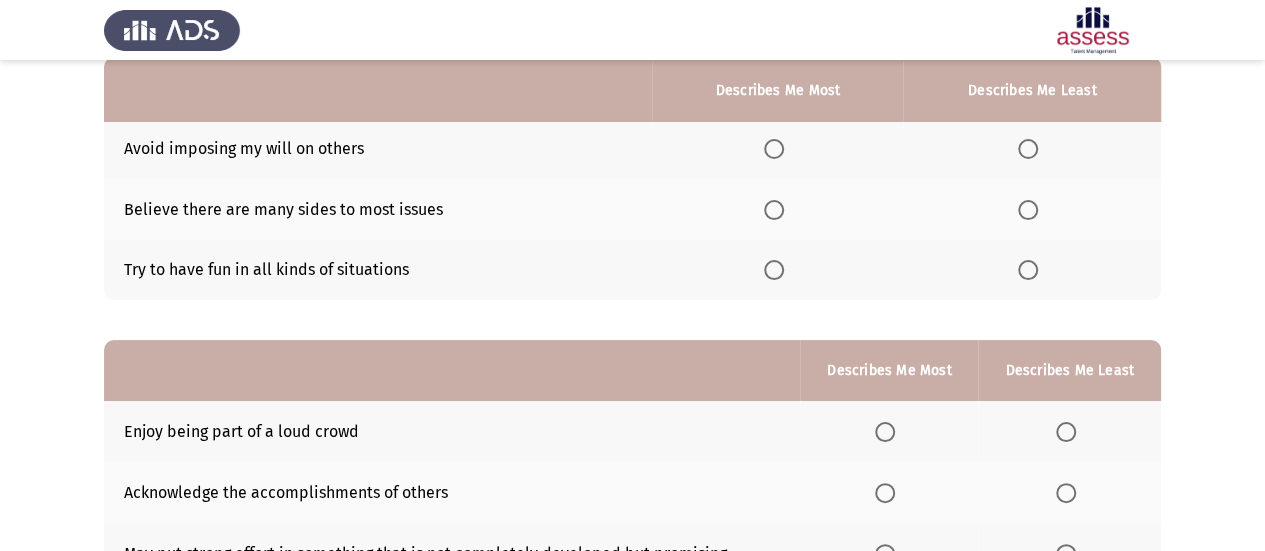 click at bounding box center (774, 210) 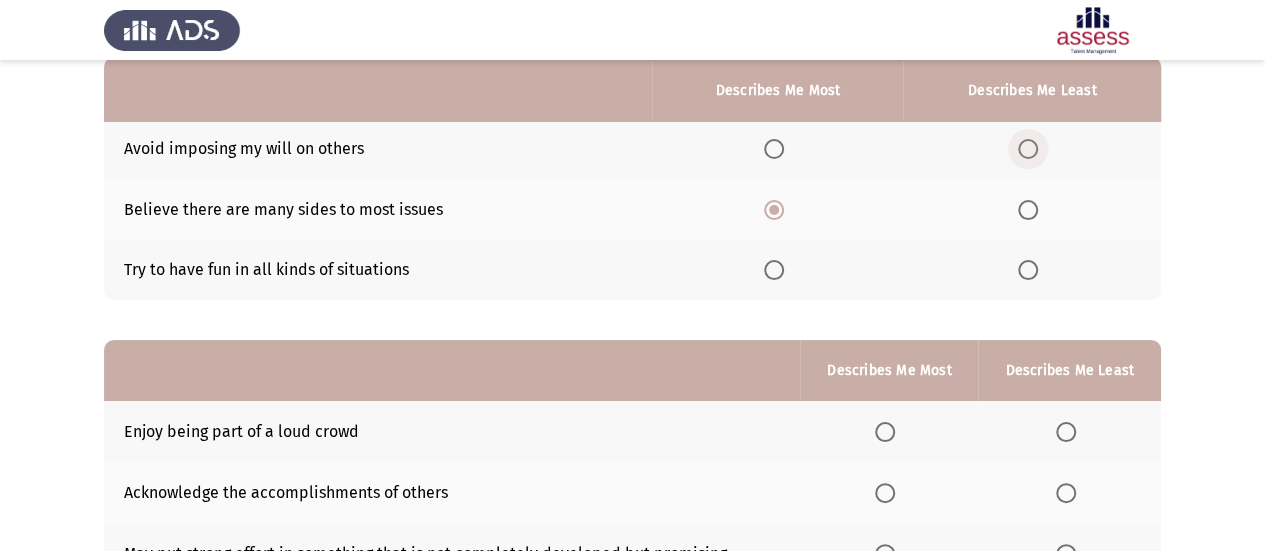 click at bounding box center (1028, 149) 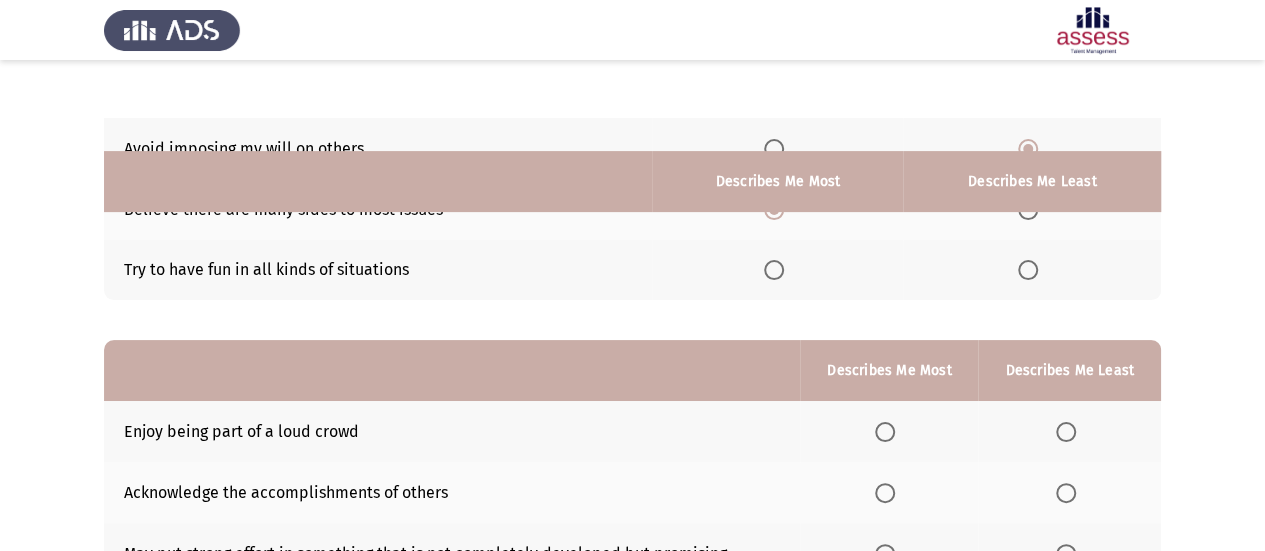 scroll, scrollTop: 370, scrollLeft: 0, axis: vertical 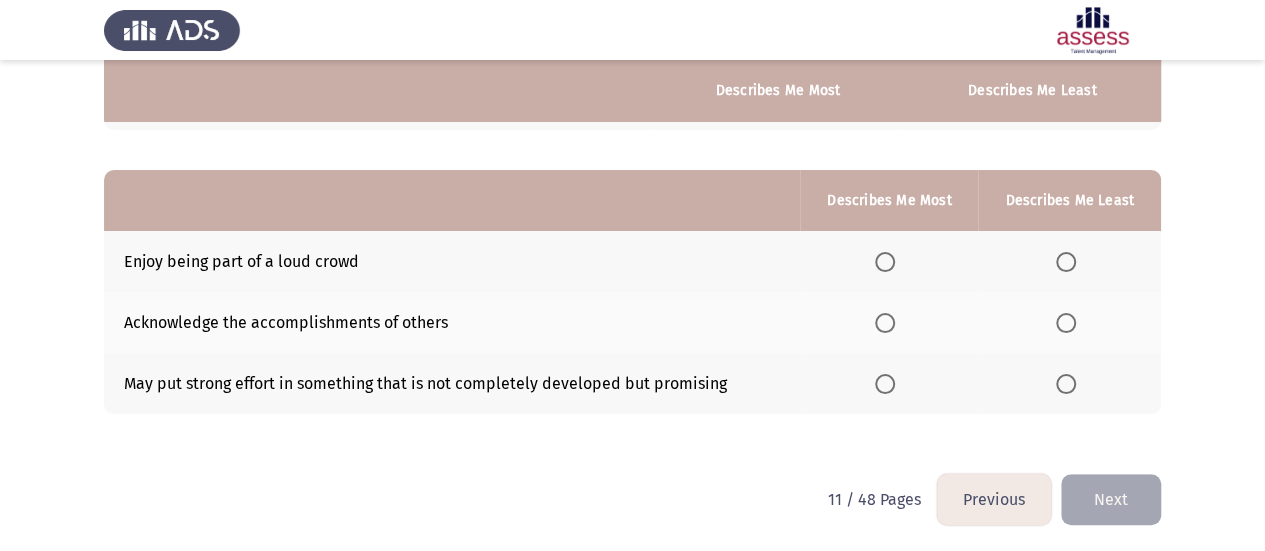 click at bounding box center [885, 323] 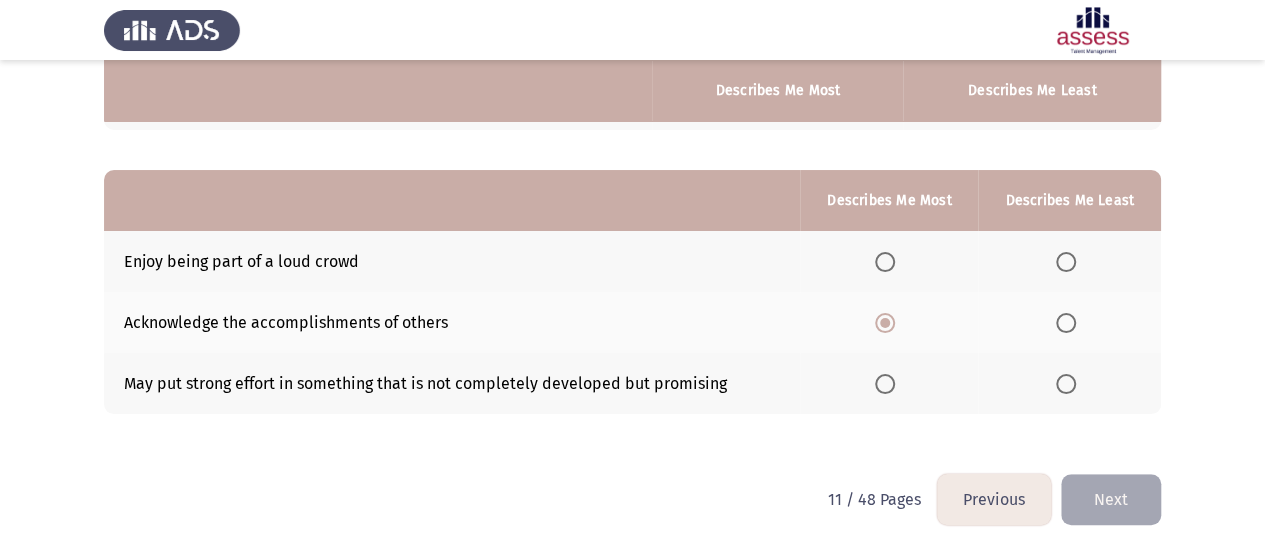 click at bounding box center (1066, 262) 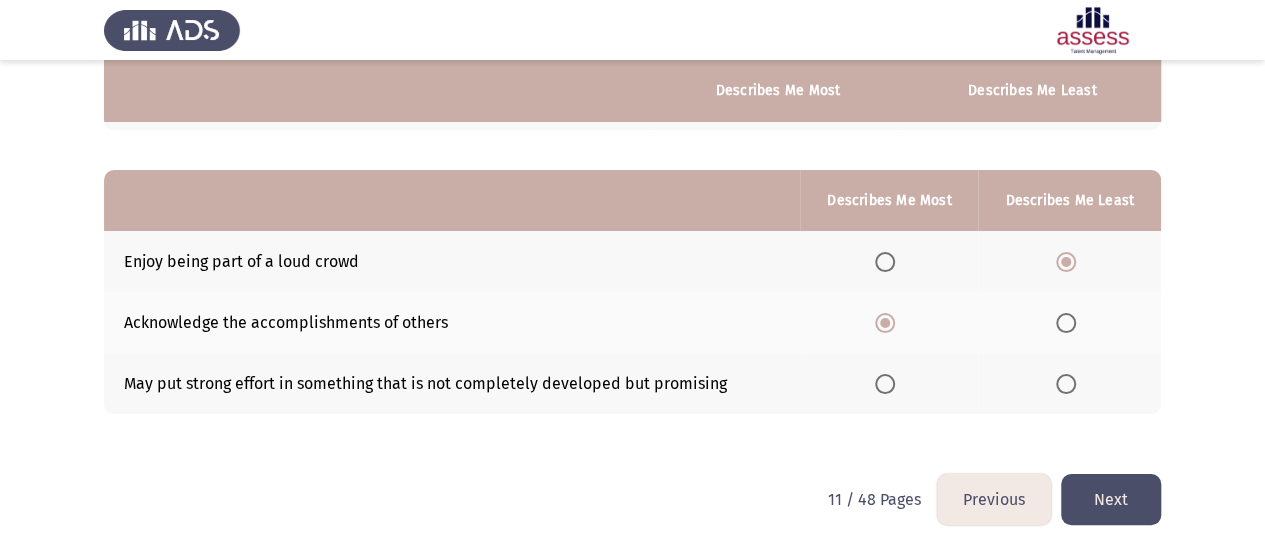 click on "Next" 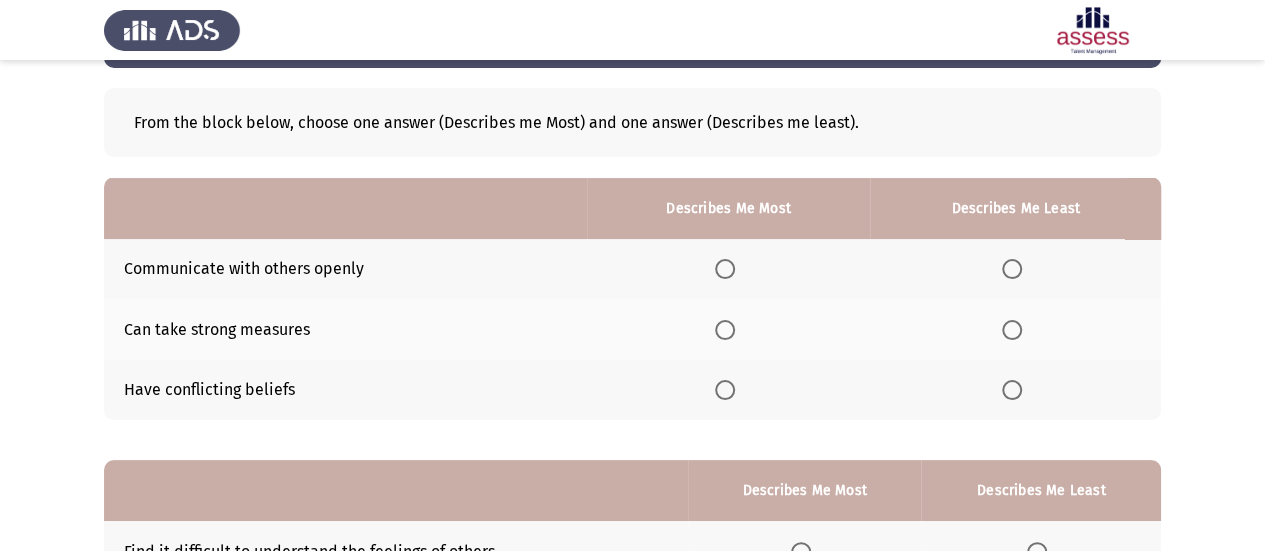 scroll, scrollTop: 200, scrollLeft: 0, axis: vertical 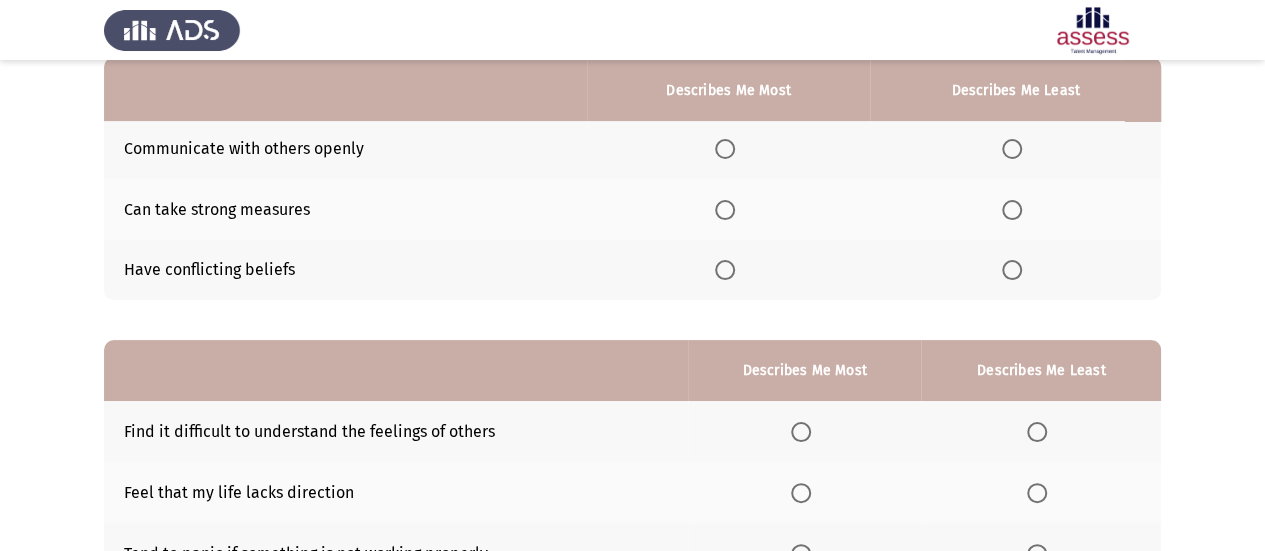 click at bounding box center [725, 149] 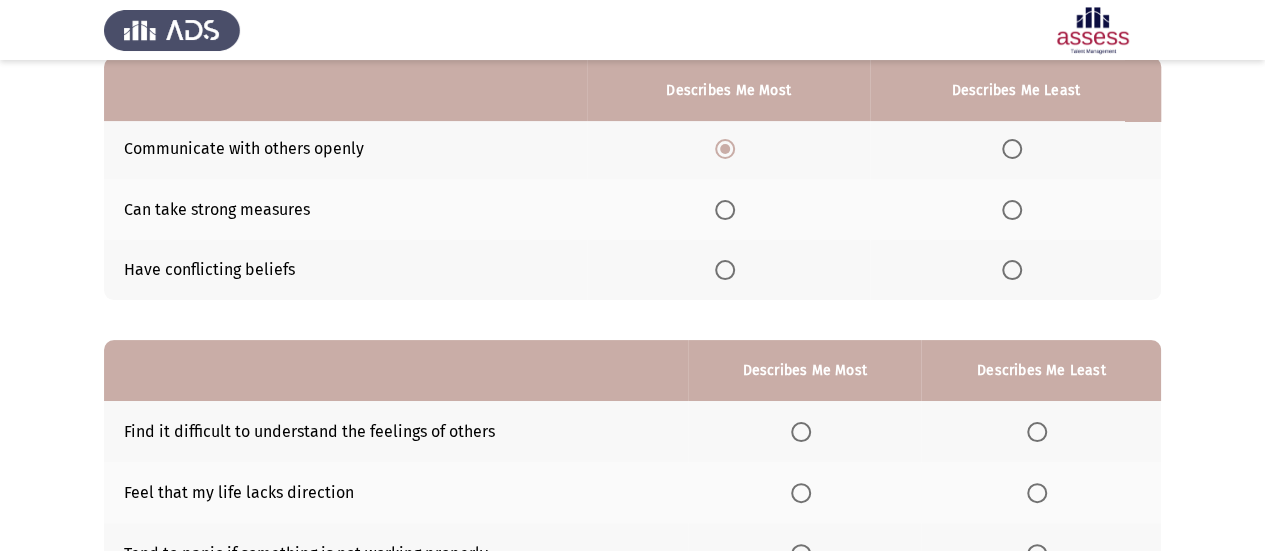click at bounding box center (1012, 270) 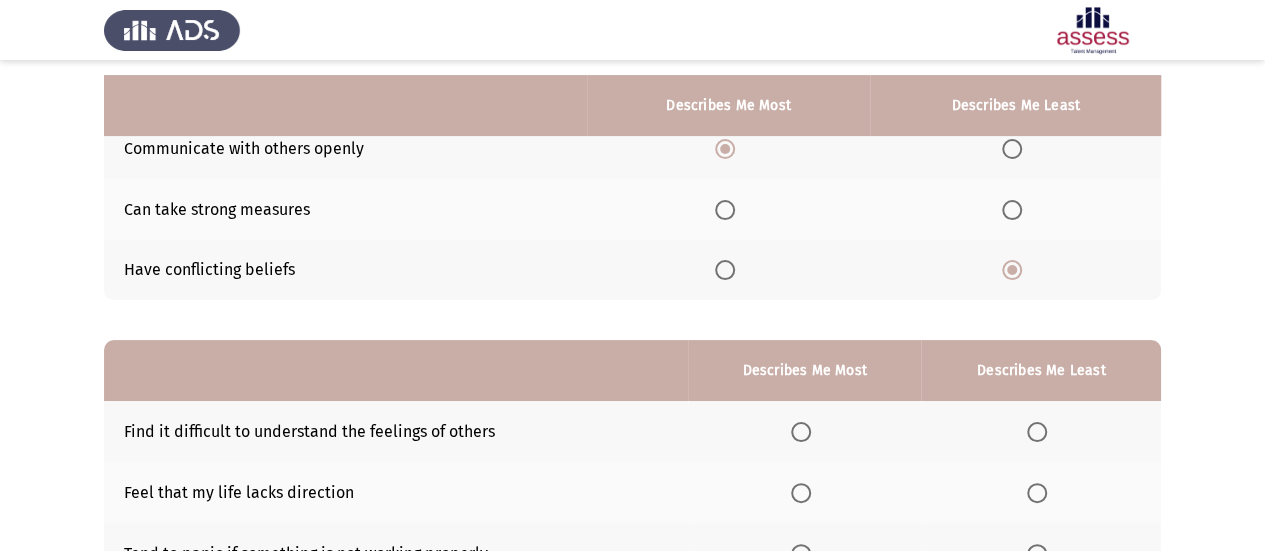 scroll, scrollTop: 370, scrollLeft: 0, axis: vertical 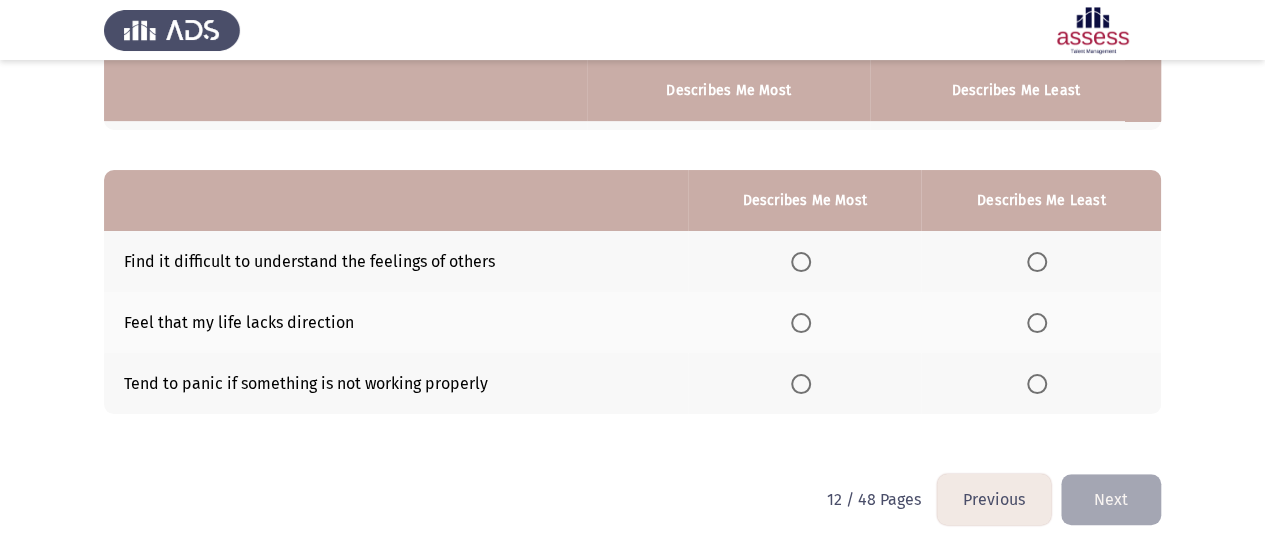 click at bounding box center [1037, 384] 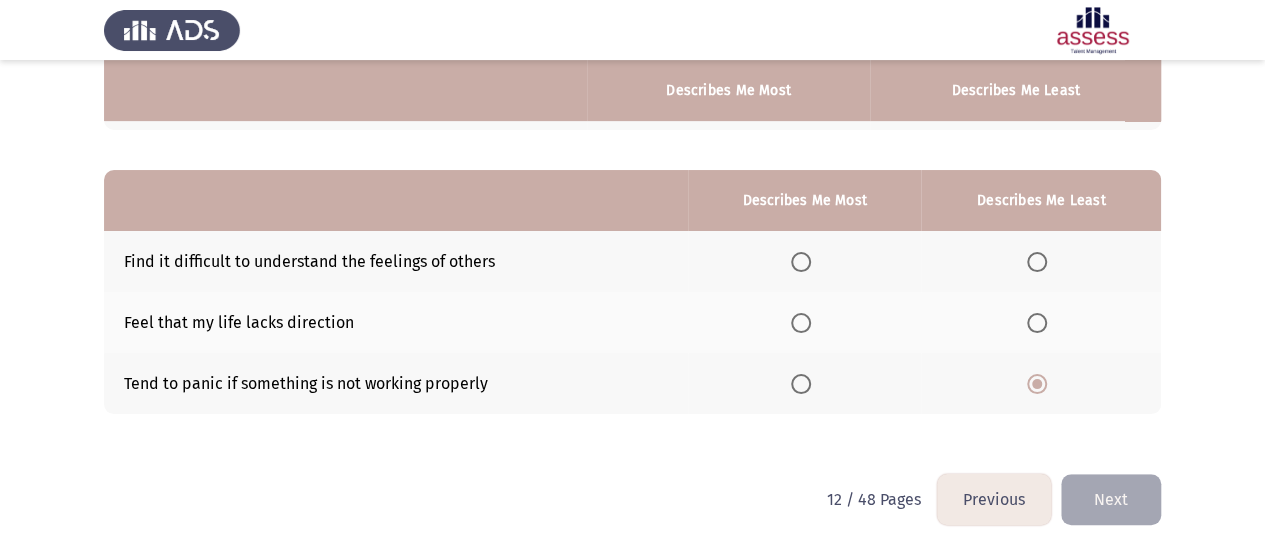 click at bounding box center [801, 262] 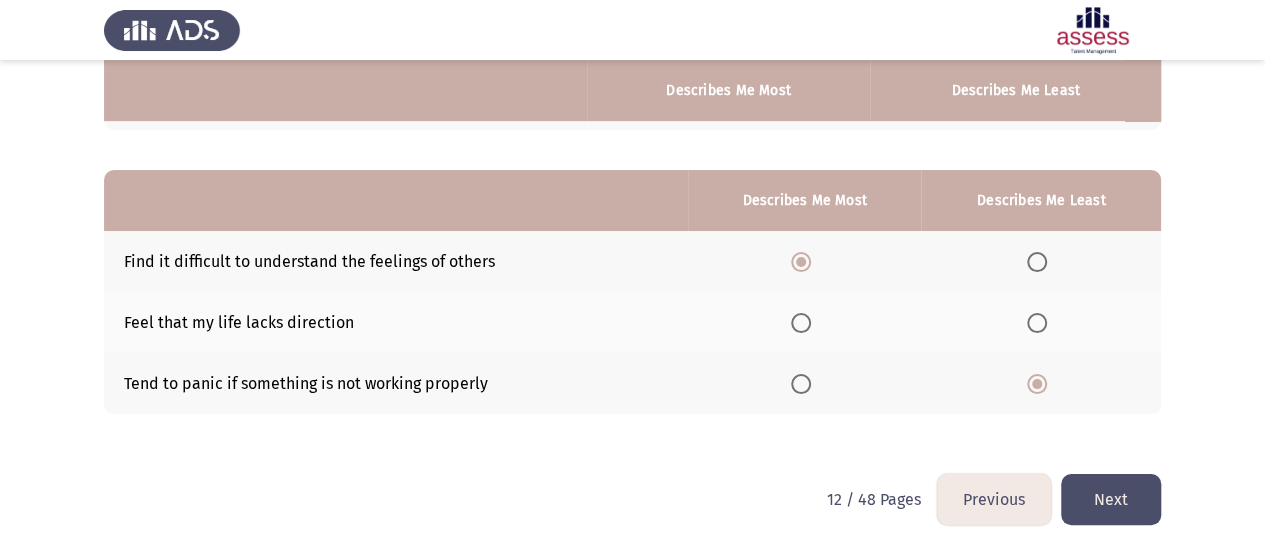 click on "Next" 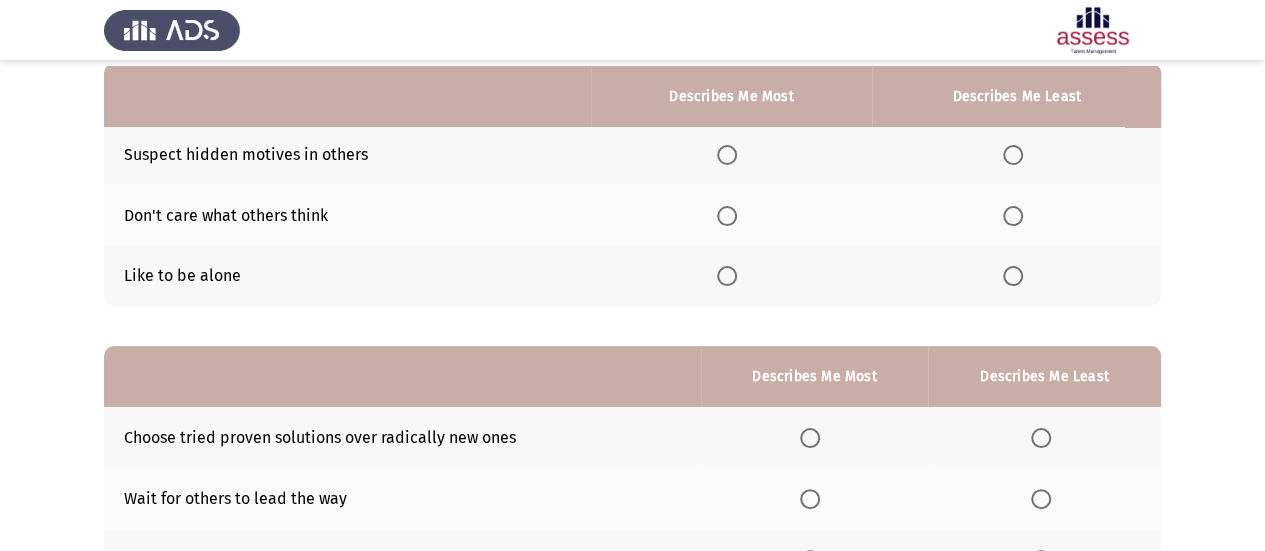 scroll, scrollTop: 200, scrollLeft: 0, axis: vertical 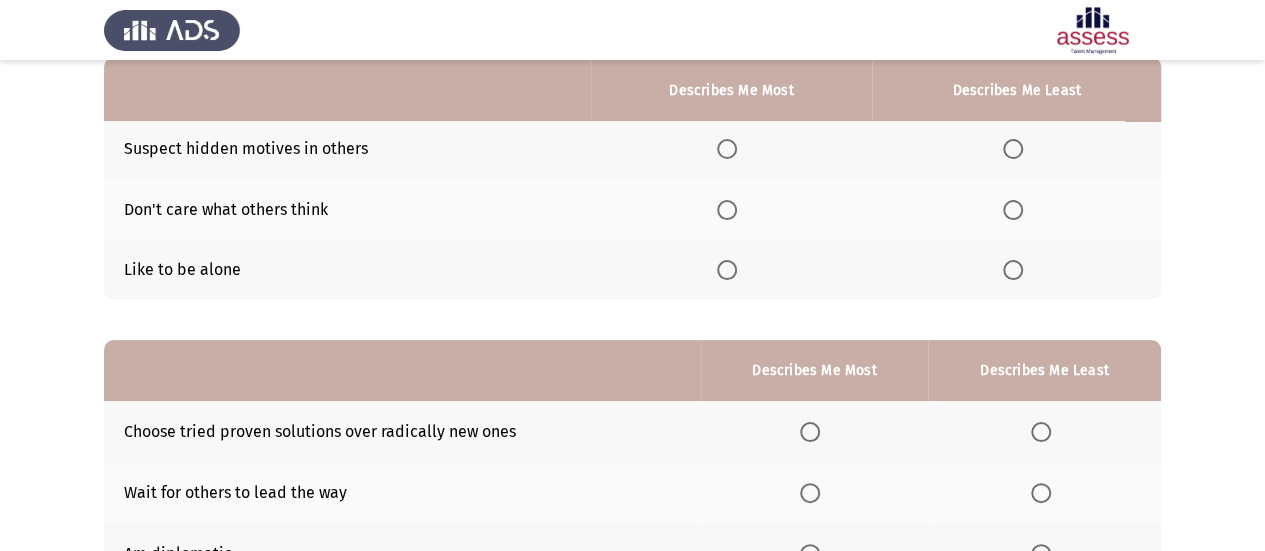 click at bounding box center (727, 210) 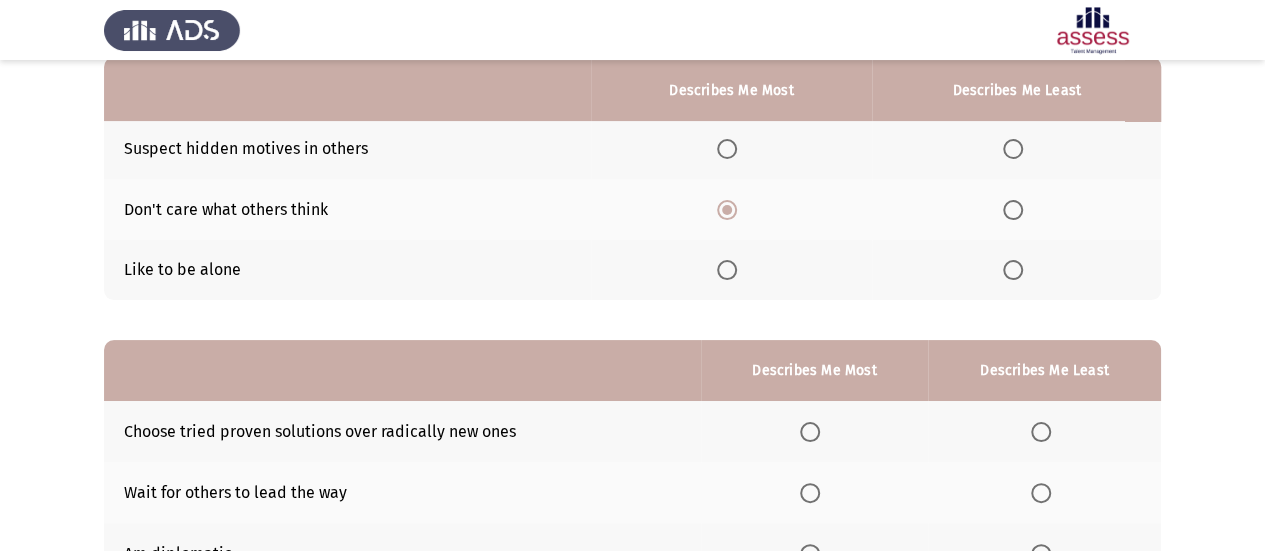 click at bounding box center (1013, 149) 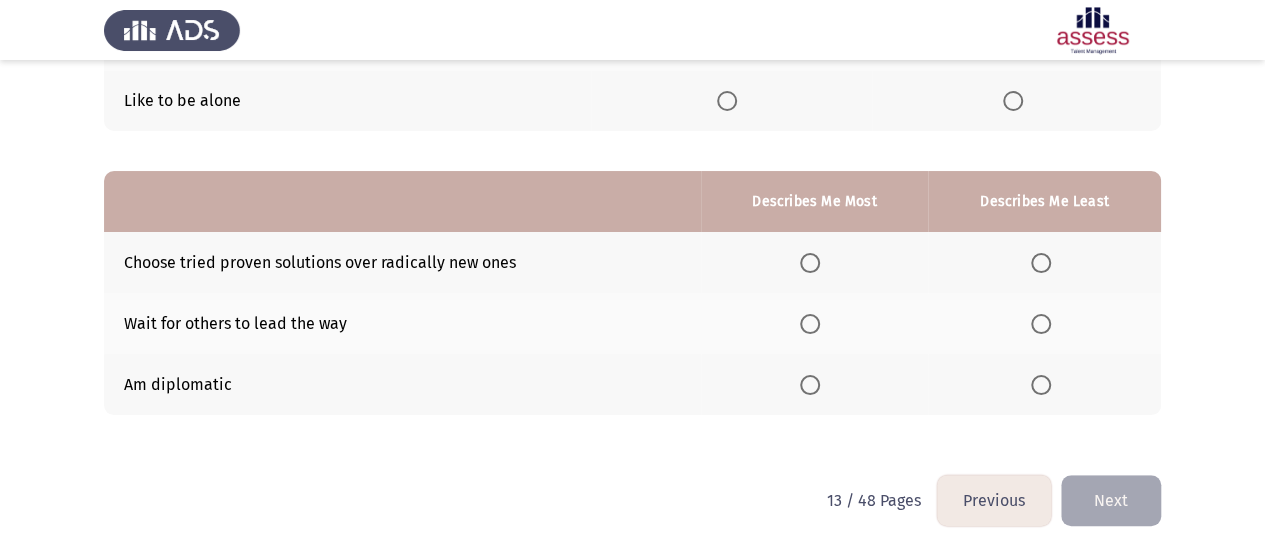 scroll, scrollTop: 370, scrollLeft: 0, axis: vertical 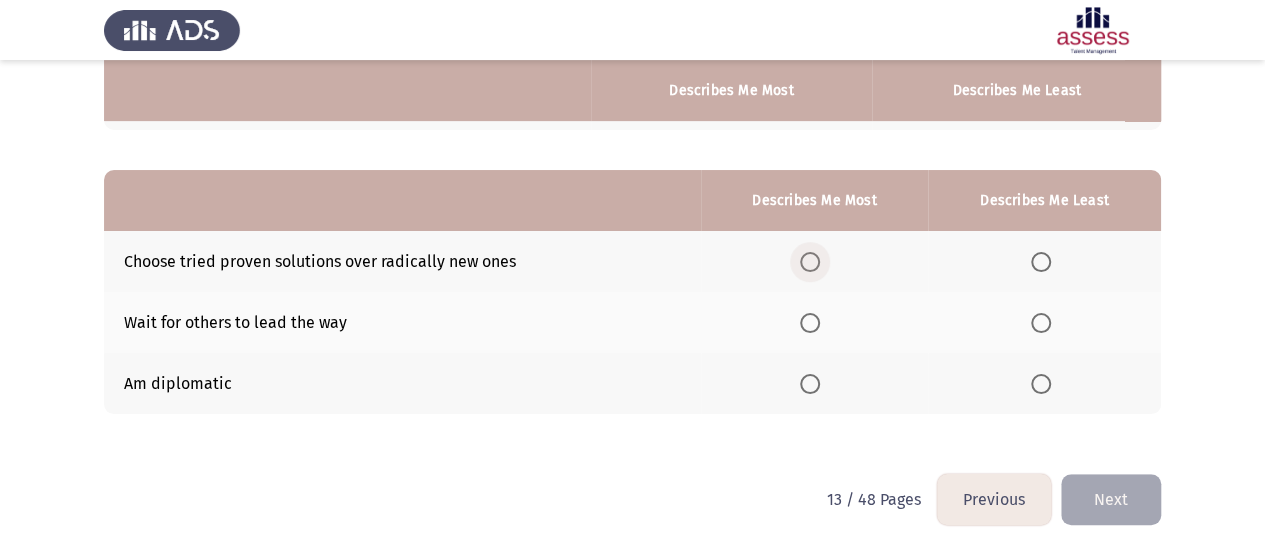 click at bounding box center (810, 262) 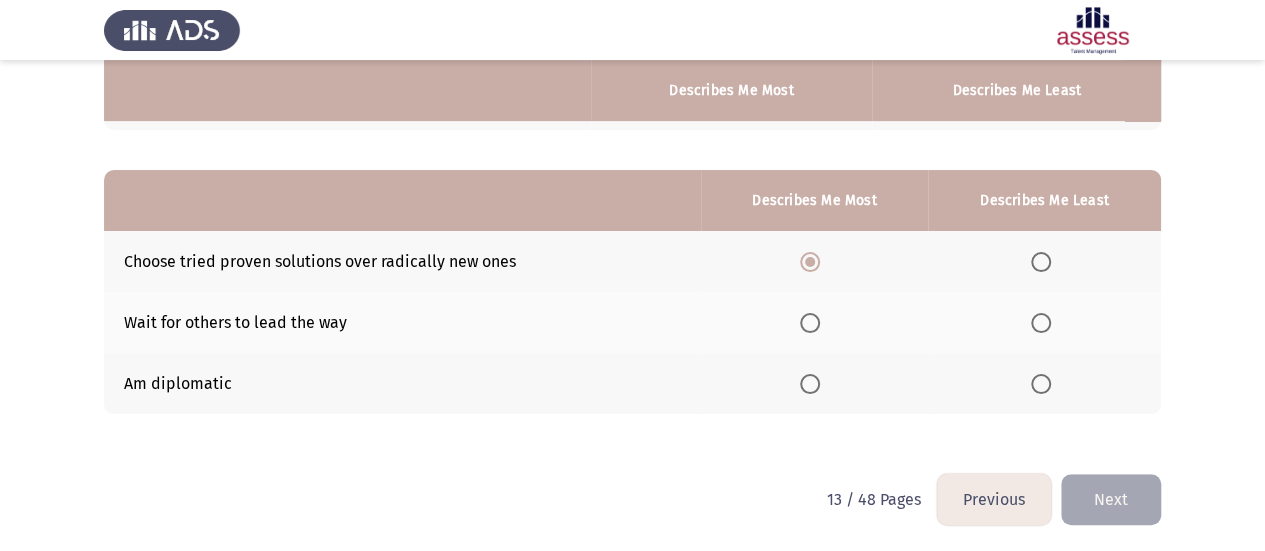 click at bounding box center (1041, 323) 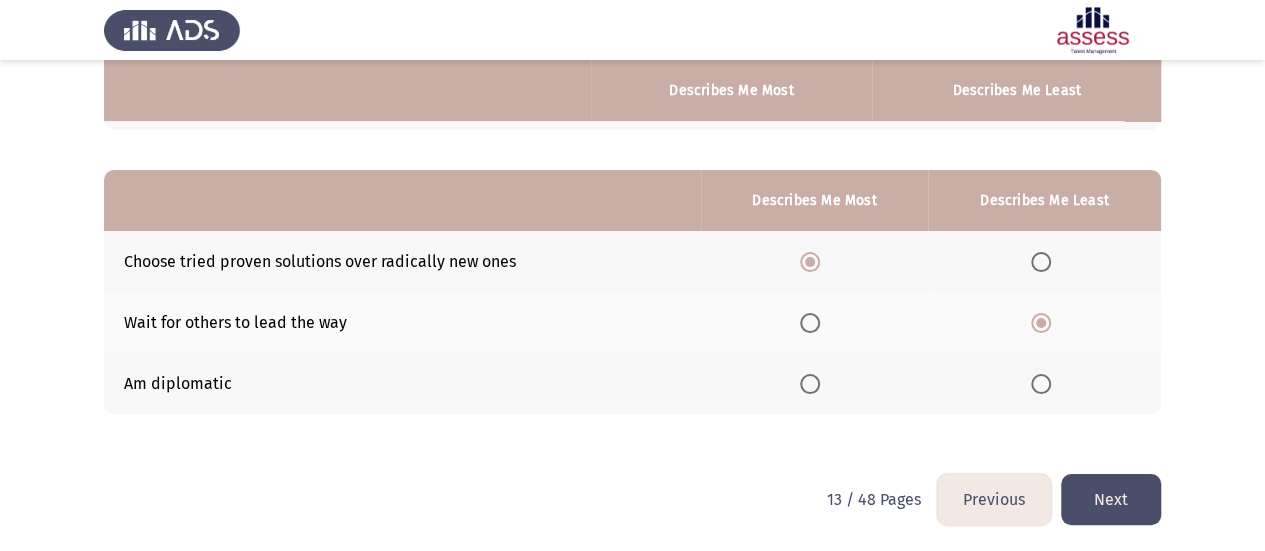 click on "Next" 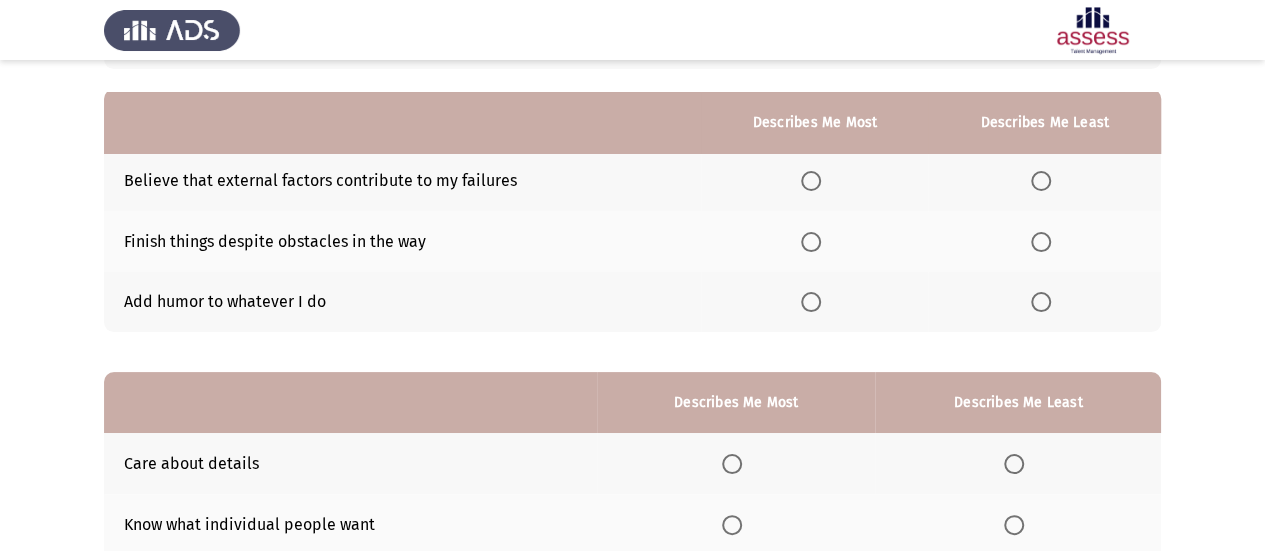 scroll, scrollTop: 200, scrollLeft: 0, axis: vertical 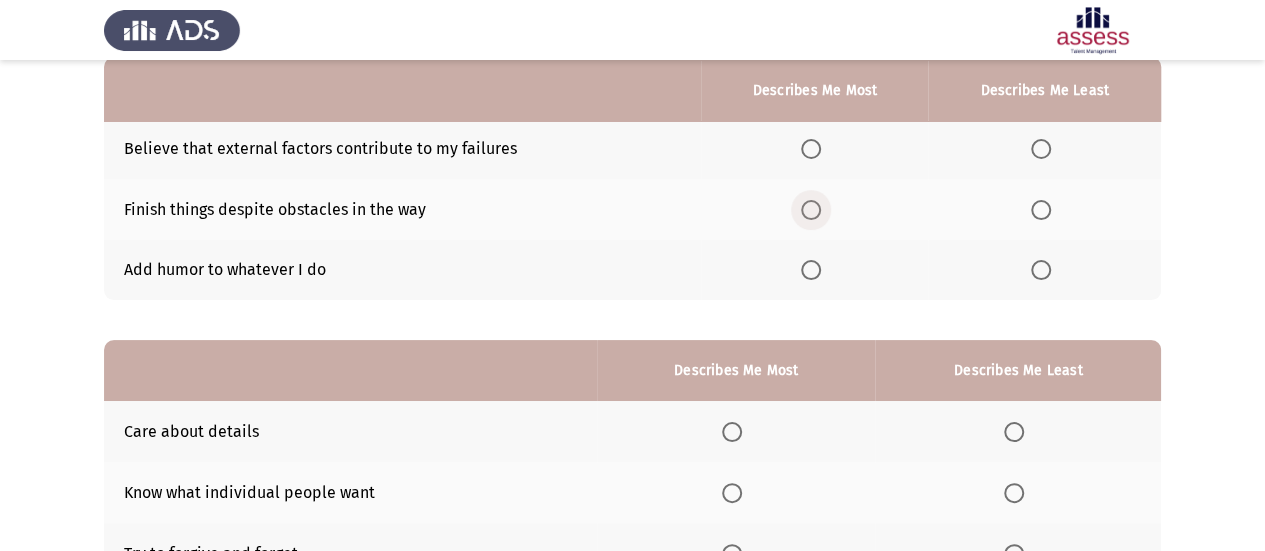 click at bounding box center (811, 210) 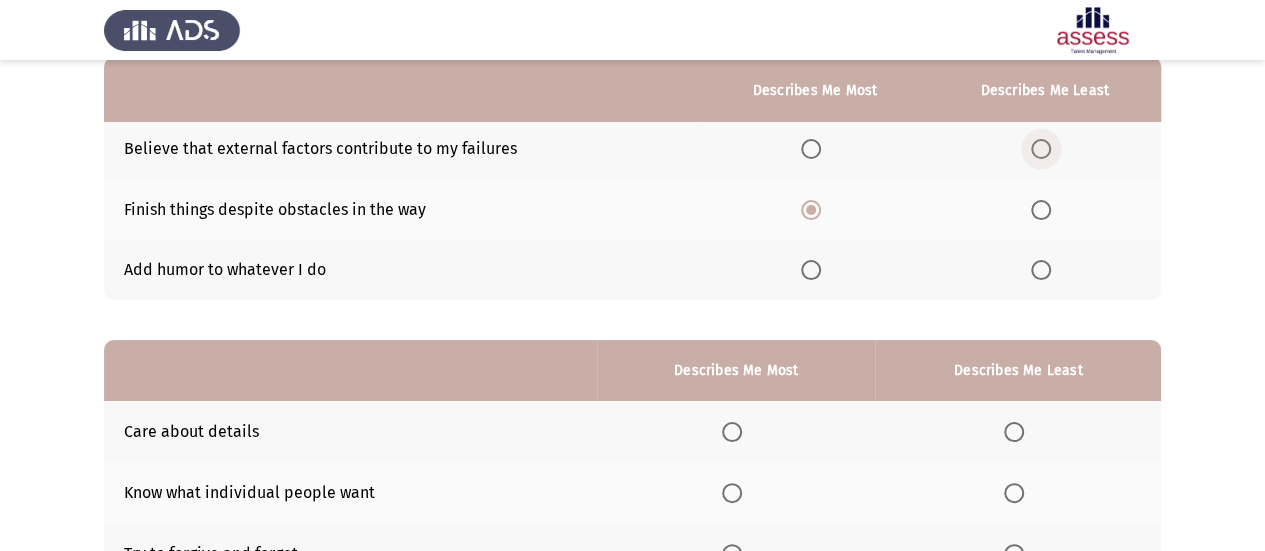 click at bounding box center [1041, 149] 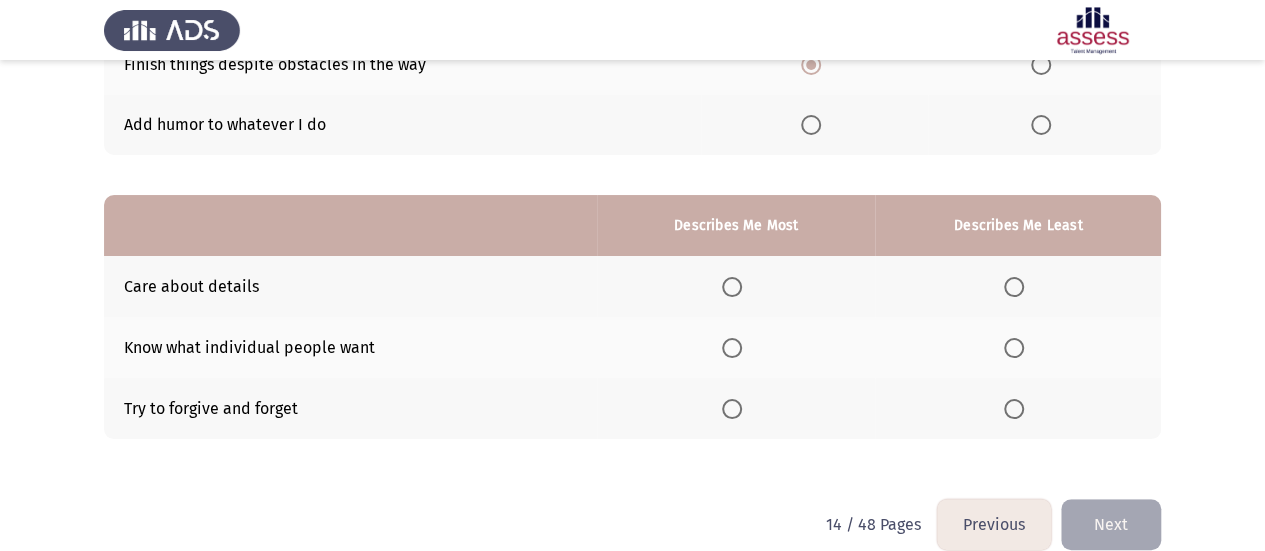 scroll, scrollTop: 370, scrollLeft: 0, axis: vertical 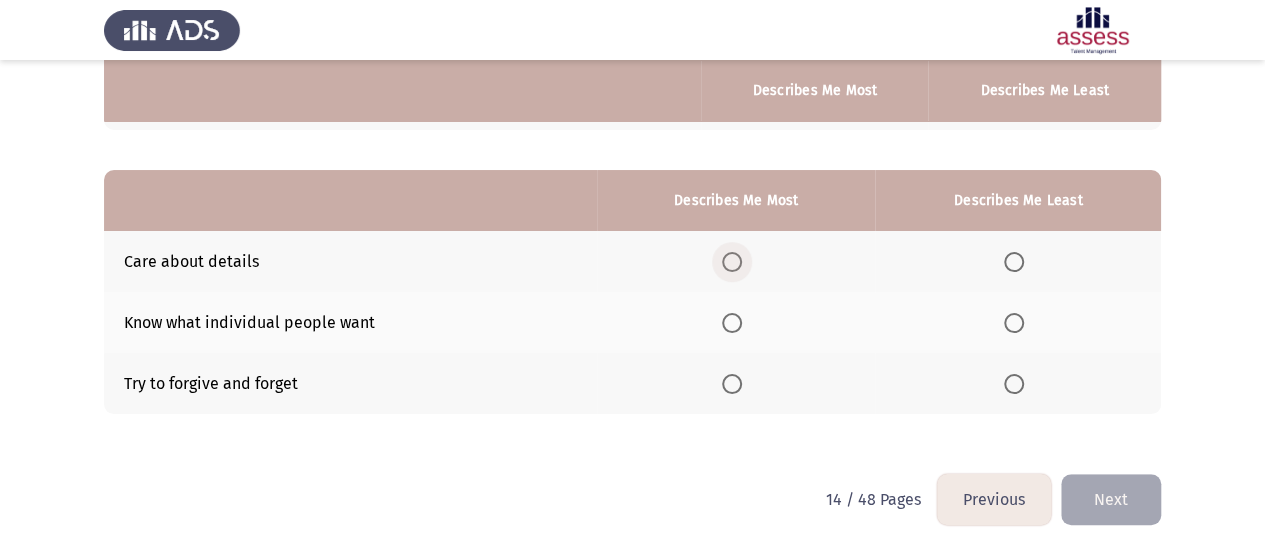 click at bounding box center (732, 262) 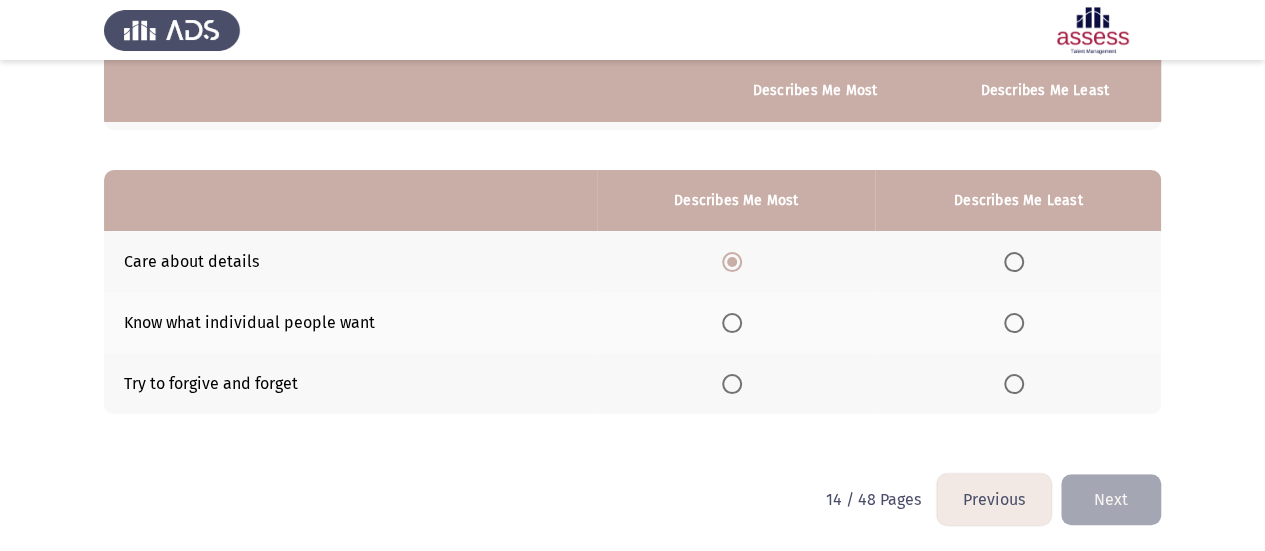 click at bounding box center (1014, 384) 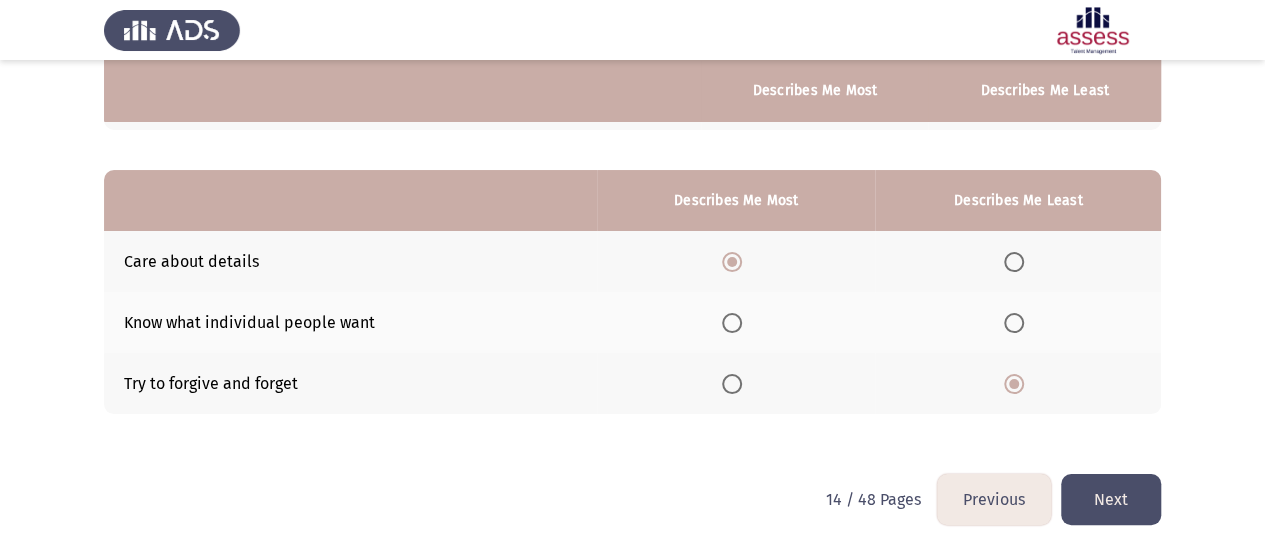 click on "Next" 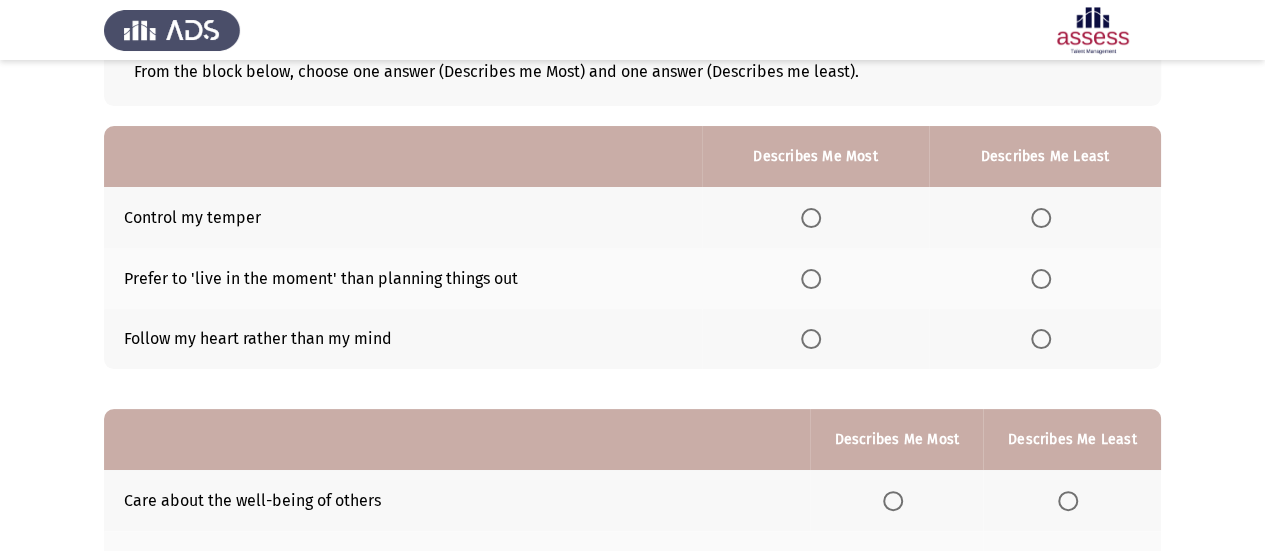 scroll, scrollTop: 100, scrollLeft: 0, axis: vertical 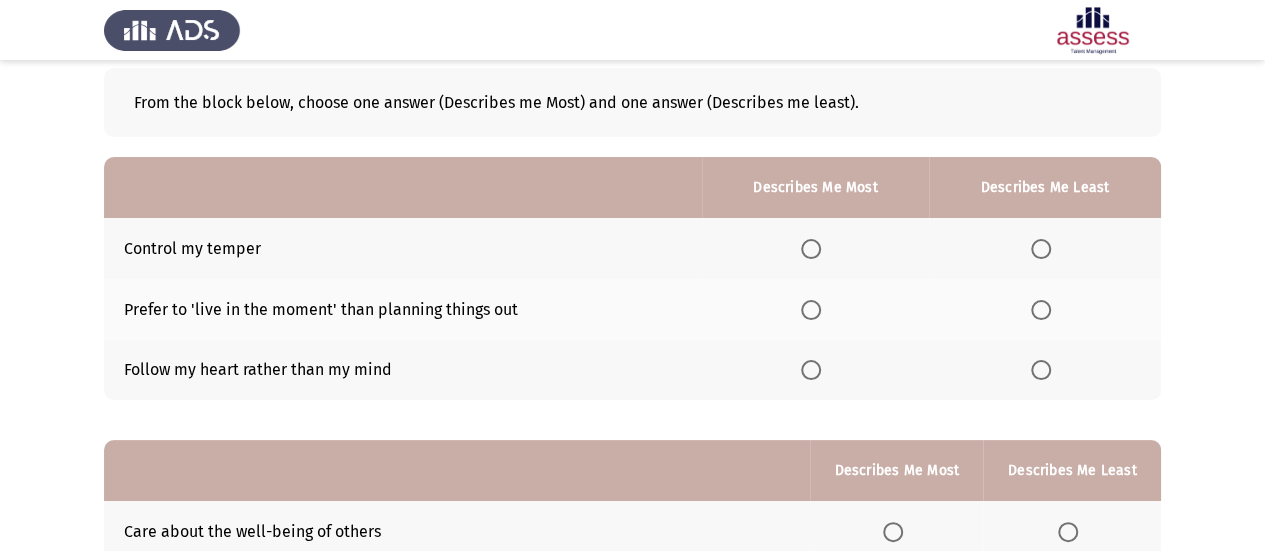 click at bounding box center (811, 249) 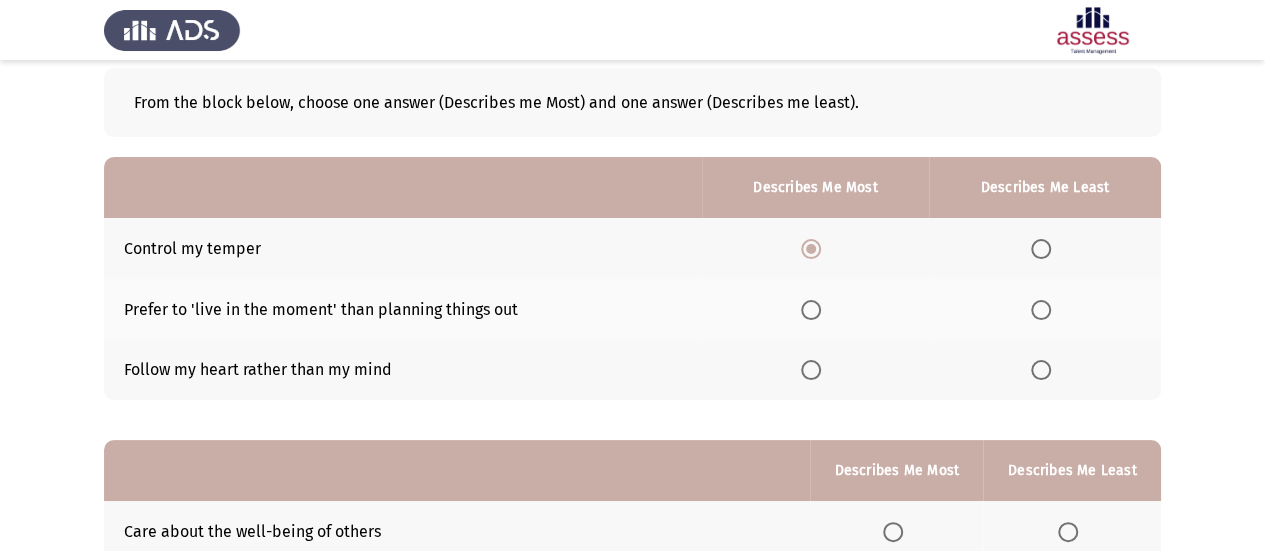click at bounding box center (1041, 310) 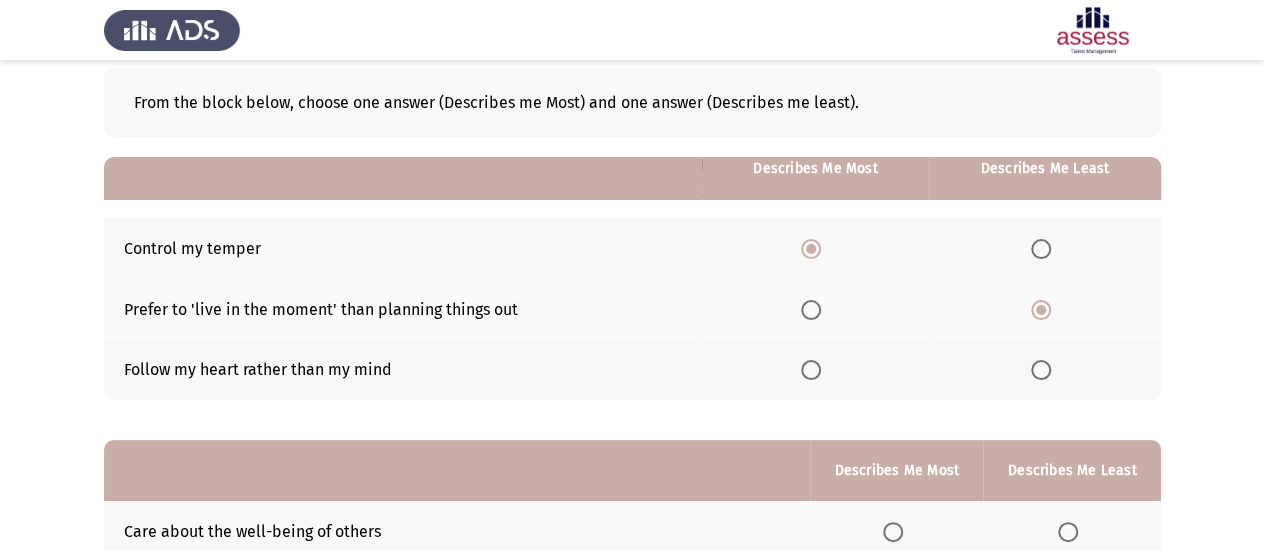 scroll, scrollTop: 370, scrollLeft: 0, axis: vertical 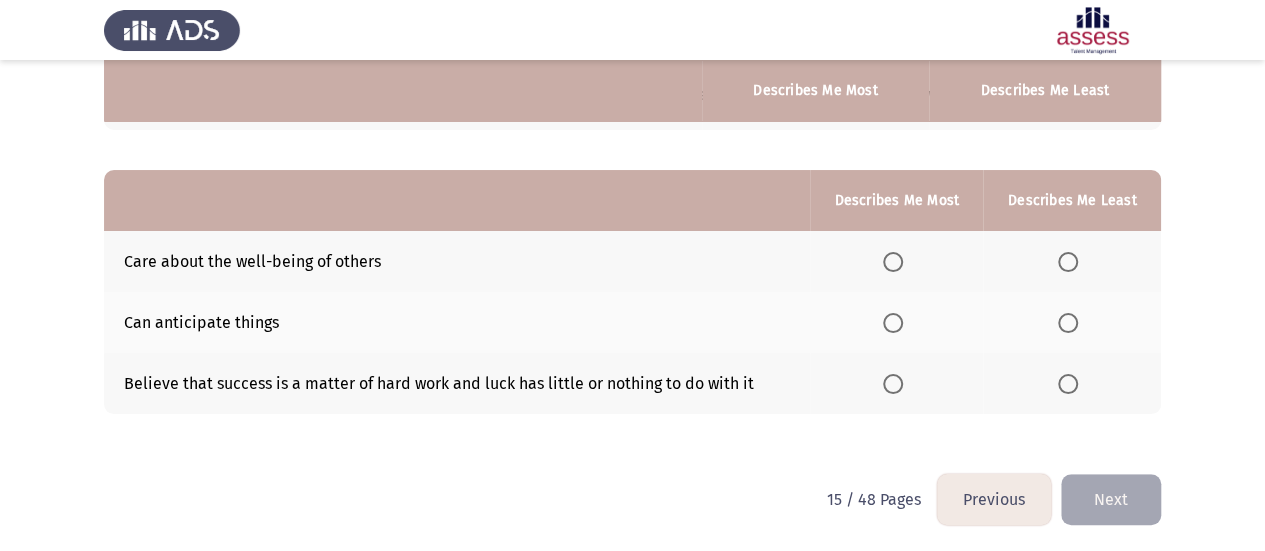 click at bounding box center [893, 384] 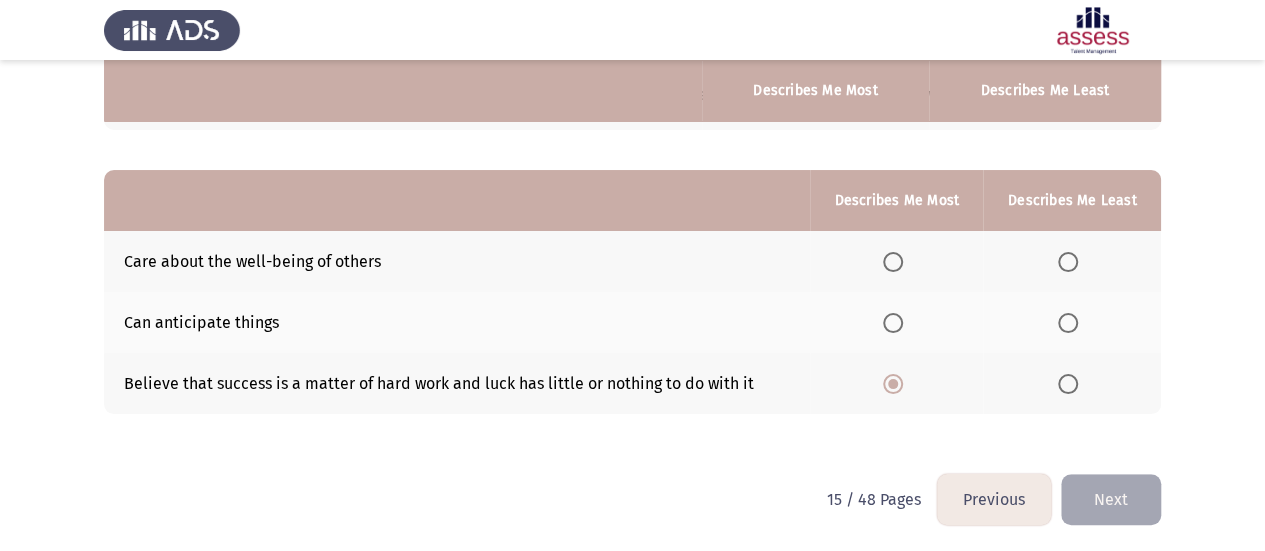 click at bounding box center (1068, 323) 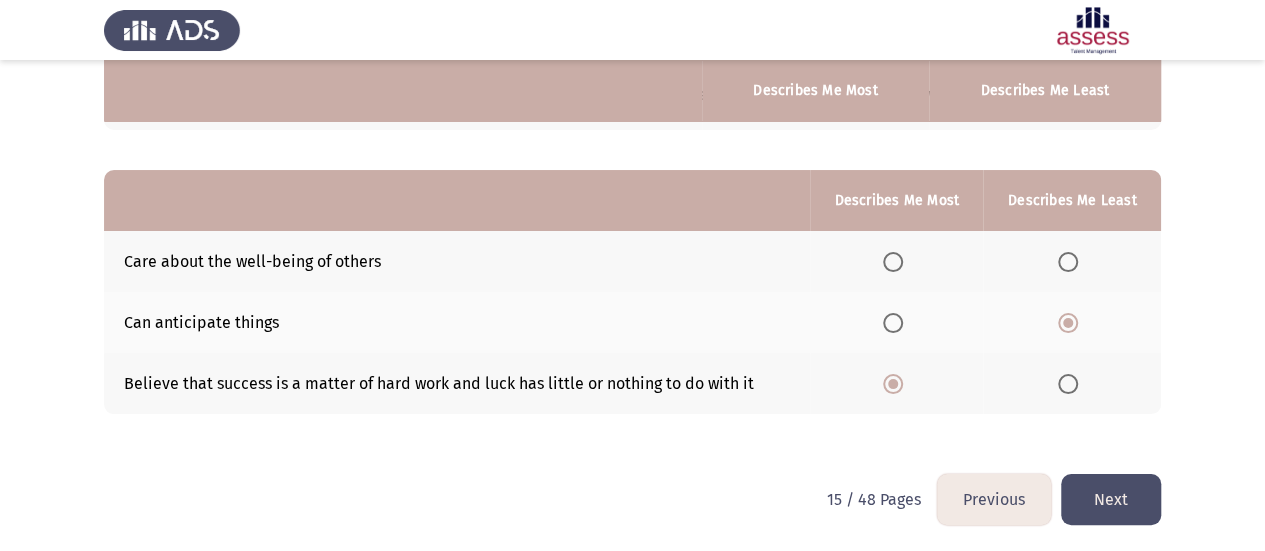 click on "Next" 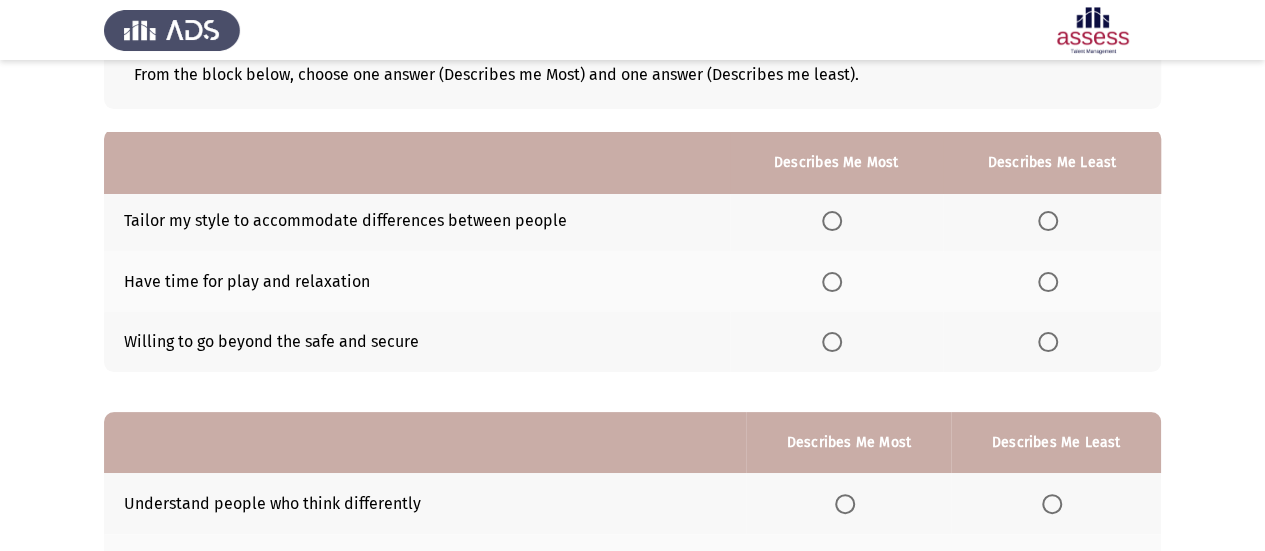 scroll, scrollTop: 200, scrollLeft: 0, axis: vertical 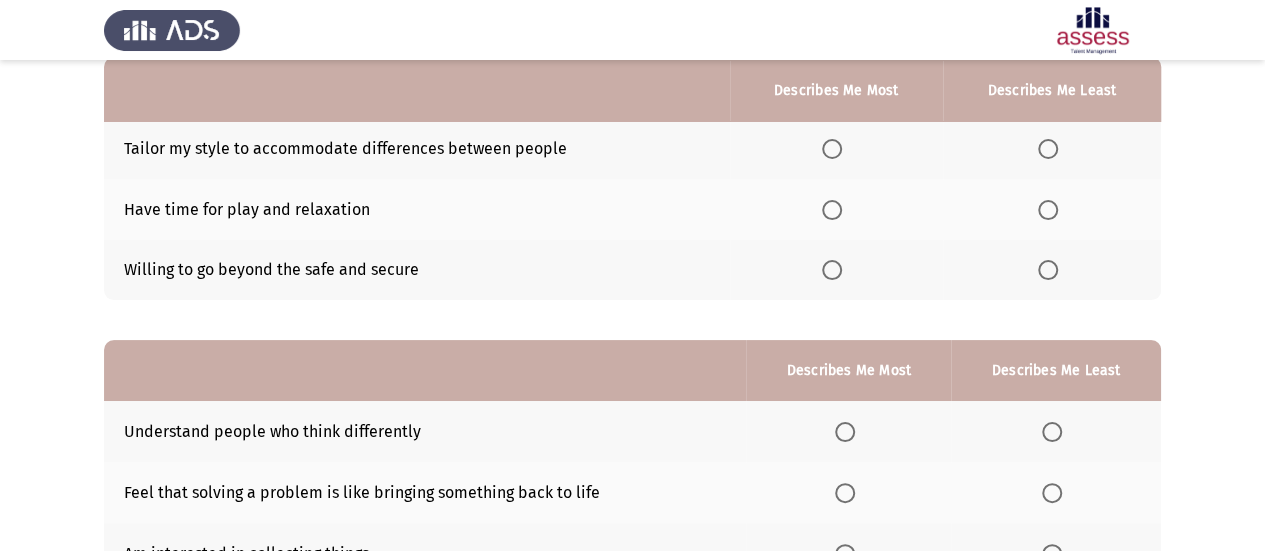 click at bounding box center [832, 149] 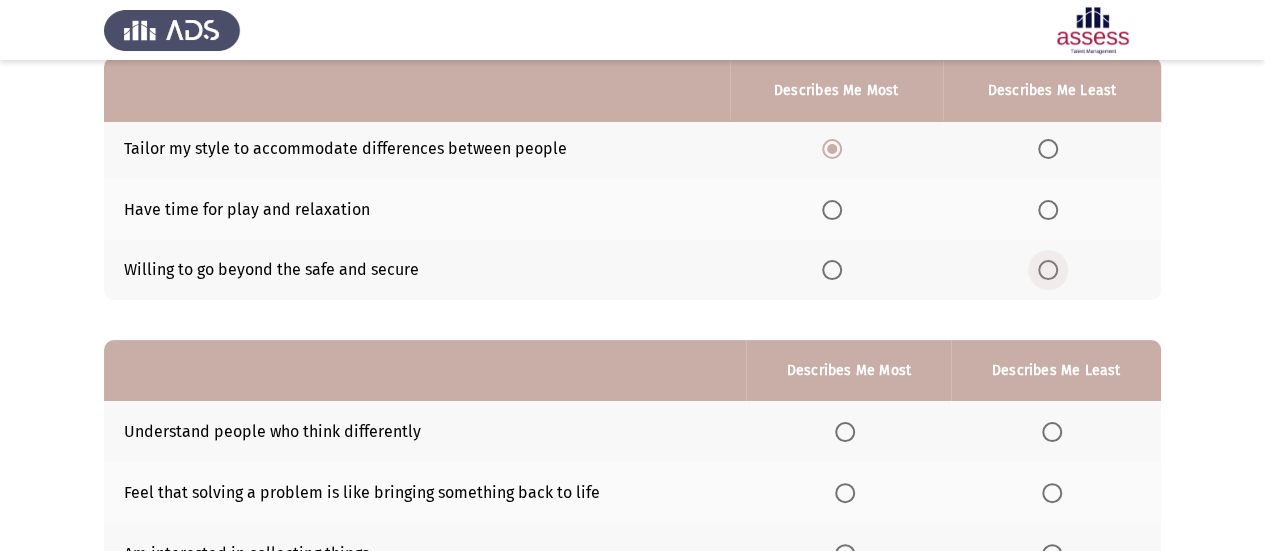 click at bounding box center [1048, 270] 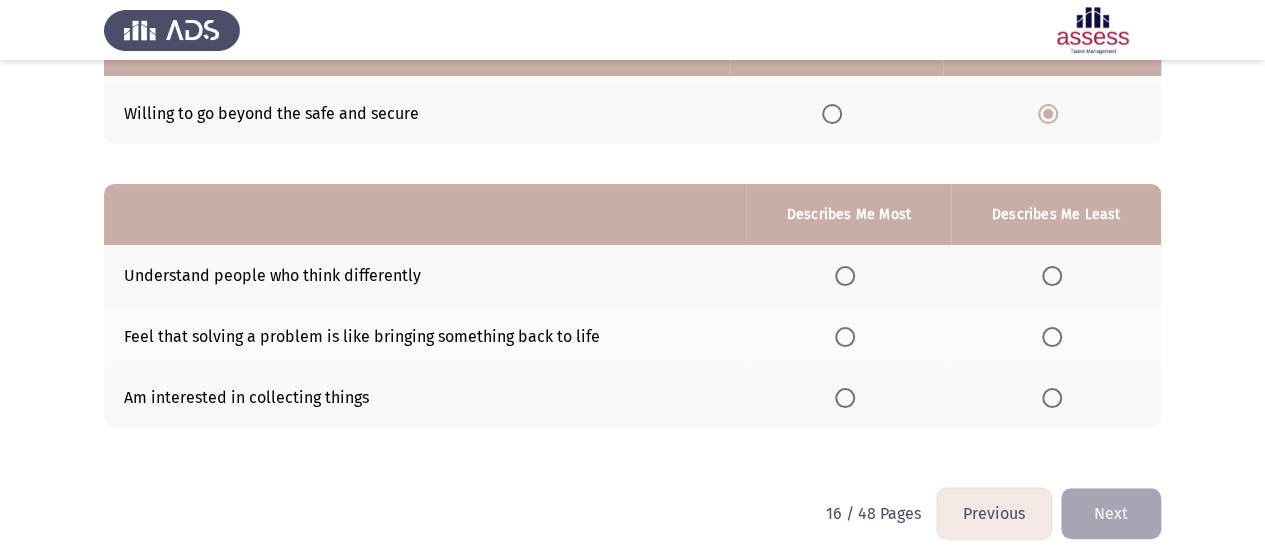scroll, scrollTop: 370, scrollLeft: 0, axis: vertical 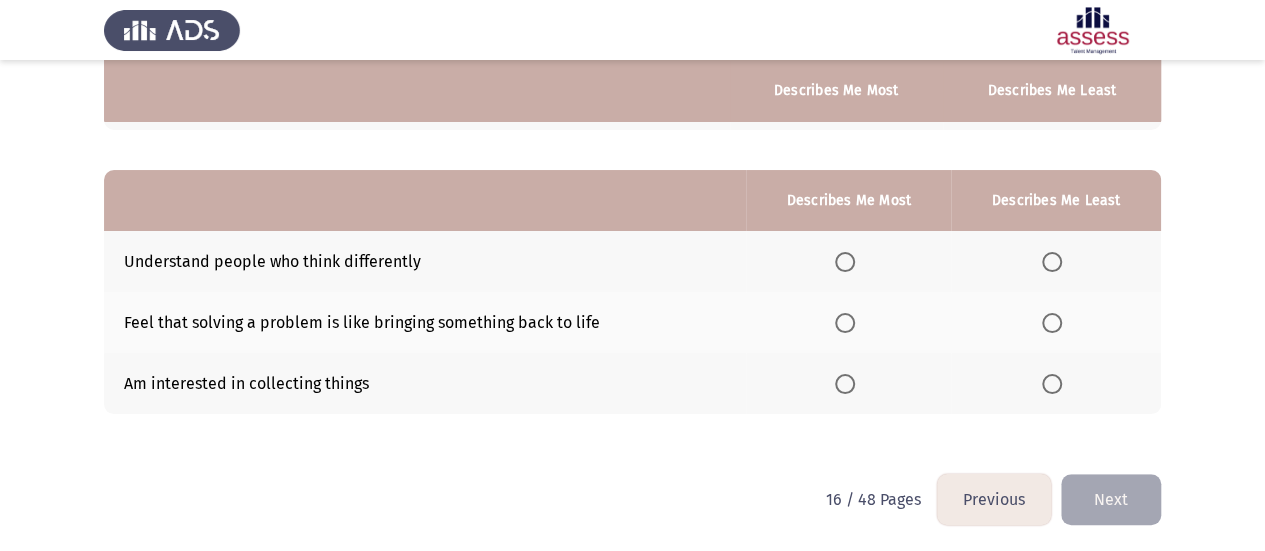 click at bounding box center [845, 323] 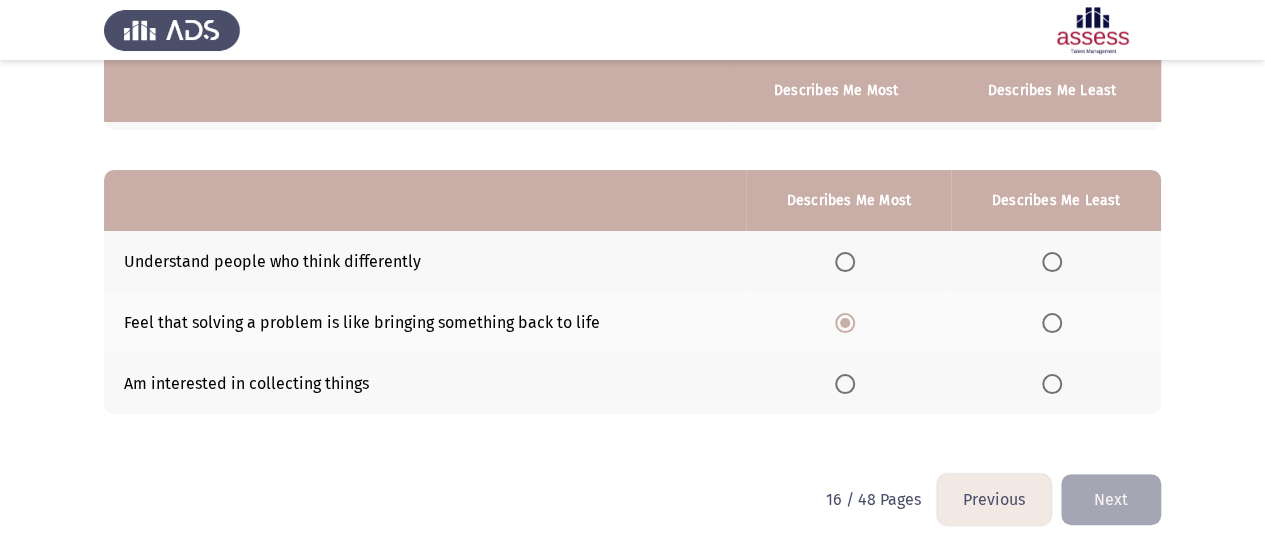 click at bounding box center [1052, 384] 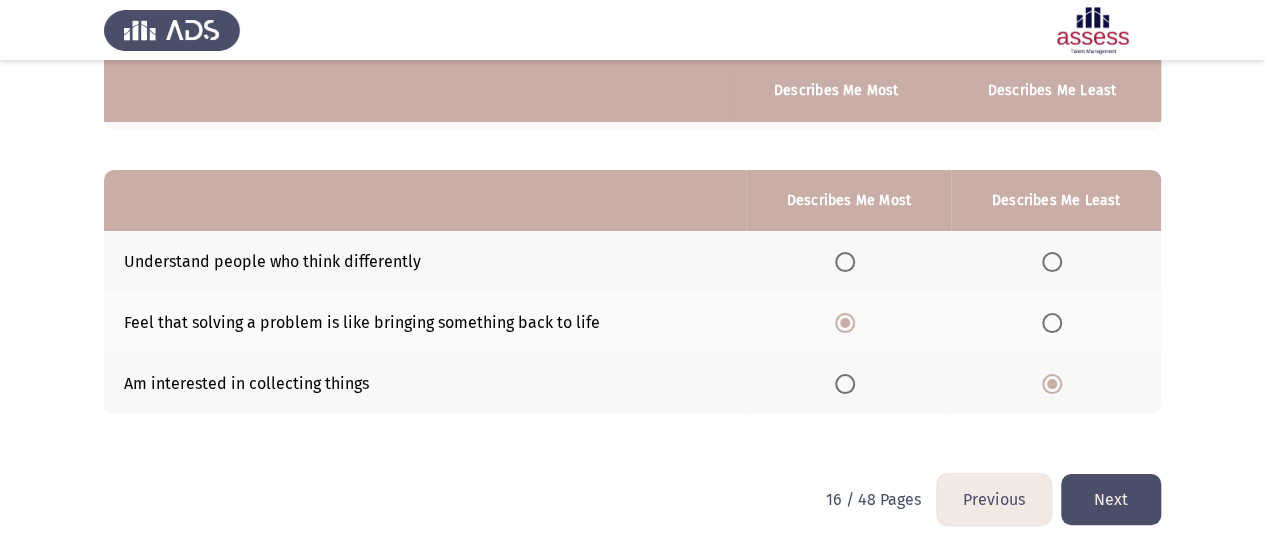 click on "Next" 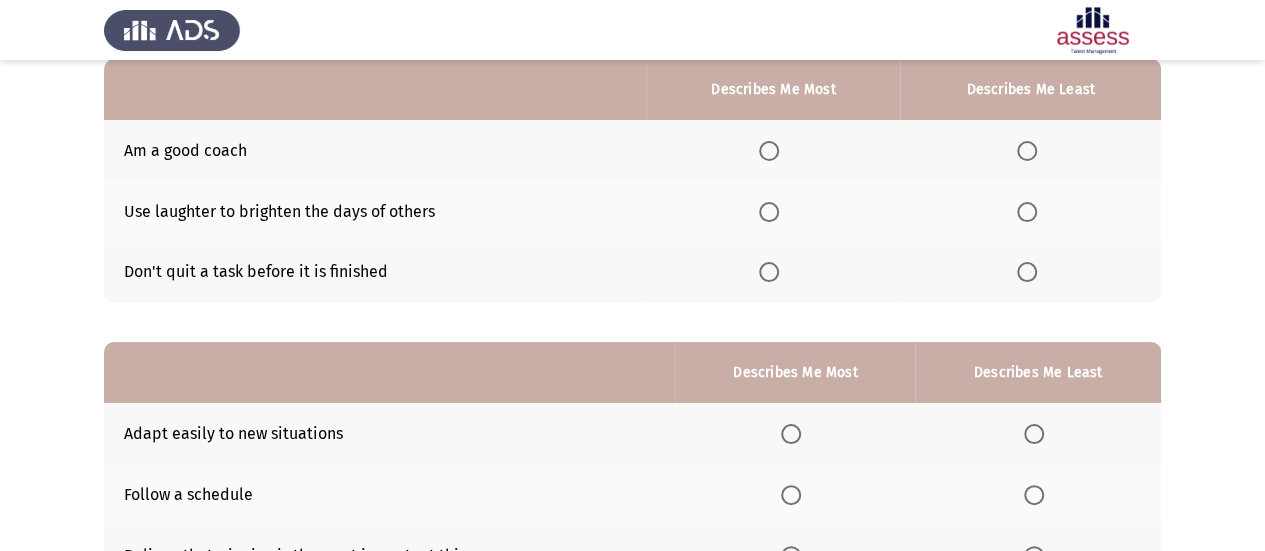 scroll, scrollTop: 200, scrollLeft: 0, axis: vertical 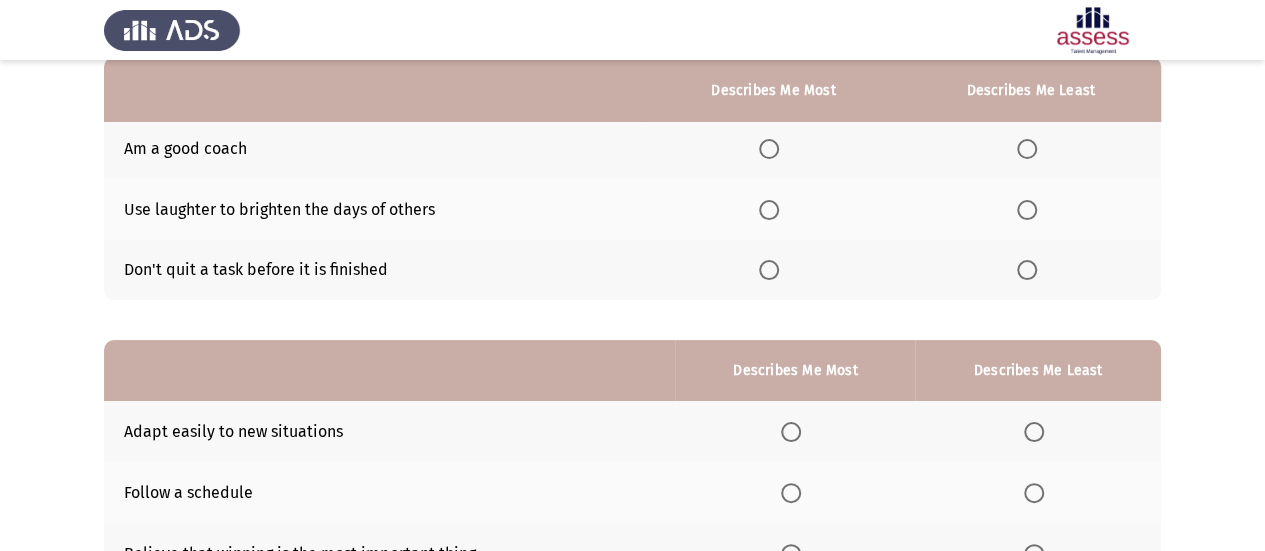 click at bounding box center [769, 149] 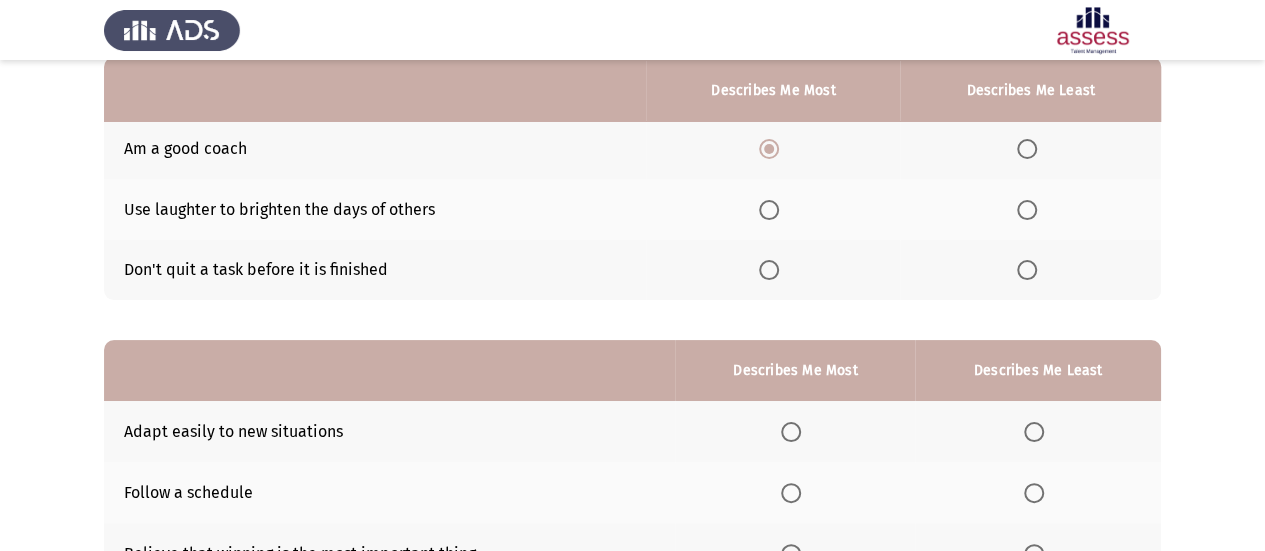 click at bounding box center (1027, 210) 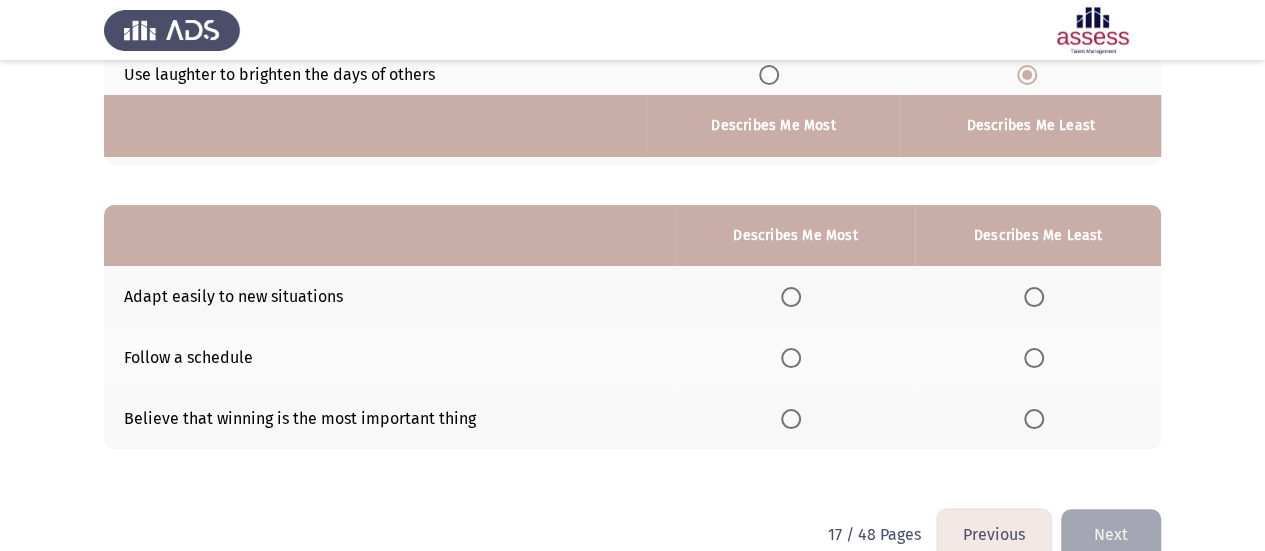 scroll, scrollTop: 370, scrollLeft: 0, axis: vertical 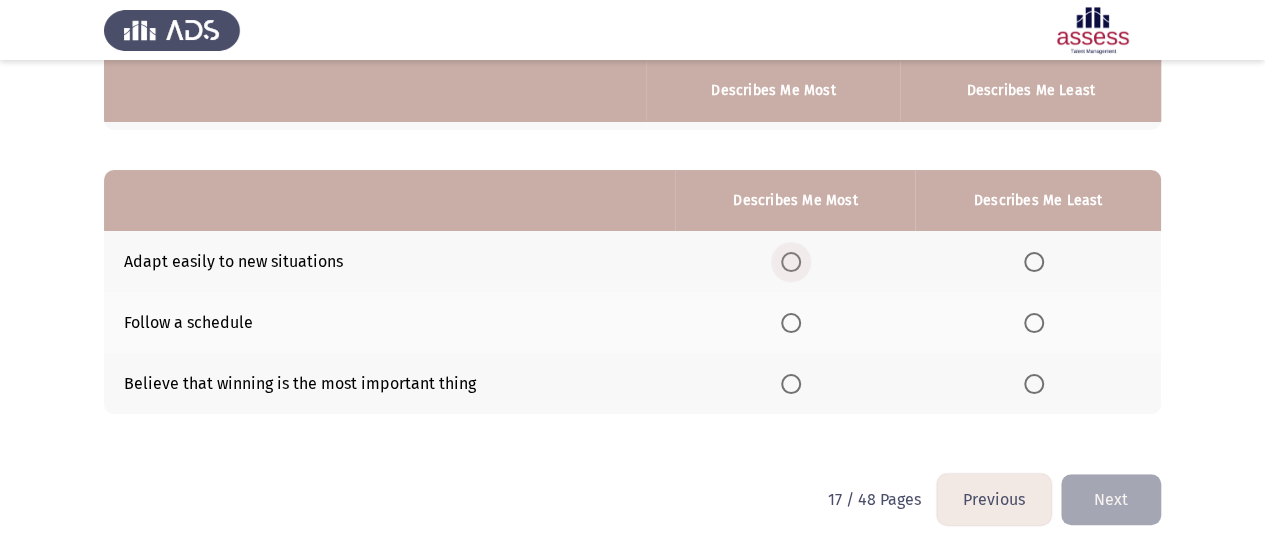 click at bounding box center [791, 262] 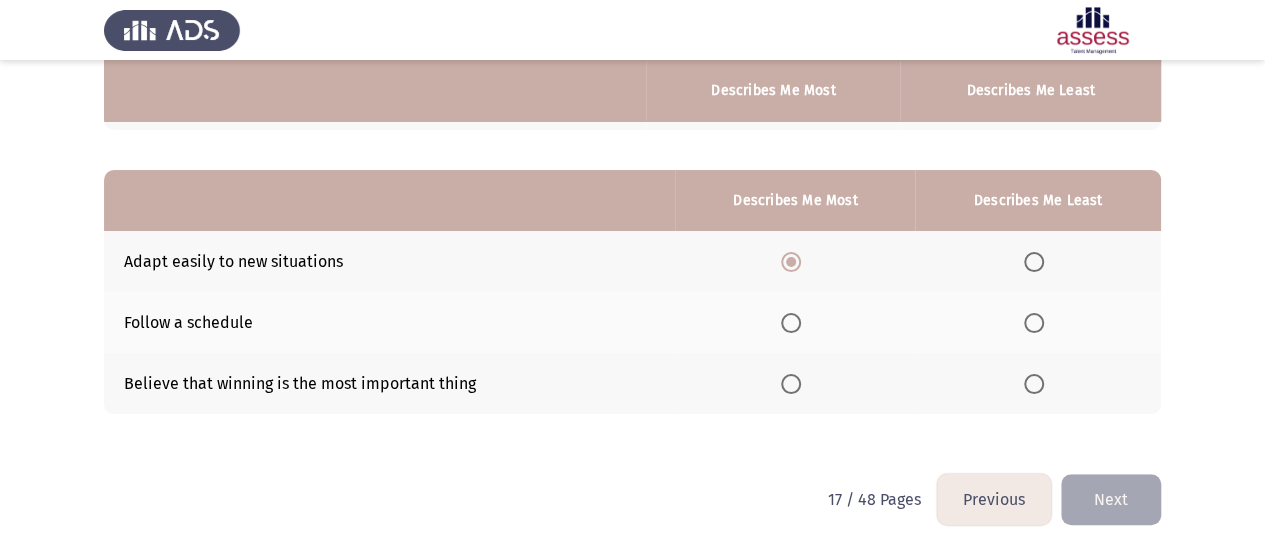click at bounding box center (1034, 384) 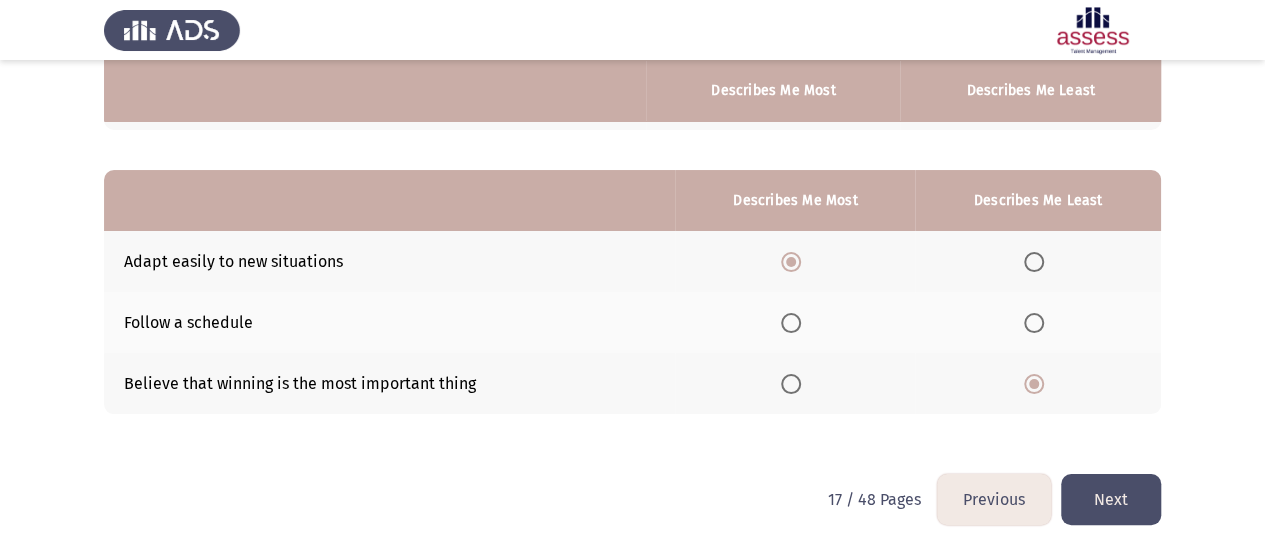 click on "Next" 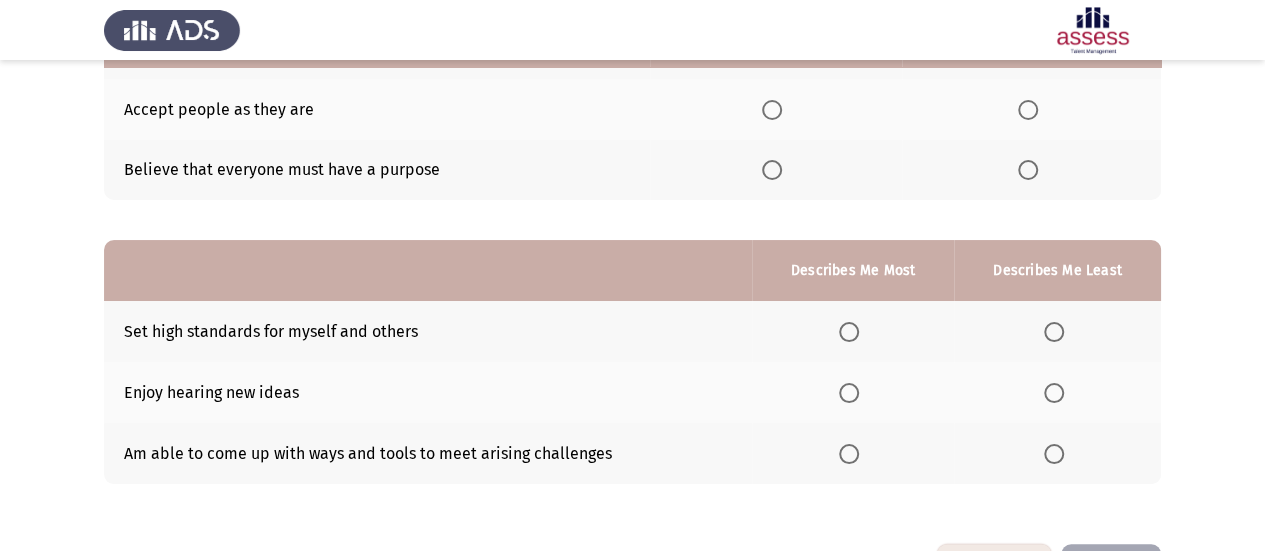 scroll, scrollTop: 200, scrollLeft: 0, axis: vertical 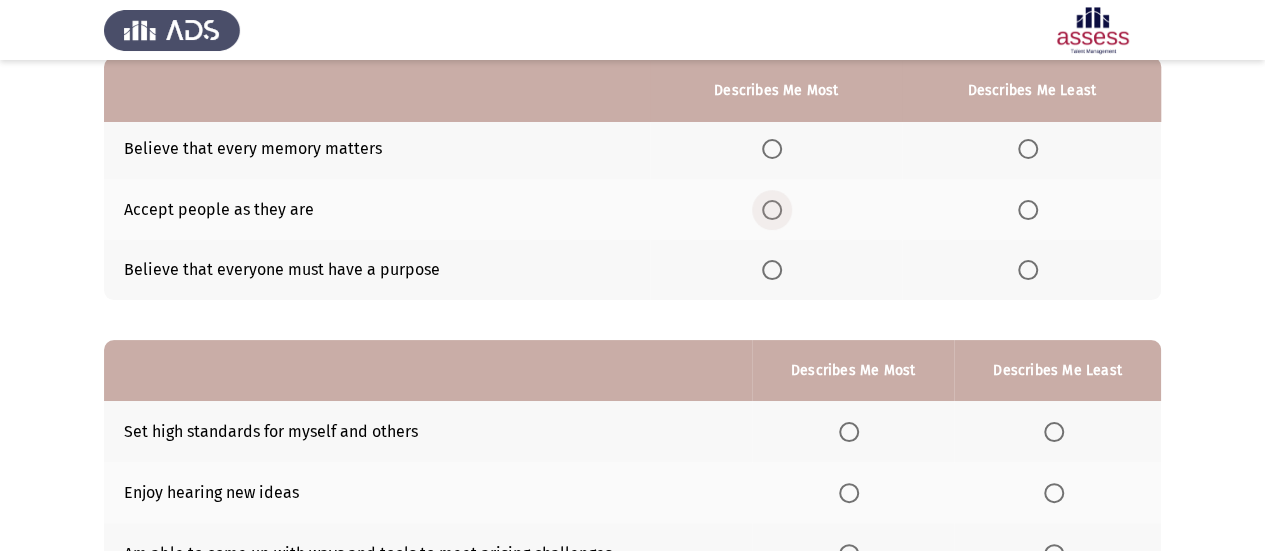 click at bounding box center [772, 210] 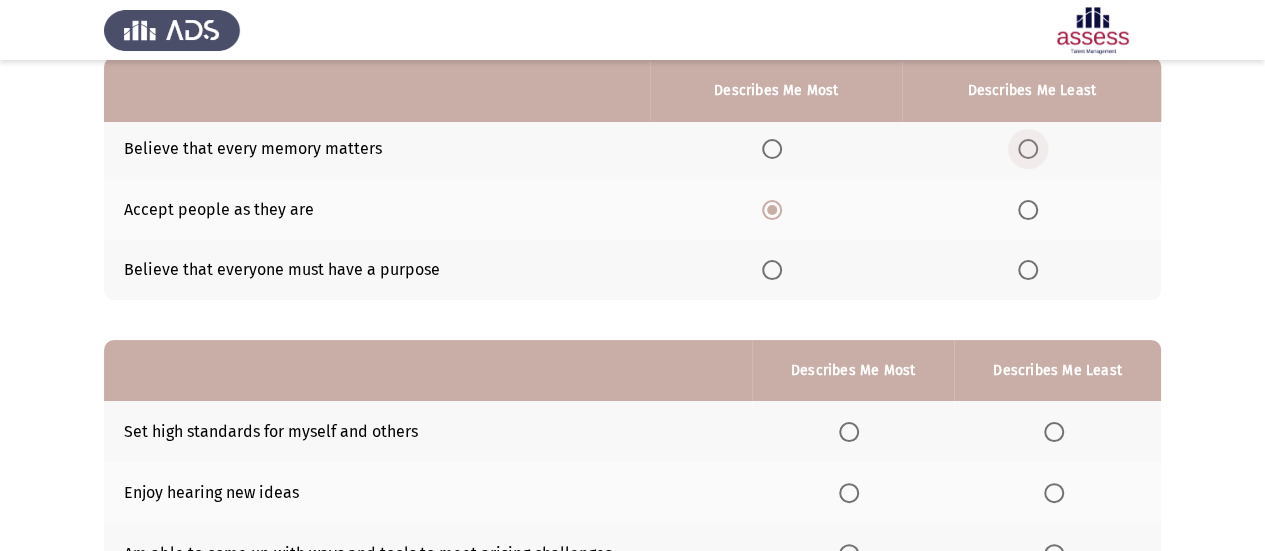 click at bounding box center [1028, 149] 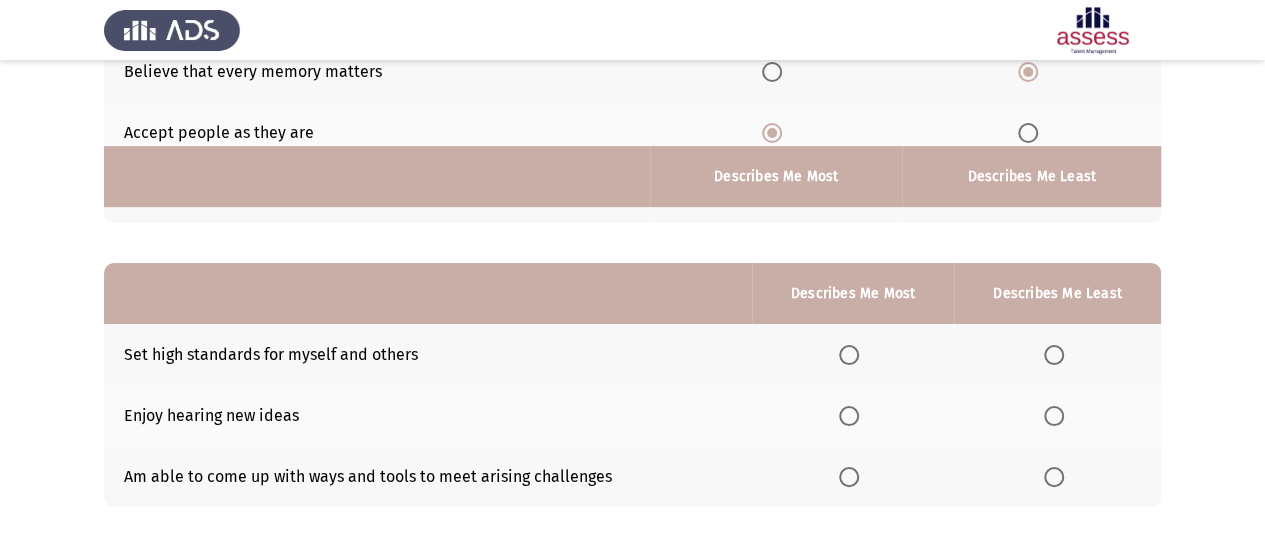 scroll, scrollTop: 370, scrollLeft: 0, axis: vertical 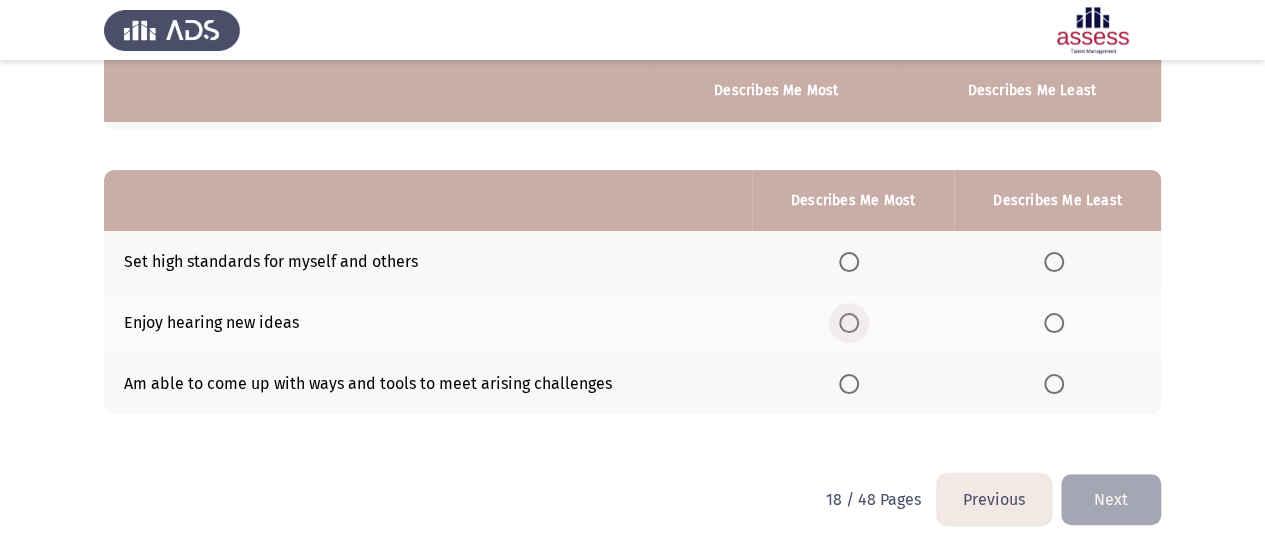 click at bounding box center (849, 323) 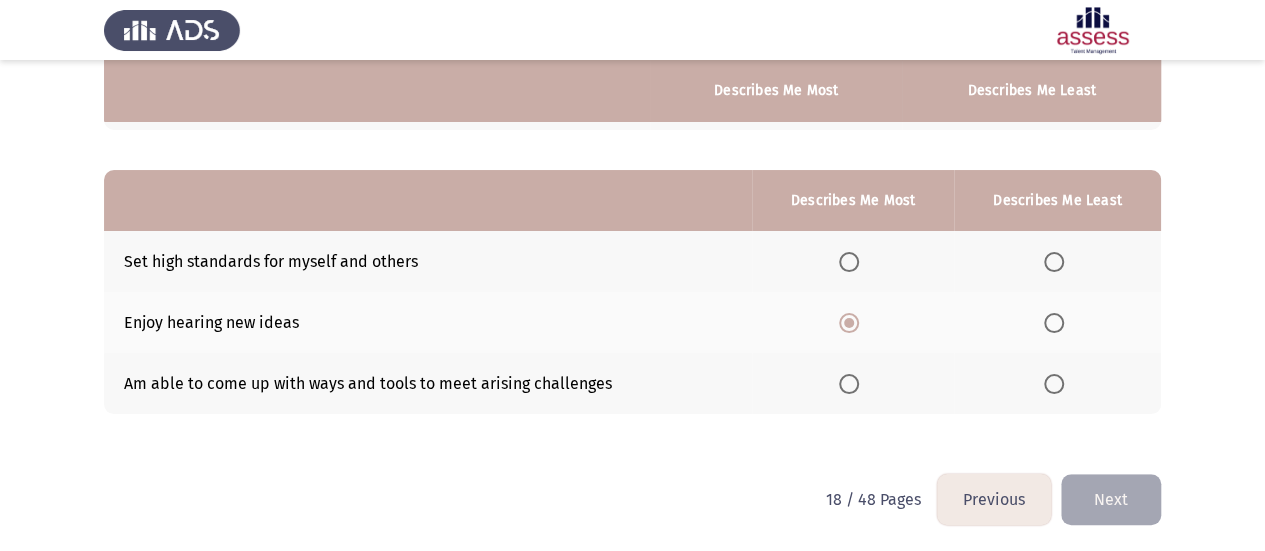 click at bounding box center [1054, 262] 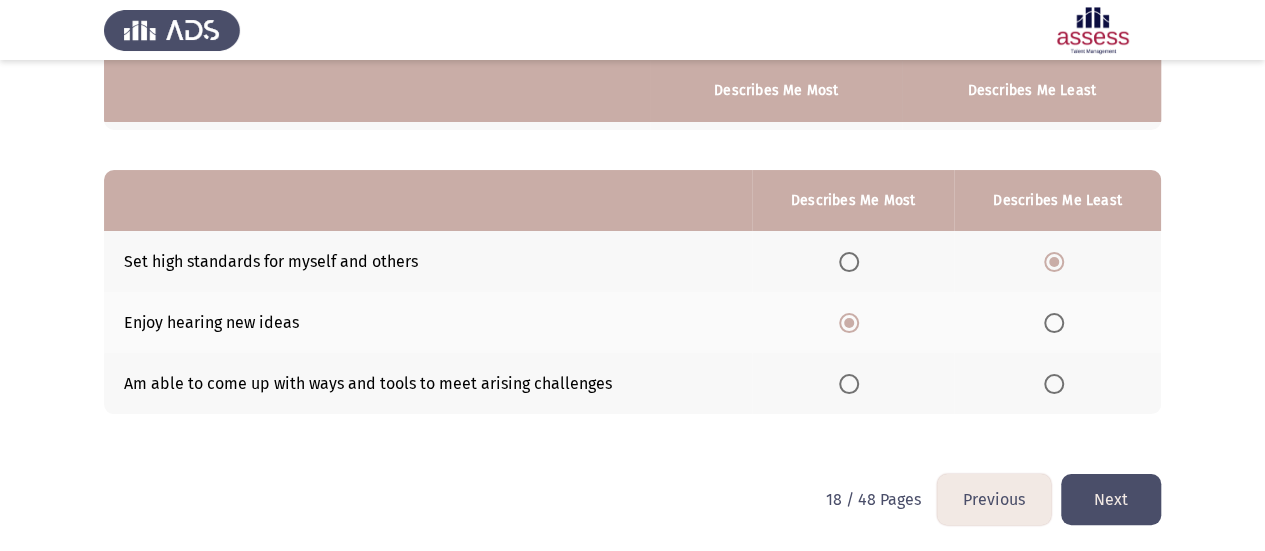 click on "Next" 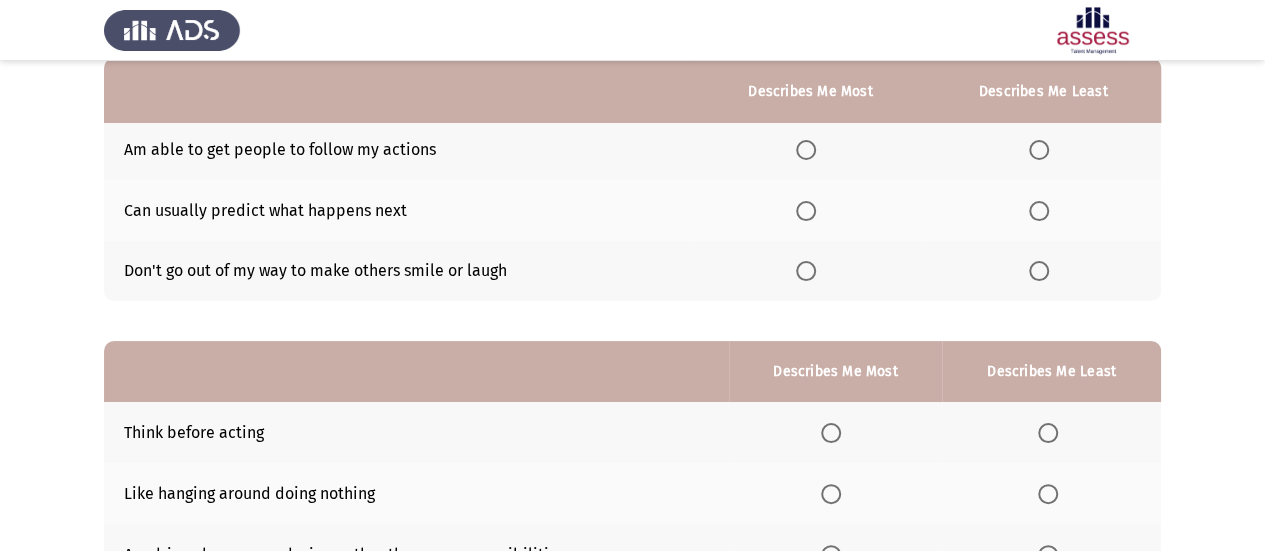 scroll, scrollTop: 200, scrollLeft: 0, axis: vertical 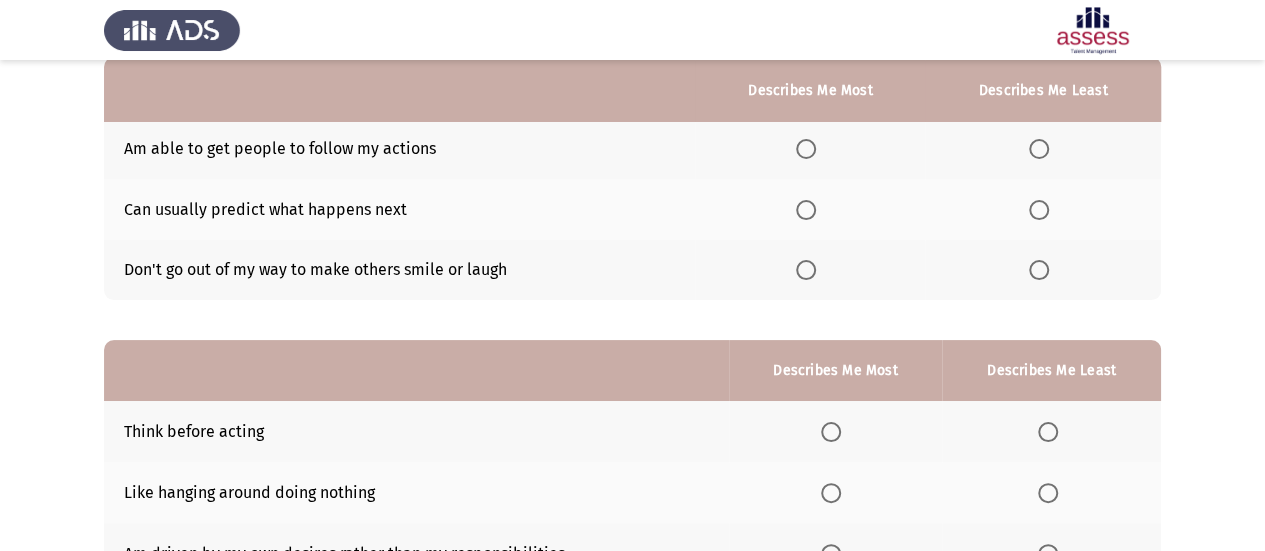 click 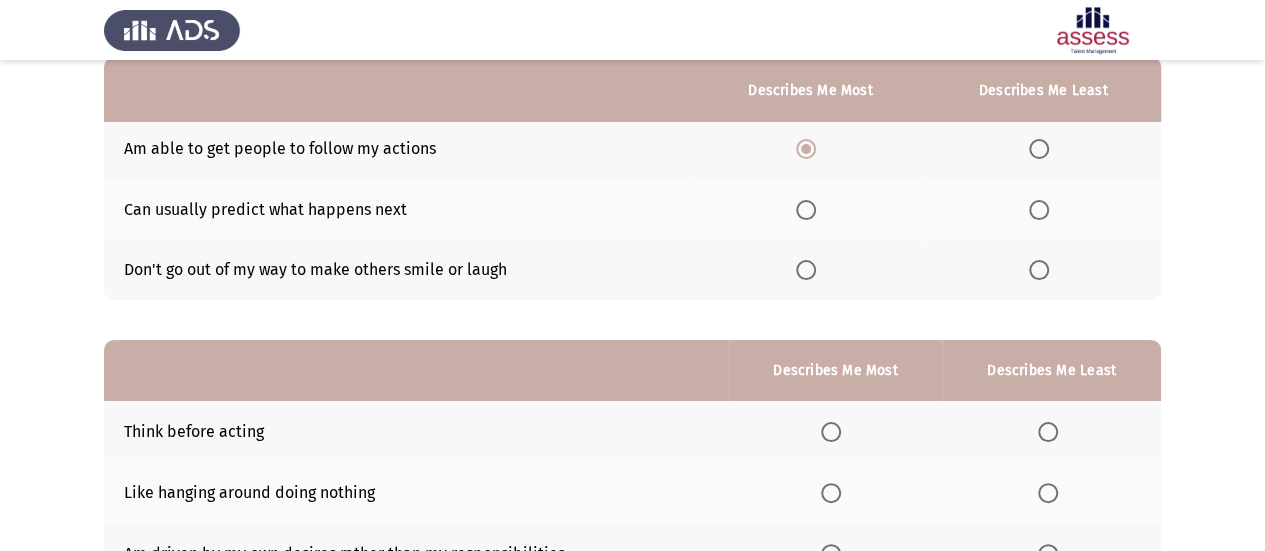 click at bounding box center (1039, 270) 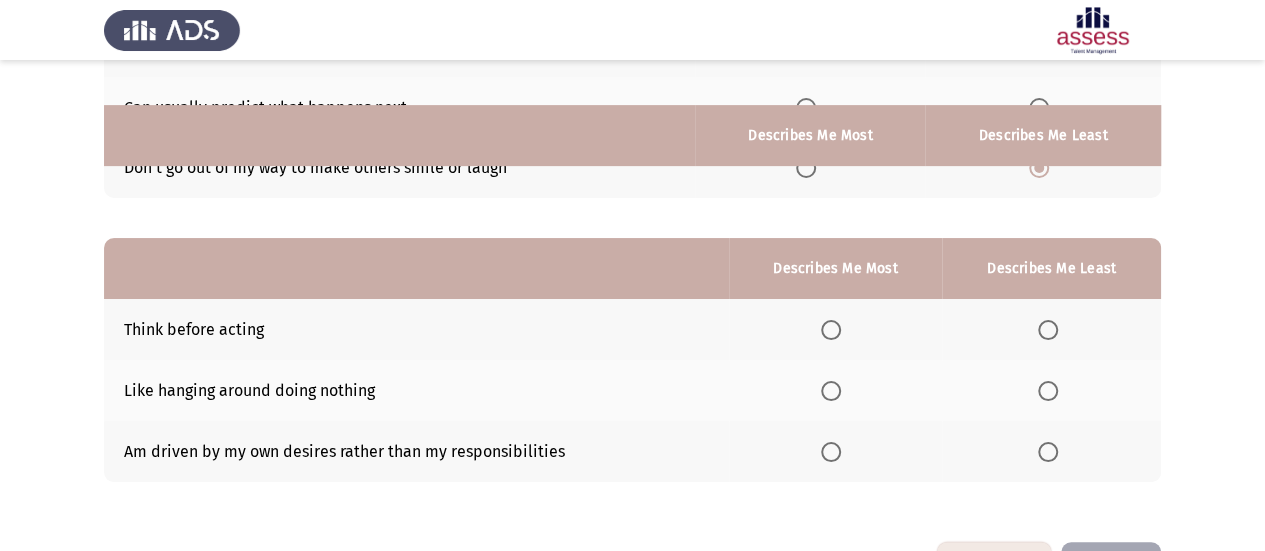 scroll, scrollTop: 370, scrollLeft: 0, axis: vertical 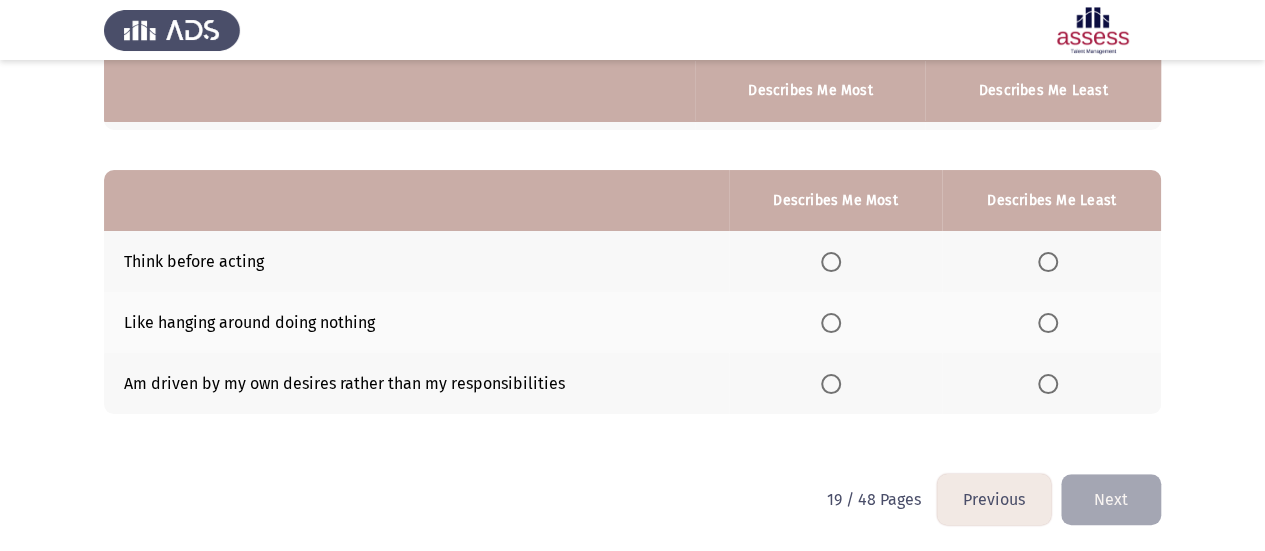 click at bounding box center [831, 384] 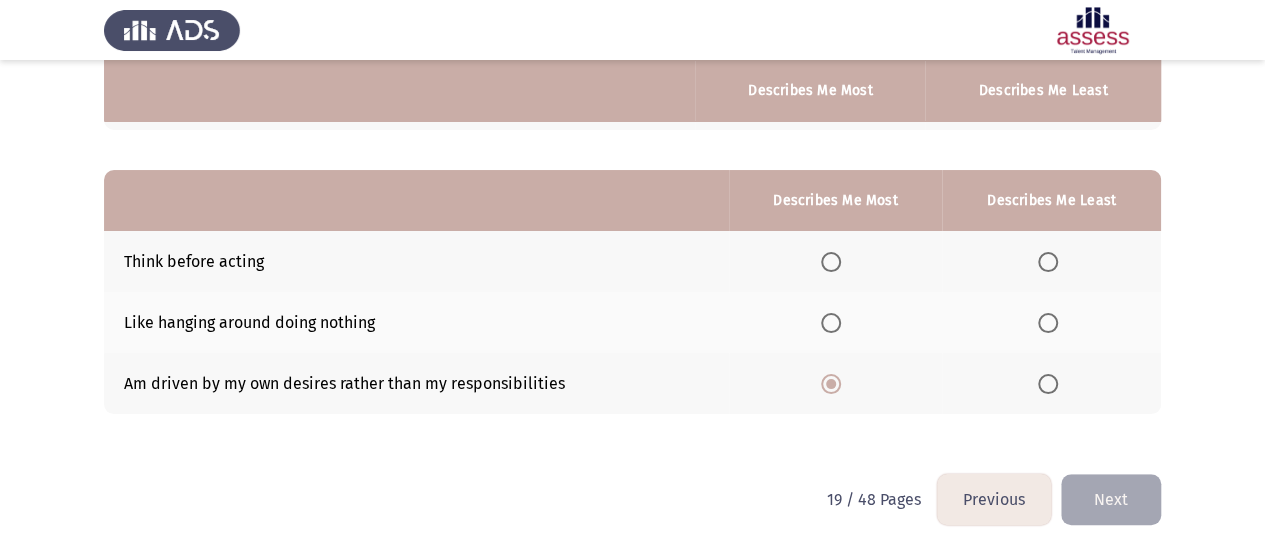 click at bounding box center [1048, 323] 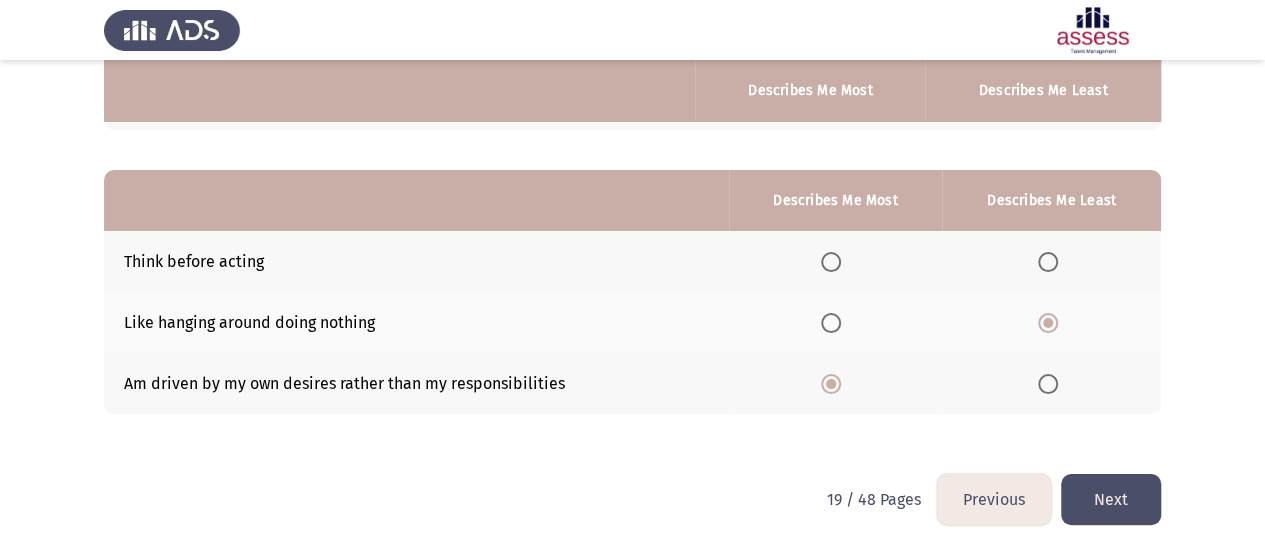 click on "Next" 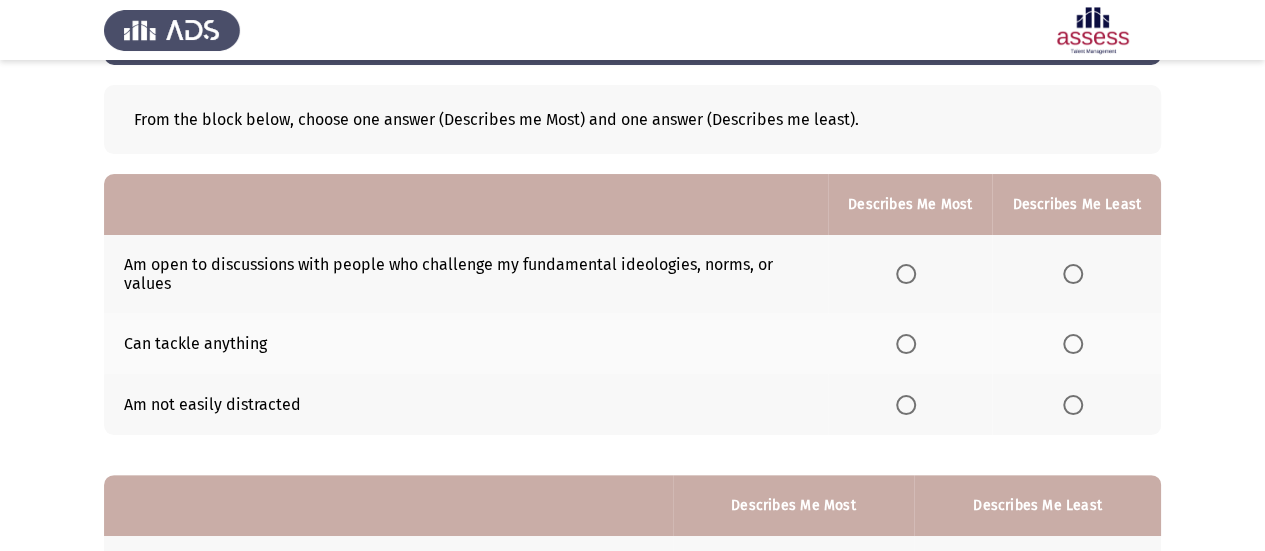 scroll, scrollTop: 200, scrollLeft: 0, axis: vertical 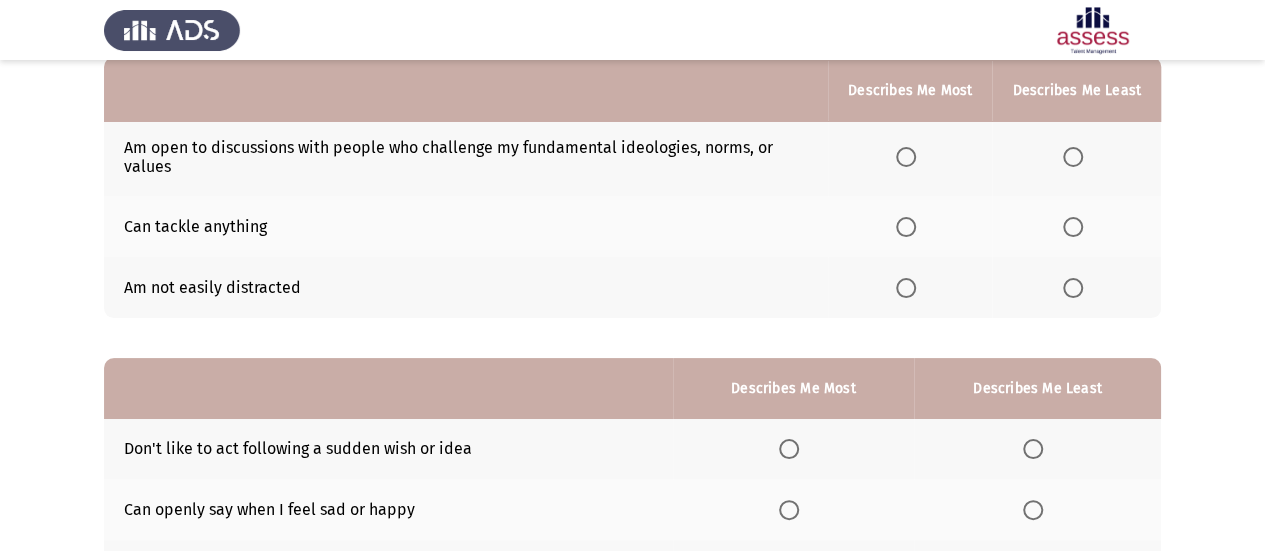 click at bounding box center (906, 157) 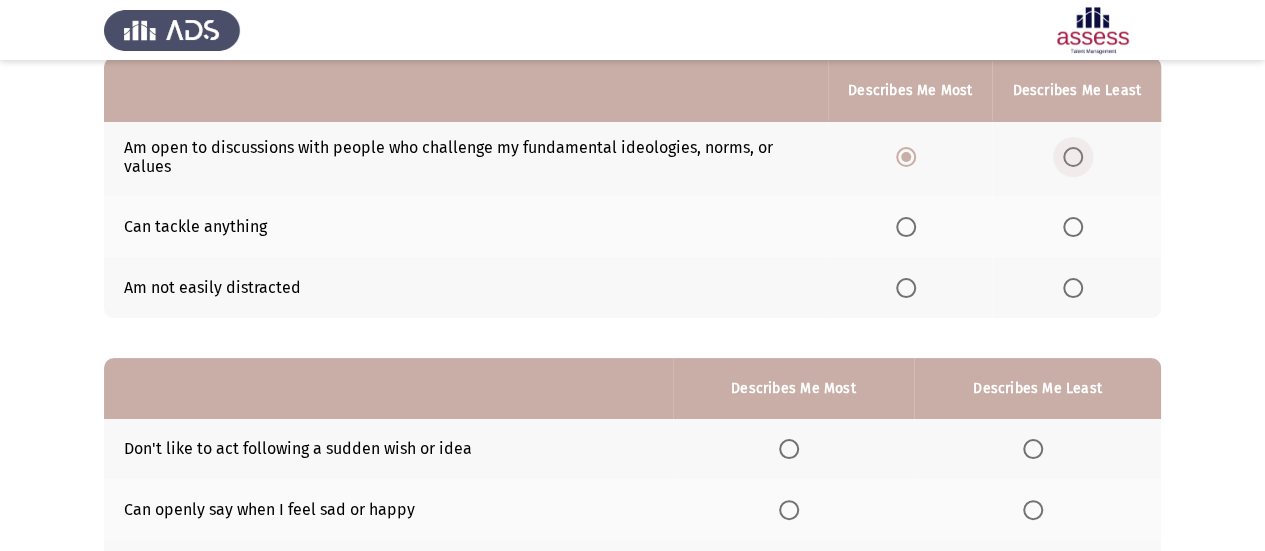 click at bounding box center (1073, 157) 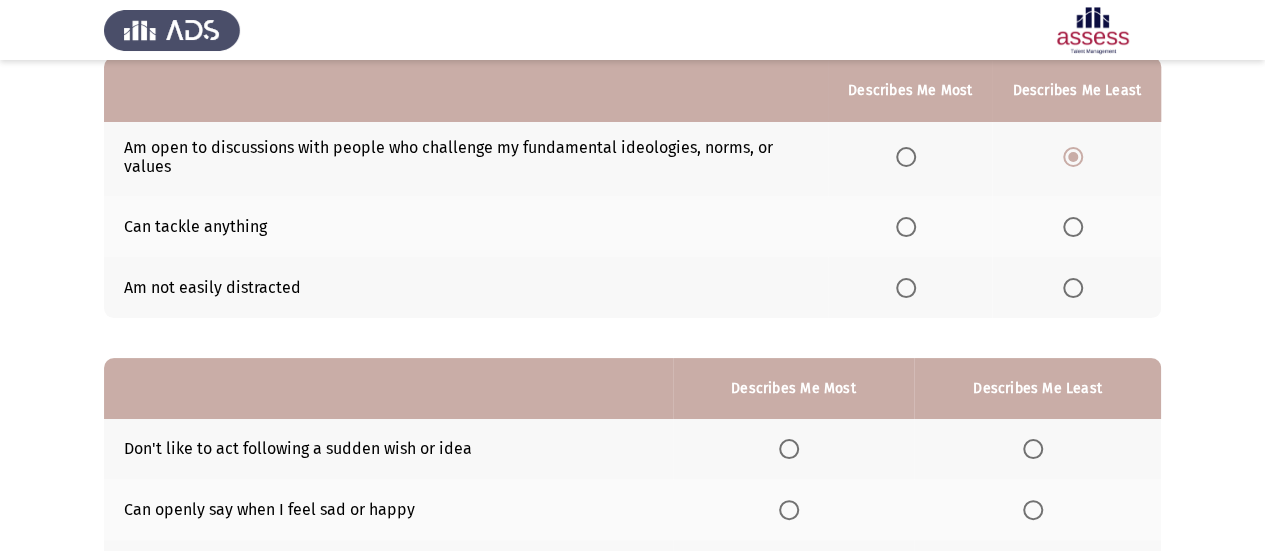 click at bounding box center [906, 227] 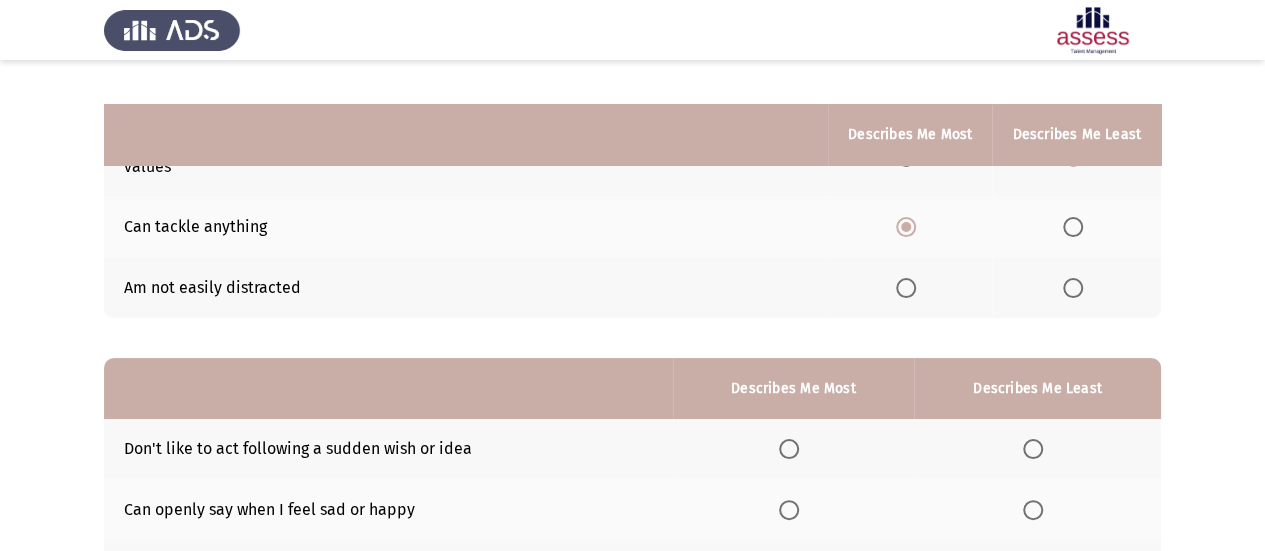 scroll, scrollTop: 386, scrollLeft: 0, axis: vertical 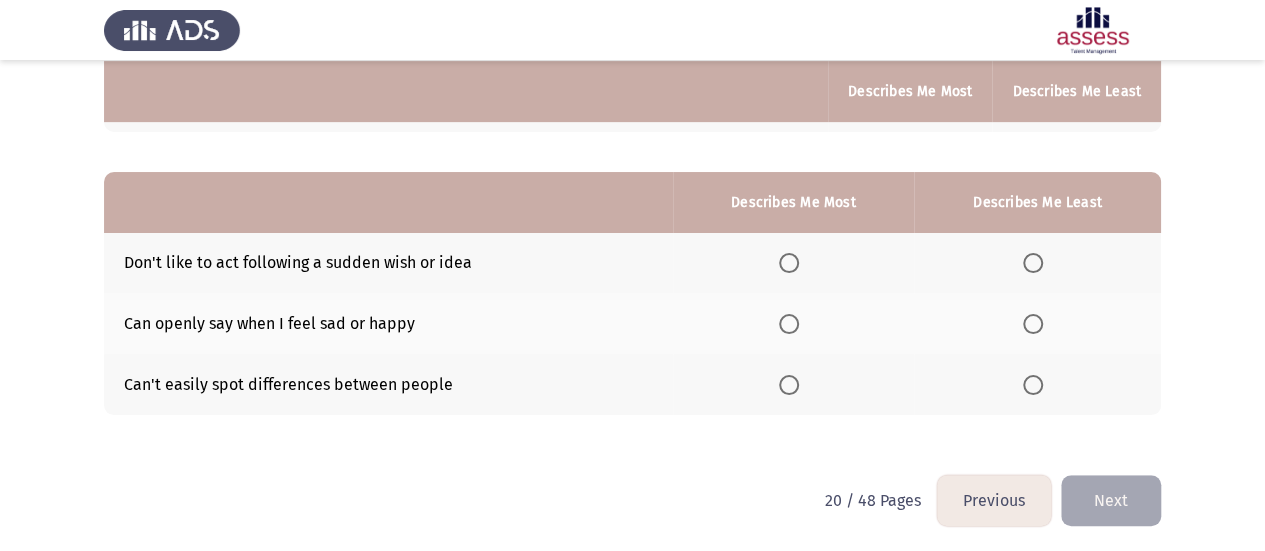 click at bounding box center (789, 263) 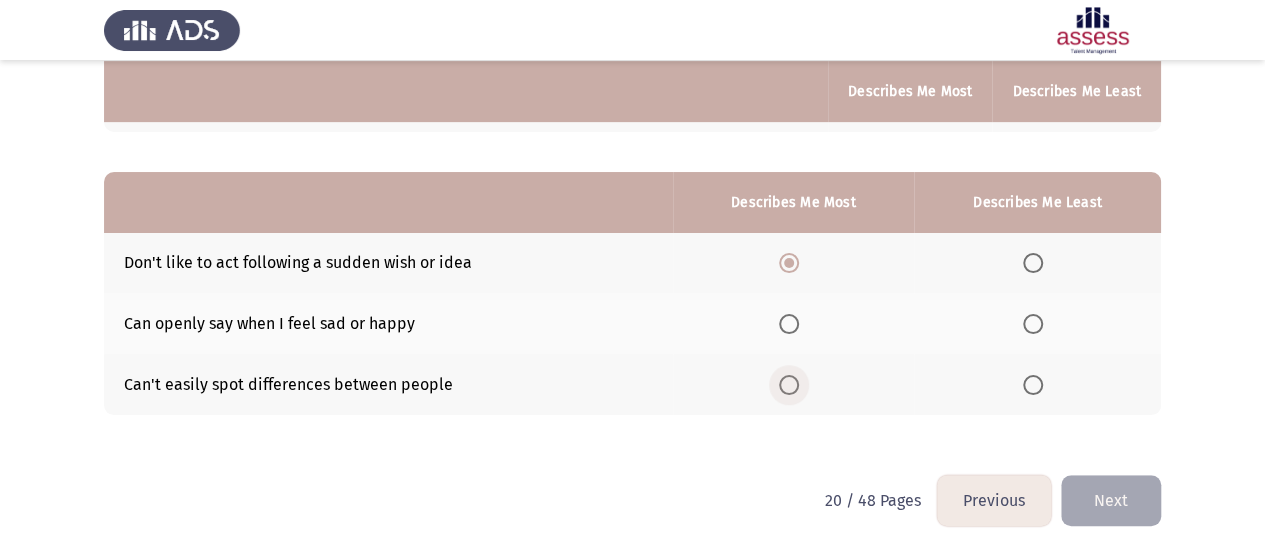 click at bounding box center (789, 385) 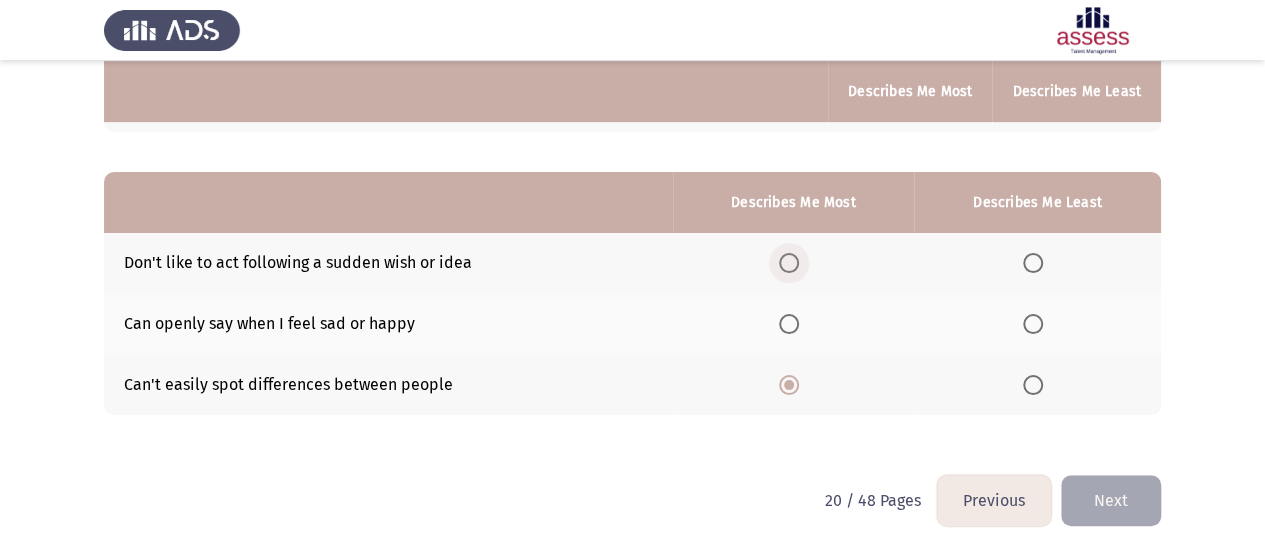 click at bounding box center (789, 263) 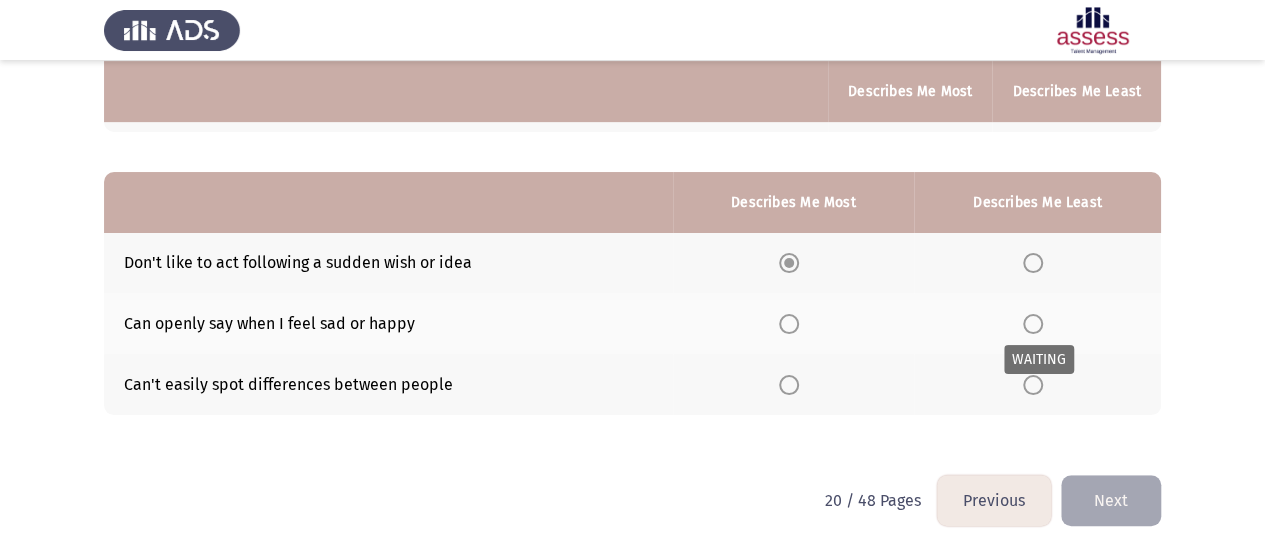 click 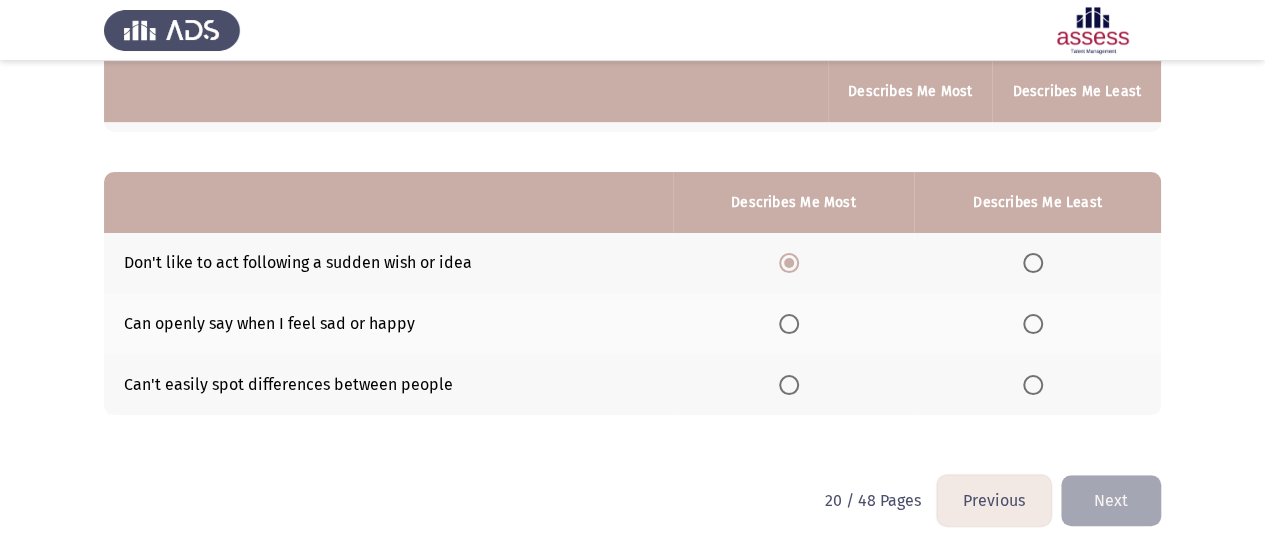 click at bounding box center [1033, 324] 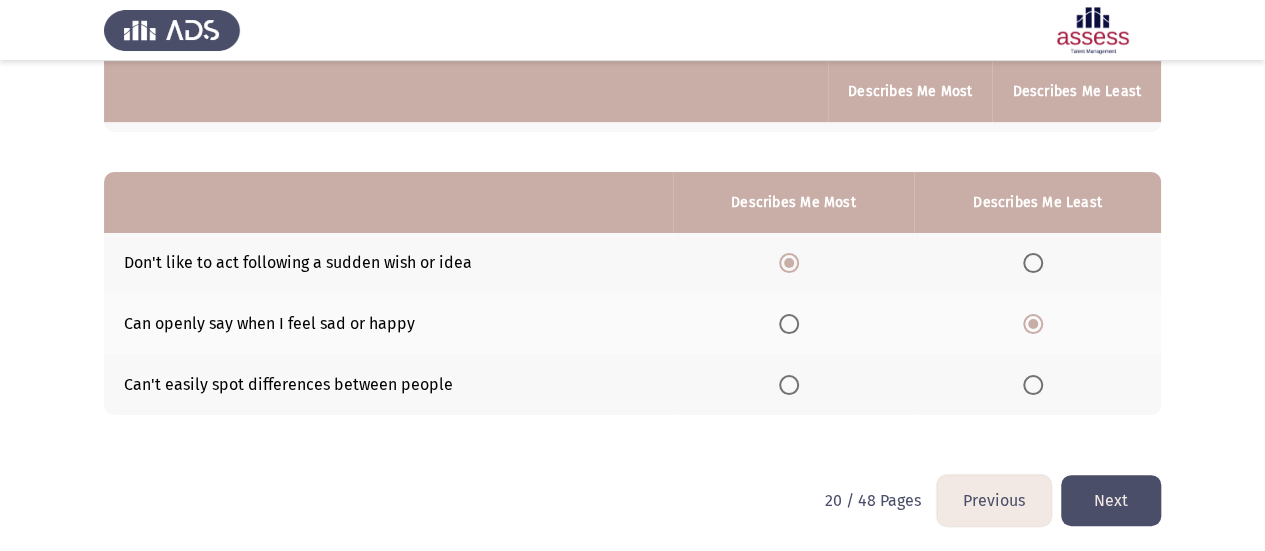 click on "Next" 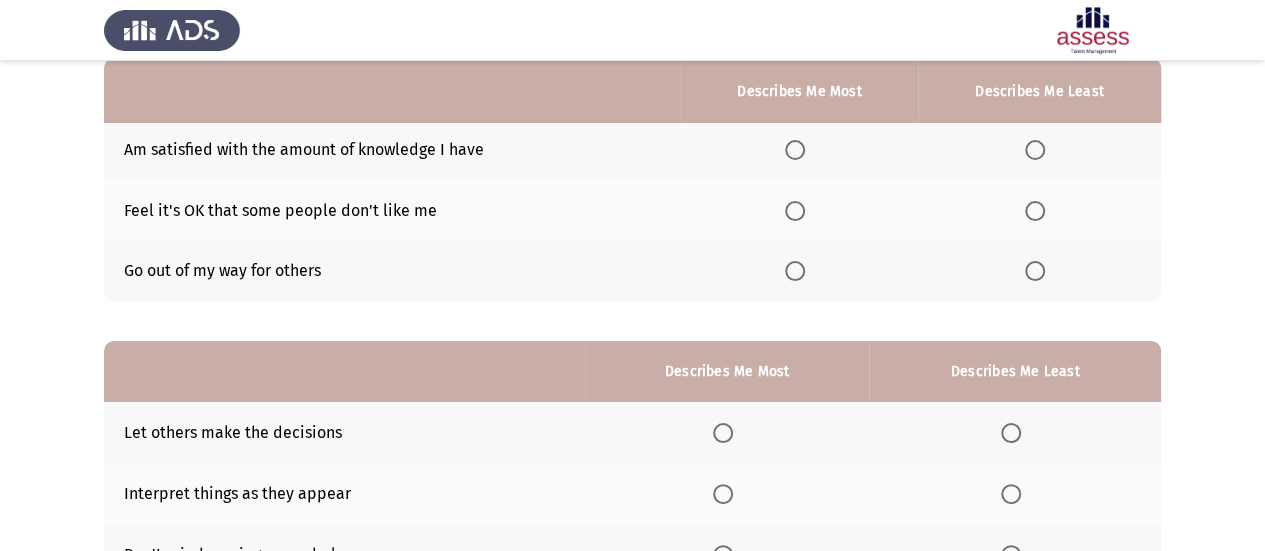 scroll, scrollTop: 200, scrollLeft: 0, axis: vertical 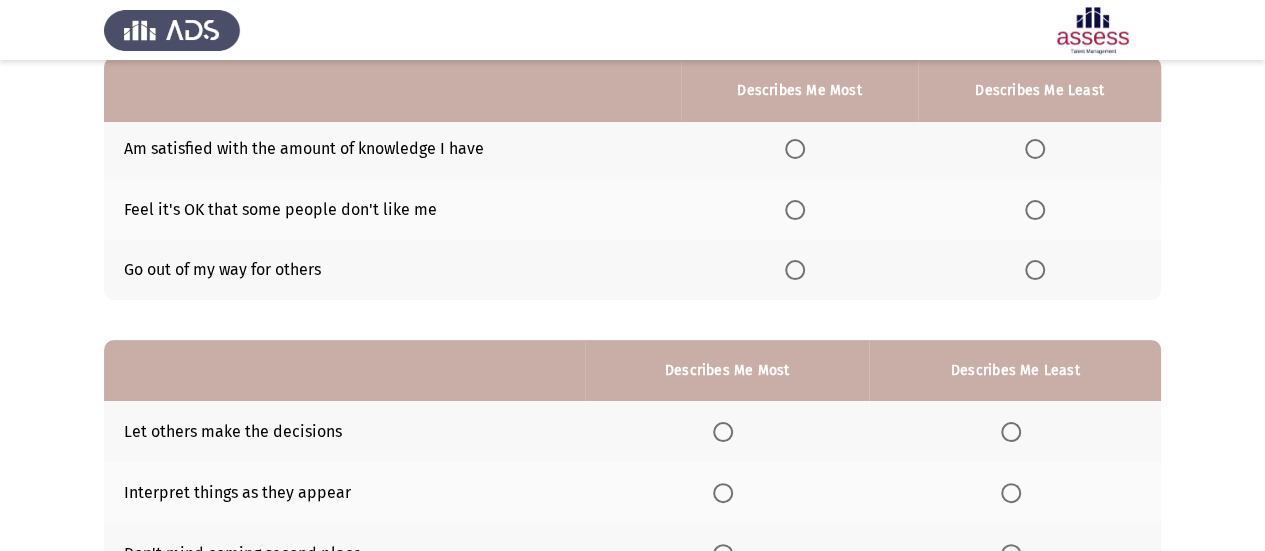 click 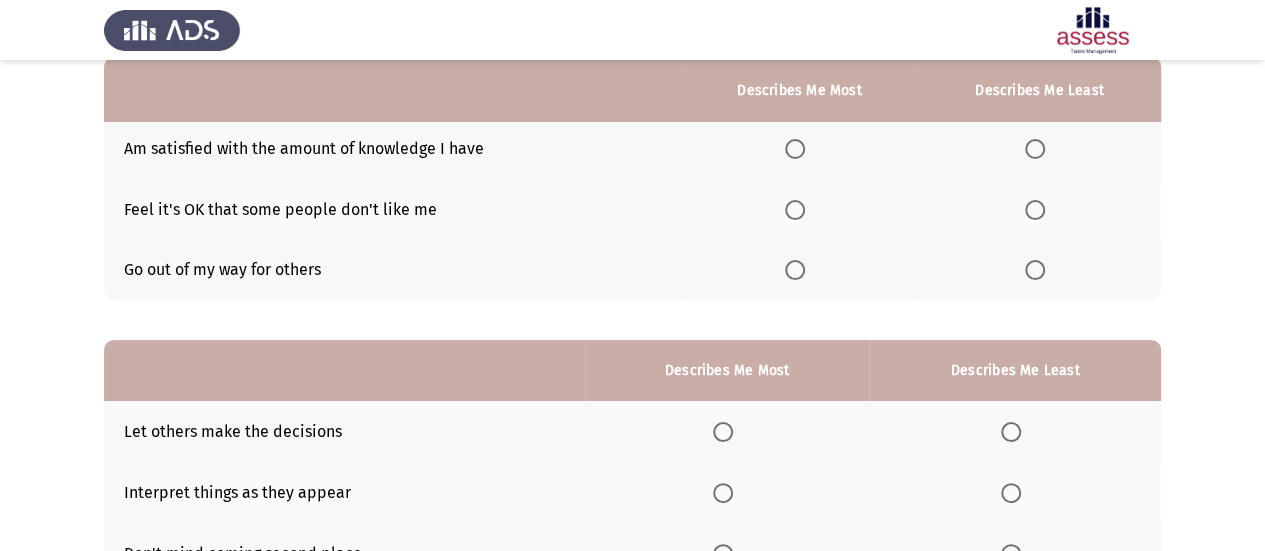 click at bounding box center [795, 210] 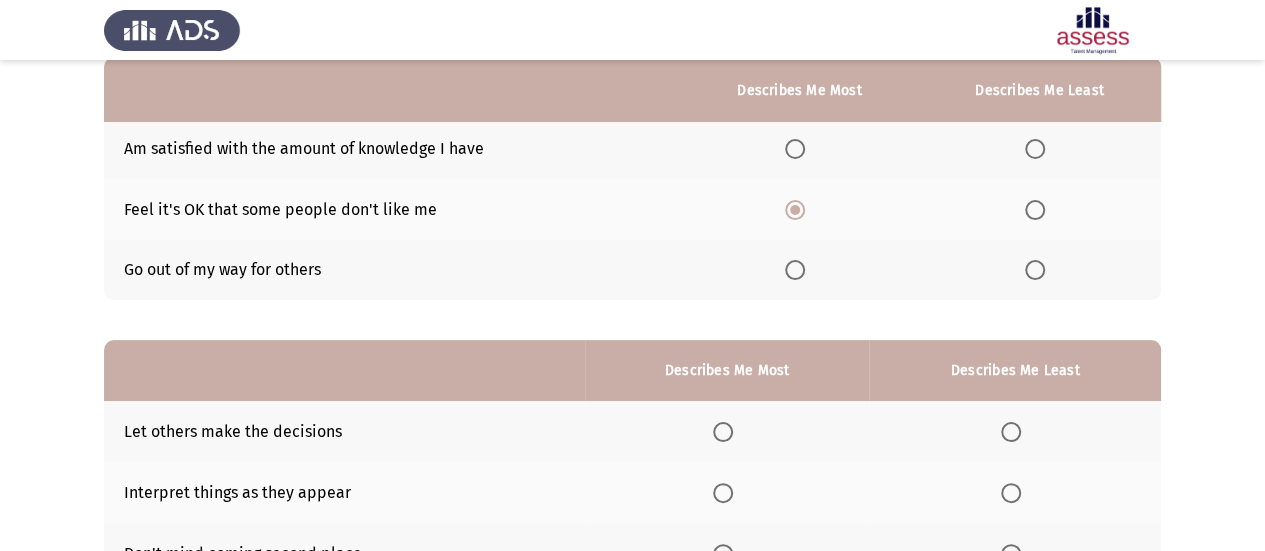 click at bounding box center [1035, 149] 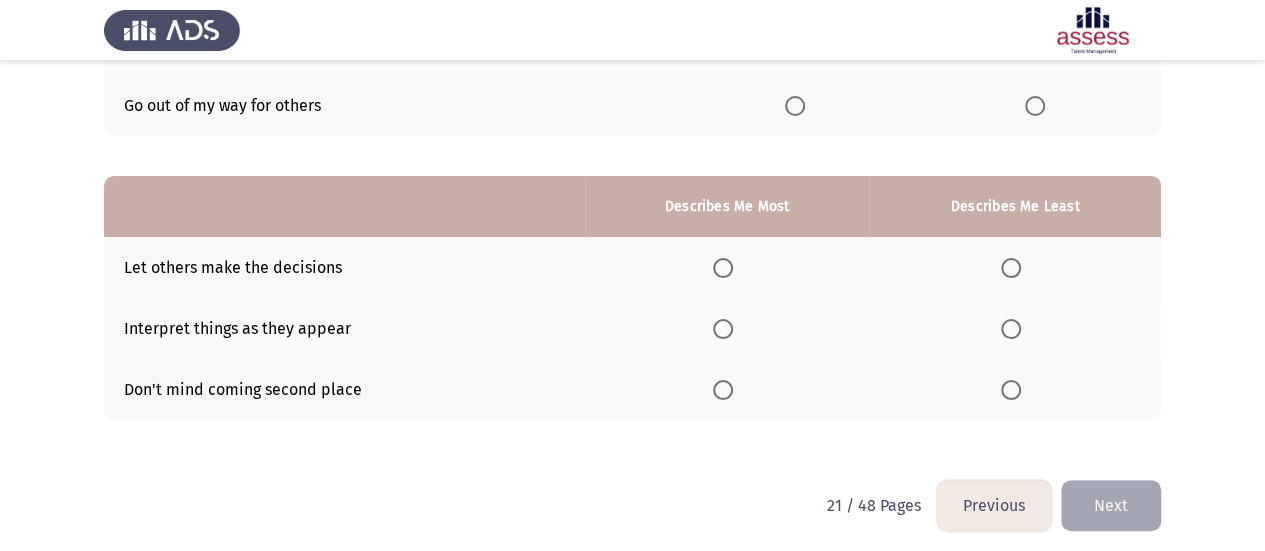 scroll, scrollTop: 370, scrollLeft: 0, axis: vertical 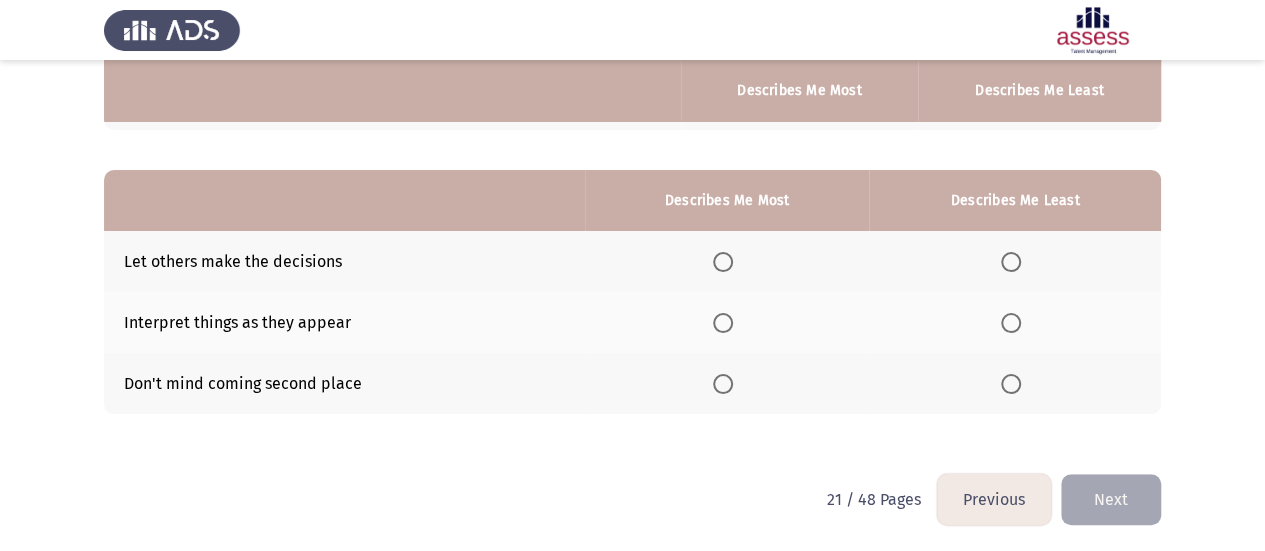 click at bounding box center [723, 384] 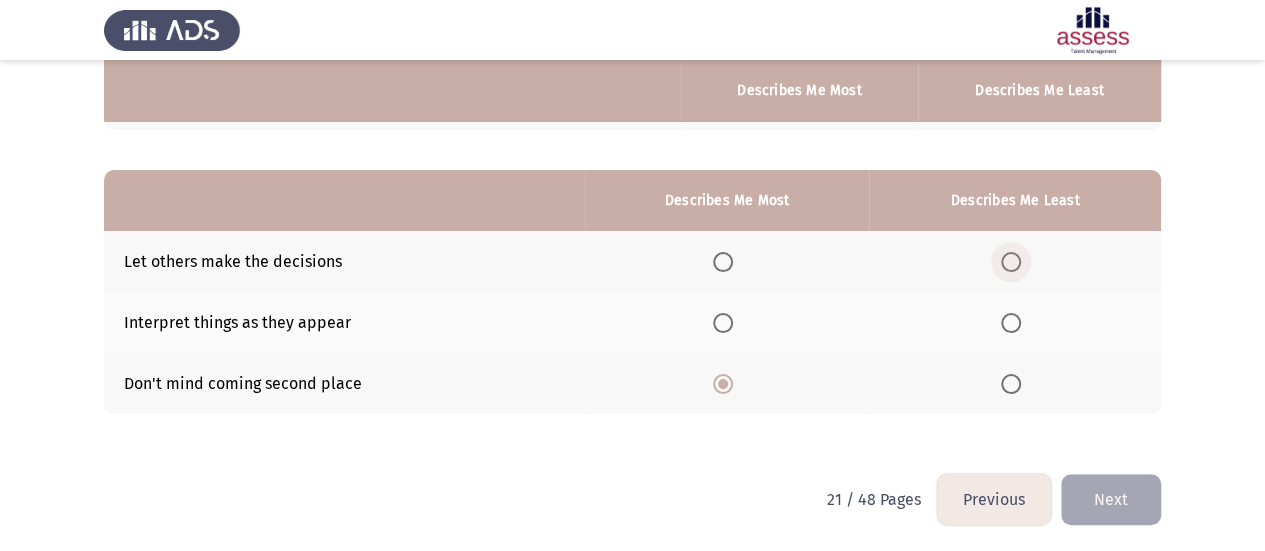 click at bounding box center (1011, 262) 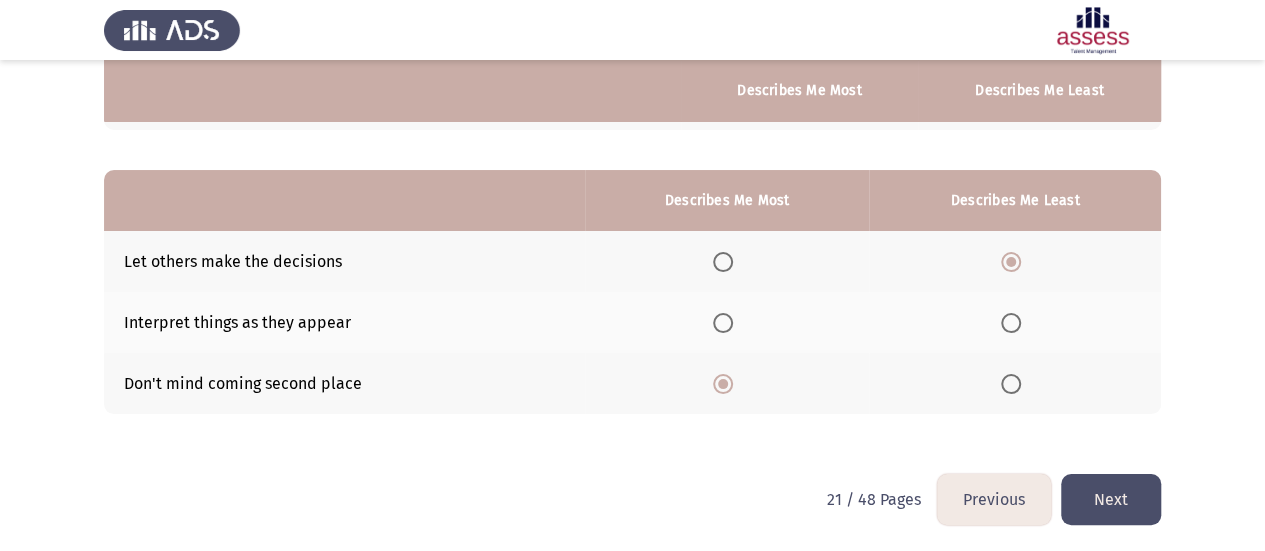 click on "Next" 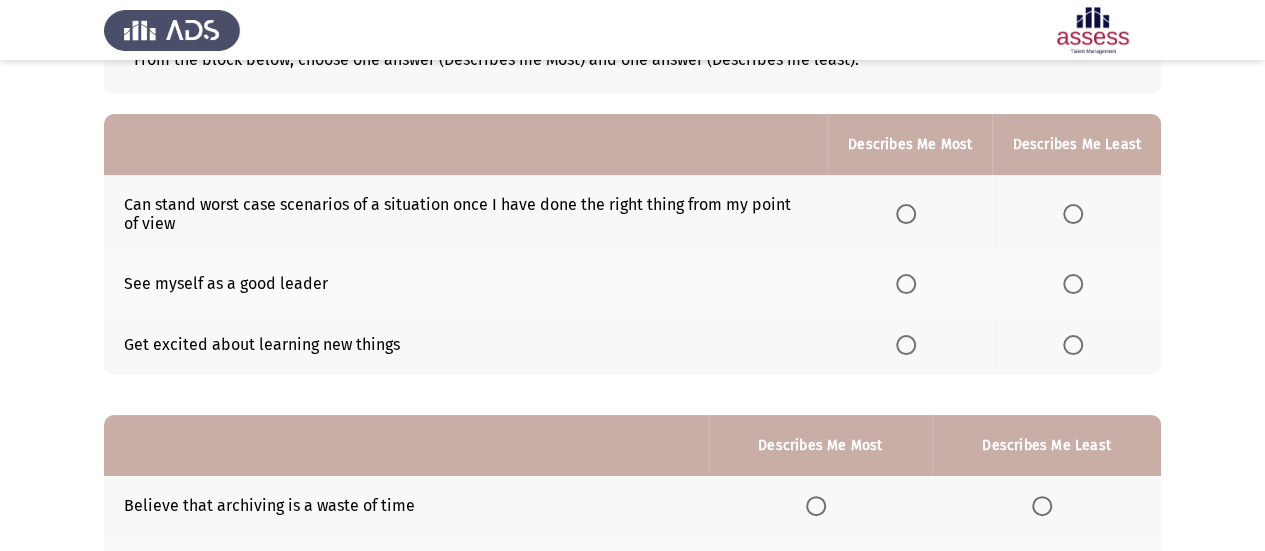 scroll, scrollTop: 200, scrollLeft: 0, axis: vertical 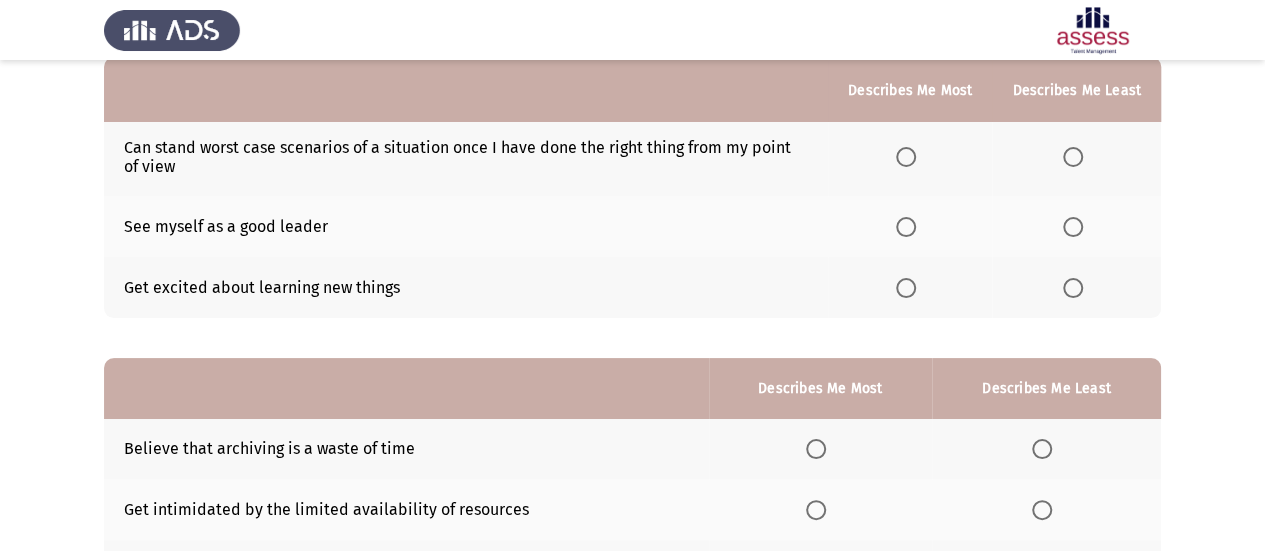 click at bounding box center [906, 227] 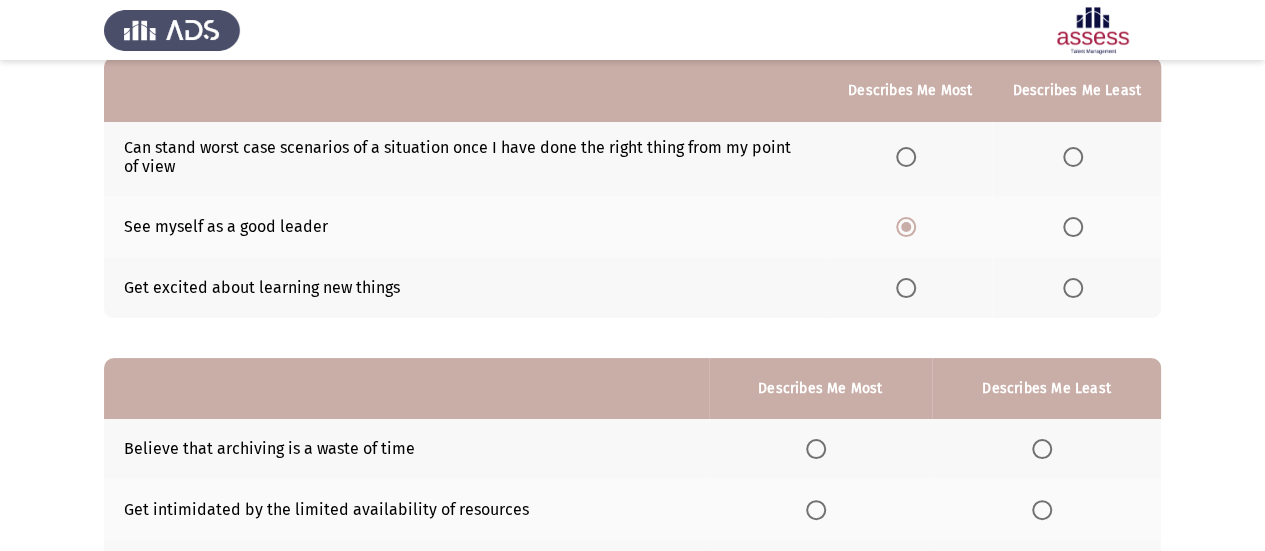 click at bounding box center [1073, 157] 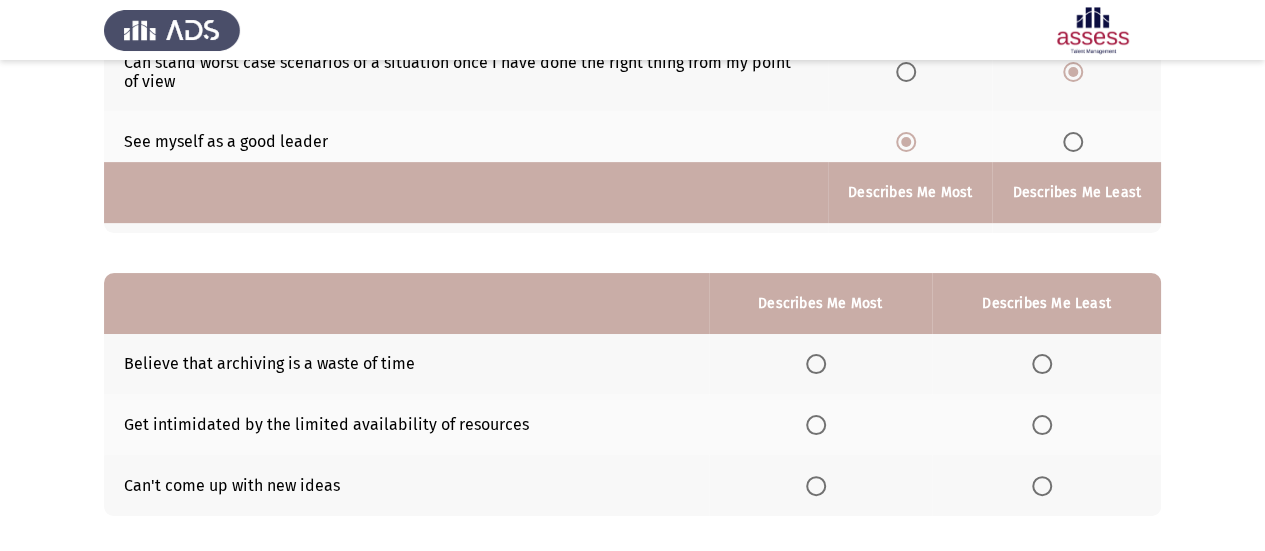 scroll, scrollTop: 386, scrollLeft: 0, axis: vertical 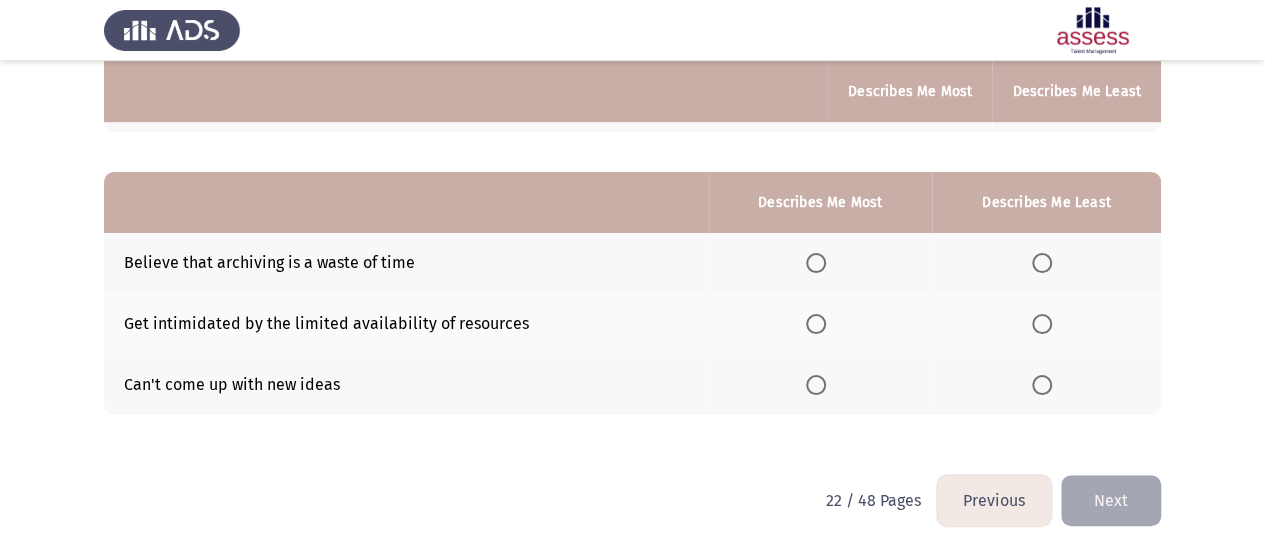 click at bounding box center (816, 263) 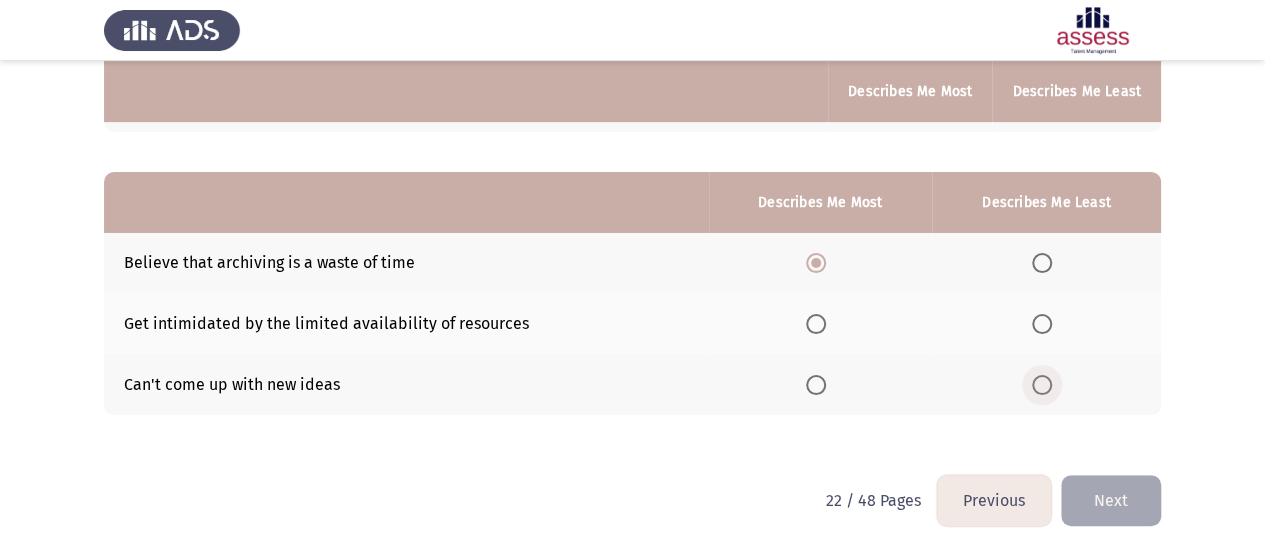 click at bounding box center (1042, 385) 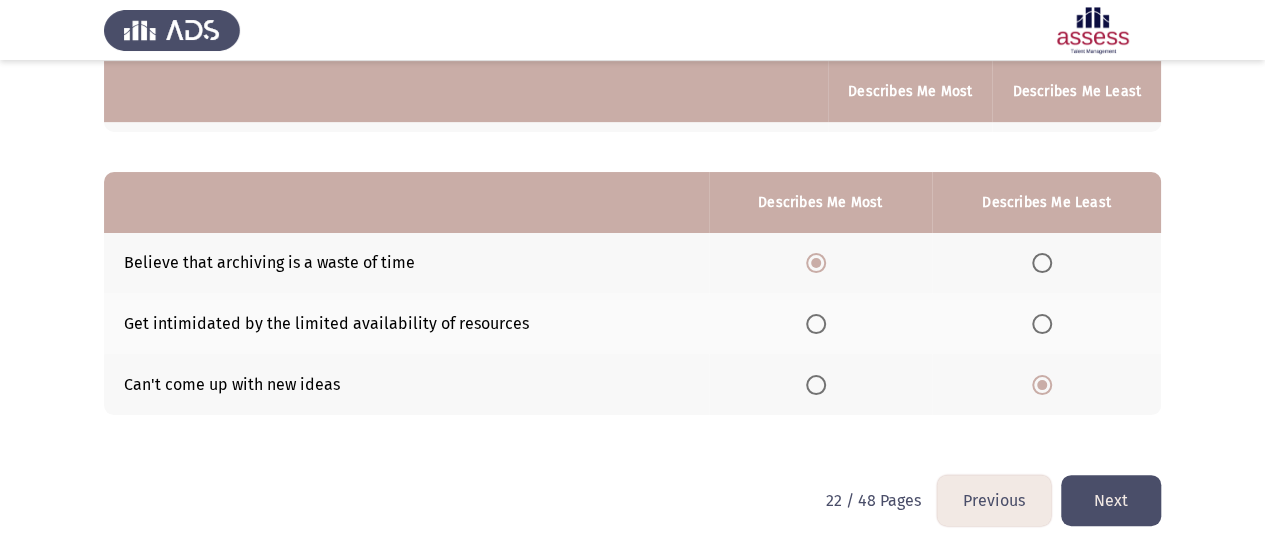 click on "Next" 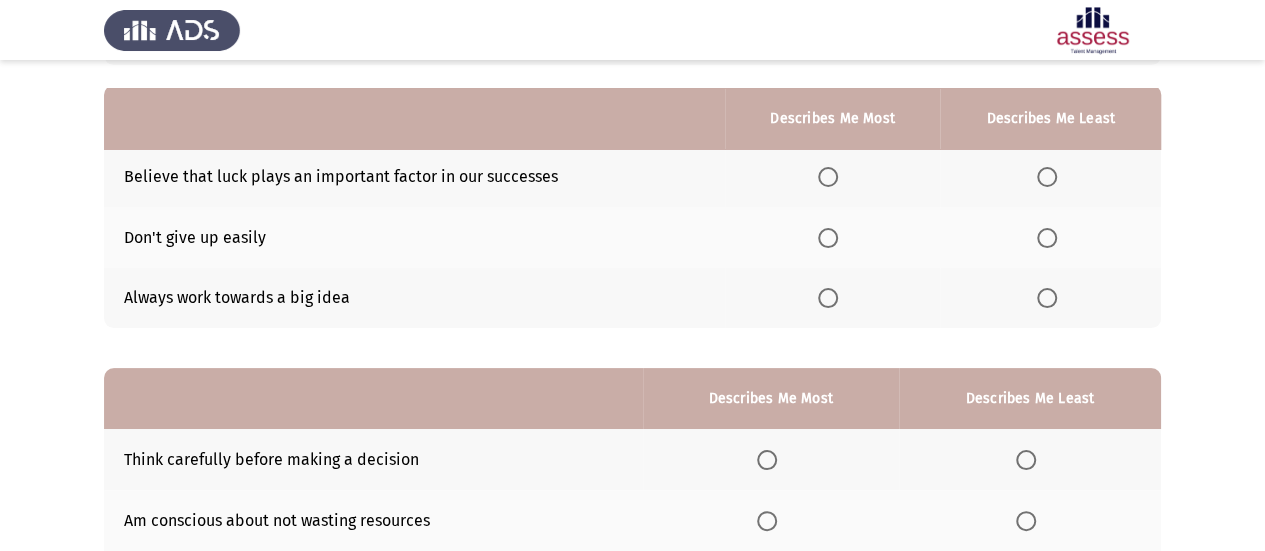 scroll, scrollTop: 200, scrollLeft: 0, axis: vertical 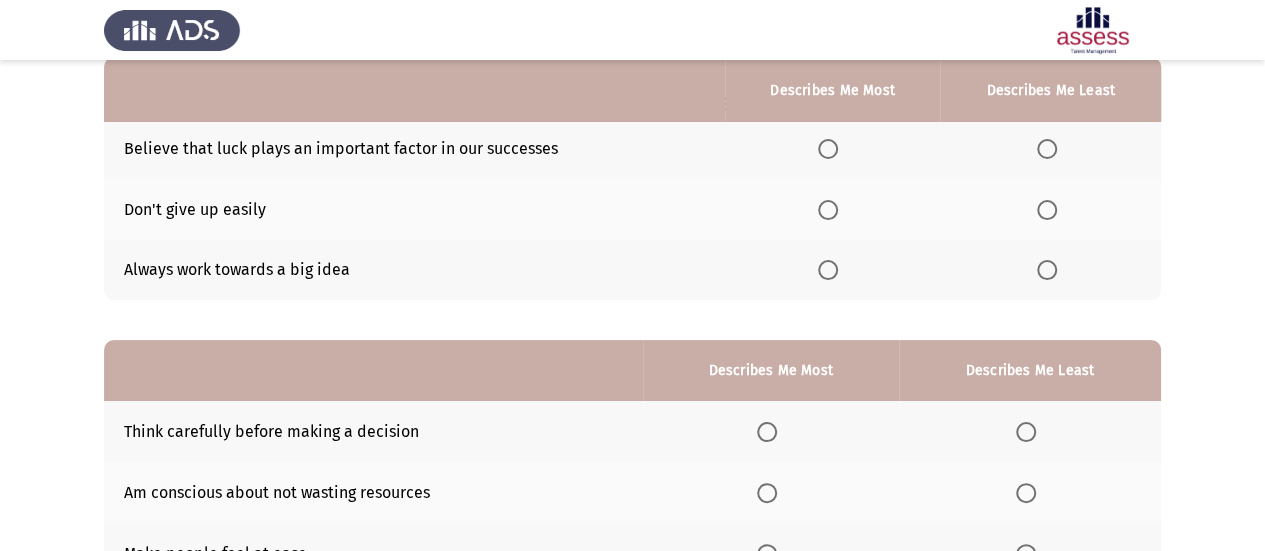 click at bounding box center (828, 210) 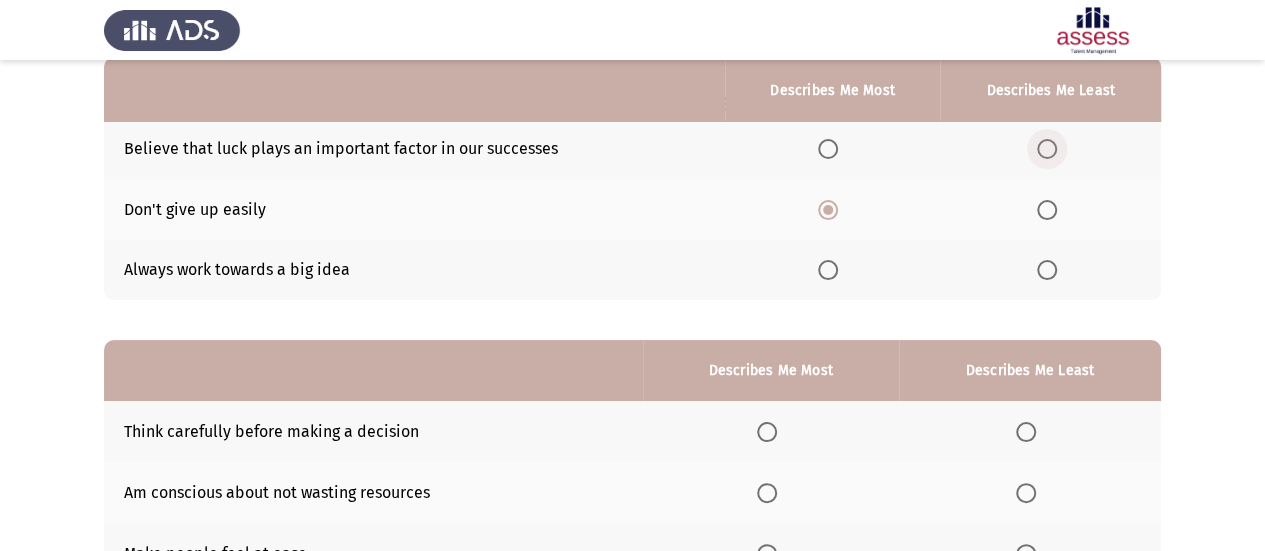 click at bounding box center (1051, 149) 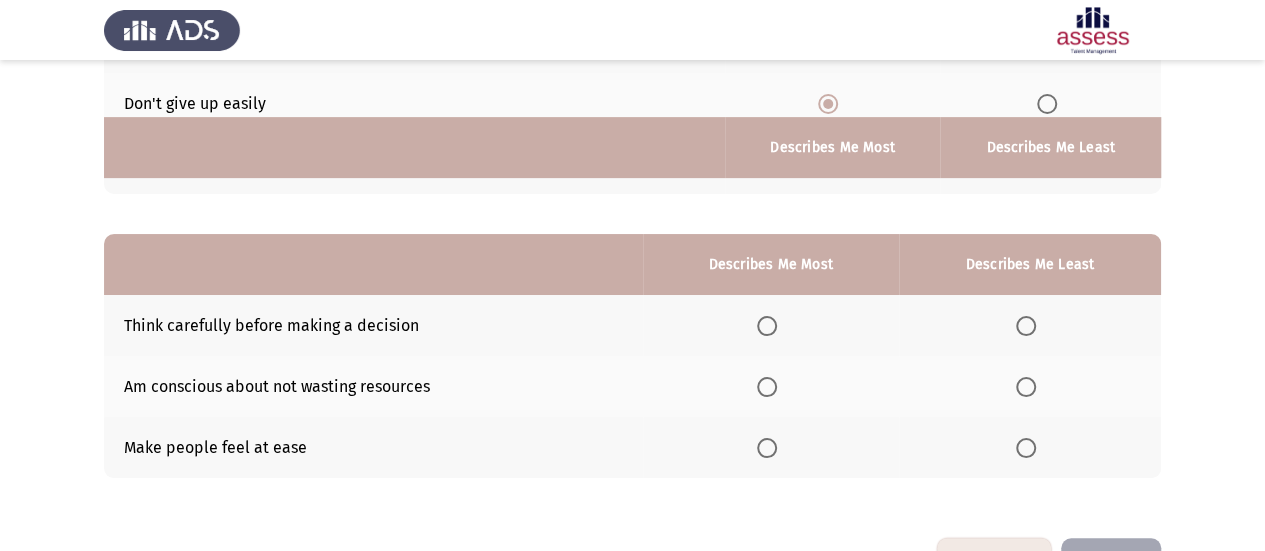 scroll, scrollTop: 370, scrollLeft: 0, axis: vertical 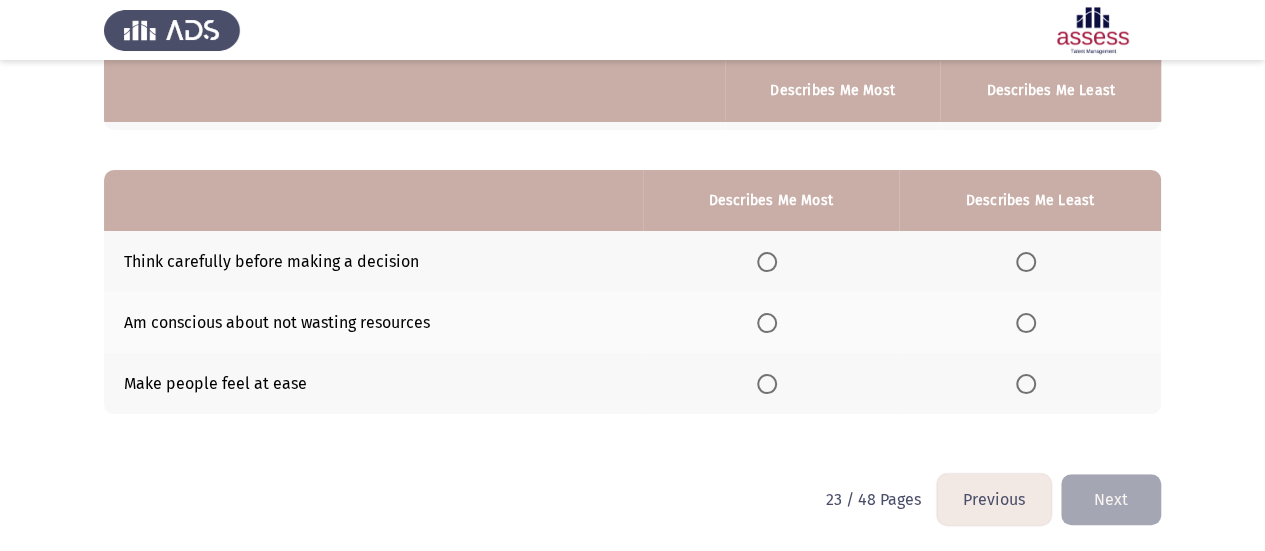 click at bounding box center [767, 262] 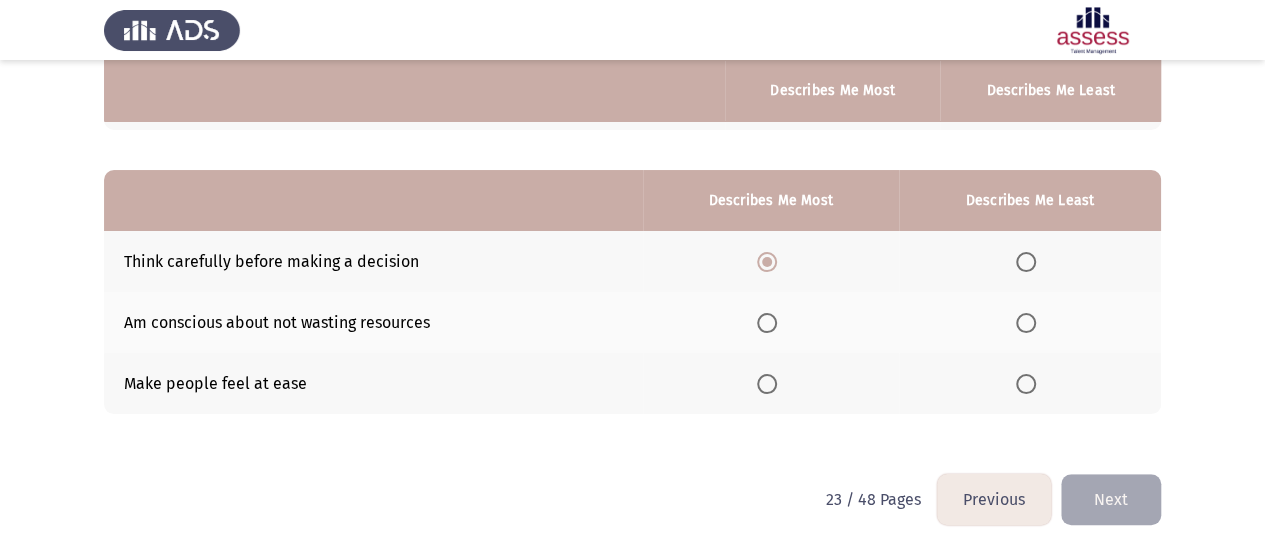 click at bounding box center (1026, 384) 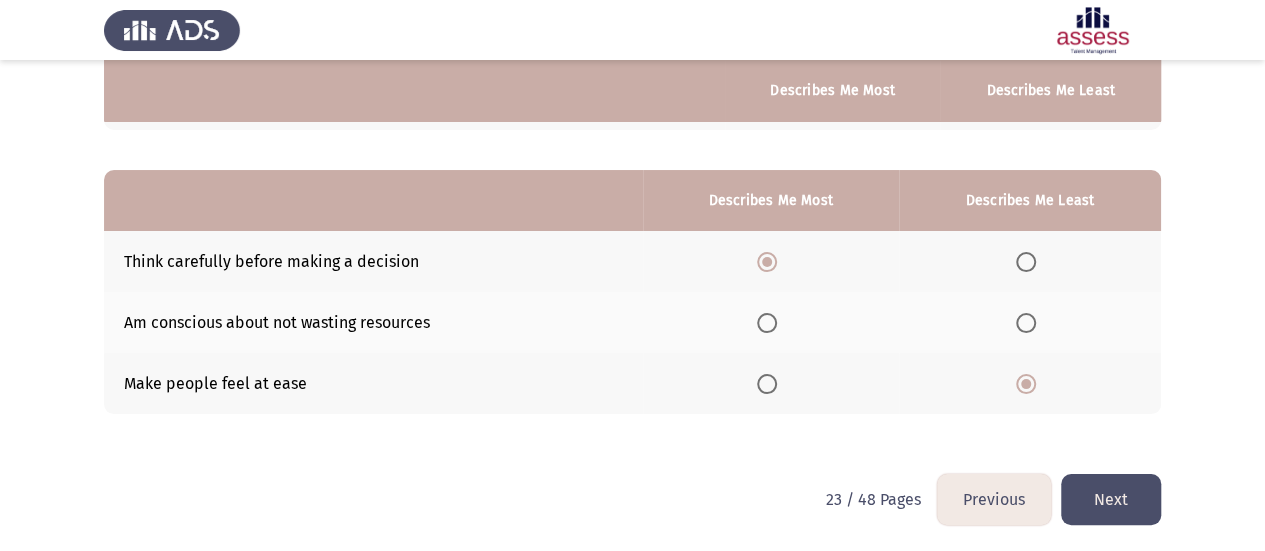 click on "Next" 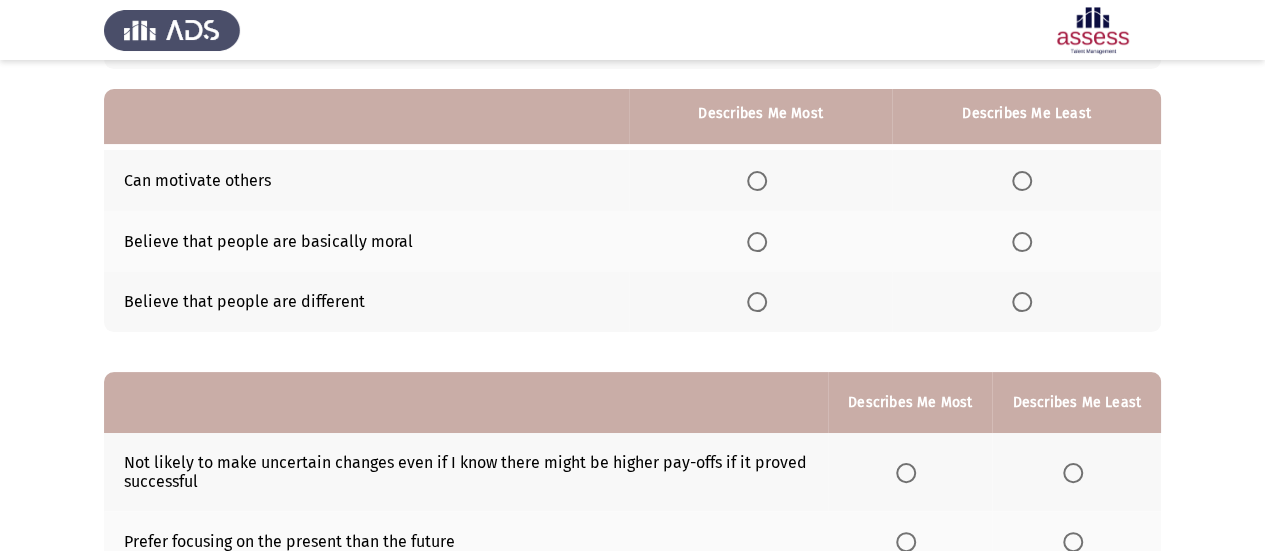 scroll, scrollTop: 200, scrollLeft: 0, axis: vertical 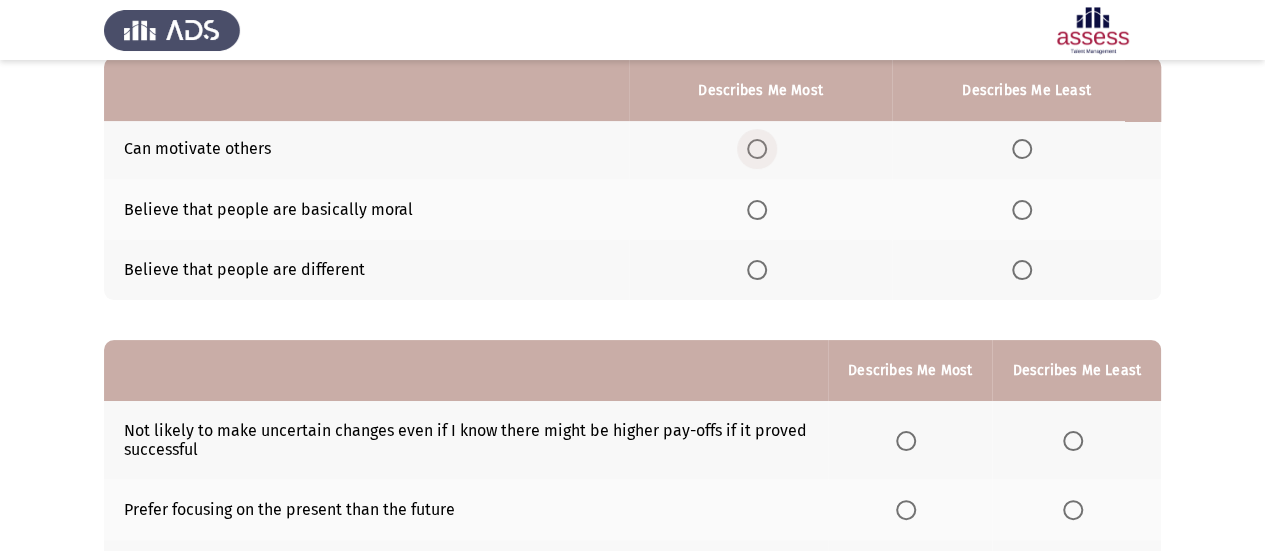 click at bounding box center (757, 149) 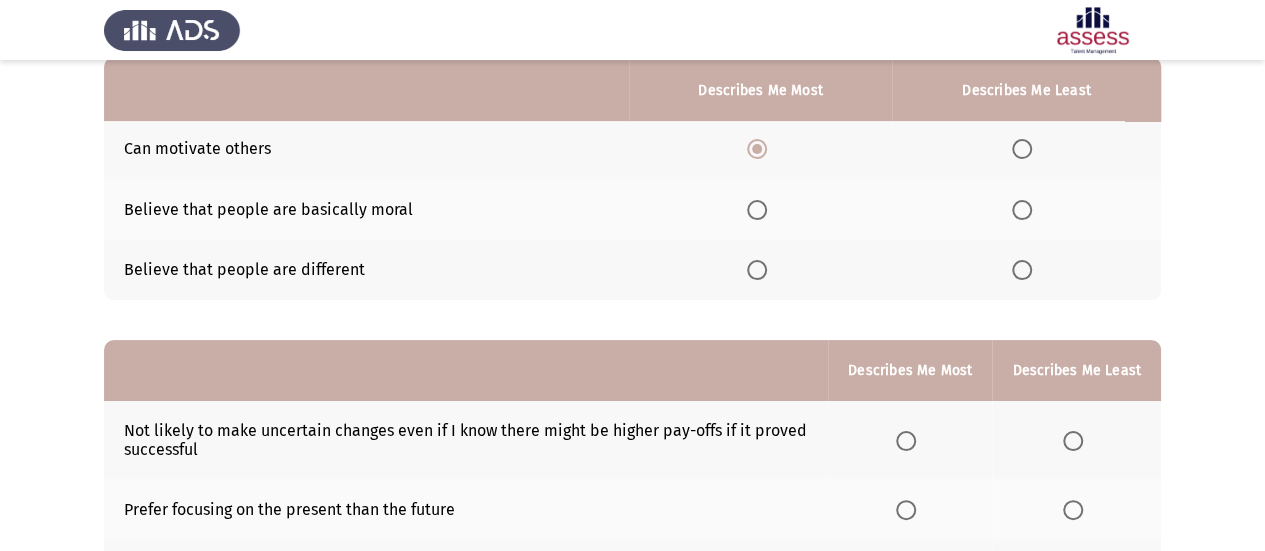 click at bounding box center (1022, 210) 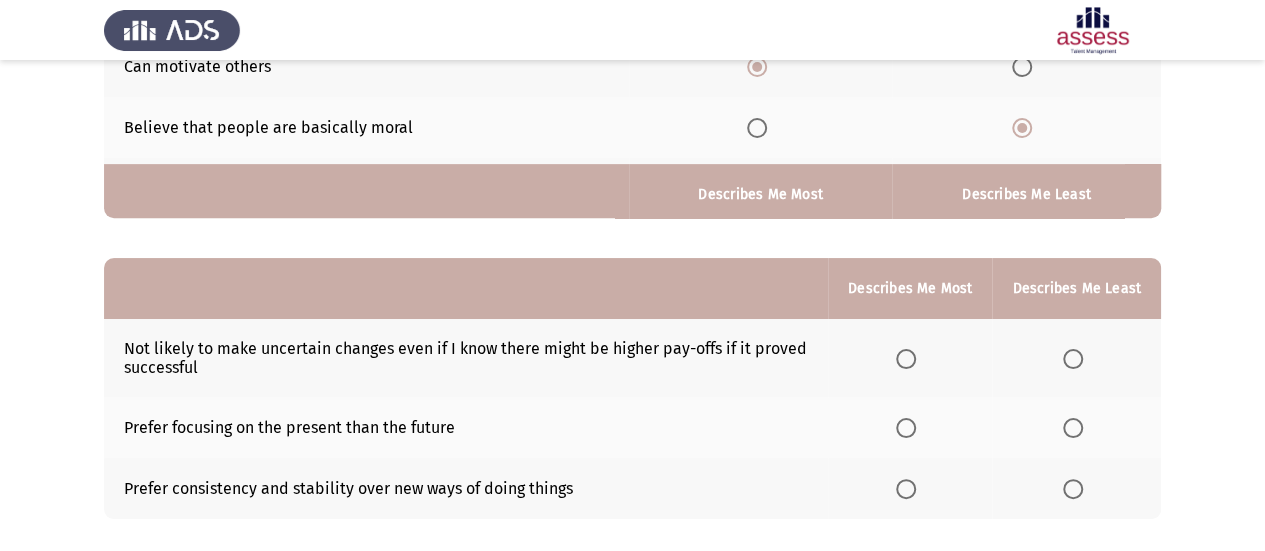 scroll, scrollTop: 386, scrollLeft: 0, axis: vertical 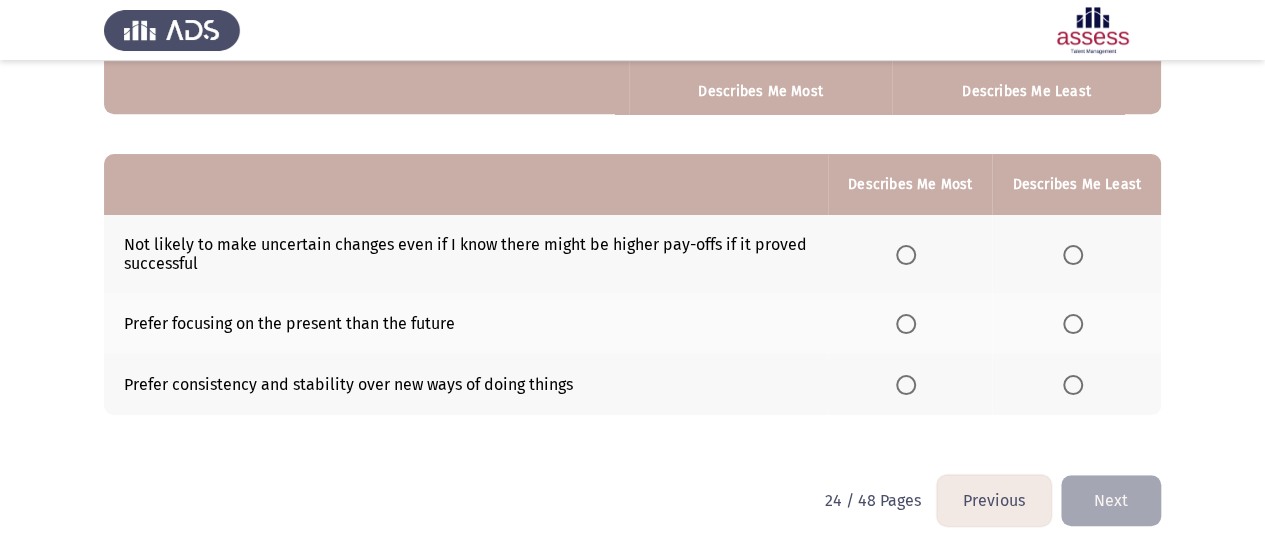 click at bounding box center [1073, 385] 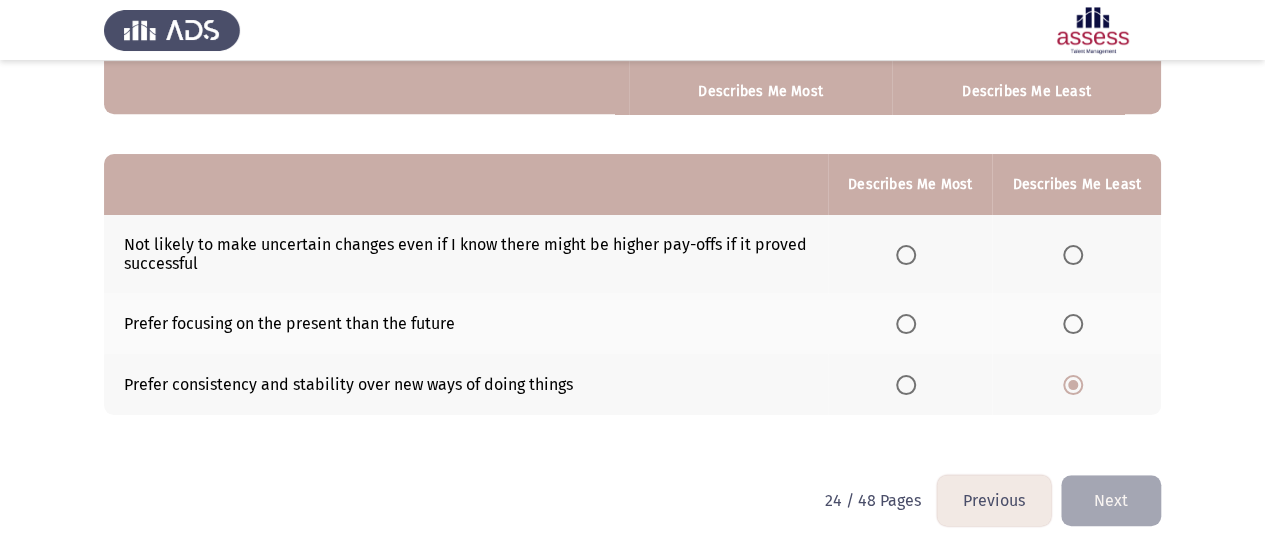 click at bounding box center (906, 255) 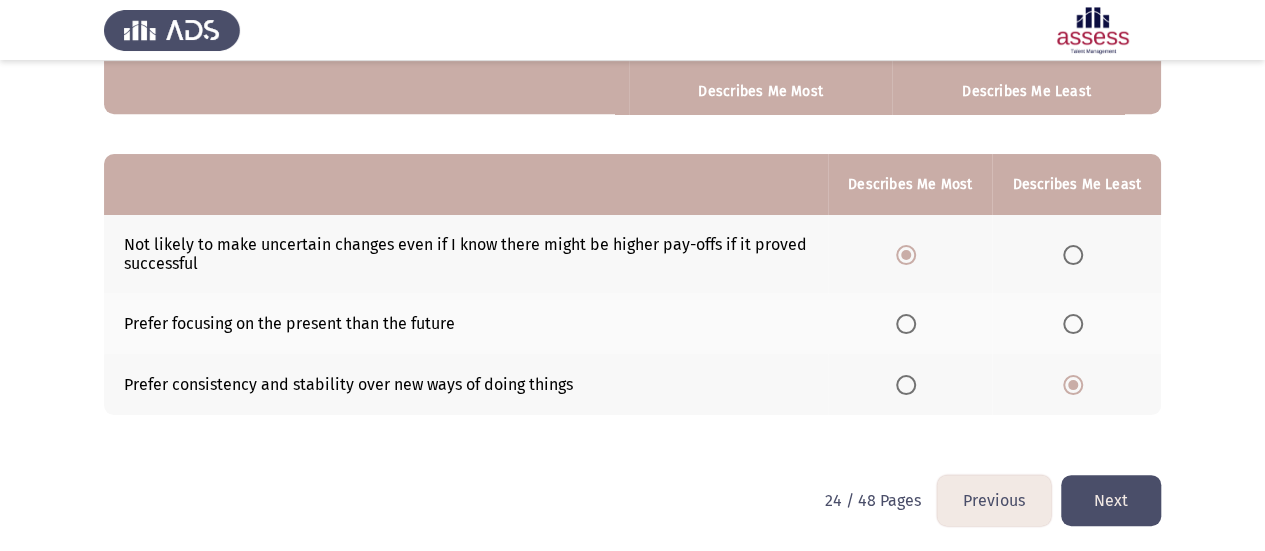 click on "Next" 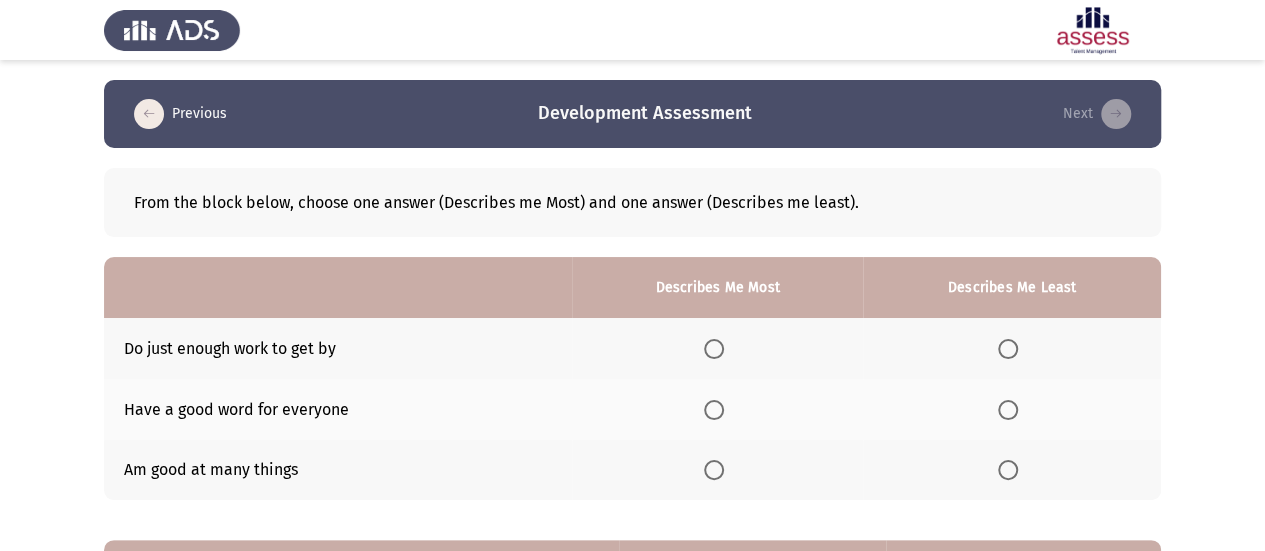scroll, scrollTop: 100, scrollLeft: 0, axis: vertical 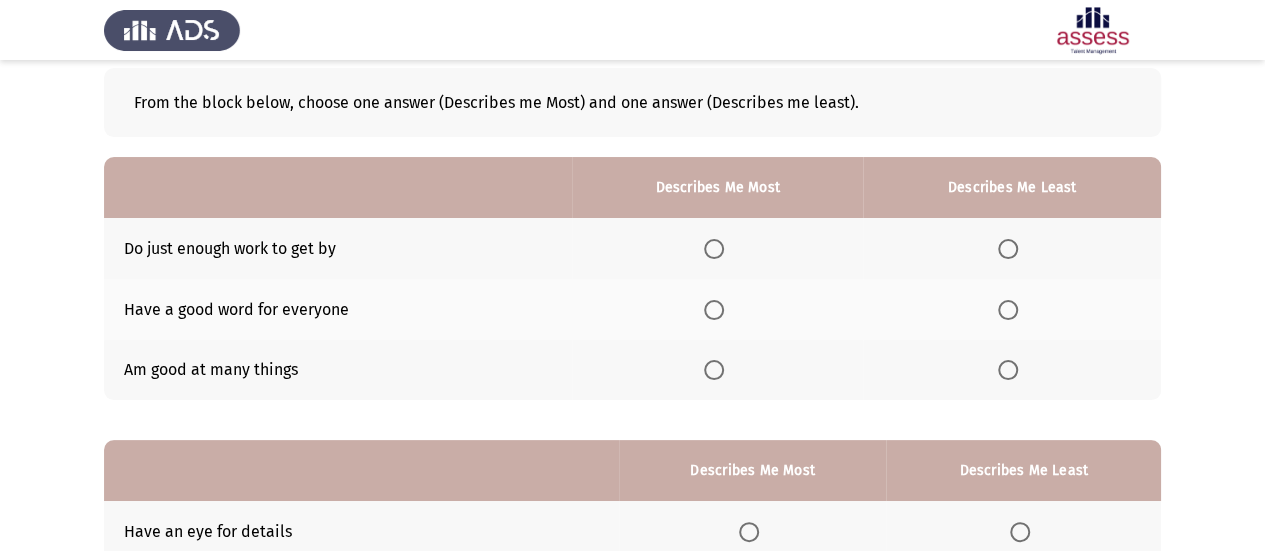 click at bounding box center [714, 370] 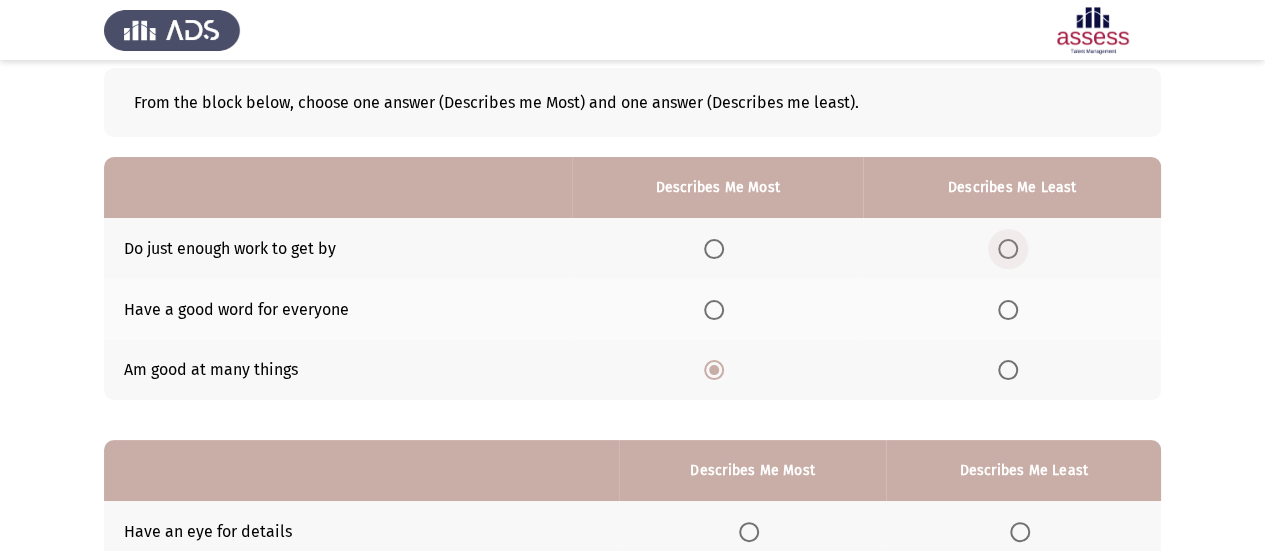 click at bounding box center (1008, 249) 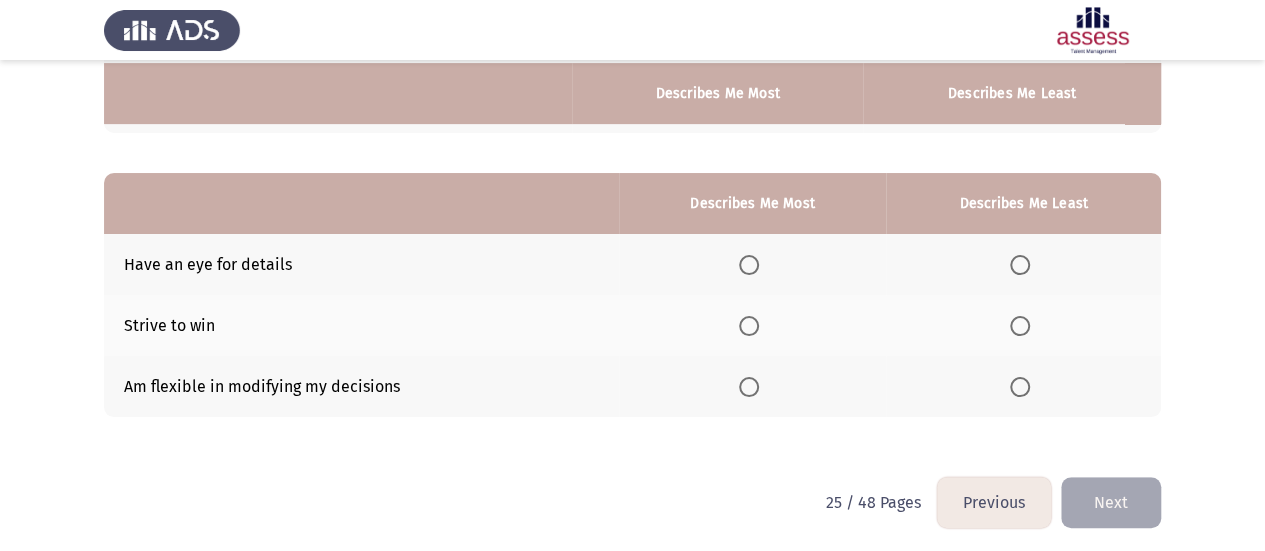scroll, scrollTop: 370, scrollLeft: 0, axis: vertical 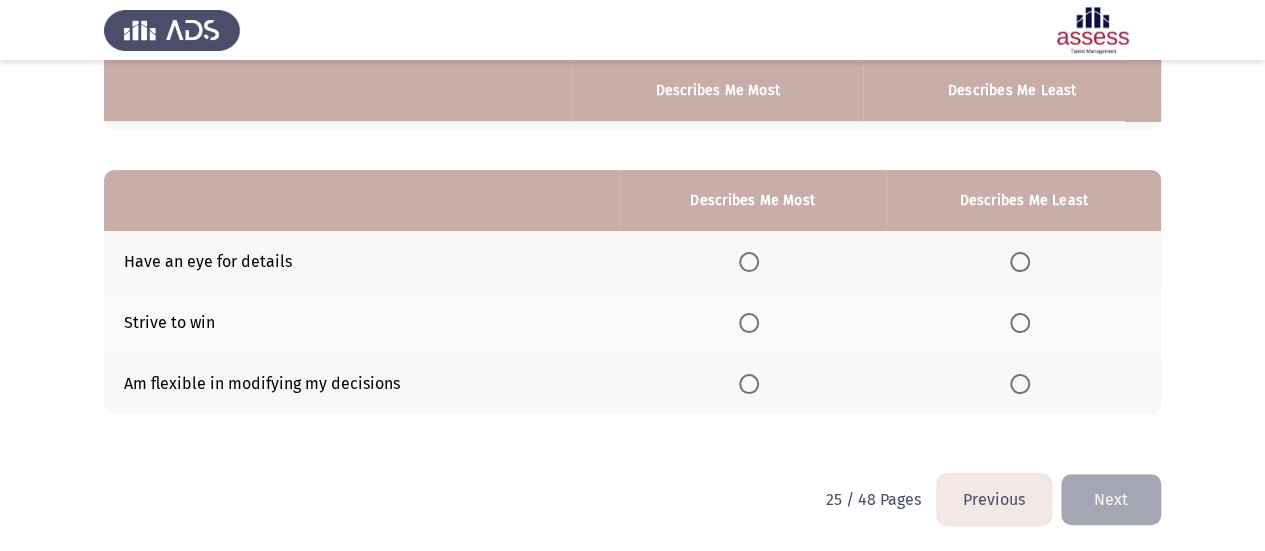 click at bounding box center [749, 384] 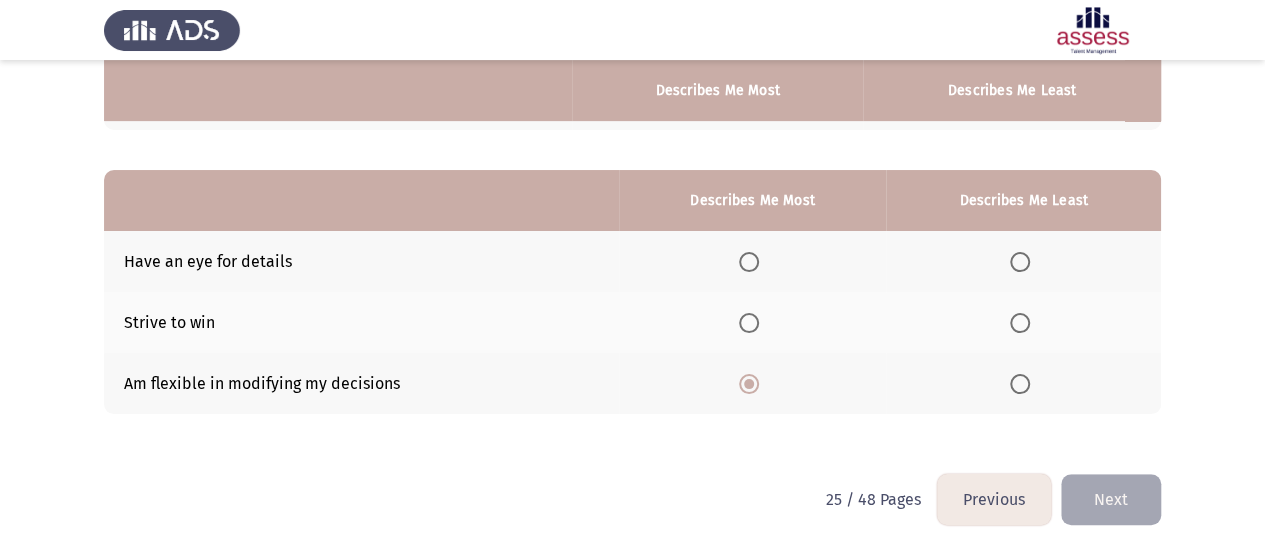 click at bounding box center [1020, 323] 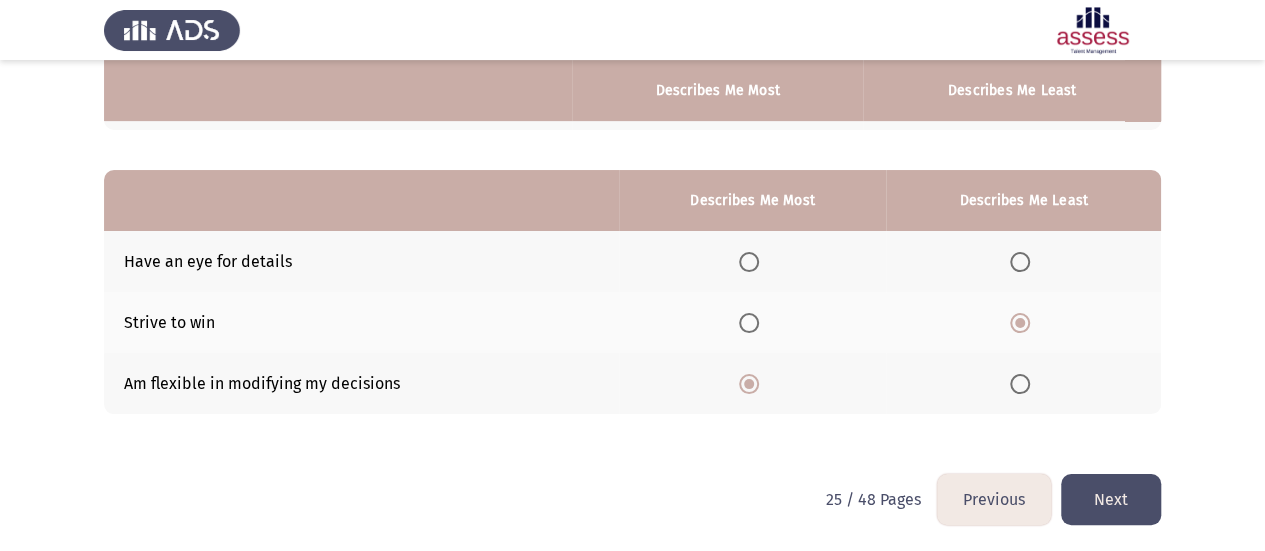 click on "Next" 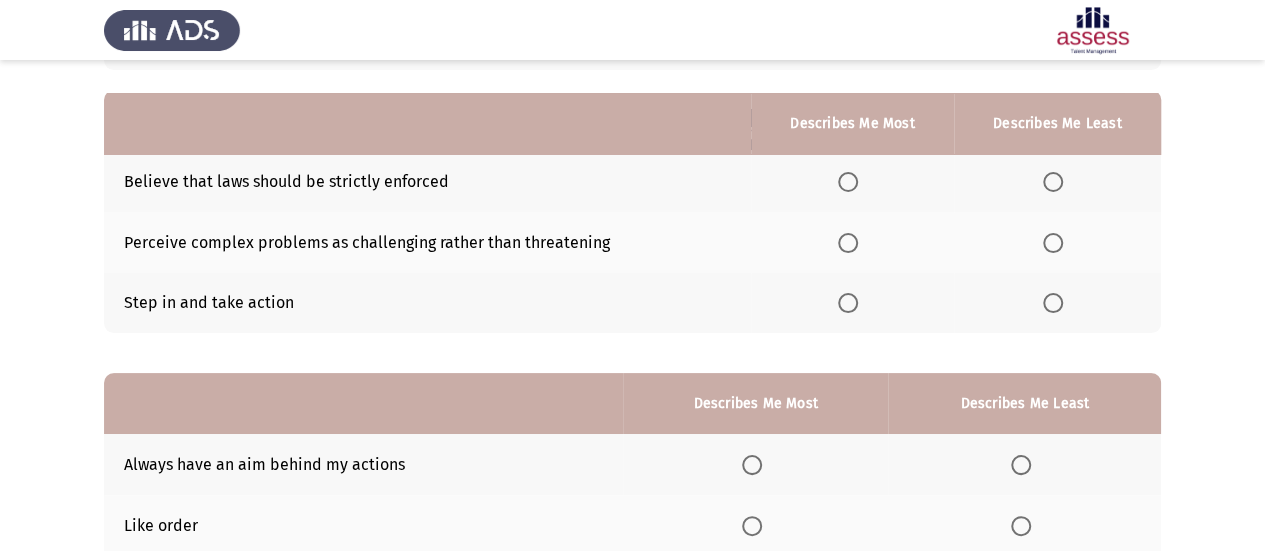 scroll, scrollTop: 200, scrollLeft: 0, axis: vertical 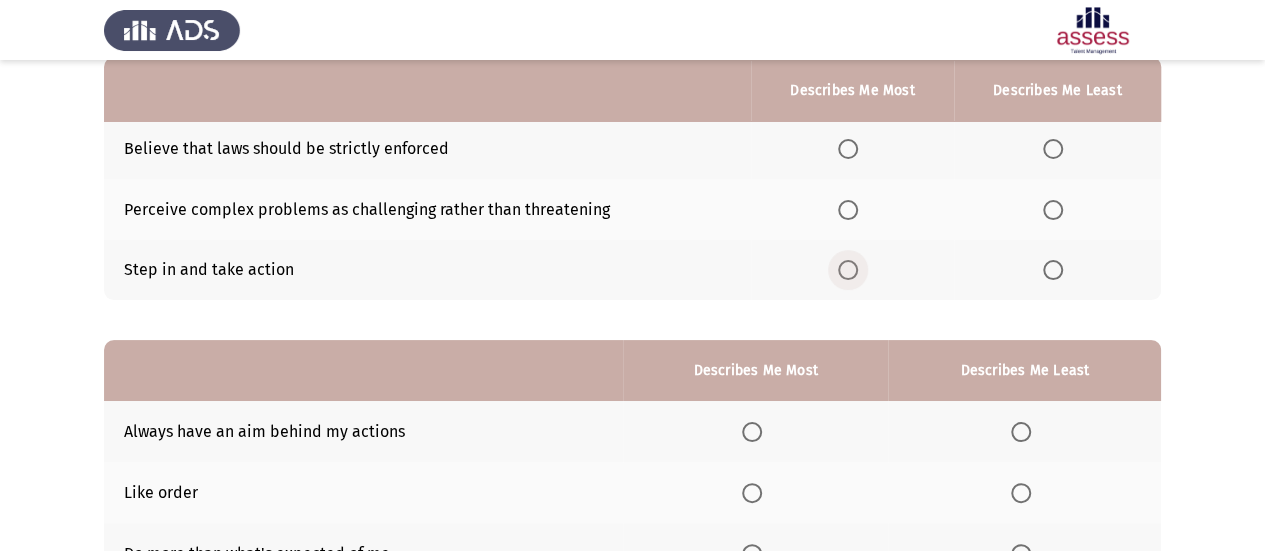 click at bounding box center (848, 270) 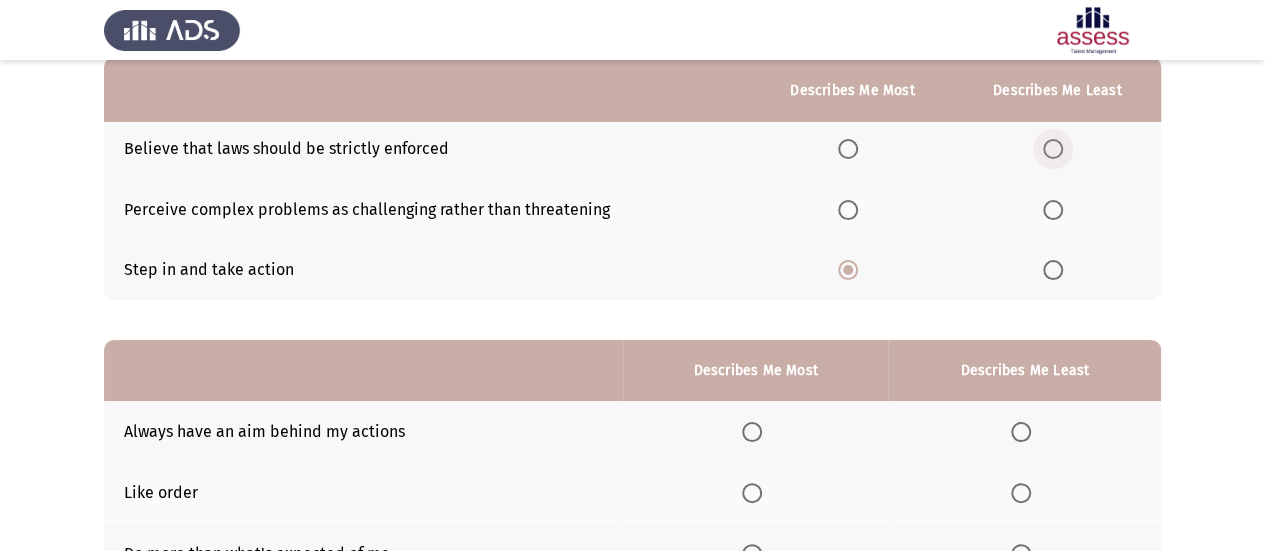click at bounding box center [1053, 149] 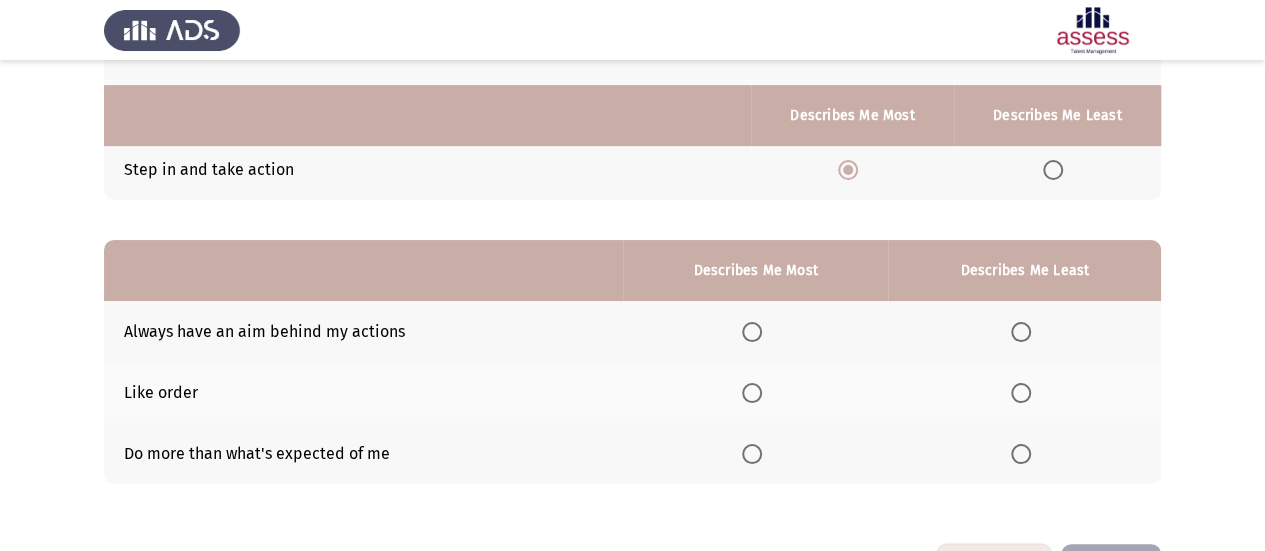 scroll, scrollTop: 370, scrollLeft: 0, axis: vertical 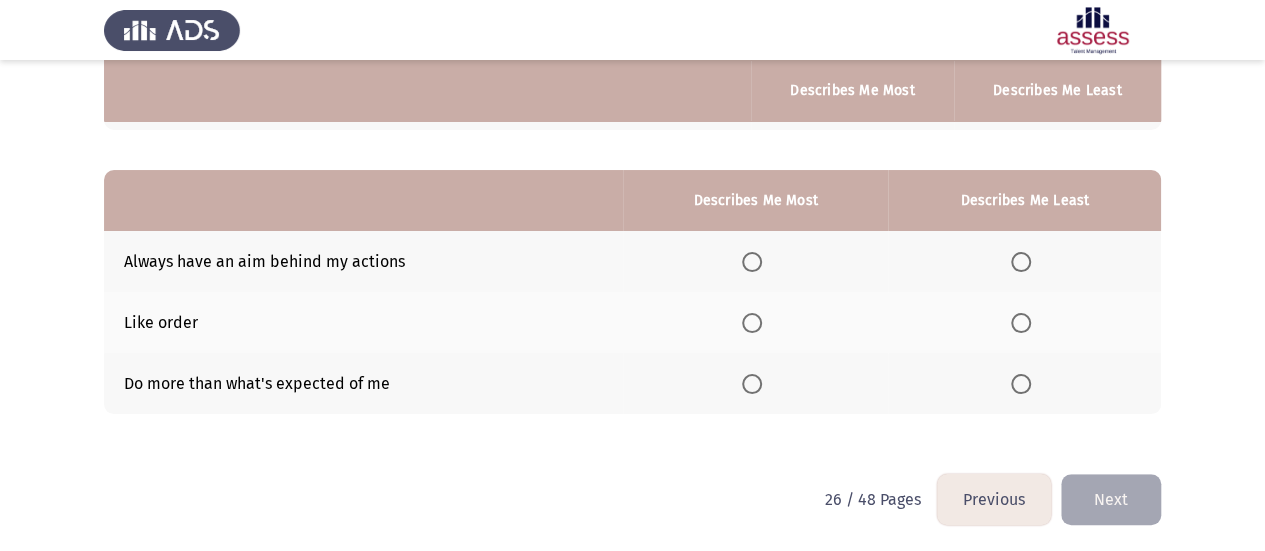 click at bounding box center [752, 384] 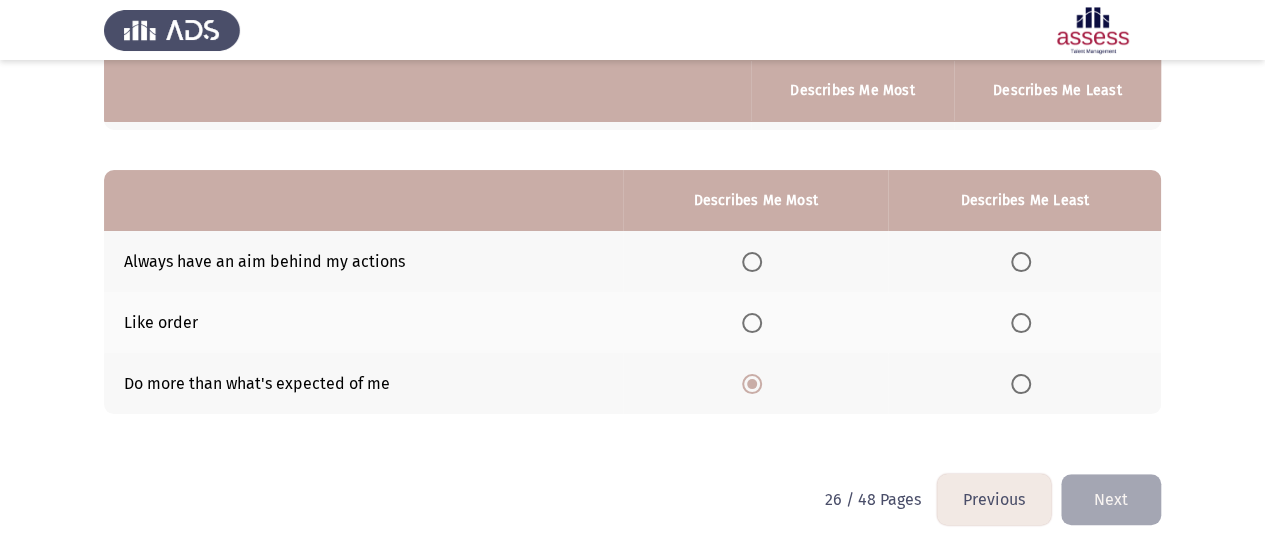 click at bounding box center (1021, 323) 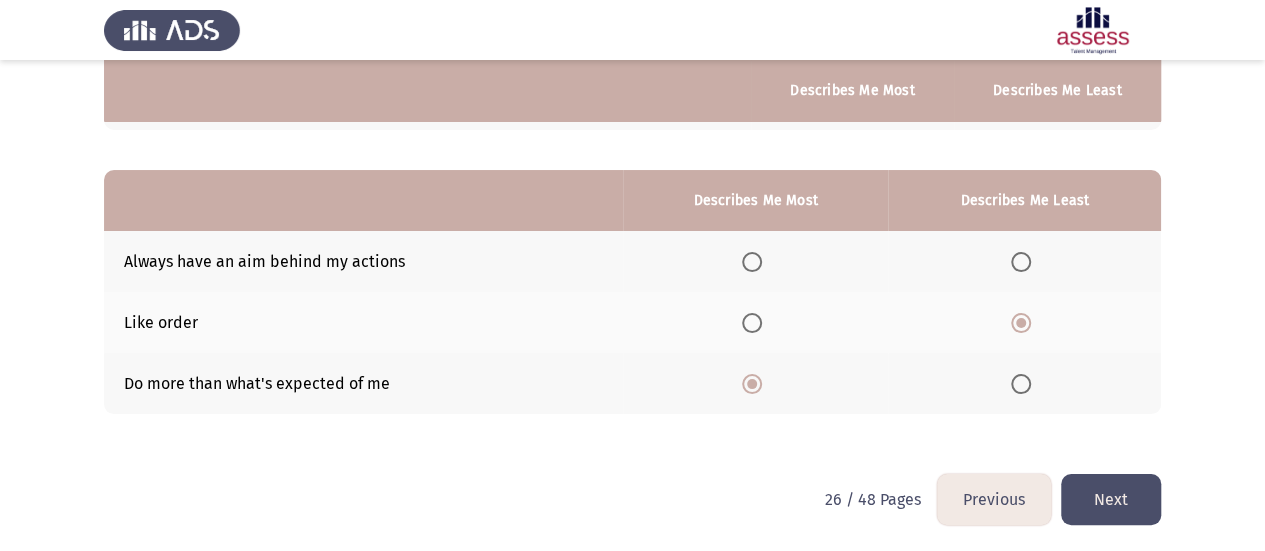 click on "Next" 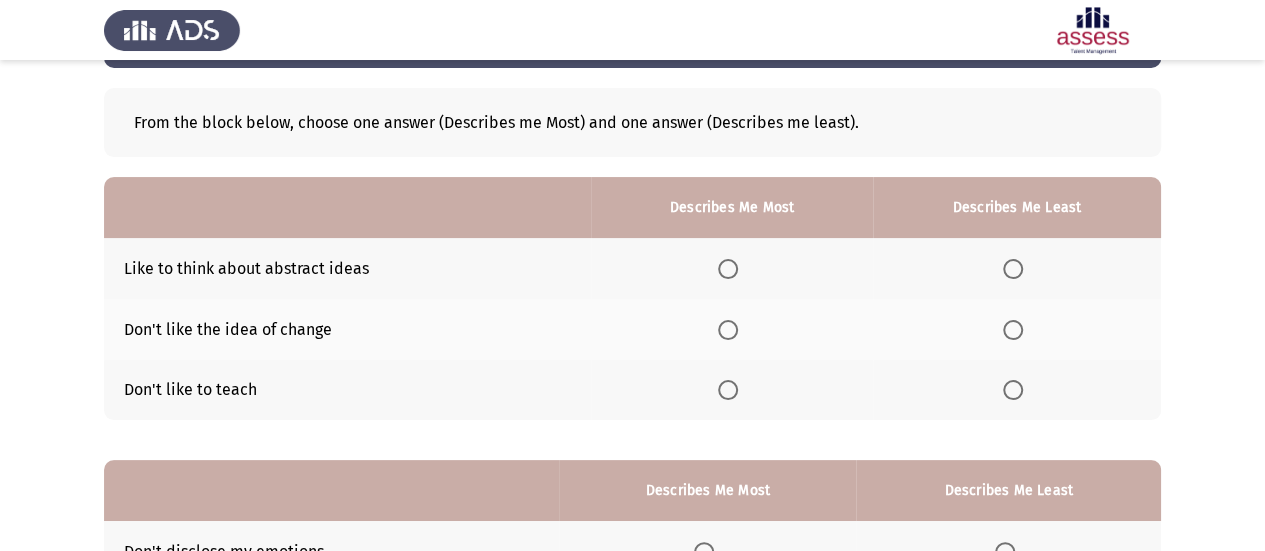 scroll, scrollTop: 200, scrollLeft: 0, axis: vertical 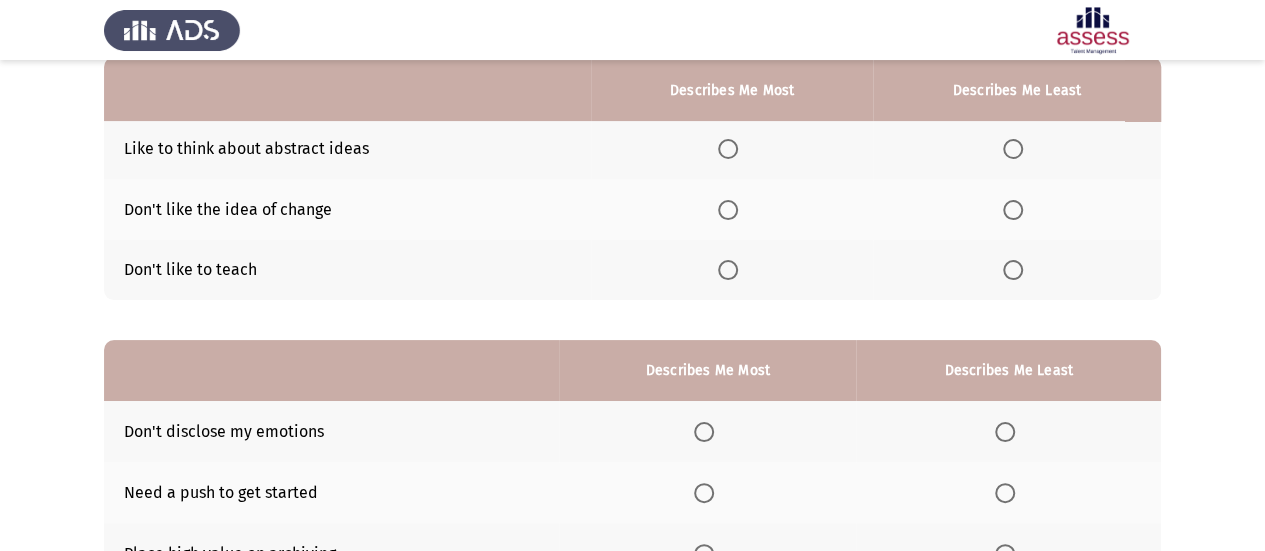 click at bounding box center (728, 149) 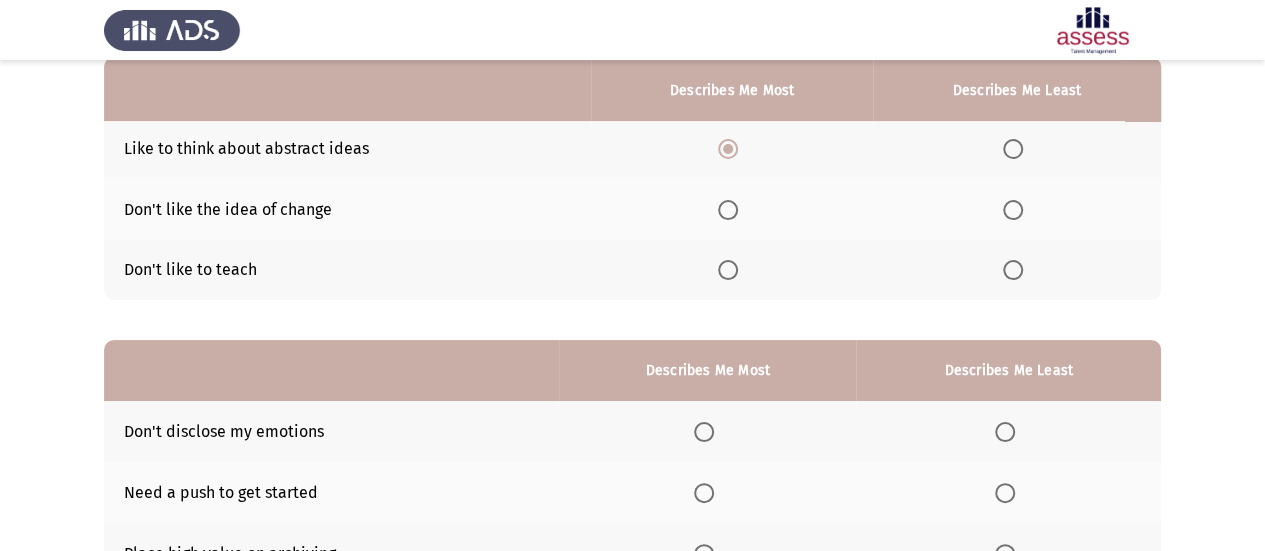 click at bounding box center (1013, 210) 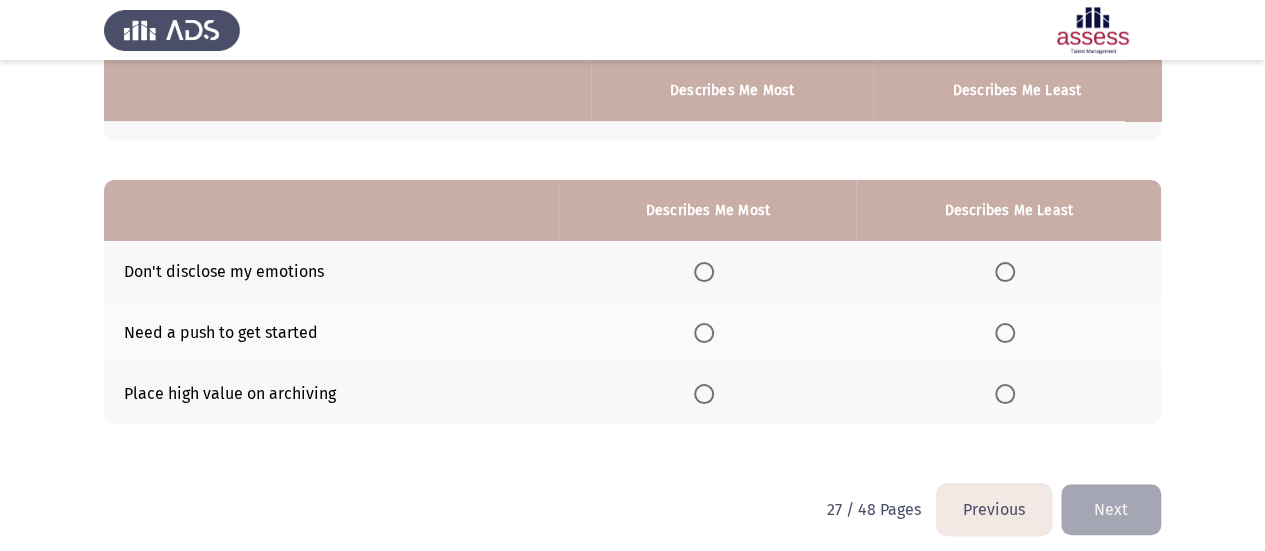 scroll, scrollTop: 370, scrollLeft: 0, axis: vertical 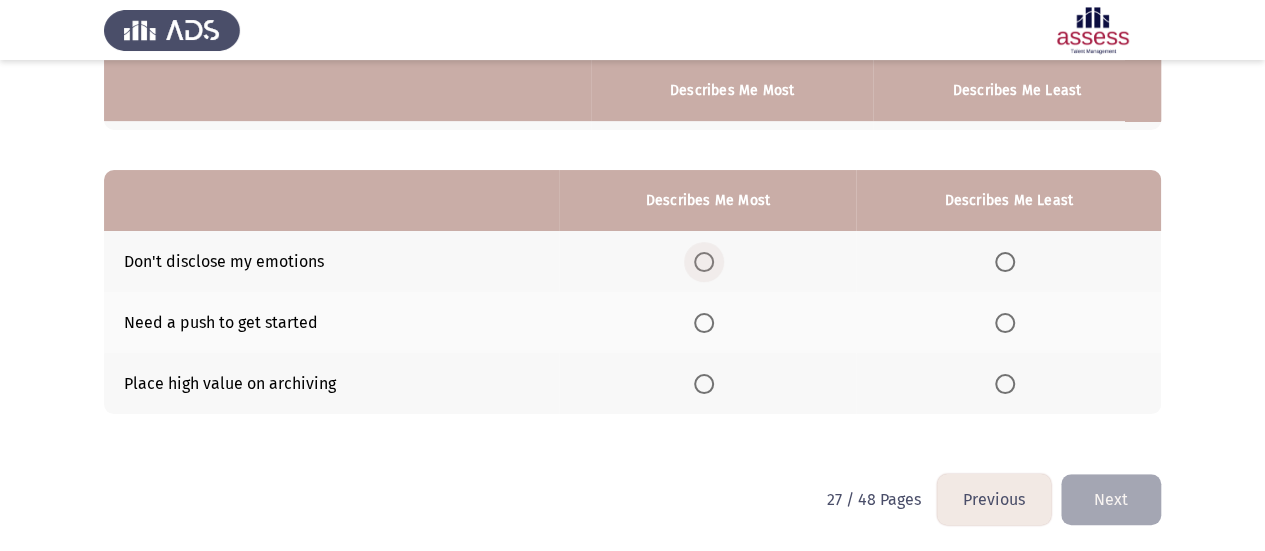 click at bounding box center (704, 262) 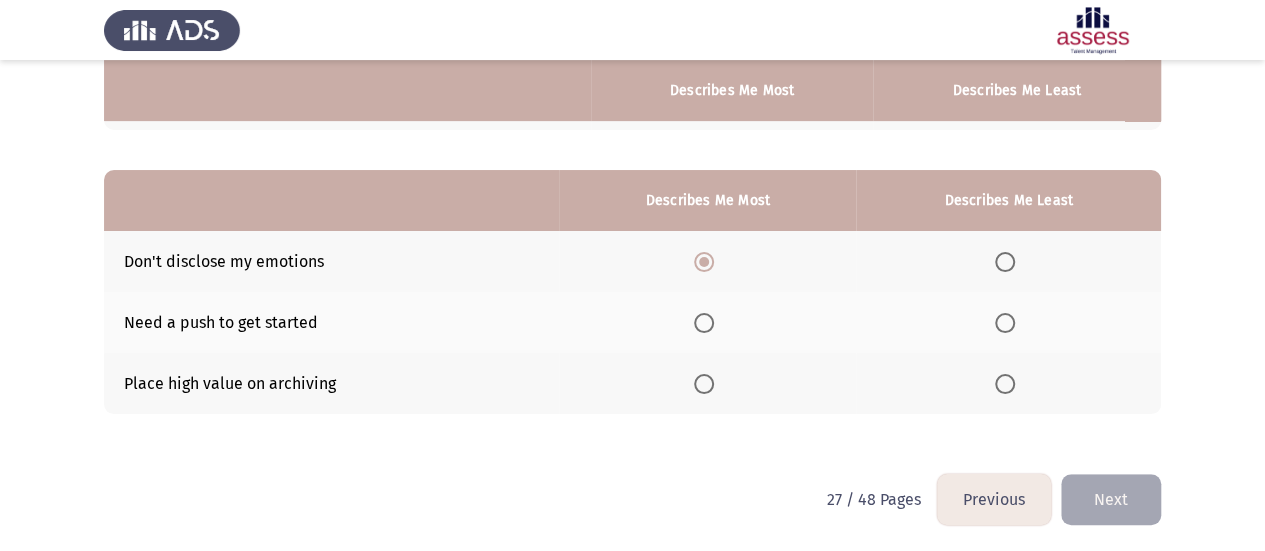click at bounding box center (1005, 323) 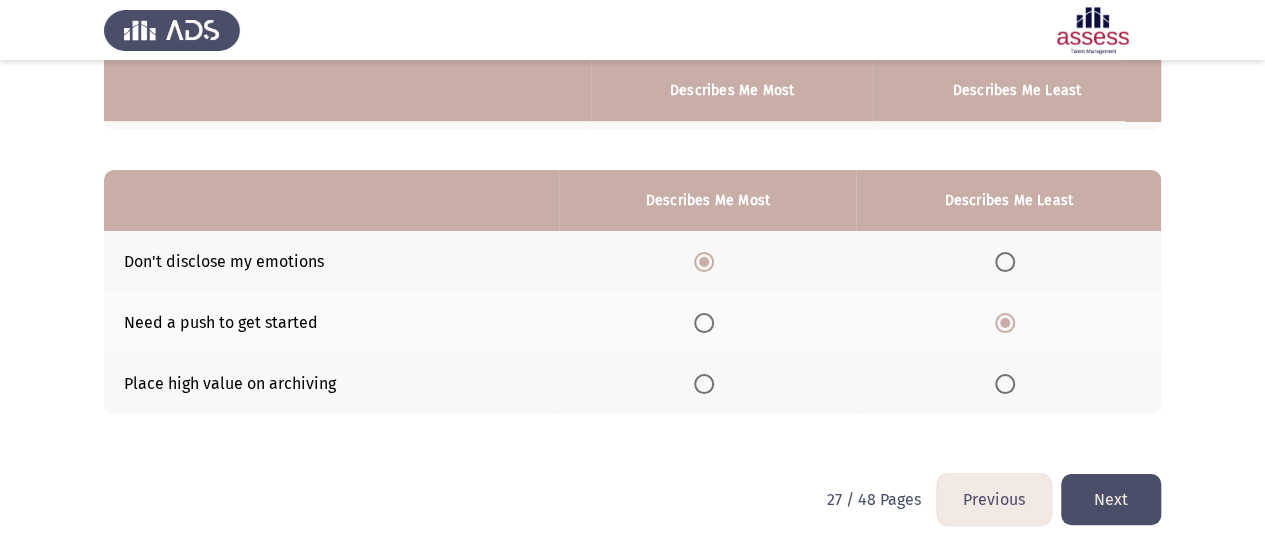 click on "Next" 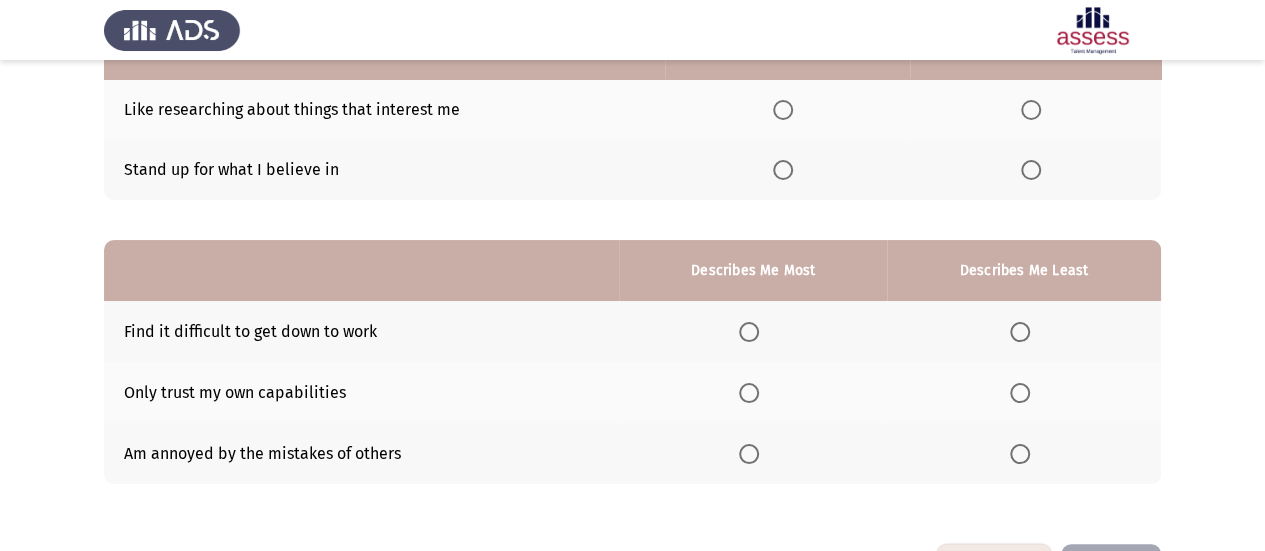 scroll, scrollTop: 200, scrollLeft: 0, axis: vertical 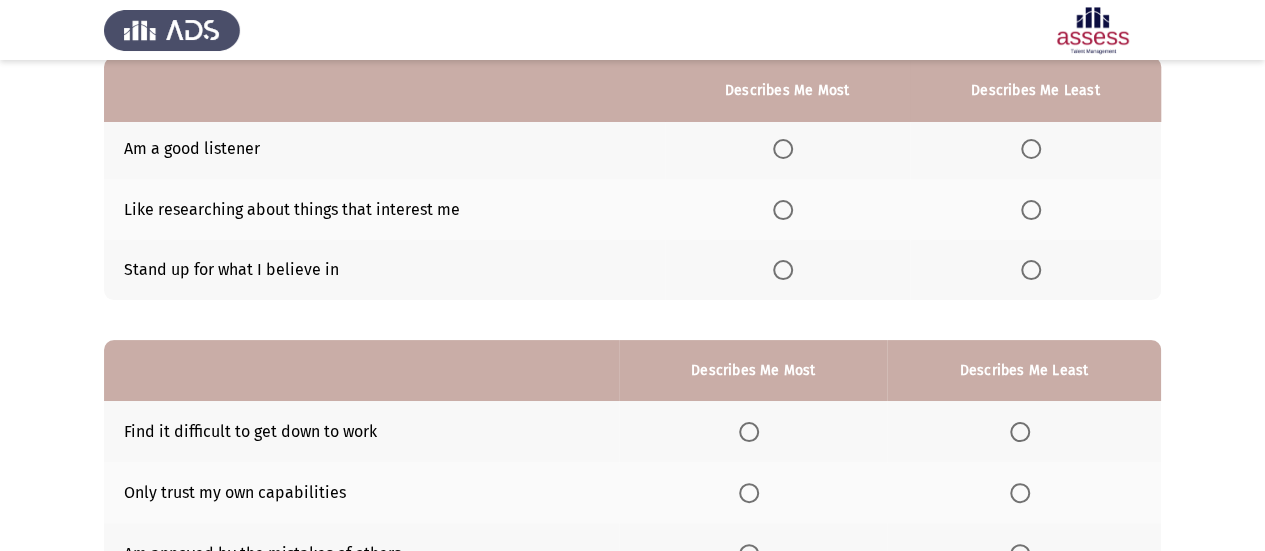click at bounding box center [783, 270] 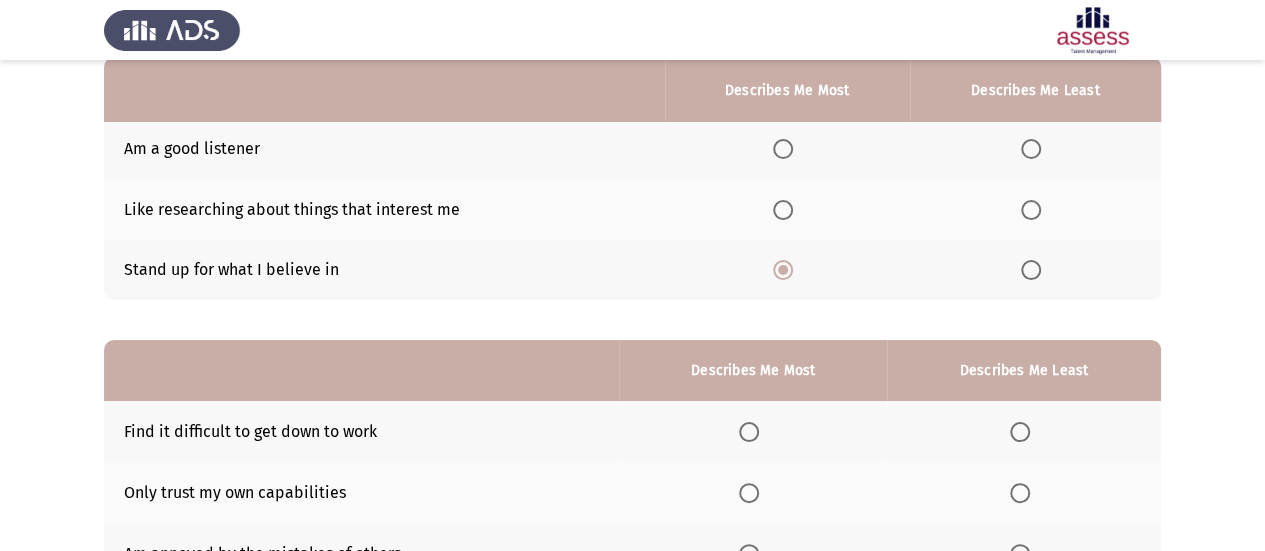 click at bounding box center (1031, 210) 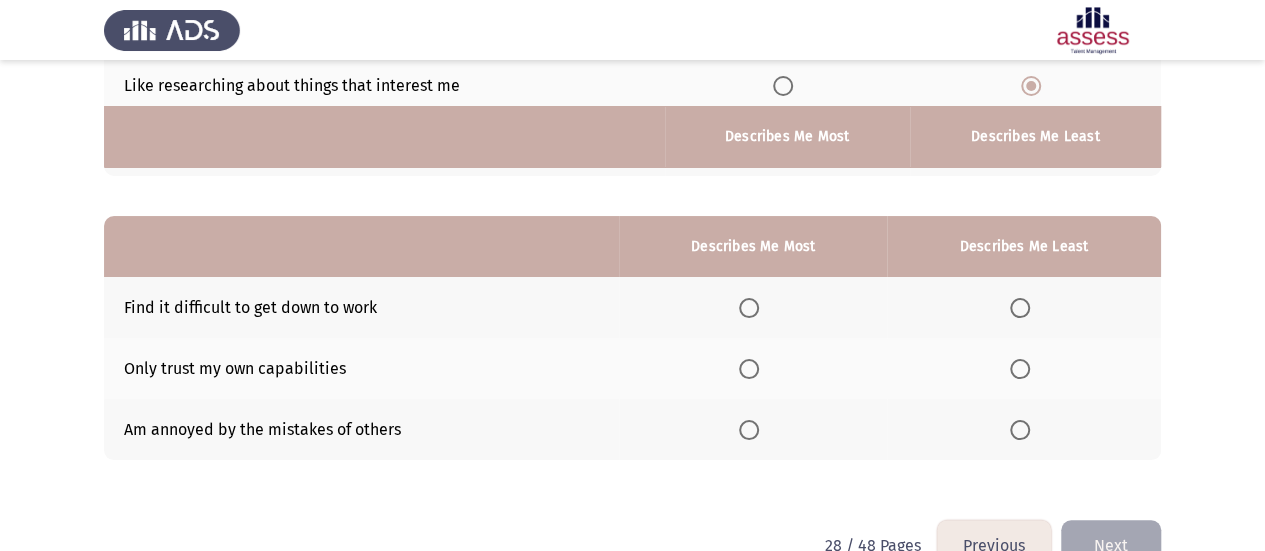 scroll, scrollTop: 370, scrollLeft: 0, axis: vertical 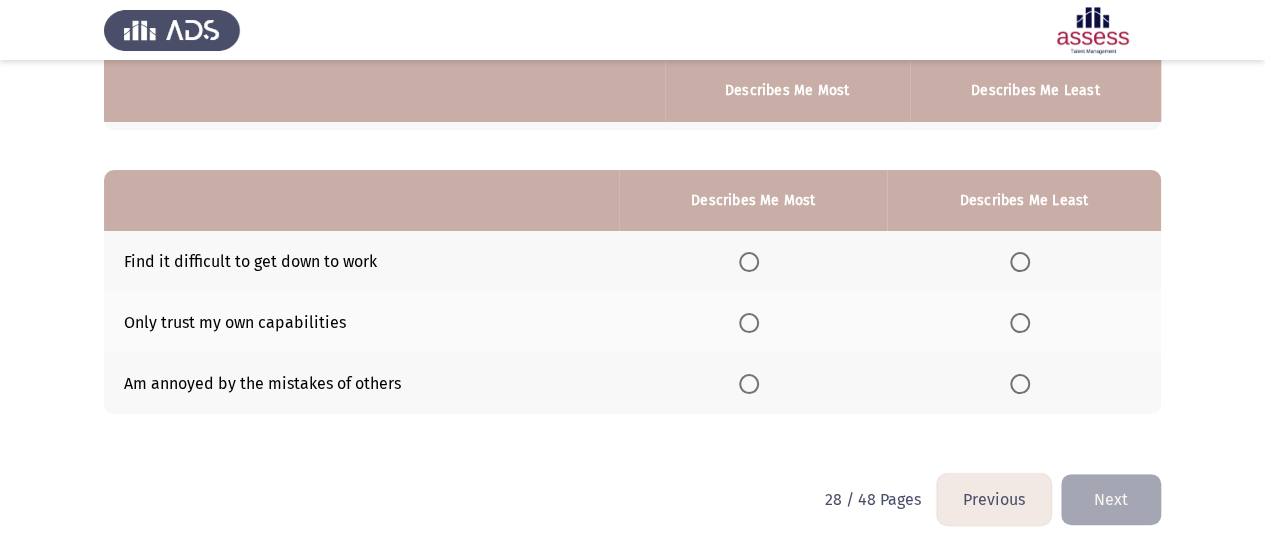 click at bounding box center (1020, 384) 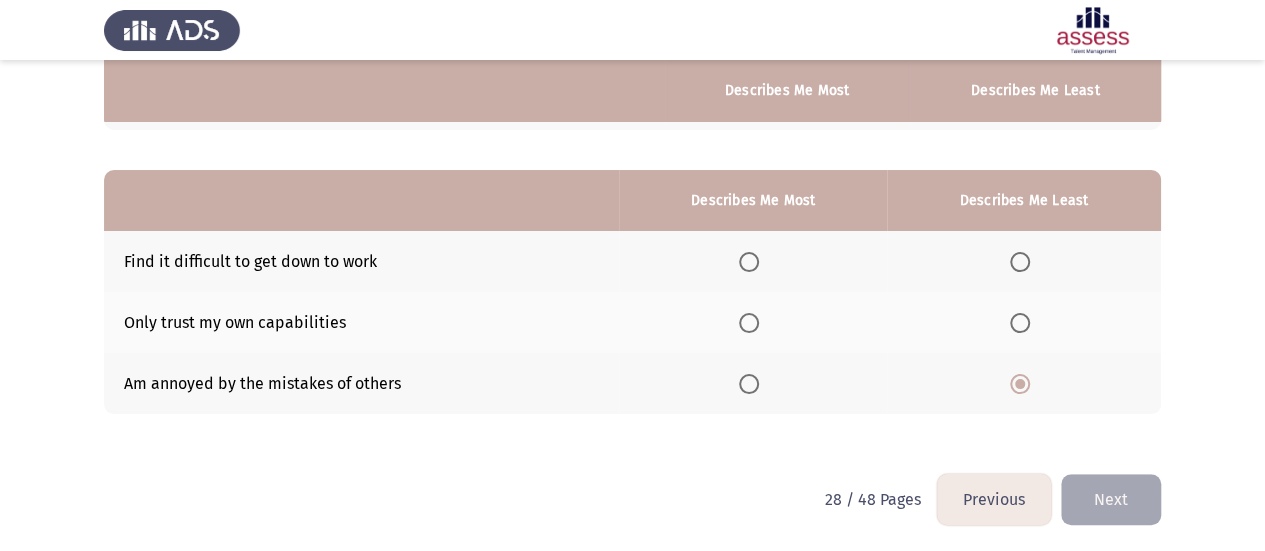 click at bounding box center (749, 323) 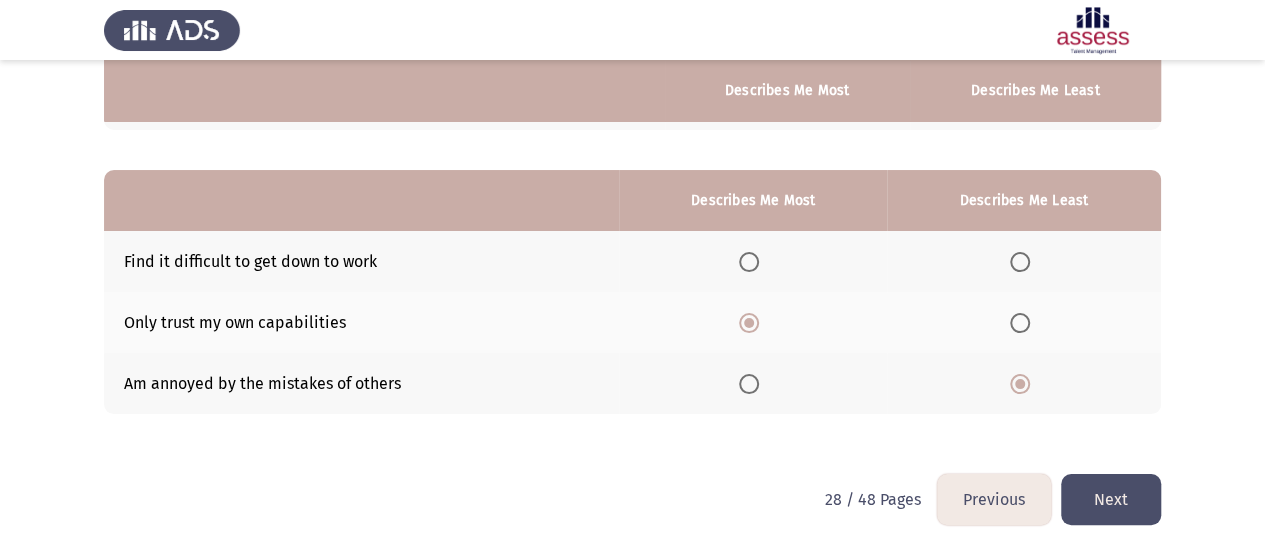 click on "Next" 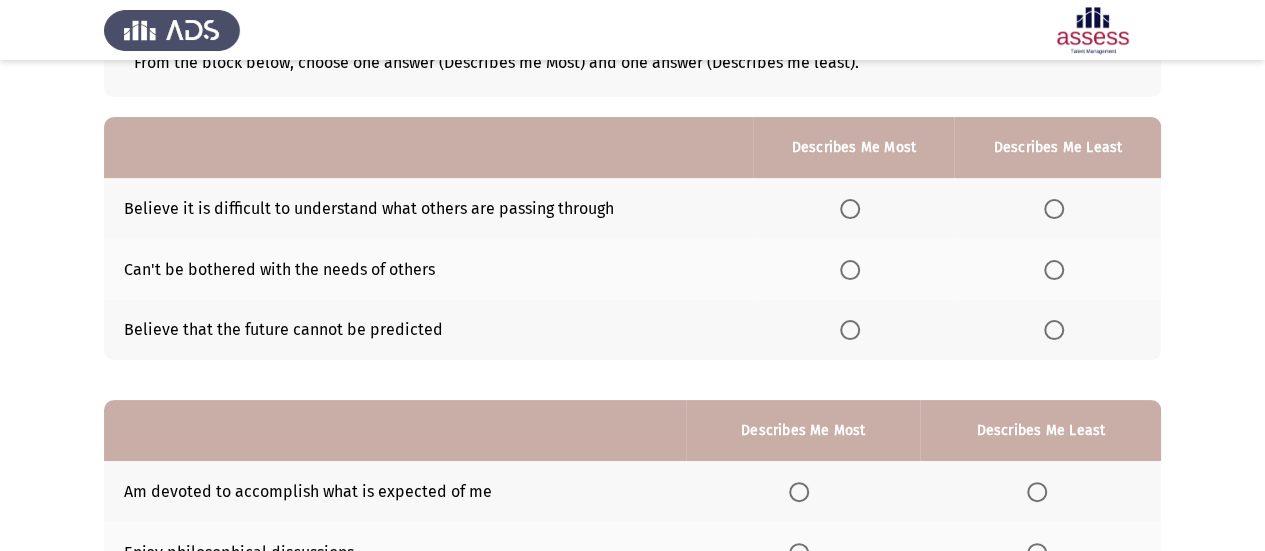 scroll, scrollTop: 200, scrollLeft: 0, axis: vertical 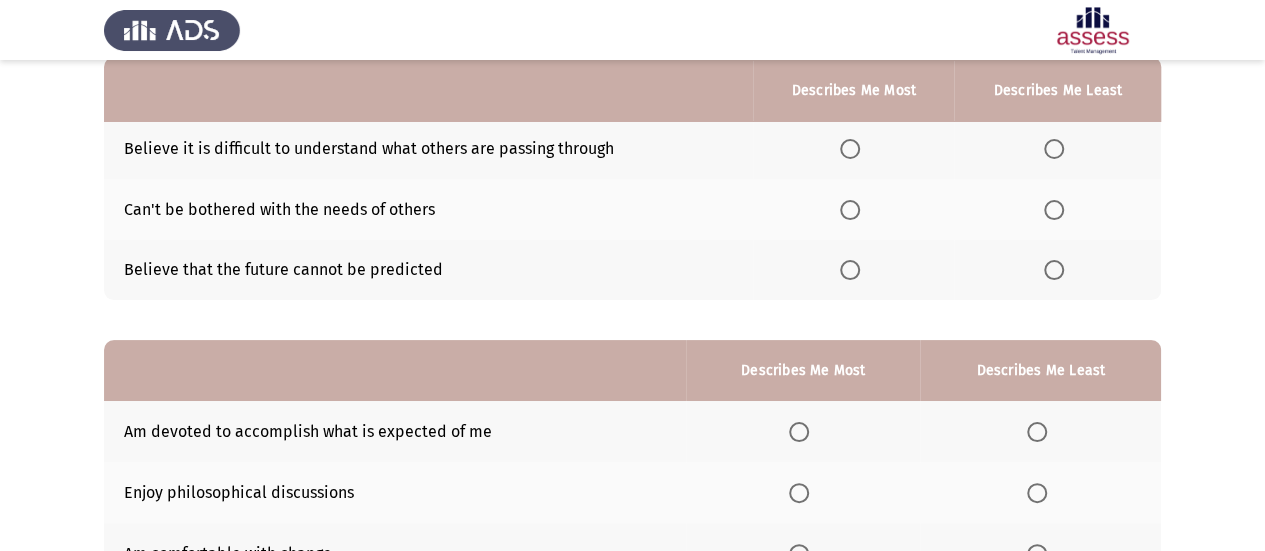 click at bounding box center [850, 149] 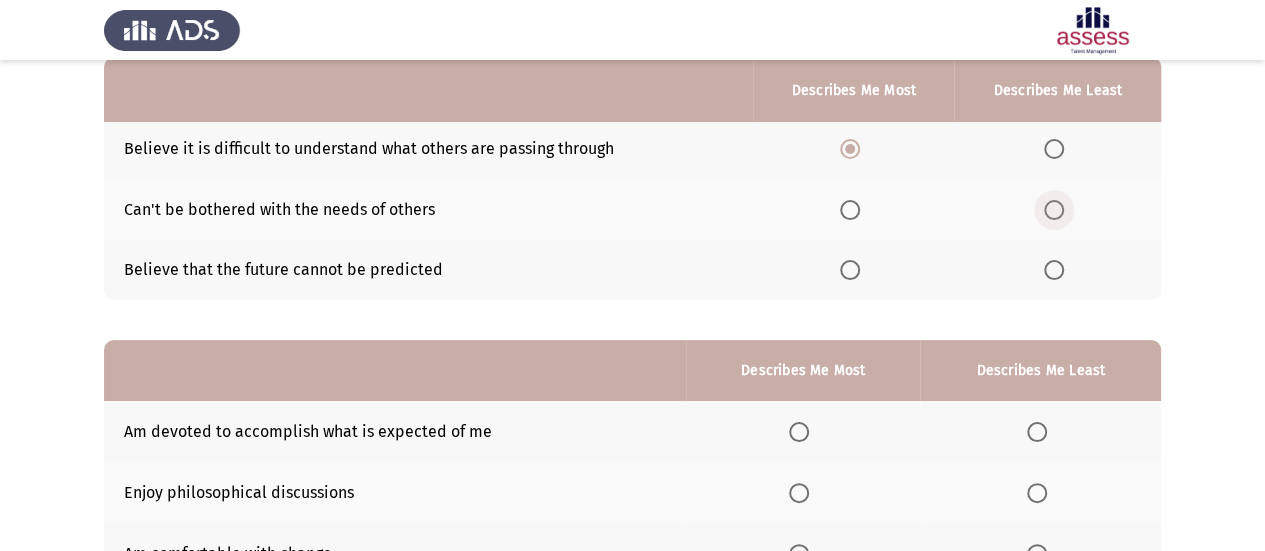click at bounding box center (1054, 210) 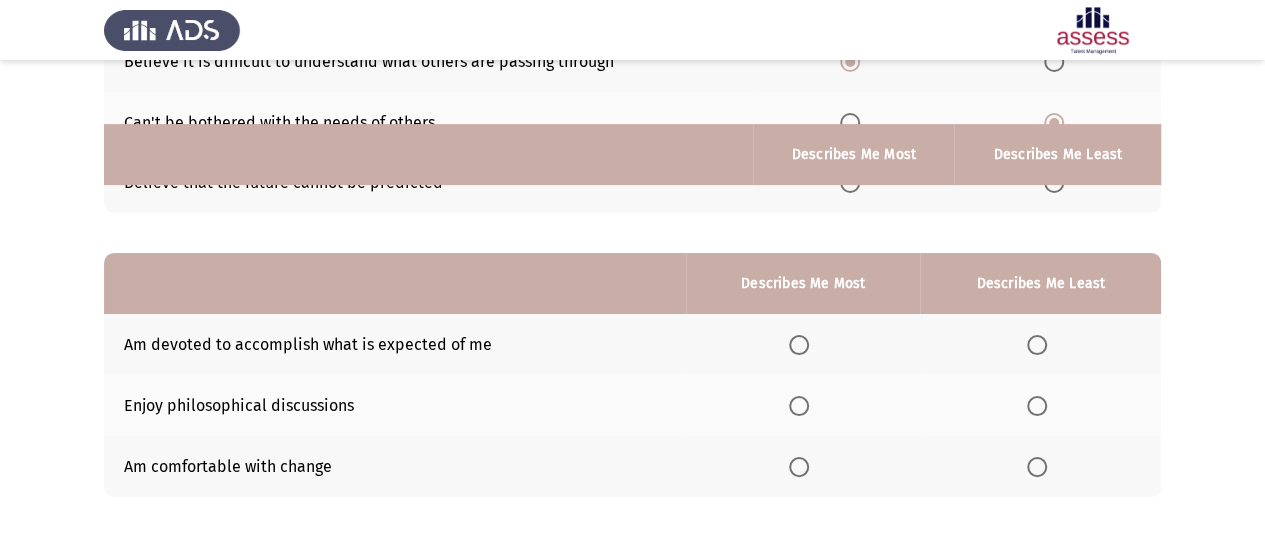 scroll, scrollTop: 370, scrollLeft: 0, axis: vertical 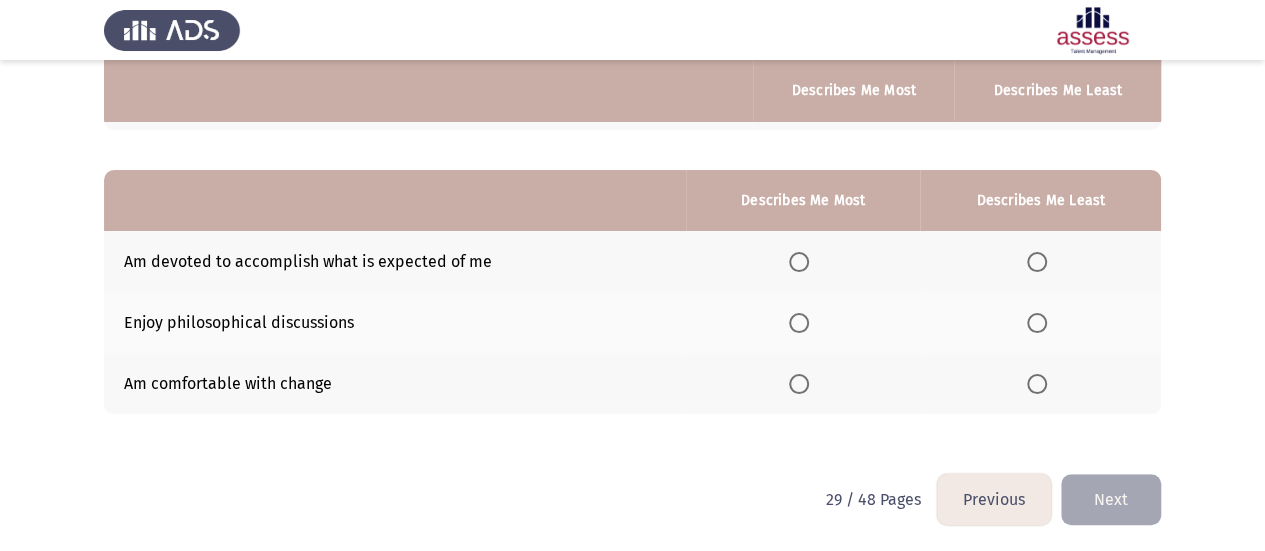 click at bounding box center (799, 262) 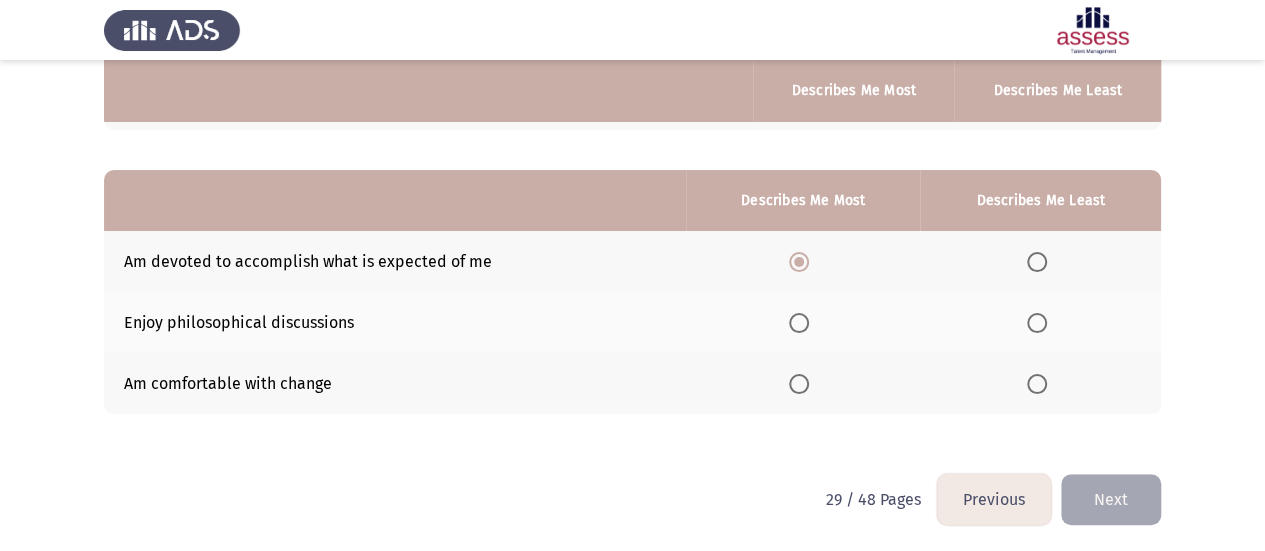 click at bounding box center [1037, 323] 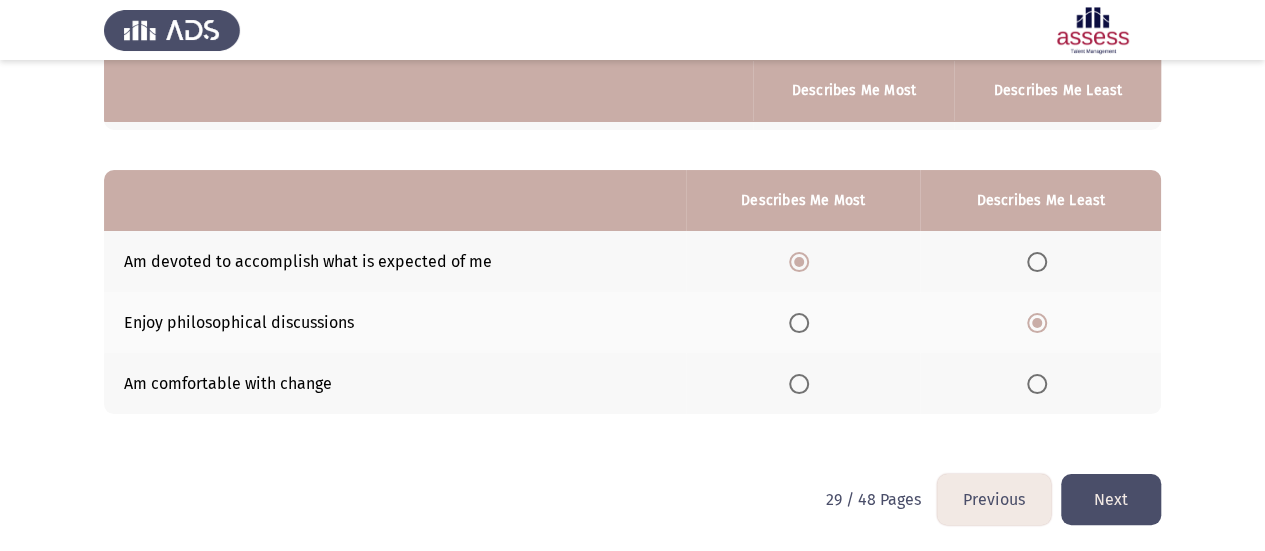 click on "Next" 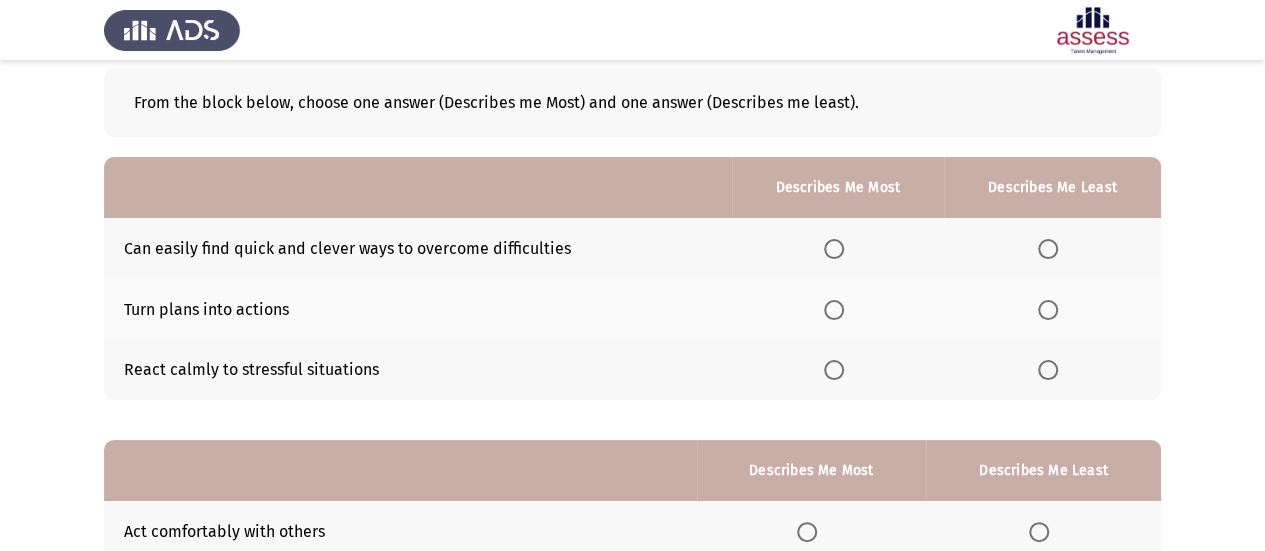 scroll, scrollTop: 200, scrollLeft: 0, axis: vertical 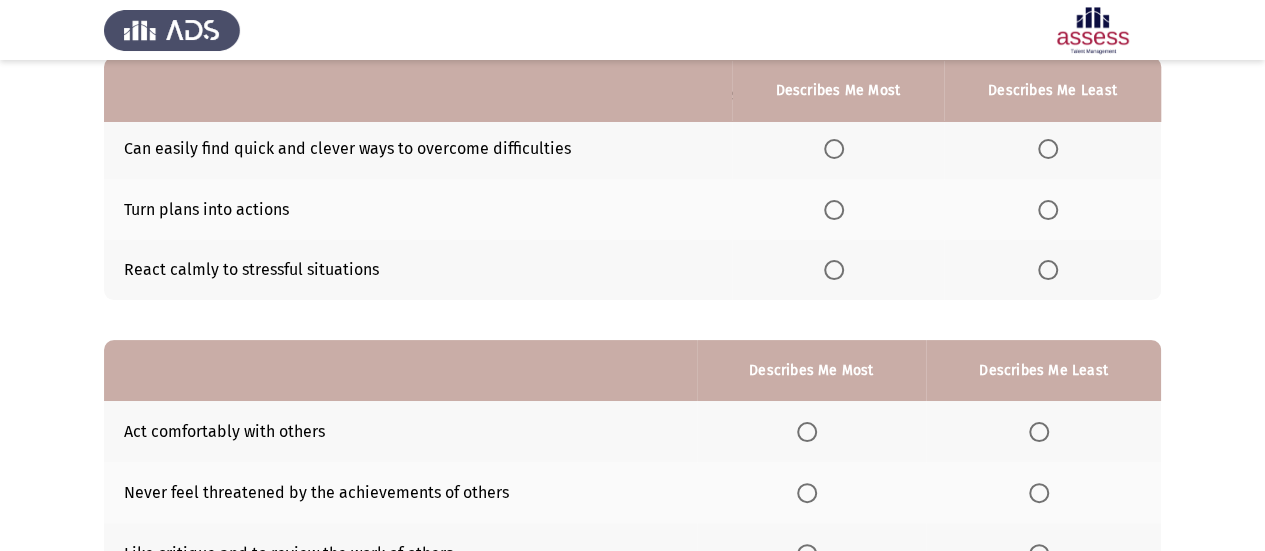 click at bounding box center (834, 149) 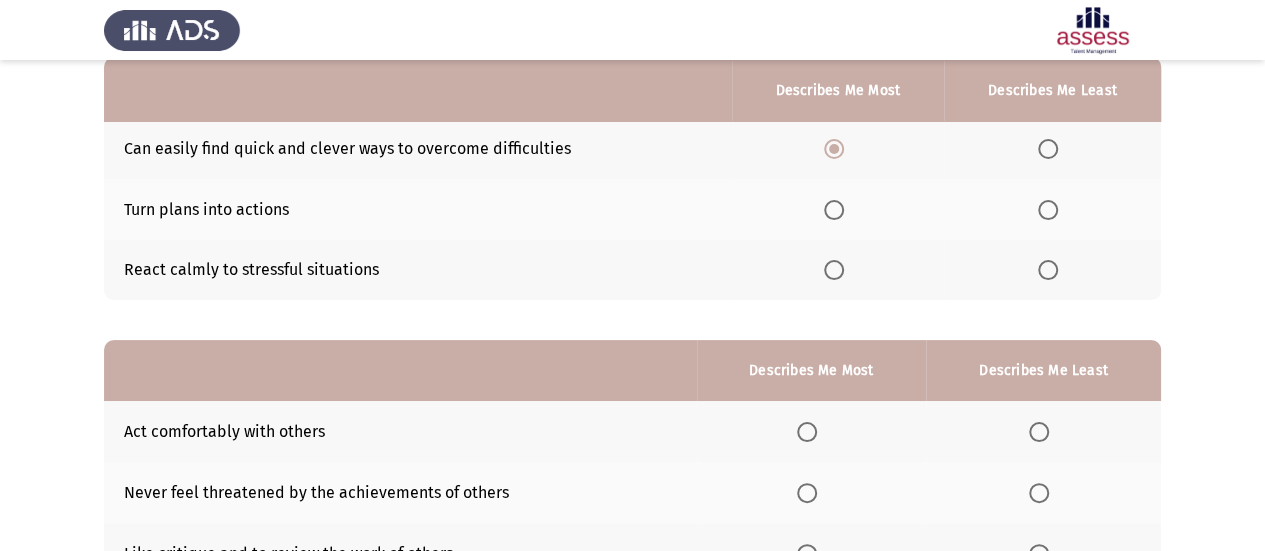 click at bounding box center (1048, 270) 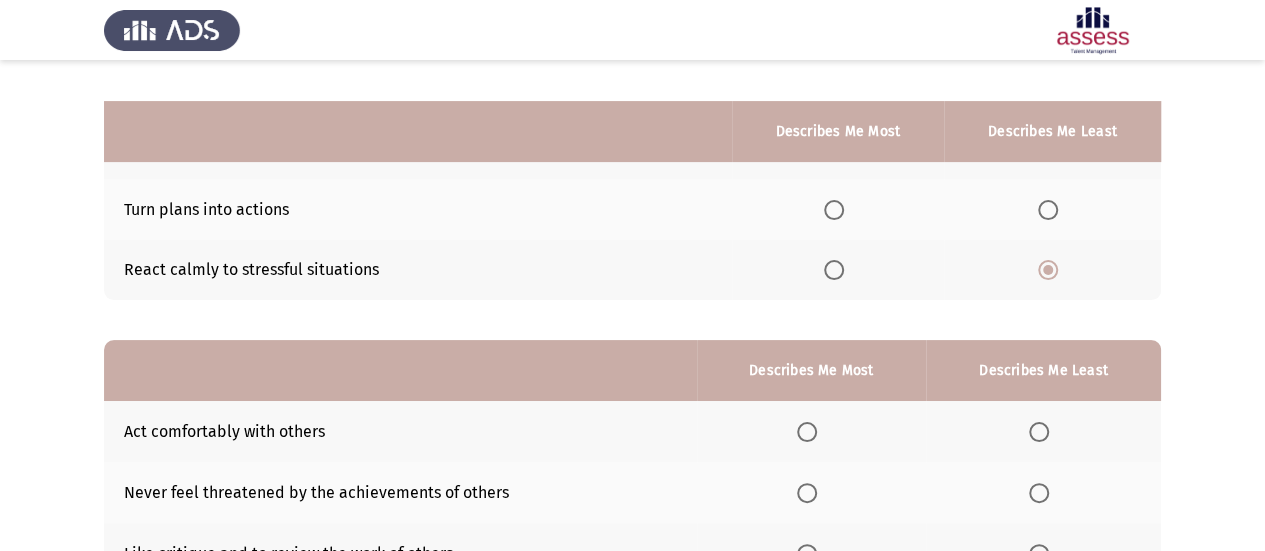 scroll, scrollTop: 370, scrollLeft: 0, axis: vertical 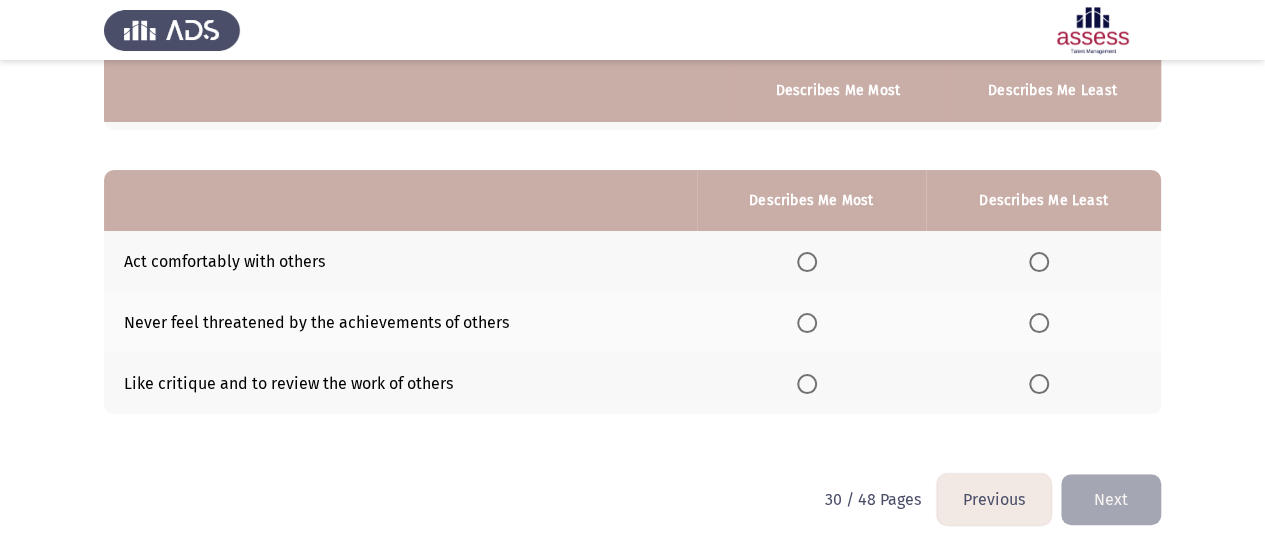 click at bounding box center (1039, 384) 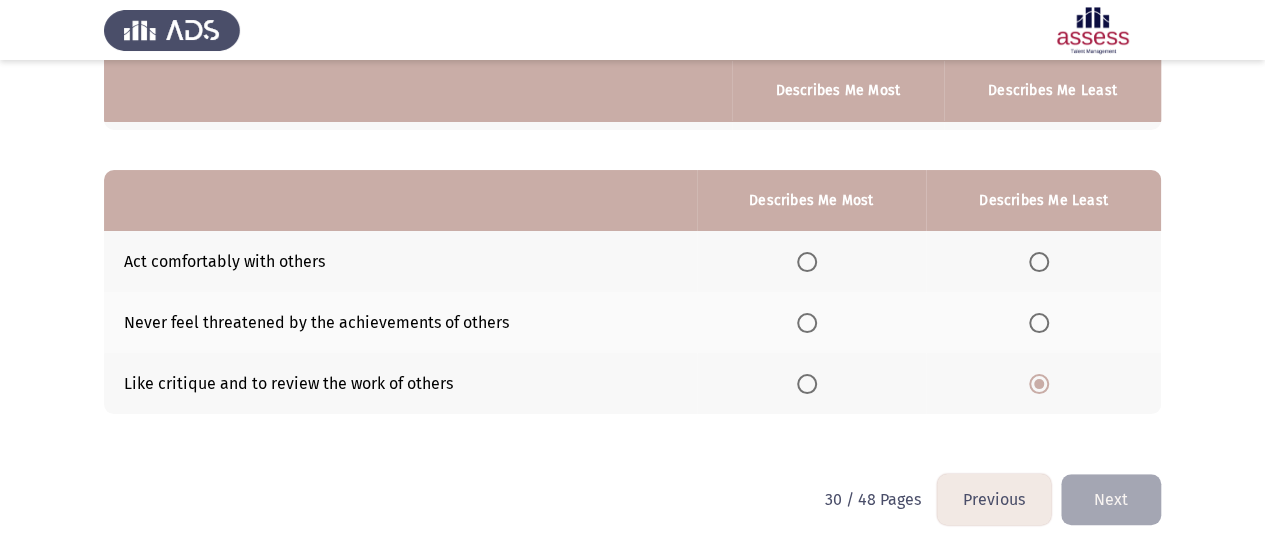 click at bounding box center (807, 262) 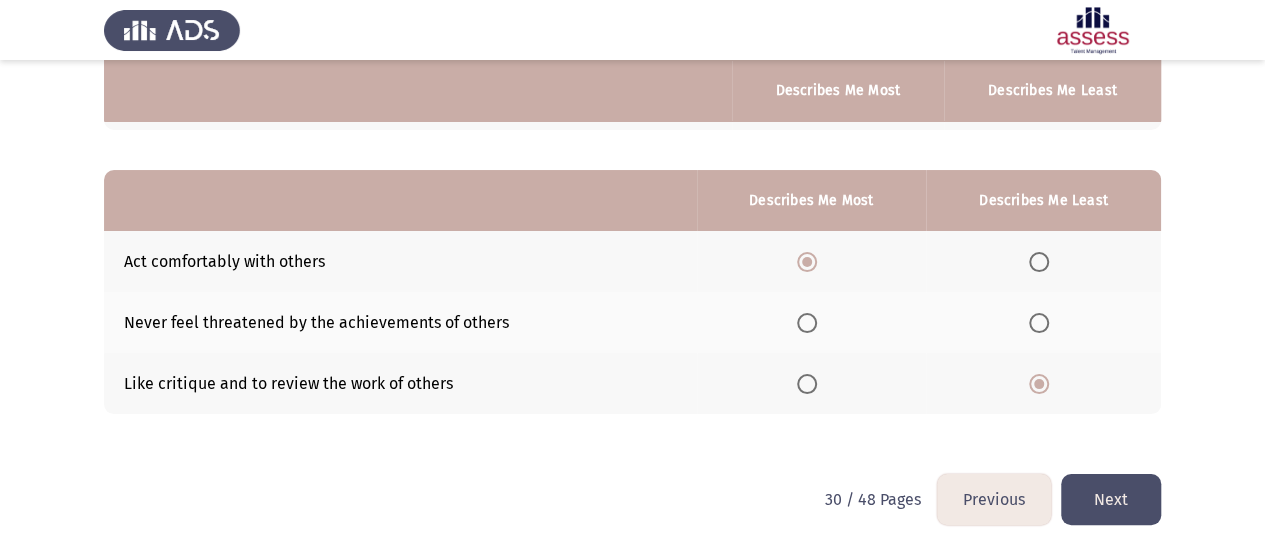 click on "Next" 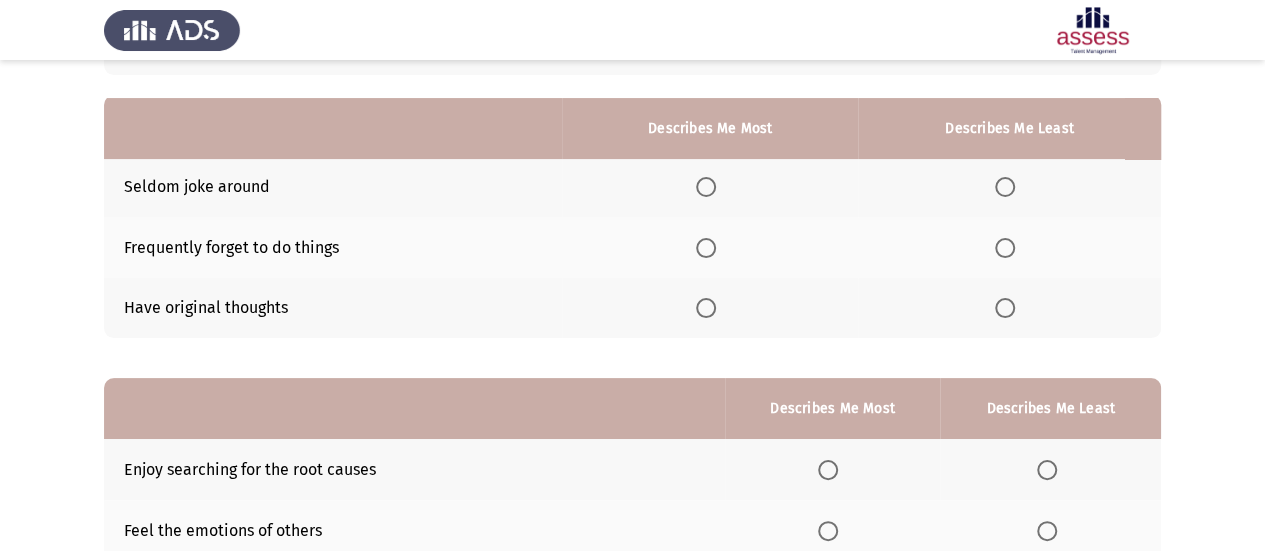 scroll, scrollTop: 200, scrollLeft: 0, axis: vertical 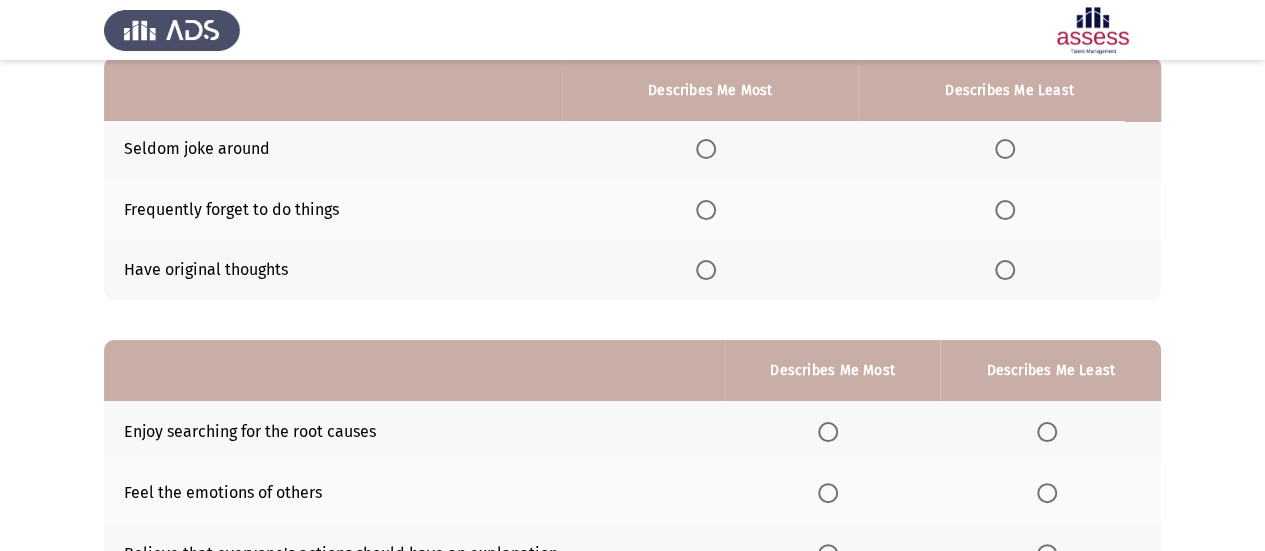click at bounding box center [706, 270] 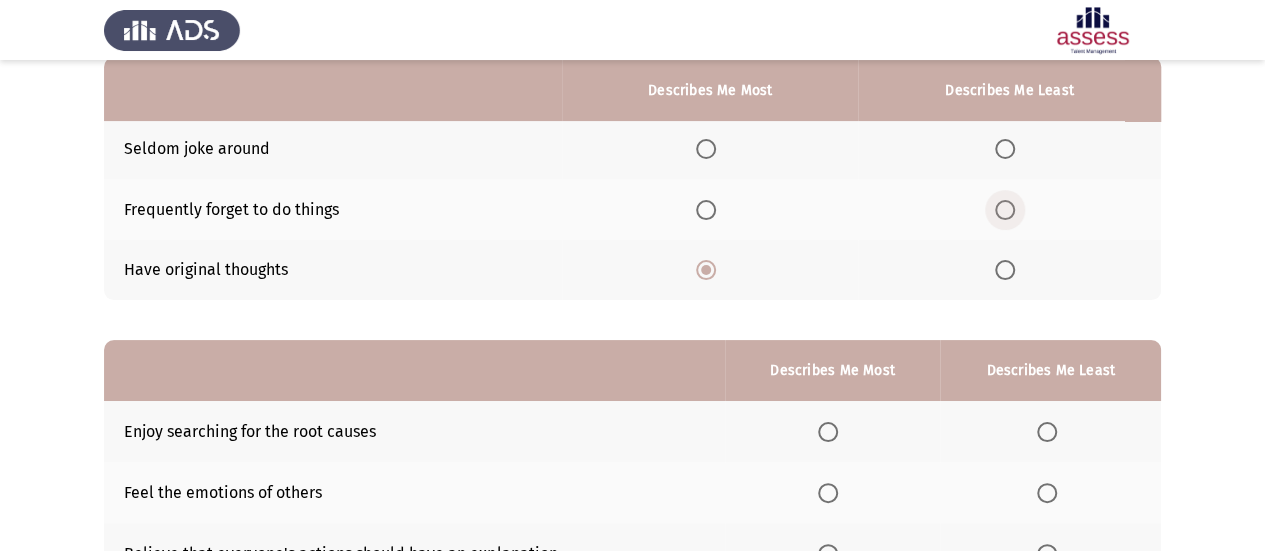 click at bounding box center (1005, 210) 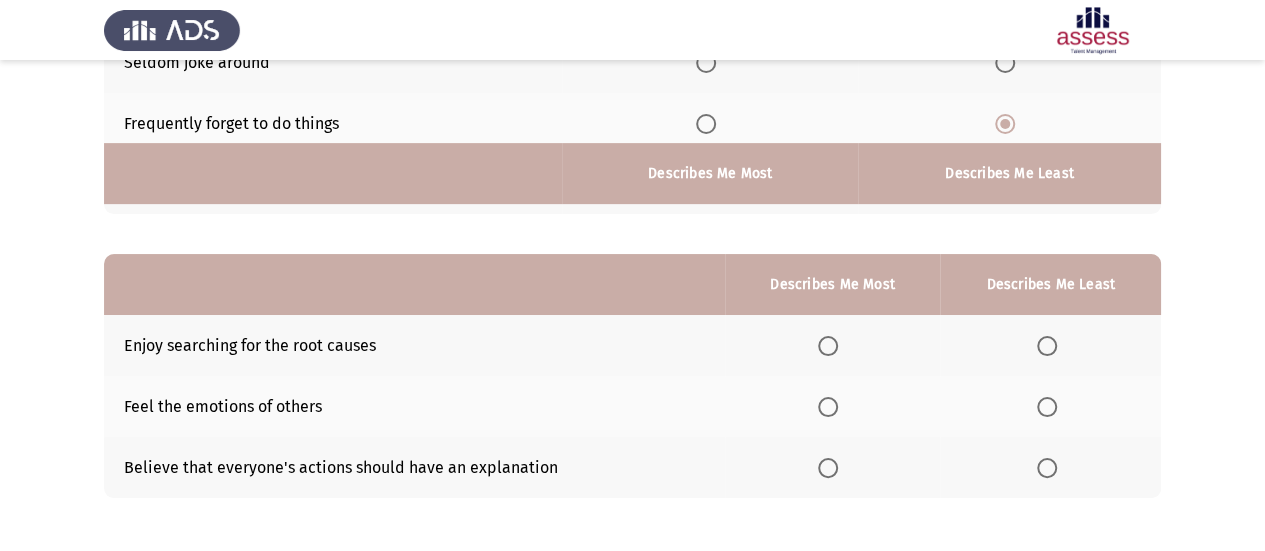 scroll, scrollTop: 370, scrollLeft: 0, axis: vertical 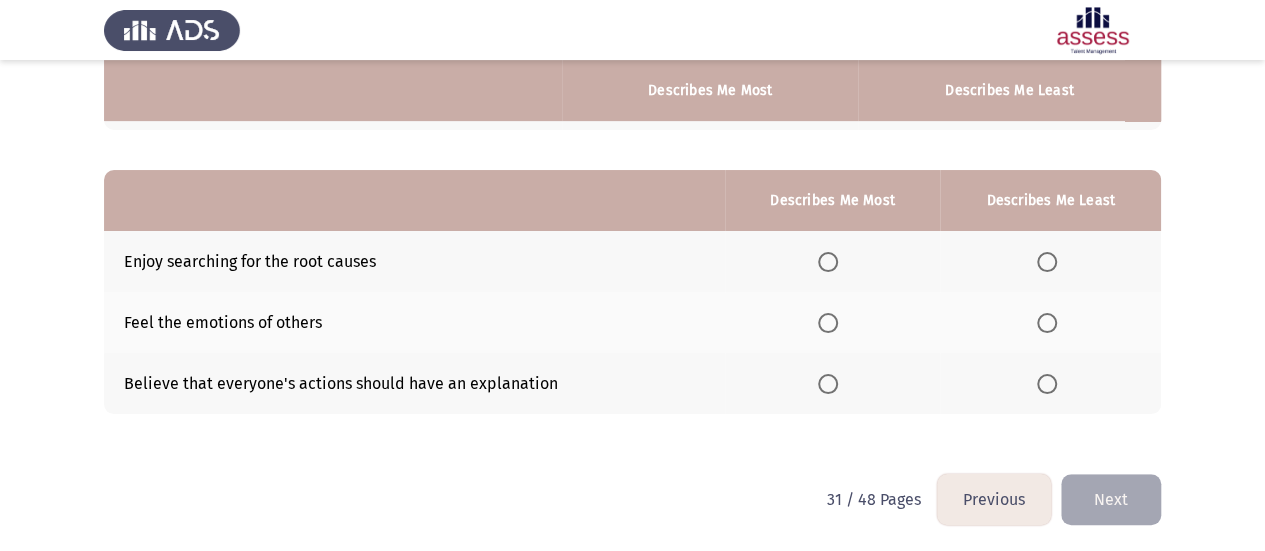 click at bounding box center [828, 262] 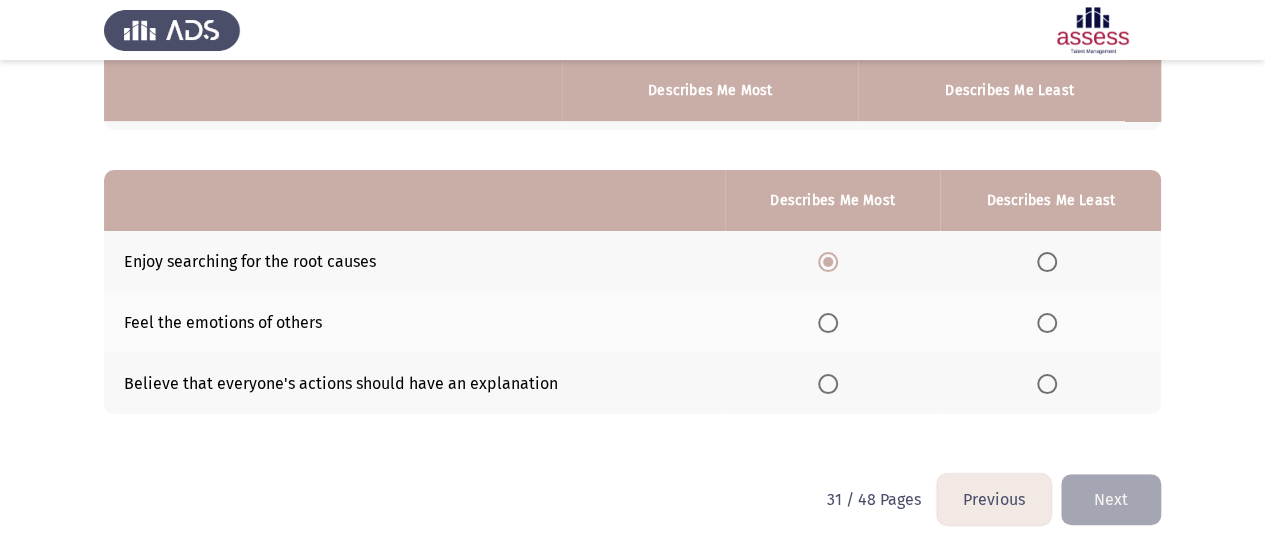 click at bounding box center (1047, 384) 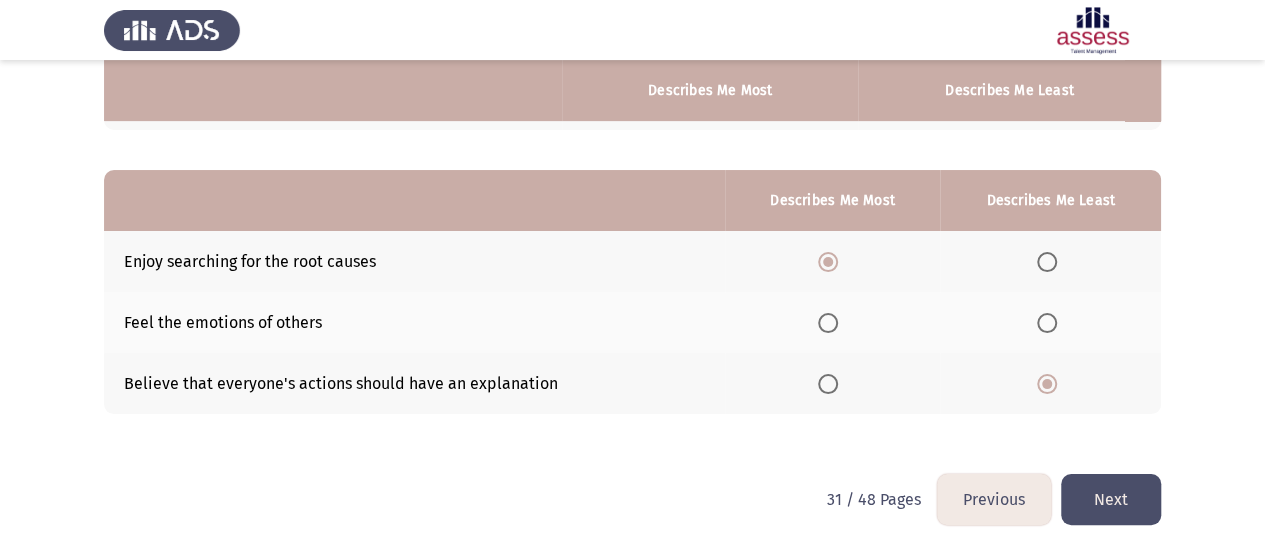 click on "Next" 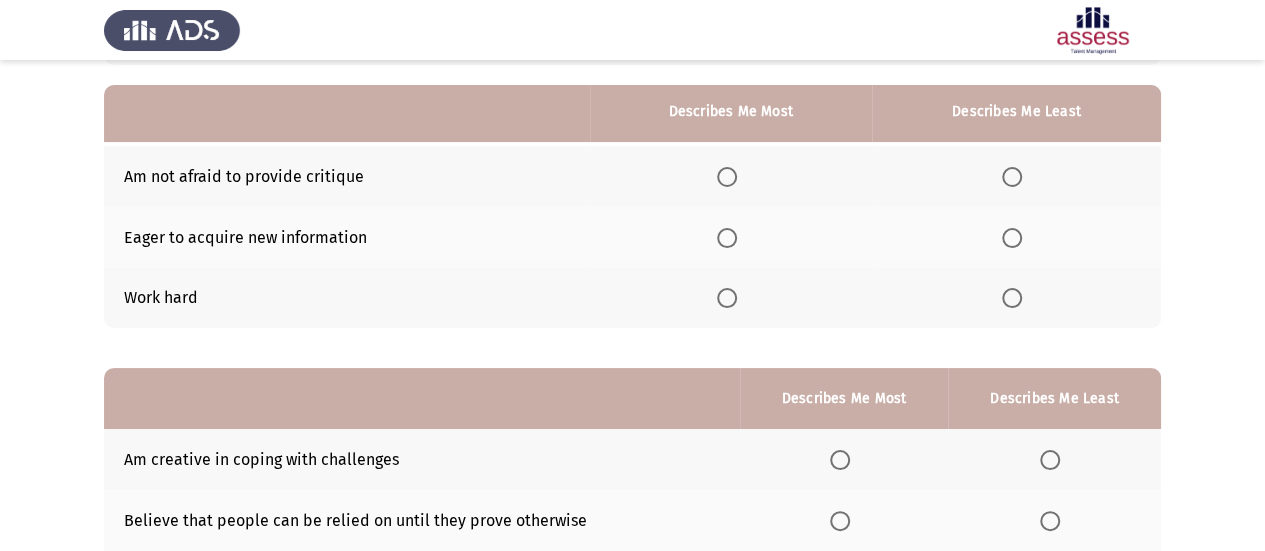 scroll, scrollTop: 200, scrollLeft: 0, axis: vertical 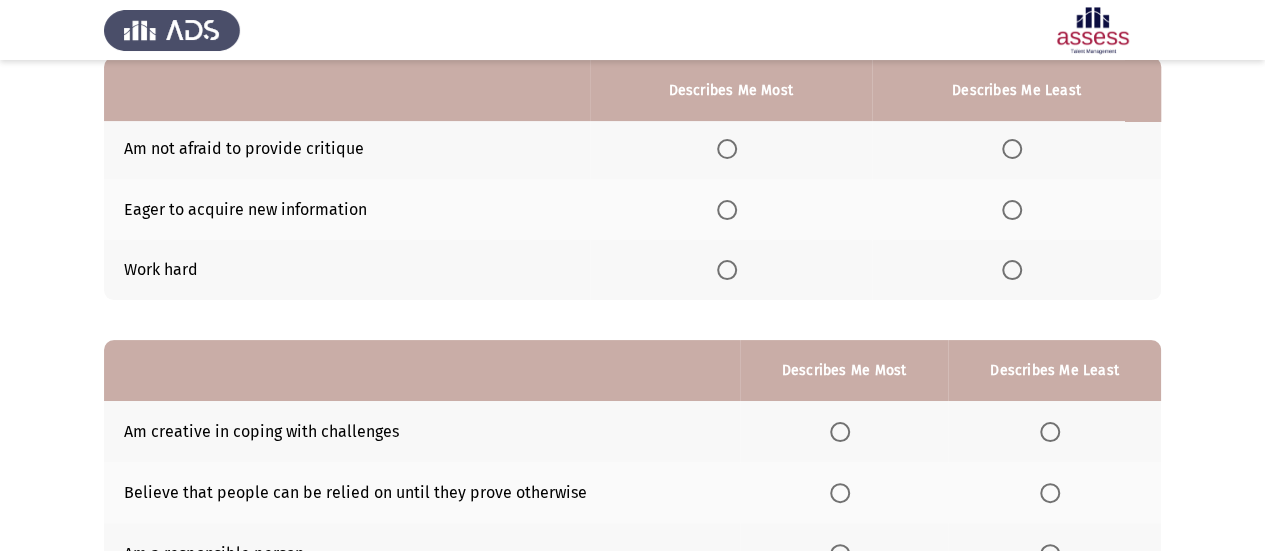 click at bounding box center (727, 270) 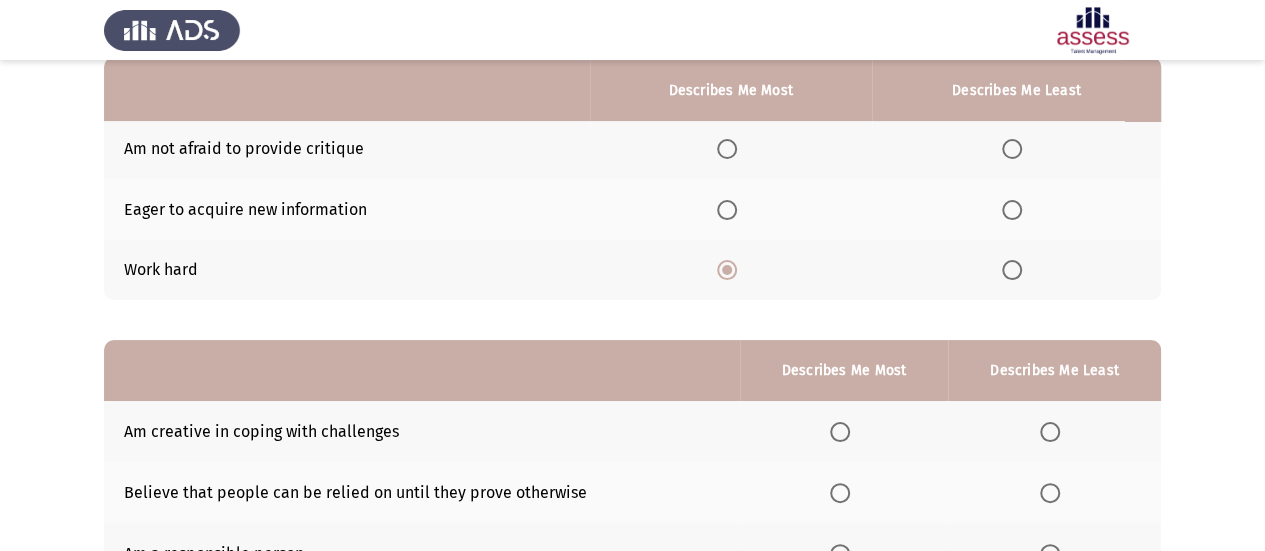 click at bounding box center [1012, 149] 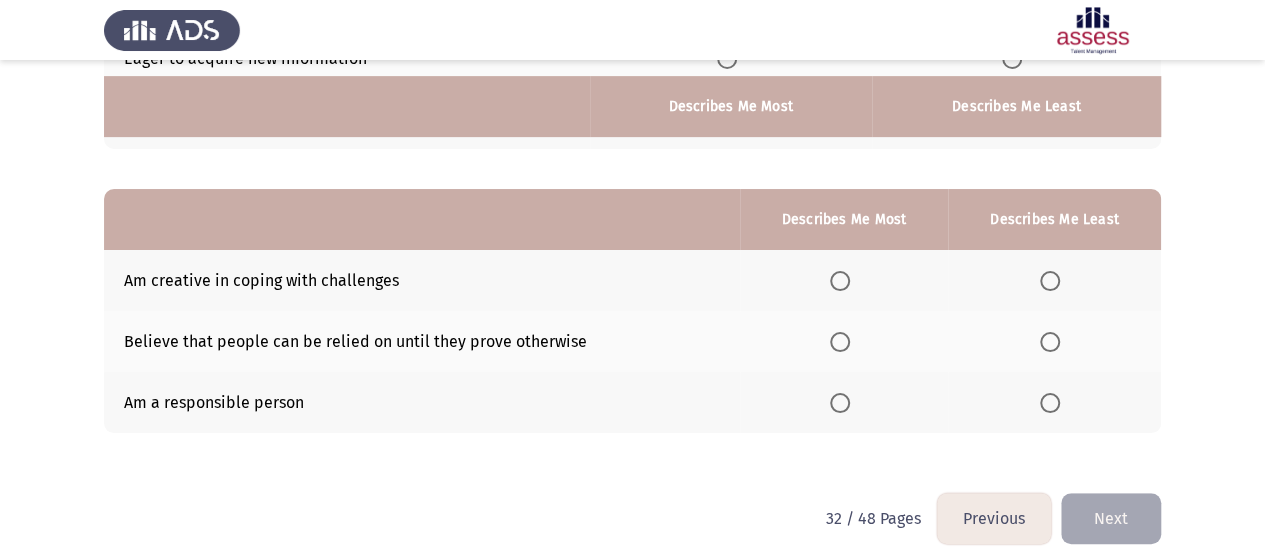 scroll, scrollTop: 370, scrollLeft: 0, axis: vertical 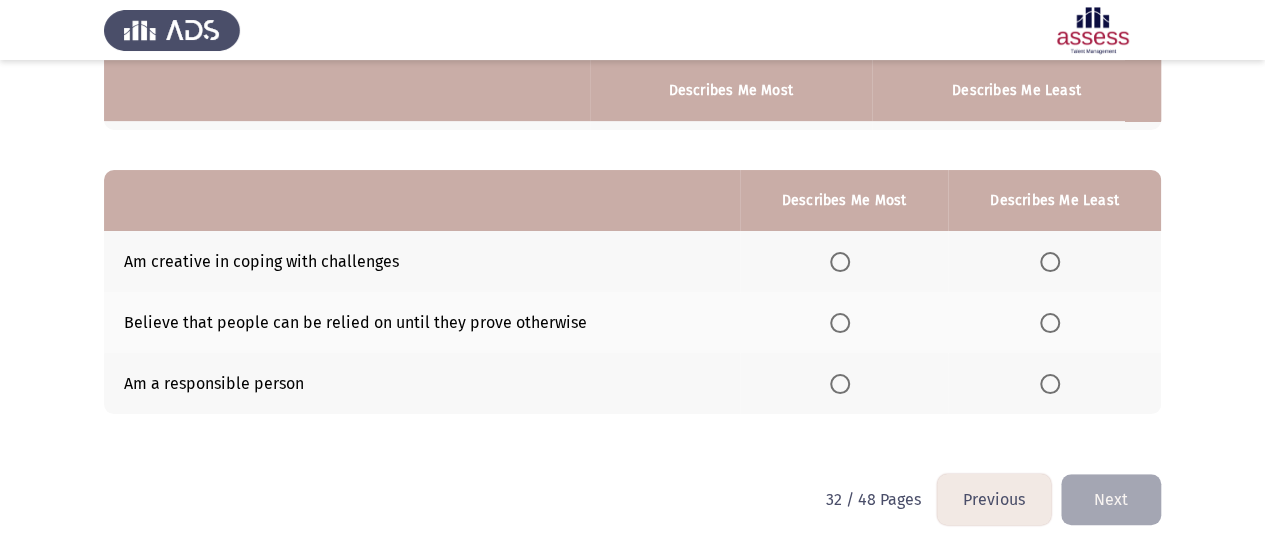 click at bounding box center [840, 262] 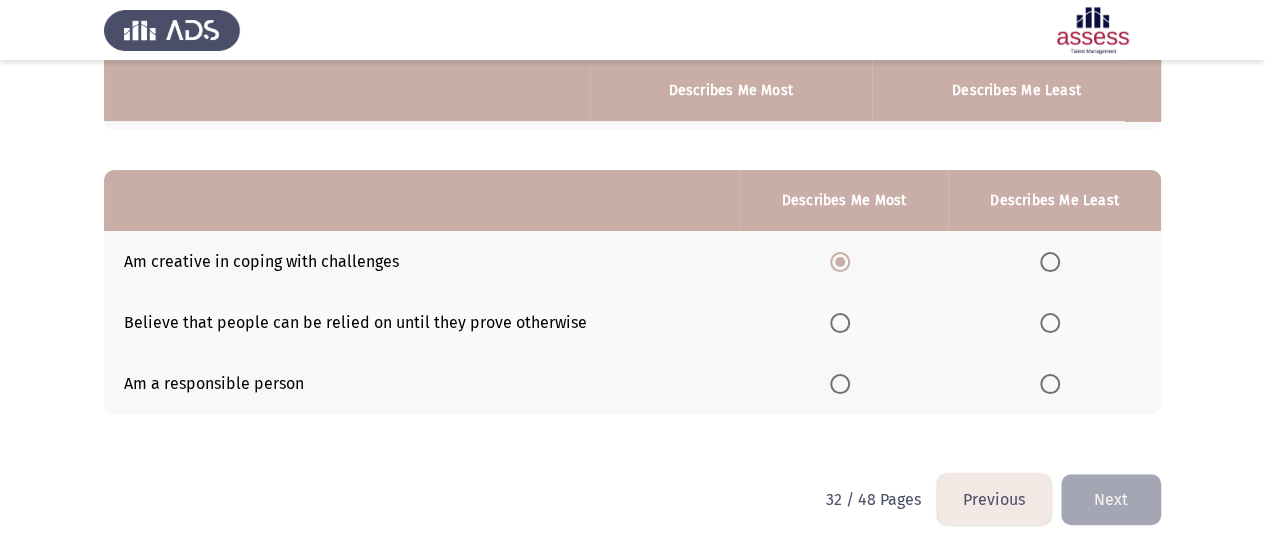 click at bounding box center [1050, 323] 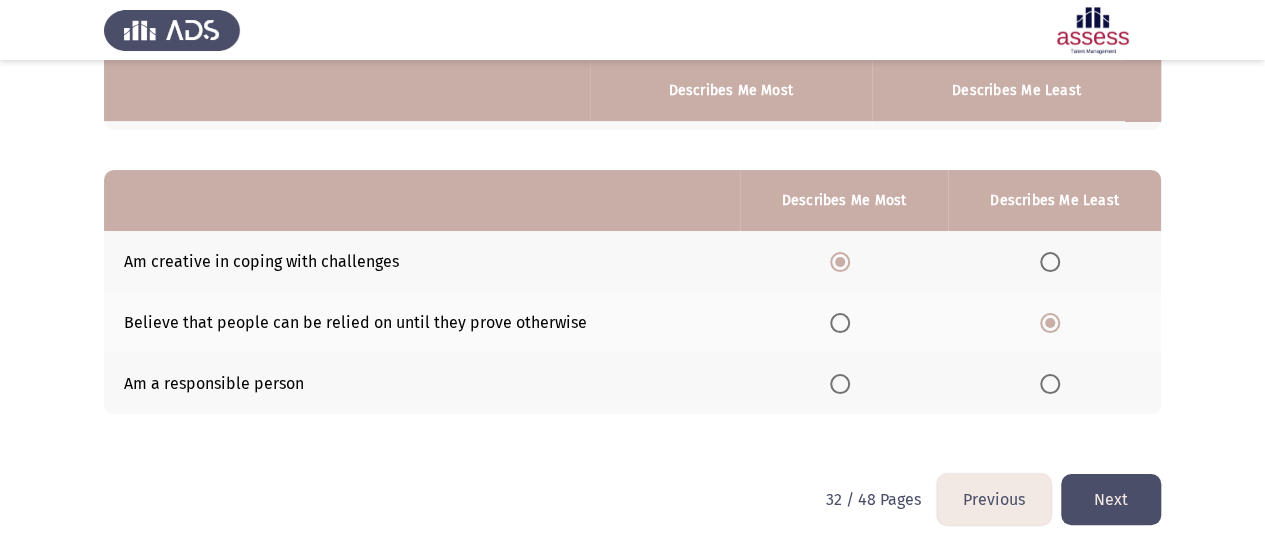 click on "Next" 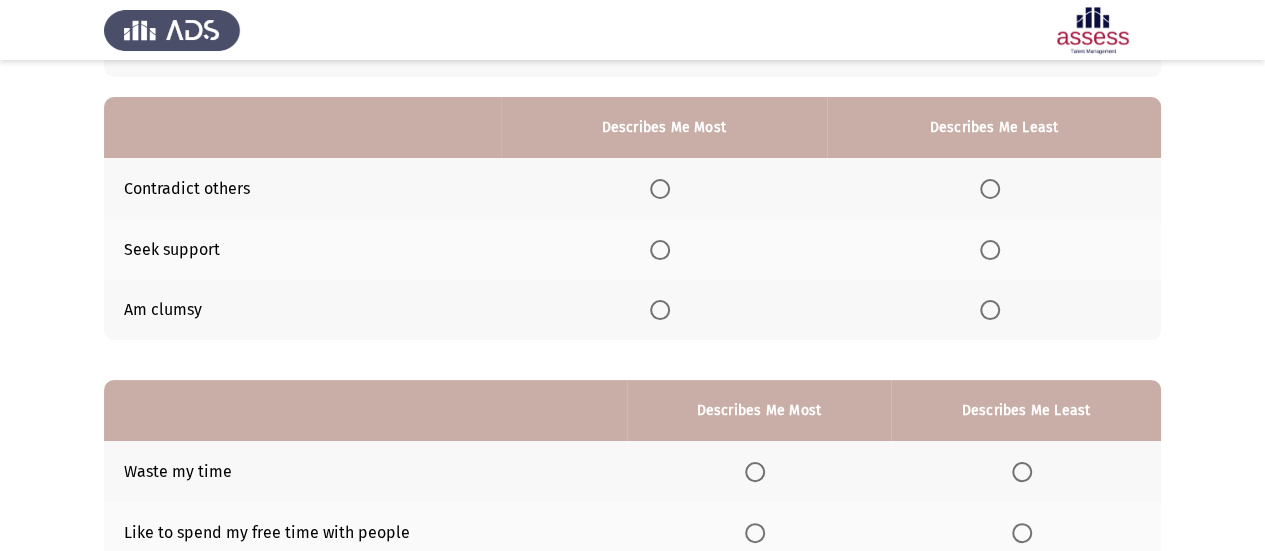 scroll, scrollTop: 200, scrollLeft: 0, axis: vertical 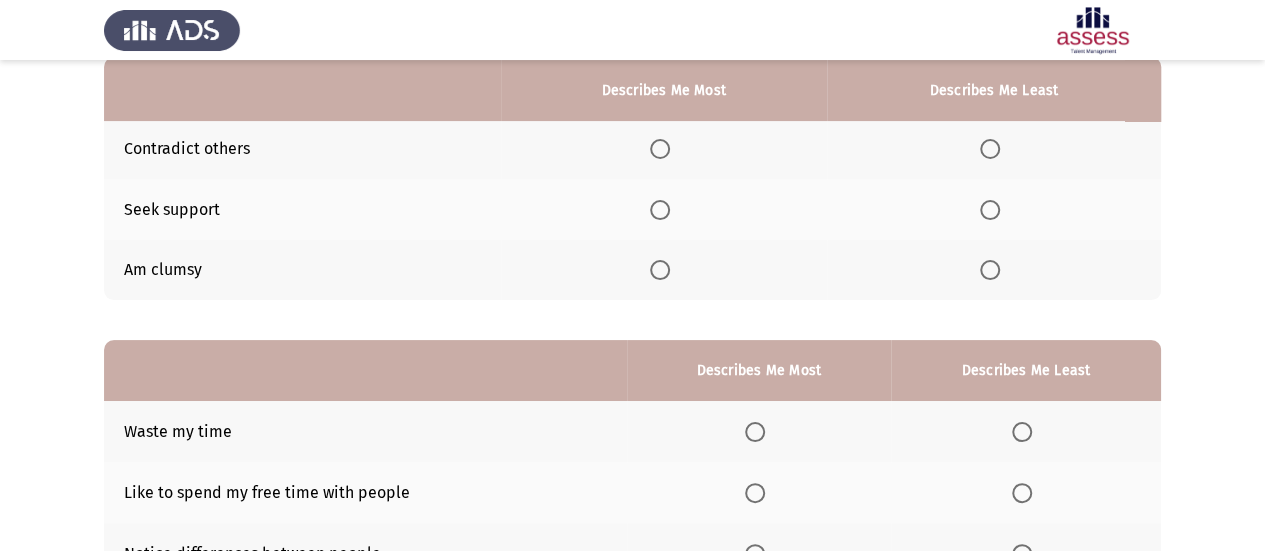 click at bounding box center (660, 210) 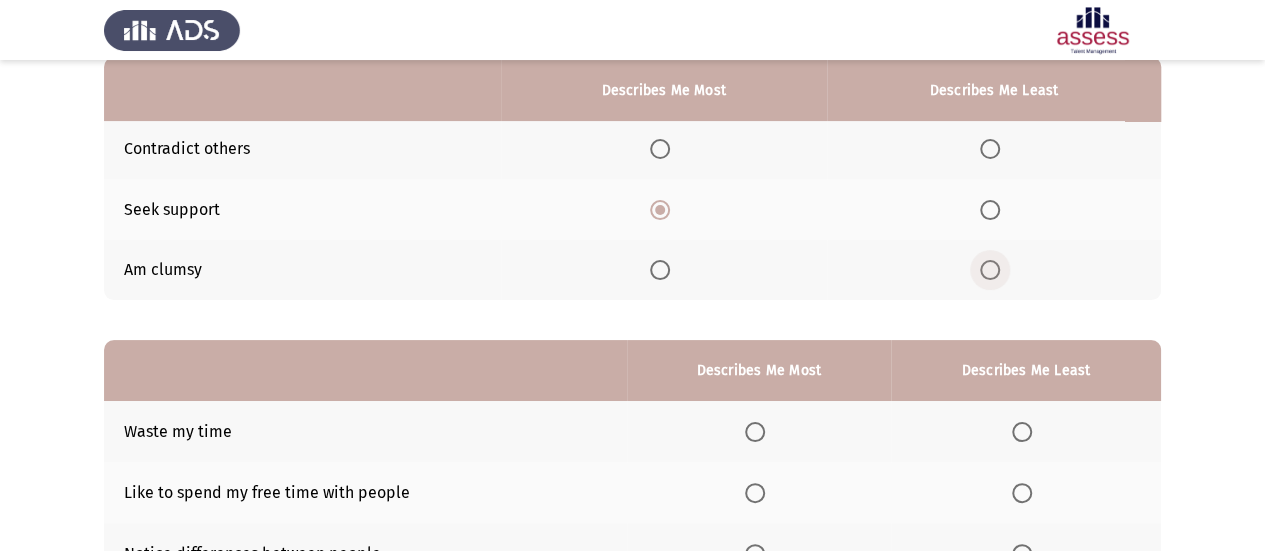 click at bounding box center [990, 270] 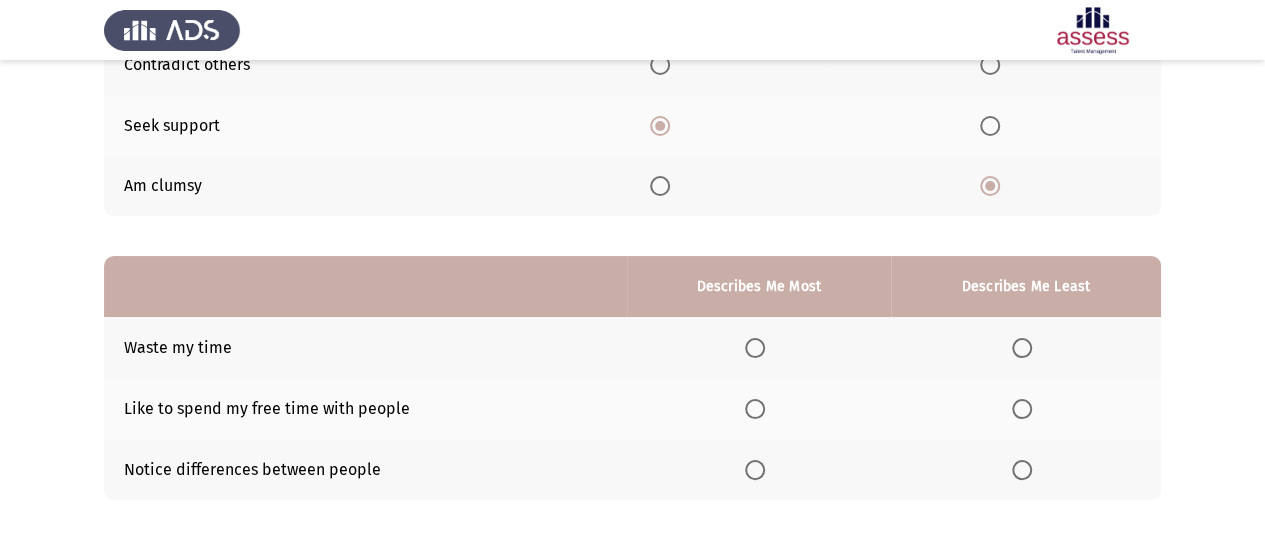 scroll, scrollTop: 370, scrollLeft: 0, axis: vertical 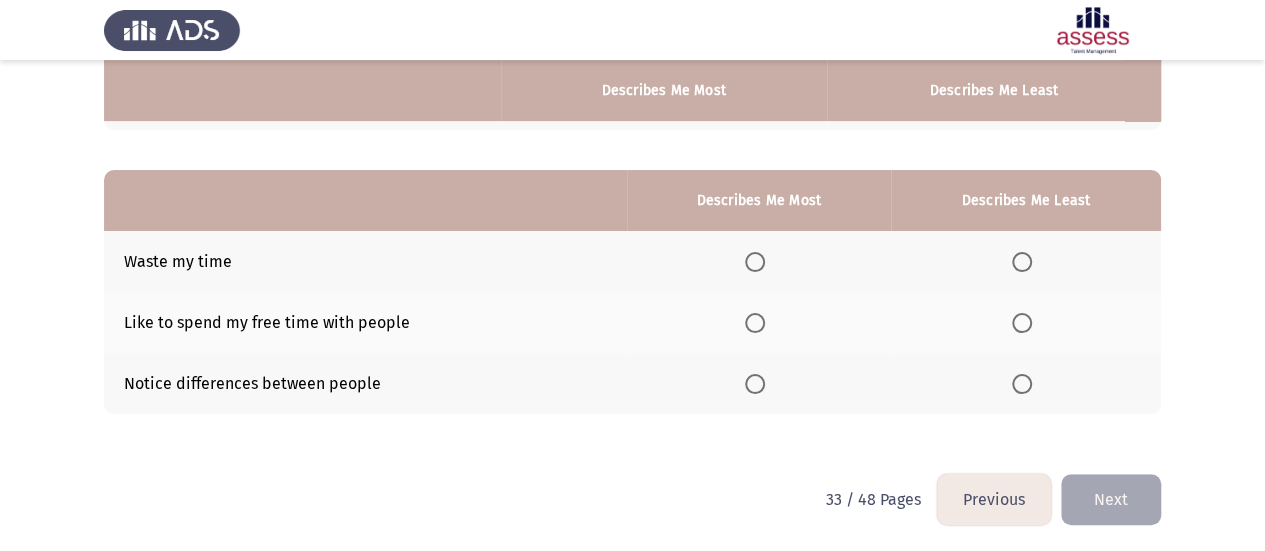 click at bounding box center (755, 384) 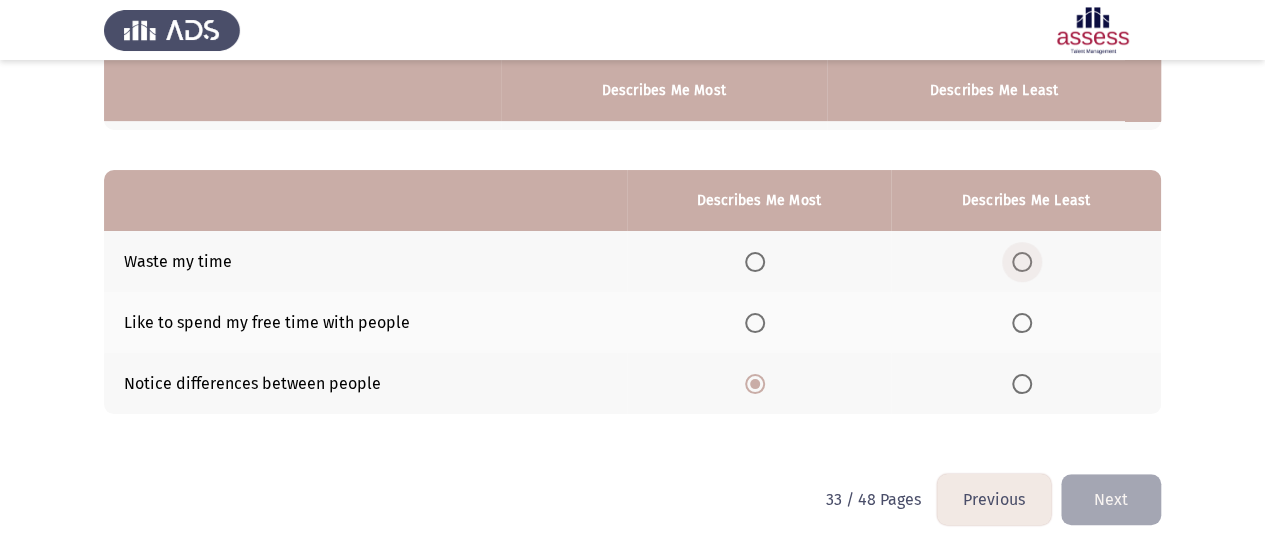 click at bounding box center (1022, 262) 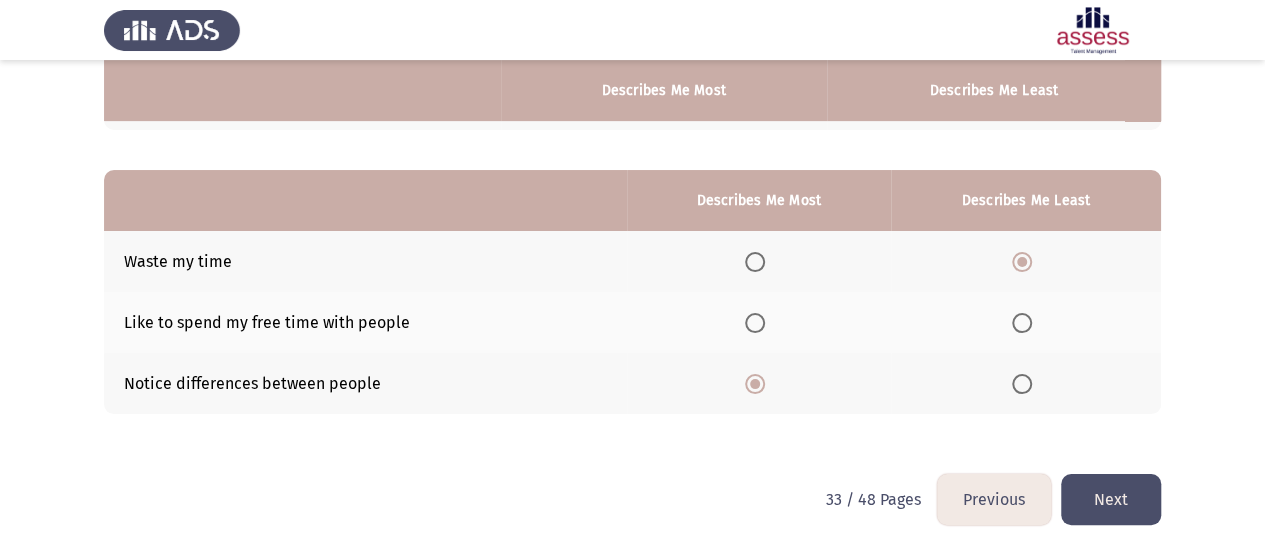 click on "Next" 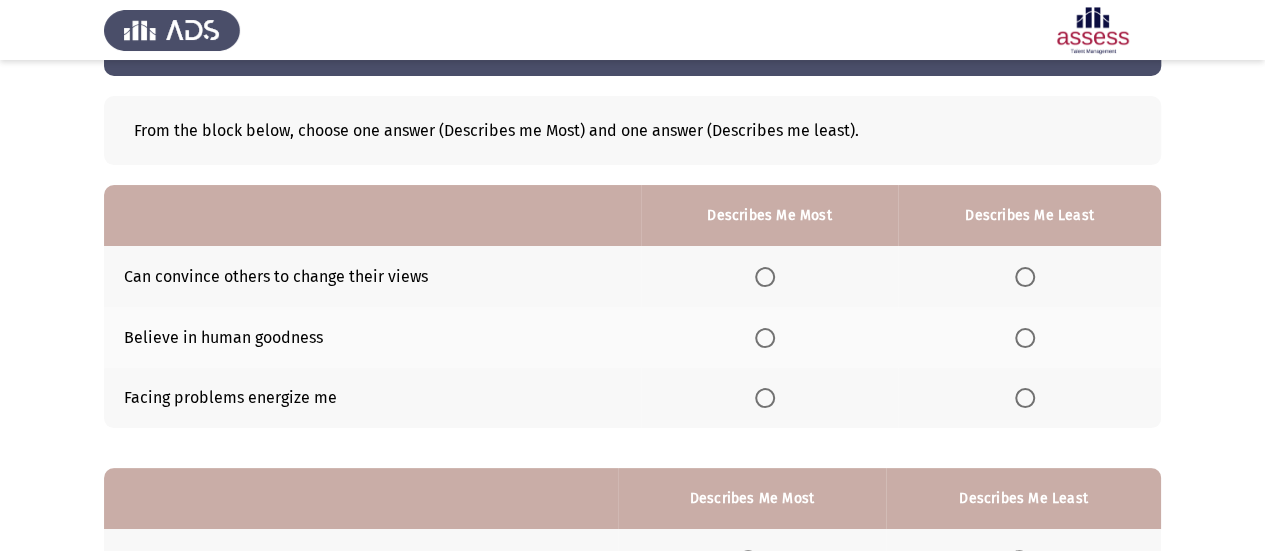 scroll, scrollTop: 200, scrollLeft: 0, axis: vertical 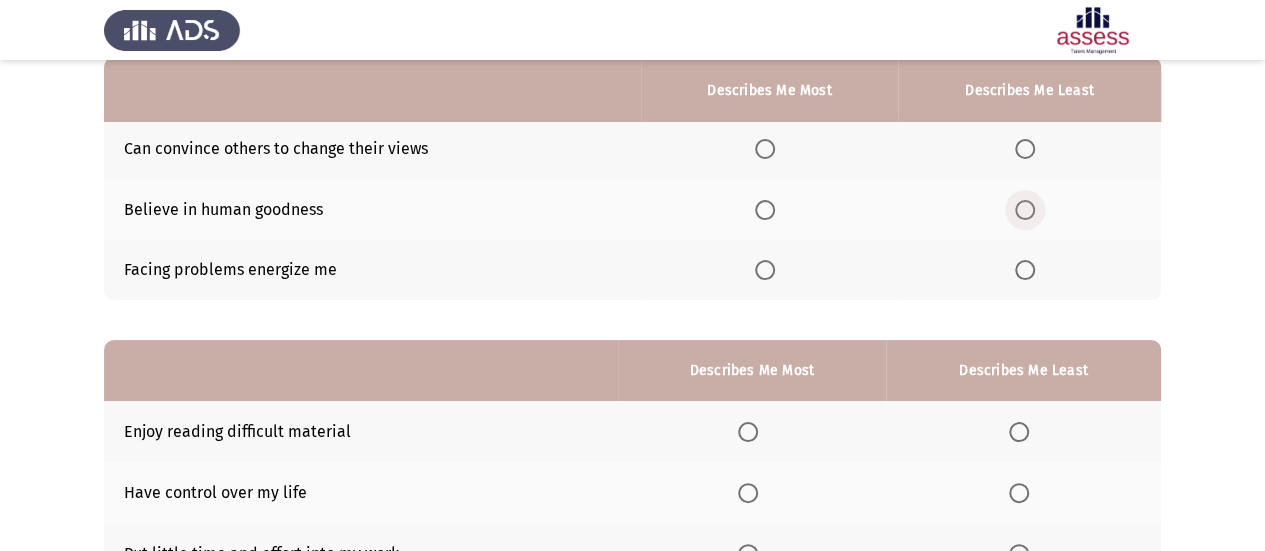 click at bounding box center [1025, 210] 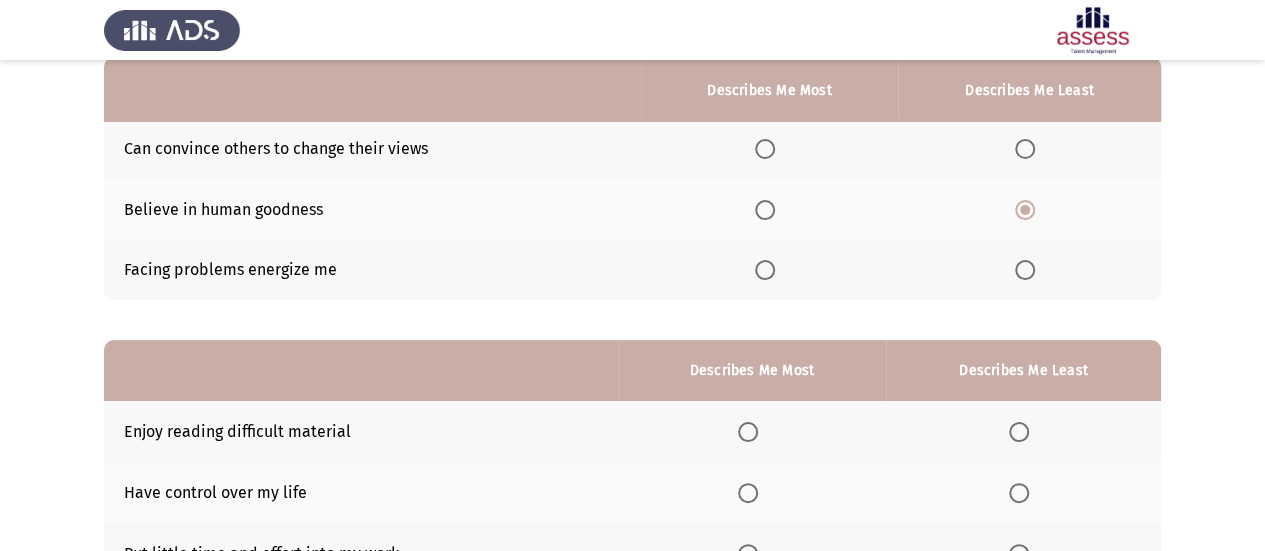 click at bounding box center [765, 270] 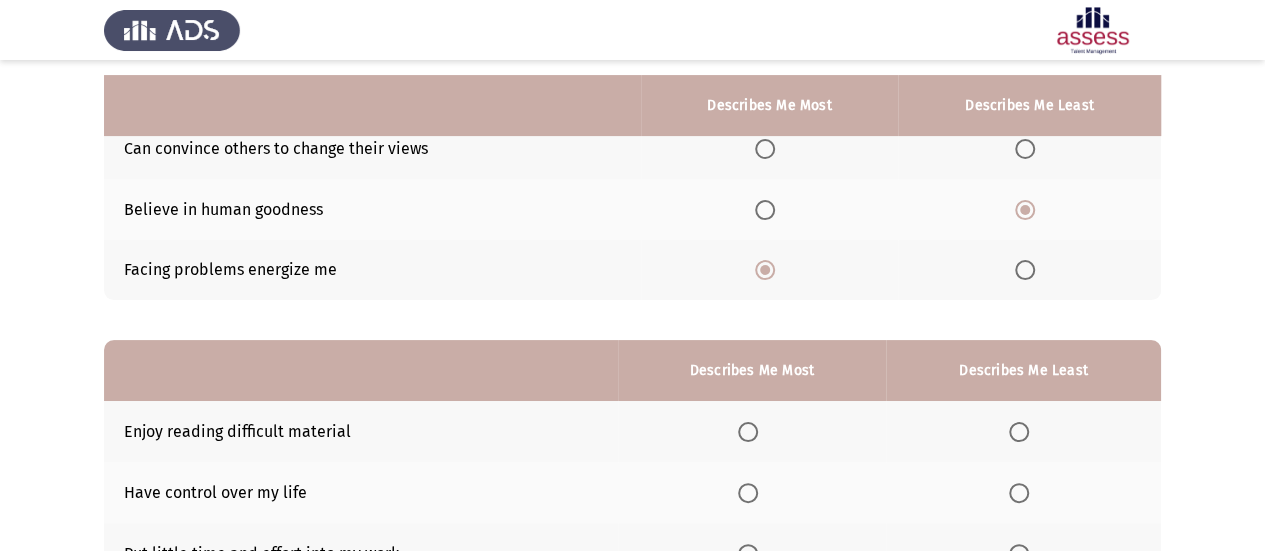 scroll, scrollTop: 370, scrollLeft: 0, axis: vertical 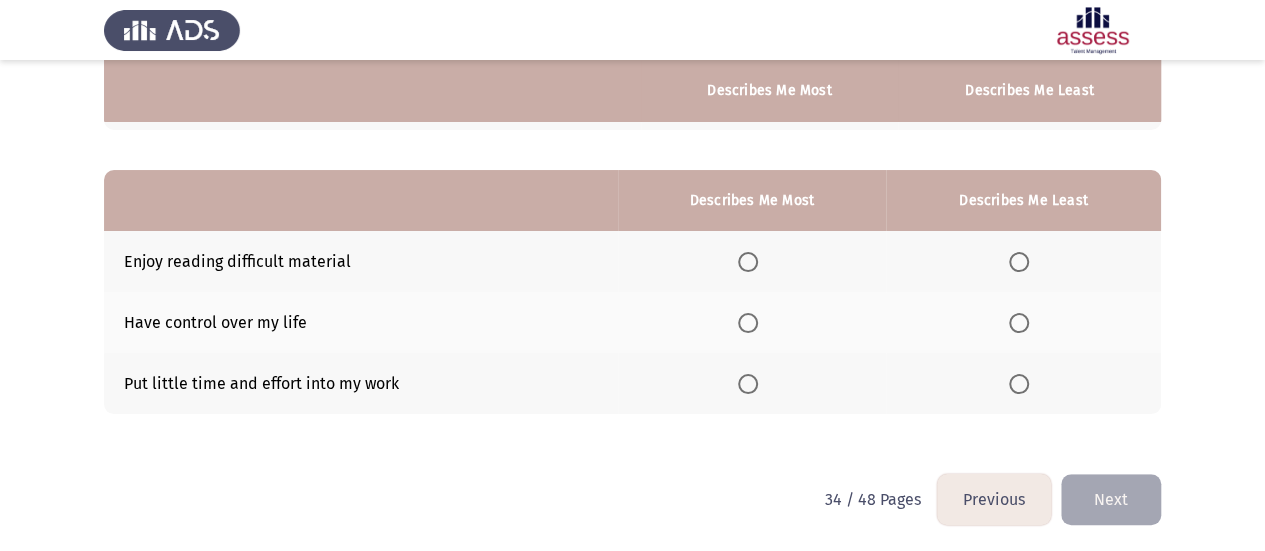 click at bounding box center (1019, 384) 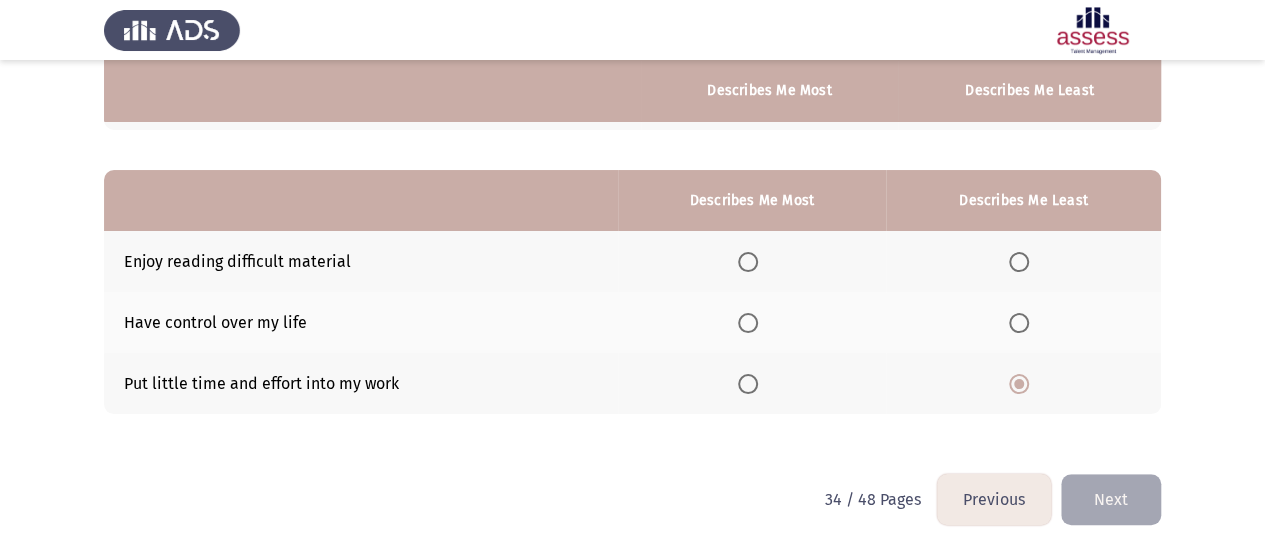 click at bounding box center (748, 323) 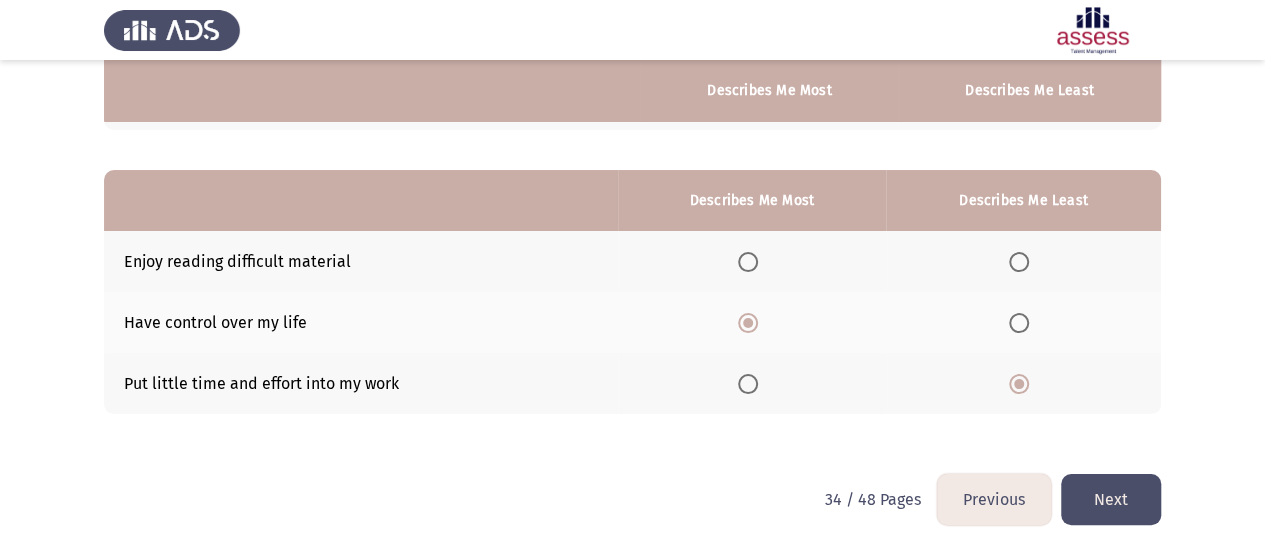 click on "Next" 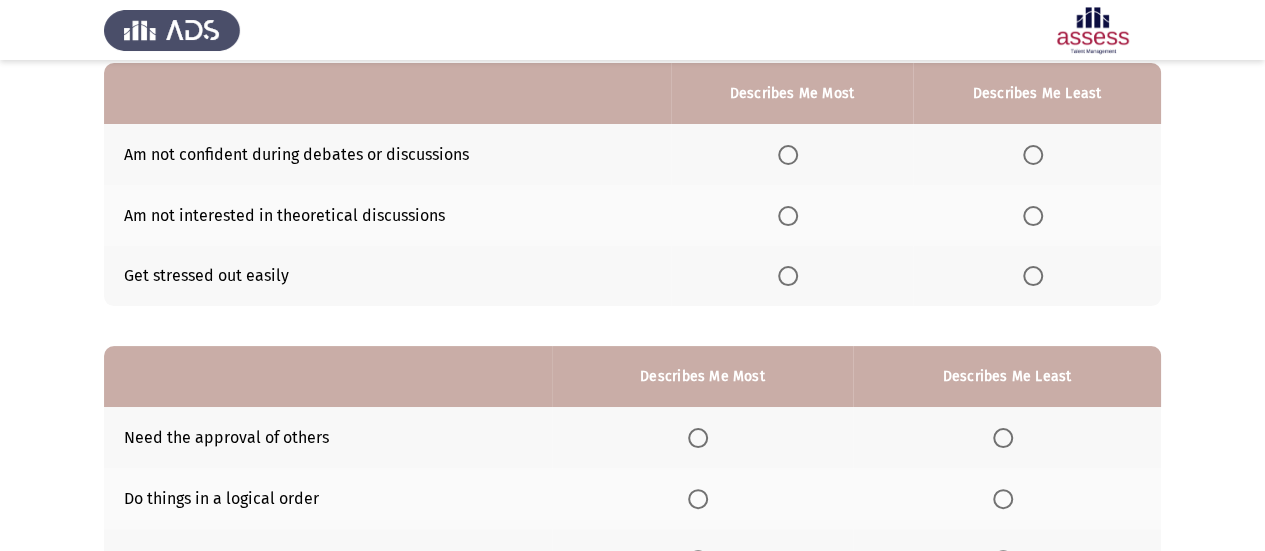 scroll, scrollTop: 200, scrollLeft: 0, axis: vertical 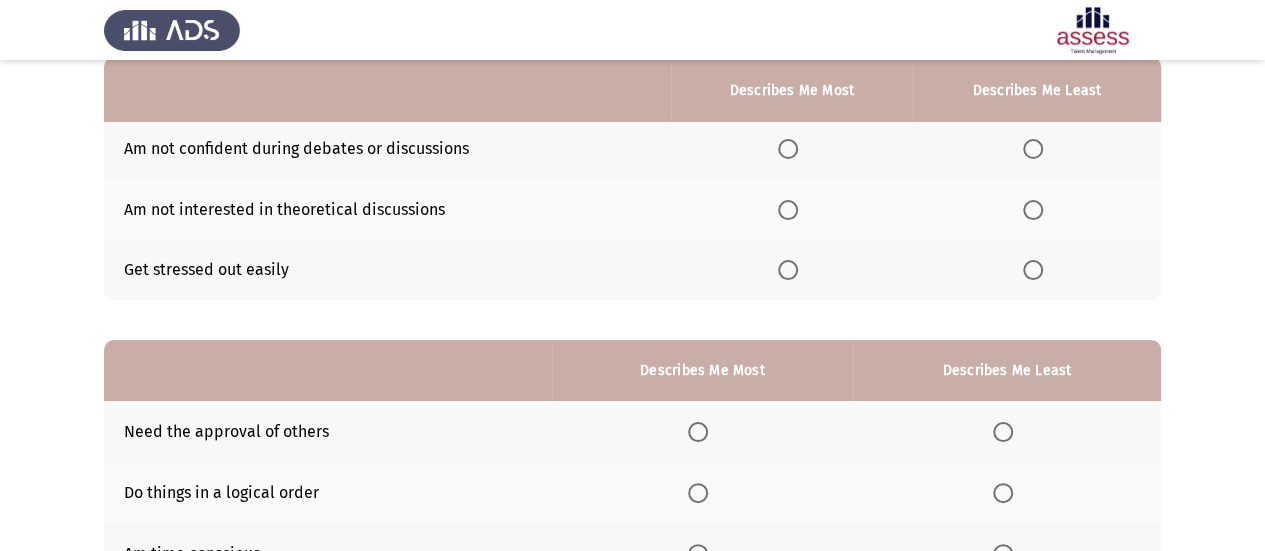 click at bounding box center [788, 210] 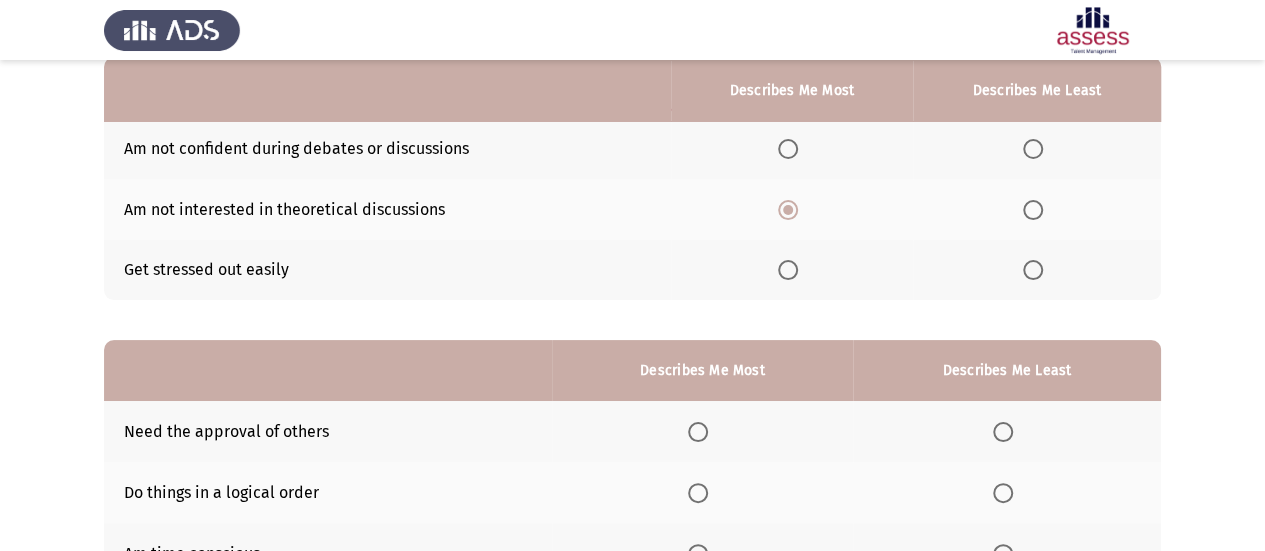 click at bounding box center [1033, 270] 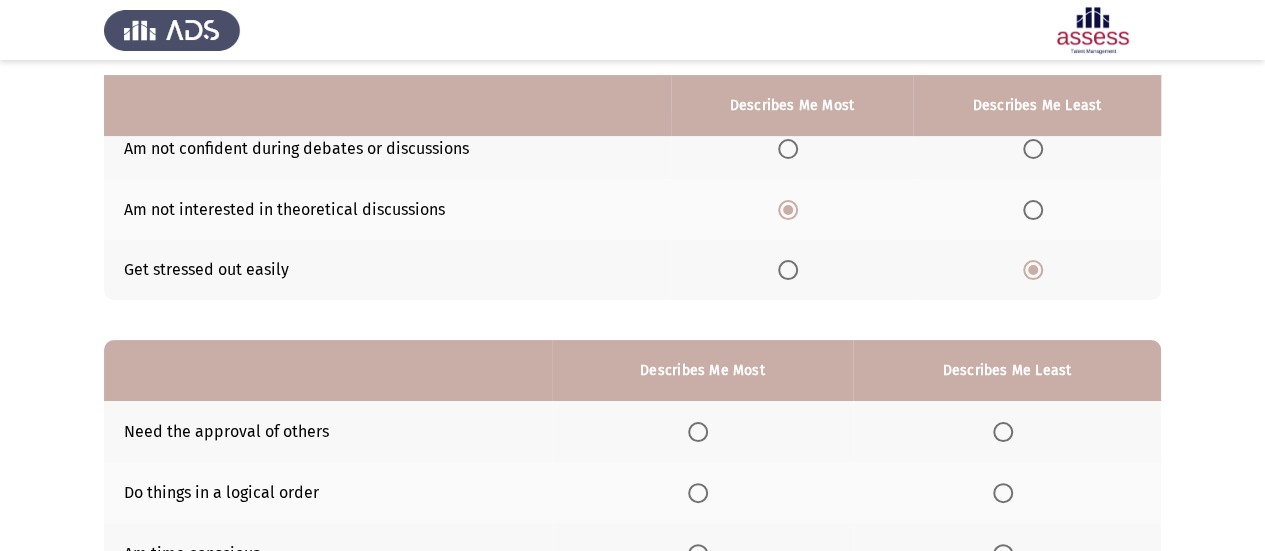 scroll, scrollTop: 370, scrollLeft: 0, axis: vertical 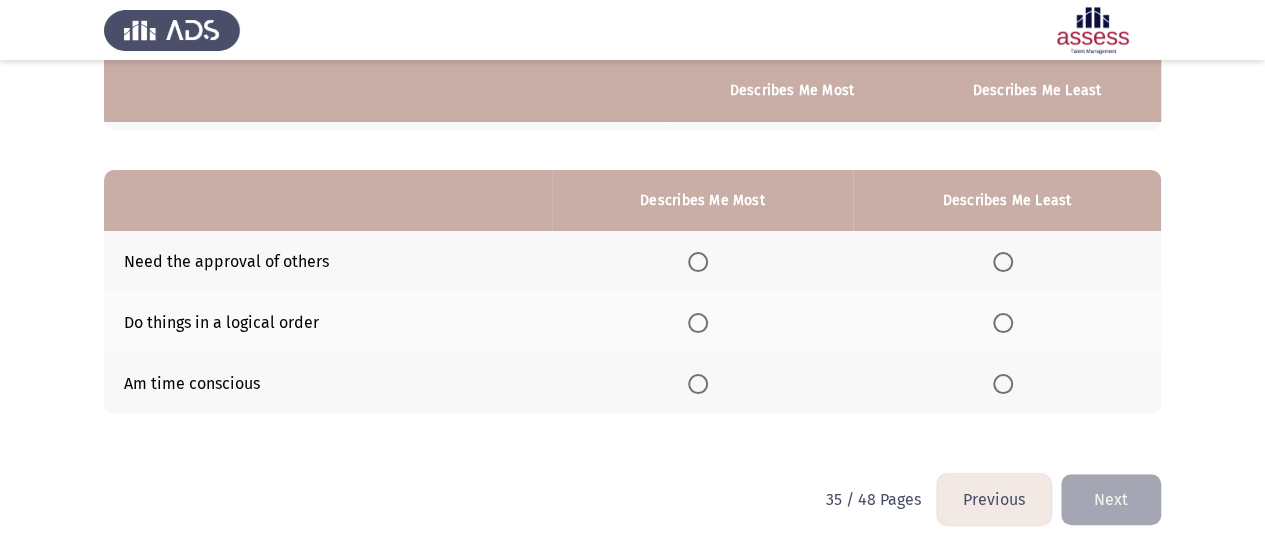 click at bounding box center [698, 323] 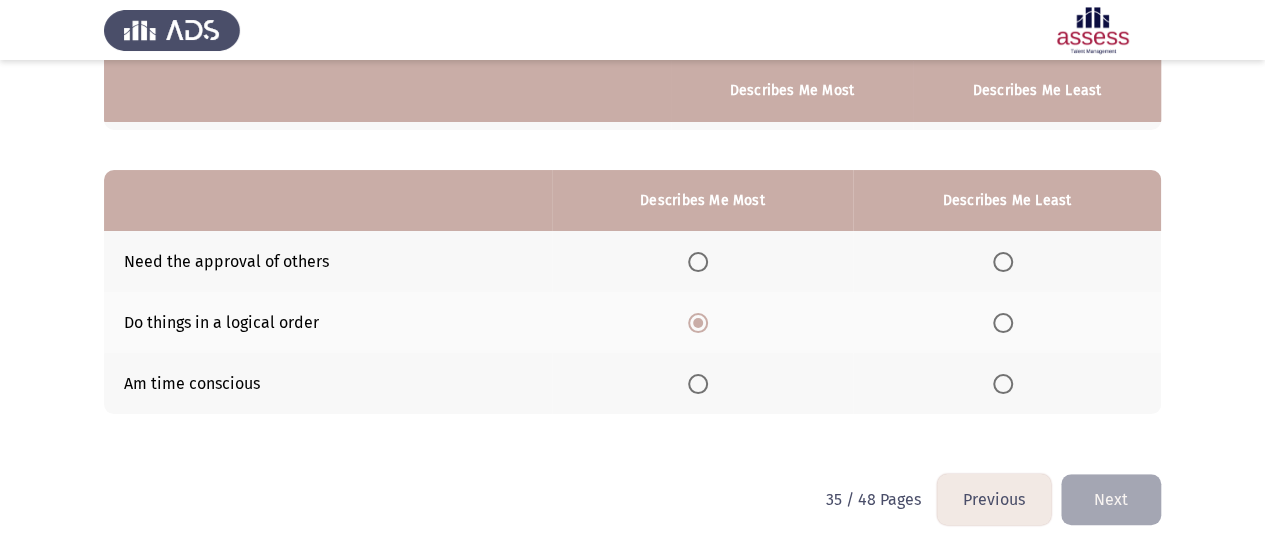 click at bounding box center [1003, 262] 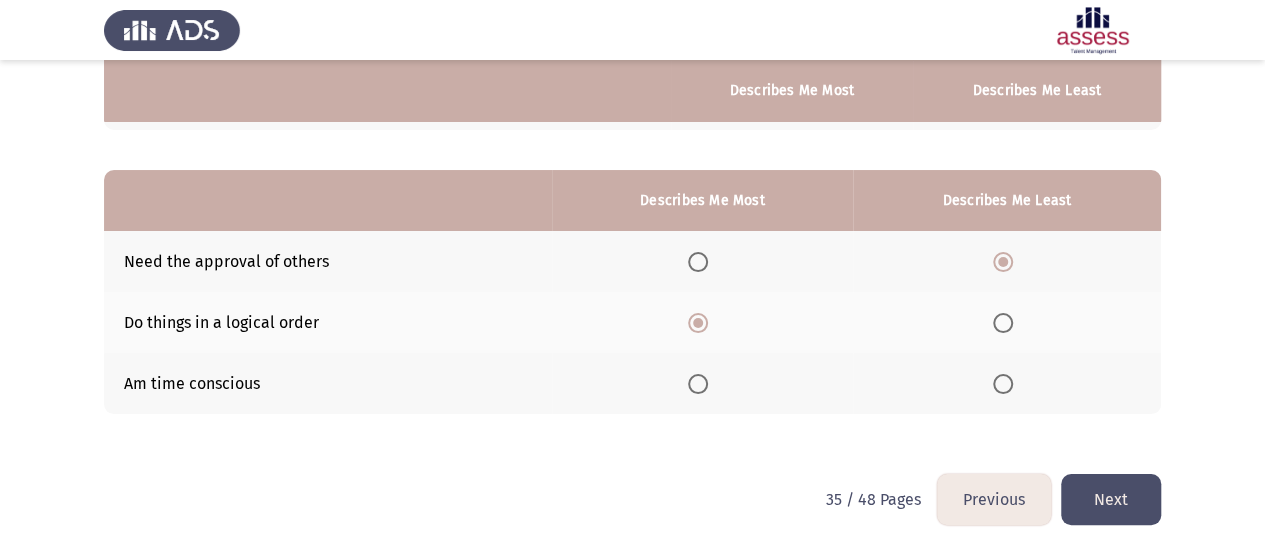 click on "Next" 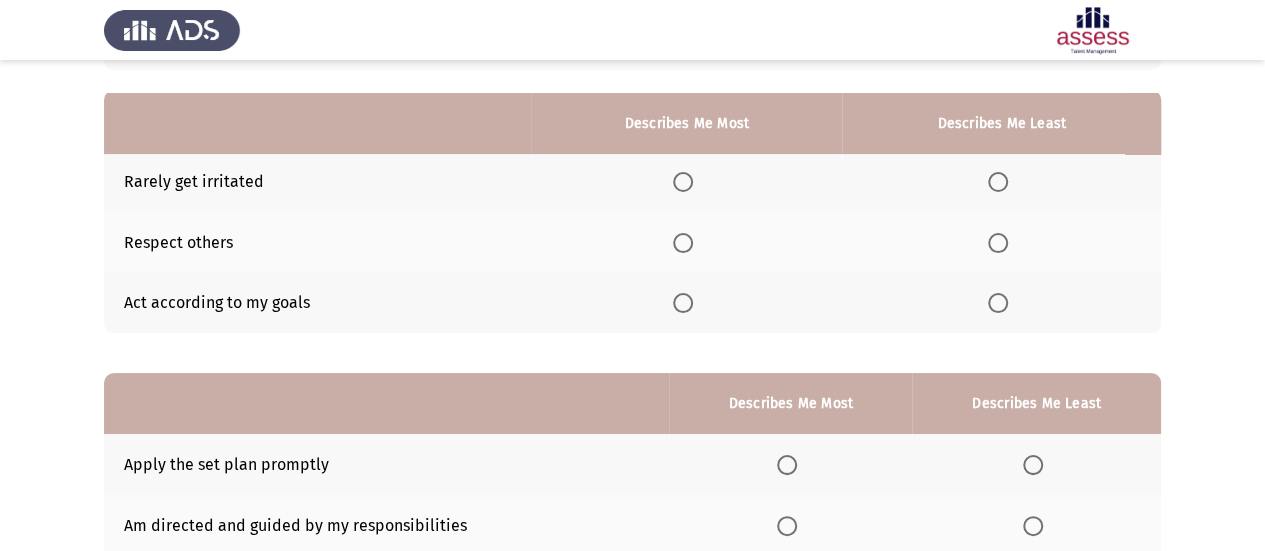 scroll, scrollTop: 200, scrollLeft: 0, axis: vertical 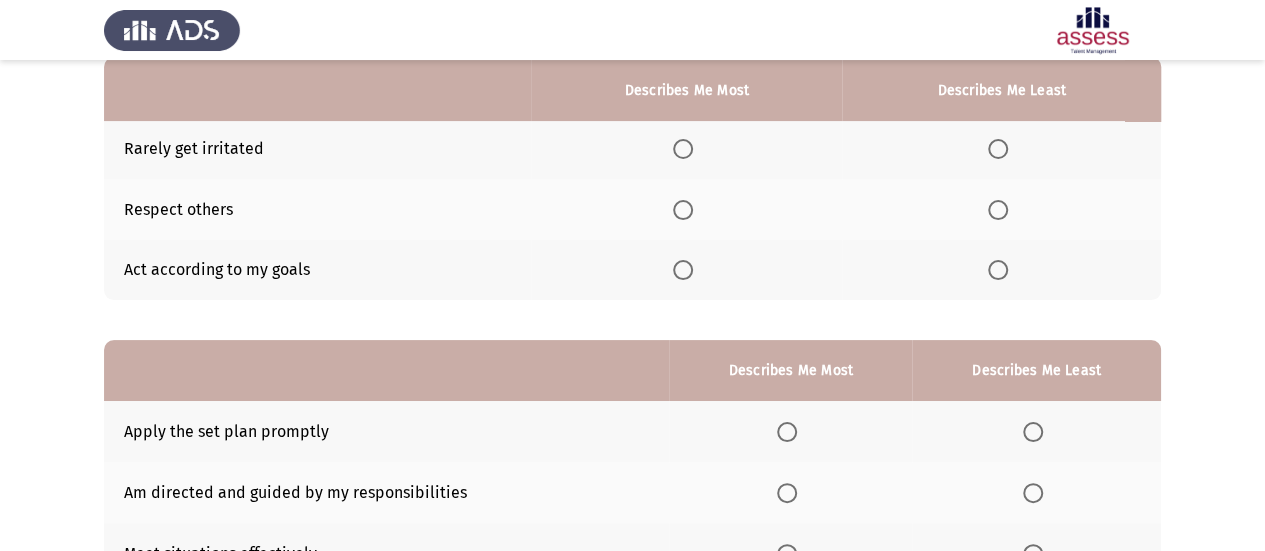 click at bounding box center [683, 270] 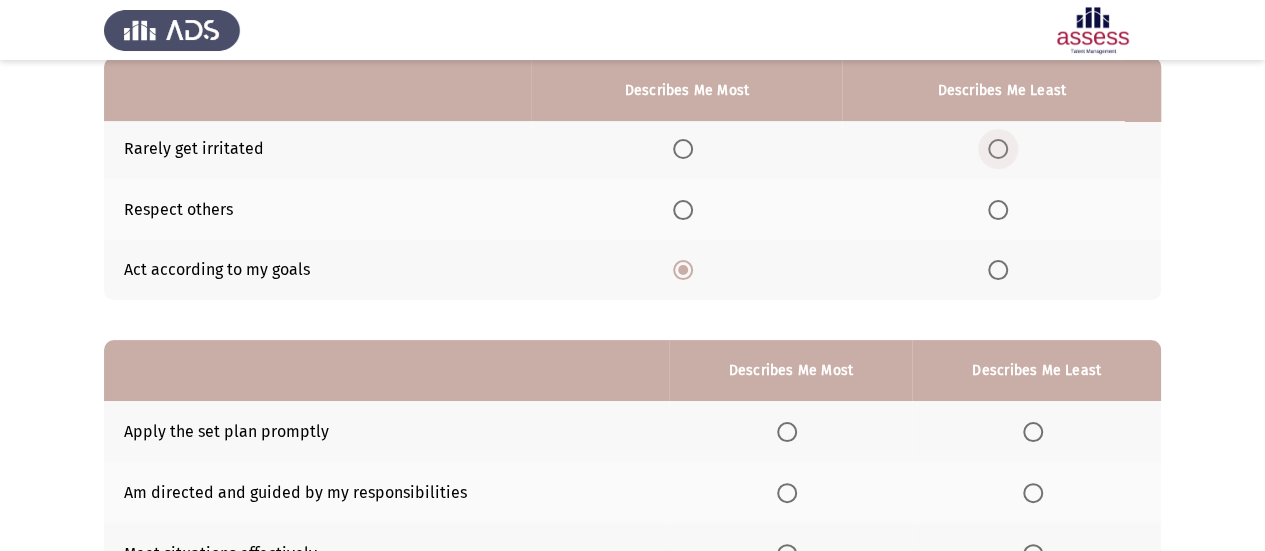 click at bounding box center [998, 149] 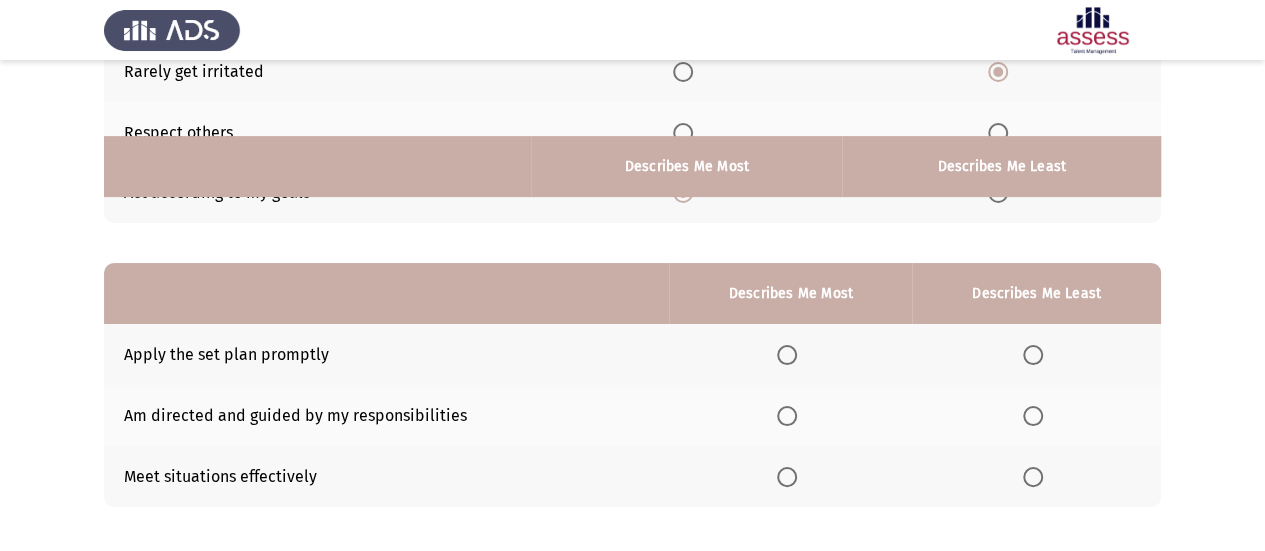 scroll, scrollTop: 370, scrollLeft: 0, axis: vertical 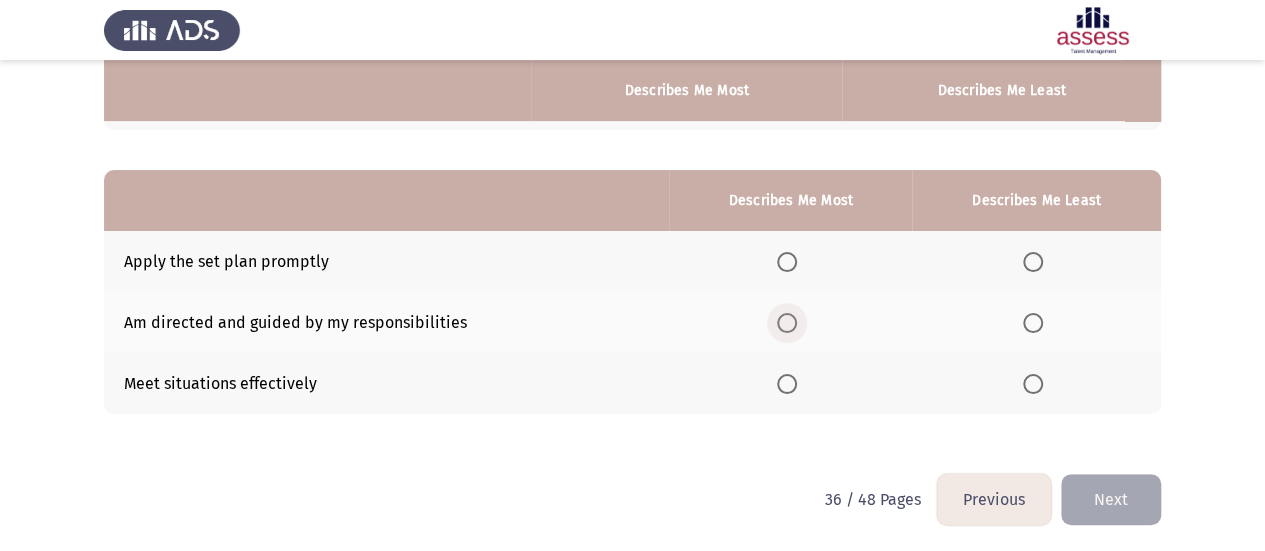 click at bounding box center [787, 323] 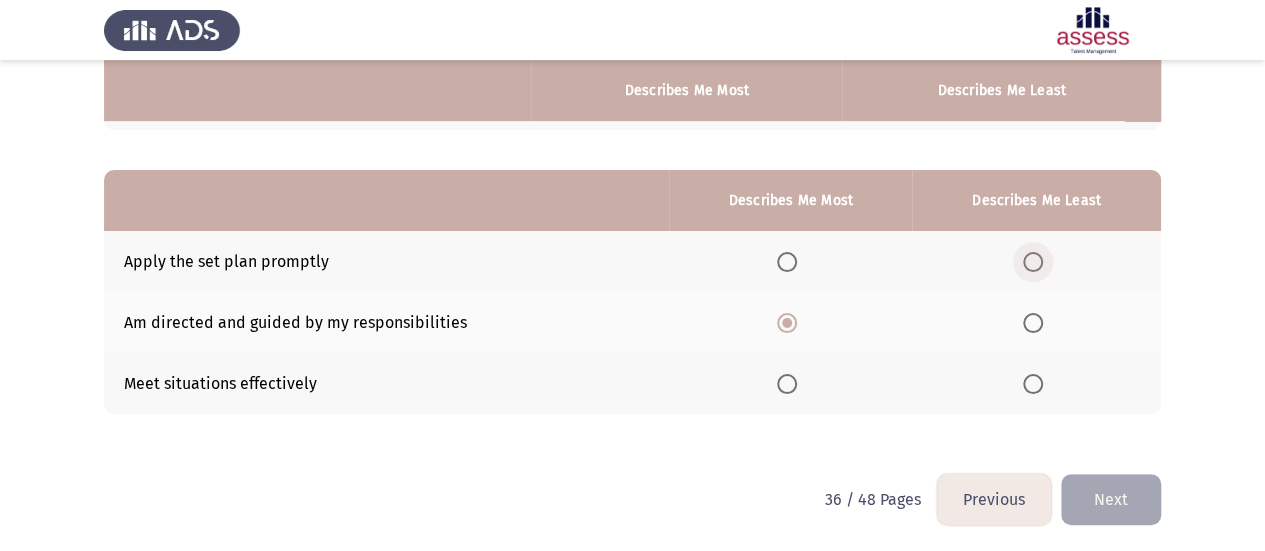 click at bounding box center (1033, 262) 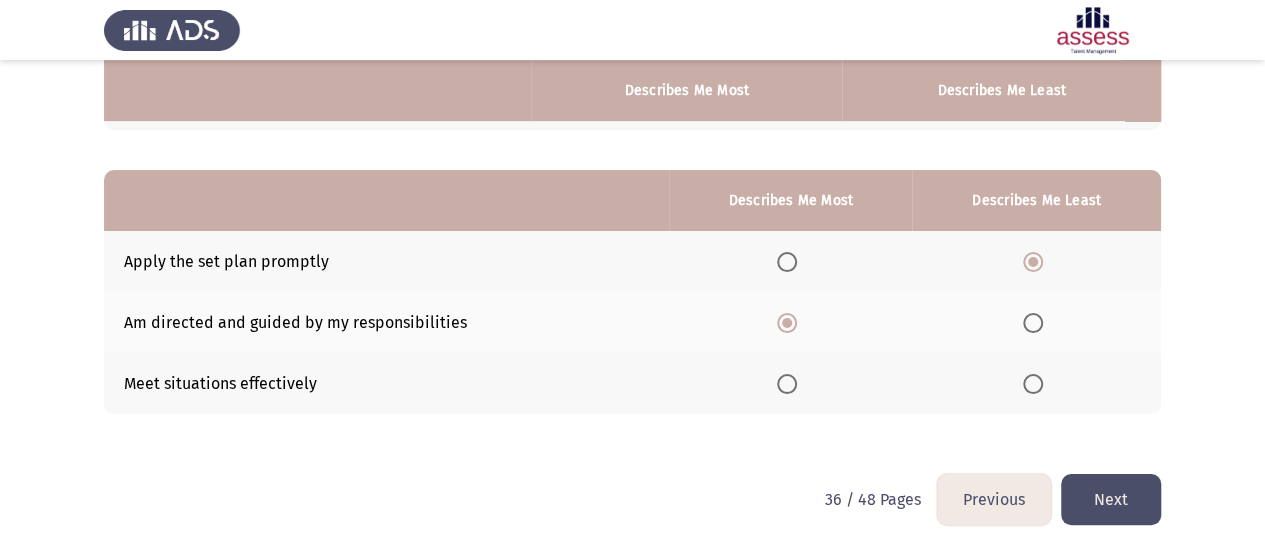 click on "Next" 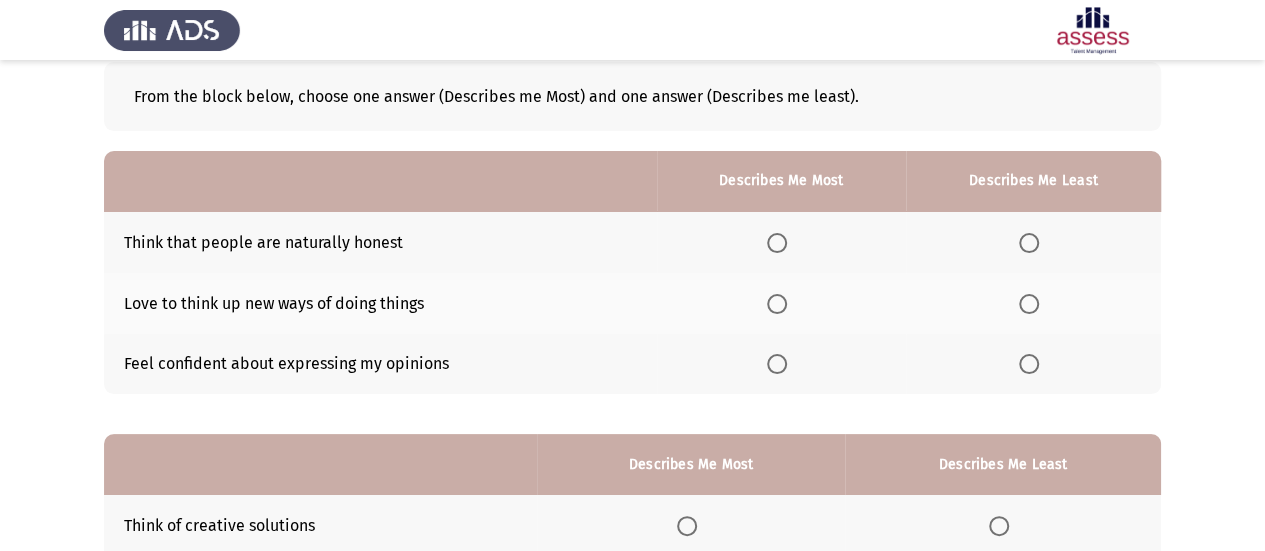 scroll, scrollTop: 200, scrollLeft: 0, axis: vertical 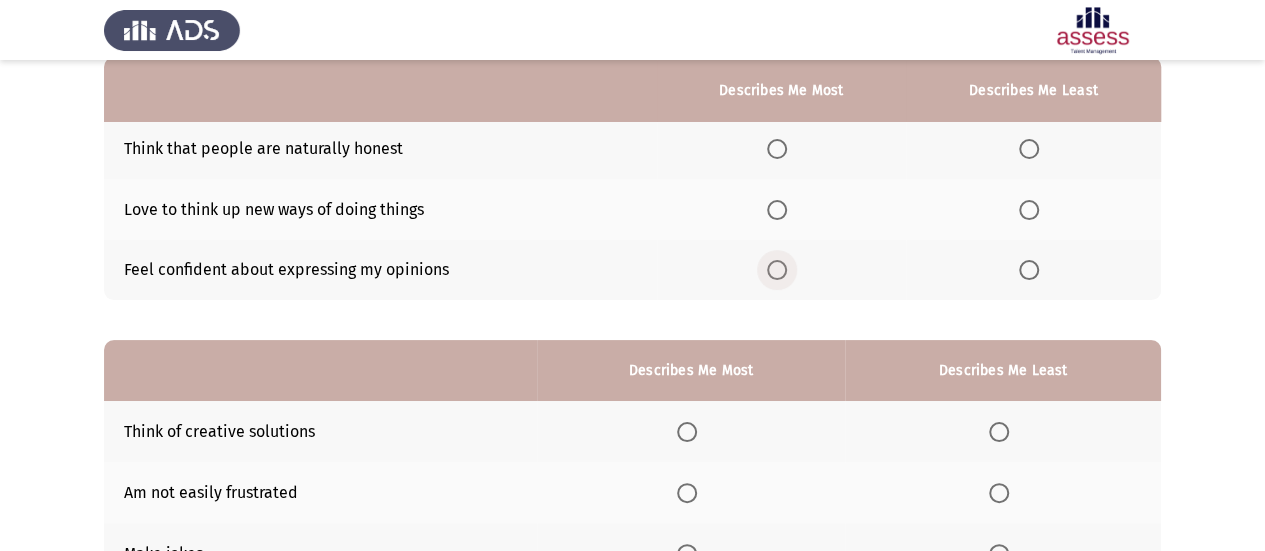 click at bounding box center (777, 270) 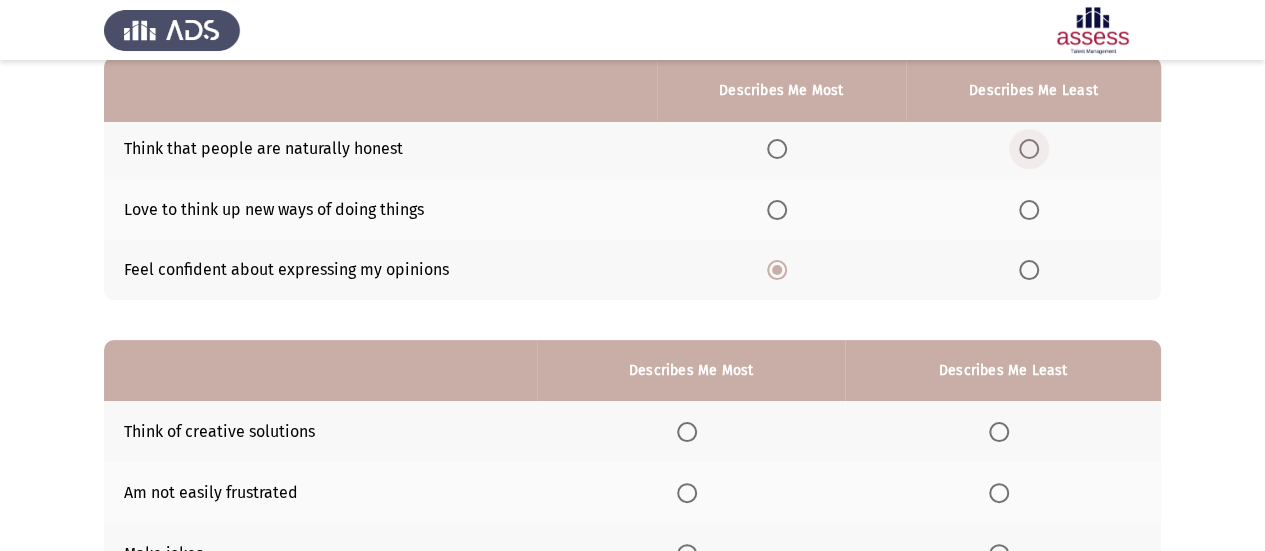 click at bounding box center [1029, 149] 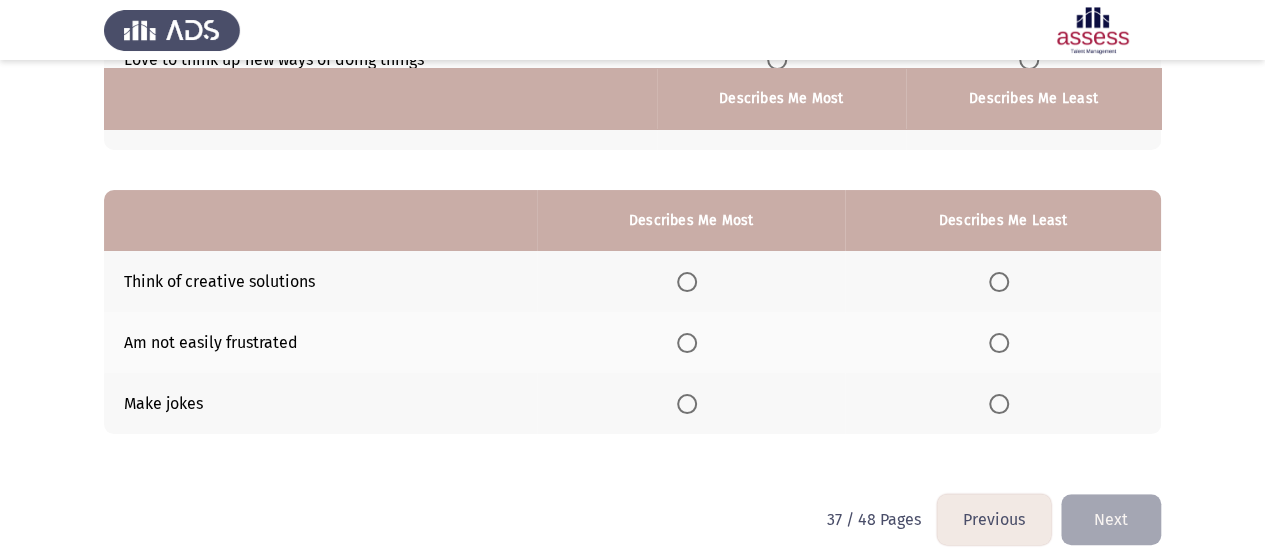 scroll, scrollTop: 370, scrollLeft: 0, axis: vertical 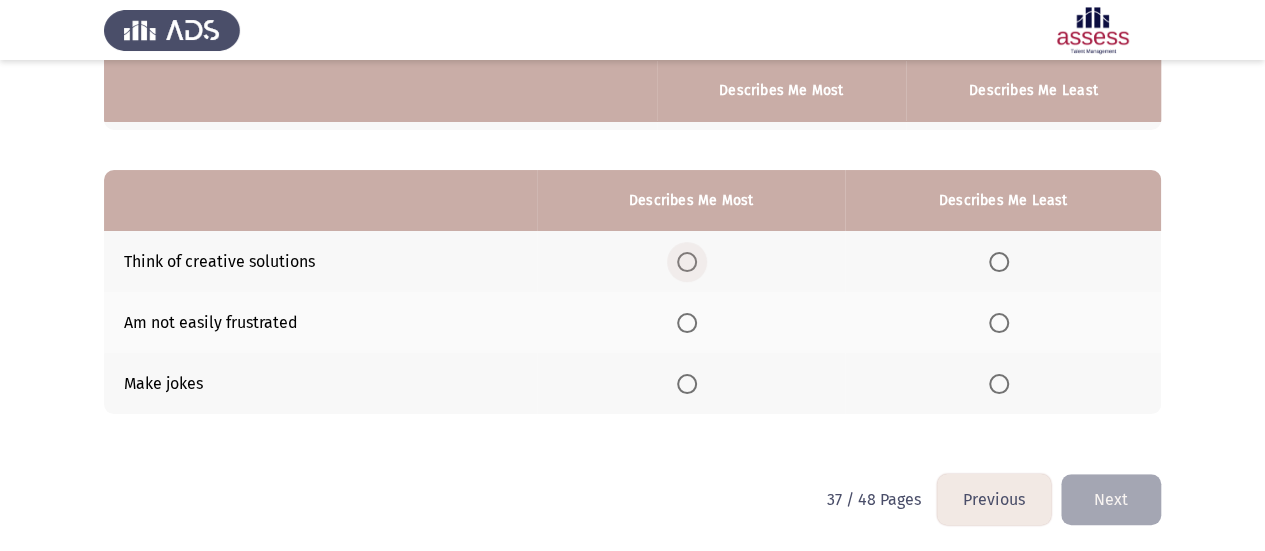 click at bounding box center [687, 262] 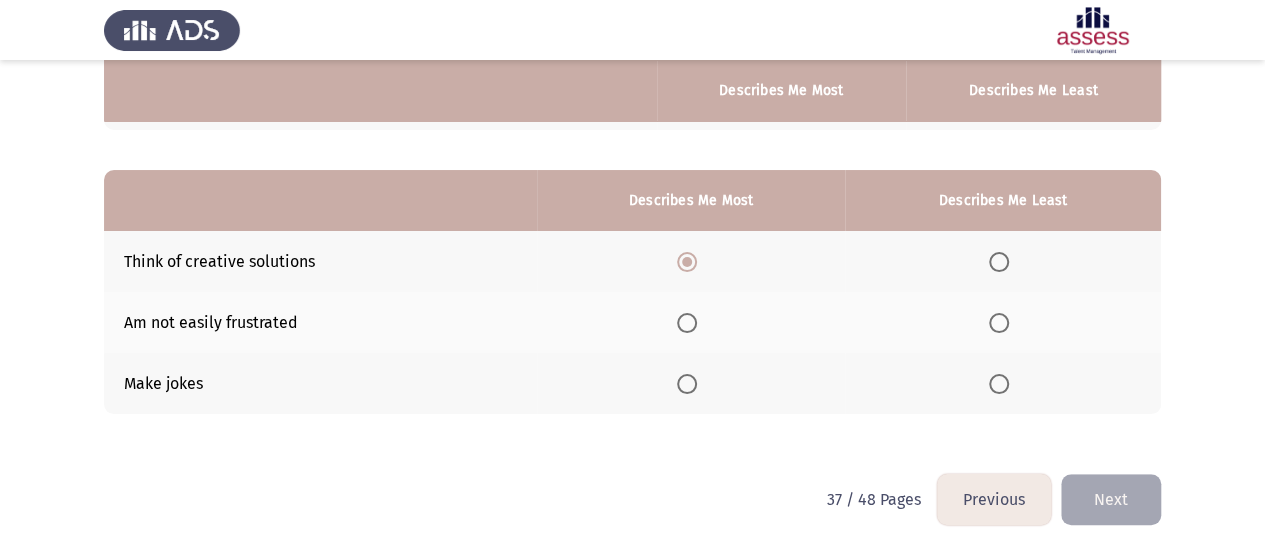 click at bounding box center (999, 323) 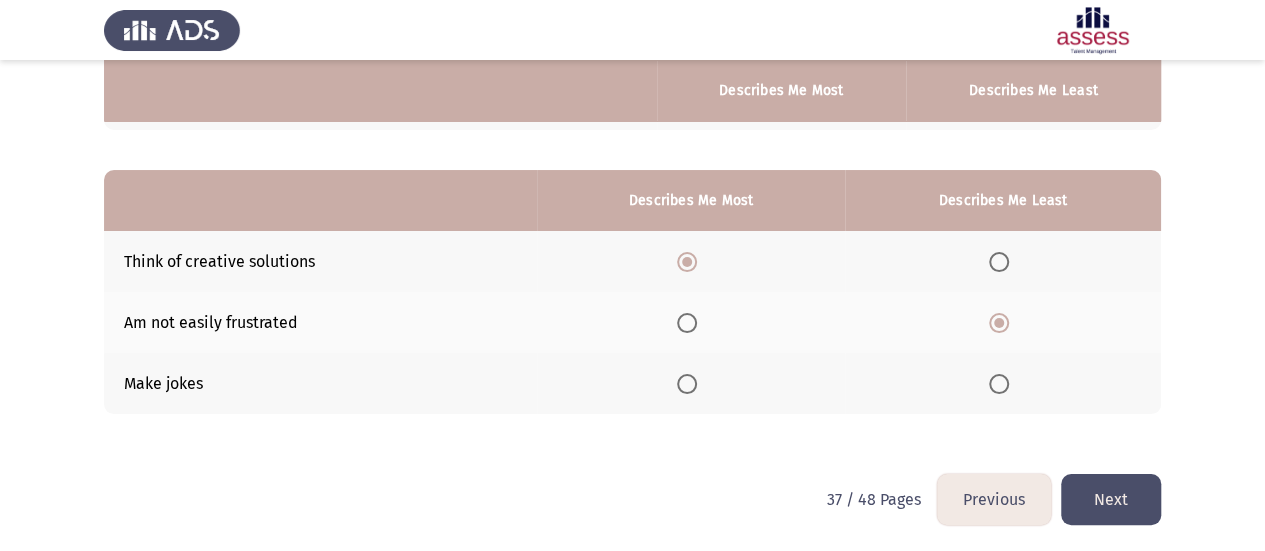 click on "Next" 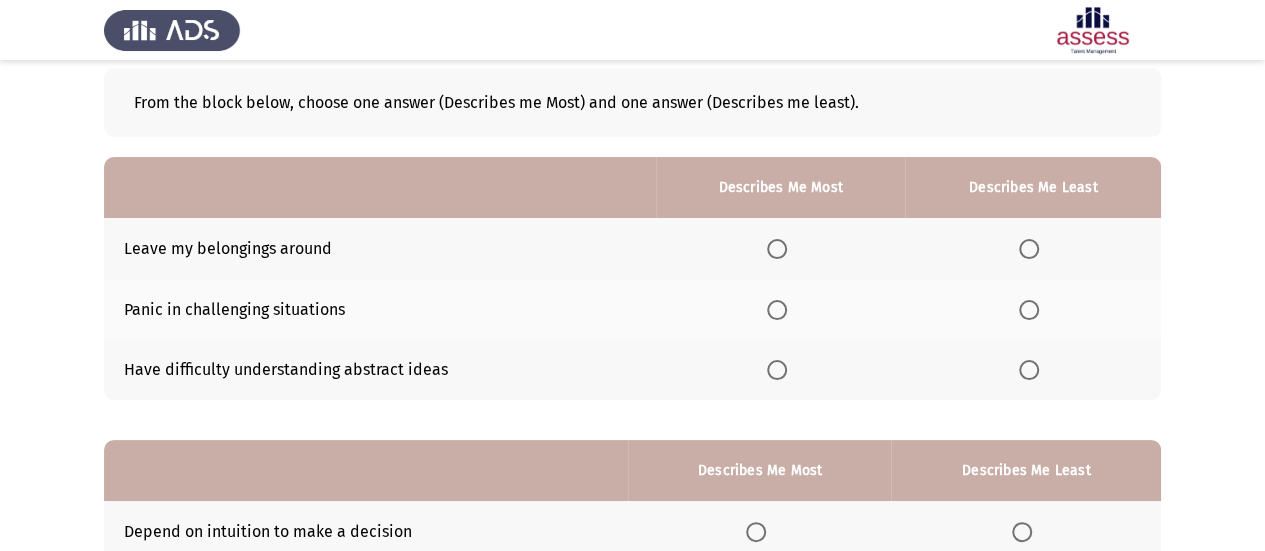 scroll, scrollTop: 200, scrollLeft: 0, axis: vertical 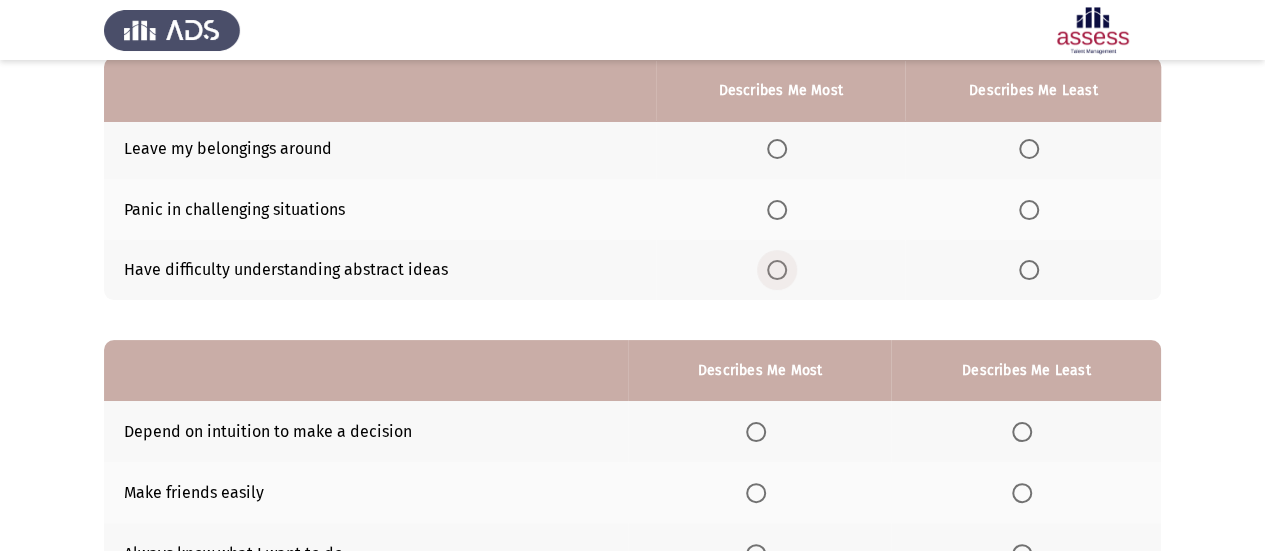 click at bounding box center (777, 270) 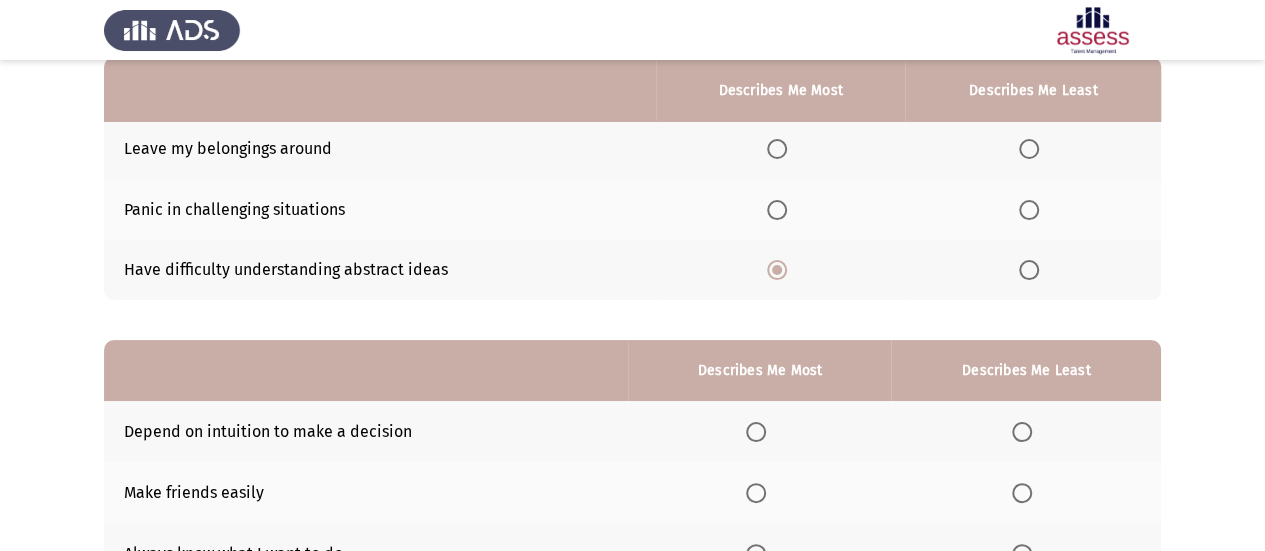 click 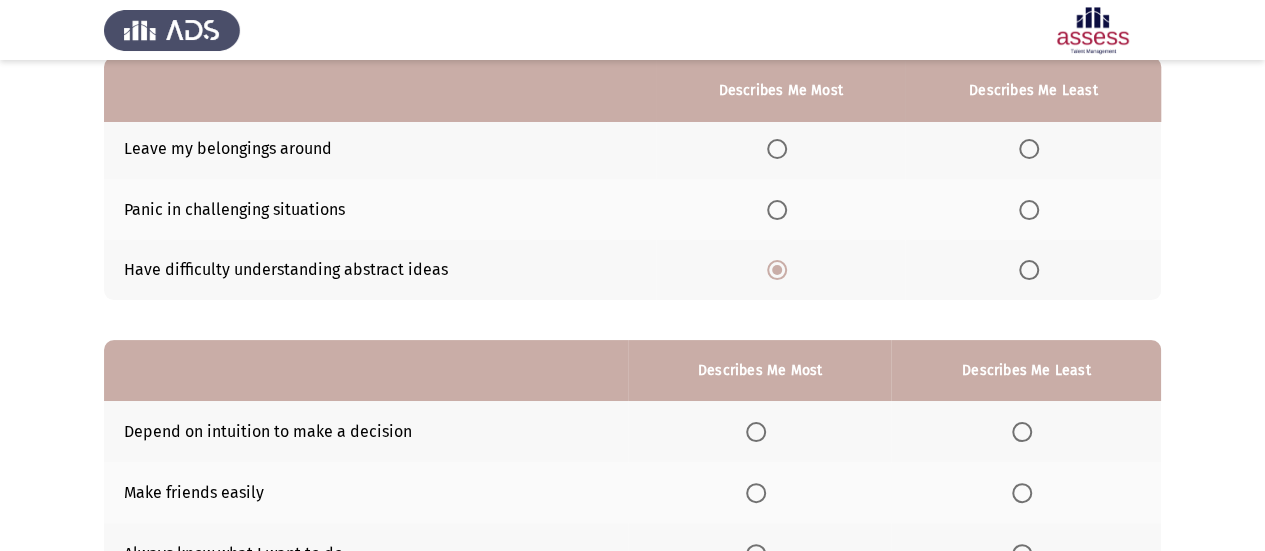 click at bounding box center (1029, 149) 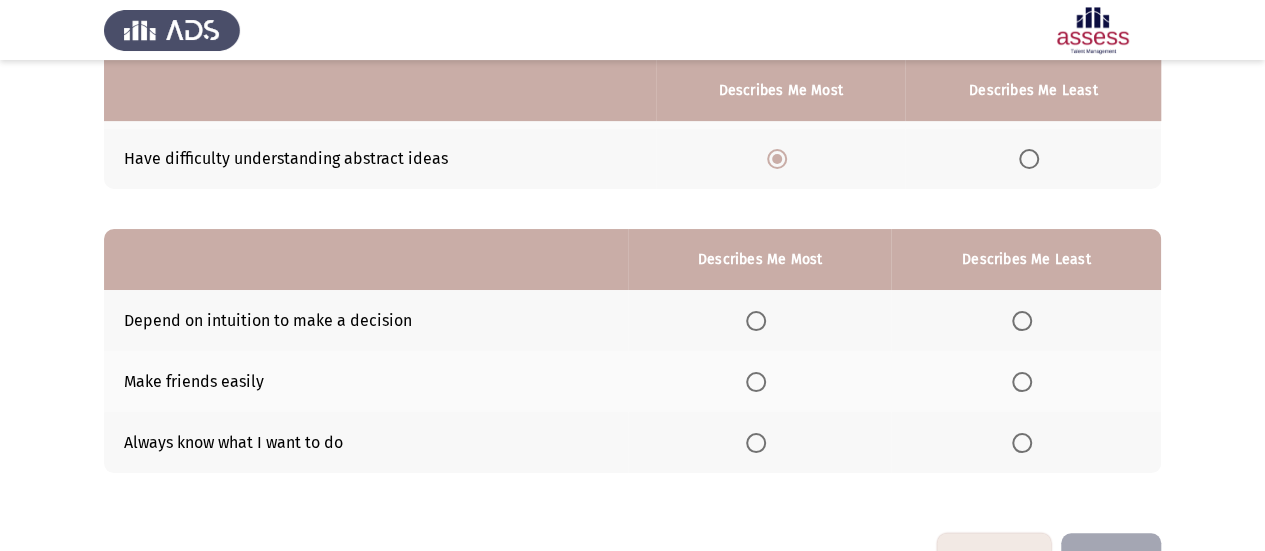 scroll, scrollTop: 370, scrollLeft: 0, axis: vertical 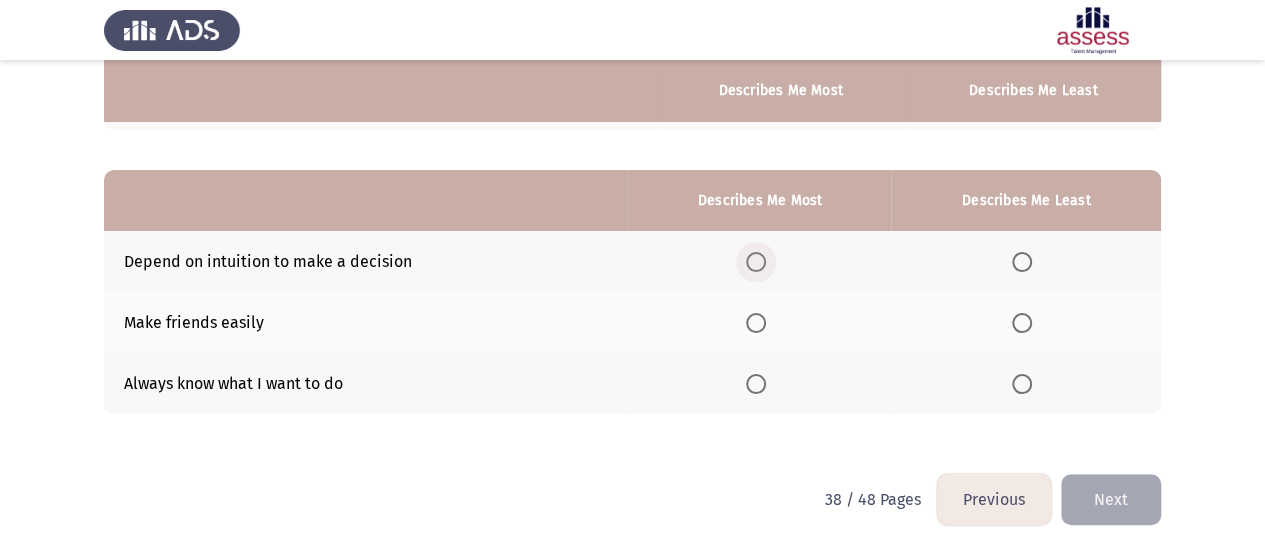 click at bounding box center [756, 262] 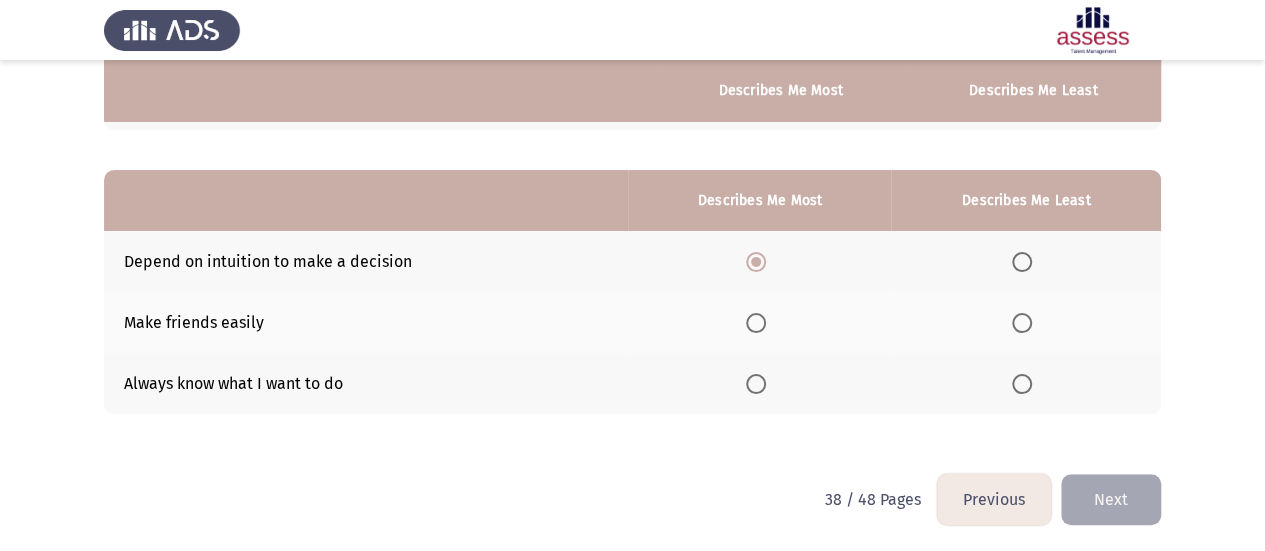 click at bounding box center [756, 384] 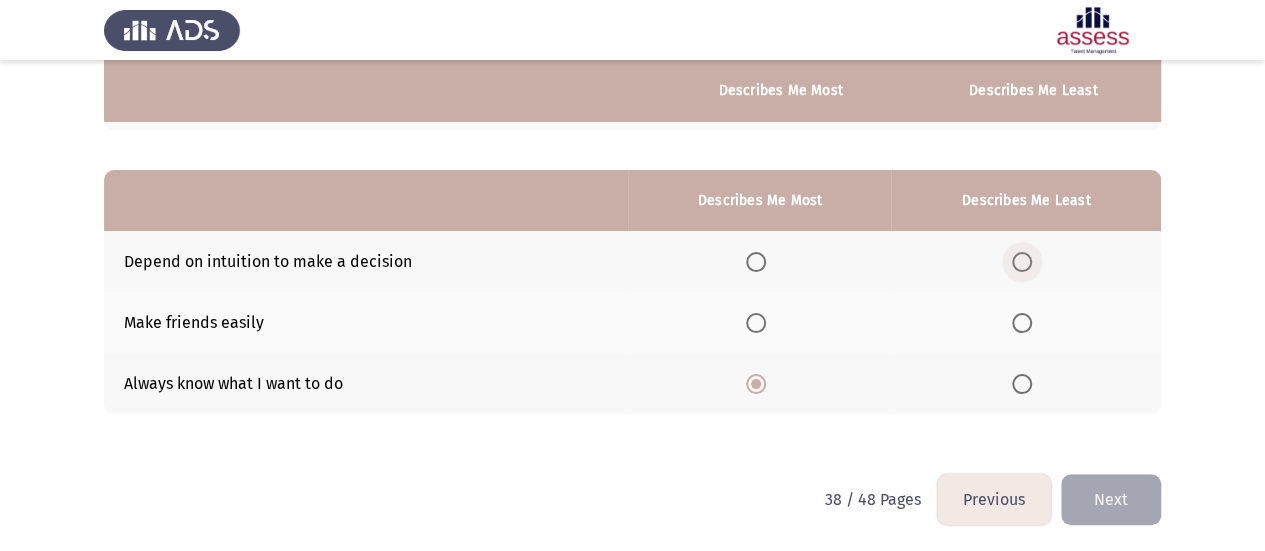 click at bounding box center (1022, 262) 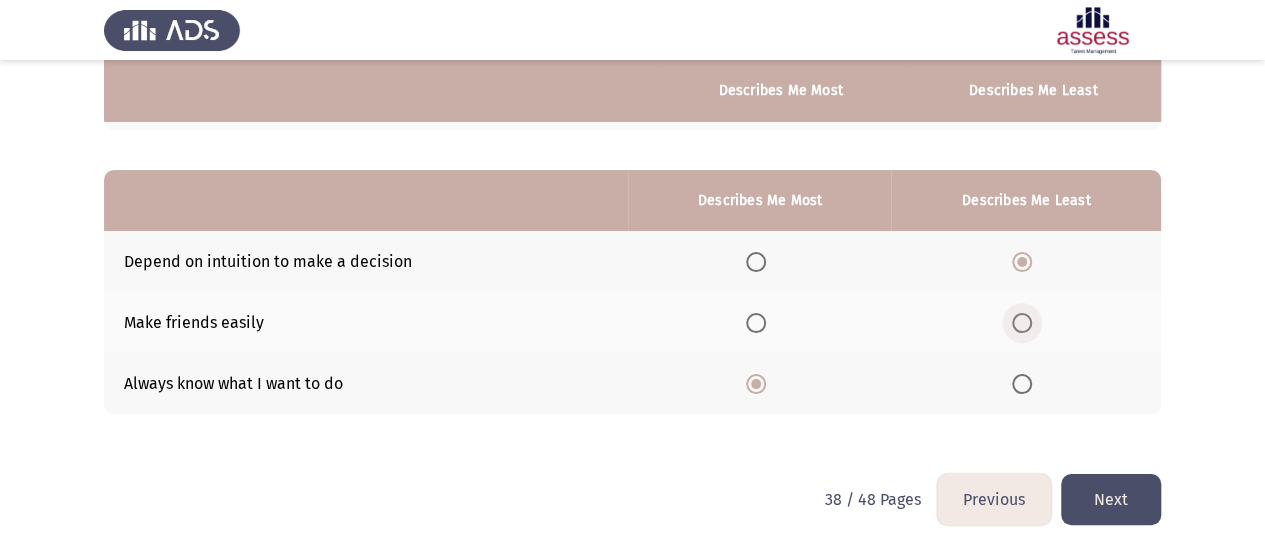 click at bounding box center (1022, 323) 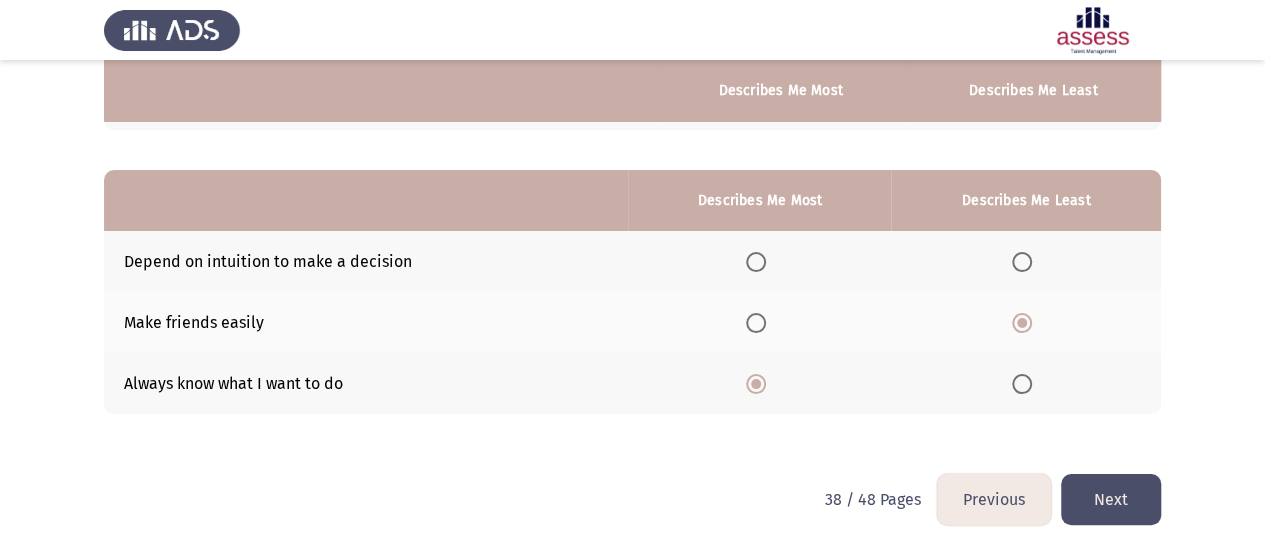 click at bounding box center (1022, 262) 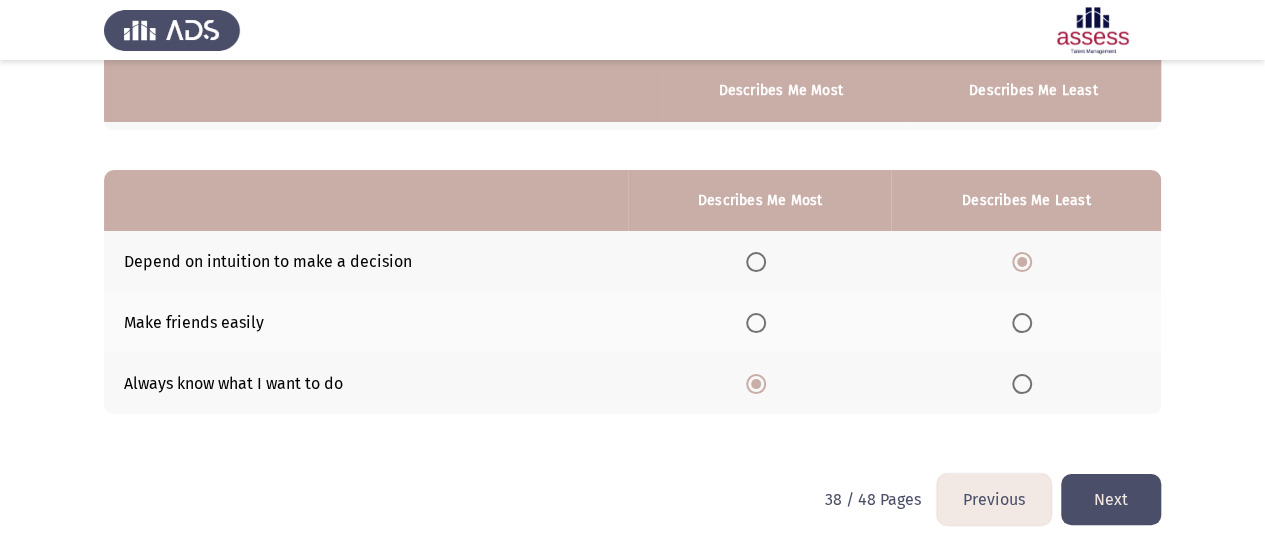 click on "Next" 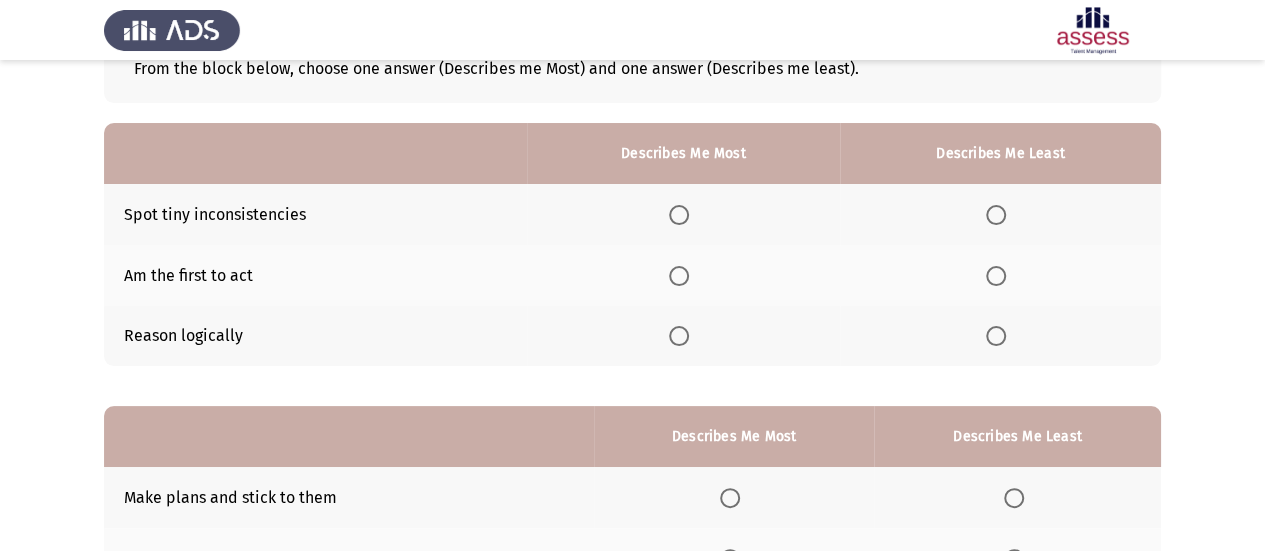 scroll, scrollTop: 200, scrollLeft: 0, axis: vertical 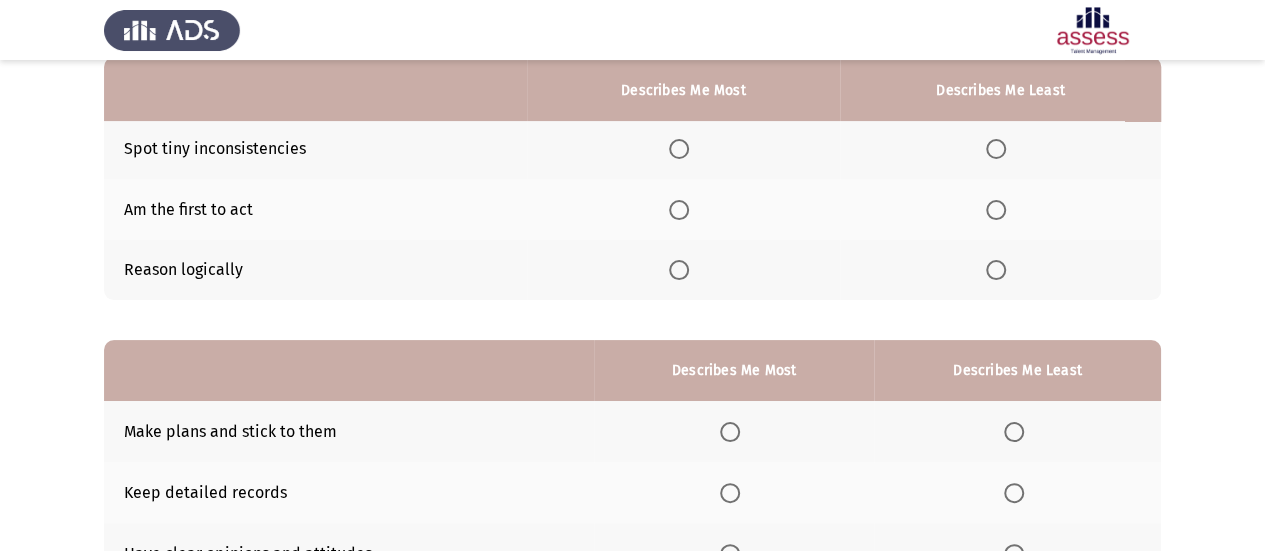 click at bounding box center (679, 210) 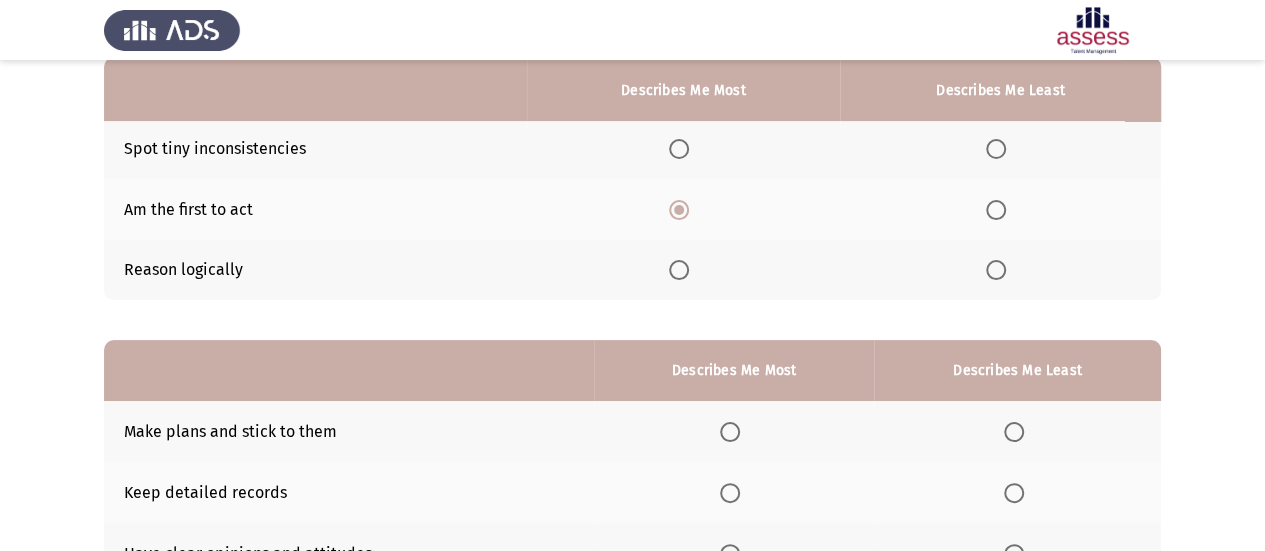 click at bounding box center [996, 149] 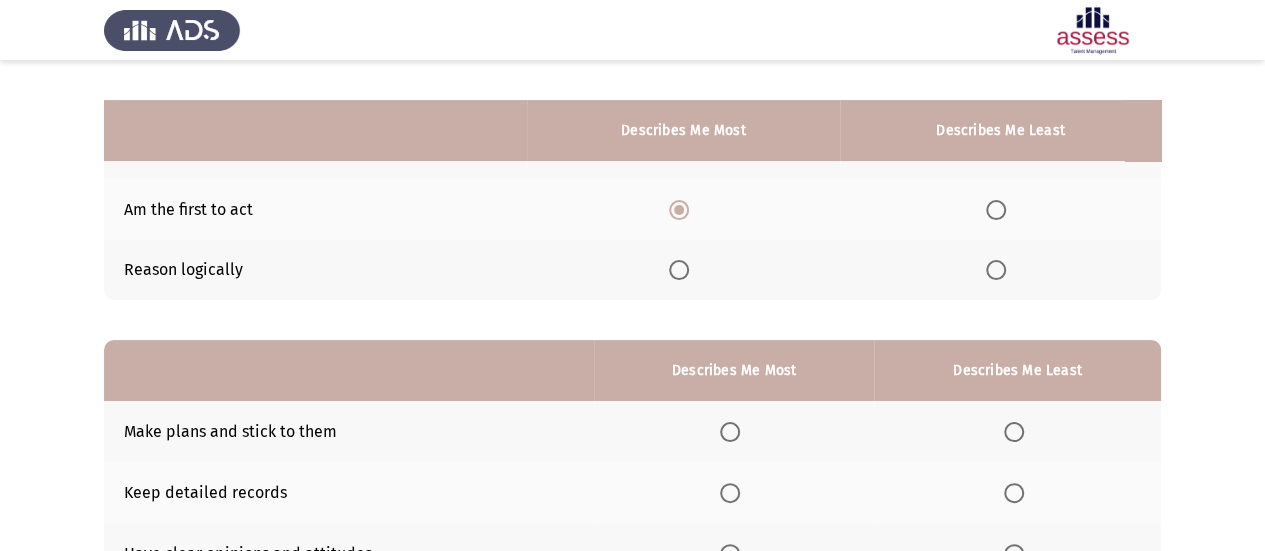 scroll, scrollTop: 370, scrollLeft: 0, axis: vertical 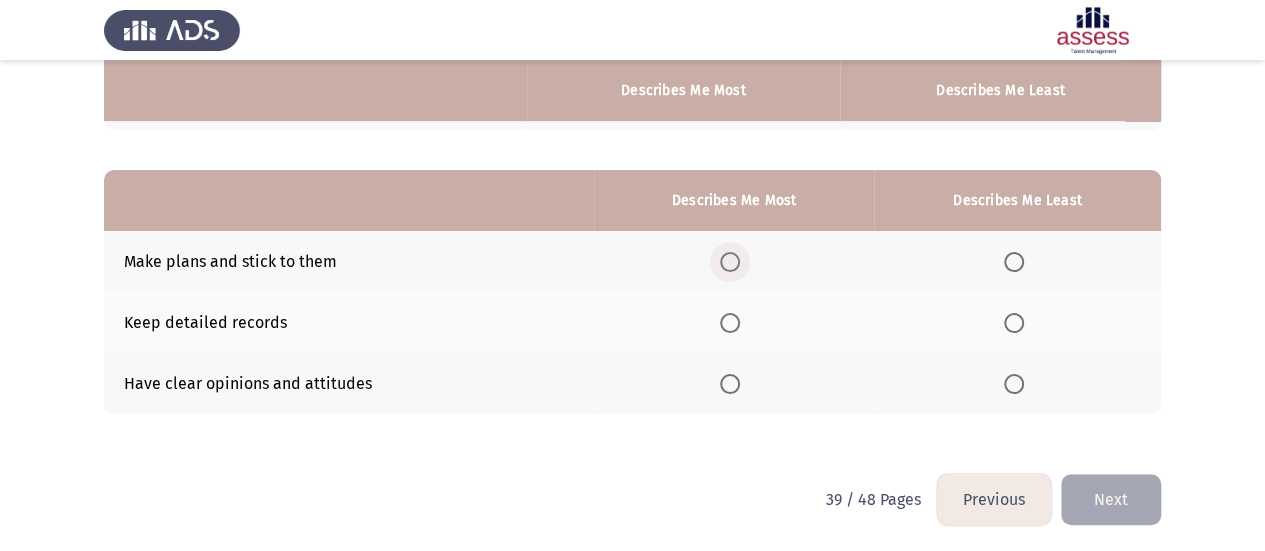 click at bounding box center (730, 262) 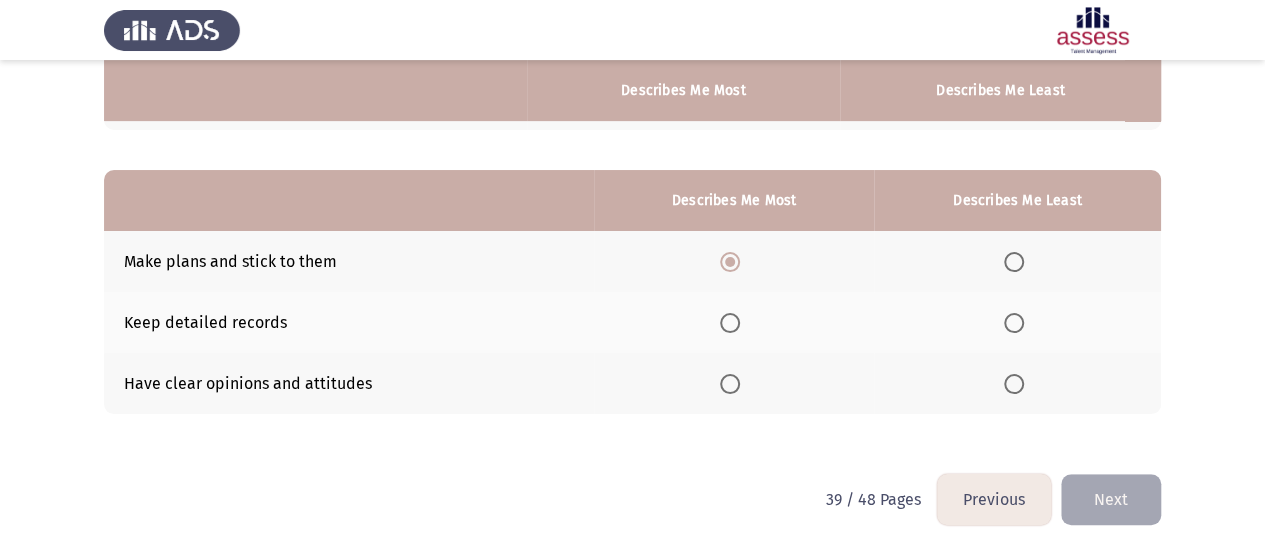 click at bounding box center [1014, 323] 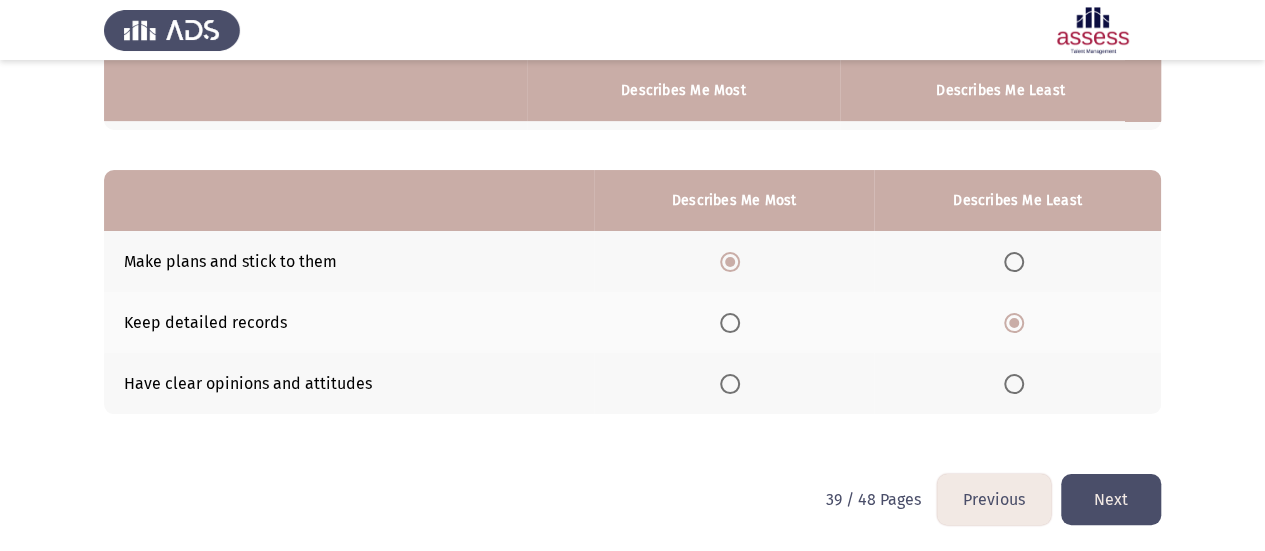 click on "Next" 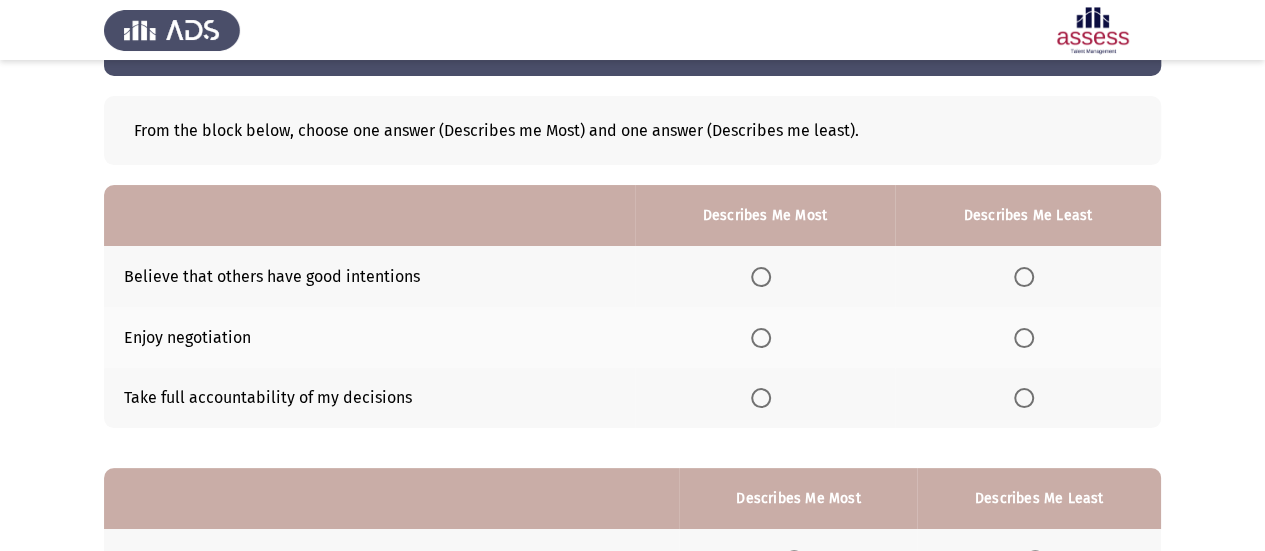 scroll, scrollTop: 200, scrollLeft: 0, axis: vertical 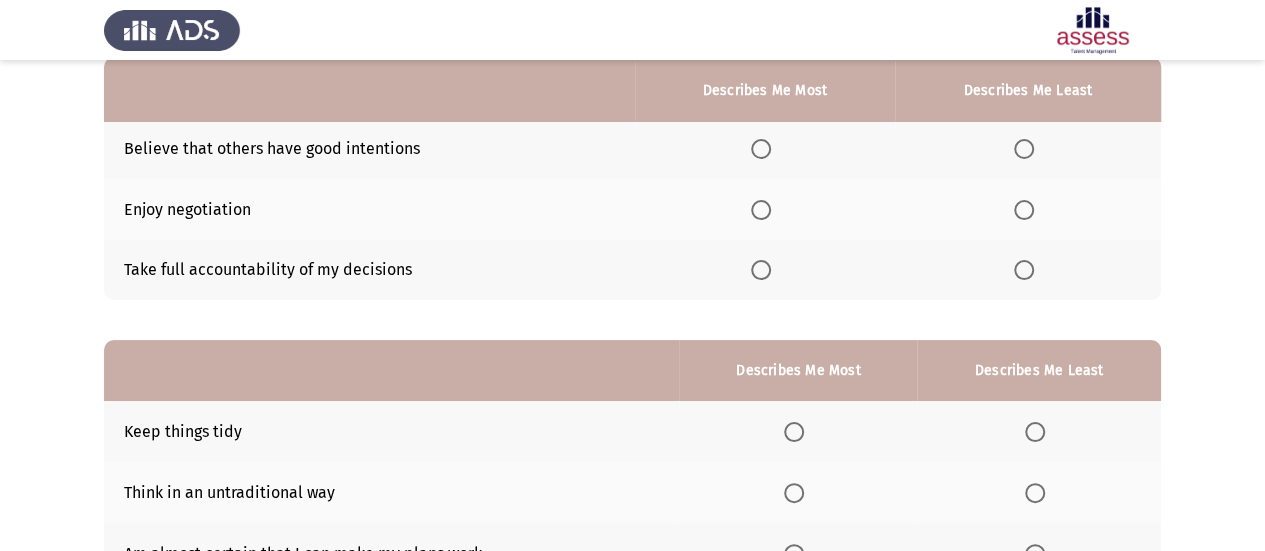 click at bounding box center [761, 270] 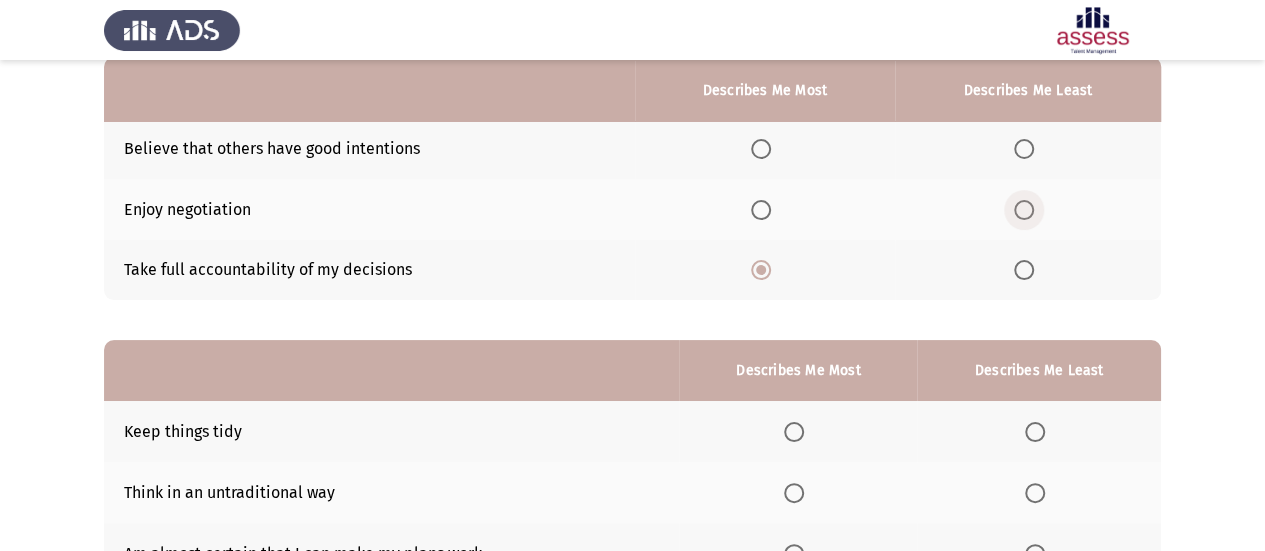 click at bounding box center (1024, 210) 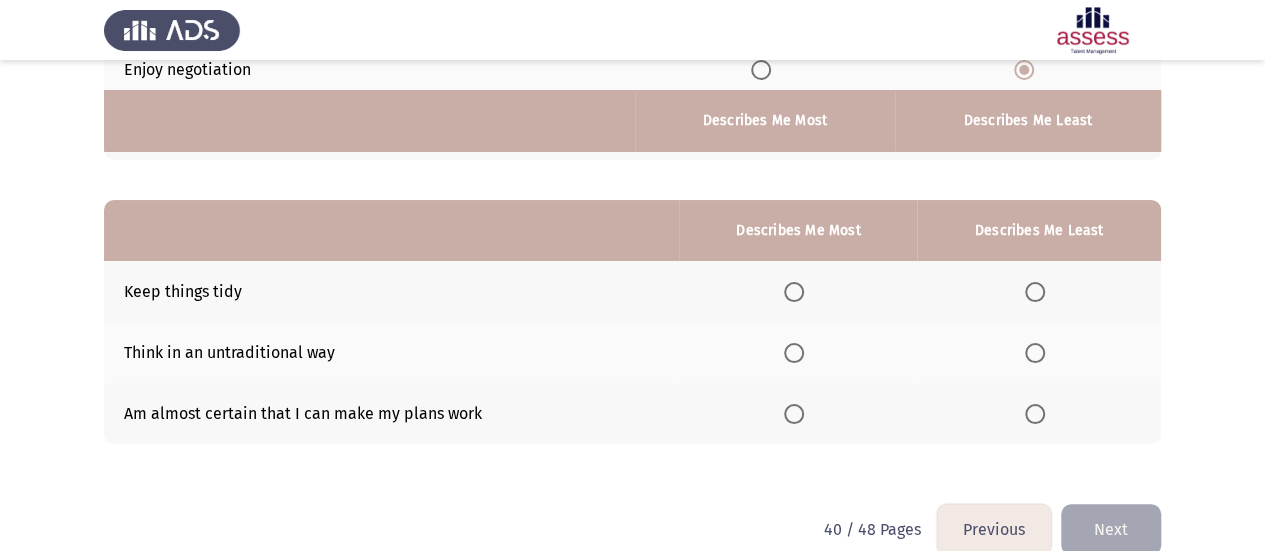 scroll, scrollTop: 370, scrollLeft: 0, axis: vertical 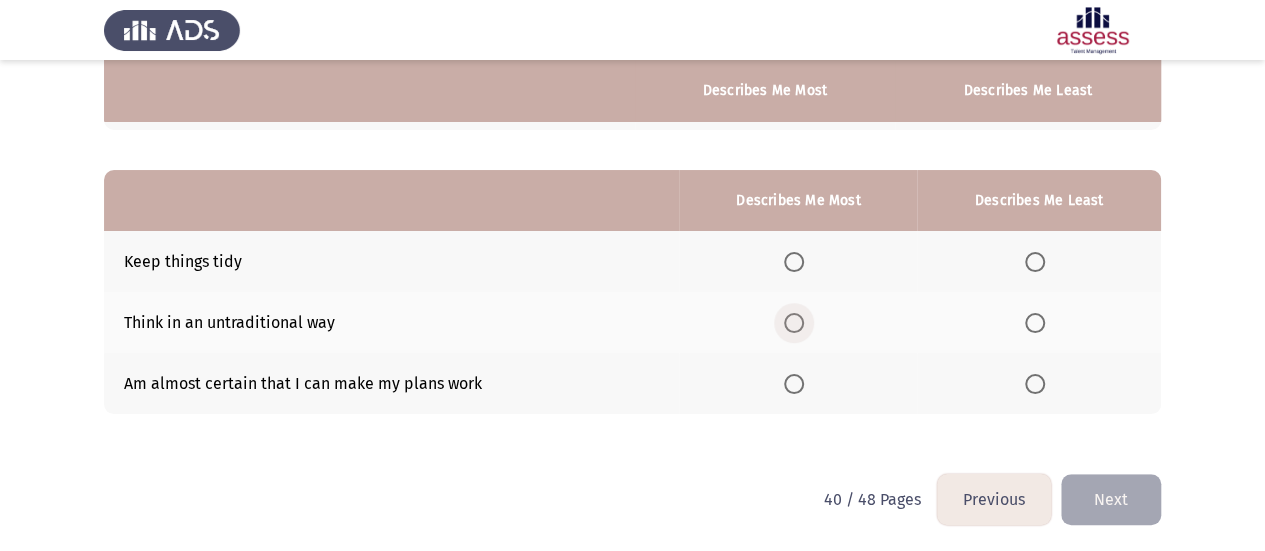 click at bounding box center (794, 323) 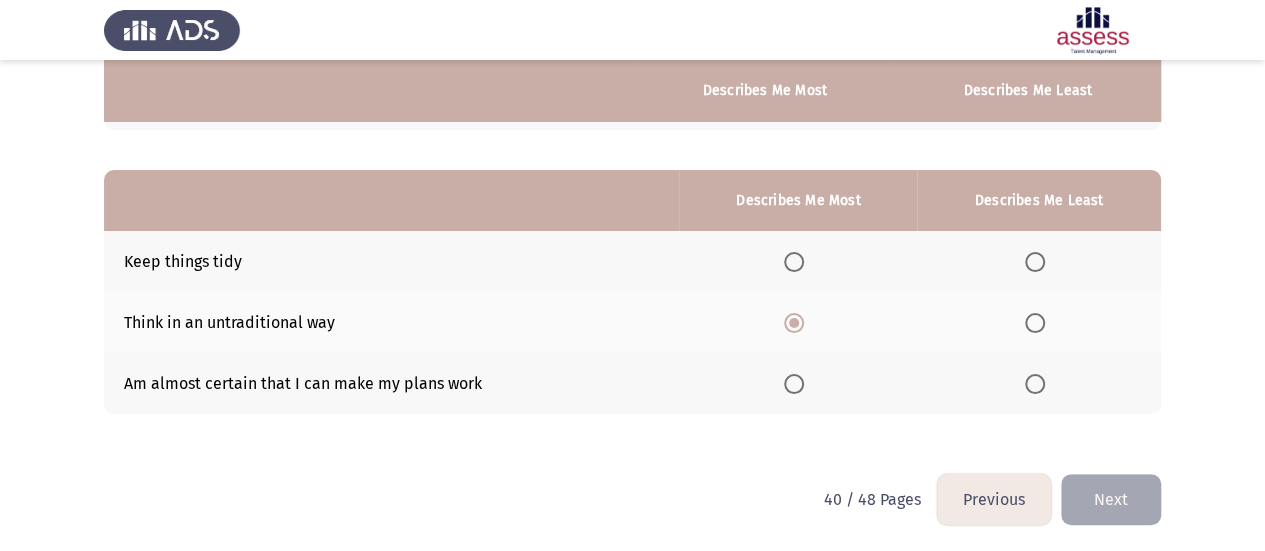 click at bounding box center [1035, 262] 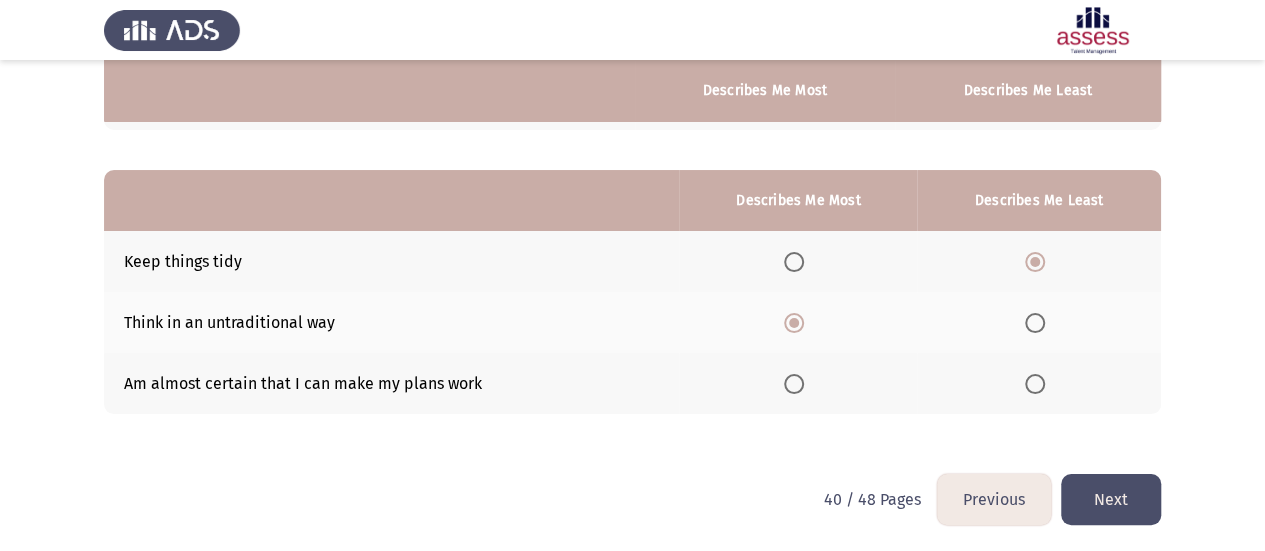 click on "Next" 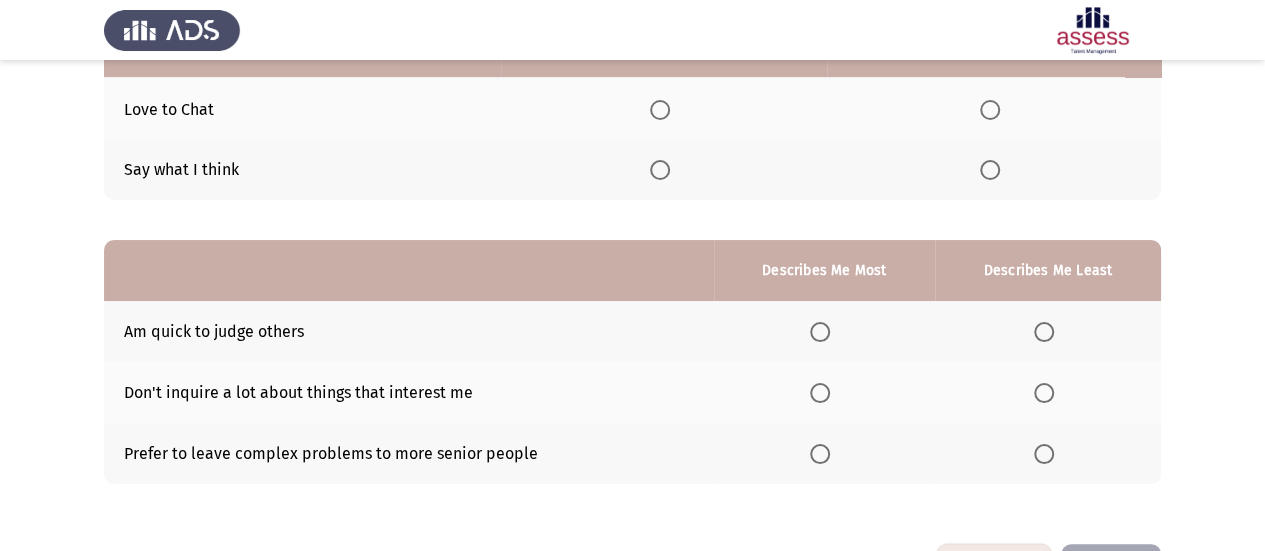 scroll, scrollTop: 200, scrollLeft: 0, axis: vertical 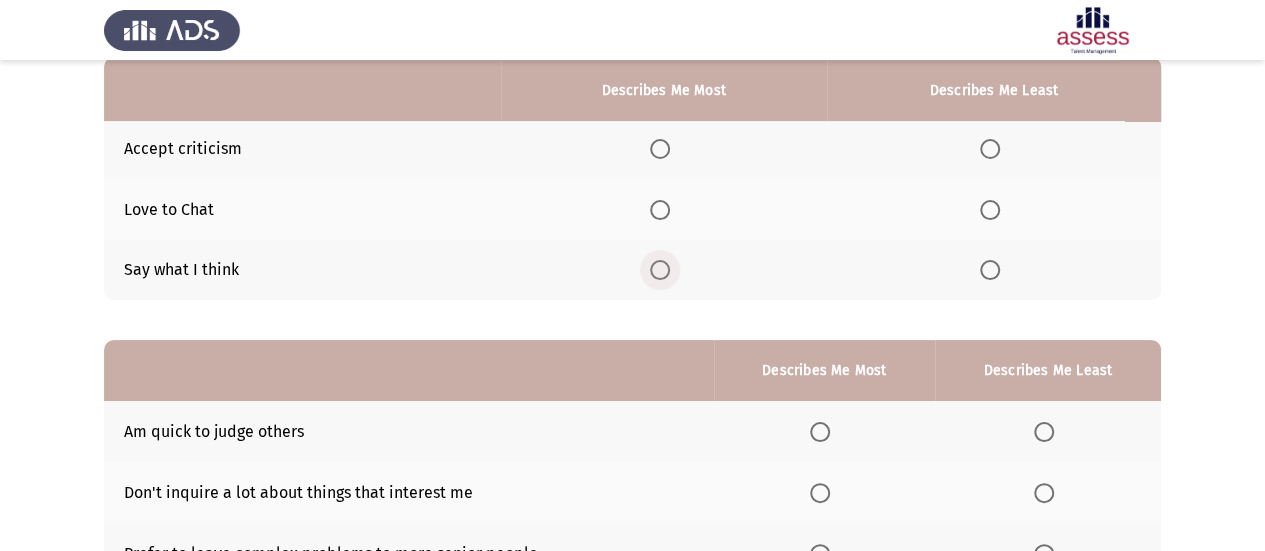 click at bounding box center [660, 270] 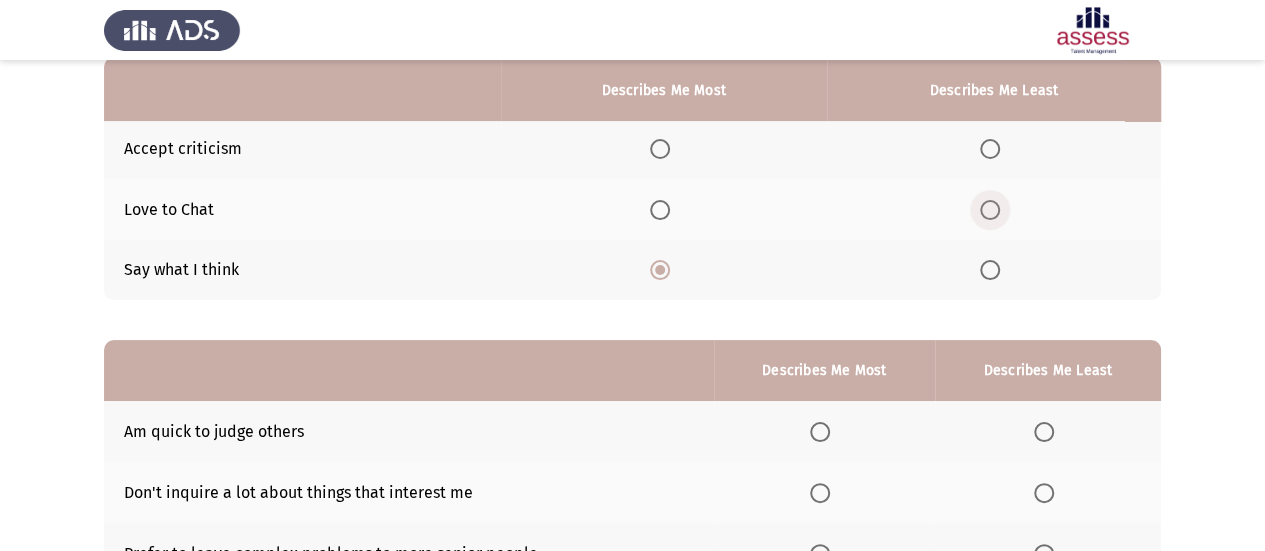 click at bounding box center [990, 210] 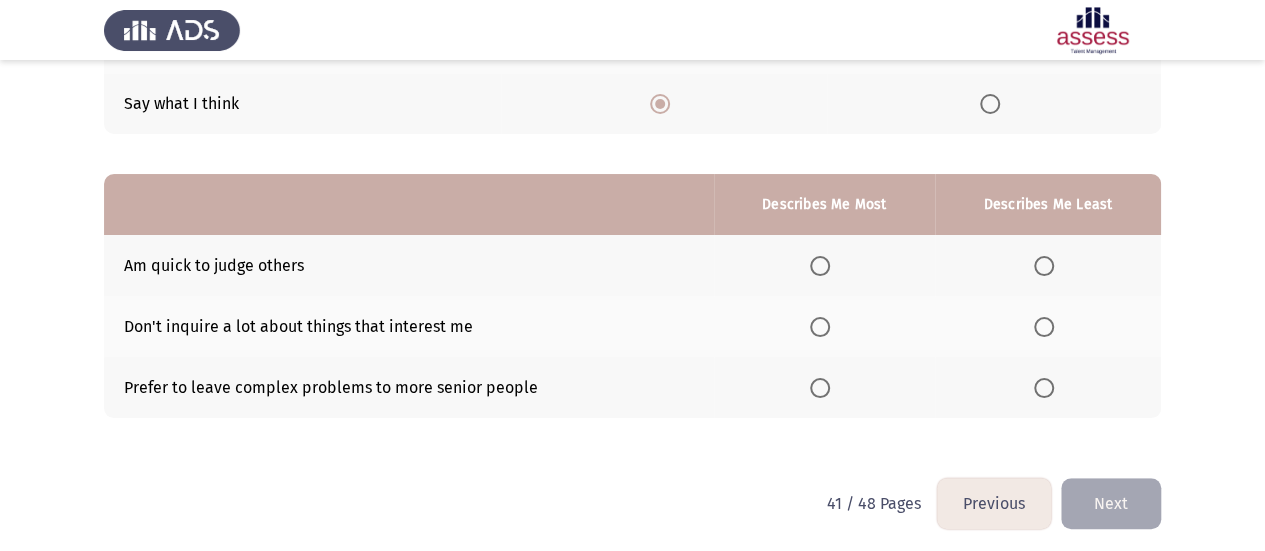 scroll, scrollTop: 370, scrollLeft: 0, axis: vertical 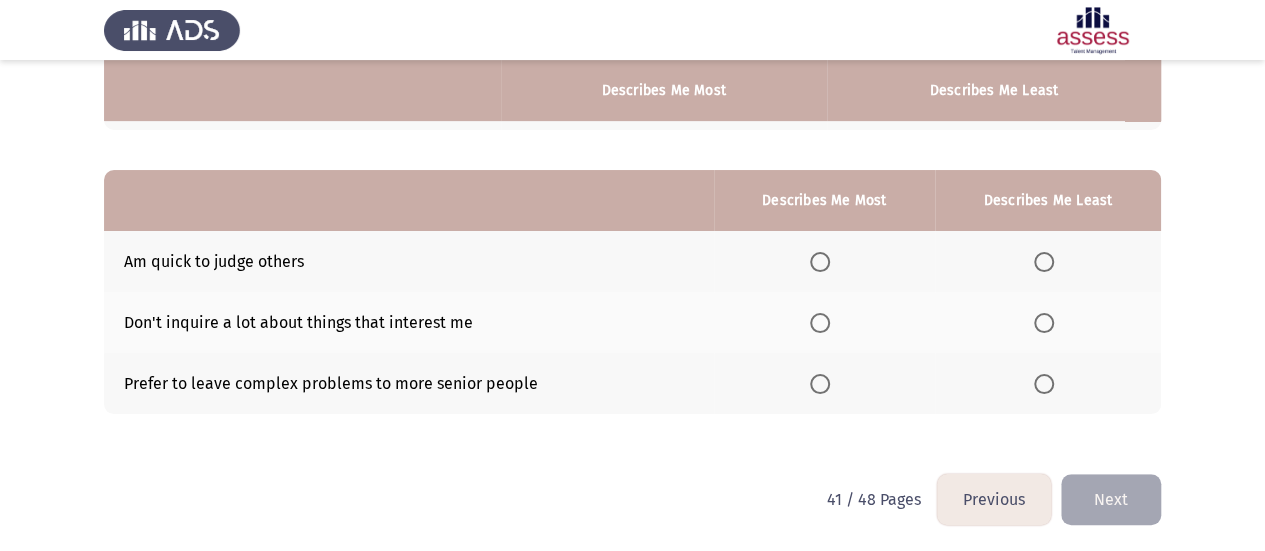 click at bounding box center (1044, 384) 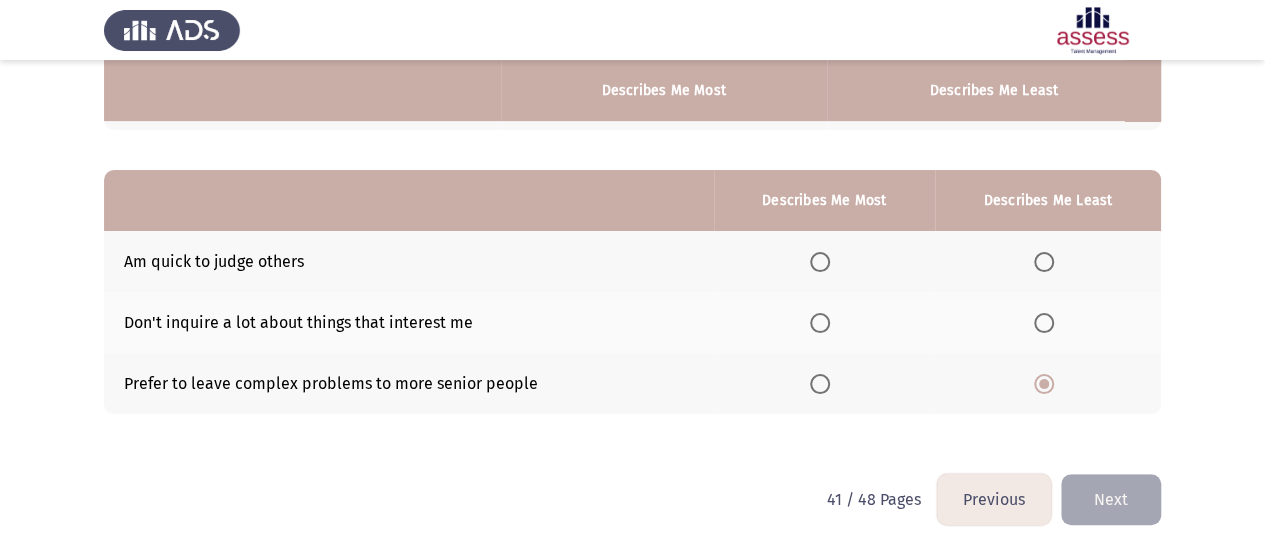 click at bounding box center [820, 262] 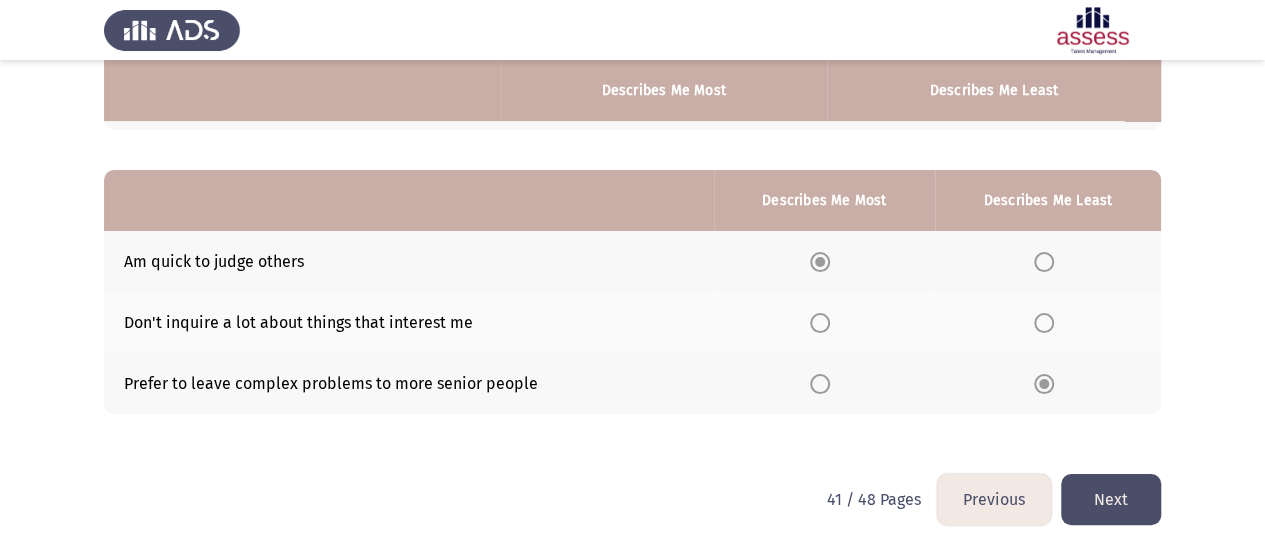click on "Next" 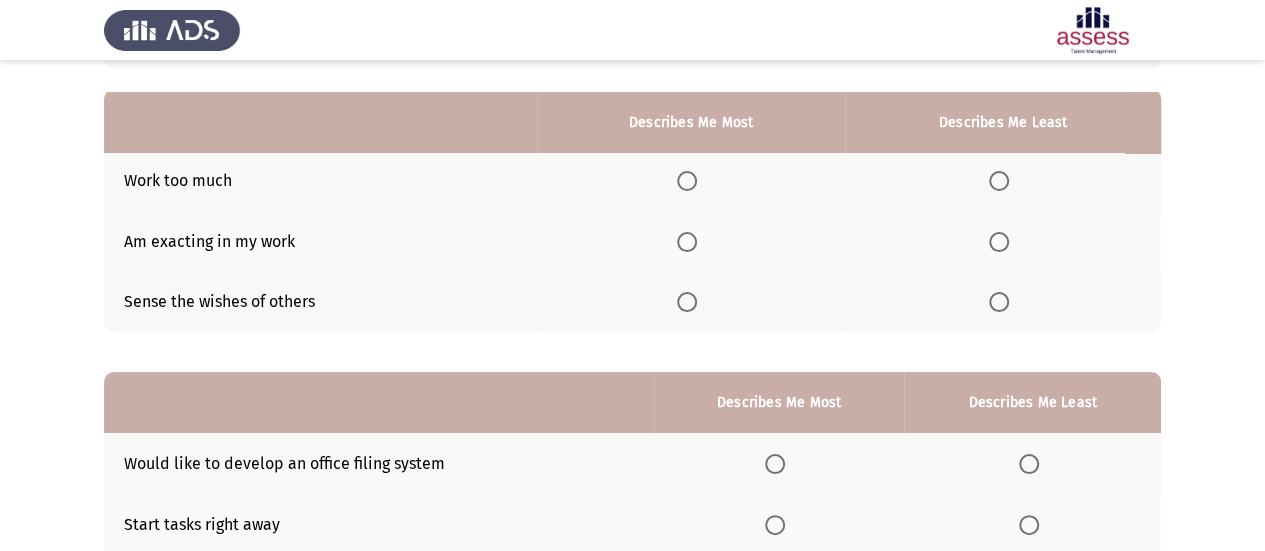 scroll, scrollTop: 200, scrollLeft: 0, axis: vertical 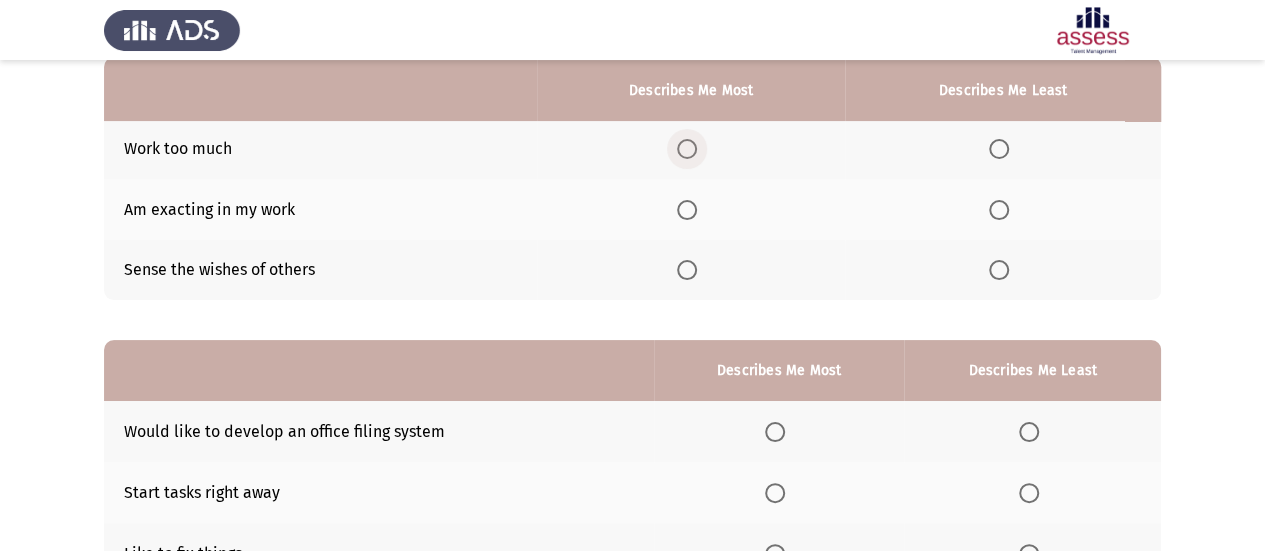 click at bounding box center (687, 149) 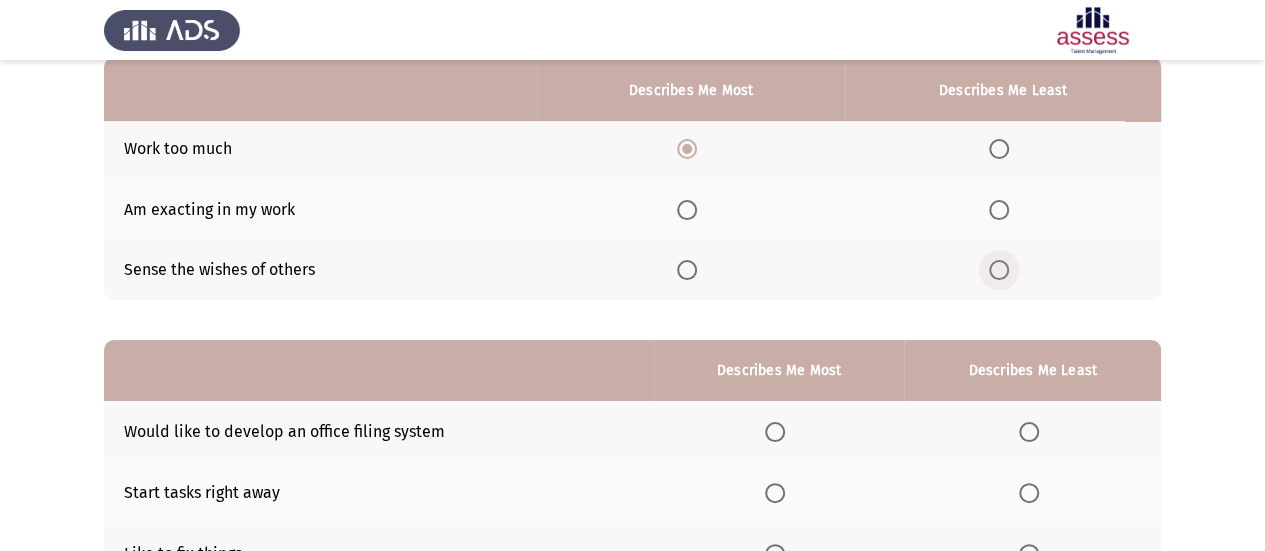 click at bounding box center (999, 270) 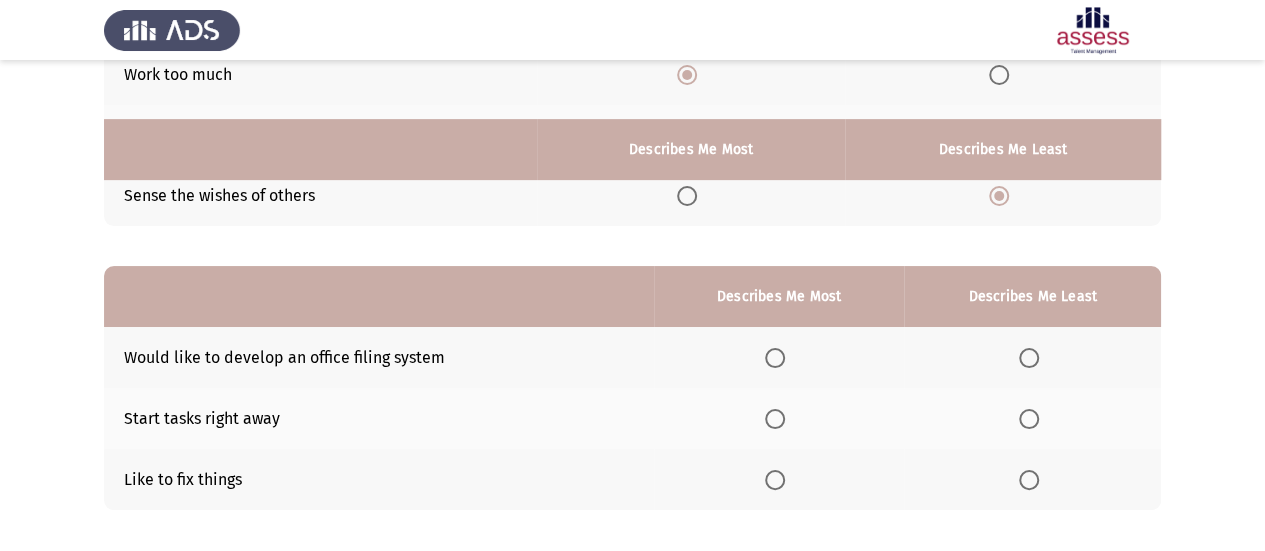 scroll, scrollTop: 370, scrollLeft: 0, axis: vertical 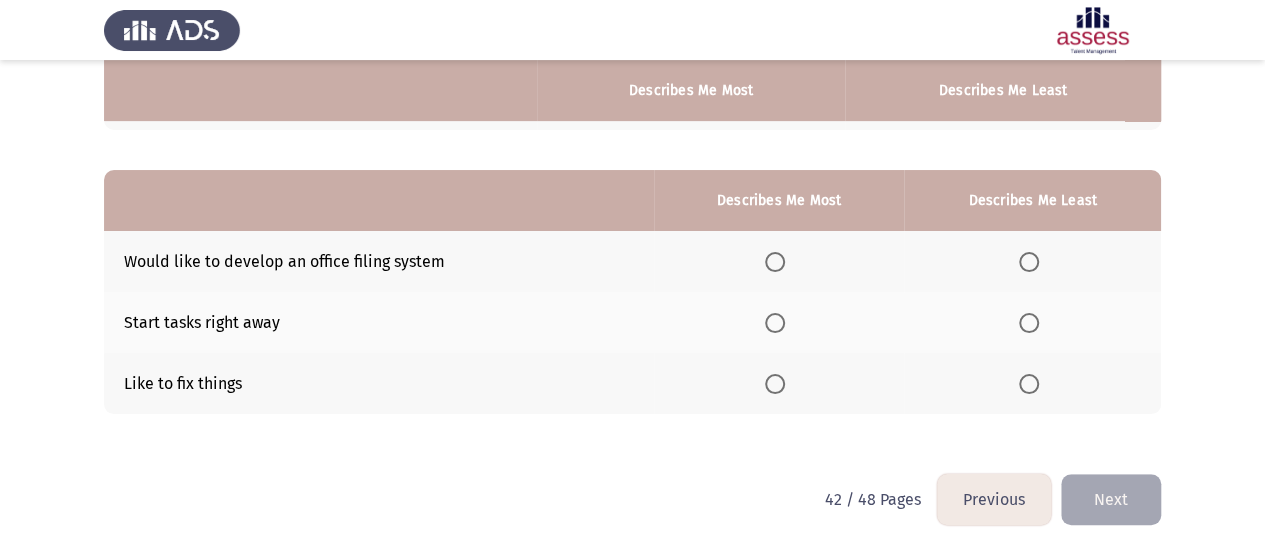 click at bounding box center [775, 384] 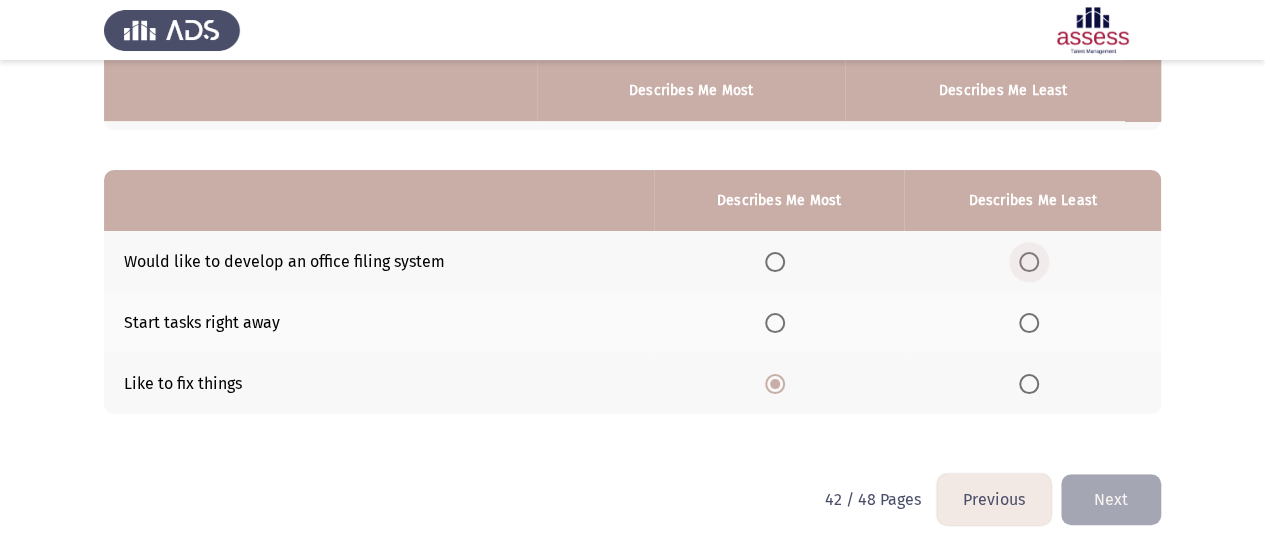 click at bounding box center (1029, 262) 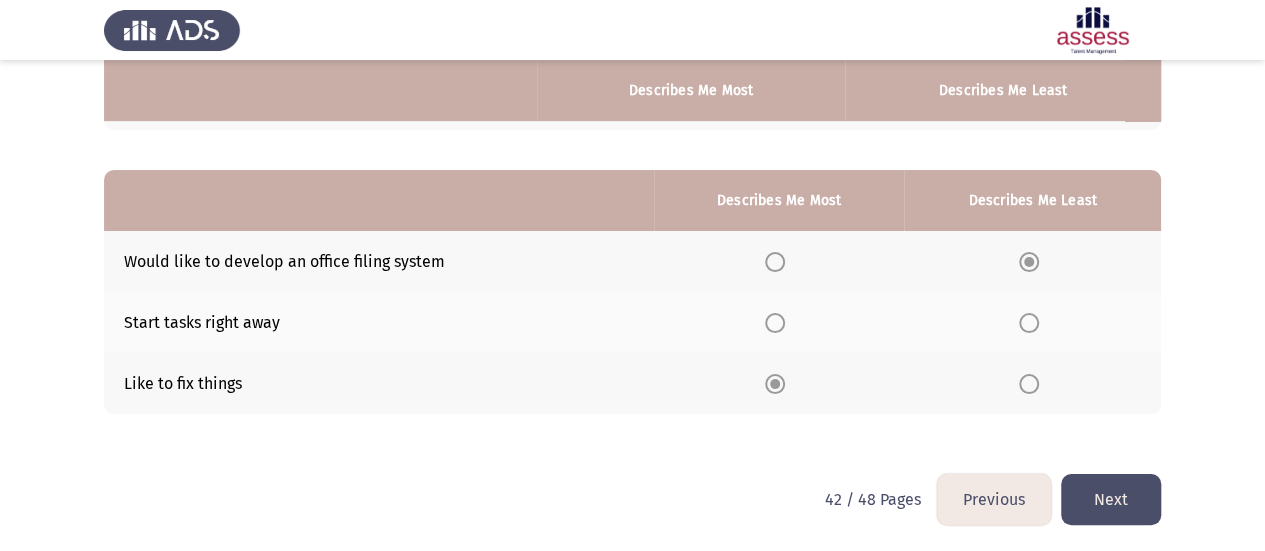 click on "Next" 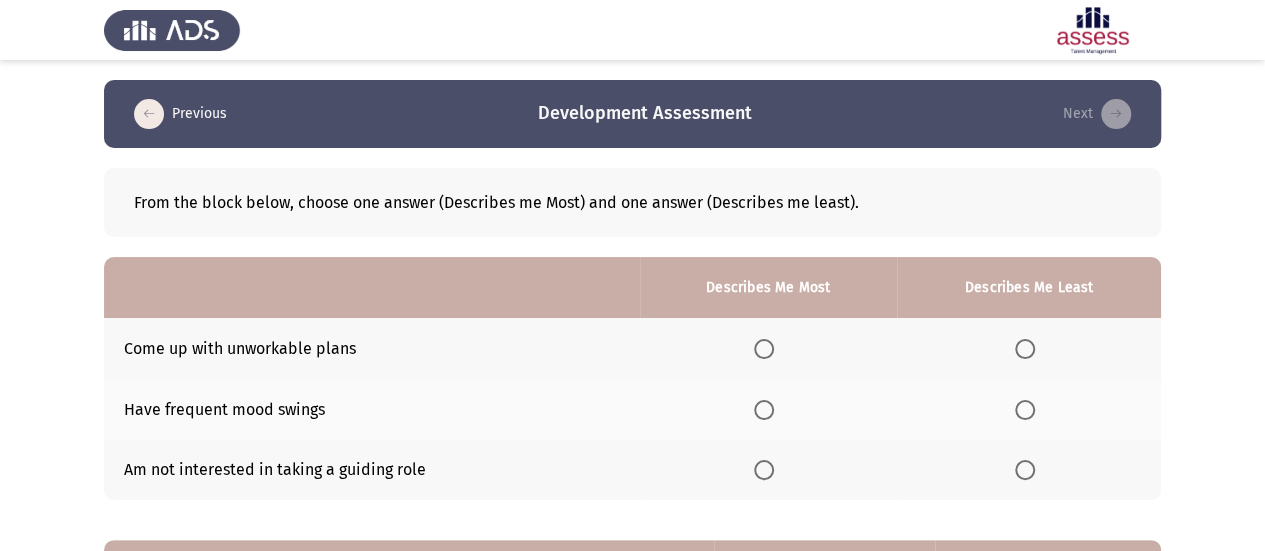 scroll, scrollTop: 200, scrollLeft: 0, axis: vertical 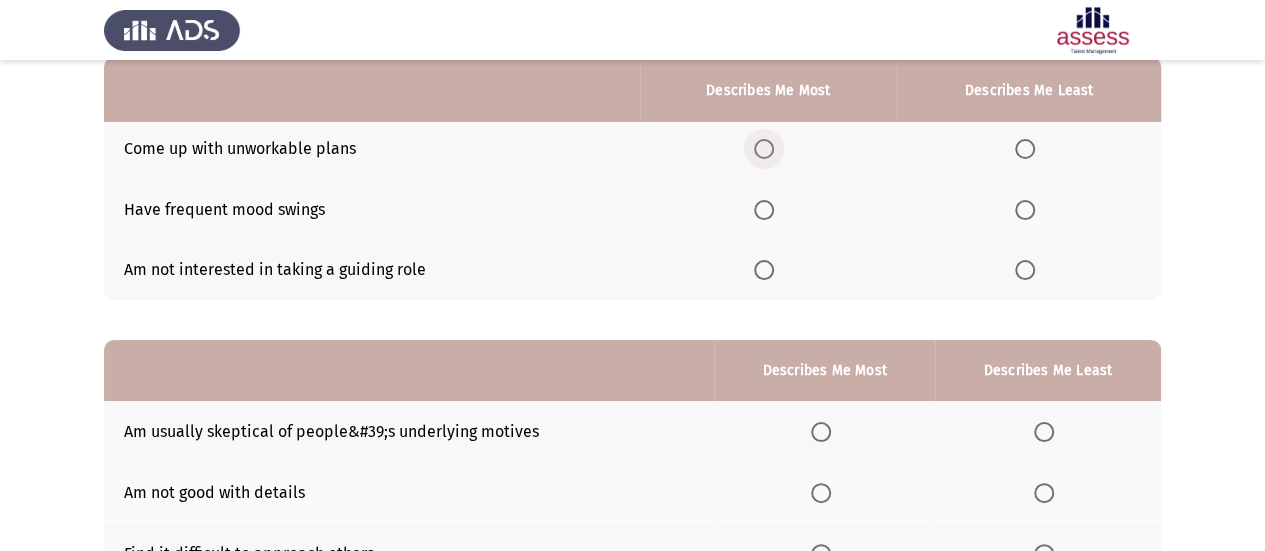 click at bounding box center [764, 149] 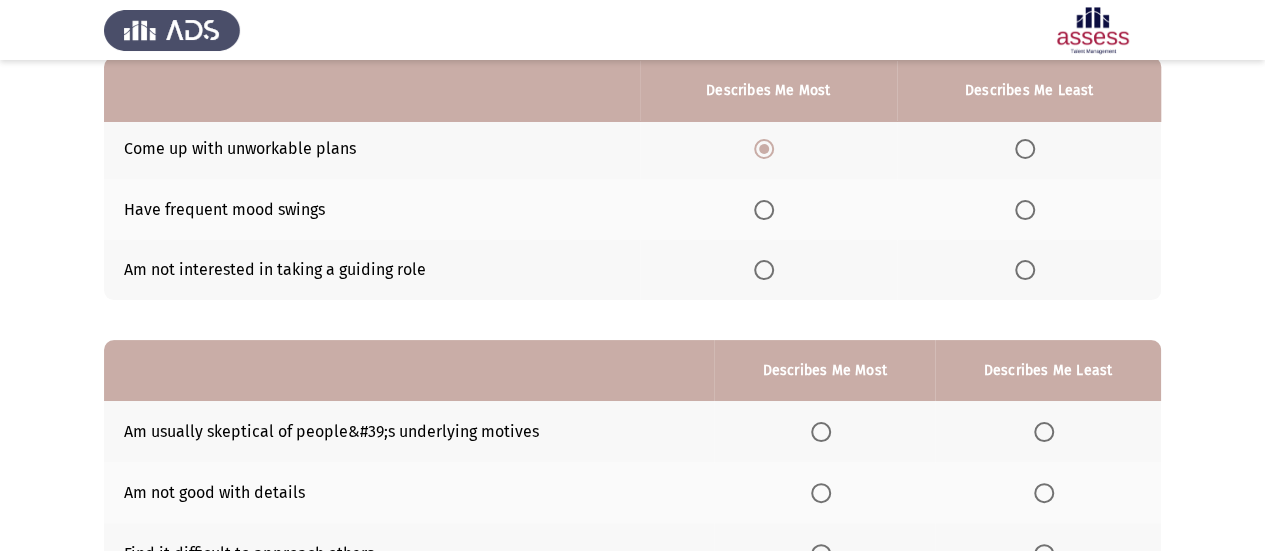 click at bounding box center [1025, 210] 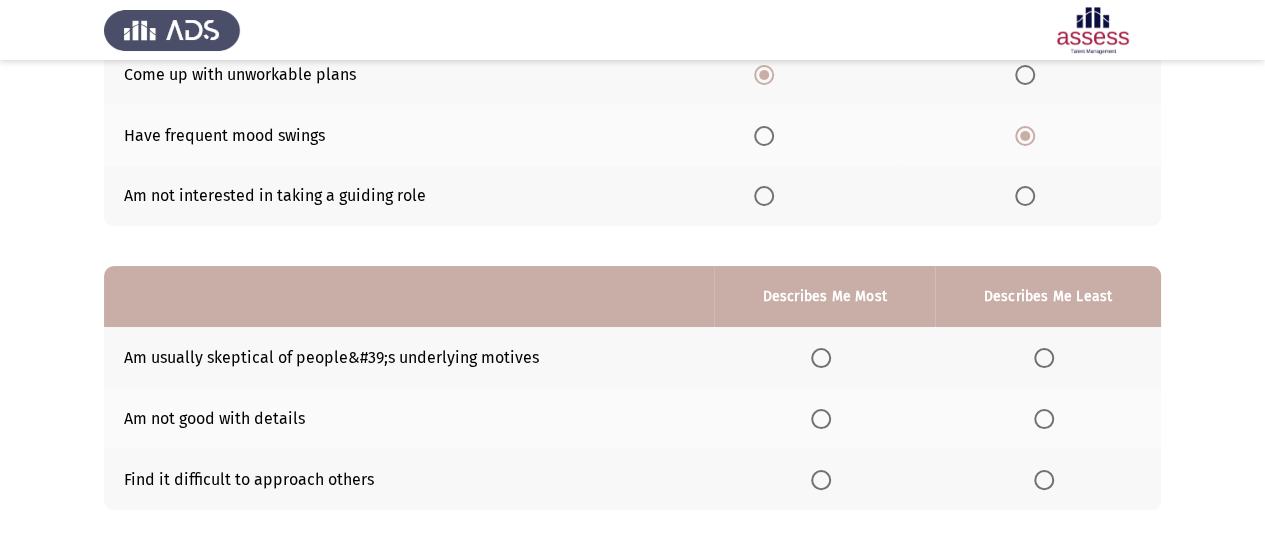 scroll, scrollTop: 370, scrollLeft: 0, axis: vertical 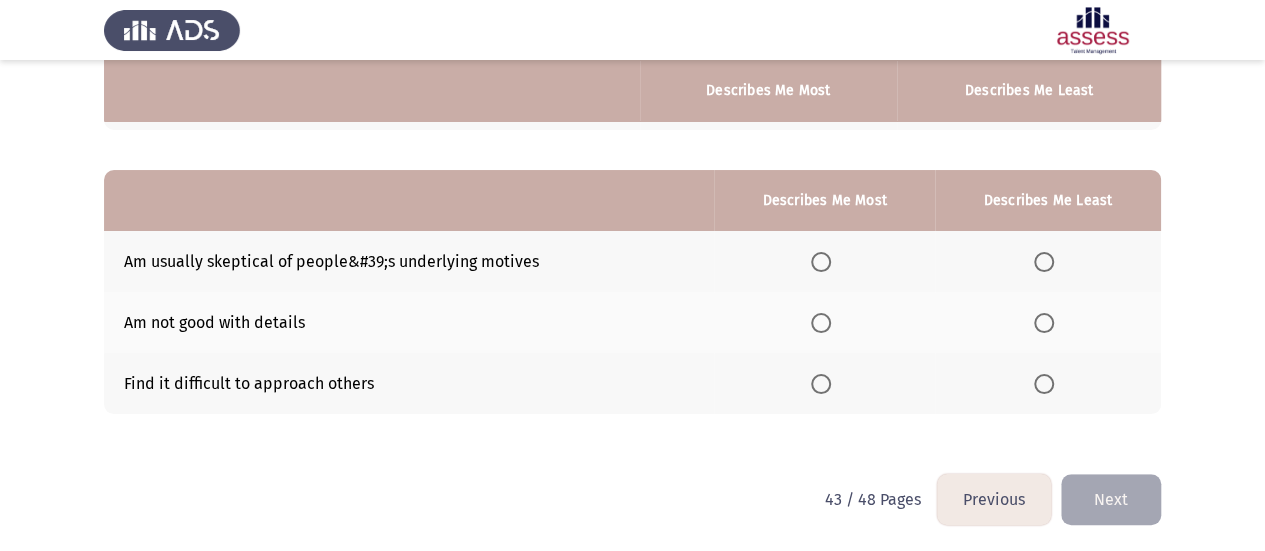 click at bounding box center [821, 262] 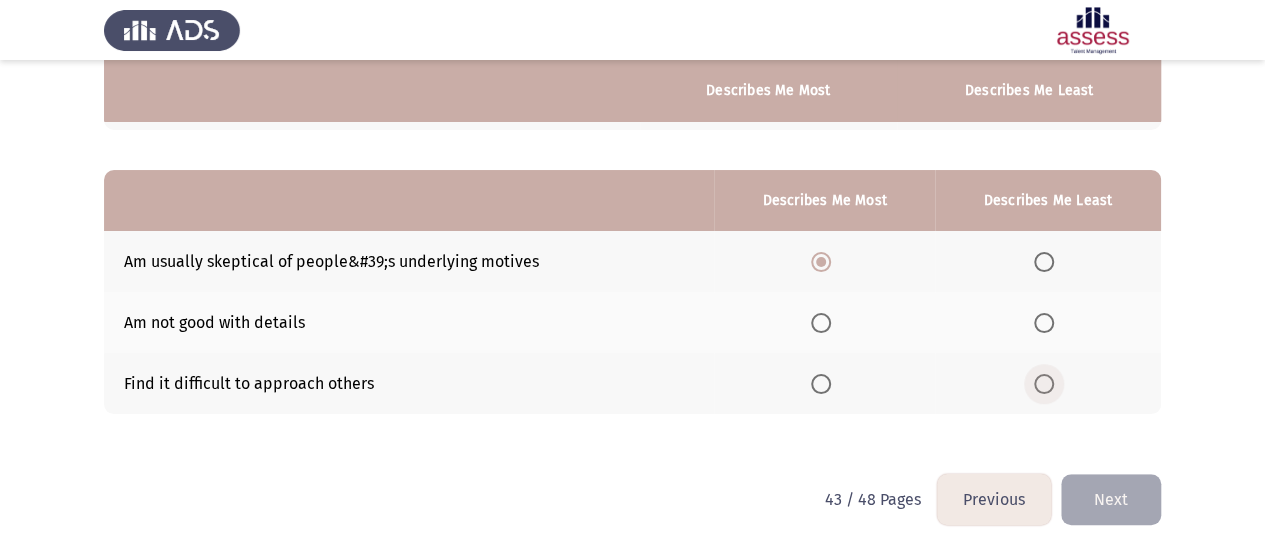click at bounding box center (1044, 384) 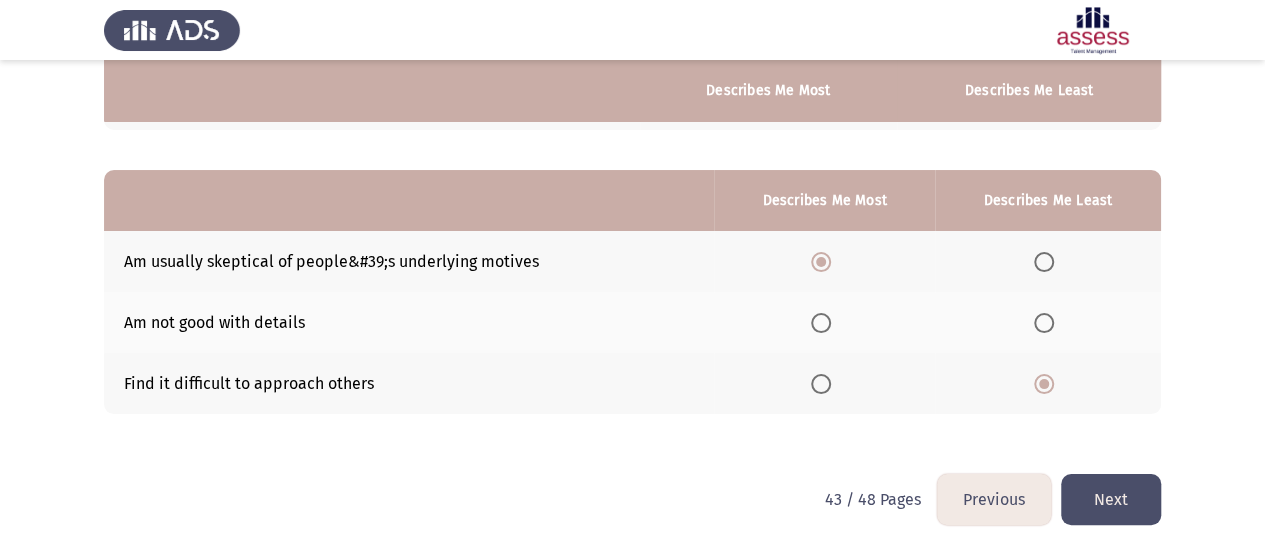 click on "Next" 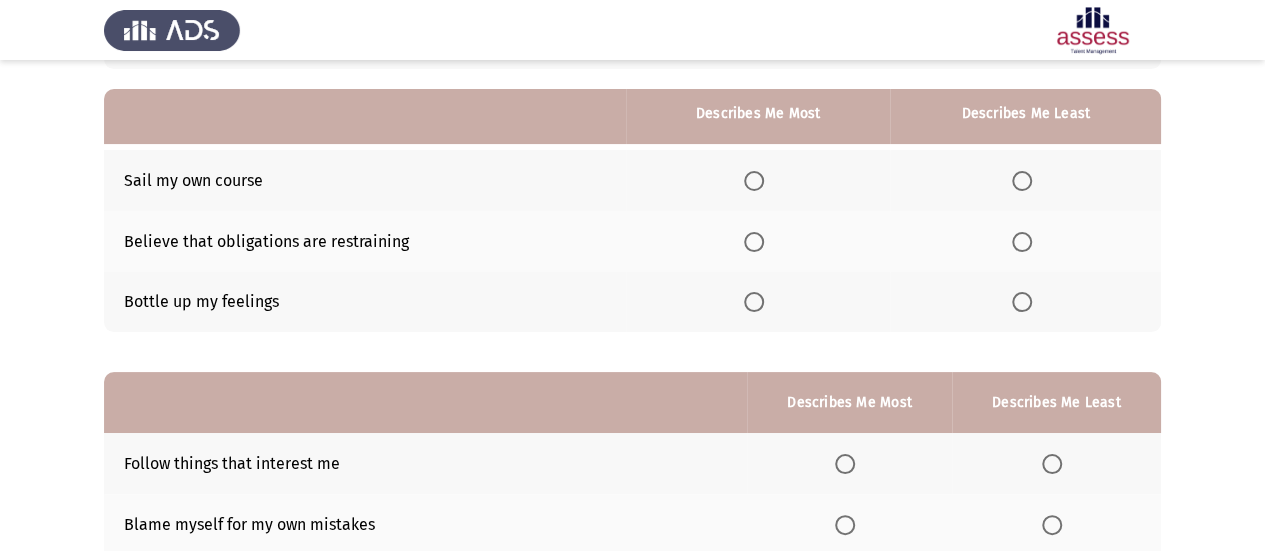 scroll, scrollTop: 200, scrollLeft: 0, axis: vertical 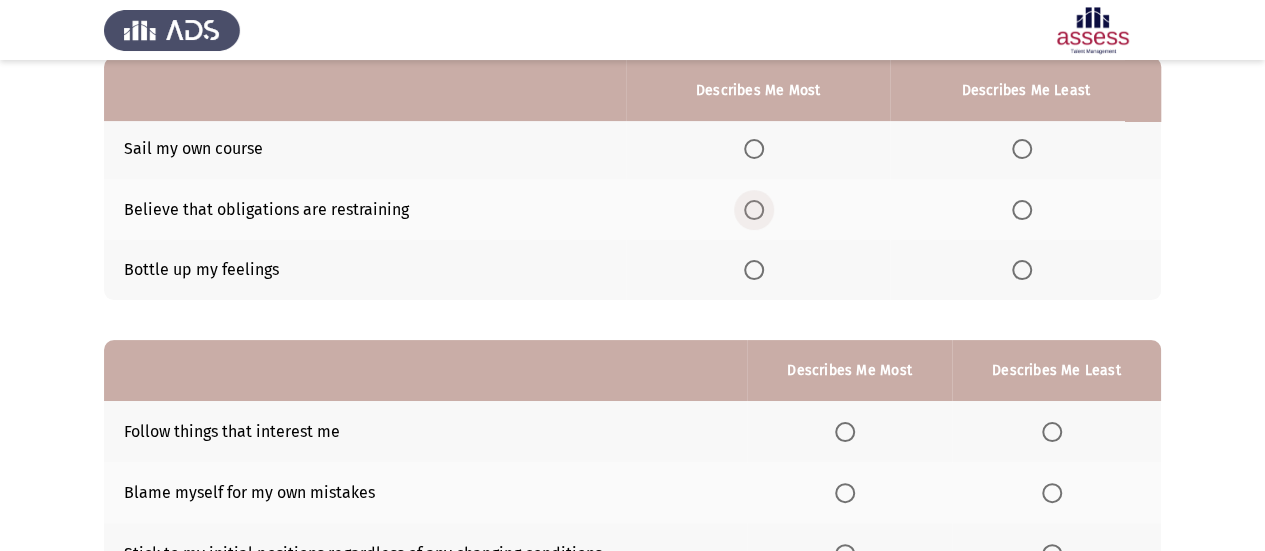 click at bounding box center (754, 210) 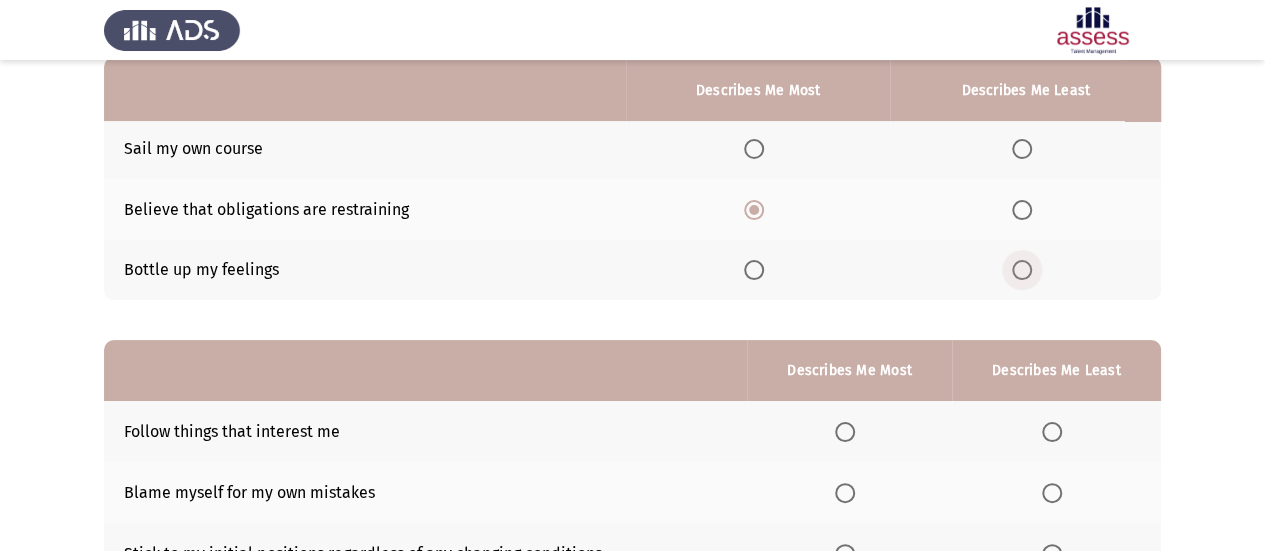 click at bounding box center (1022, 270) 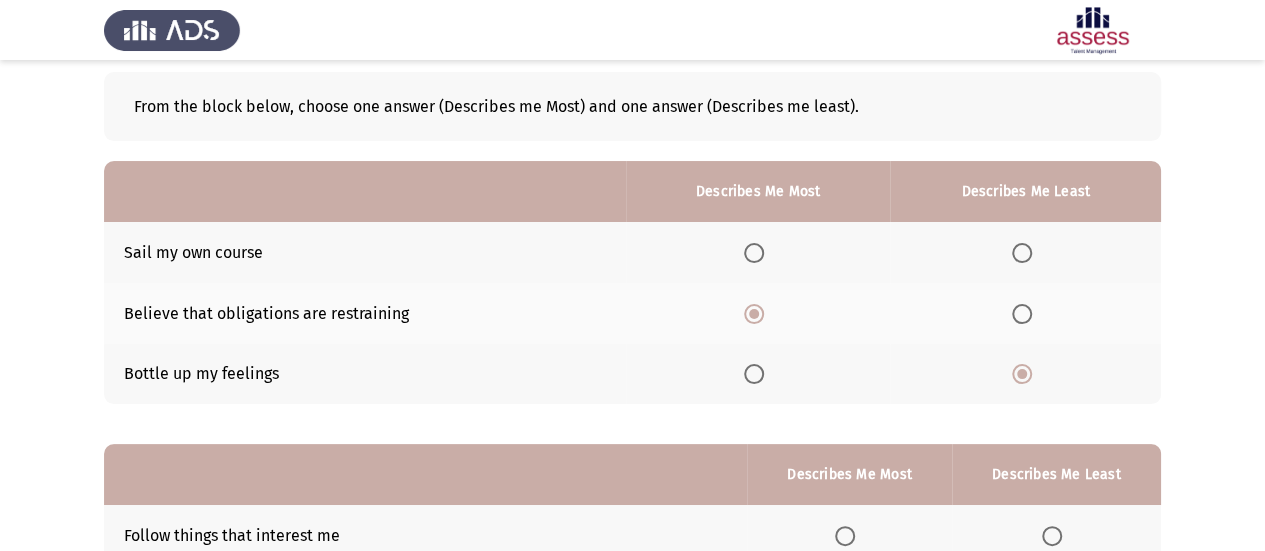scroll, scrollTop: 70, scrollLeft: 0, axis: vertical 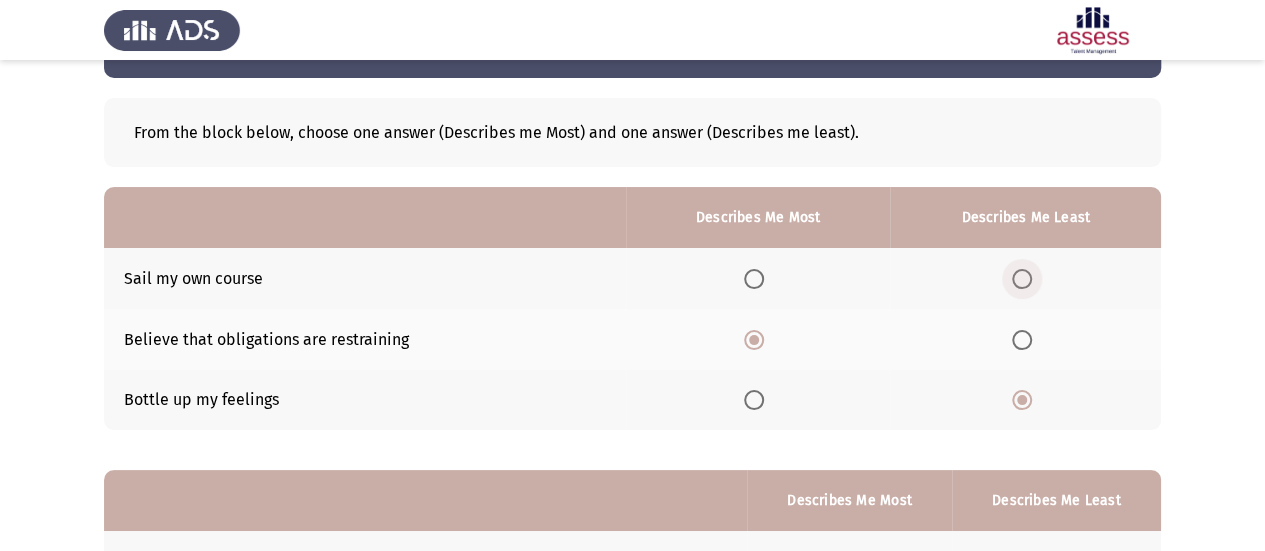 click at bounding box center [1022, 279] 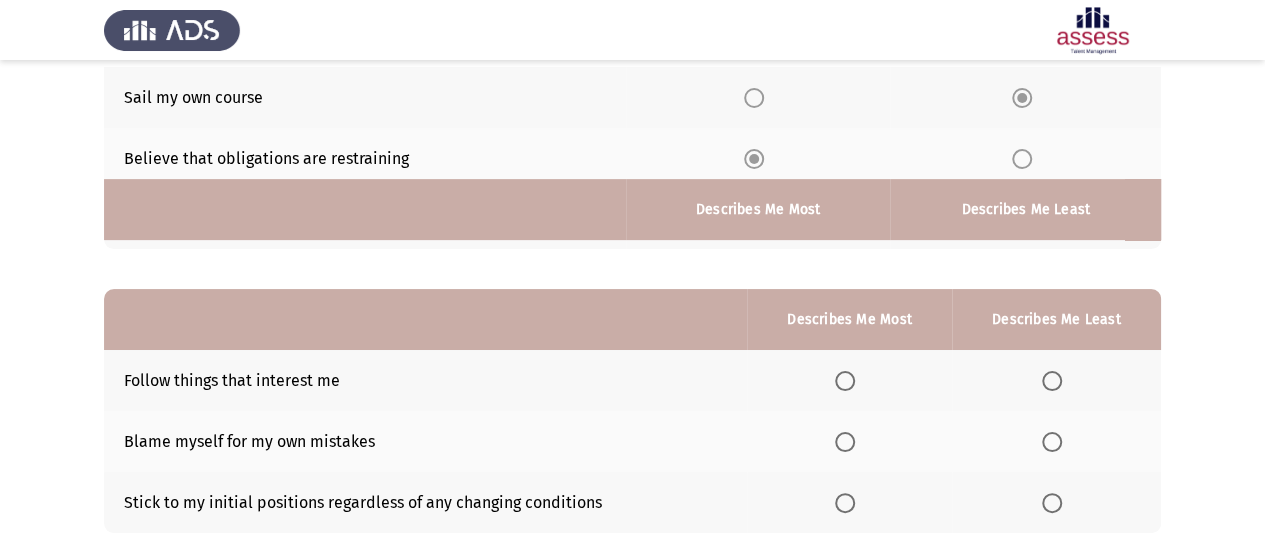 scroll, scrollTop: 370, scrollLeft: 0, axis: vertical 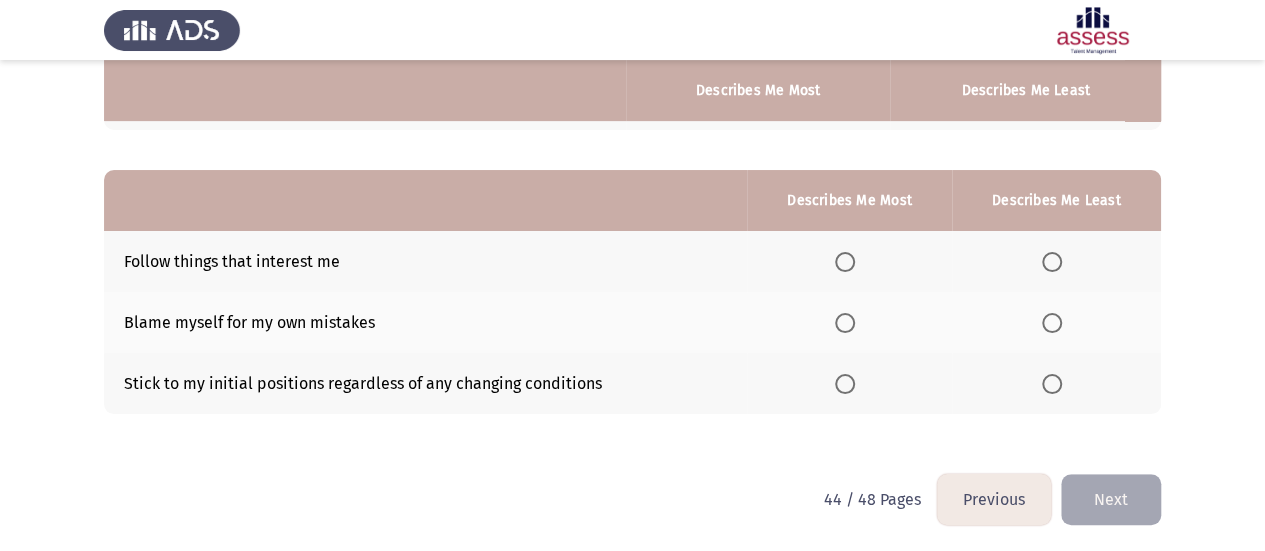 click at bounding box center (845, 323) 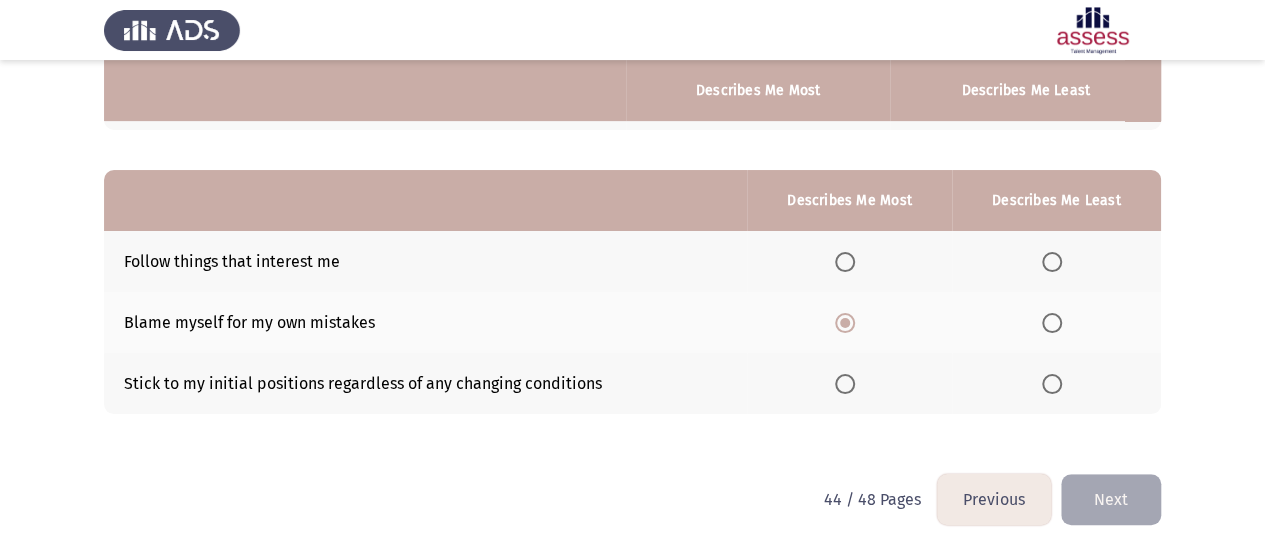 click at bounding box center (1052, 384) 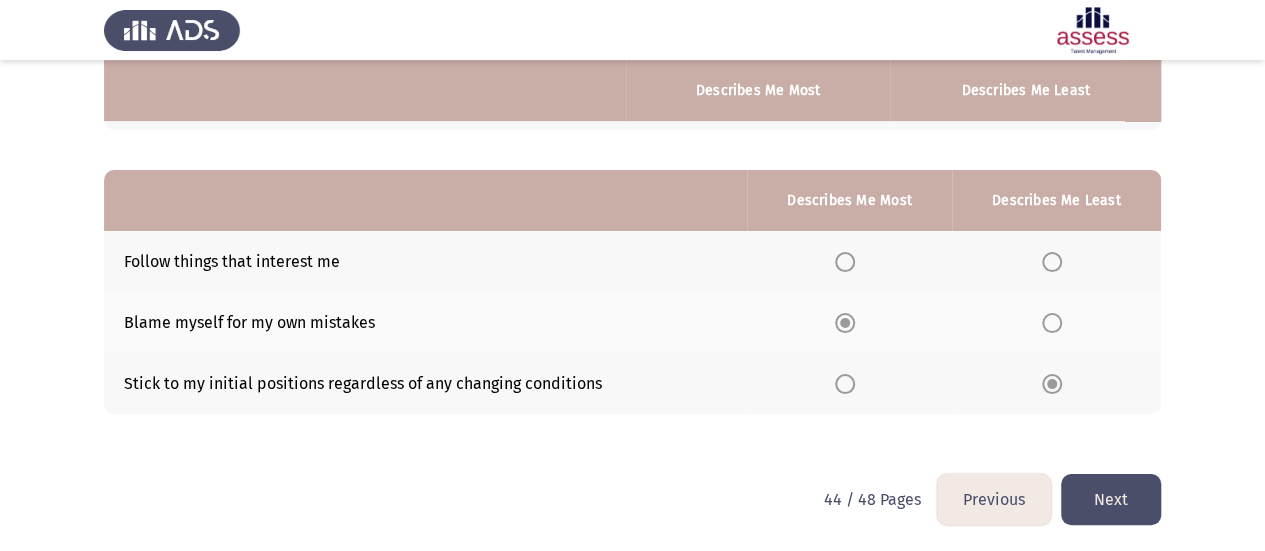 click on "Next" 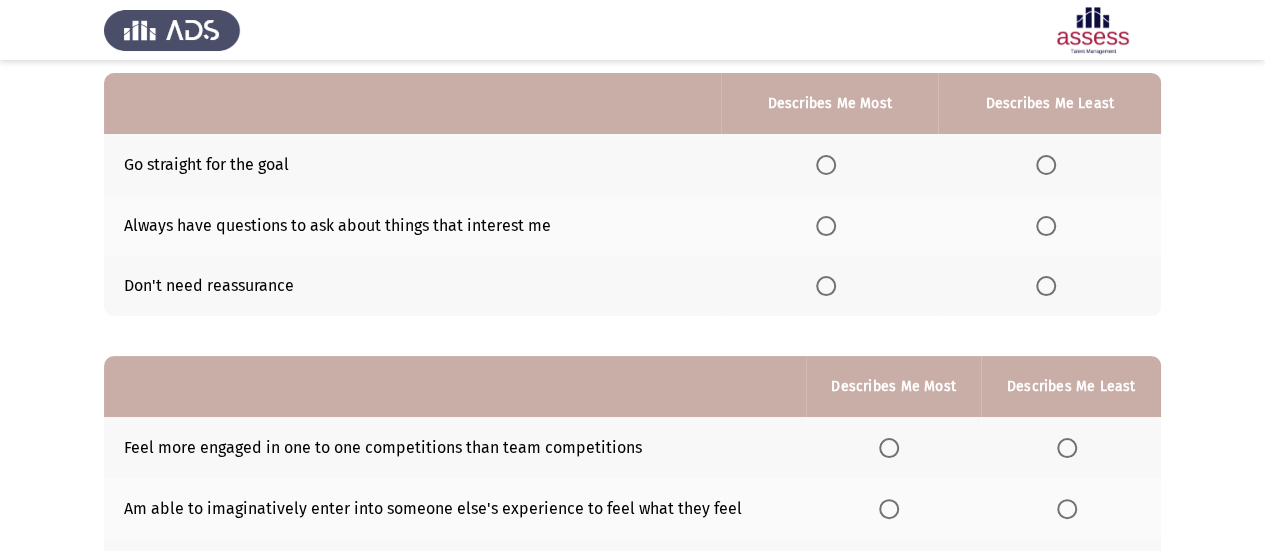 scroll, scrollTop: 200, scrollLeft: 0, axis: vertical 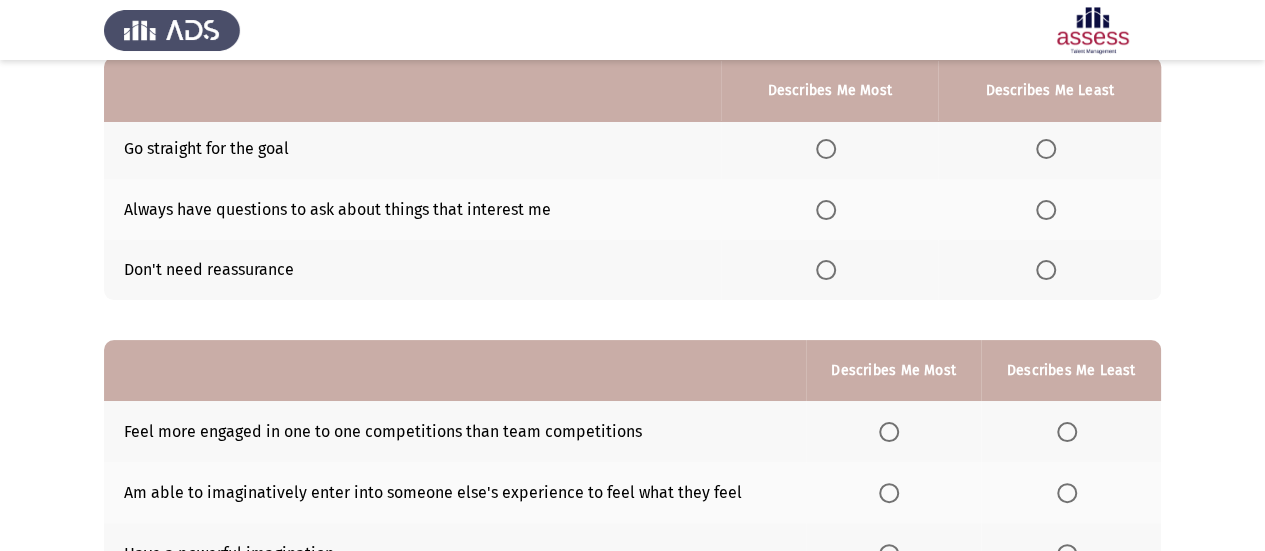 click at bounding box center [826, 210] 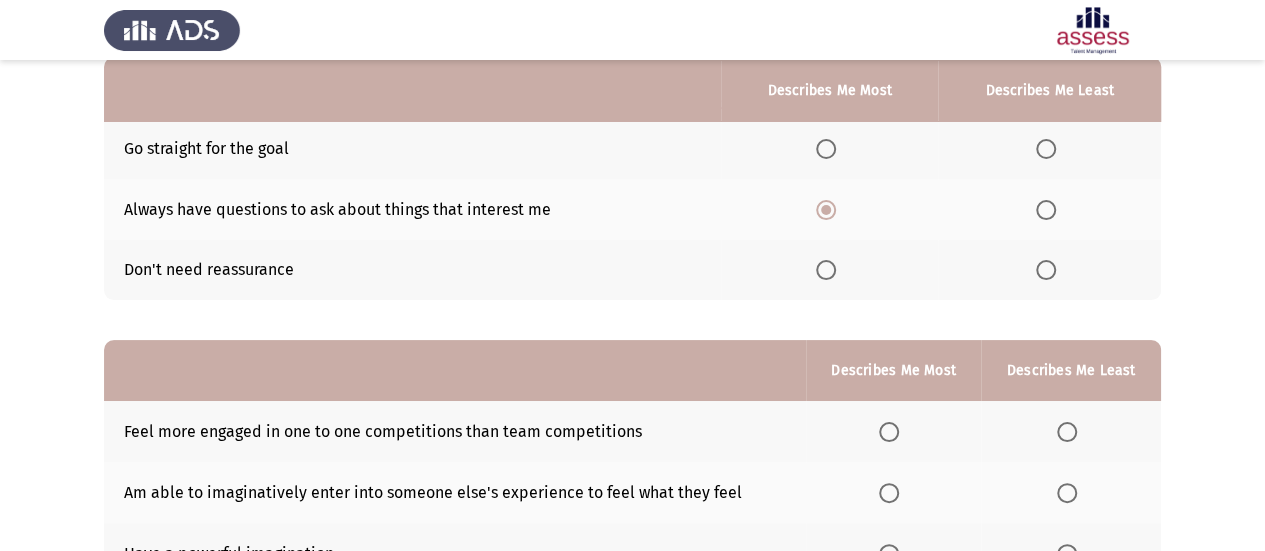 click at bounding box center (1046, 270) 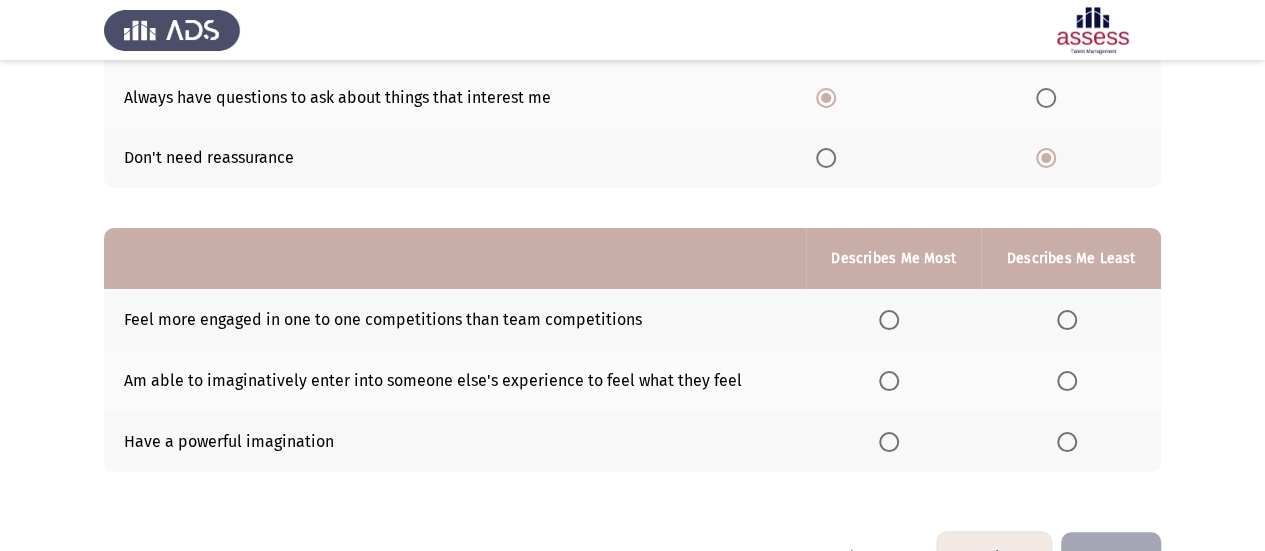scroll, scrollTop: 370, scrollLeft: 0, axis: vertical 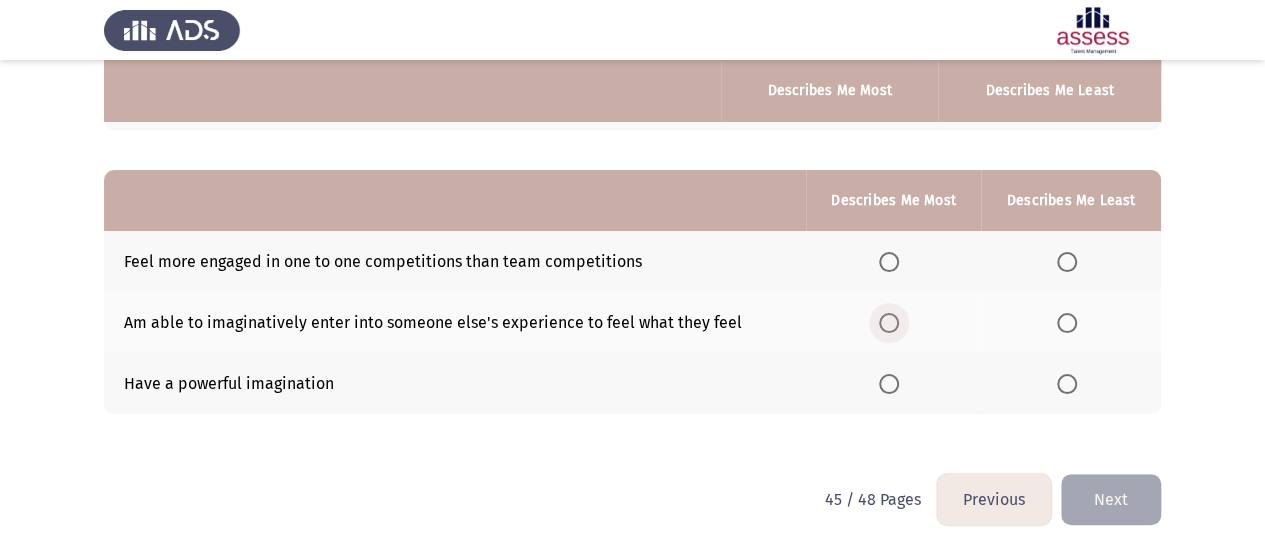 click at bounding box center [889, 323] 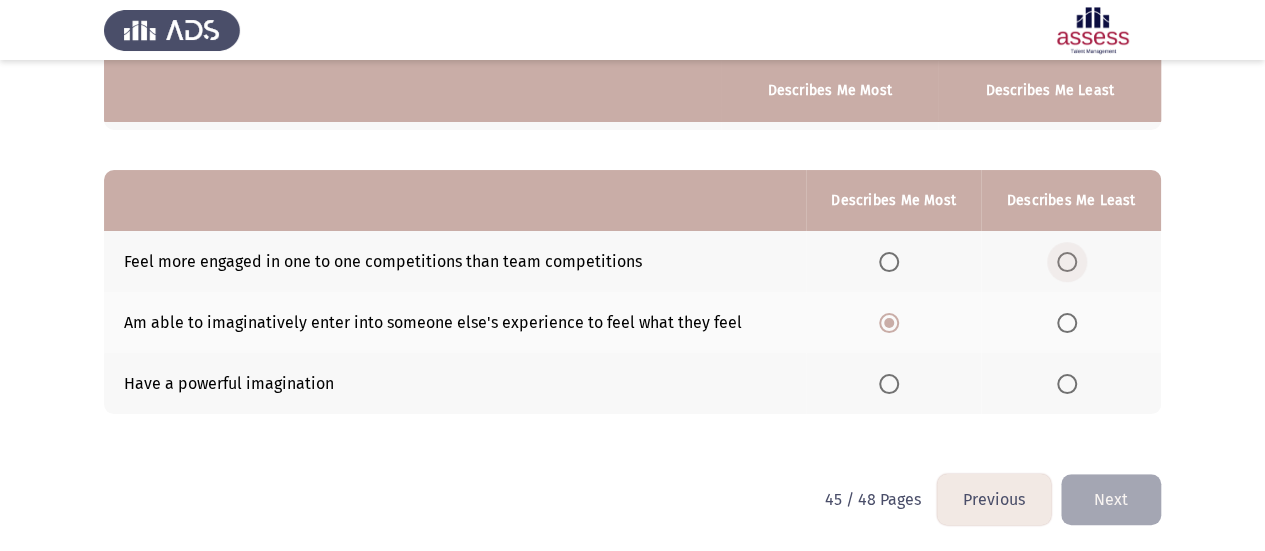 click at bounding box center [1067, 262] 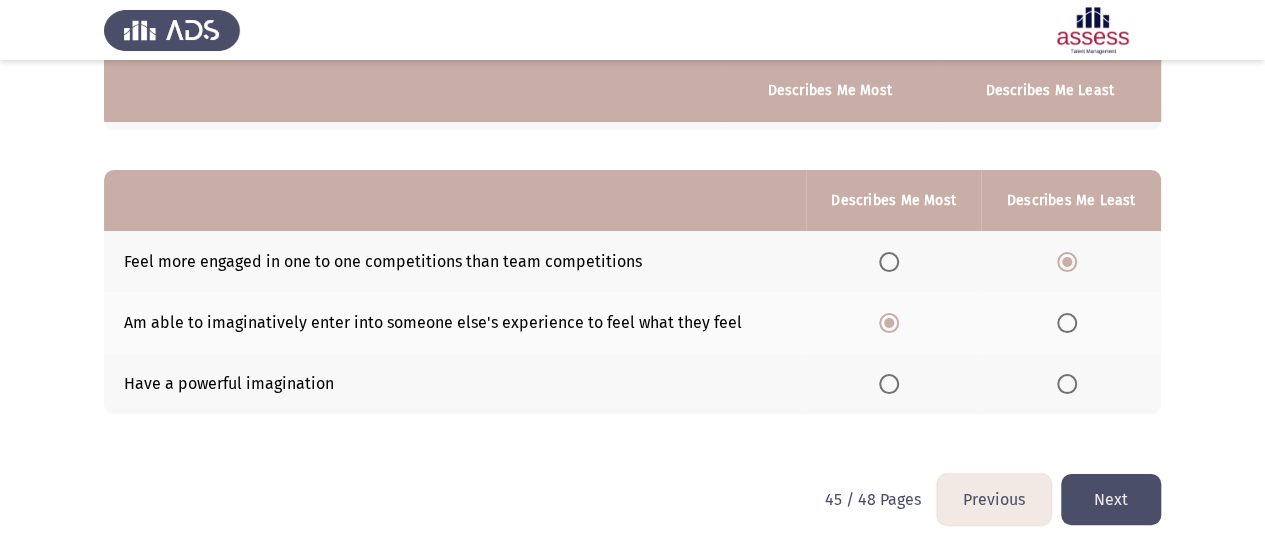 click on "Next" 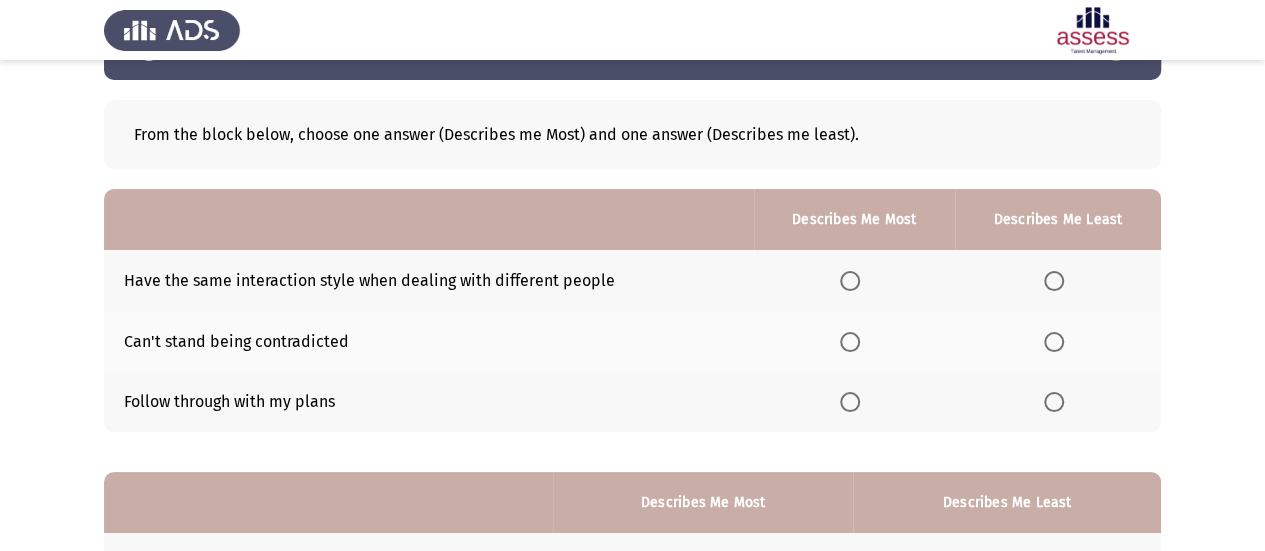 scroll, scrollTop: 100, scrollLeft: 0, axis: vertical 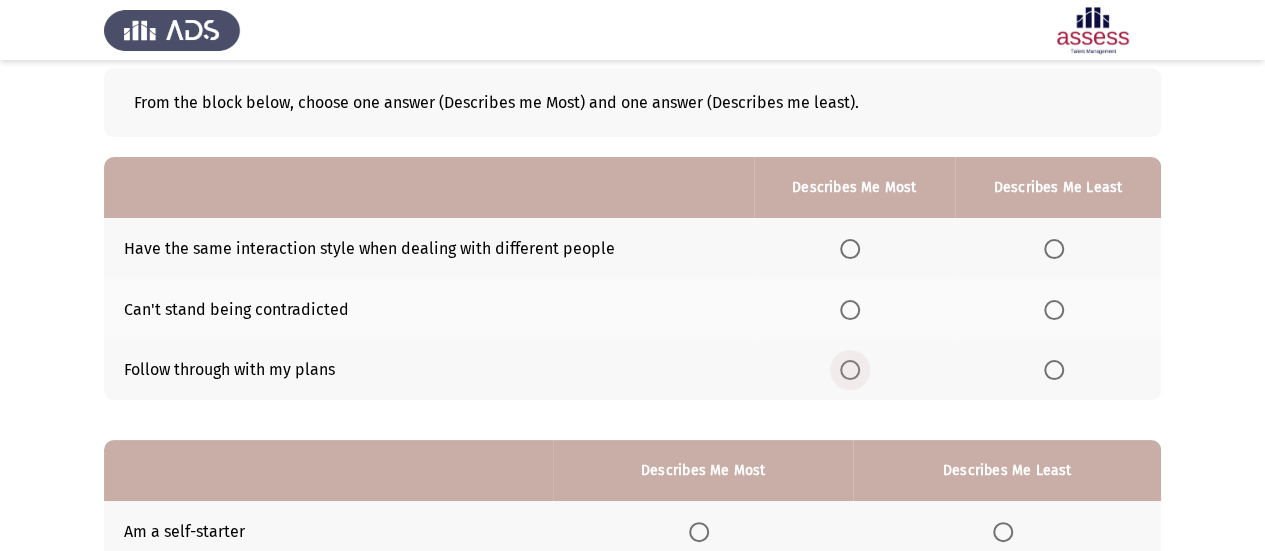 click at bounding box center (850, 370) 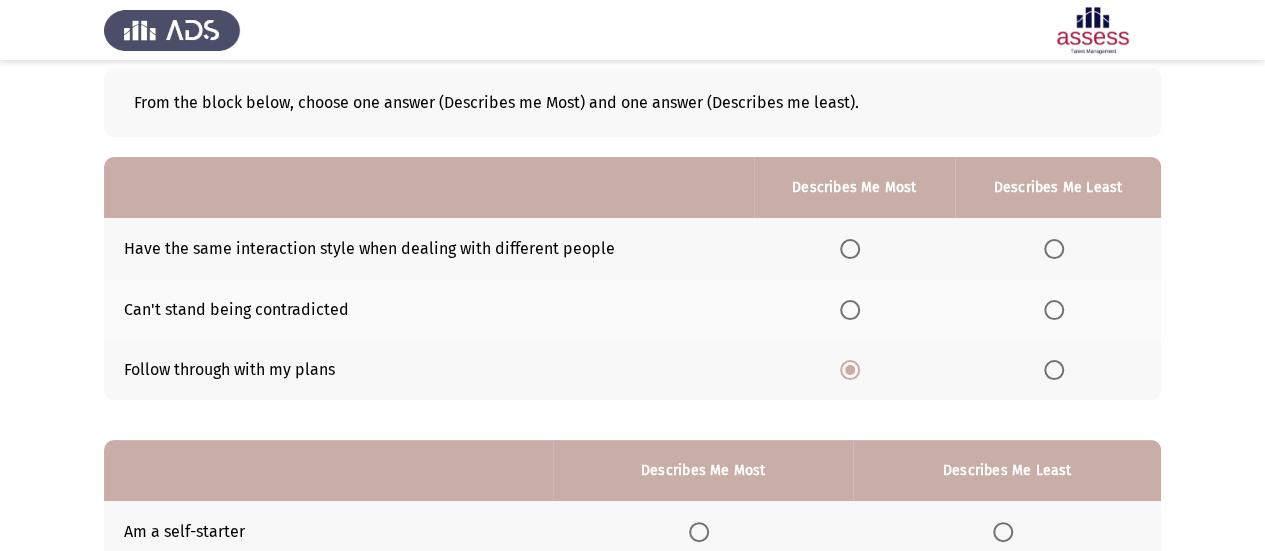 click at bounding box center (1054, 249) 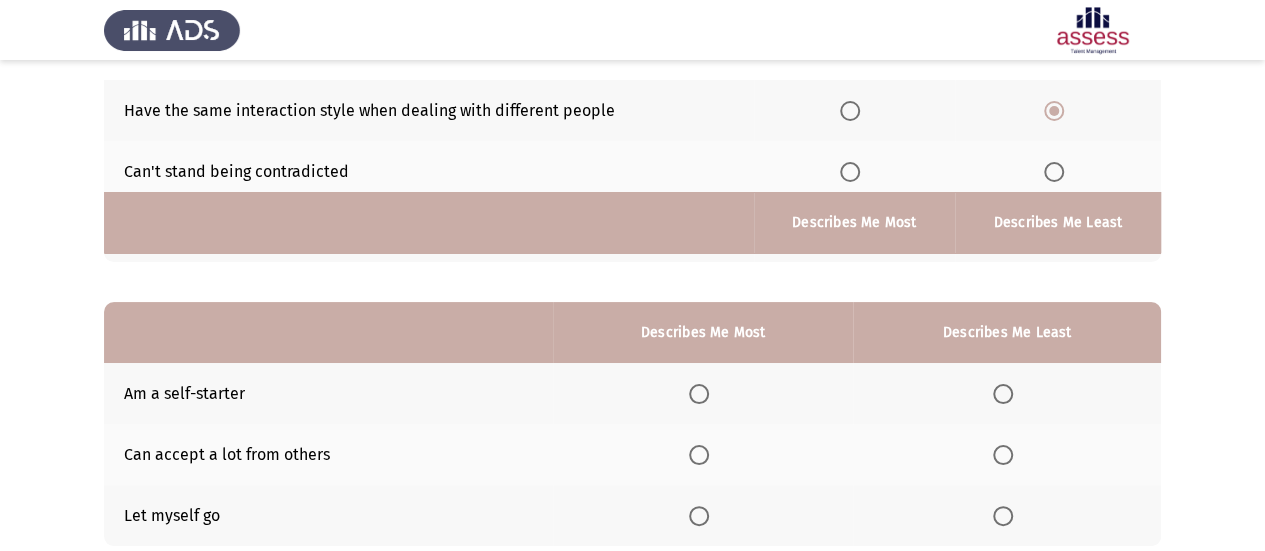 scroll, scrollTop: 370, scrollLeft: 0, axis: vertical 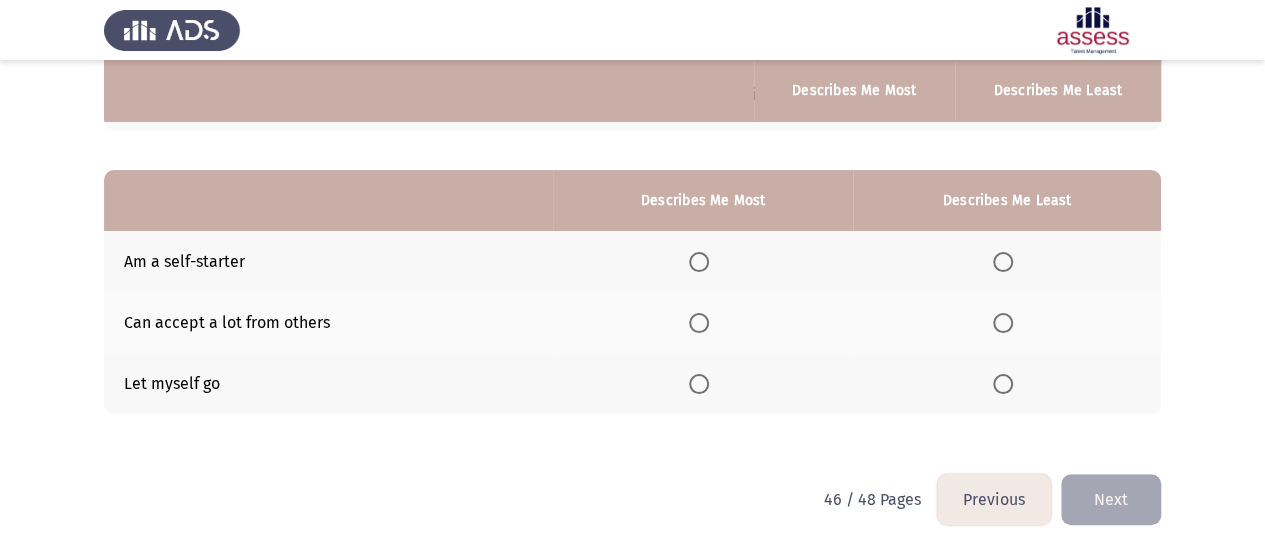click at bounding box center (699, 262) 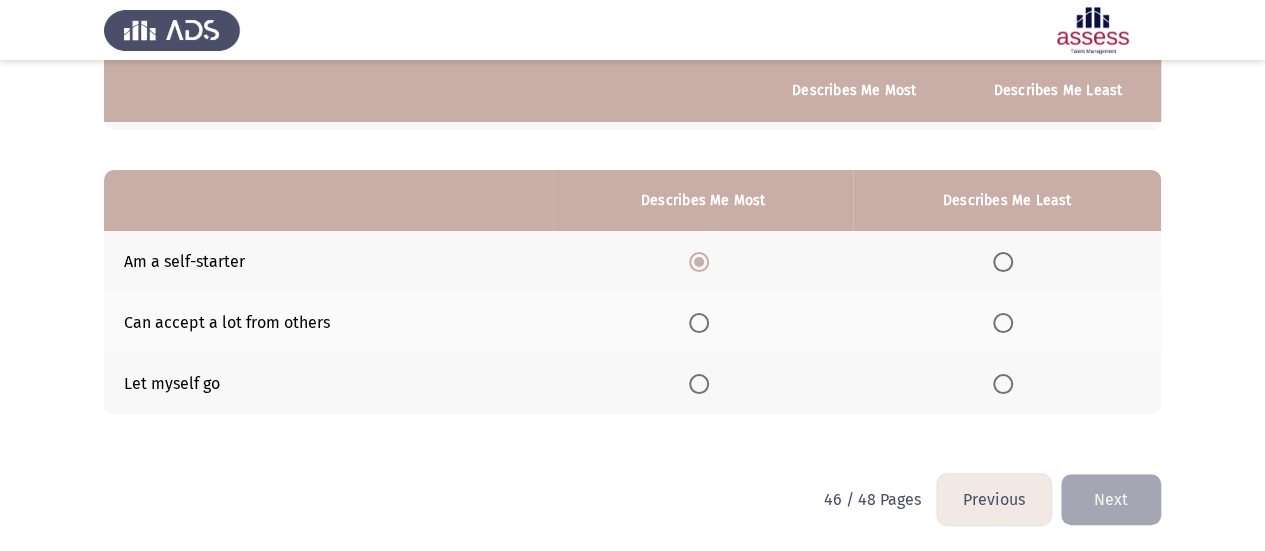 click at bounding box center (1003, 384) 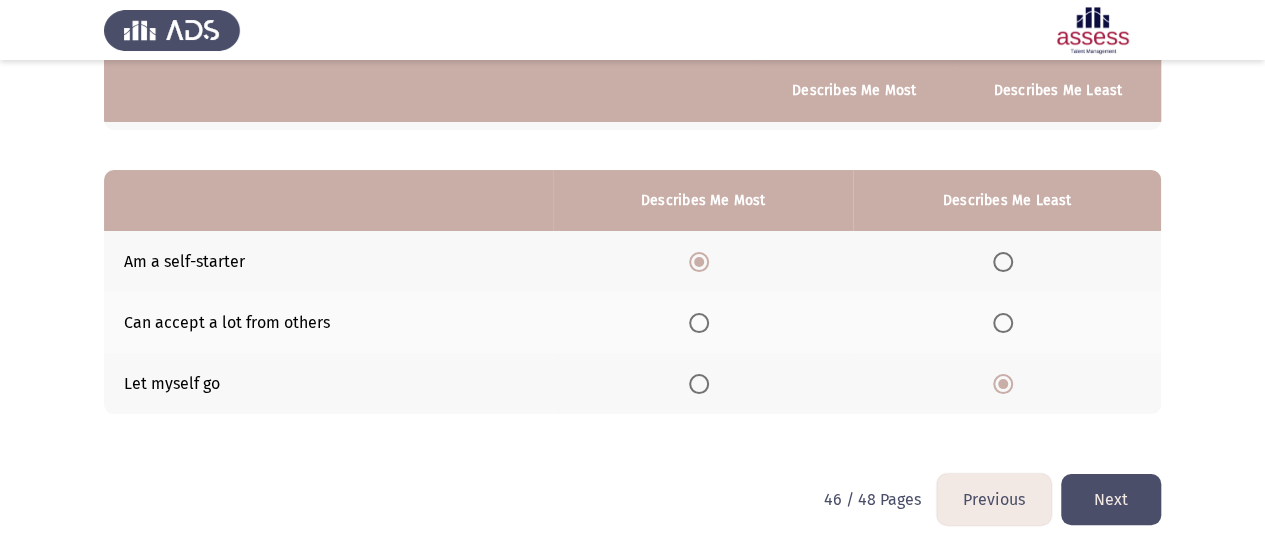 click on "Next" 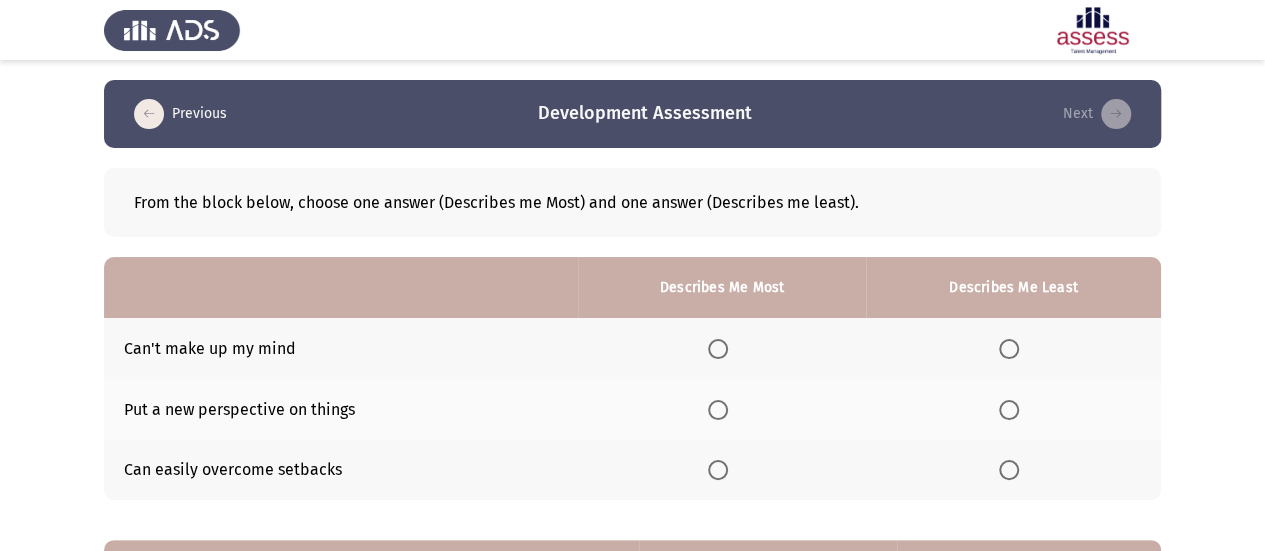 scroll, scrollTop: 100, scrollLeft: 0, axis: vertical 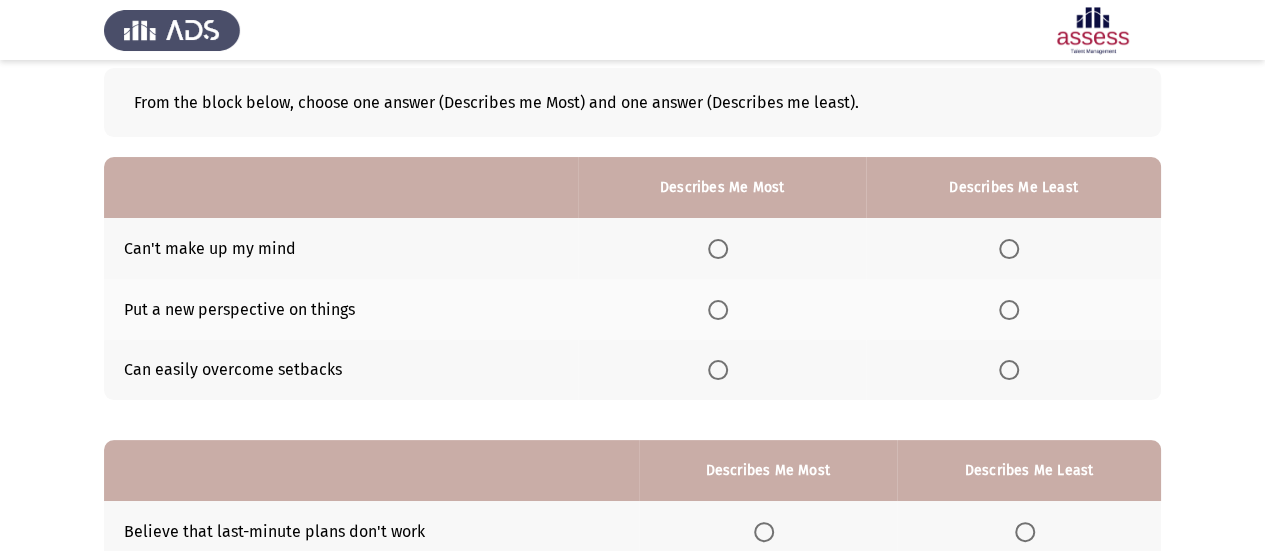 click at bounding box center [718, 370] 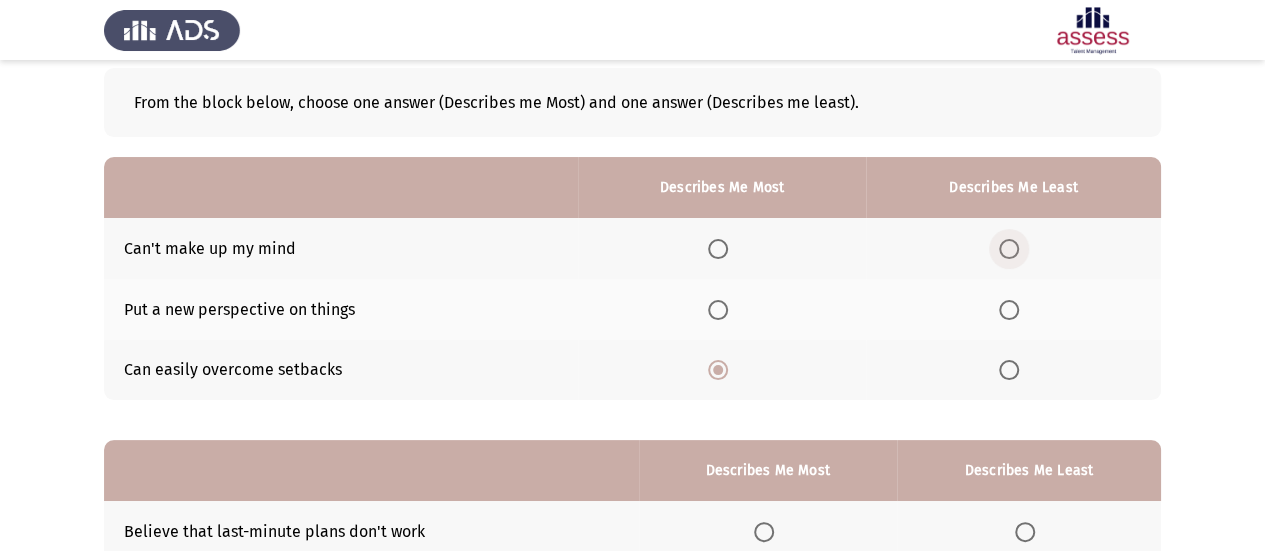 click at bounding box center (1009, 249) 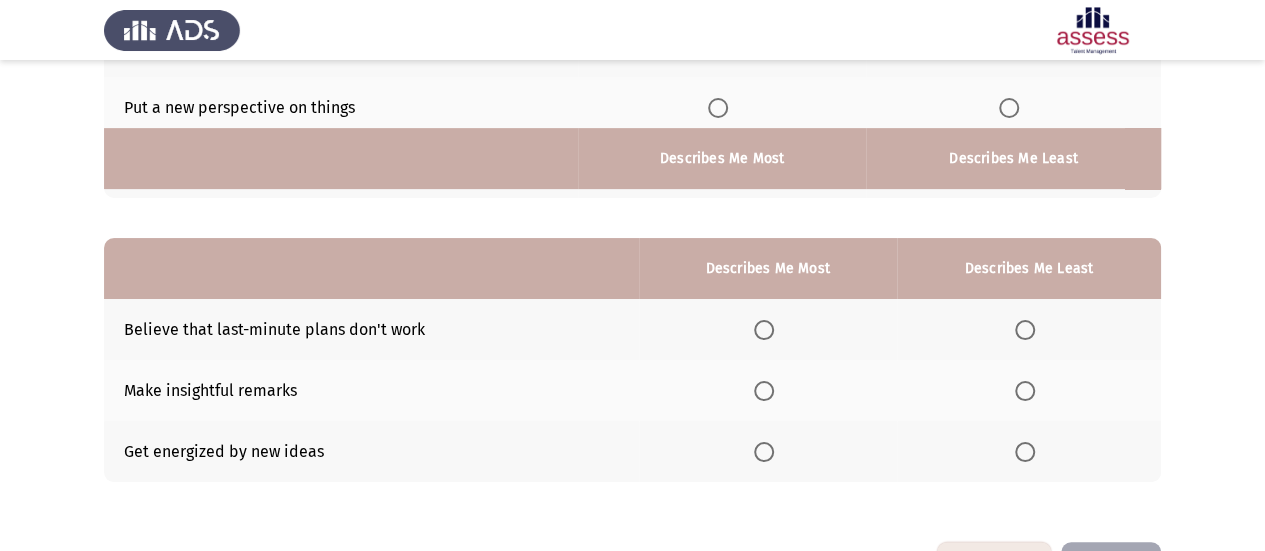 scroll, scrollTop: 370, scrollLeft: 0, axis: vertical 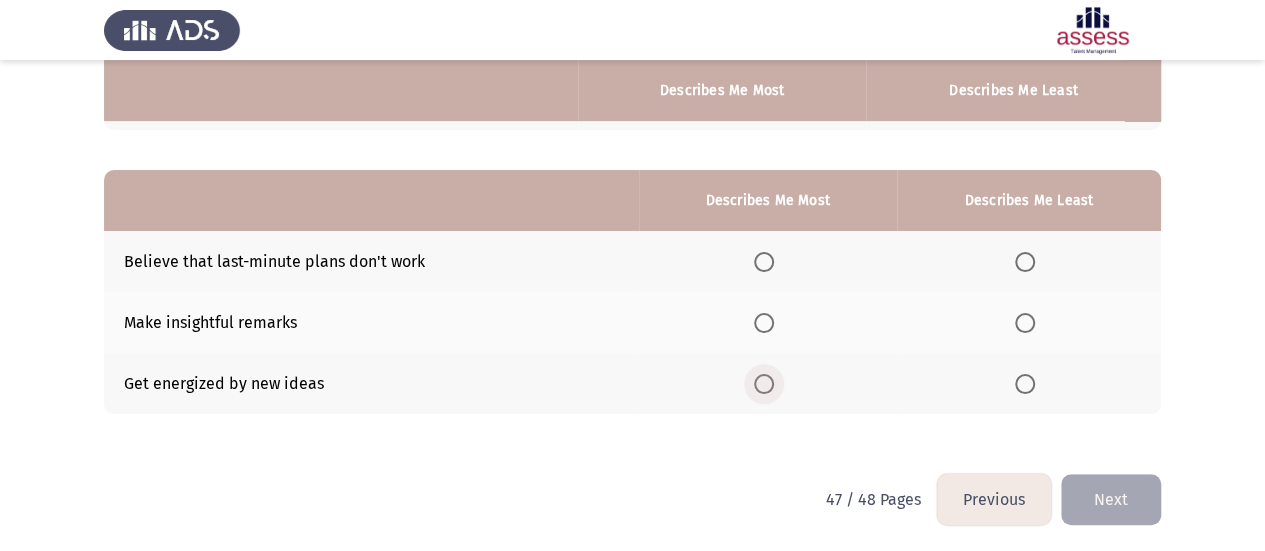 click at bounding box center (764, 384) 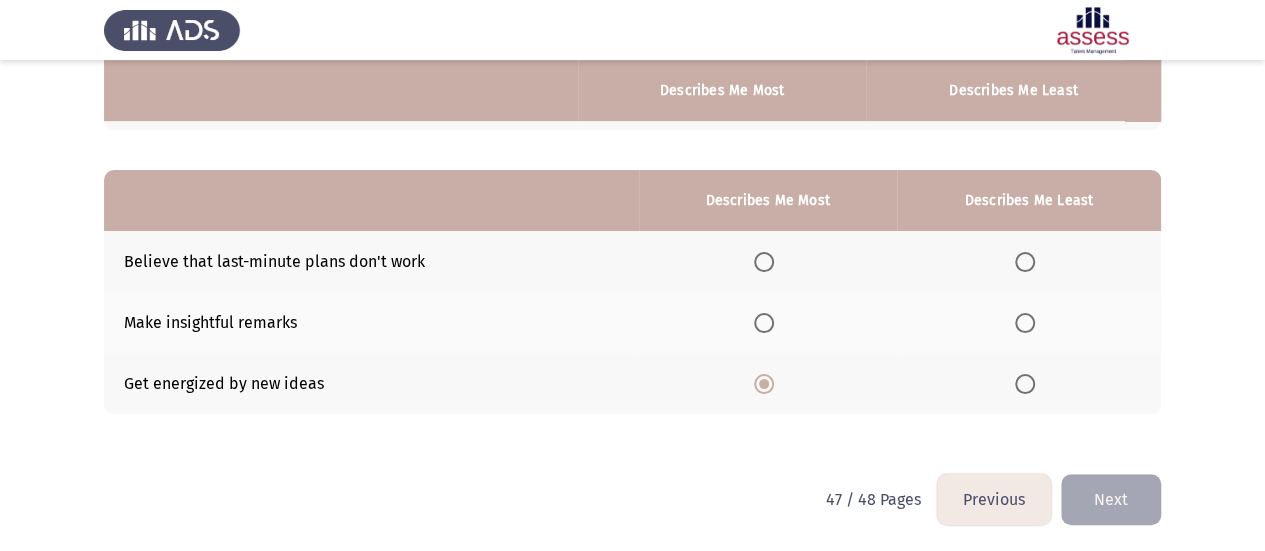 click at bounding box center (1025, 262) 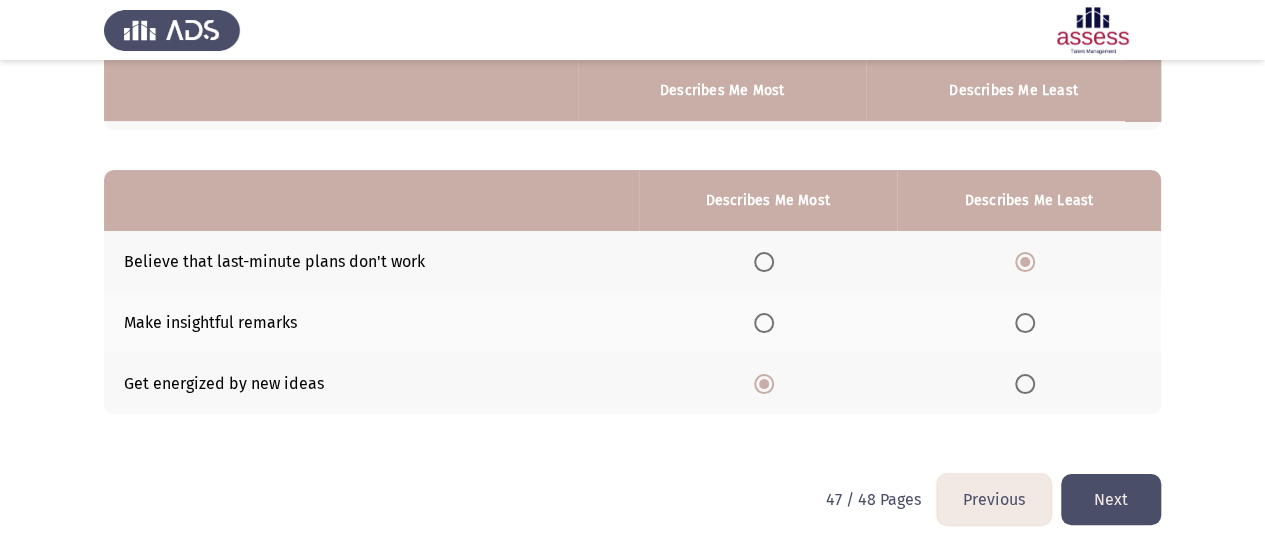 click on "Next" 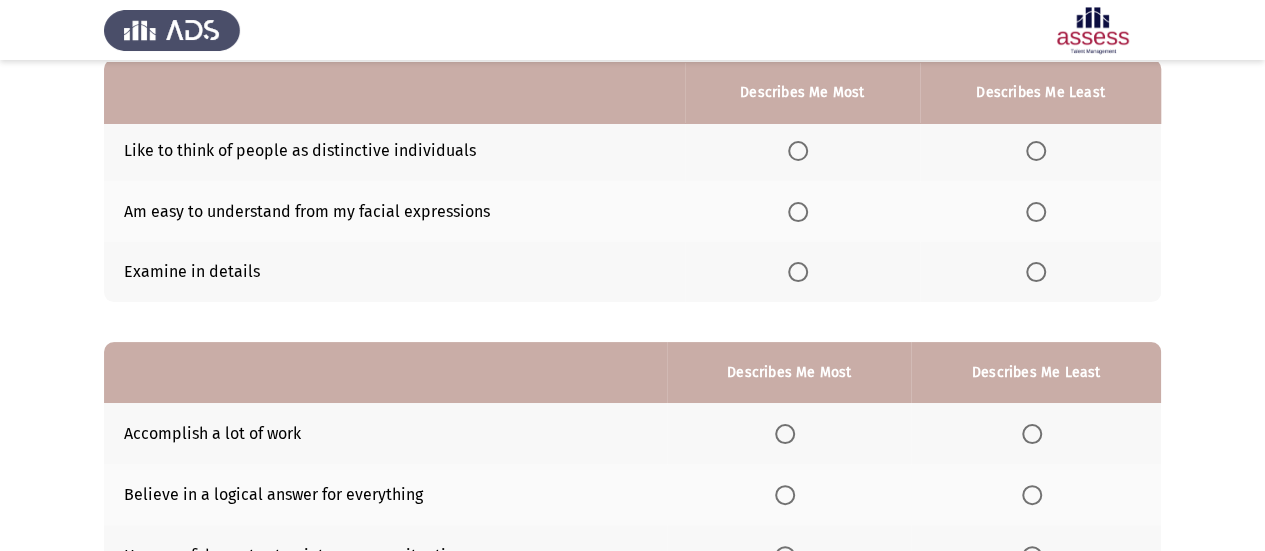 scroll, scrollTop: 200, scrollLeft: 0, axis: vertical 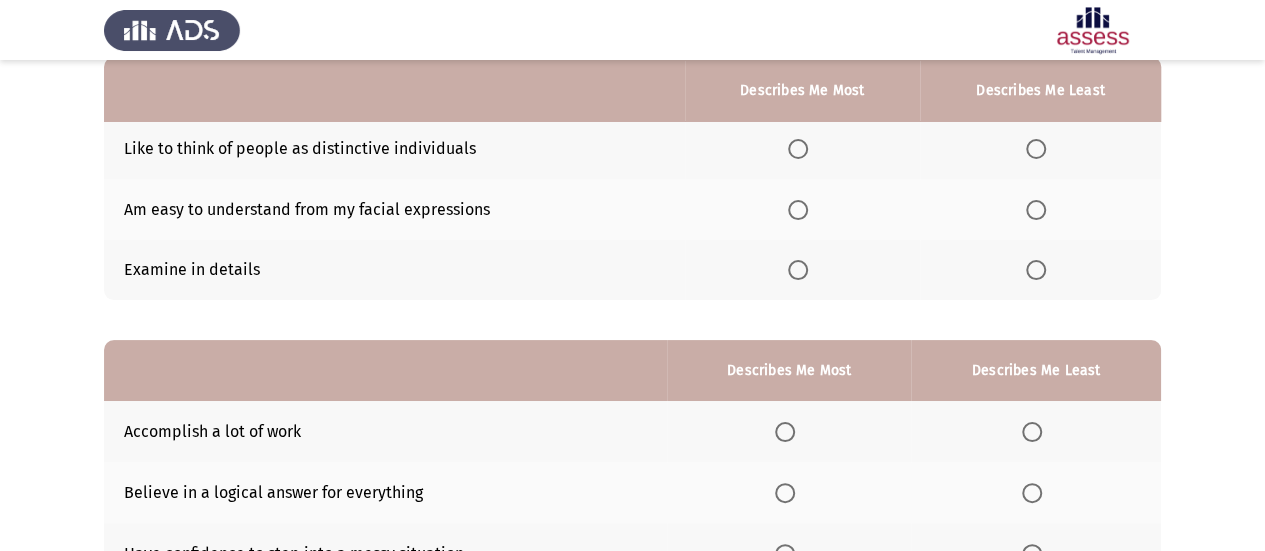 click at bounding box center [798, 210] 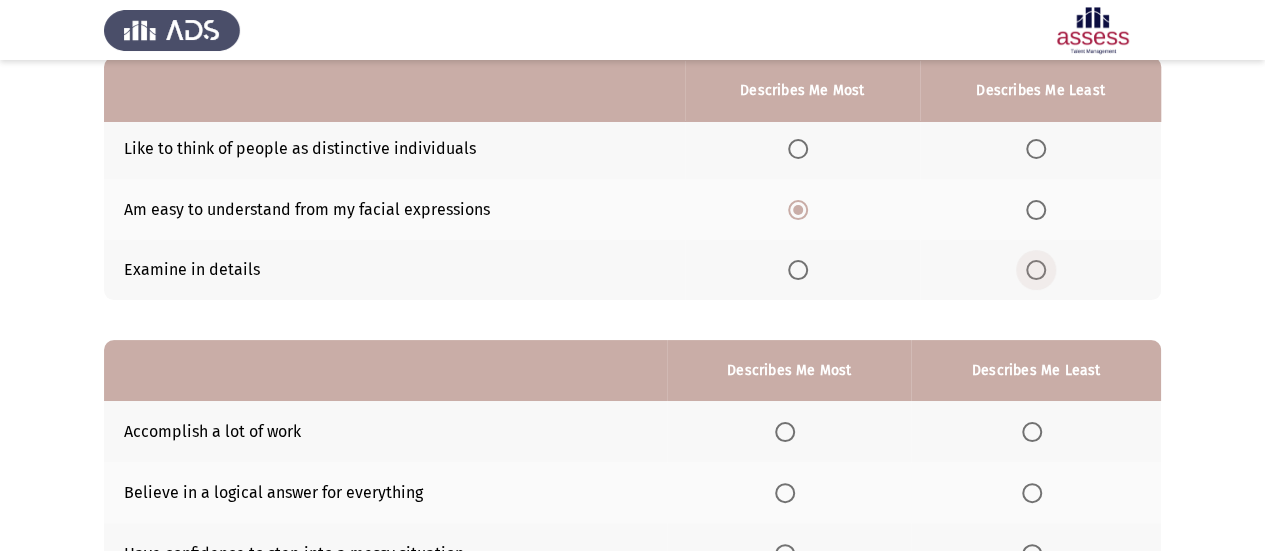 click at bounding box center [1036, 270] 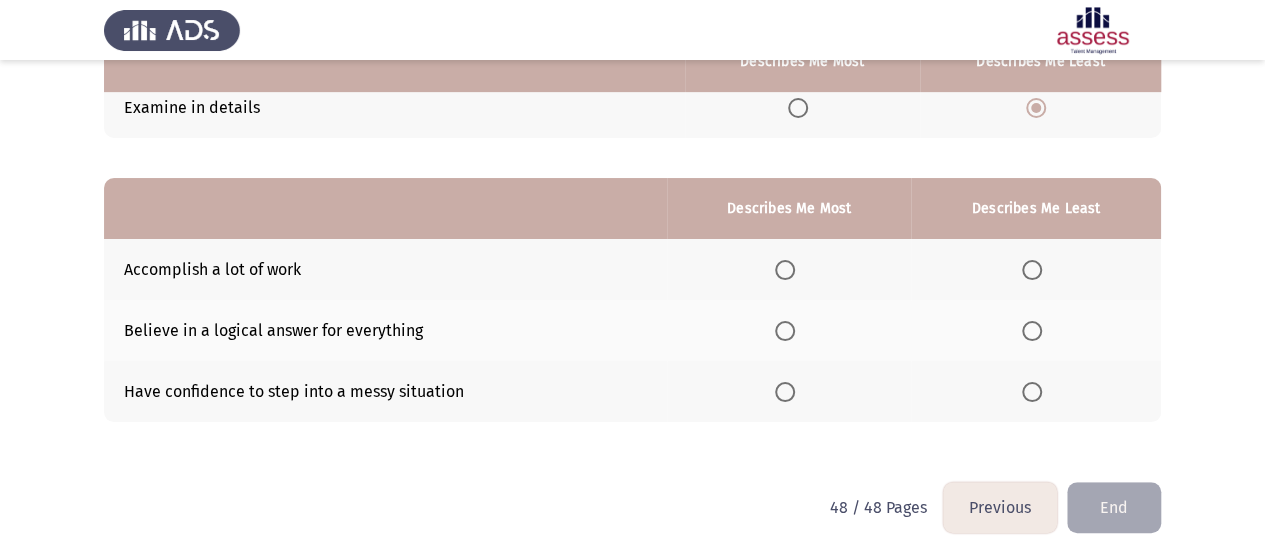 scroll, scrollTop: 370, scrollLeft: 0, axis: vertical 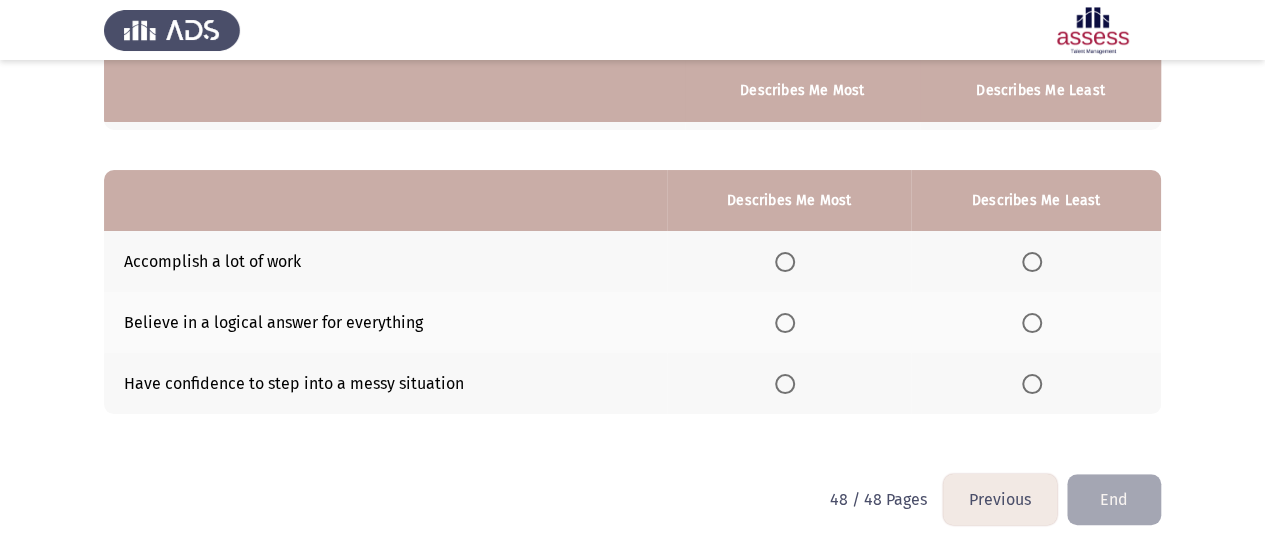click at bounding box center (785, 384) 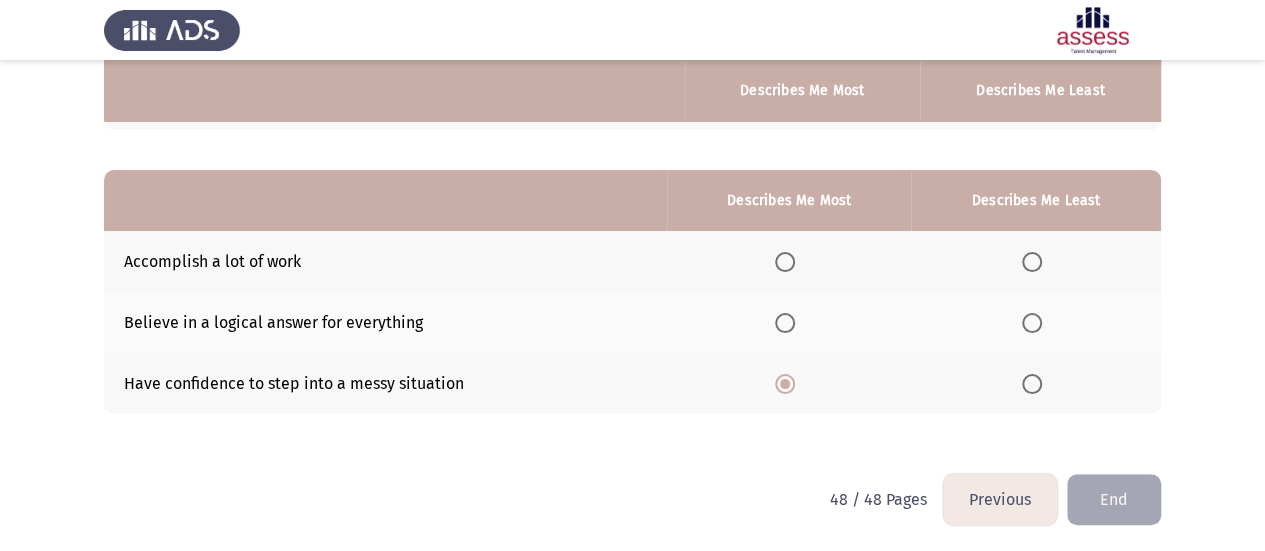click at bounding box center (1032, 262) 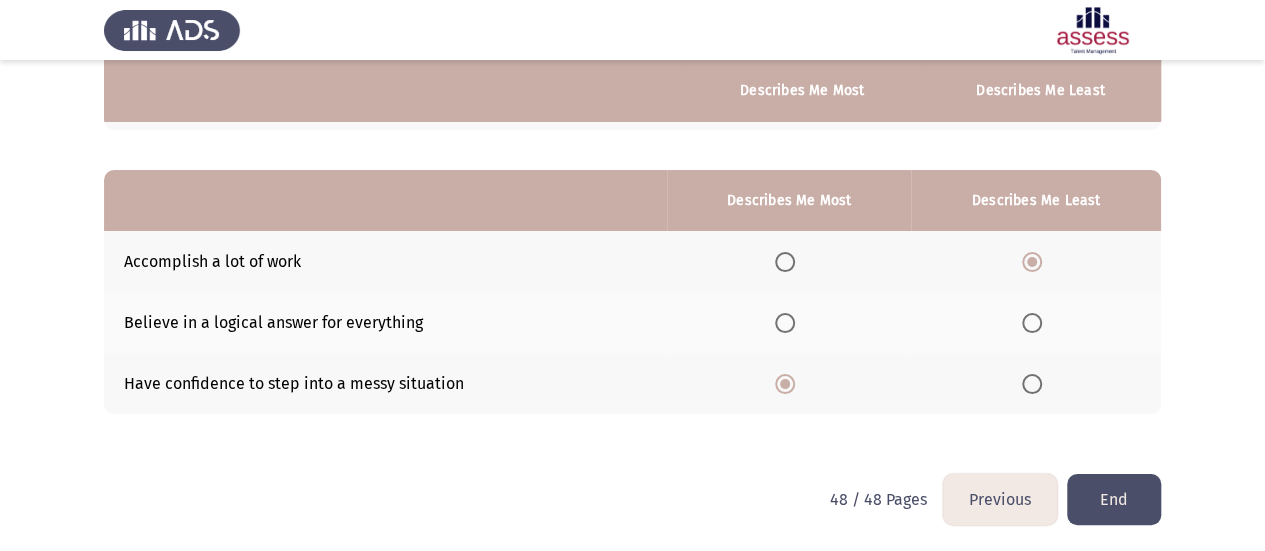 click on "End" 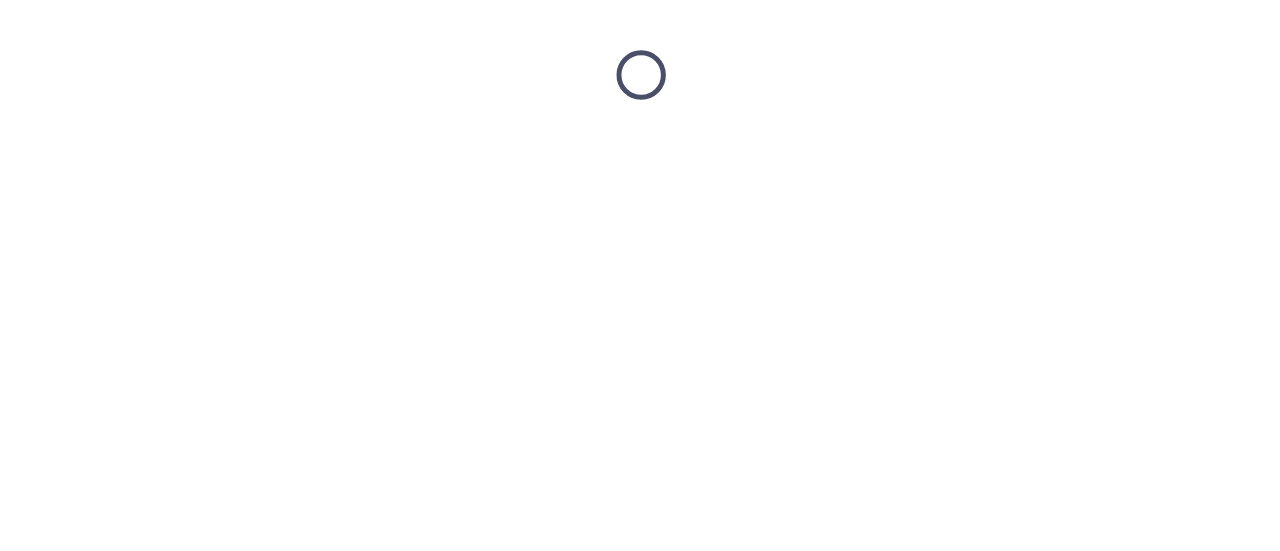 scroll, scrollTop: 0, scrollLeft: 0, axis: both 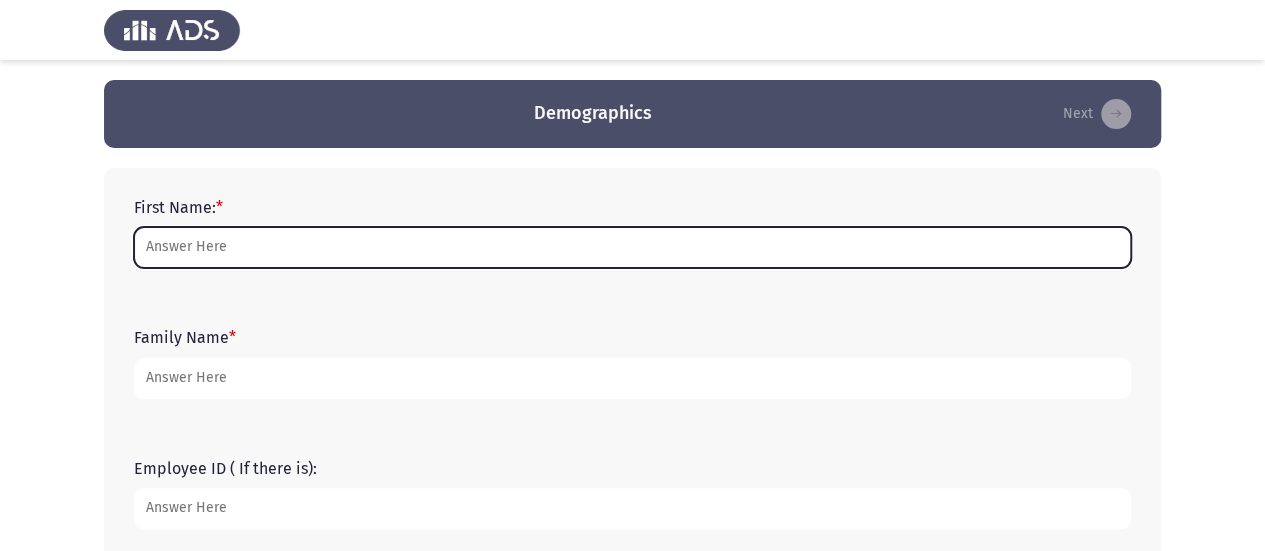 click on "First Name:   *" at bounding box center (632, 247) 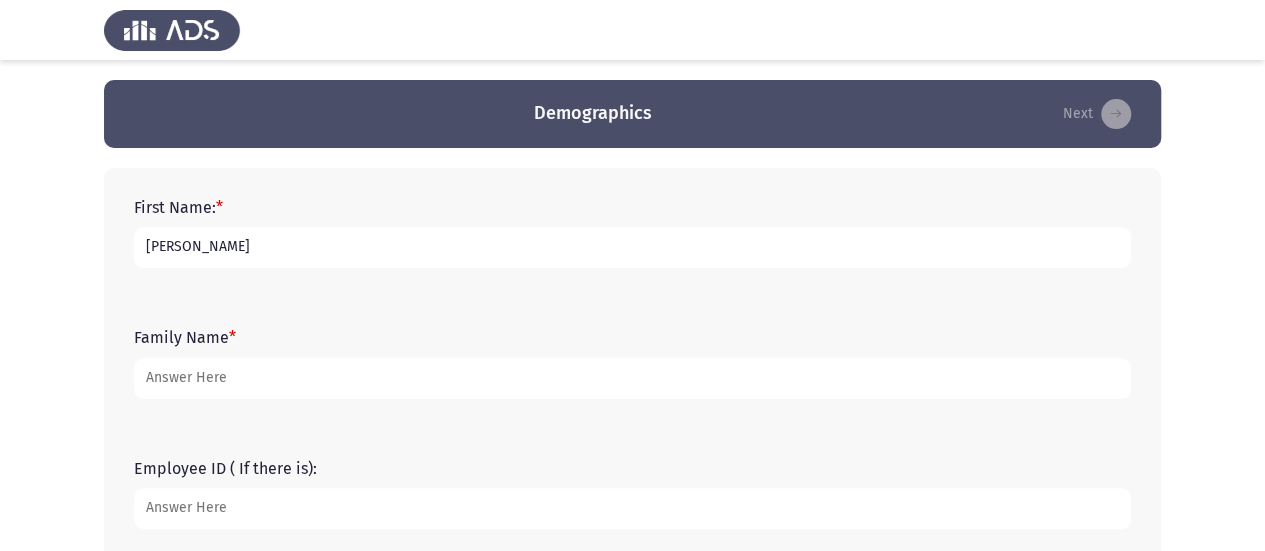 type on "[PERSON_NAME]" 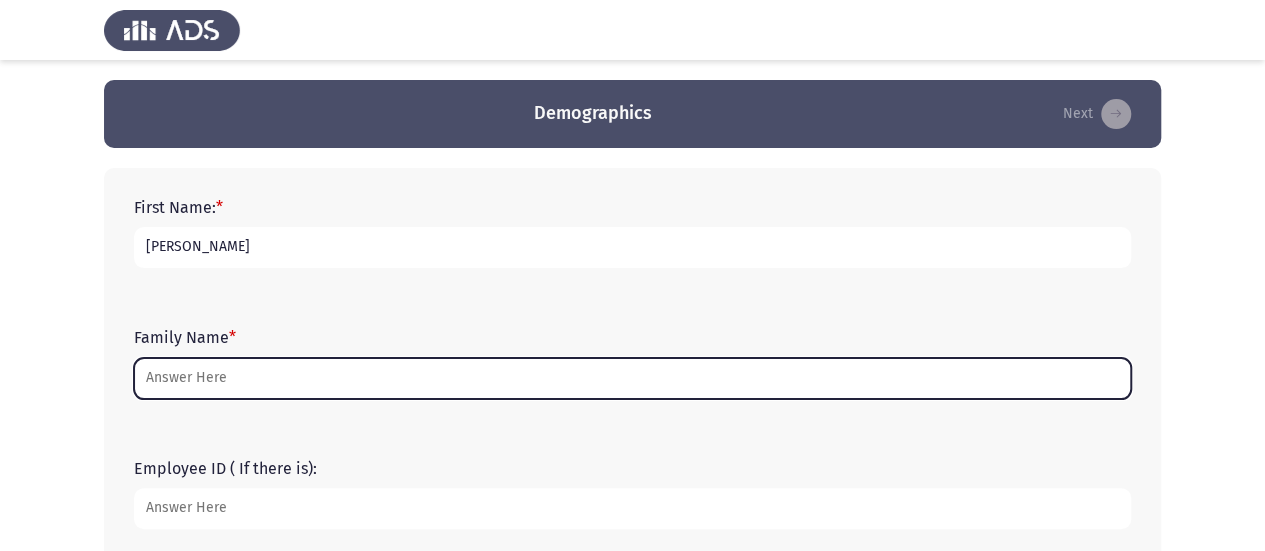 click on "Family Name   *" at bounding box center [632, 378] 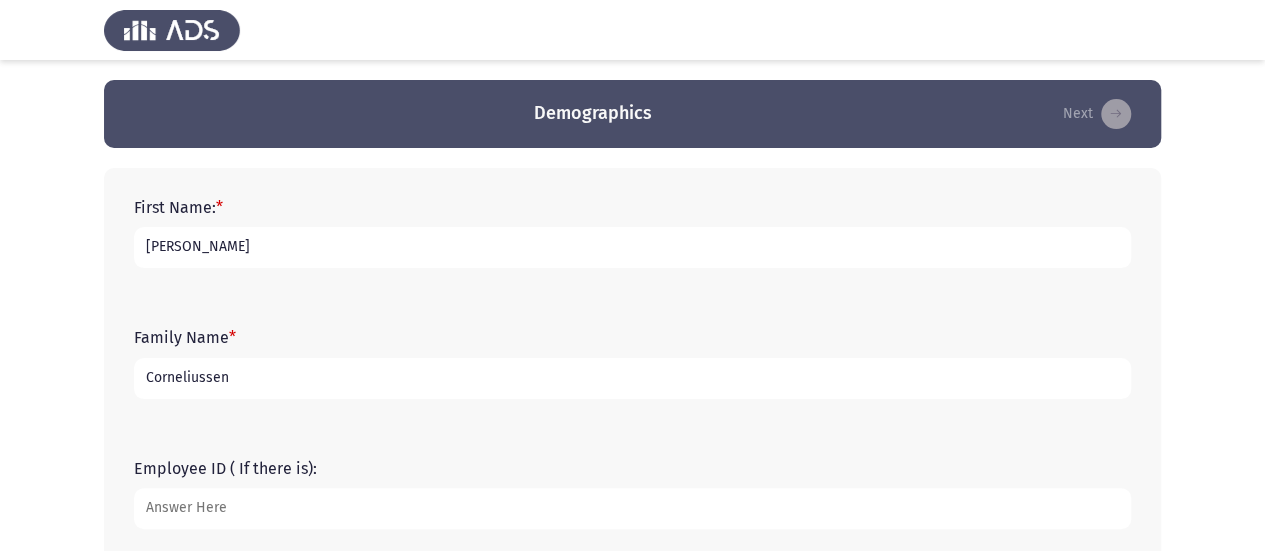 type on "Corneliussen" 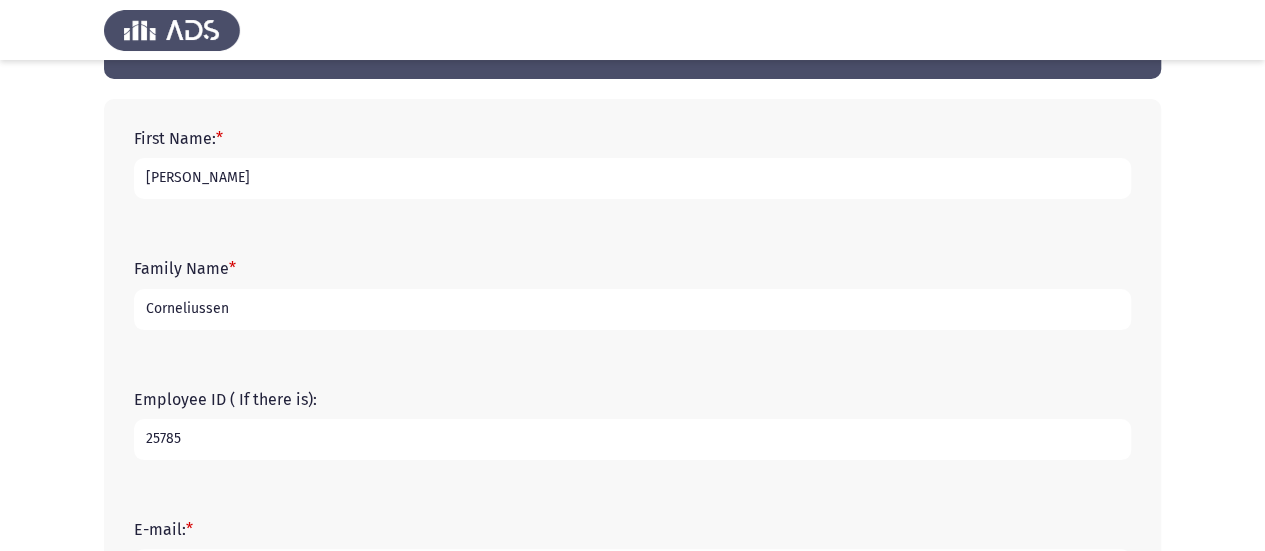 scroll, scrollTop: 200, scrollLeft: 0, axis: vertical 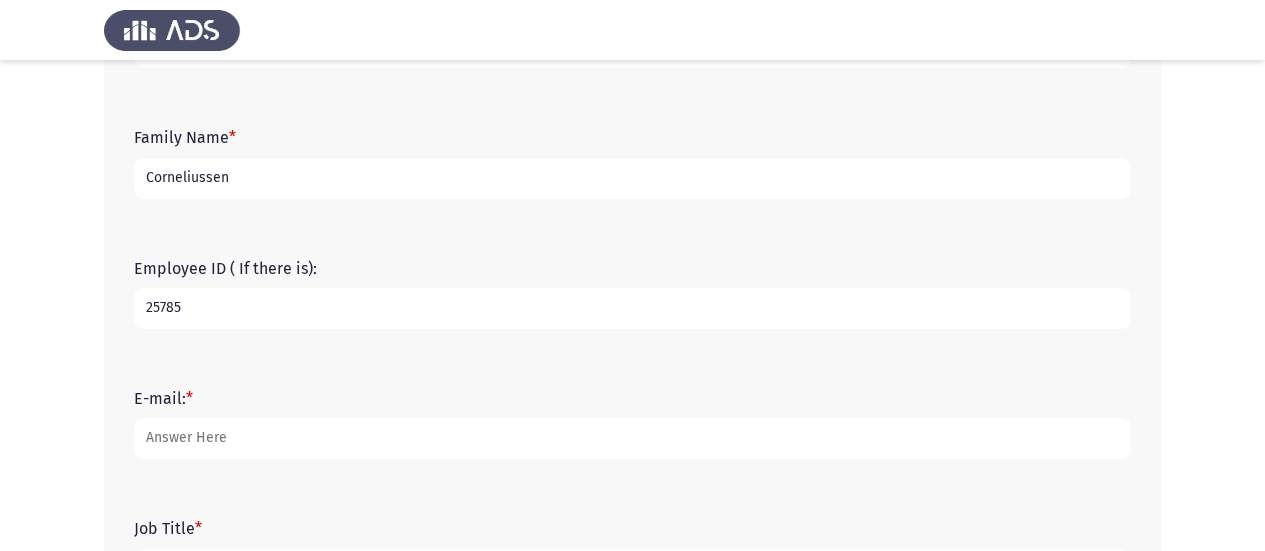 type on "25785" 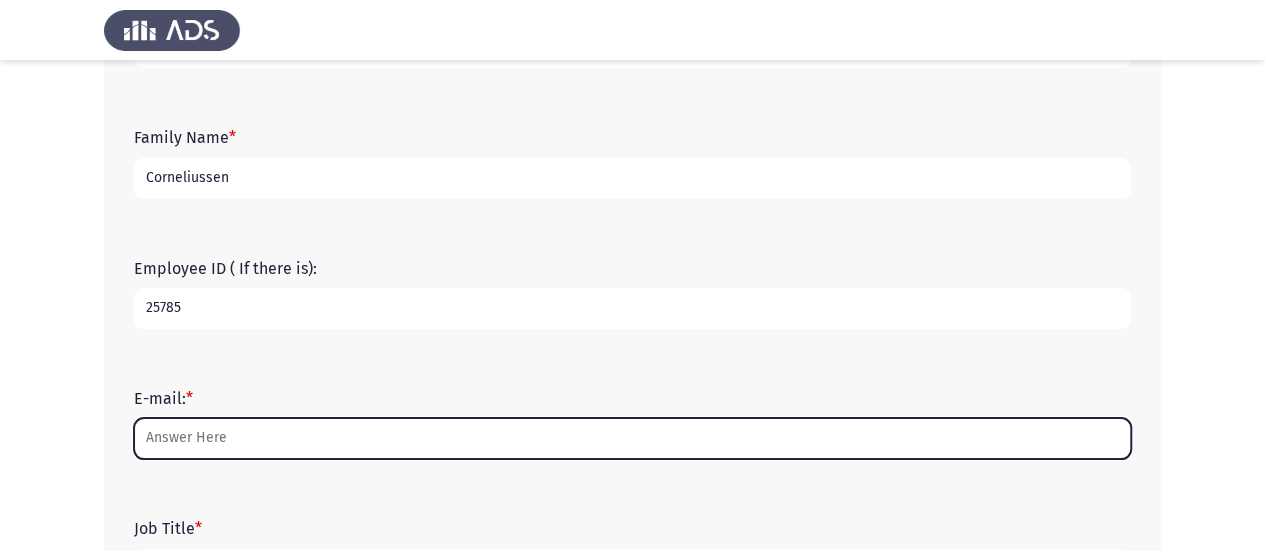 click on "E-mail:   *" at bounding box center [632, 438] 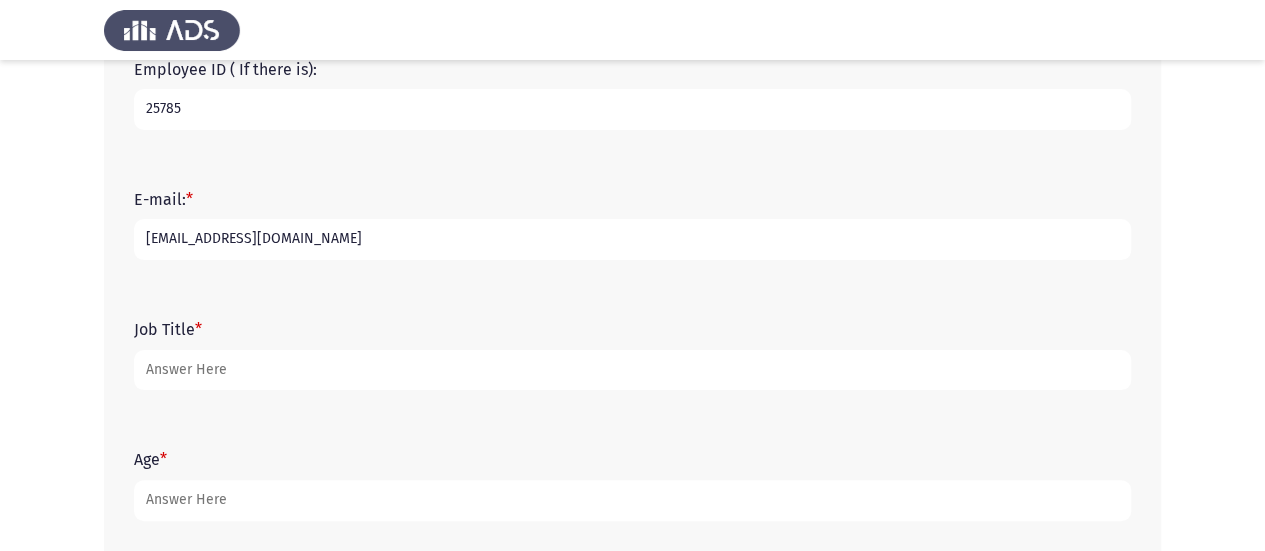 scroll, scrollTop: 400, scrollLeft: 0, axis: vertical 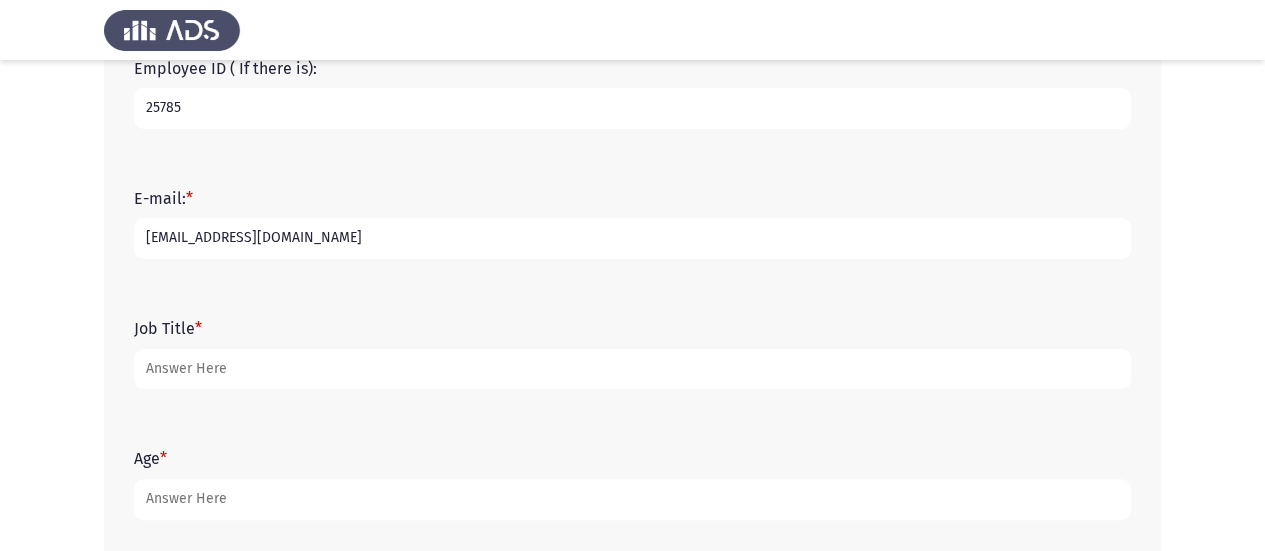 type on "arne.corneliussen@naqel.com.sa" 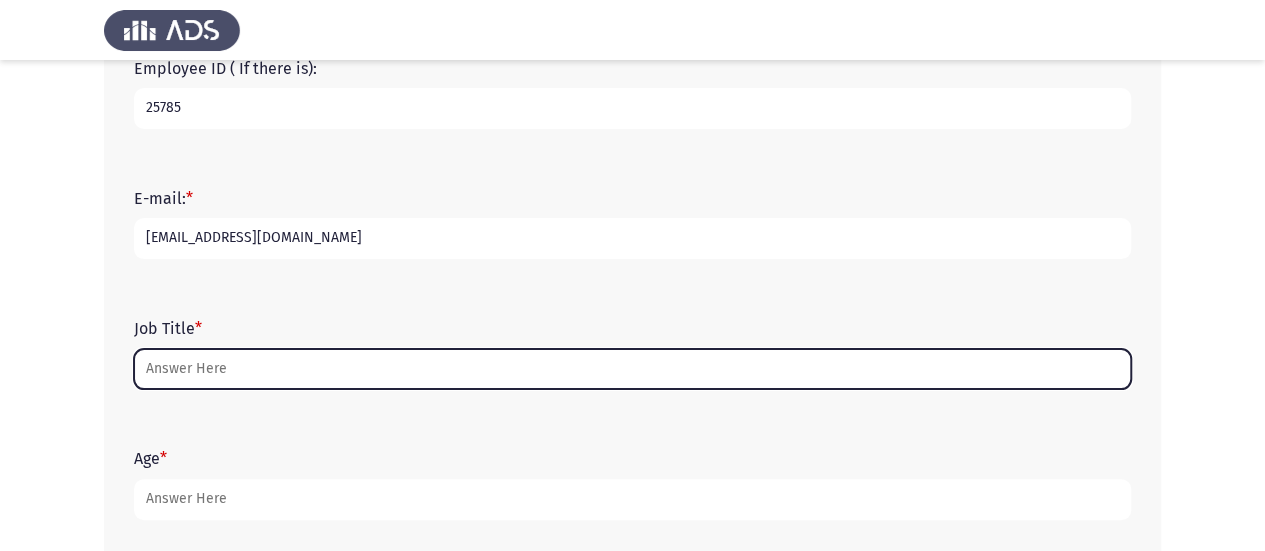 click on "Job Title   *" at bounding box center (632, 369) 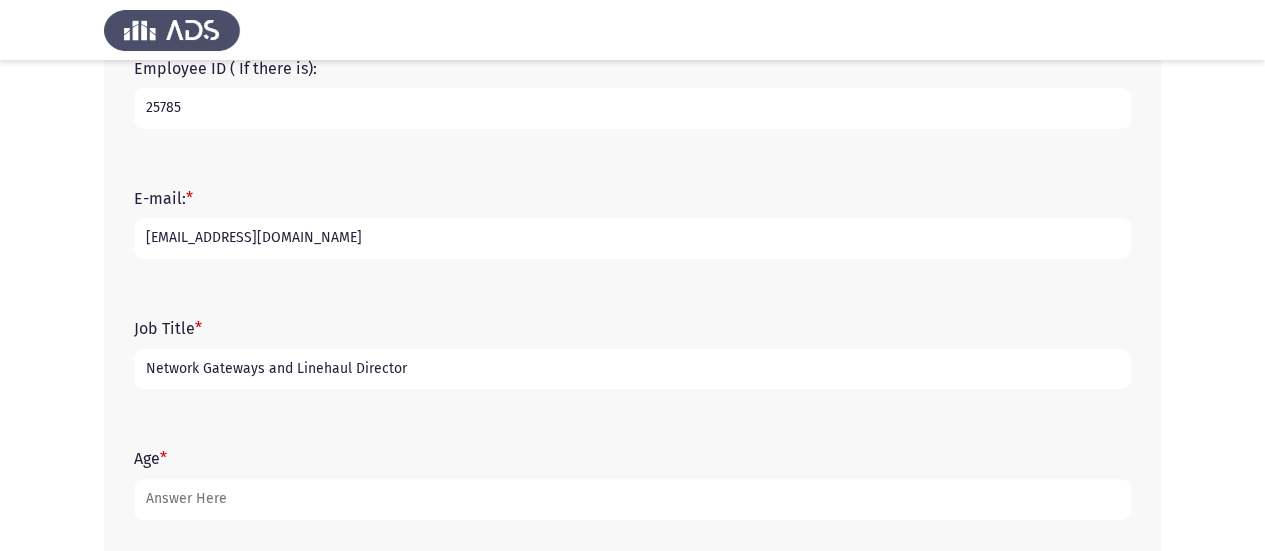 type on "Network Gateways and Linehaul Director" 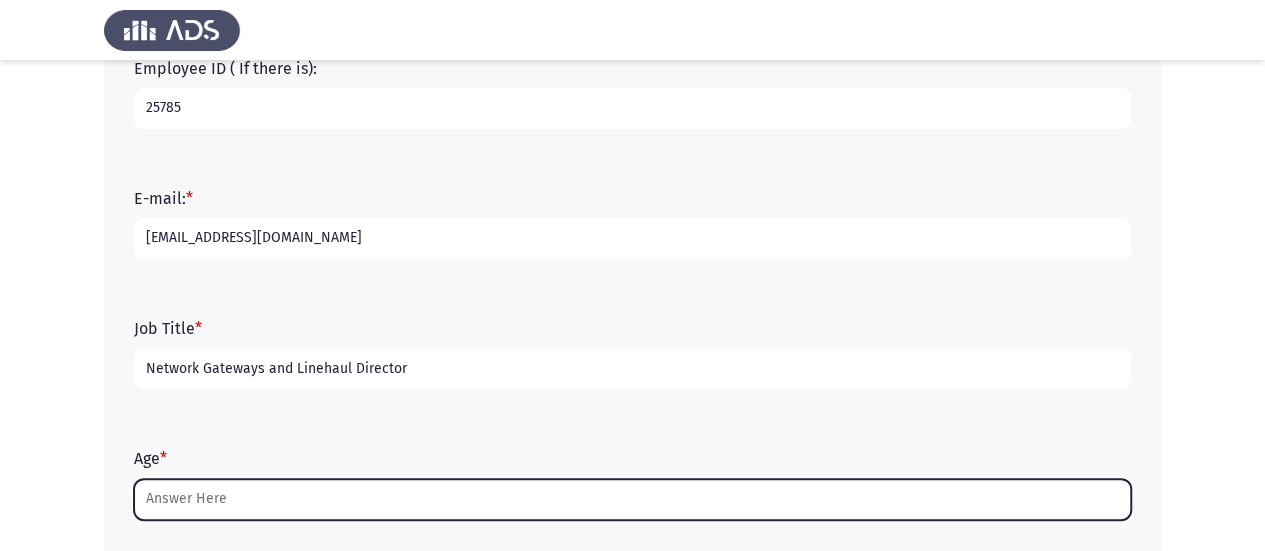 click on "Age   *" at bounding box center [632, 499] 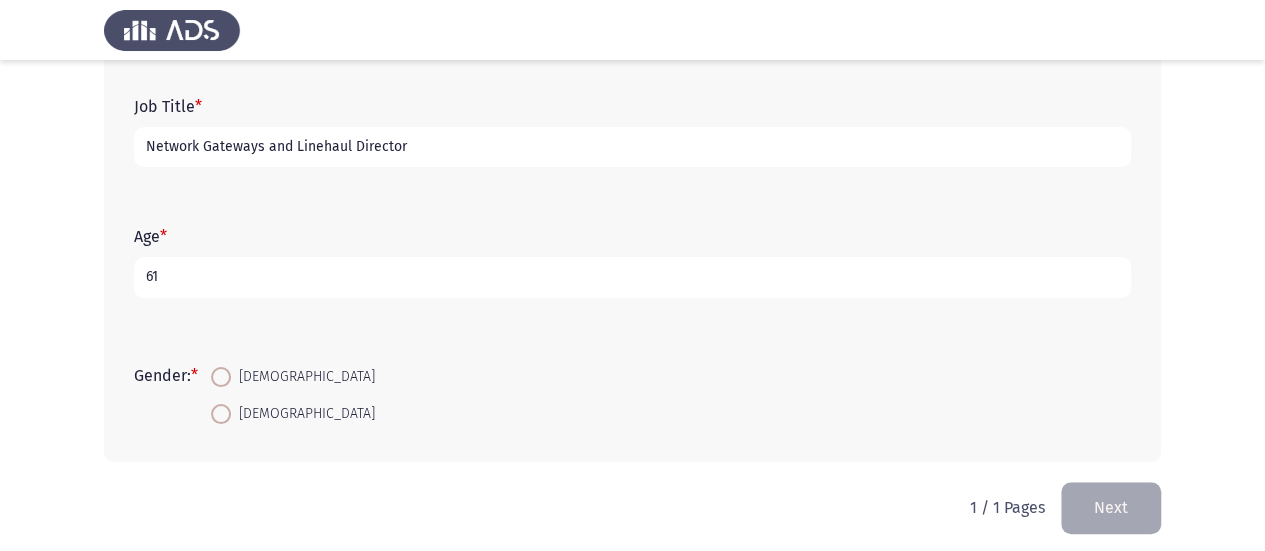 scroll, scrollTop: 632, scrollLeft: 0, axis: vertical 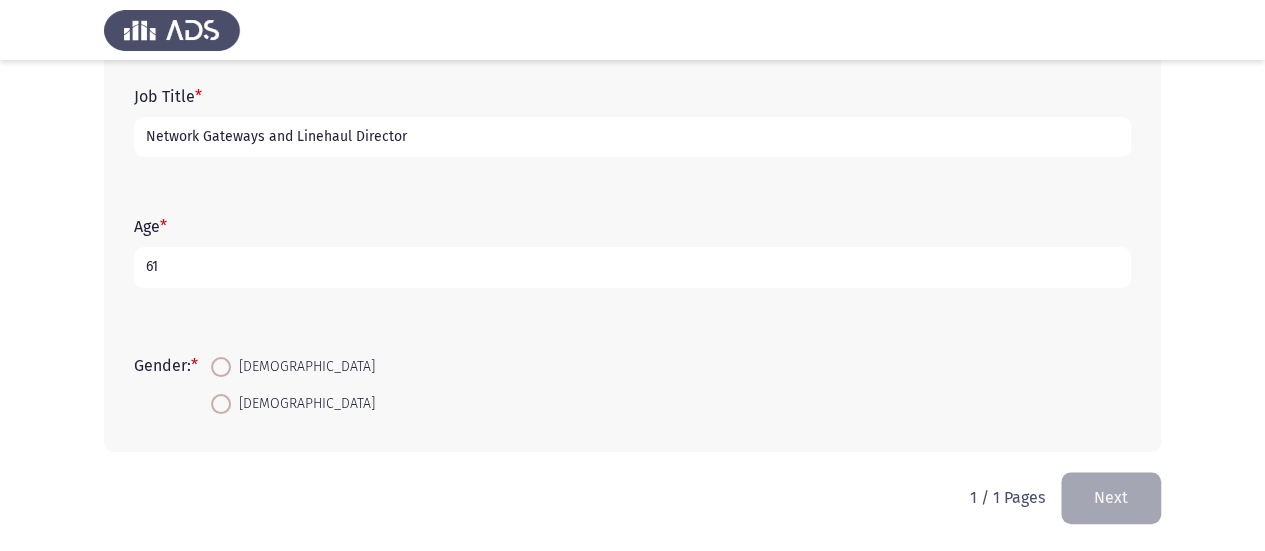 type on "61" 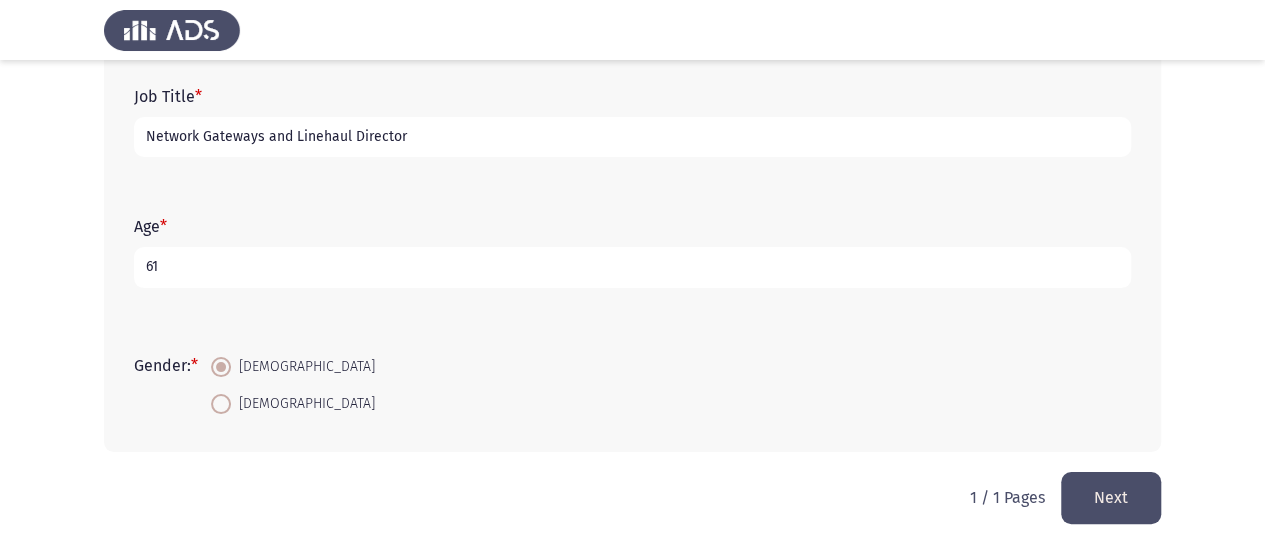 click on "Next" 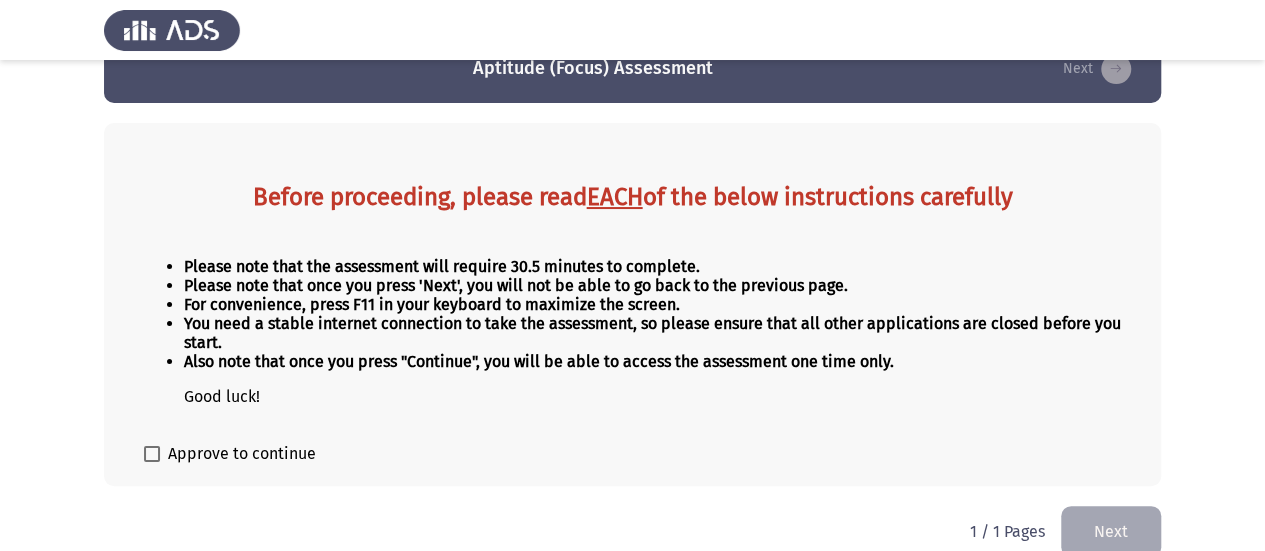 scroll, scrollTop: 70, scrollLeft: 0, axis: vertical 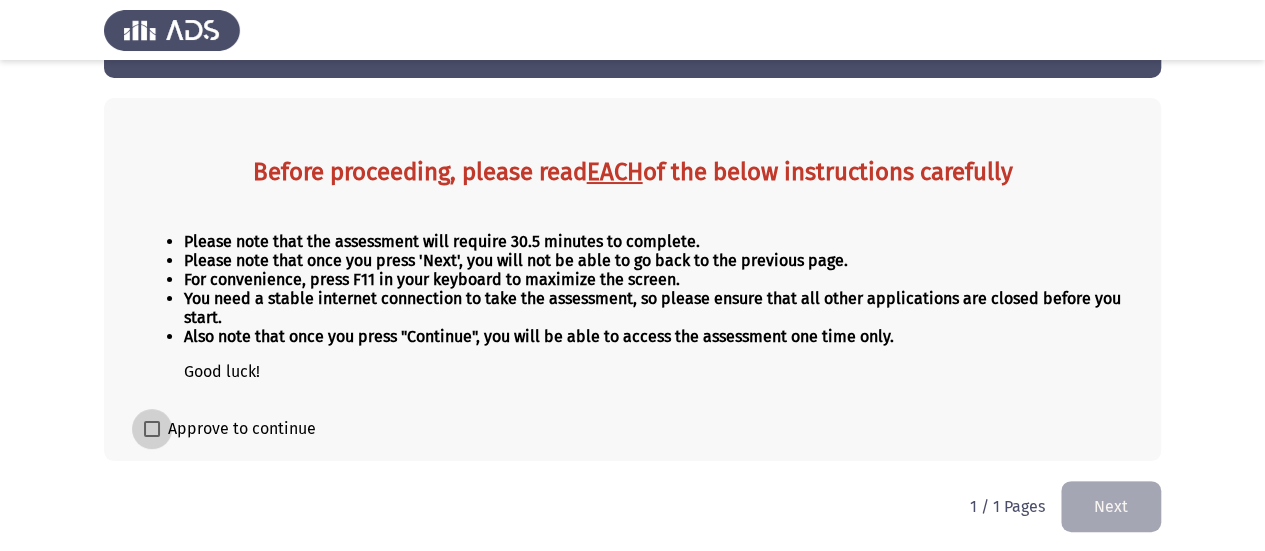 click on "Approve to continue" at bounding box center [230, 429] 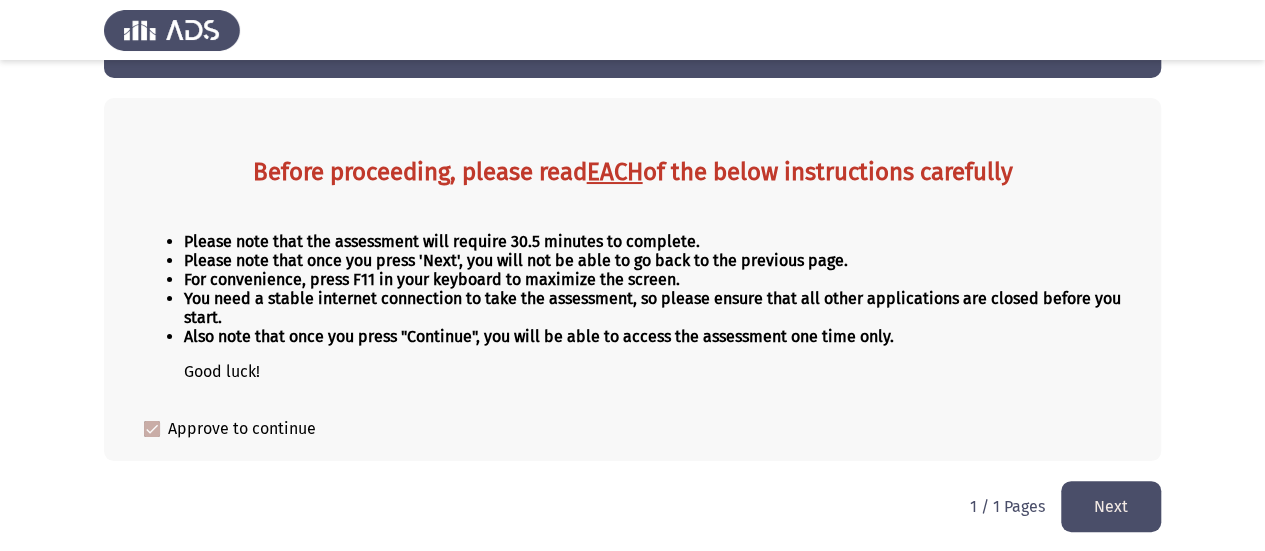 click on "Next" 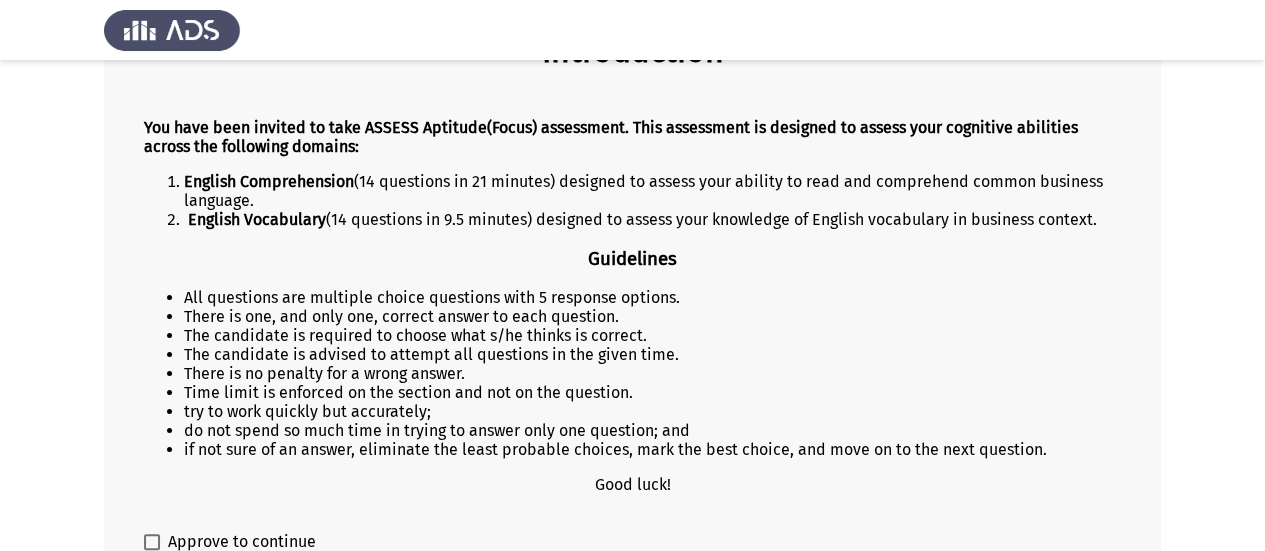 scroll, scrollTop: 300, scrollLeft: 0, axis: vertical 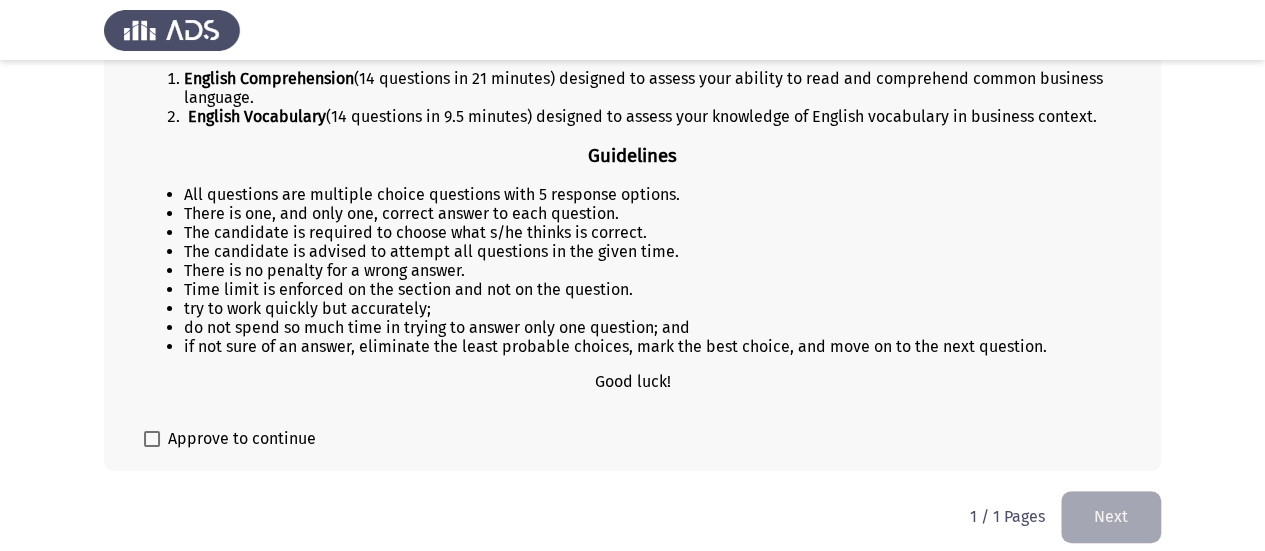 drag, startPoint x: 150, startPoint y: 431, endPoint x: 237, endPoint y: 448, distance: 88.64536 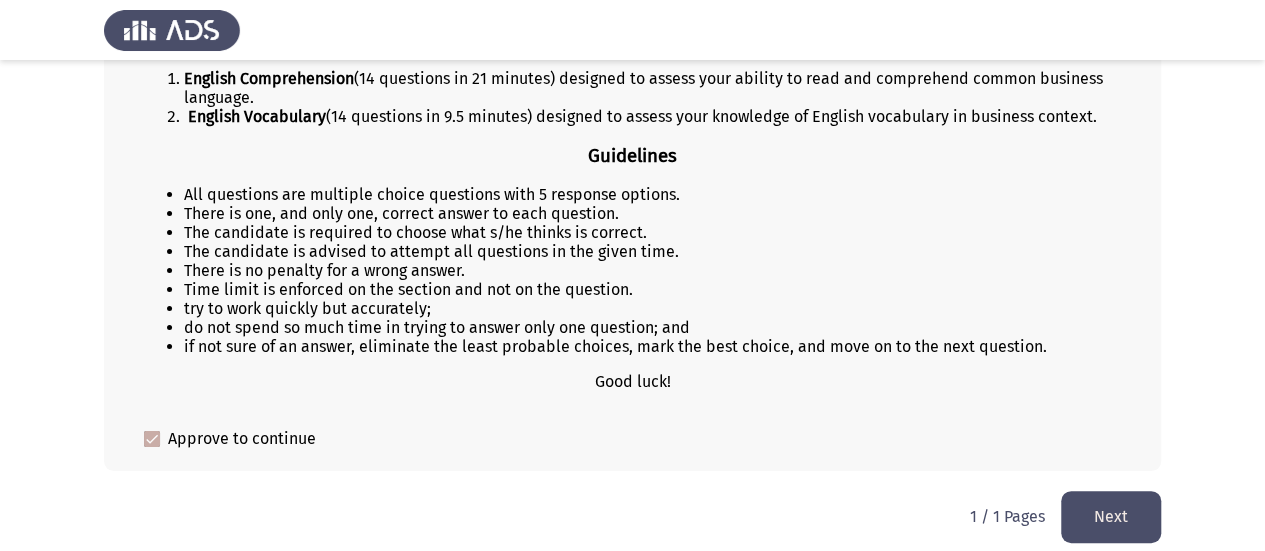 click on "Next" 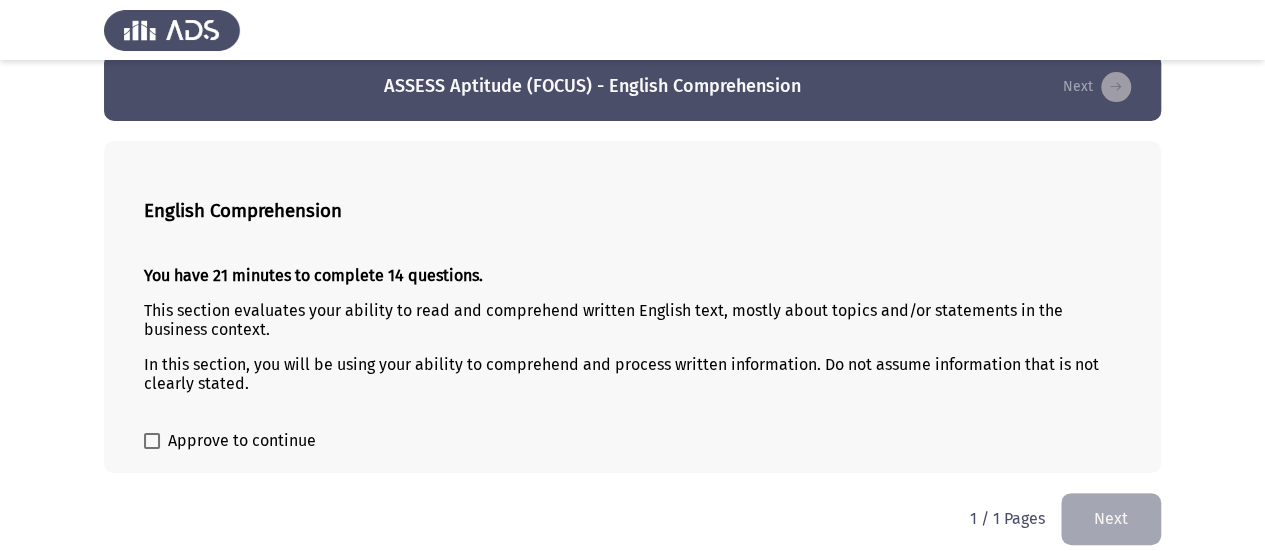 scroll, scrollTop: 38, scrollLeft: 0, axis: vertical 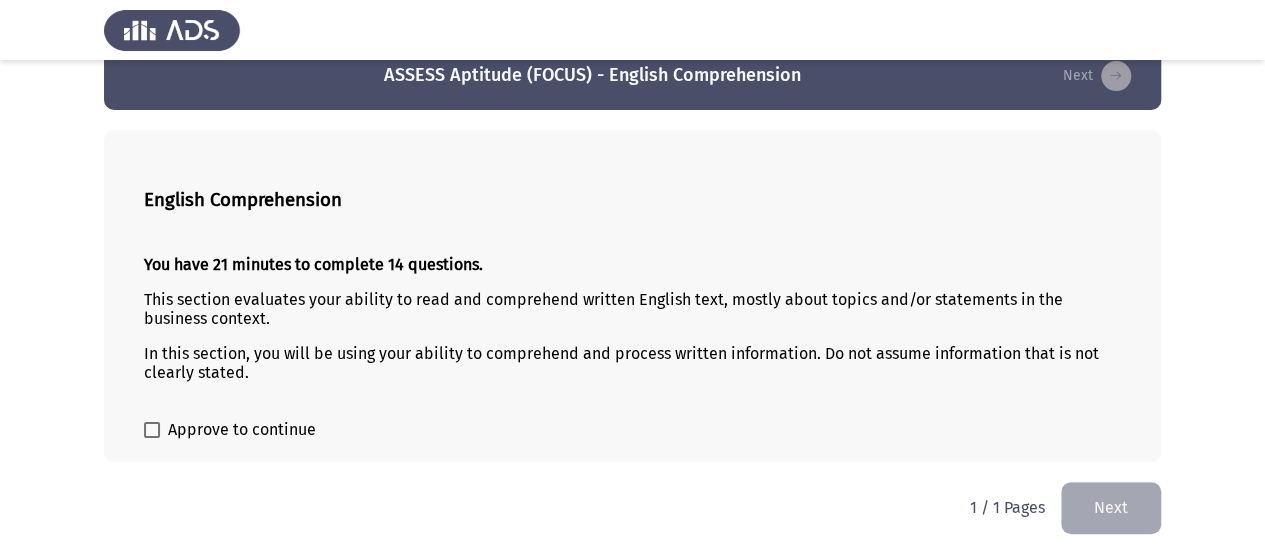 click on "Next" 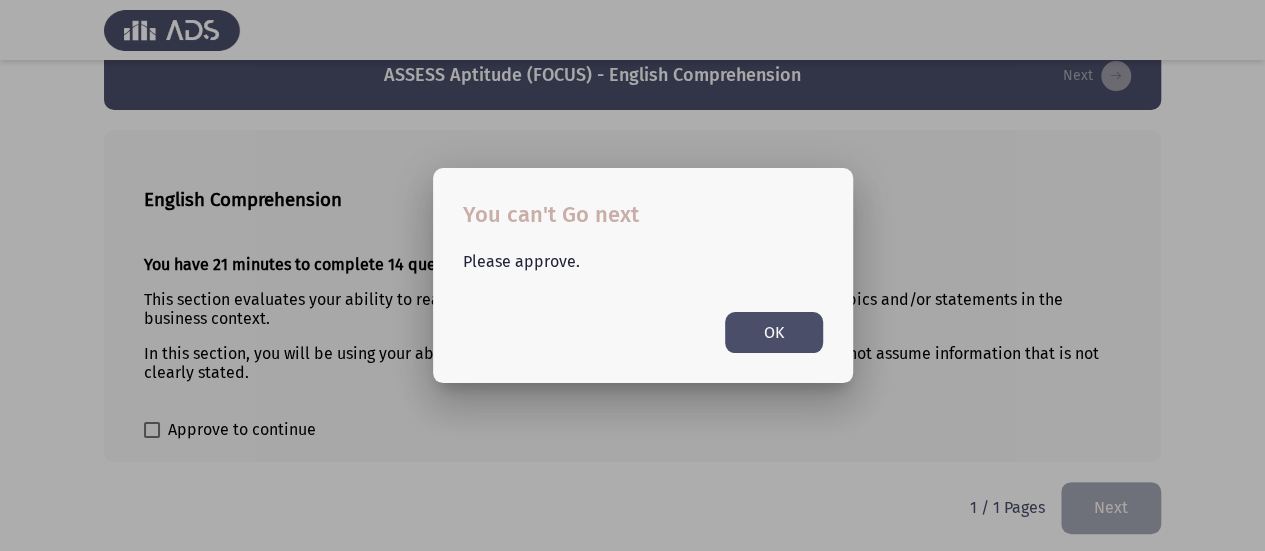 click on "OK" at bounding box center (774, 332) 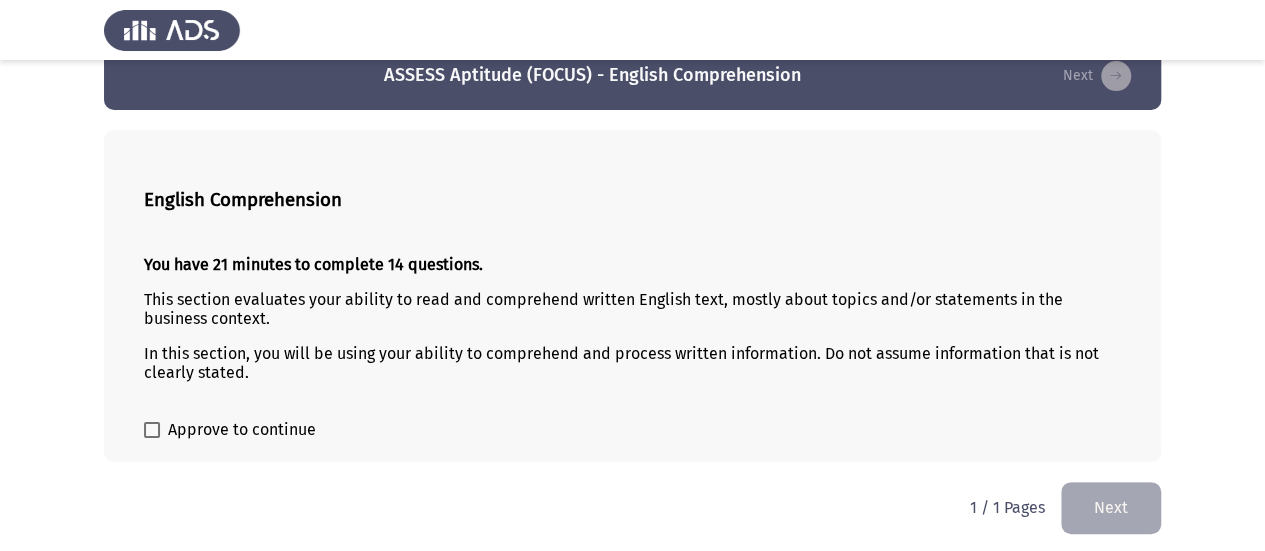 click at bounding box center (152, 430) 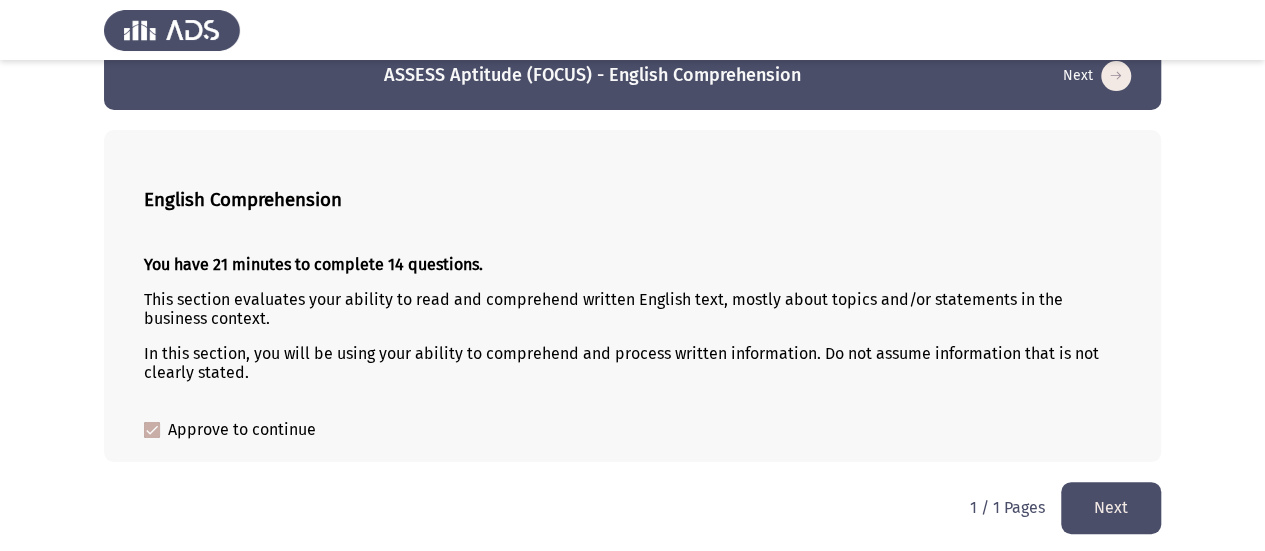 click on "Next" 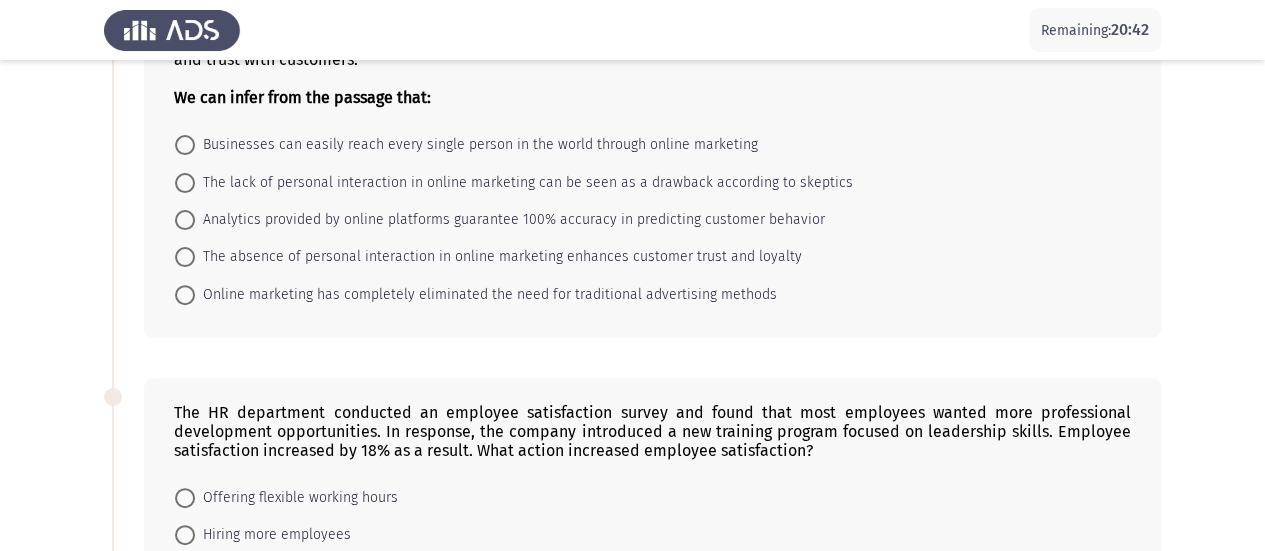 scroll, scrollTop: 100, scrollLeft: 0, axis: vertical 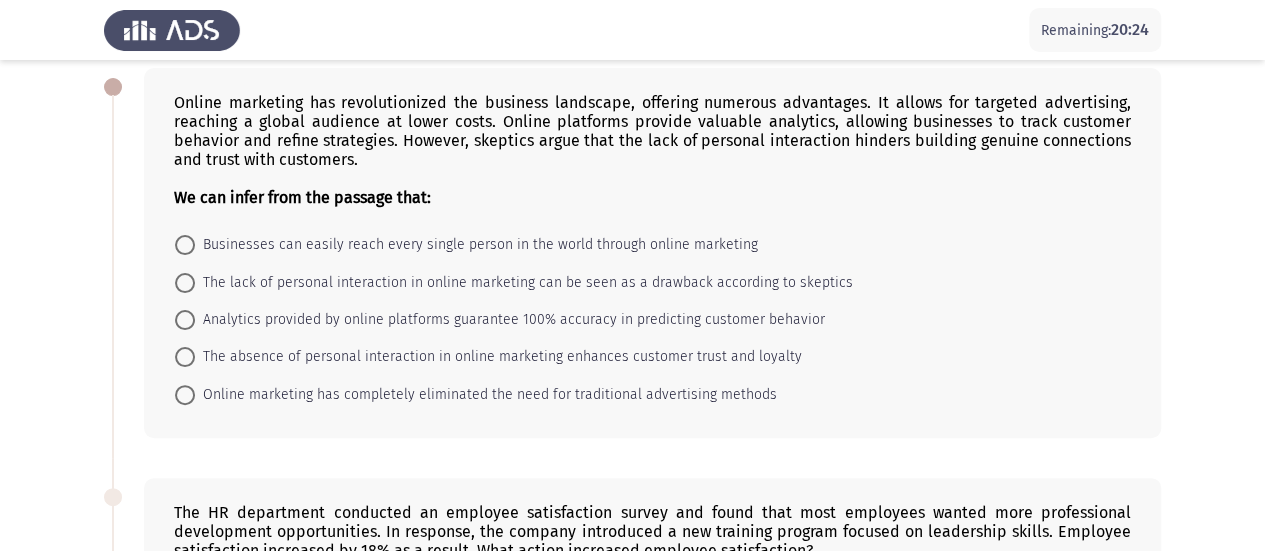 click at bounding box center (185, 283) 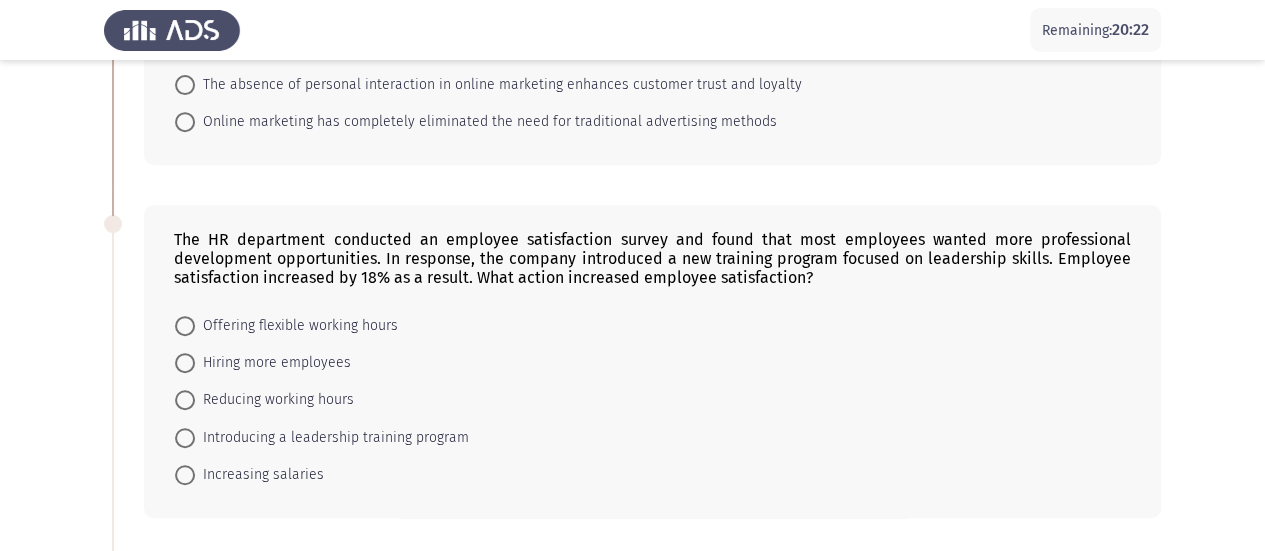 scroll, scrollTop: 400, scrollLeft: 0, axis: vertical 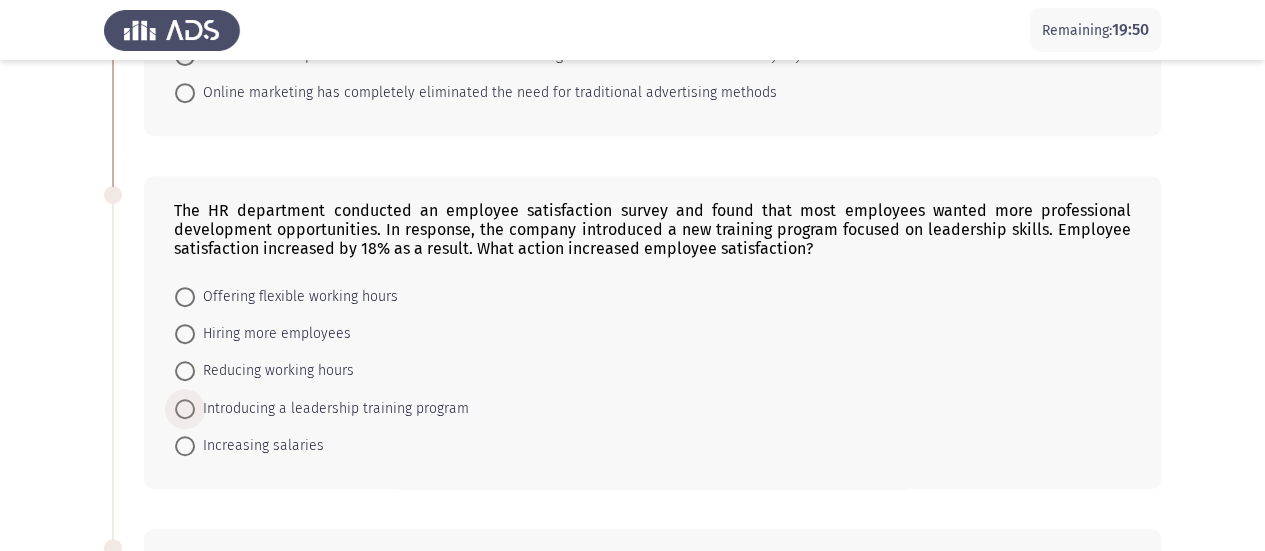drag, startPoint x: 184, startPoint y: 400, endPoint x: 530, endPoint y: 359, distance: 348.42072 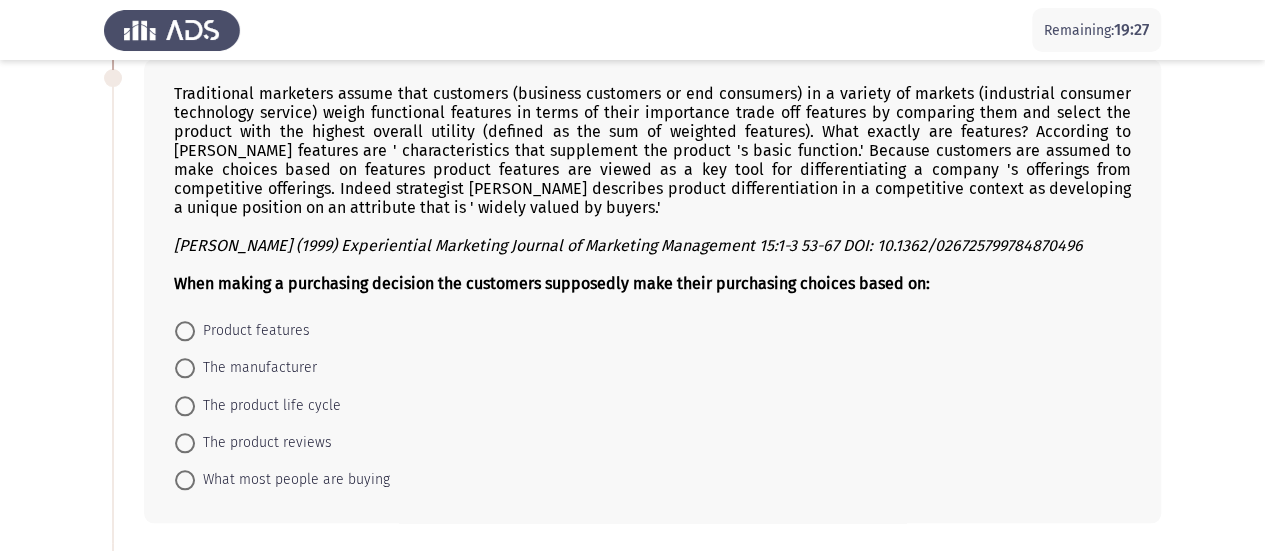 scroll, scrollTop: 900, scrollLeft: 0, axis: vertical 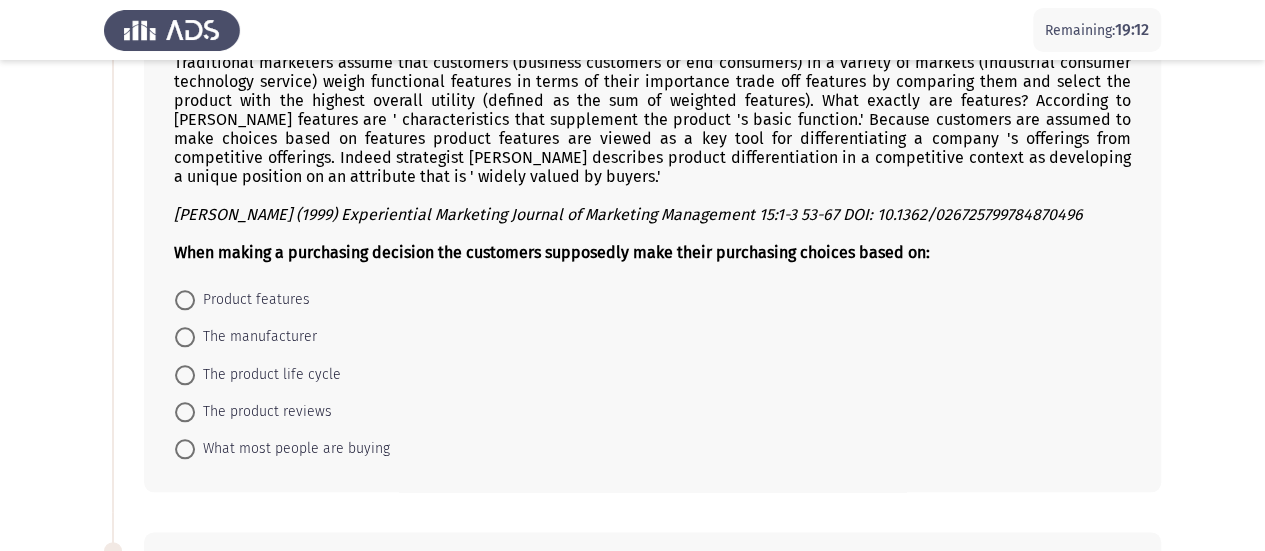 click at bounding box center (185, 300) 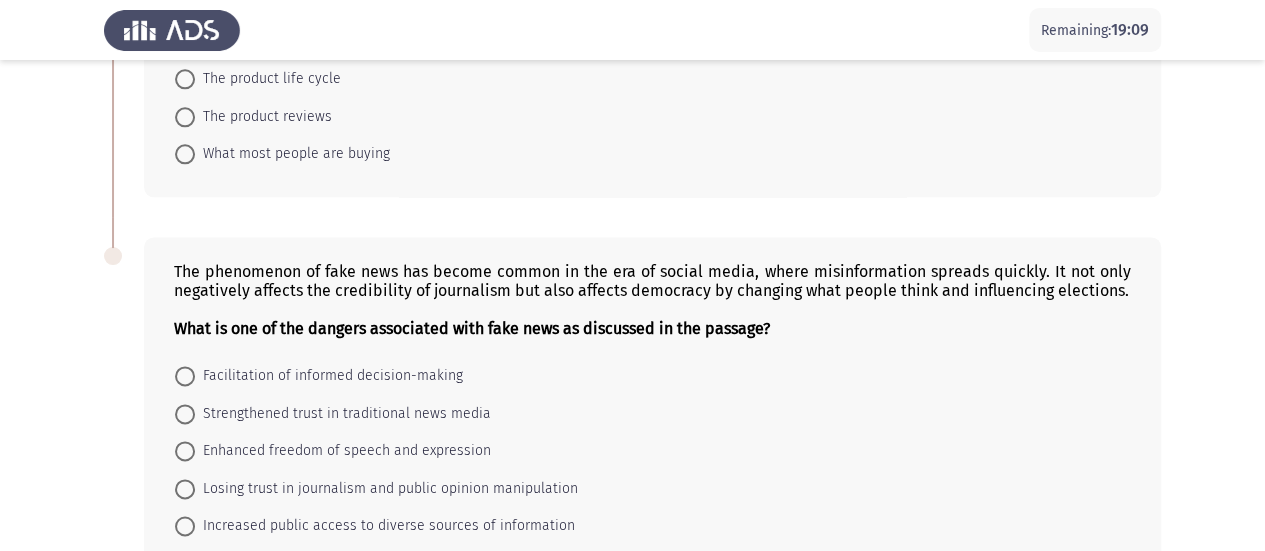 scroll, scrollTop: 1297, scrollLeft: 0, axis: vertical 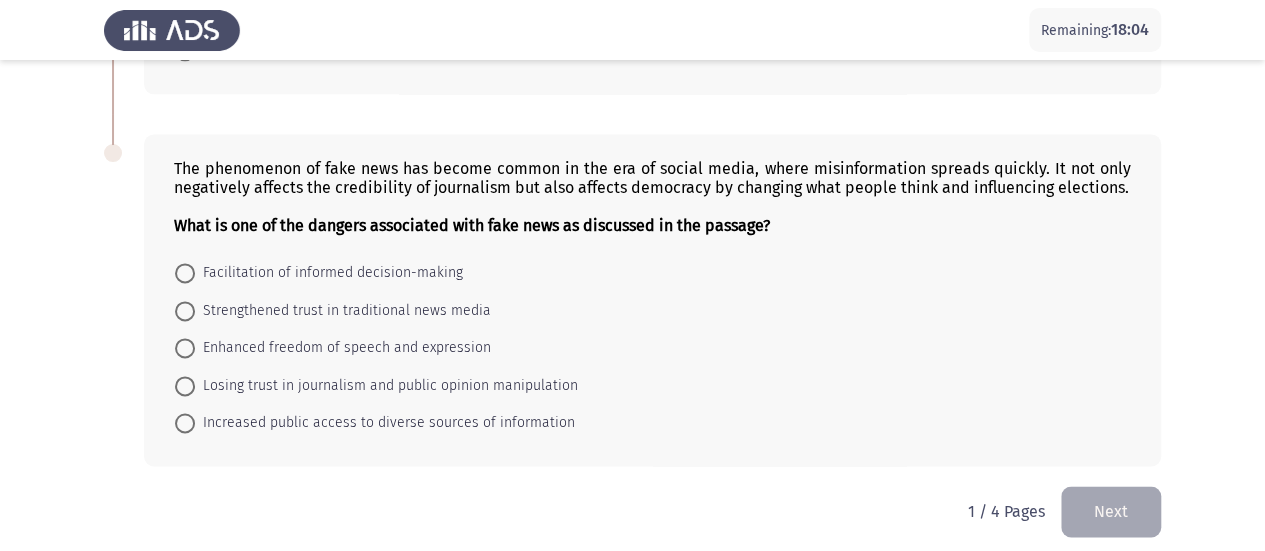 click at bounding box center [185, 386] 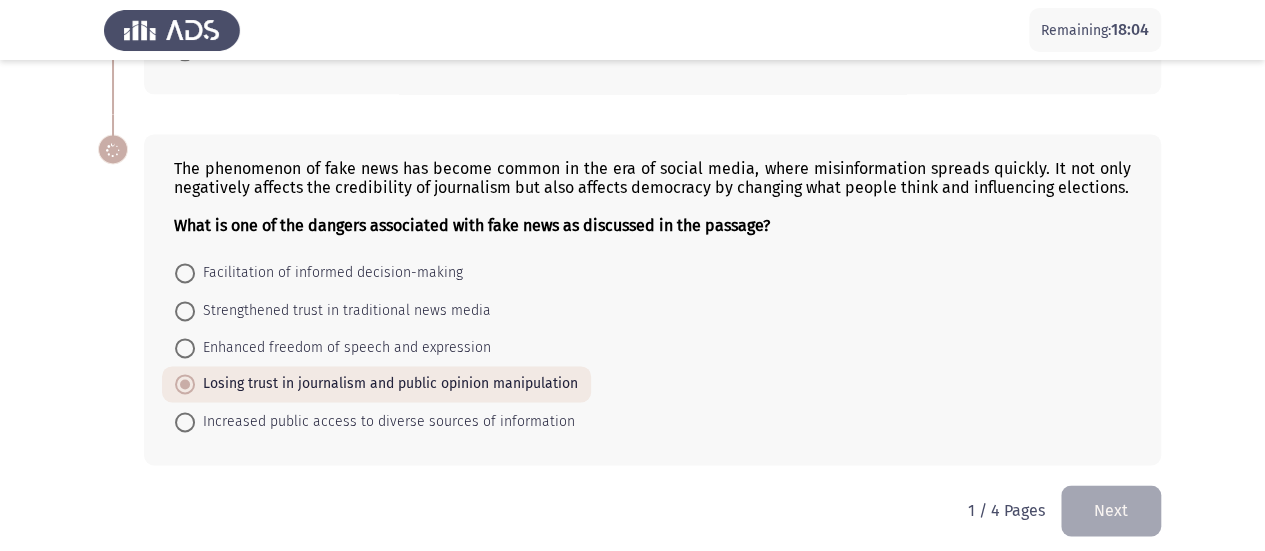 scroll, scrollTop: 1296, scrollLeft: 0, axis: vertical 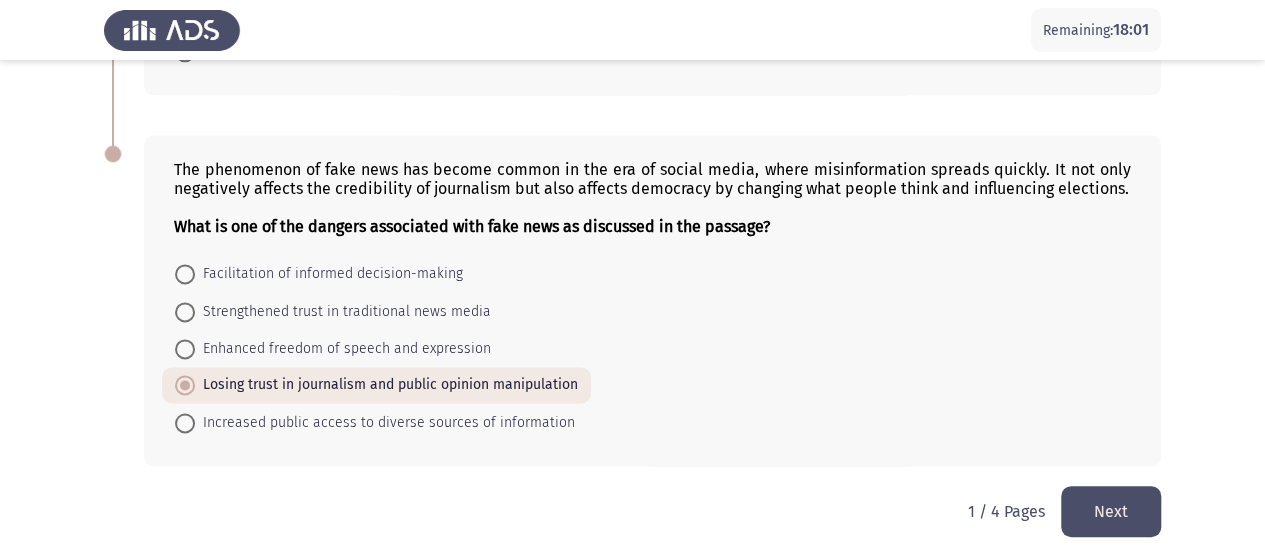 click on "Next" 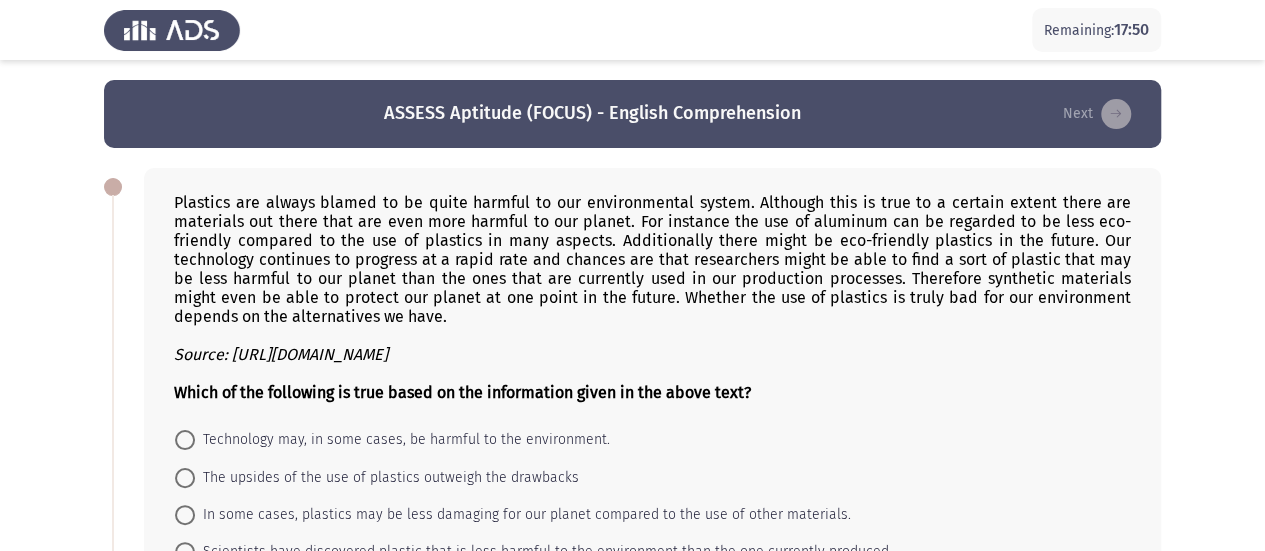 scroll, scrollTop: 100, scrollLeft: 0, axis: vertical 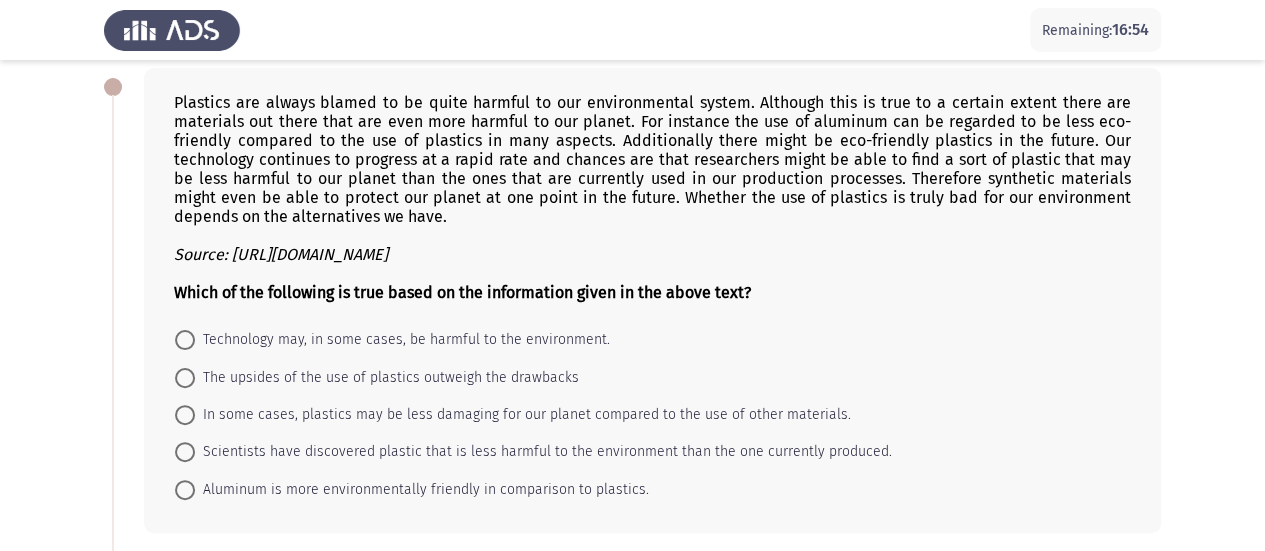 click at bounding box center [185, 415] 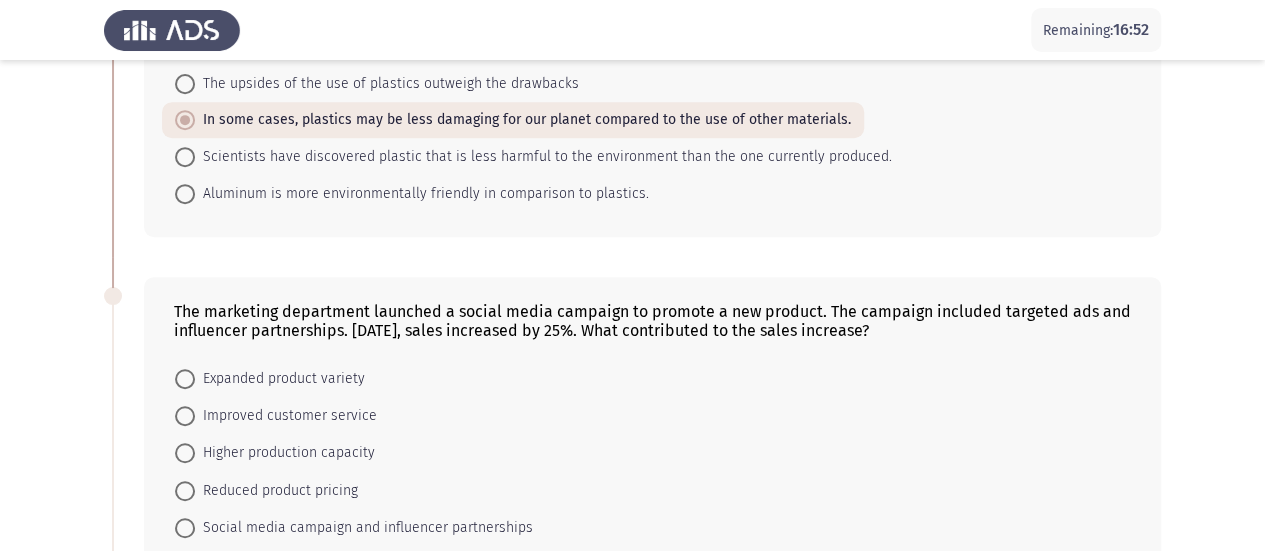scroll, scrollTop: 500, scrollLeft: 0, axis: vertical 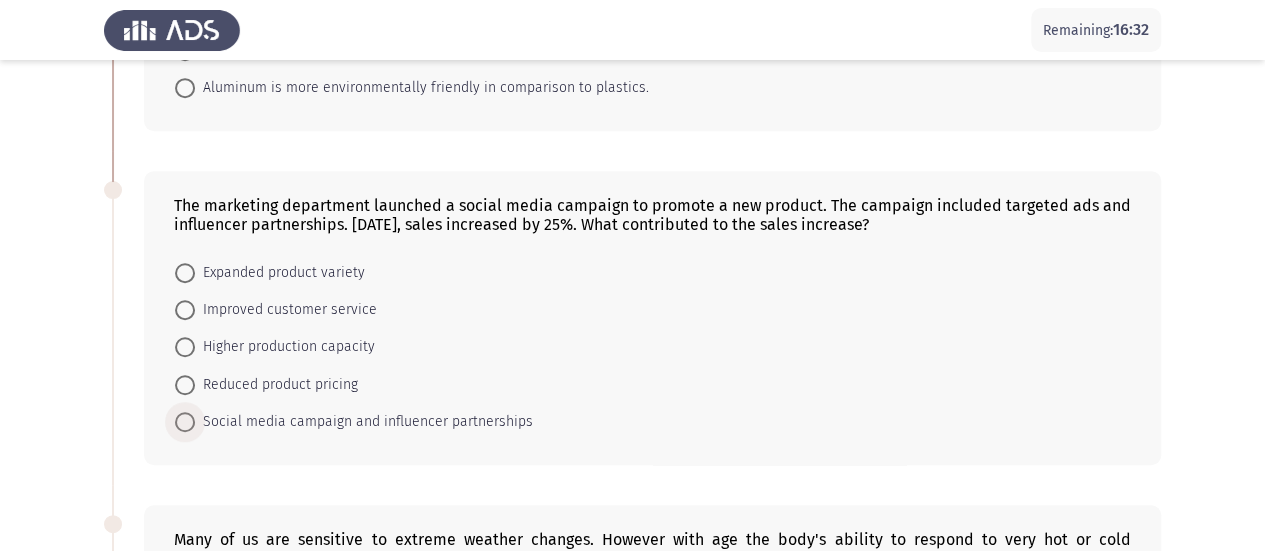 click at bounding box center (185, 422) 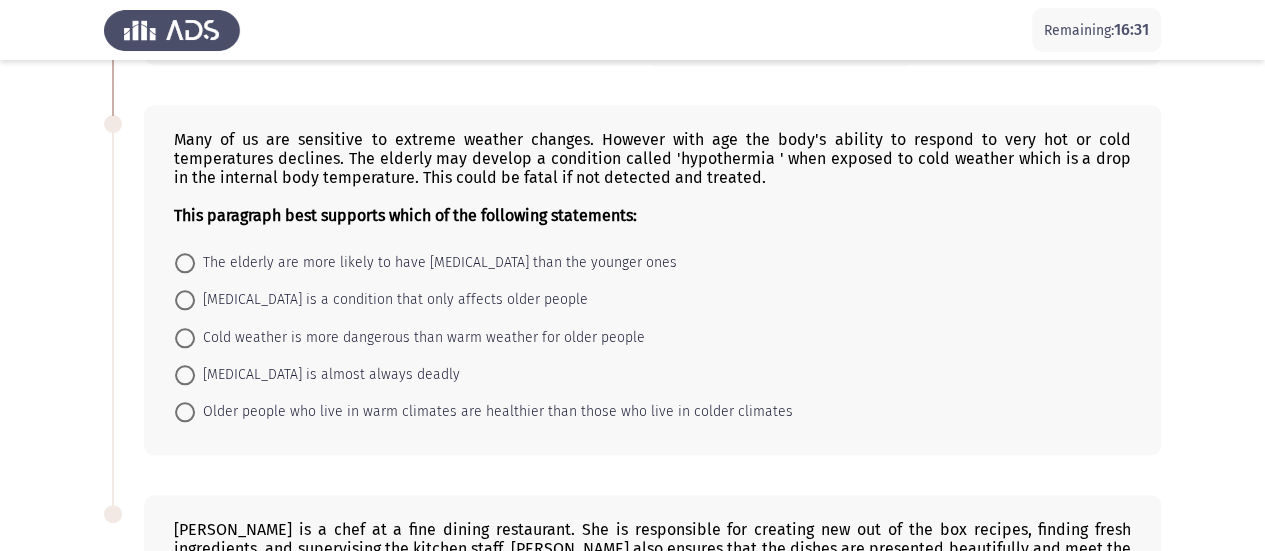 scroll, scrollTop: 900, scrollLeft: 0, axis: vertical 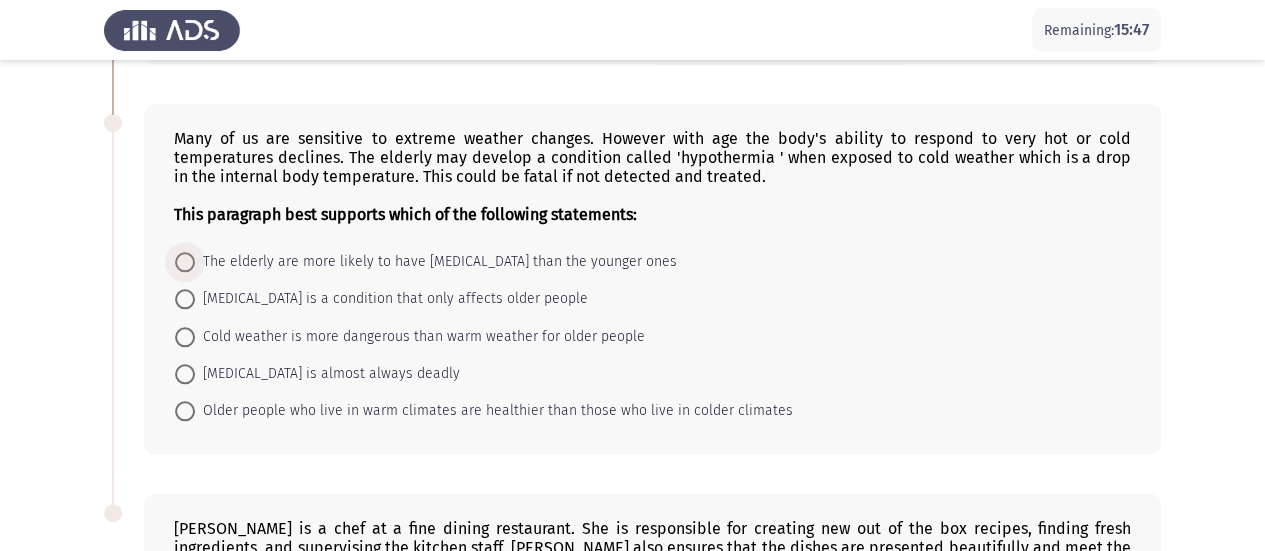 click at bounding box center [185, 262] 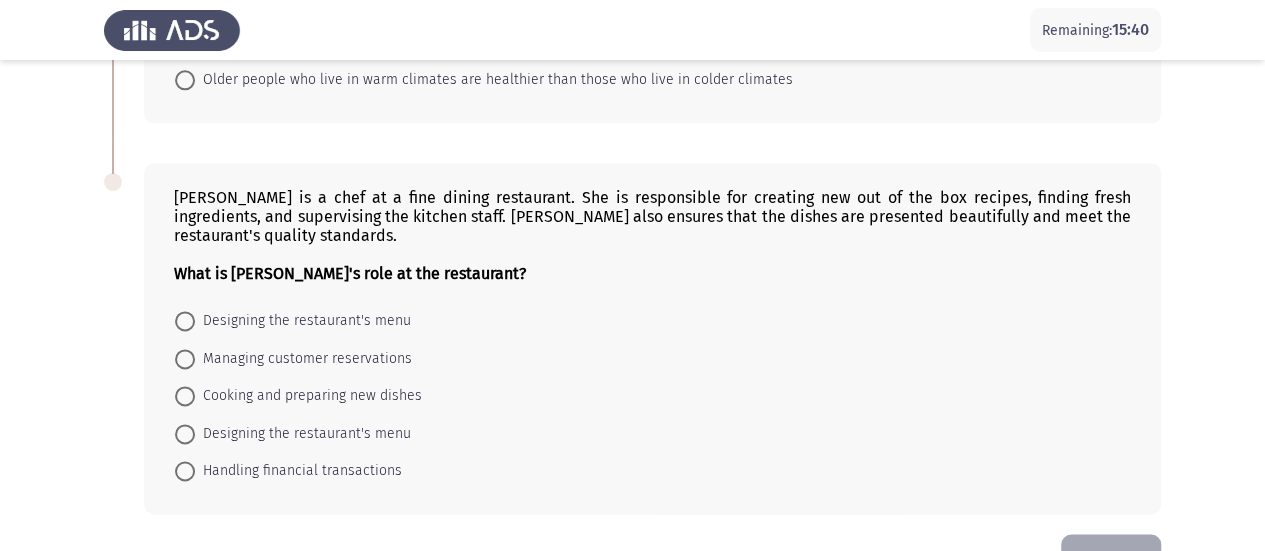 scroll, scrollTop: 1278, scrollLeft: 0, axis: vertical 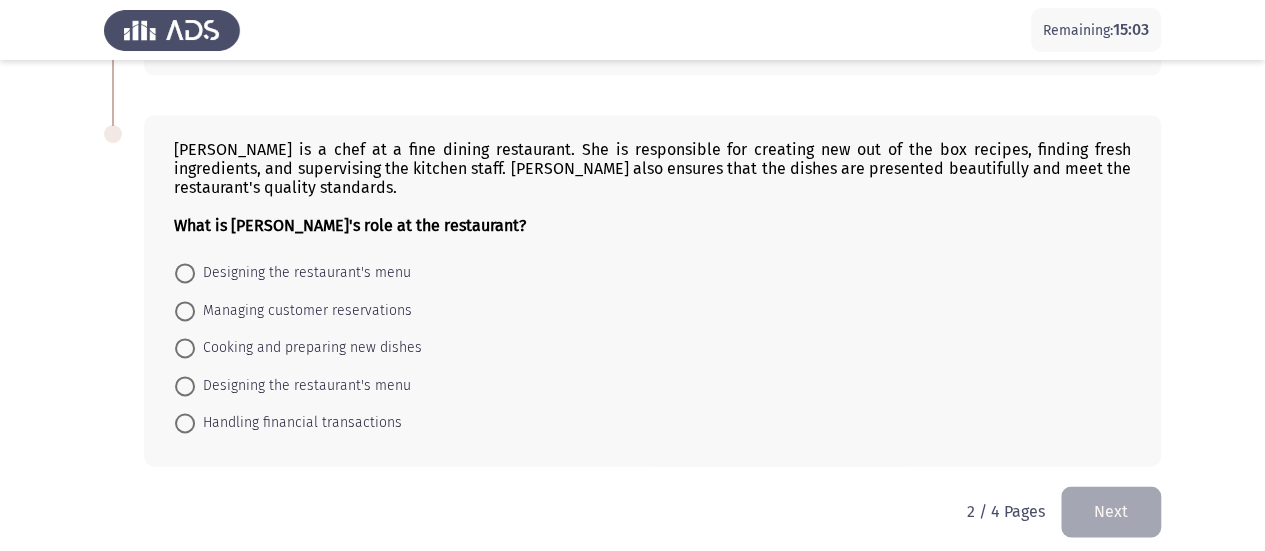 click at bounding box center [185, 348] 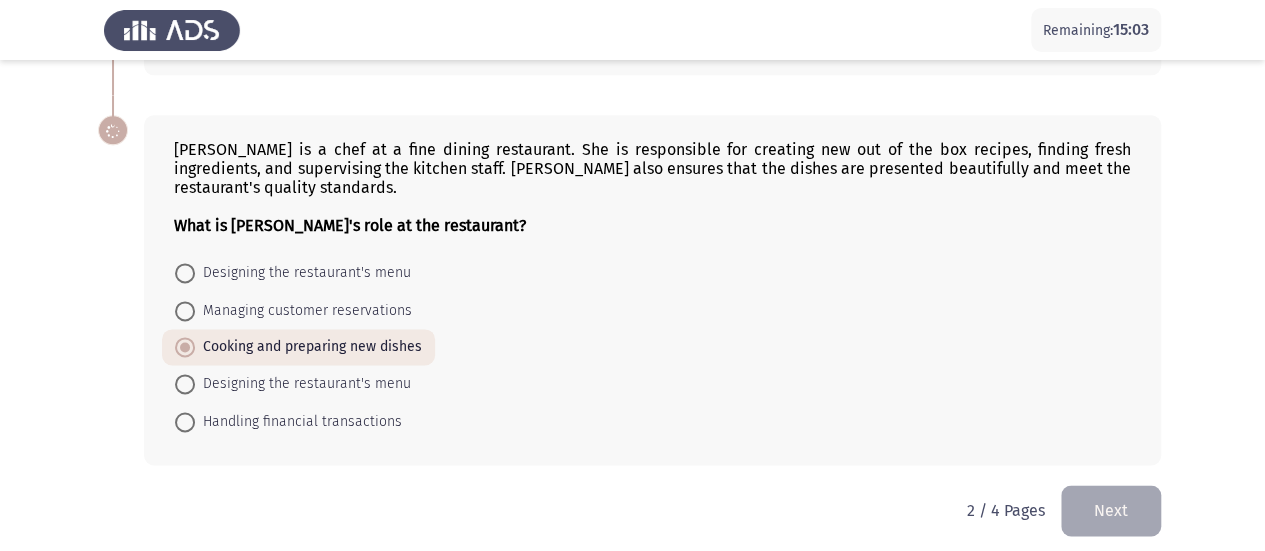 scroll, scrollTop: 1277, scrollLeft: 0, axis: vertical 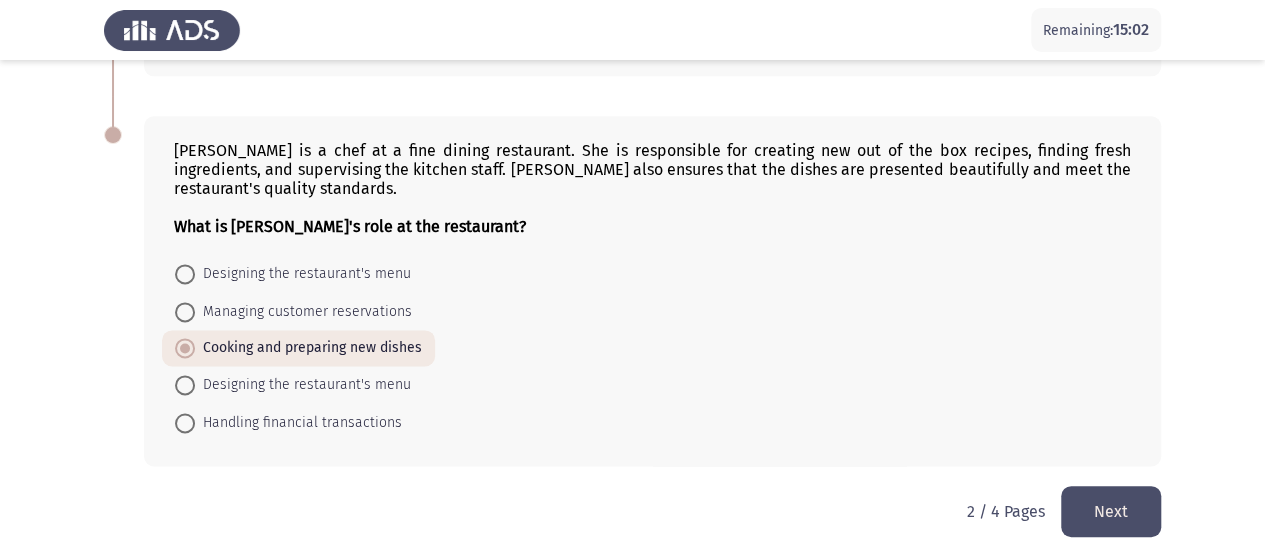 click on "Next" 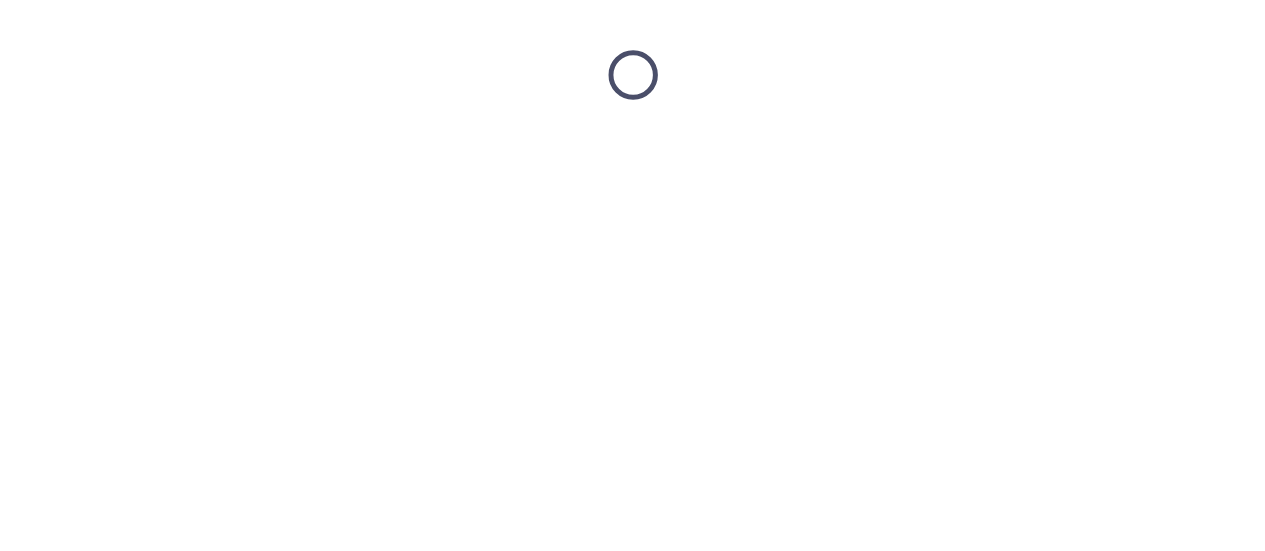 scroll, scrollTop: 0, scrollLeft: 0, axis: both 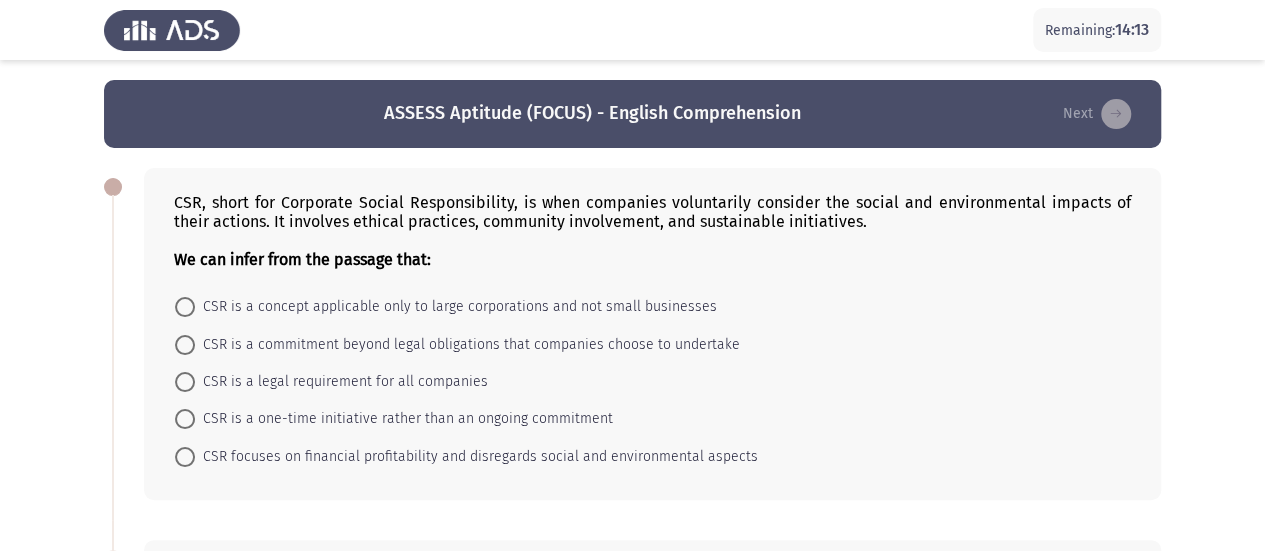 click at bounding box center [185, 345] 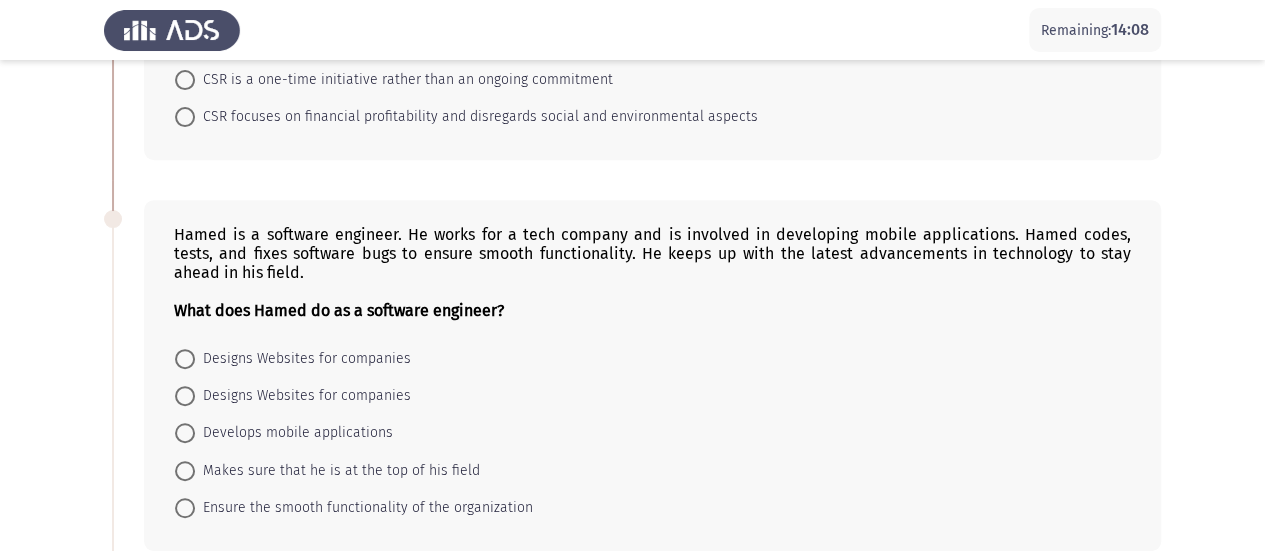 scroll, scrollTop: 400, scrollLeft: 0, axis: vertical 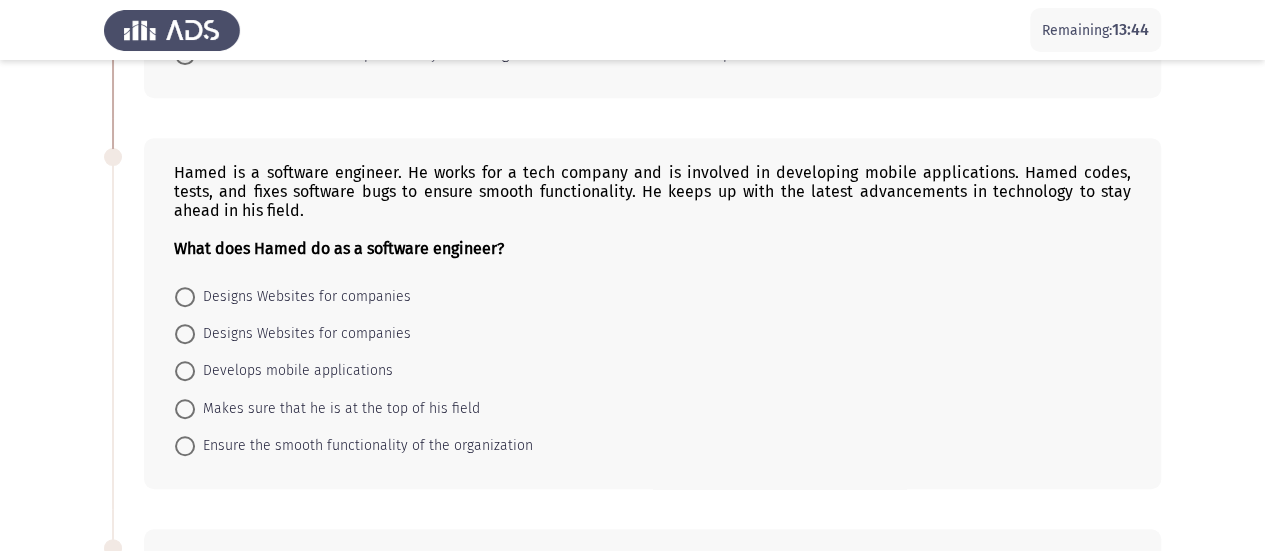 click at bounding box center [185, 371] 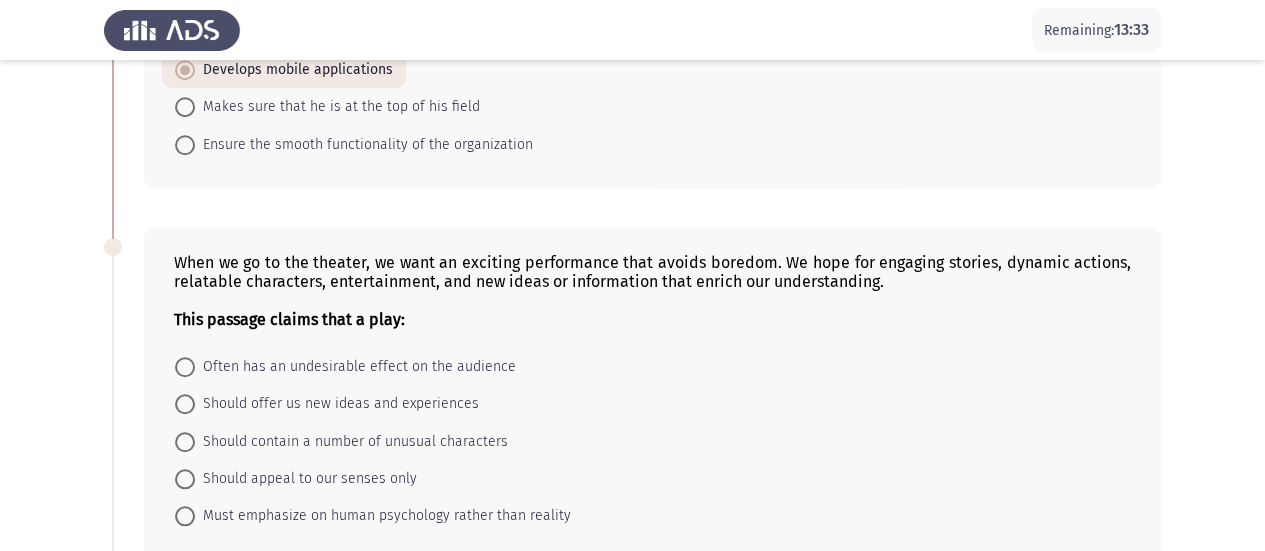 scroll, scrollTop: 800, scrollLeft: 0, axis: vertical 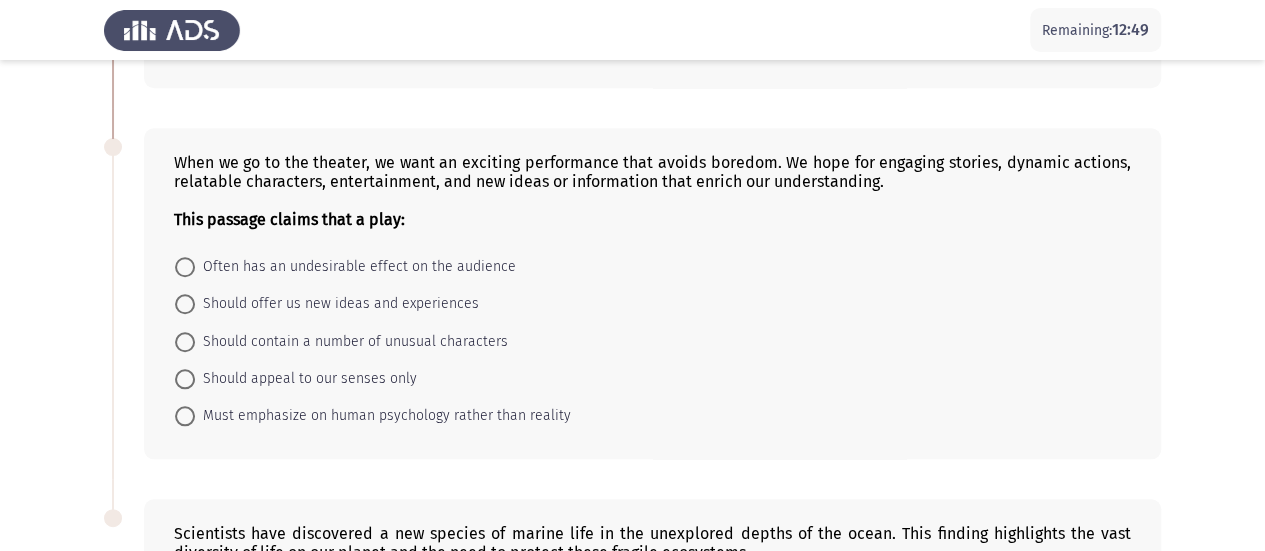 click at bounding box center (185, 304) 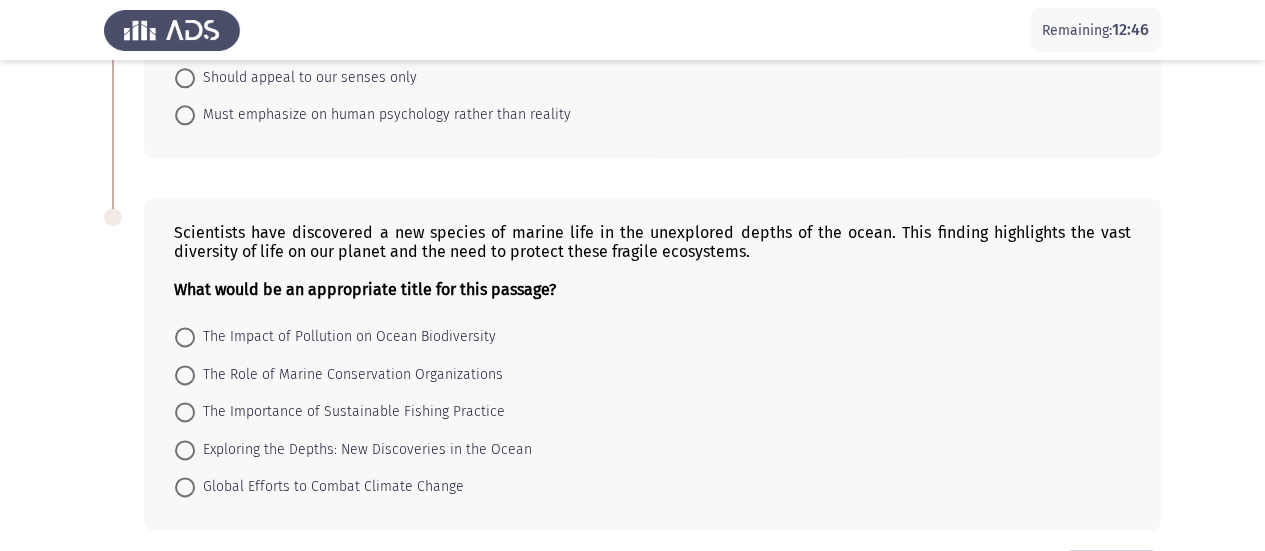 scroll, scrollTop: 1166, scrollLeft: 0, axis: vertical 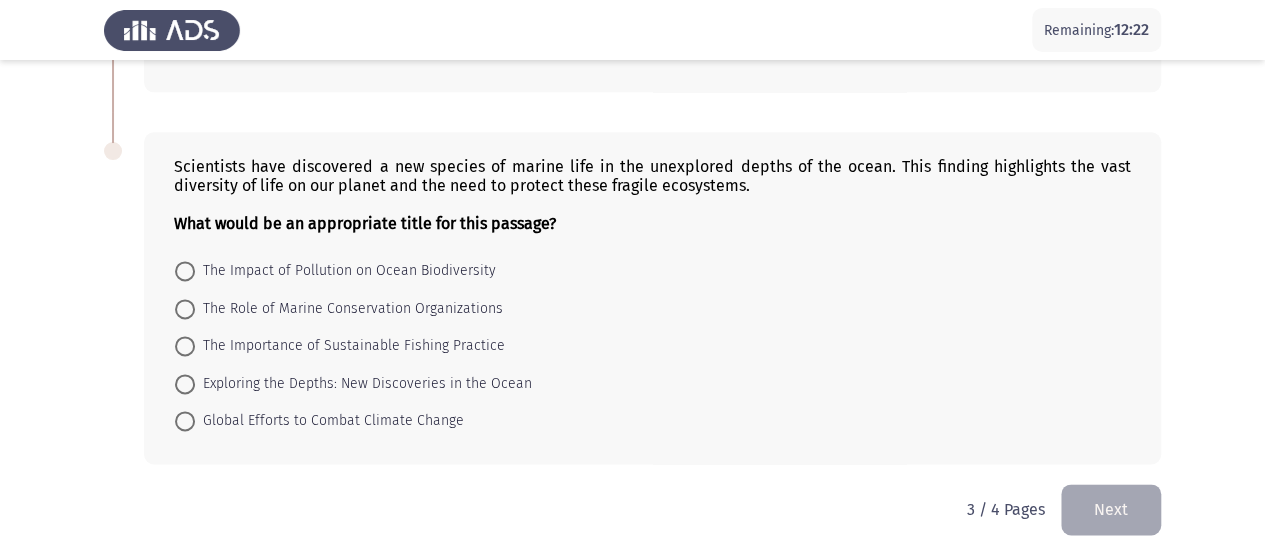 click at bounding box center (185, 384) 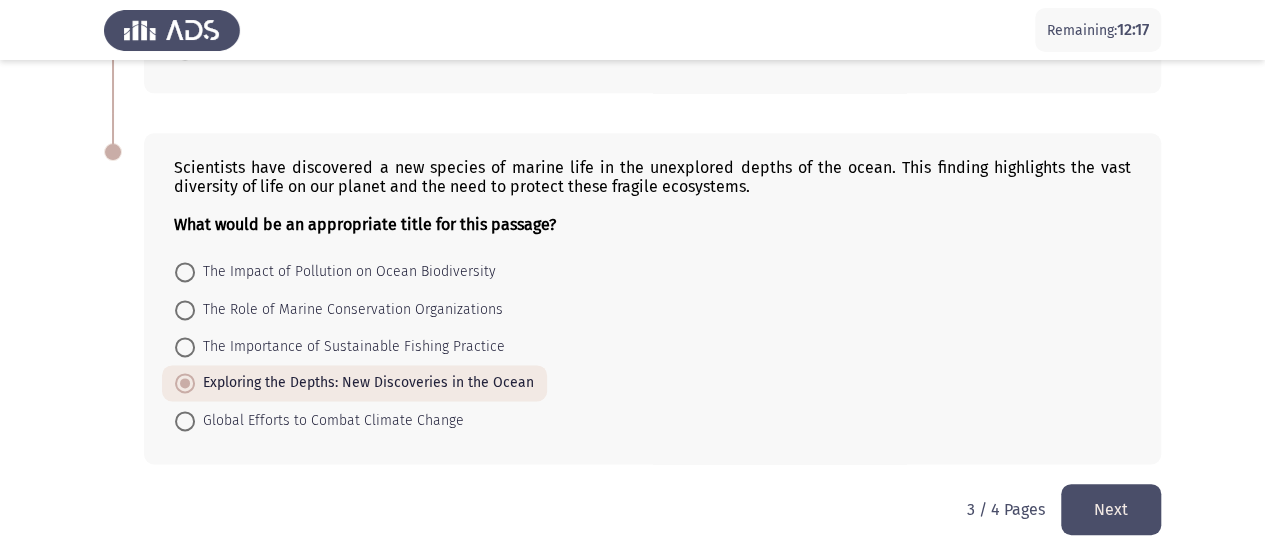 click on "Next" 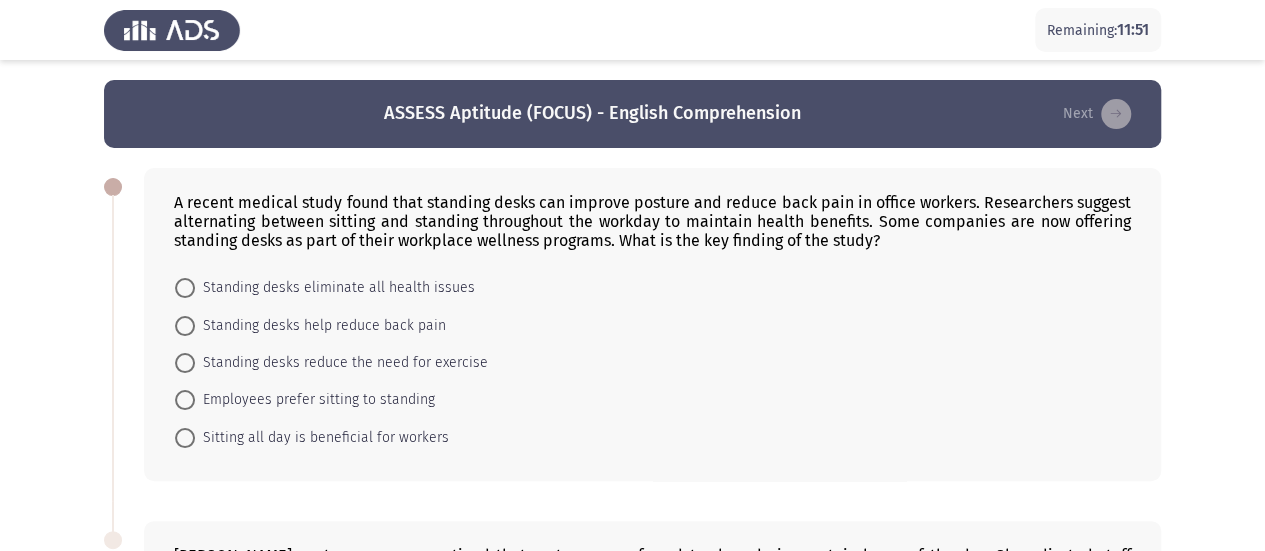 click at bounding box center (185, 326) 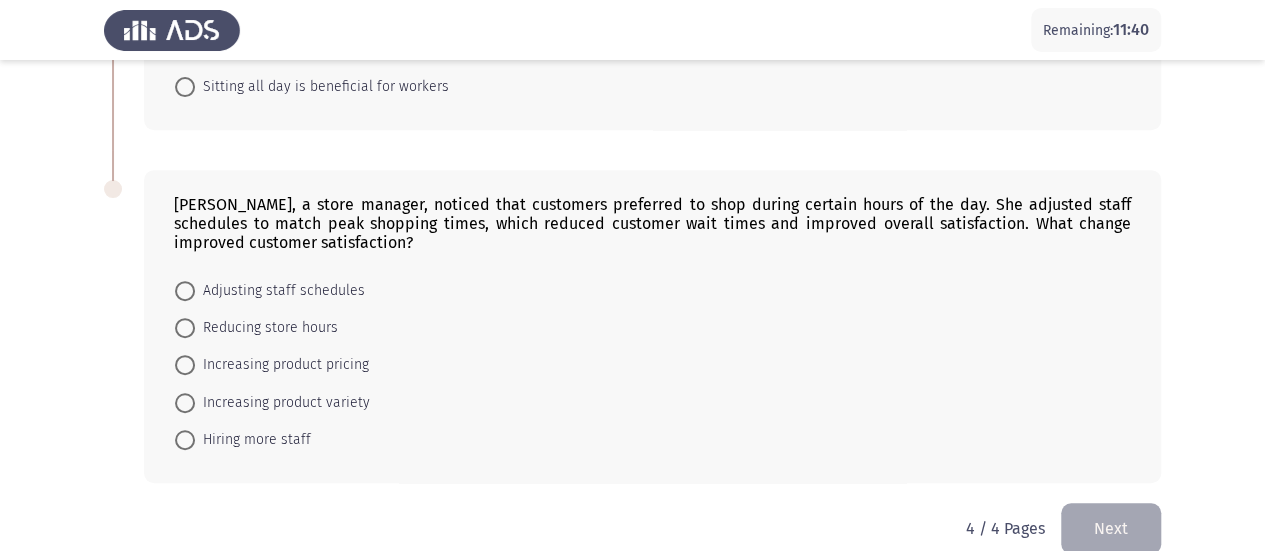 scroll, scrollTop: 375, scrollLeft: 0, axis: vertical 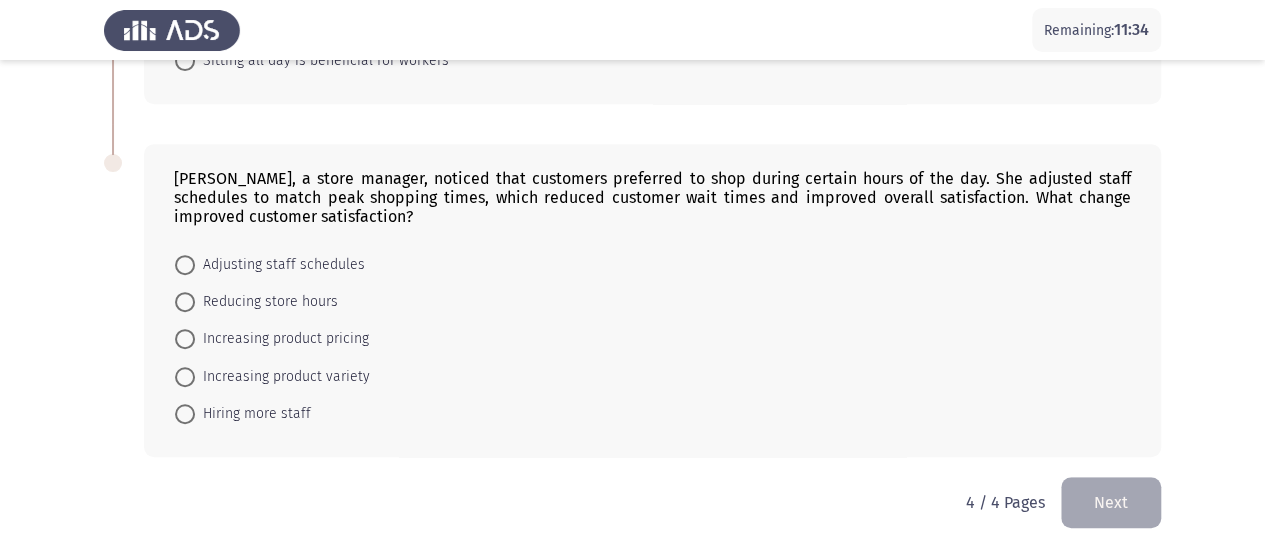 click at bounding box center (185, 265) 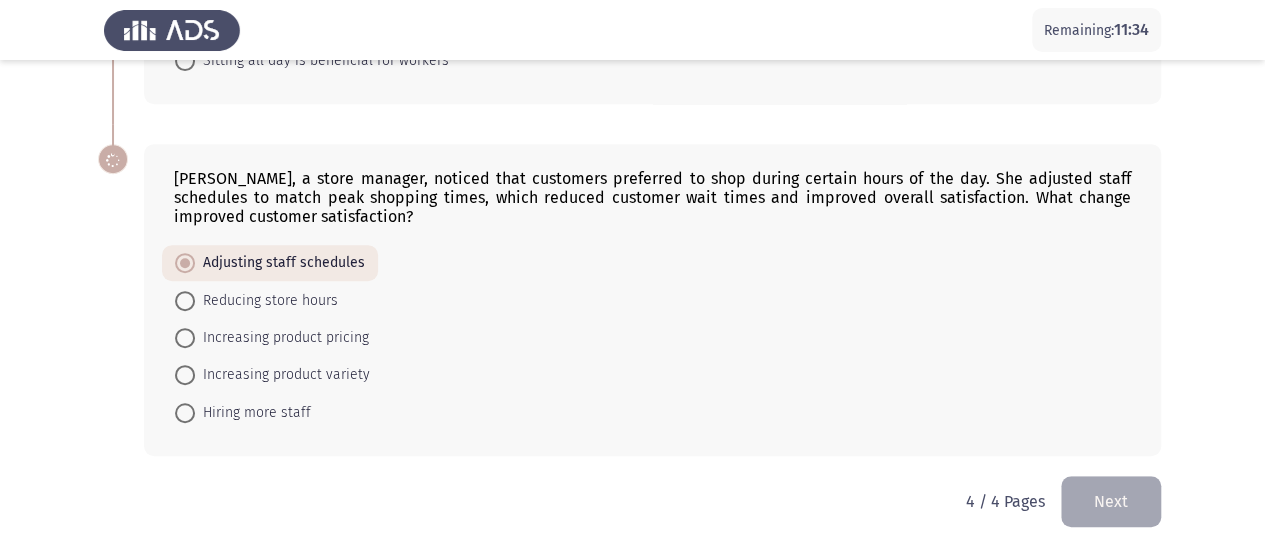 scroll, scrollTop: 374, scrollLeft: 0, axis: vertical 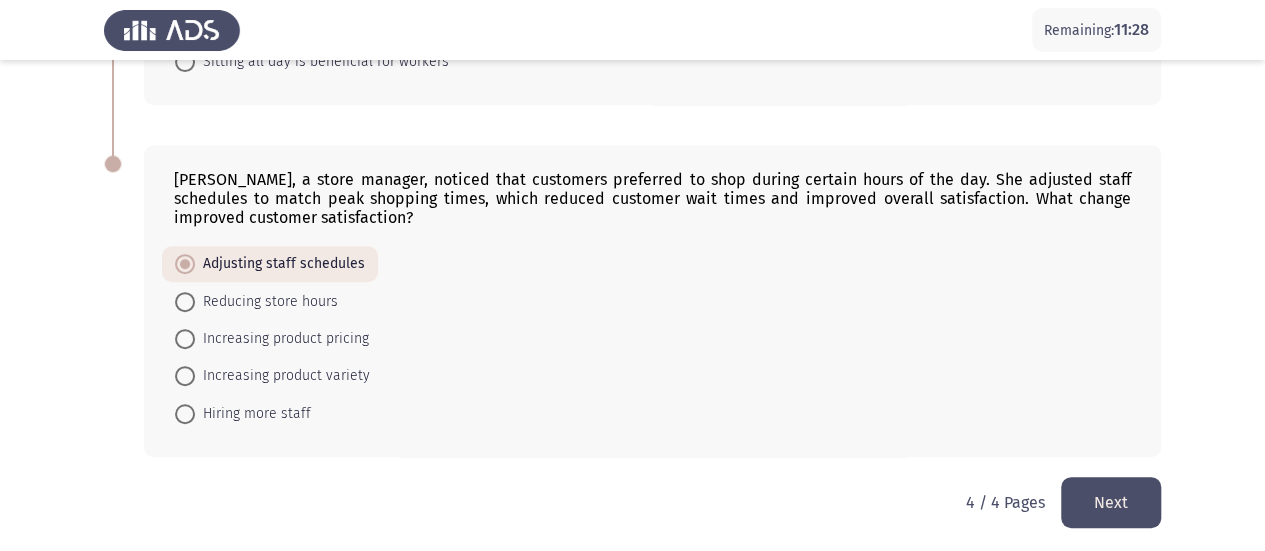 click on "Next" 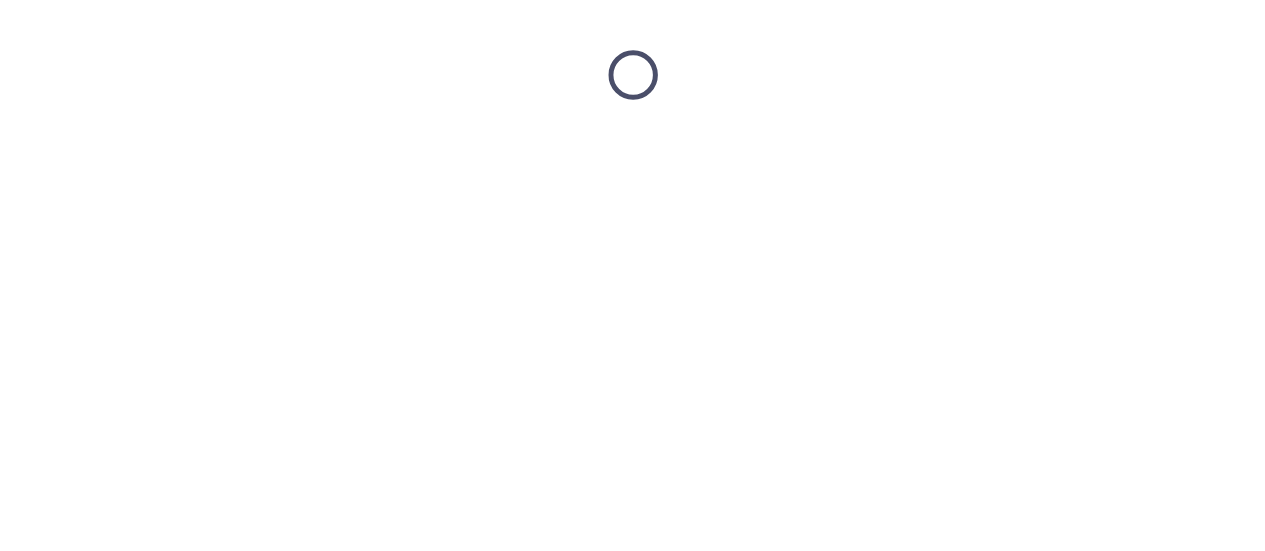 scroll, scrollTop: 0, scrollLeft: 0, axis: both 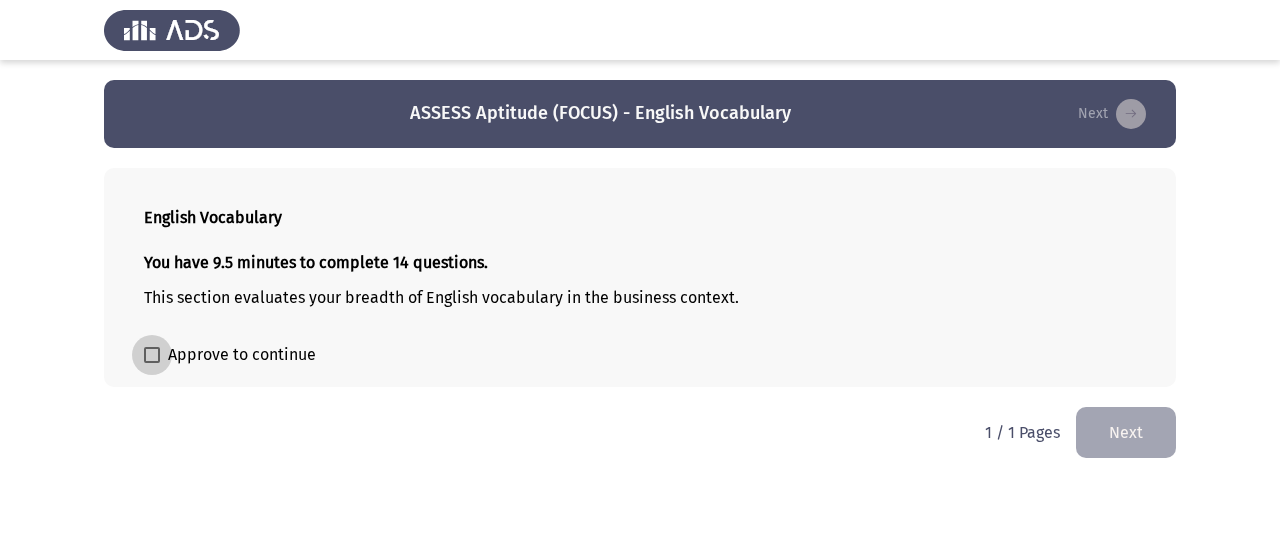 click at bounding box center [152, 355] 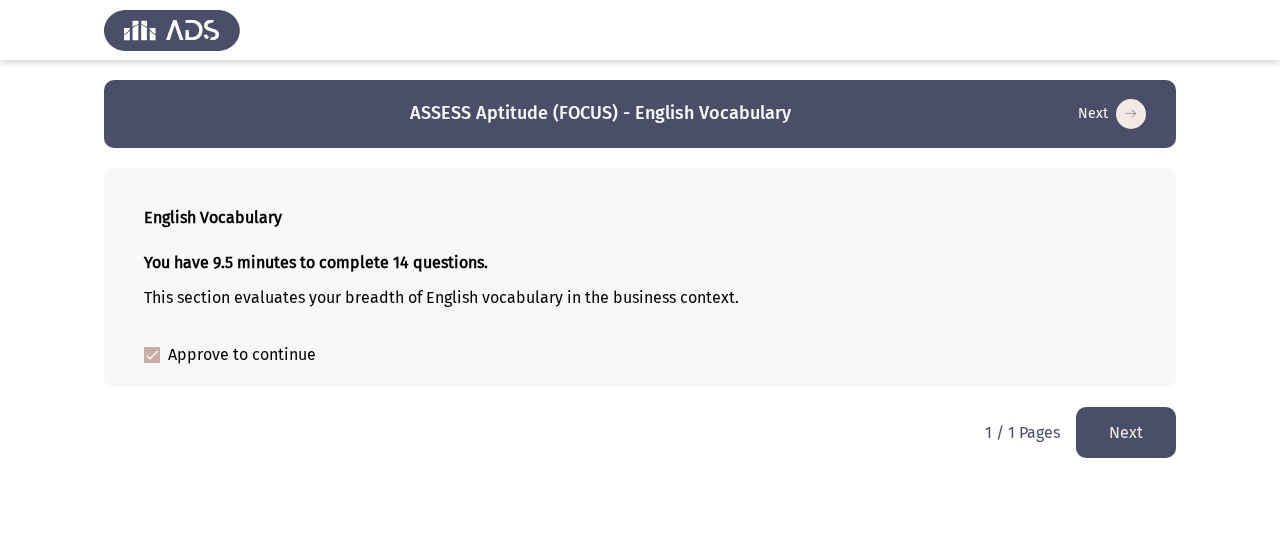 click on "Next" 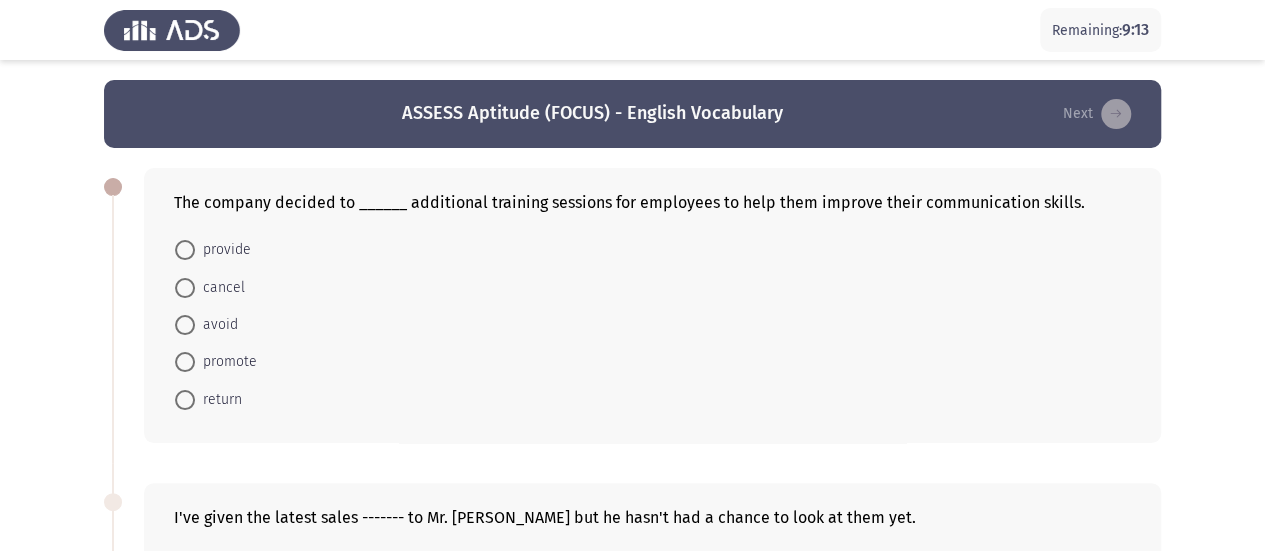 click at bounding box center [185, 250] 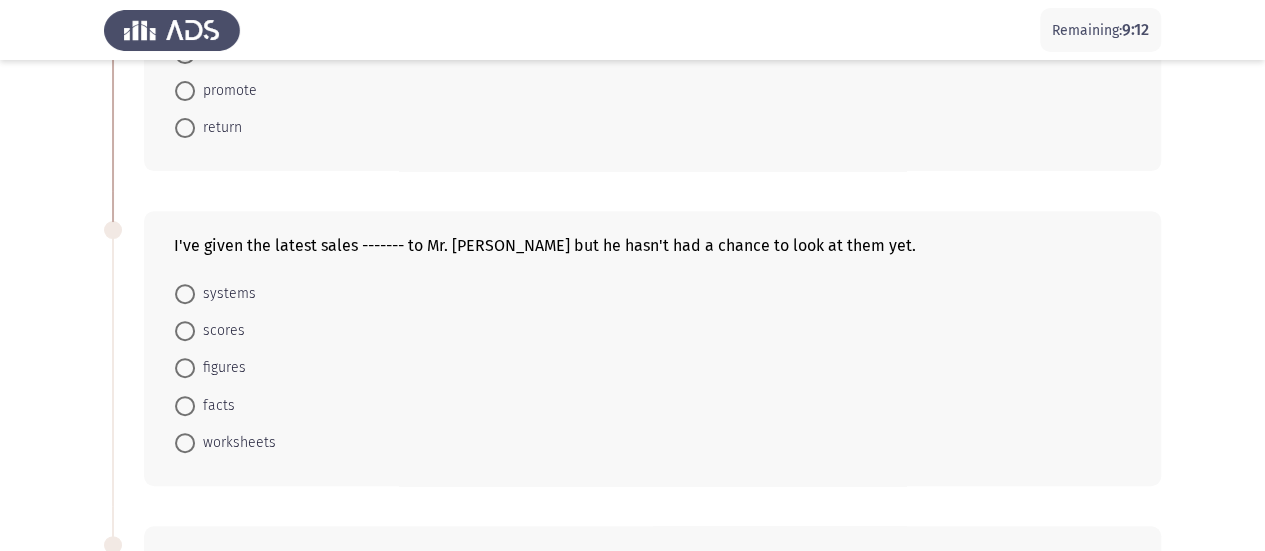 scroll, scrollTop: 300, scrollLeft: 0, axis: vertical 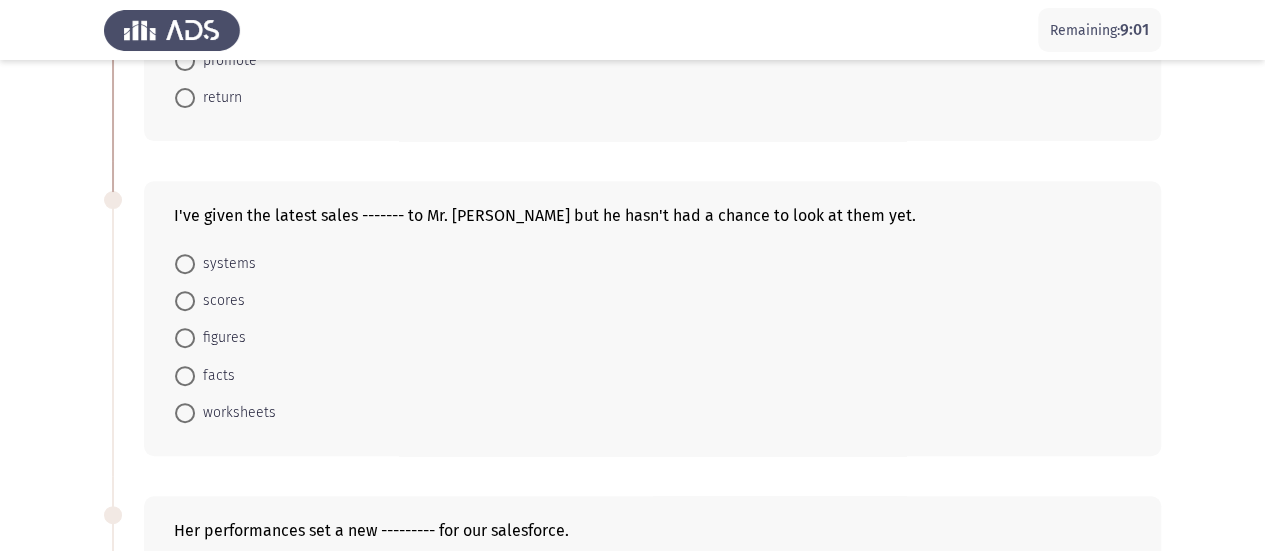 click at bounding box center (185, 338) 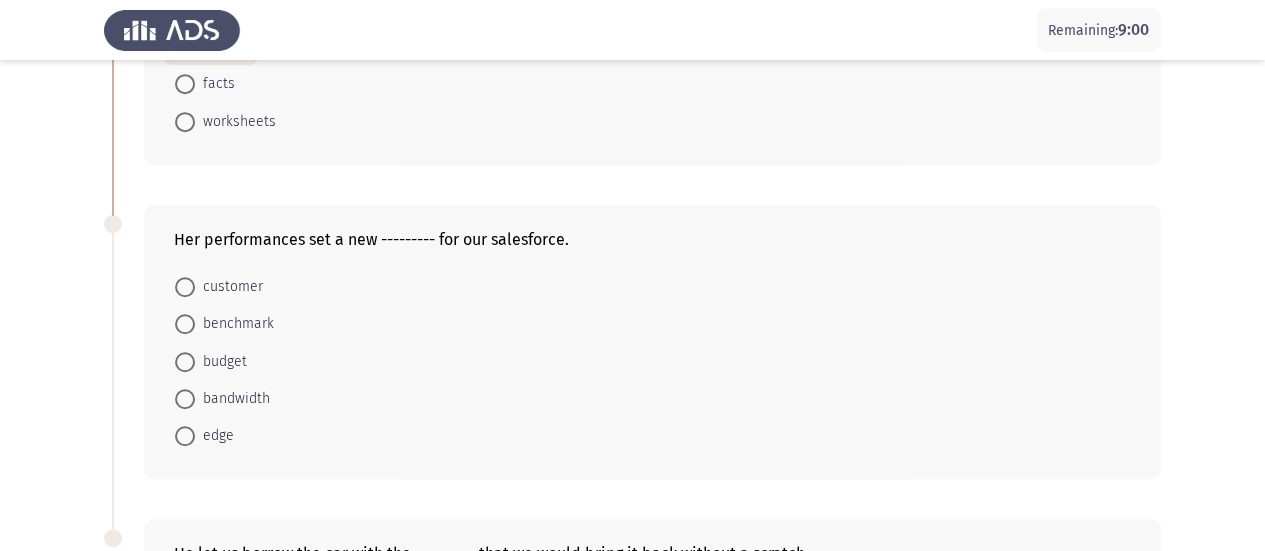 scroll, scrollTop: 600, scrollLeft: 0, axis: vertical 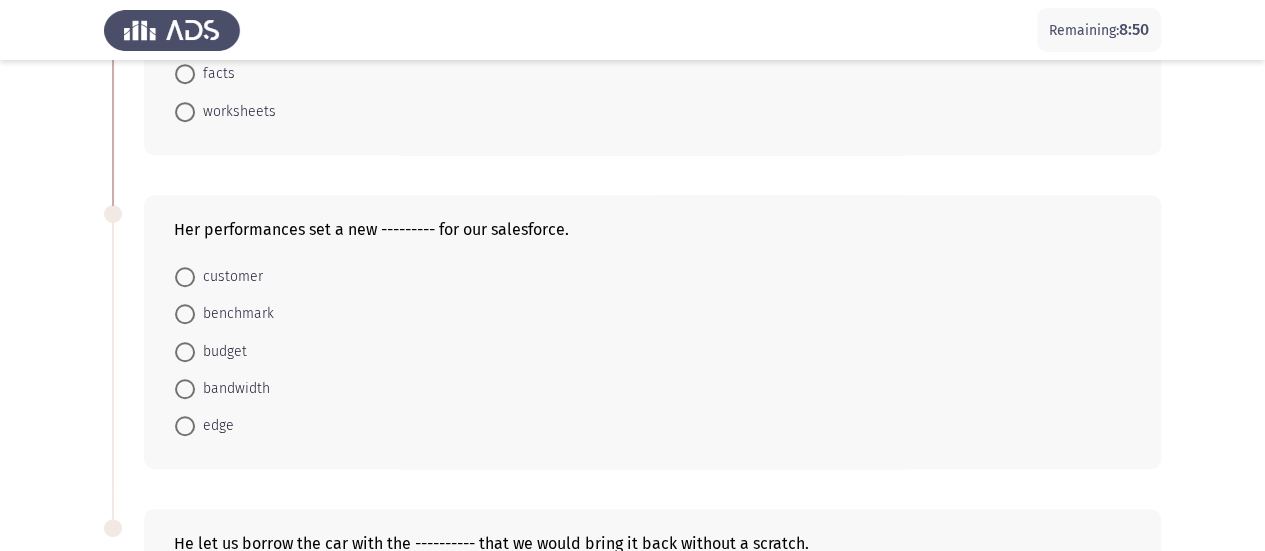 click at bounding box center [185, 314] 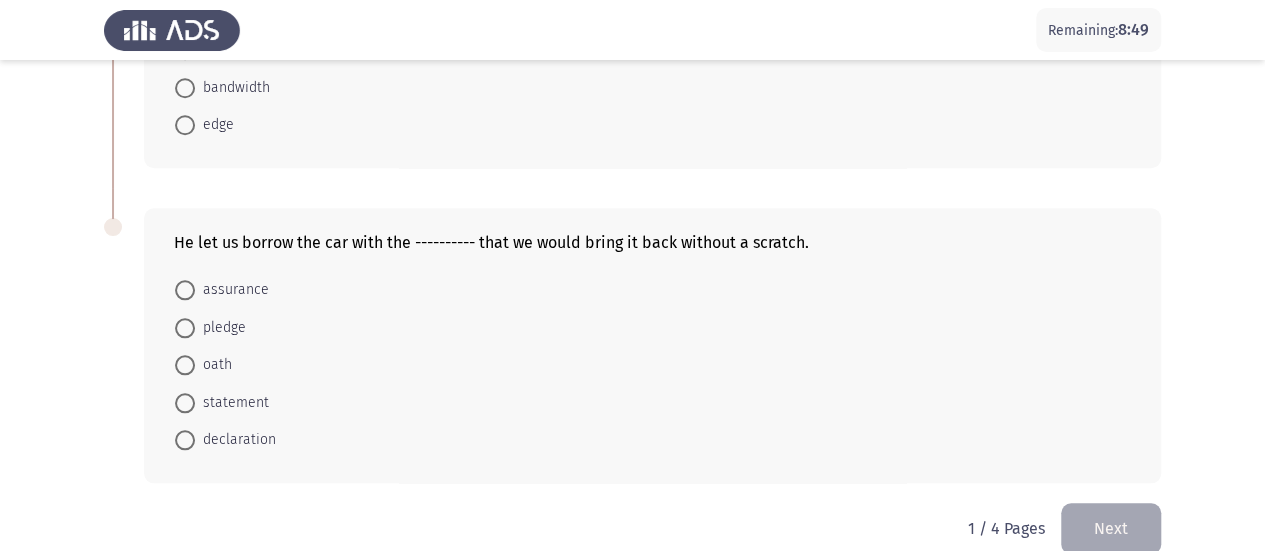 scroll, scrollTop: 924, scrollLeft: 0, axis: vertical 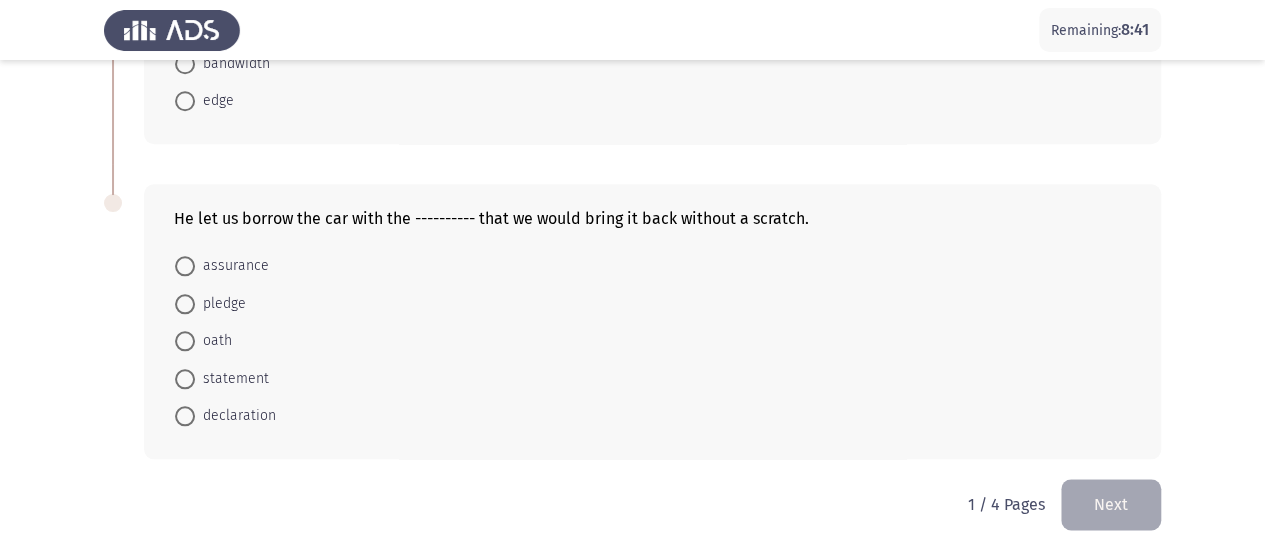 click at bounding box center [185, 266] 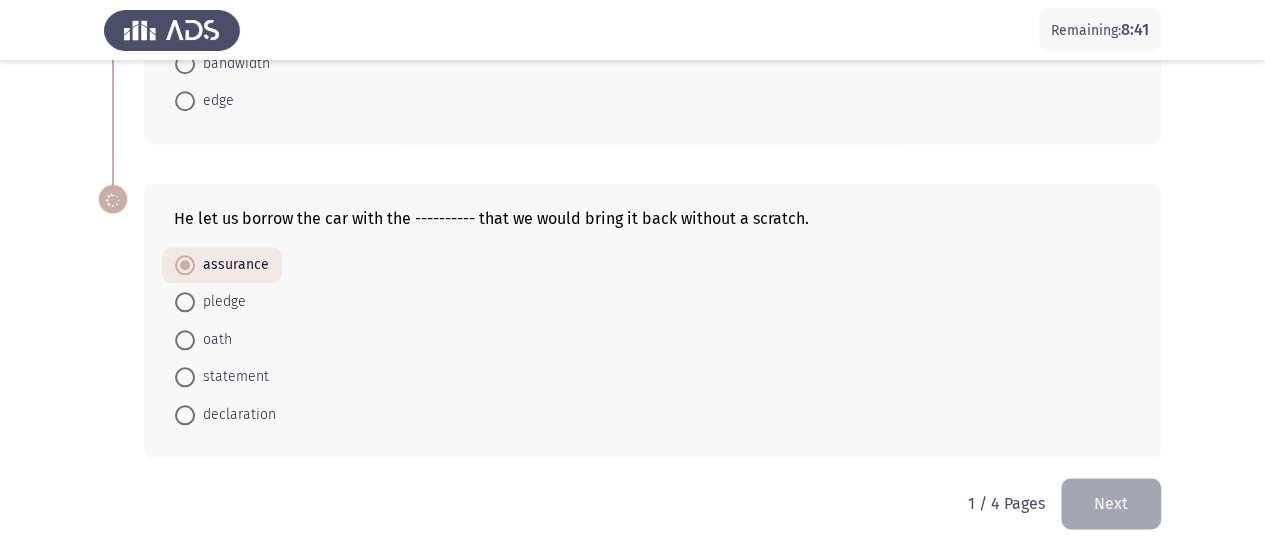 scroll, scrollTop: 922, scrollLeft: 0, axis: vertical 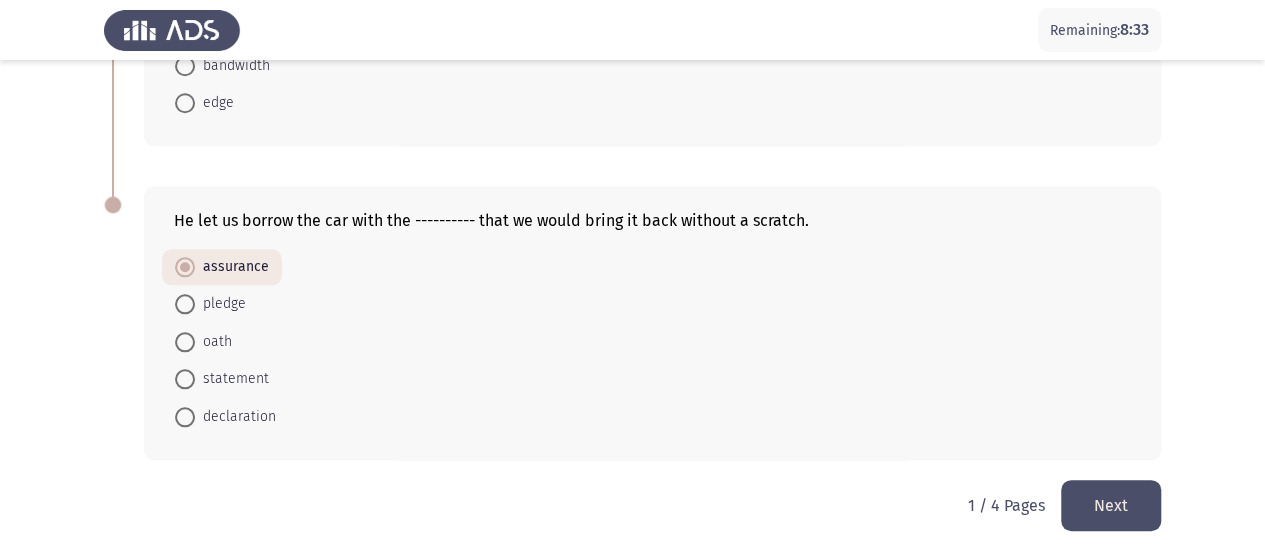 click on "Next" 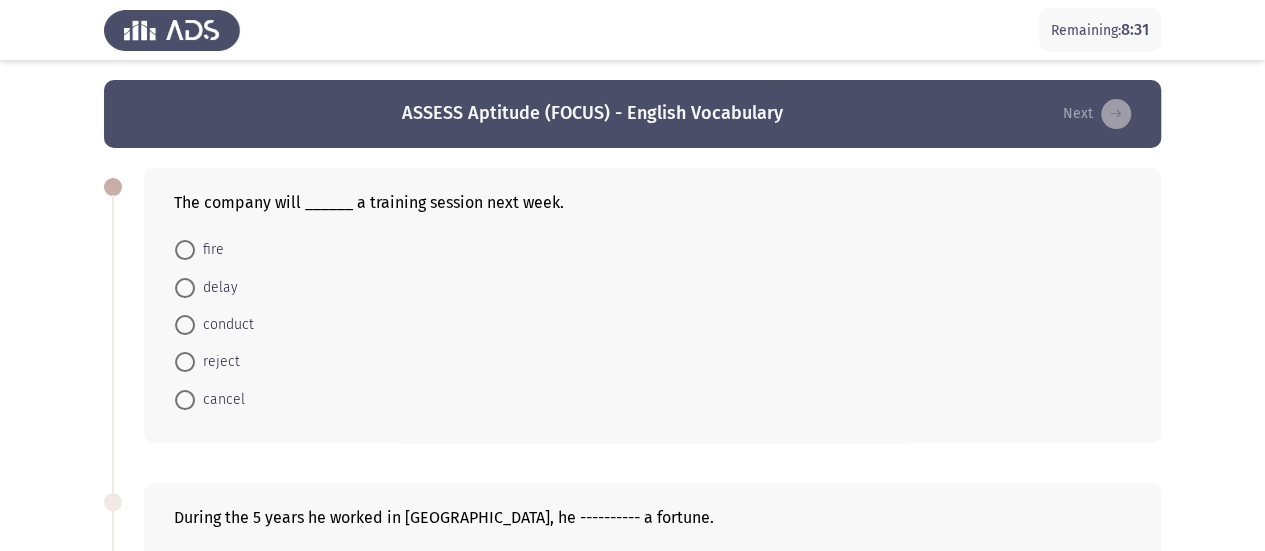 scroll, scrollTop: 100, scrollLeft: 0, axis: vertical 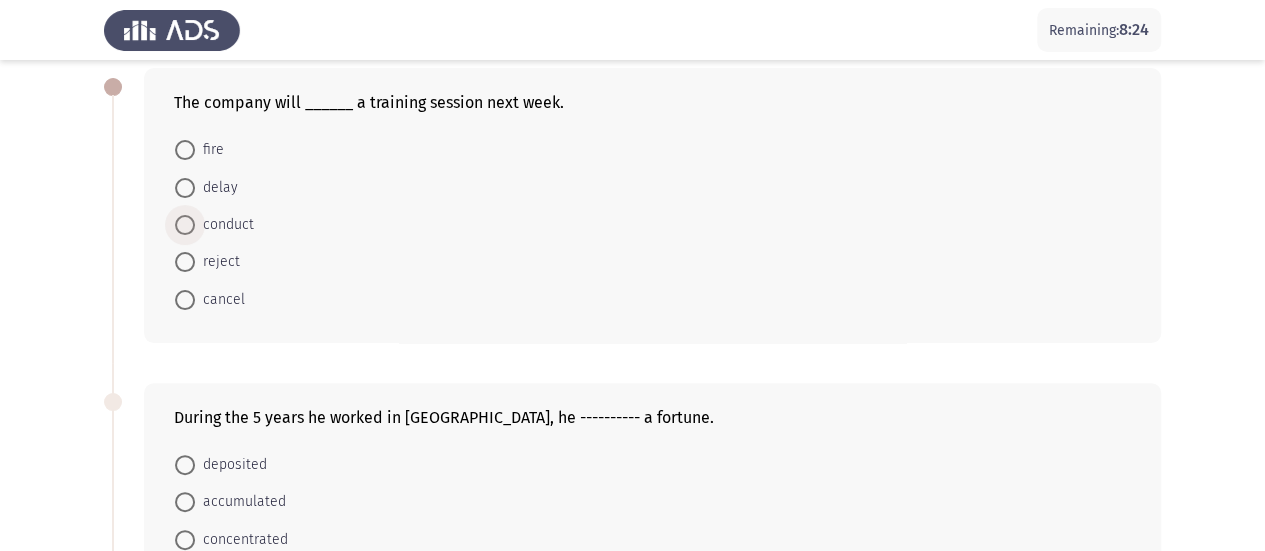 click at bounding box center (185, 225) 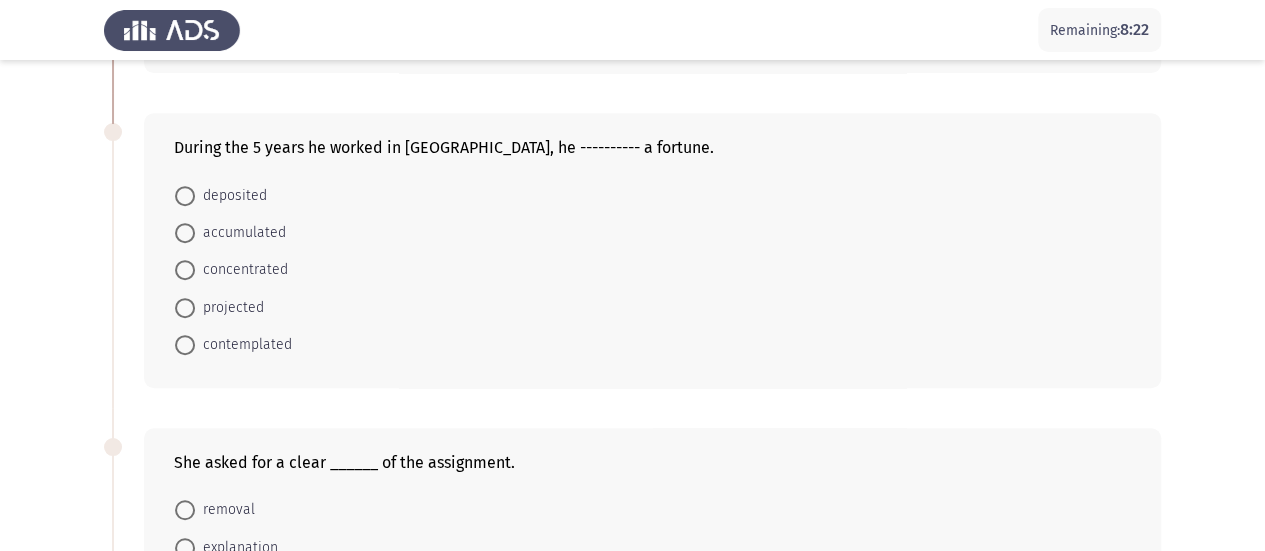 scroll, scrollTop: 400, scrollLeft: 0, axis: vertical 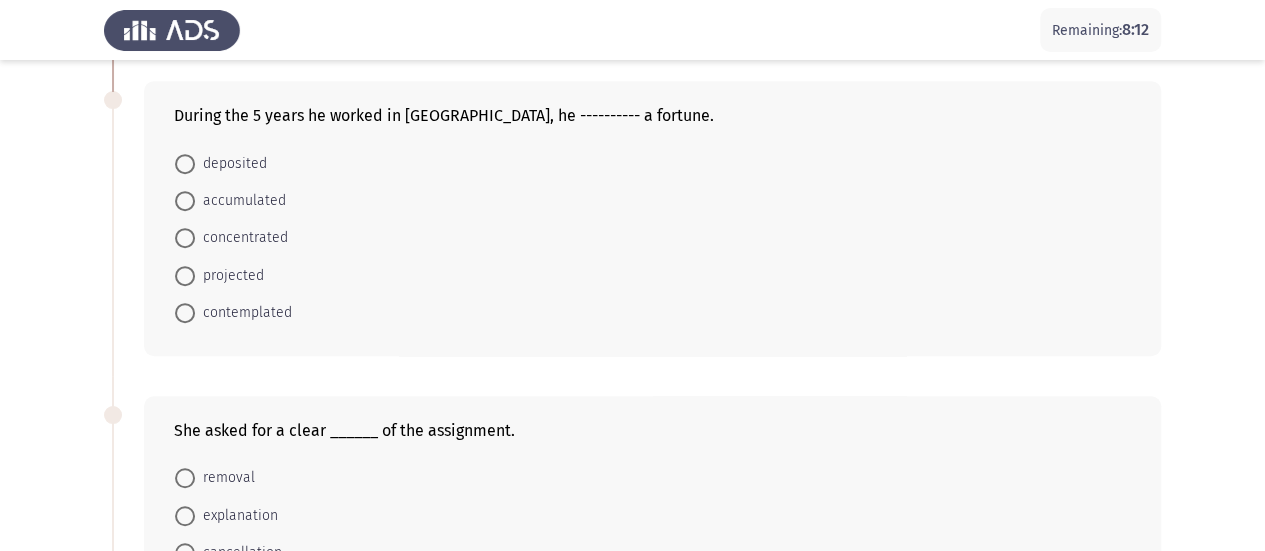 click at bounding box center (185, 201) 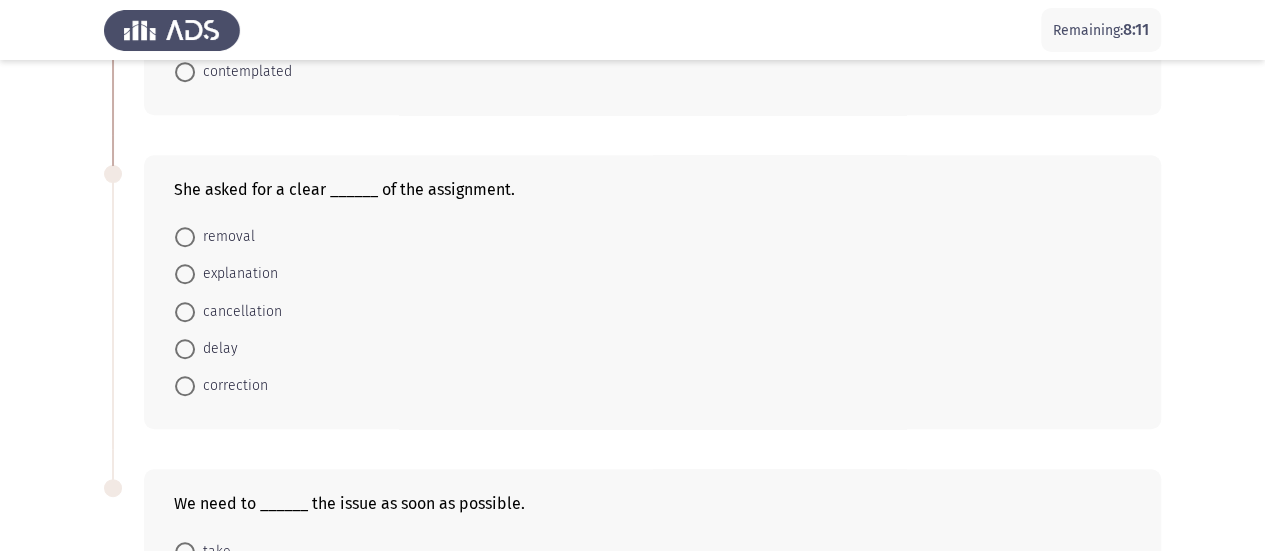 scroll, scrollTop: 700, scrollLeft: 0, axis: vertical 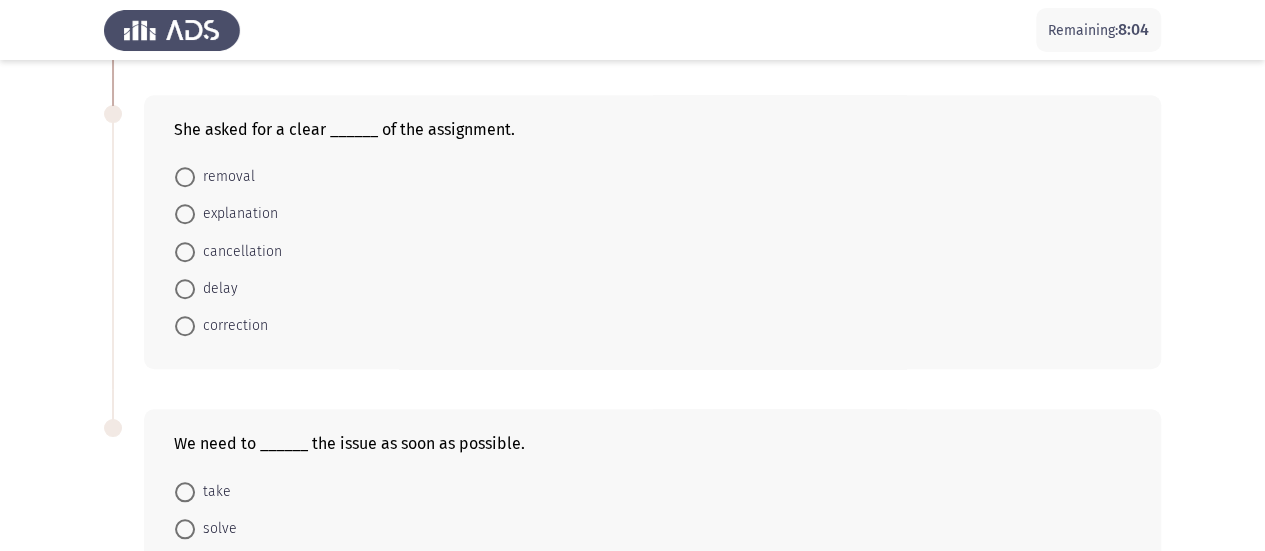 click at bounding box center (185, 214) 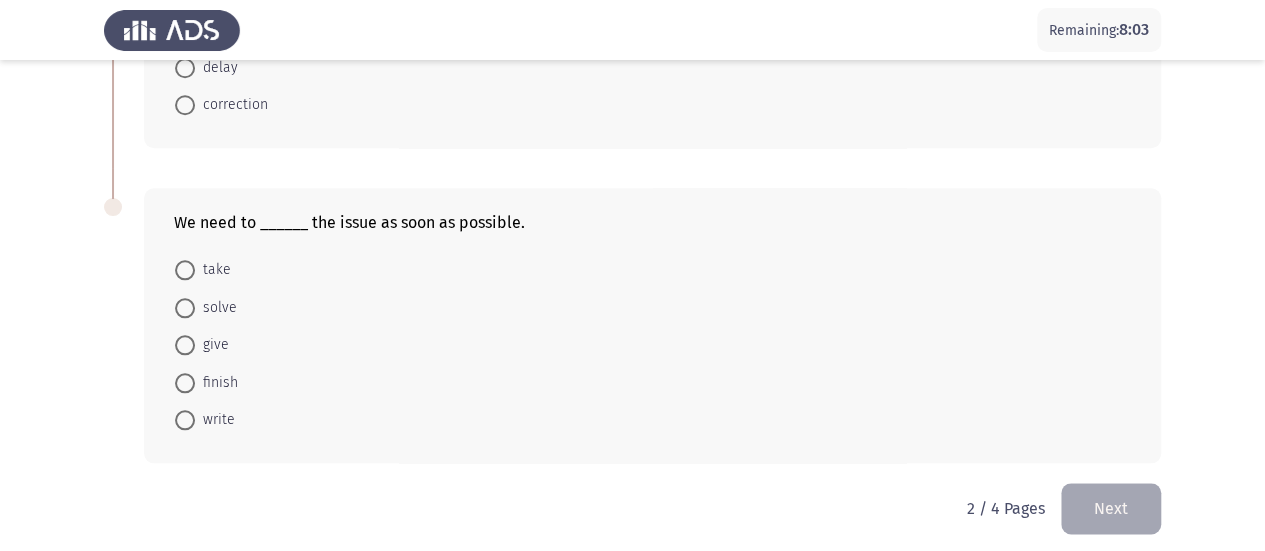 scroll, scrollTop: 924, scrollLeft: 0, axis: vertical 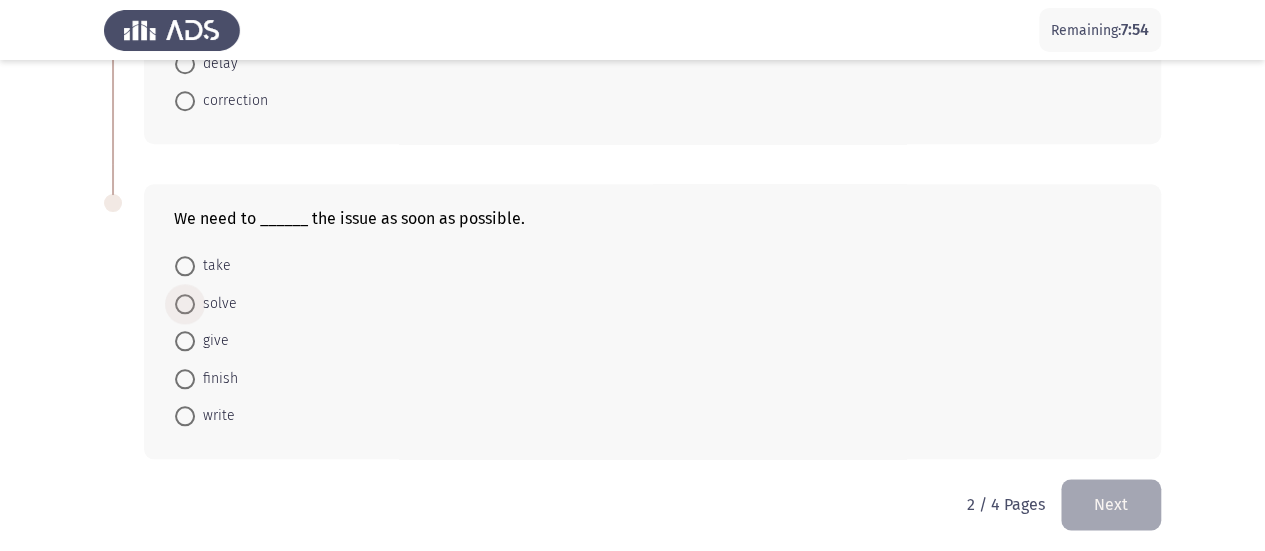 click at bounding box center [185, 304] 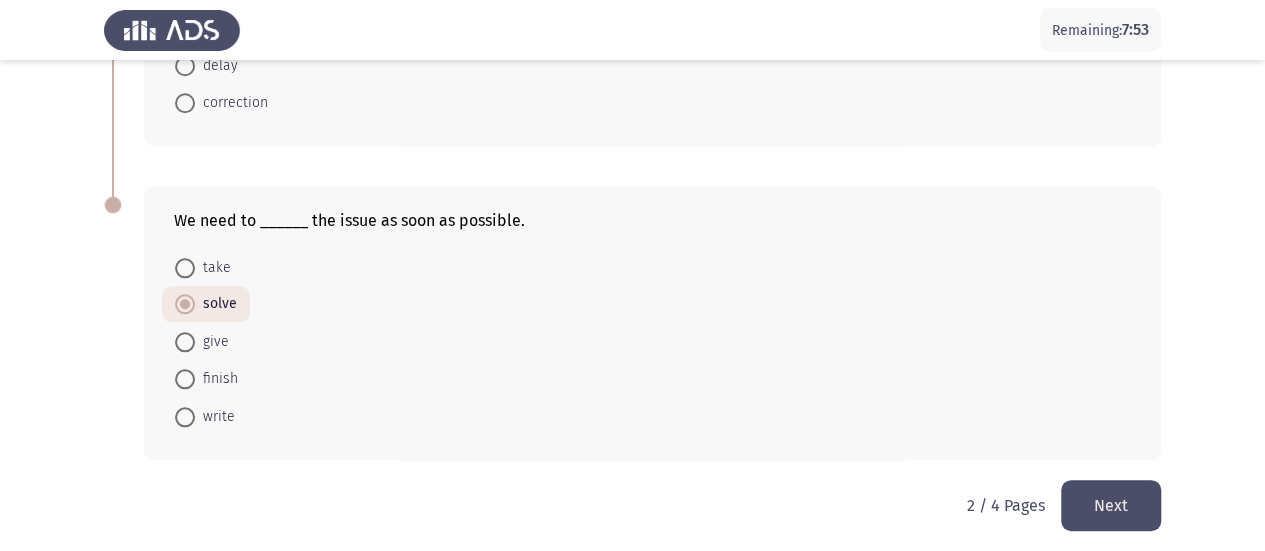 click on "Next" 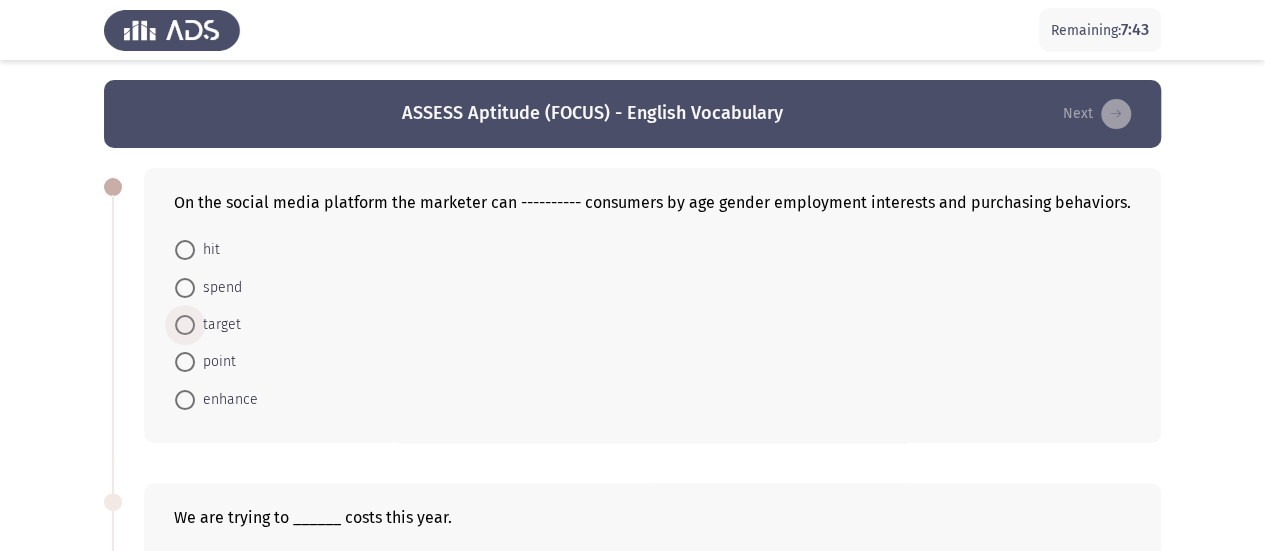 click at bounding box center (185, 325) 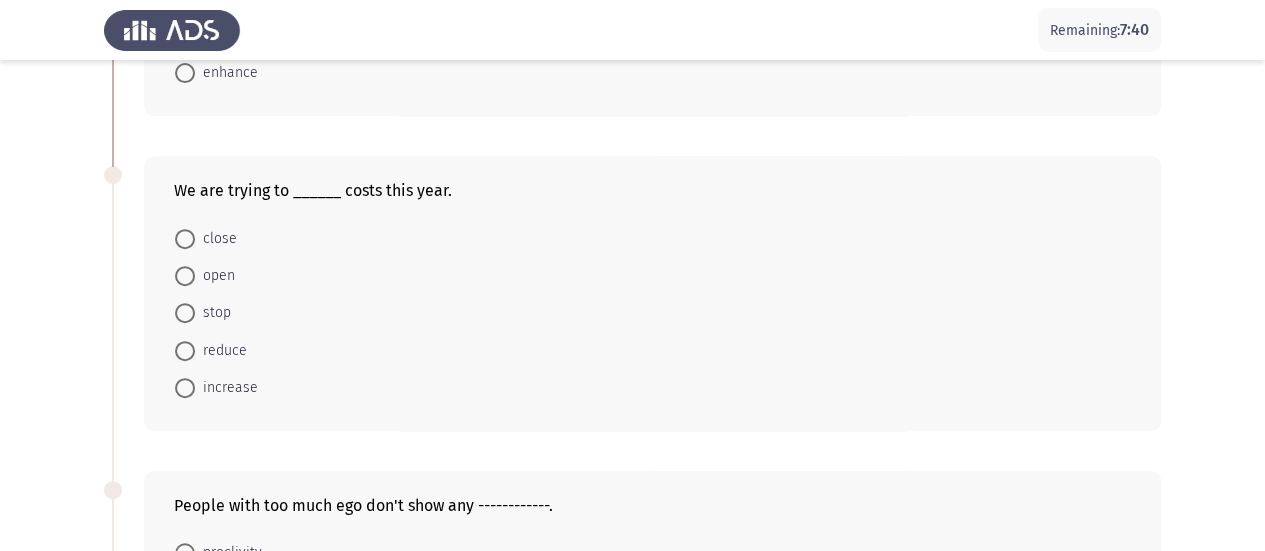 scroll, scrollTop: 400, scrollLeft: 0, axis: vertical 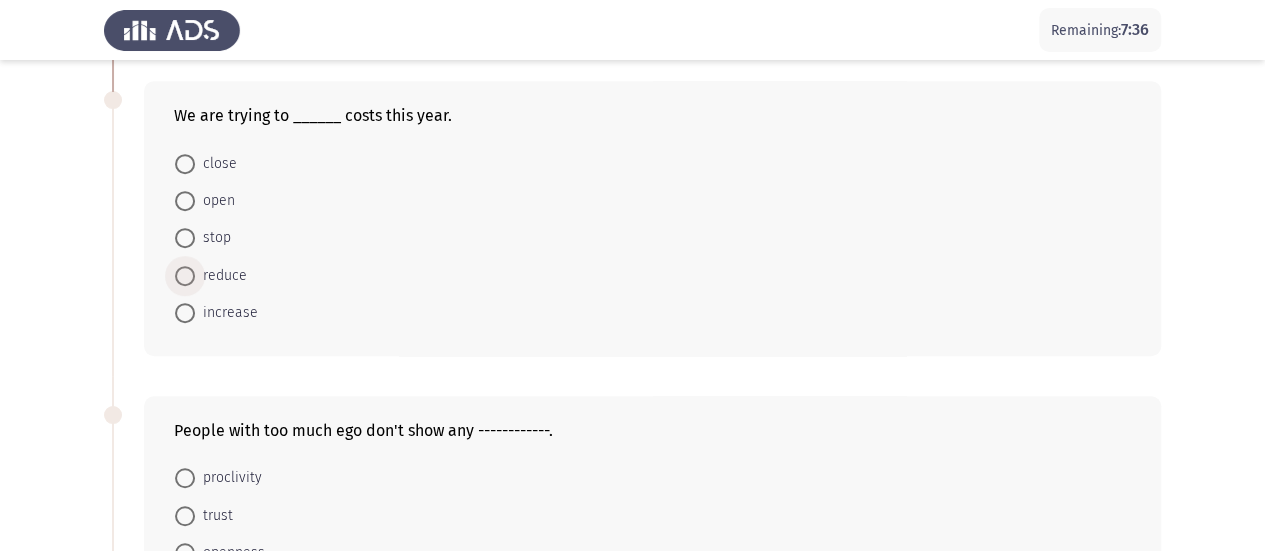 click on "reduce" at bounding box center (211, 276) 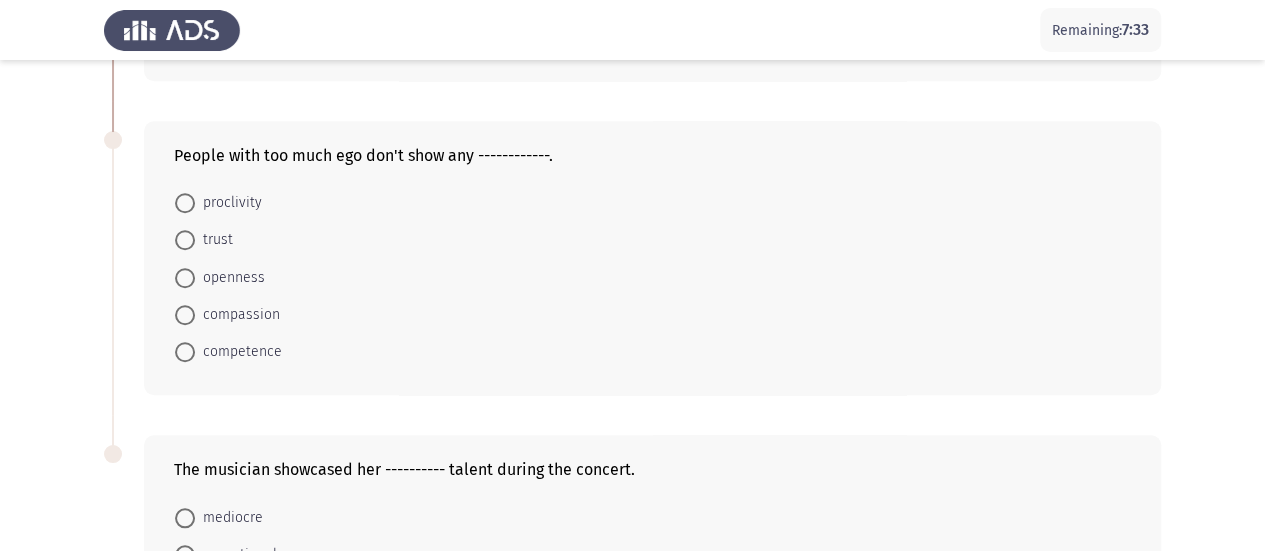 scroll, scrollTop: 700, scrollLeft: 0, axis: vertical 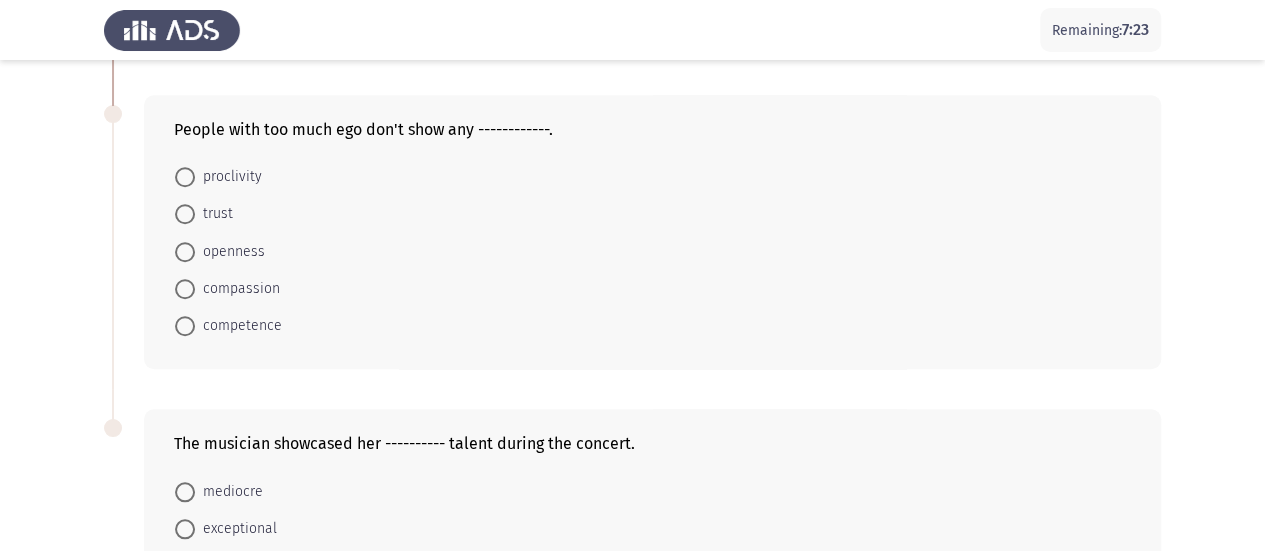 click at bounding box center [185, 289] 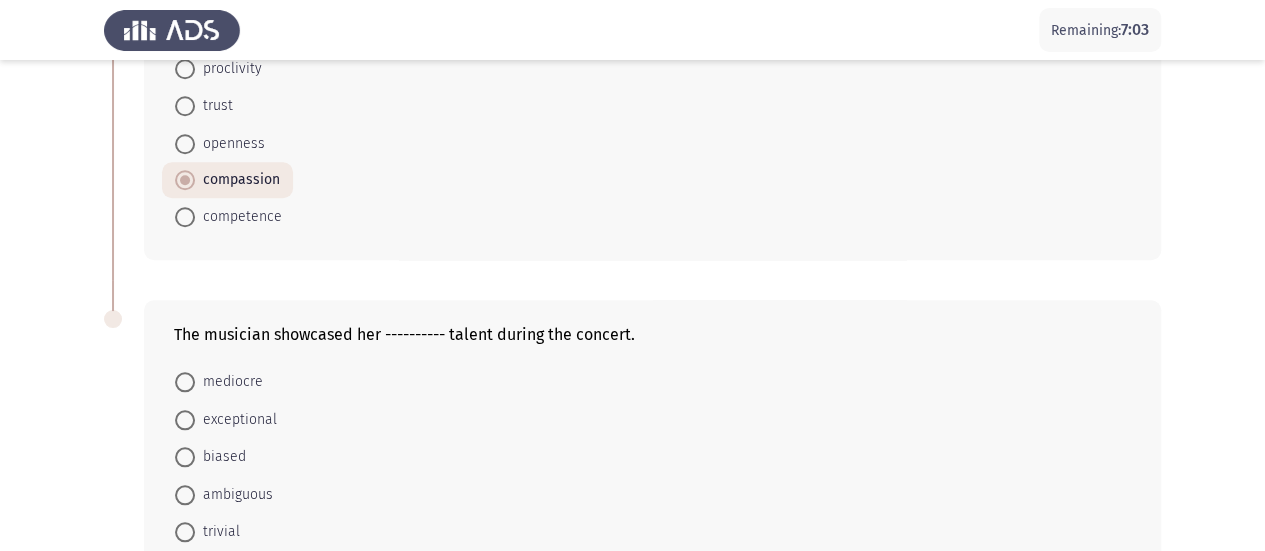 scroll, scrollTop: 900, scrollLeft: 0, axis: vertical 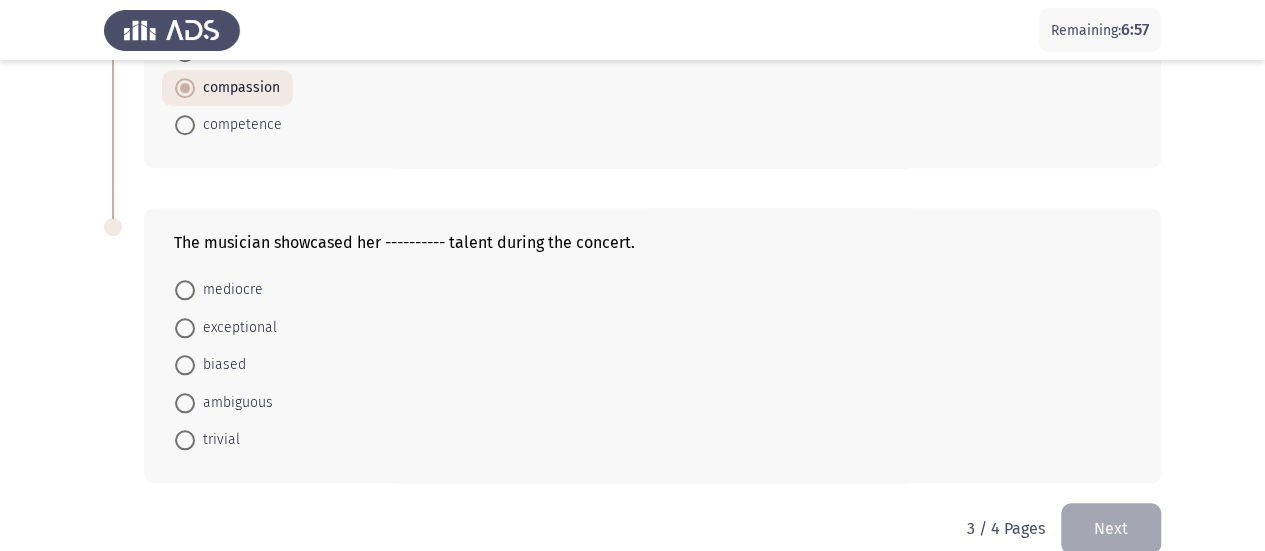 click at bounding box center (185, 328) 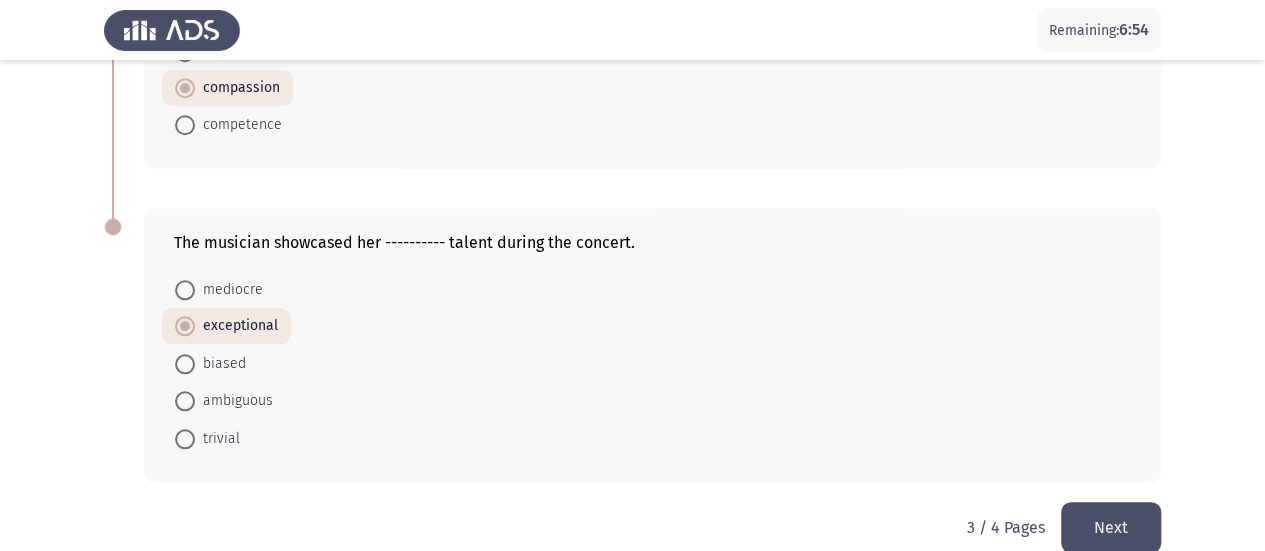 click on "Next" 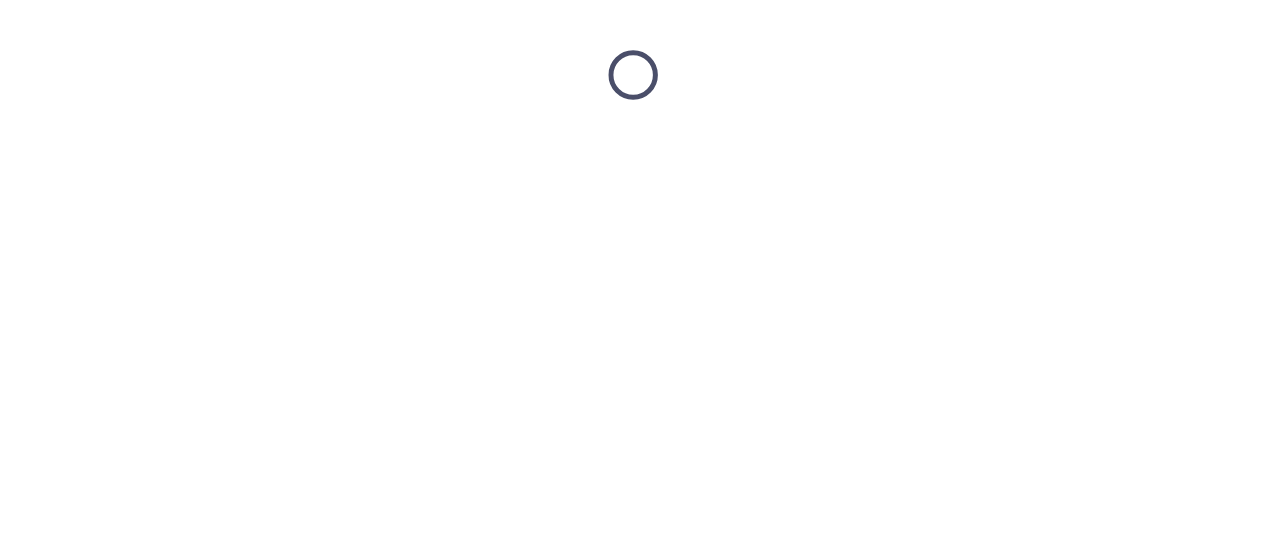 scroll, scrollTop: 0, scrollLeft: 0, axis: both 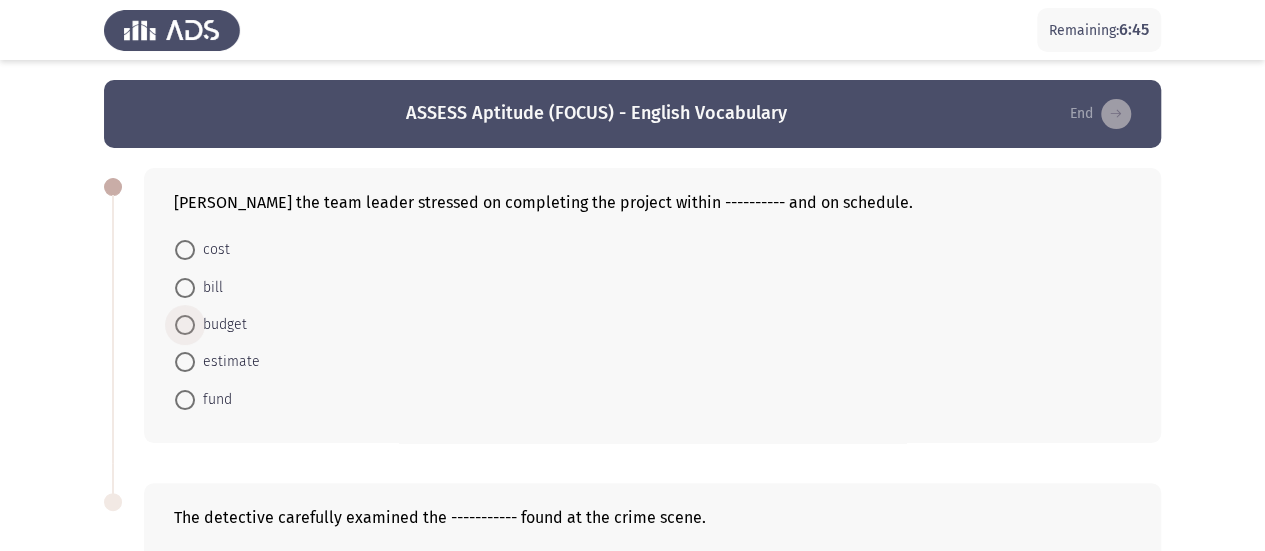 click at bounding box center [185, 325] 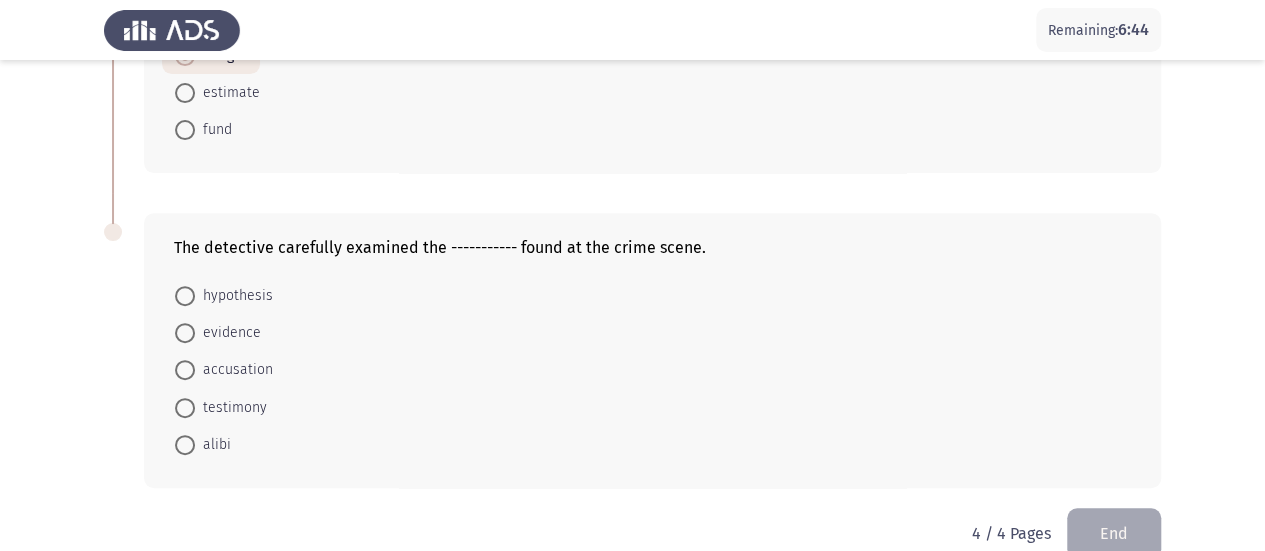 scroll, scrollTop: 300, scrollLeft: 0, axis: vertical 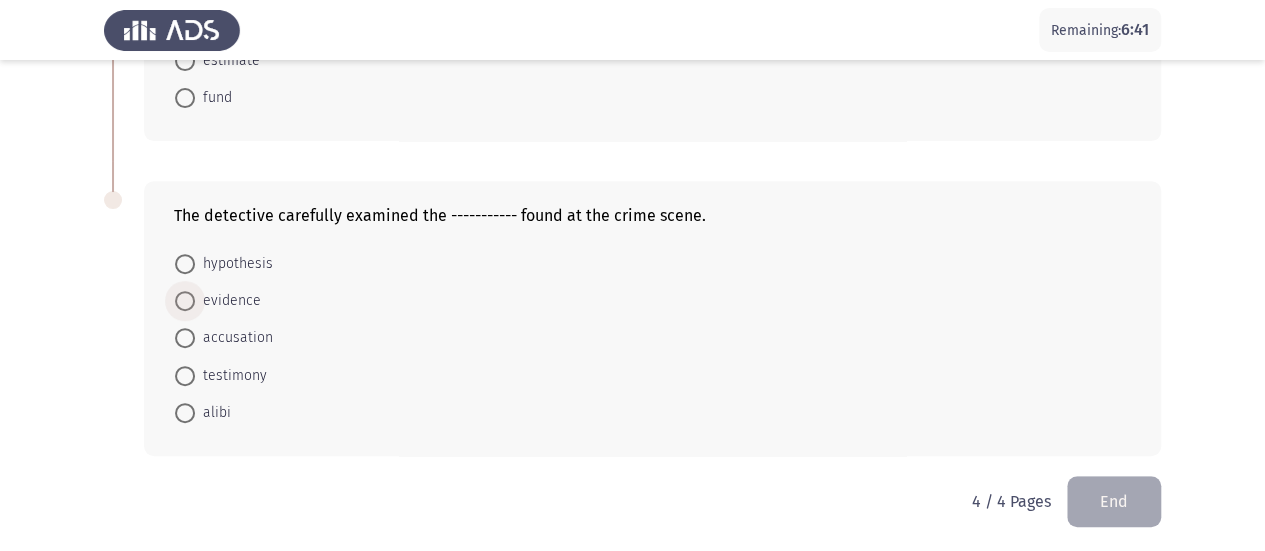 drag, startPoint x: 186, startPoint y: 295, endPoint x: 546, endPoint y: 299, distance: 360.02222 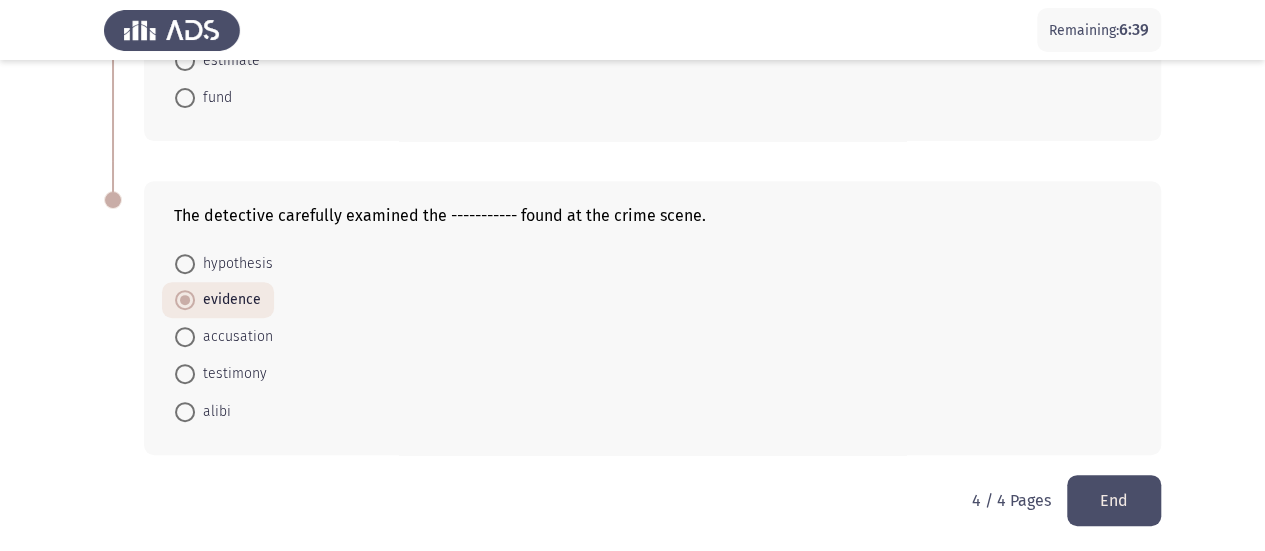 click on "End" 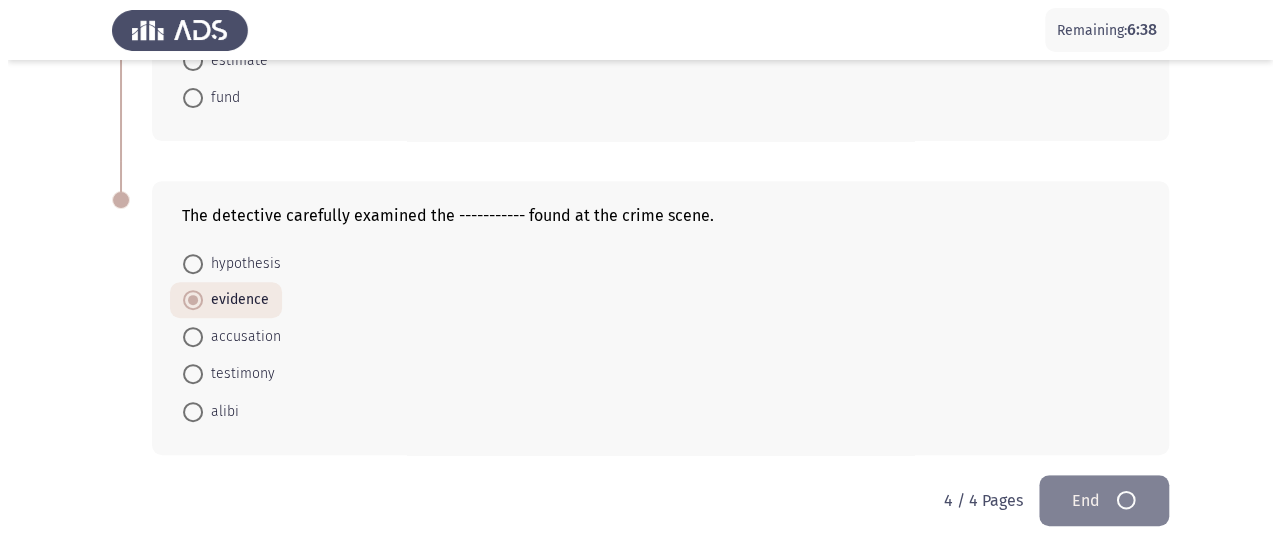 scroll, scrollTop: 0, scrollLeft: 0, axis: both 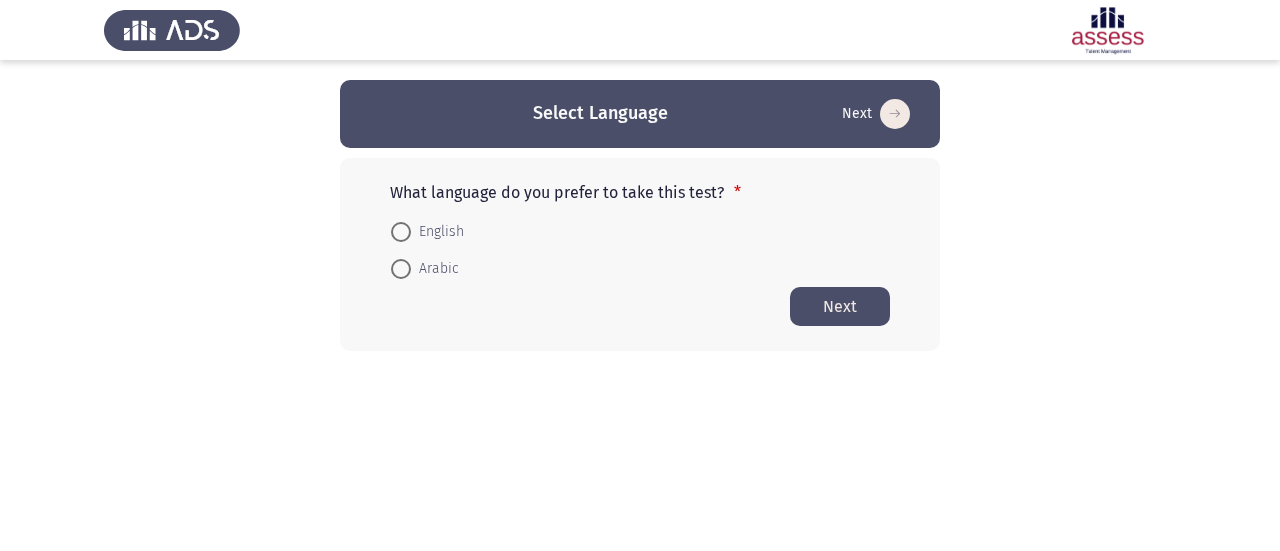 click at bounding box center [401, 232] 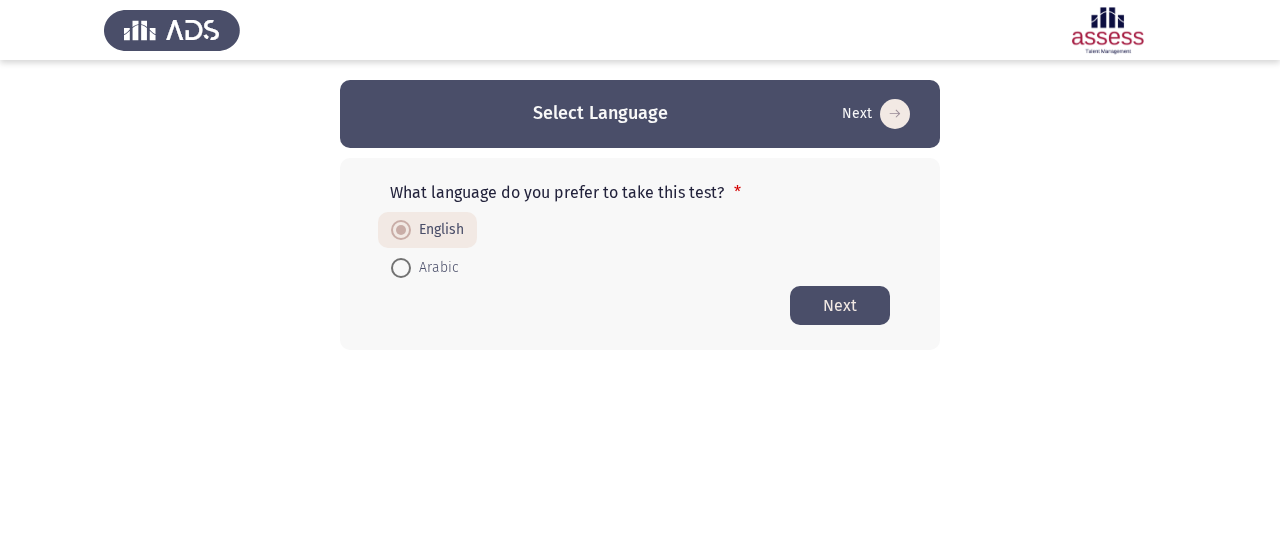 click on "Next" 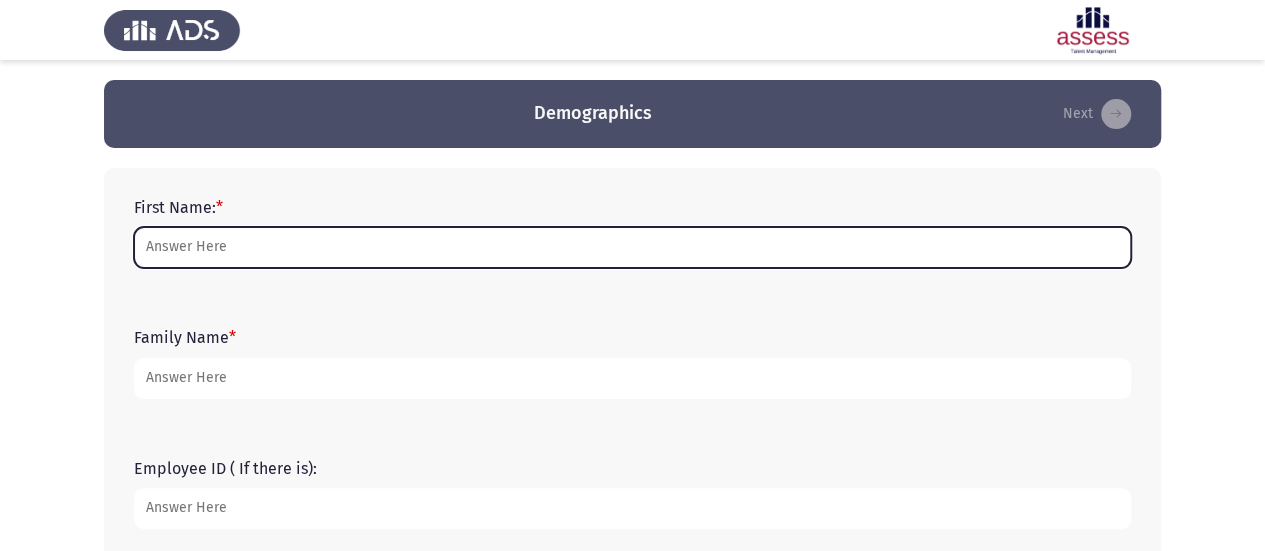 click on "First Name:   *" at bounding box center [632, 247] 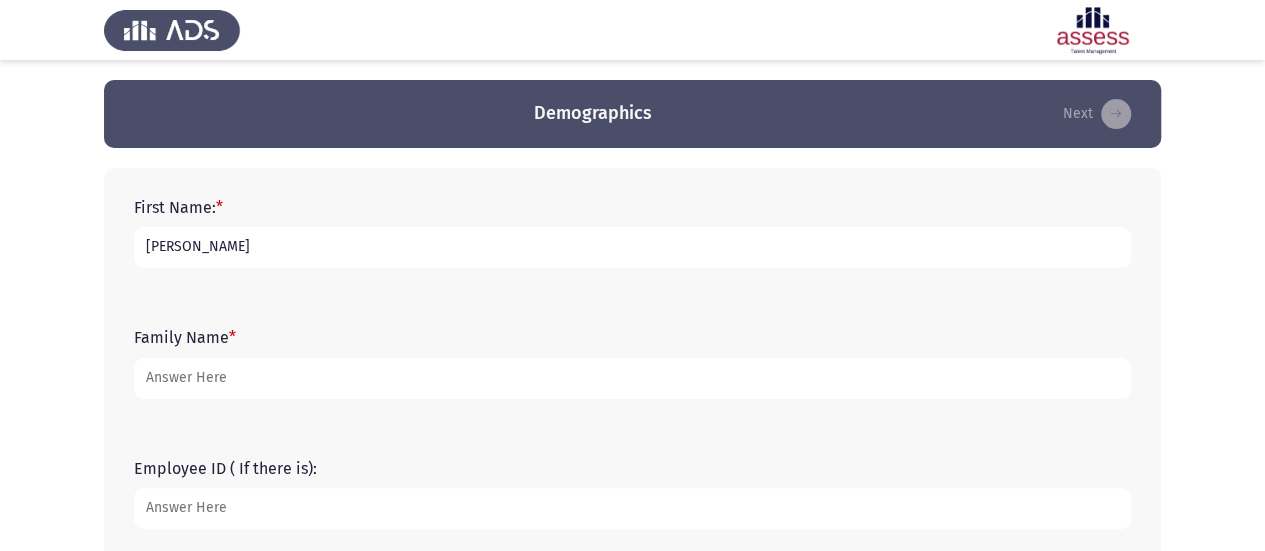 type on "[PERSON_NAME]" 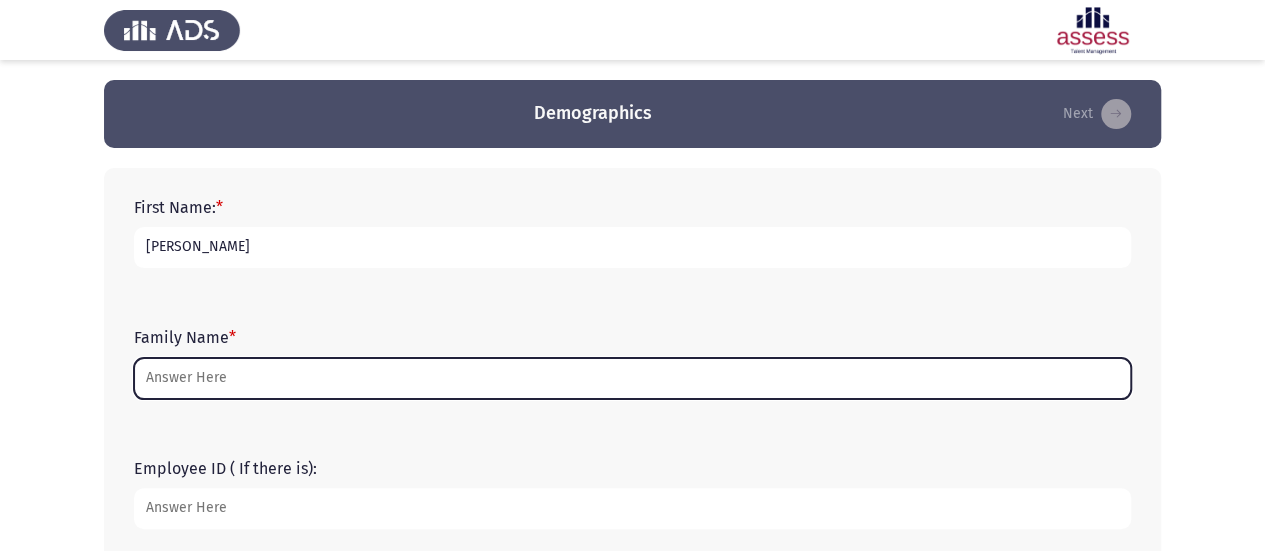 click on "Family Name   *" at bounding box center (632, 378) 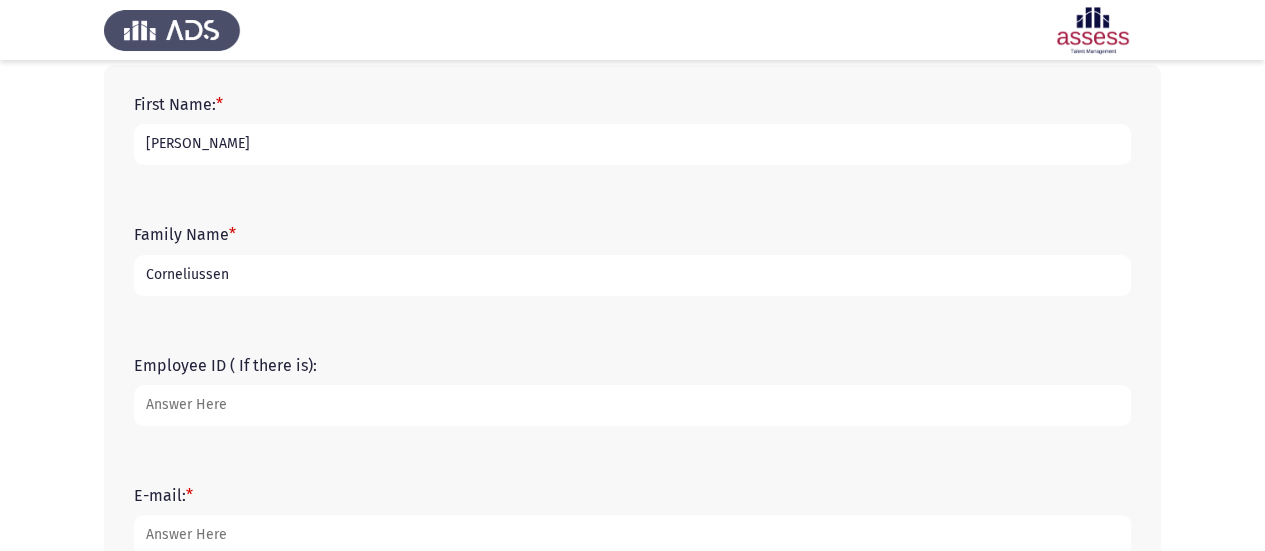scroll, scrollTop: 200, scrollLeft: 0, axis: vertical 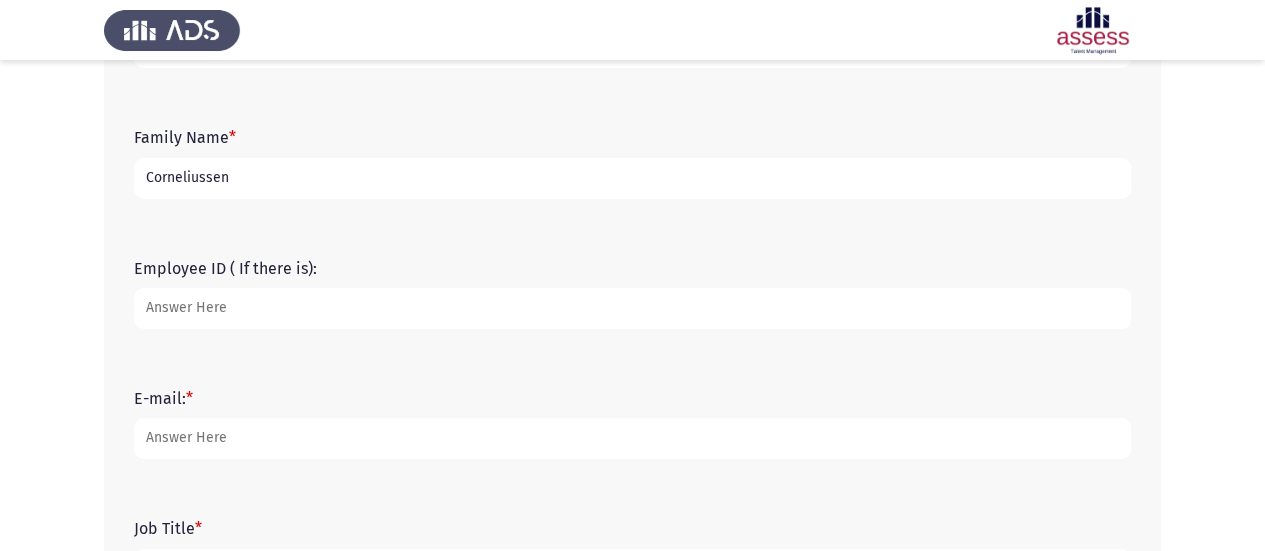 type on "Corneliussen" 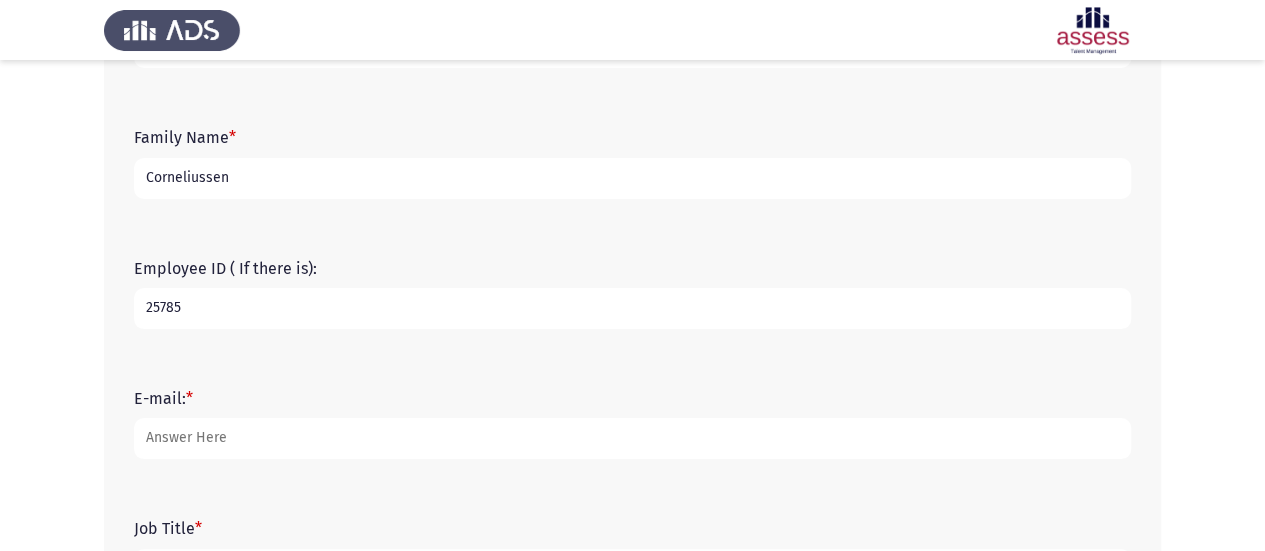type on "25785" 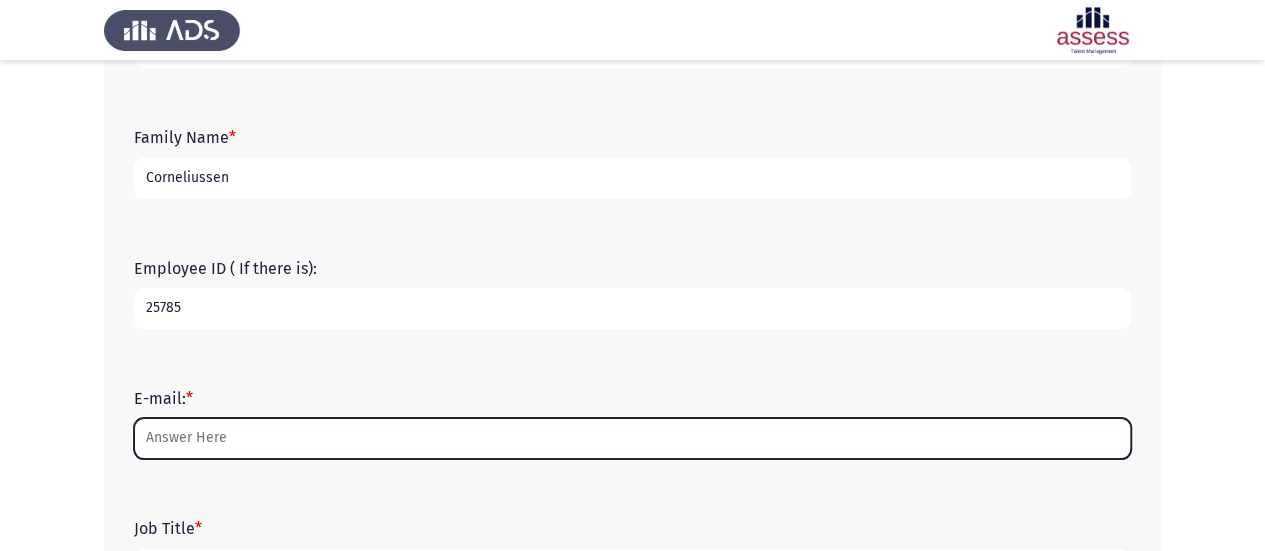 click on "E-mail:   *" at bounding box center [632, 438] 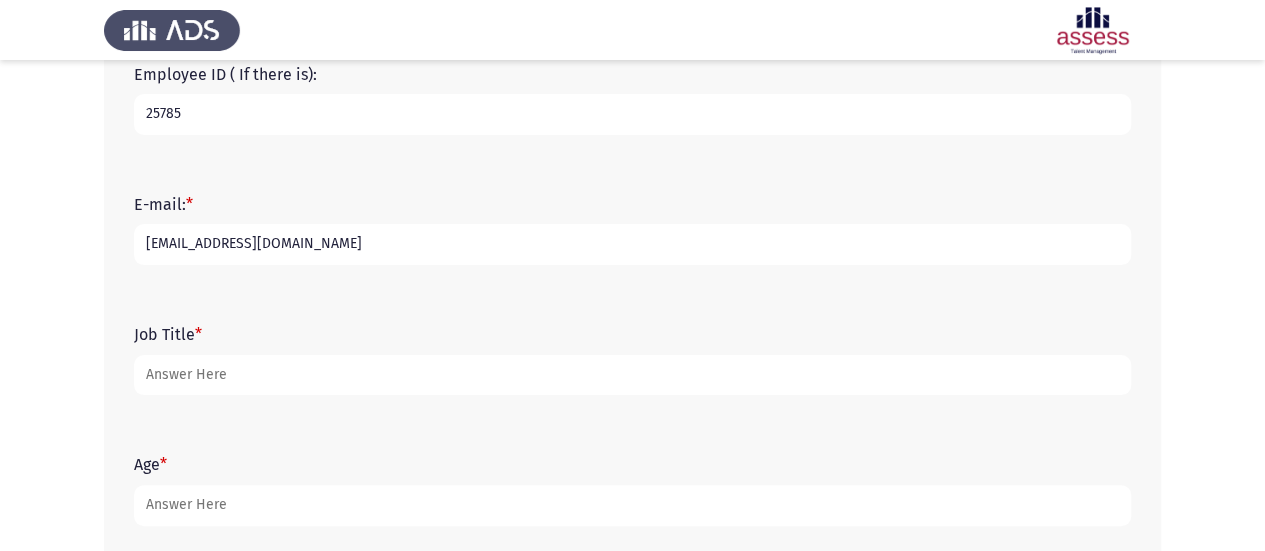 scroll, scrollTop: 400, scrollLeft: 0, axis: vertical 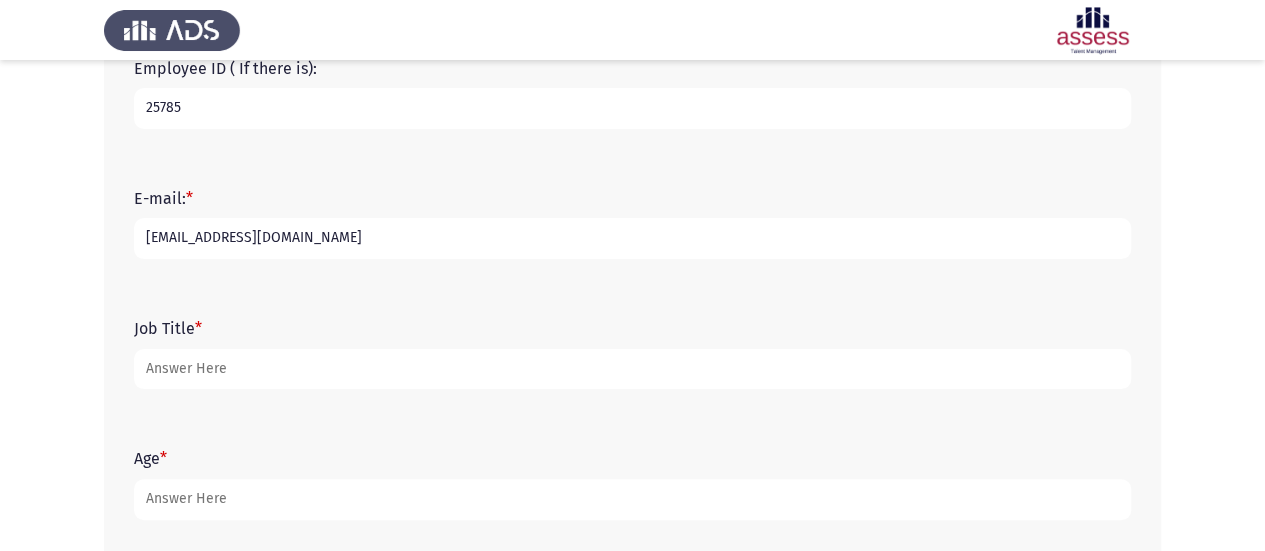 type on "[EMAIL_ADDRESS][DOMAIN_NAME]" 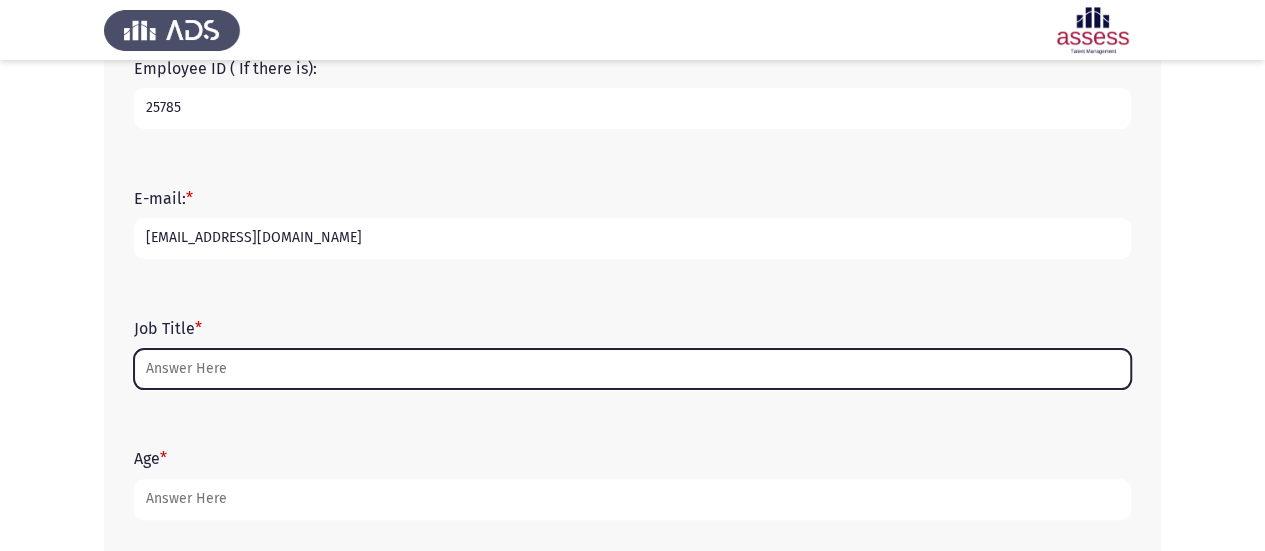 click on "Job Title   *" at bounding box center [632, 369] 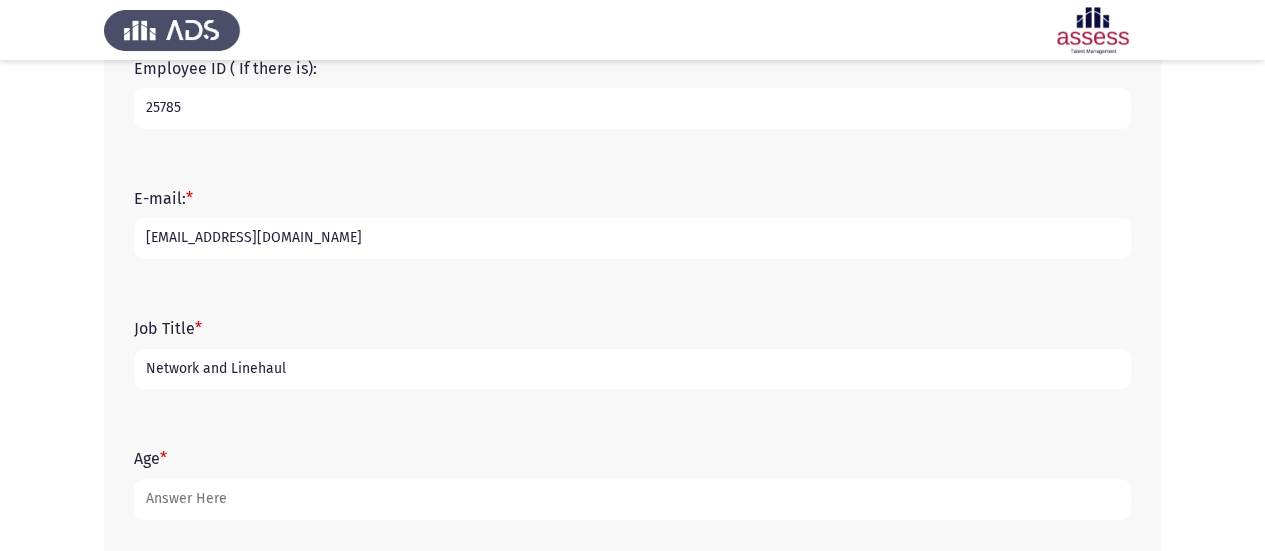 click on "Network and Linehaul" at bounding box center (632, 369) 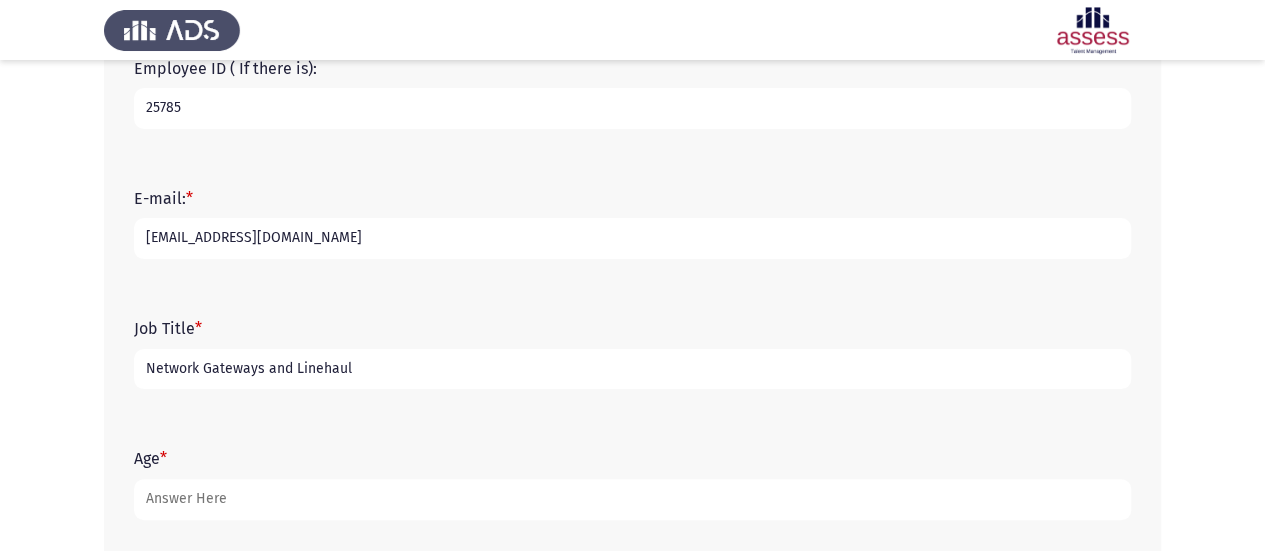 click on "Network Gateways and Linehaul" at bounding box center (632, 369) 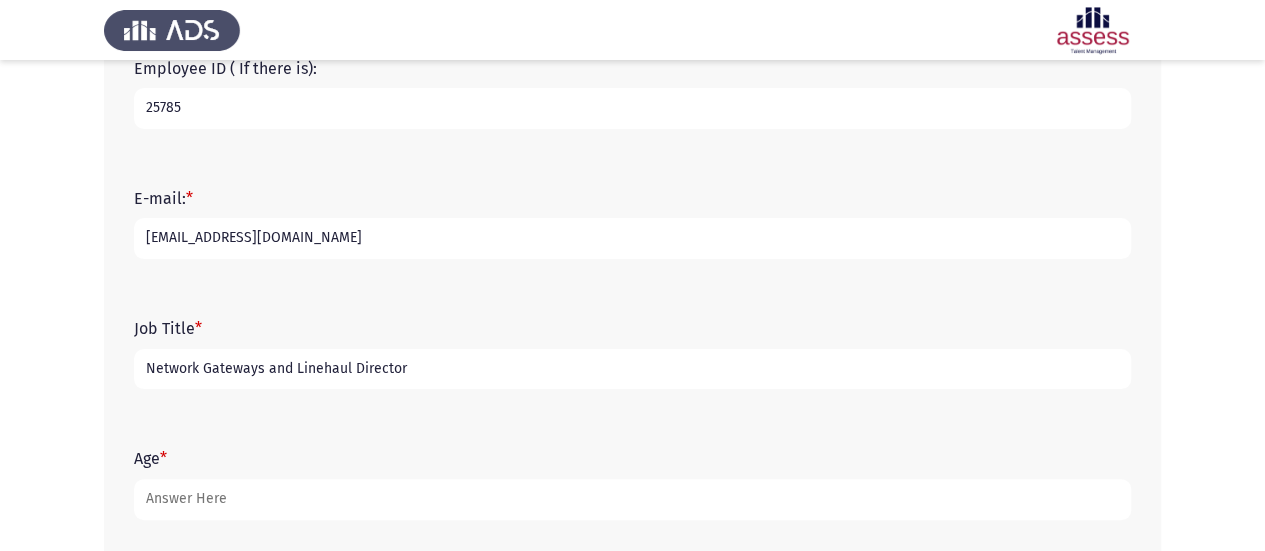 type on "Network Gateways and Linehaul Director" 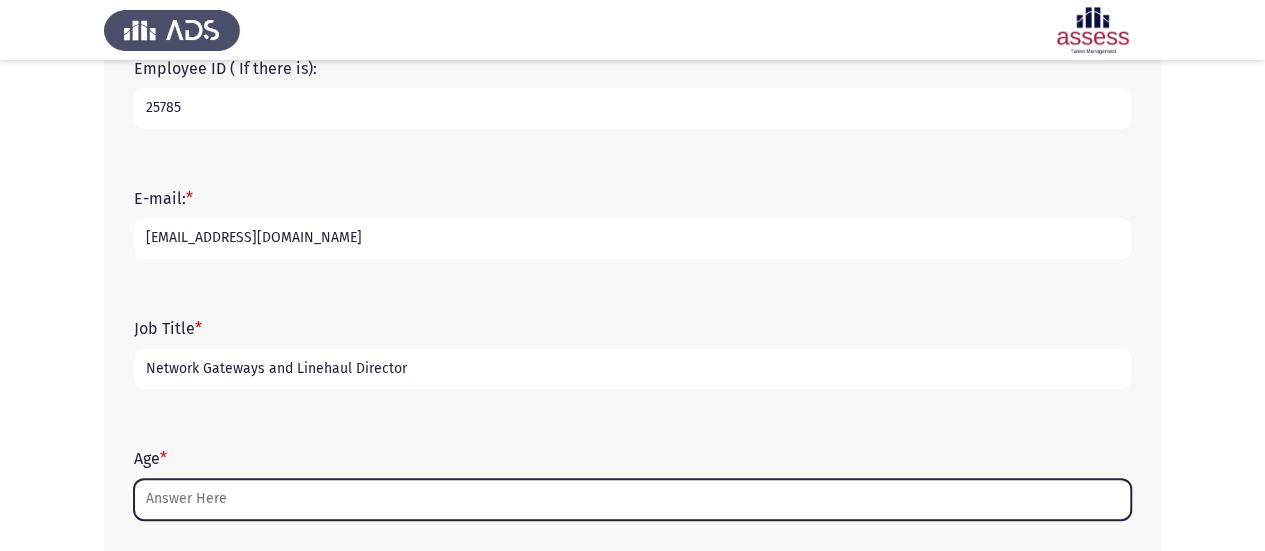 click on "Age   *" at bounding box center [632, 499] 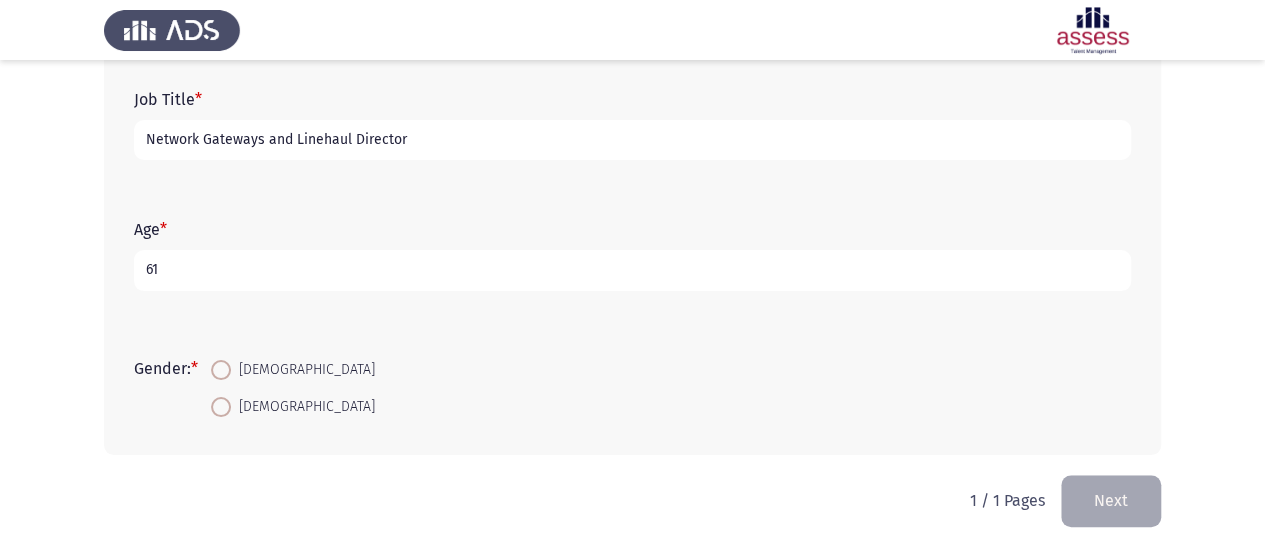 scroll, scrollTop: 632, scrollLeft: 0, axis: vertical 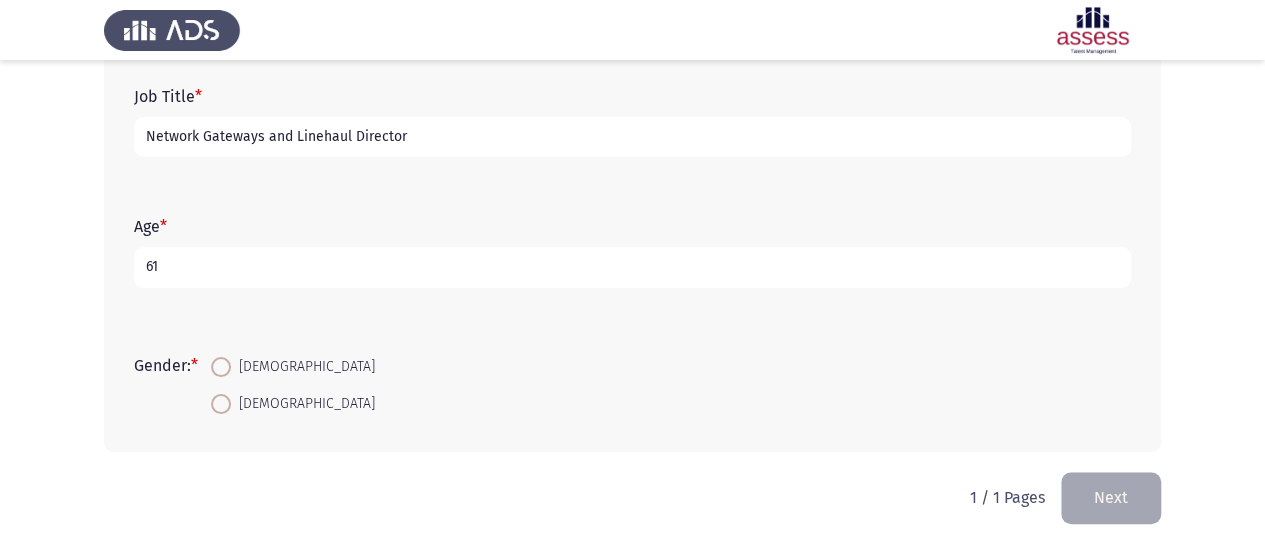 type on "61" 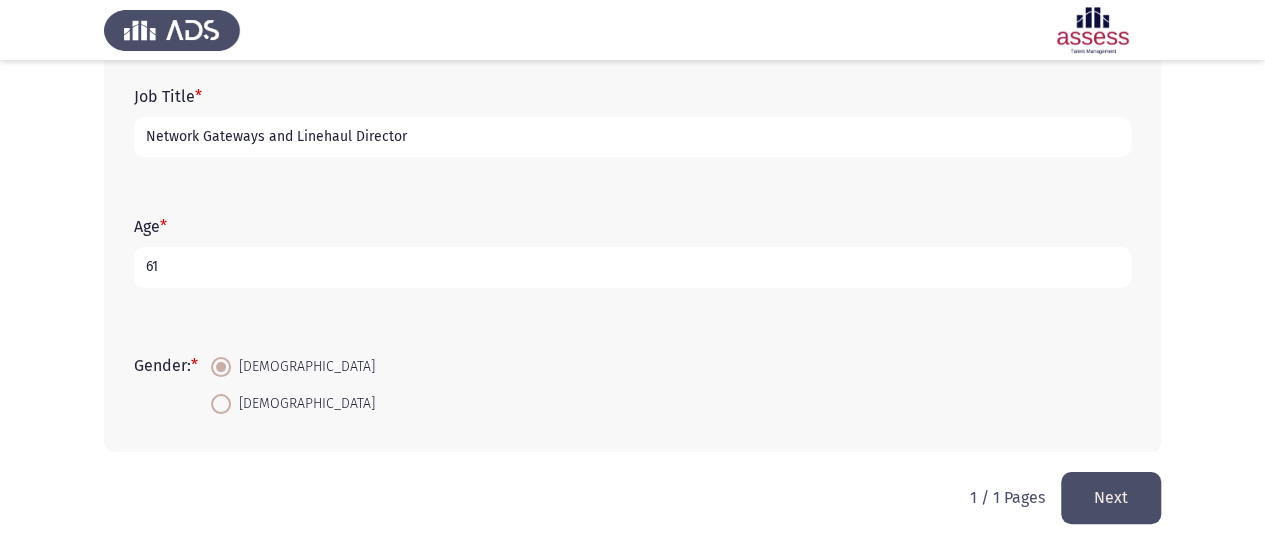 click on "Next" 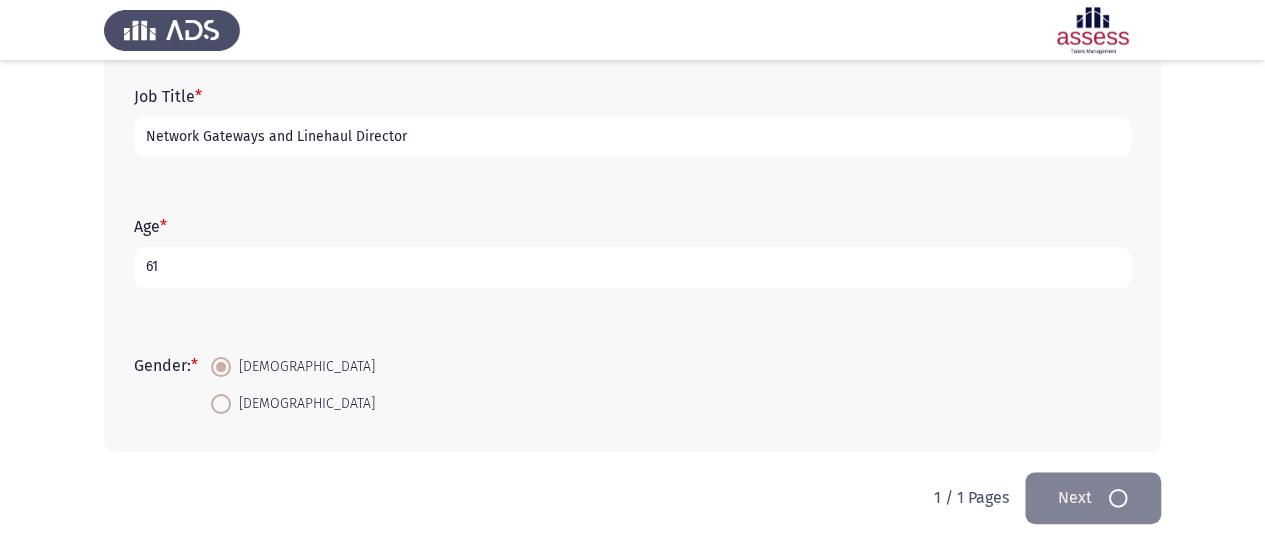 scroll, scrollTop: 0, scrollLeft: 0, axis: both 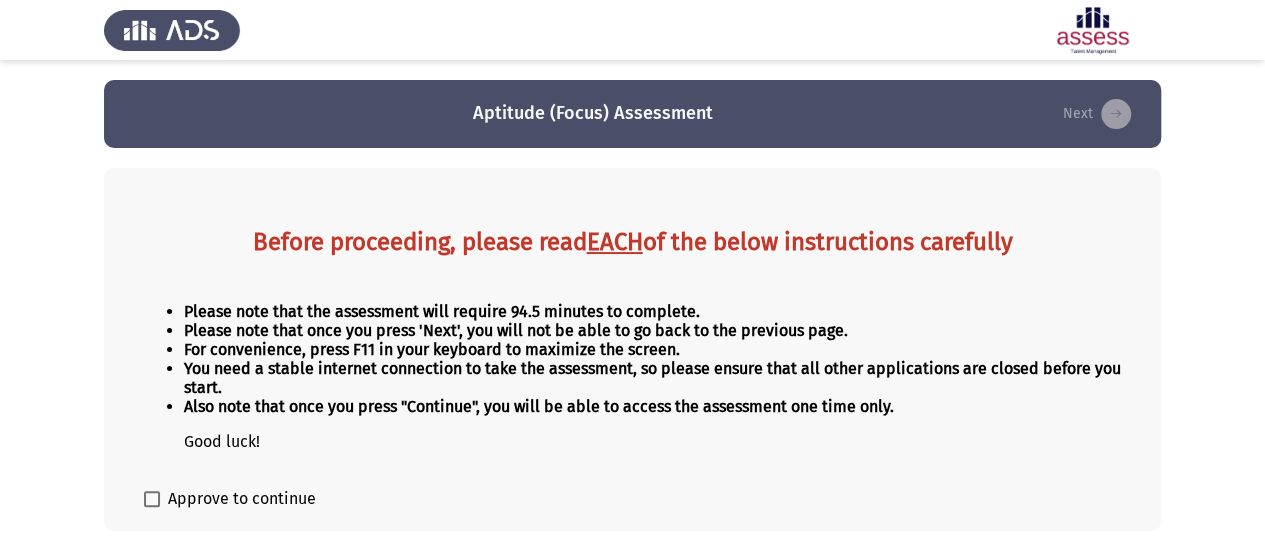 click at bounding box center [152, 499] 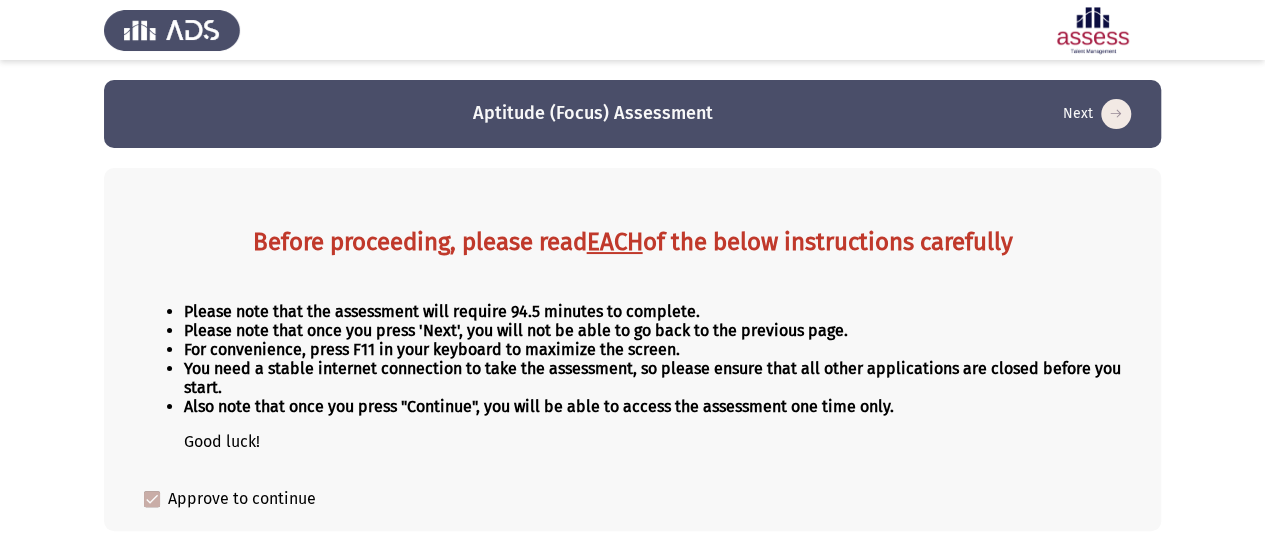 scroll, scrollTop: 70, scrollLeft: 0, axis: vertical 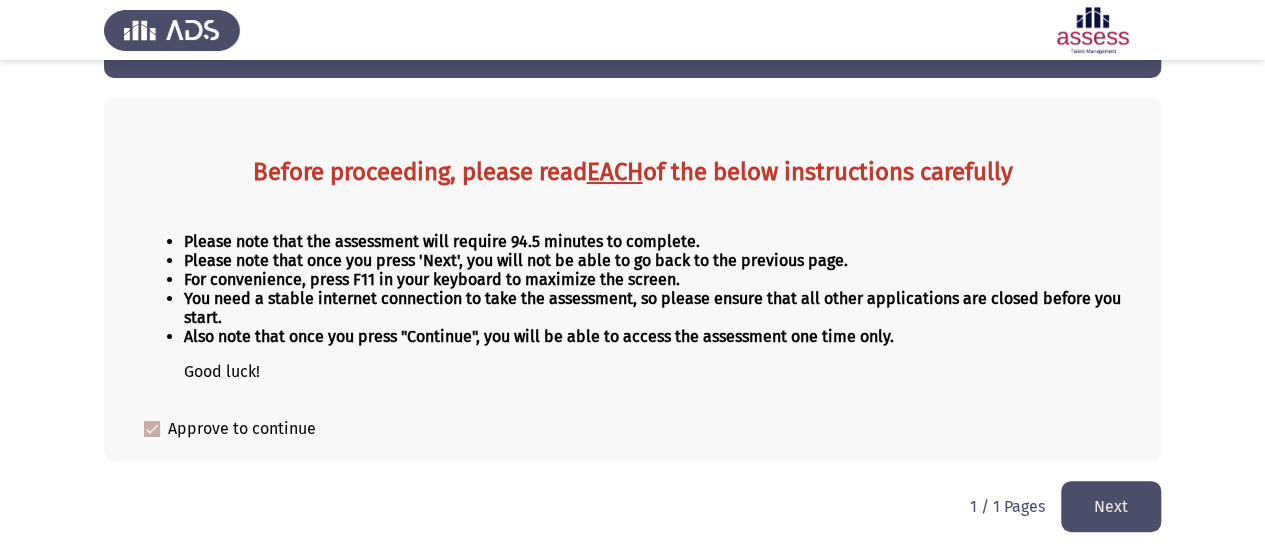 click on "Next" 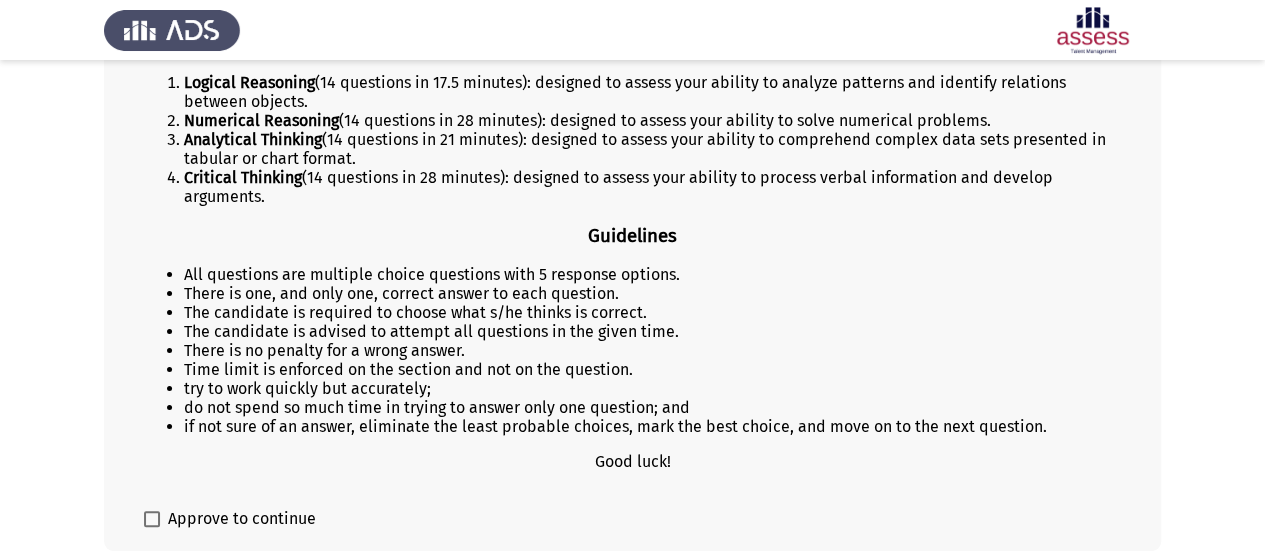scroll, scrollTop: 382, scrollLeft: 0, axis: vertical 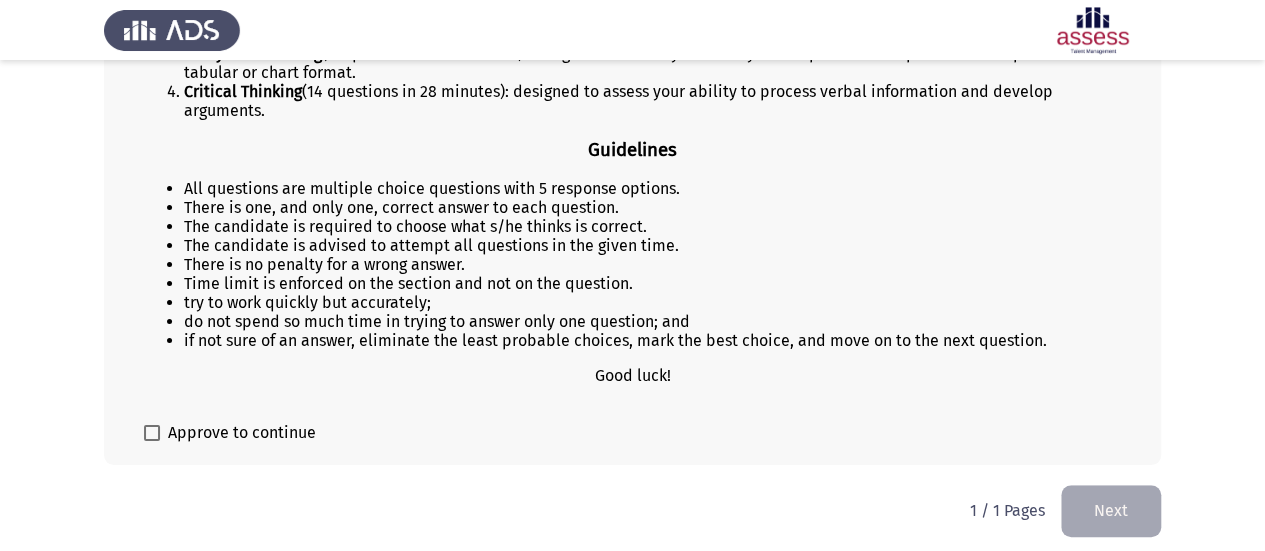drag, startPoint x: 153, startPoint y: 427, endPoint x: 266, endPoint y: 427, distance: 113 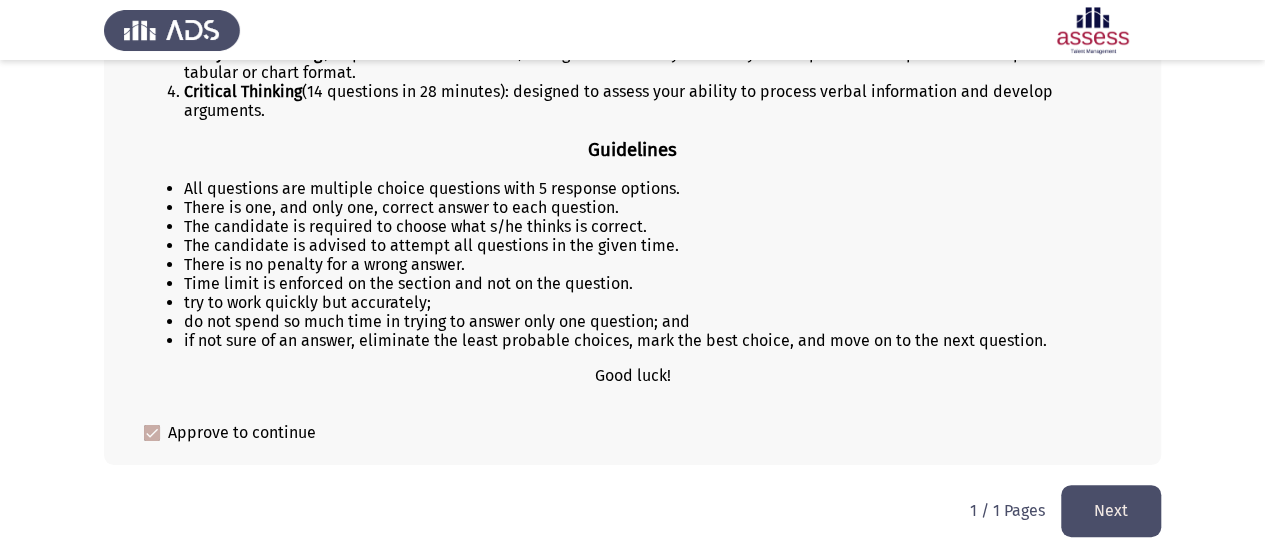 click on "Next" 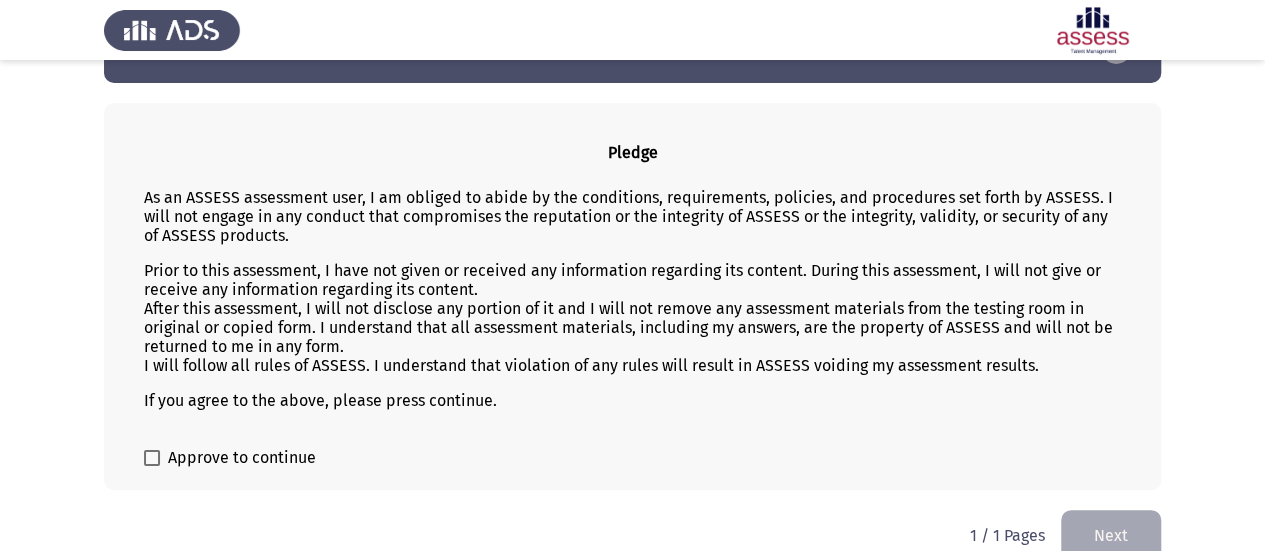 scroll, scrollTop: 91, scrollLeft: 0, axis: vertical 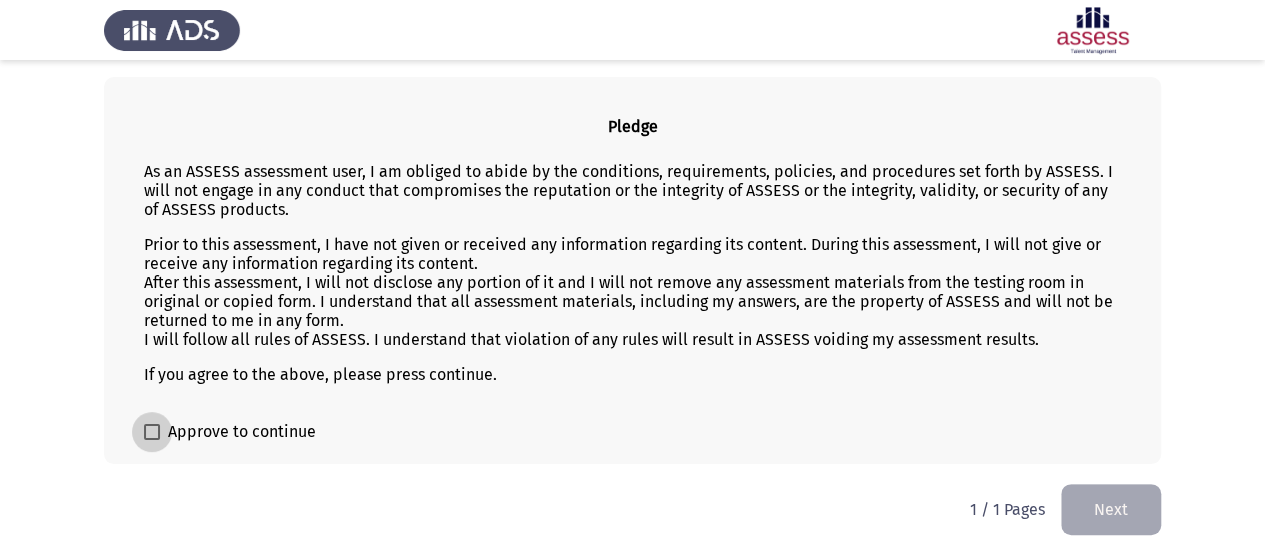 click at bounding box center [152, 432] 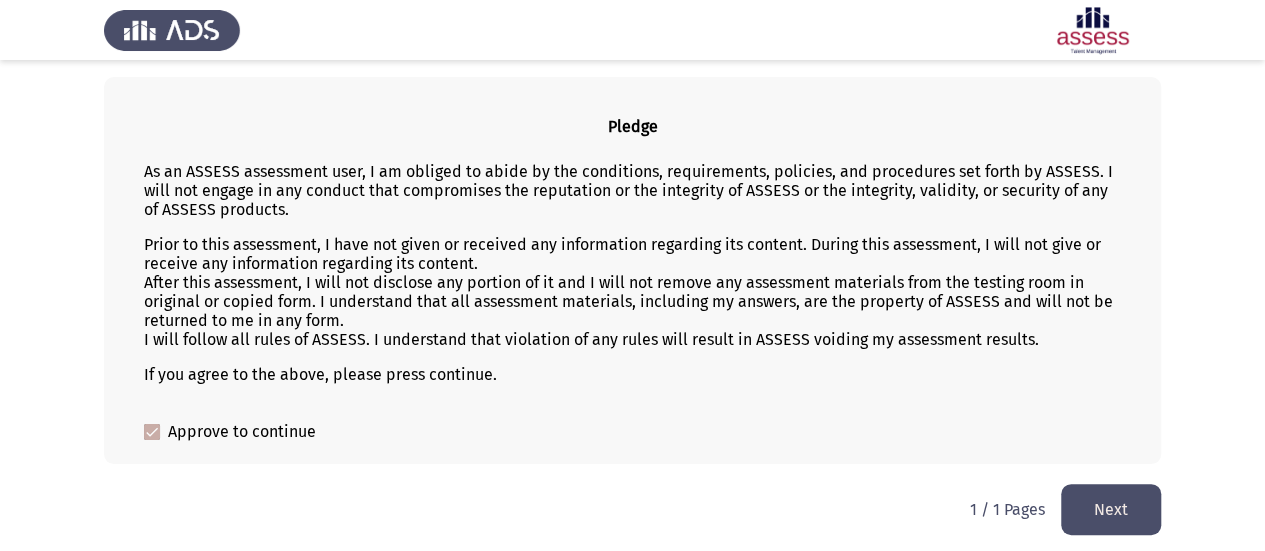 click on "Next" 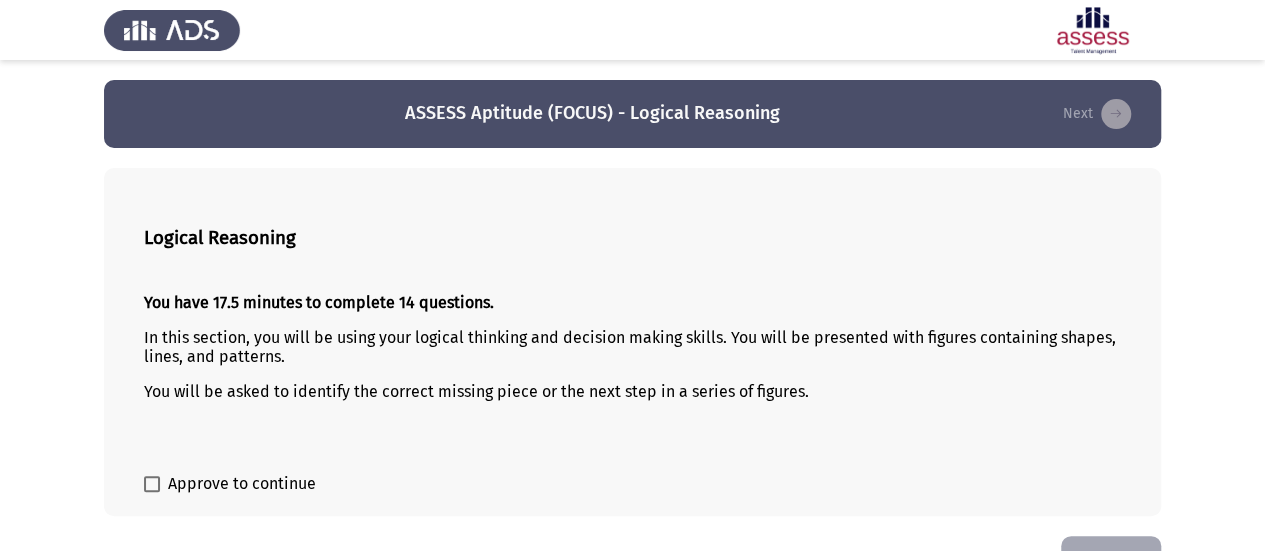 scroll, scrollTop: 54, scrollLeft: 0, axis: vertical 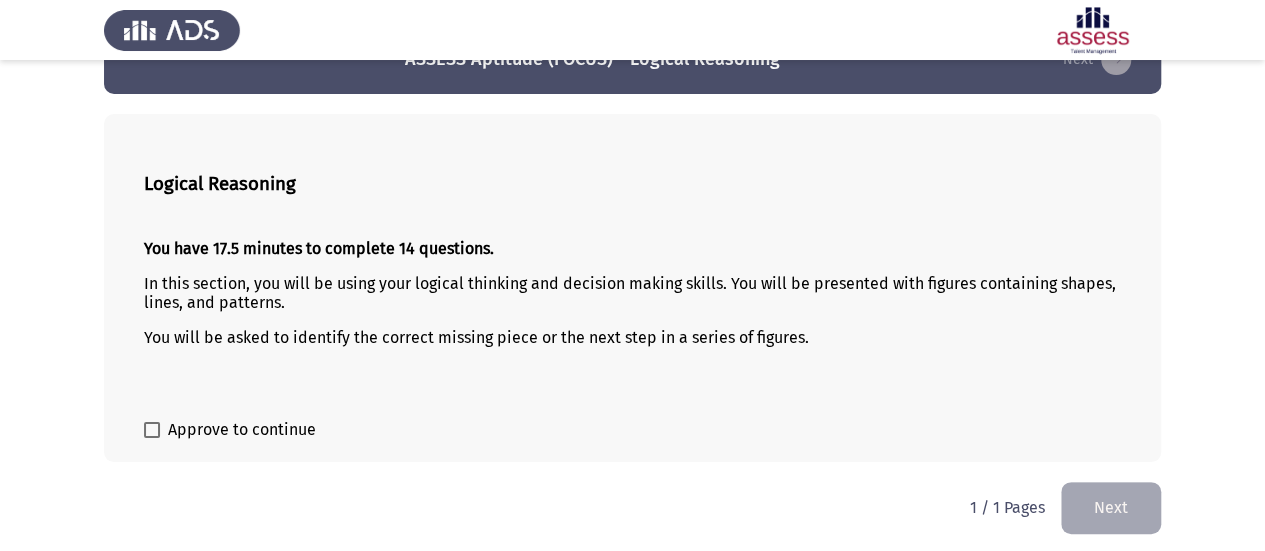 click at bounding box center [152, 430] 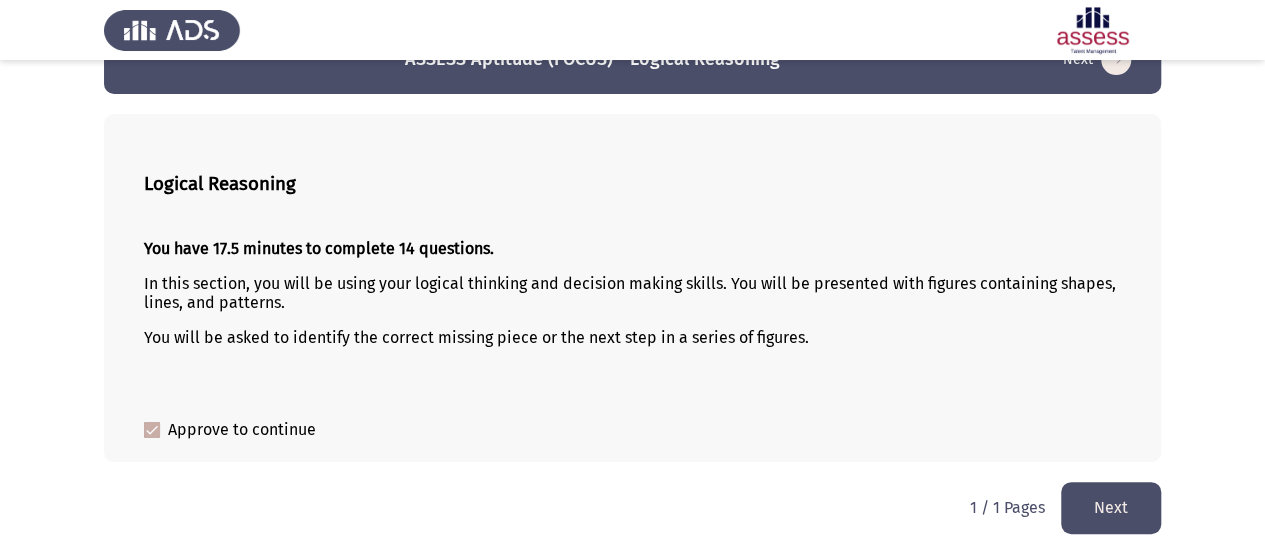 click on "Next" 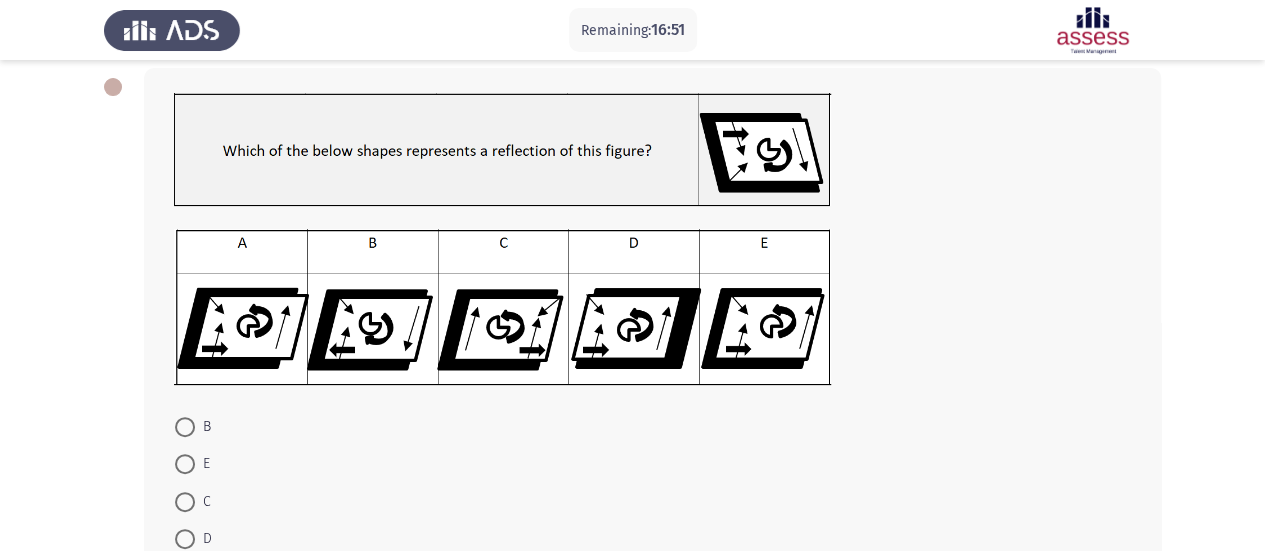 scroll, scrollTop: 200, scrollLeft: 0, axis: vertical 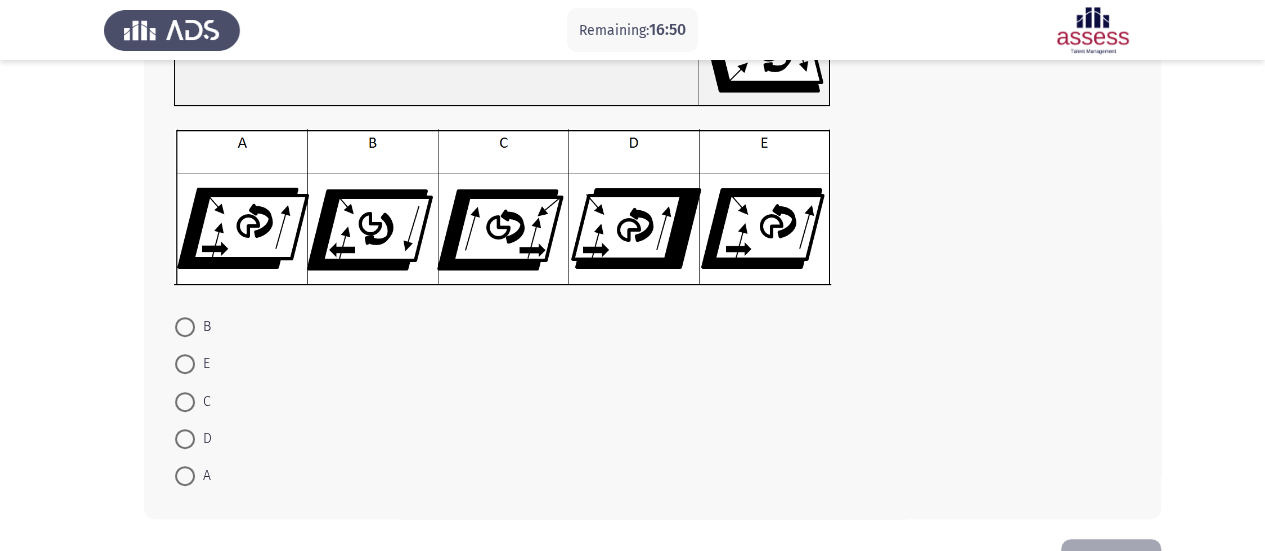 click at bounding box center (185, 476) 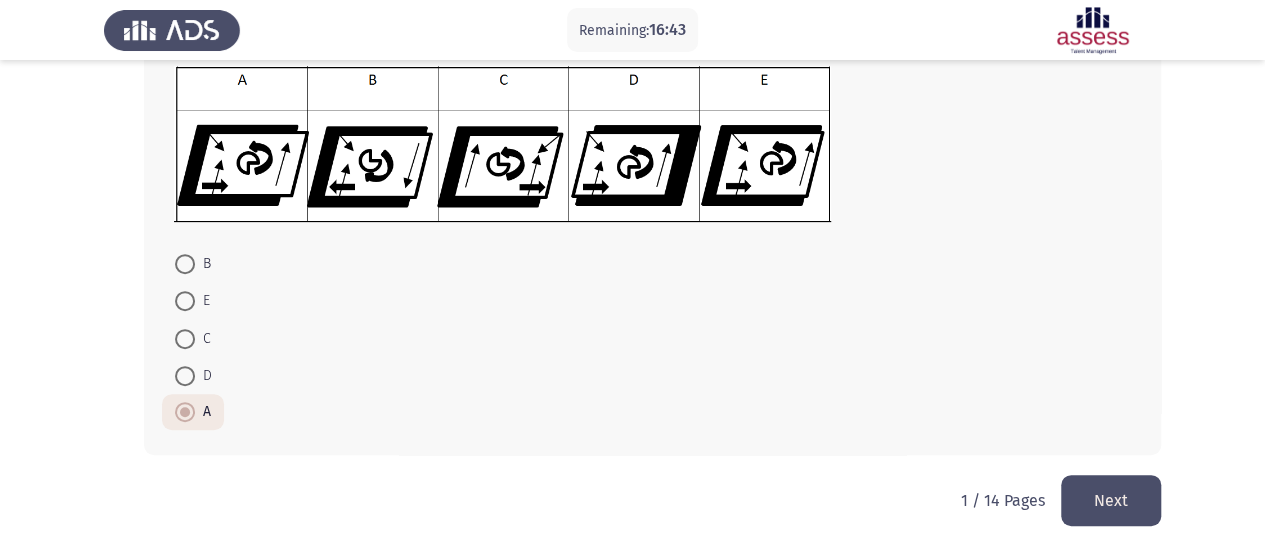 scroll, scrollTop: 264, scrollLeft: 0, axis: vertical 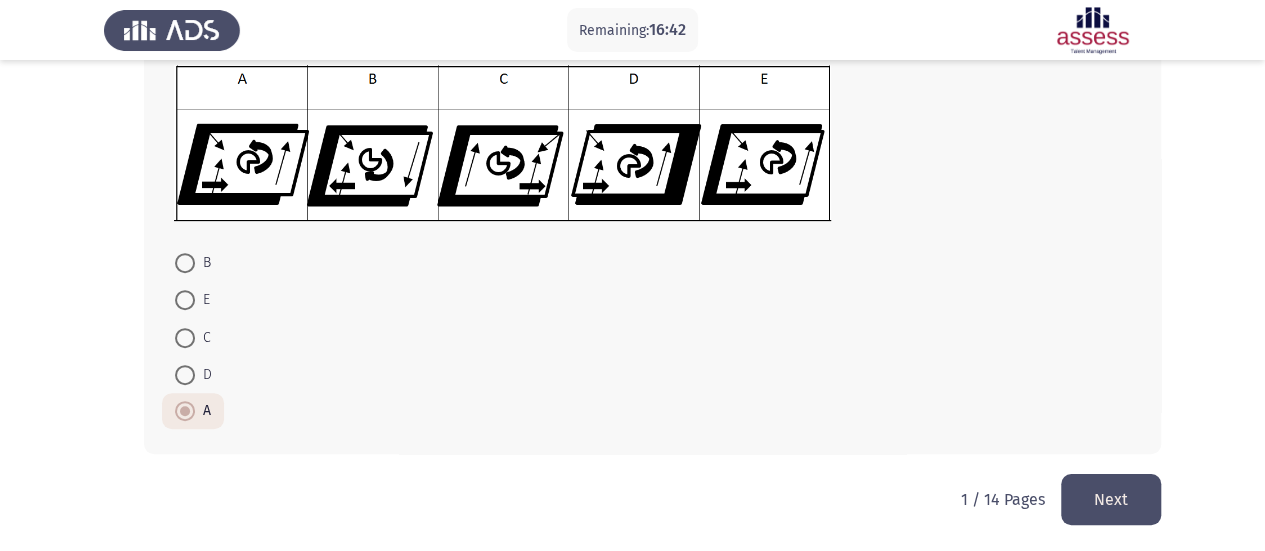 click on "Next" 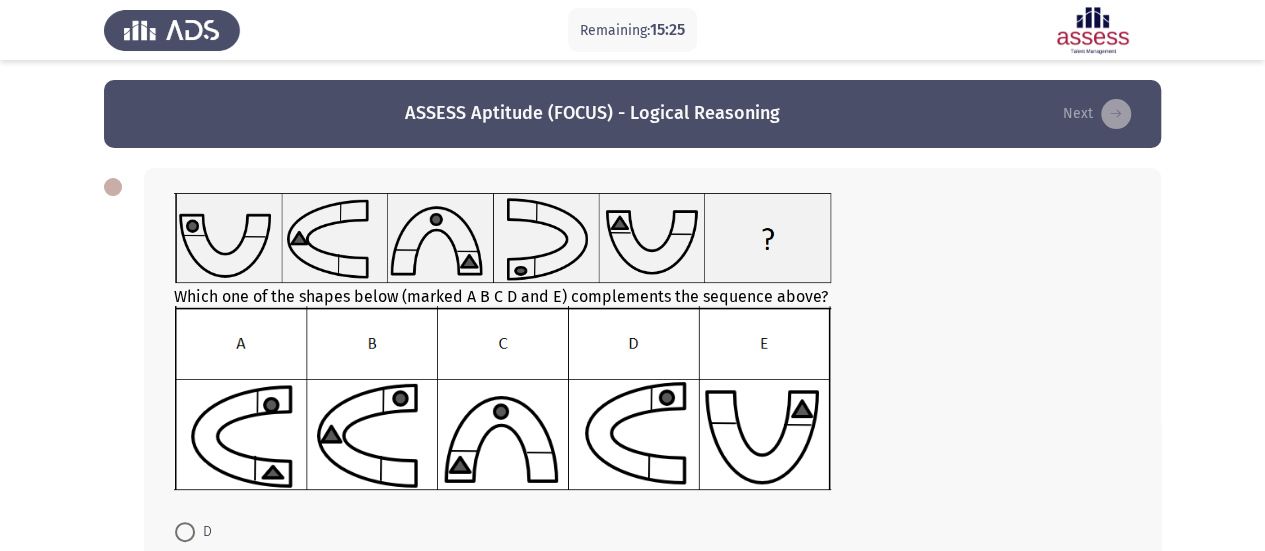 scroll, scrollTop: 100, scrollLeft: 0, axis: vertical 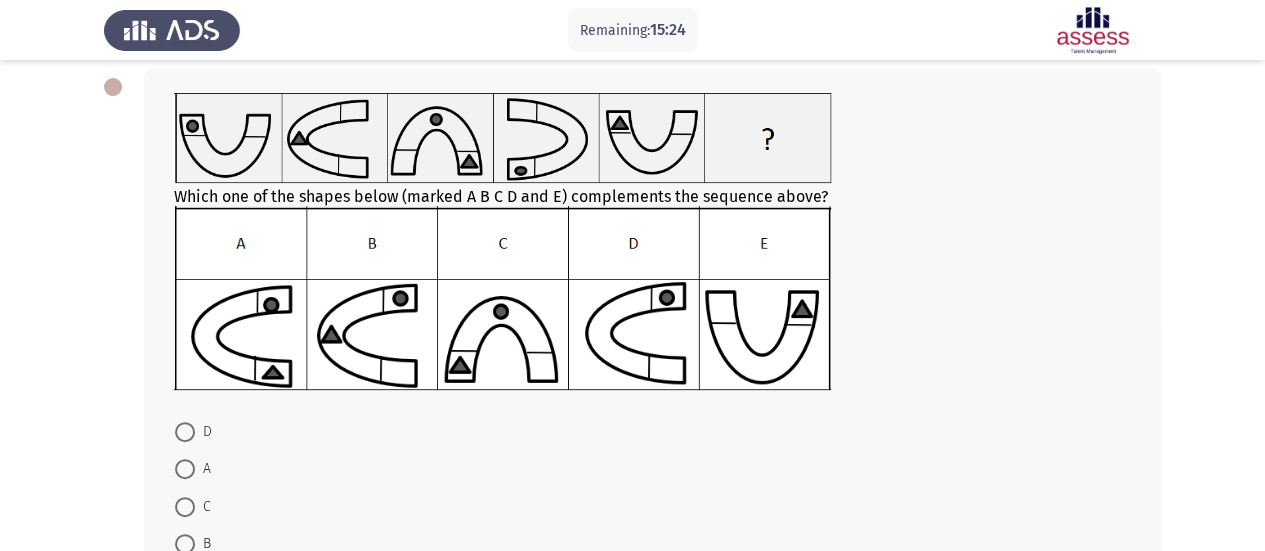 drag, startPoint x: 182, startPoint y: 504, endPoint x: 244, endPoint y: 501, distance: 62.072536 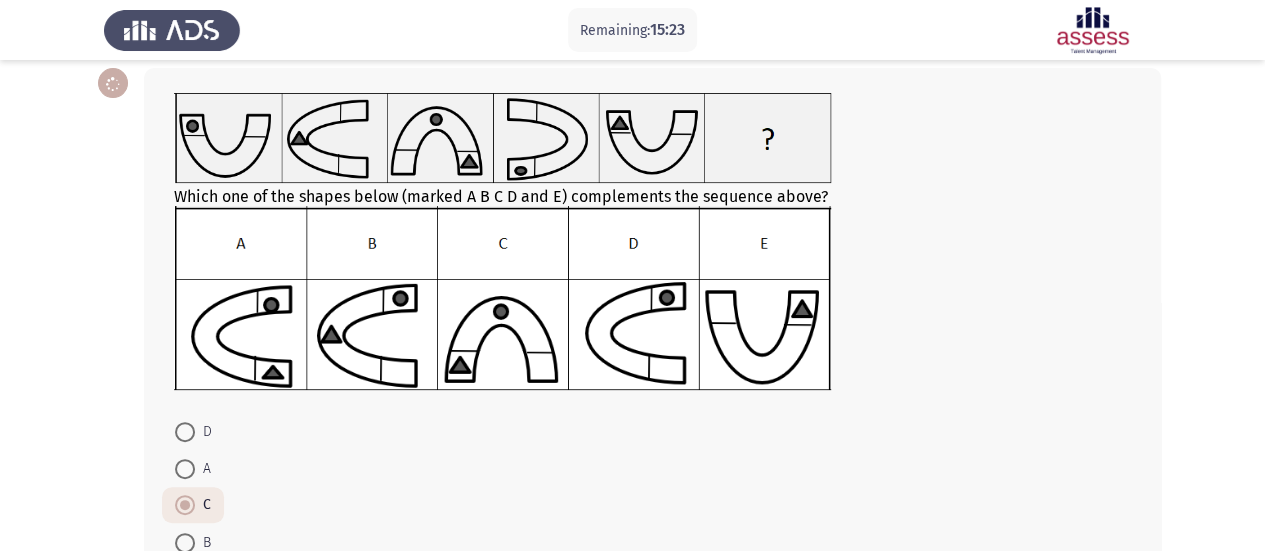 scroll, scrollTop: 270, scrollLeft: 0, axis: vertical 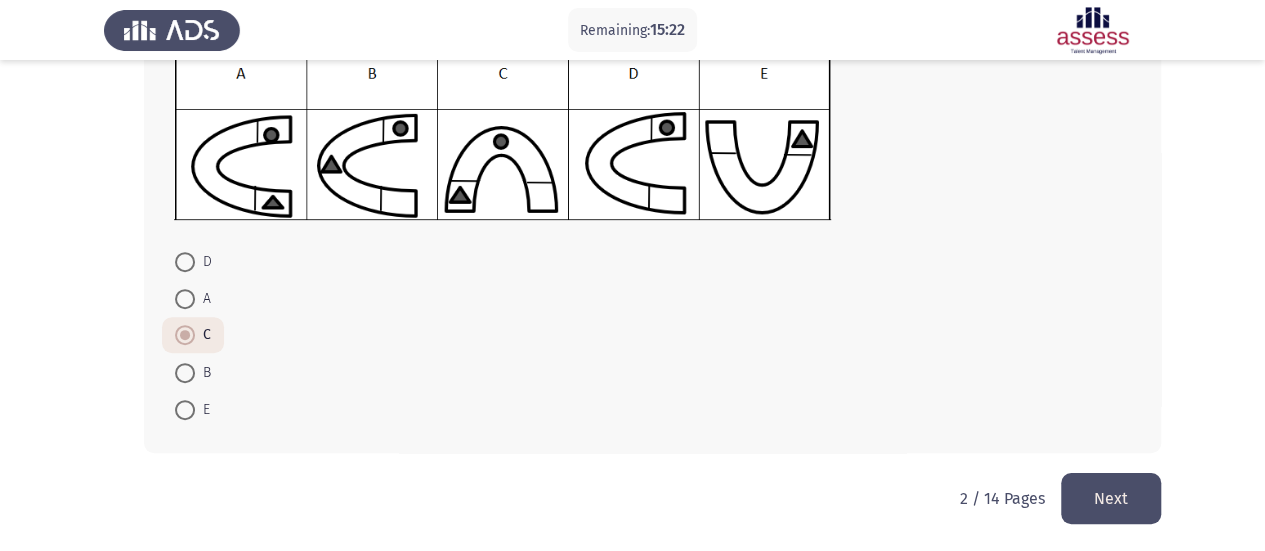 click on "Next" 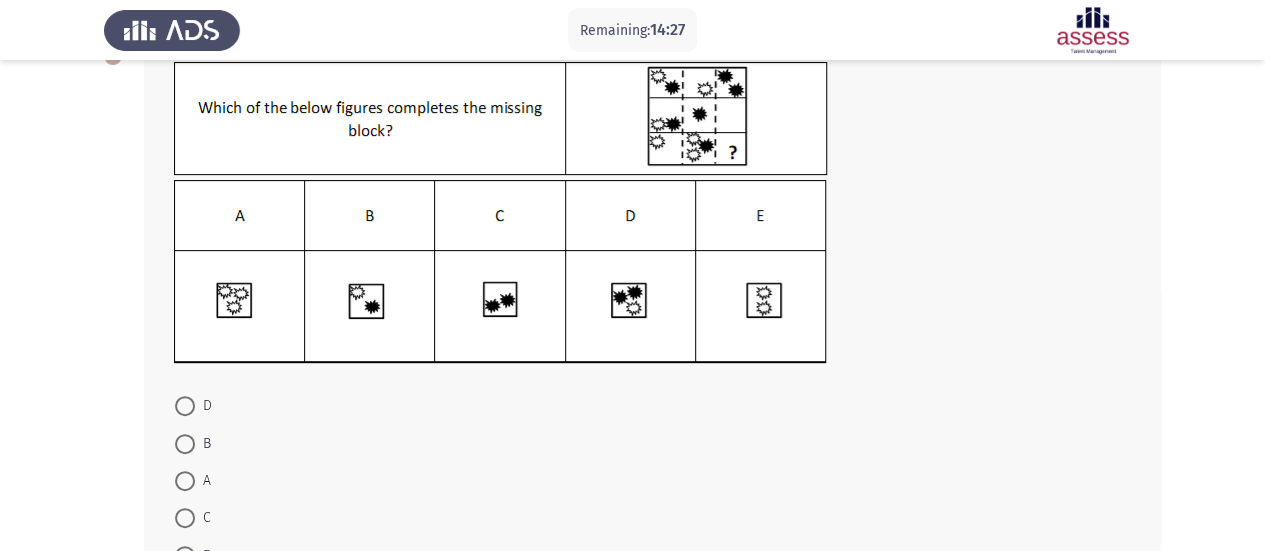 scroll, scrollTop: 100, scrollLeft: 0, axis: vertical 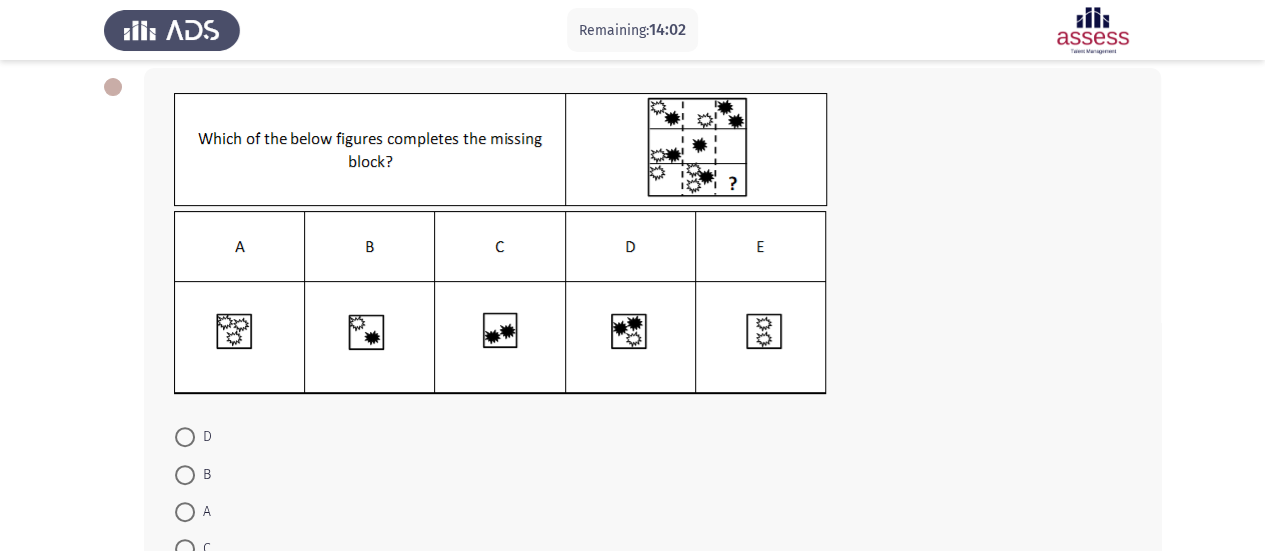 click 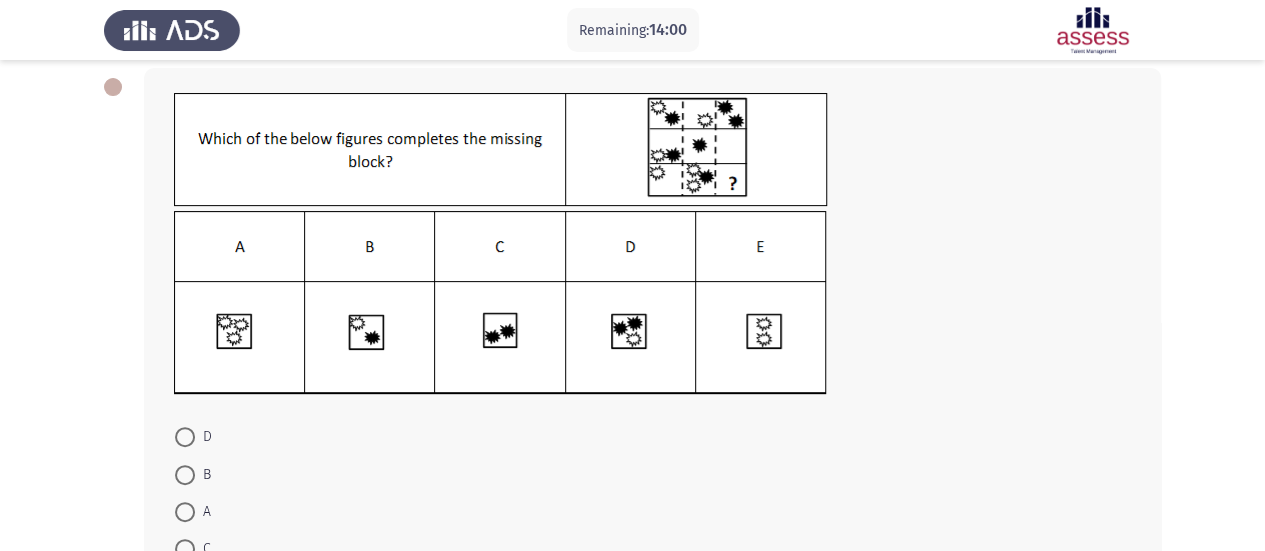 drag, startPoint x: 186, startPoint y: 443, endPoint x: 249, endPoint y: 444, distance: 63.007935 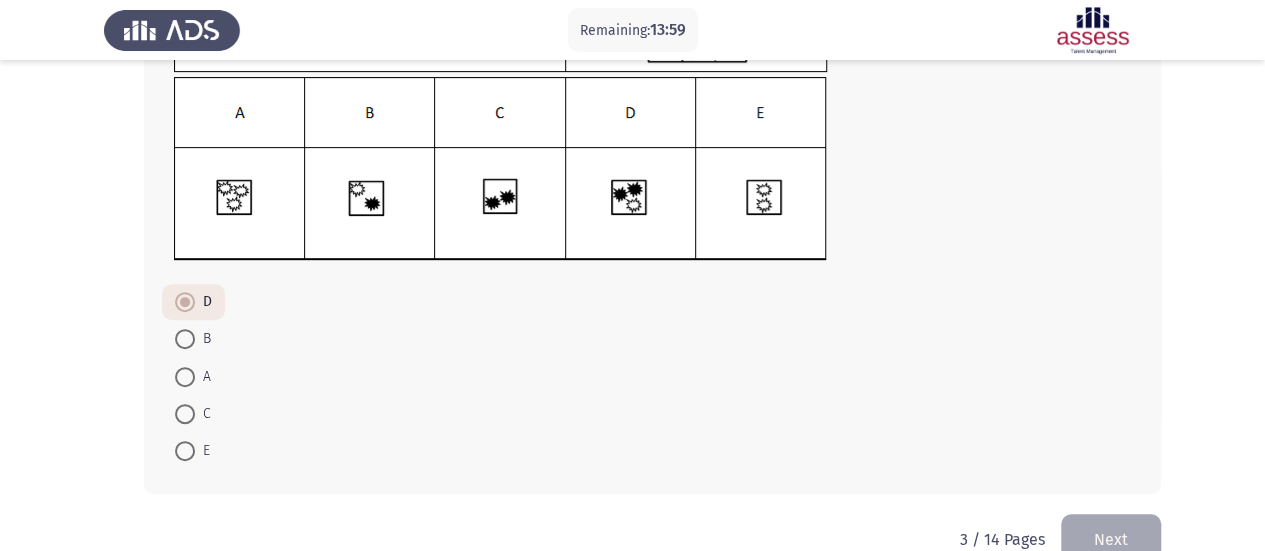 scroll, scrollTop: 275, scrollLeft: 0, axis: vertical 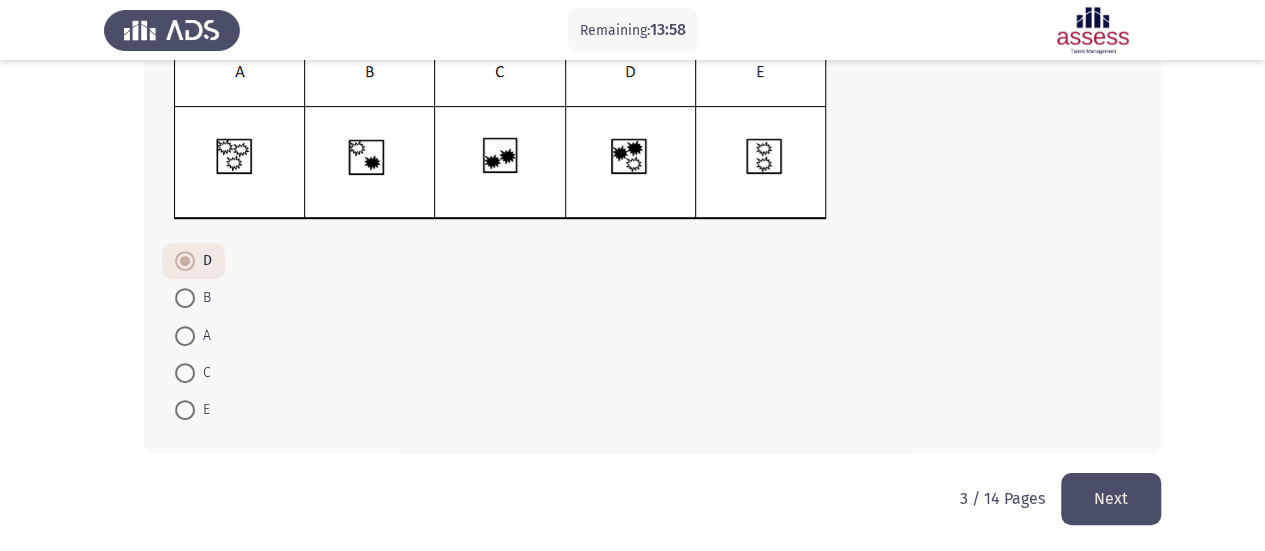 click on "Next" 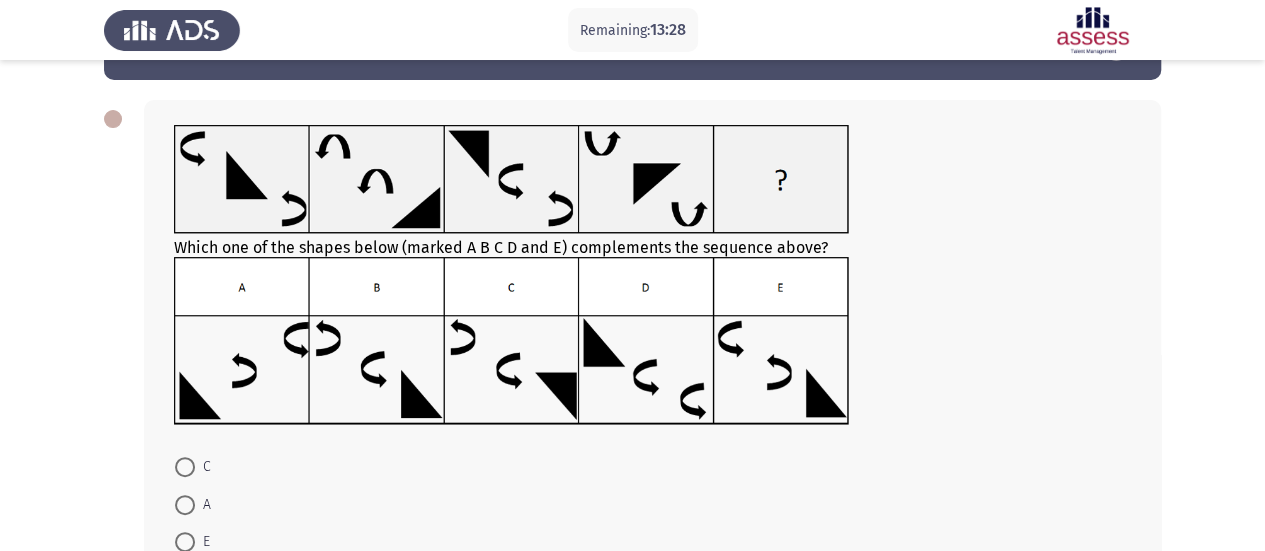 scroll, scrollTop: 100, scrollLeft: 0, axis: vertical 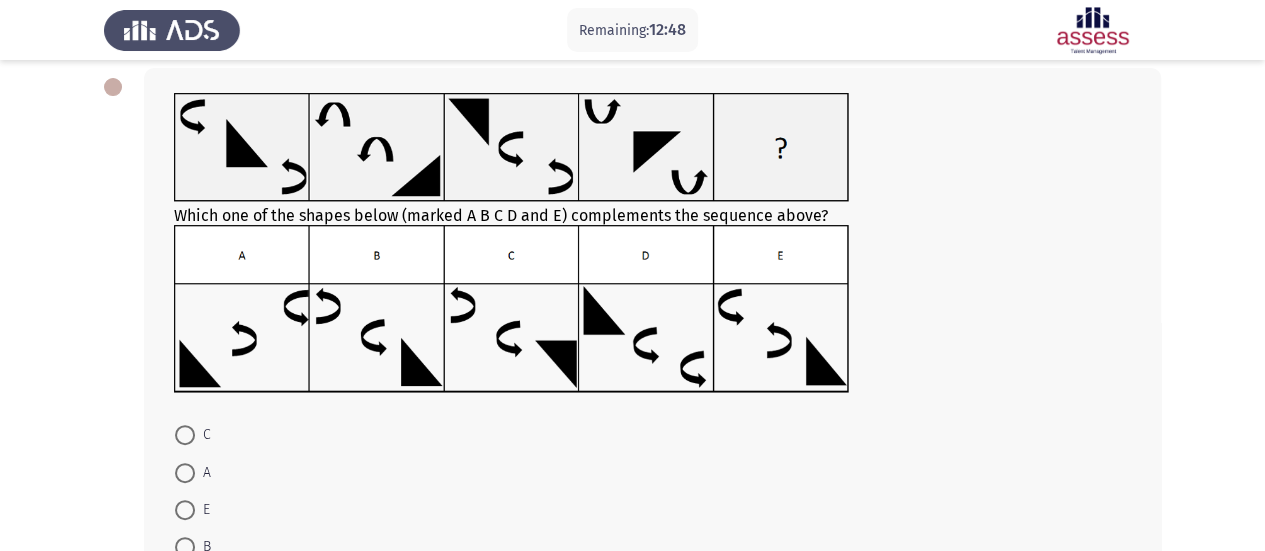 click at bounding box center [185, 510] 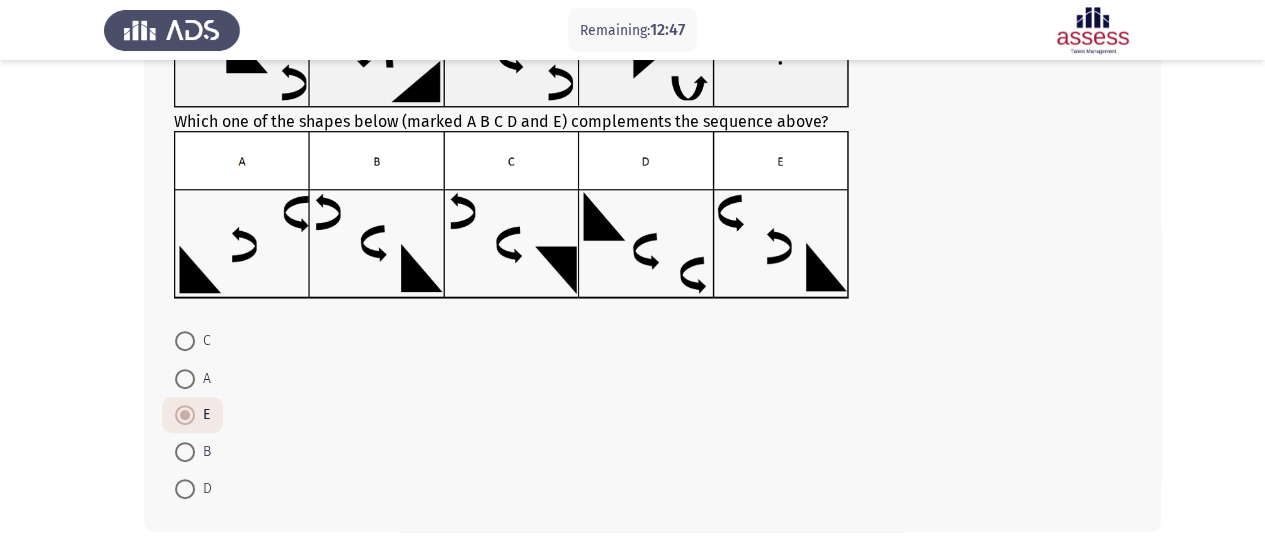 scroll, scrollTop: 273, scrollLeft: 0, axis: vertical 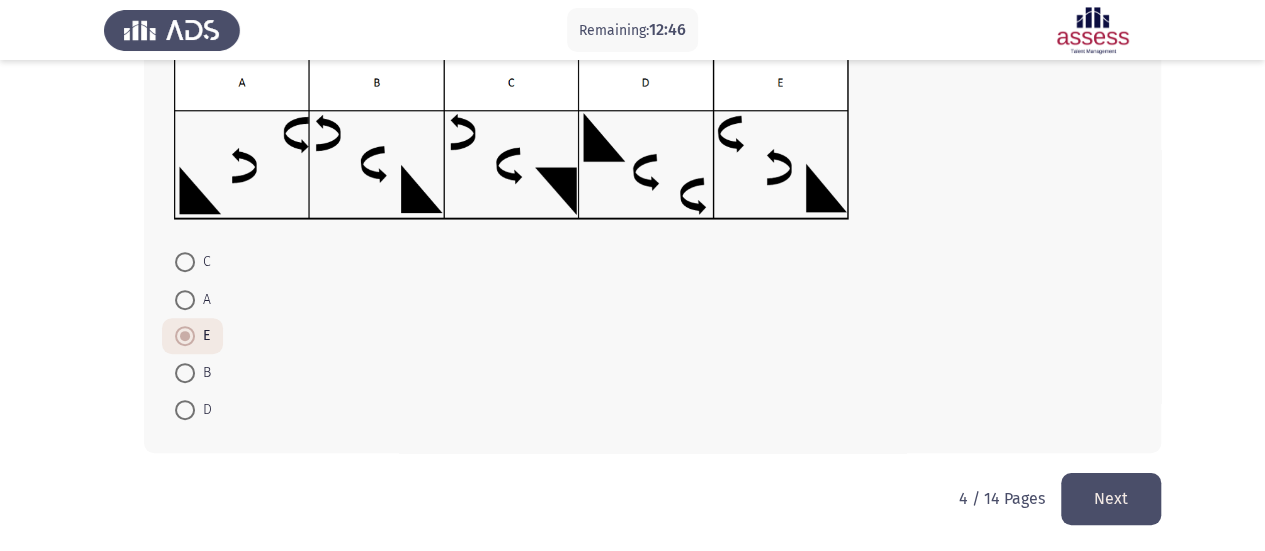 click on "Next" 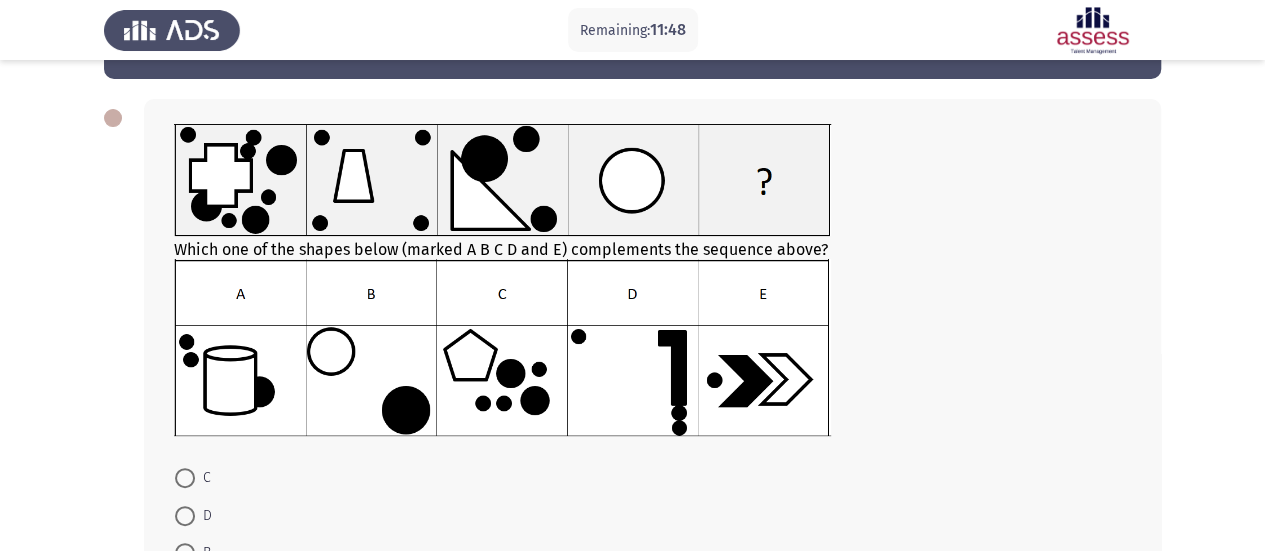 scroll, scrollTop: 100, scrollLeft: 0, axis: vertical 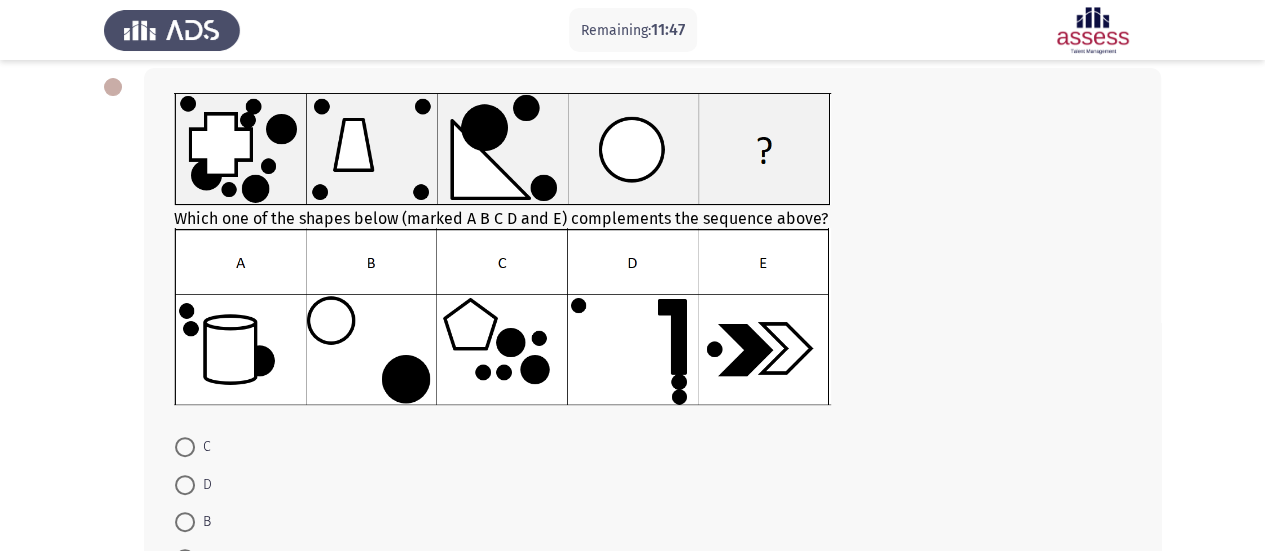 click at bounding box center (185, 522) 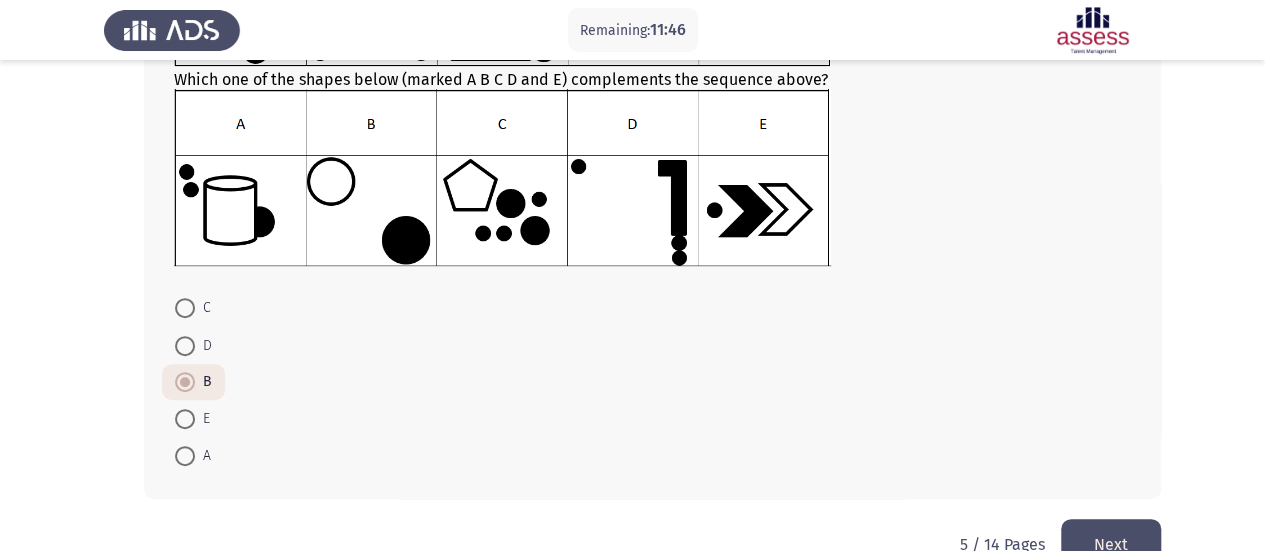 scroll, scrollTop: 285, scrollLeft: 0, axis: vertical 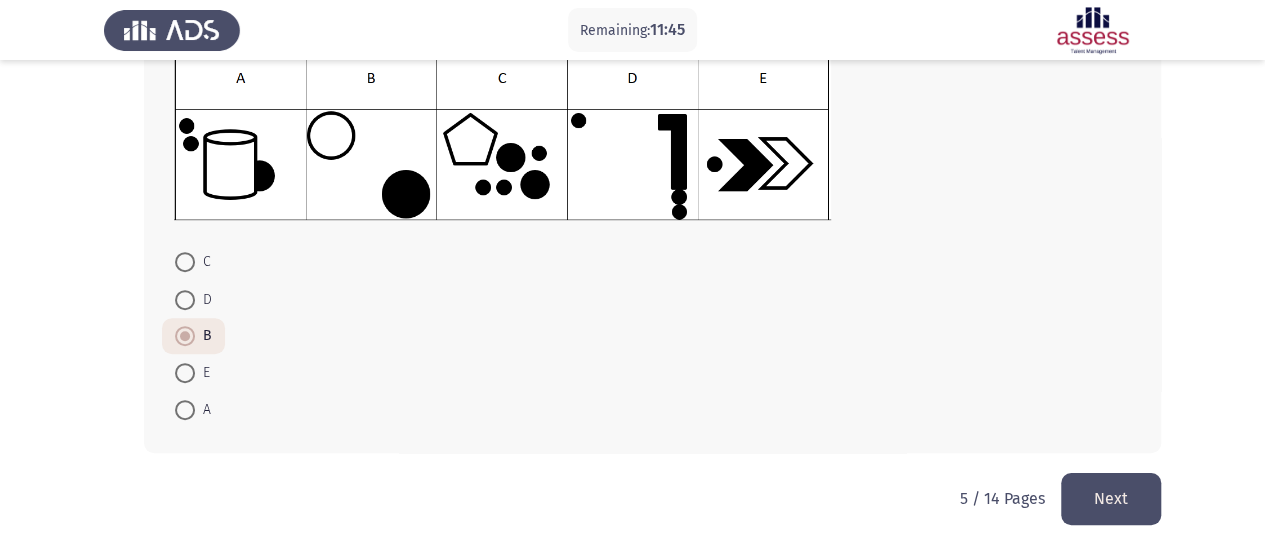 click on "Next" 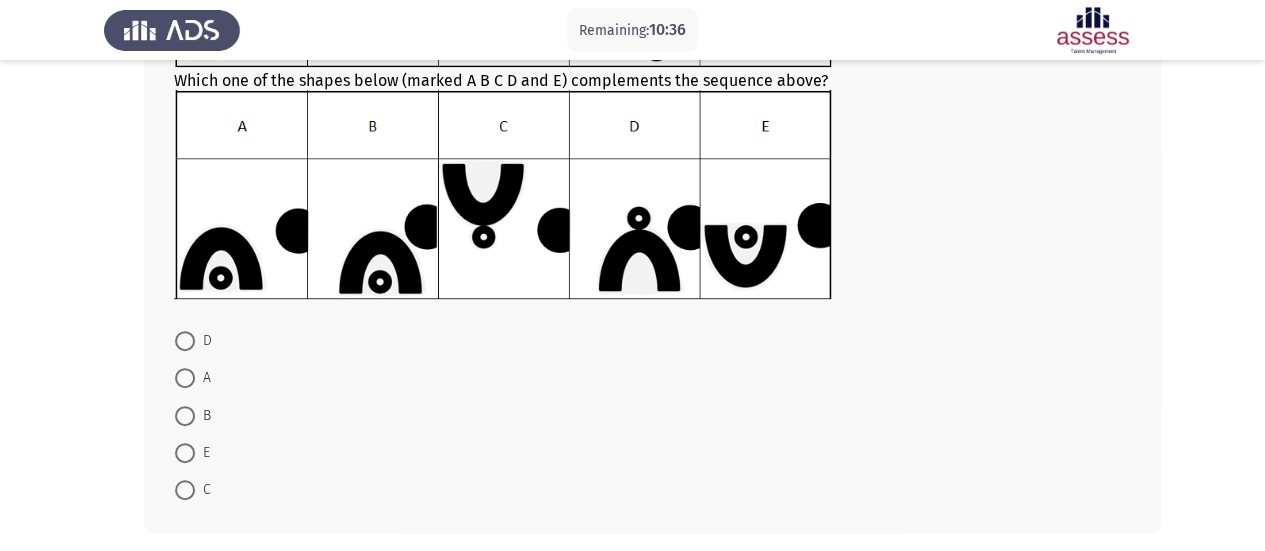 scroll, scrollTop: 300, scrollLeft: 0, axis: vertical 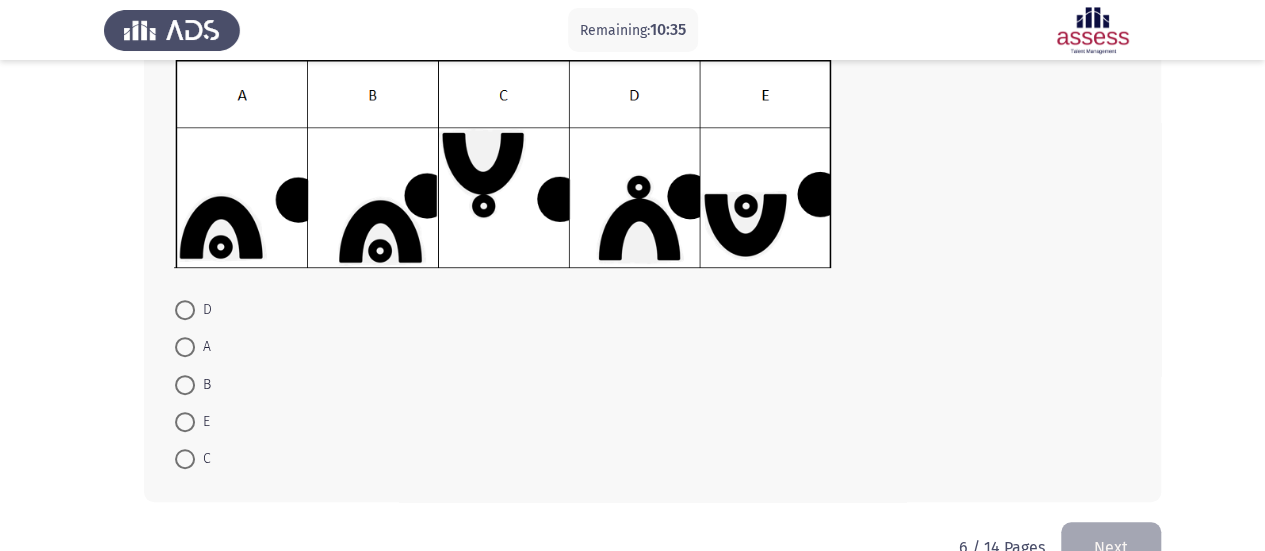click at bounding box center (185, 459) 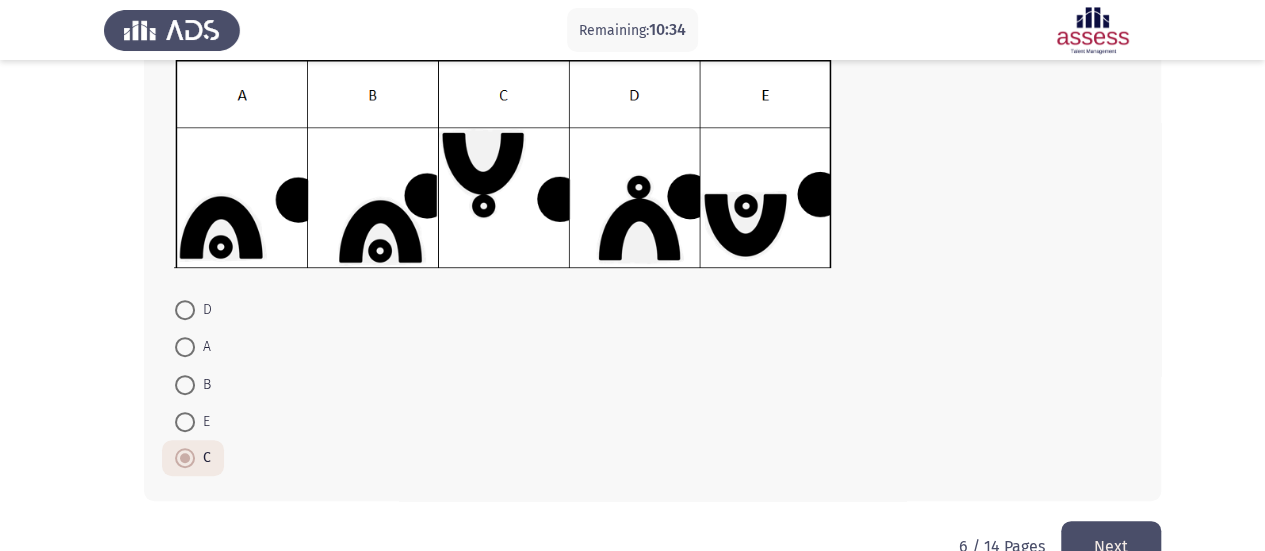 click on "Next" 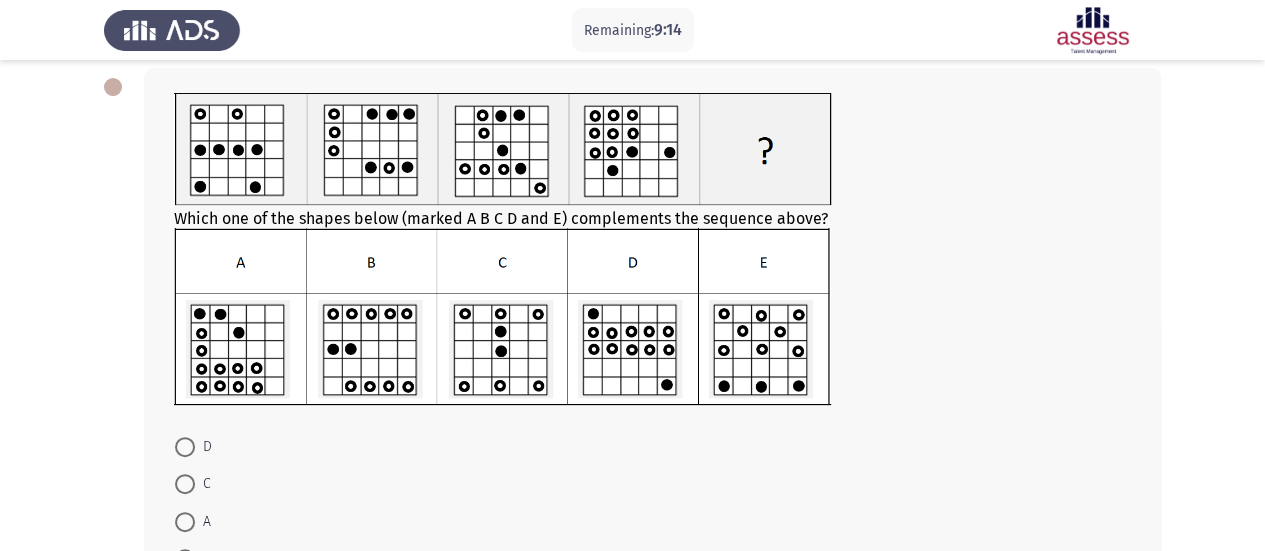scroll, scrollTop: 200, scrollLeft: 0, axis: vertical 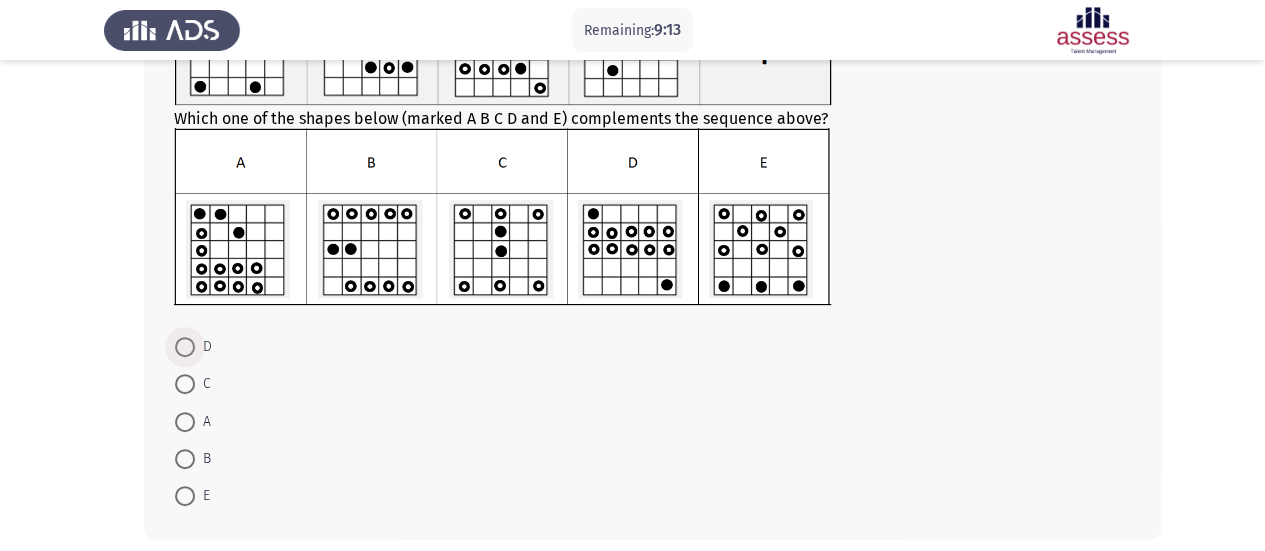 click at bounding box center [185, 347] 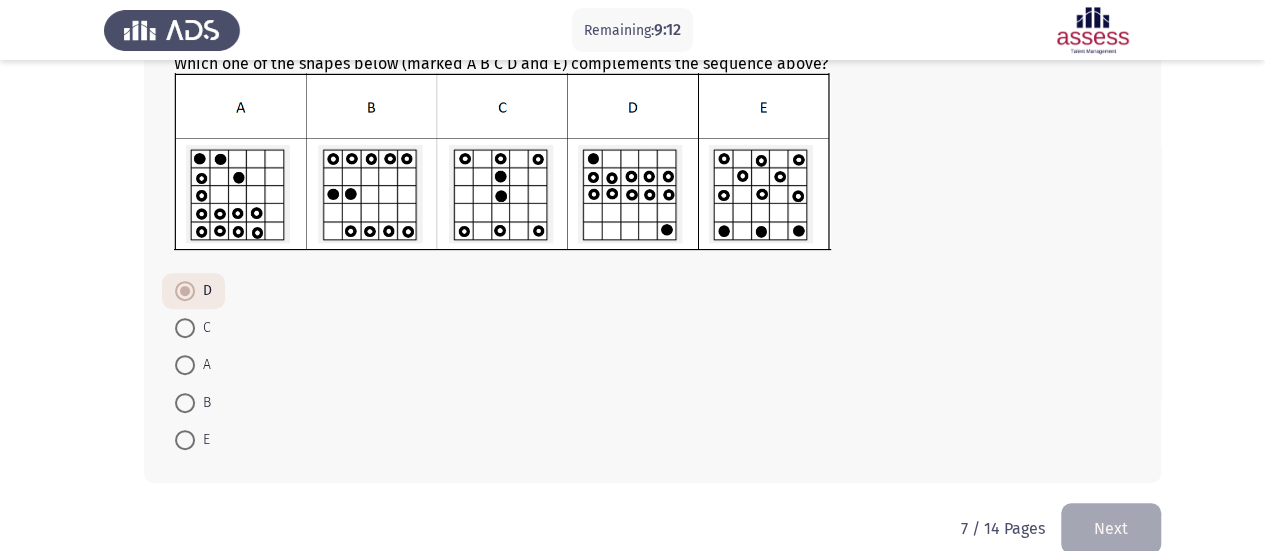 scroll, scrollTop: 284, scrollLeft: 0, axis: vertical 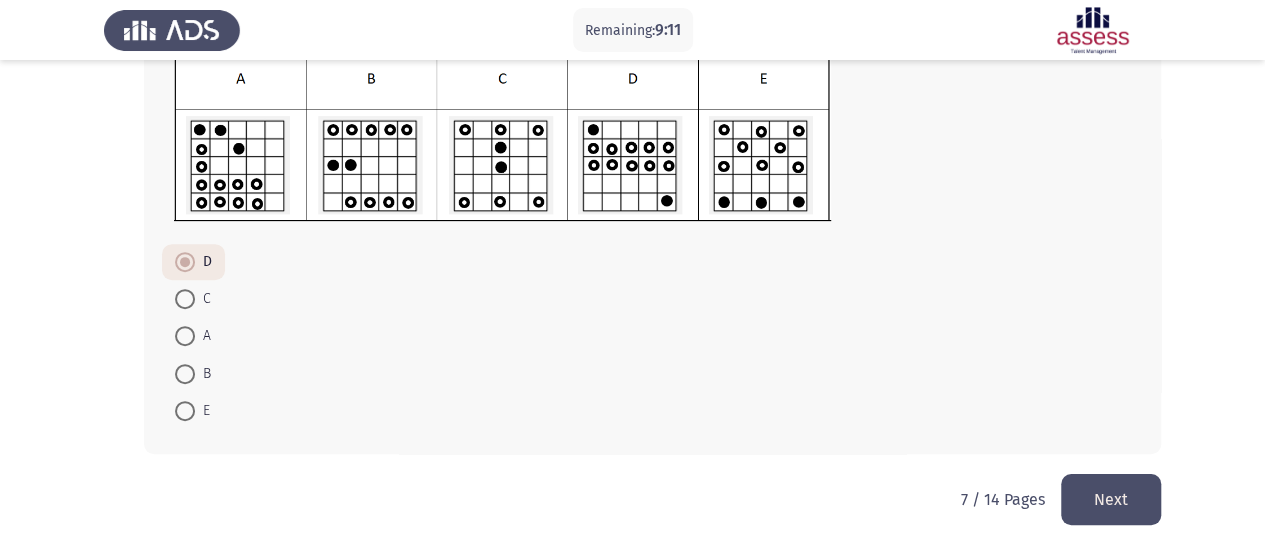 click on "Next" 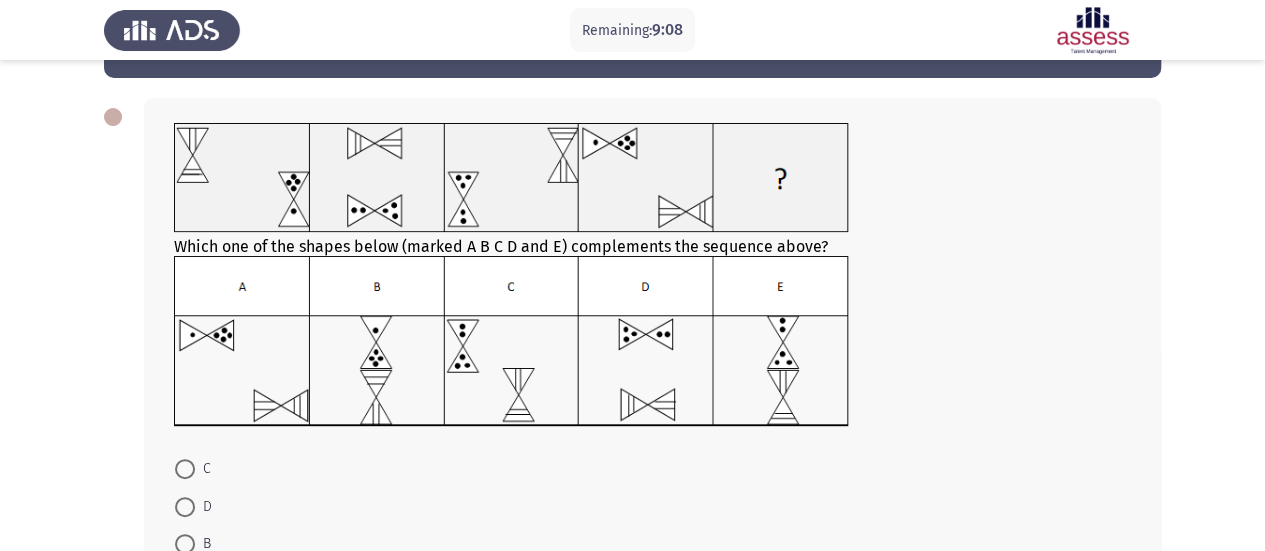 scroll, scrollTop: 100, scrollLeft: 0, axis: vertical 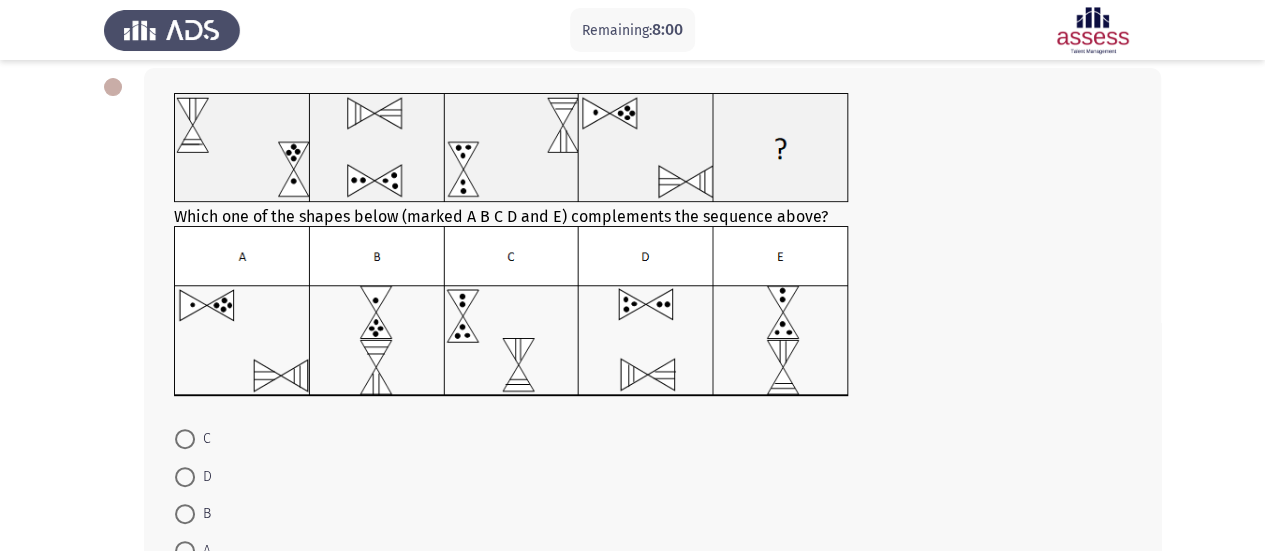 click at bounding box center [185, 439] 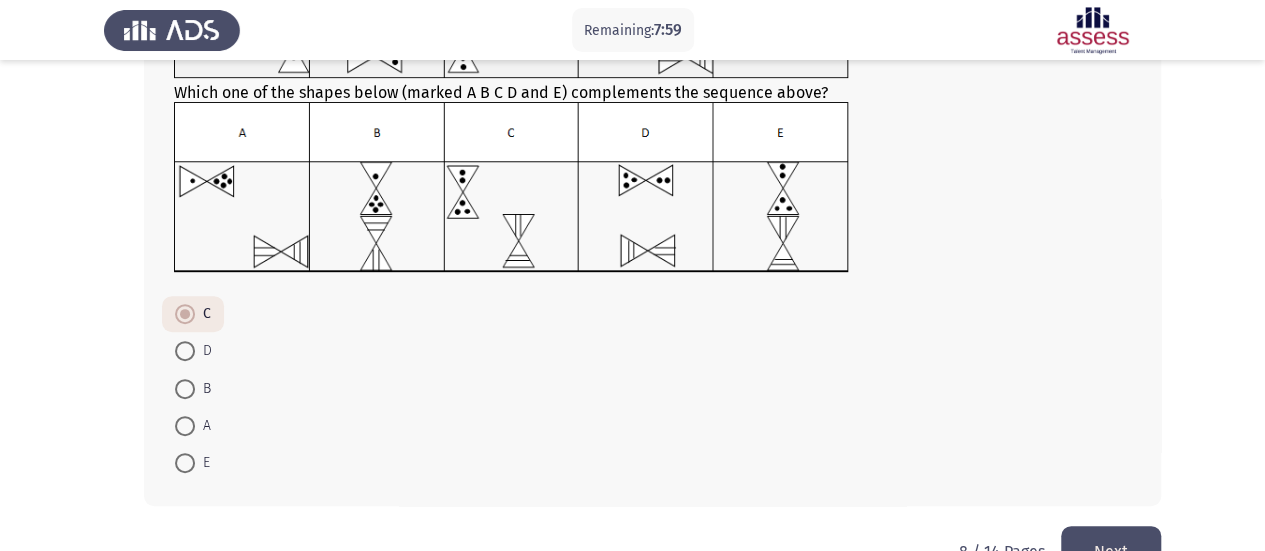 scroll, scrollTop: 277, scrollLeft: 0, axis: vertical 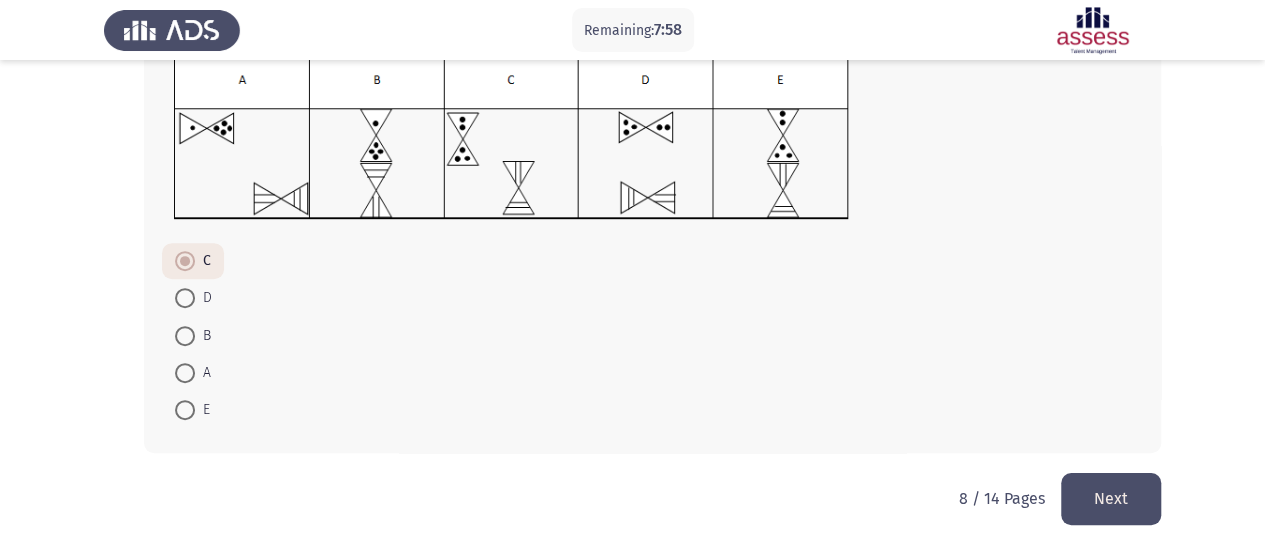 click on "Next" 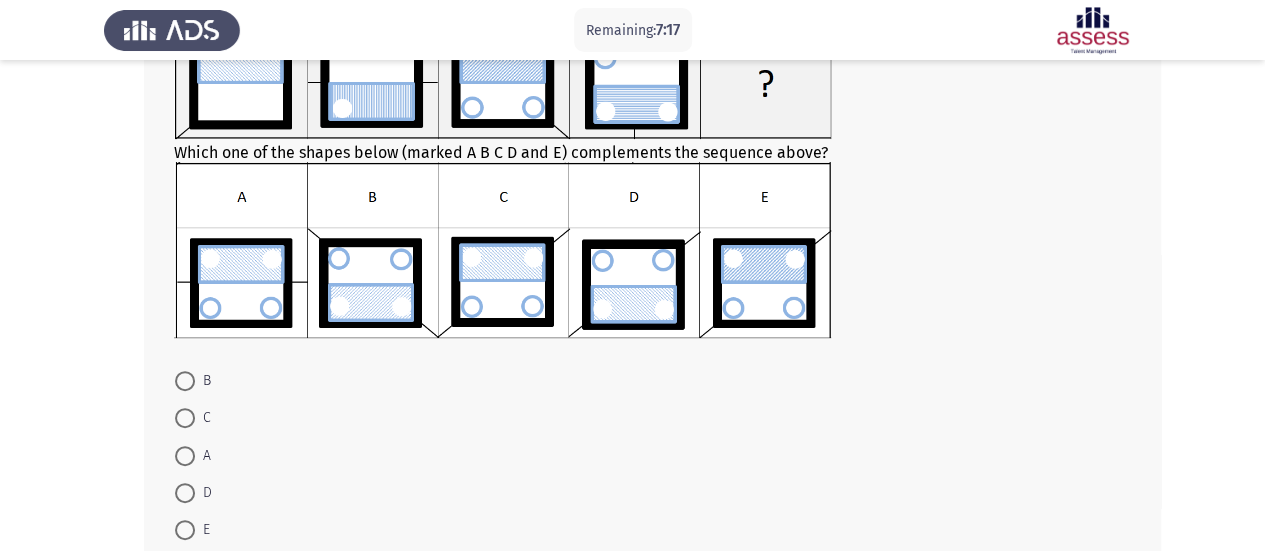 scroll, scrollTop: 200, scrollLeft: 0, axis: vertical 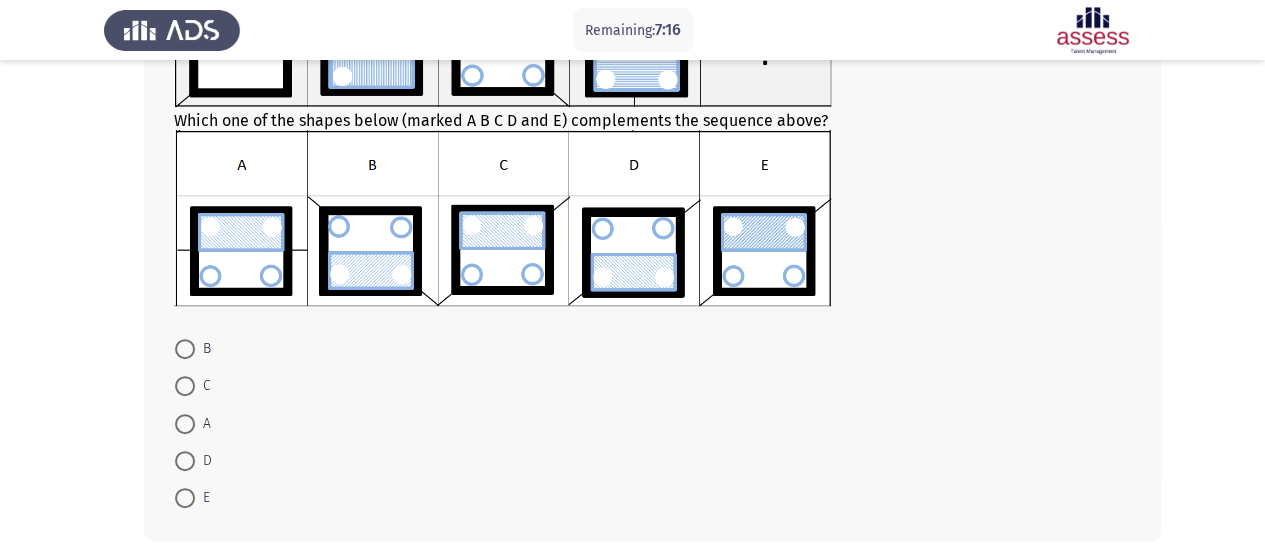 click at bounding box center (185, 461) 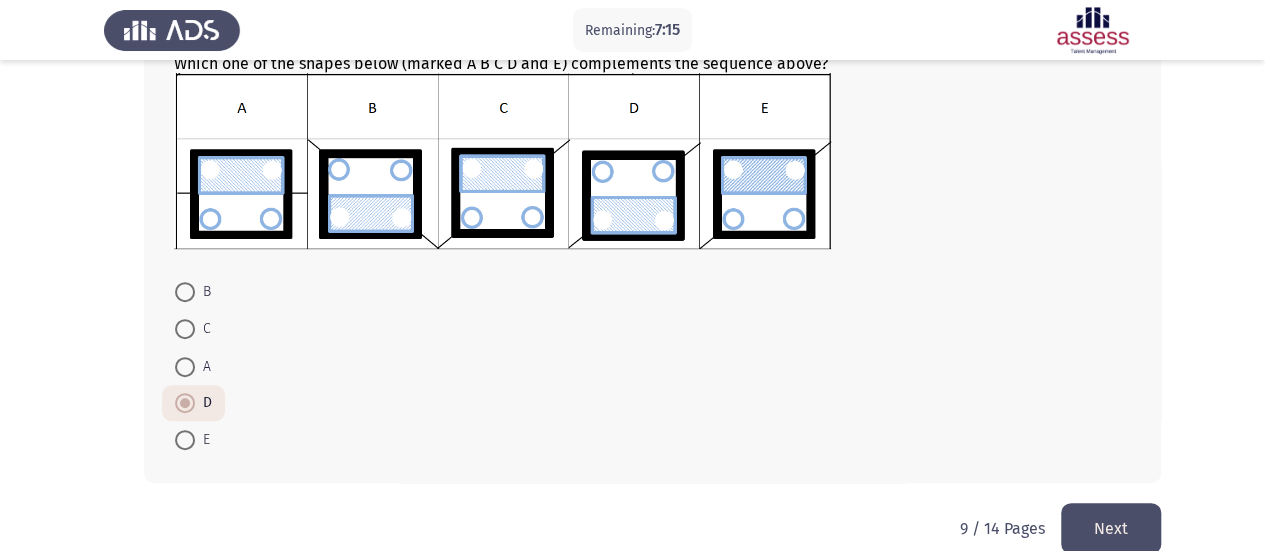 scroll, scrollTop: 286, scrollLeft: 0, axis: vertical 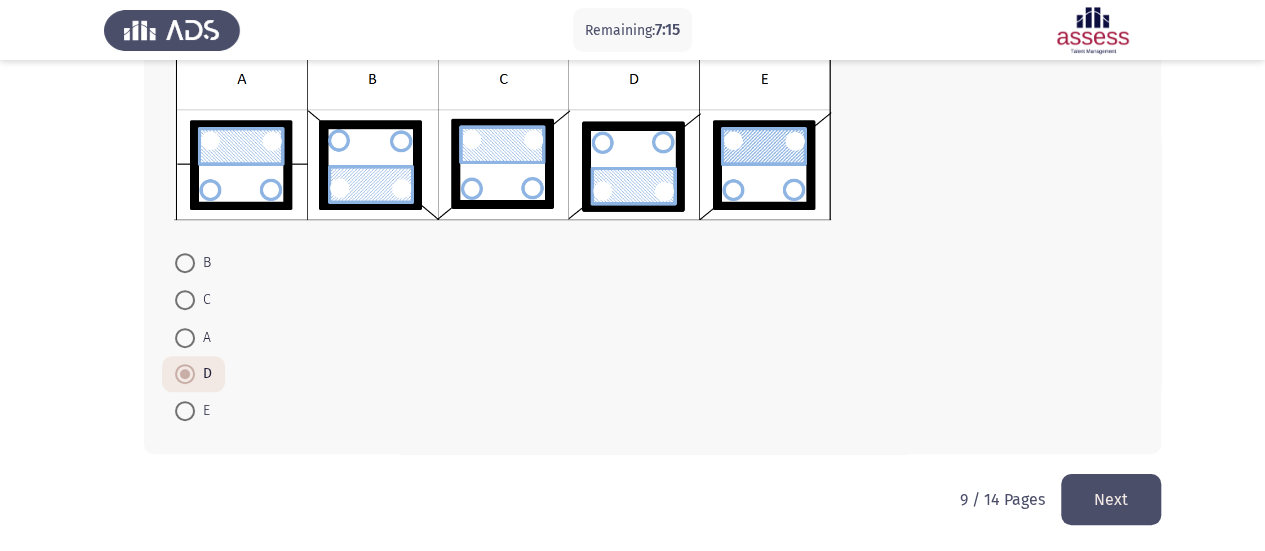 click on "Next" 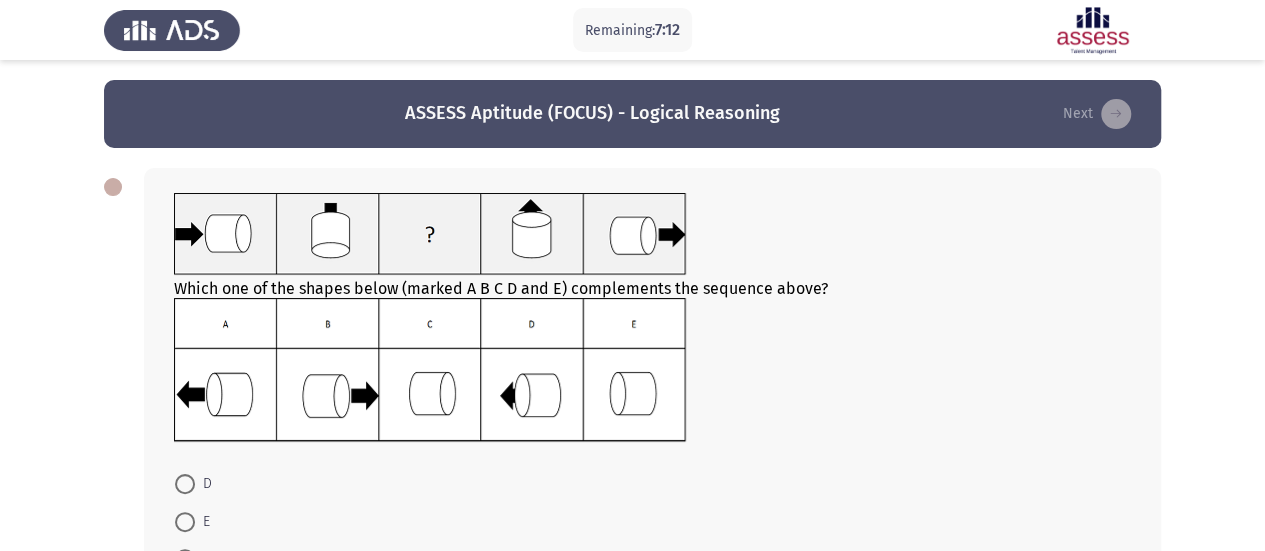 scroll, scrollTop: 100, scrollLeft: 0, axis: vertical 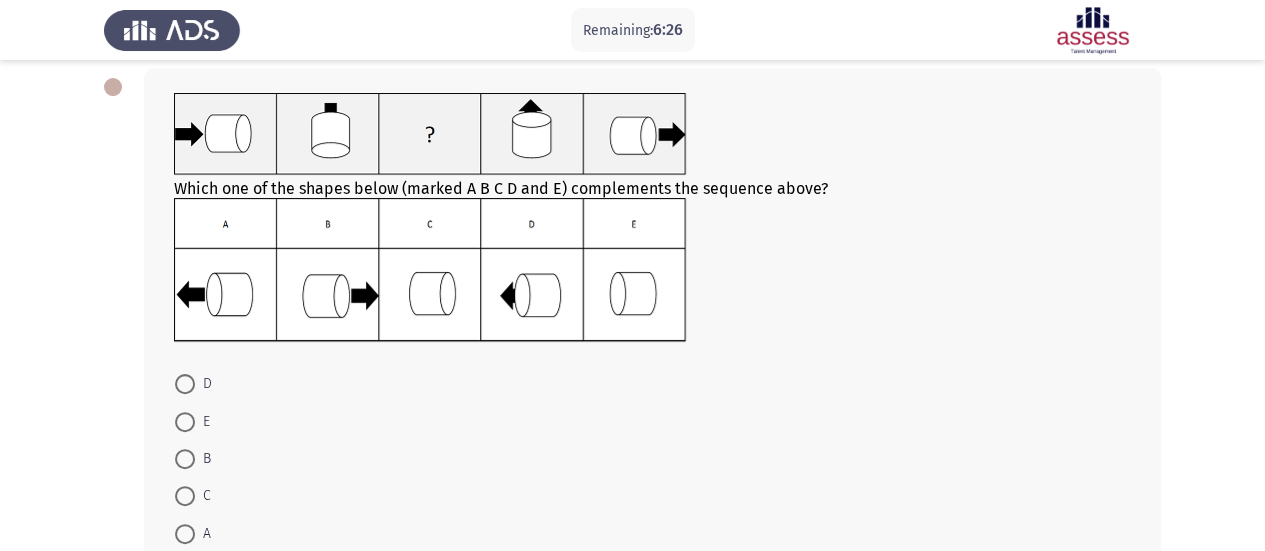 click at bounding box center (185, 459) 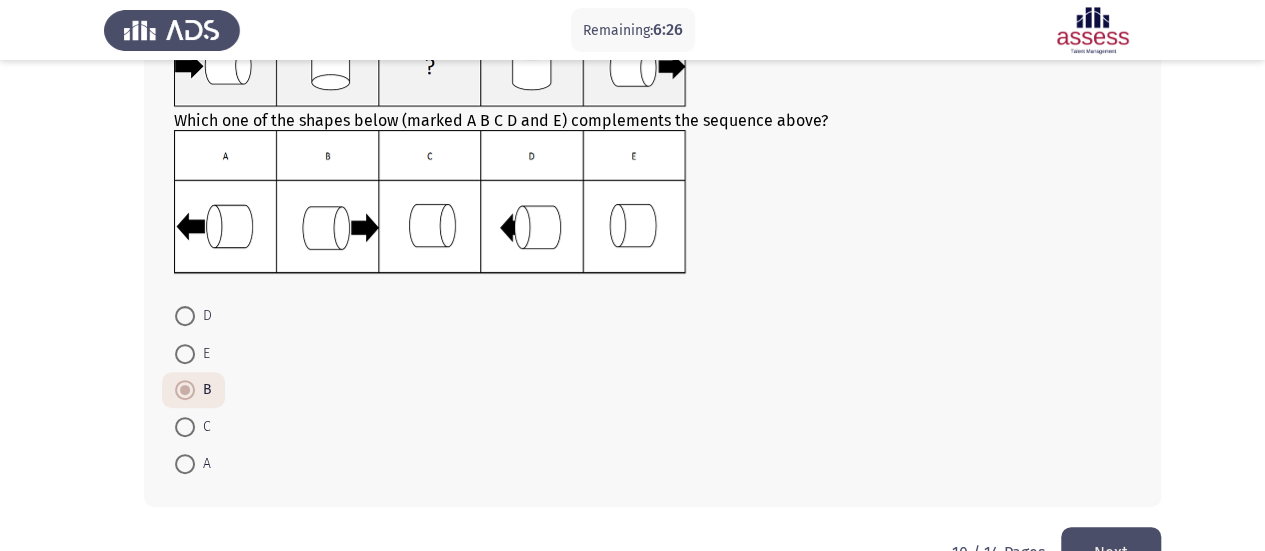 scroll, scrollTop: 222, scrollLeft: 0, axis: vertical 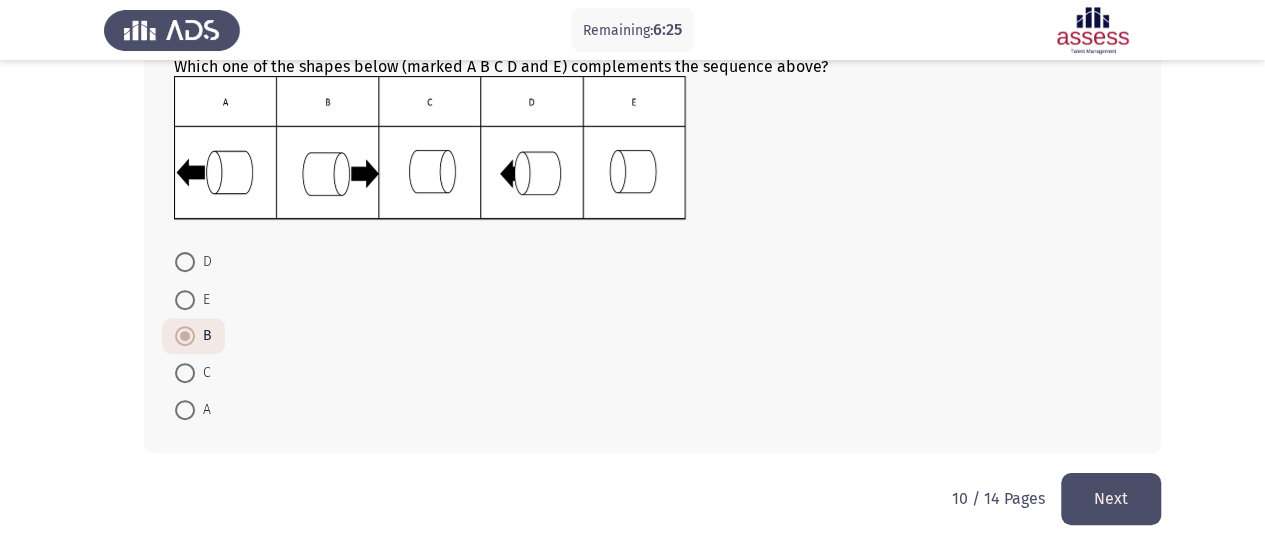 click on "Next" 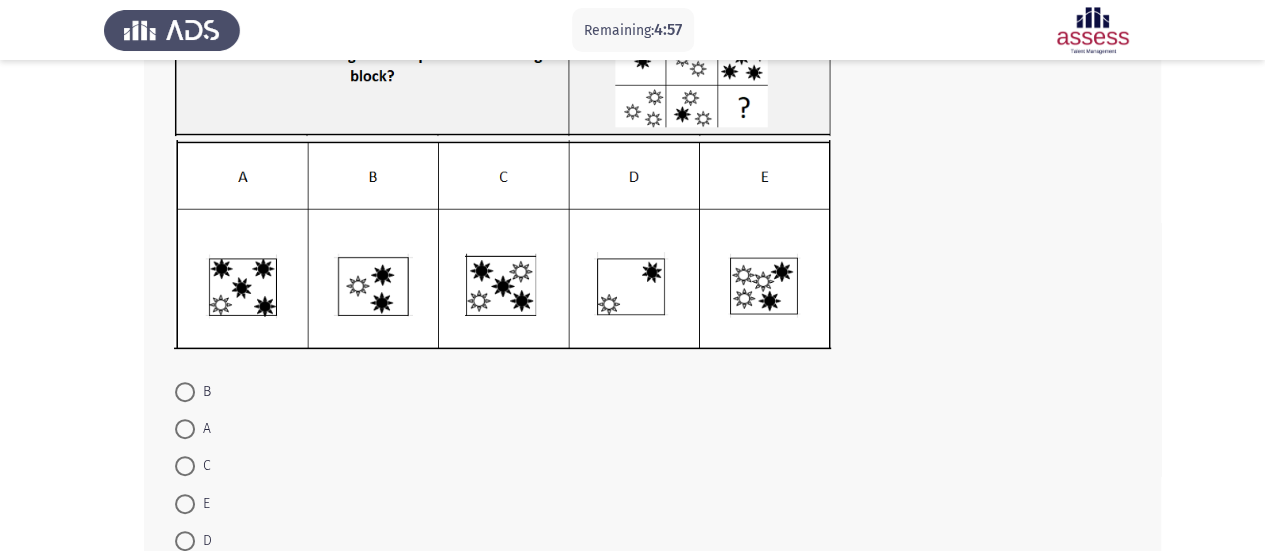 scroll, scrollTop: 100, scrollLeft: 0, axis: vertical 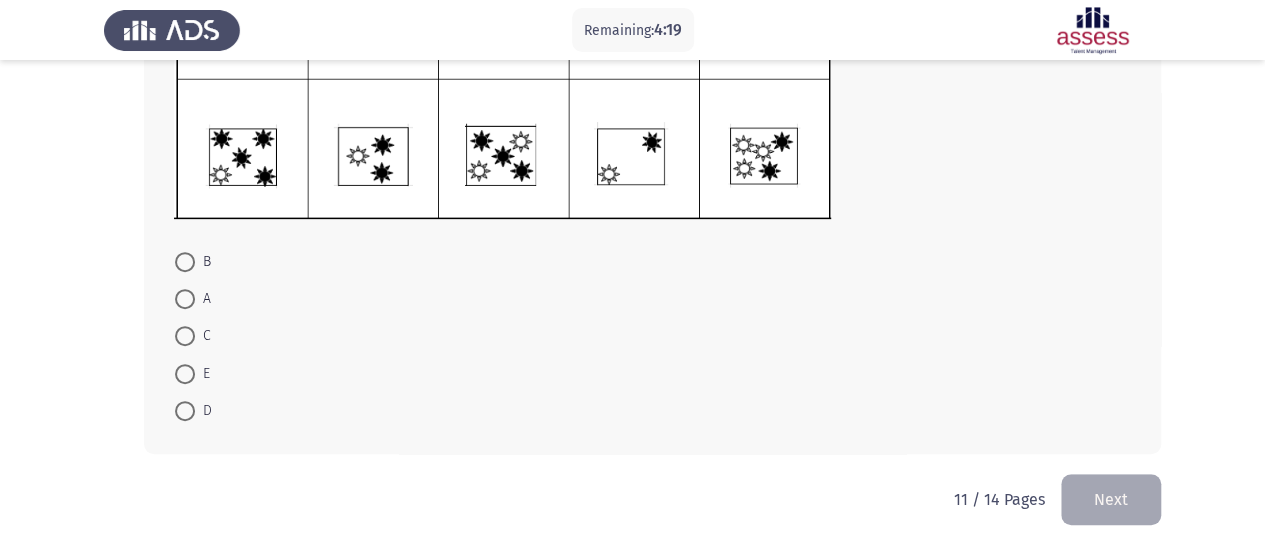 click on "E" at bounding box center [202, 374] 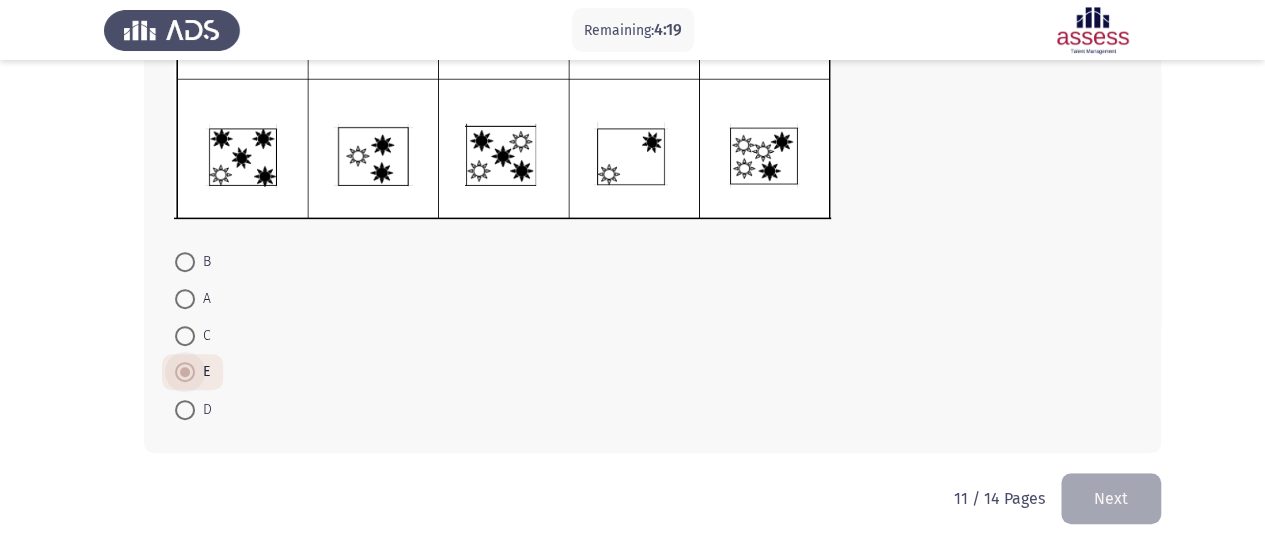 scroll, scrollTop: 330, scrollLeft: 0, axis: vertical 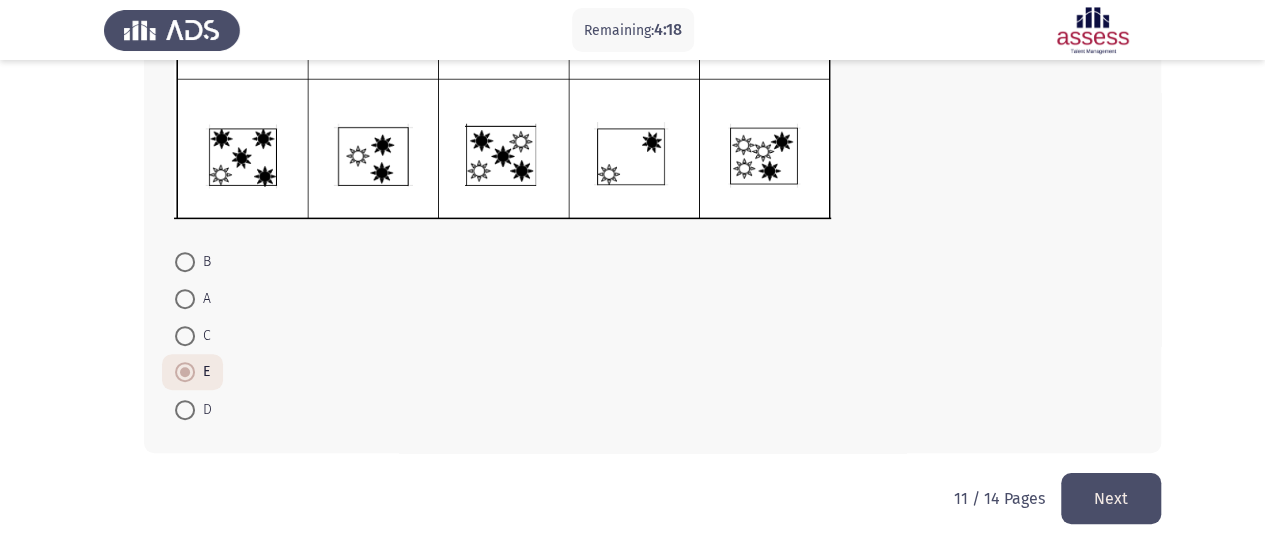 click on "Next" 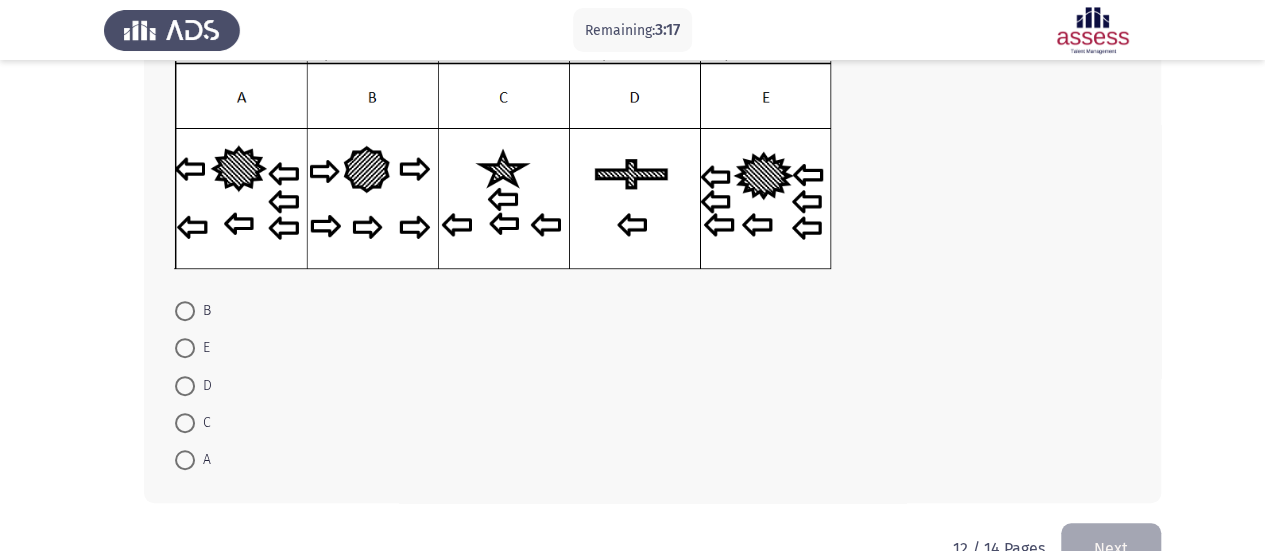 scroll, scrollTop: 300, scrollLeft: 0, axis: vertical 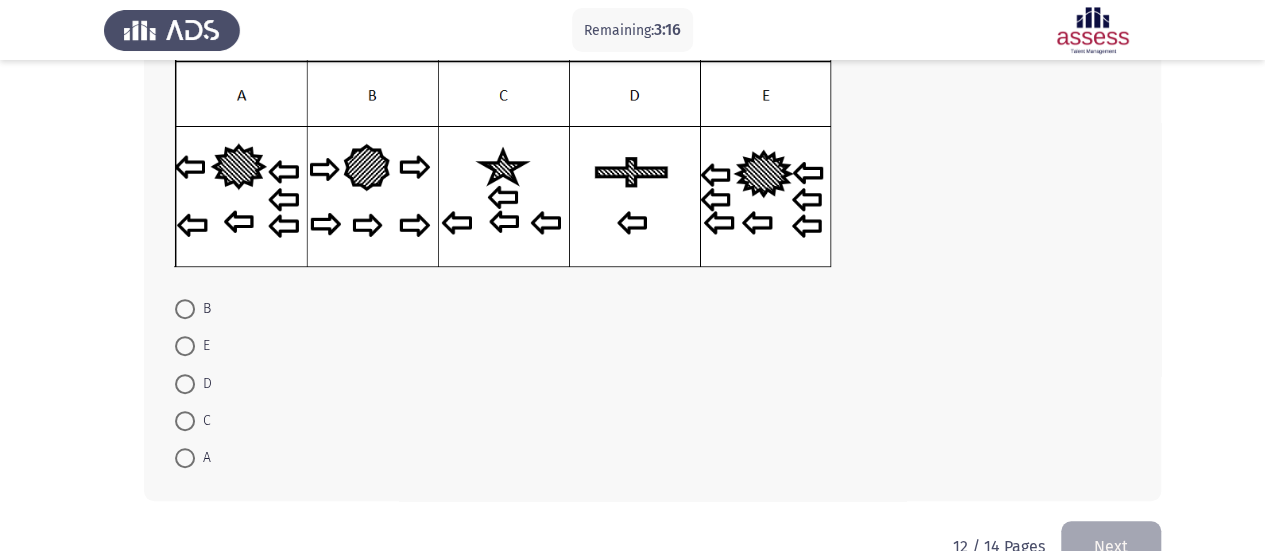 click at bounding box center (185, 421) 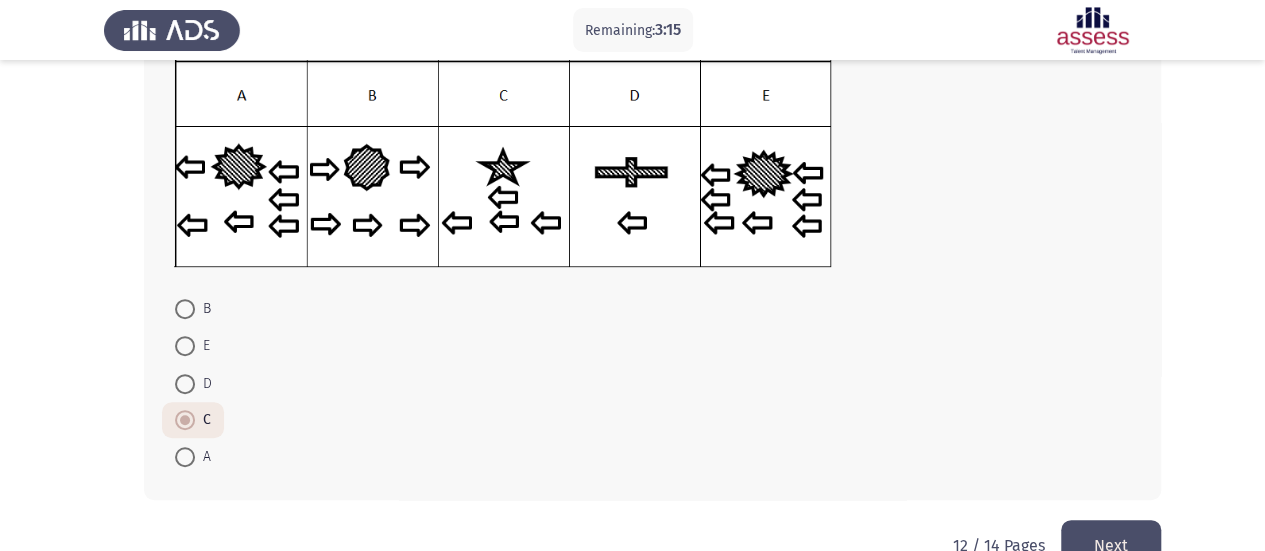 click on "Next" 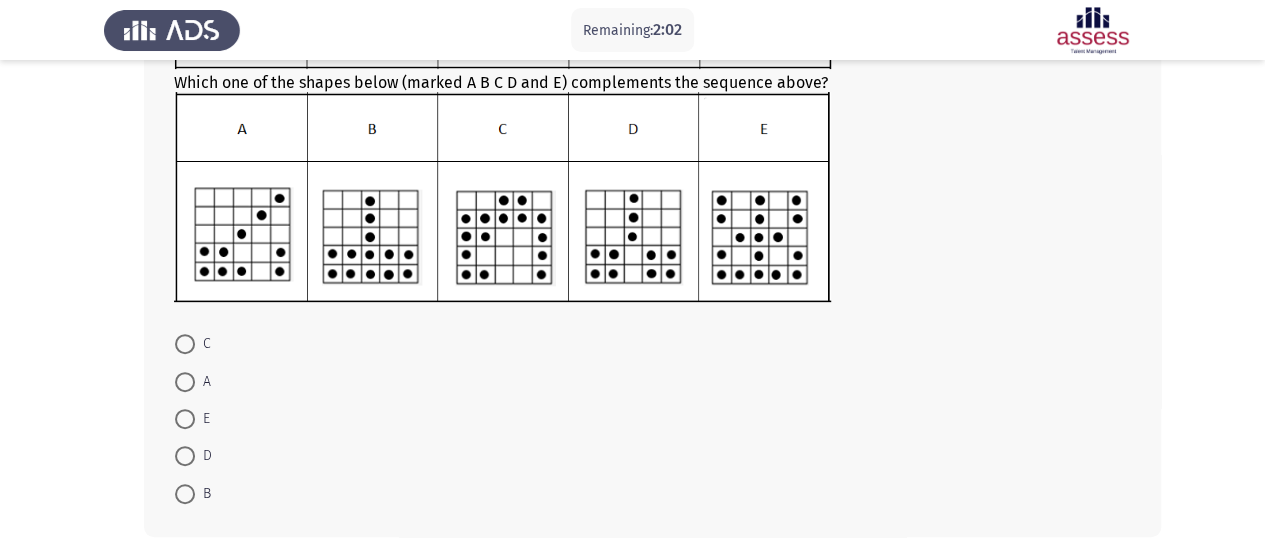 scroll, scrollTop: 300, scrollLeft: 0, axis: vertical 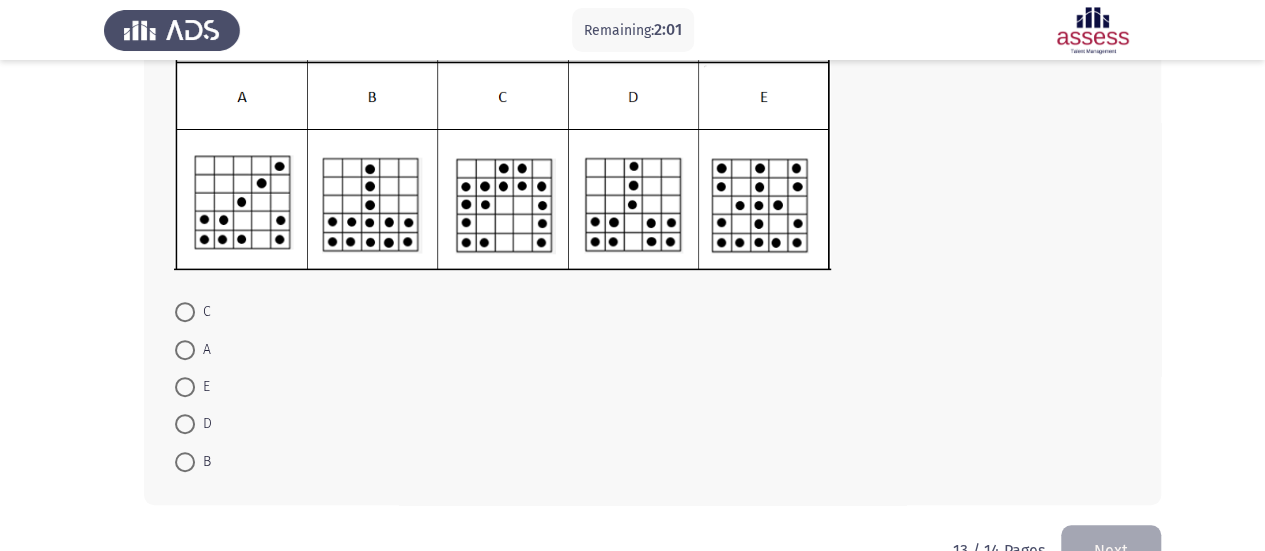 click at bounding box center (185, 462) 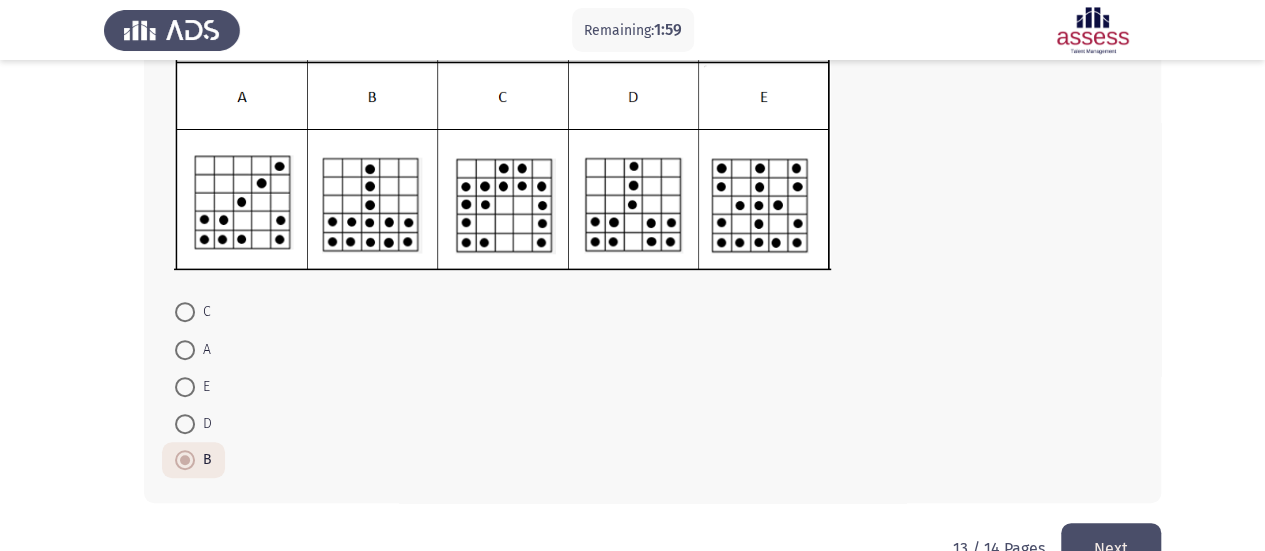 click on "Next" 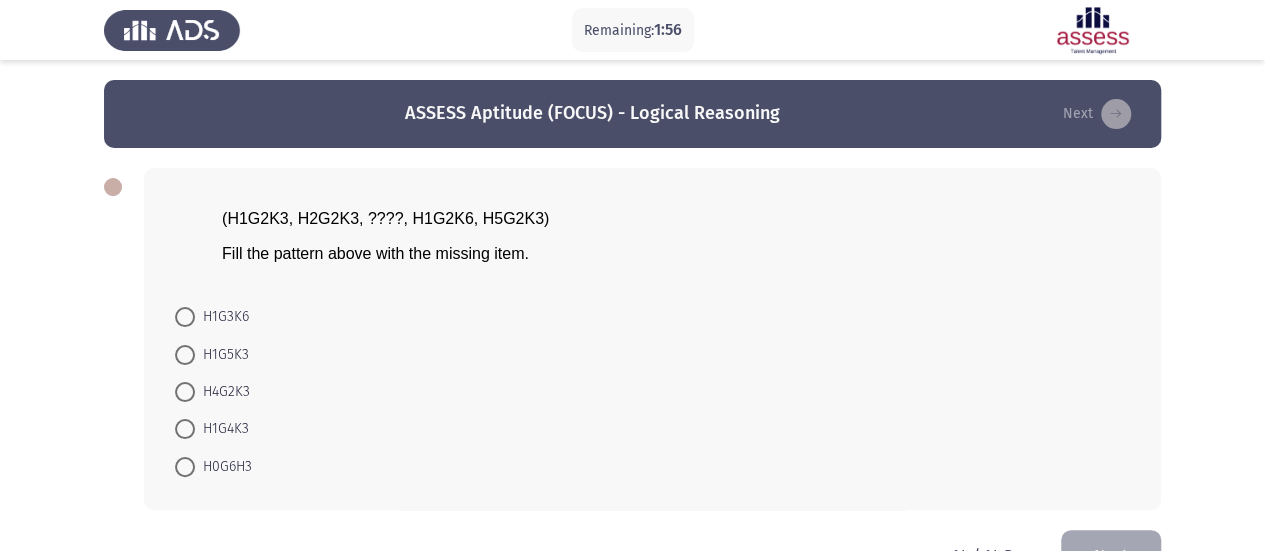 scroll, scrollTop: 56, scrollLeft: 0, axis: vertical 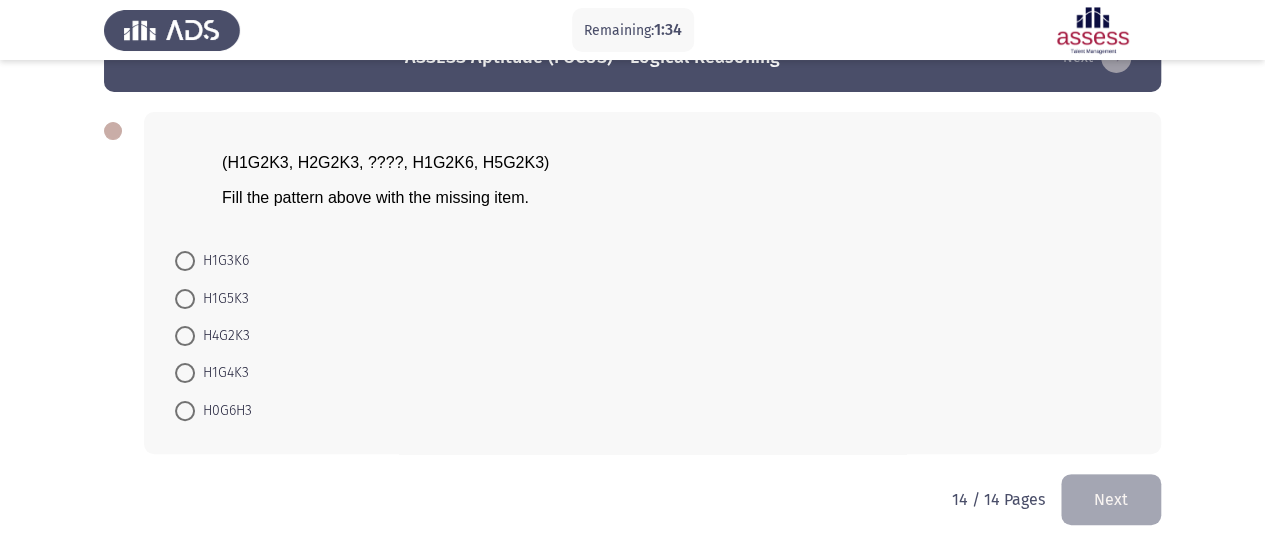 click on "(H1G2K3, H2G2K3, ????, H1G2K6, H5G2K3) Fill the pattern above with the missing item." 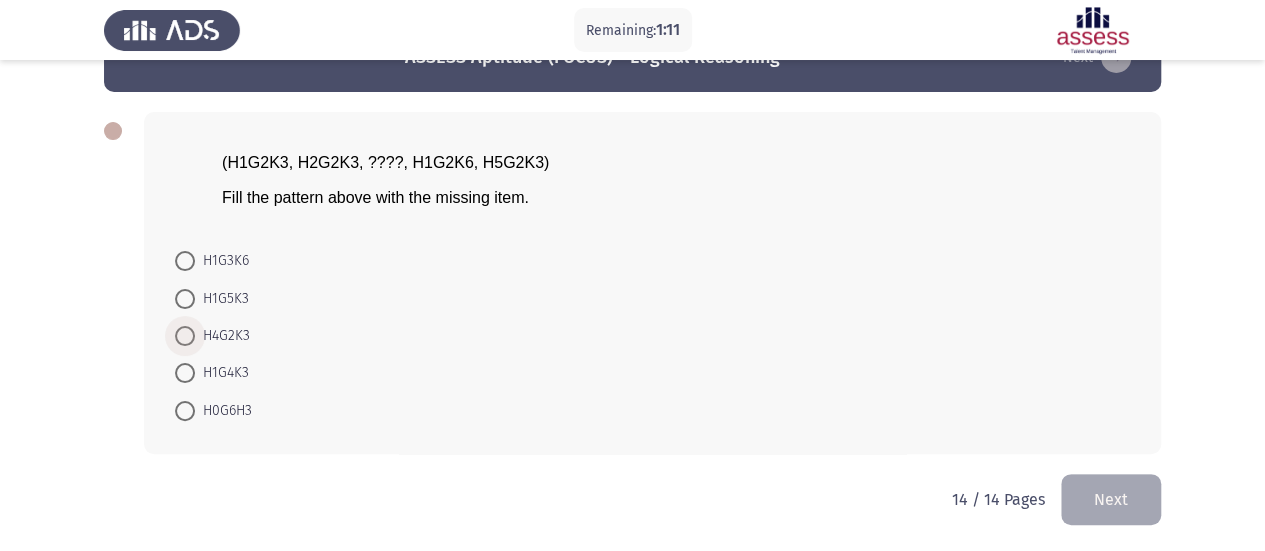 click at bounding box center [185, 336] 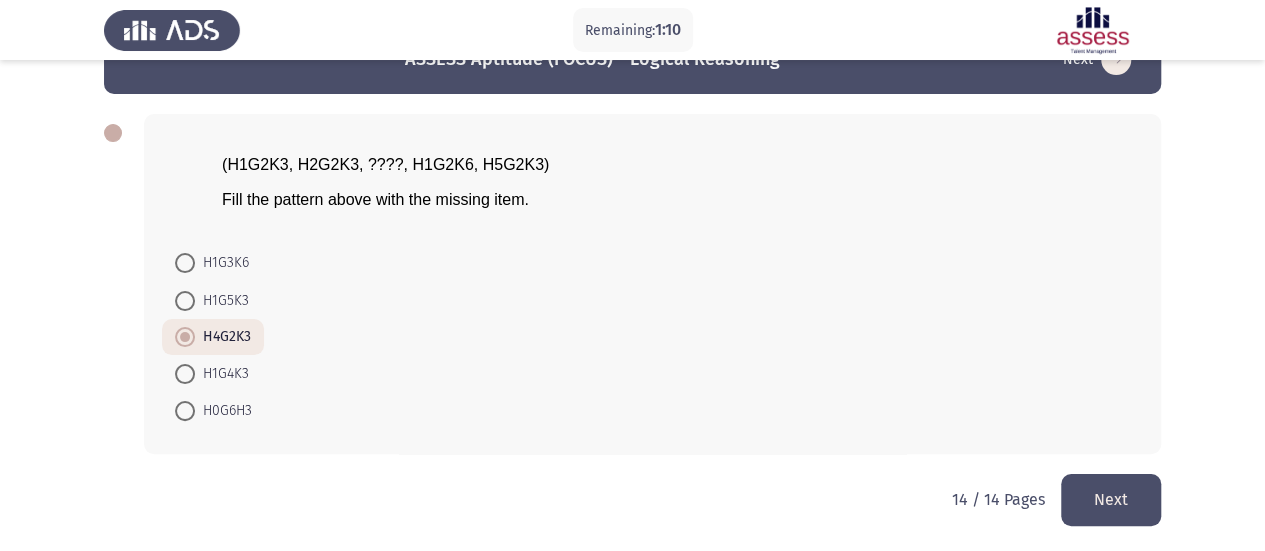 click on "Next" 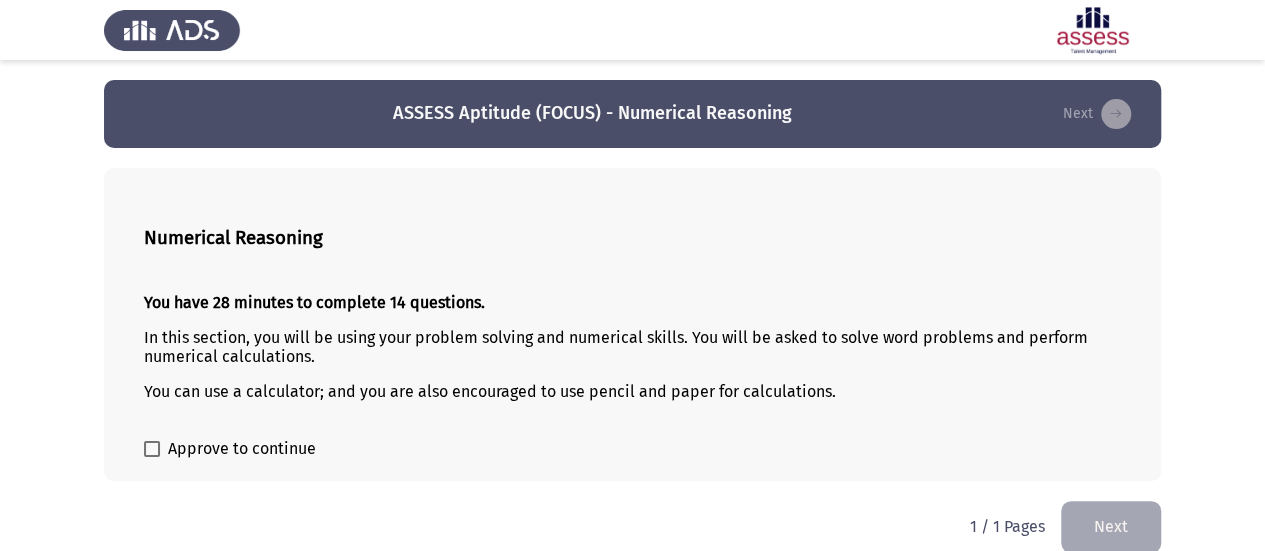 scroll, scrollTop: 20, scrollLeft: 0, axis: vertical 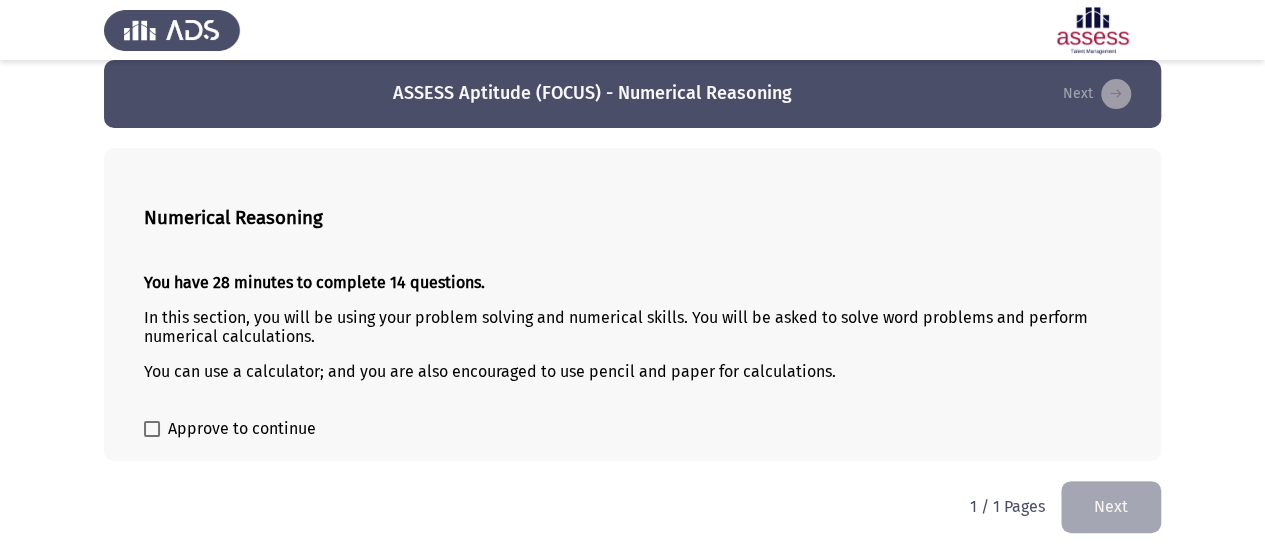 click at bounding box center [152, 429] 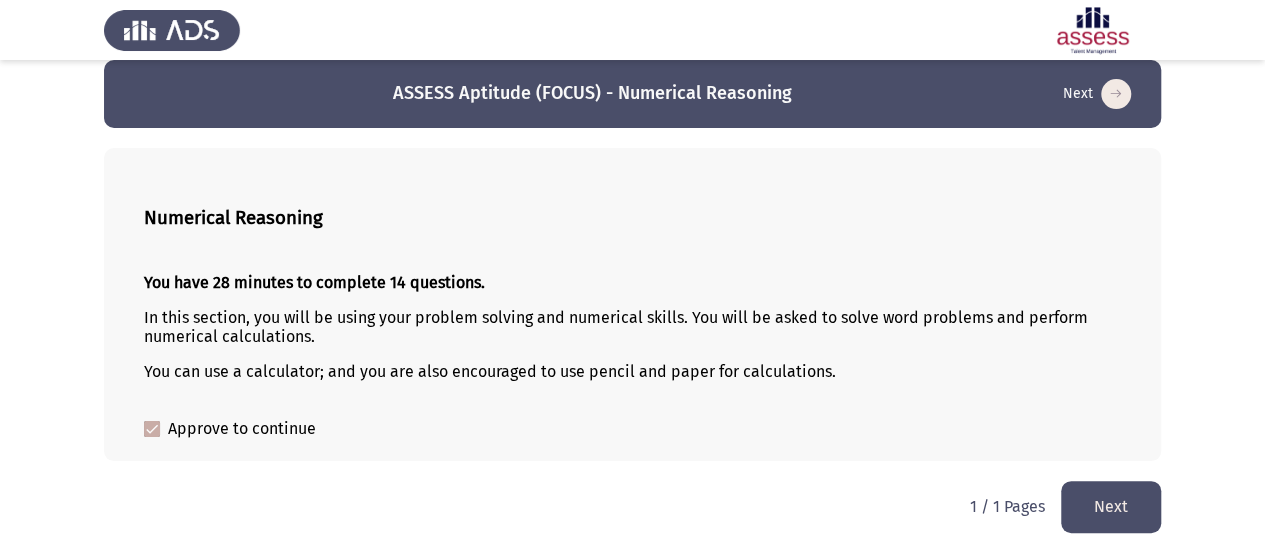 click on "Next" 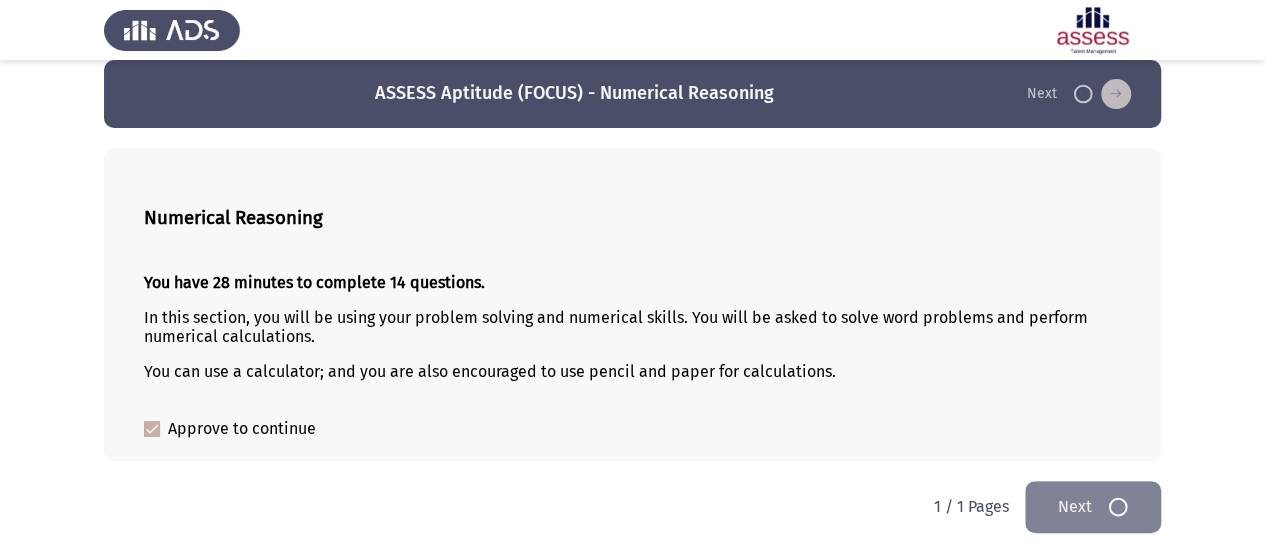 scroll, scrollTop: 0, scrollLeft: 0, axis: both 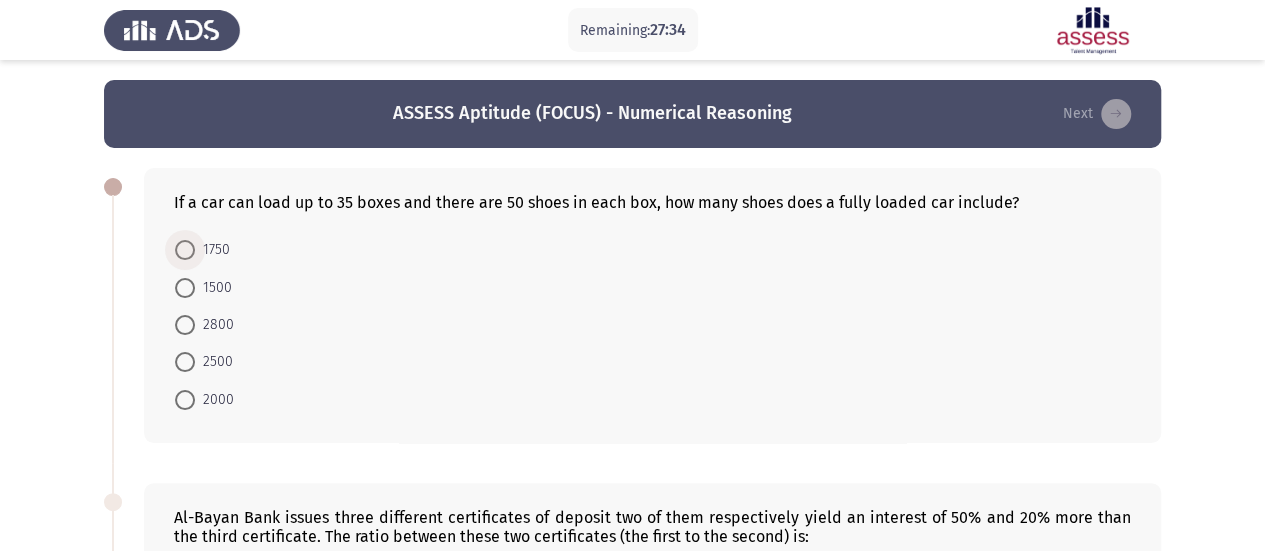 click at bounding box center (185, 250) 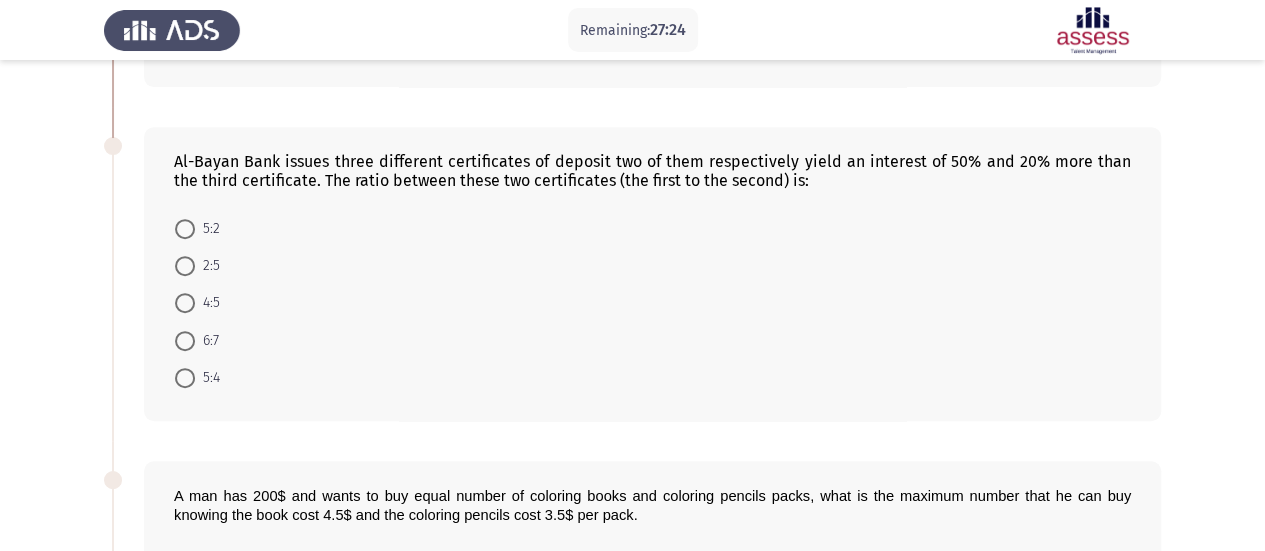 scroll, scrollTop: 400, scrollLeft: 0, axis: vertical 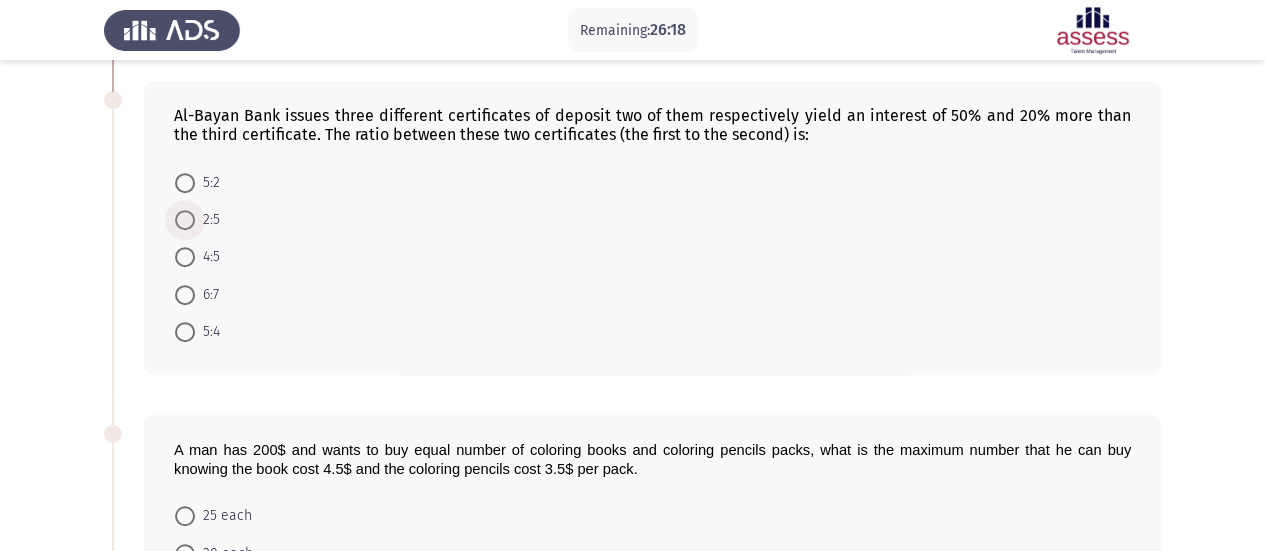 click at bounding box center (185, 220) 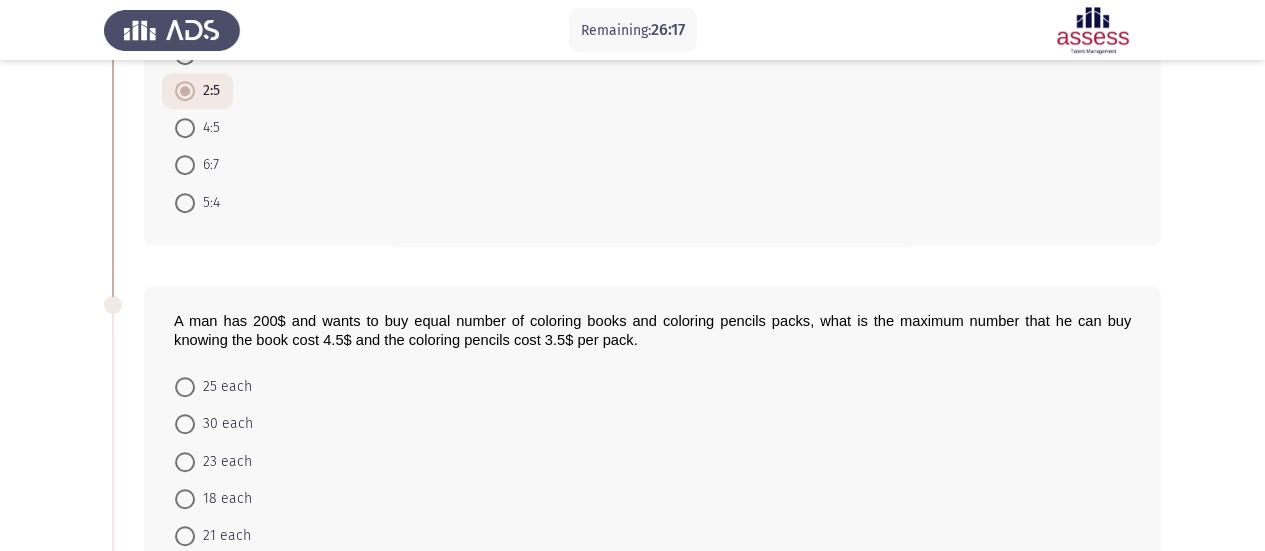 scroll, scrollTop: 600, scrollLeft: 0, axis: vertical 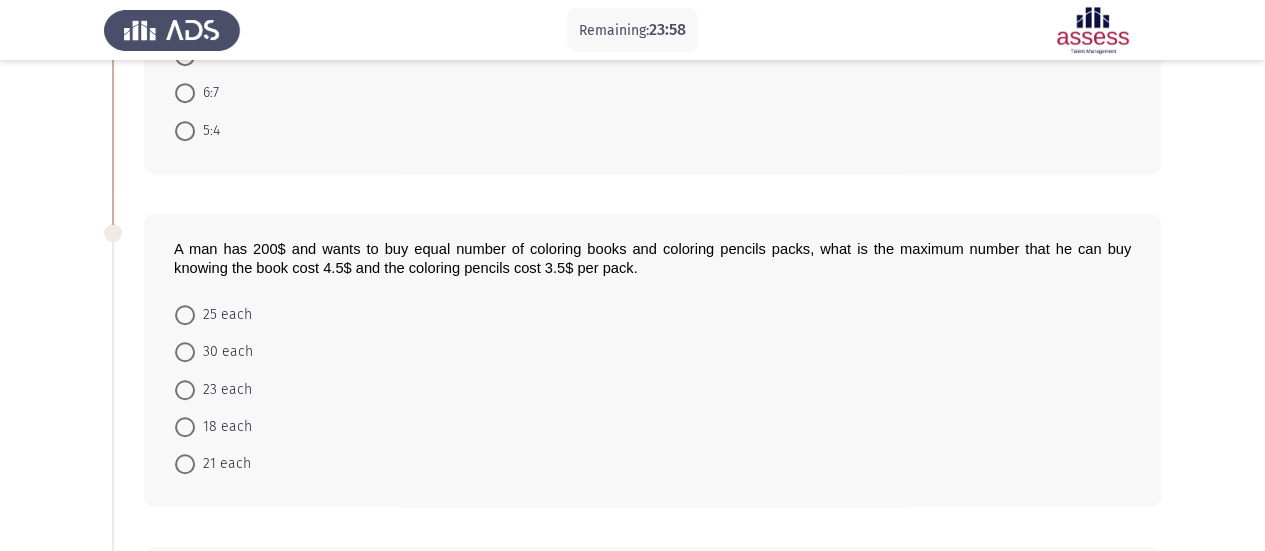click at bounding box center [185, 315] 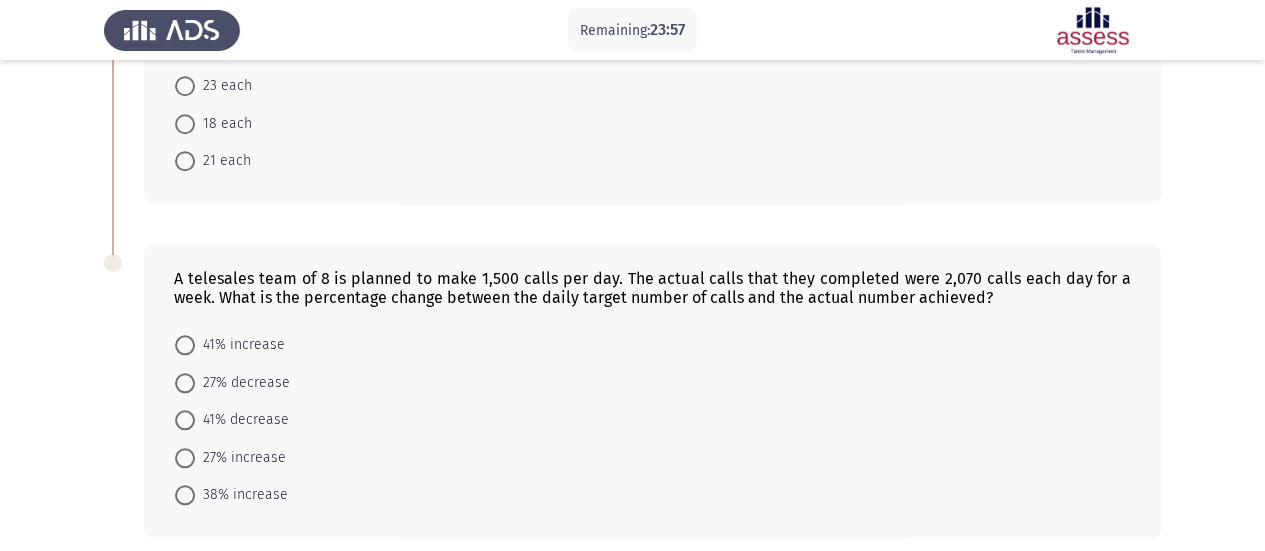 scroll, scrollTop: 980, scrollLeft: 0, axis: vertical 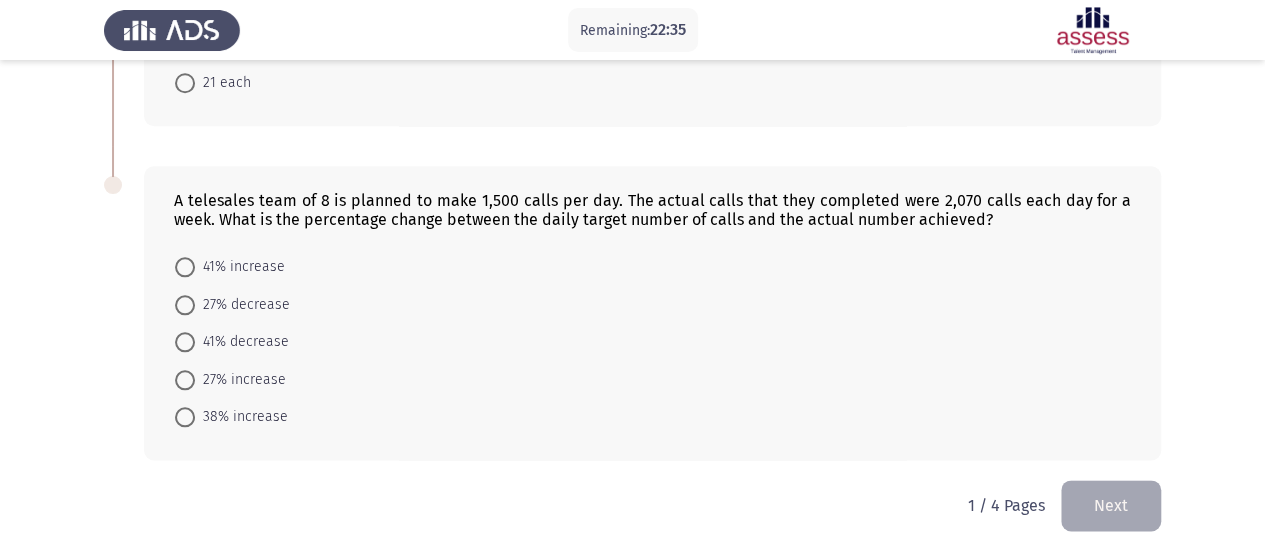 click at bounding box center (185, 417) 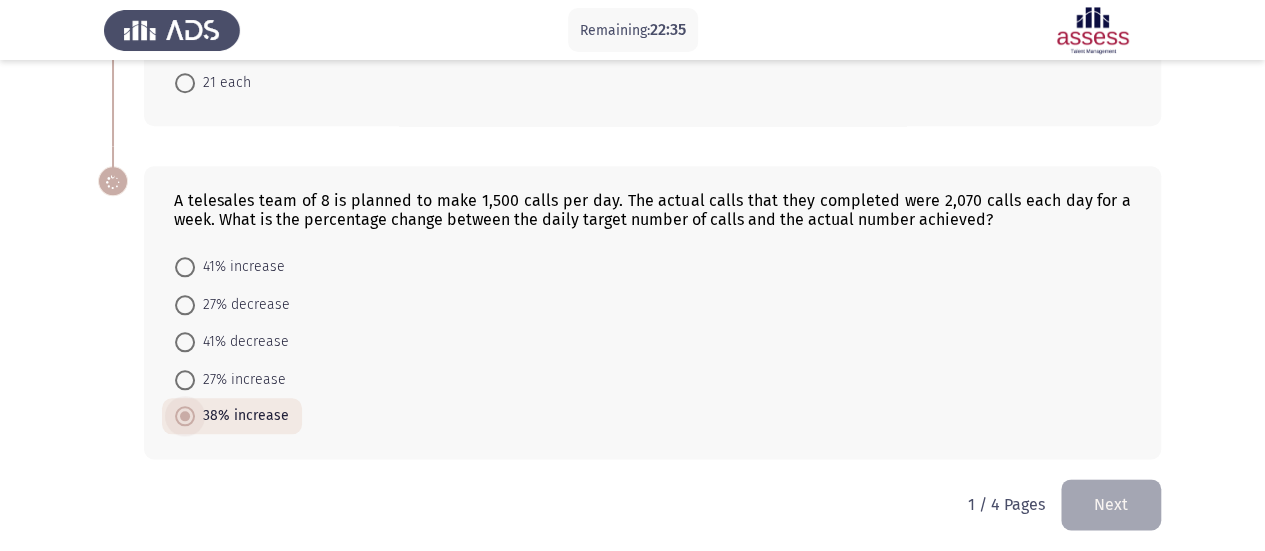 scroll, scrollTop: 978, scrollLeft: 0, axis: vertical 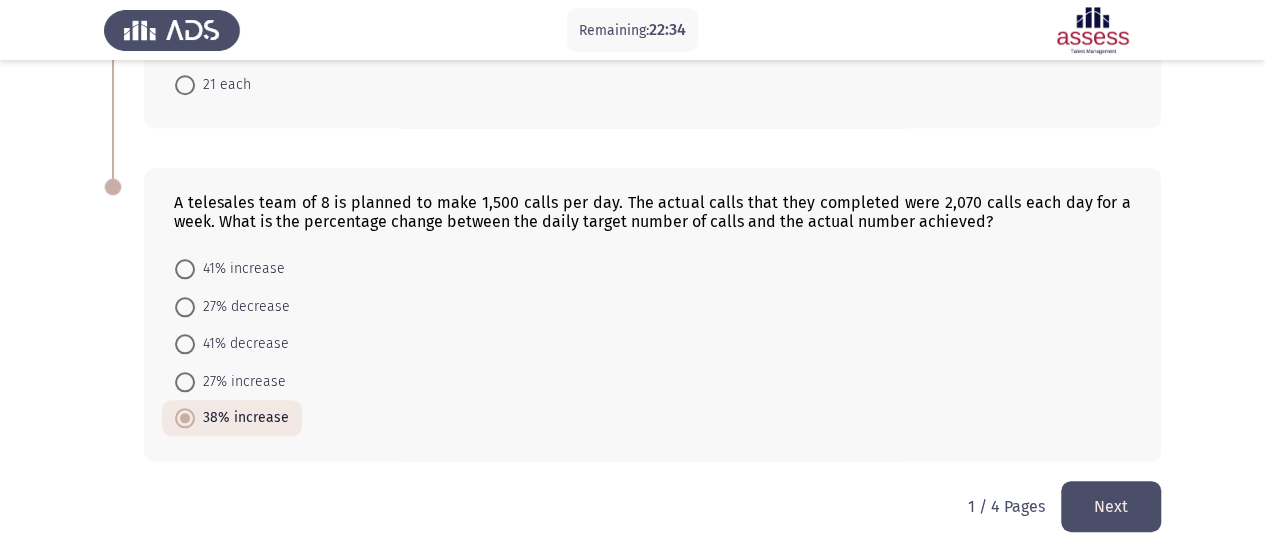 click on "Next" 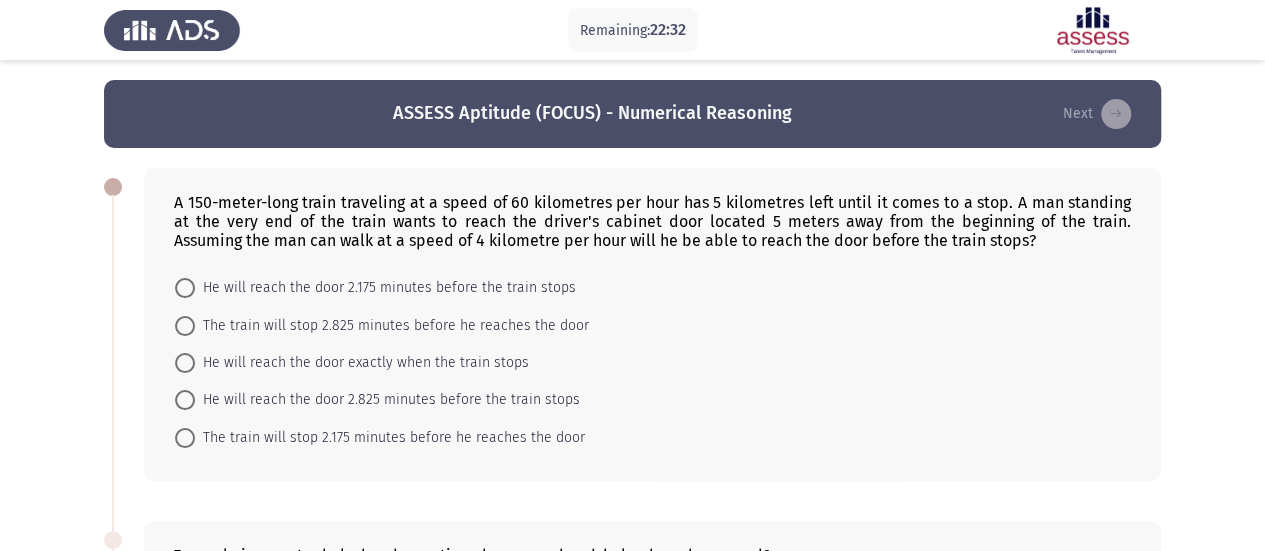 scroll, scrollTop: 100, scrollLeft: 0, axis: vertical 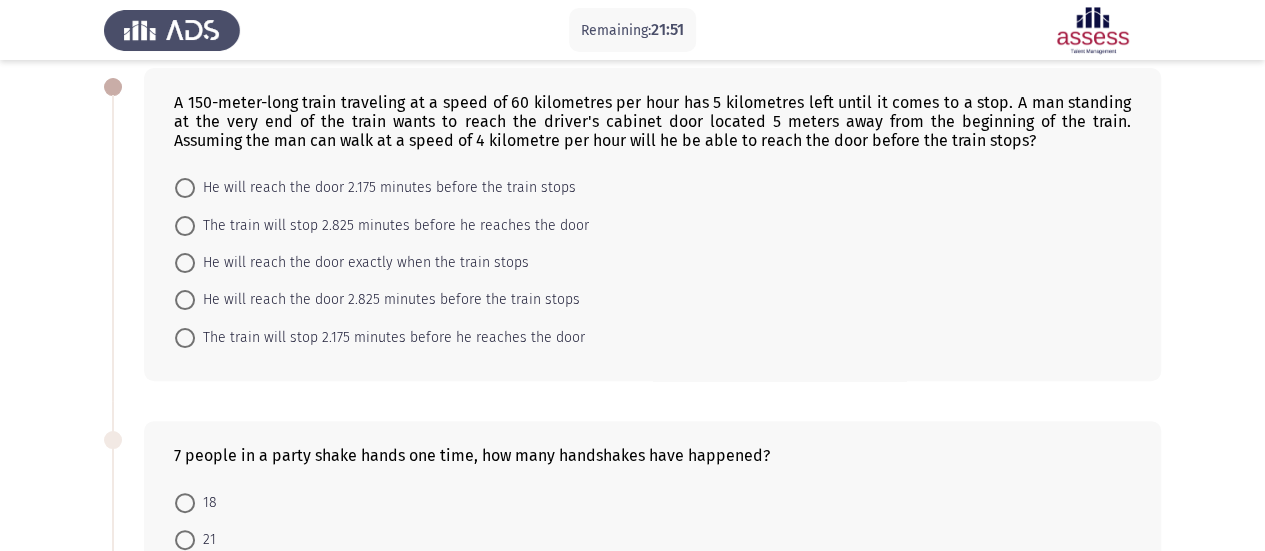 click at bounding box center [185, 226] 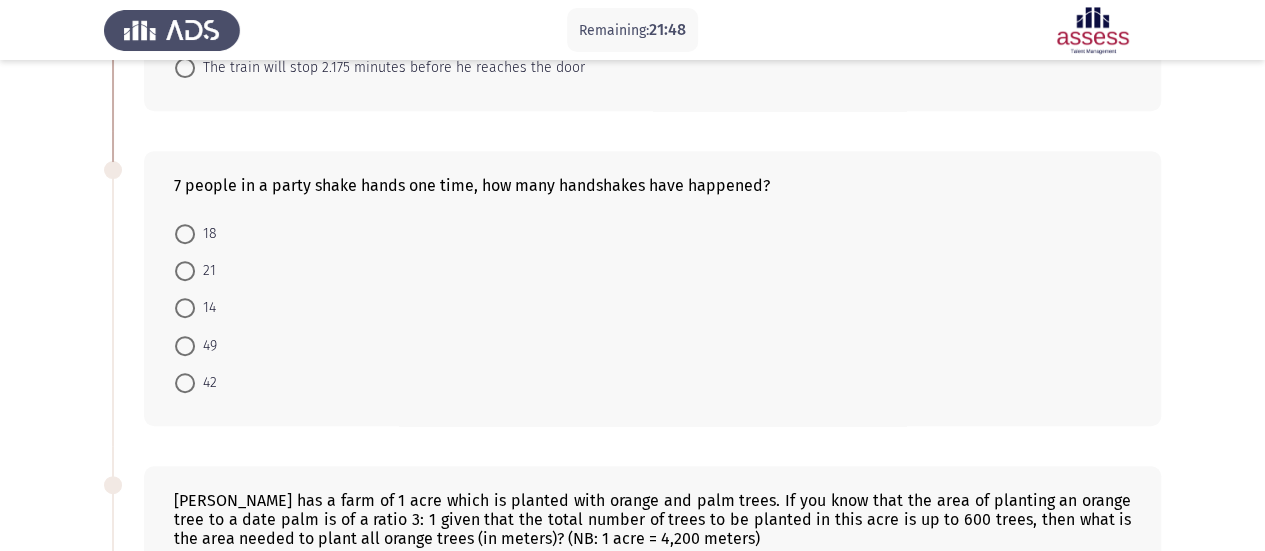 scroll, scrollTop: 400, scrollLeft: 0, axis: vertical 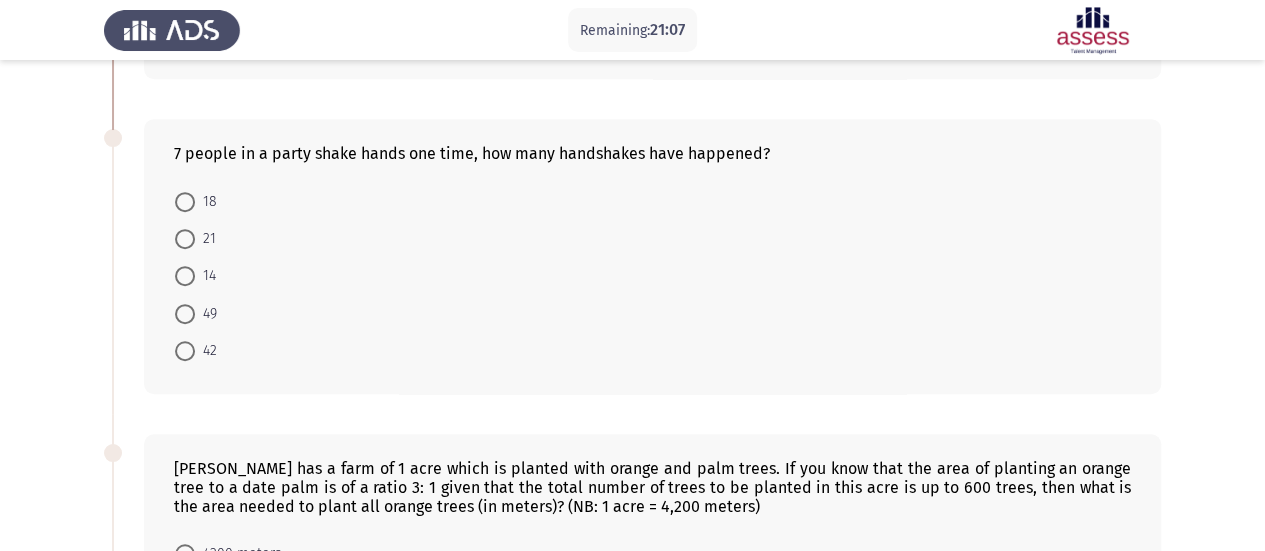 click at bounding box center [185, 351] 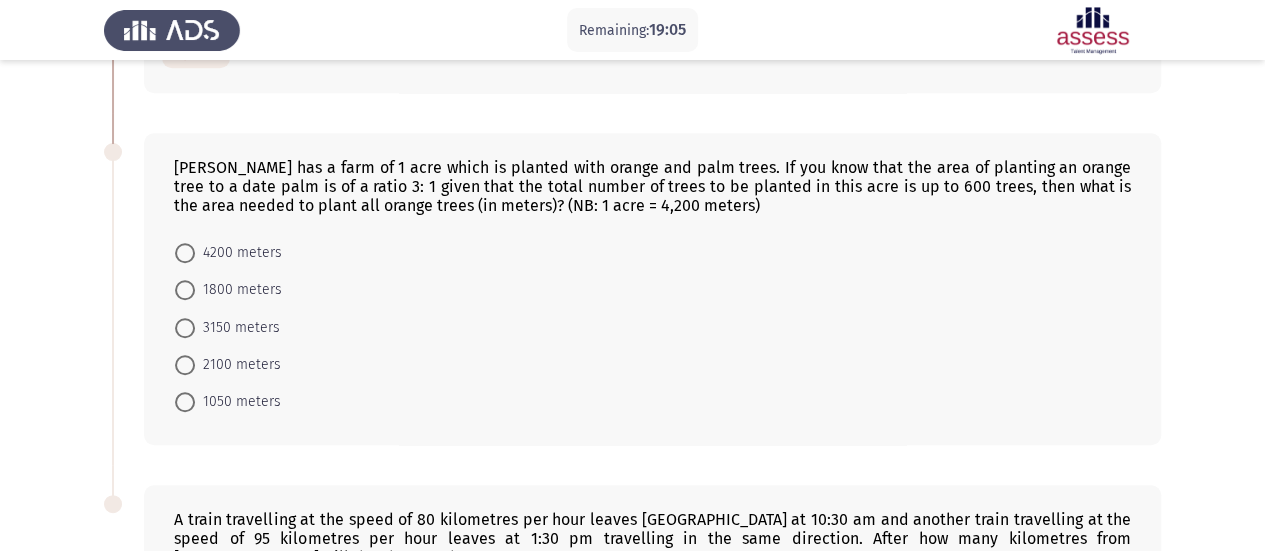 scroll, scrollTop: 1036, scrollLeft: 0, axis: vertical 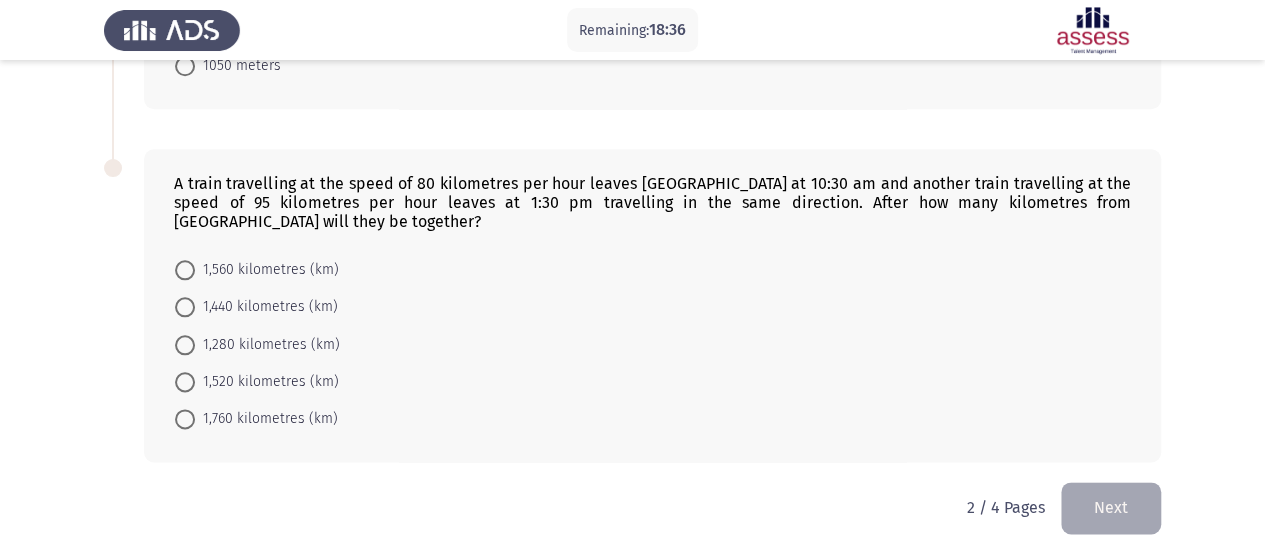 click on "A train travelling at the speed of 80 kilometres per hour leaves Frankfurt at 10:30 am and another train travelling at the speed of 95 kilometres per hour leaves at 1:30 pm travelling in the same direction. After how many kilometres from Frankfurt will they be together?" 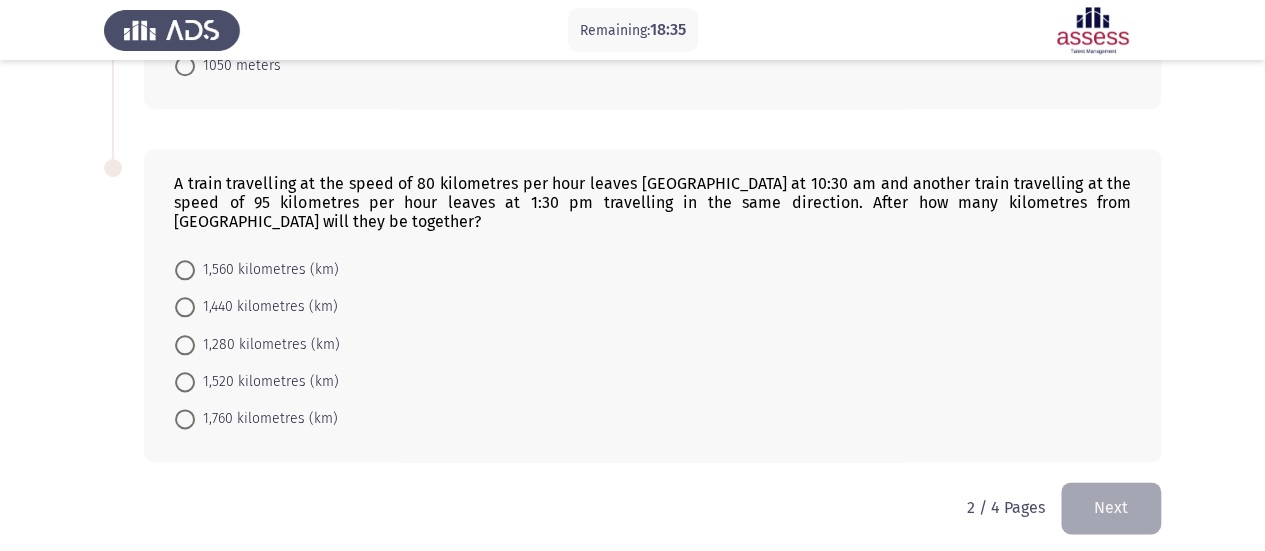 click on "A train travelling at the speed of 80 kilometres per hour leaves Frankfurt at 10:30 am and another train travelling at the speed of 95 kilometres per hour leaves at 1:30 pm travelling in the same direction. After how many kilometres from Frankfurt will they be together?" 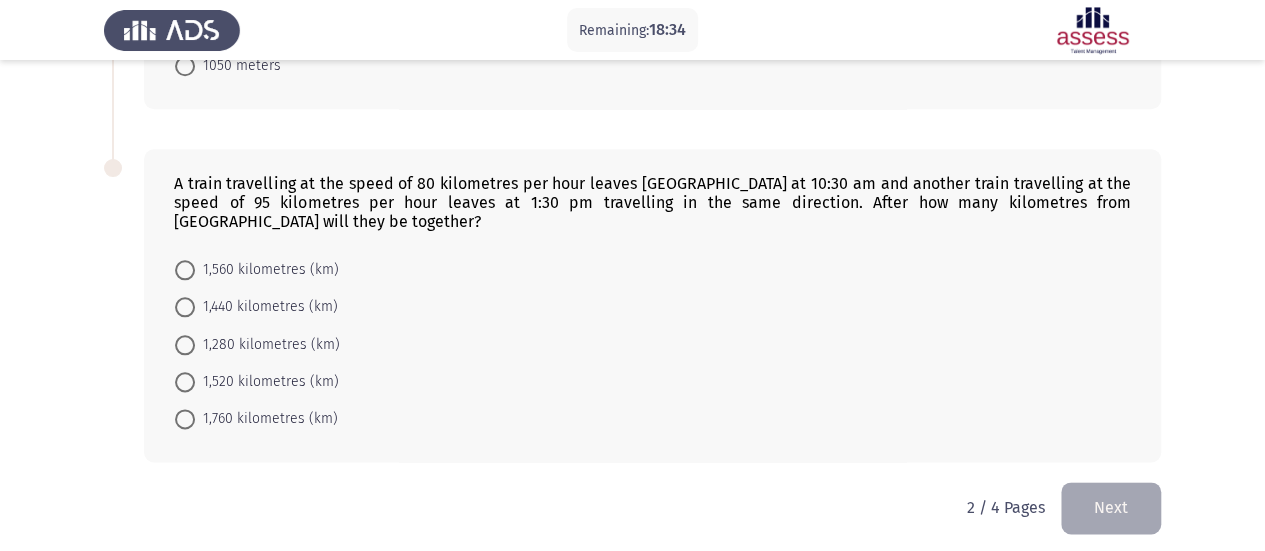 drag, startPoint x: 164, startPoint y: 177, endPoint x: 265, endPoint y: 181, distance: 101.07918 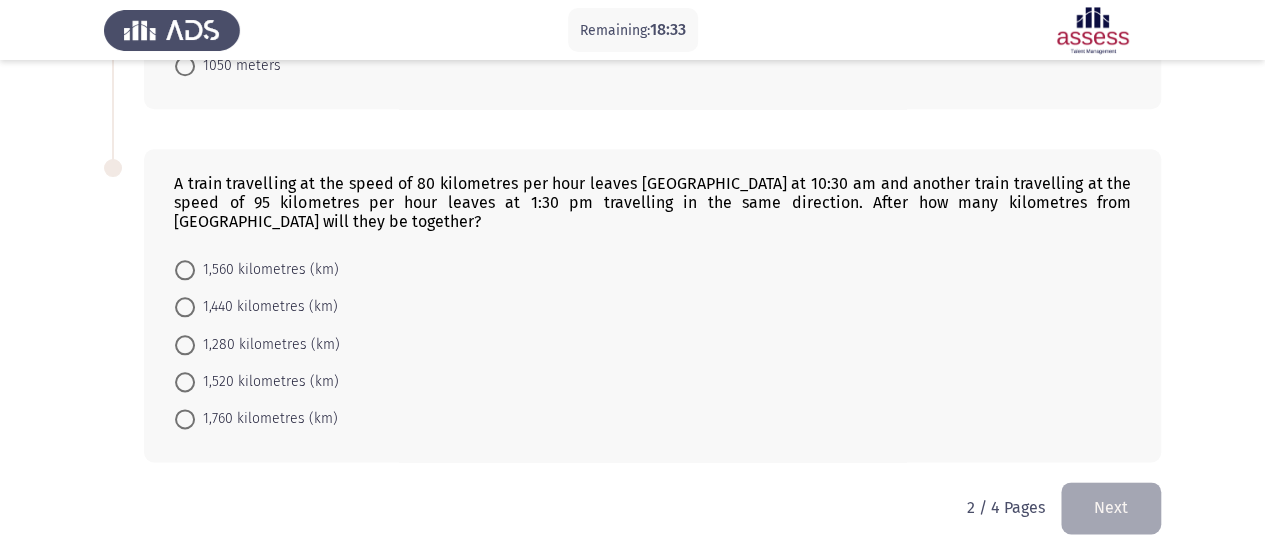 drag, startPoint x: 196, startPoint y: 159, endPoint x: 393, endPoint y: 161, distance: 197.01015 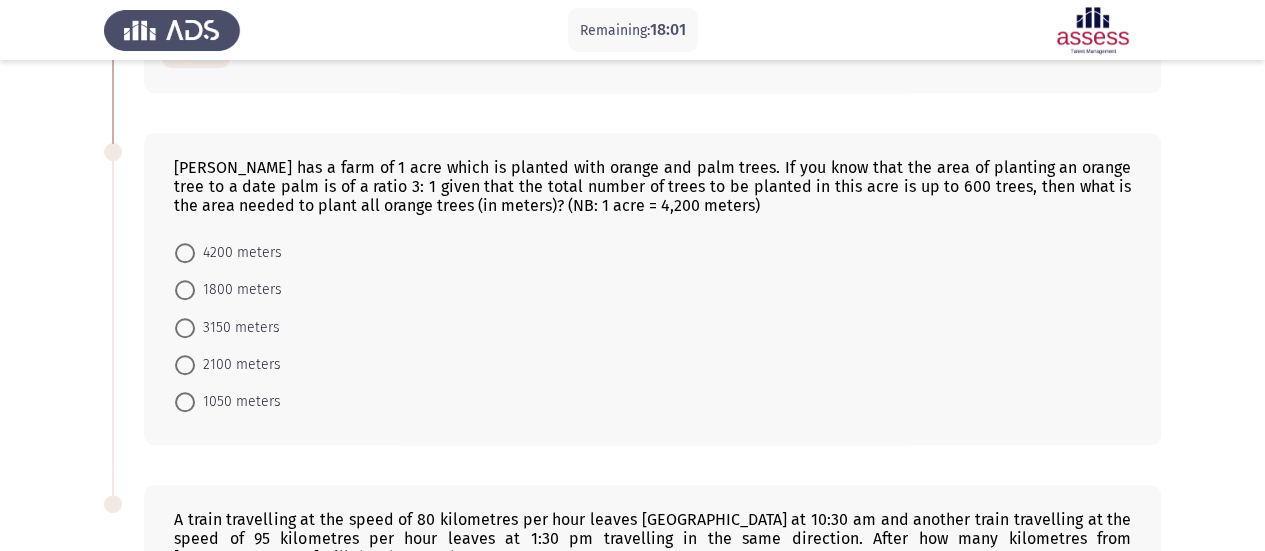scroll, scrollTop: 1036, scrollLeft: 0, axis: vertical 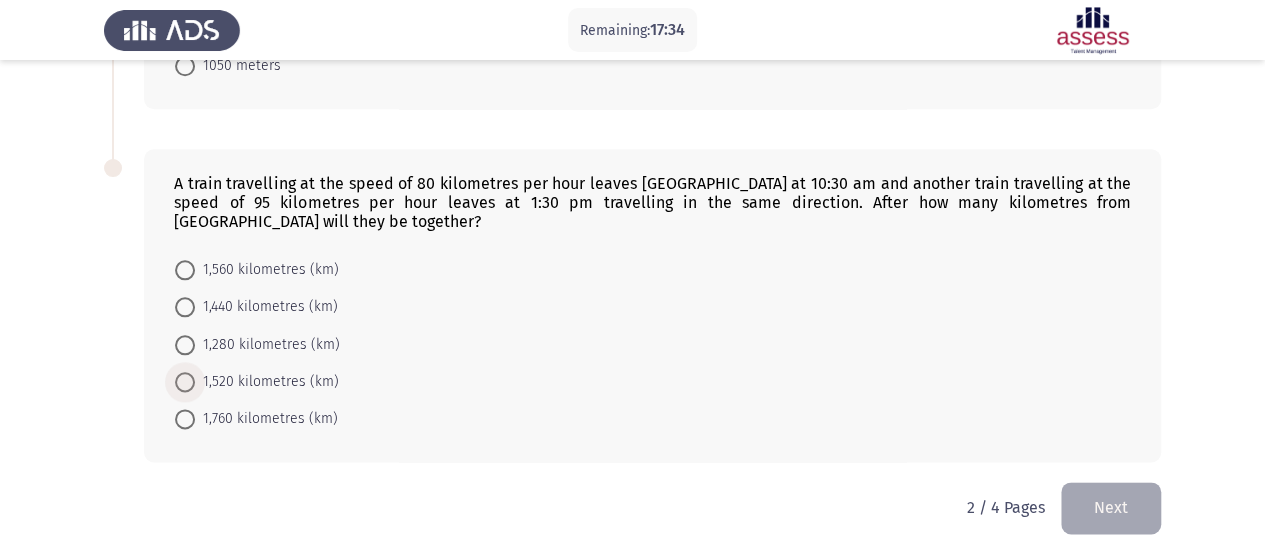 click at bounding box center [185, 382] 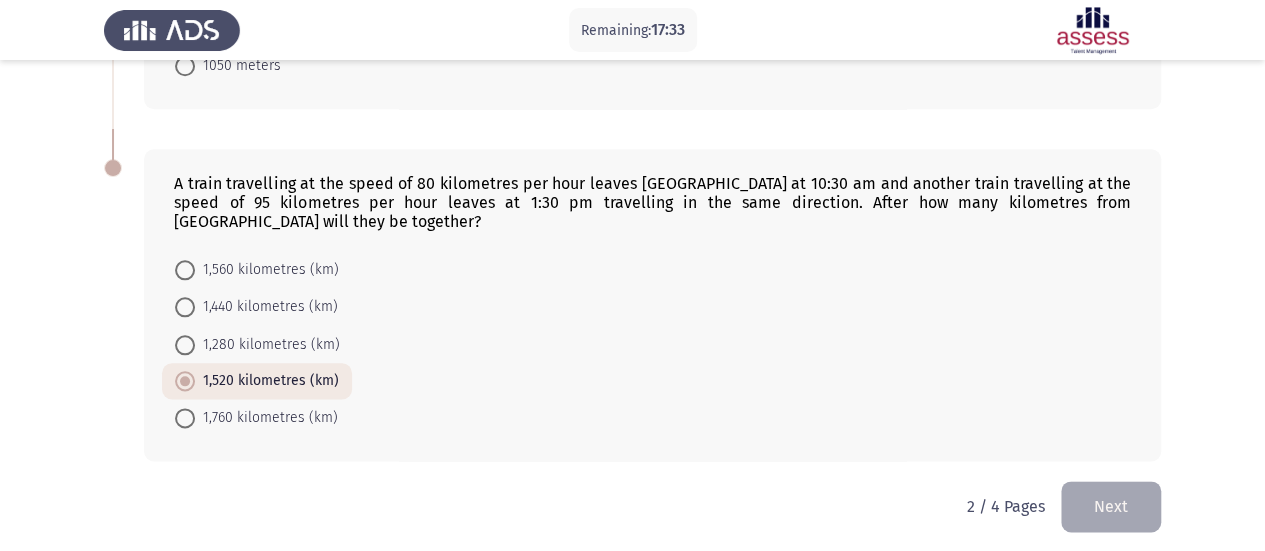 click on "Next" 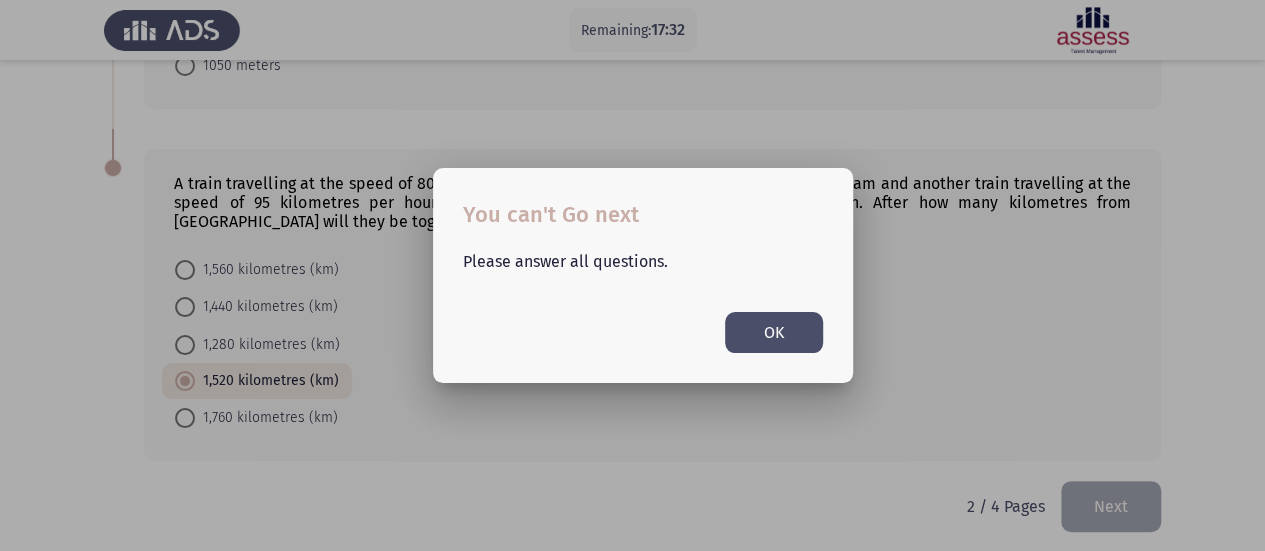 click on "OK" at bounding box center [774, 332] 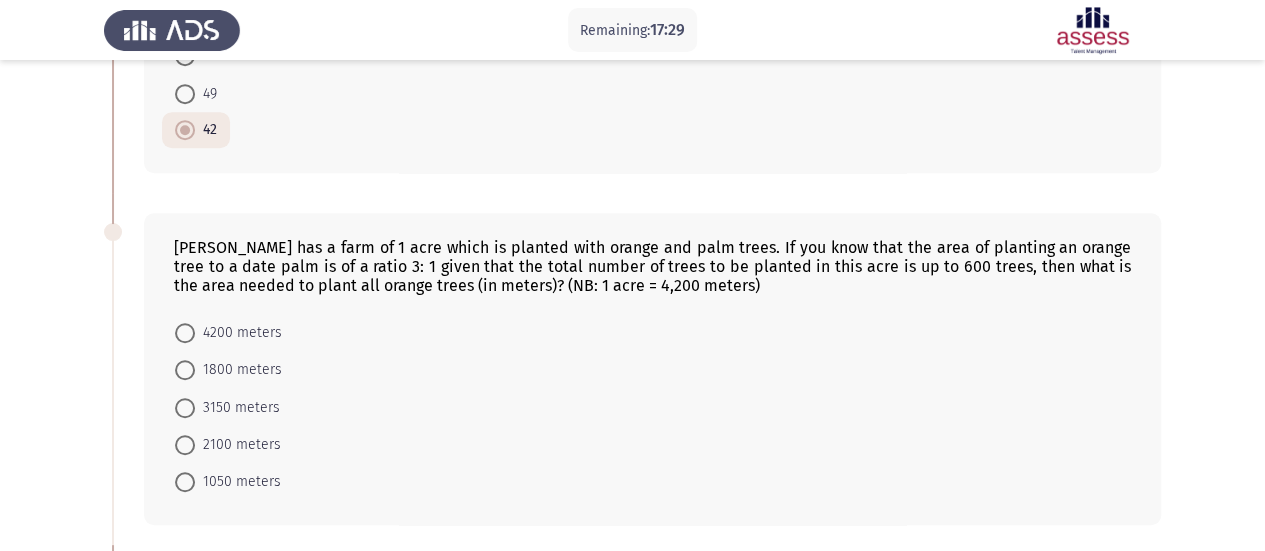 scroll, scrollTop: 636, scrollLeft: 0, axis: vertical 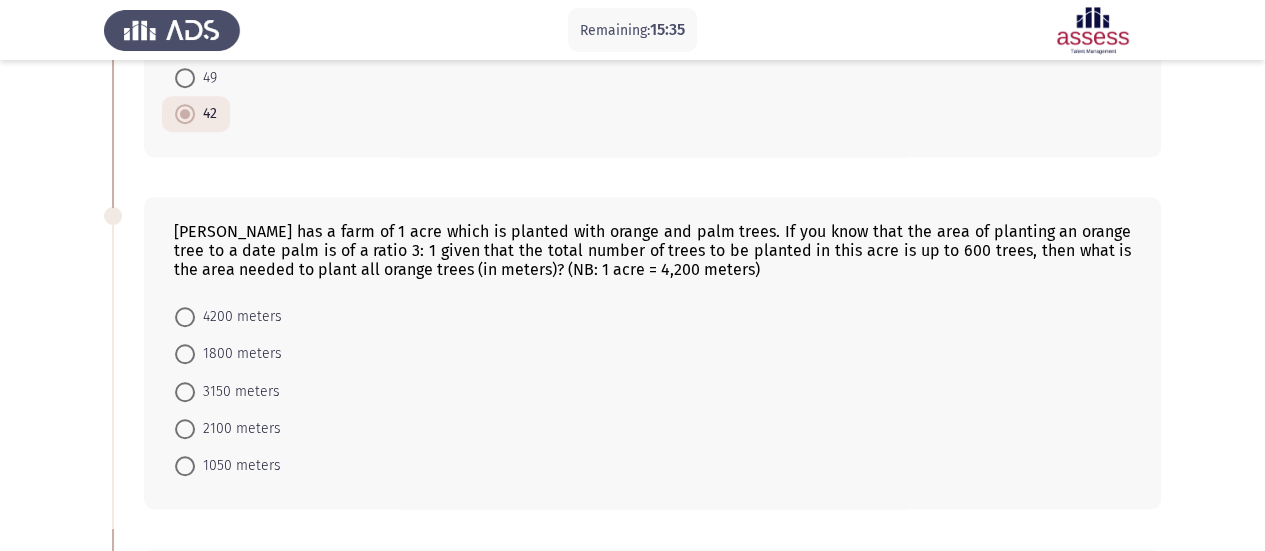 click at bounding box center [185, 429] 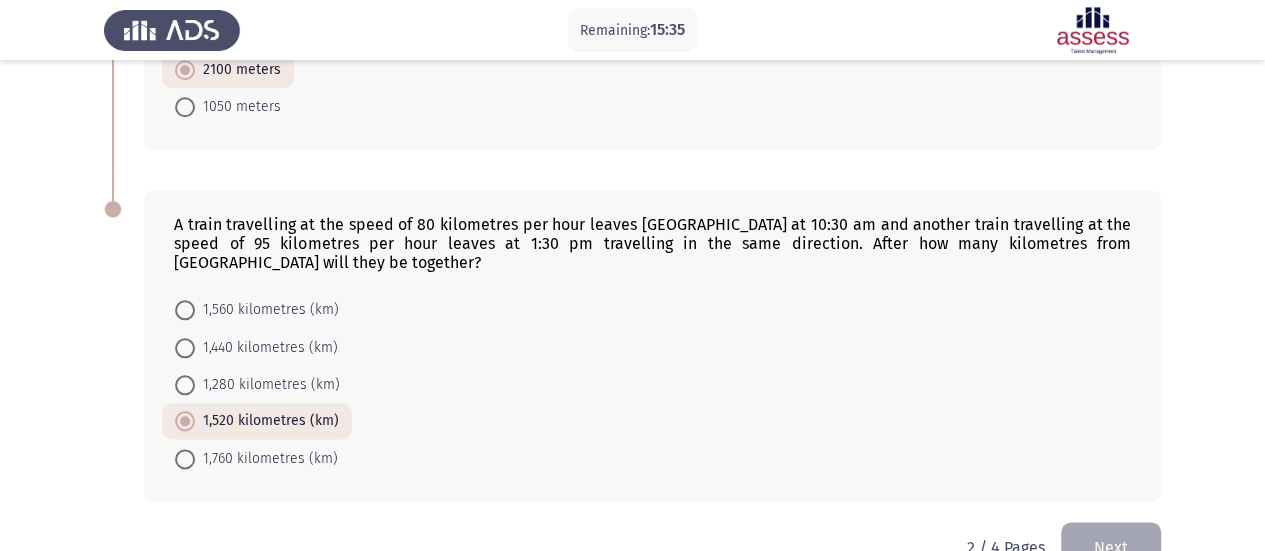 scroll, scrollTop: 1034, scrollLeft: 0, axis: vertical 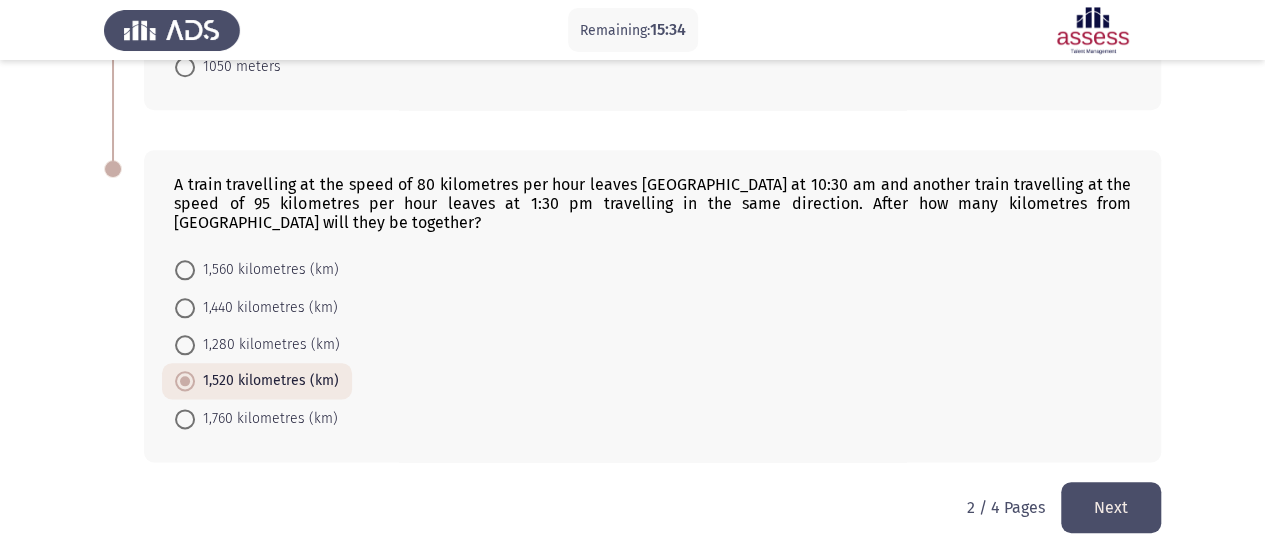click on "Next" 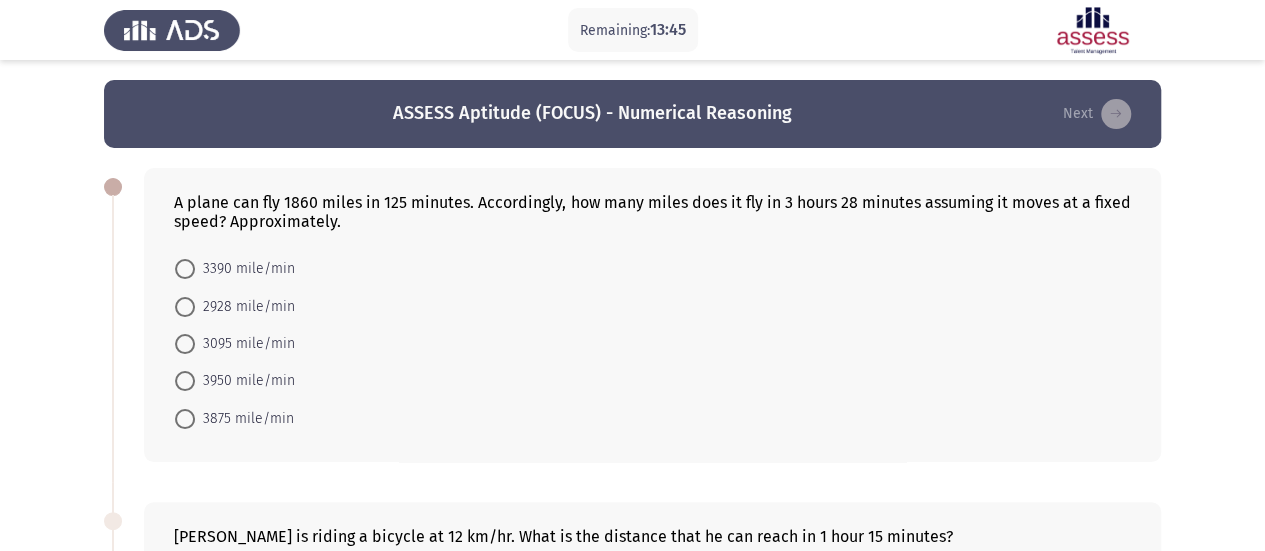 click at bounding box center [185, 344] 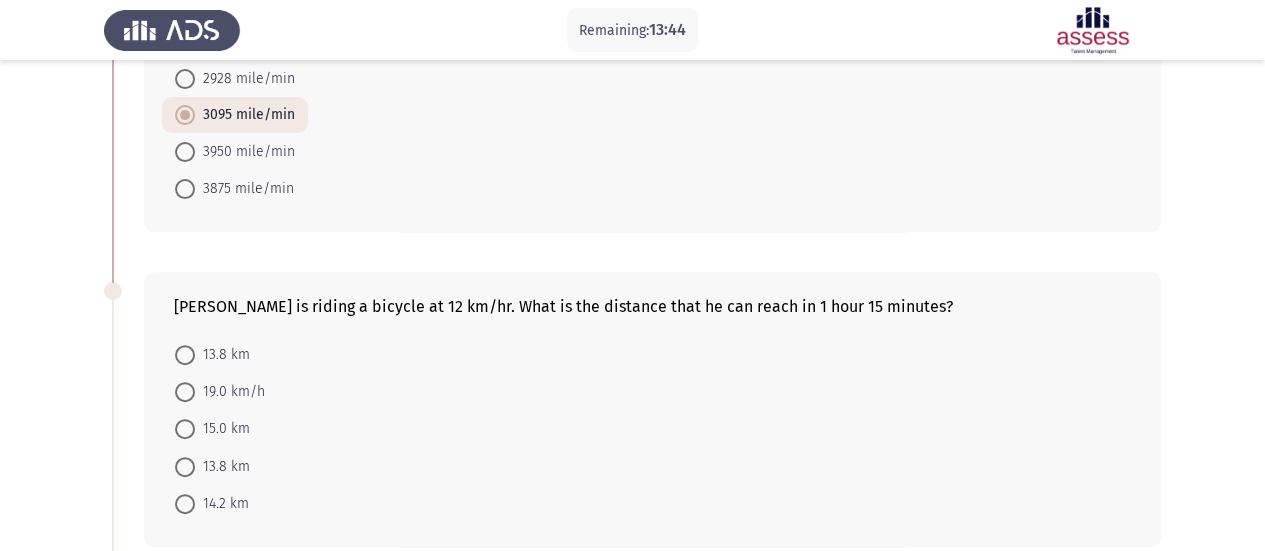 scroll, scrollTop: 300, scrollLeft: 0, axis: vertical 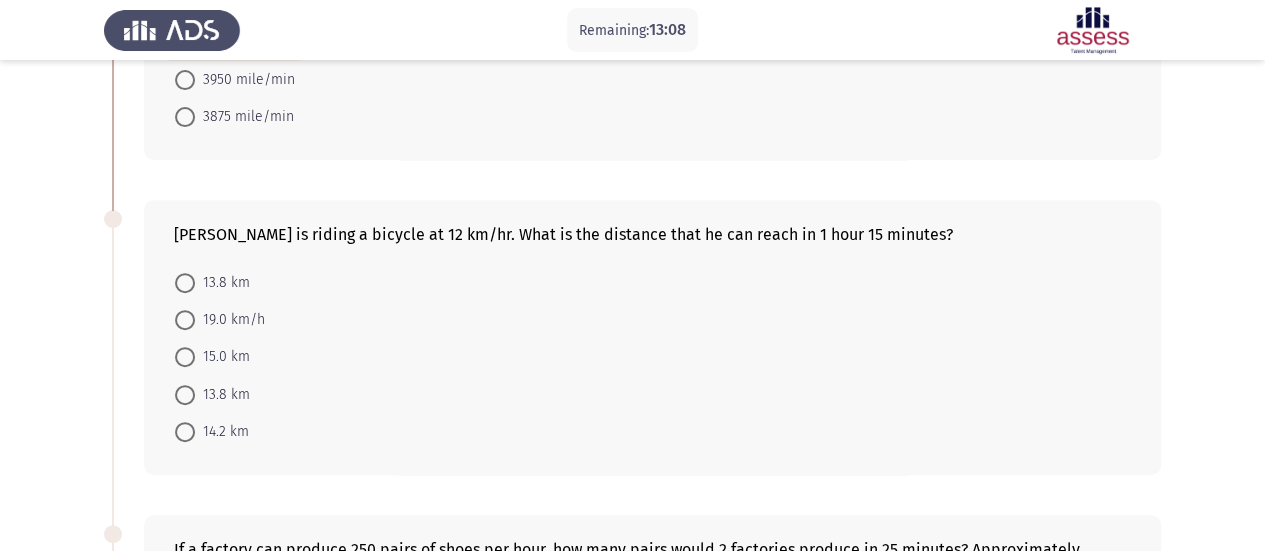 click at bounding box center (185, 357) 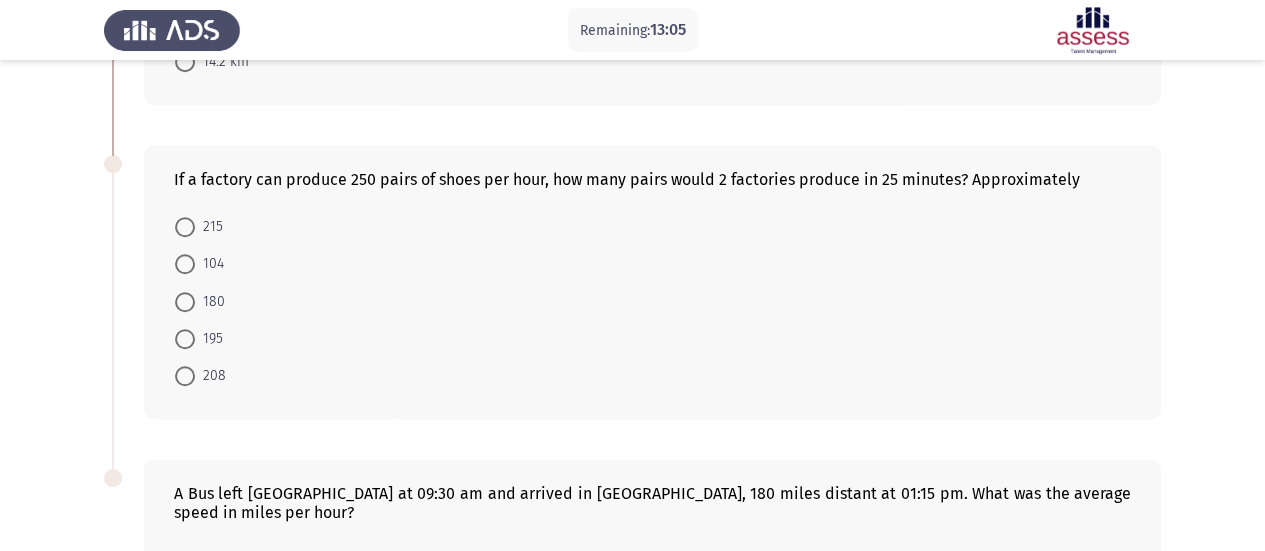 scroll, scrollTop: 700, scrollLeft: 0, axis: vertical 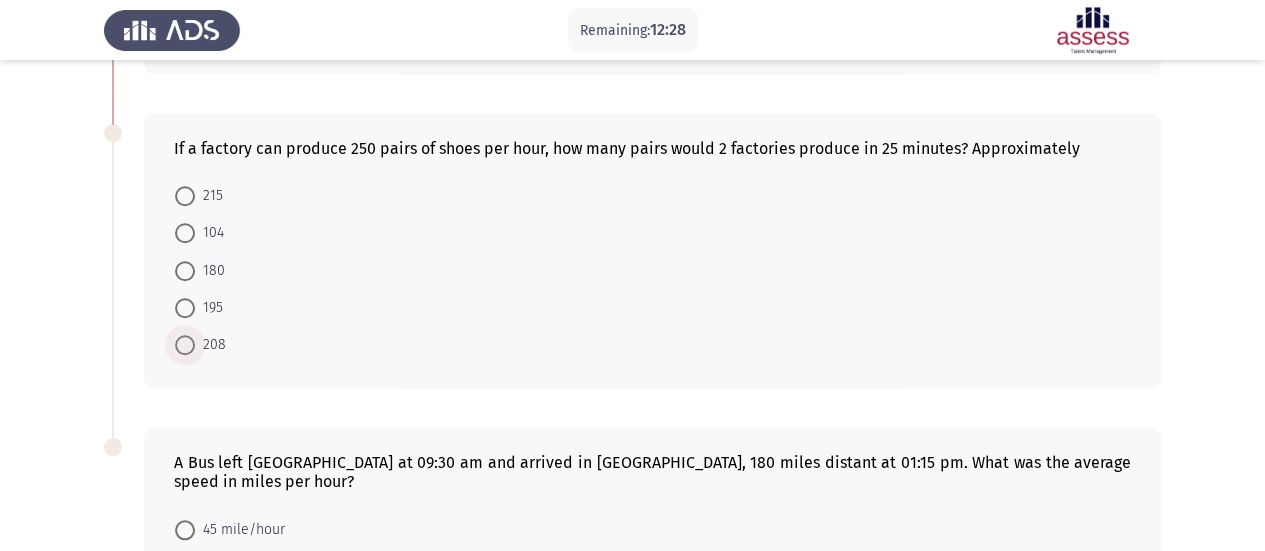 click at bounding box center (185, 345) 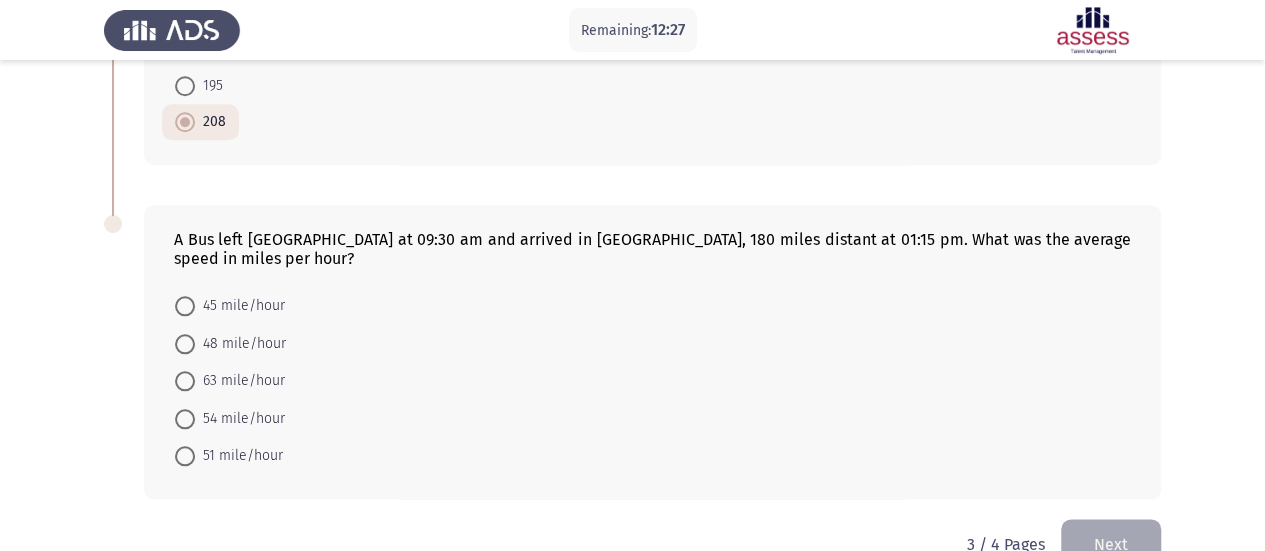 scroll, scrollTop: 942, scrollLeft: 0, axis: vertical 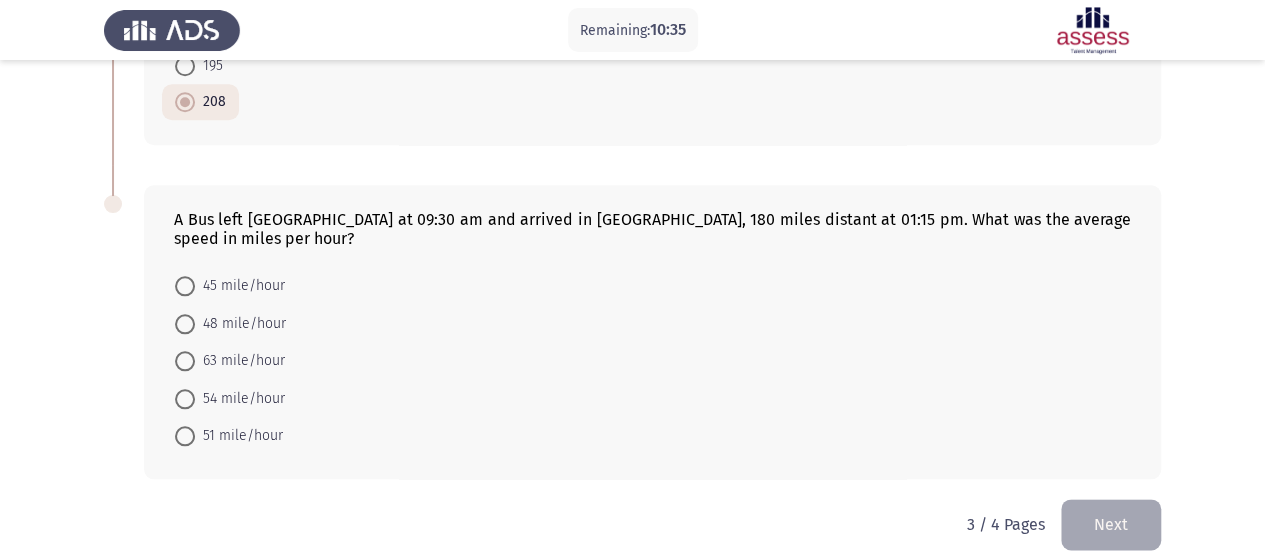 click at bounding box center (185, 324) 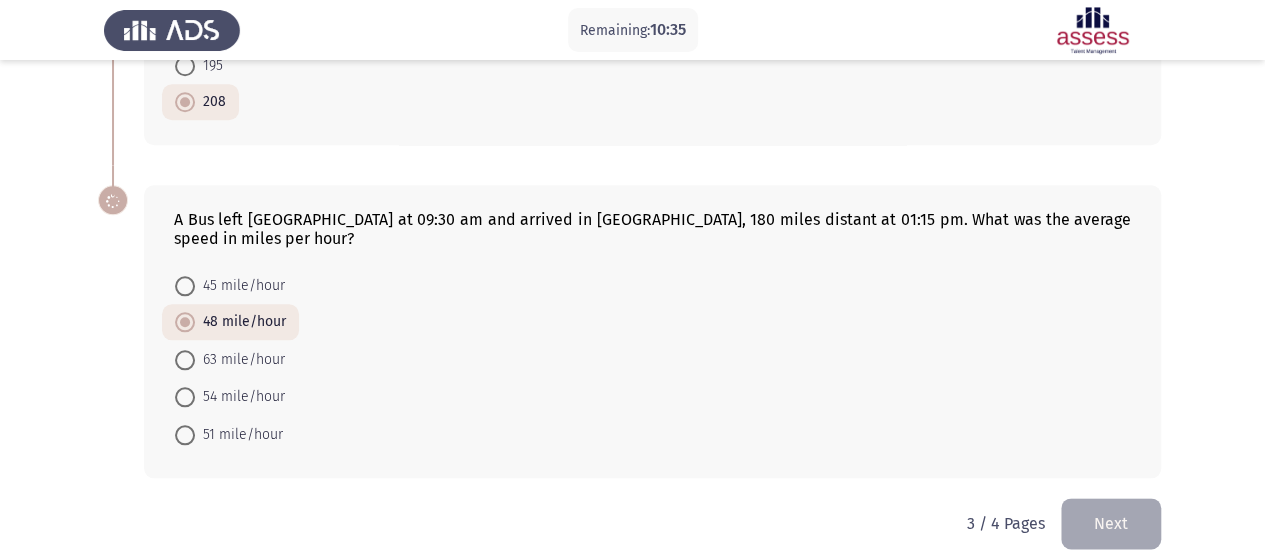 scroll, scrollTop: 941, scrollLeft: 0, axis: vertical 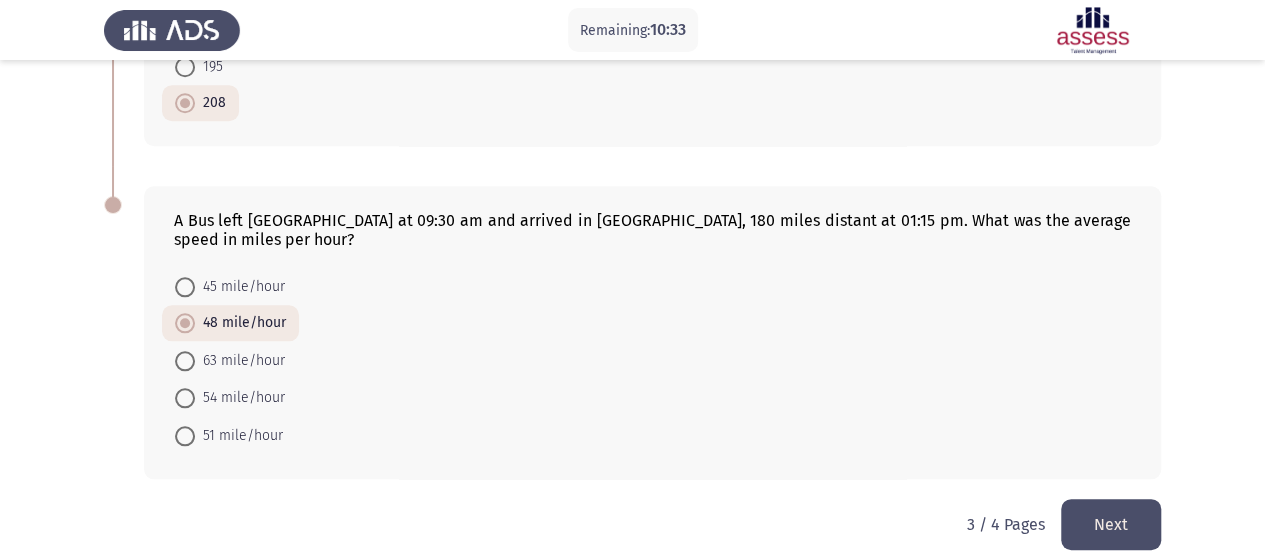 click on "Next" 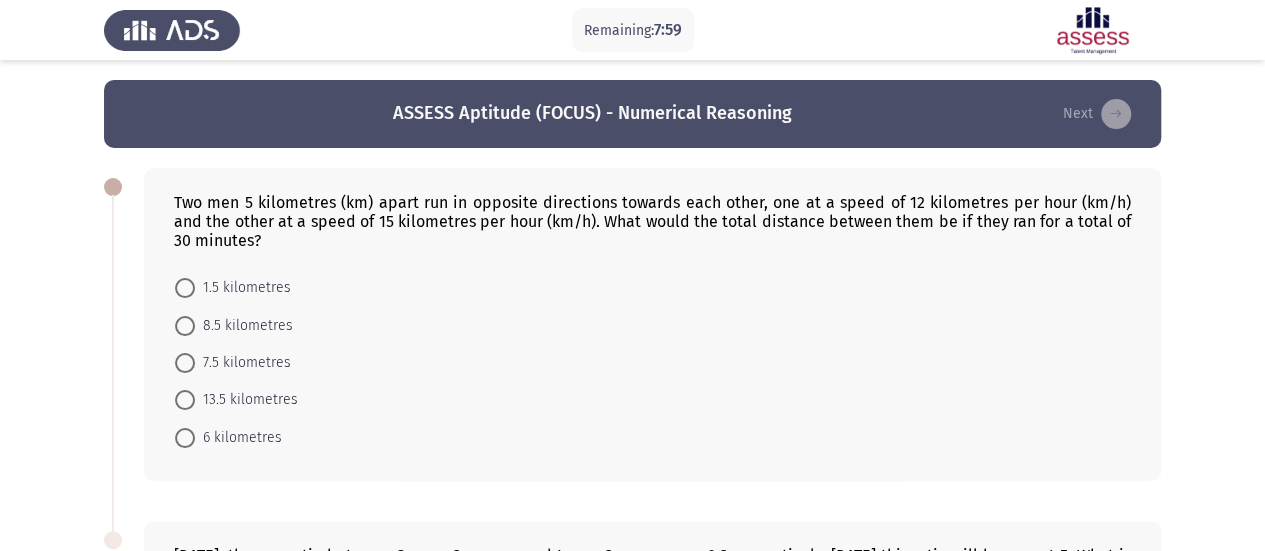 click at bounding box center (185, 400) 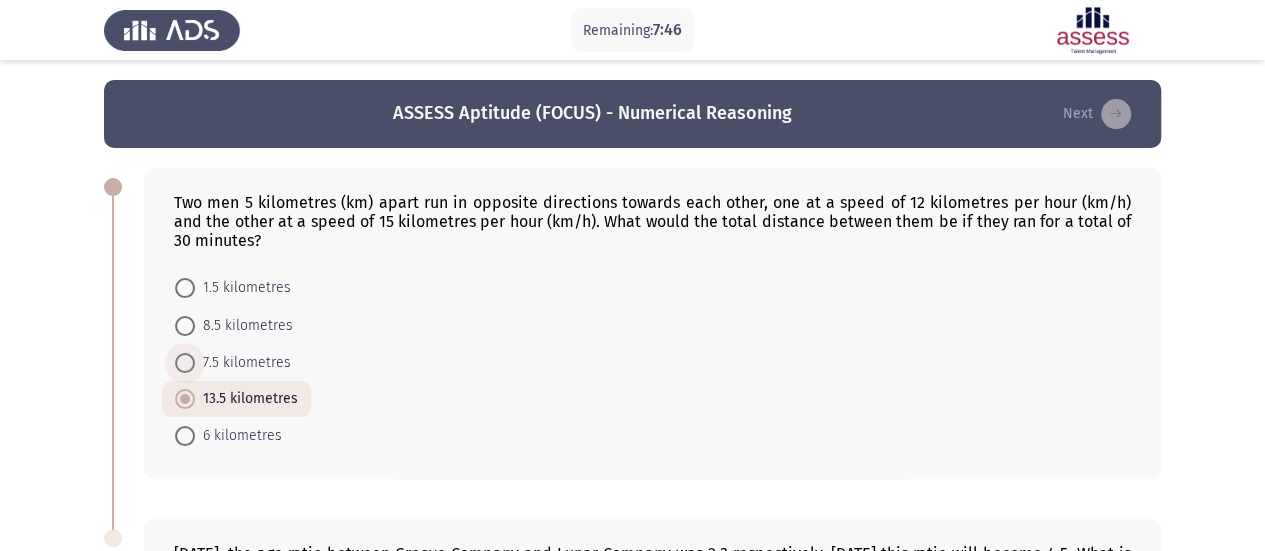 click at bounding box center (185, 363) 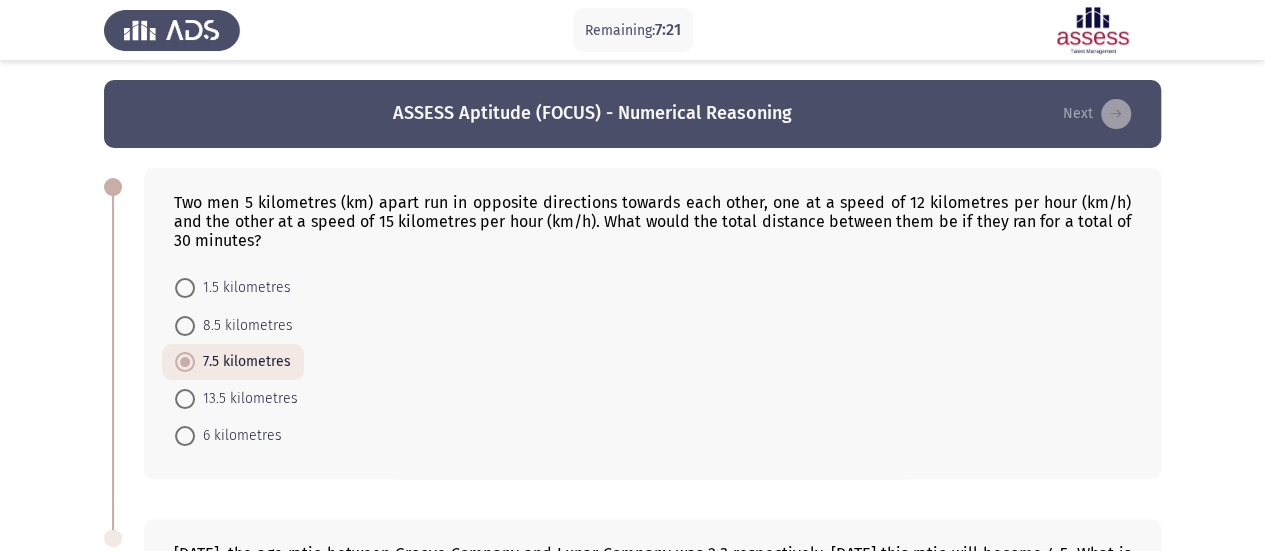 click at bounding box center [185, 288] 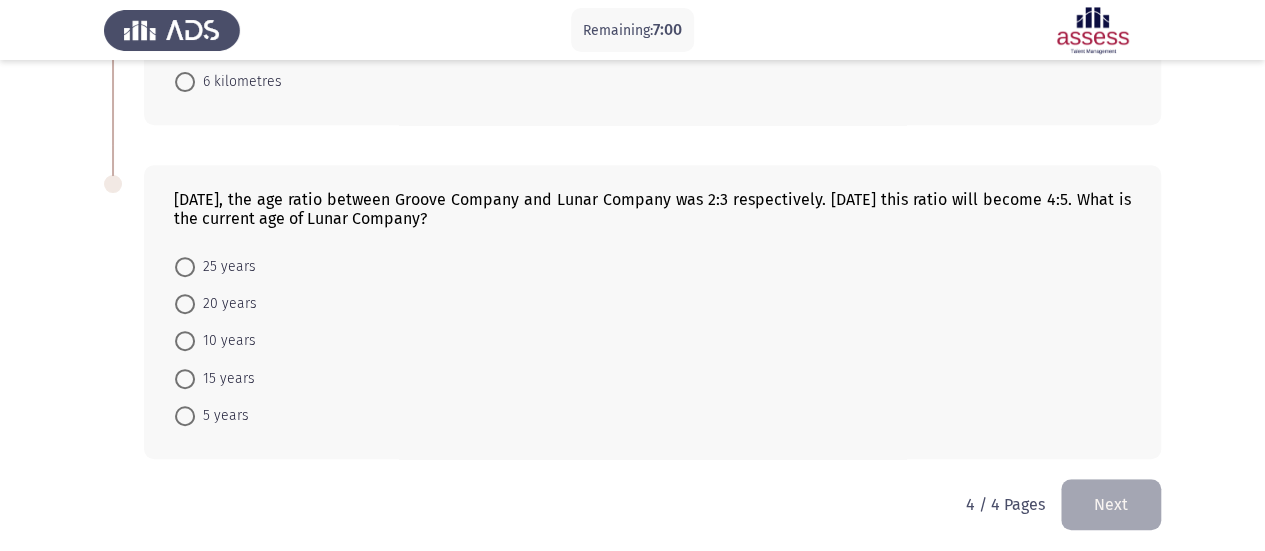 scroll, scrollTop: 356, scrollLeft: 0, axis: vertical 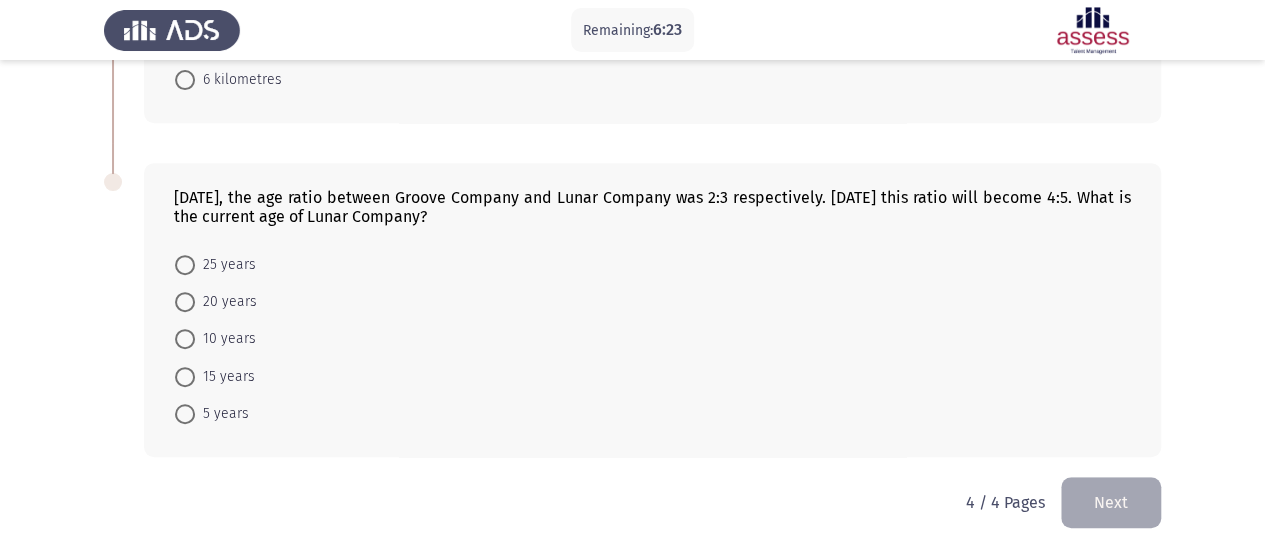 click at bounding box center [185, 265] 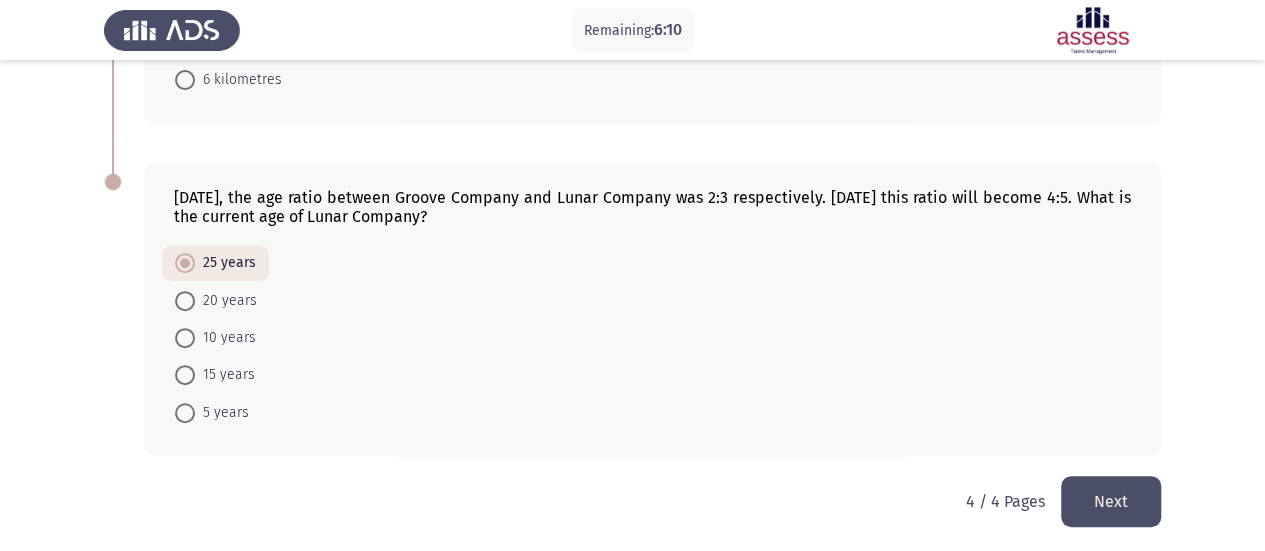 click at bounding box center [185, 375] 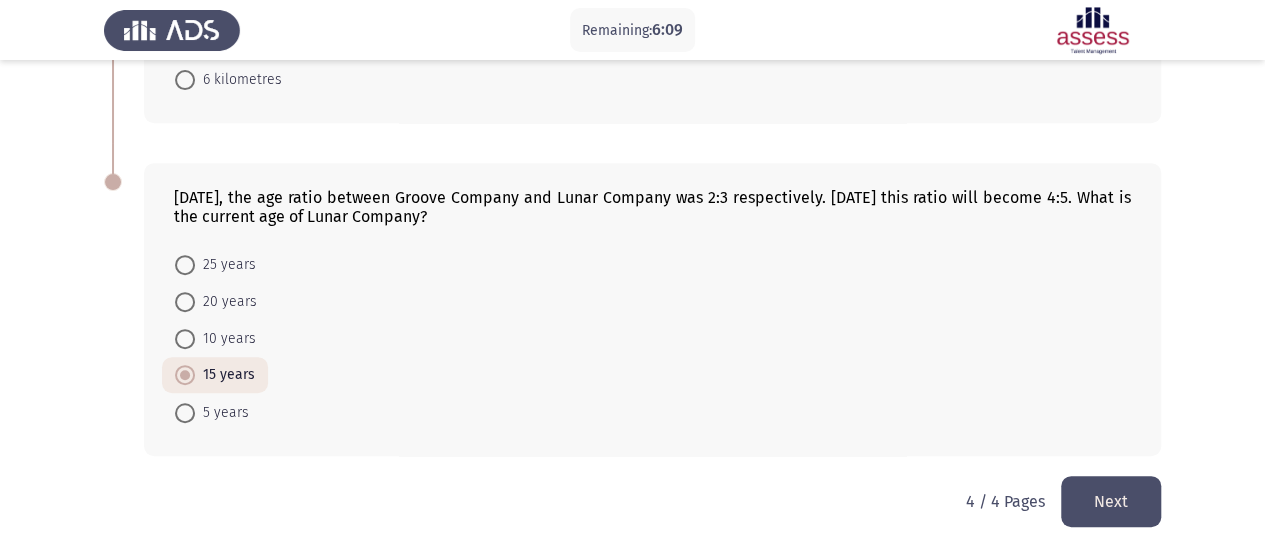 click on "Next" 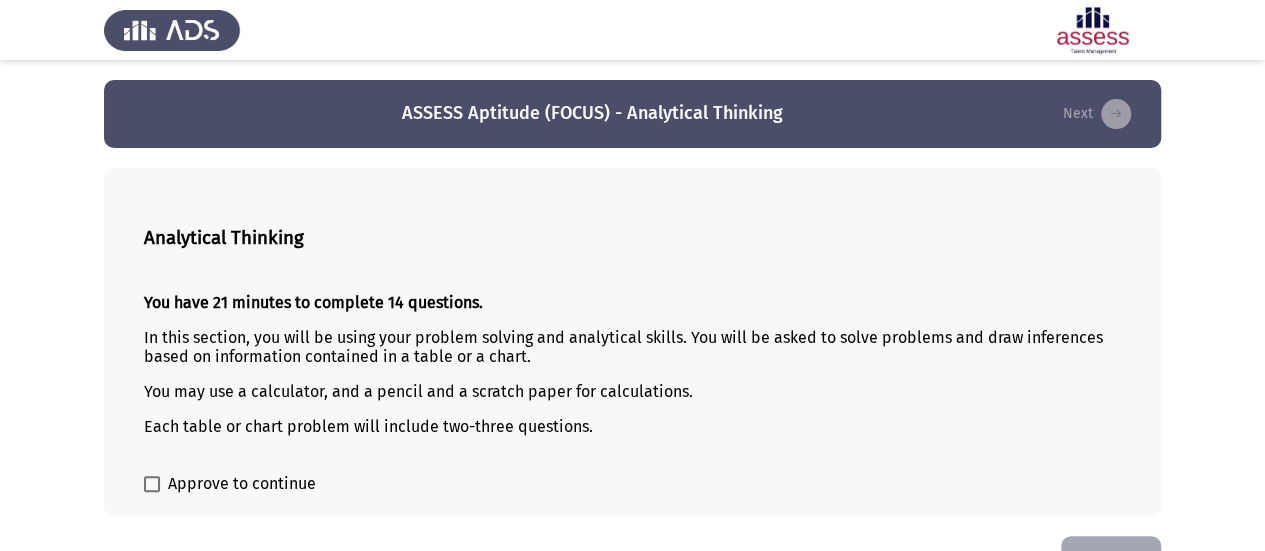scroll, scrollTop: 54, scrollLeft: 0, axis: vertical 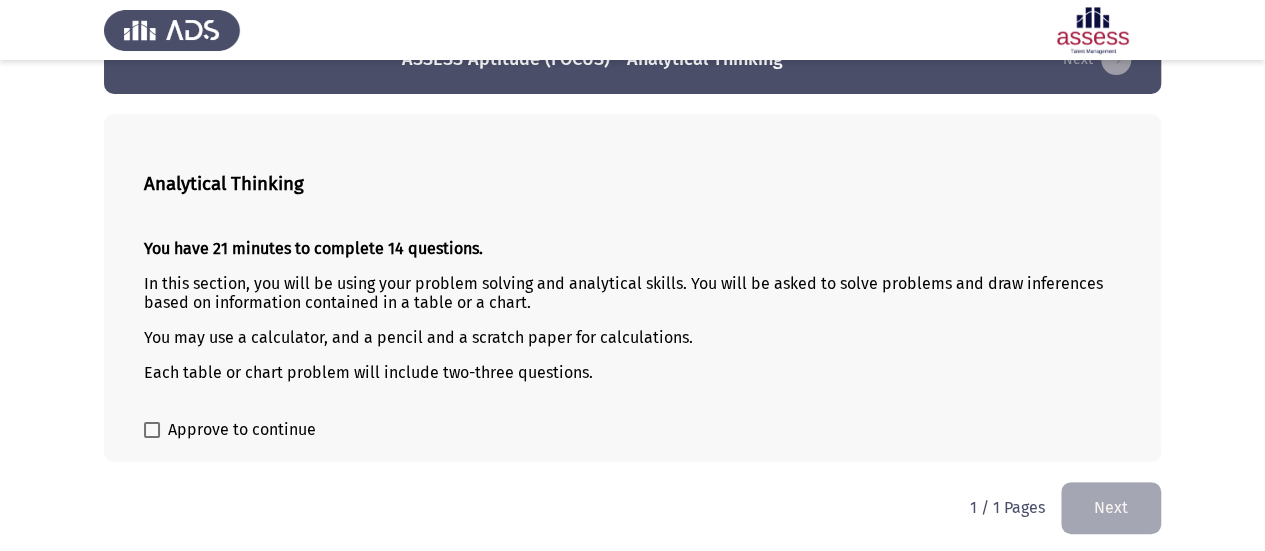 click at bounding box center (152, 430) 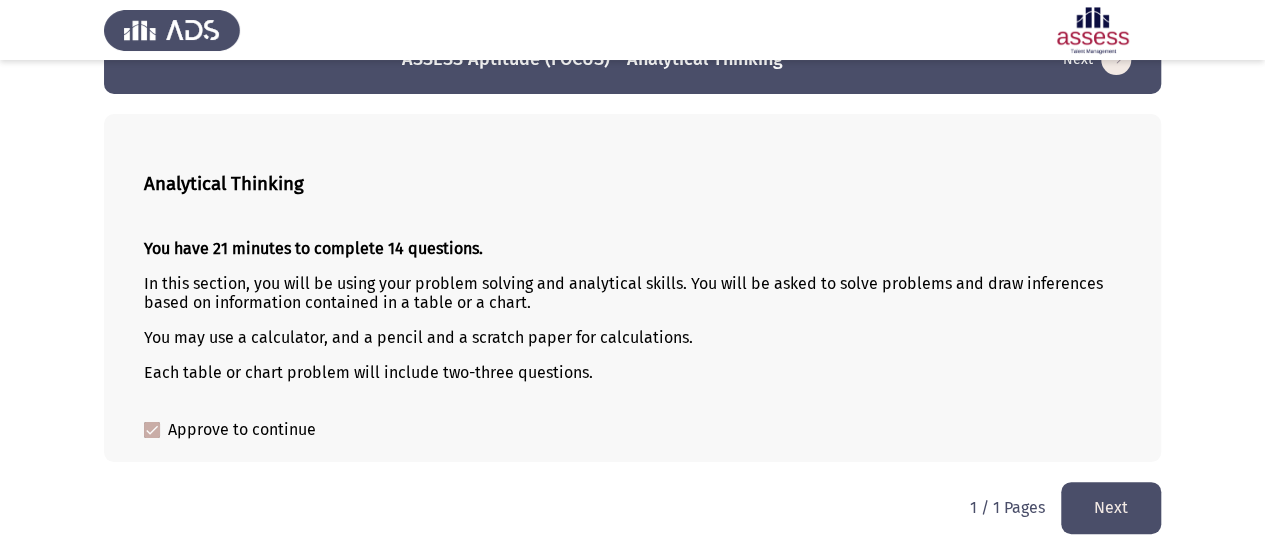 click on "Next" 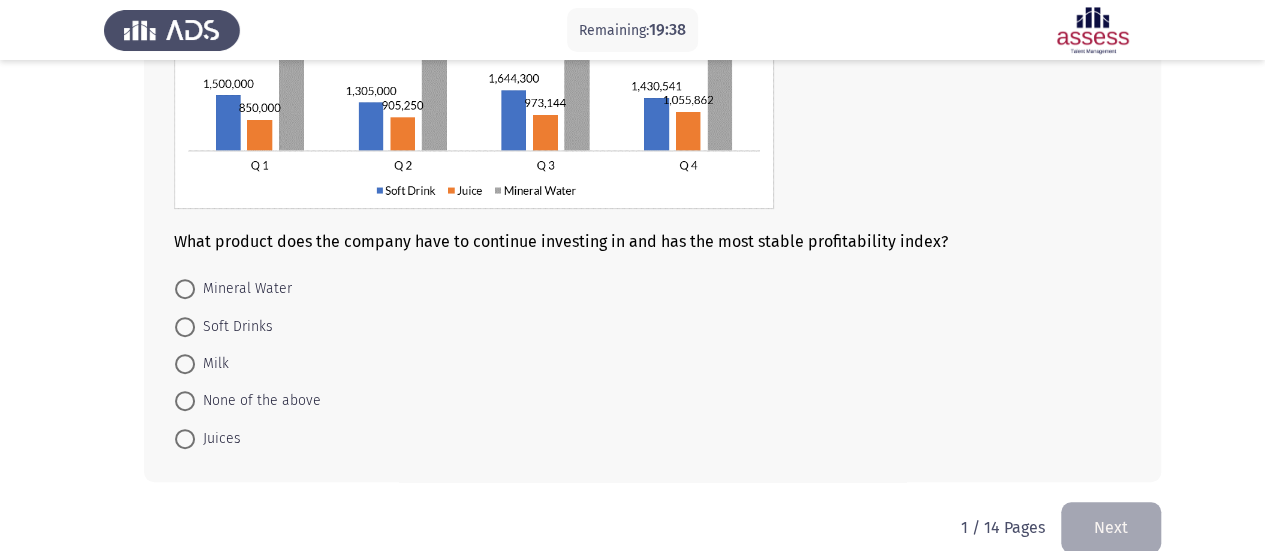 scroll, scrollTop: 282, scrollLeft: 0, axis: vertical 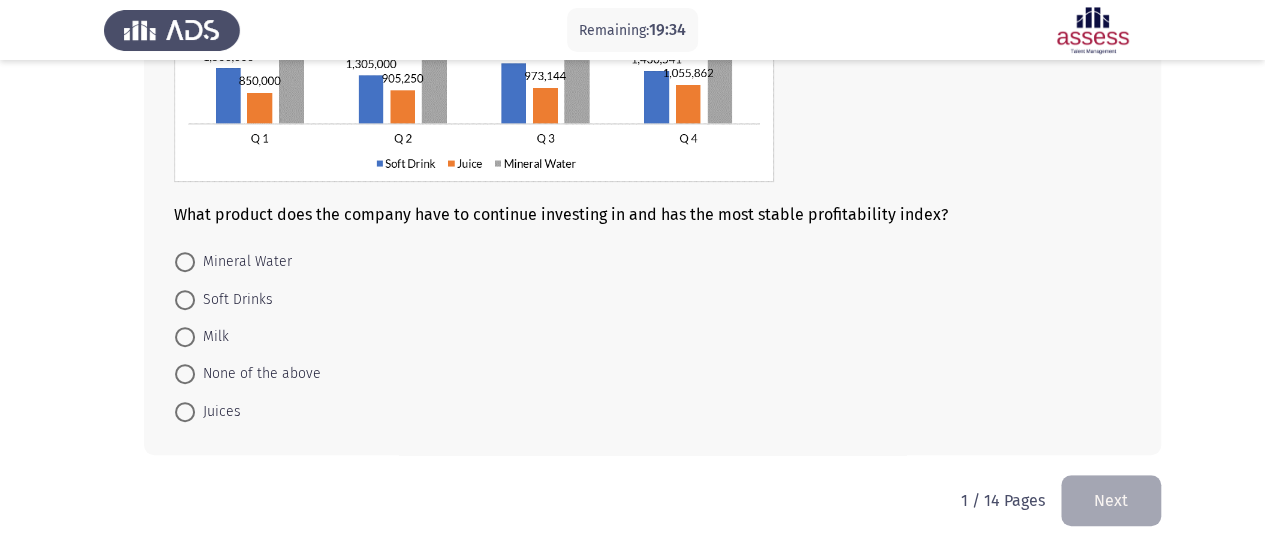 click at bounding box center [185, 262] 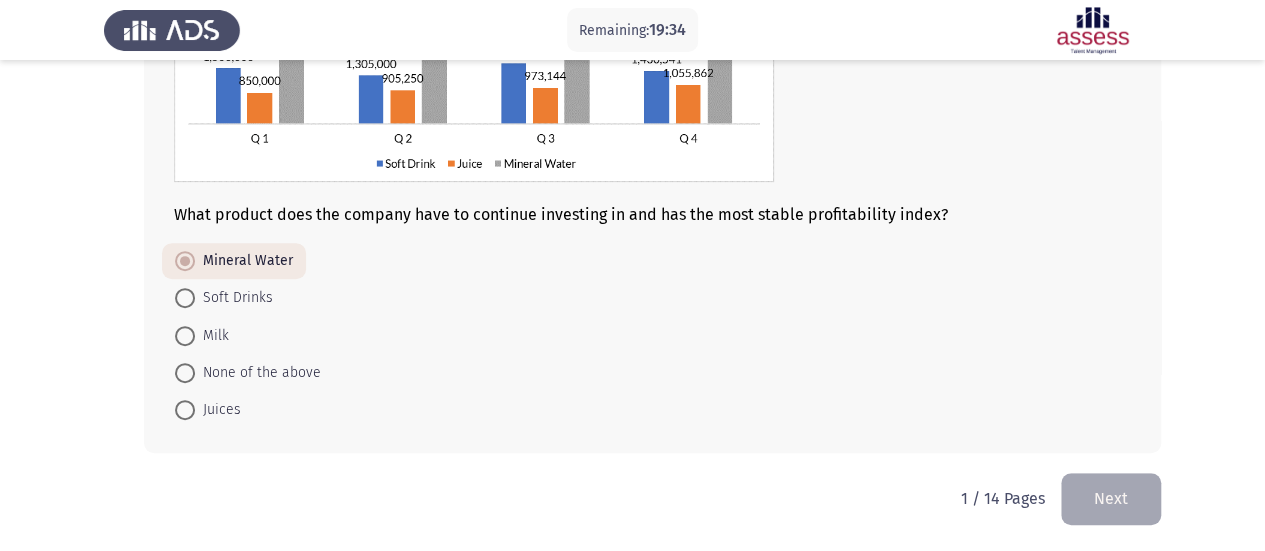 scroll, scrollTop: 282, scrollLeft: 0, axis: vertical 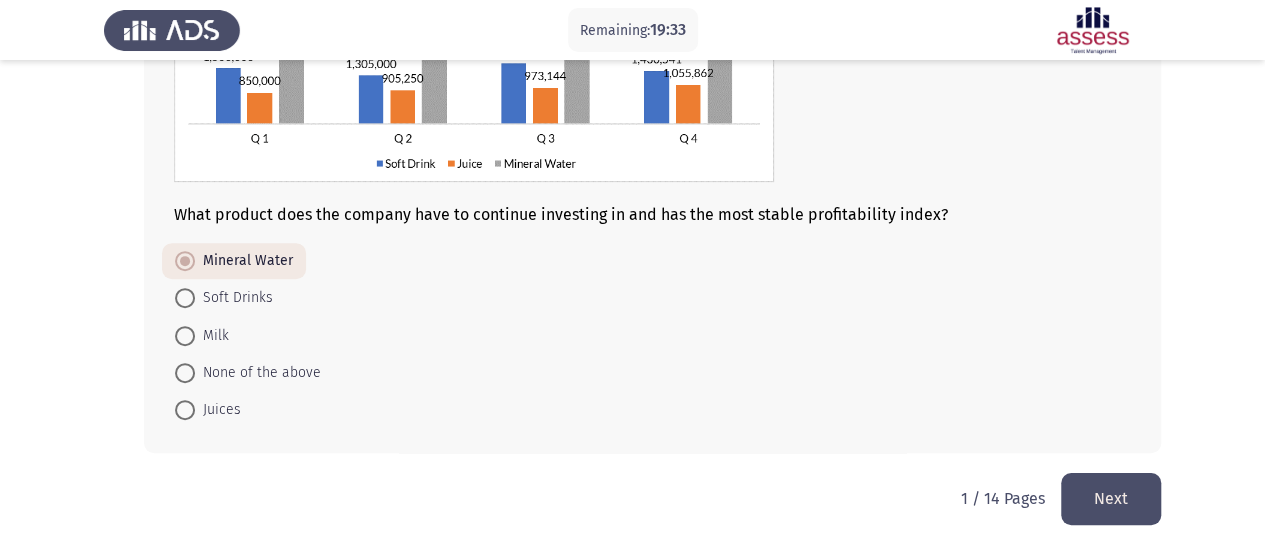 click on "Next" 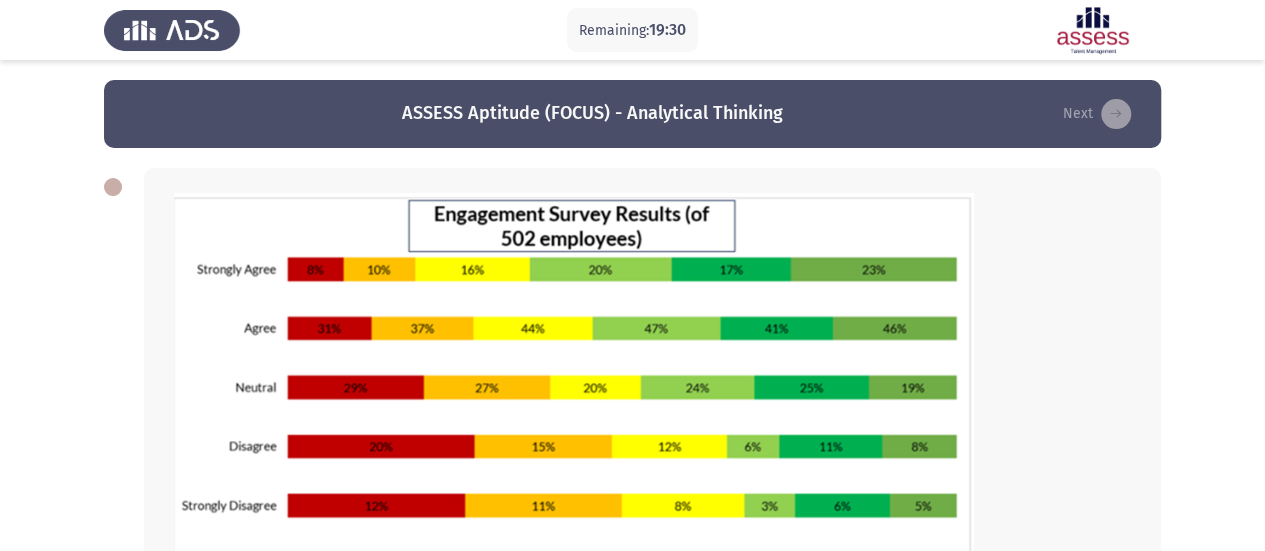 scroll, scrollTop: 100, scrollLeft: 0, axis: vertical 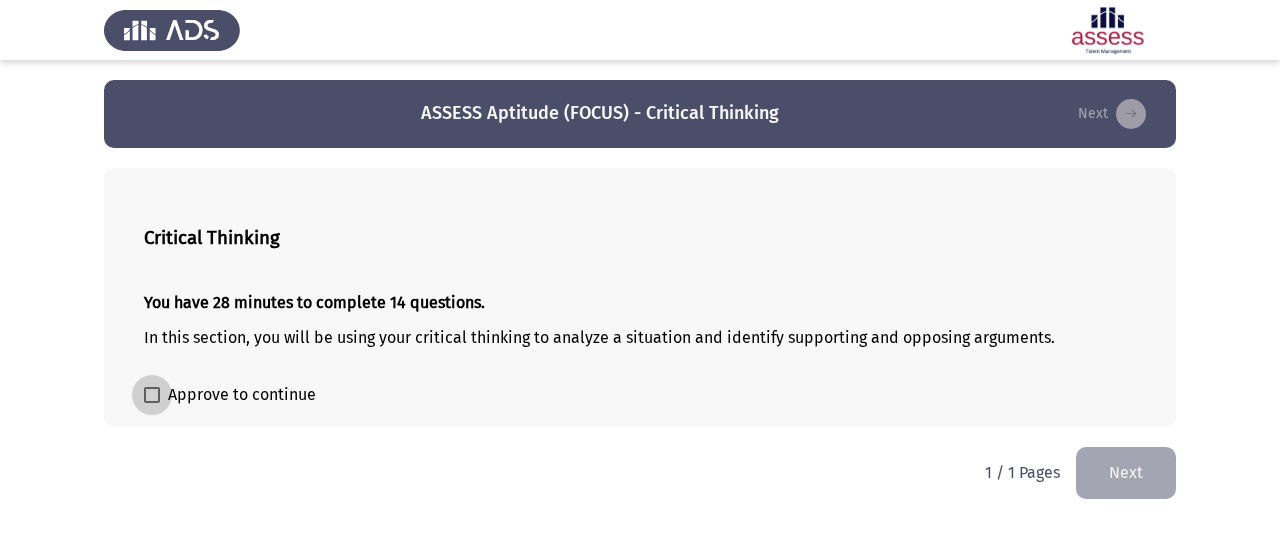 click at bounding box center [152, 395] 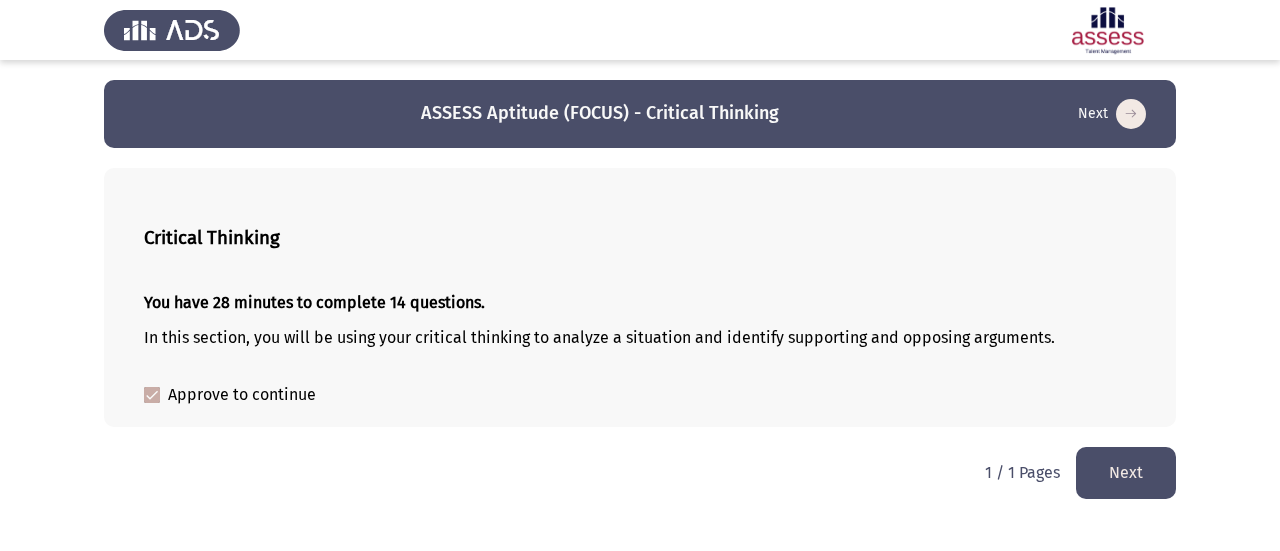 click on "Next" 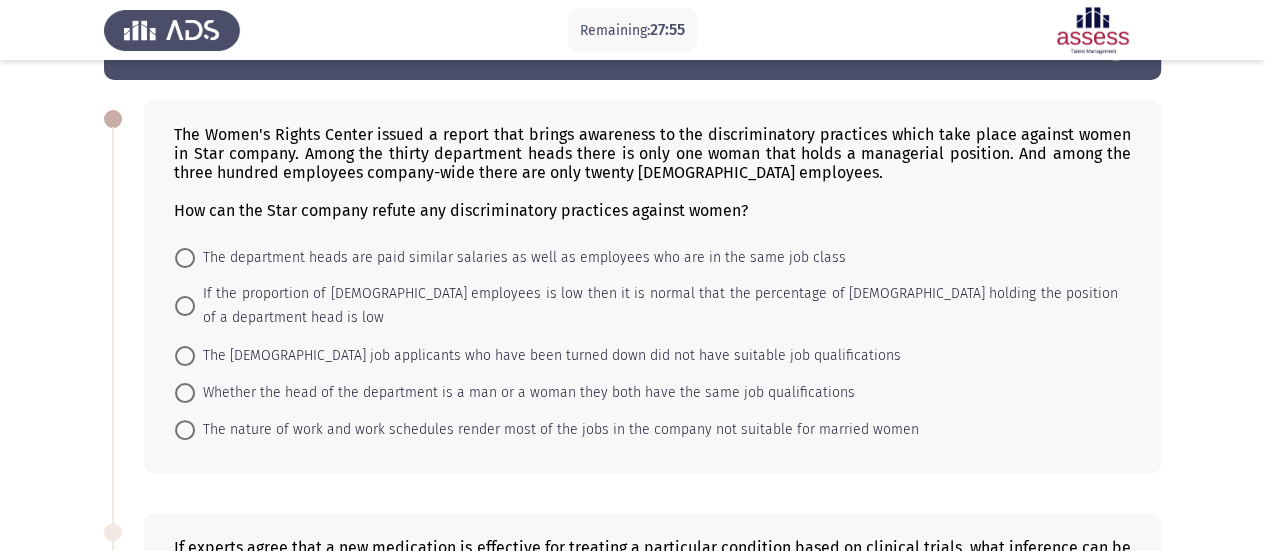 scroll, scrollTop: 100, scrollLeft: 0, axis: vertical 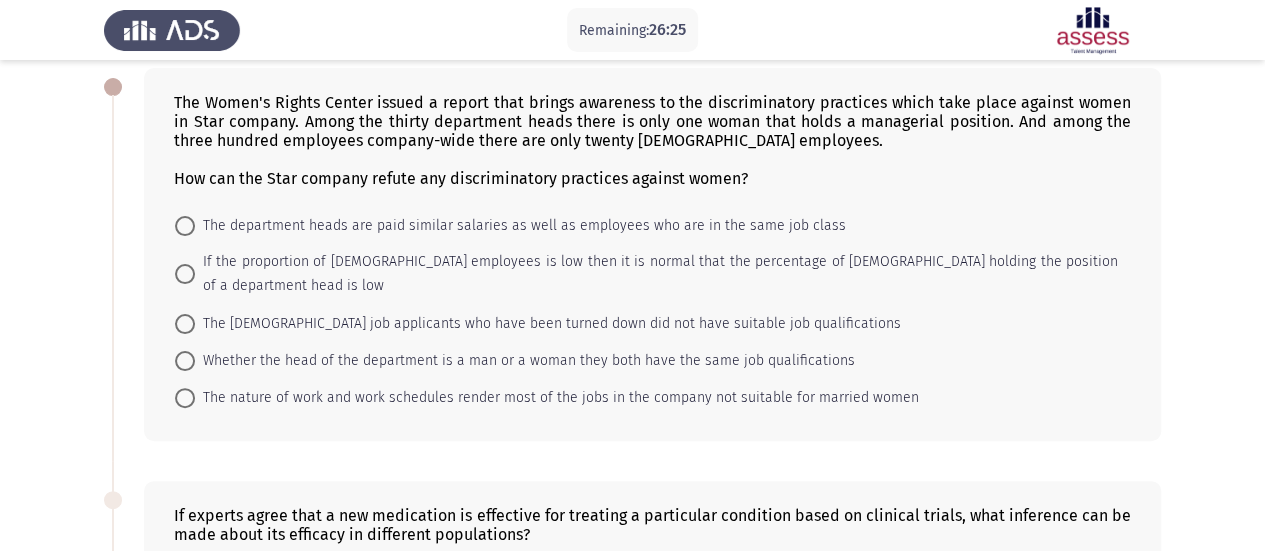click at bounding box center [185, 324] 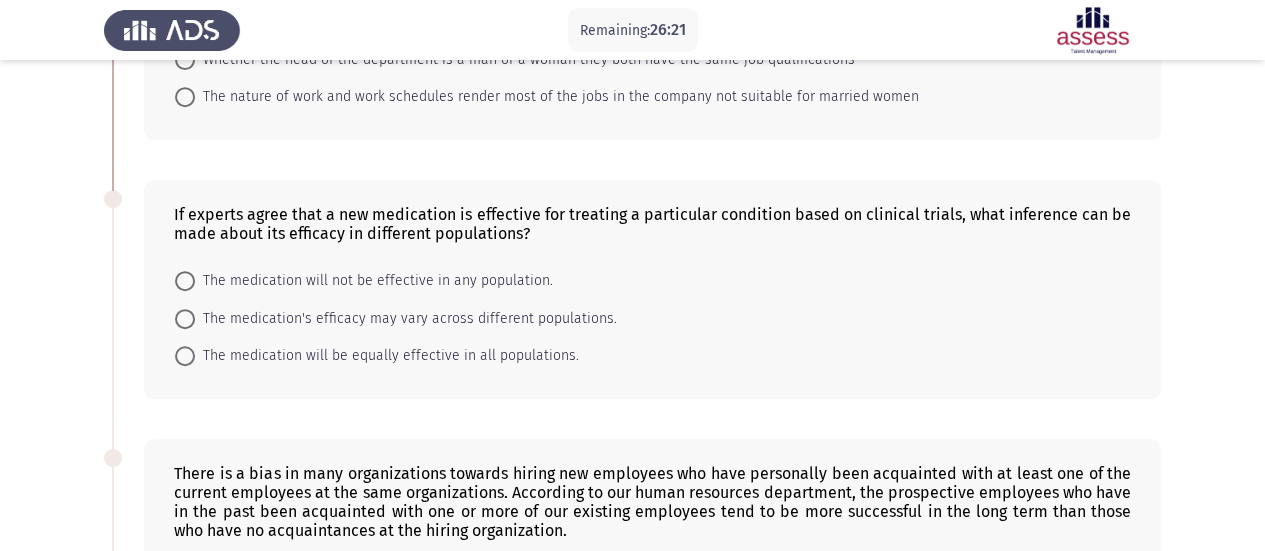 scroll, scrollTop: 500, scrollLeft: 0, axis: vertical 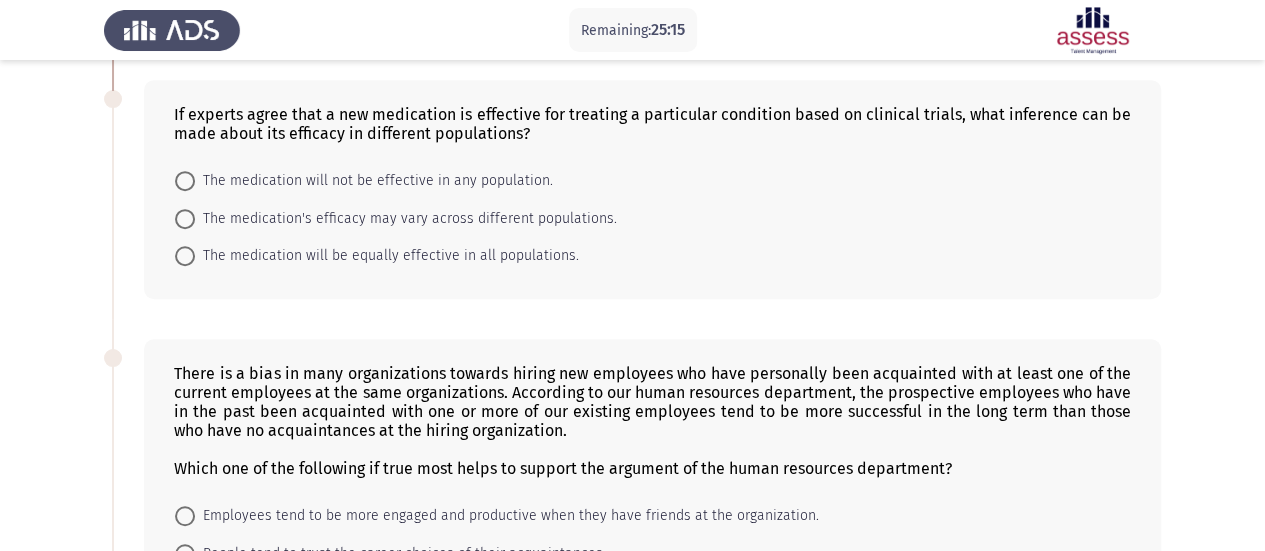 click at bounding box center (185, 256) 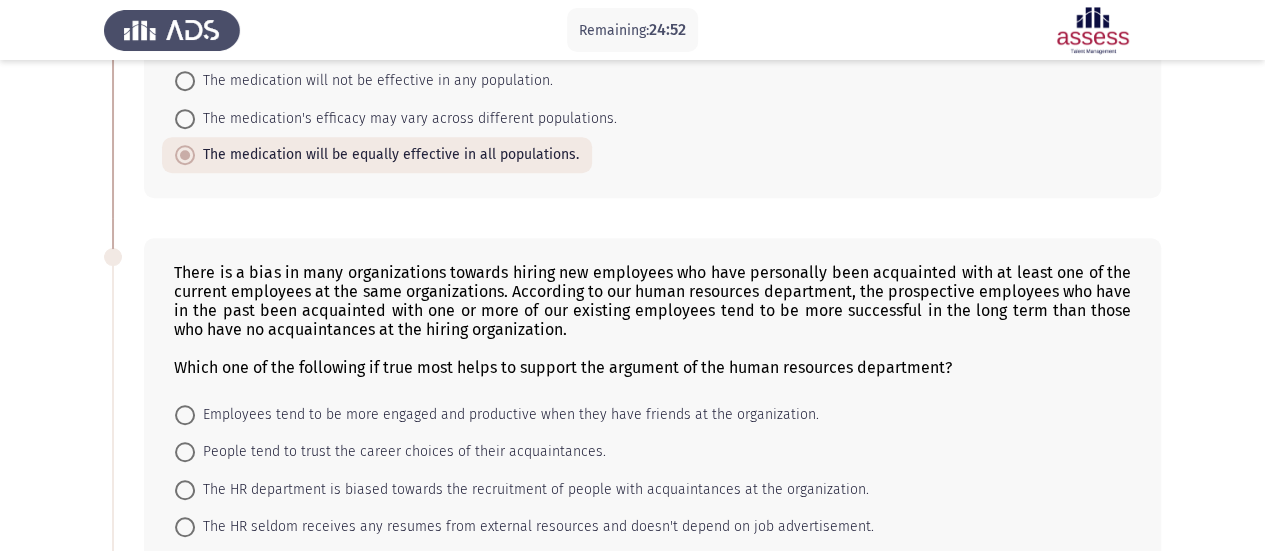 scroll, scrollTop: 700, scrollLeft: 0, axis: vertical 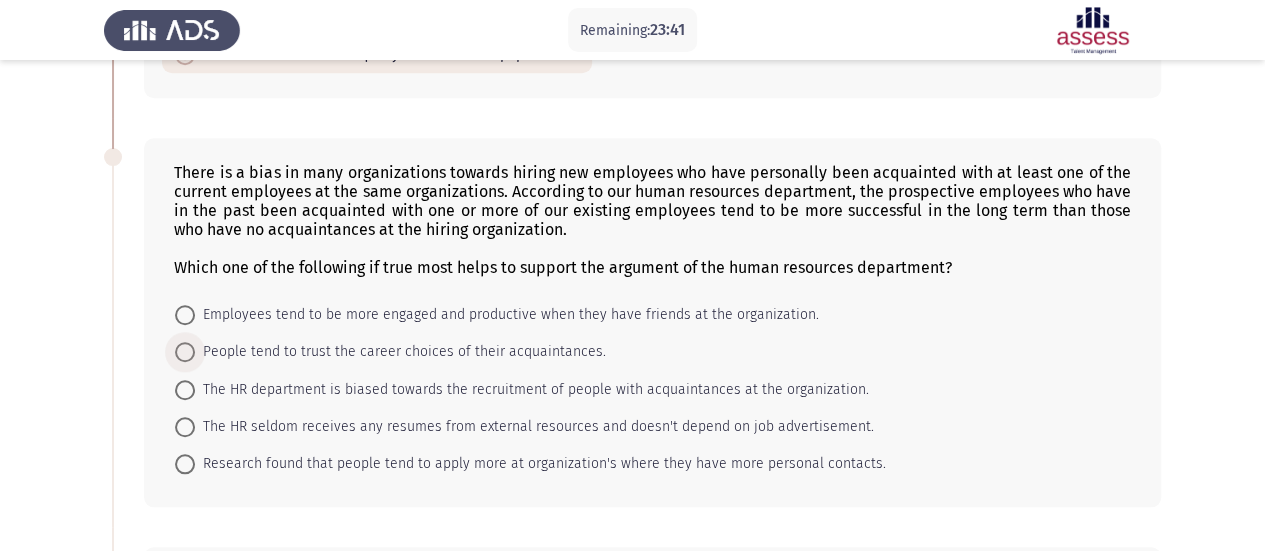 click at bounding box center [185, 352] 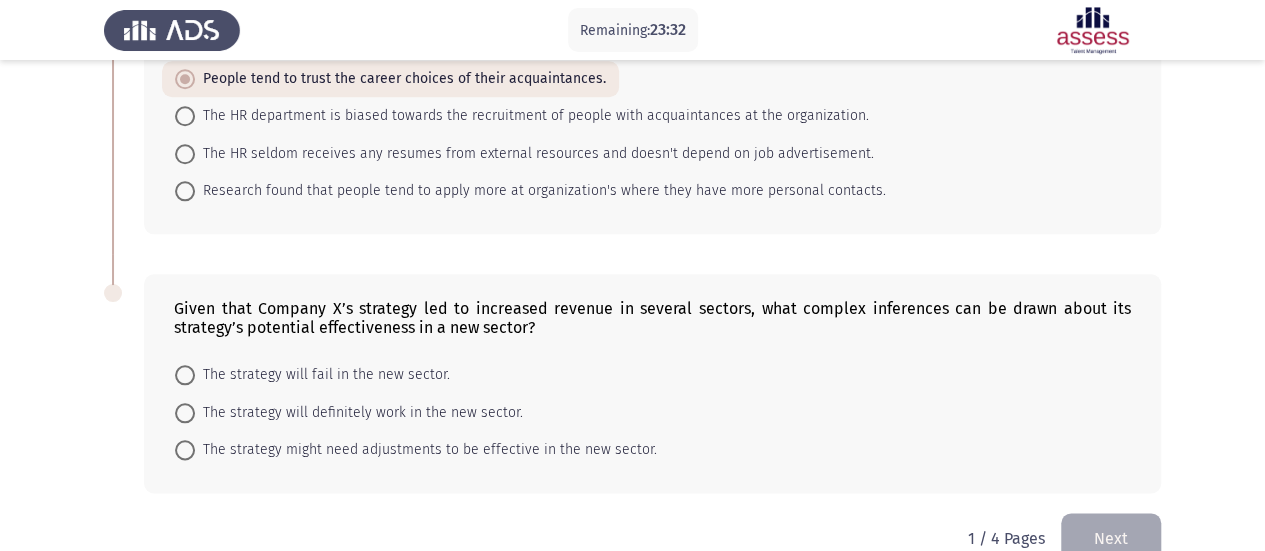 scroll, scrollTop: 981, scrollLeft: 0, axis: vertical 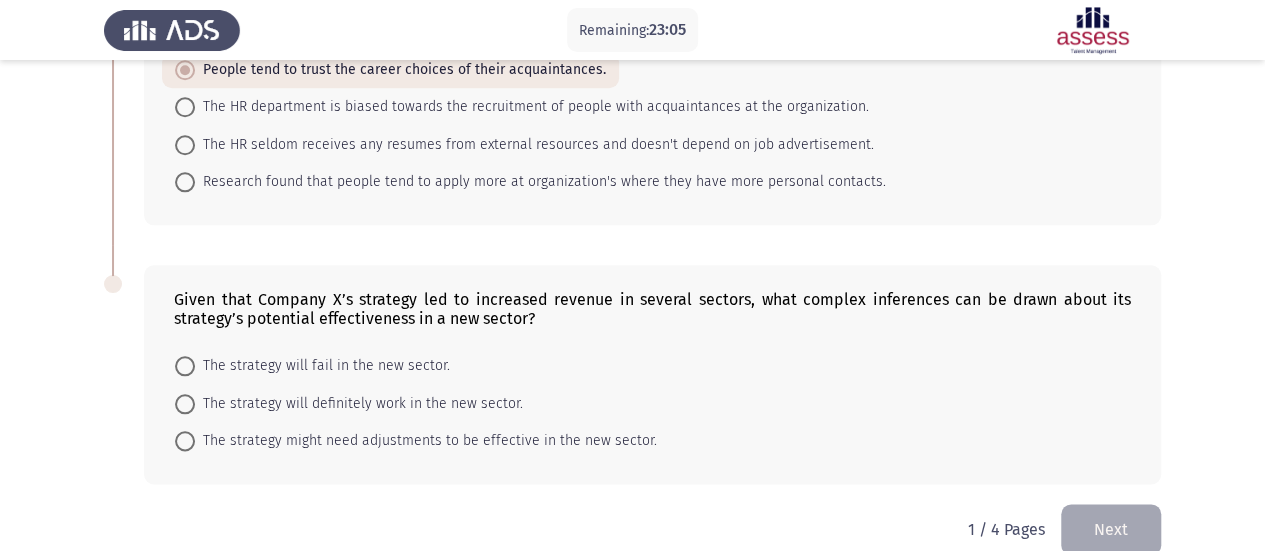 click at bounding box center (185, 441) 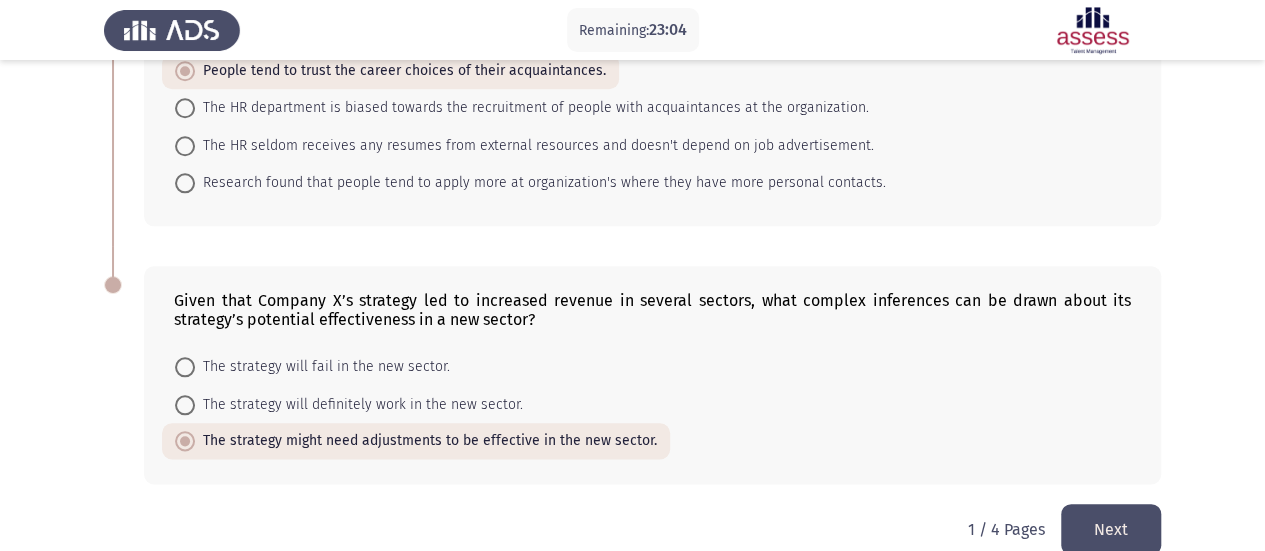 click on "Next" 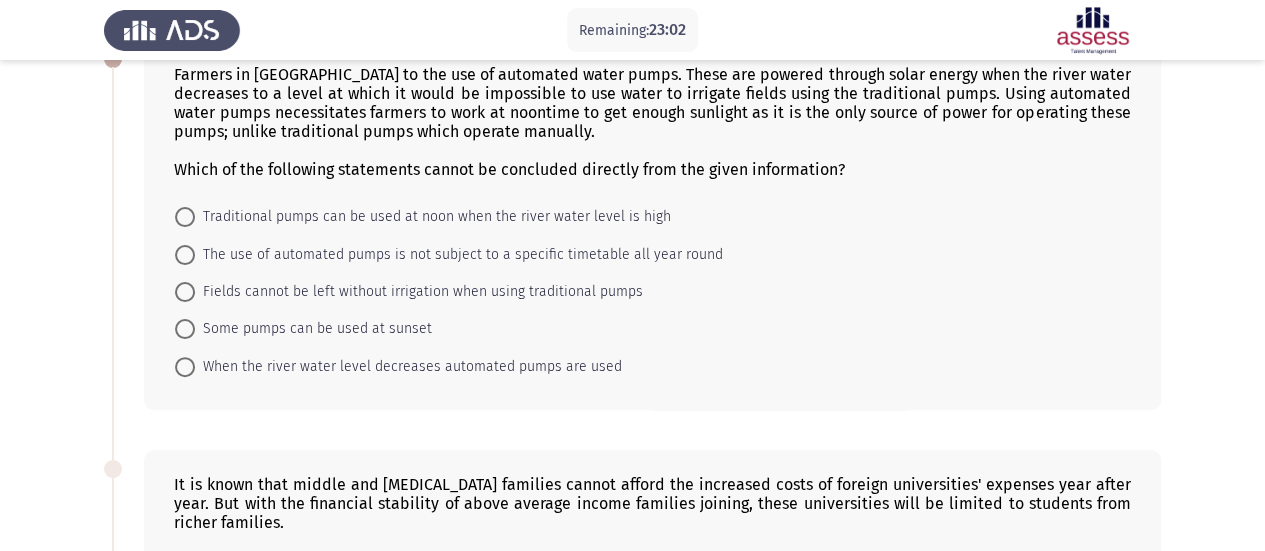 scroll, scrollTop: 100, scrollLeft: 0, axis: vertical 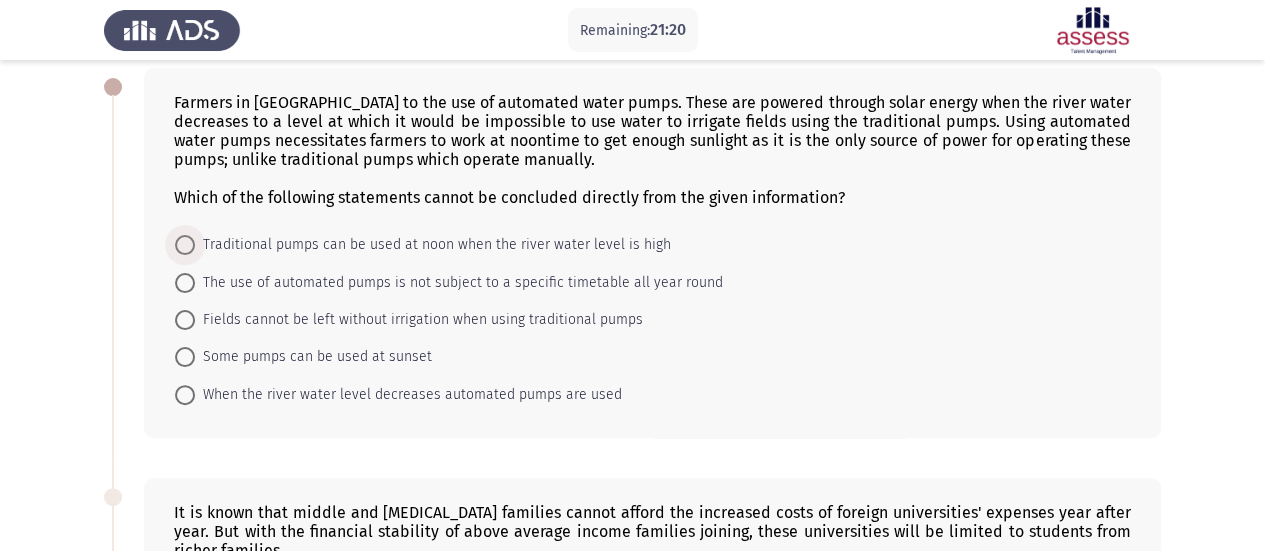click at bounding box center [185, 245] 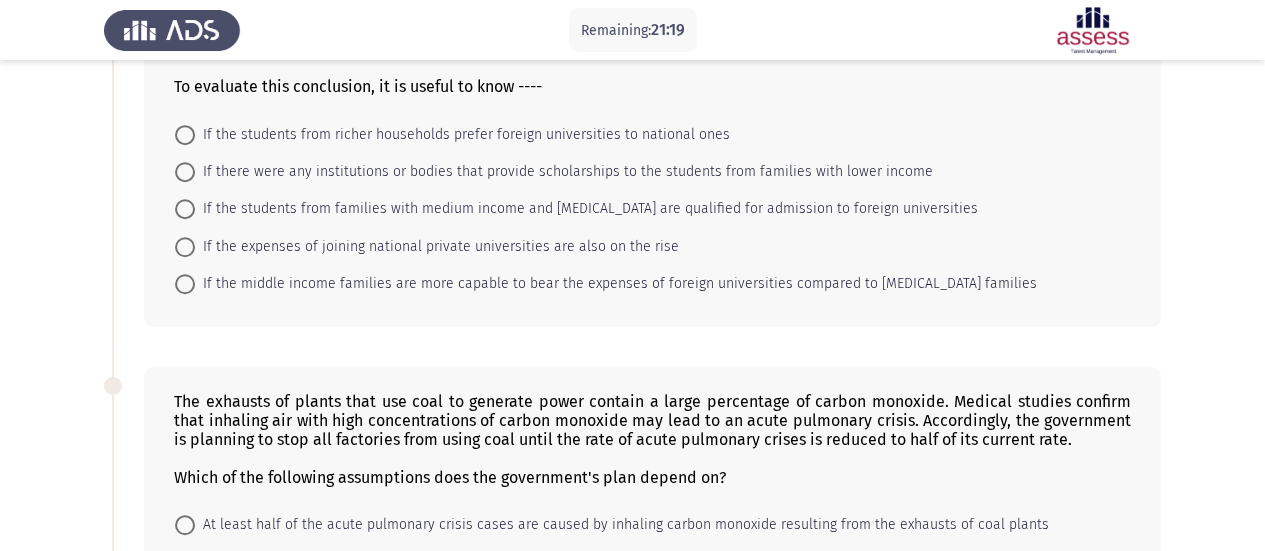 scroll, scrollTop: 500, scrollLeft: 0, axis: vertical 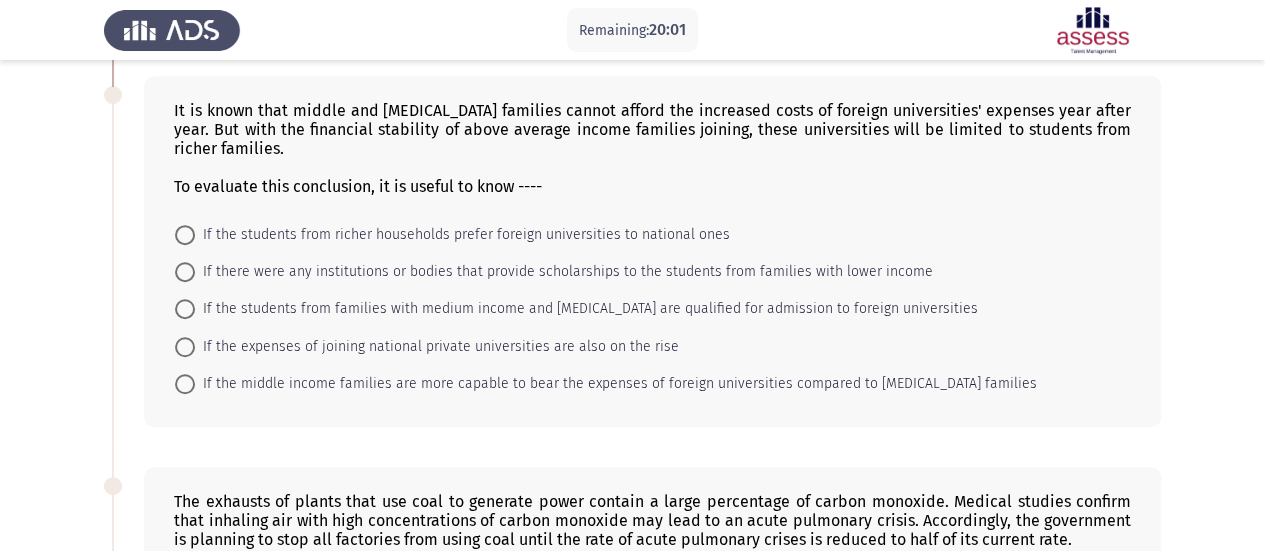 click at bounding box center (185, 272) 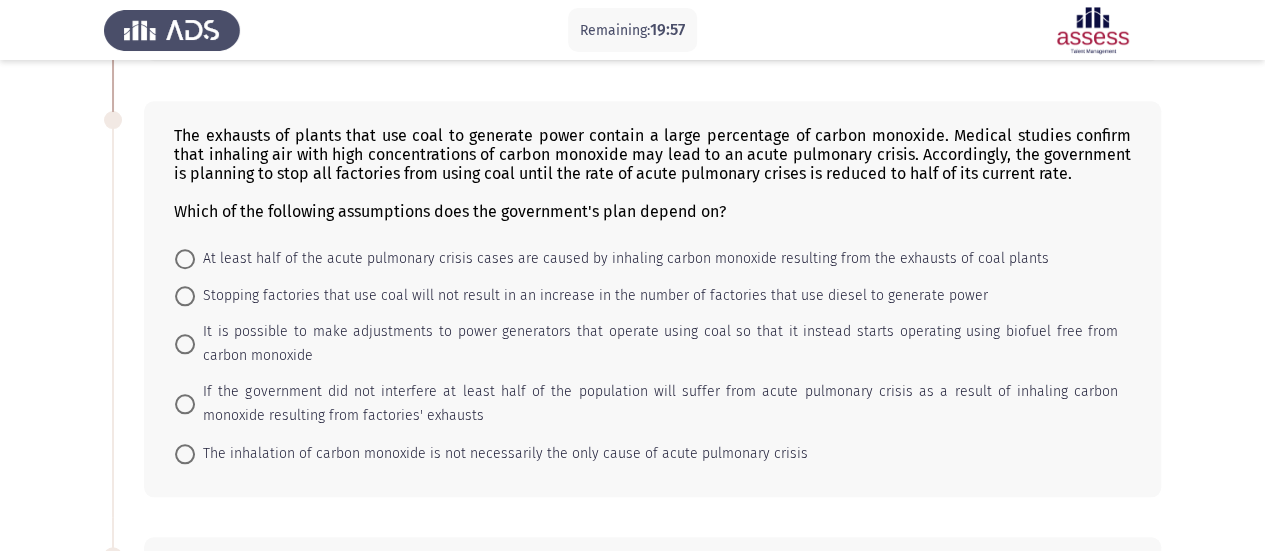 scroll, scrollTop: 900, scrollLeft: 0, axis: vertical 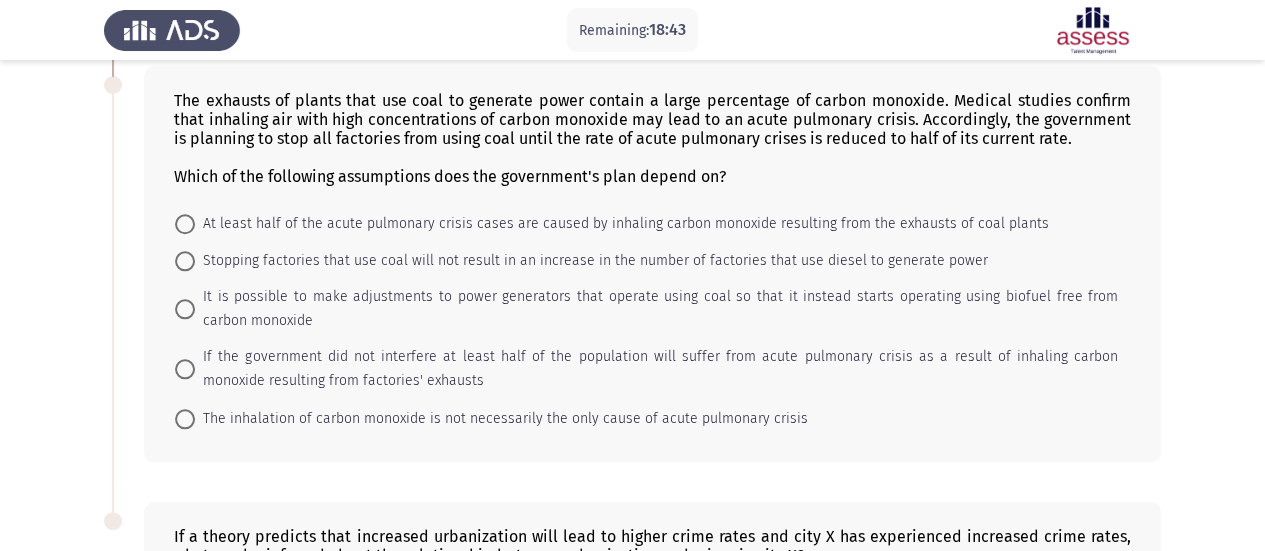 drag, startPoint x: 211, startPoint y: 409, endPoint x: 189, endPoint y: 411, distance: 22.090721 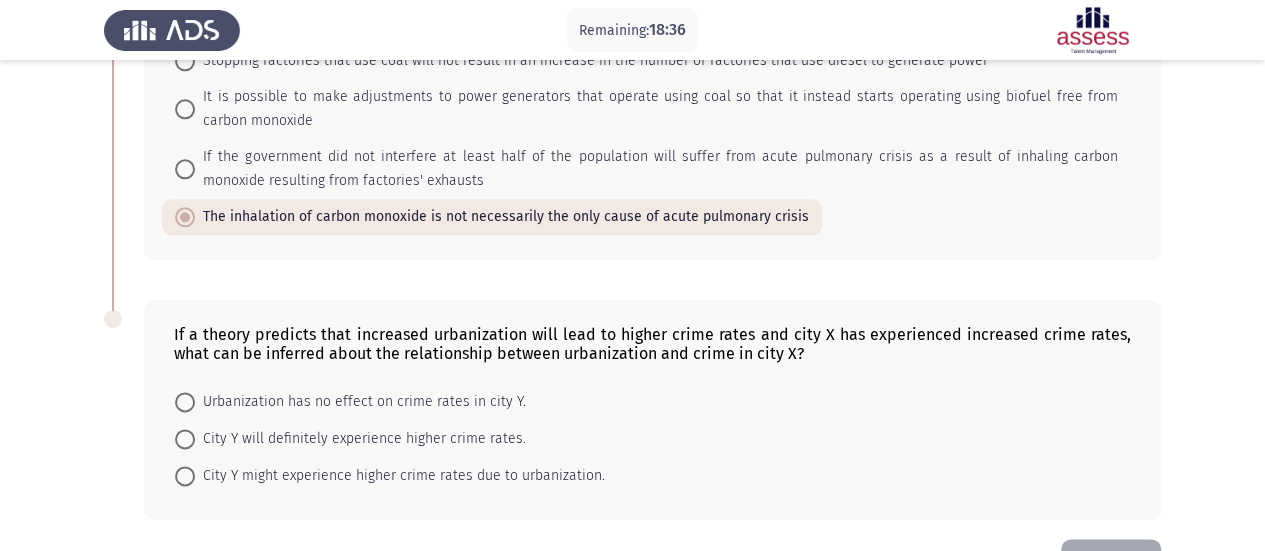 scroll, scrollTop: 1157, scrollLeft: 0, axis: vertical 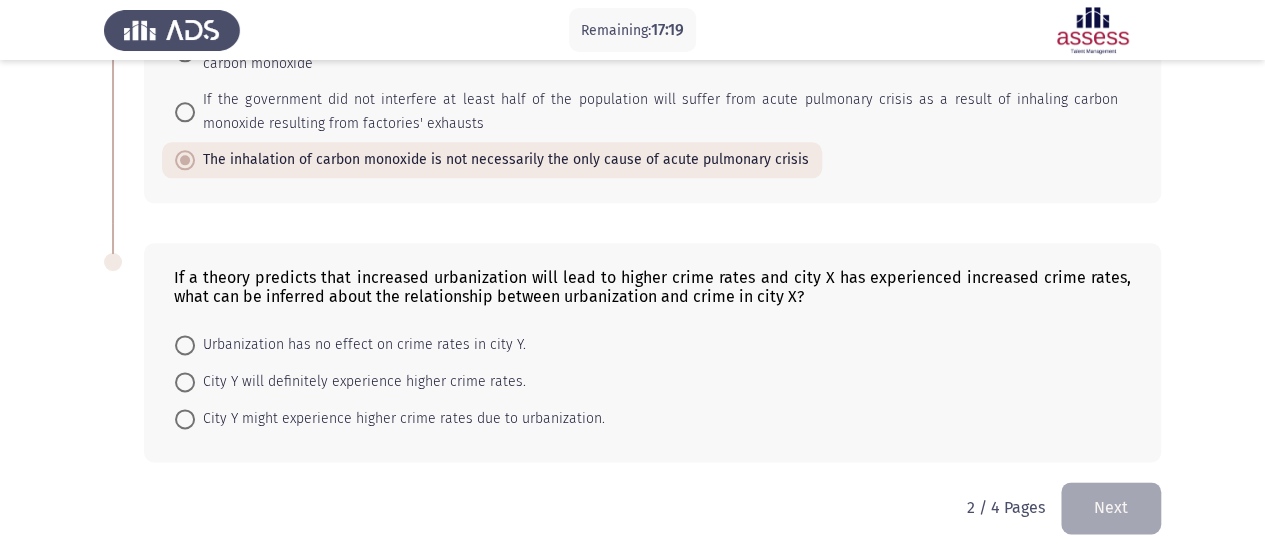 click at bounding box center [185, 419] 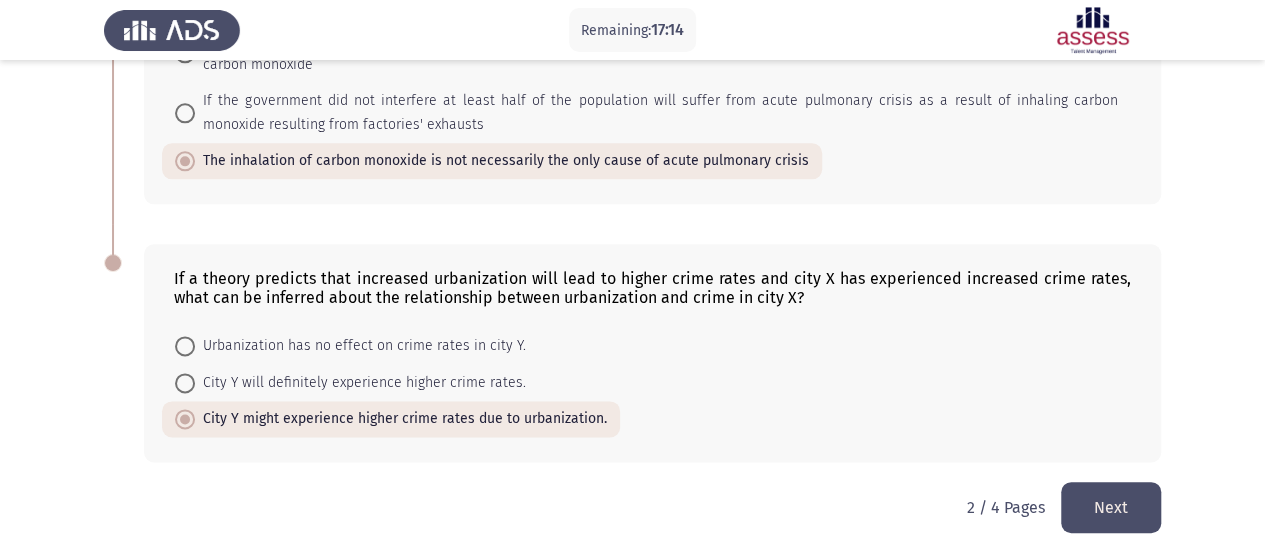 click on "Next" 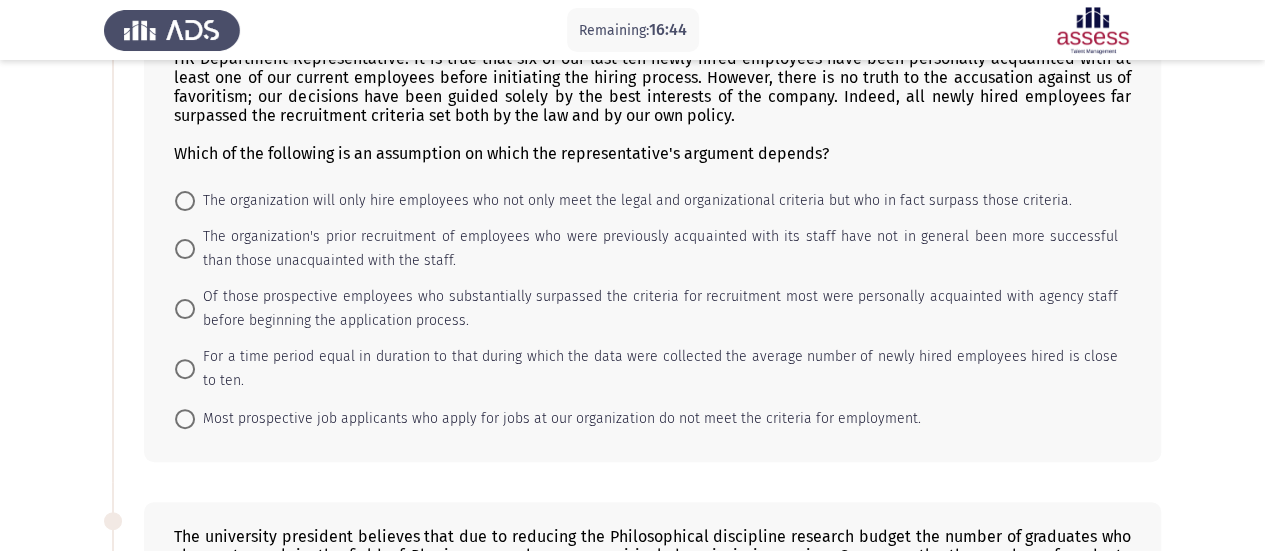 scroll, scrollTop: 100, scrollLeft: 0, axis: vertical 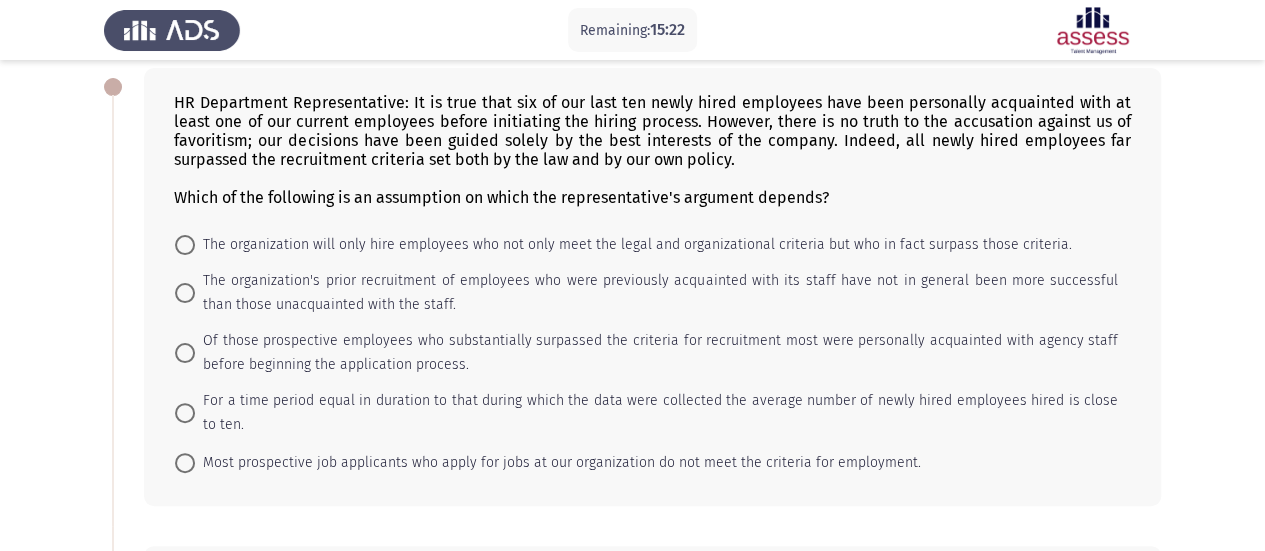 click at bounding box center [185, 245] 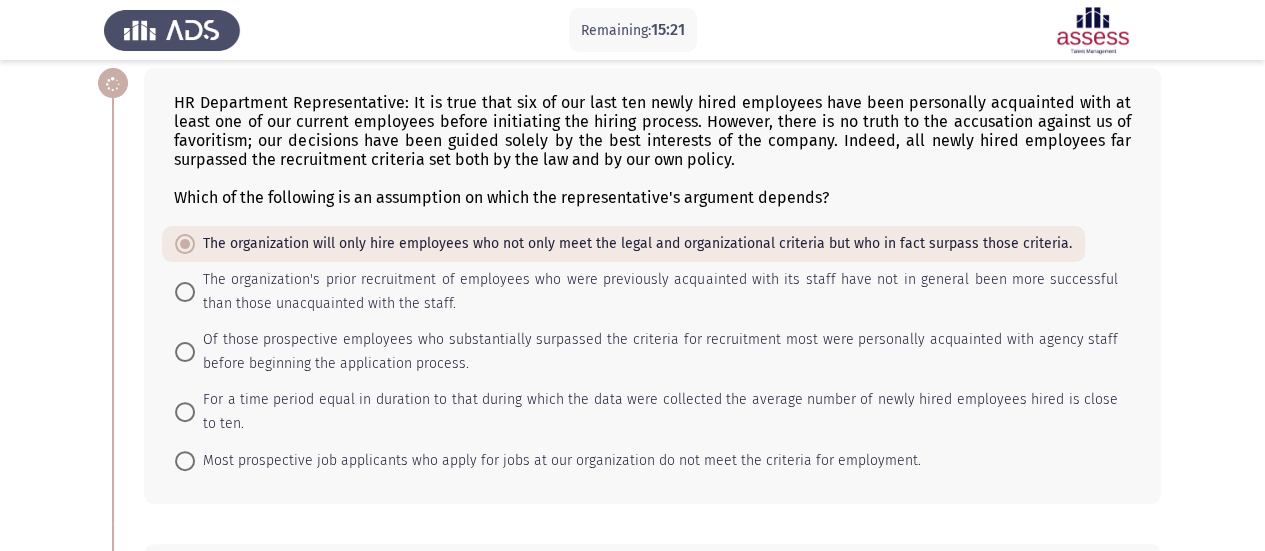 scroll, scrollTop: 600, scrollLeft: 0, axis: vertical 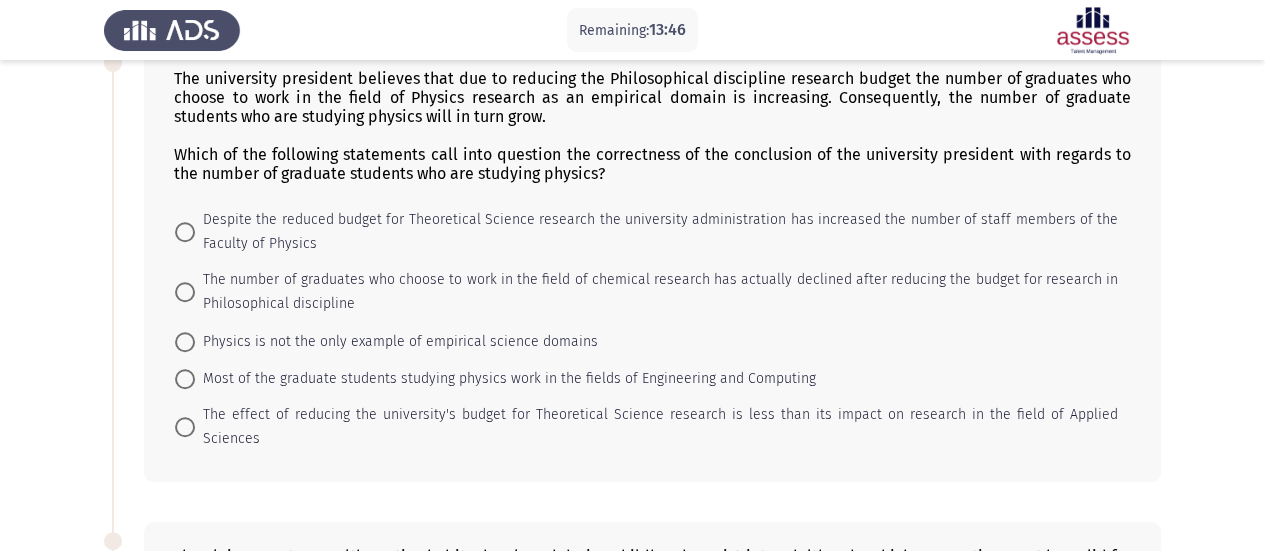 click at bounding box center (185, 342) 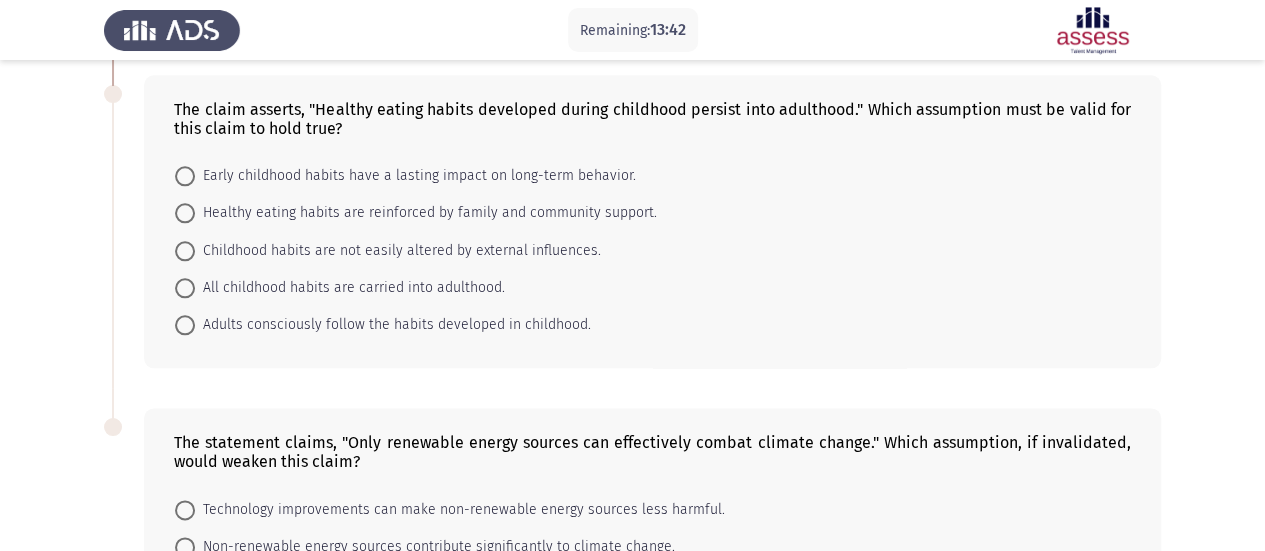 scroll, scrollTop: 1000, scrollLeft: 0, axis: vertical 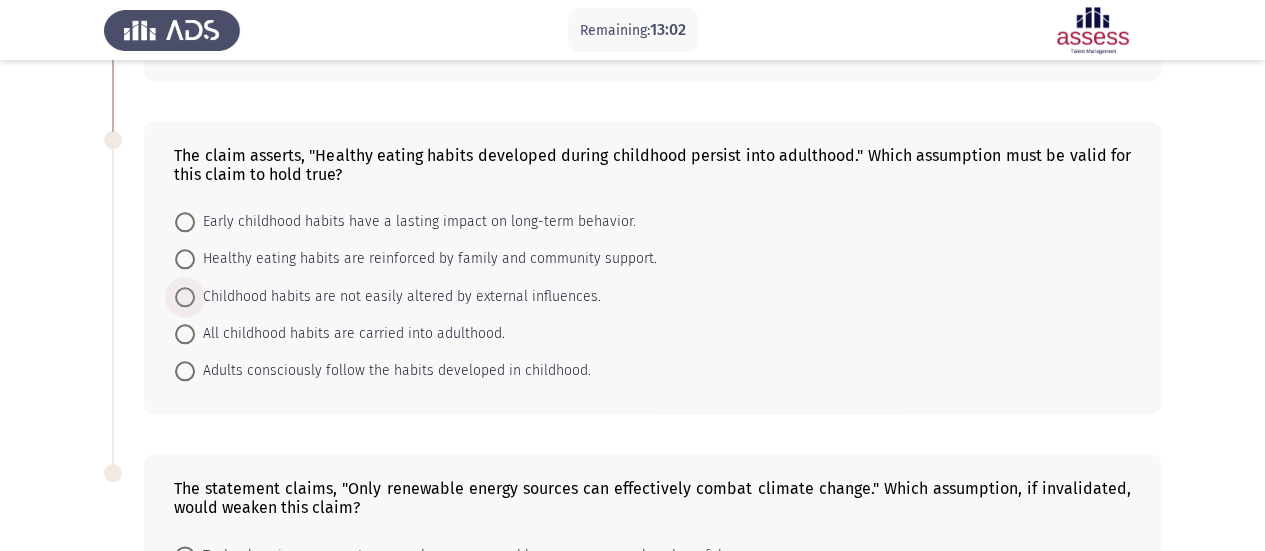 click at bounding box center [185, 297] 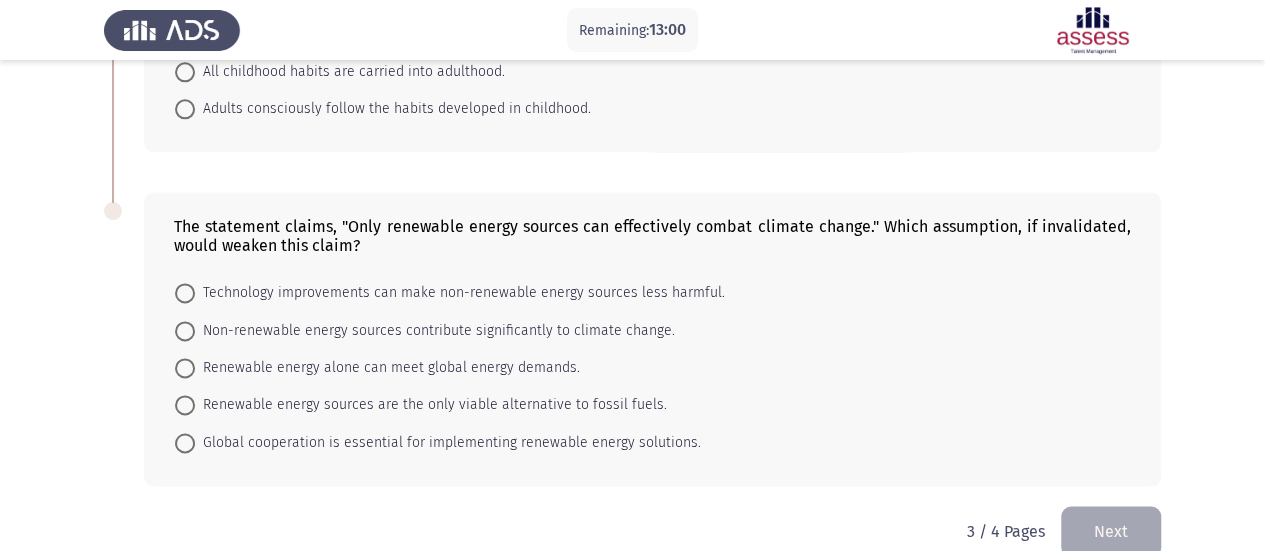 scroll, scrollTop: 1262, scrollLeft: 0, axis: vertical 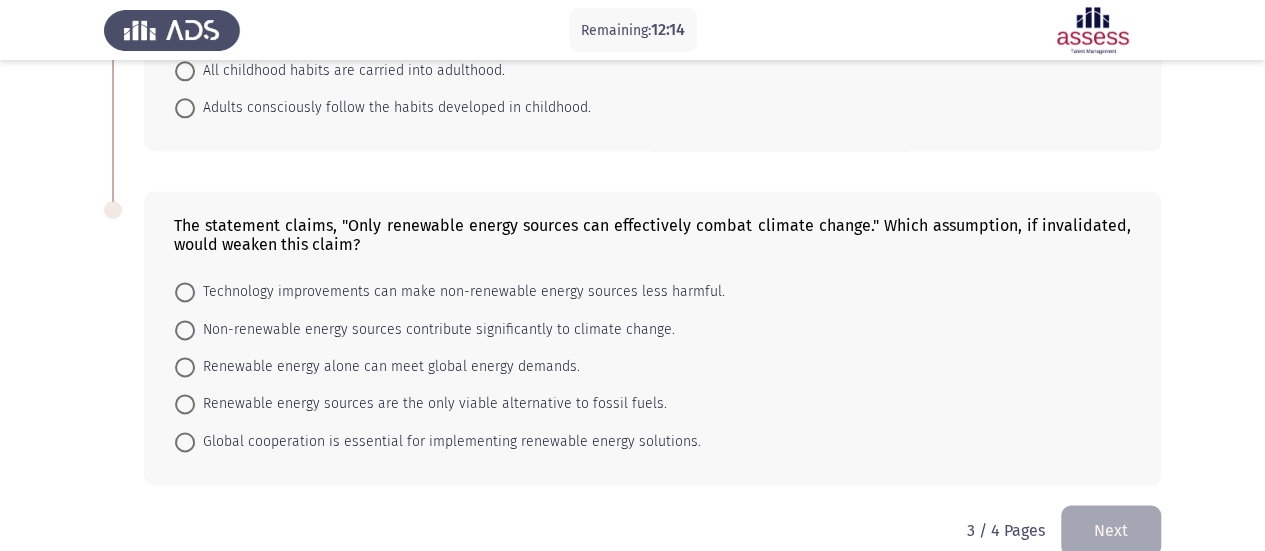 click at bounding box center [185, 292] 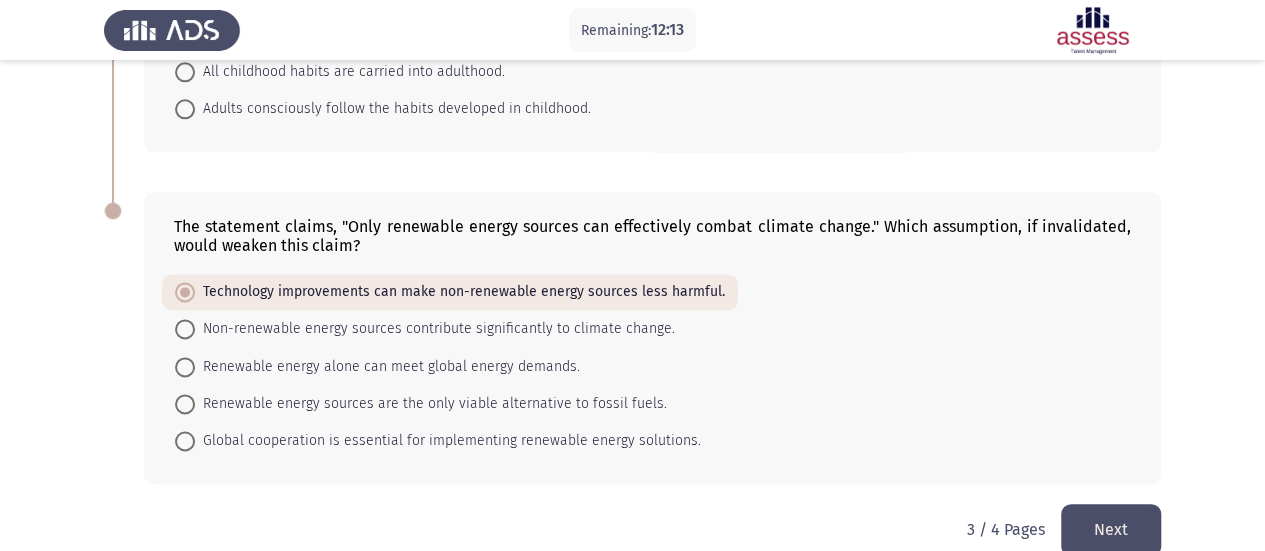 click on "Next" 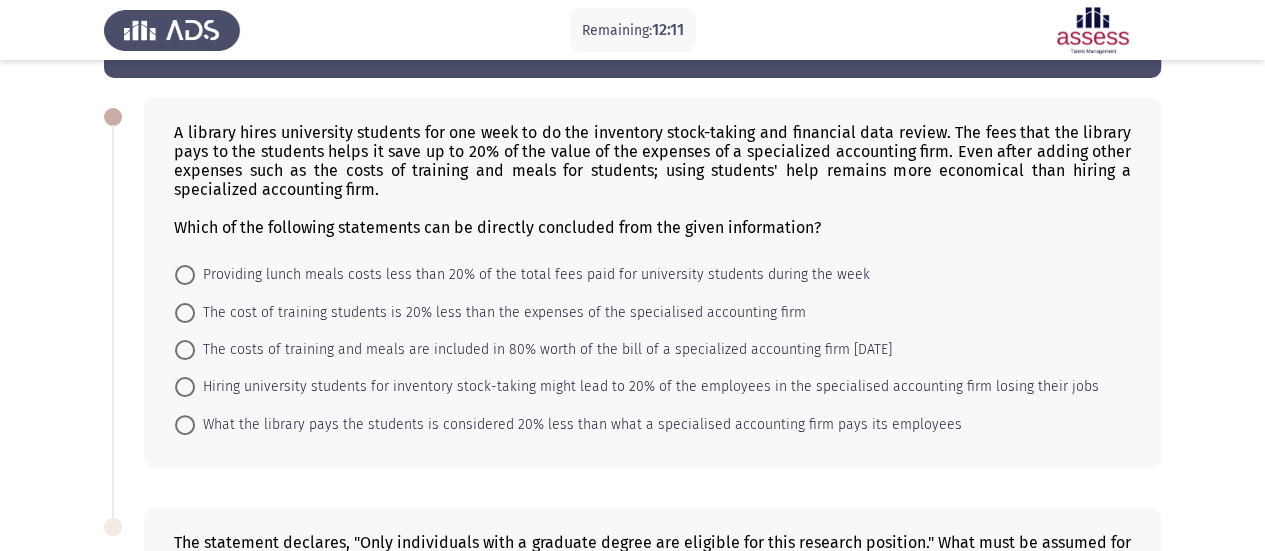 scroll, scrollTop: 100, scrollLeft: 0, axis: vertical 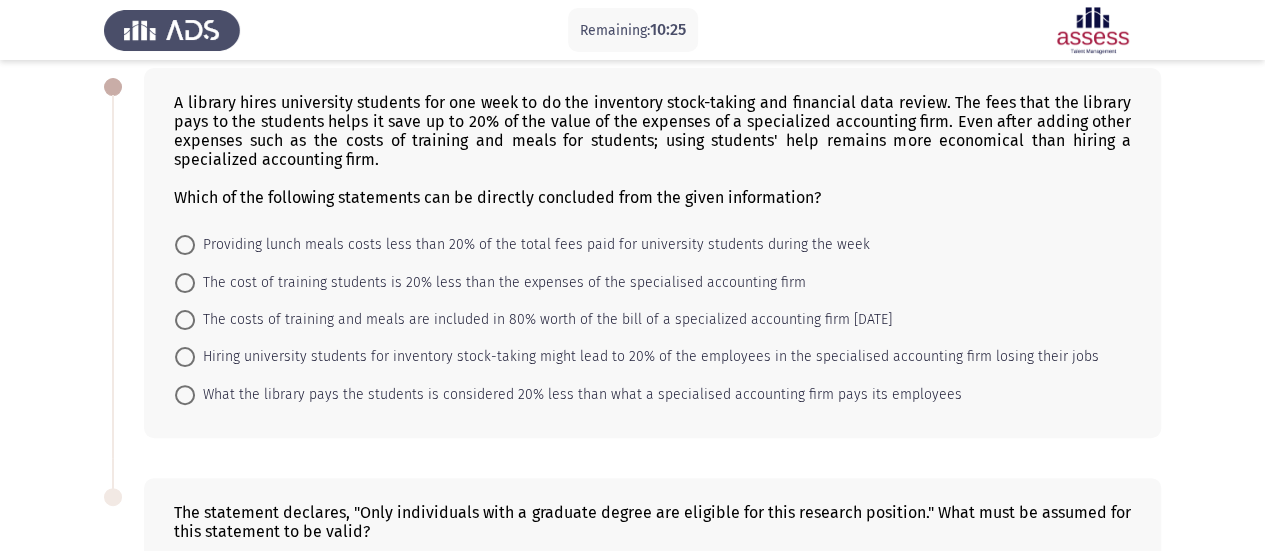 click at bounding box center [185, 395] 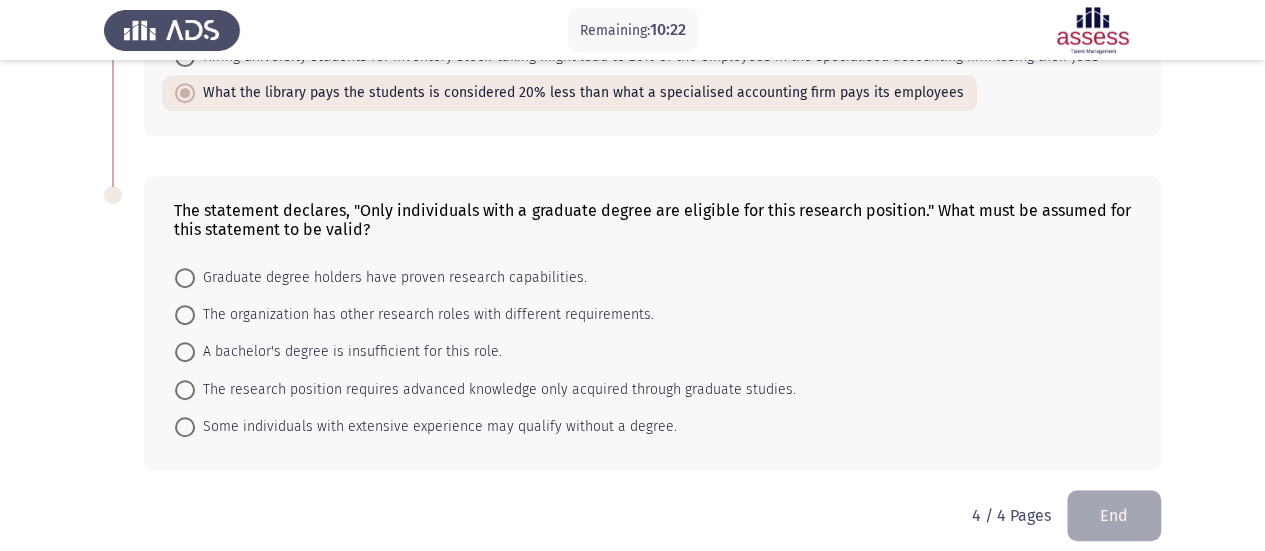 scroll, scrollTop: 412, scrollLeft: 0, axis: vertical 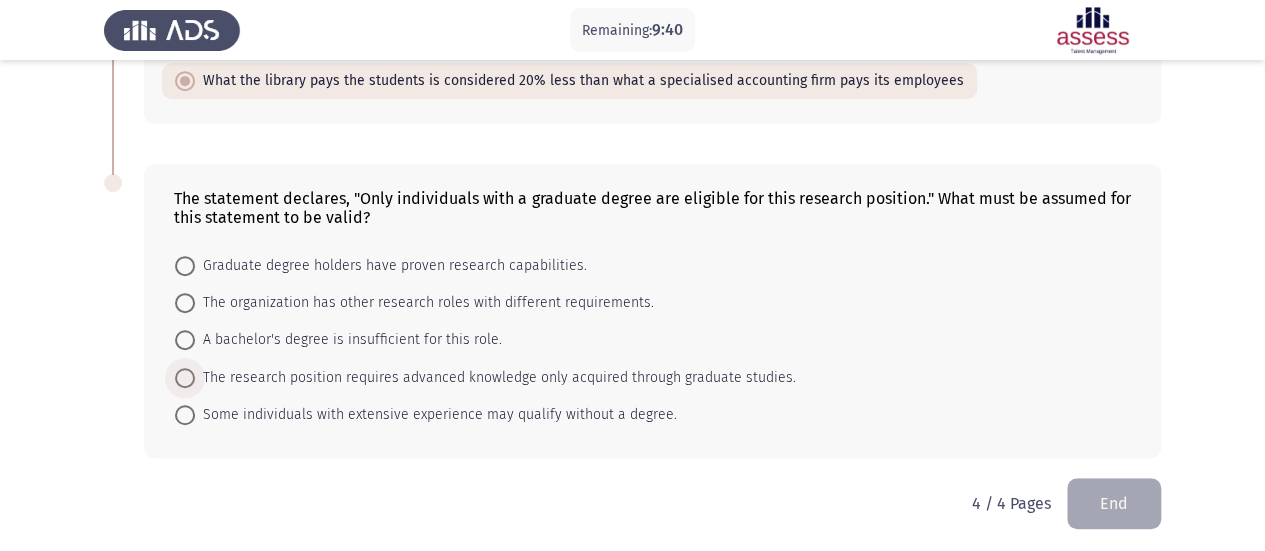 click at bounding box center (185, 378) 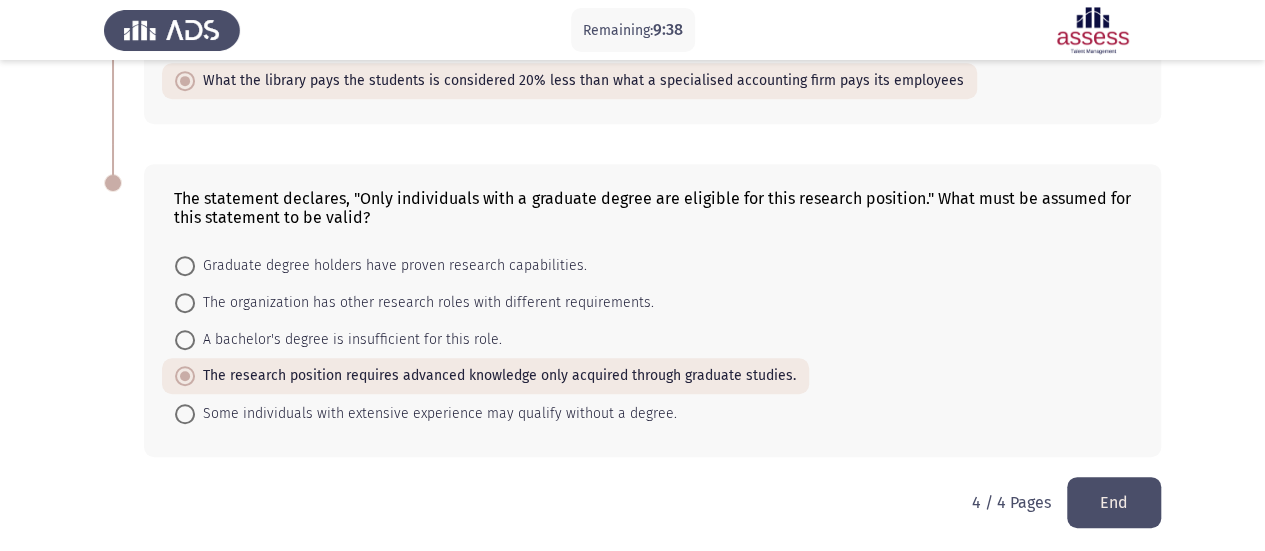 click on "End" 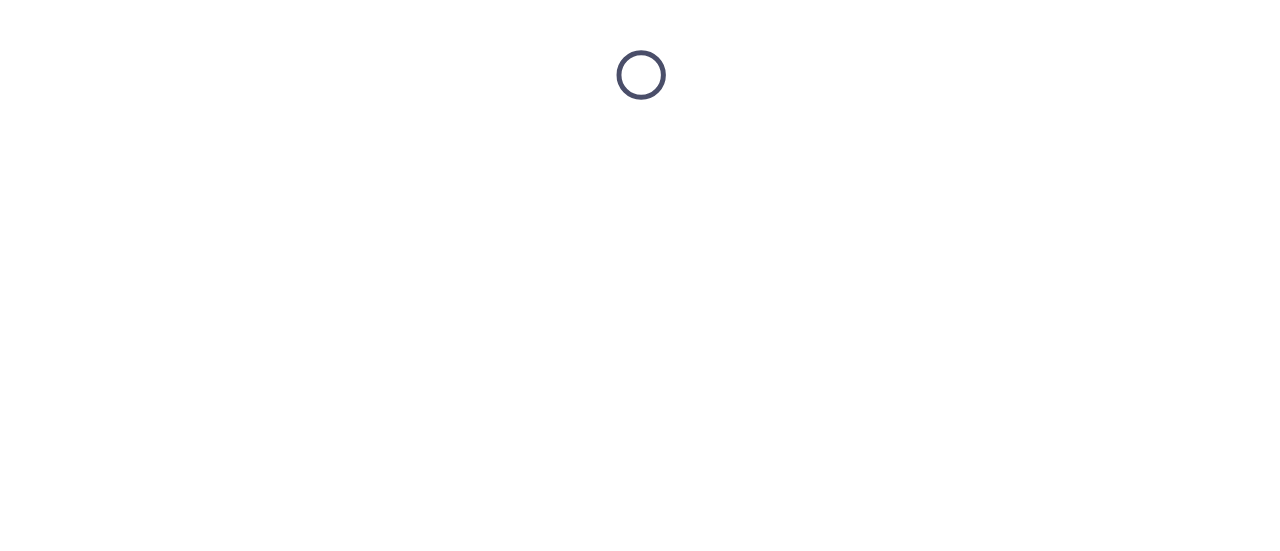 scroll, scrollTop: 0, scrollLeft: 0, axis: both 